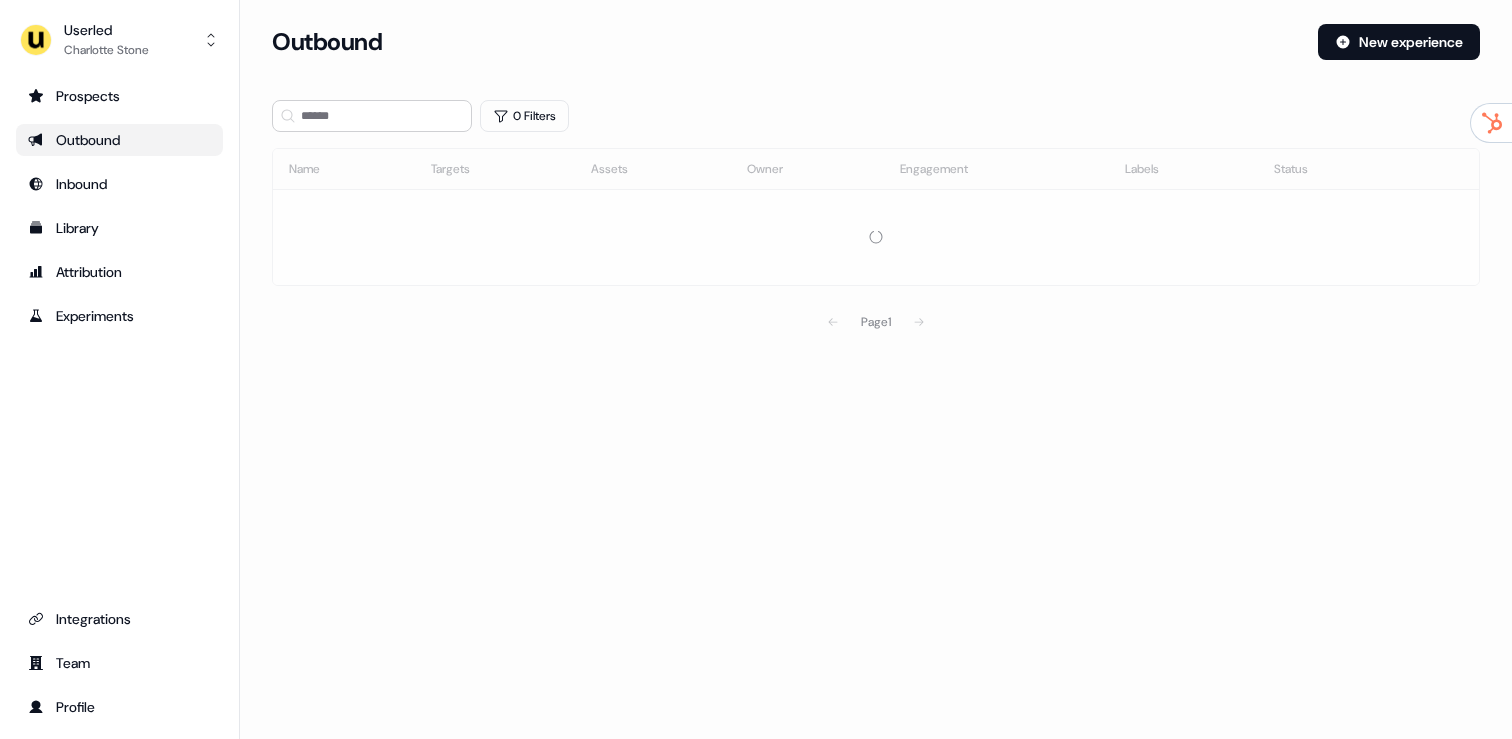 scroll, scrollTop: 0, scrollLeft: 0, axis: both 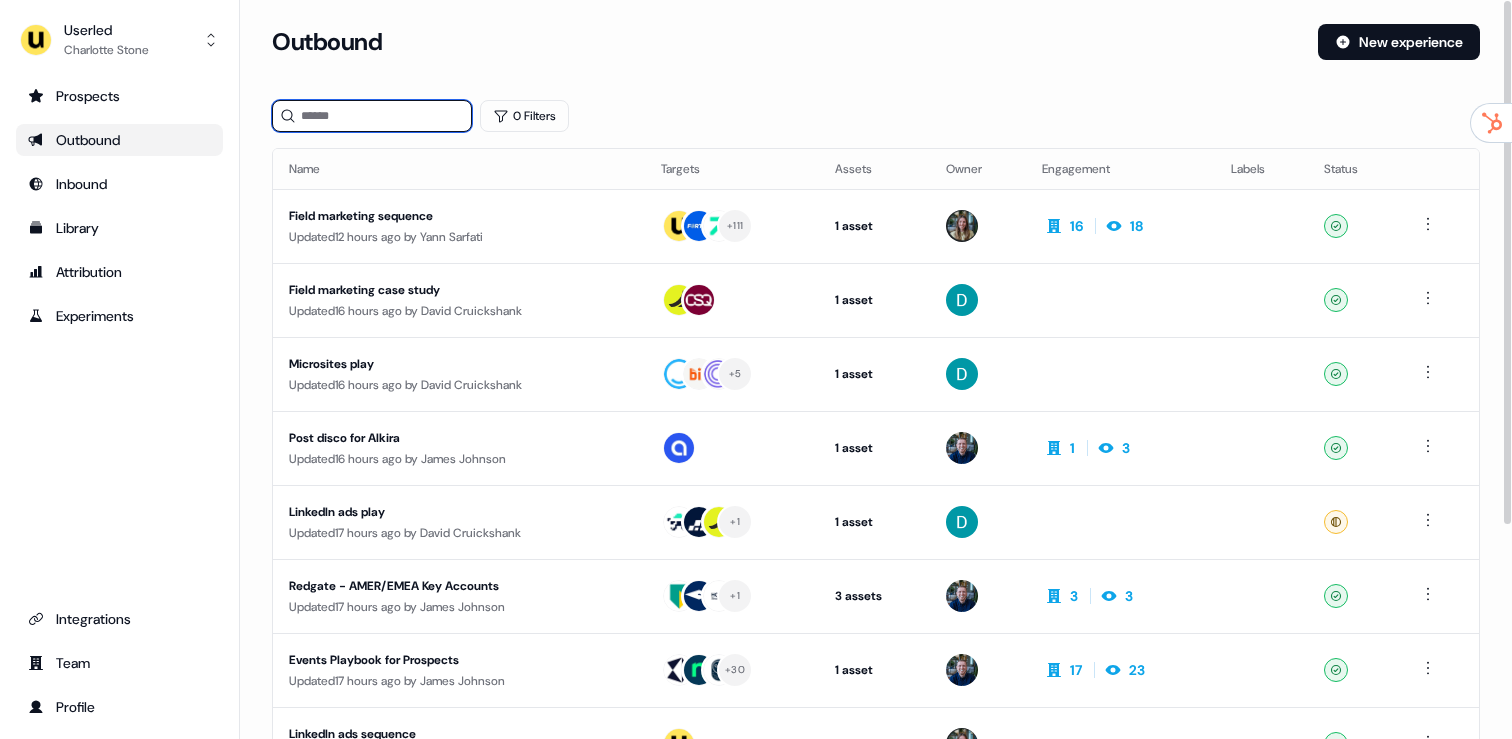 click at bounding box center (372, 116) 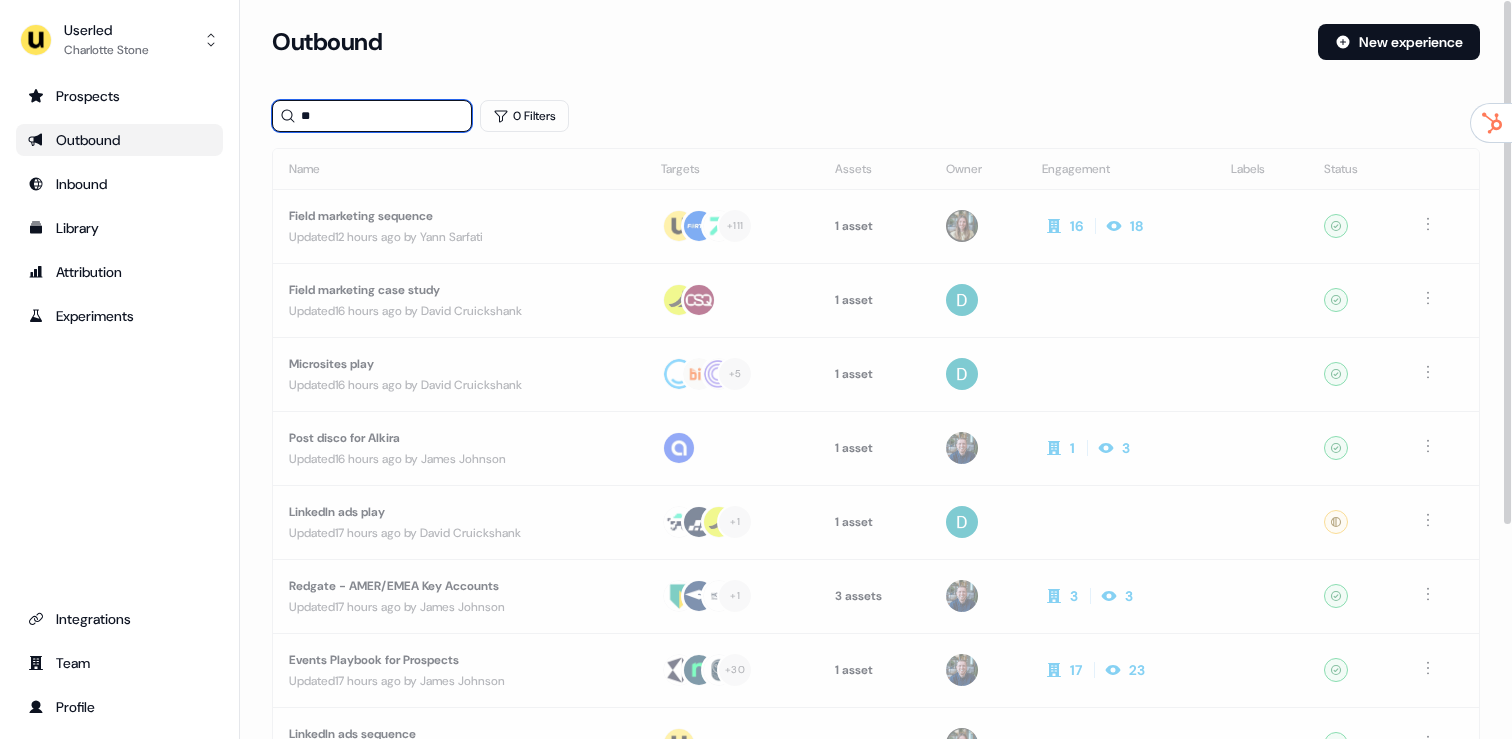 type on "*" 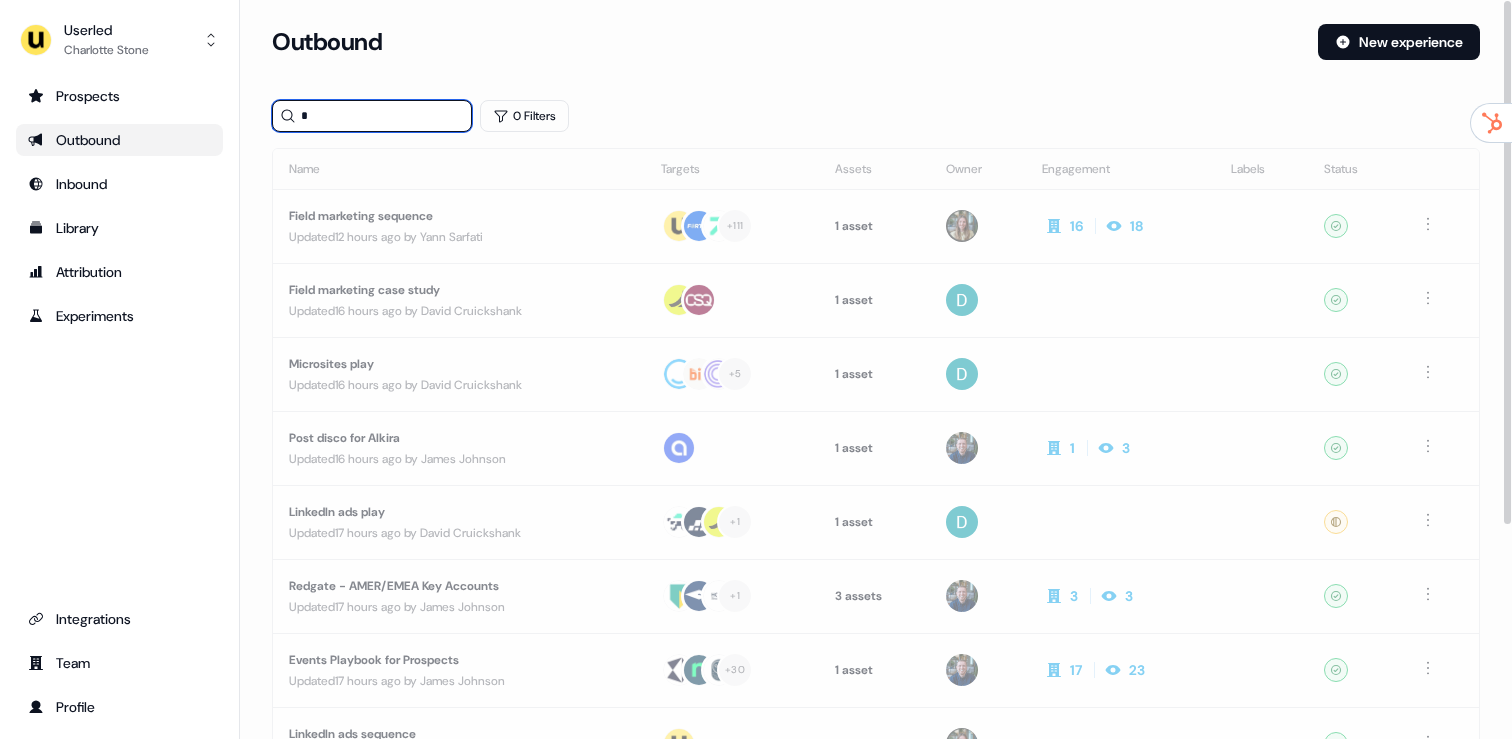 type 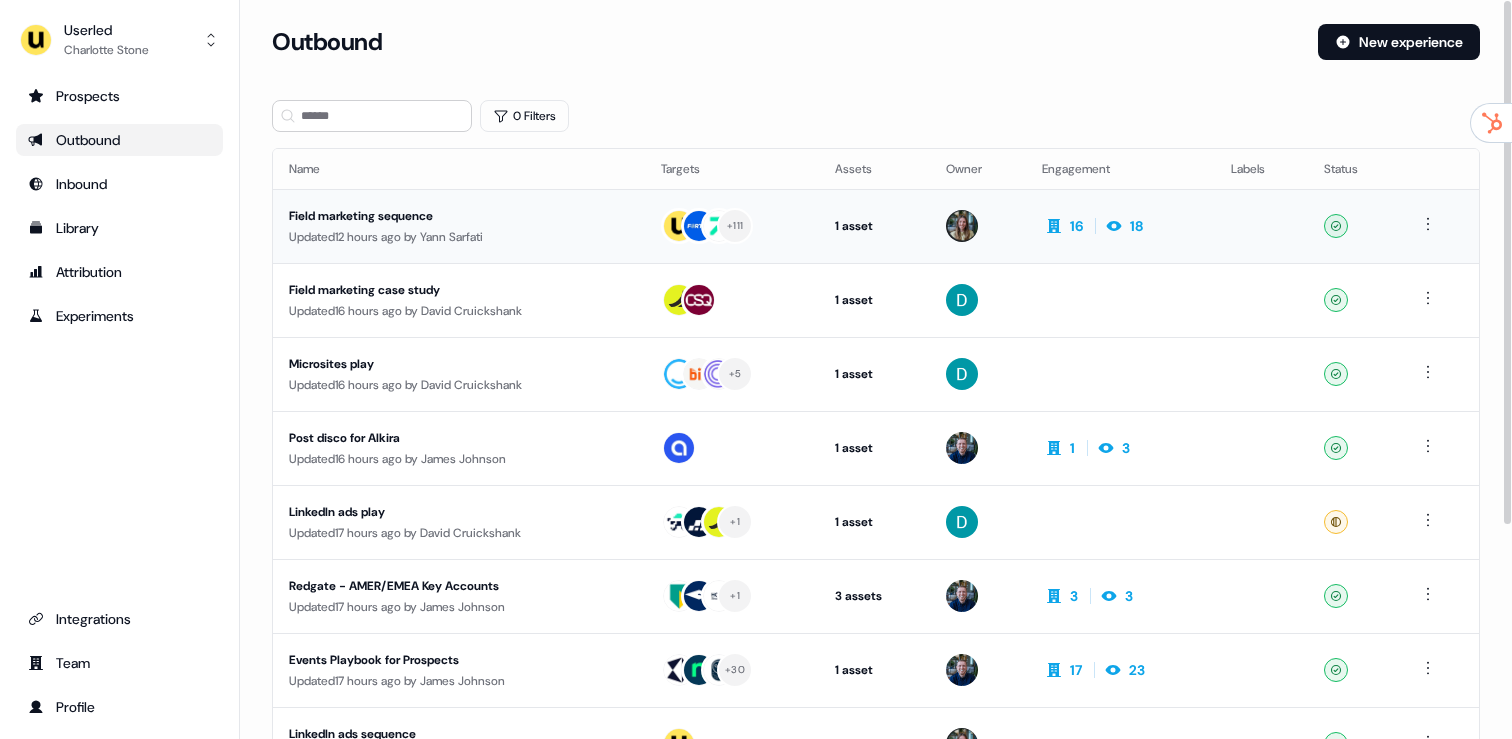 click on "Field marketing sequence Updated  12 hours ago   by   Yann Sarfati" at bounding box center (459, 226) 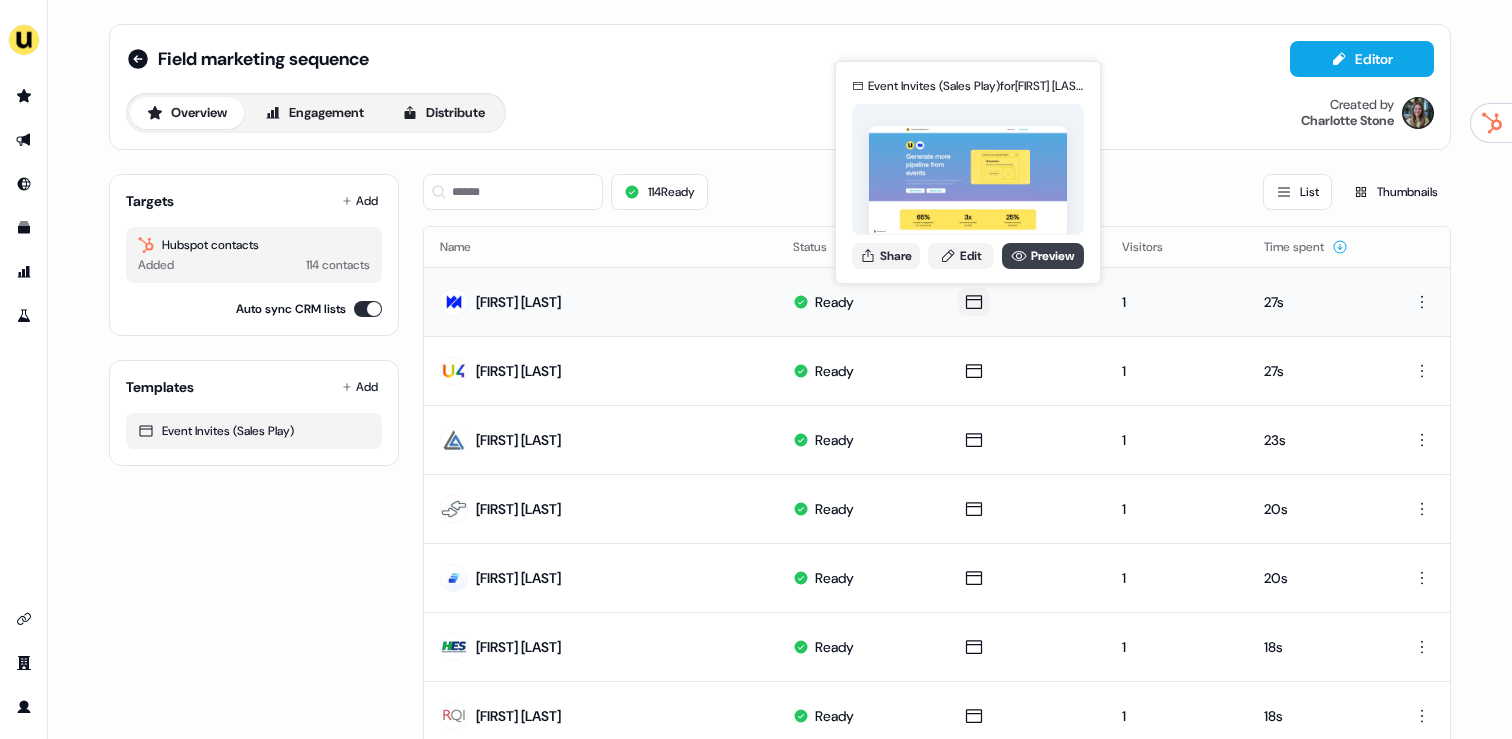 click on "Preview" at bounding box center [1043, 256] 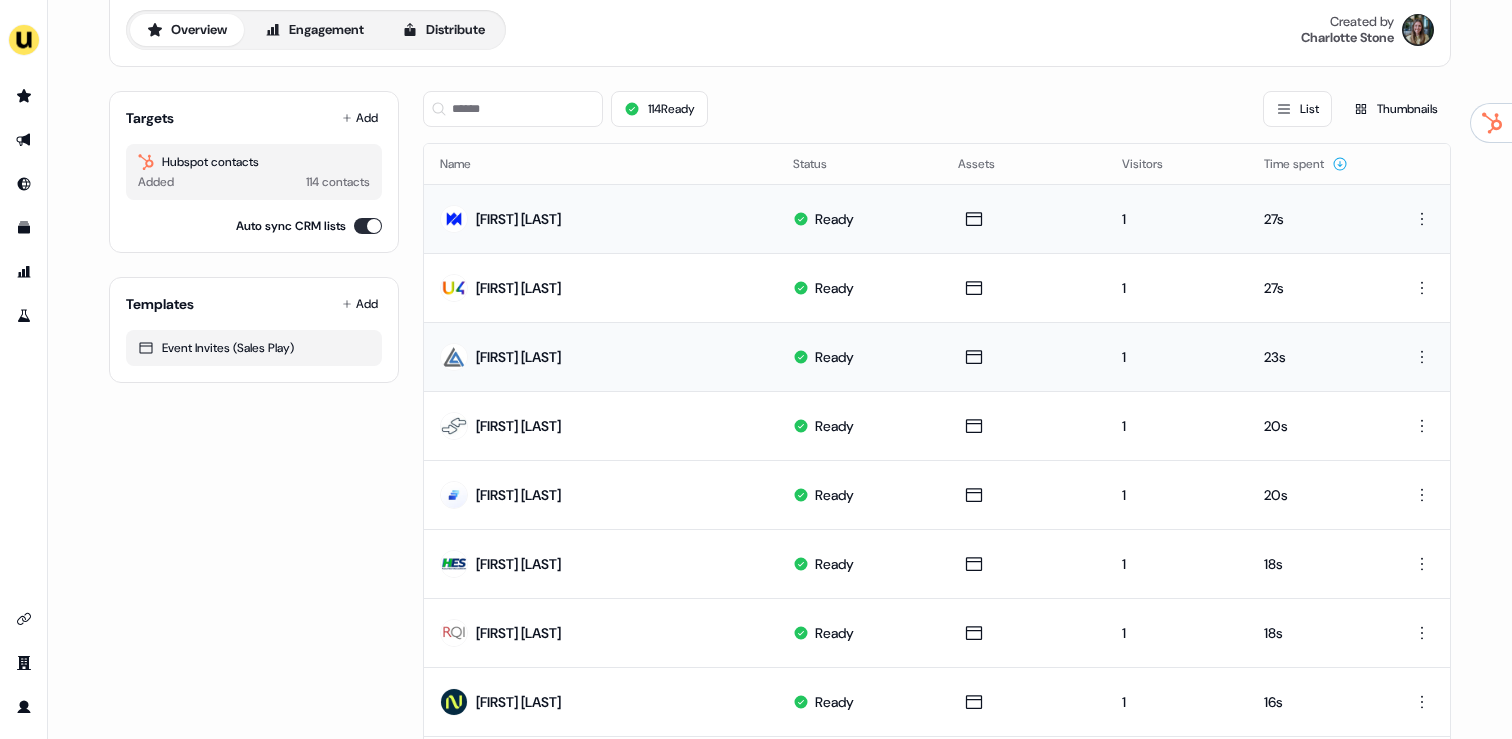 scroll, scrollTop: 73, scrollLeft: 0, axis: vertical 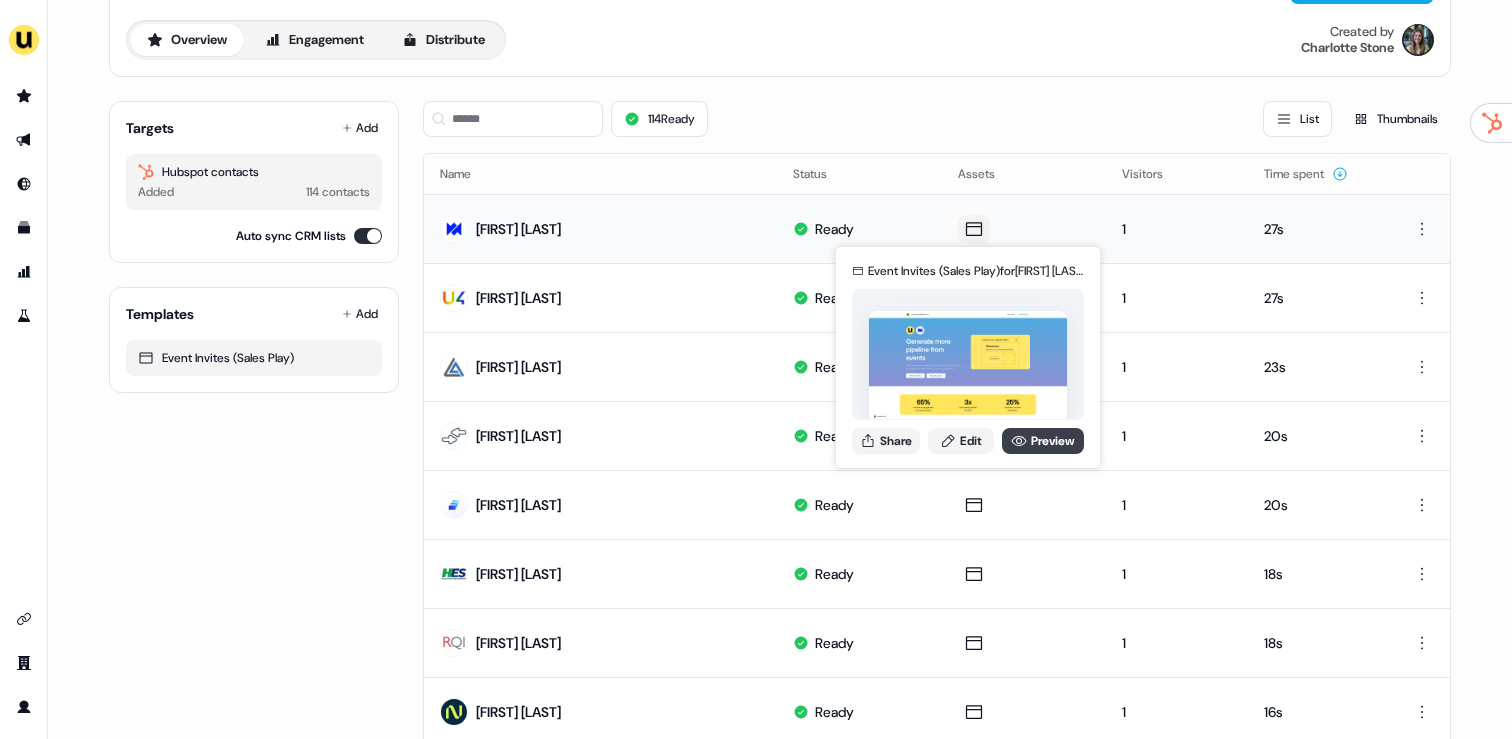 click on "Preview" at bounding box center [1043, 441] 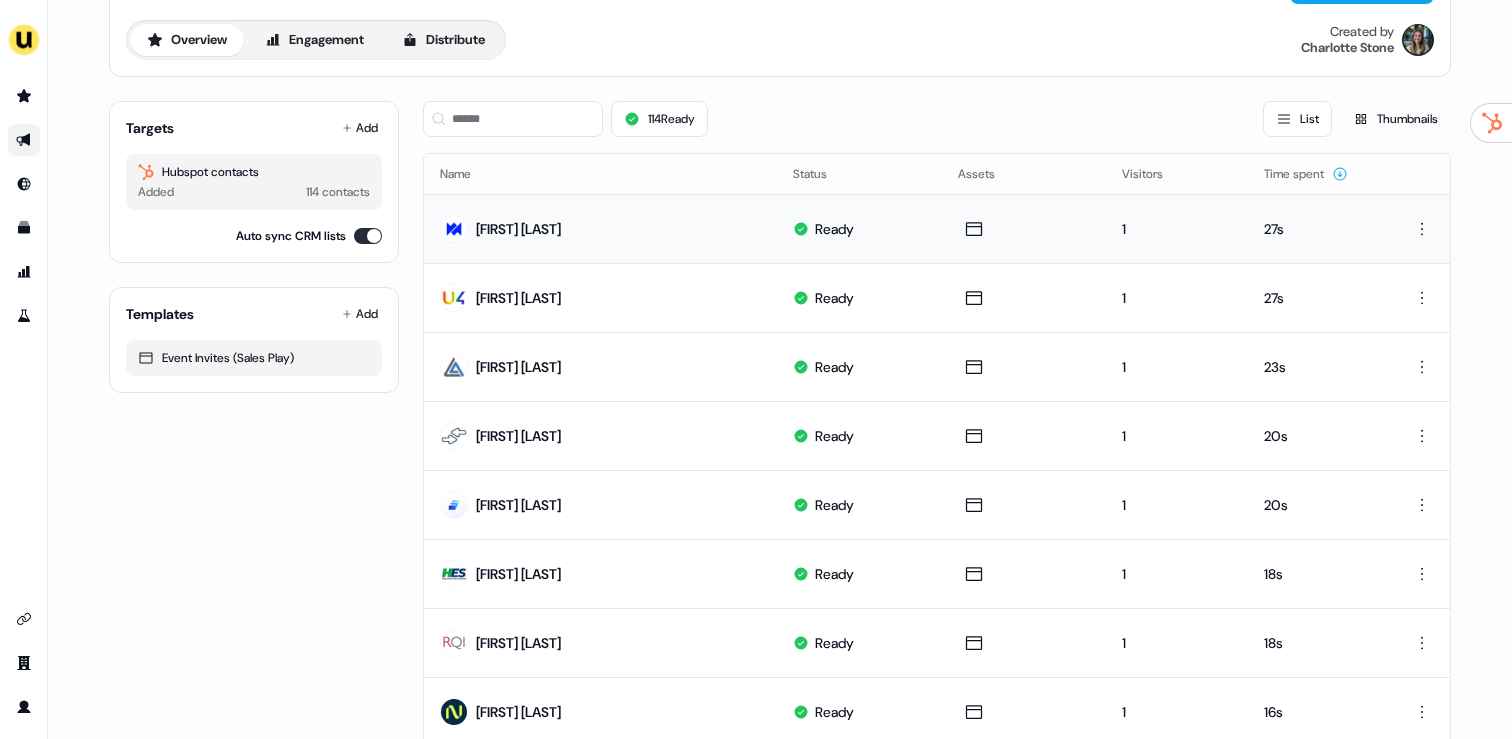 click 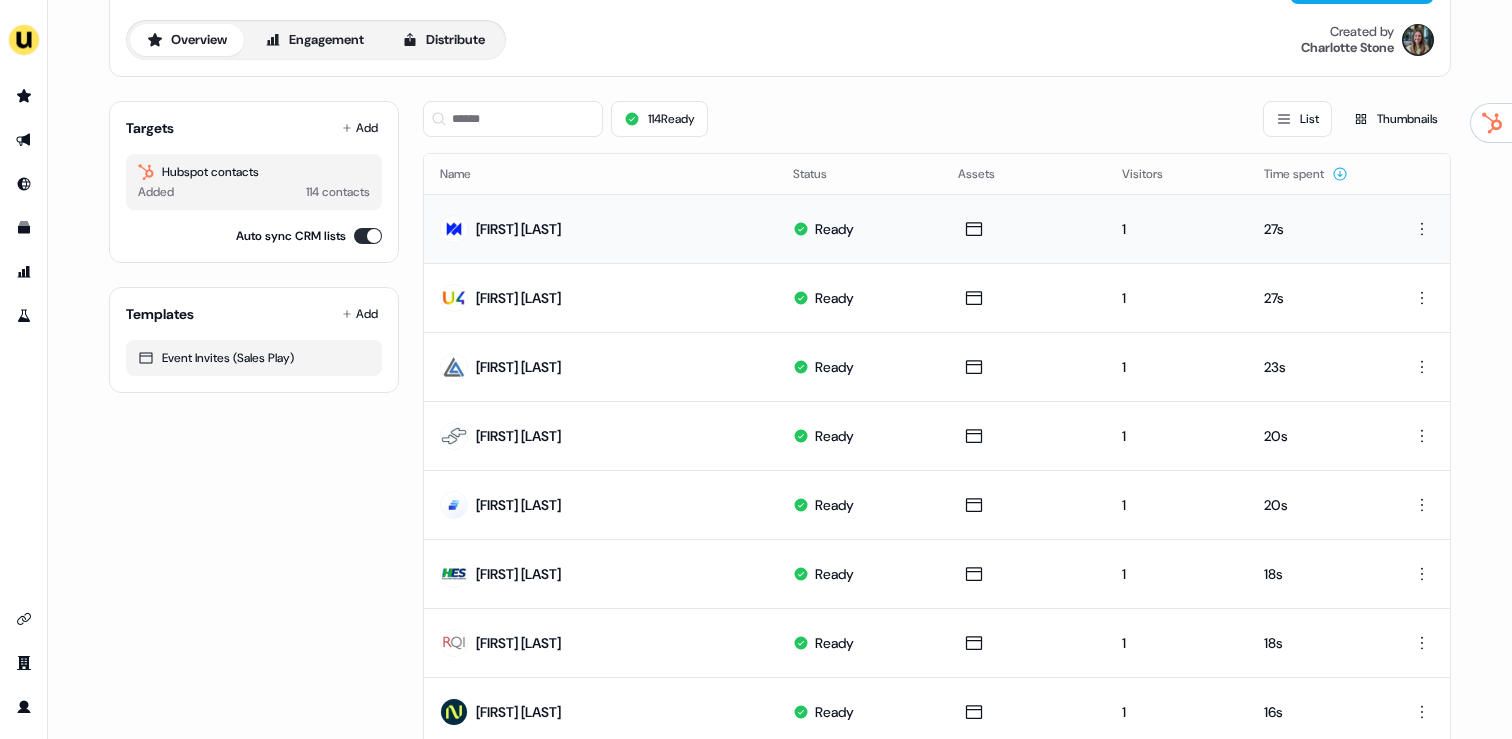 scroll, scrollTop: 0, scrollLeft: 0, axis: both 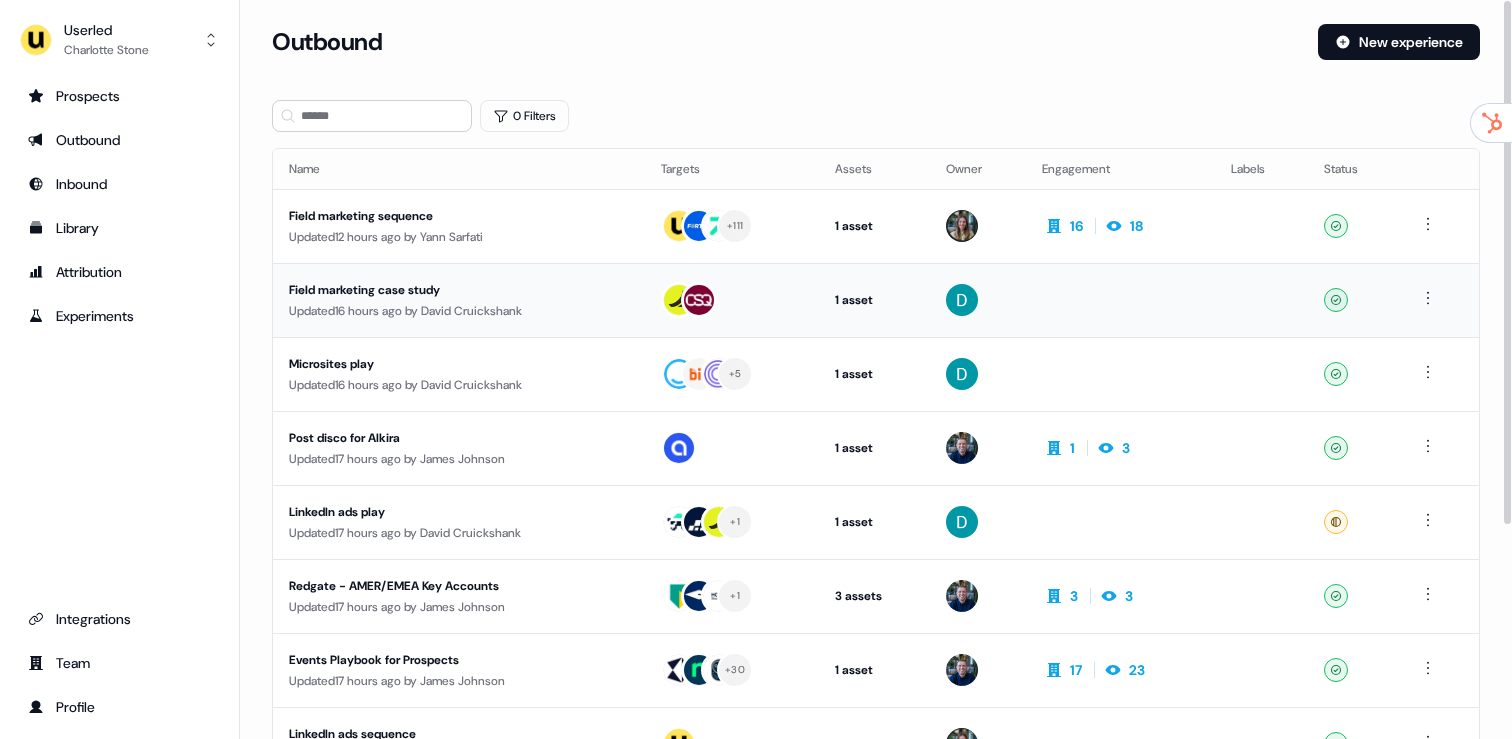 click on "Updated  16 hours ago   by   David Cruickshank" at bounding box center (459, 311) 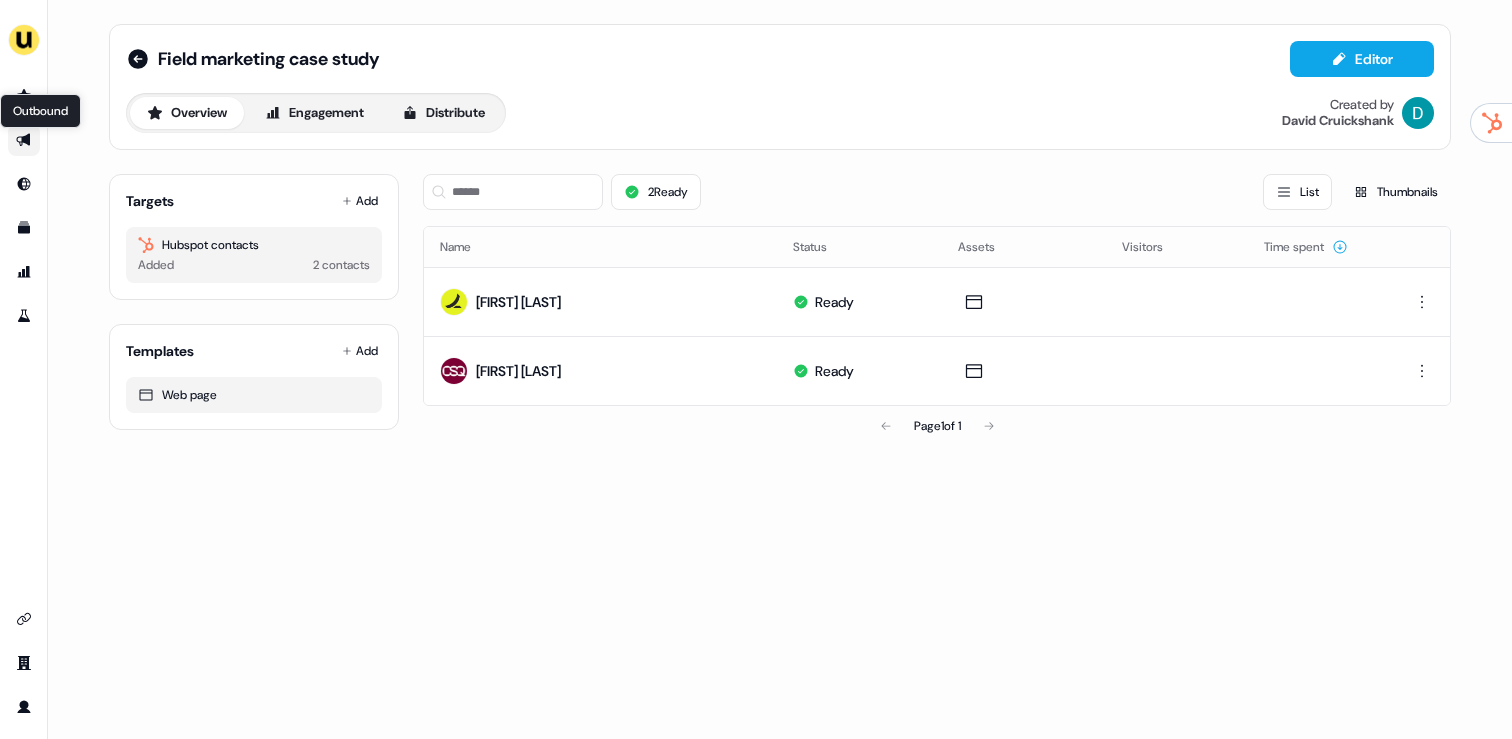 click 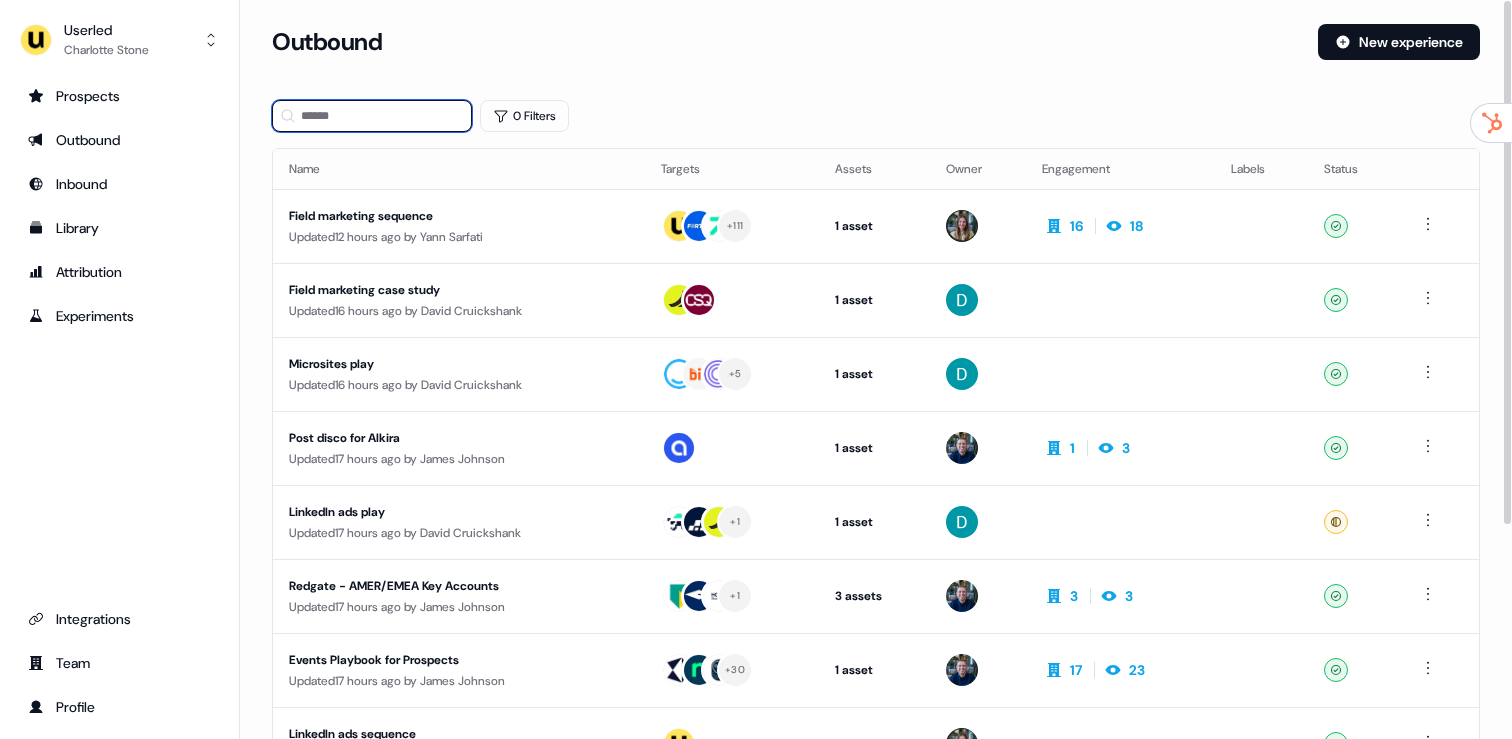 click at bounding box center (372, 116) 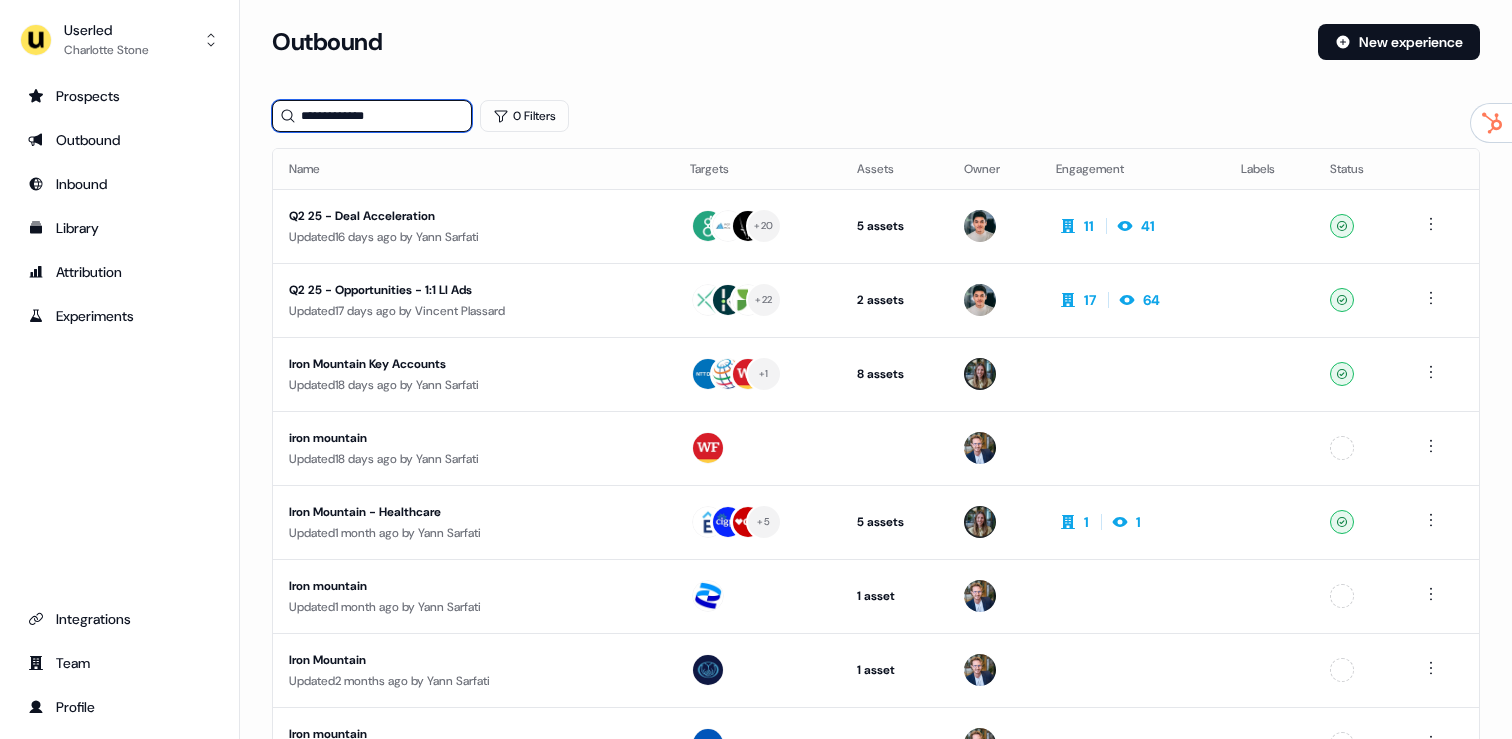 type on "**********" 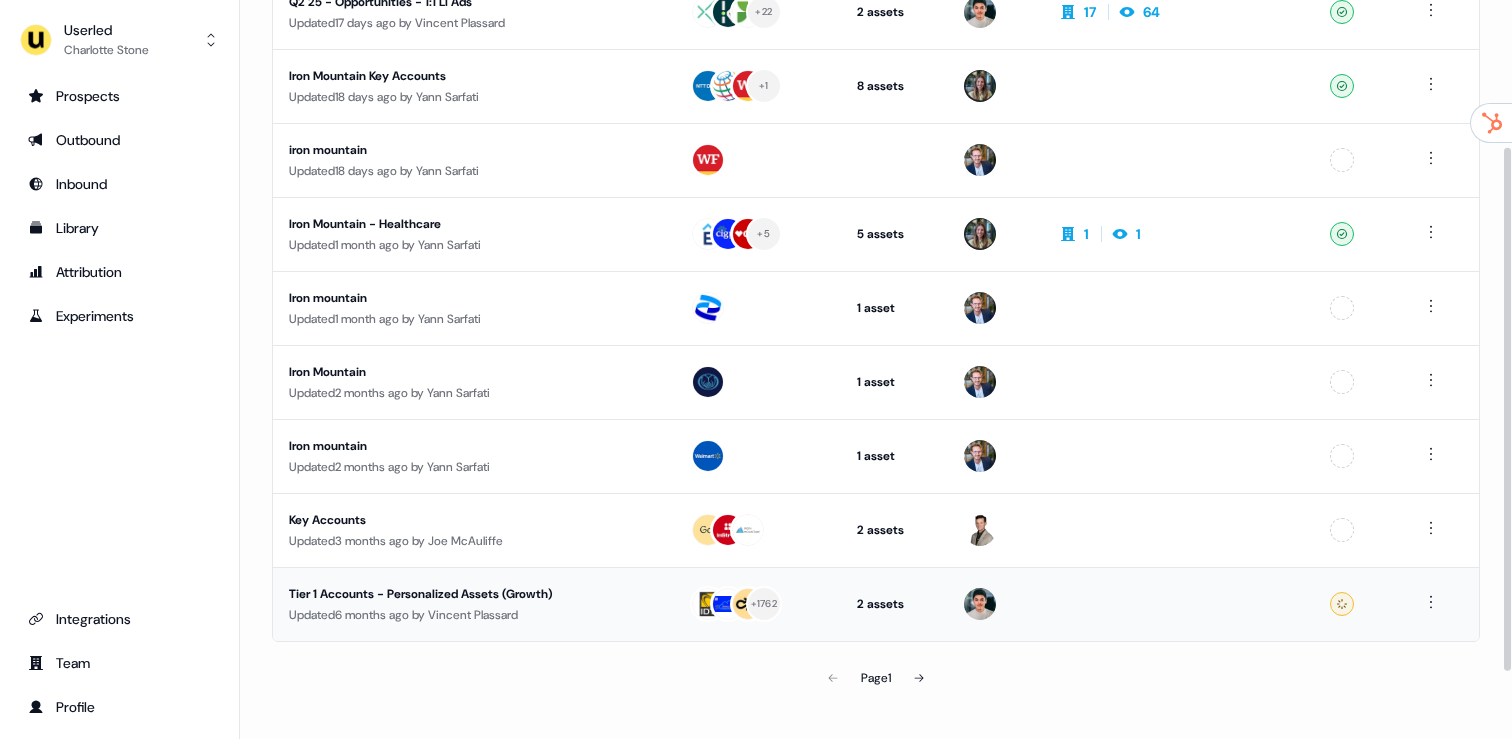 scroll, scrollTop: 302, scrollLeft: 0, axis: vertical 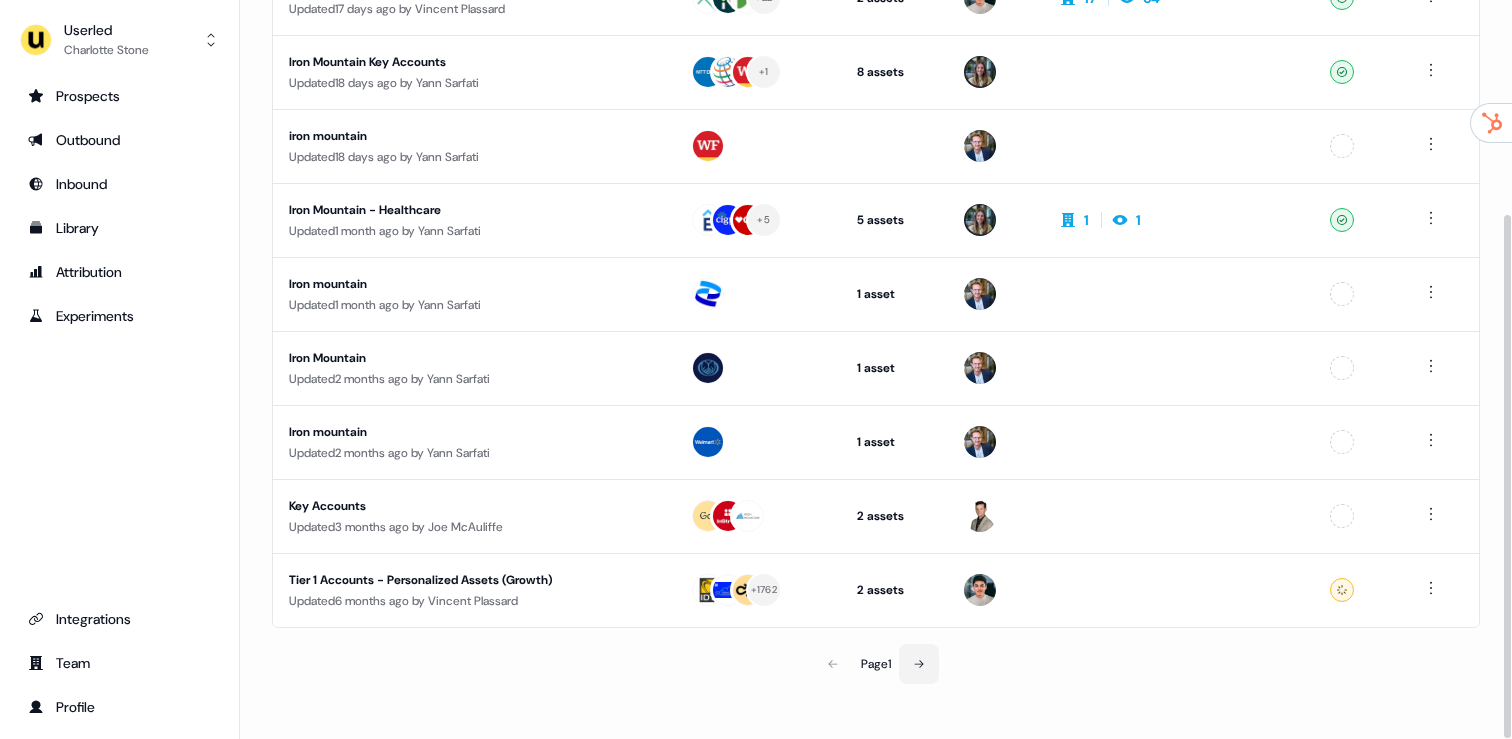 click at bounding box center [919, 664] 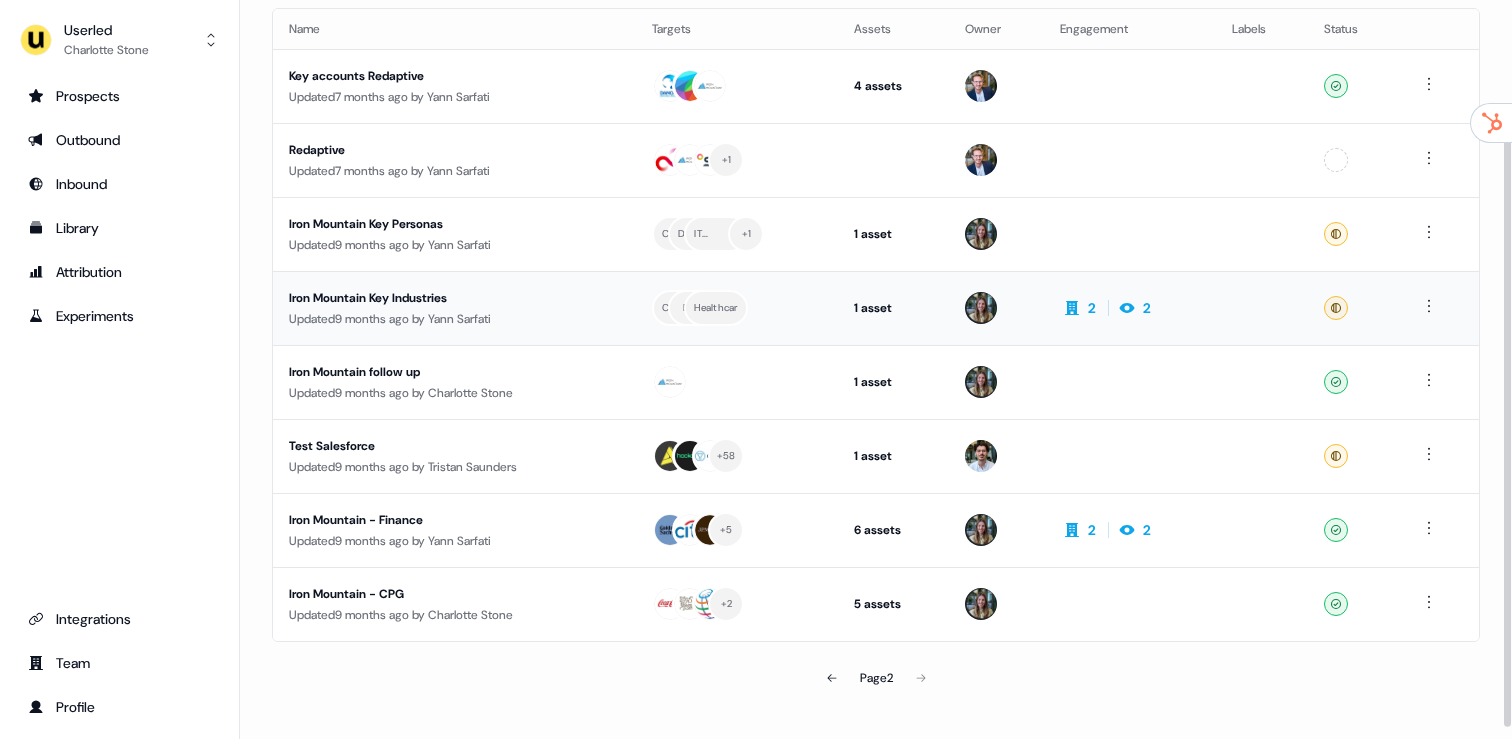 scroll, scrollTop: 138, scrollLeft: 0, axis: vertical 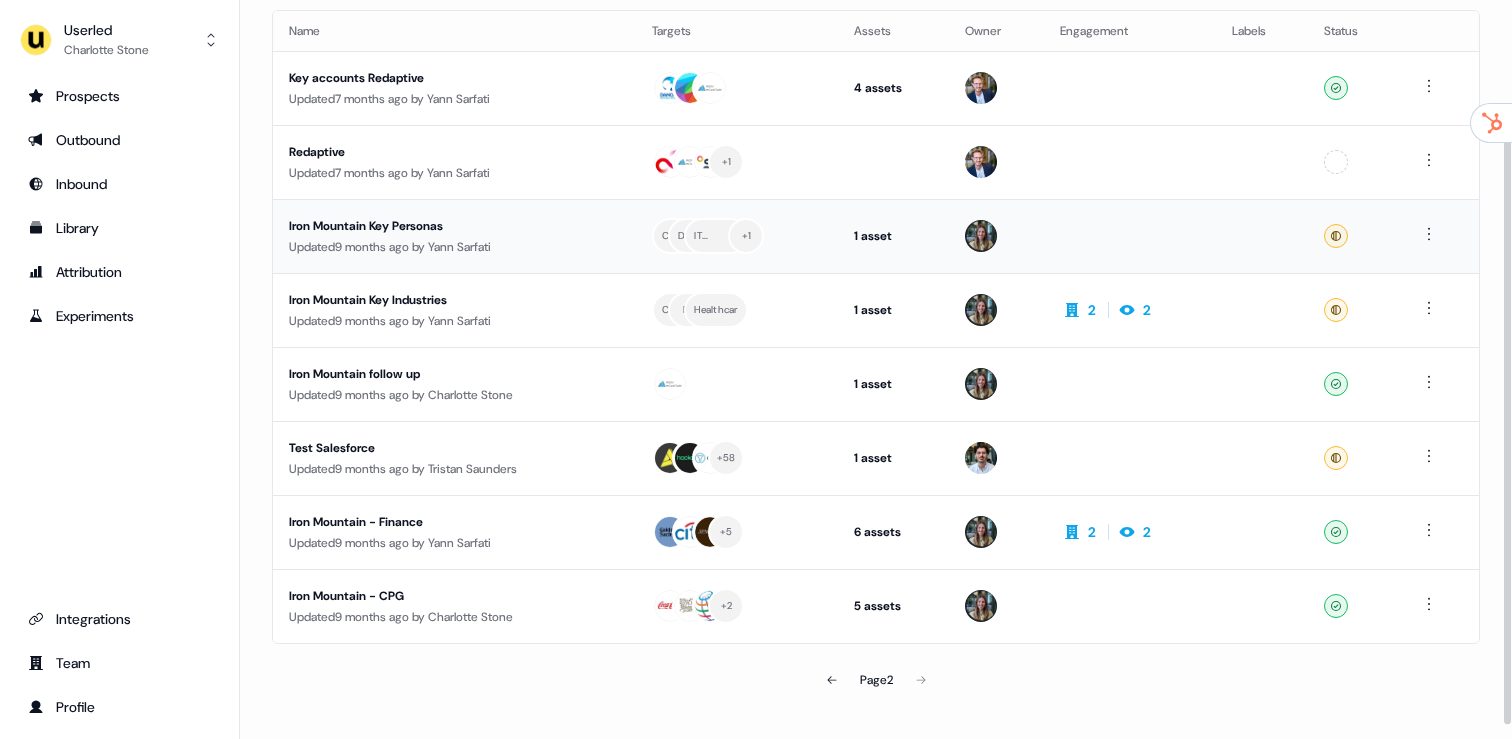 click on "Updated  9 months ago   by   Yann Sarfati" at bounding box center (454, 247) 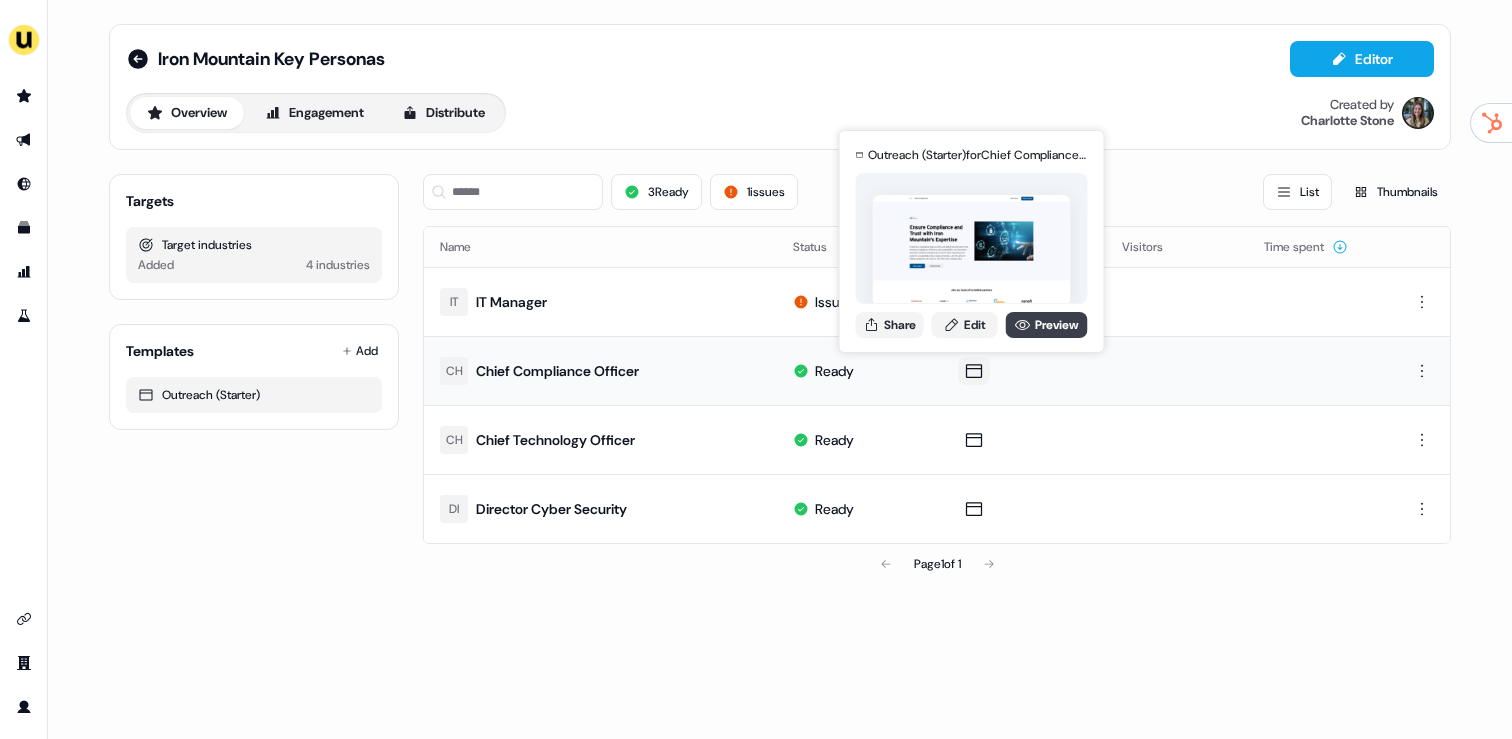 click 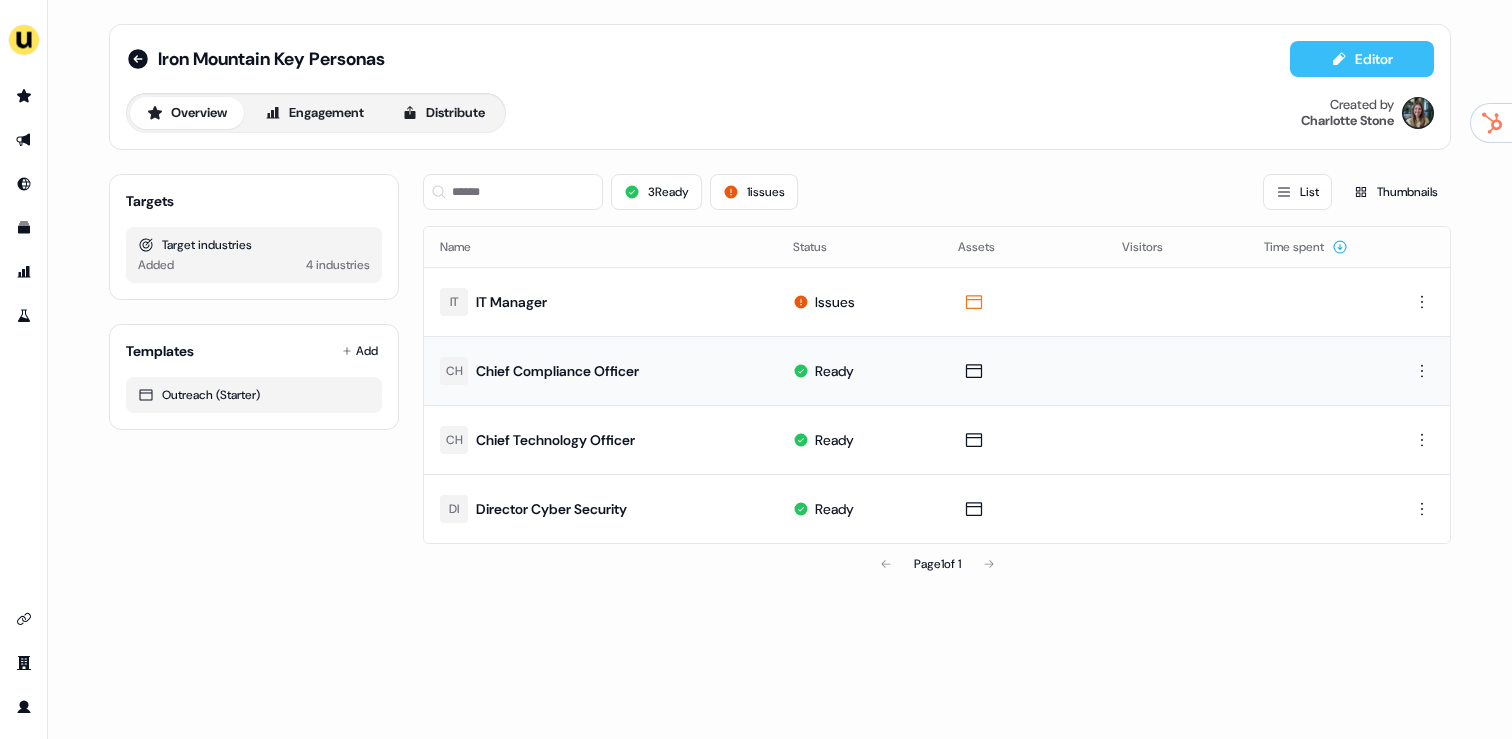 click on "Editor" at bounding box center [1362, 59] 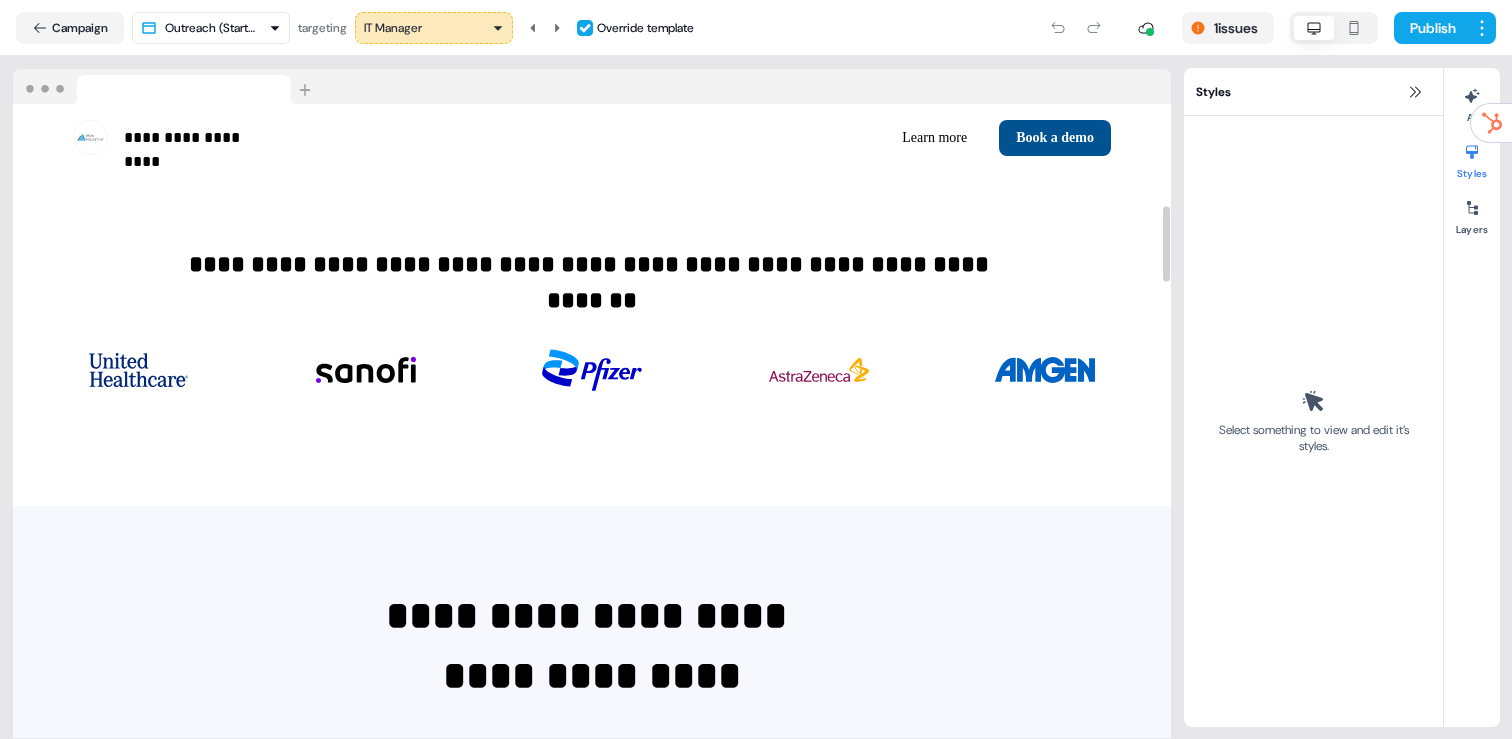 scroll, scrollTop: 852, scrollLeft: 0, axis: vertical 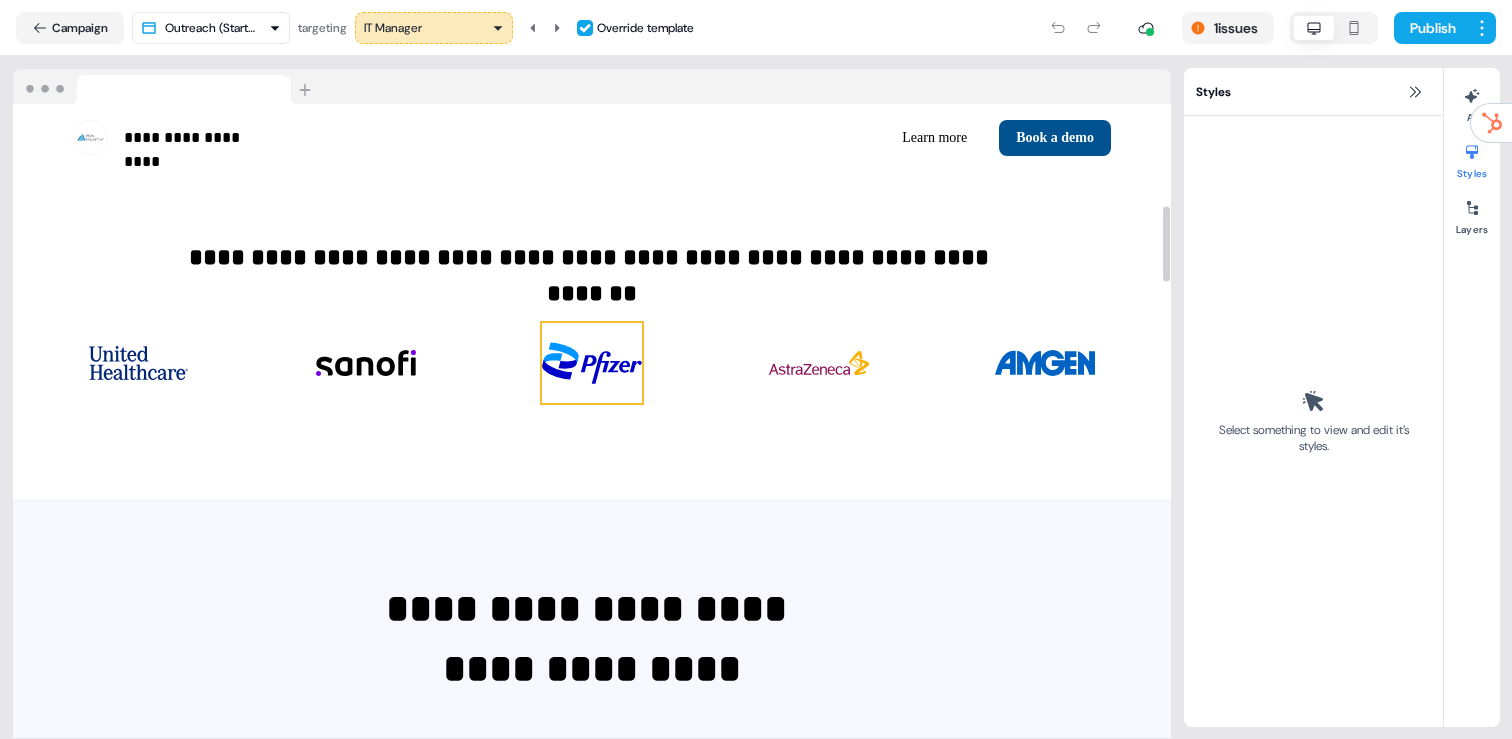 click on "**********" at bounding box center (592, 257) 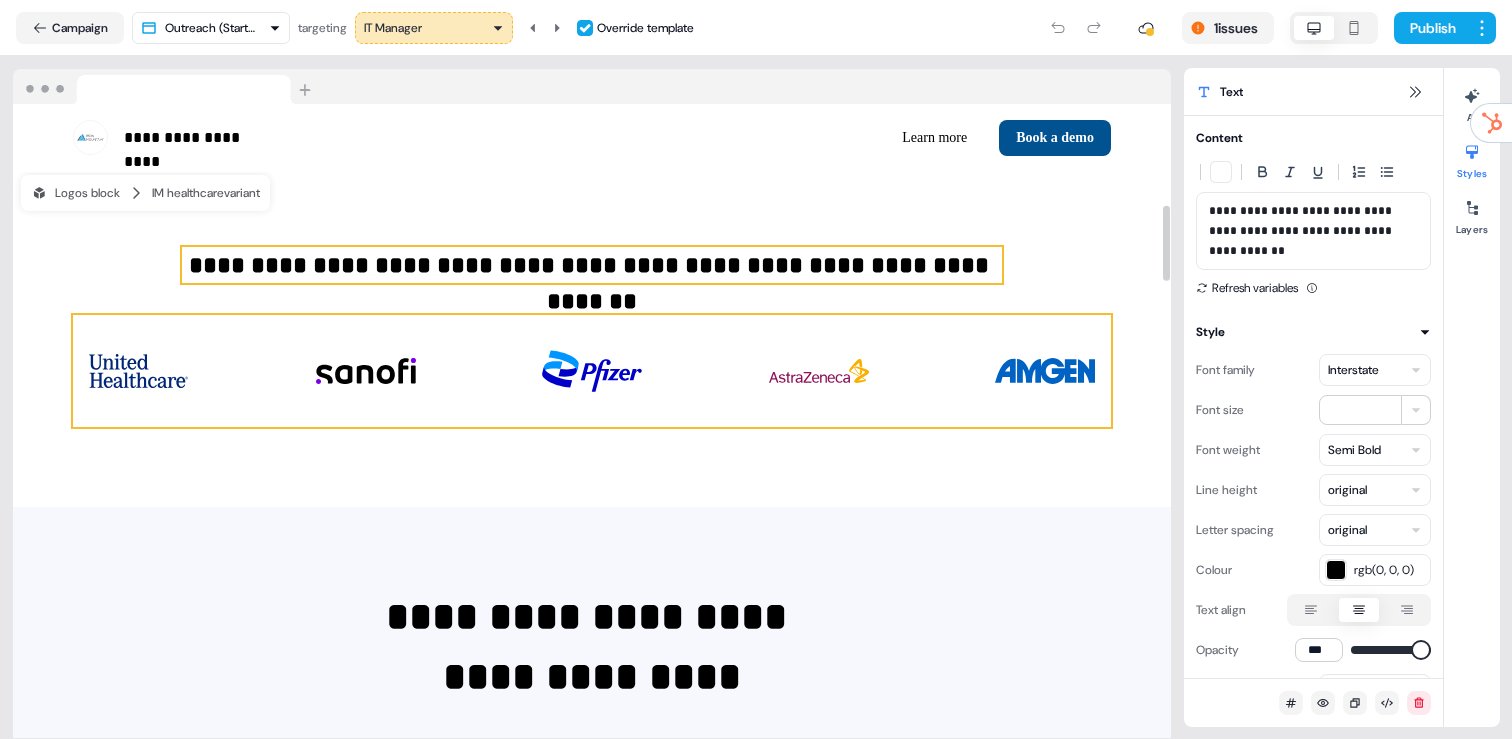 scroll, scrollTop: 846, scrollLeft: 0, axis: vertical 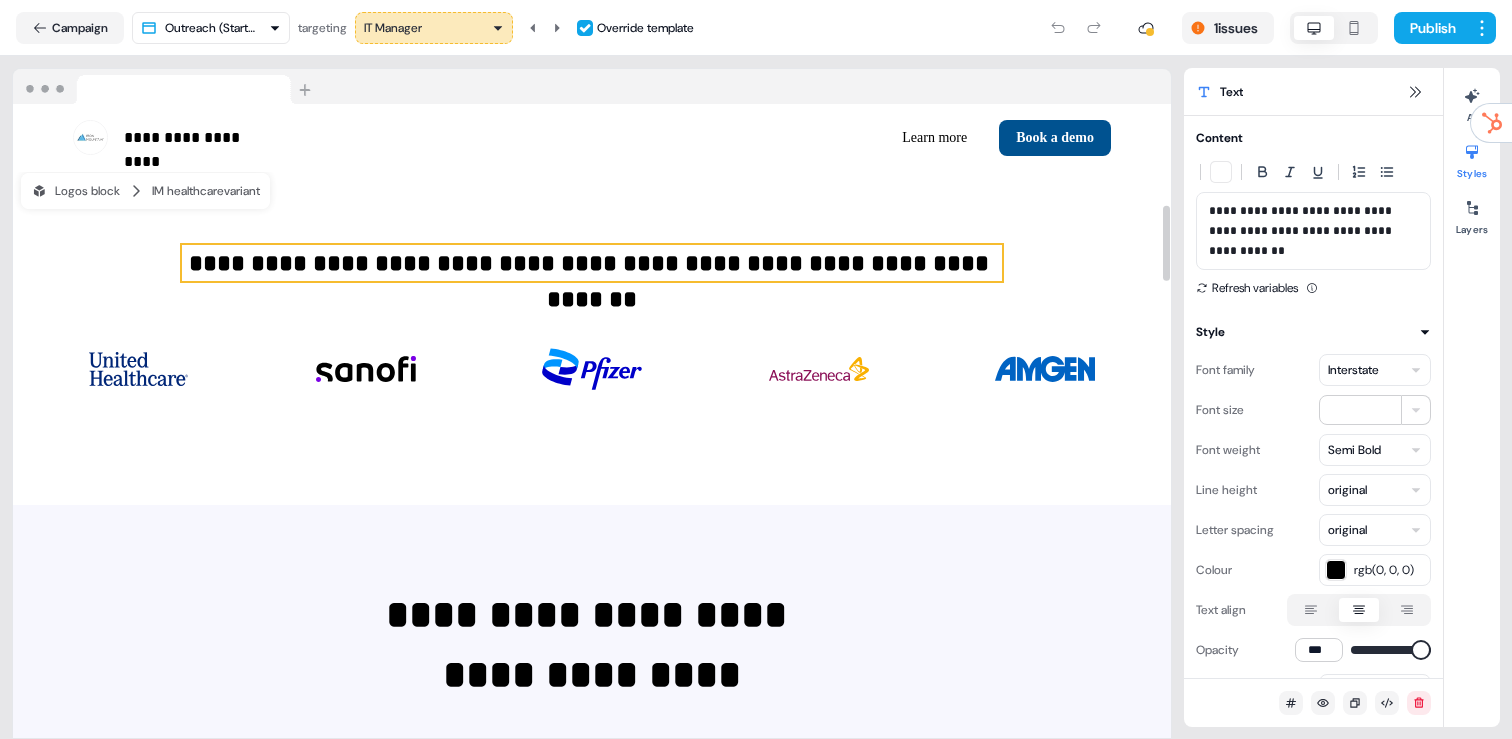 click on "**********" at bounding box center (592, 263) 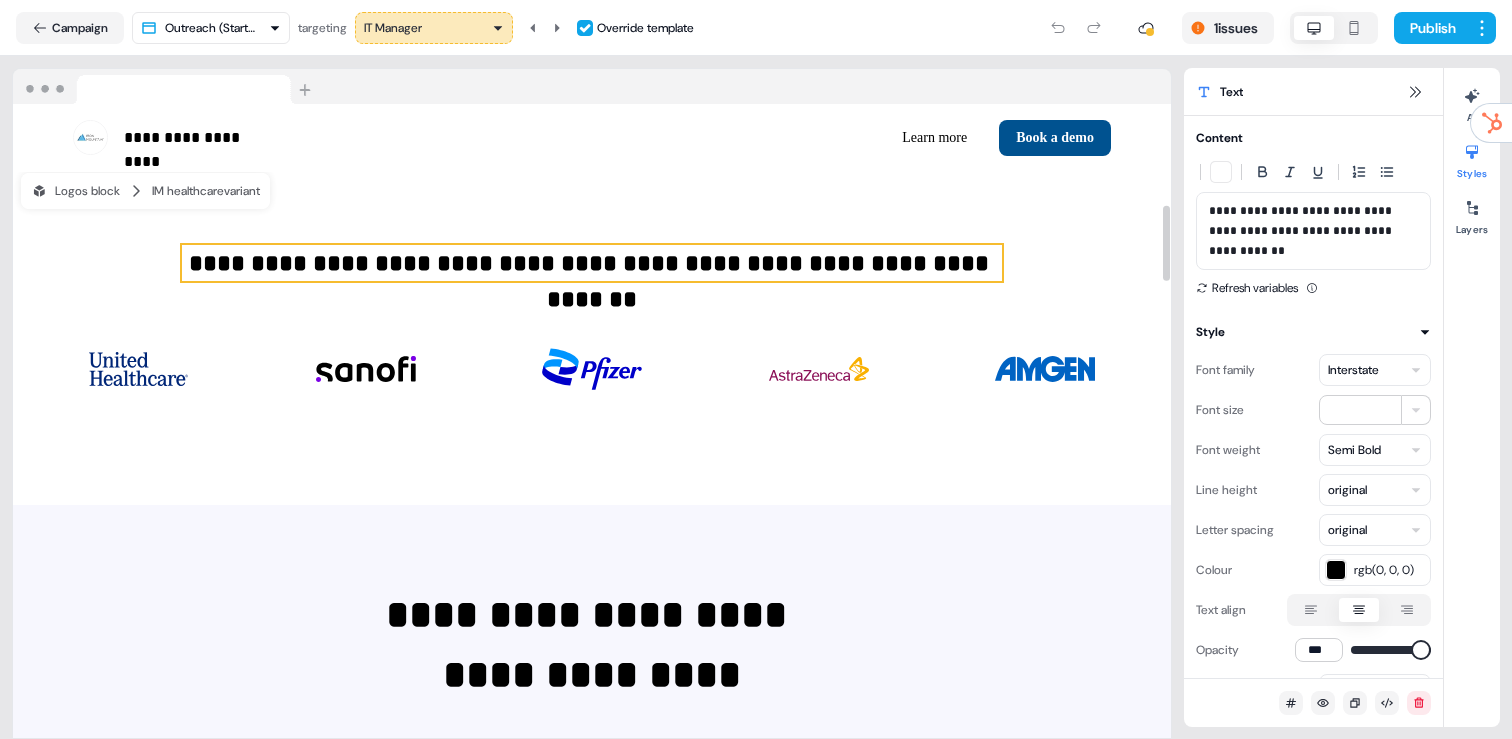 click on "**********" at bounding box center (592, 263) 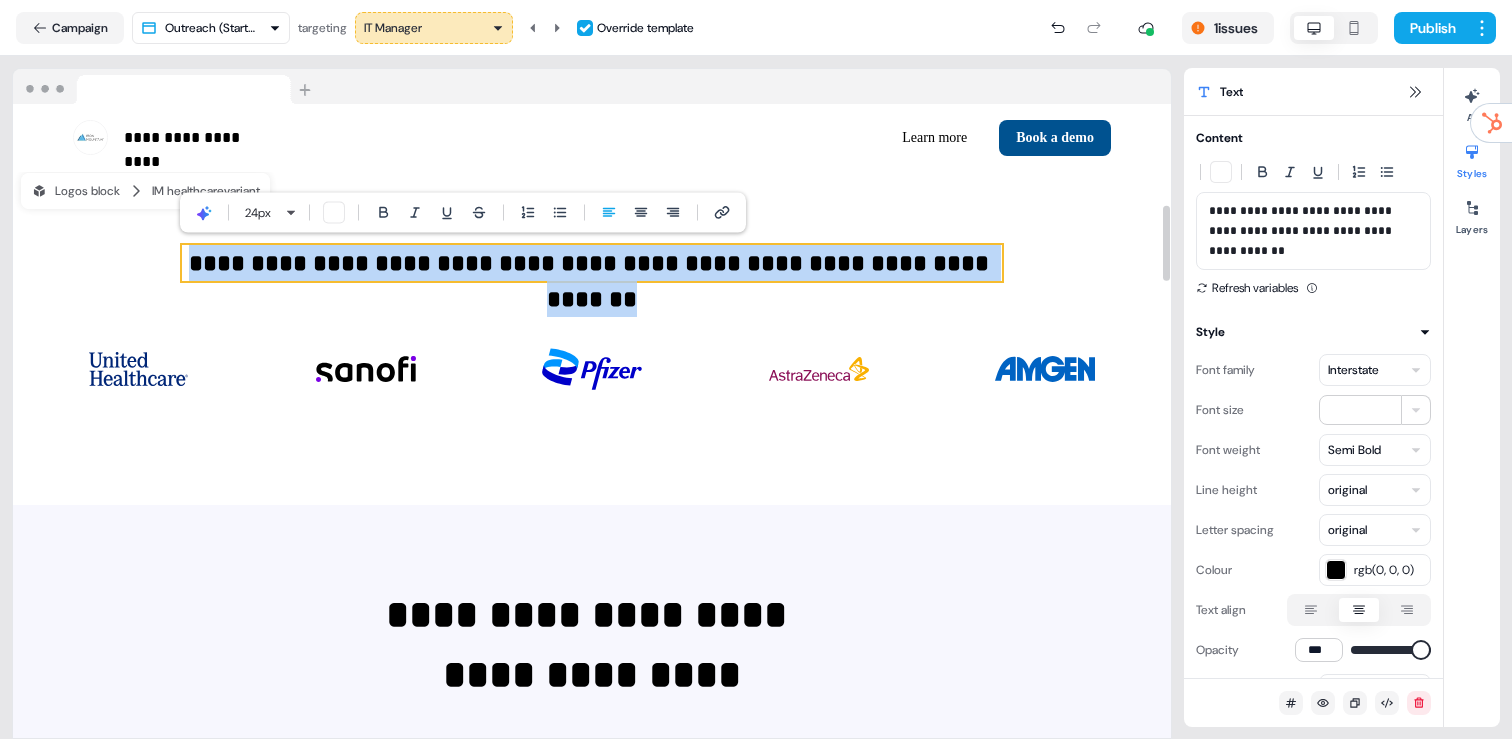 click on "**********" at bounding box center [592, 263] 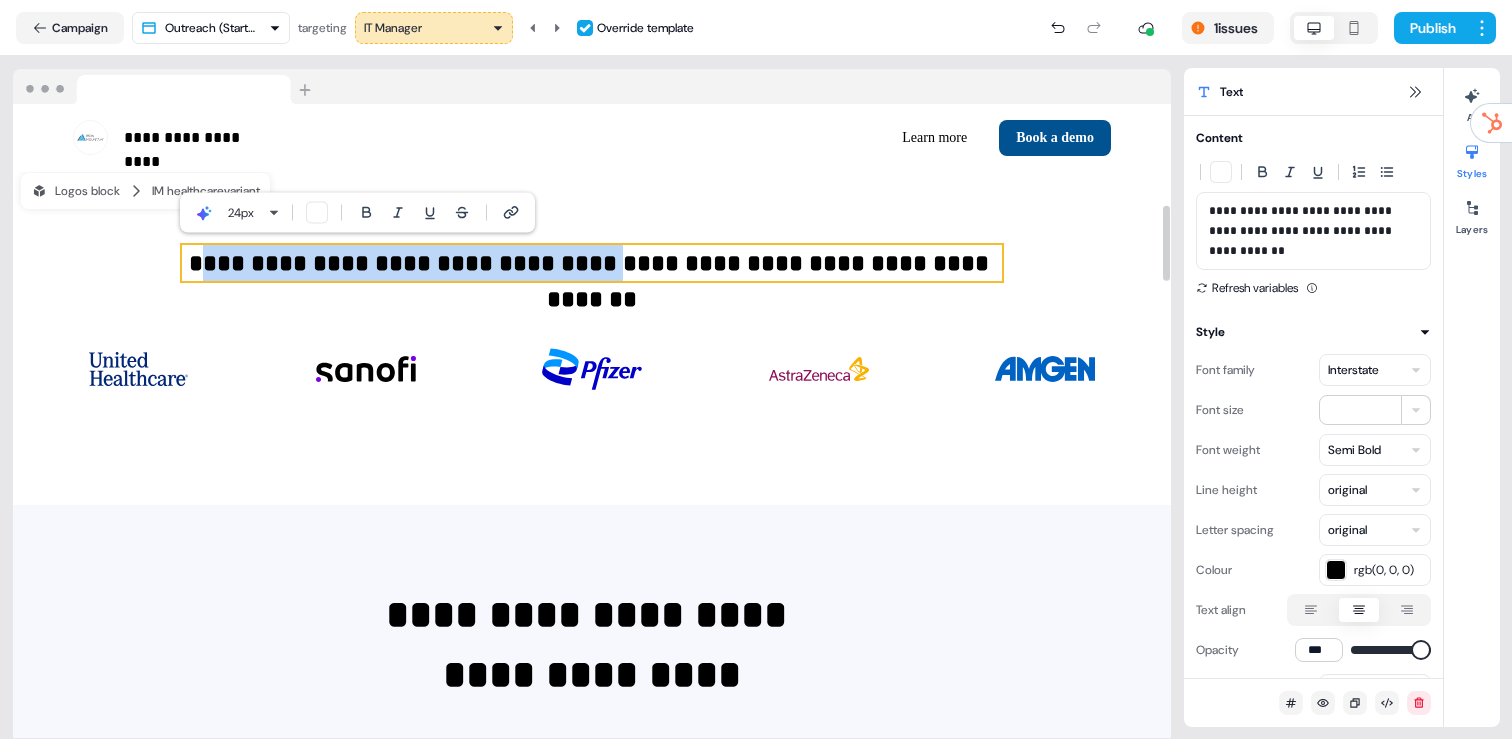 drag, startPoint x: 604, startPoint y: 259, endPoint x: 191, endPoint y: 250, distance: 413.09805 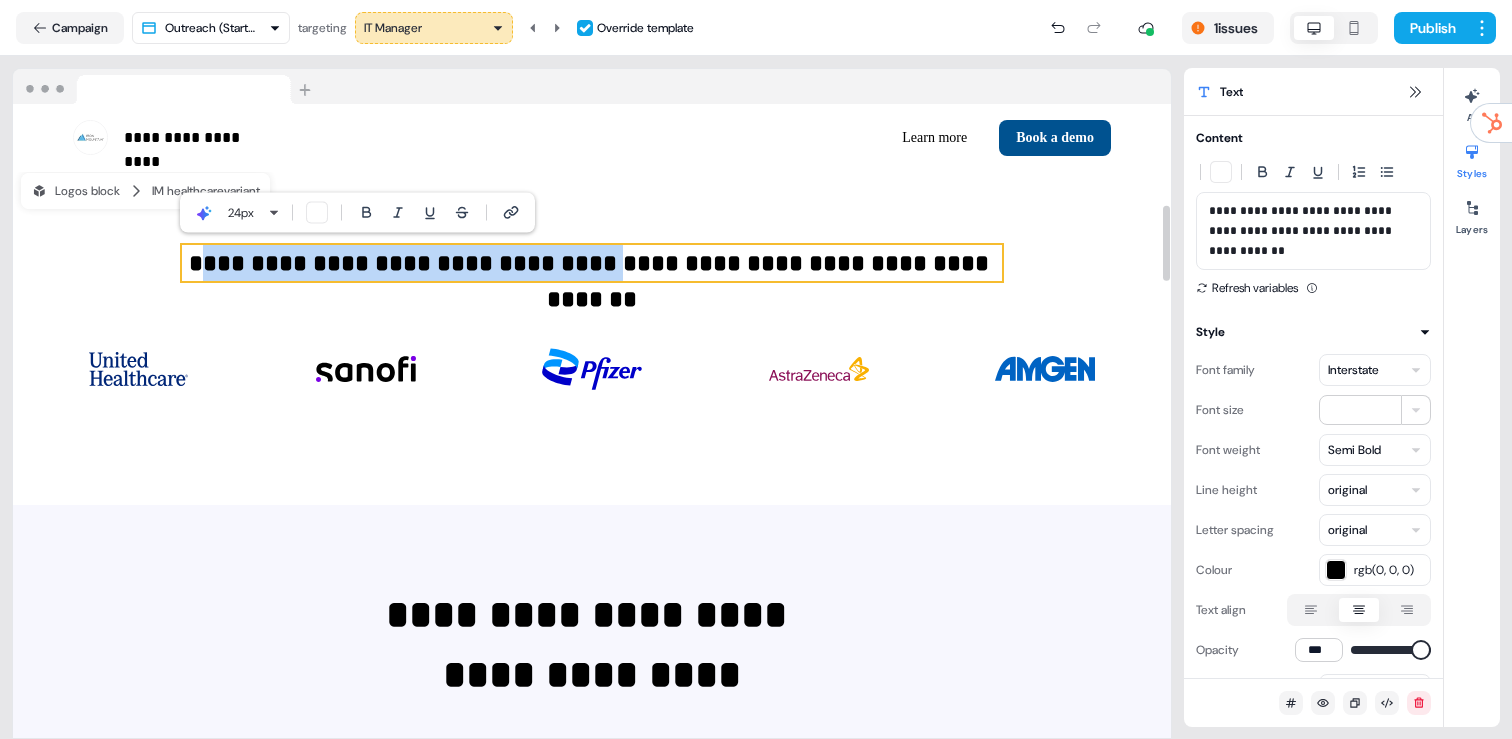 click on "**********" at bounding box center [592, 263] 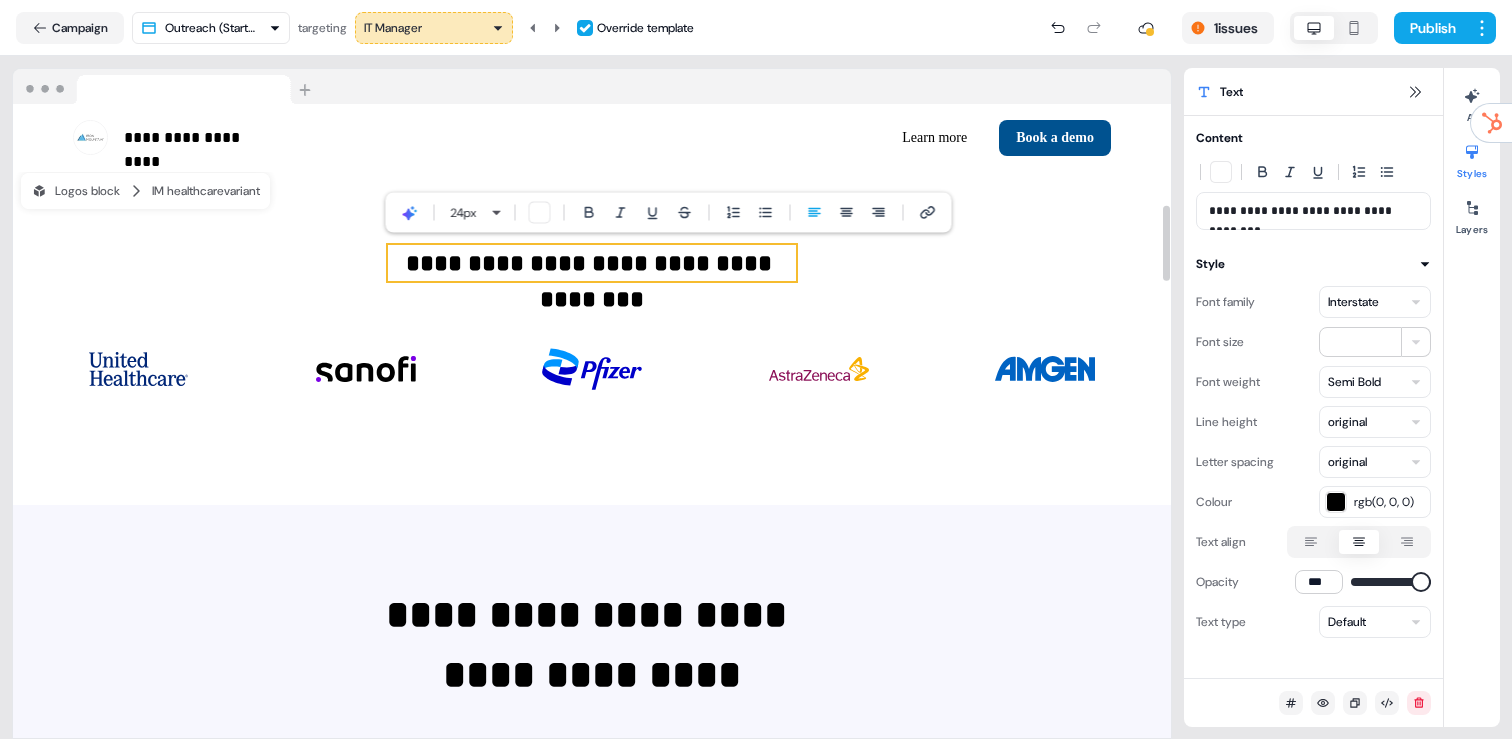type 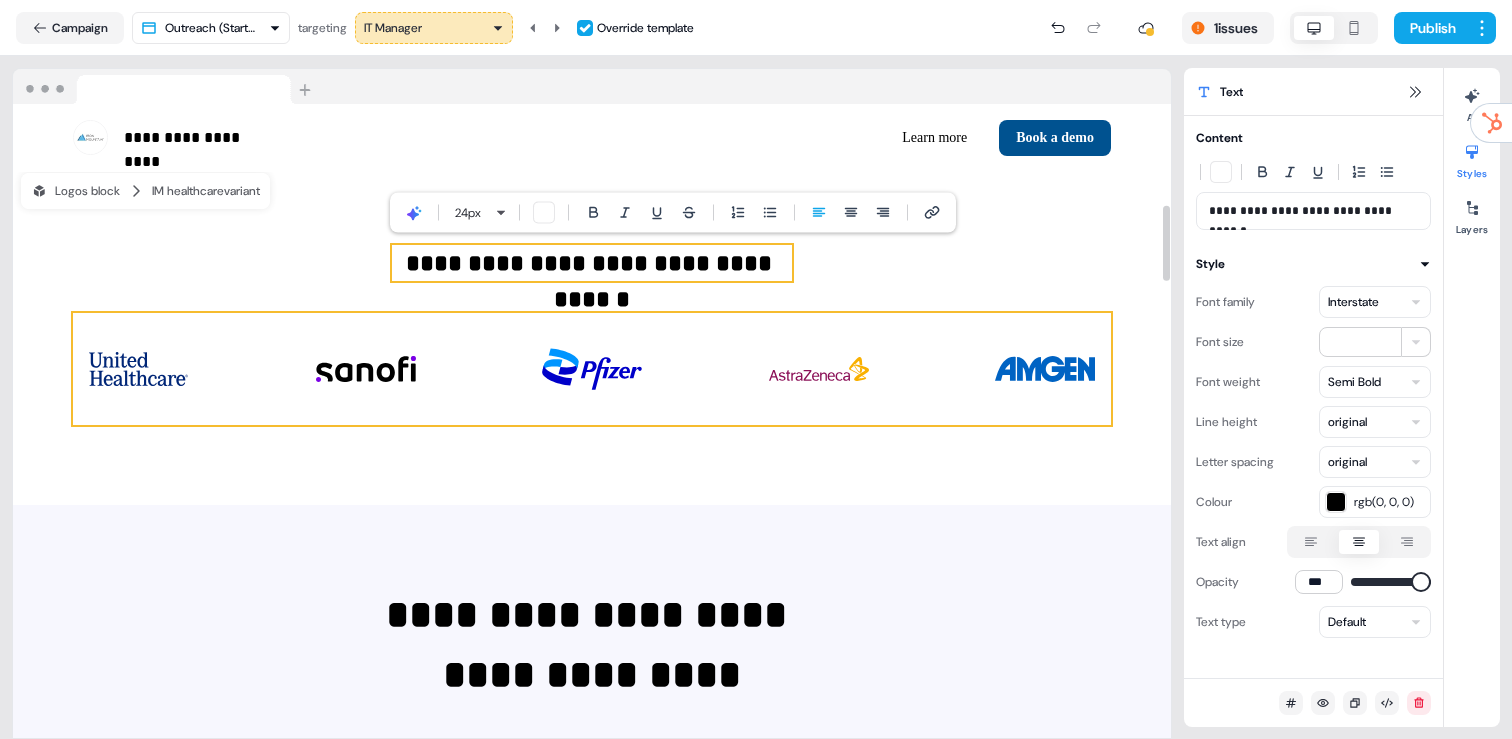 click on "To pick up a draggable item, press the space bar.
While dragging, use the arrow keys to move the item.
Press space again to drop the item in its new position, or press escape to cancel." at bounding box center [592, 369] 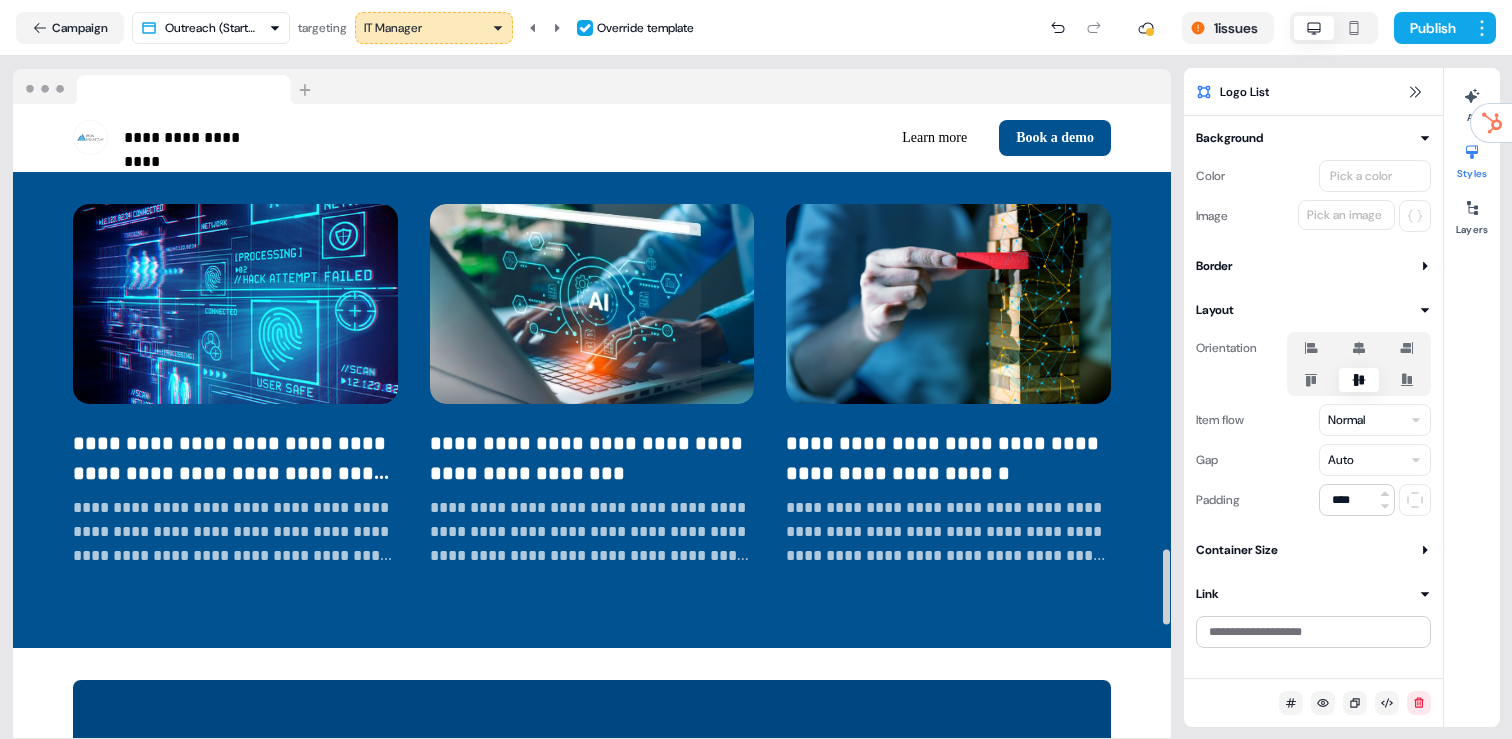 scroll, scrollTop: 3884, scrollLeft: 0, axis: vertical 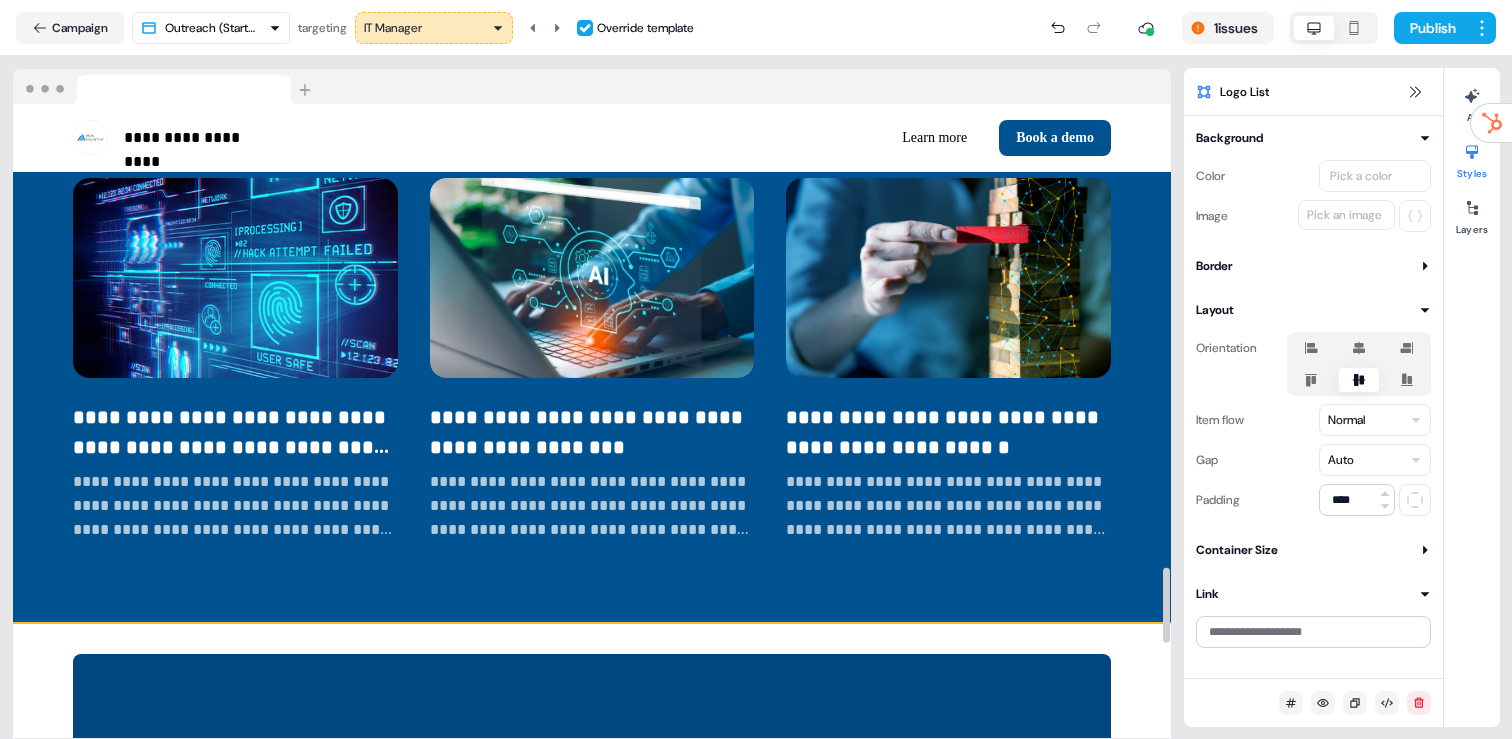 click on "**********" at bounding box center [592, 314] 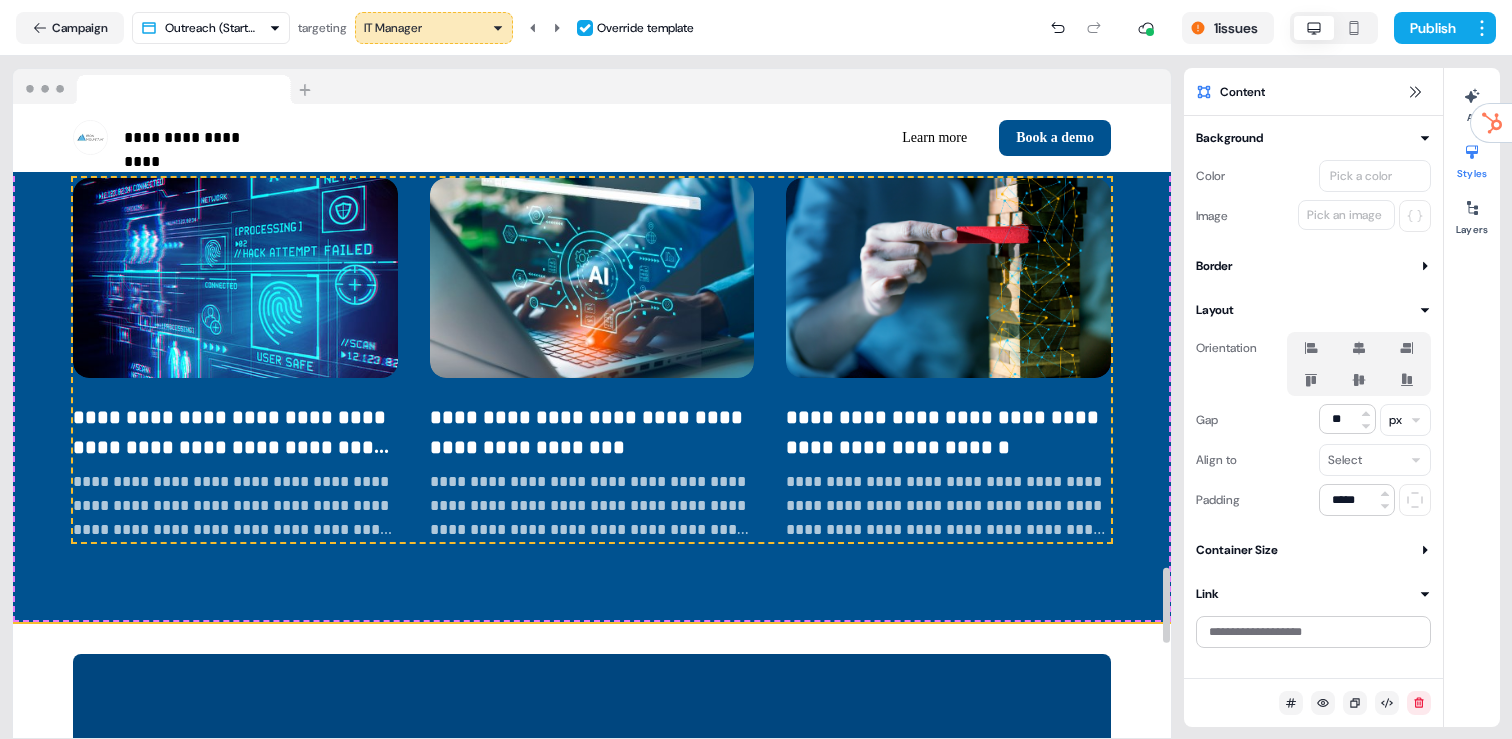 click on "**********" at bounding box center (592, 314) 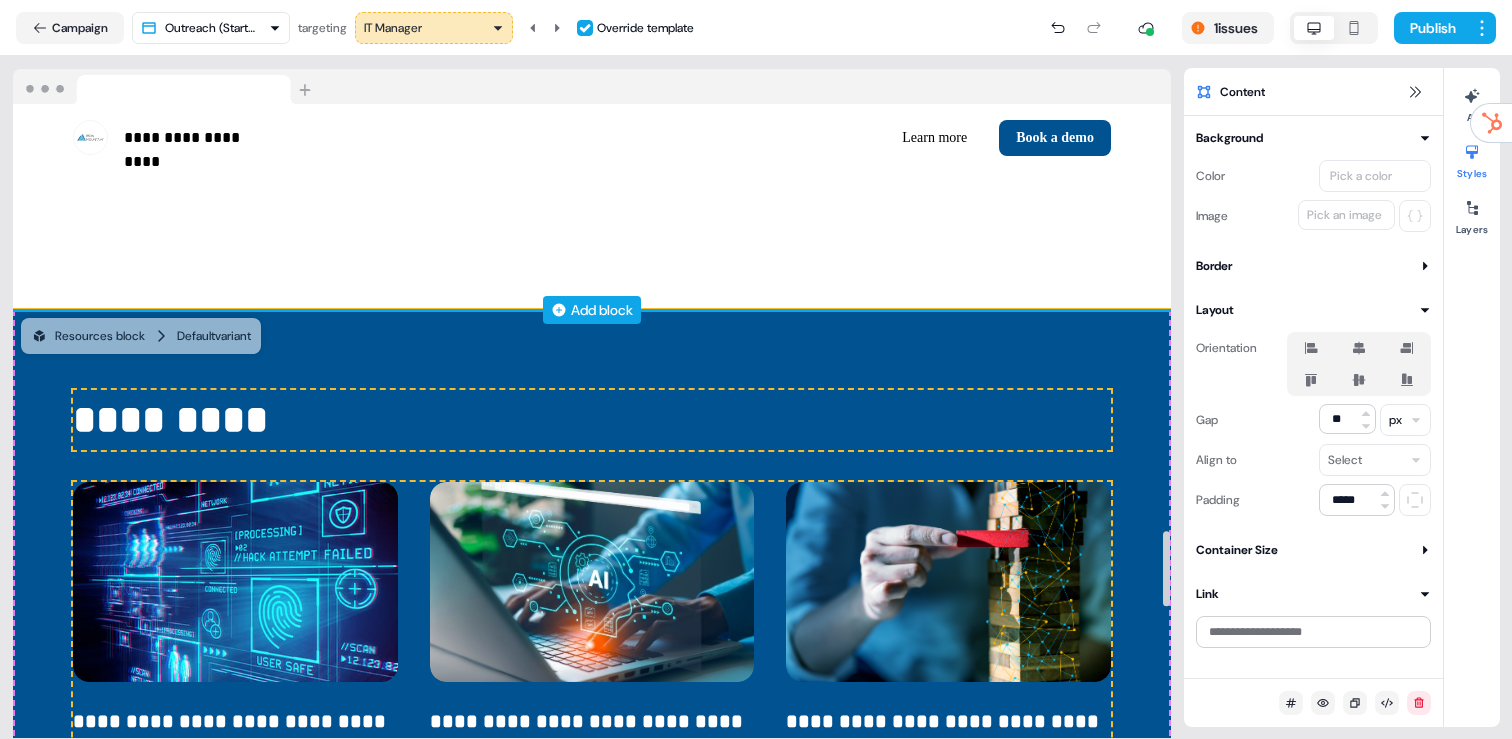 scroll, scrollTop: 3579, scrollLeft: 0, axis: vertical 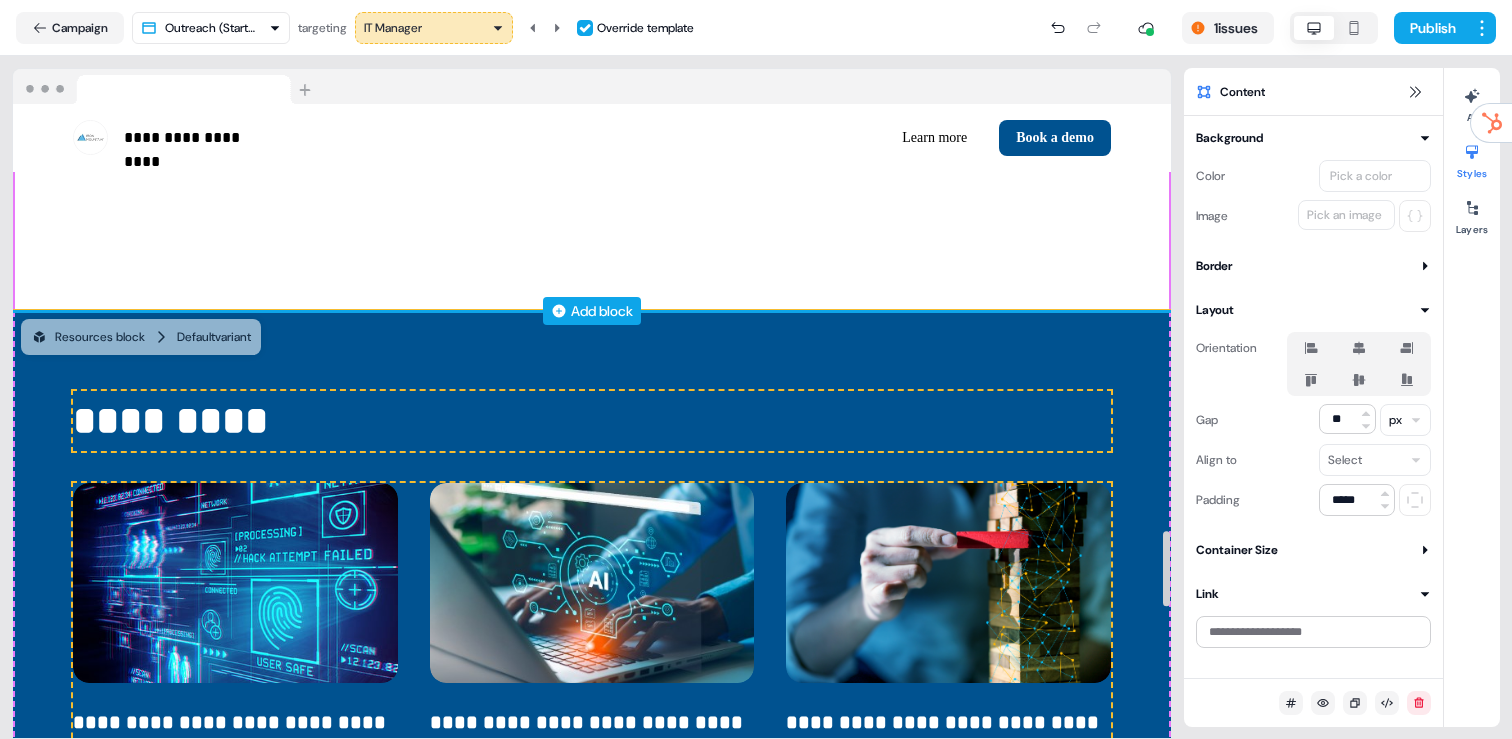 click on "Add block" at bounding box center [602, 311] 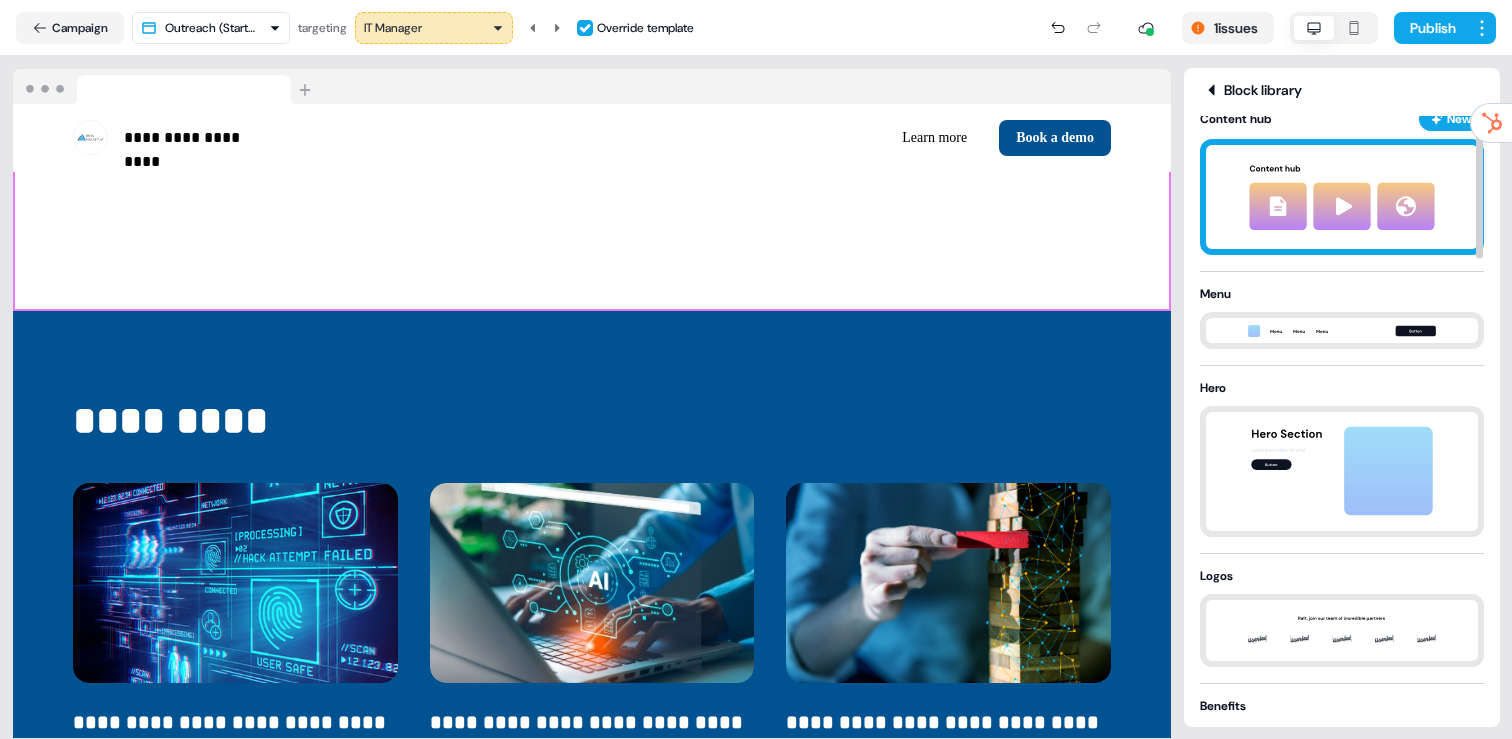 scroll, scrollTop: 0, scrollLeft: 0, axis: both 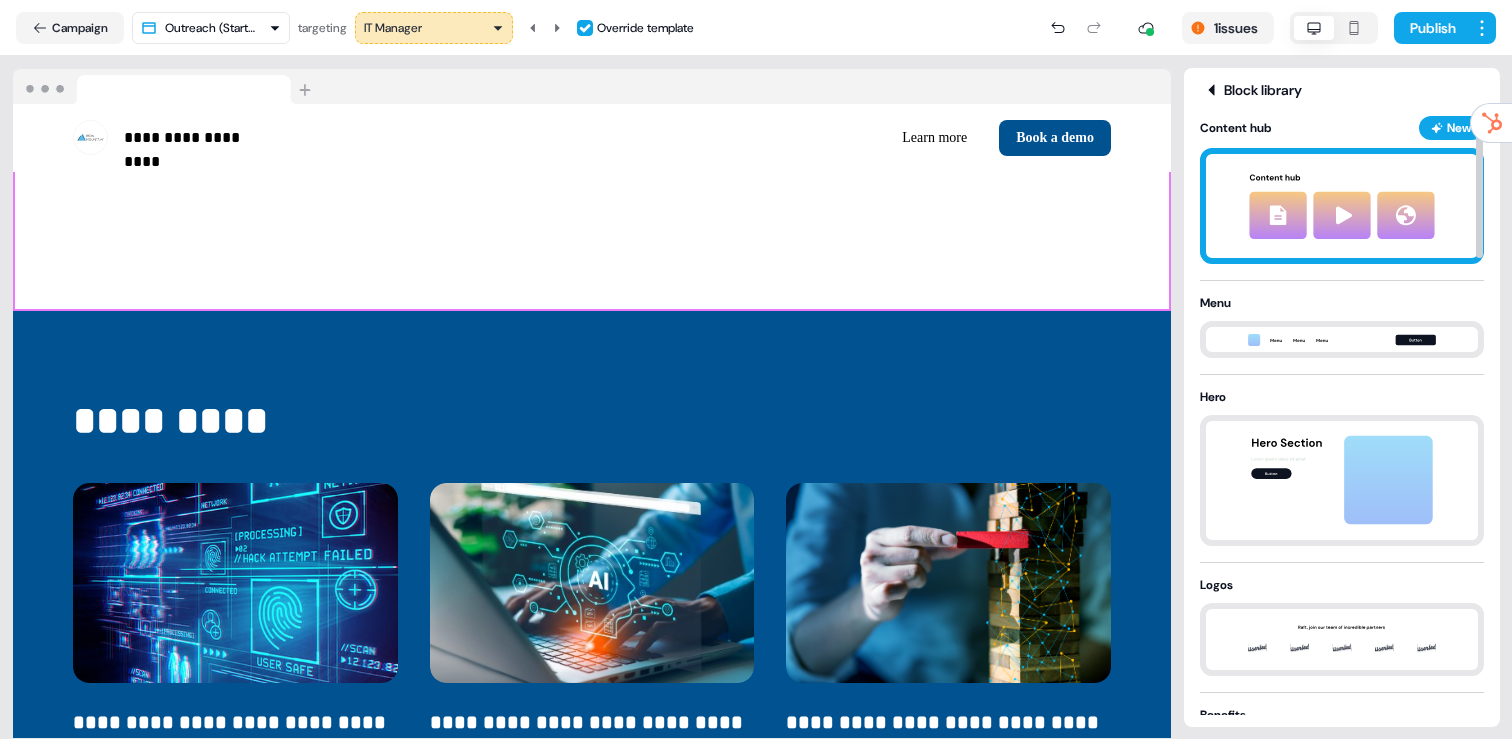 click at bounding box center (1342, 206) 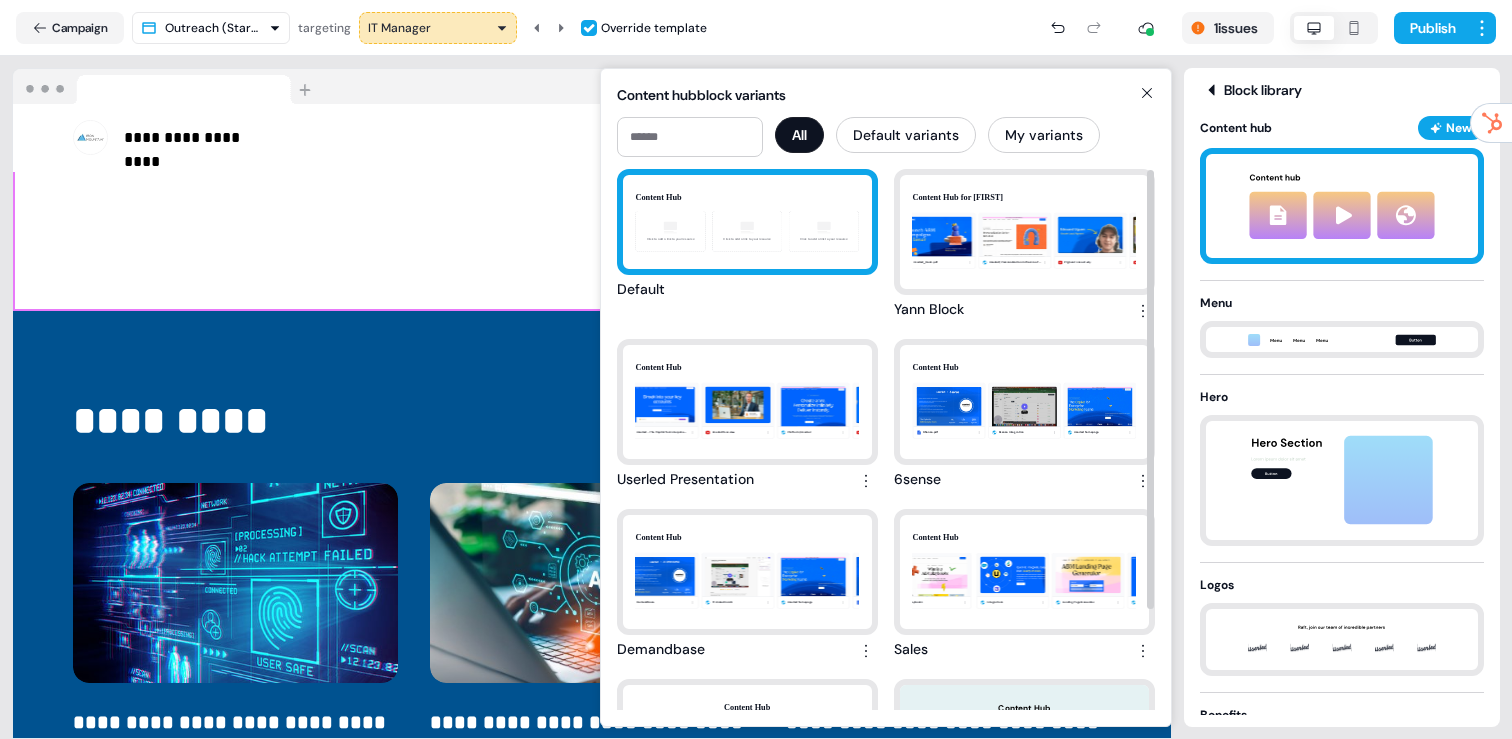 click on "Content Hub Click to add a link to your resource Click to add a link to your resource Click to add a link to your resource" at bounding box center [747, 222] 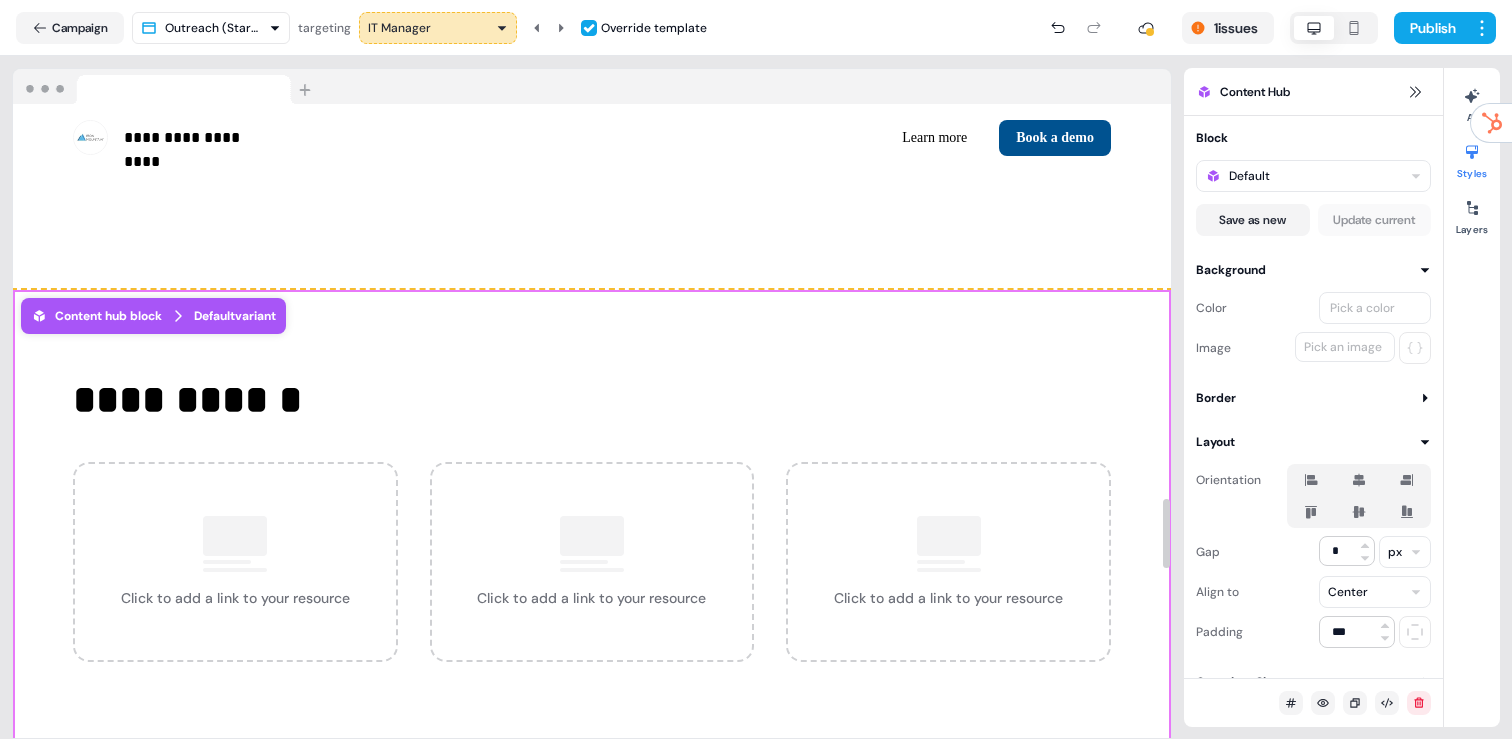 scroll, scrollTop: 3665, scrollLeft: 0, axis: vertical 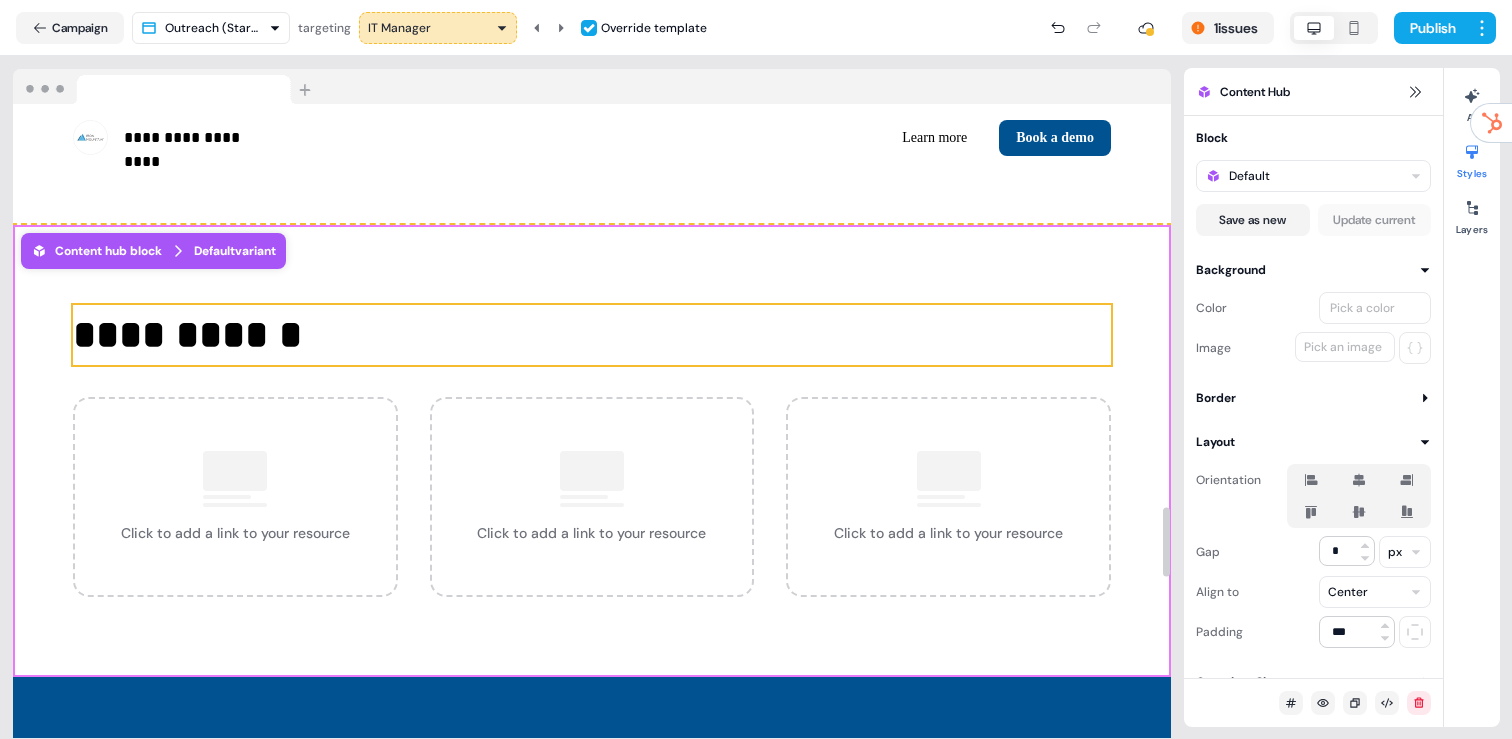 click on "**********" at bounding box center [592, 335] 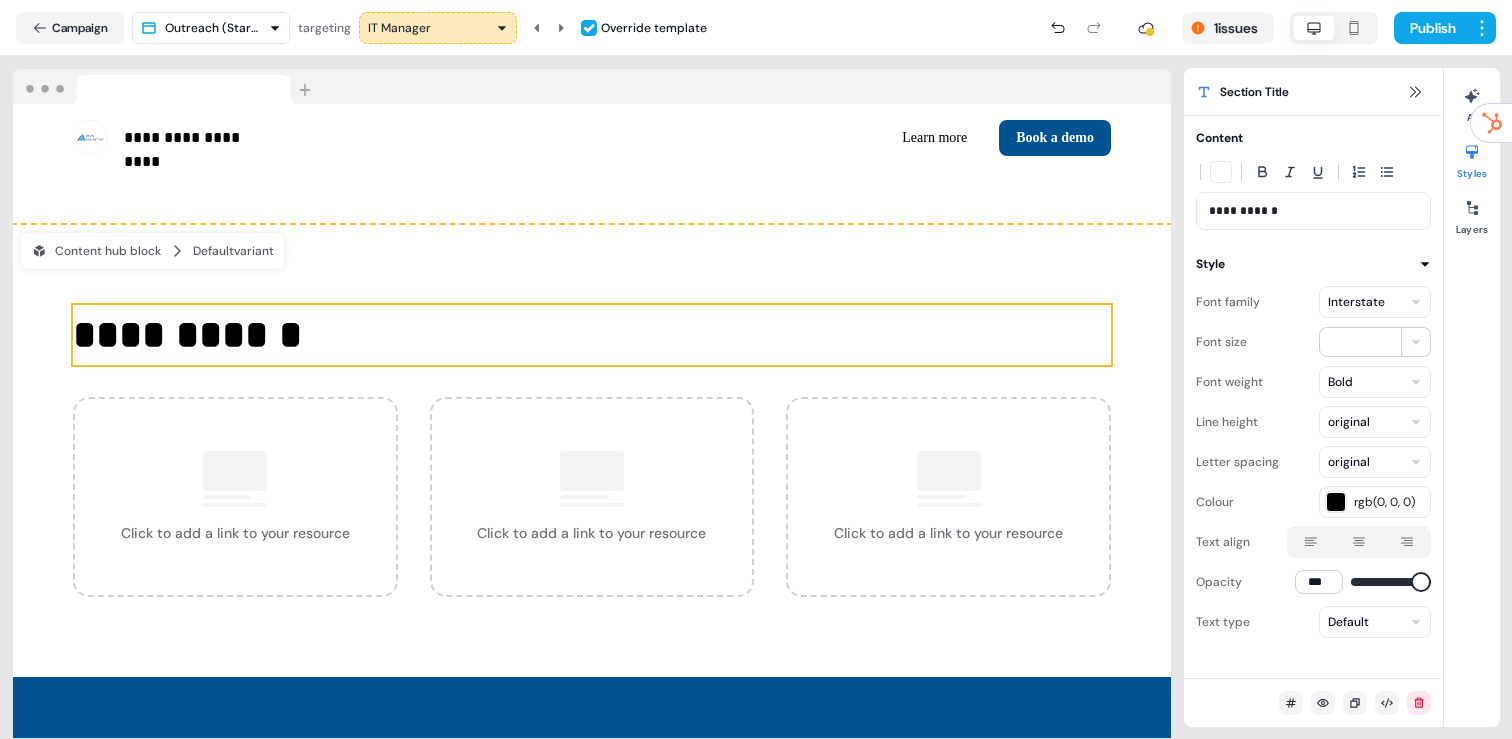 click 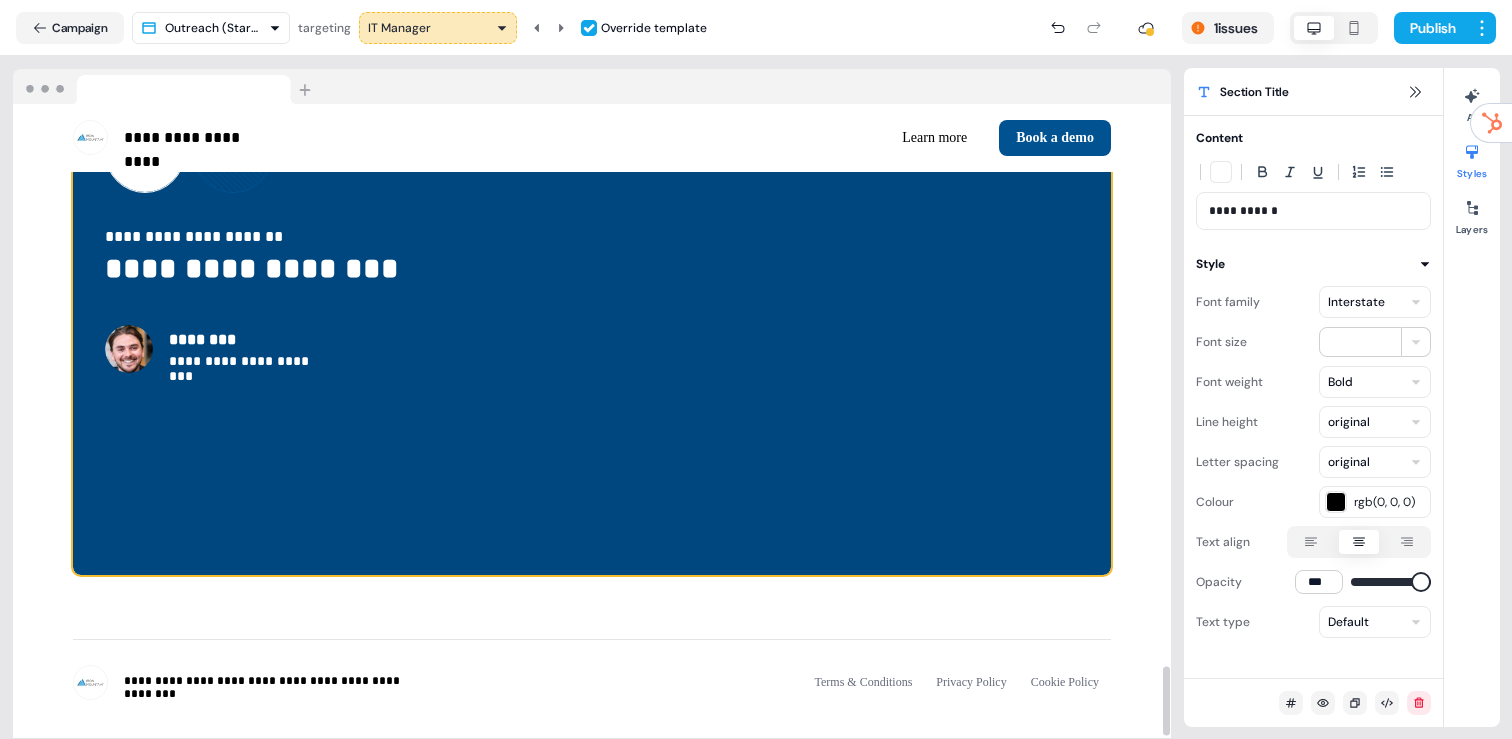 scroll, scrollTop: 4810, scrollLeft: 0, axis: vertical 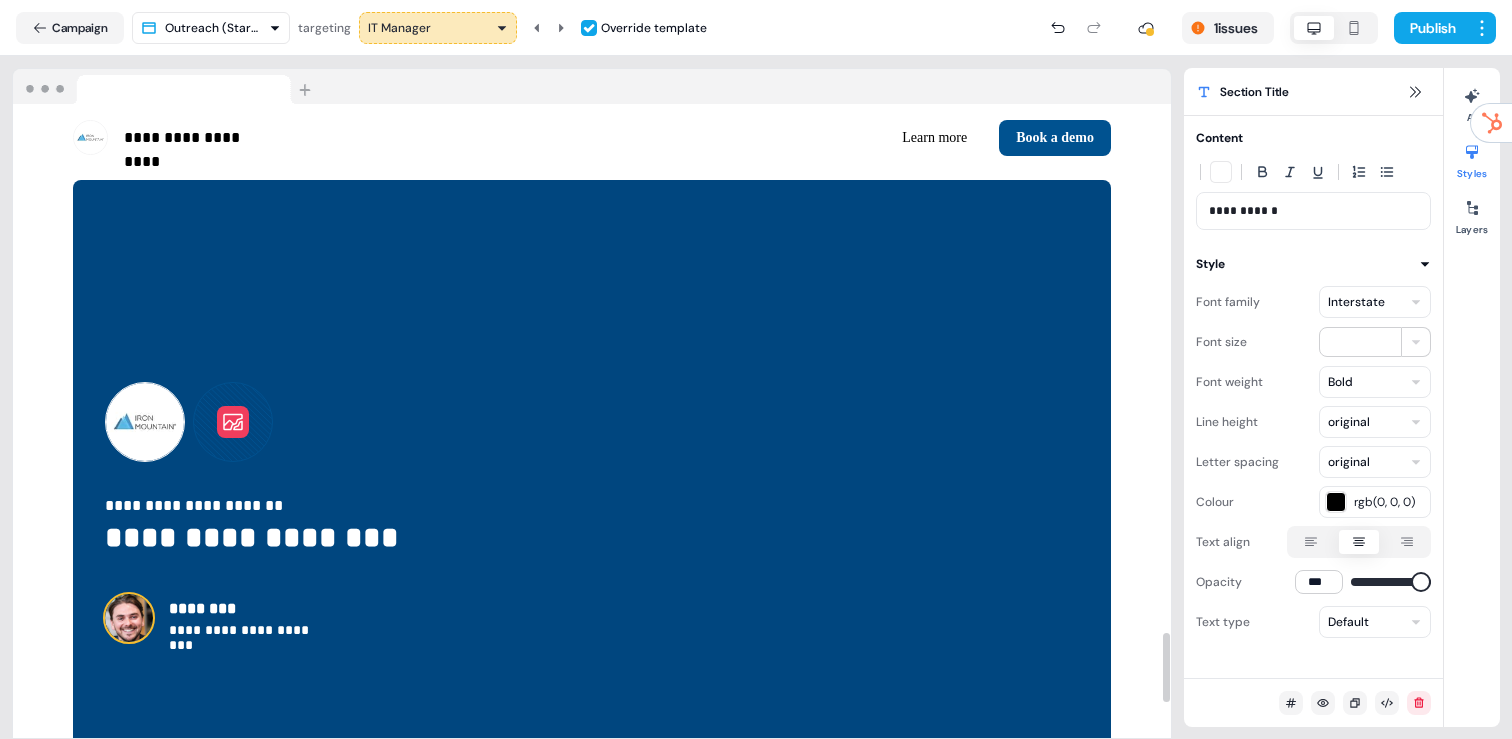 click at bounding box center (129, 618) 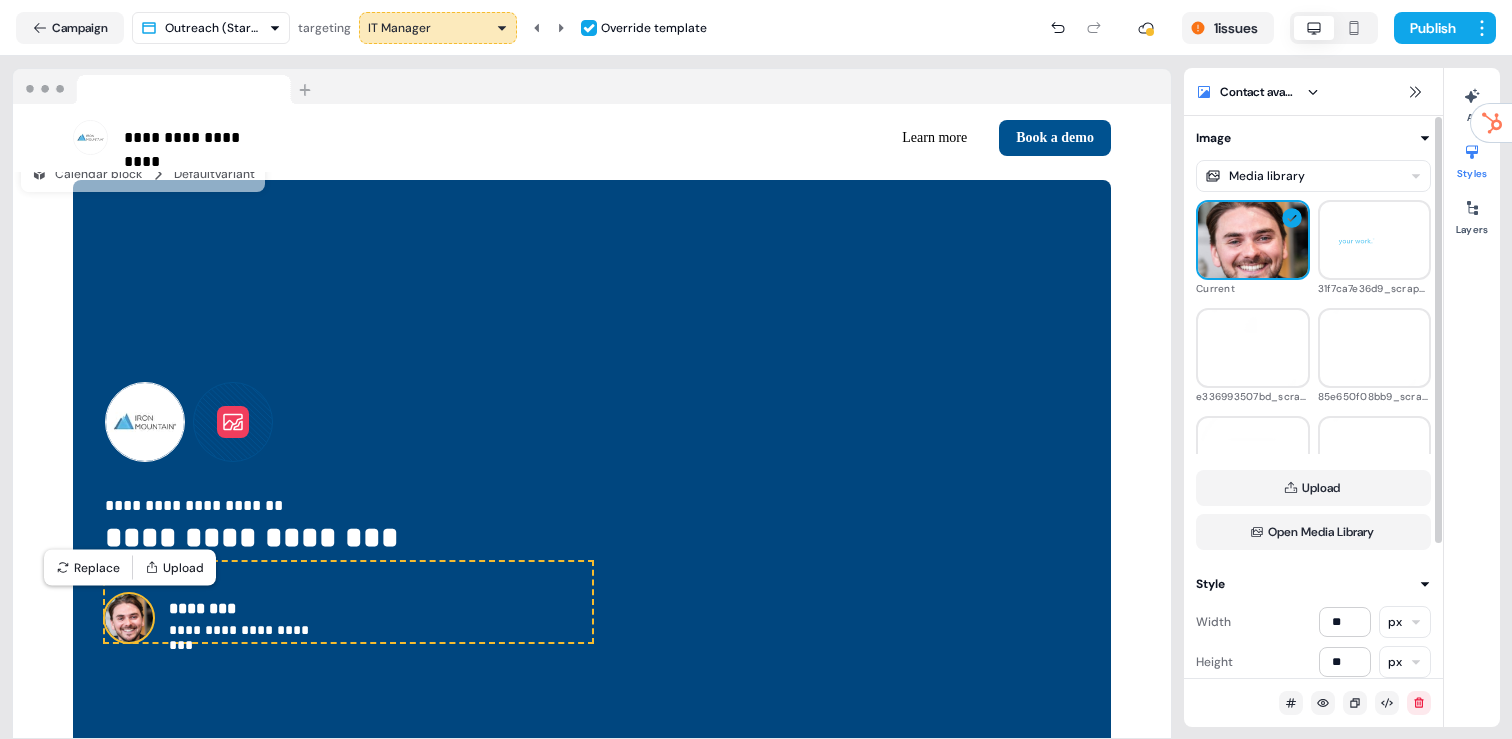 click on "**********" at bounding box center (756, 369) 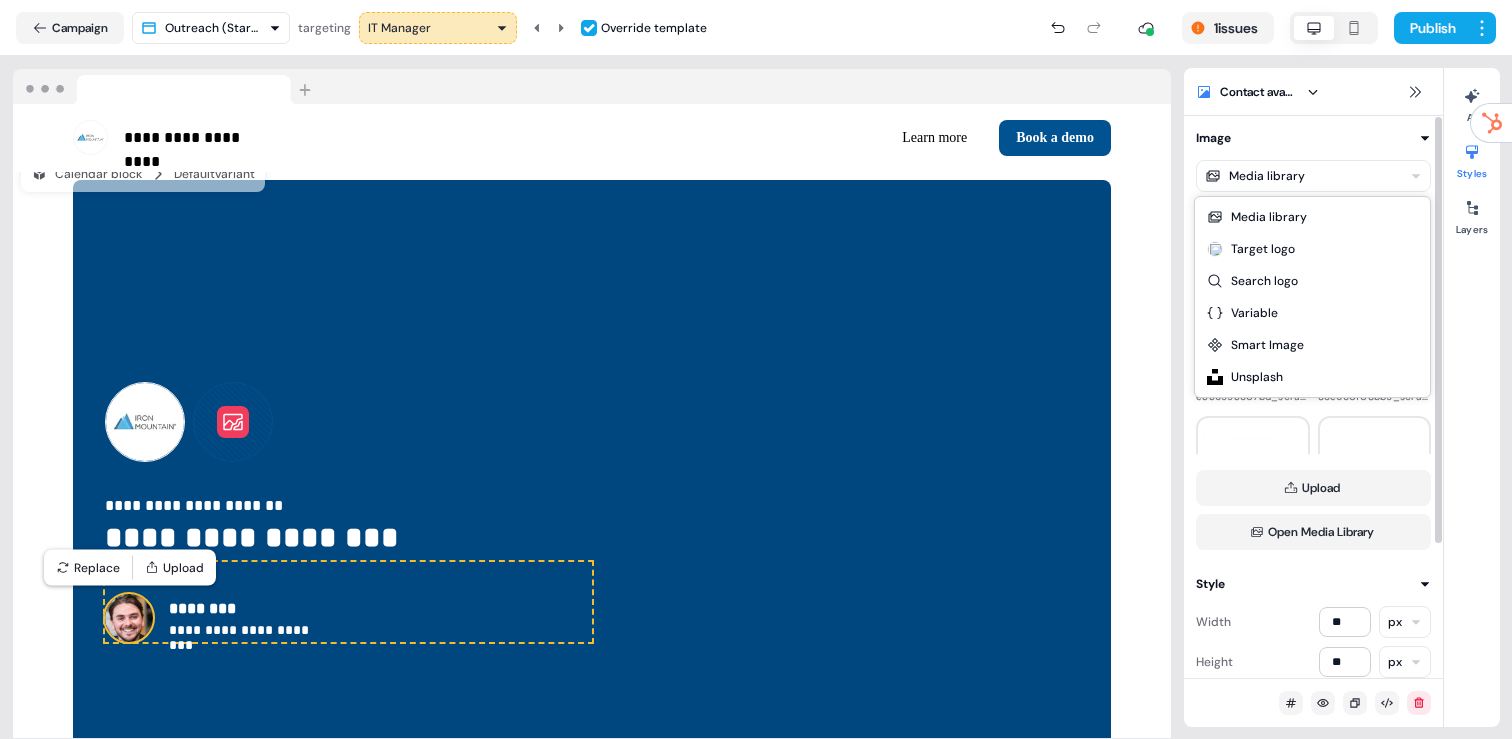 click on "**********" at bounding box center (756, 369) 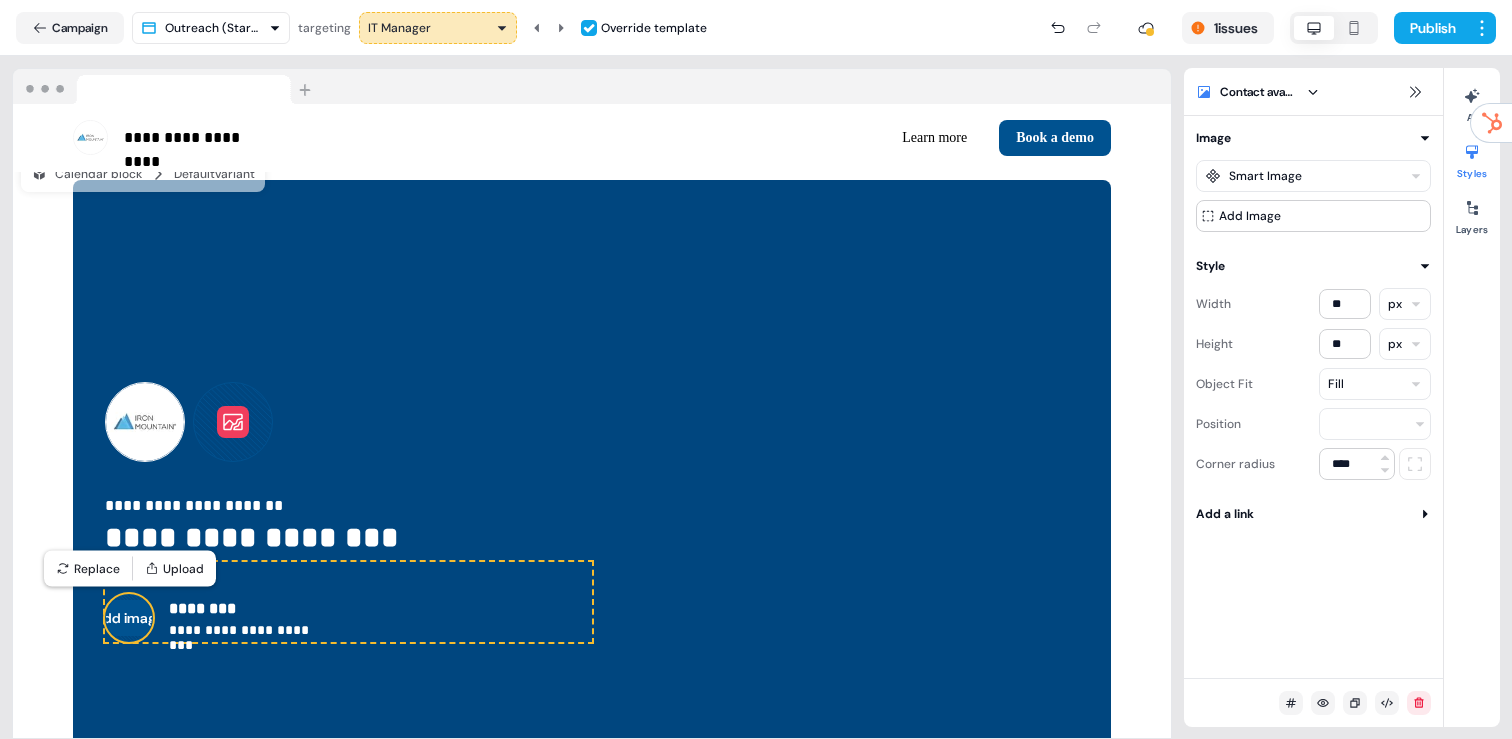 click on "**********" at bounding box center [756, 369] 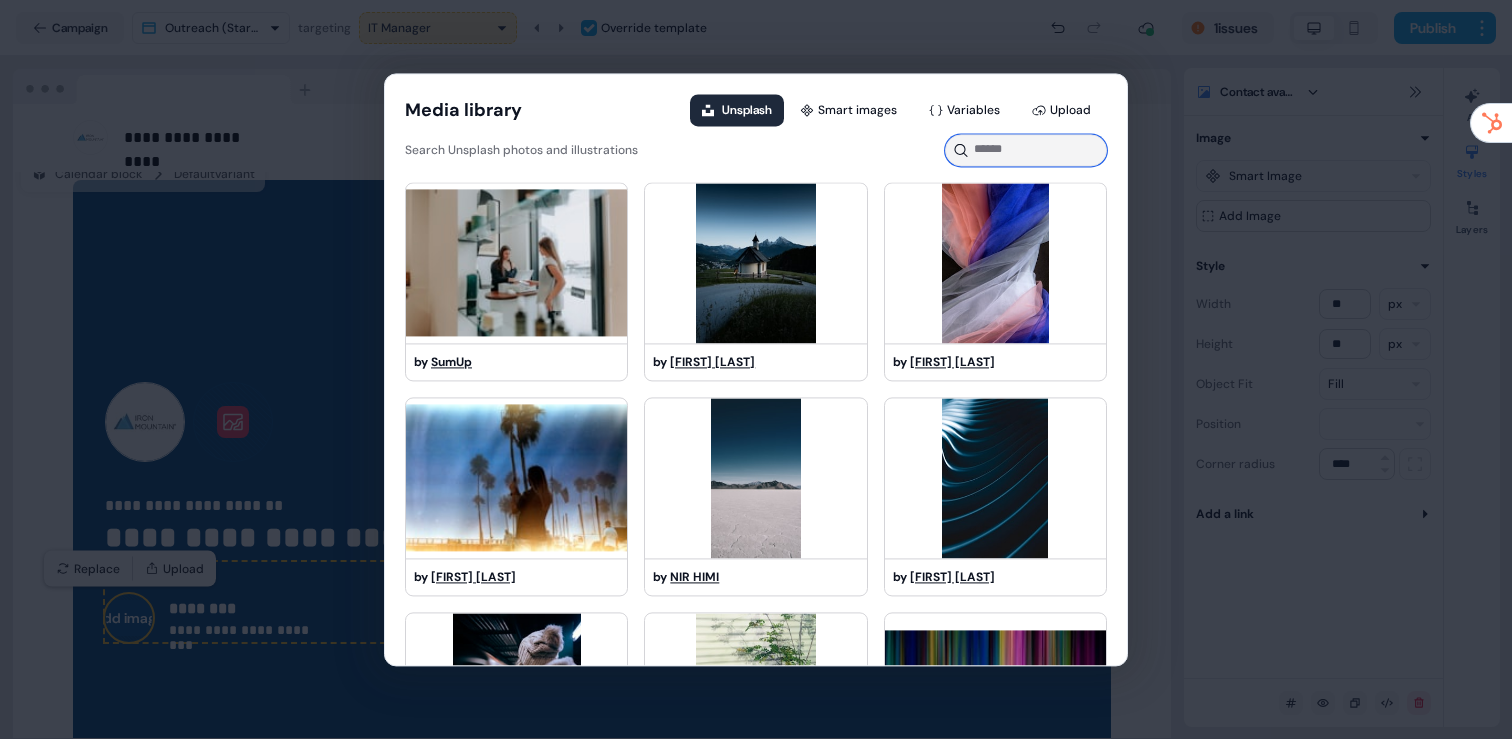 click at bounding box center [1026, 150] 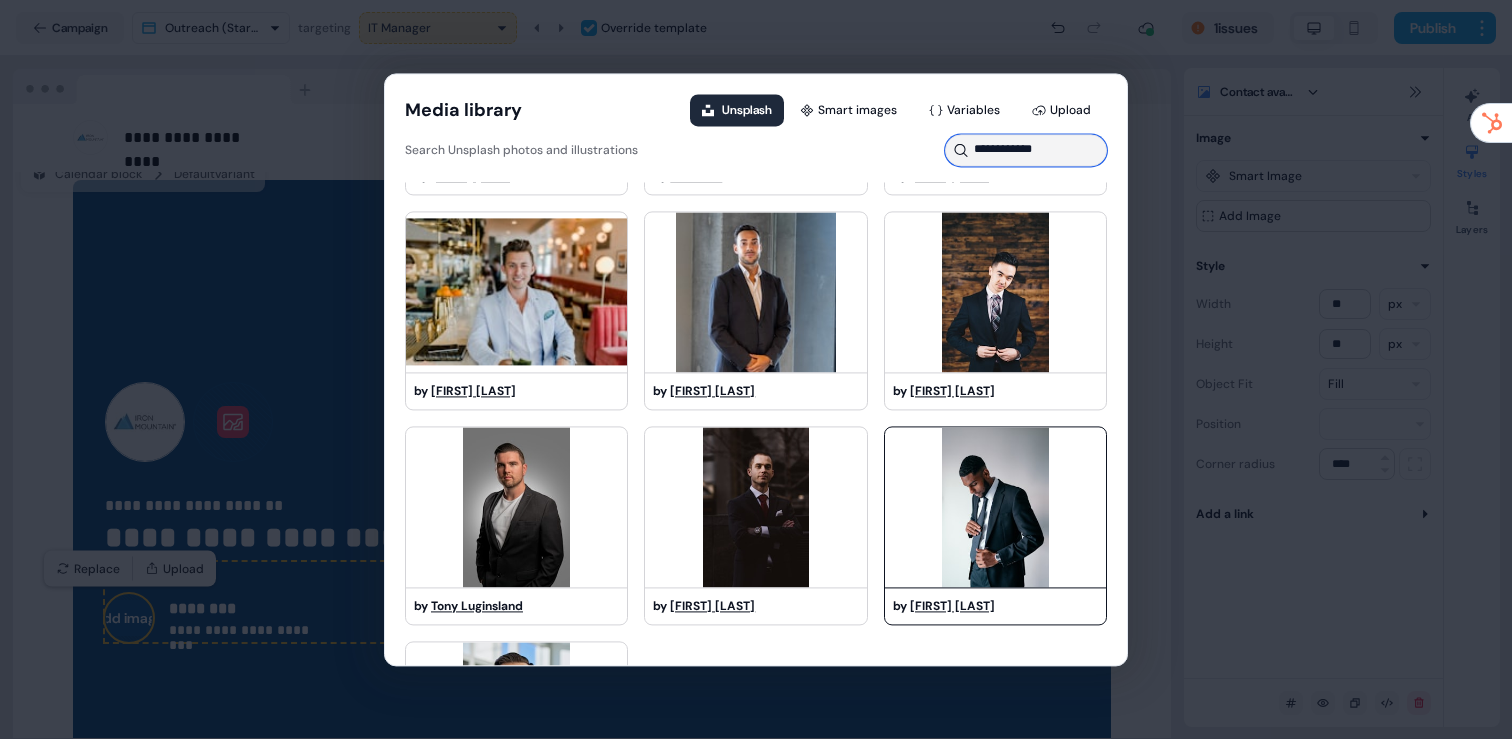 scroll, scrollTop: 432, scrollLeft: 0, axis: vertical 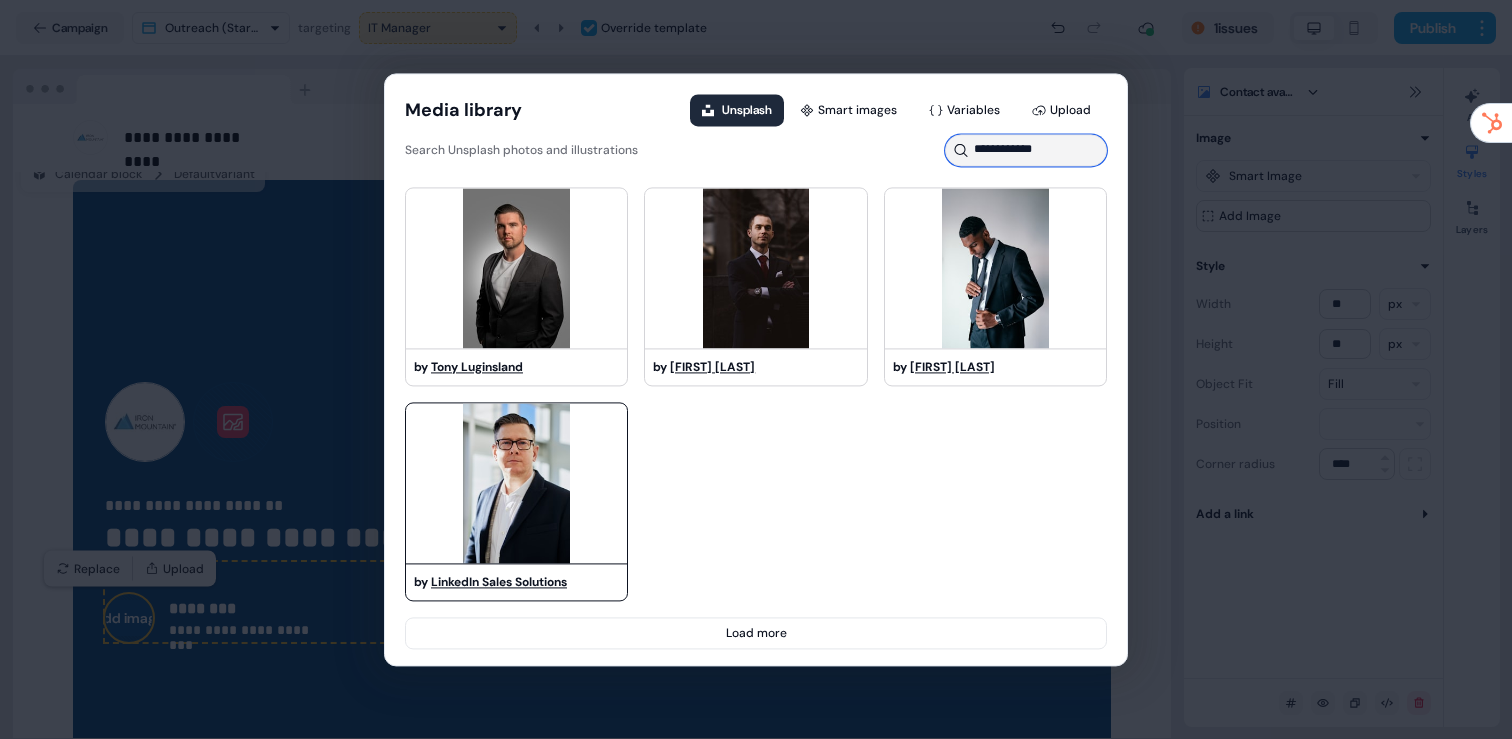 type on "**********" 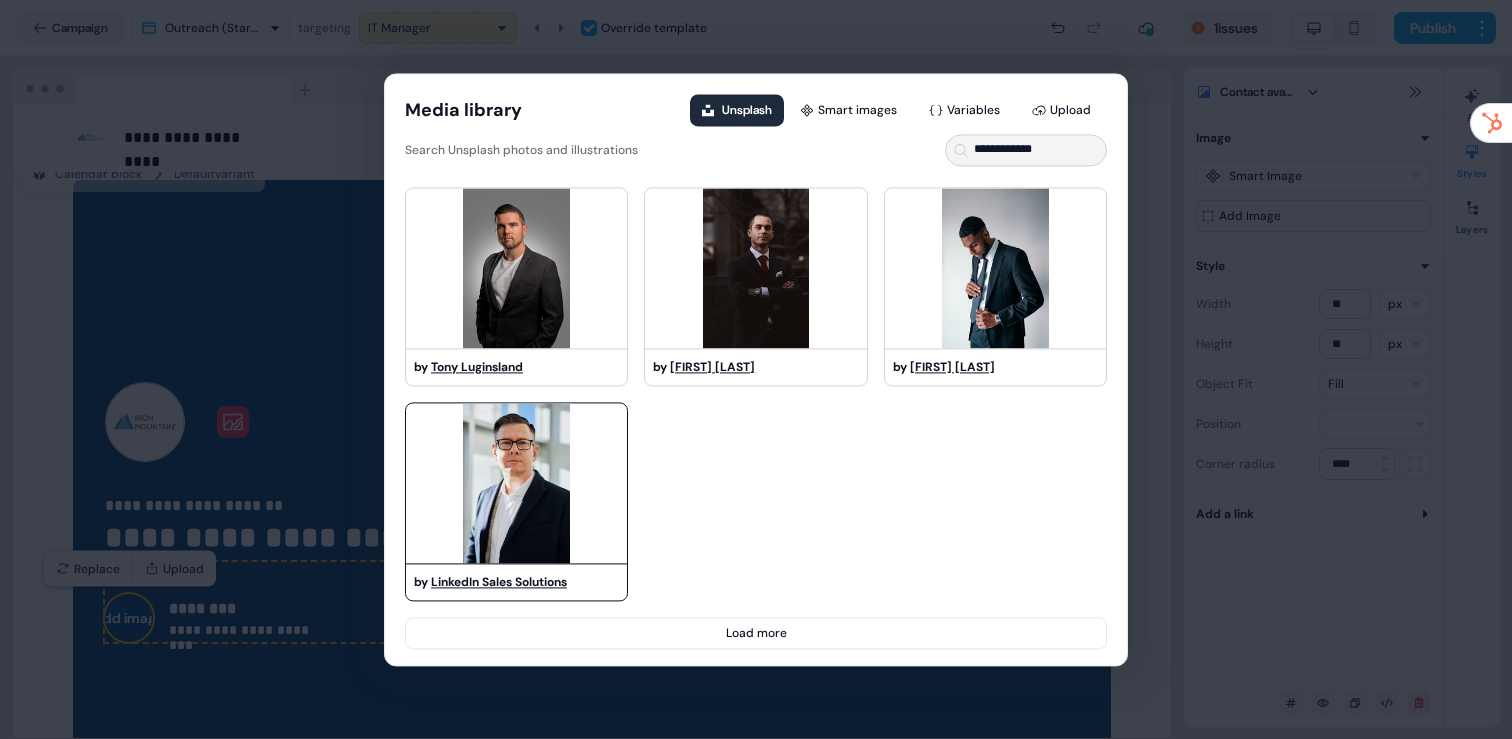 click at bounding box center (516, 483) 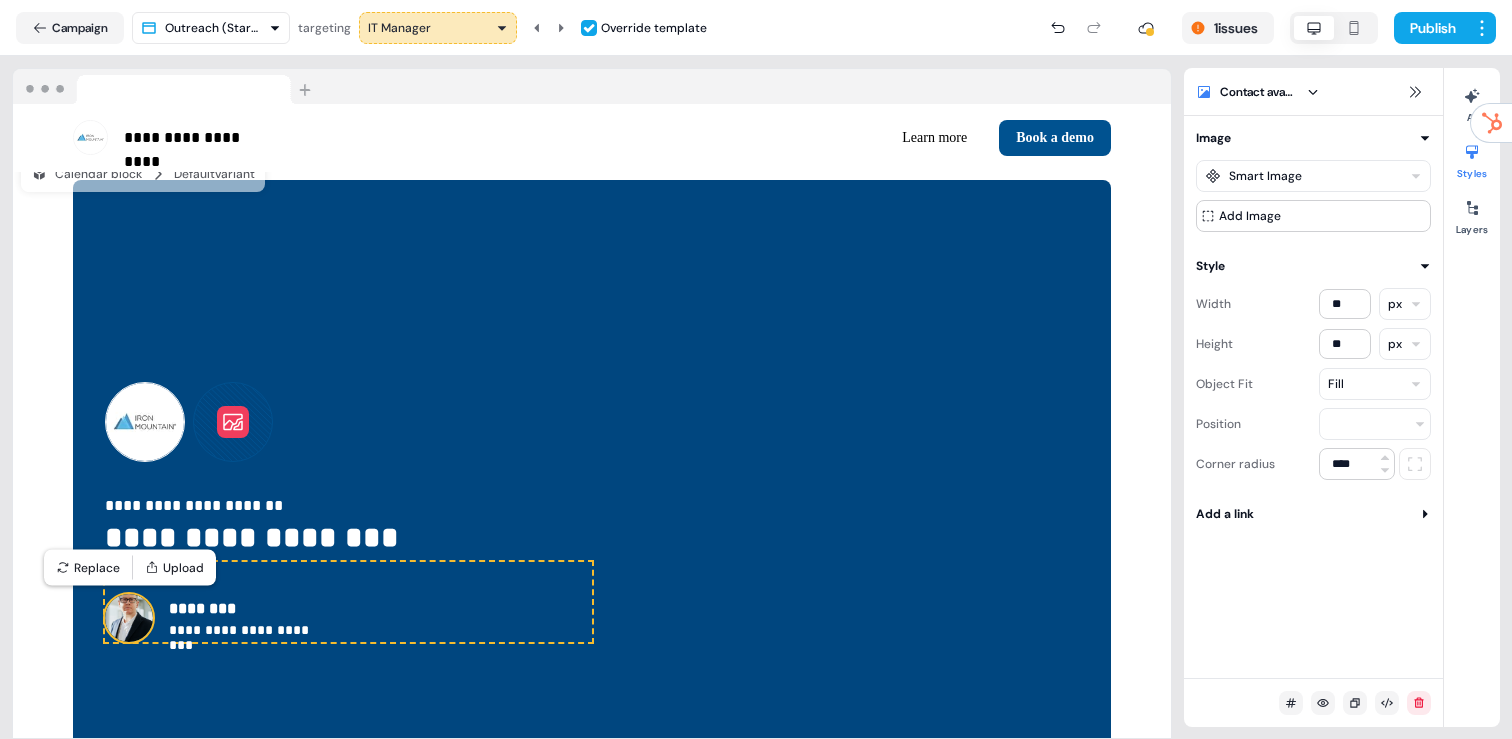 click on "Fill" at bounding box center (1375, 384) 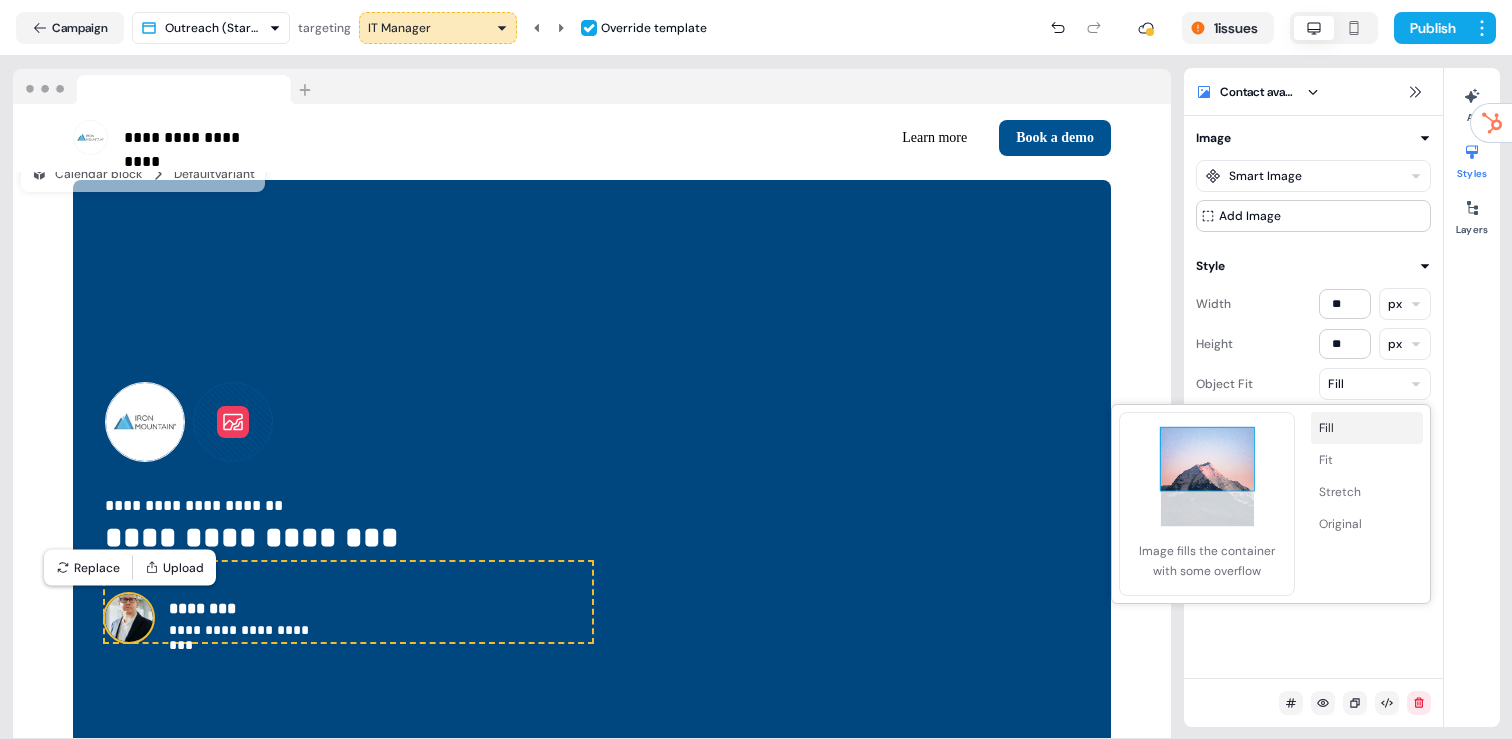click on "Fill" at bounding box center [1375, 384] 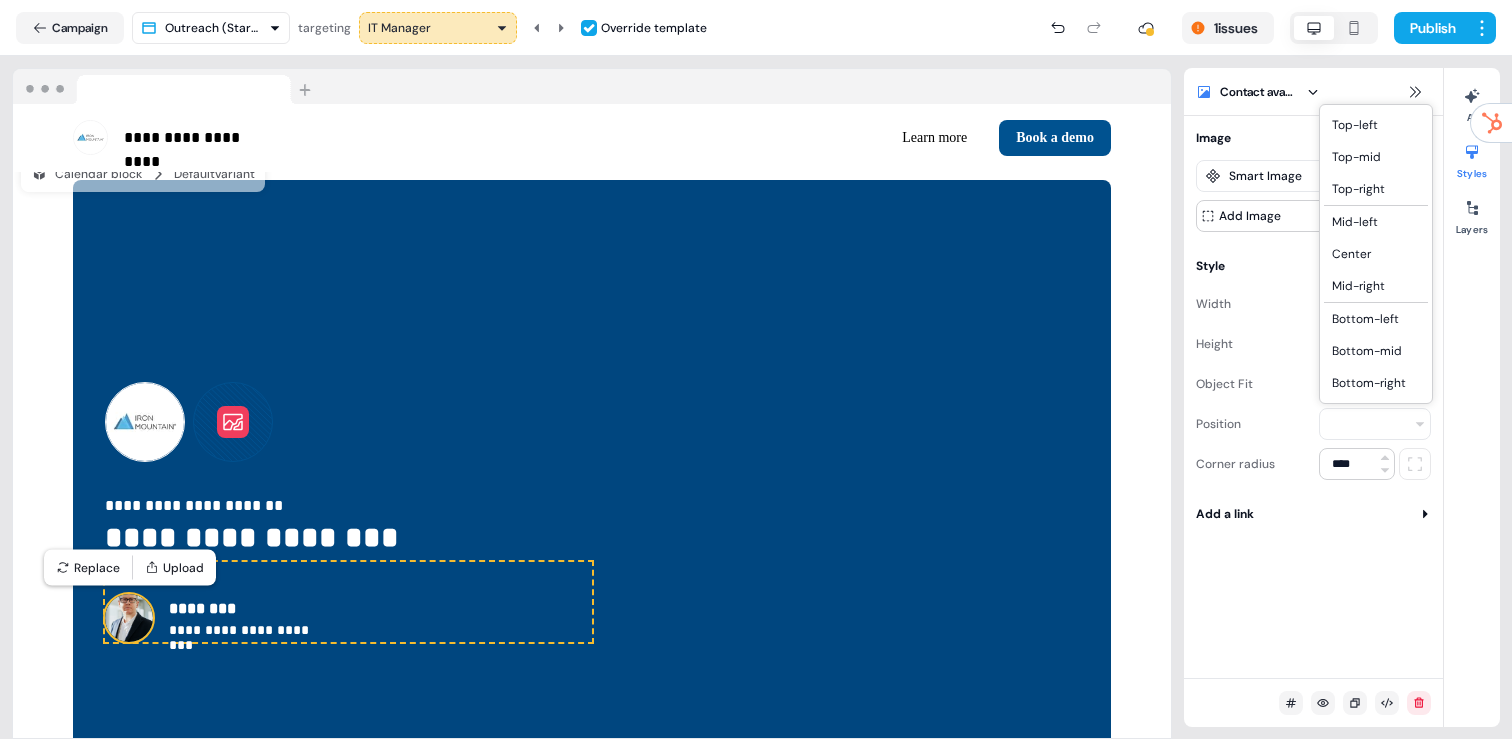 click on "**********" at bounding box center [756, 369] 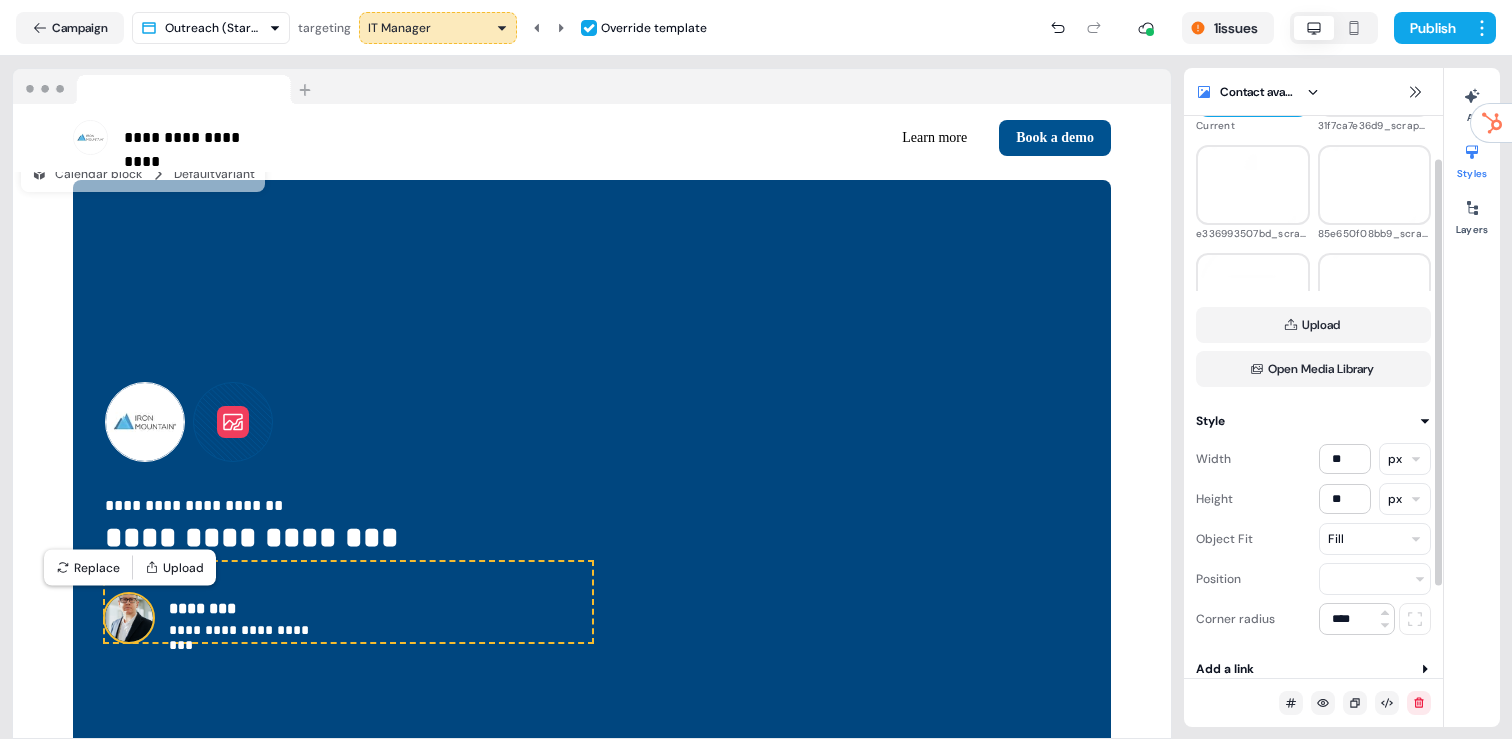 scroll, scrollTop: 176, scrollLeft: 0, axis: vertical 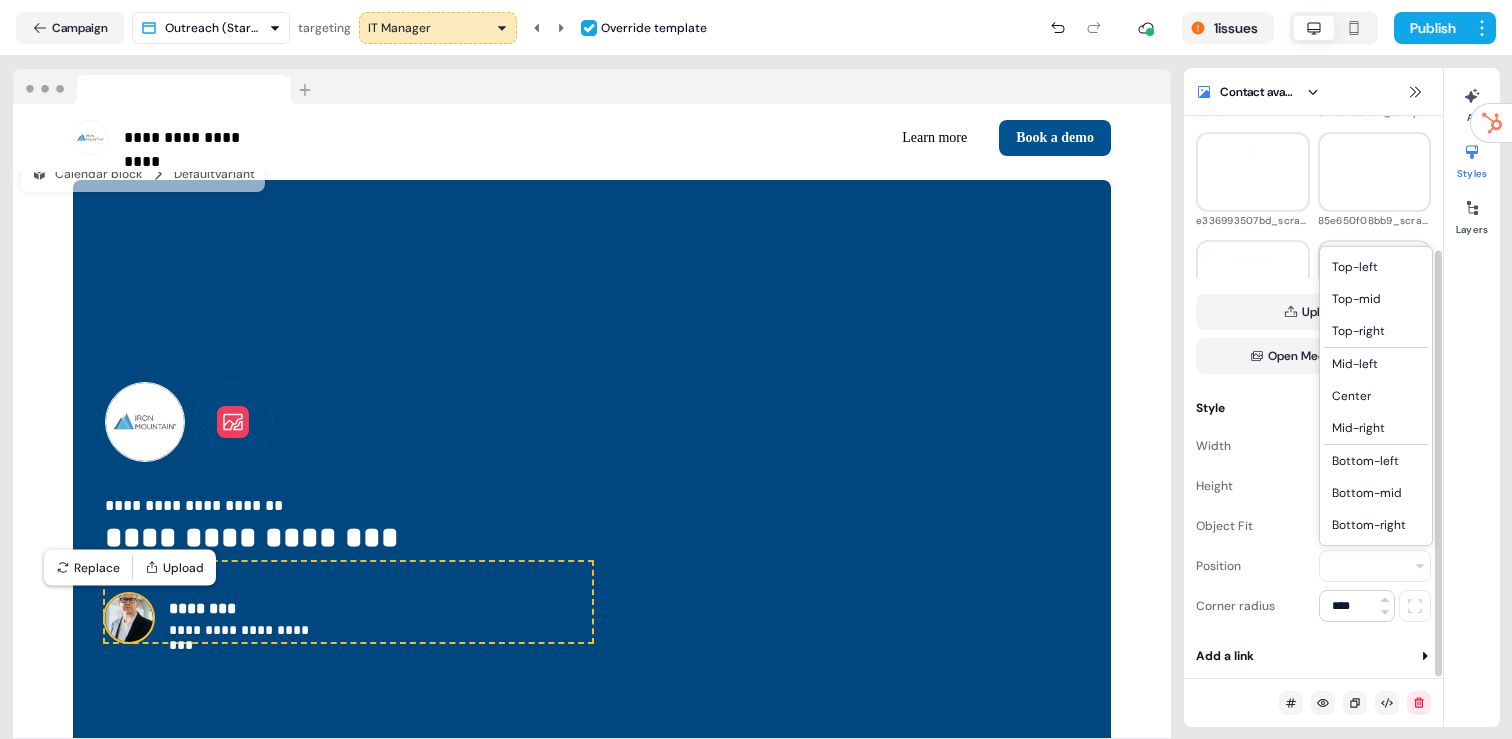 click on "**********" at bounding box center (756, 369) 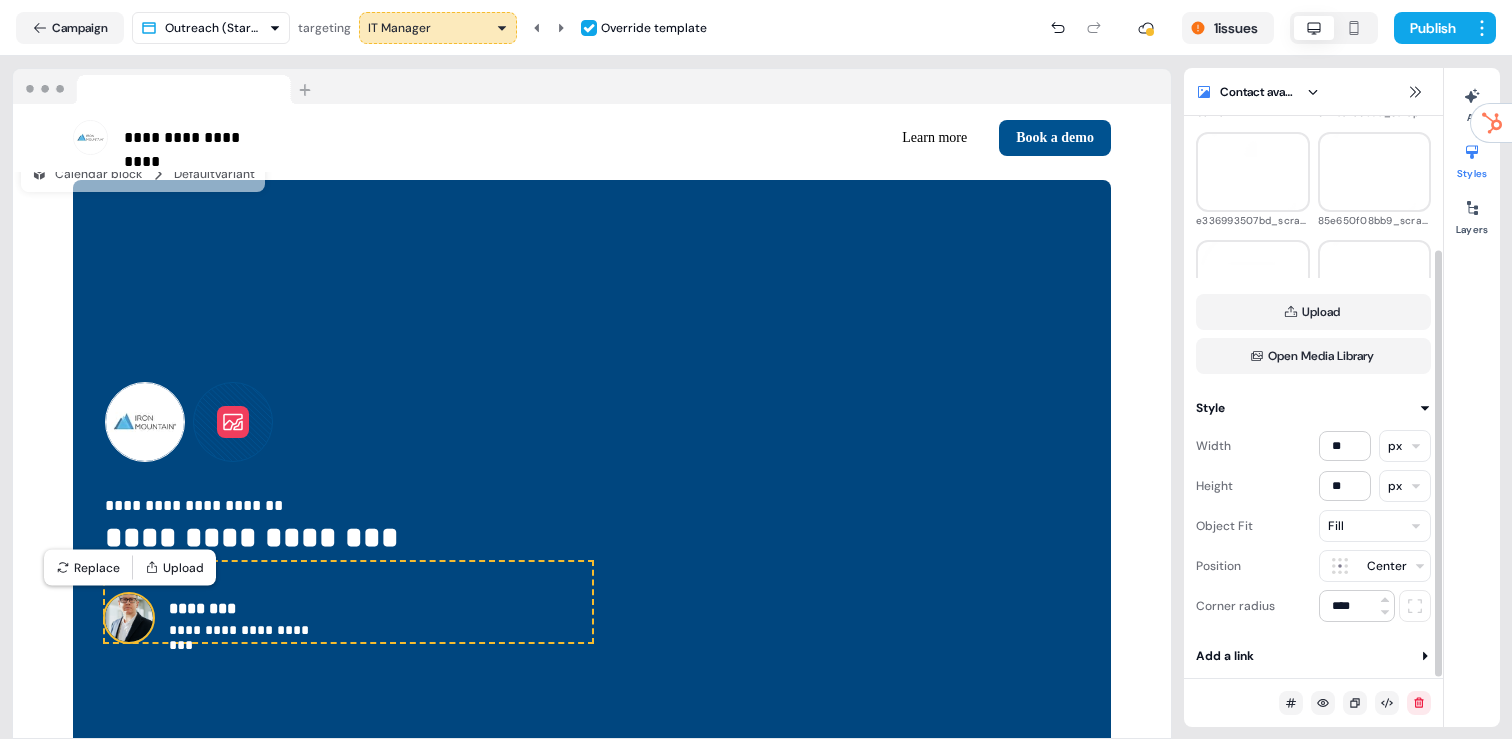 click on "**********" at bounding box center [756, 369] 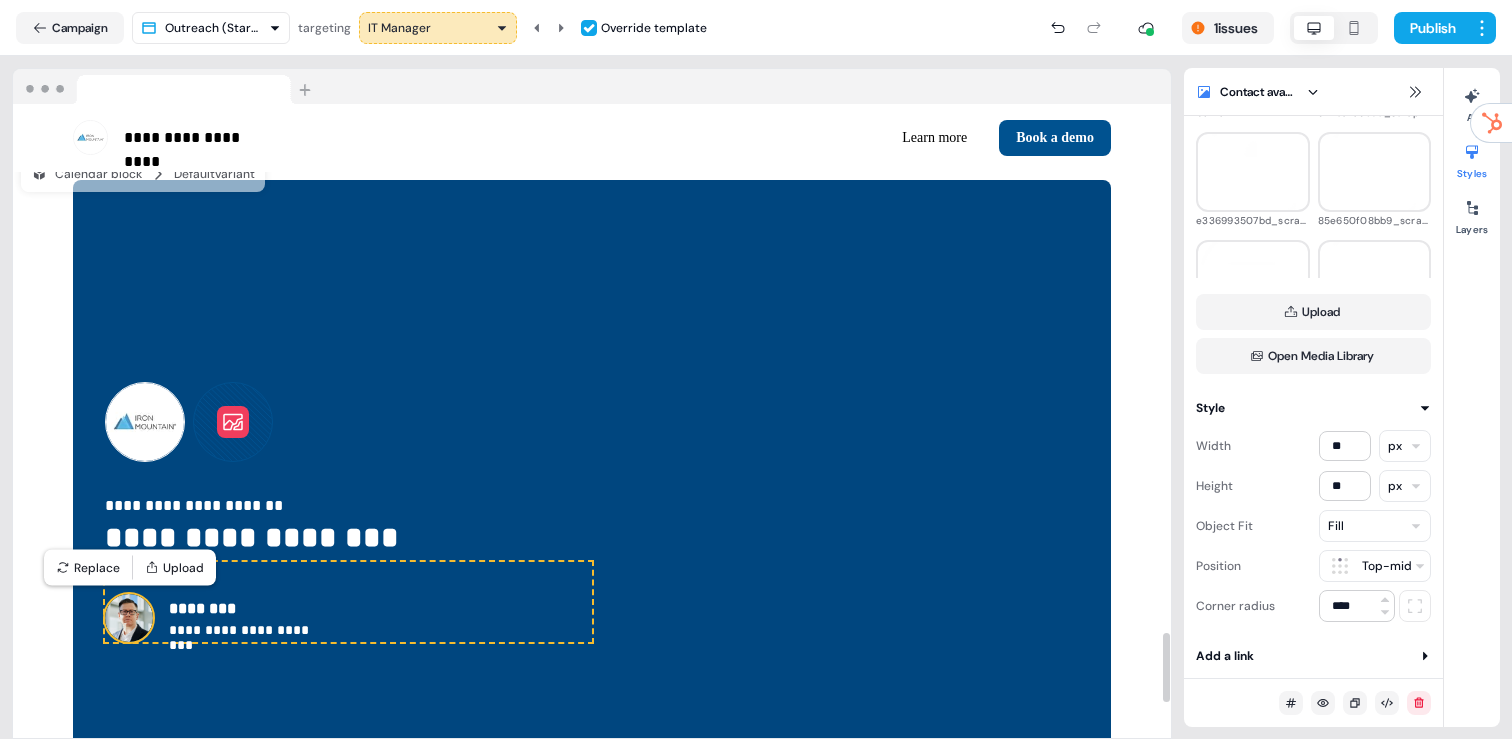 click at bounding box center [233, 422] 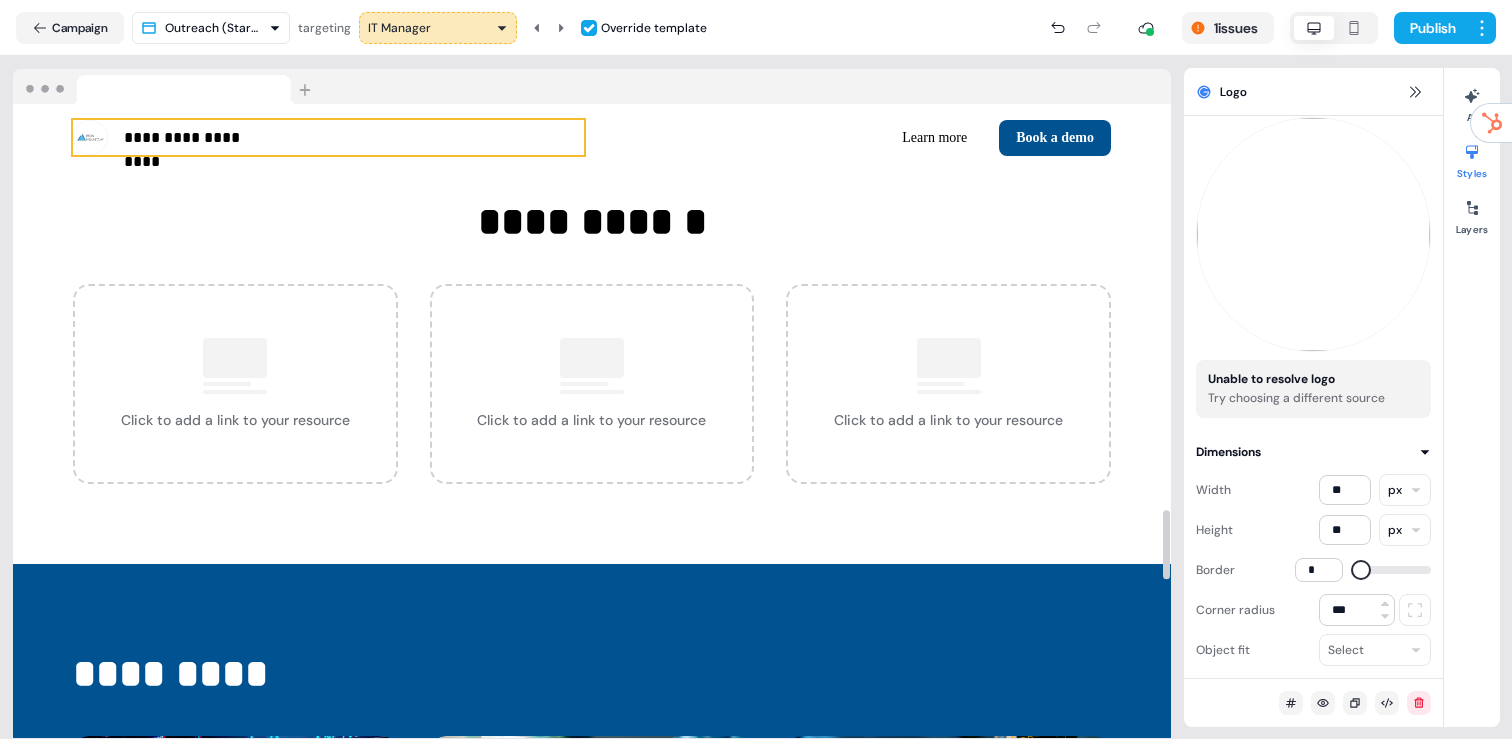 scroll, scrollTop: 3580, scrollLeft: 0, axis: vertical 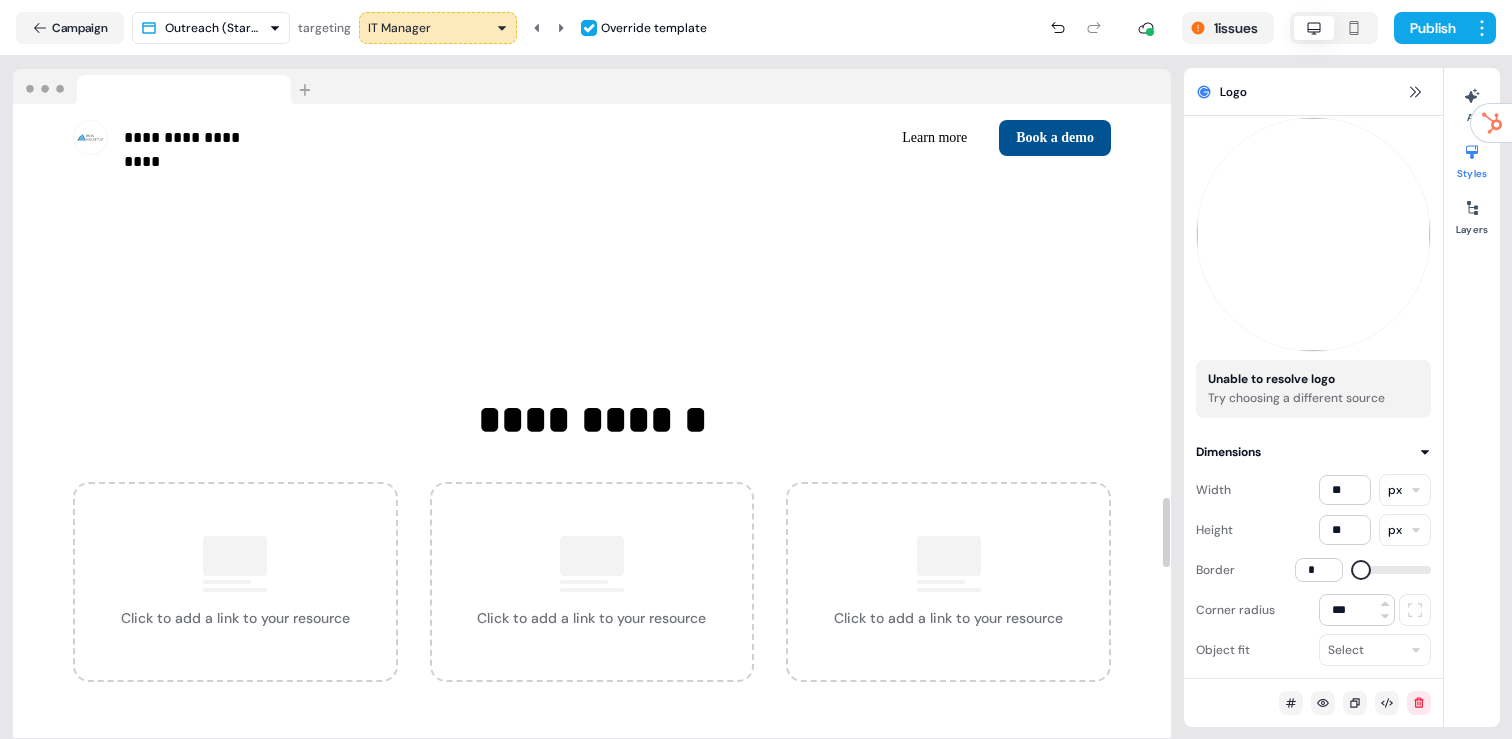 click on "Campaign Outreach (Starter) targeting IT Manager  Override template 1  issues Publish" at bounding box center [756, 28] 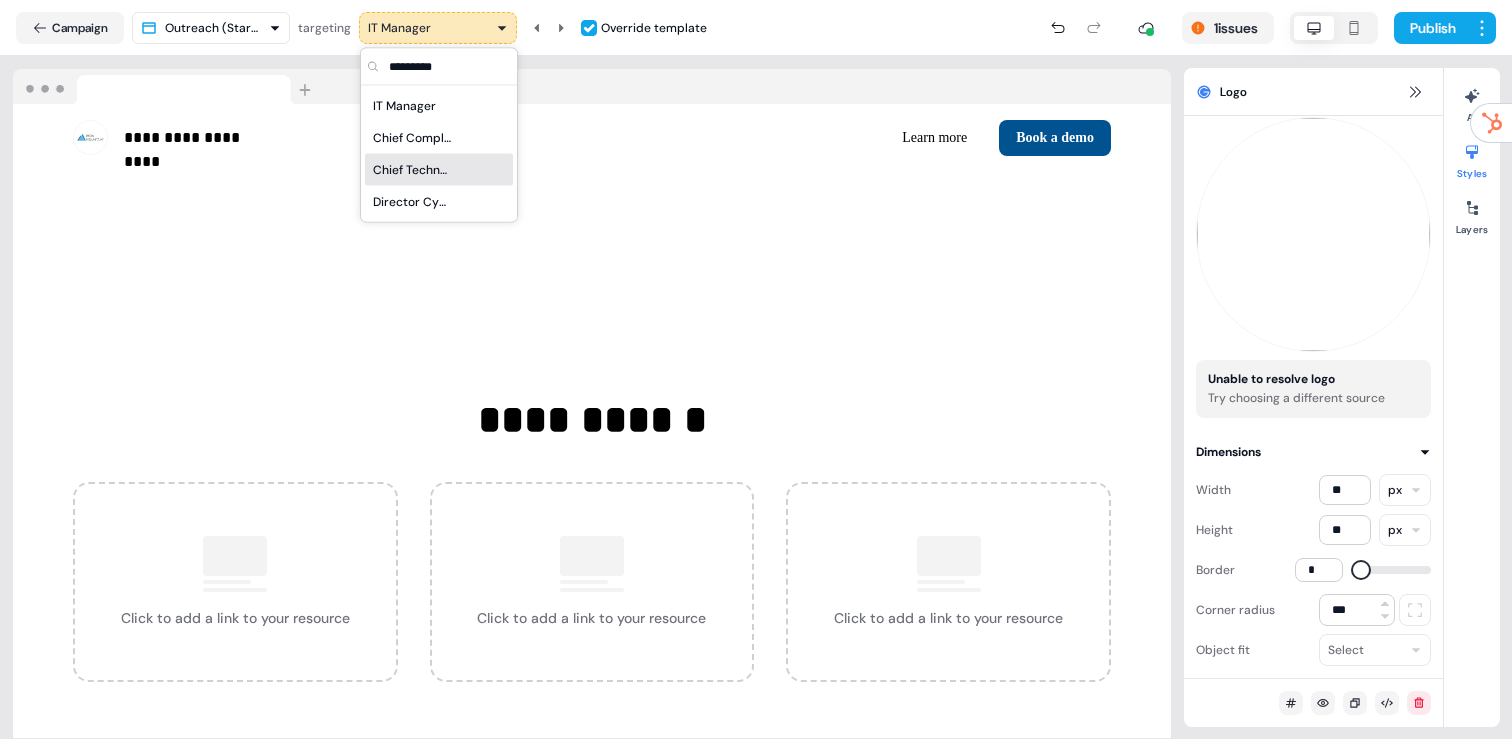 click on "Chief Compliance Officer" at bounding box center (413, 138) 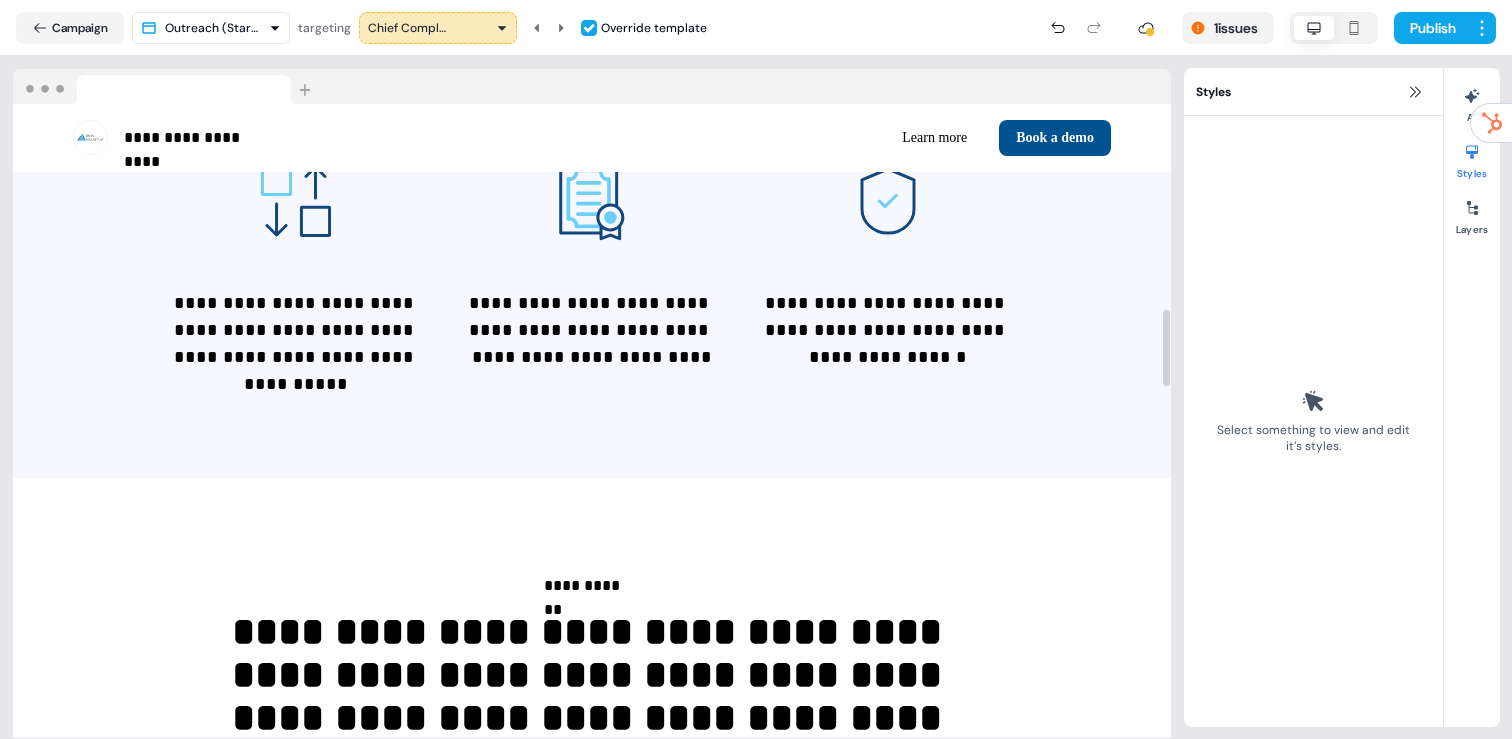 scroll, scrollTop: 0, scrollLeft: 0, axis: both 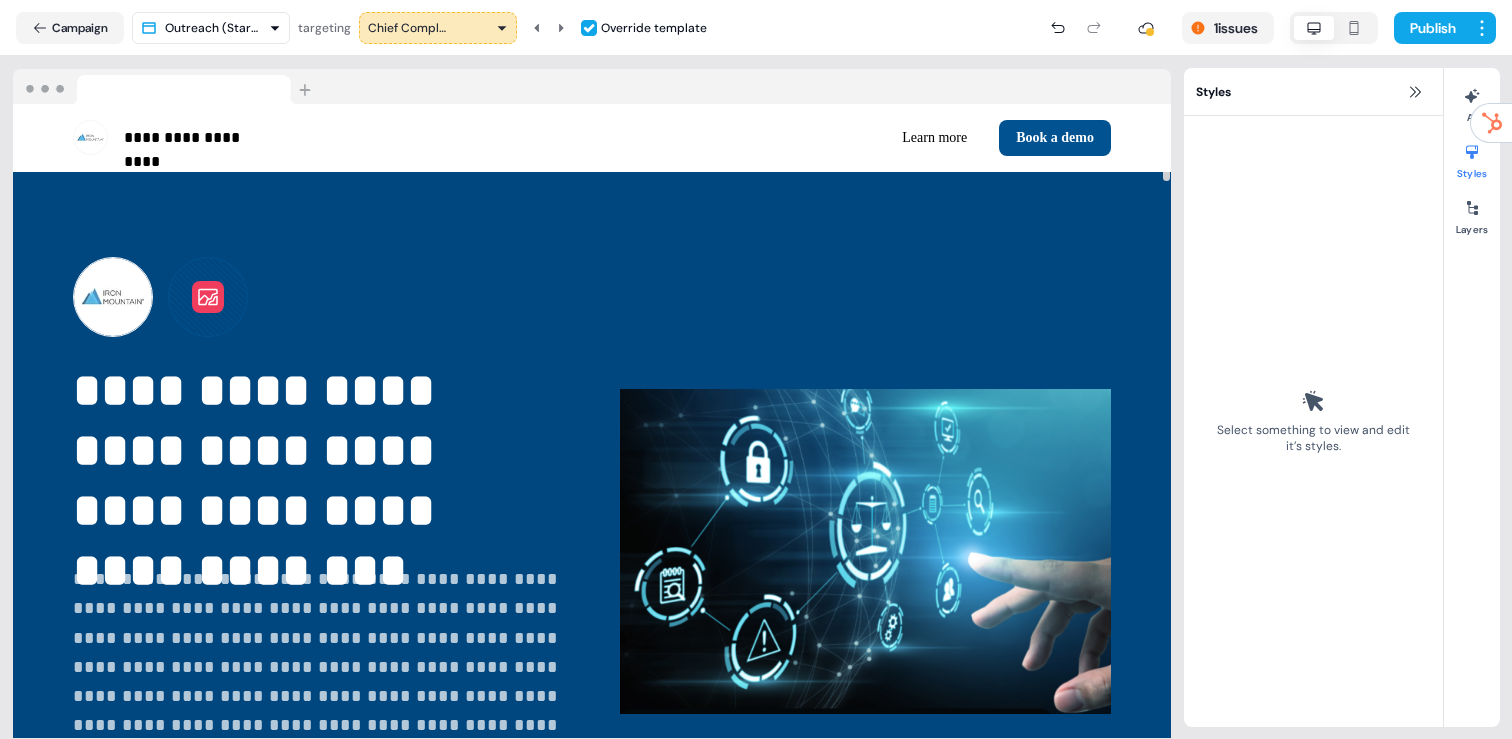 click on "Chief Compliance Officer" at bounding box center [438, 28] 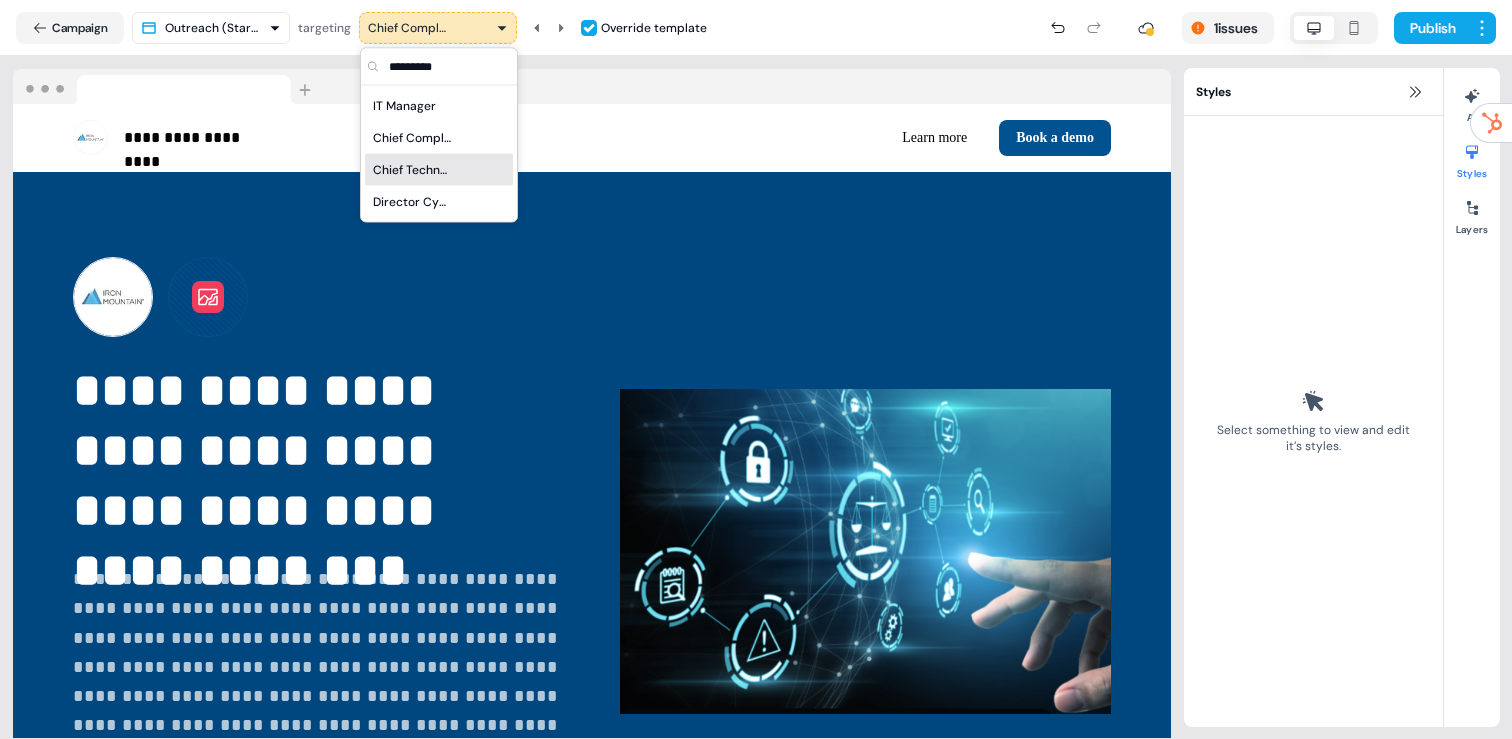 click on "Chief Technology Officer" at bounding box center (413, 170) 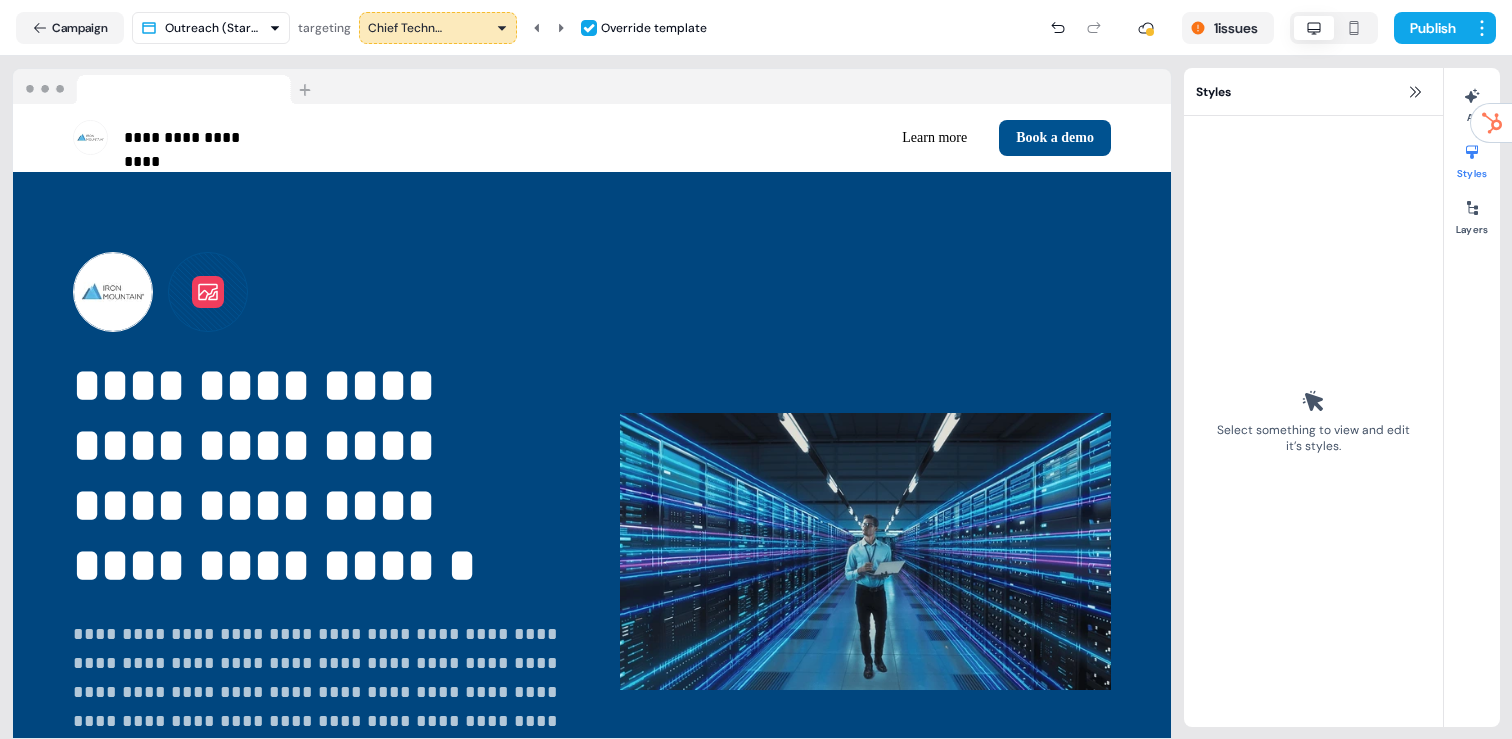 click on "Chief Technology Officer" at bounding box center [408, 28] 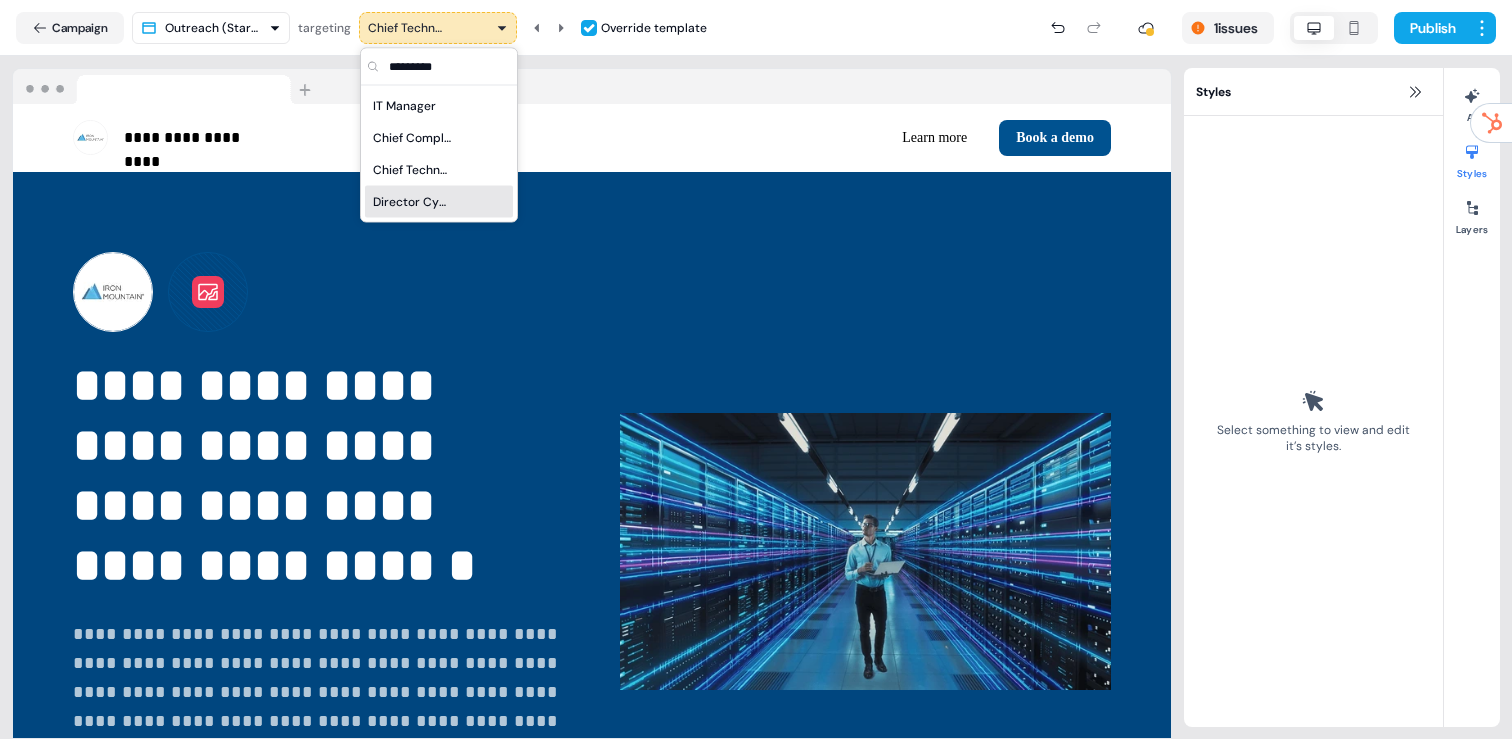 click on "Director Cyber Security" at bounding box center [413, 202] 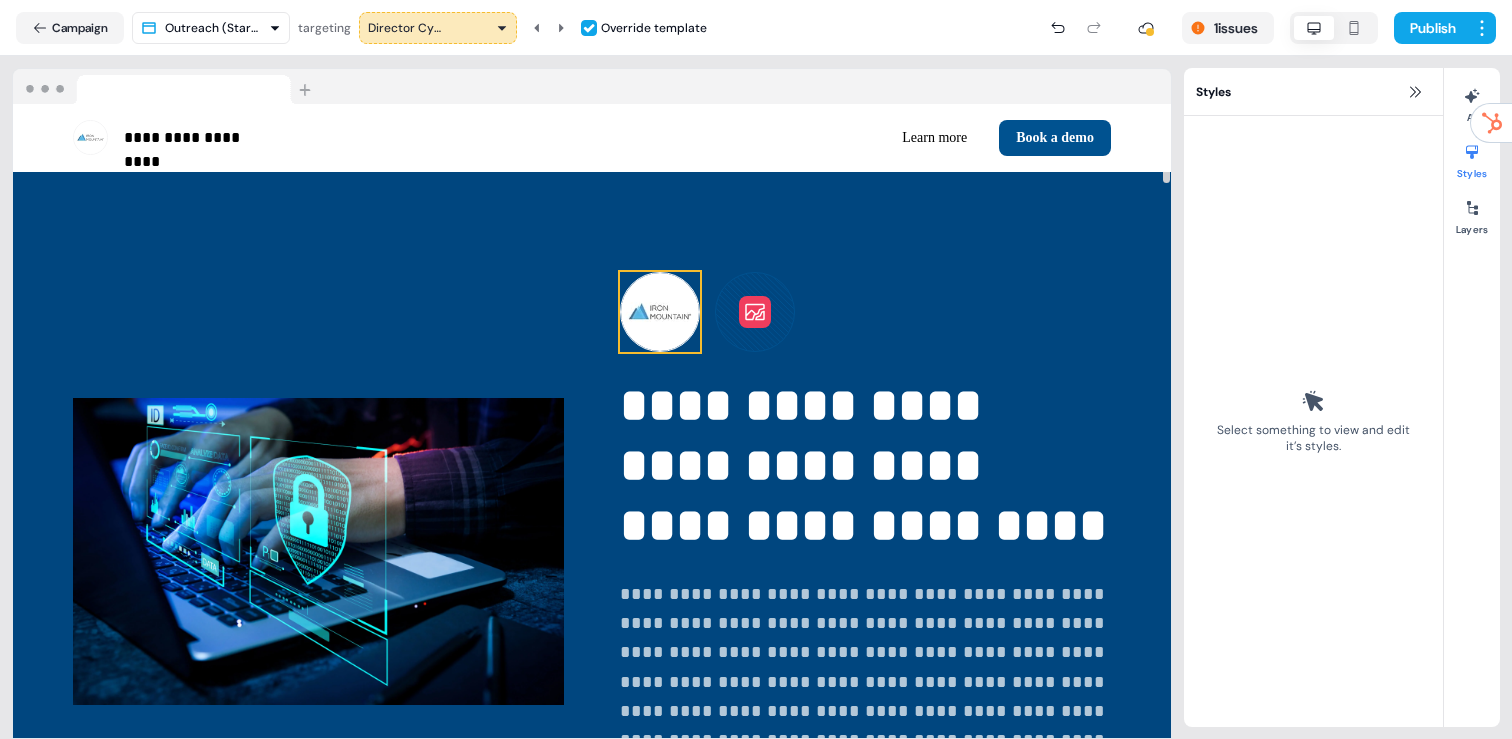 click on "To pick up a draggable item, press the space bar.
While dragging, use the arrow keys to move the item.
Press space again to drop the item in its new position, or press escape to cancel." at bounding box center (865, 312) 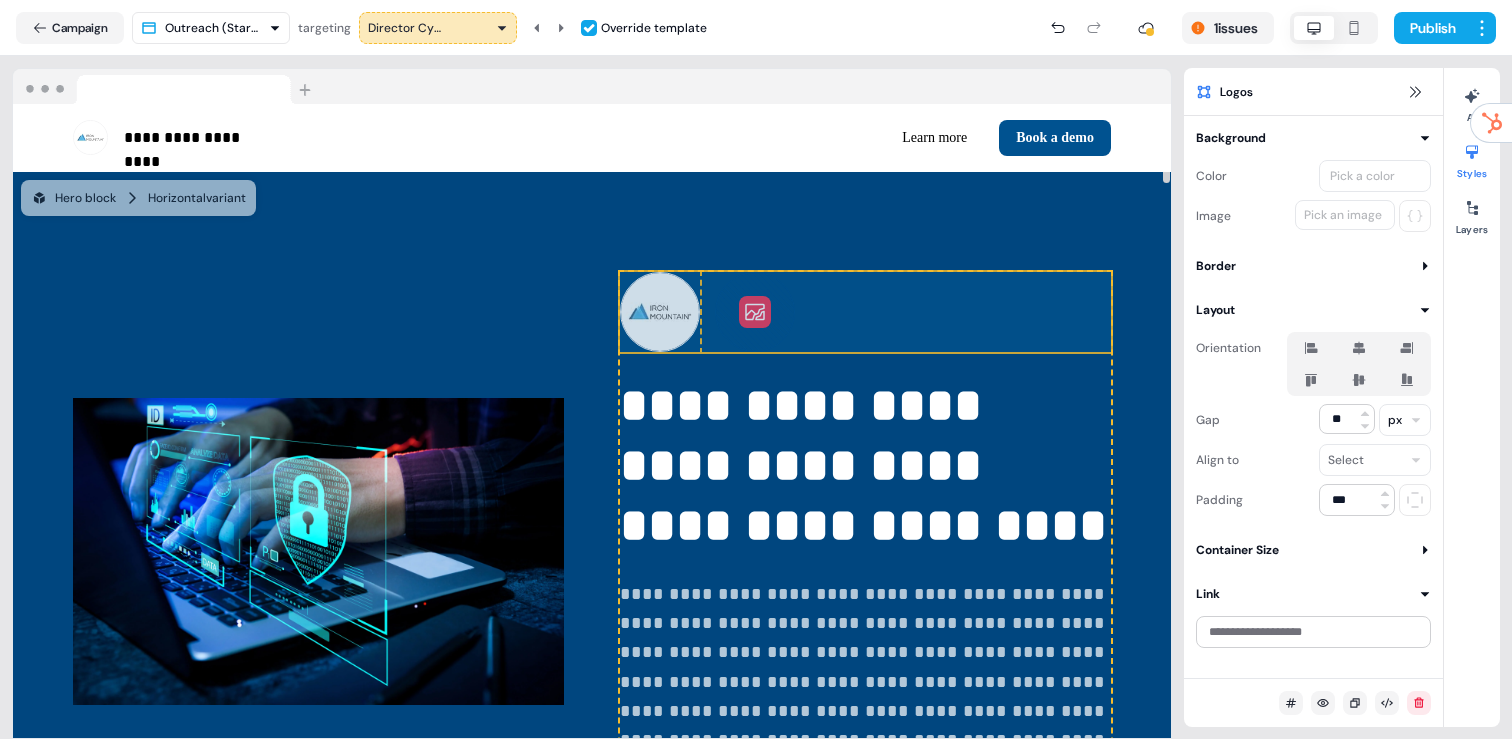drag, startPoint x: 906, startPoint y: 299, endPoint x: 894, endPoint y: 309, distance: 15.6205 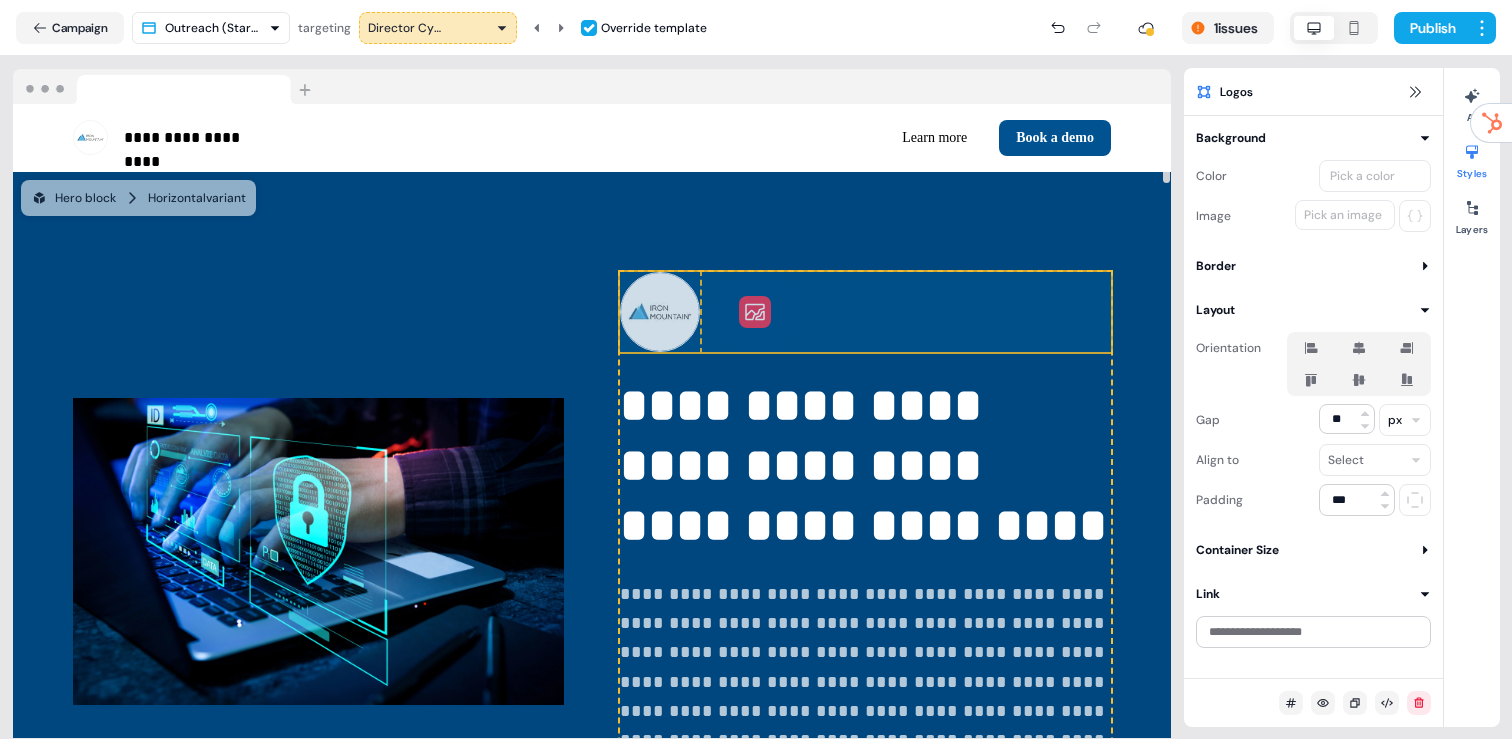 click on "**********" at bounding box center [865, 552] 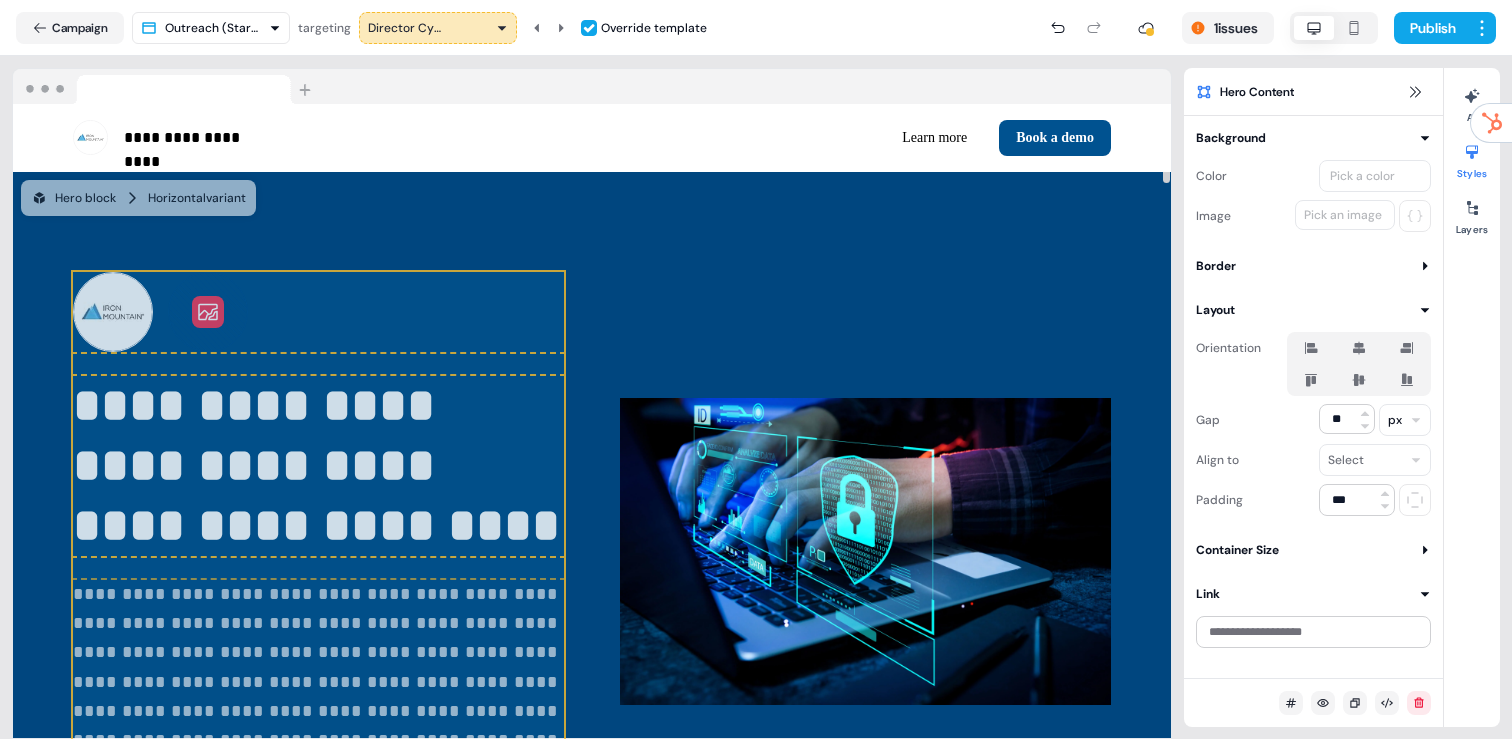 drag, startPoint x: 1086, startPoint y: 367, endPoint x: 599, endPoint y: 356, distance: 487.1242 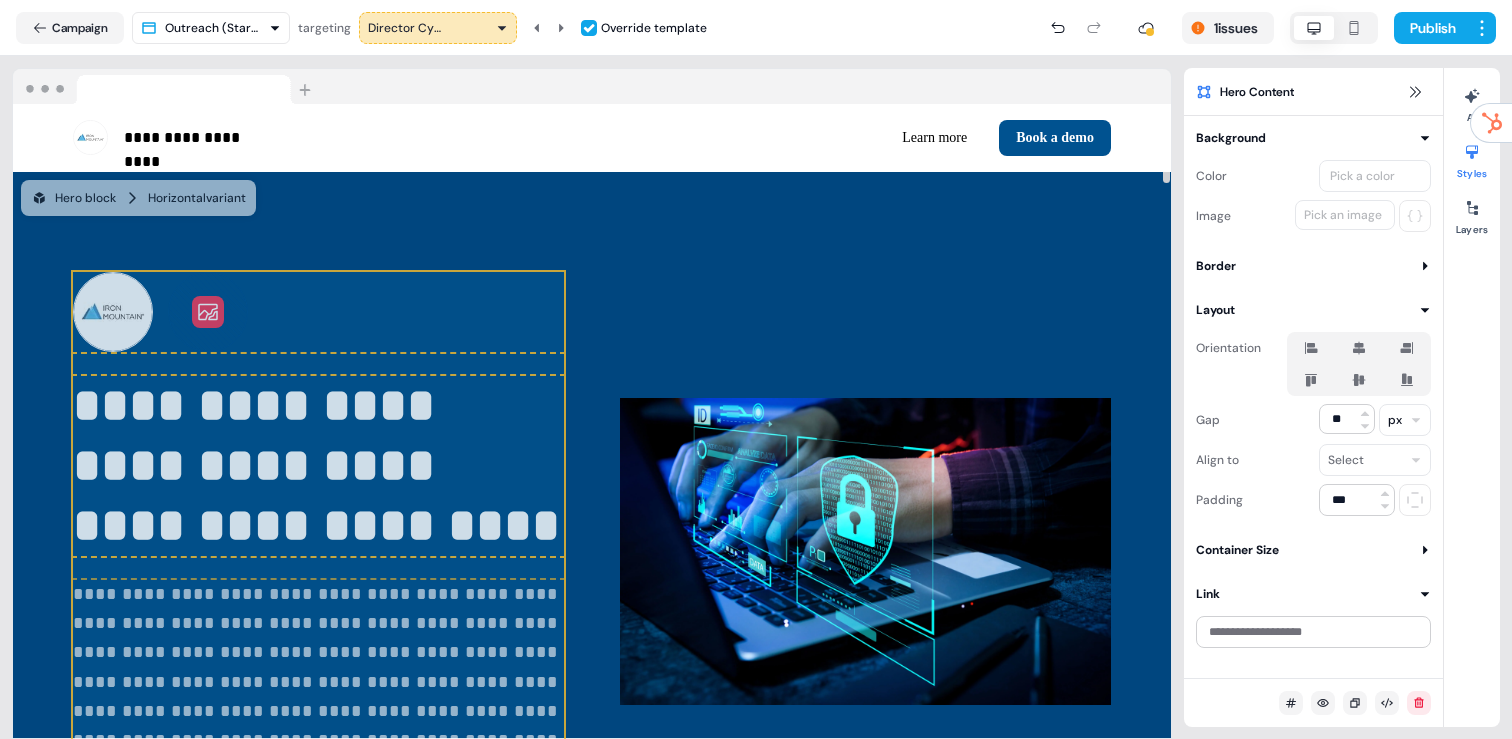 click on "**********" at bounding box center (592, 552) 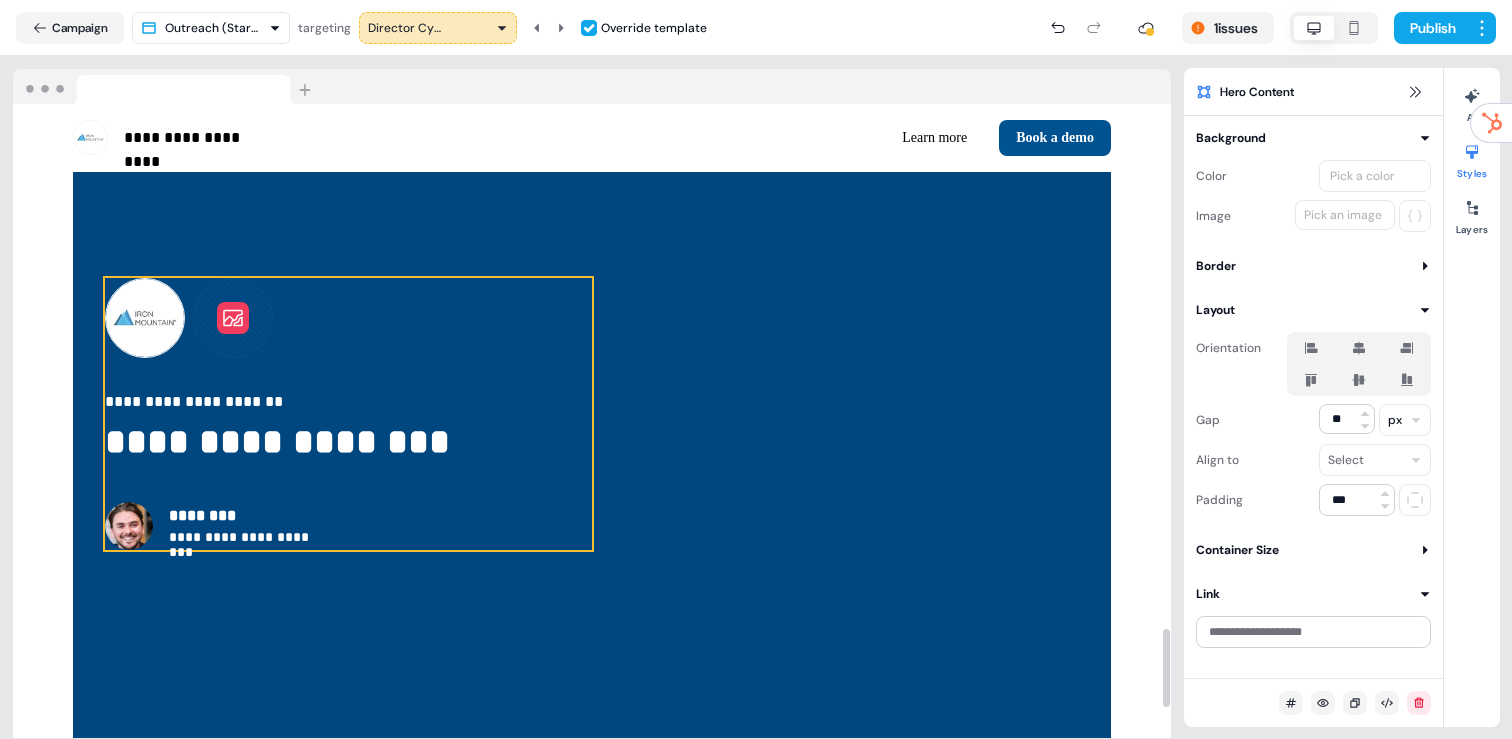 scroll, scrollTop: 4297, scrollLeft: 0, axis: vertical 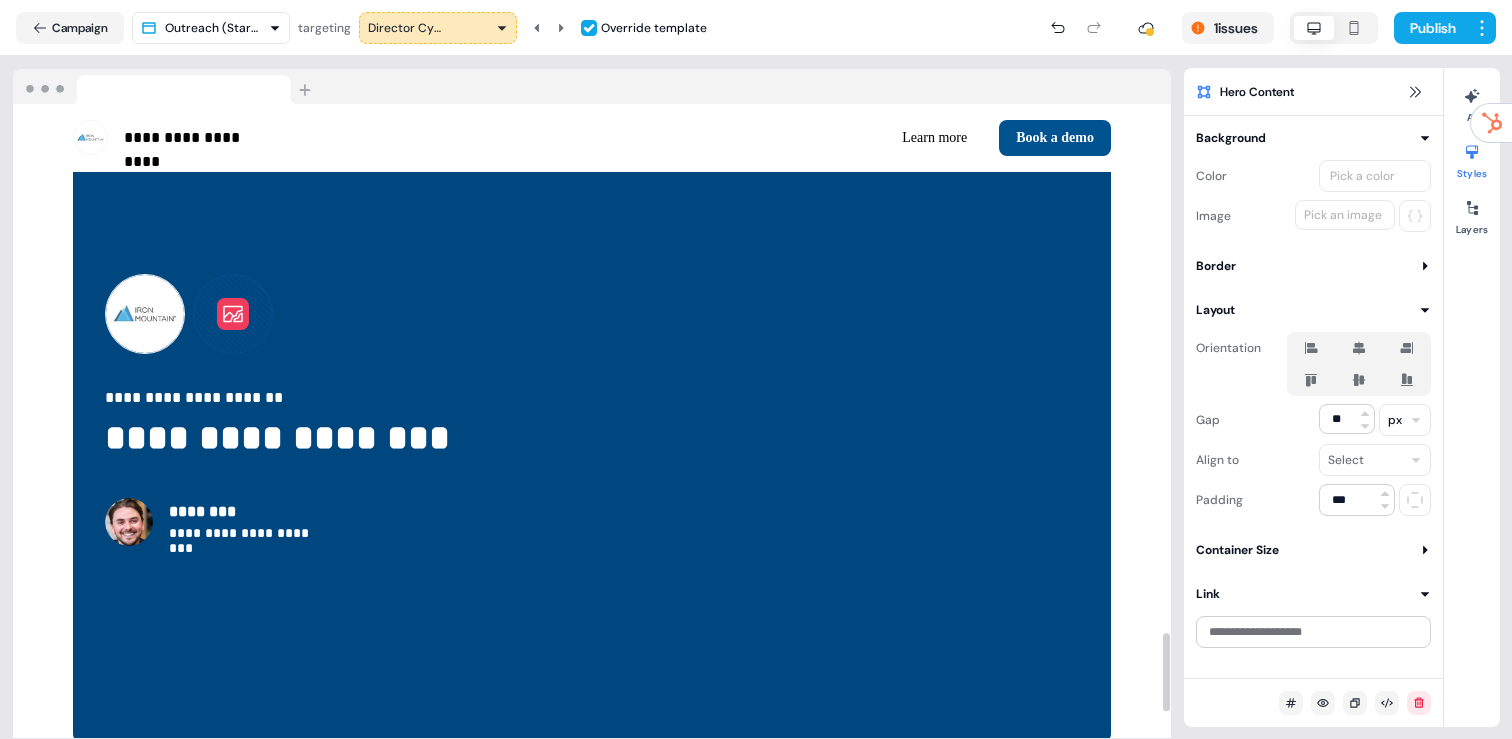 click 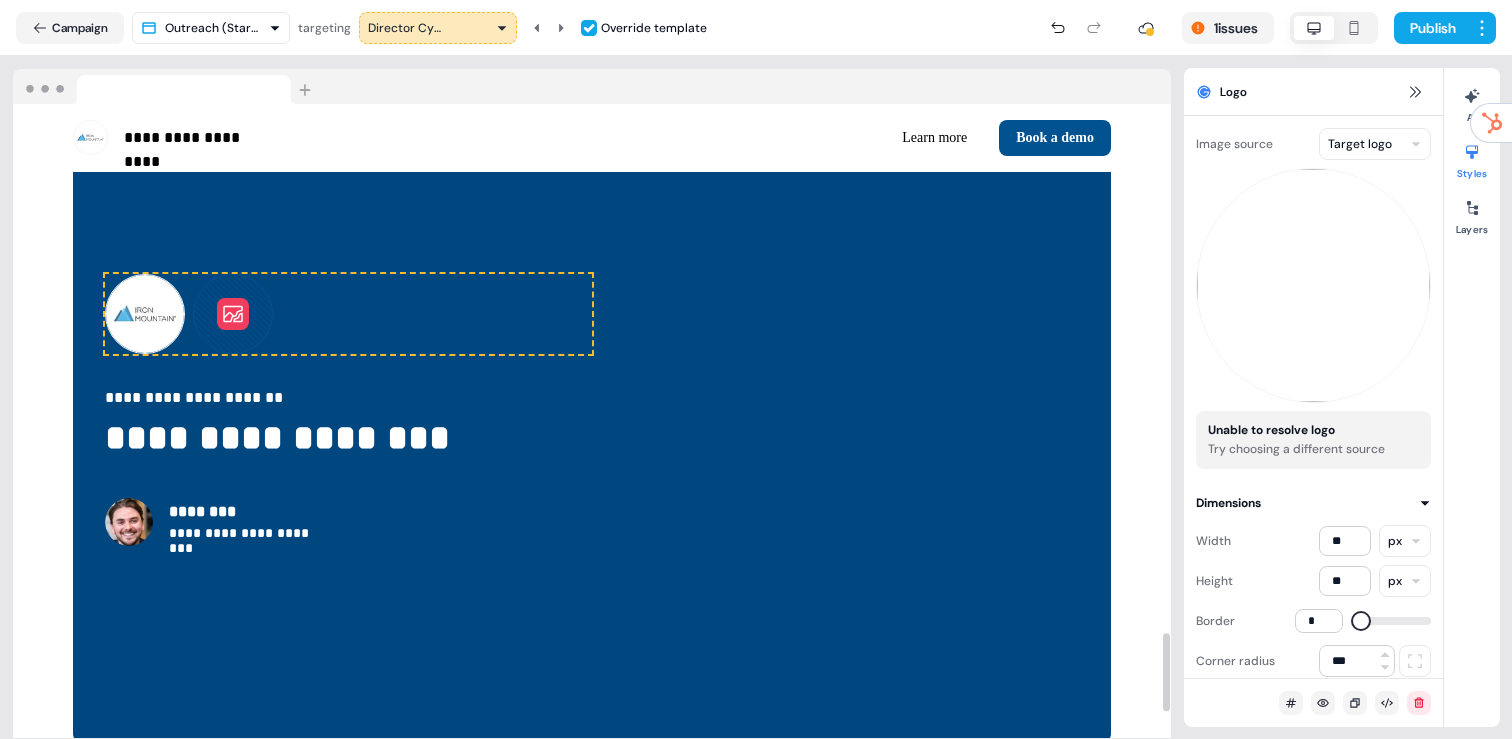 click 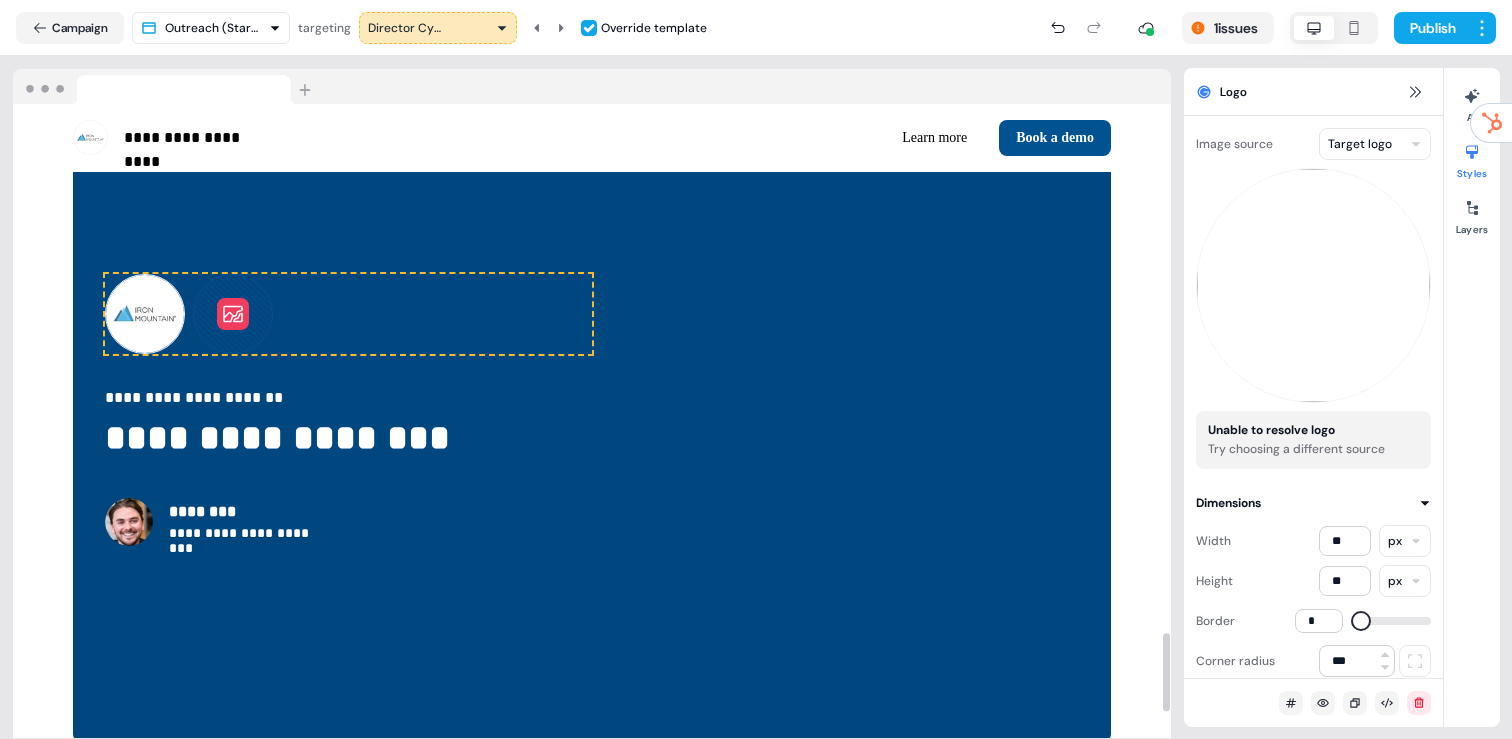 click 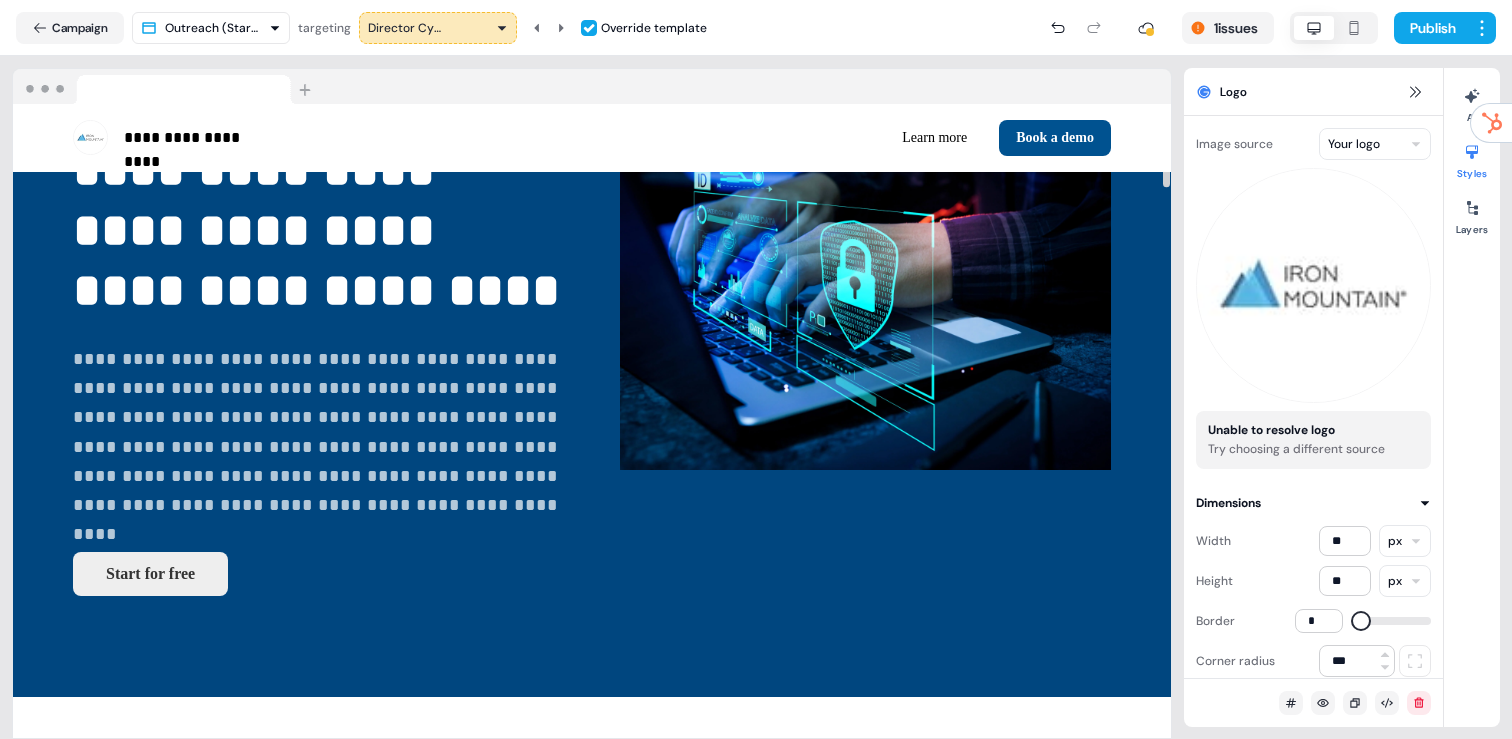 scroll, scrollTop: 0, scrollLeft: 0, axis: both 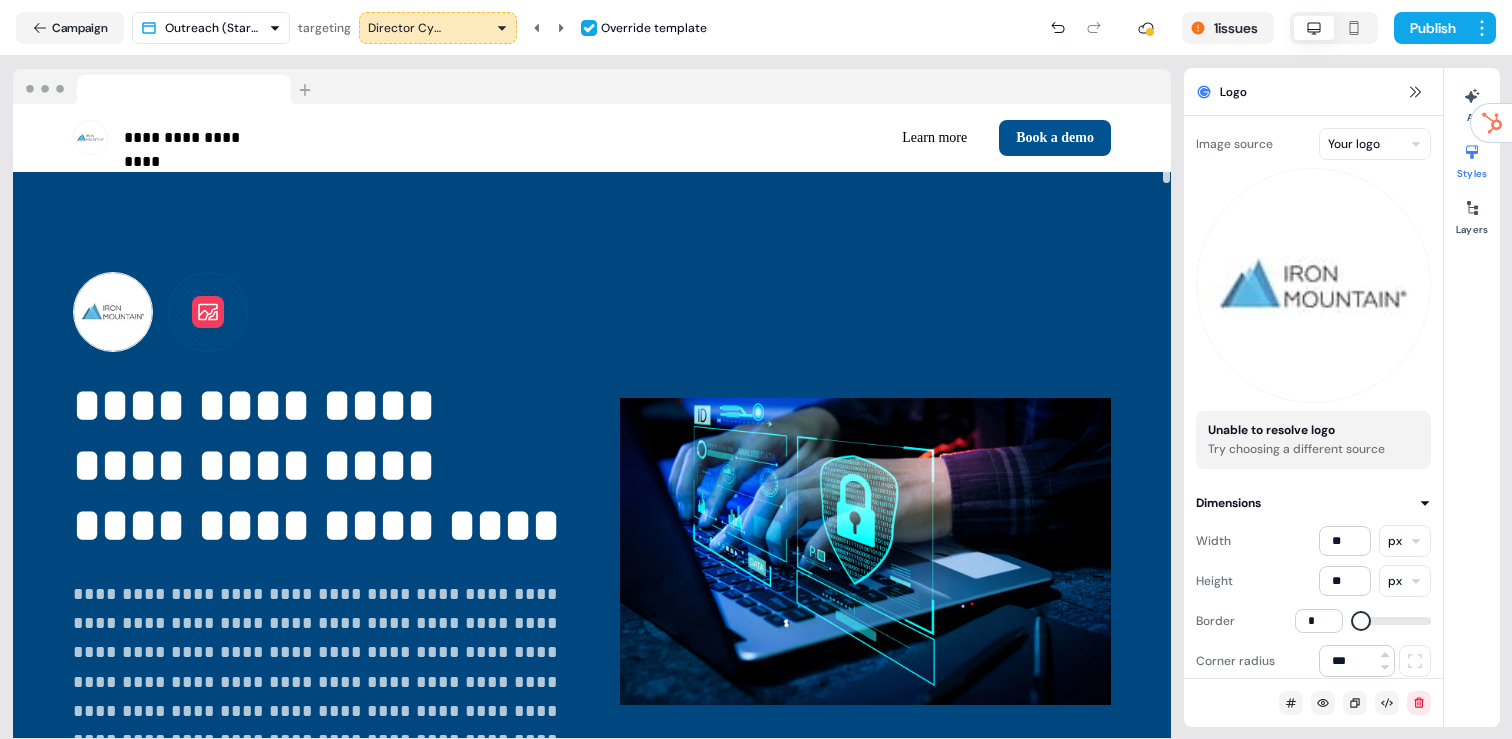 click 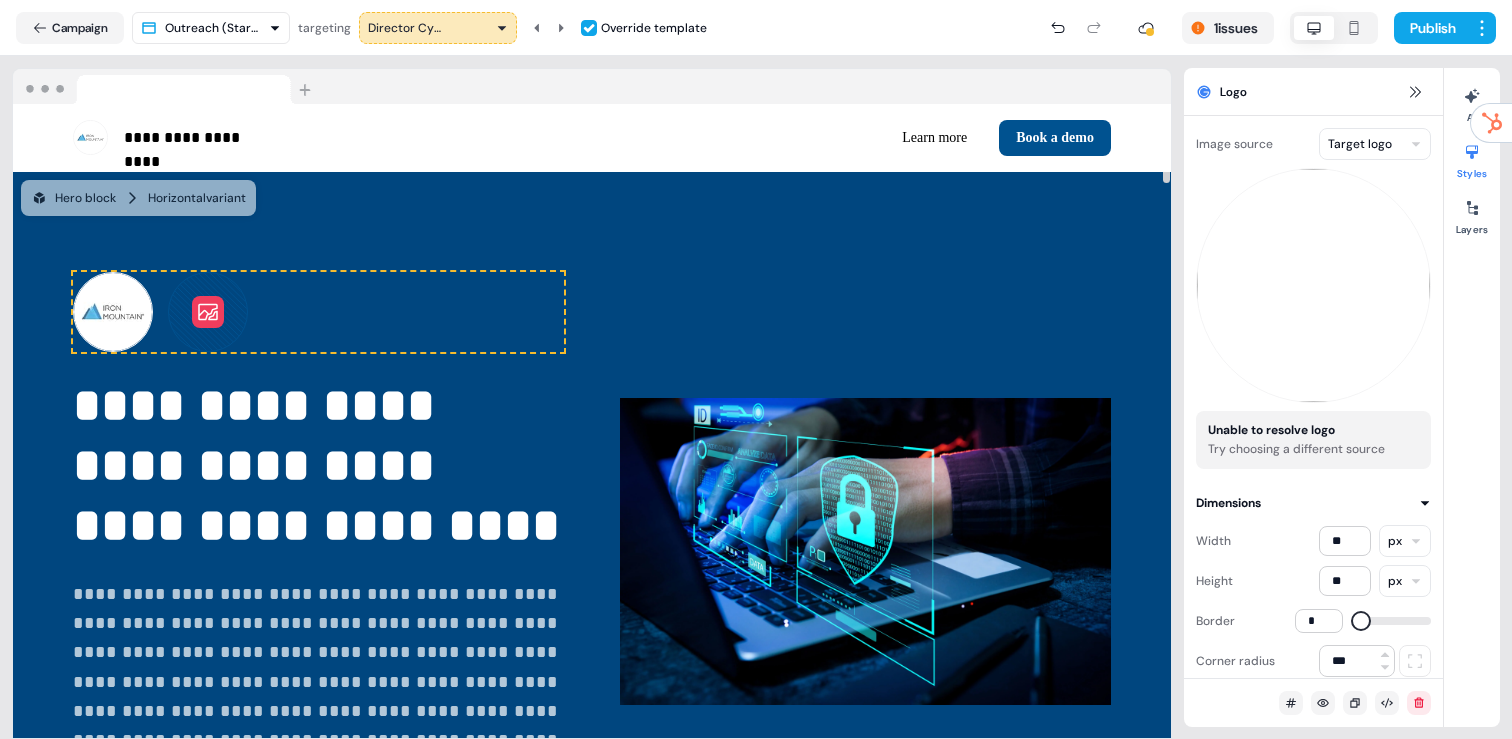 click 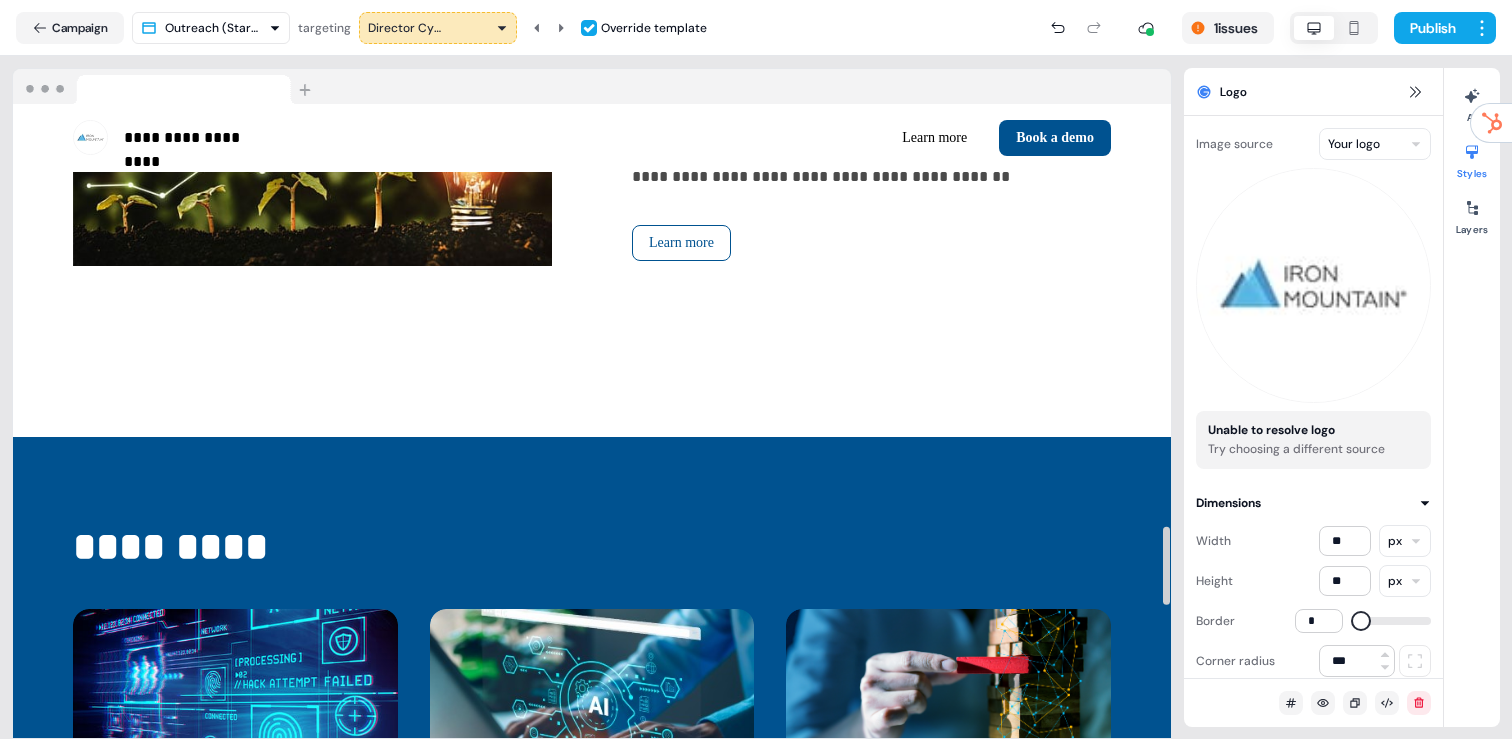 scroll, scrollTop: 3275, scrollLeft: 0, axis: vertical 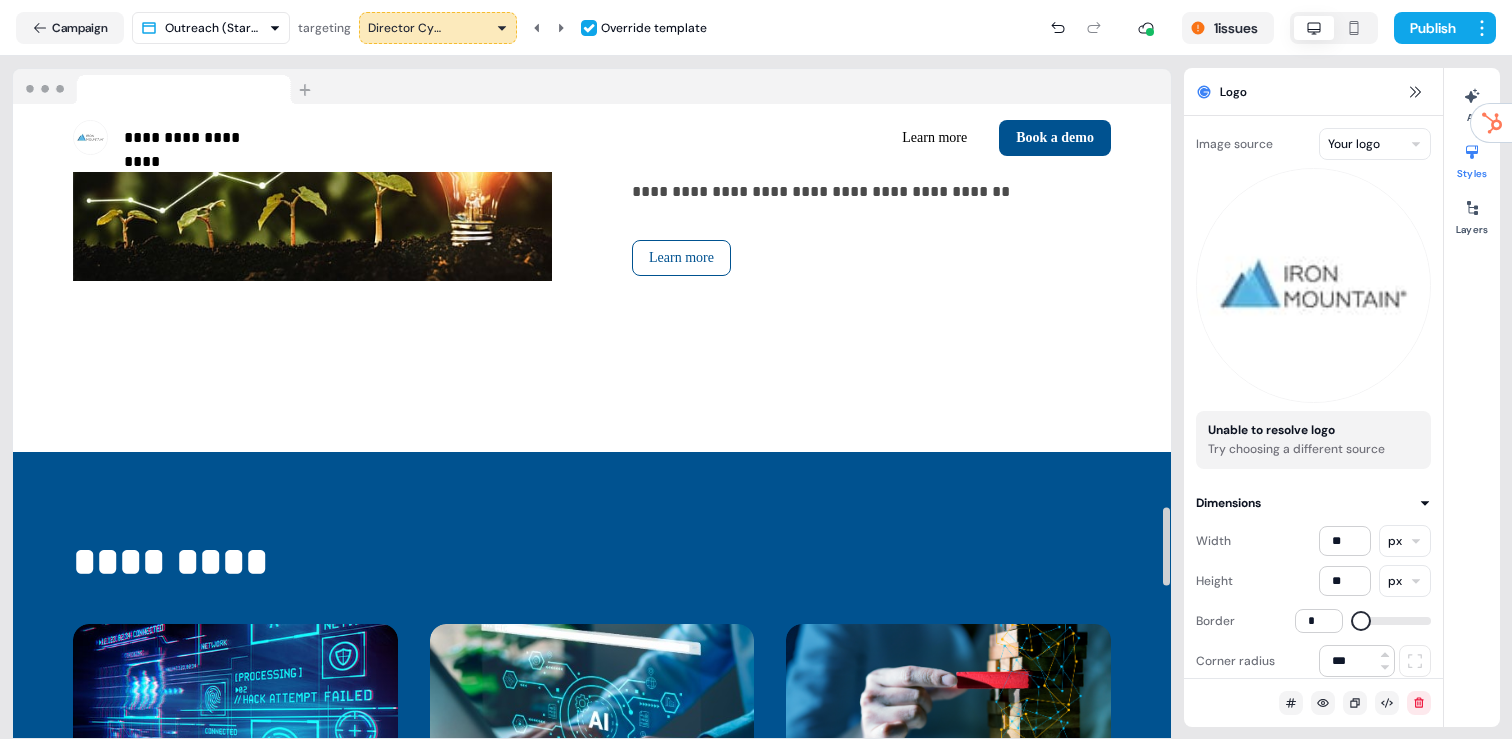 click on "**********" at bounding box center (592, -520) 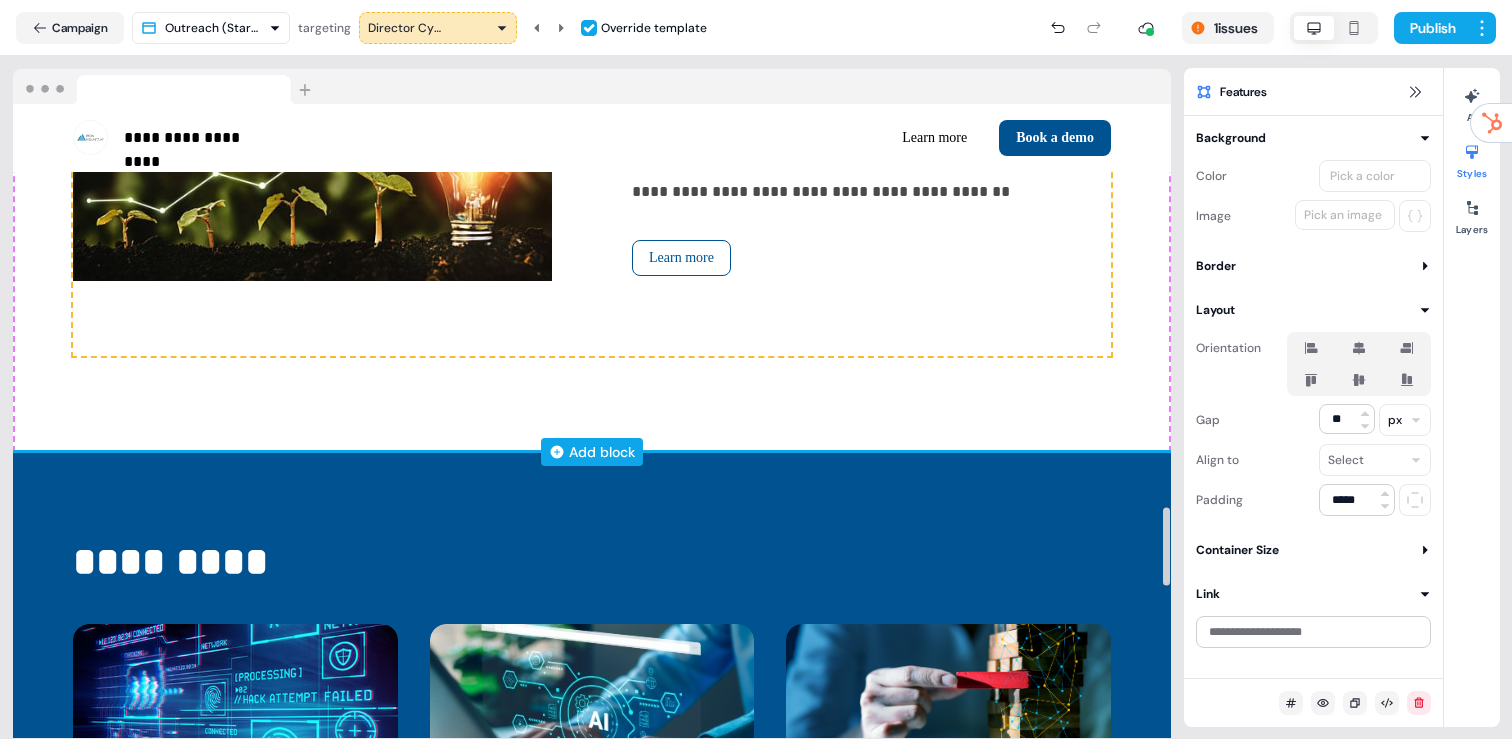 click on "Add block" at bounding box center [602, 452] 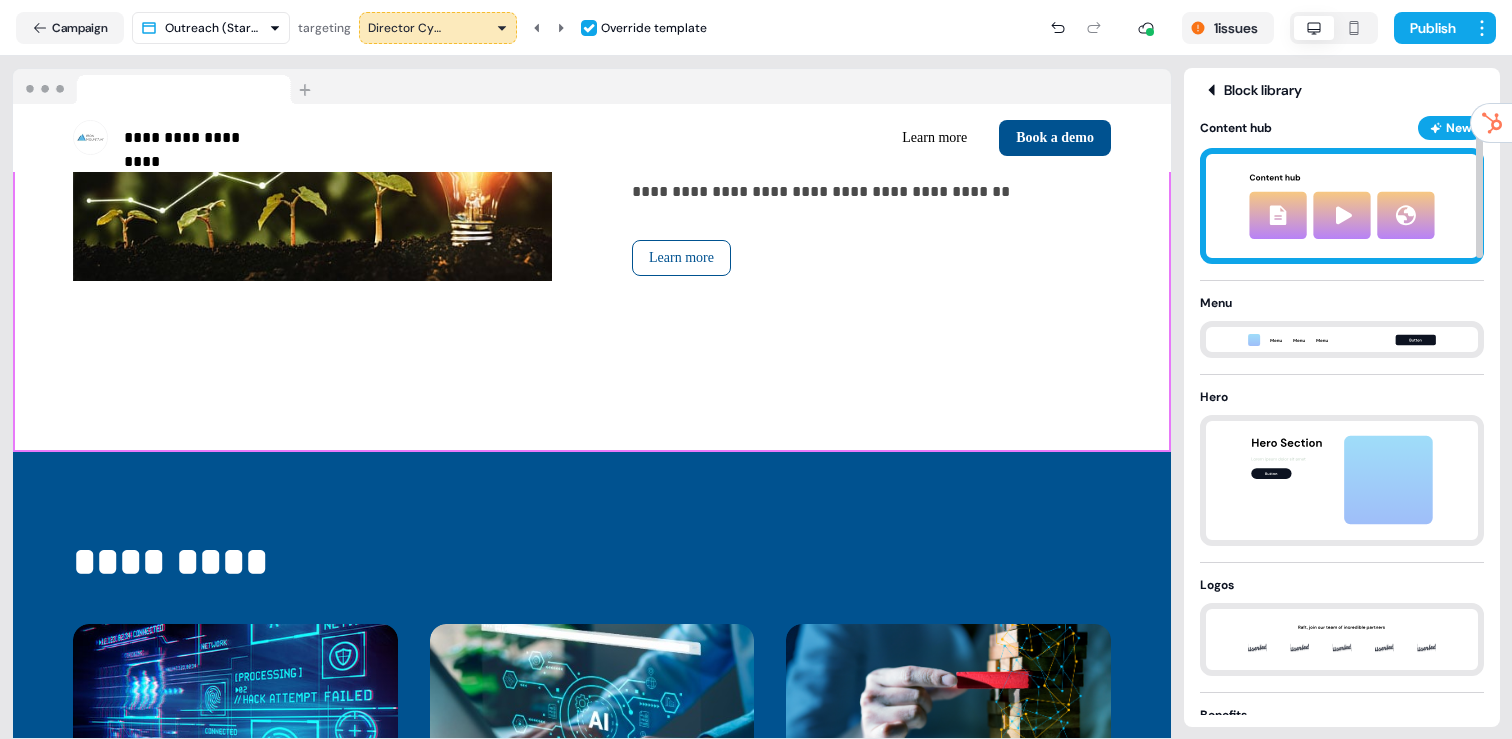 click at bounding box center [1342, 206] 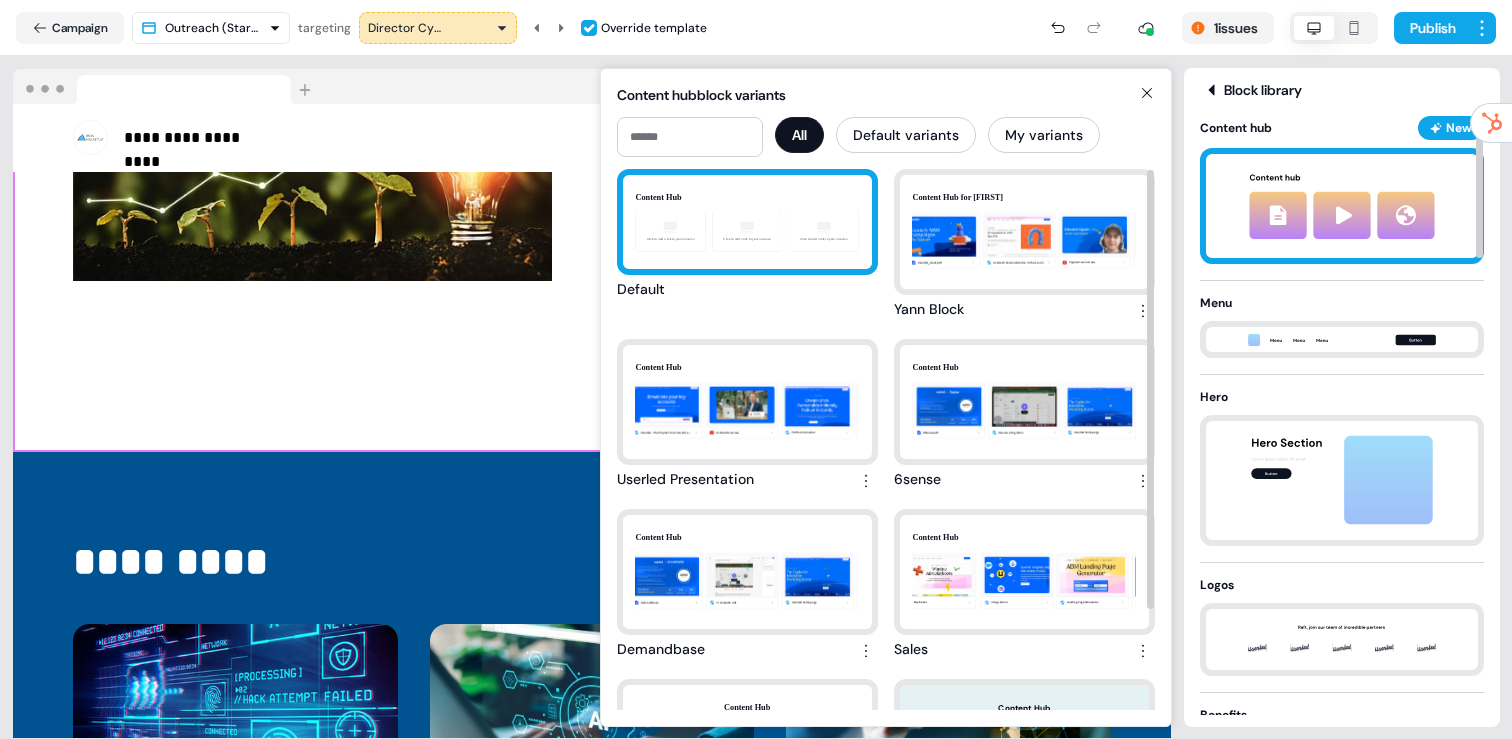 click on "Content Hub Click to add a link to your resource Click to add a link to your resource Click to add a link to your resource" at bounding box center [747, 222] 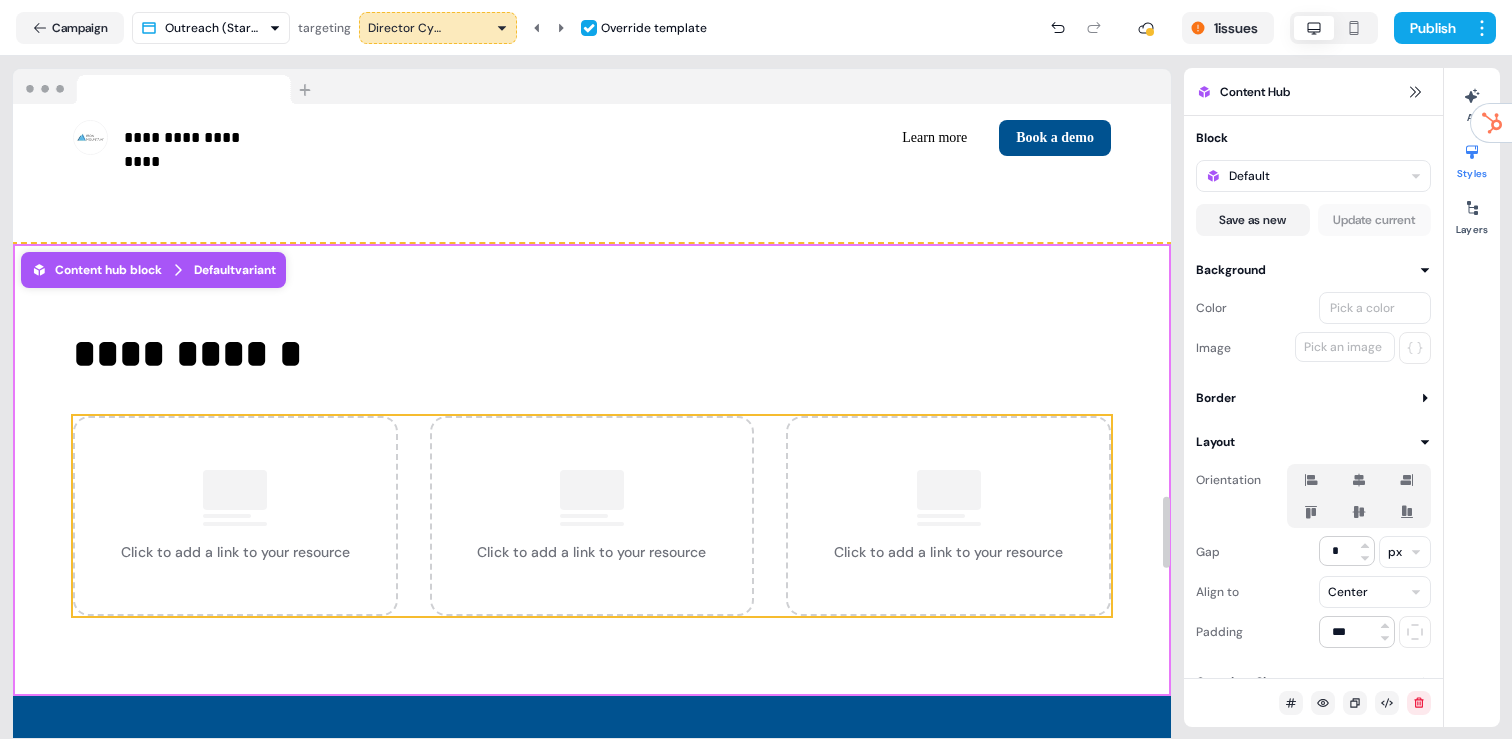 scroll, scrollTop: 3502, scrollLeft: 0, axis: vertical 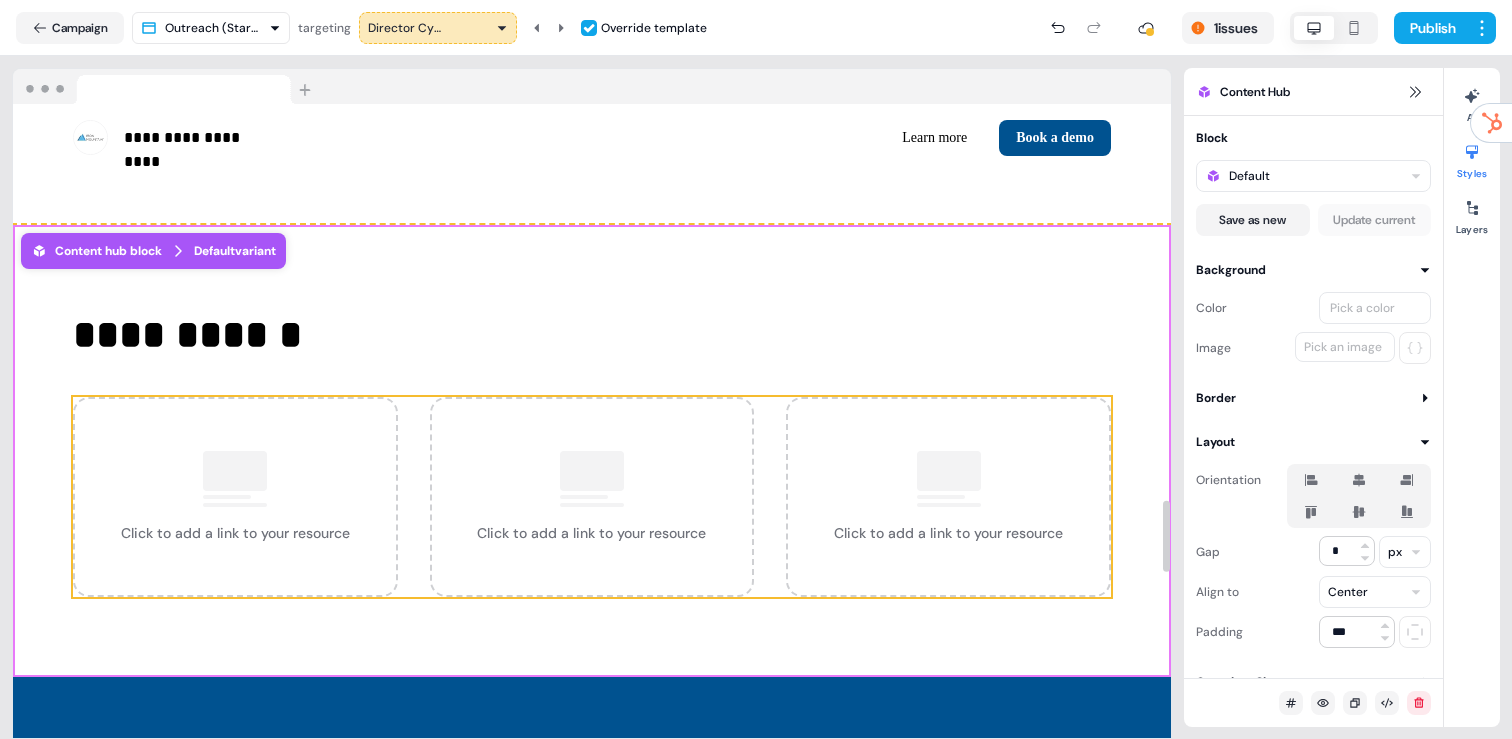click on "**********" at bounding box center (592, 335) 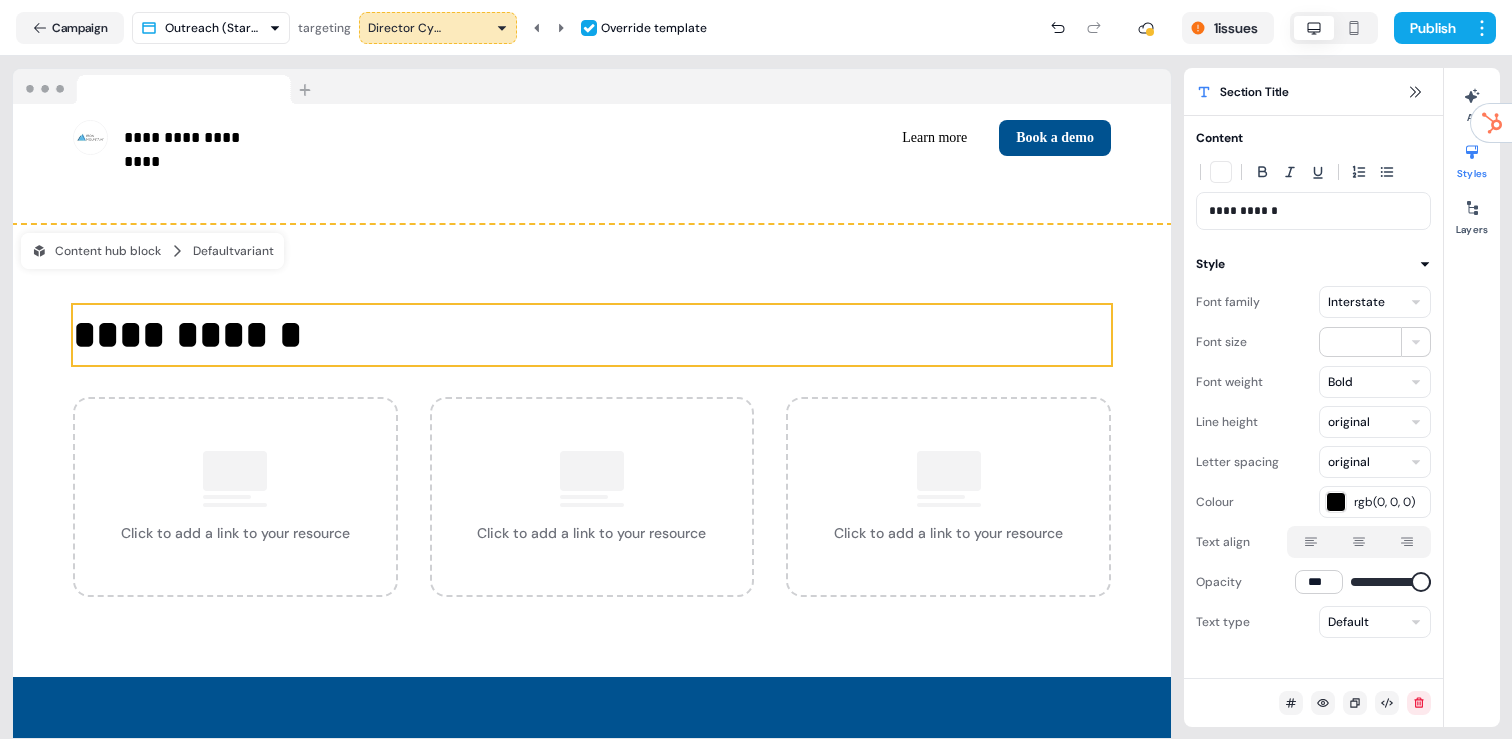 click 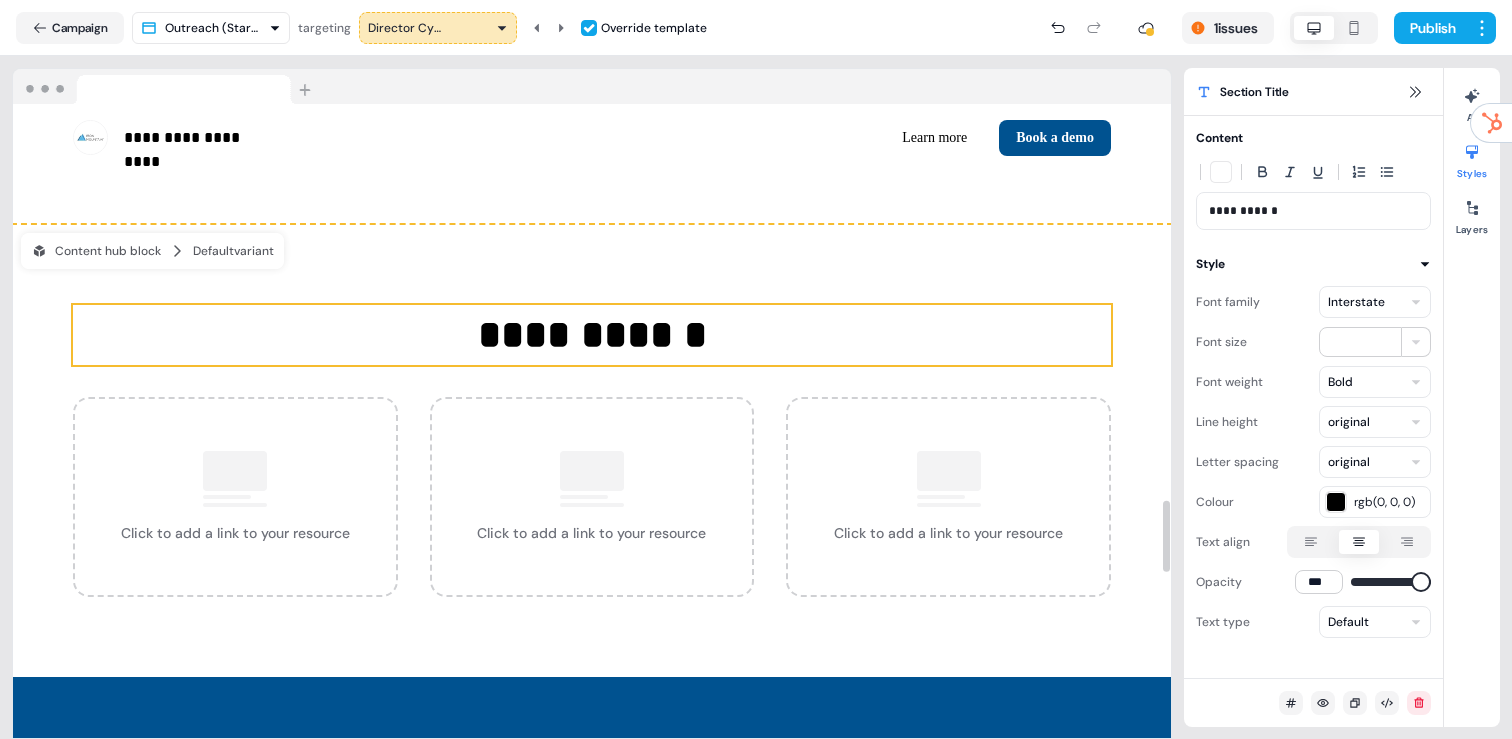 click on "Director Cyber Security" at bounding box center [408, 28] 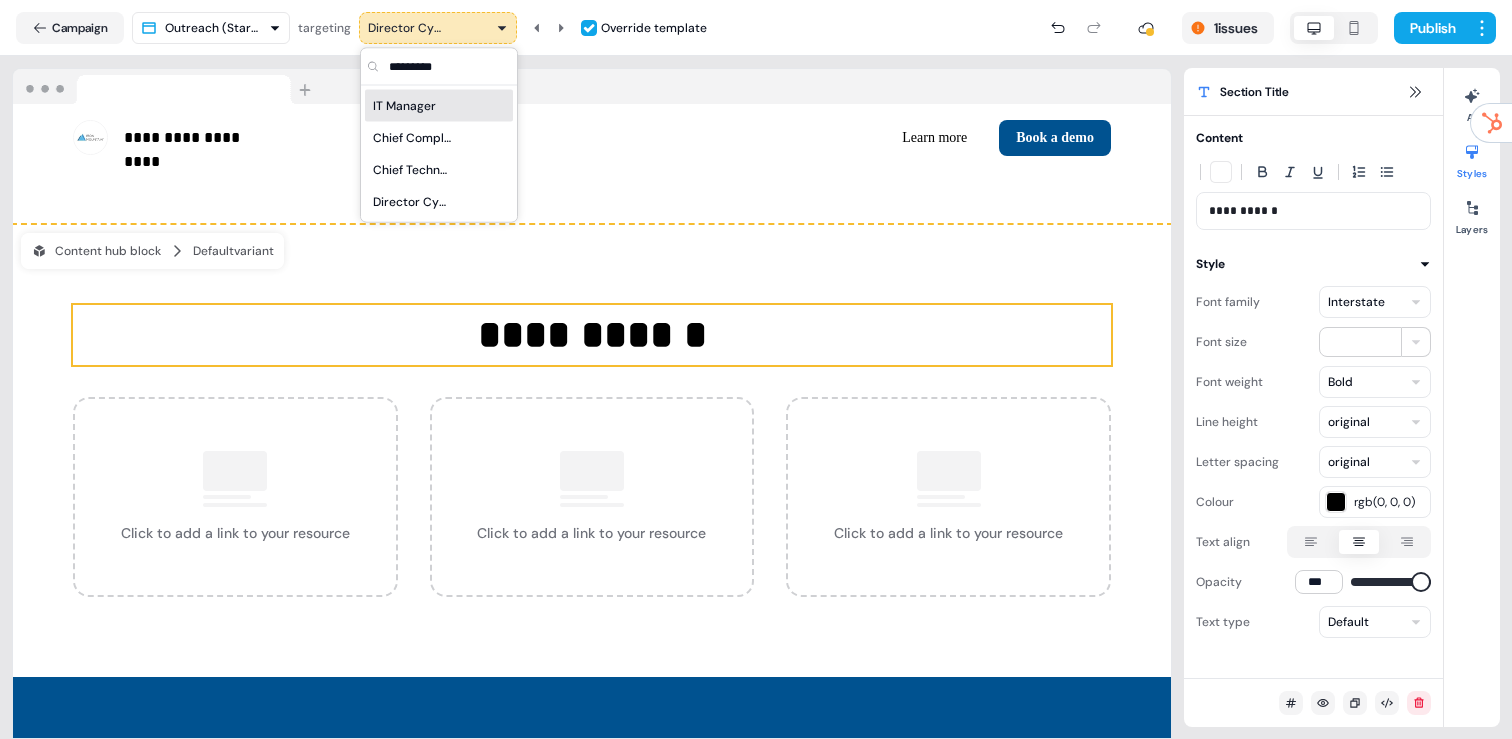click on "IT Manager" at bounding box center [439, 106] 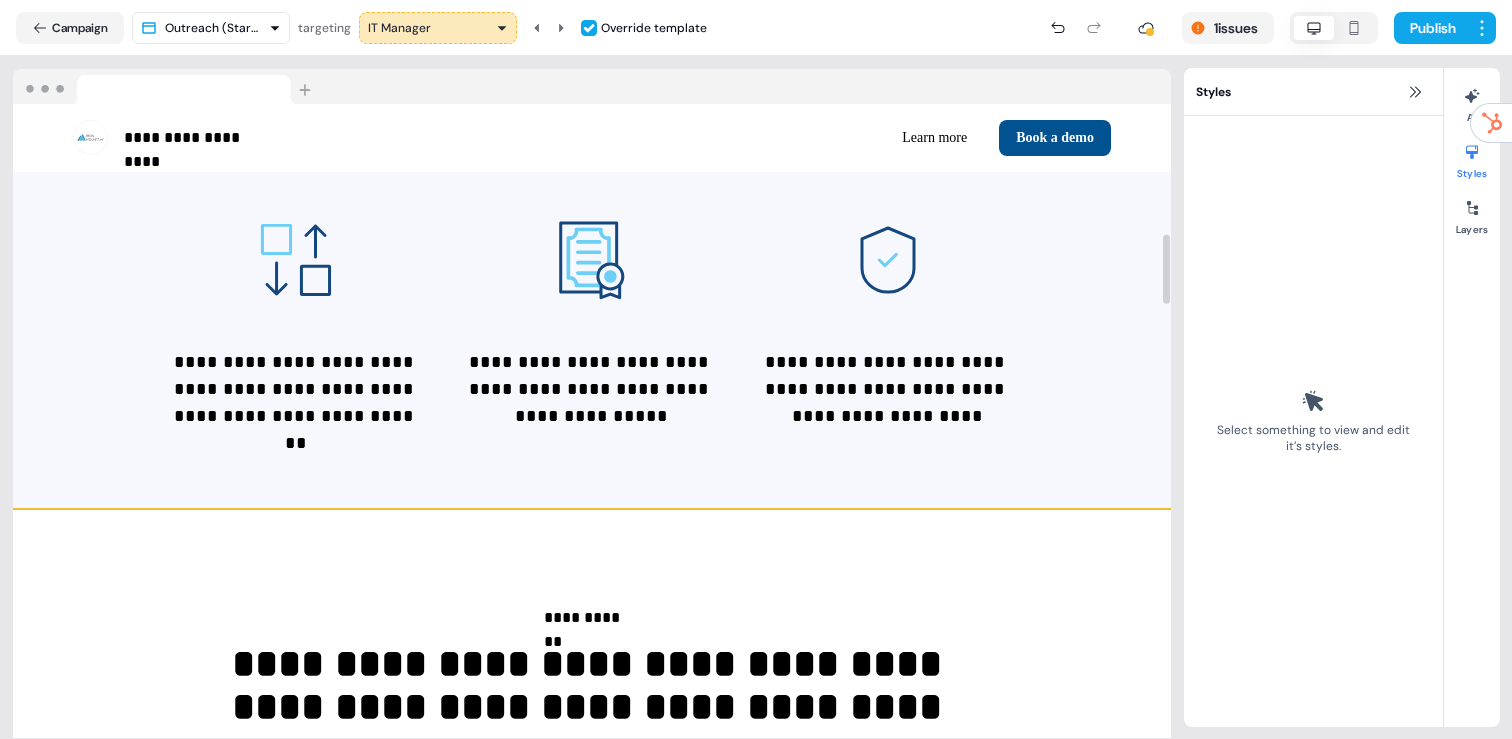 scroll, scrollTop: 0, scrollLeft: 0, axis: both 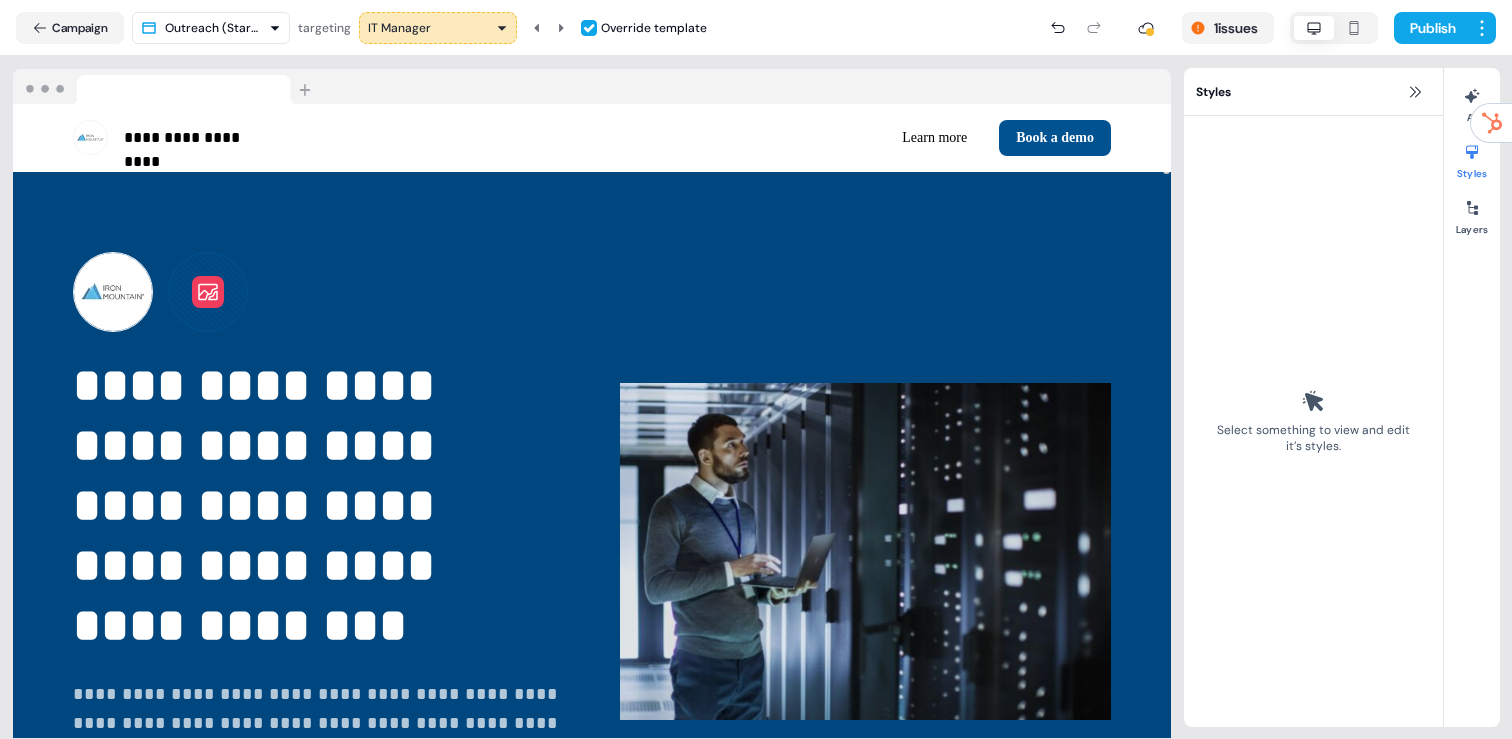 click 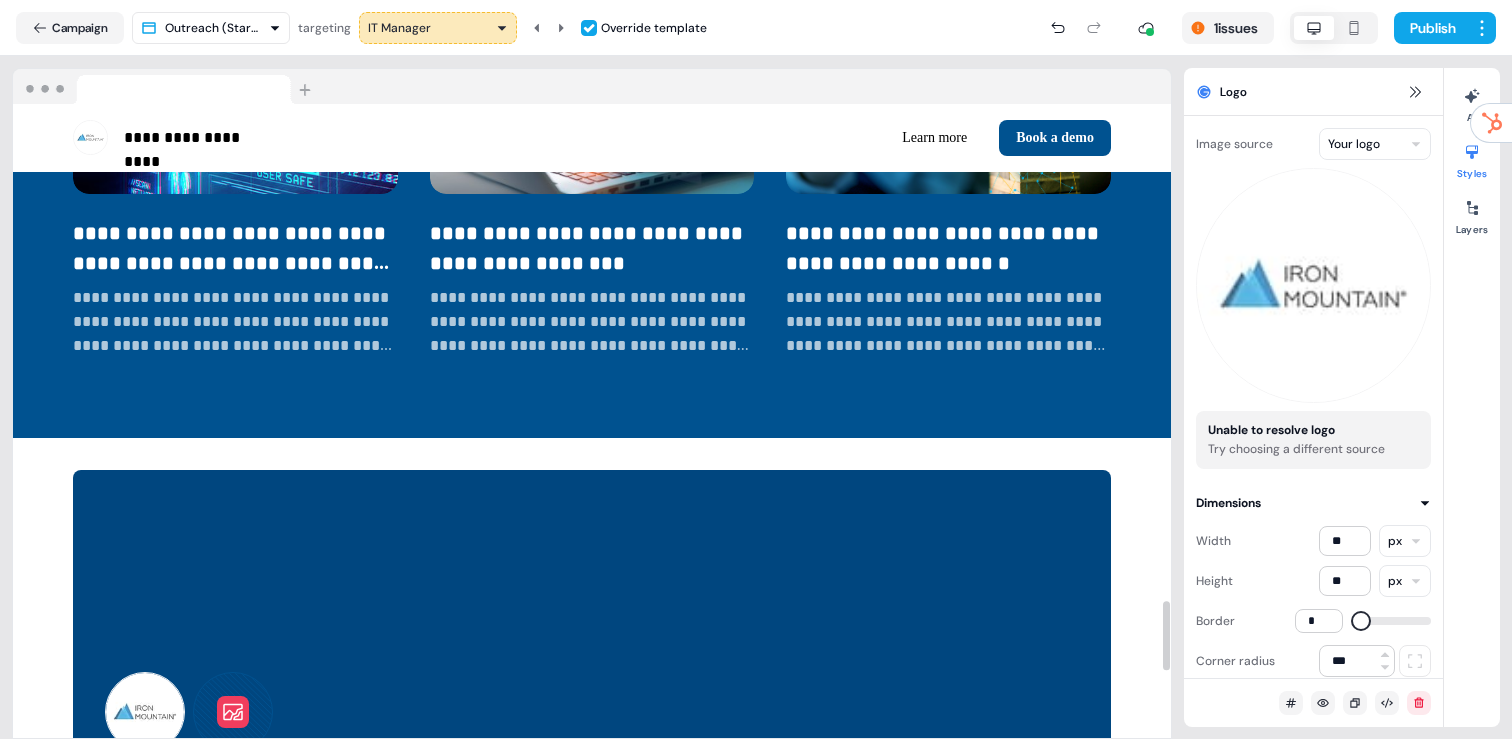 scroll, scrollTop: 4881, scrollLeft: 0, axis: vertical 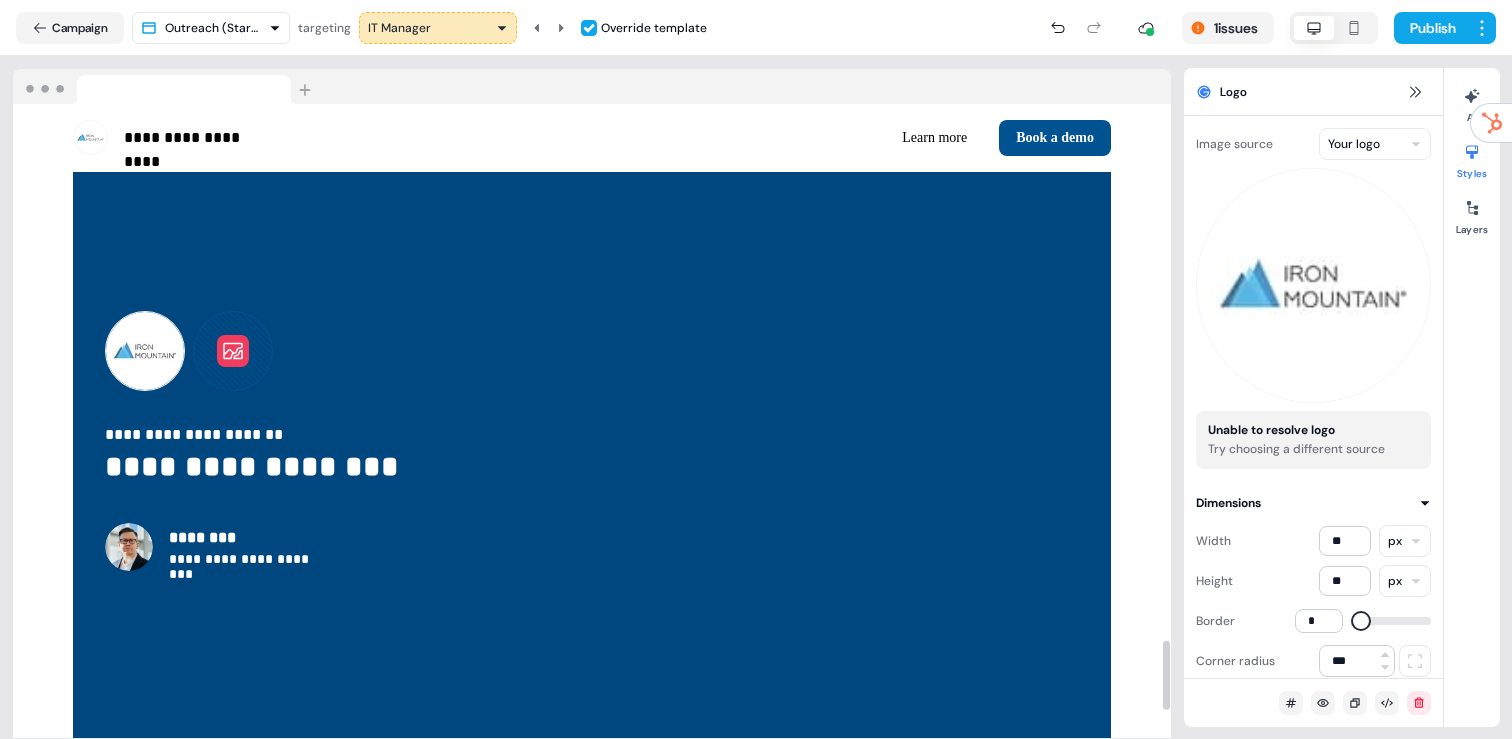 click 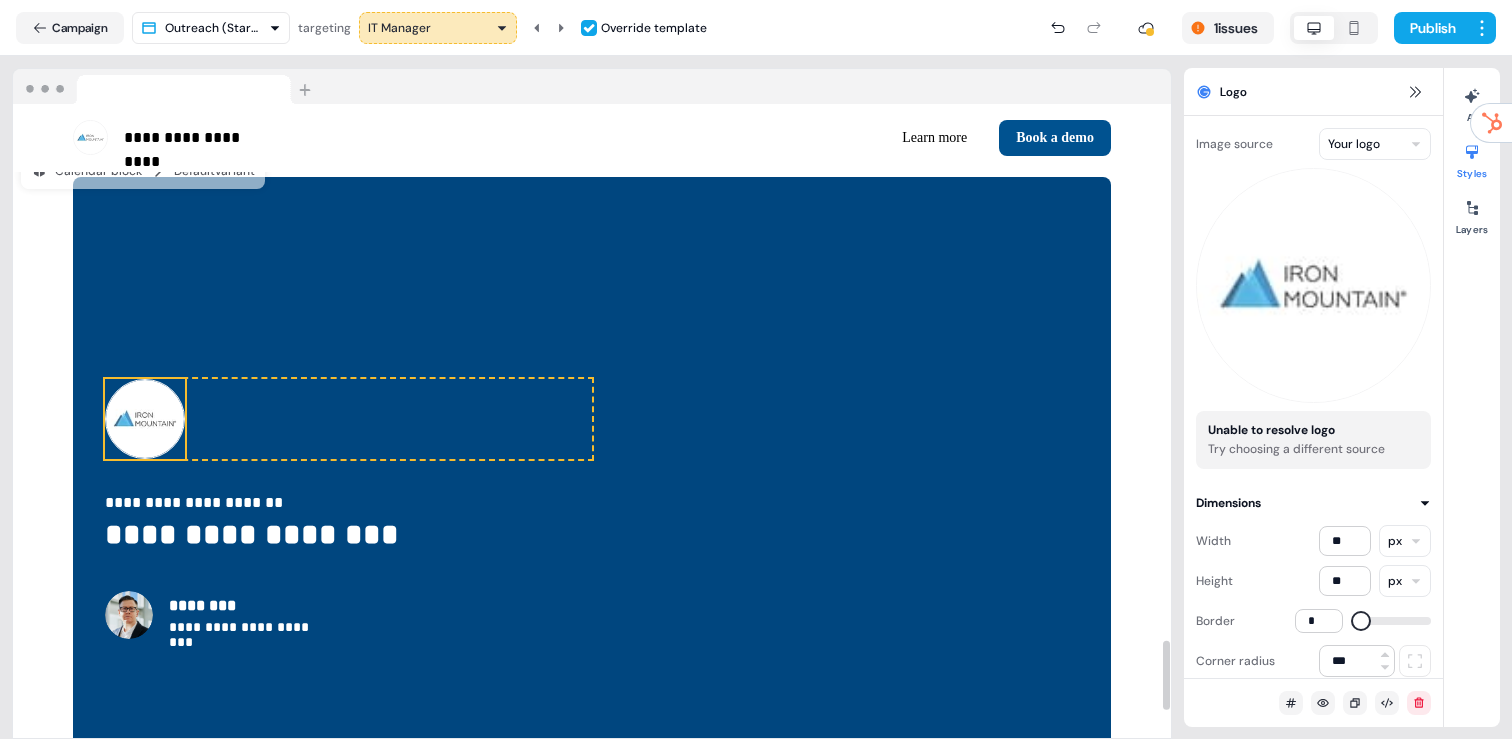 scroll, scrollTop: 4811, scrollLeft: 0, axis: vertical 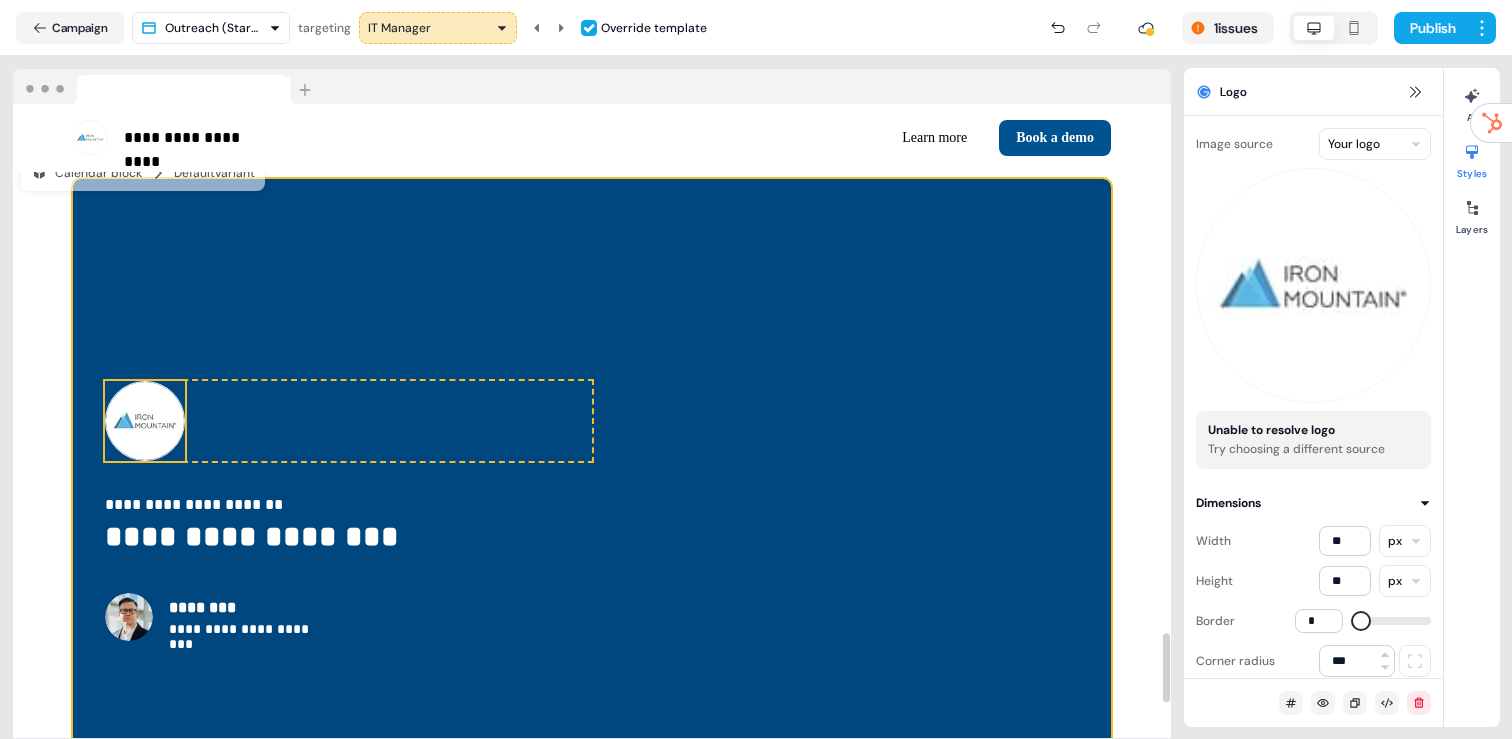 click on "**********" at bounding box center (348, 601) 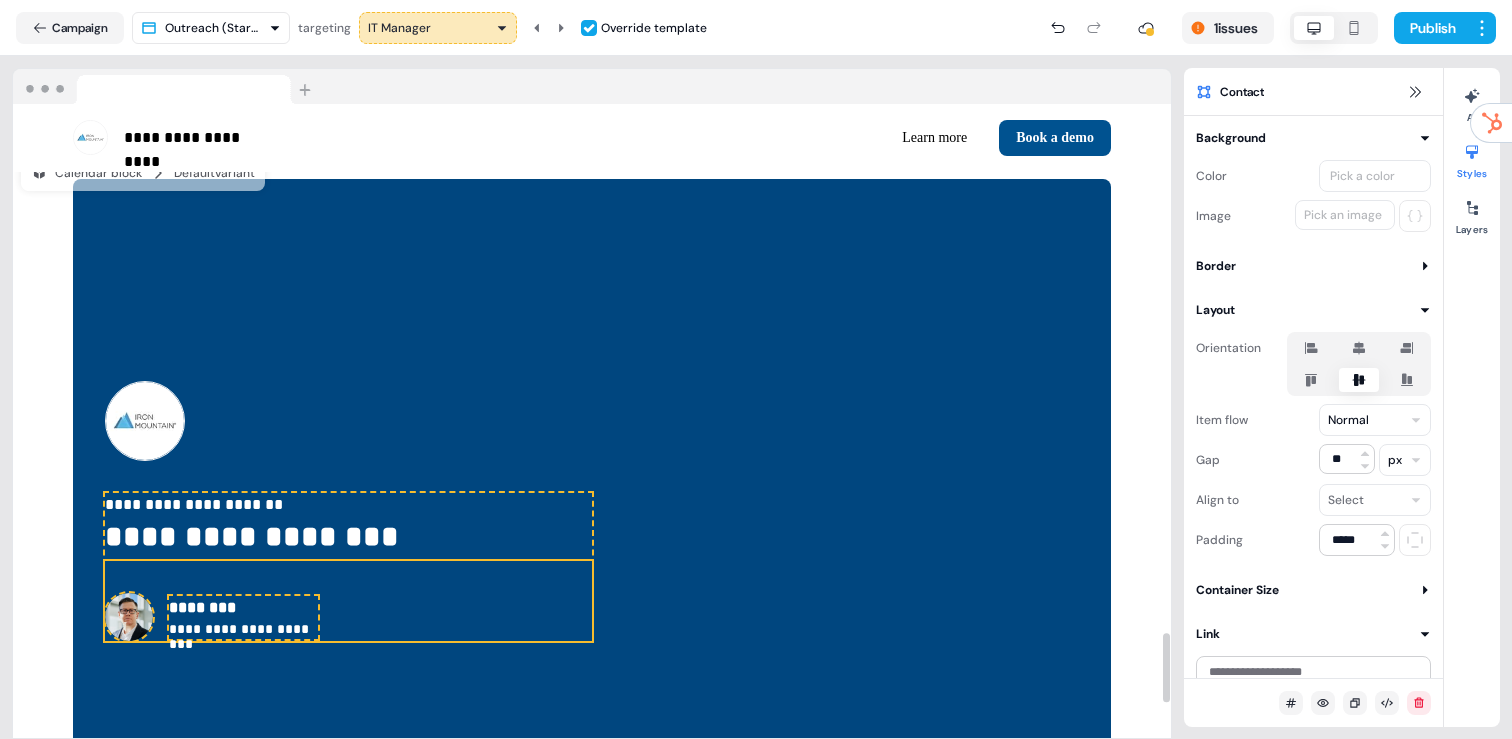 click on "**********" at bounding box center (348, 601) 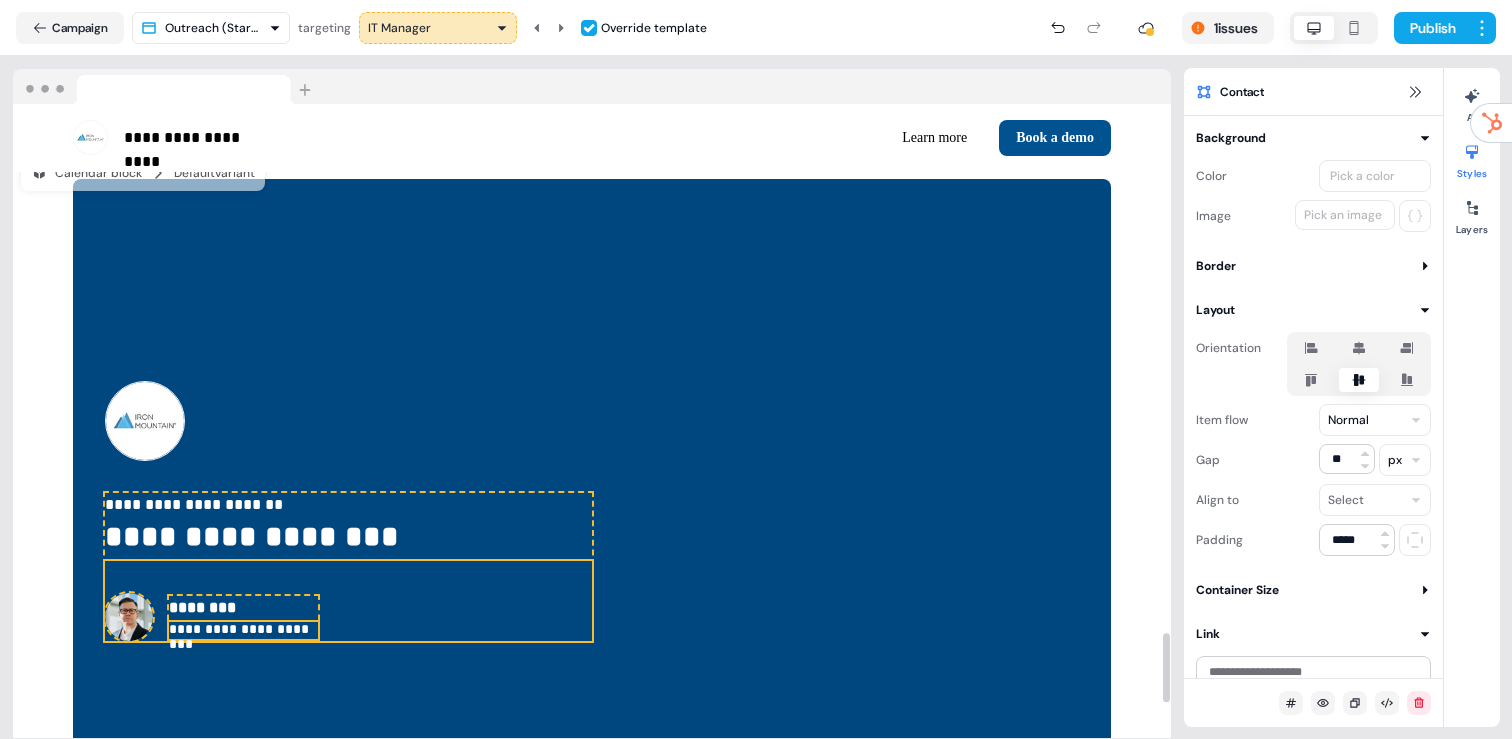 click on "**********" at bounding box center (243, 630) 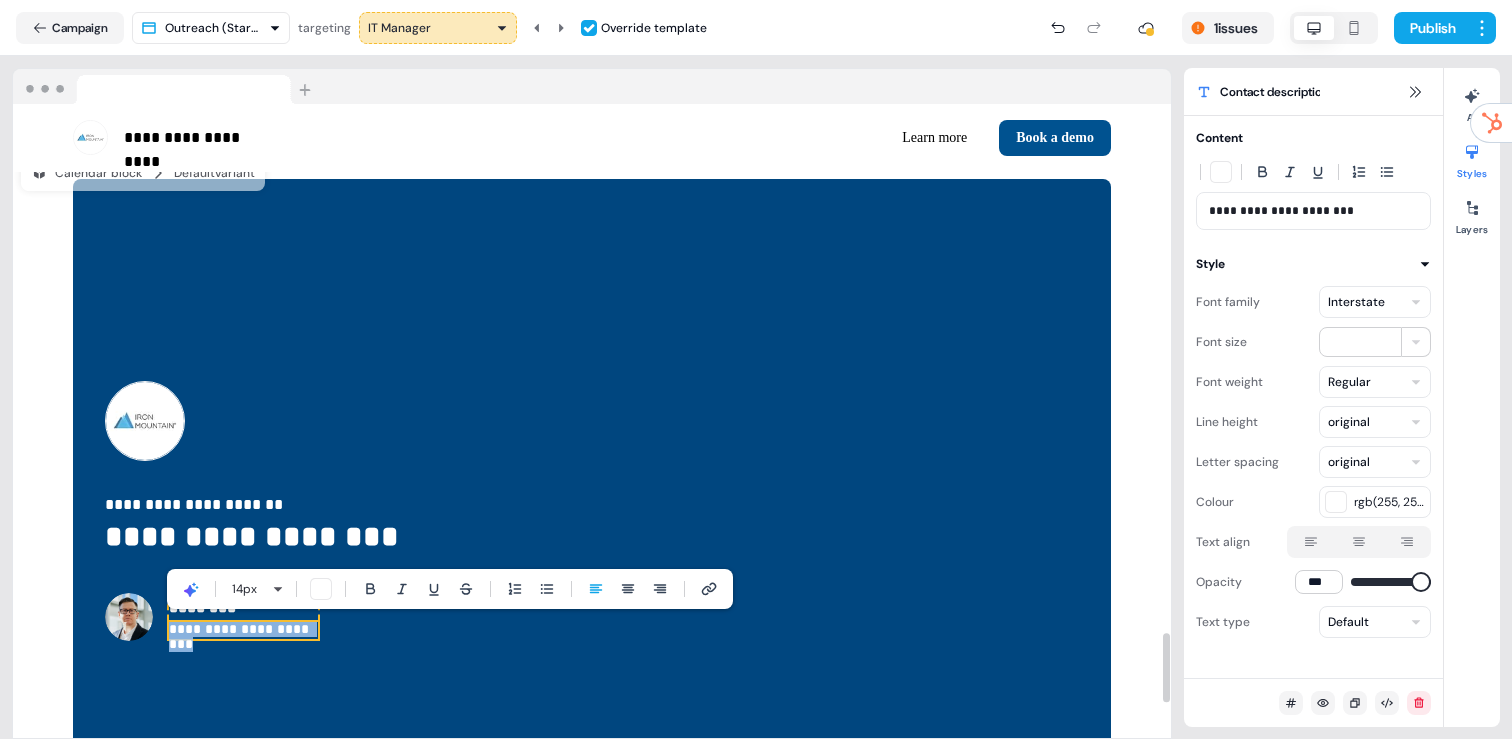 type 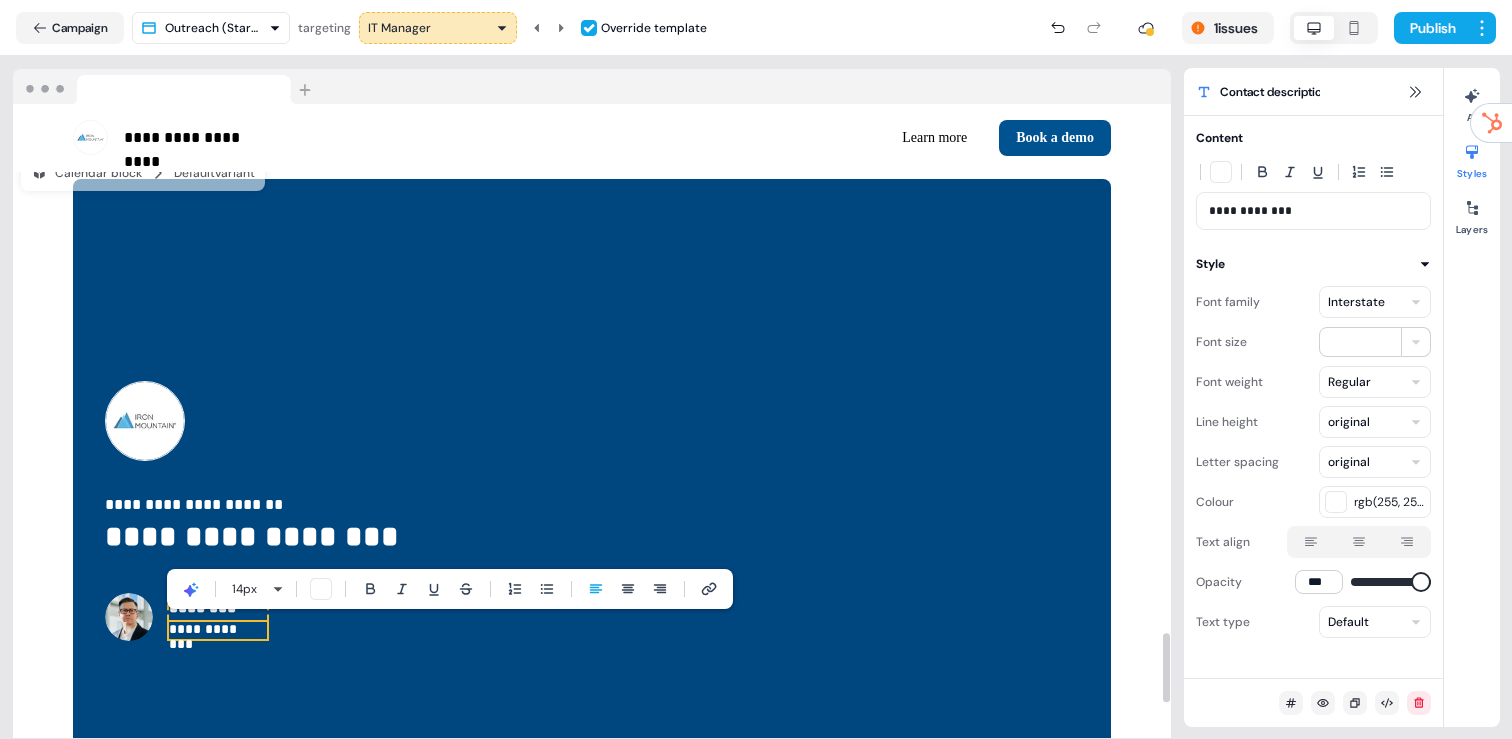 click on "IT Manager" at bounding box center (438, 28) 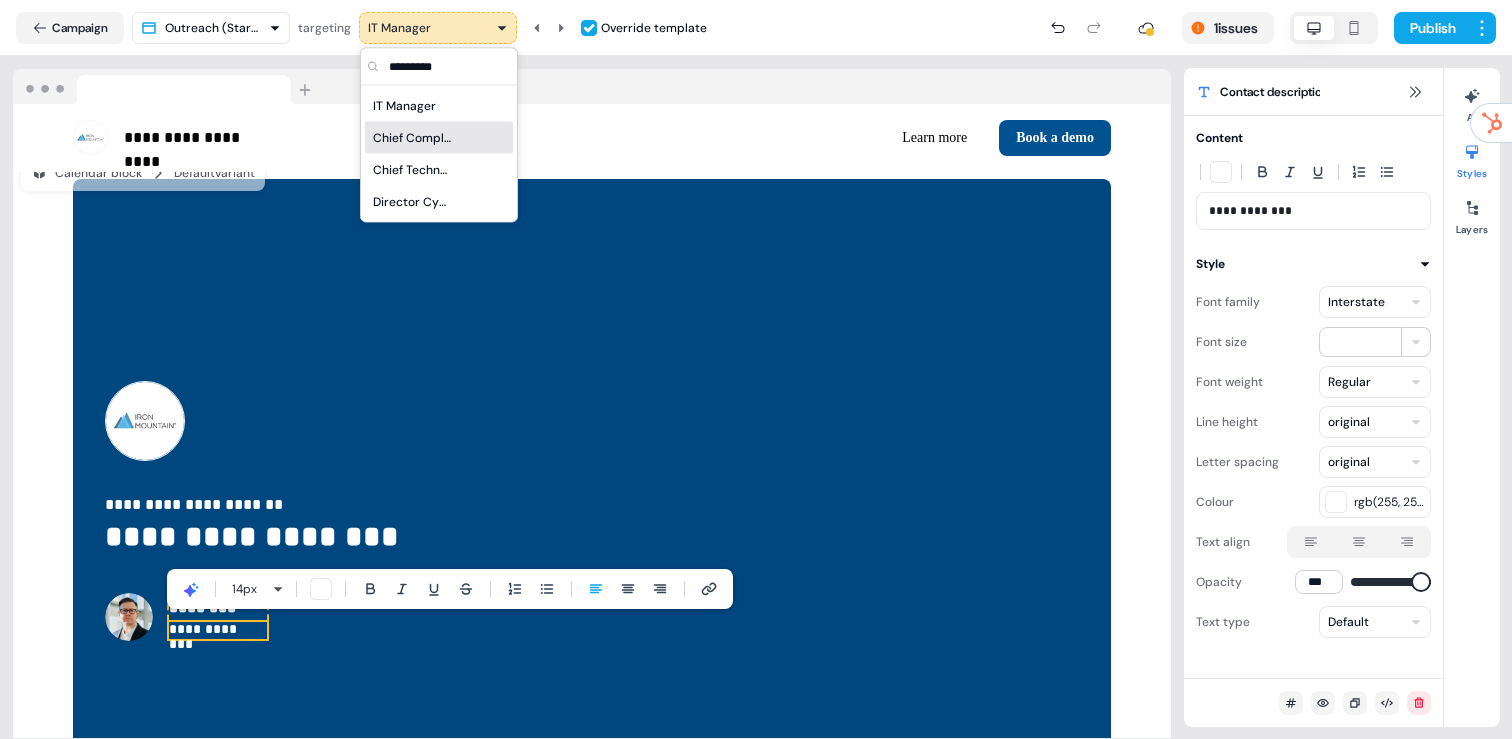 click on "Chief Compliance Officer" at bounding box center (413, 138) 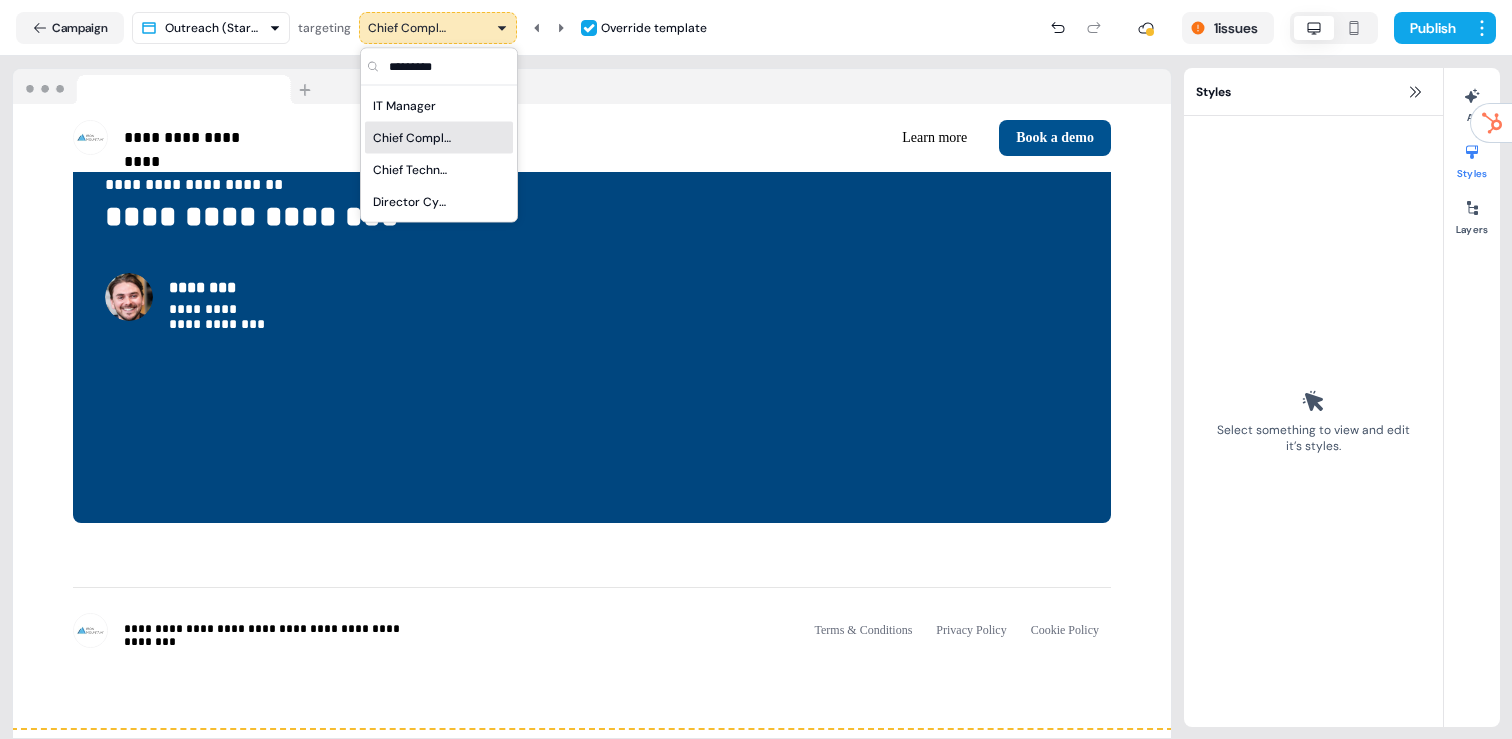 scroll, scrollTop: 4307, scrollLeft: 0, axis: vertical 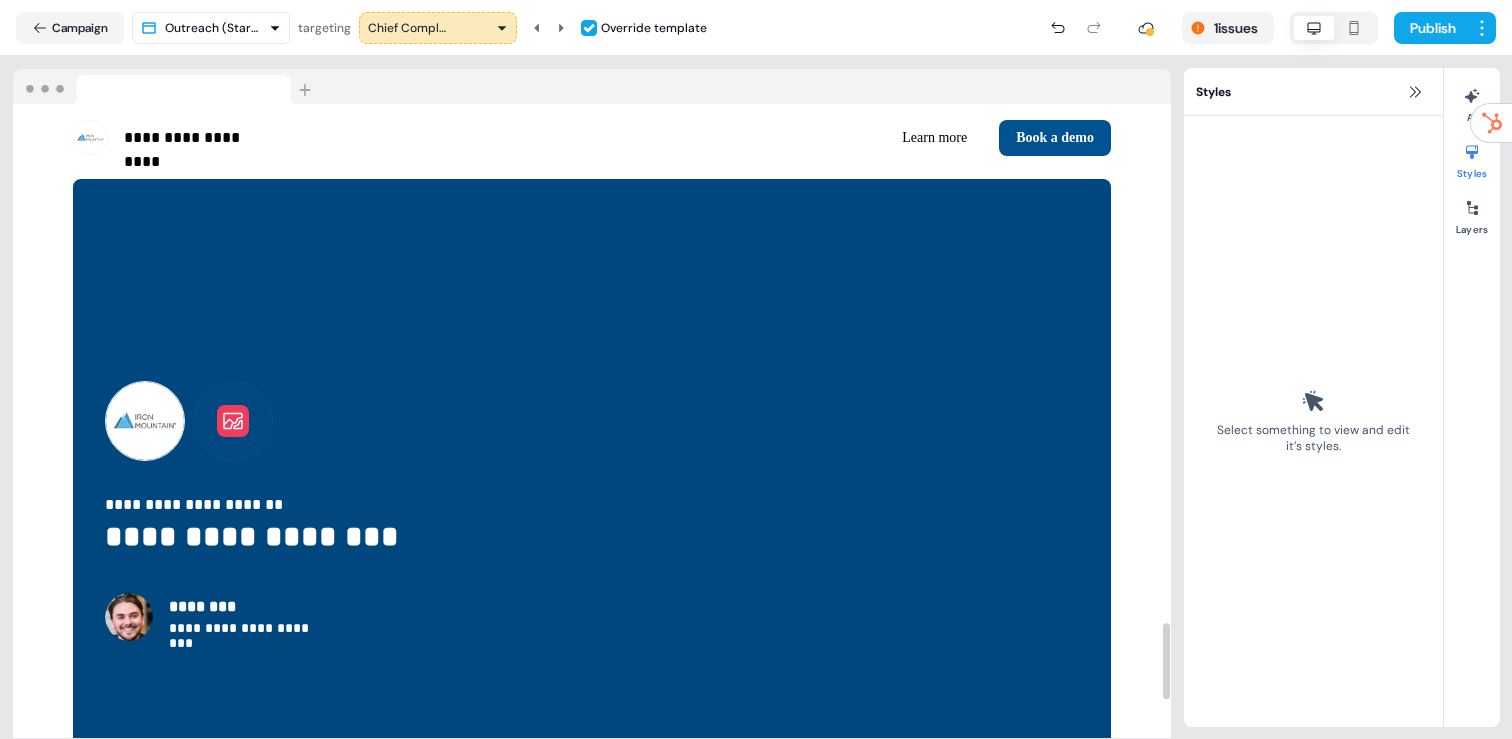 click 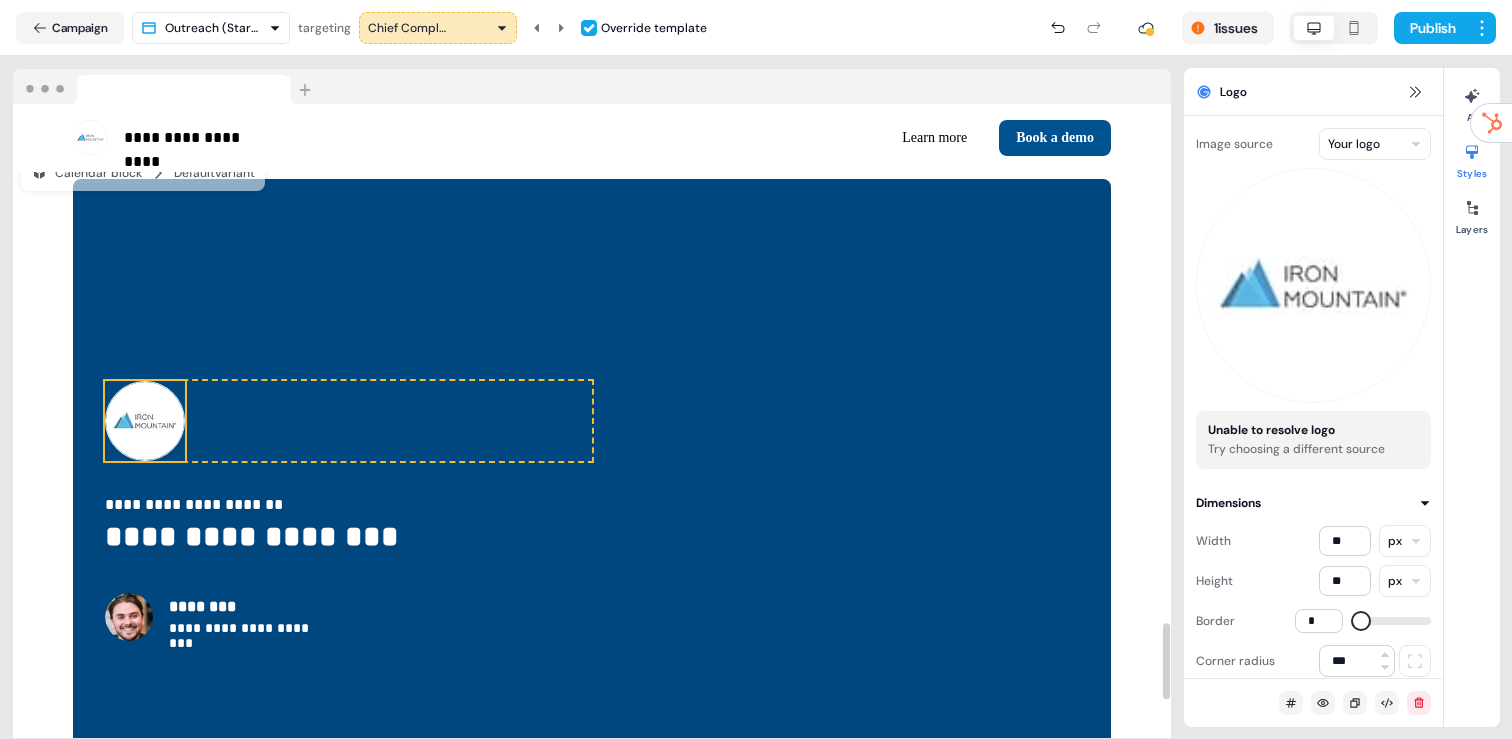 click on "Chief Compliance Officer" at bounding box center (438, 28) 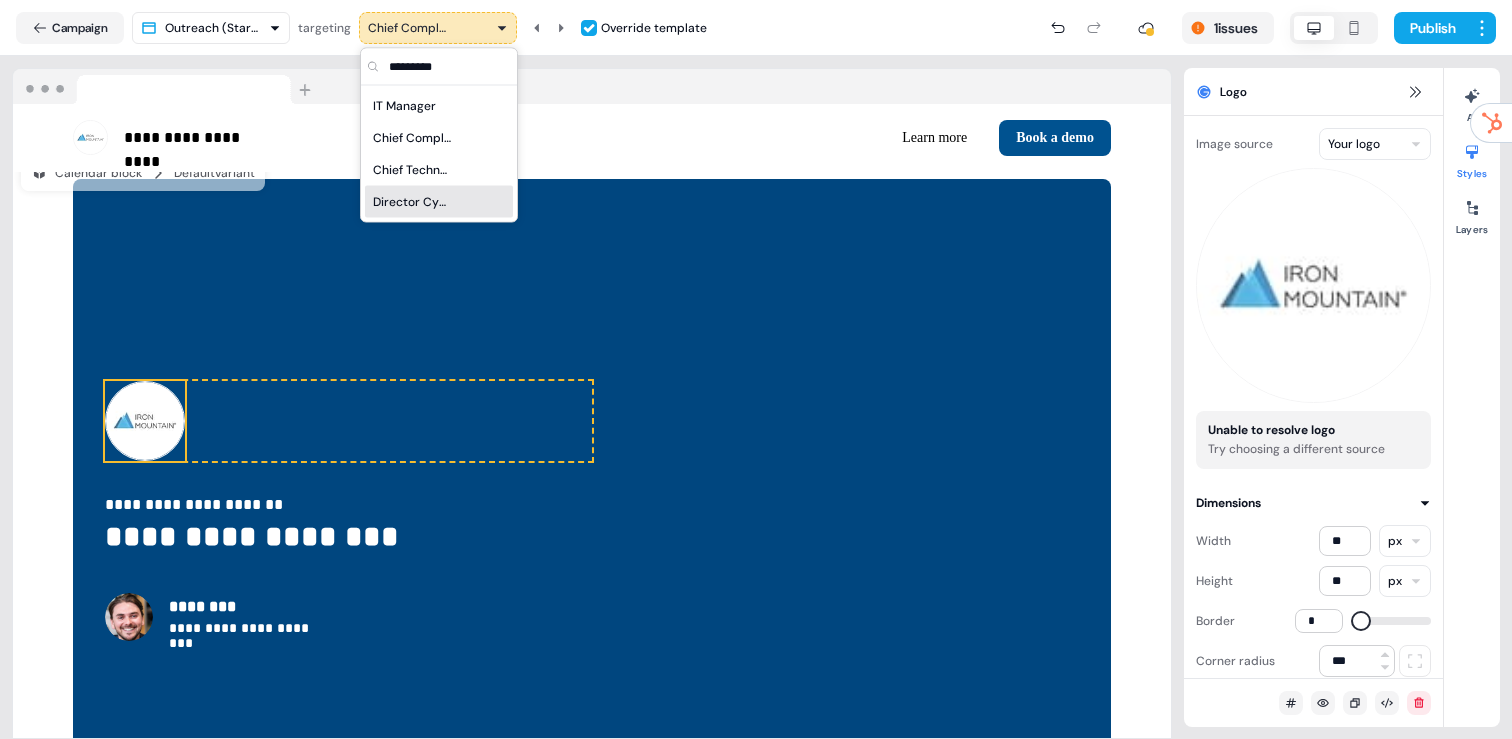 click on "Director Cyber Security" at bounding box center (439, 202) 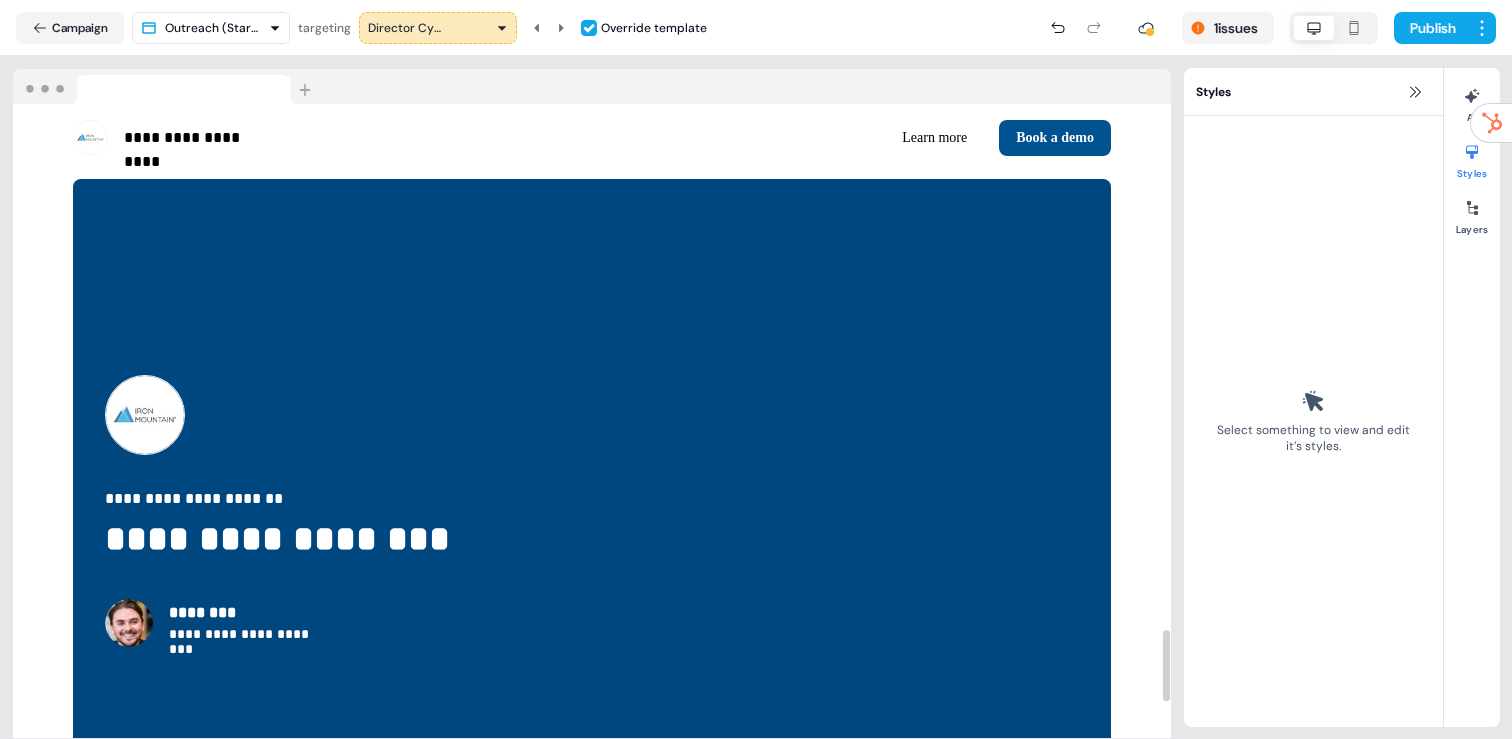 click on "Director Cyber Security" at bounding box center (408, 28) 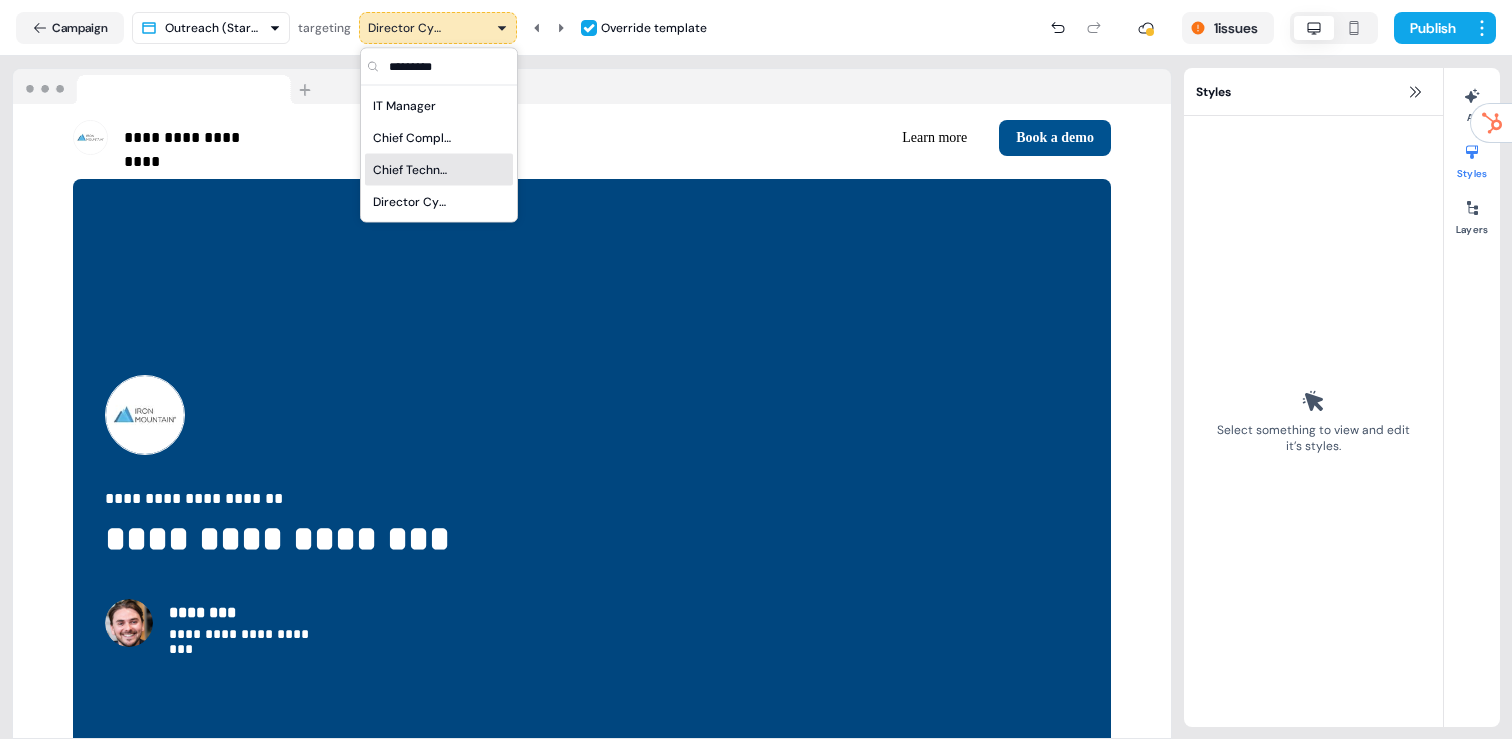 click on "Chief Technology Officer" at bounding box center (413, 170) 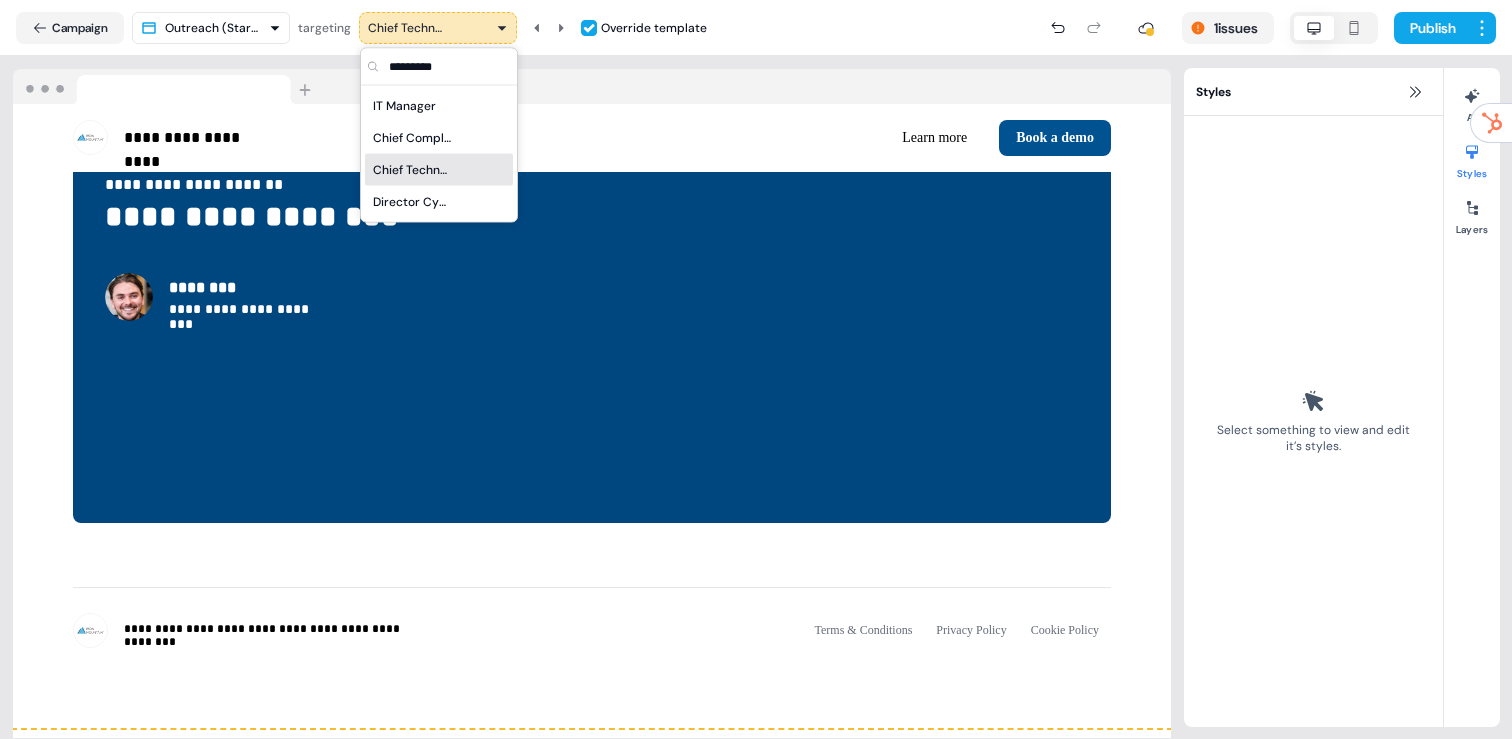 scroll, scrollTop: 4299, scrollLeft: 0, axis: vertical 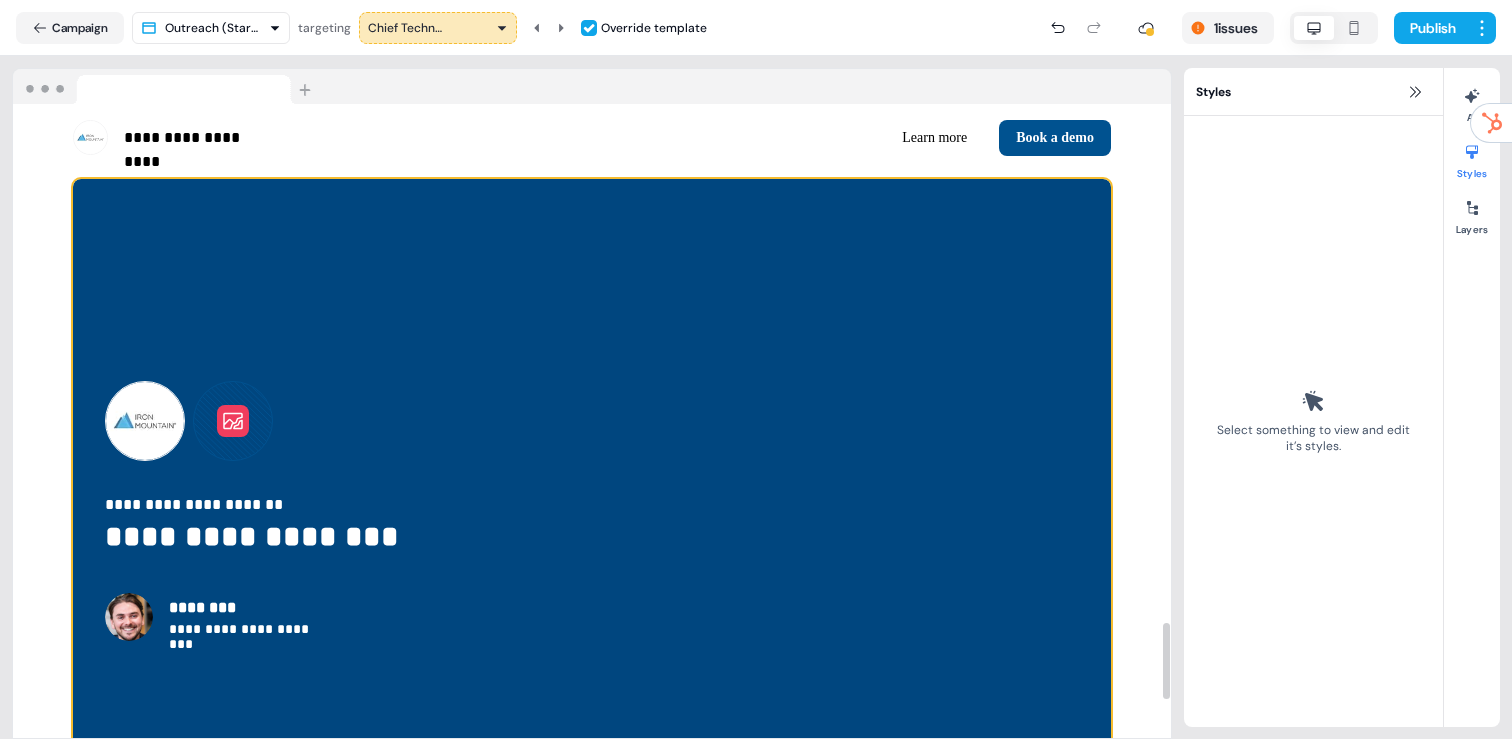 click on "**********" at bounding box center [592, 511] 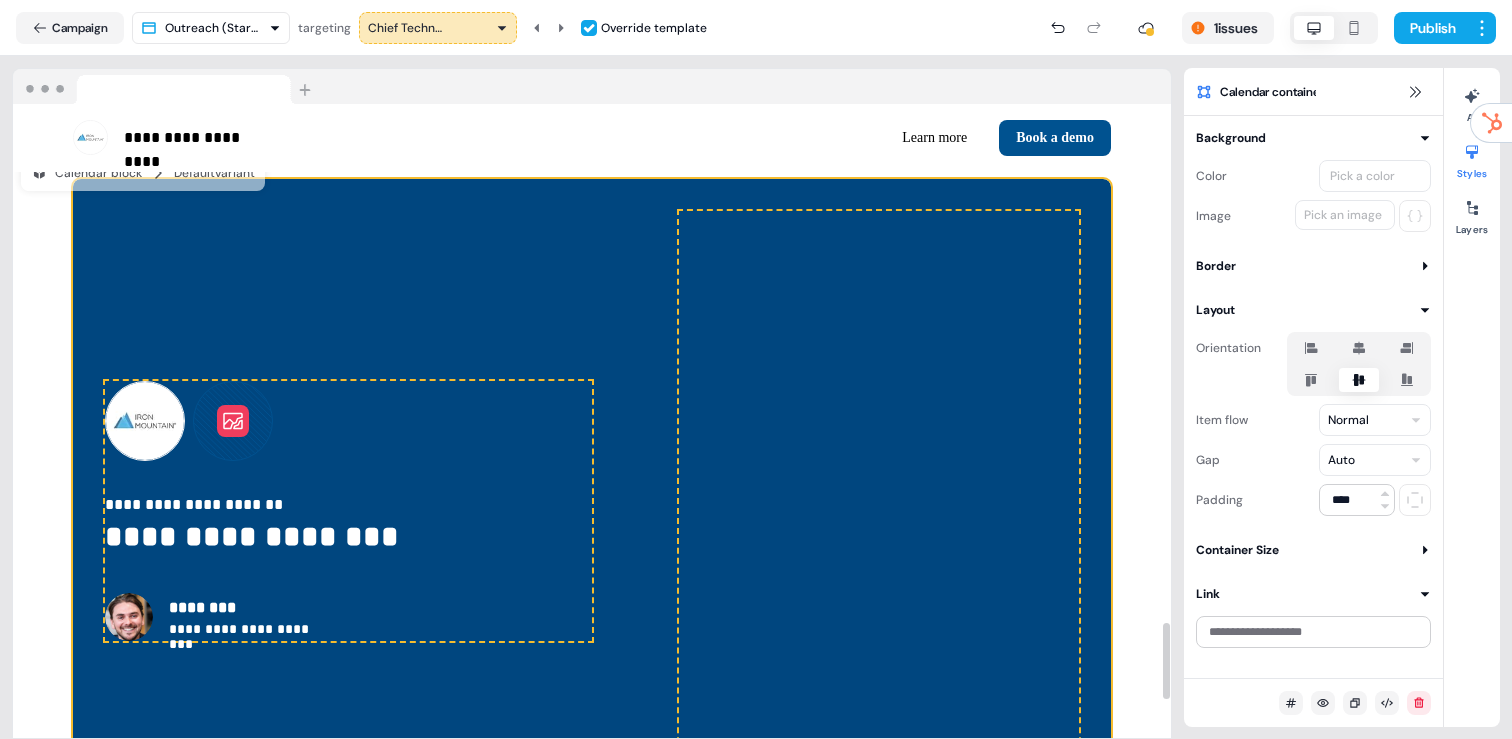 click at bounding box center [233, 421] 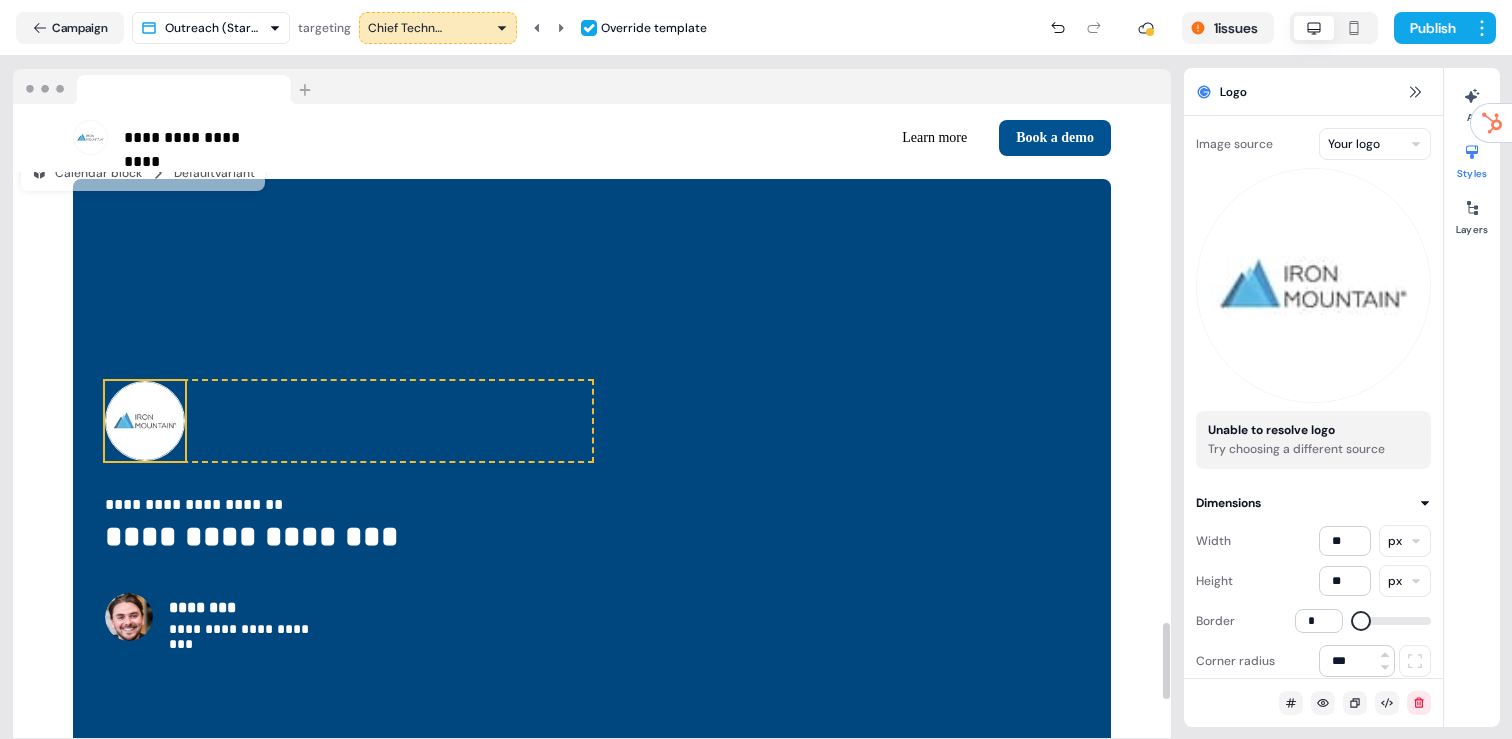 click on "Chief Technology Officer" at bounding box center (438, 28) 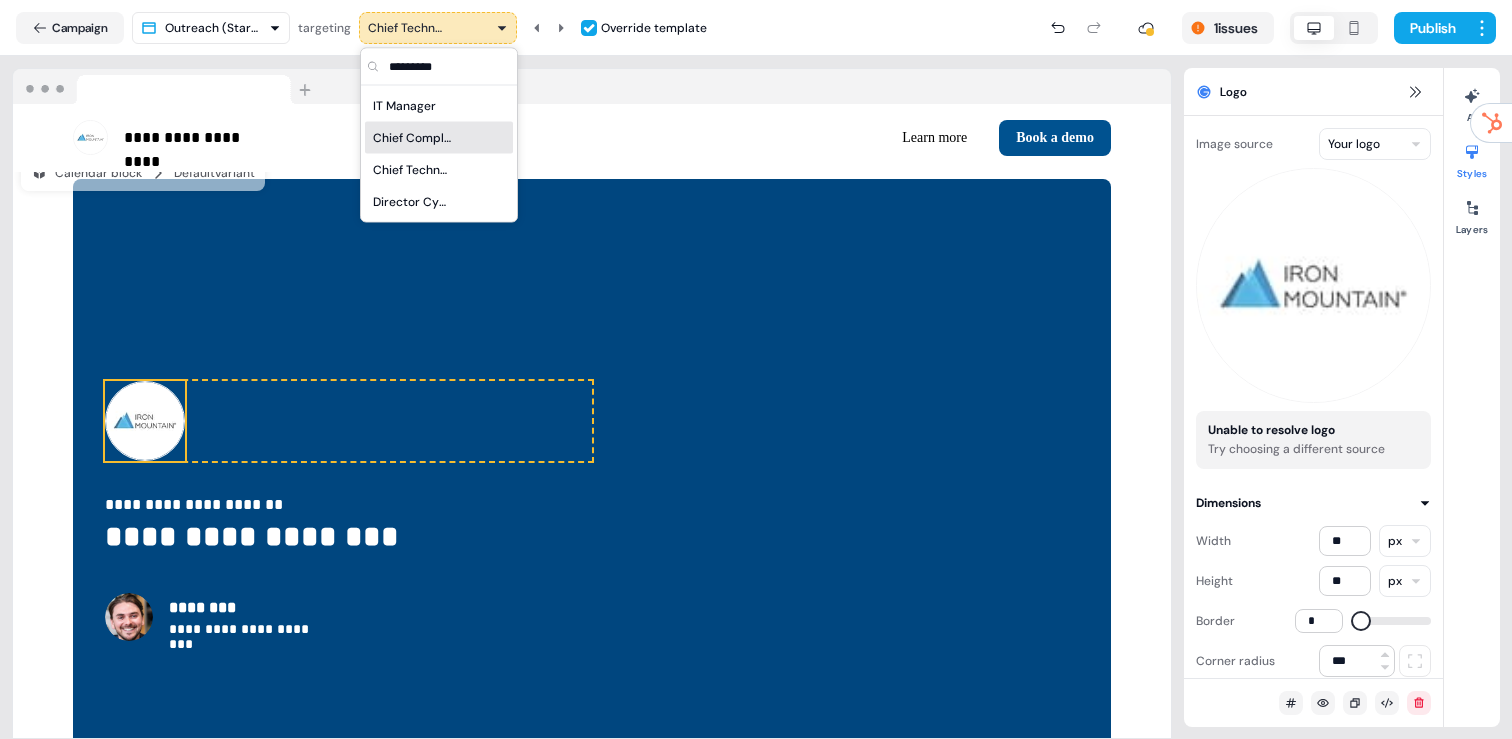 click on "Chief Compliance Officer" at bounding box center [413, 138] 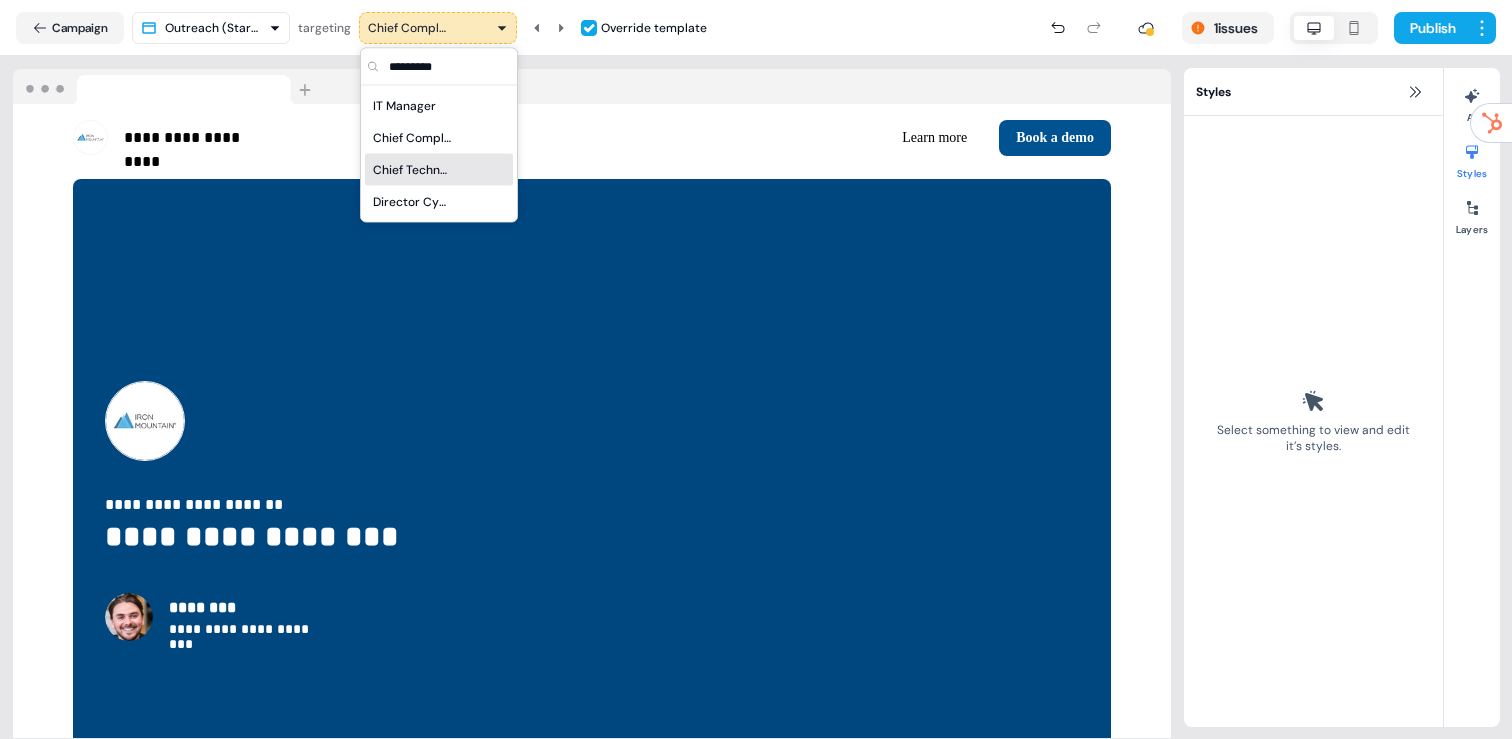 scroll, scrollTop: 4307, scrollLeft: 0, axis: vertical 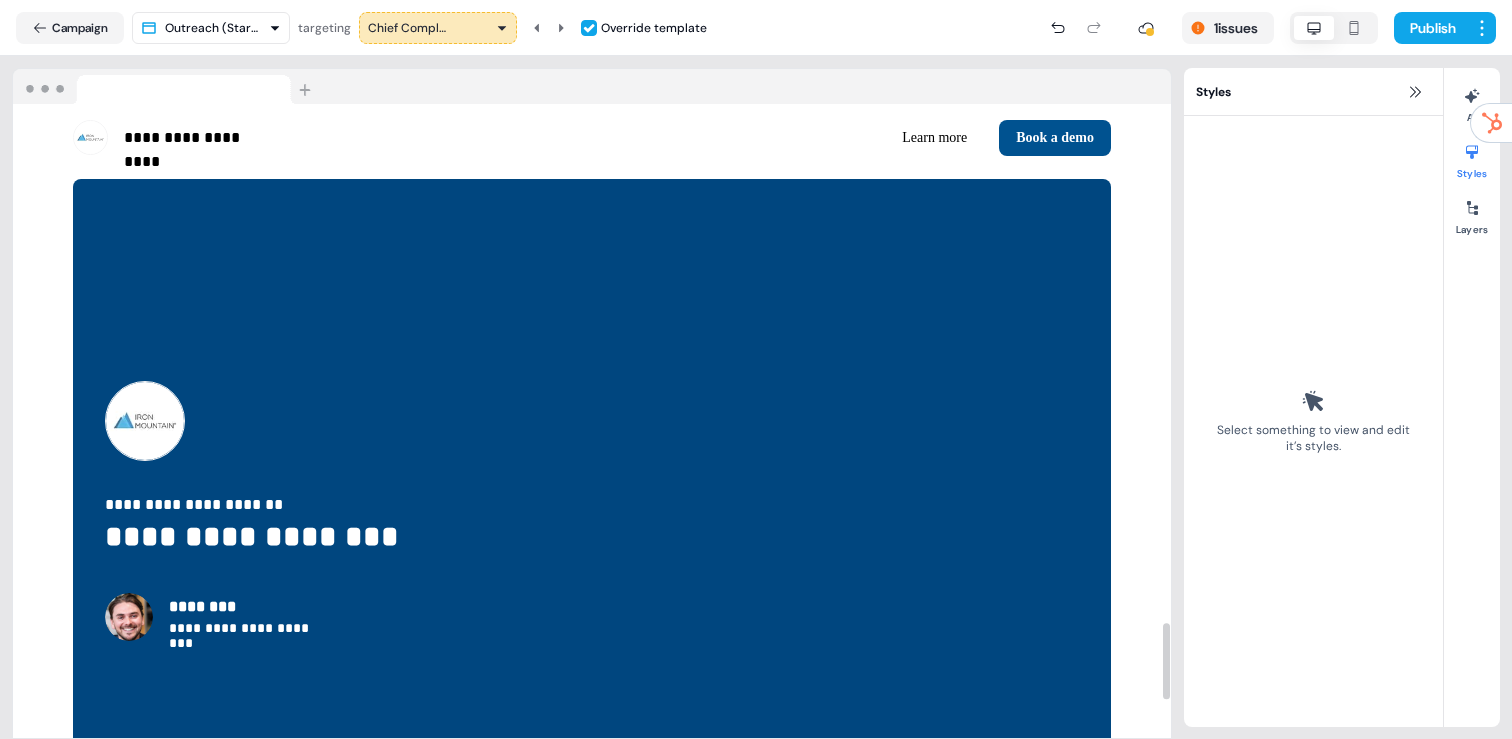 click on "Chief Compliance Officer" at bounding box center [408, 28] 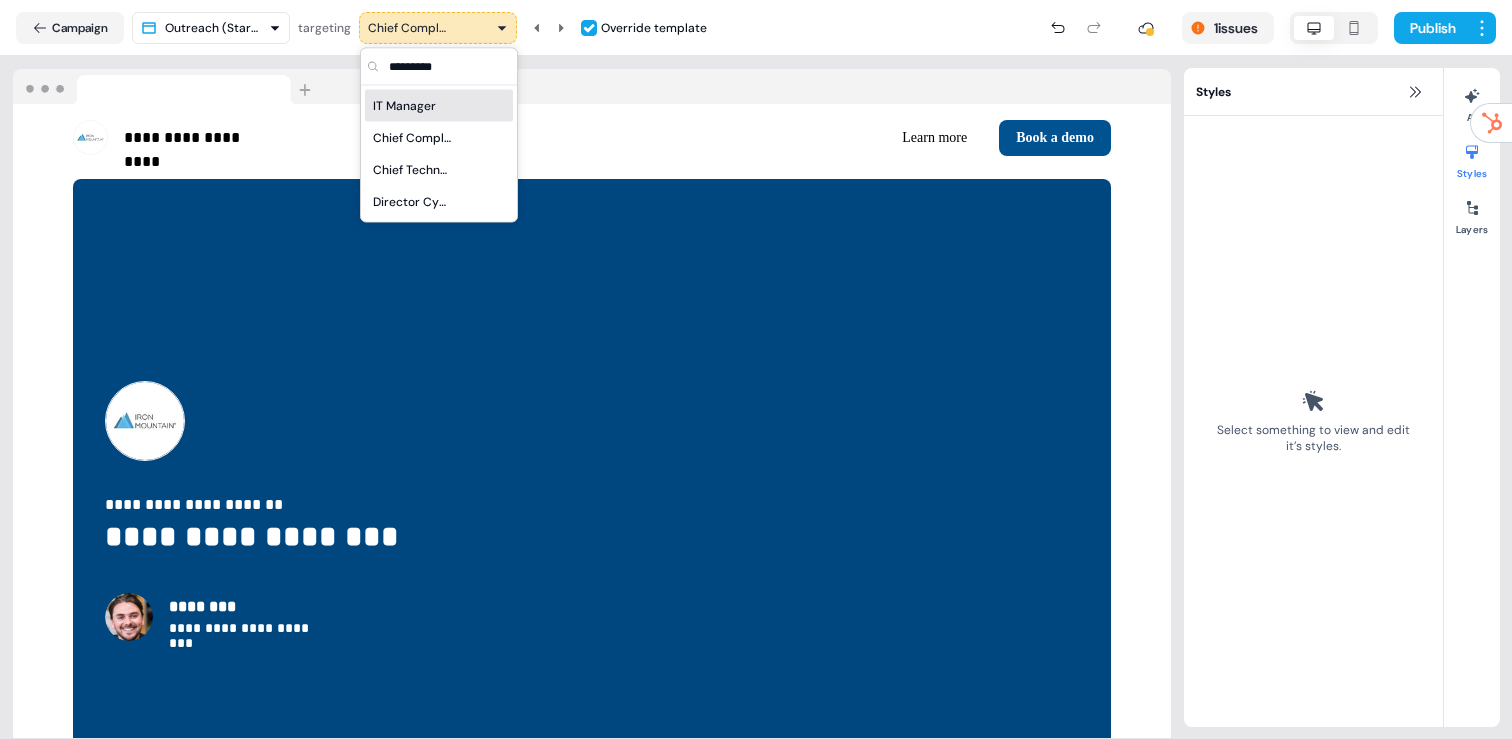 click on "IT Manager" at bounding box center [404, 106] 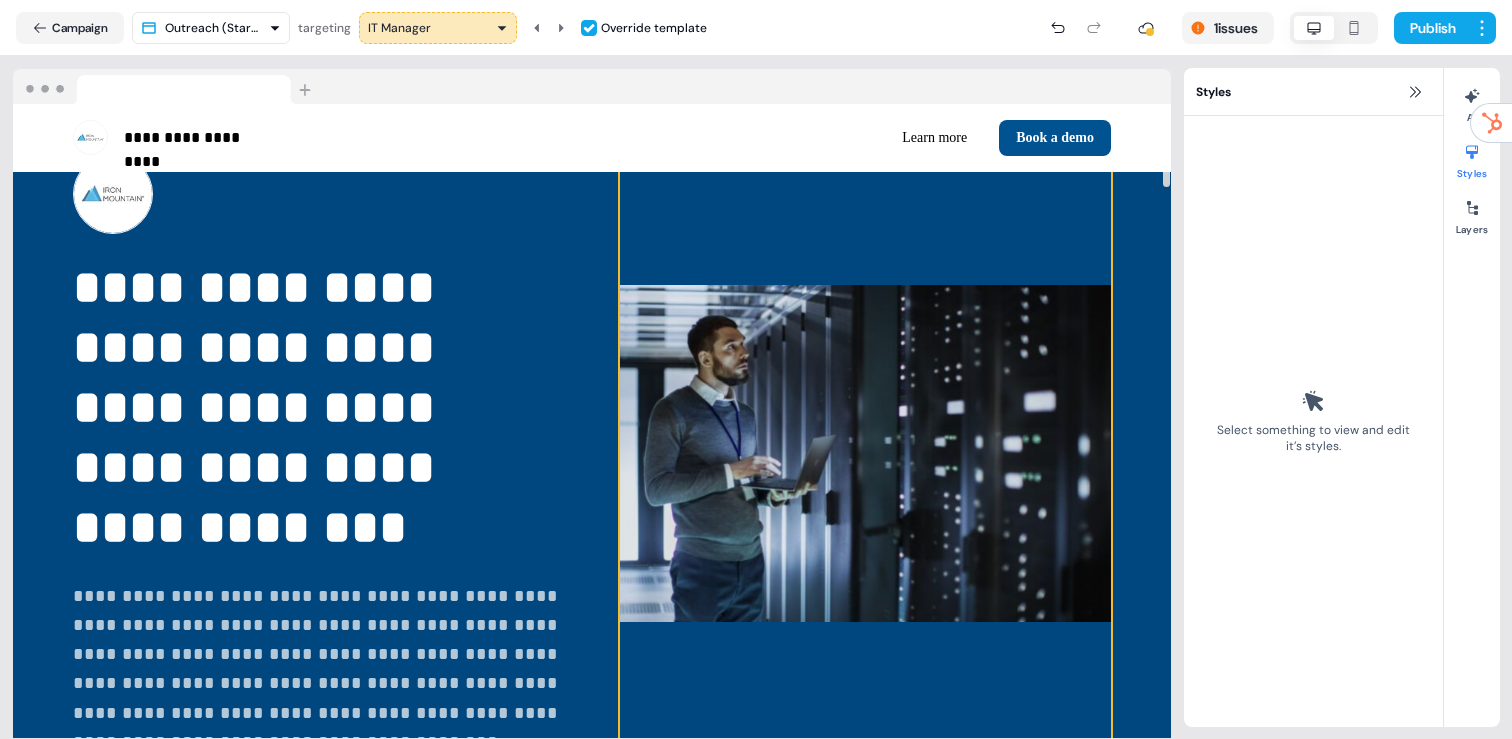 scroll, scrollTop: 126, scrollLeft: 0, axis: vertical 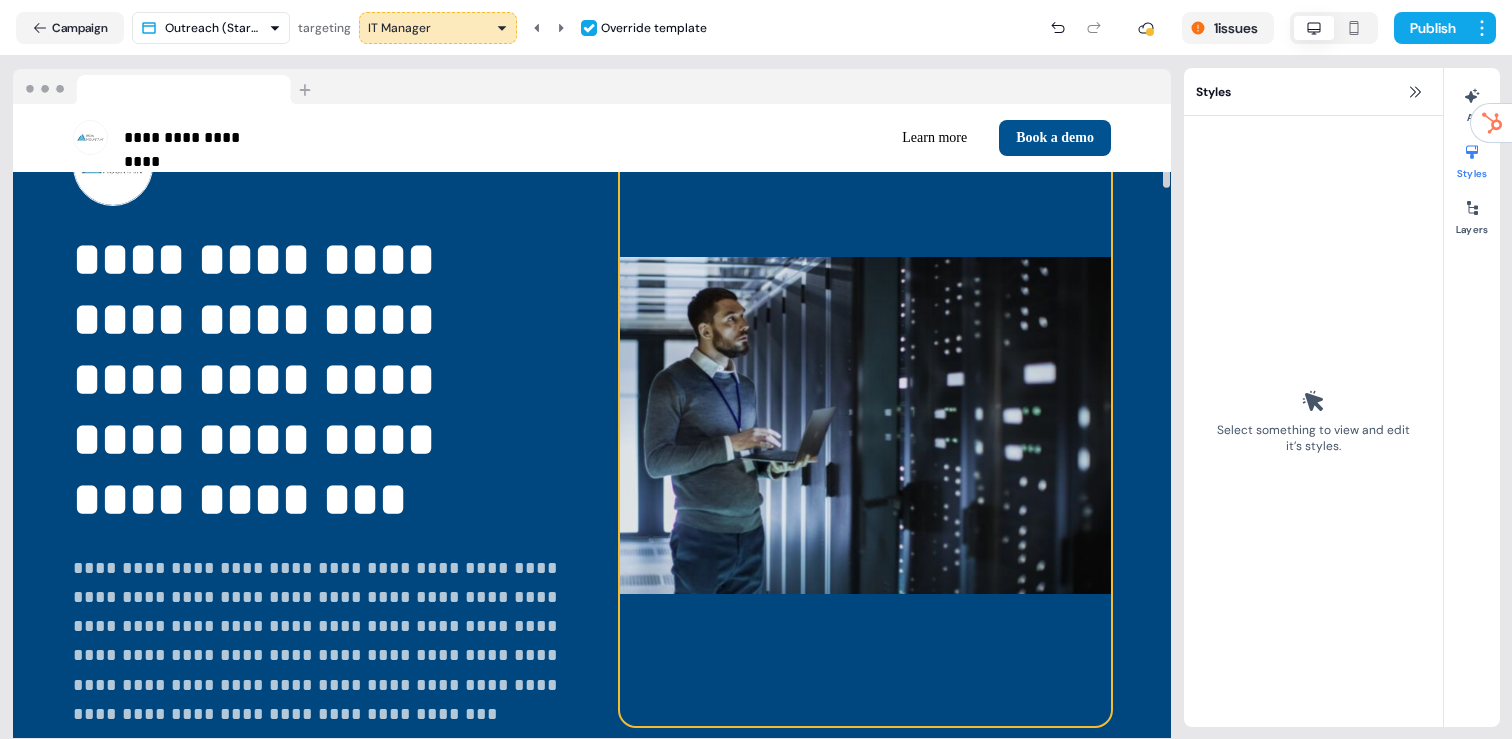 click at bounding box center [865, 426] 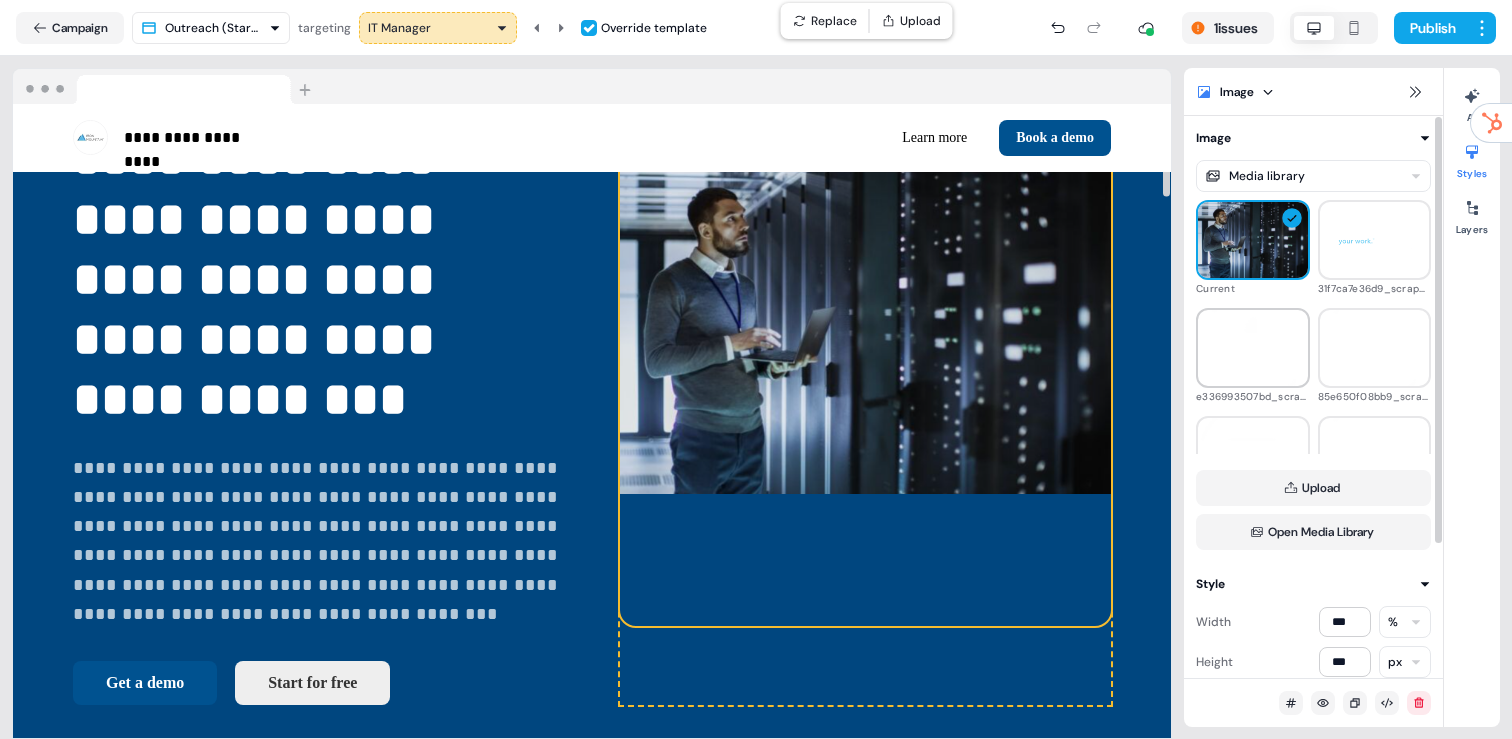 scroll, scrollTop: 264, scrollLeft: 0, axis: vertical 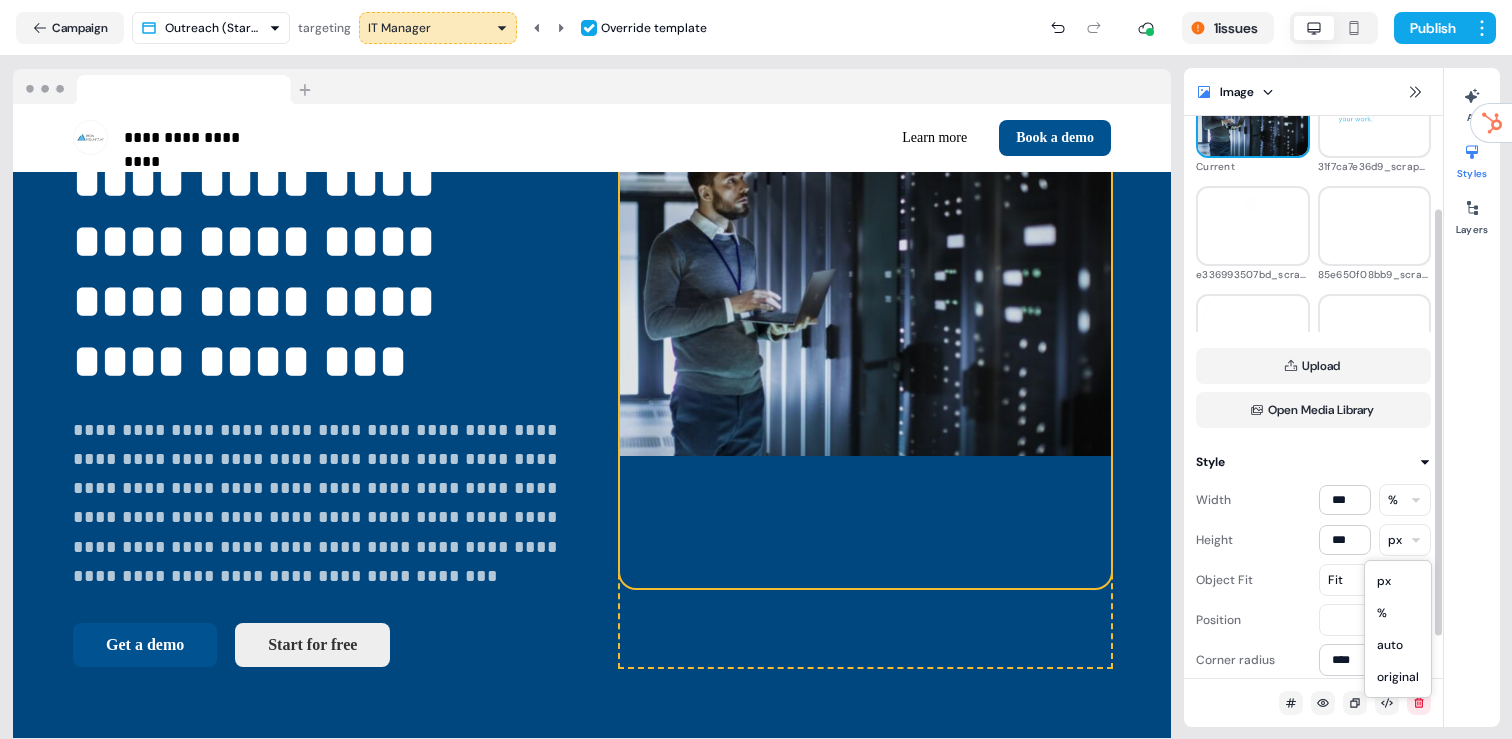click on "**********" at bounding box center (756, 369) 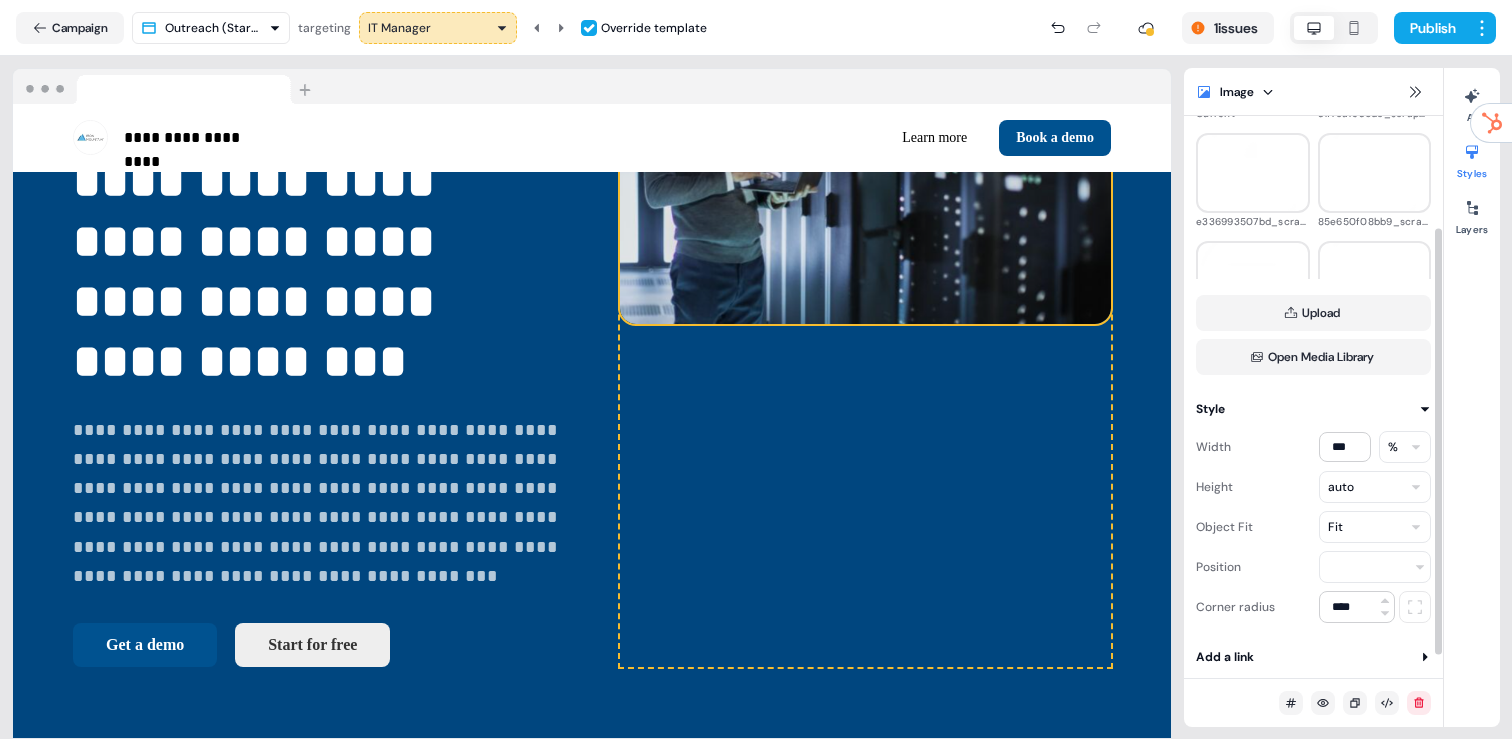 scroll, scrollTop: 176, scrollLeft: 0, axis: vertical 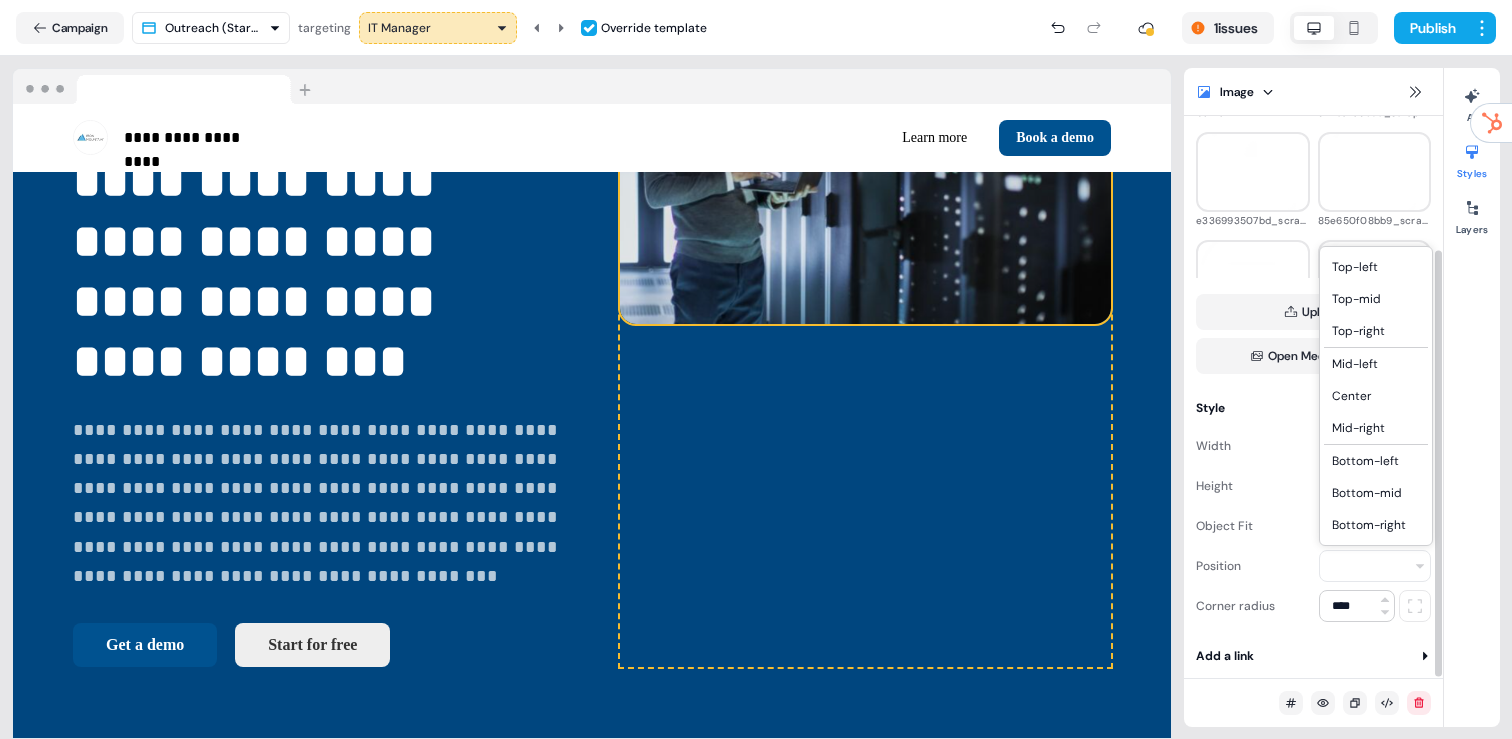 click on "**********" at bounding box center (756, 369) 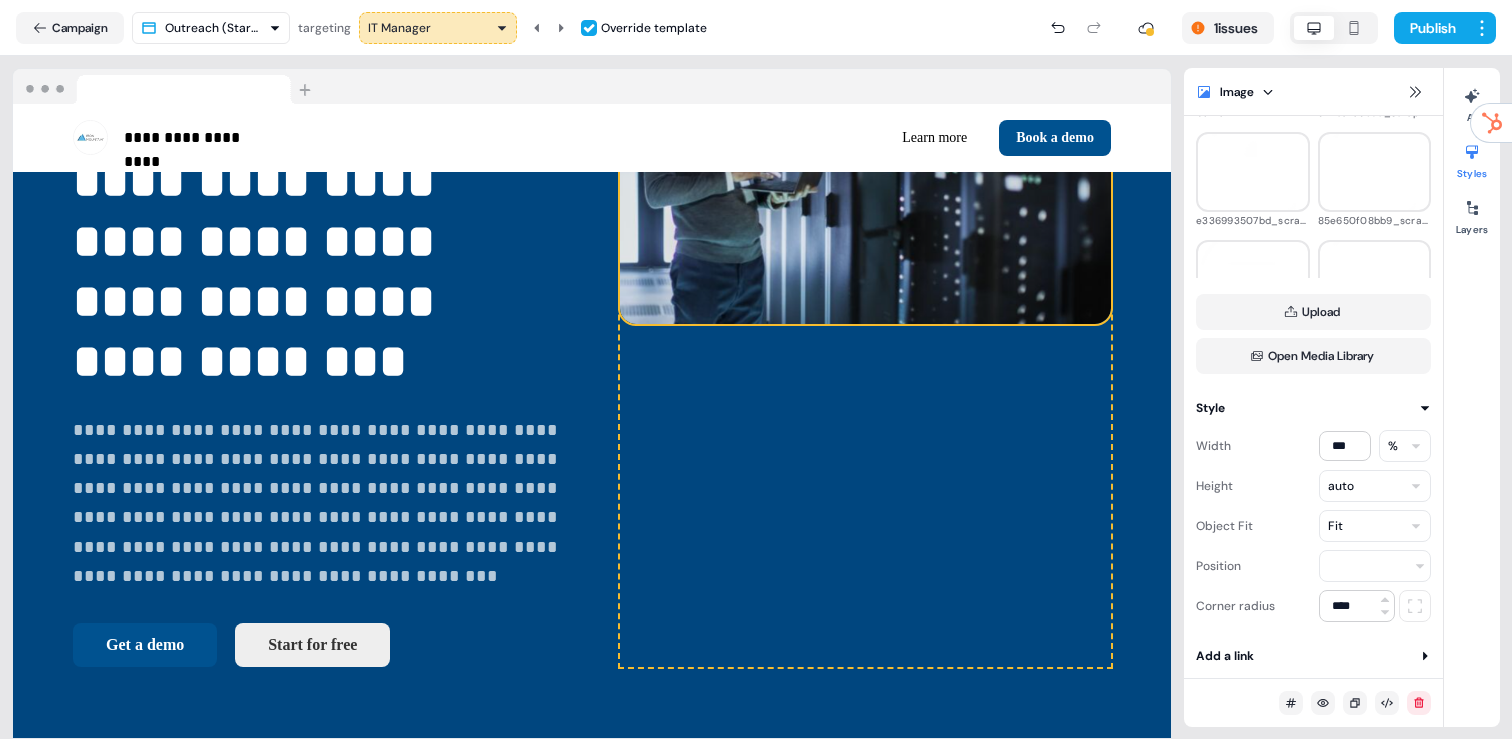 click on "**********" at bounding box center (756, 369) 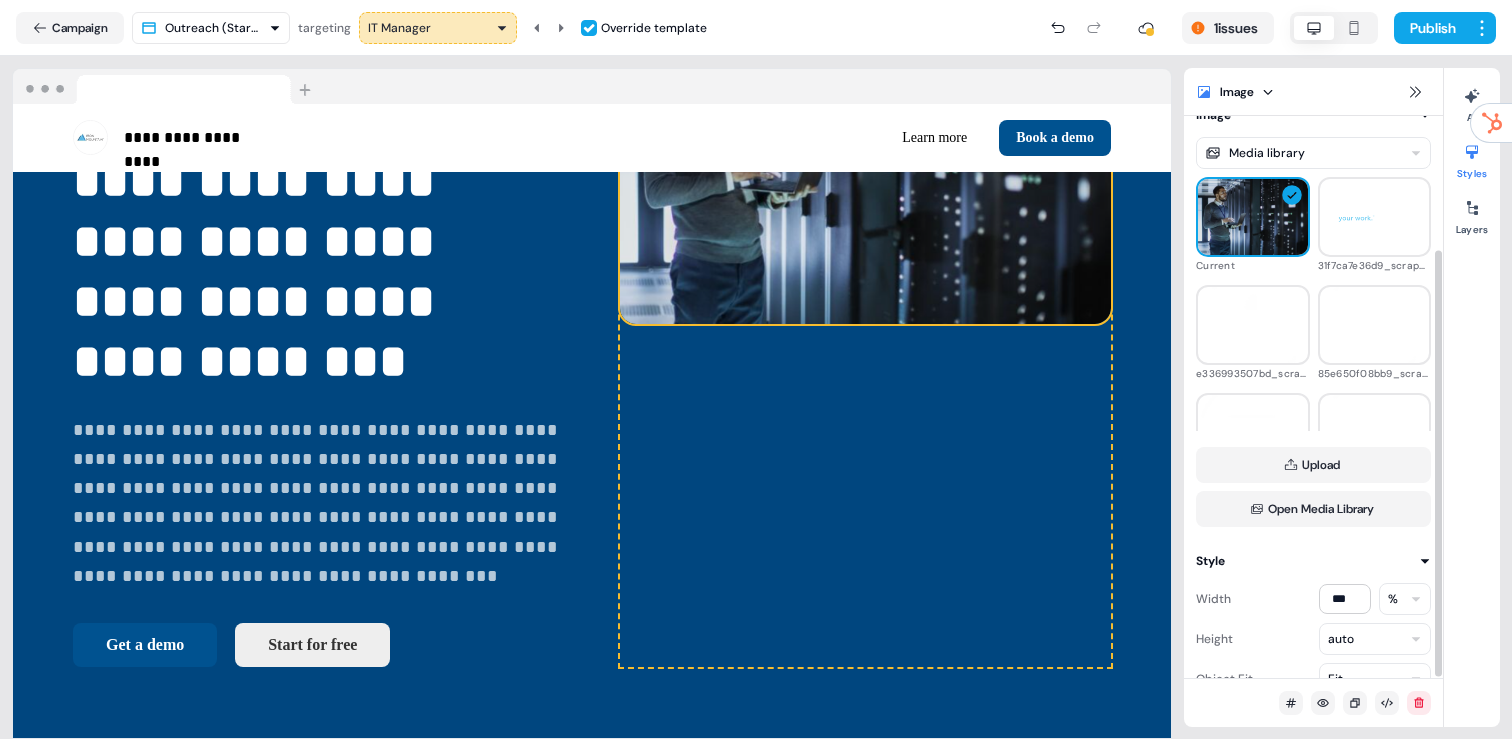 scroll, scrollTop: 0, scrollLeft: 0, axis: both 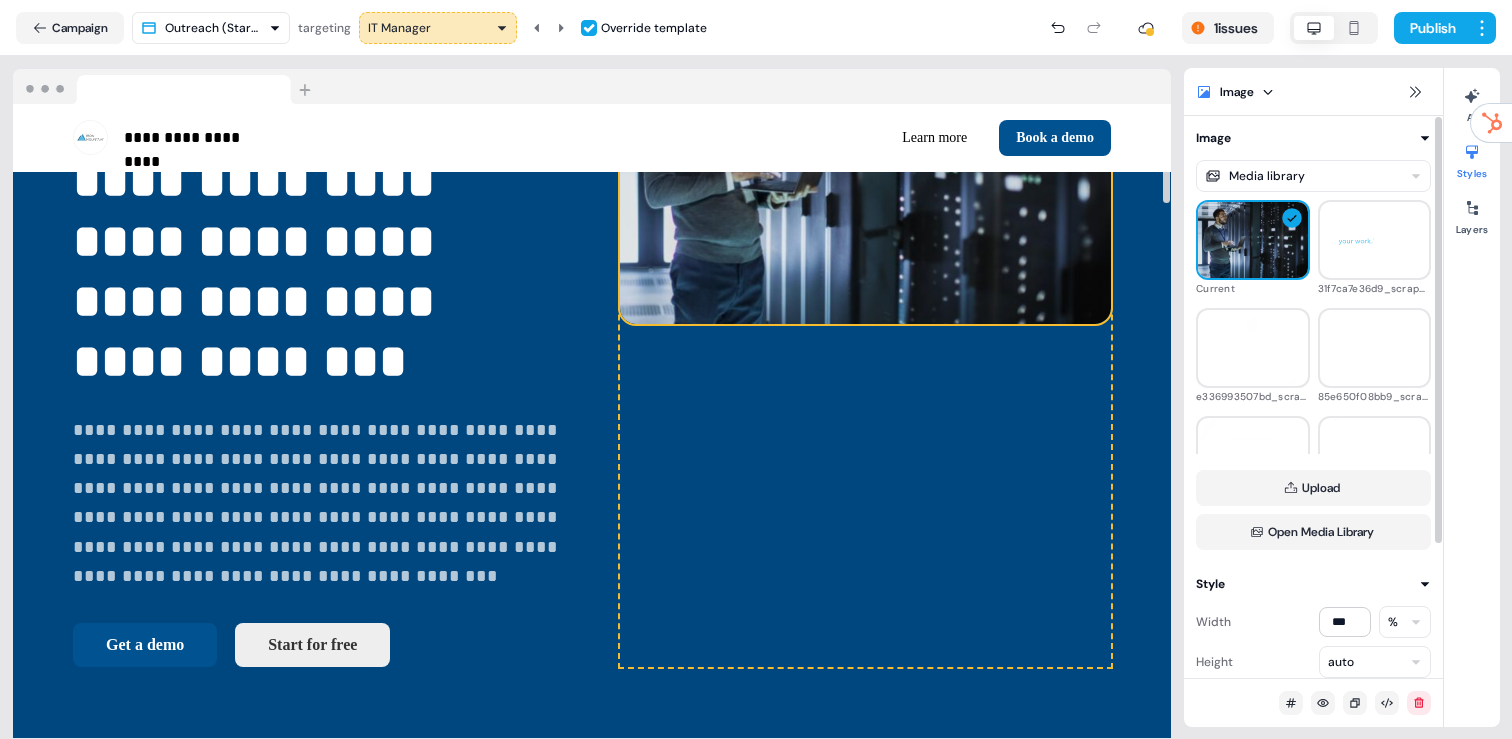 click on "To pick up a draggable item, press the space bar.
While dragging, use the arrow keys to move the item.
Press space again to drop the item in its new position, or press escape to cancel." at bounding box center [865, 328] 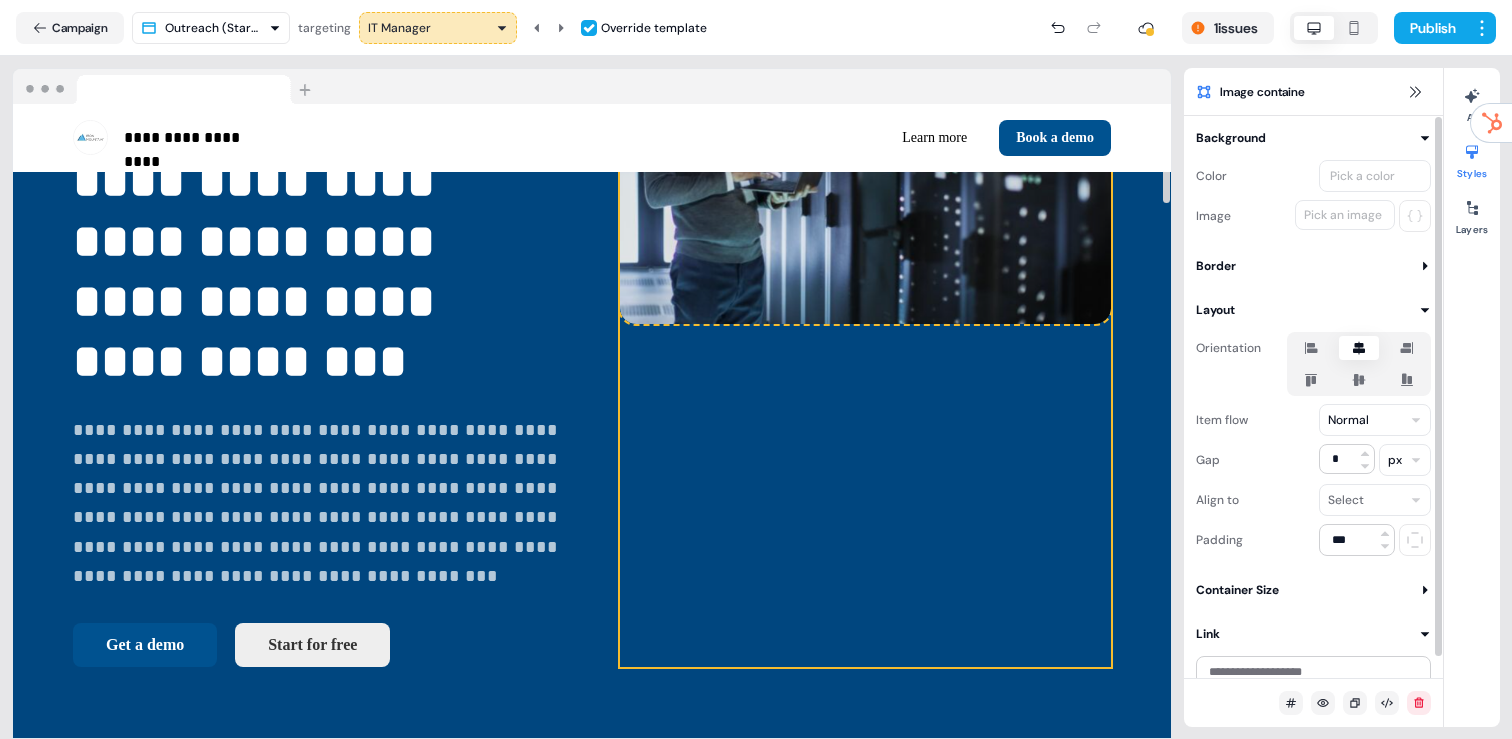click 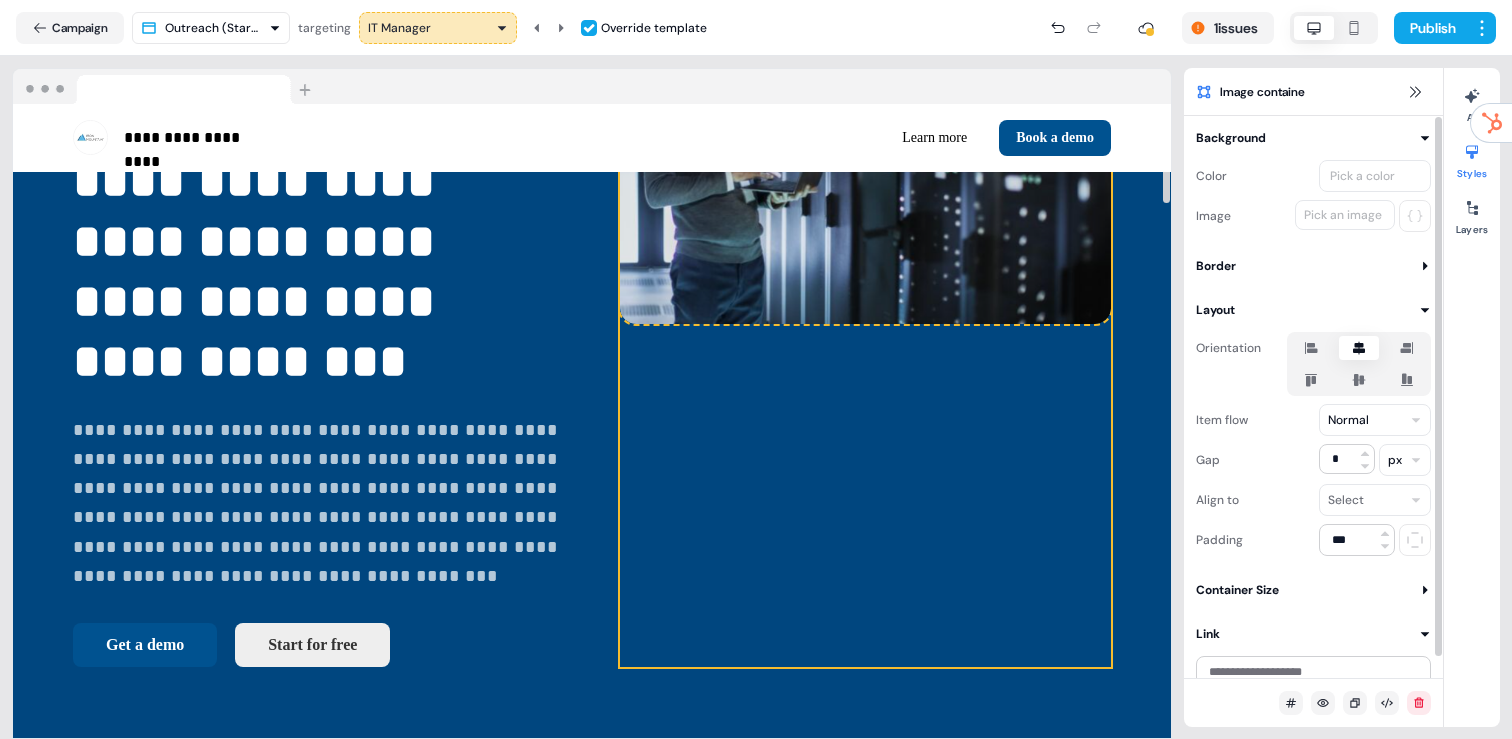 click at bounding box center [1359, 380] 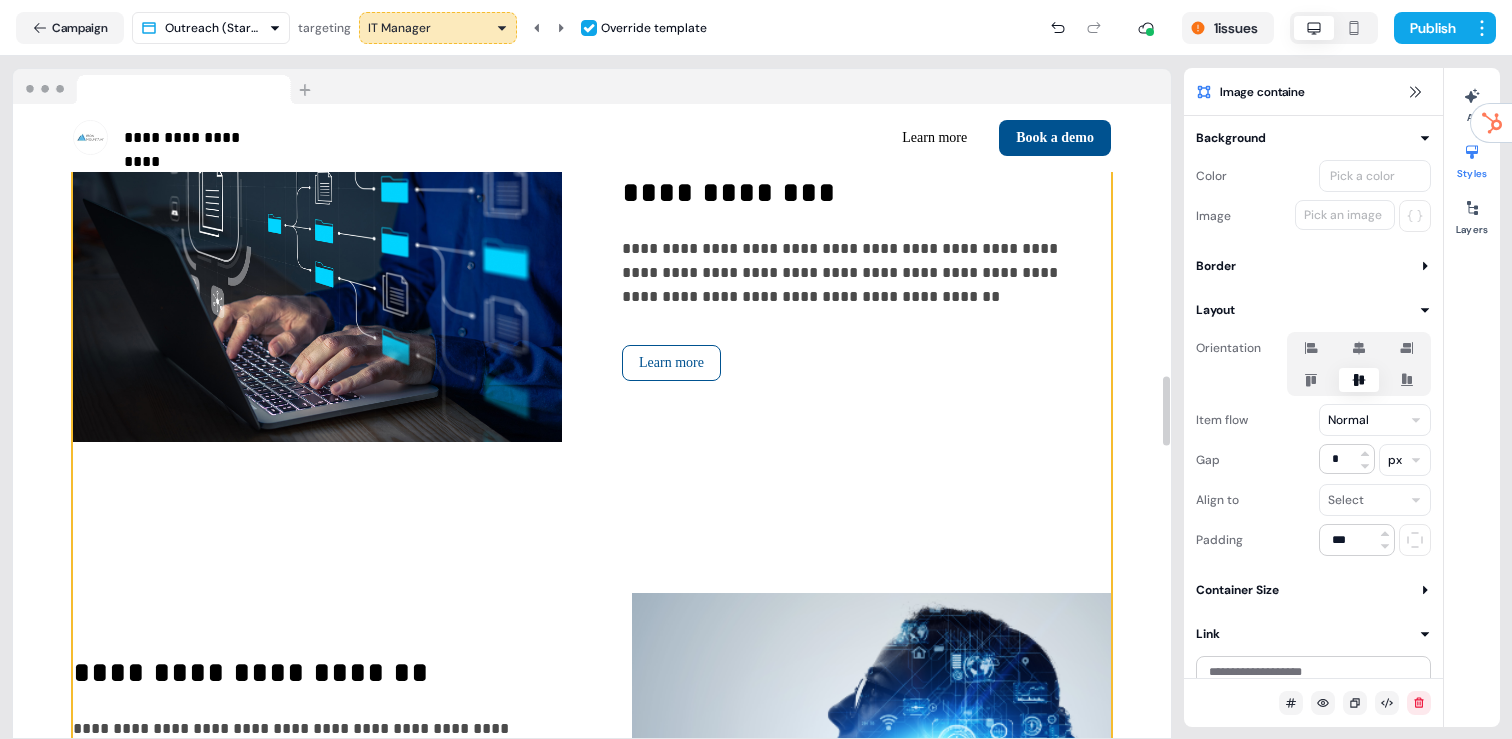 scroll, scrollTop: 2338, scrollLeft: 0, axis: vertical 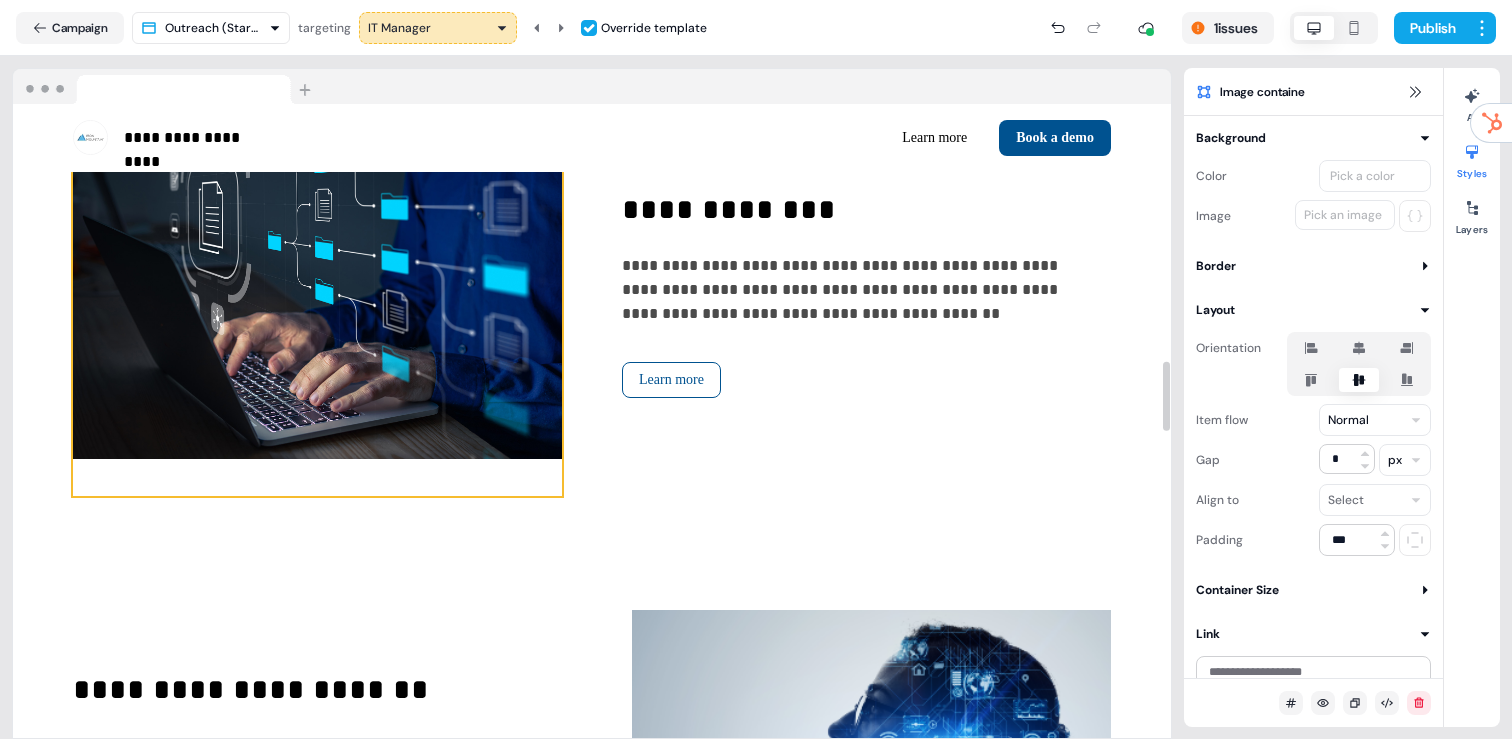 click at bounding box center (317, 296) 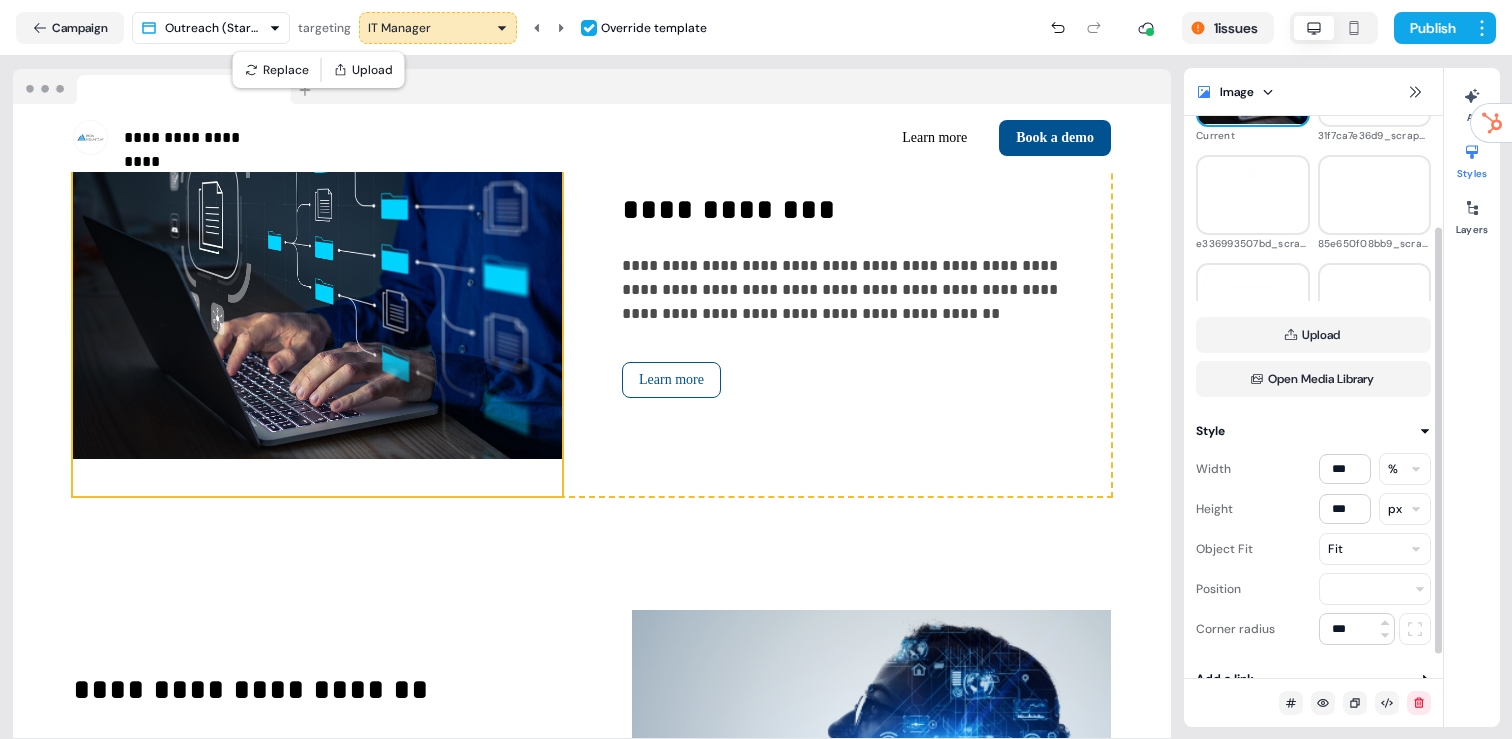 scroll, scrollTop: 163, scrollLeft: 0, axis: vertical 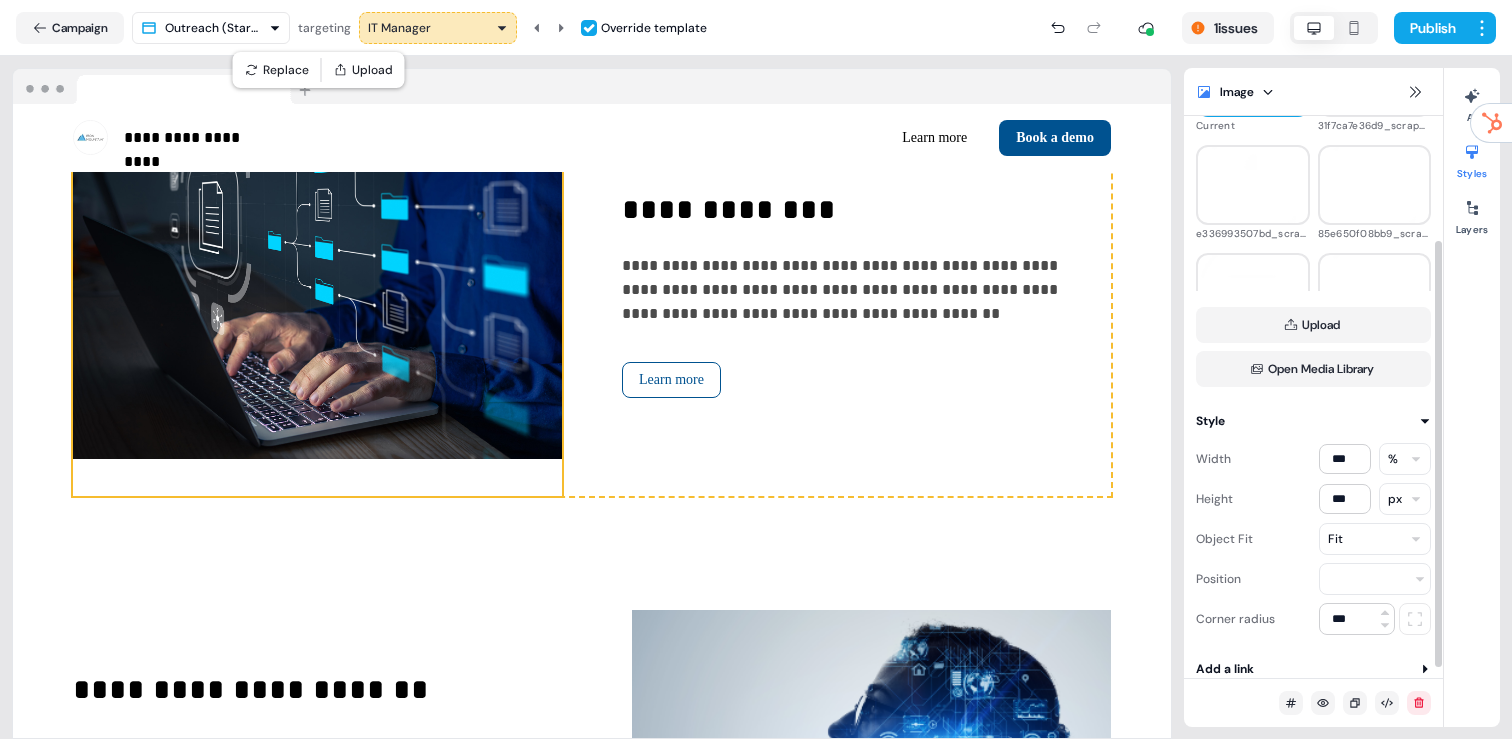click on "**********" at bounding box center [756, 369] 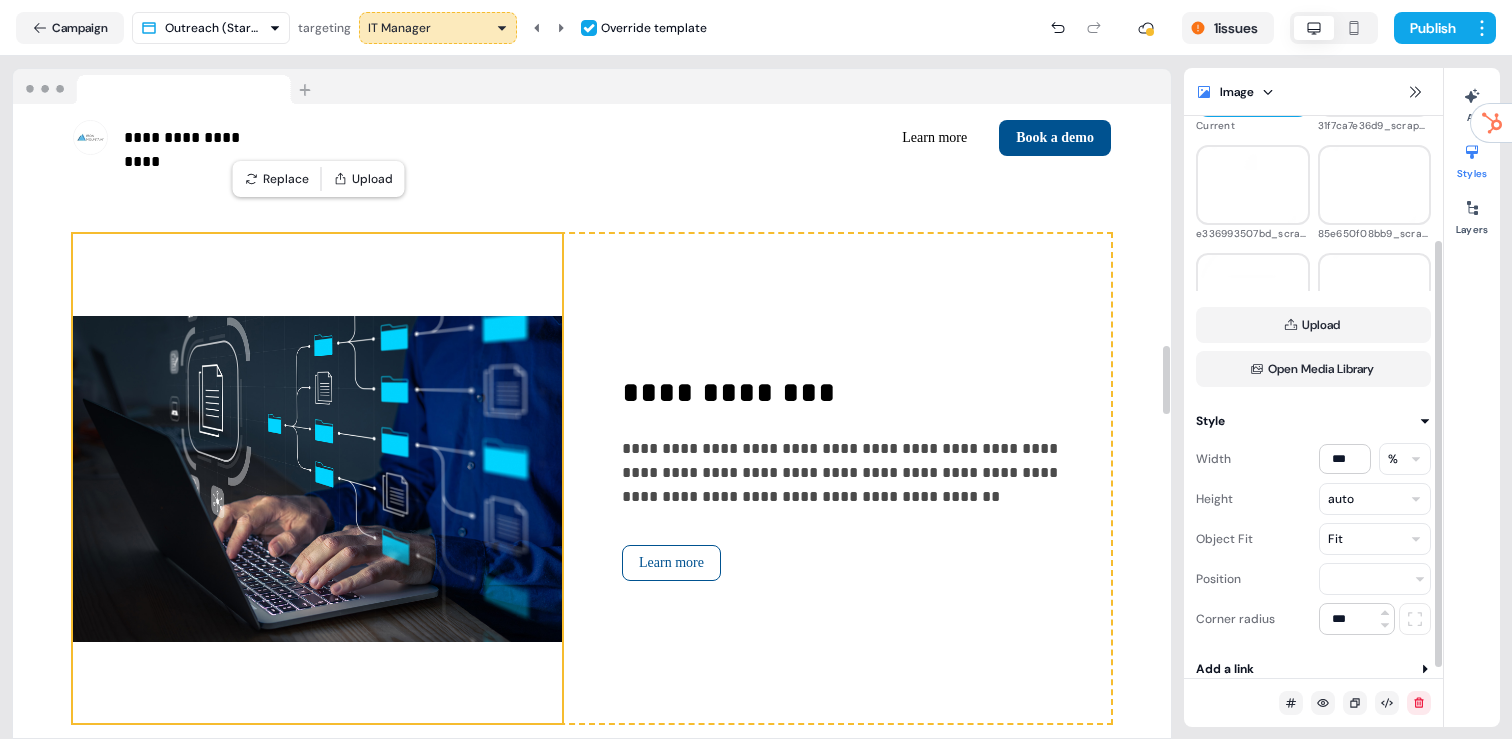 scroll, scrollTop: 2186, scrollLeft: 0, axis: vertical 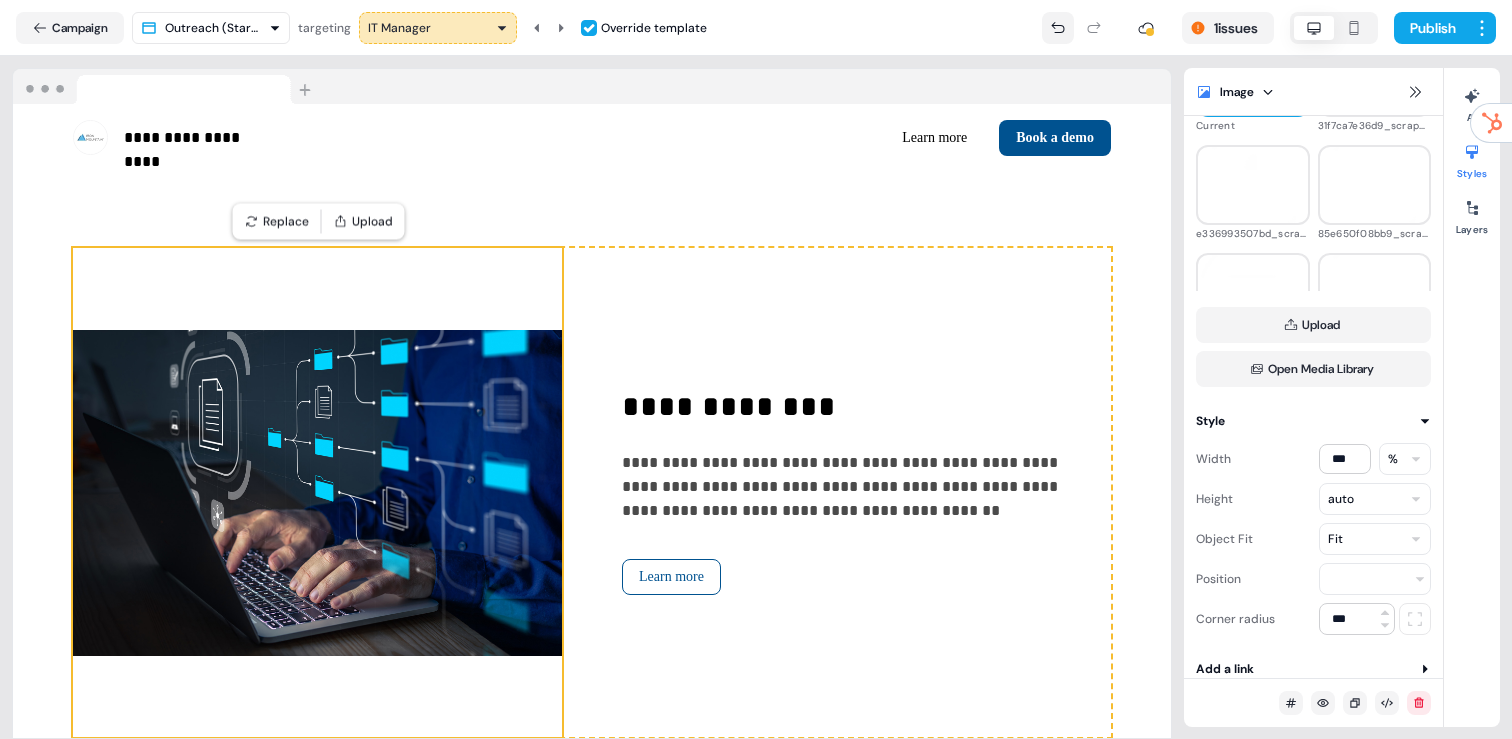 click 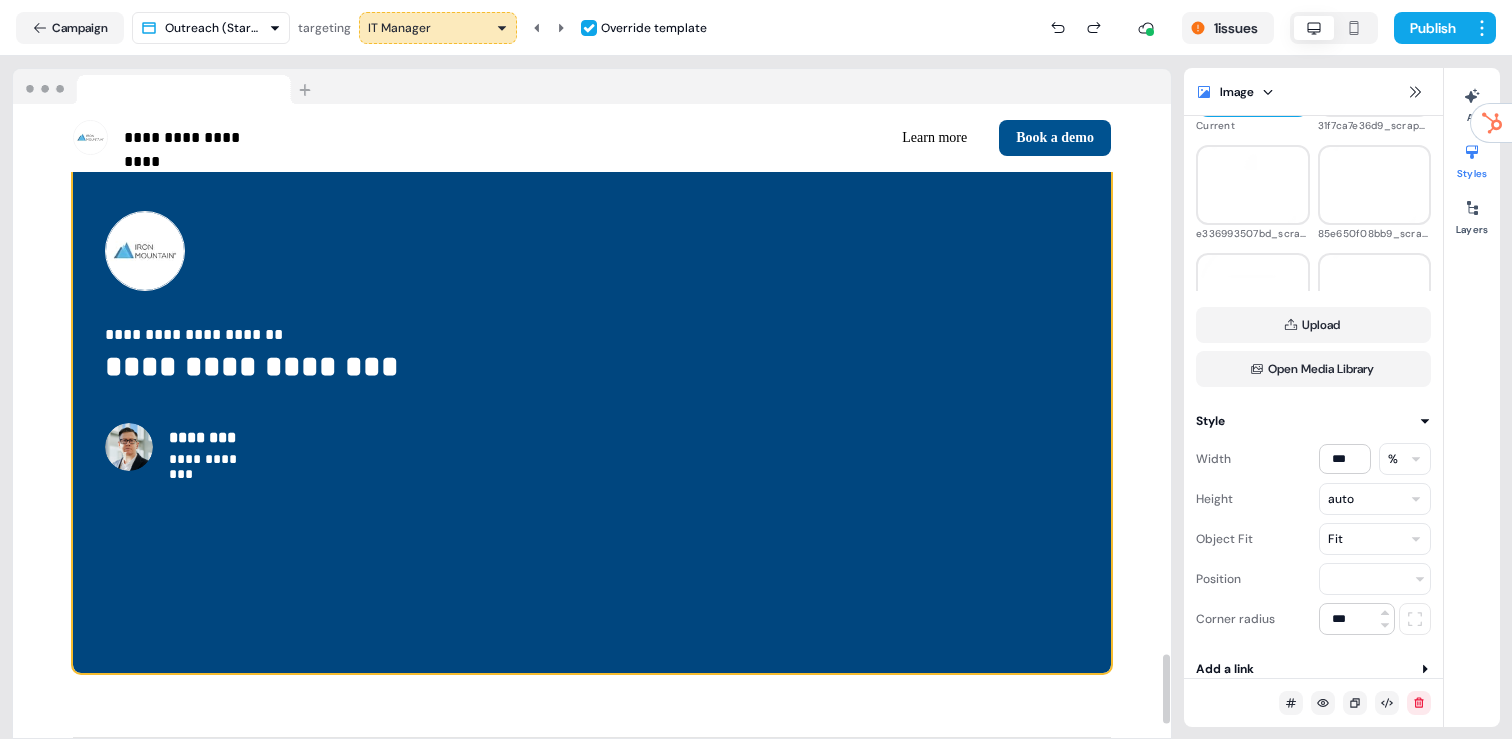 scroll, scrollTop: 5005, scrollLeft: 0, axis: vertical 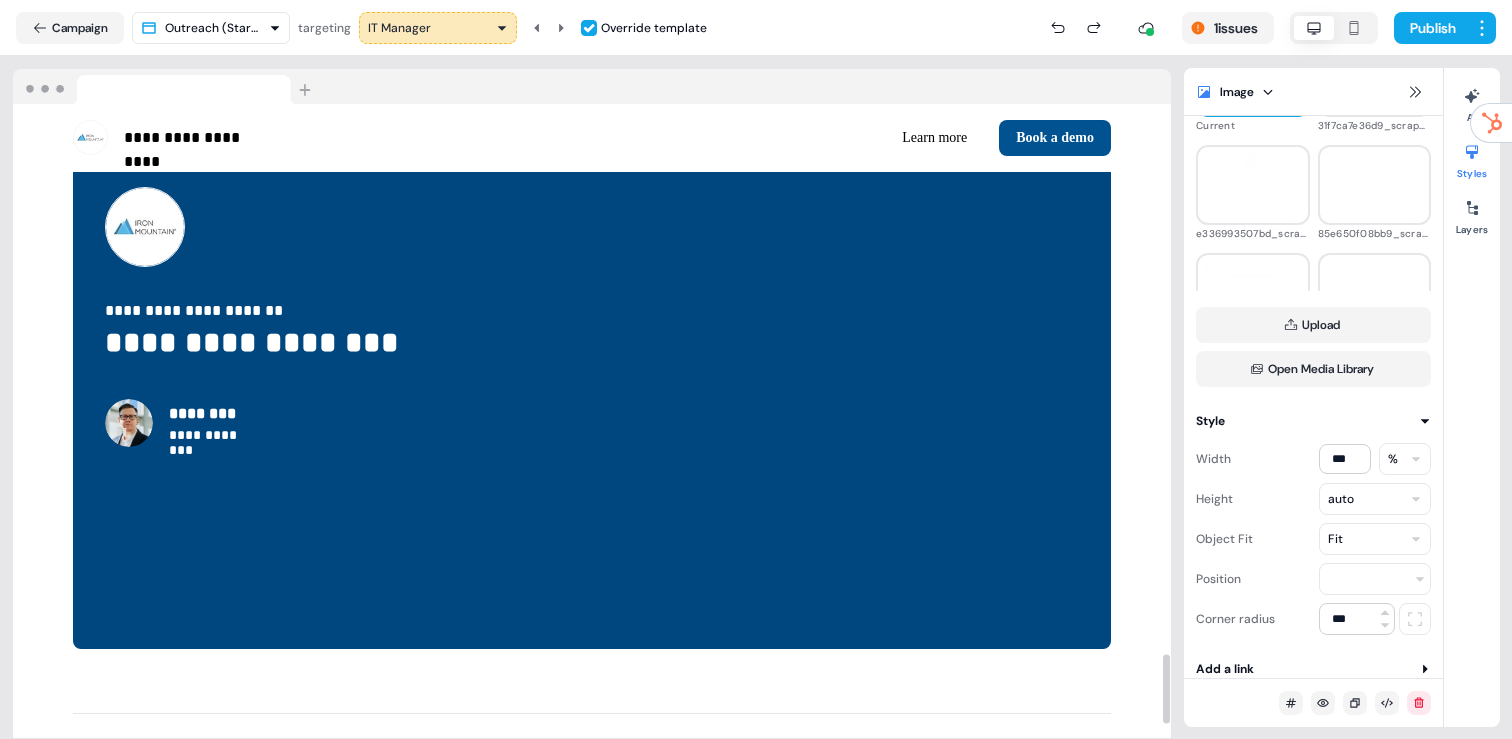click on "IT Manager" at bounding box center (438, 28) 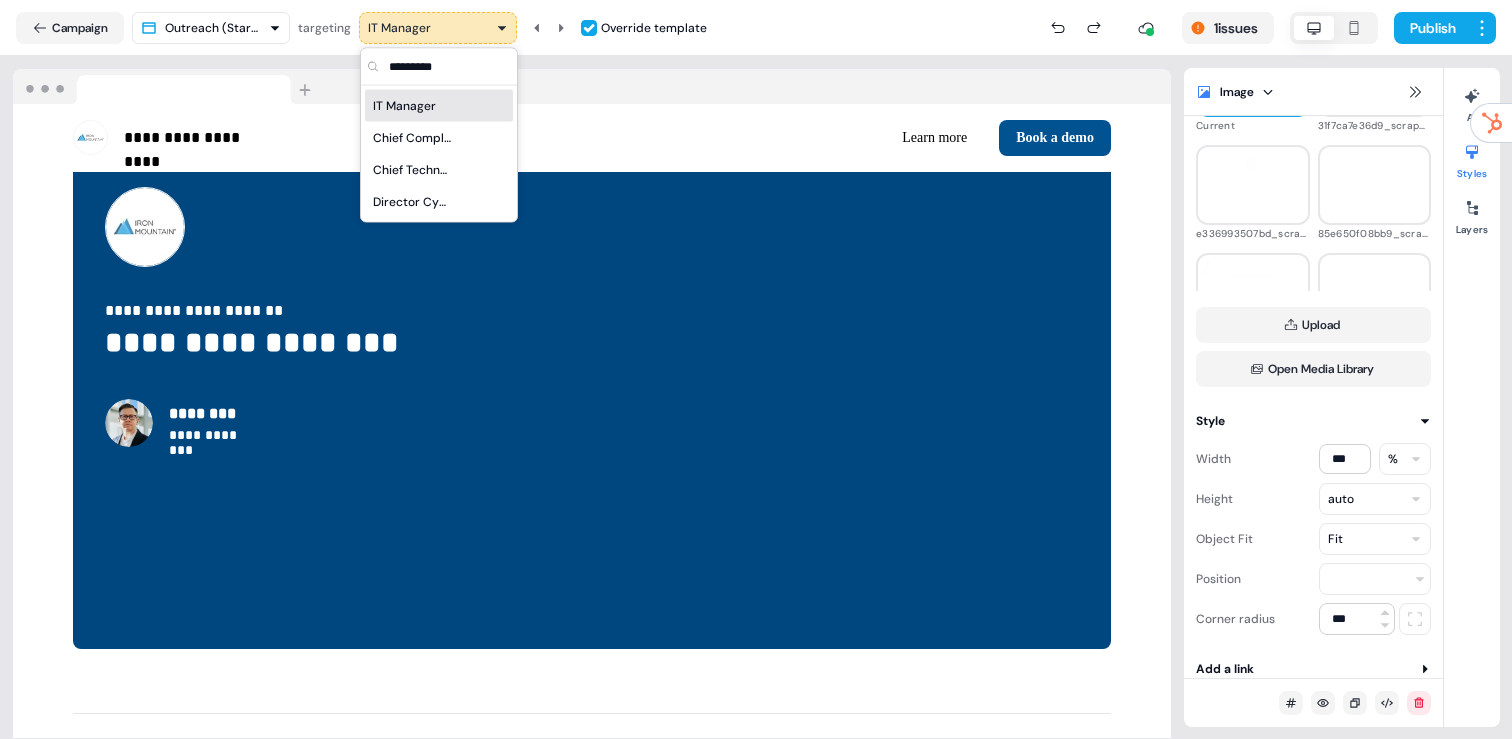 click on "IT Manager" at bounding box center [404, 106] 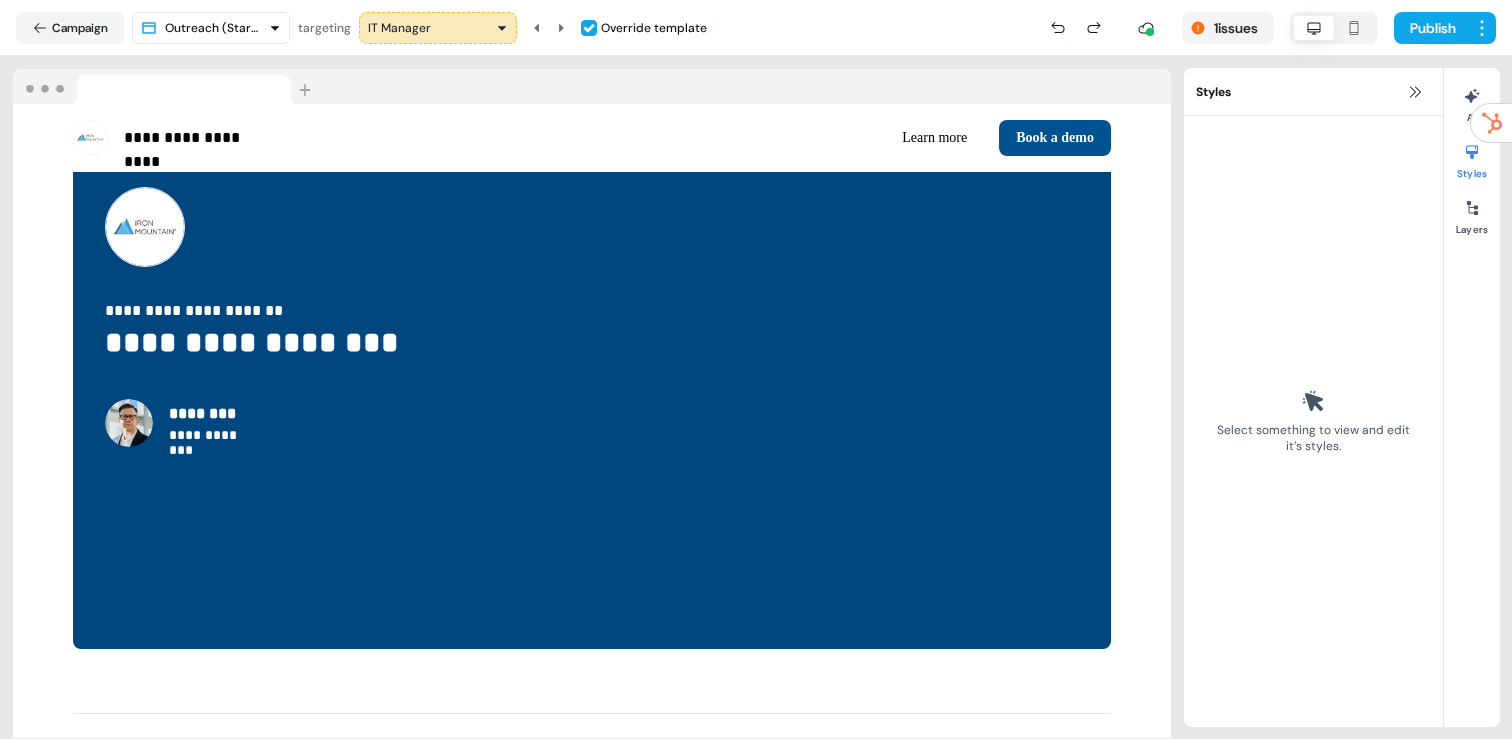 click on "IT Manager" at bounding box center [438, 28] 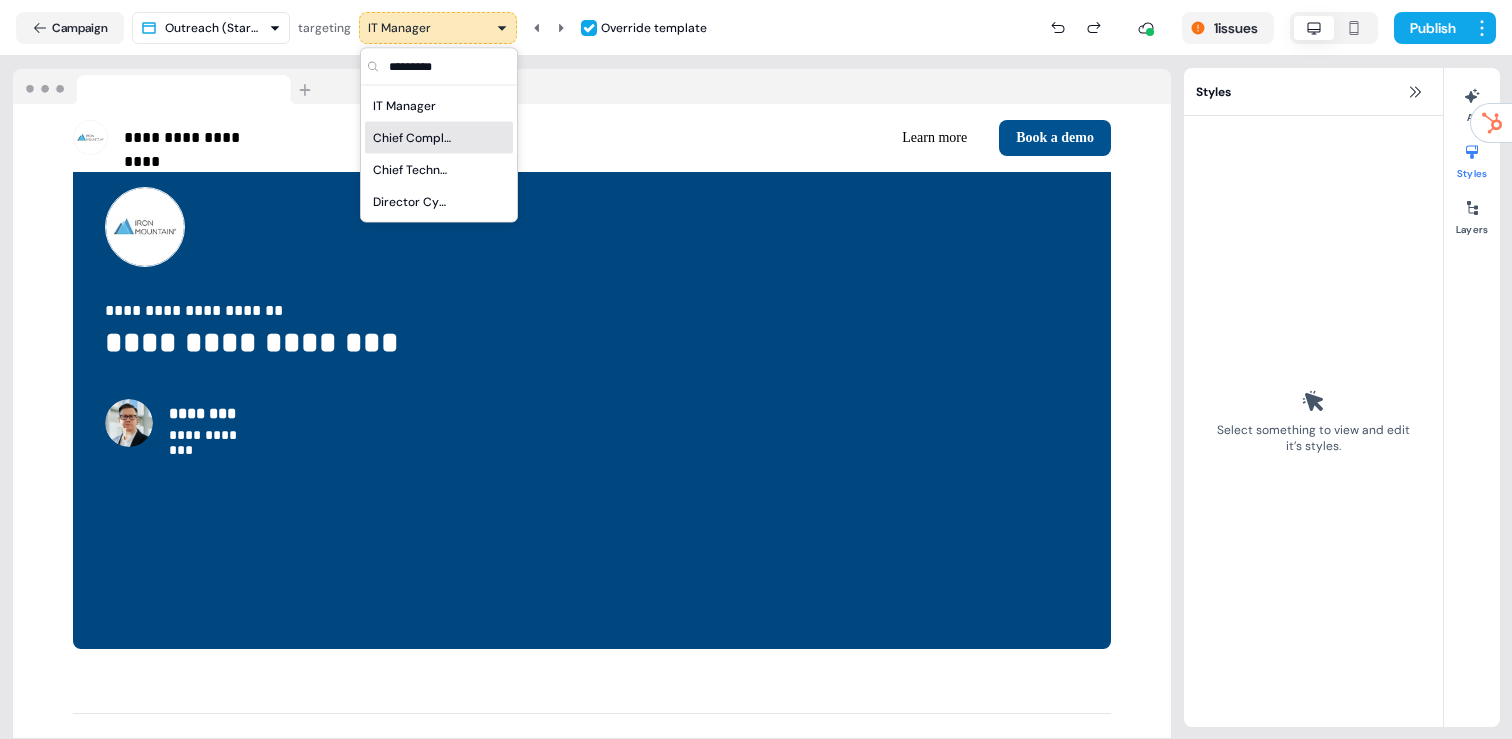 click on "Chief Compliance Officer" at bounding box center (413, 138) 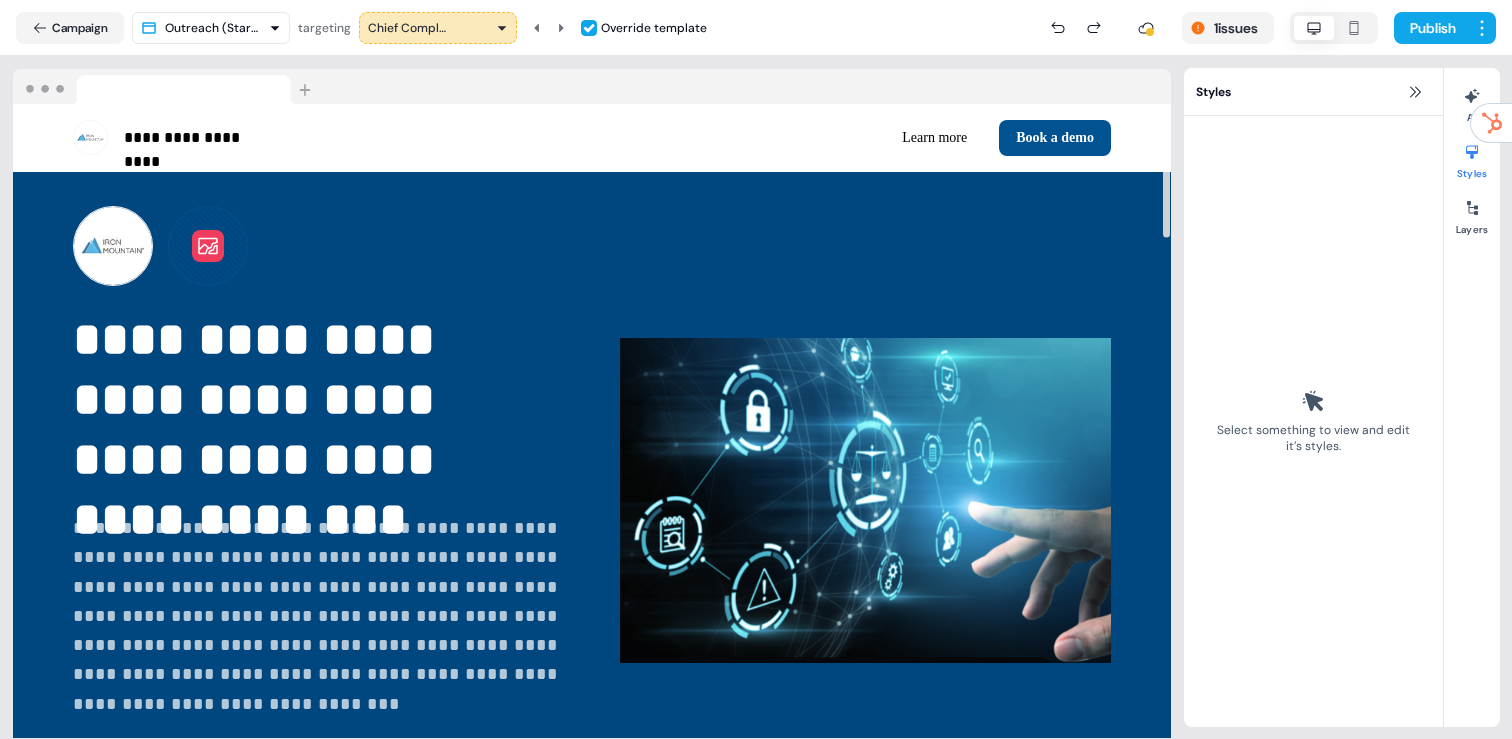 scroll, scrollTop: 0, scrollLeft: 0, axis: both 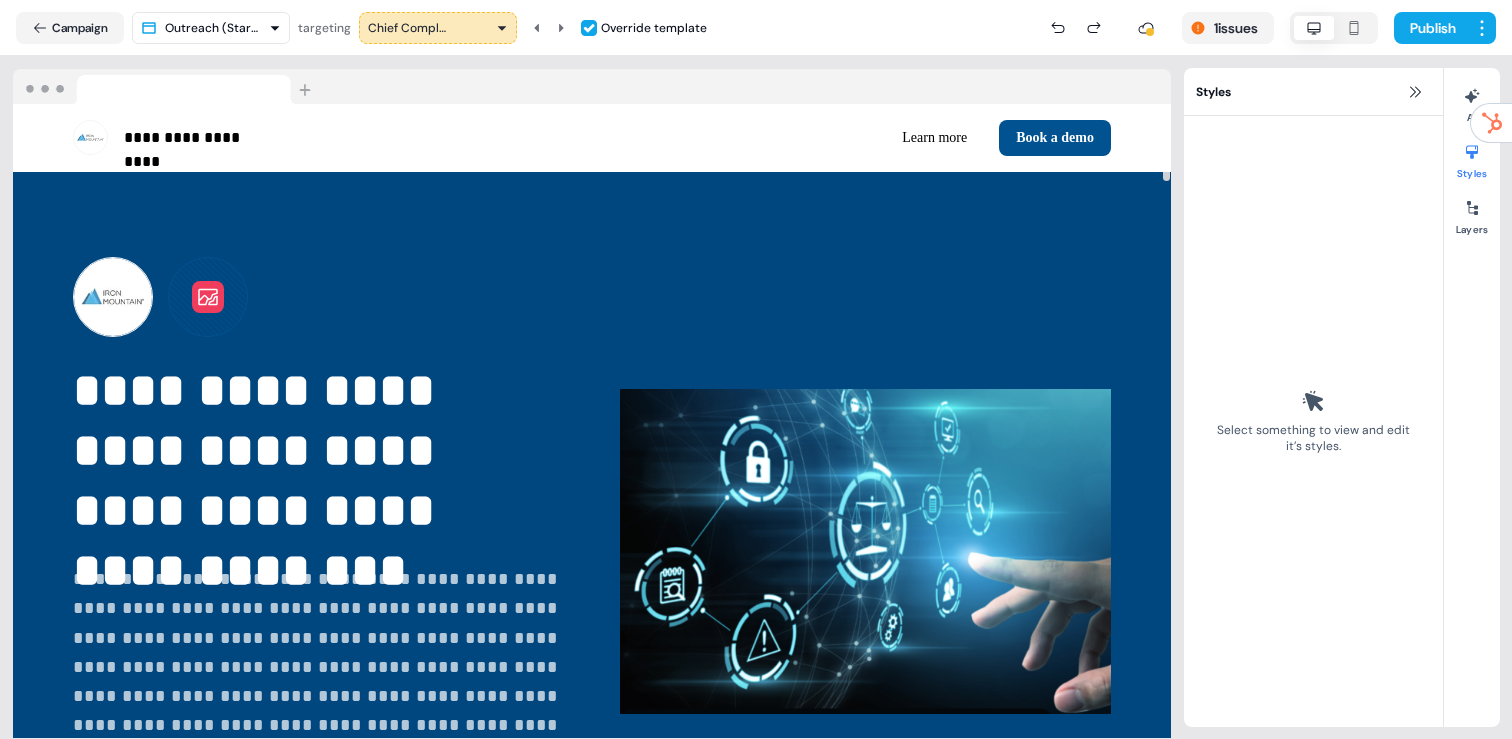 click 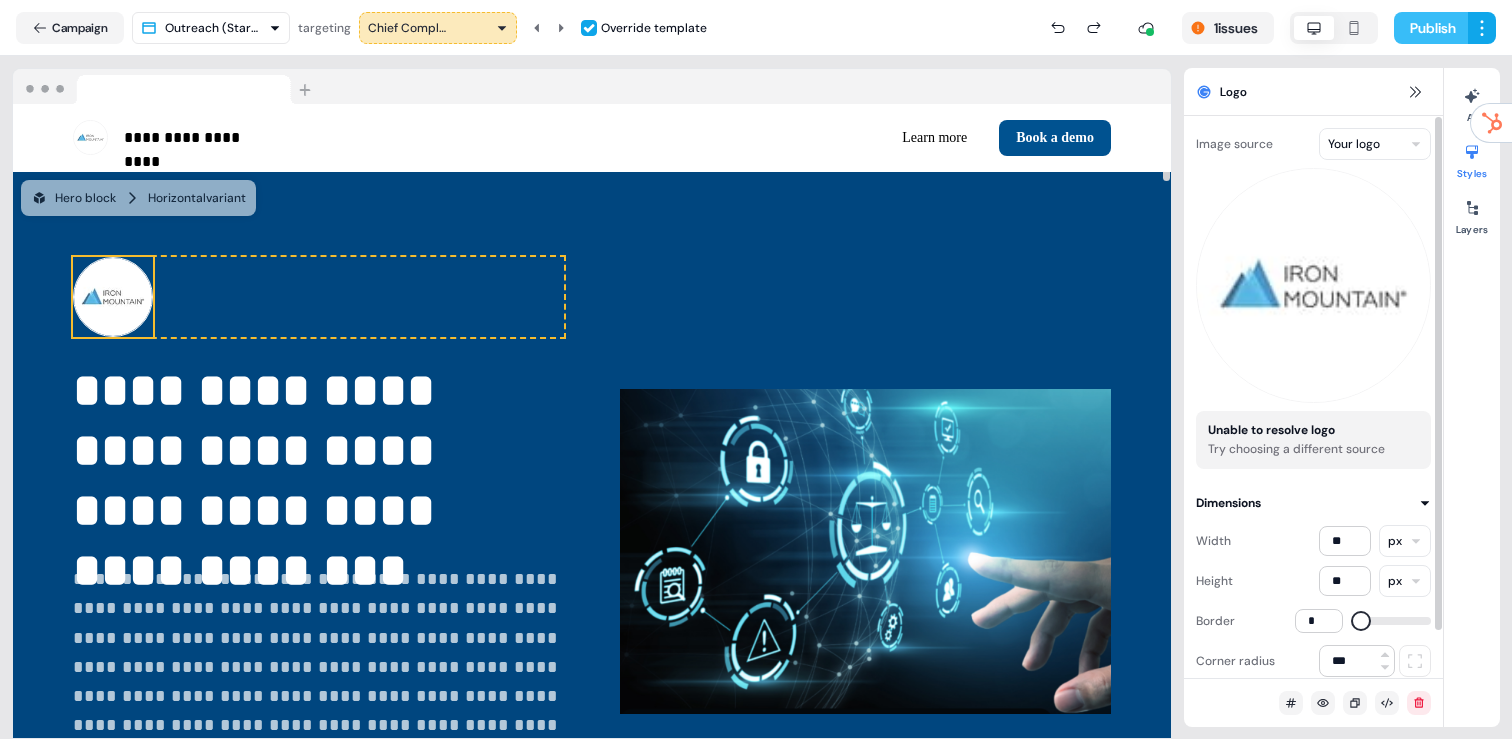 click on "Publish" at bounding box center (1431, 28) 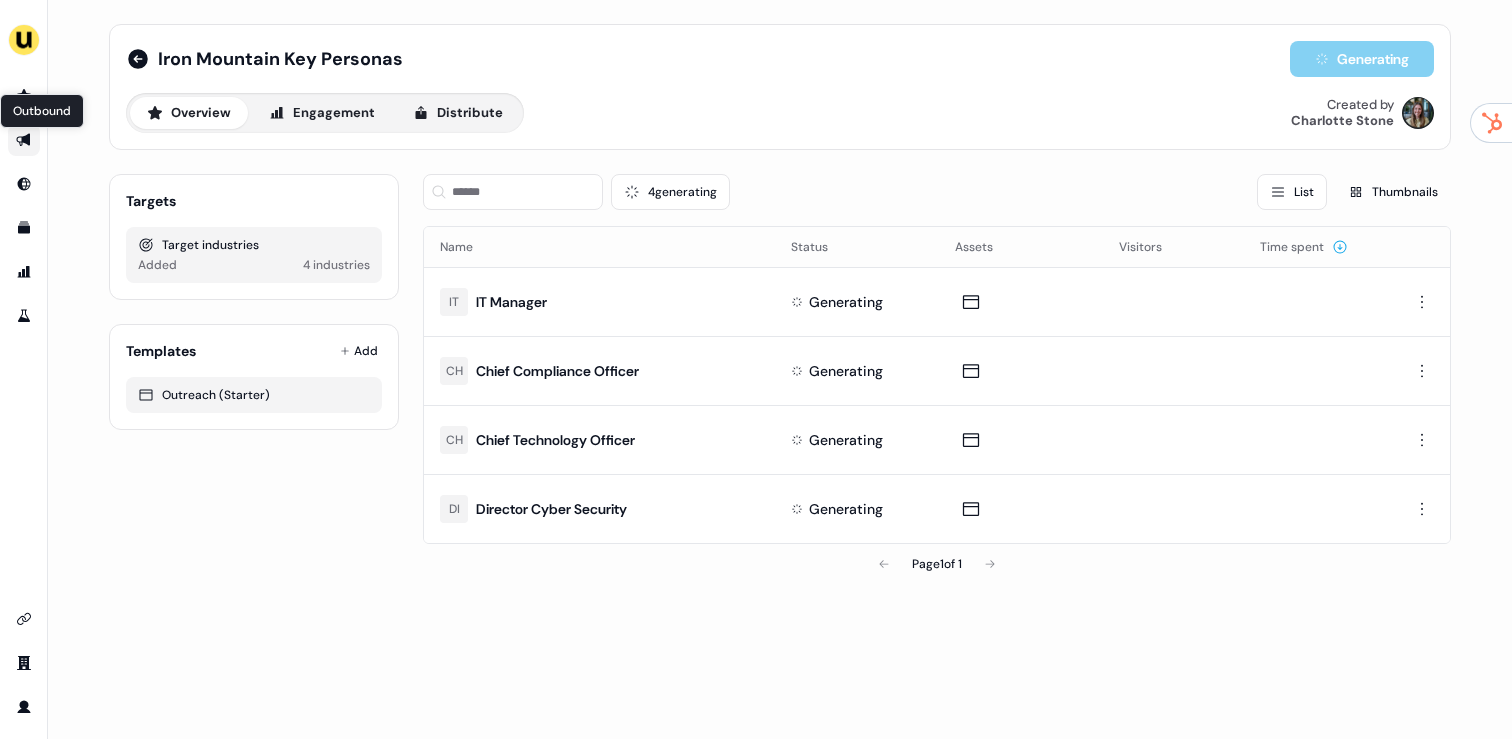 click 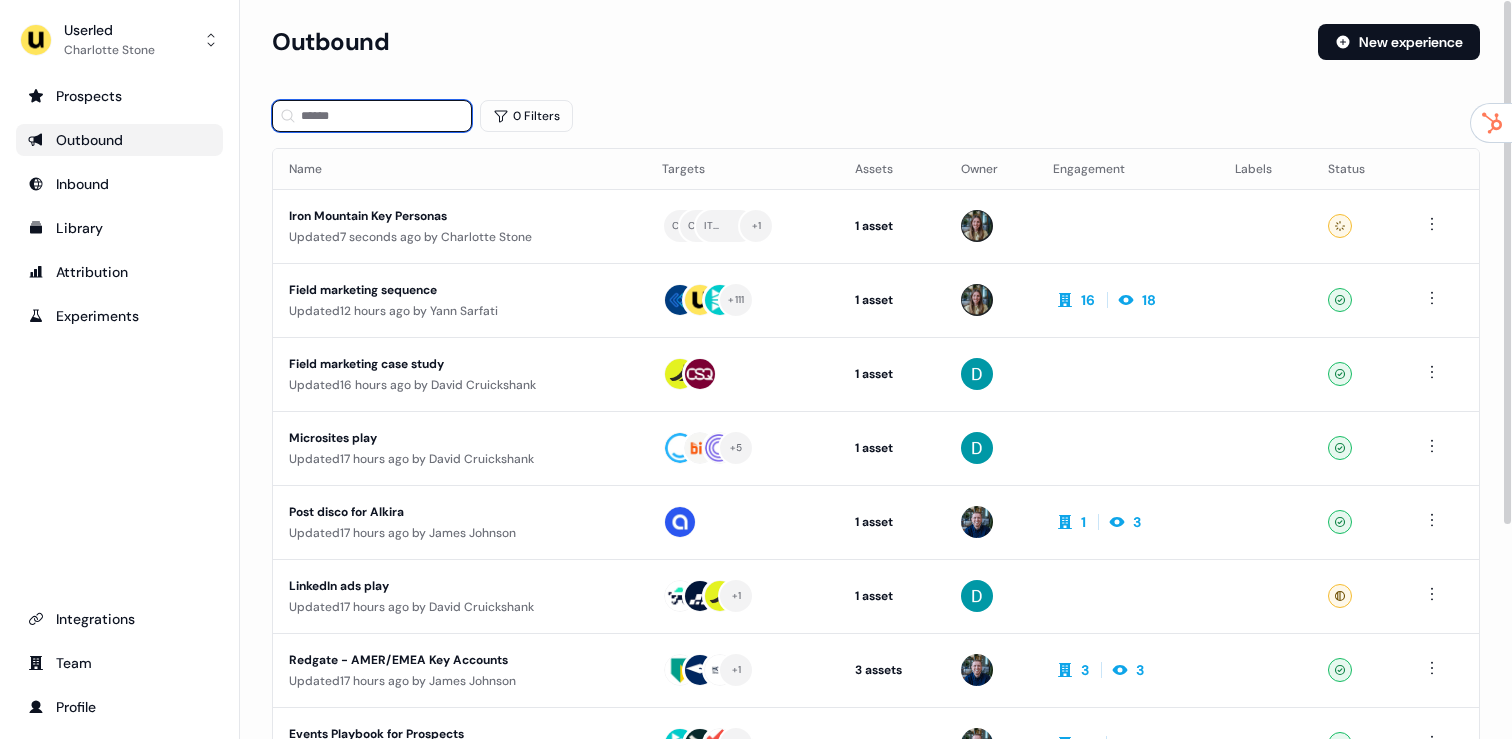 click at bounding box center (372, 116) 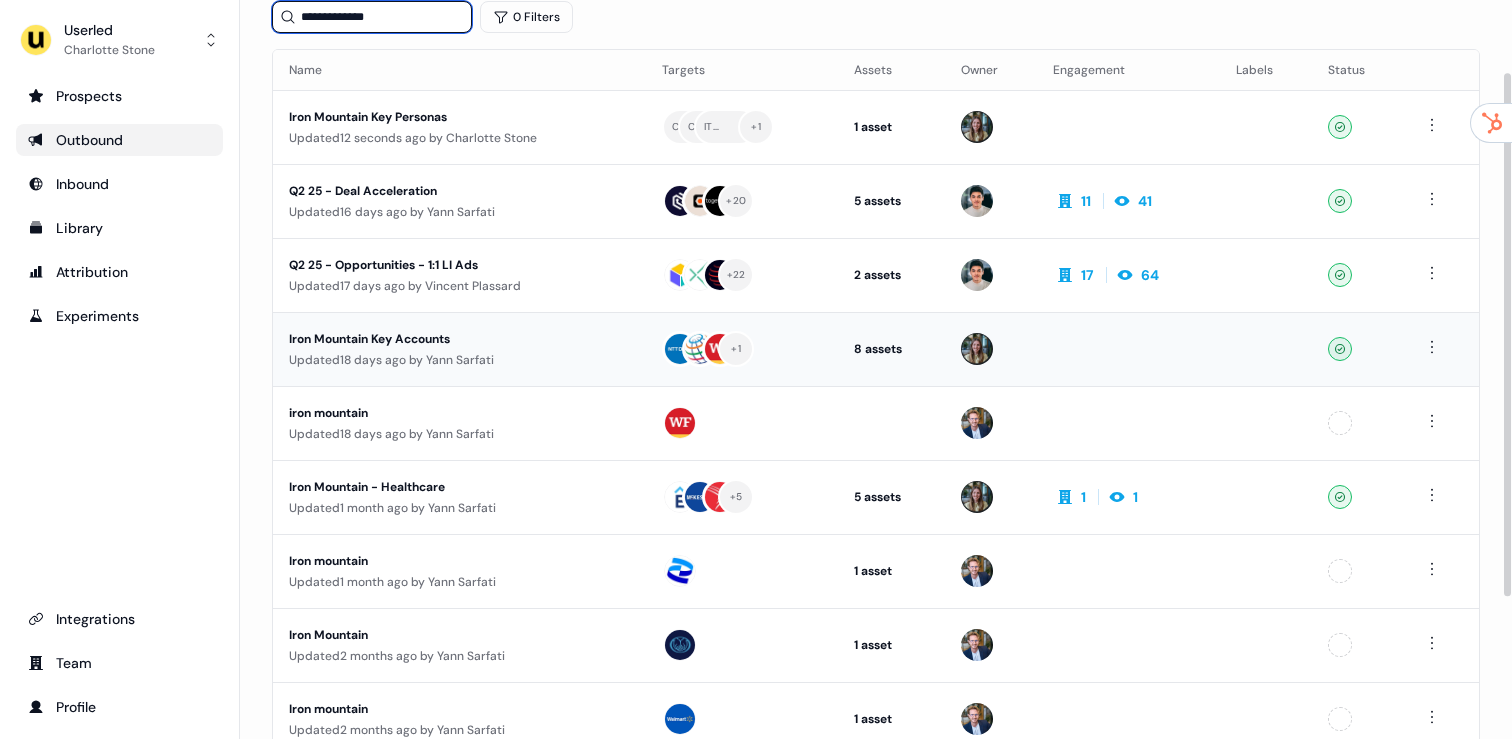 scroll, scrollTop: 102, scrollLeft: 0, axis: vertical 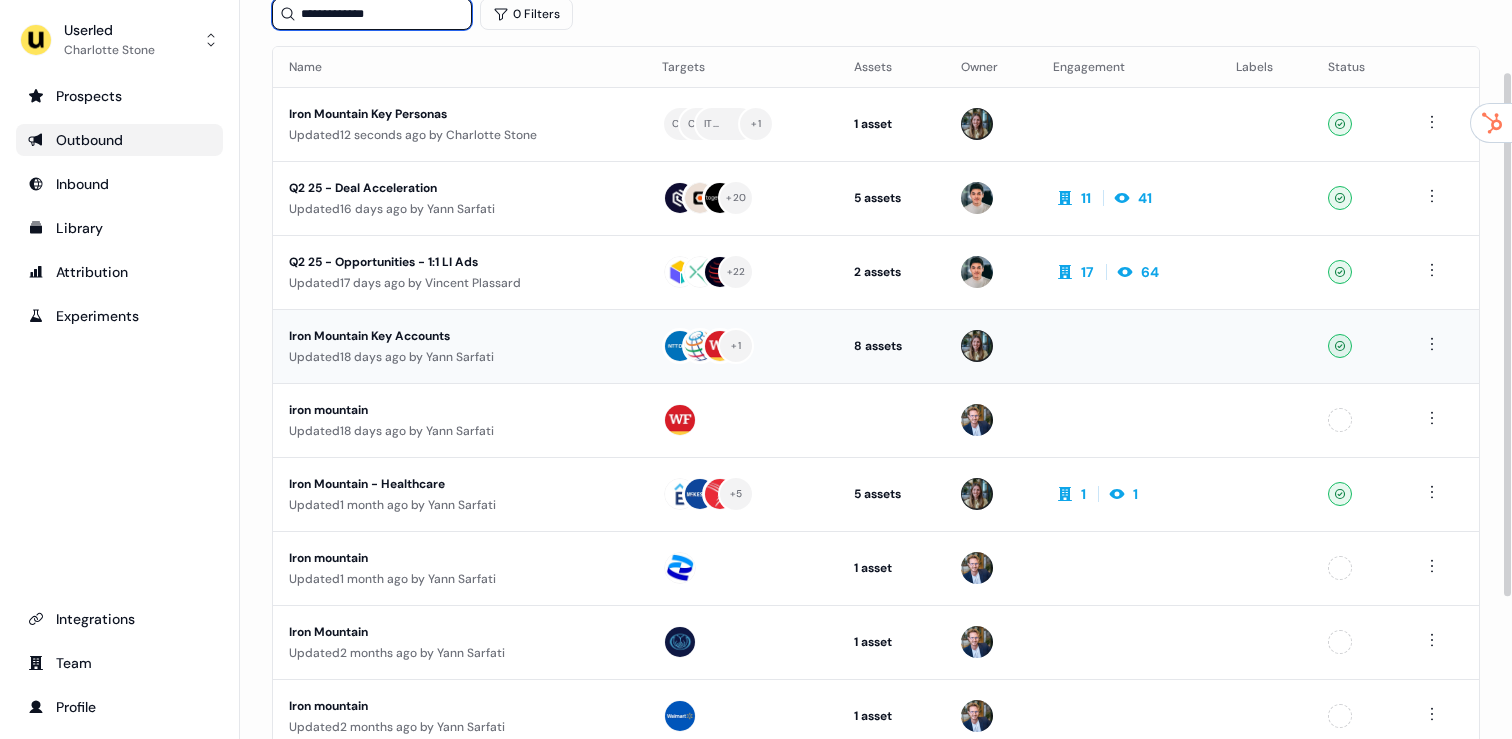 type on "**********" 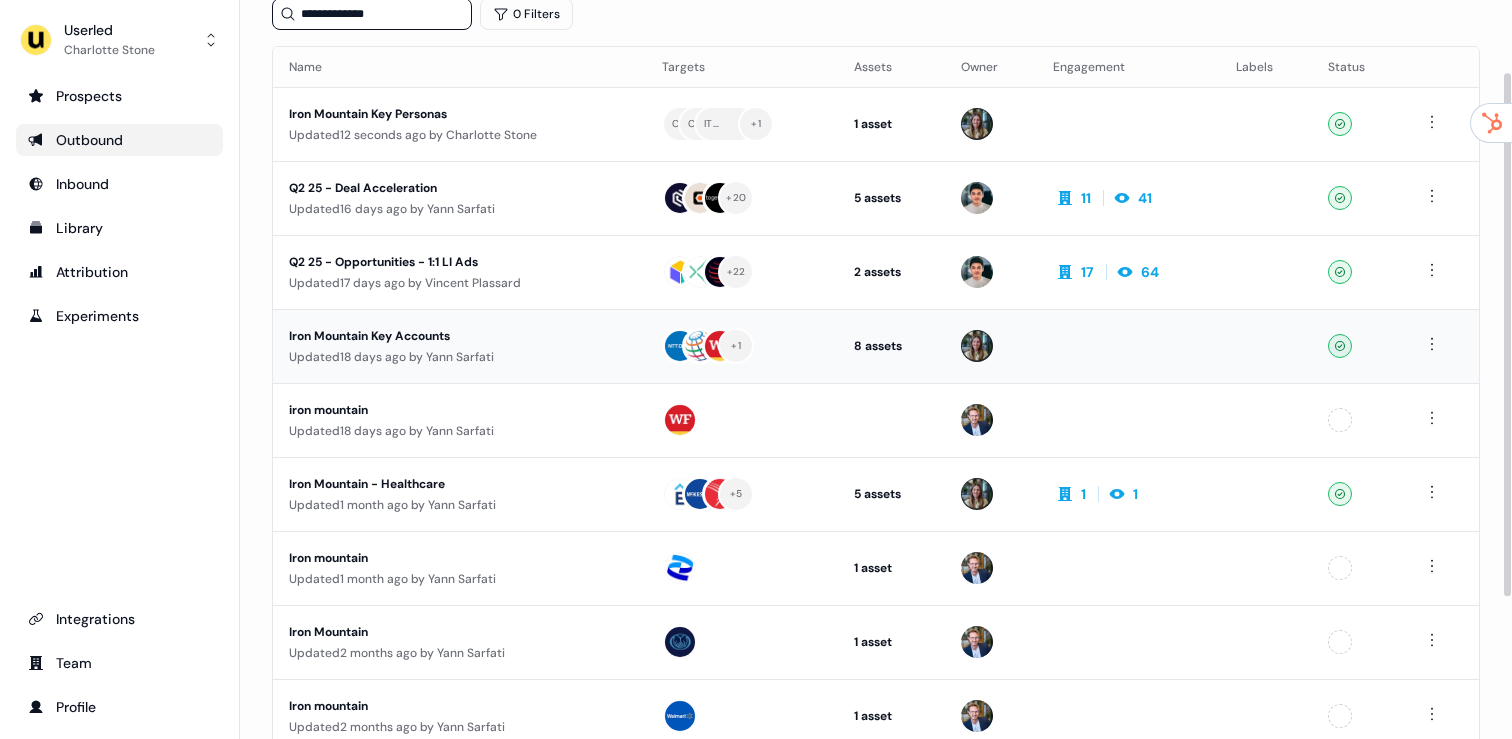click on "Updated  18 days ago   by   Yann Sarfati" at bounding box center (459, 357) 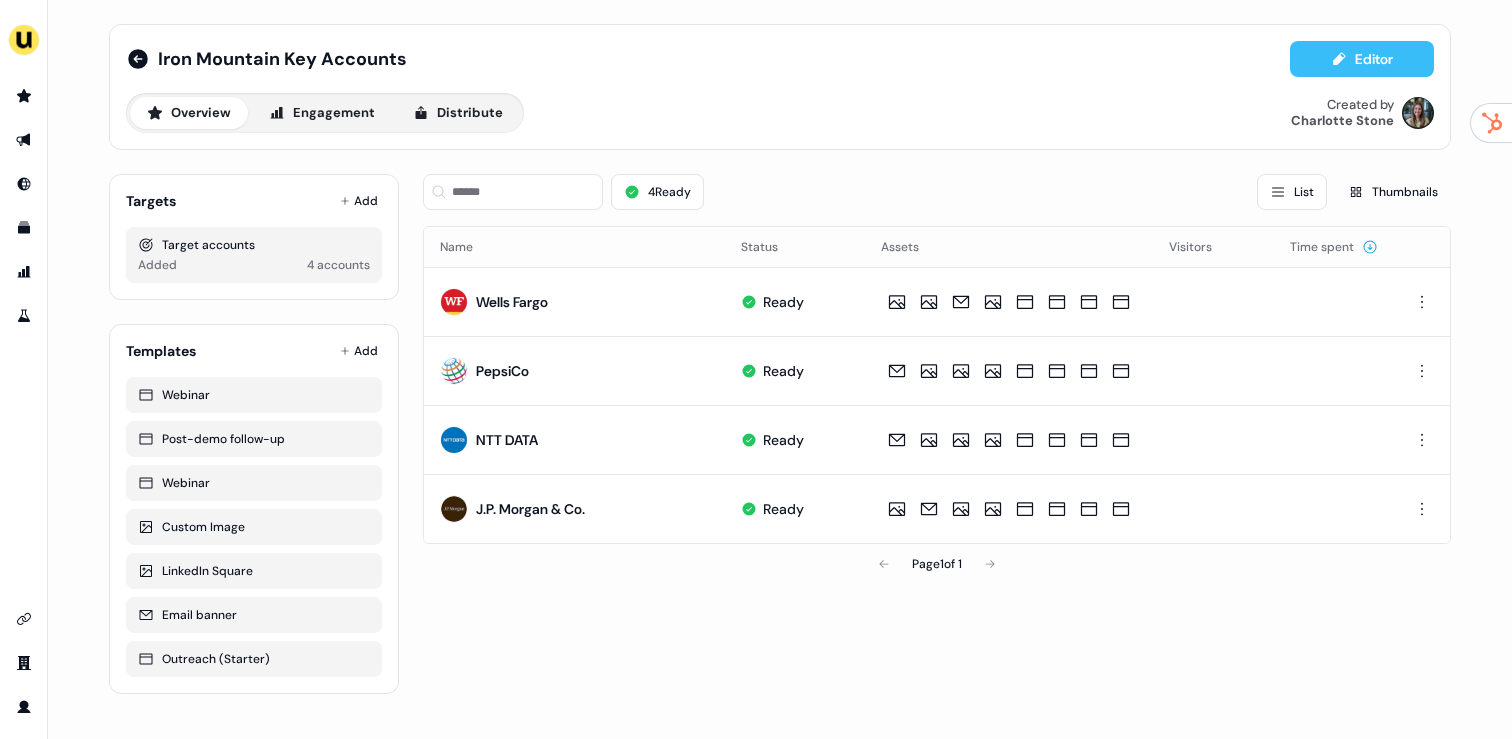 click on "Editor" at bounding box center [1362, 59] 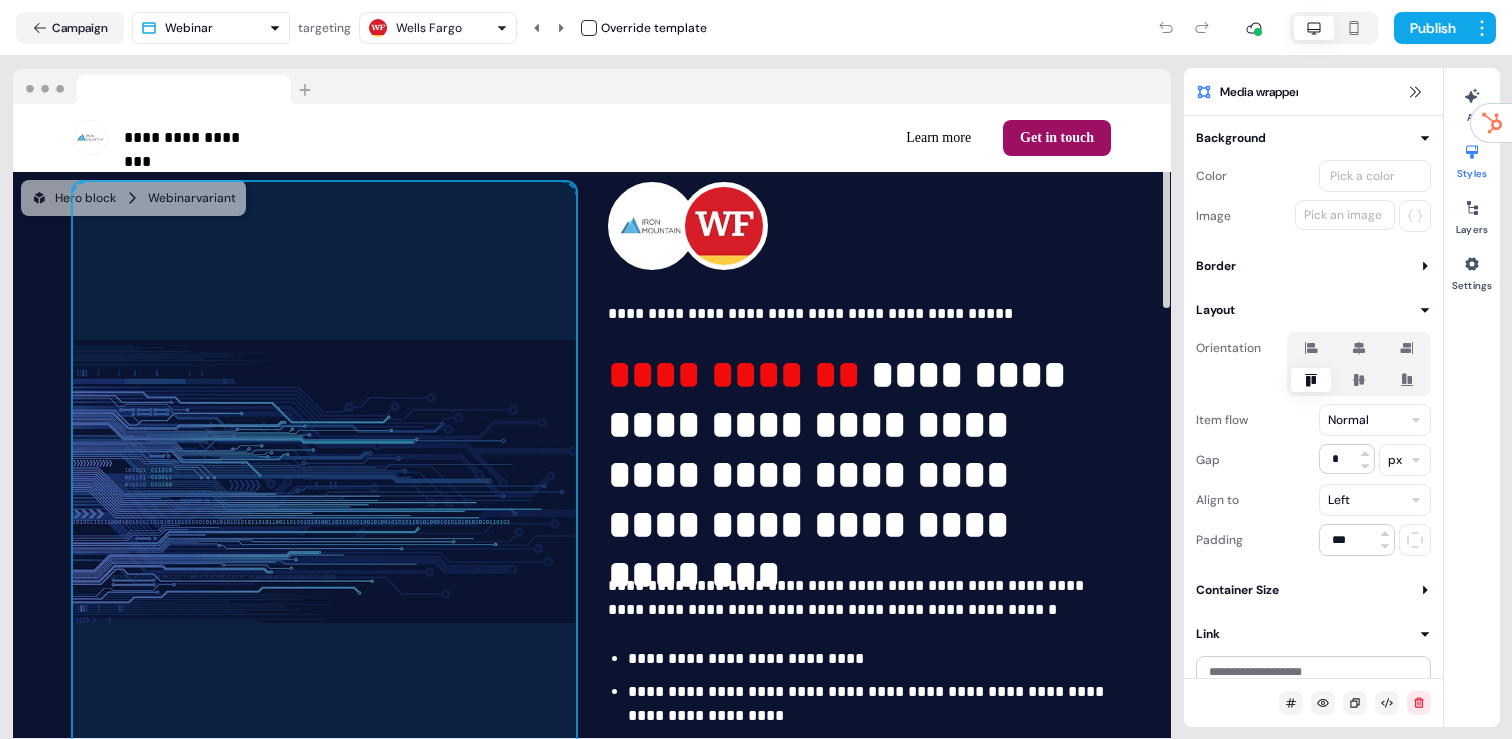 drag, startPoint x: 857, startPoint y: 393, endPoint x: 263, endPoint y: 431, distance: 595.21423 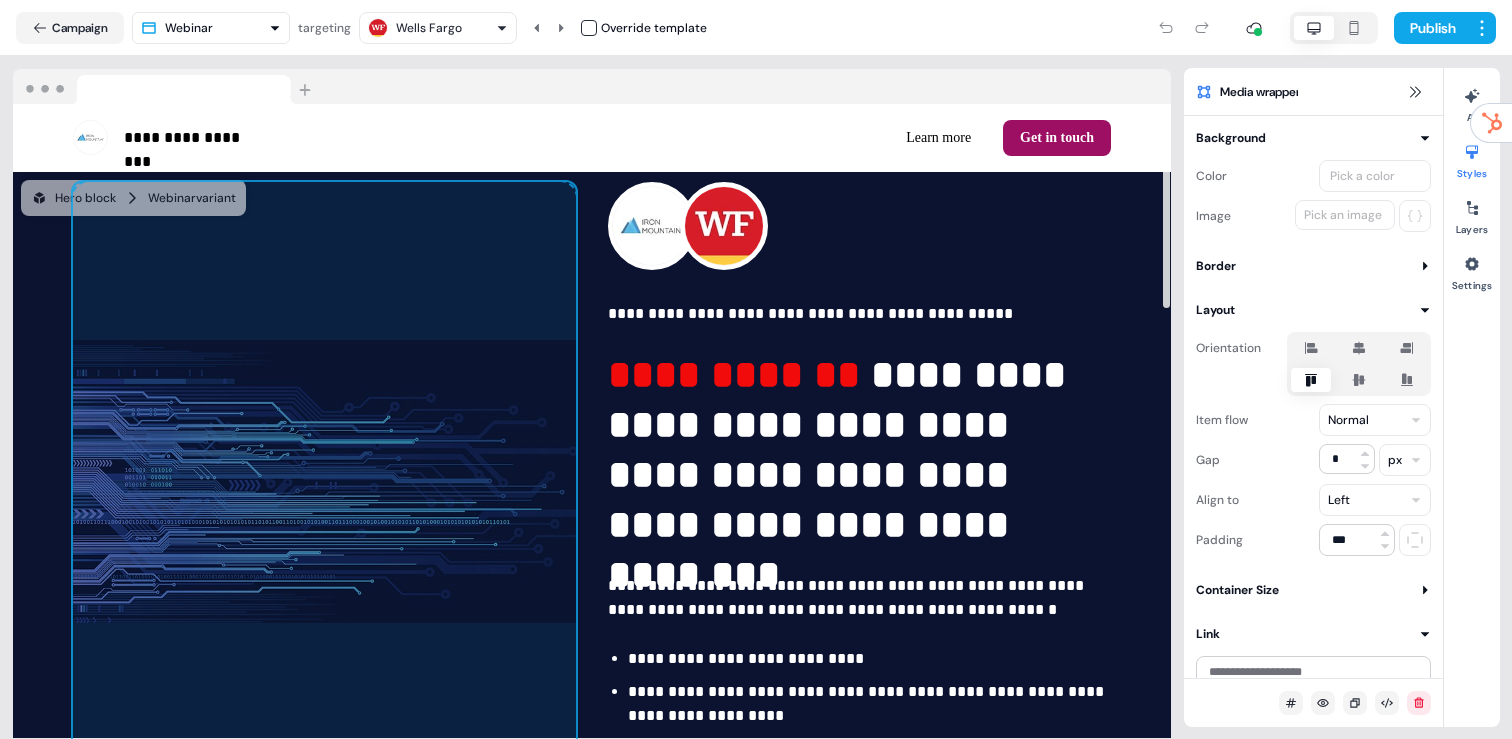 click on "**********" at bounding box center [592, 561] 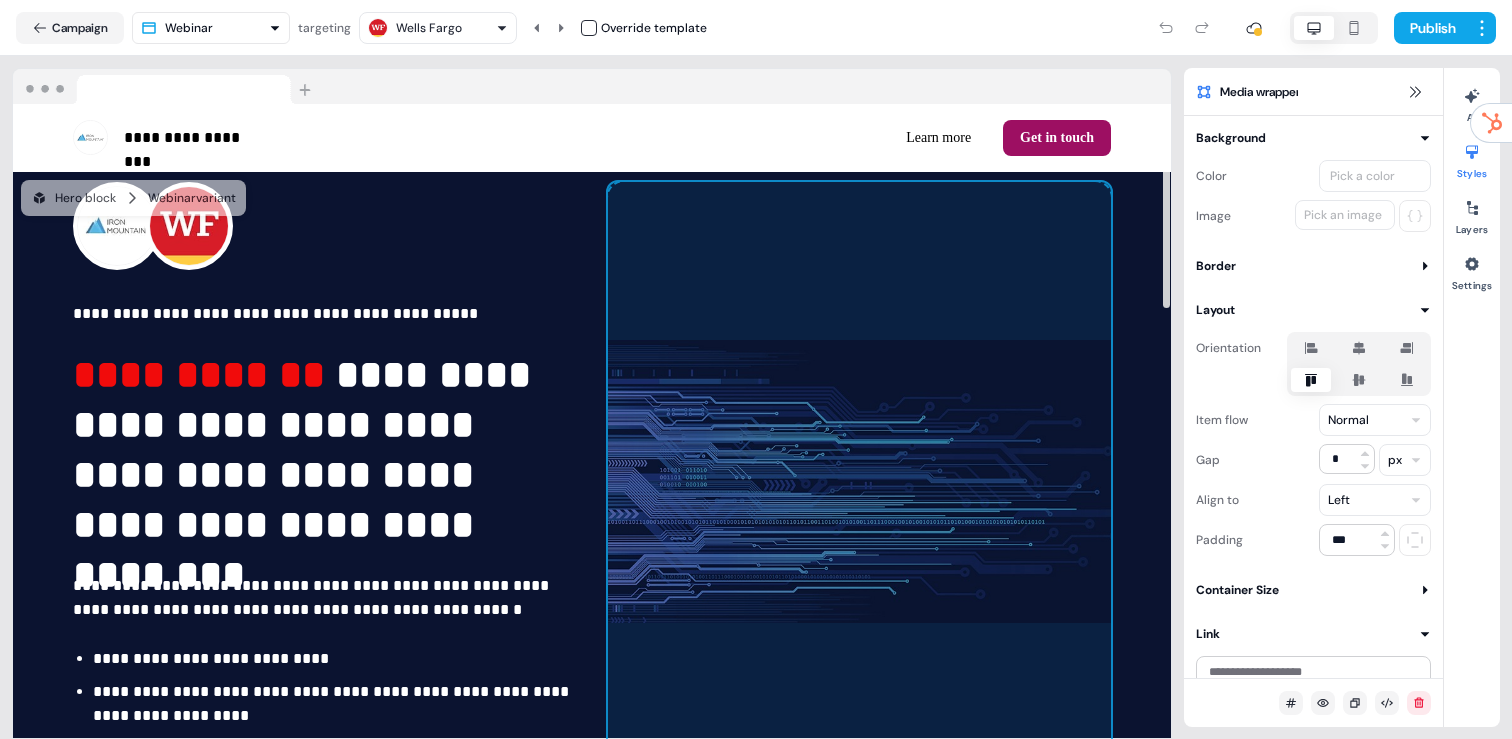 drag, startPoint x: 256, startPoint y: 442, endPoint x: 767, endPoint y: 451, distance: 511.07925 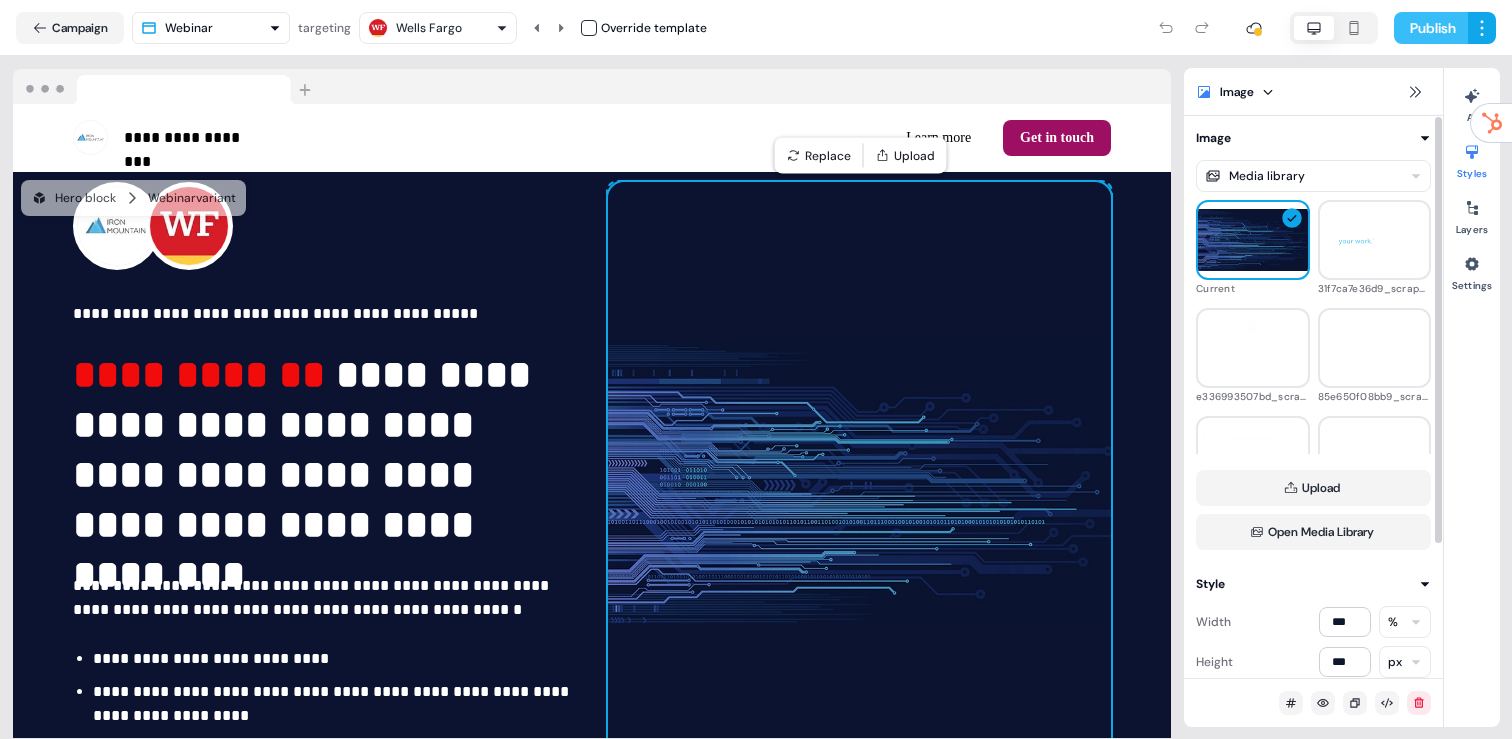 click on "Publish" at bounding box center [1431, 28] 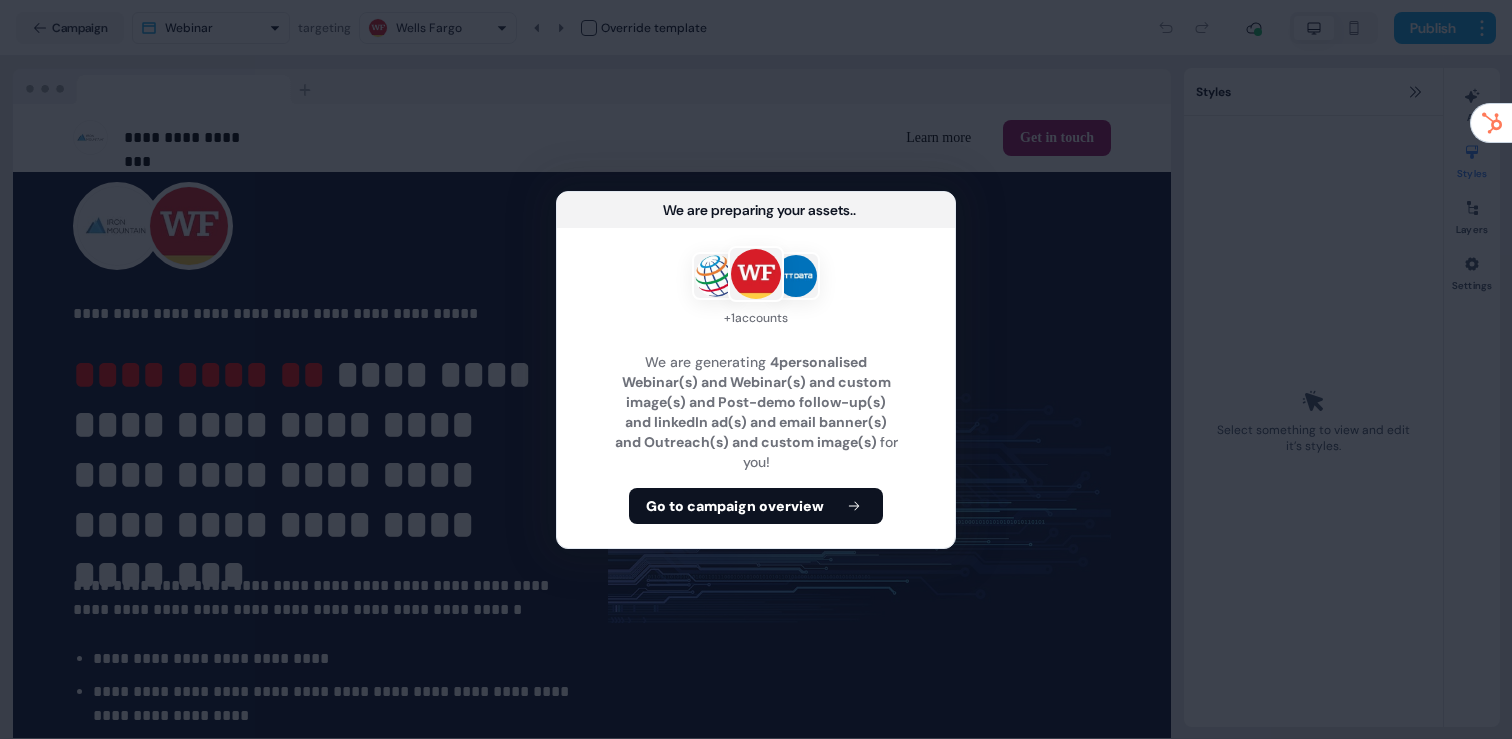 click on "Go to campaign overview" at bounding box center (735, 506) 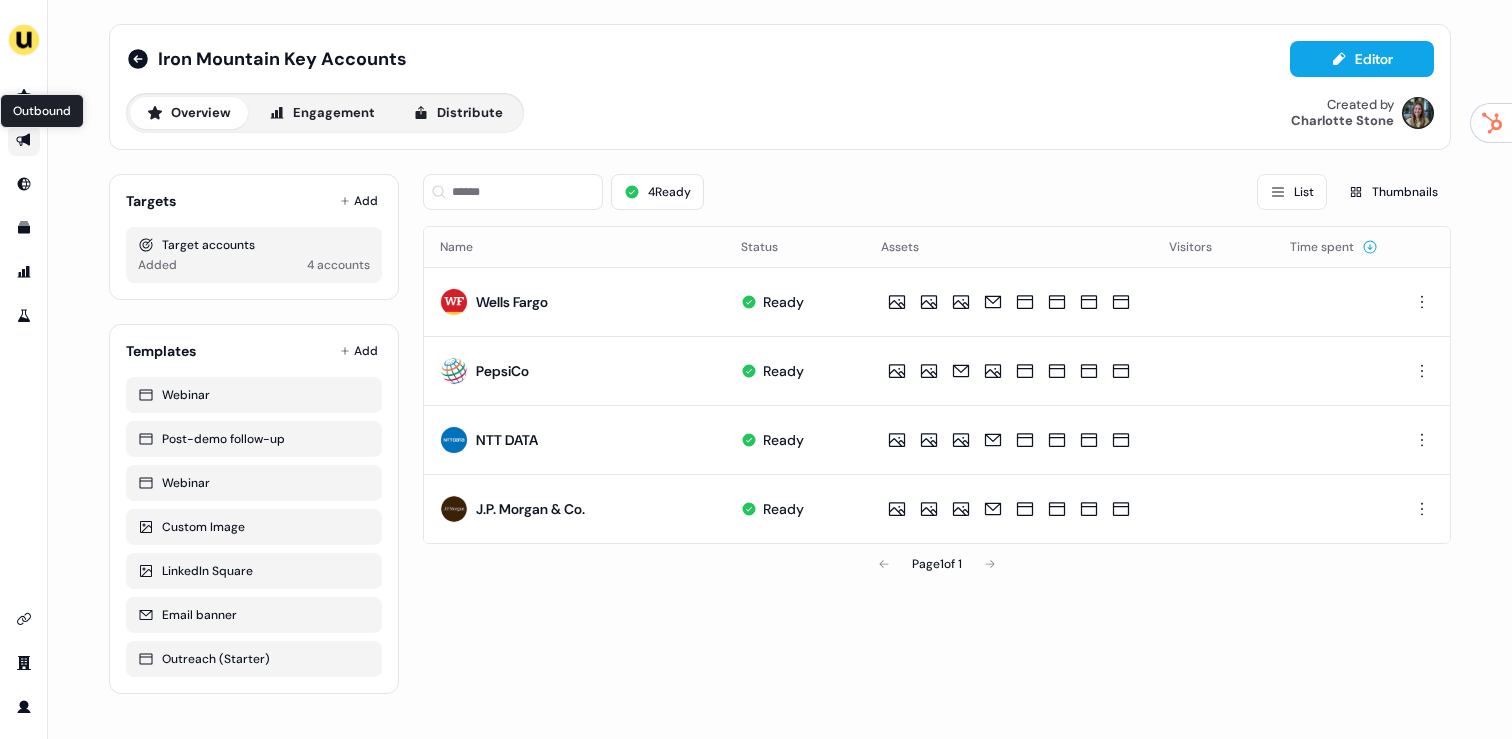 click 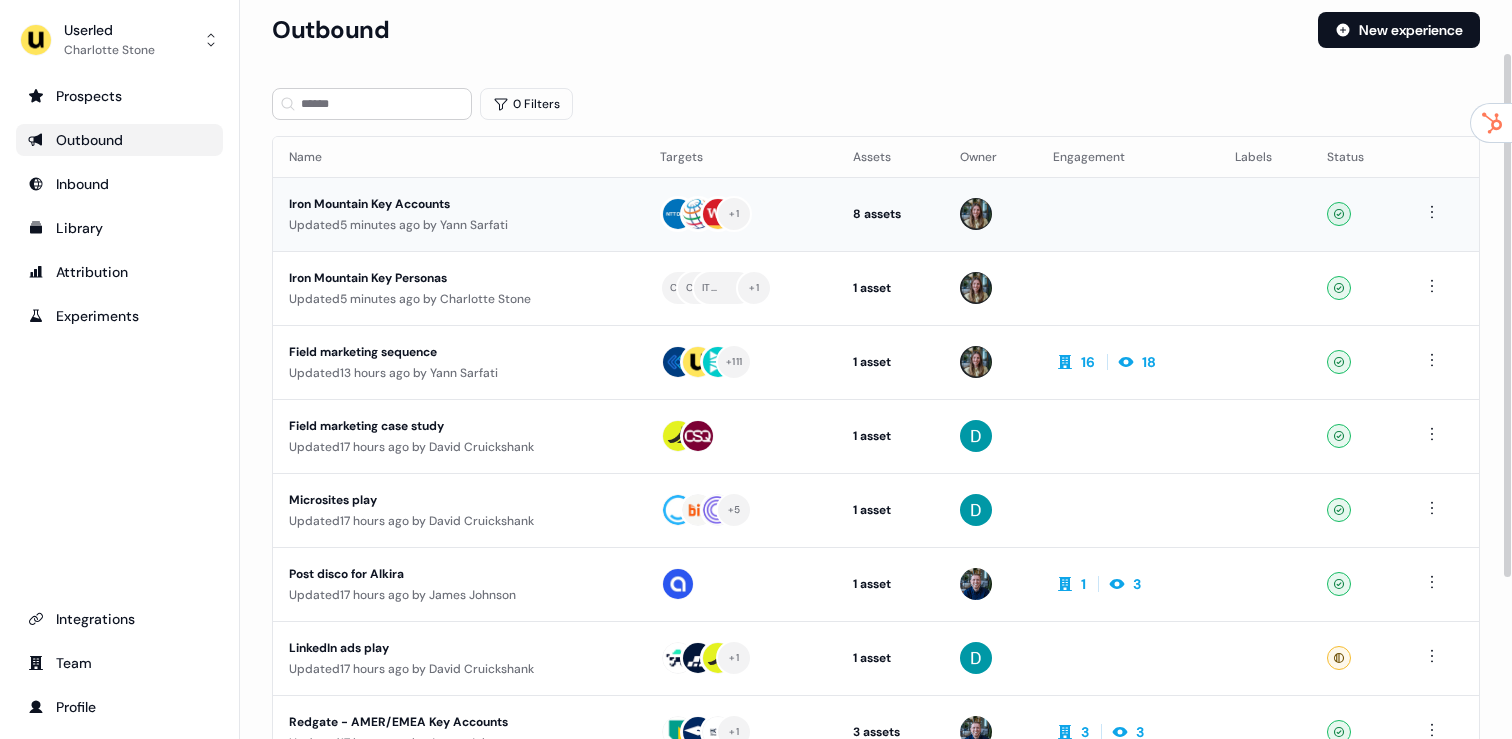 scroll, scrollTop: 0, scrollLeft: 0, axis: both 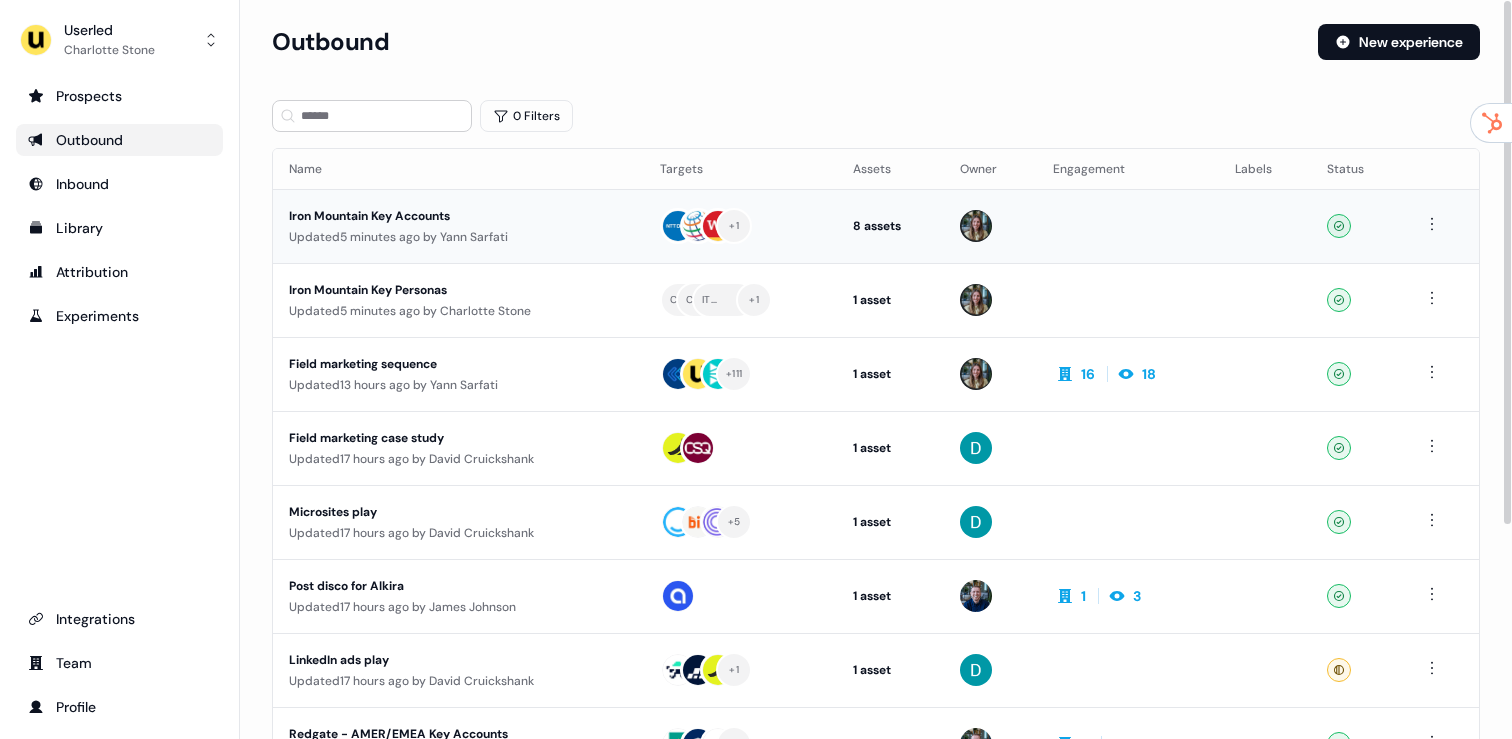 click on "Updated  5 minutes ago   by   Yann Sarfati" at bounding box center [458, 237] 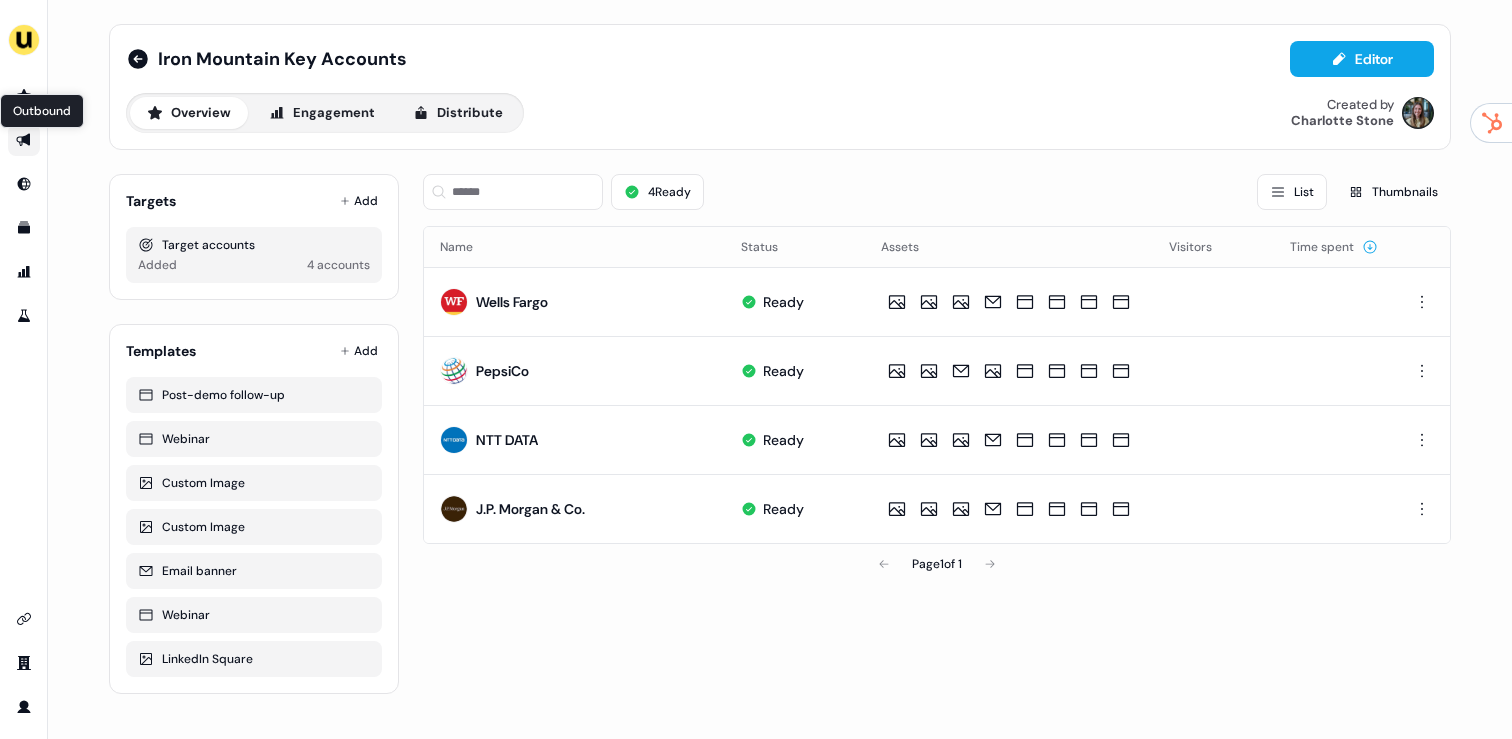 click 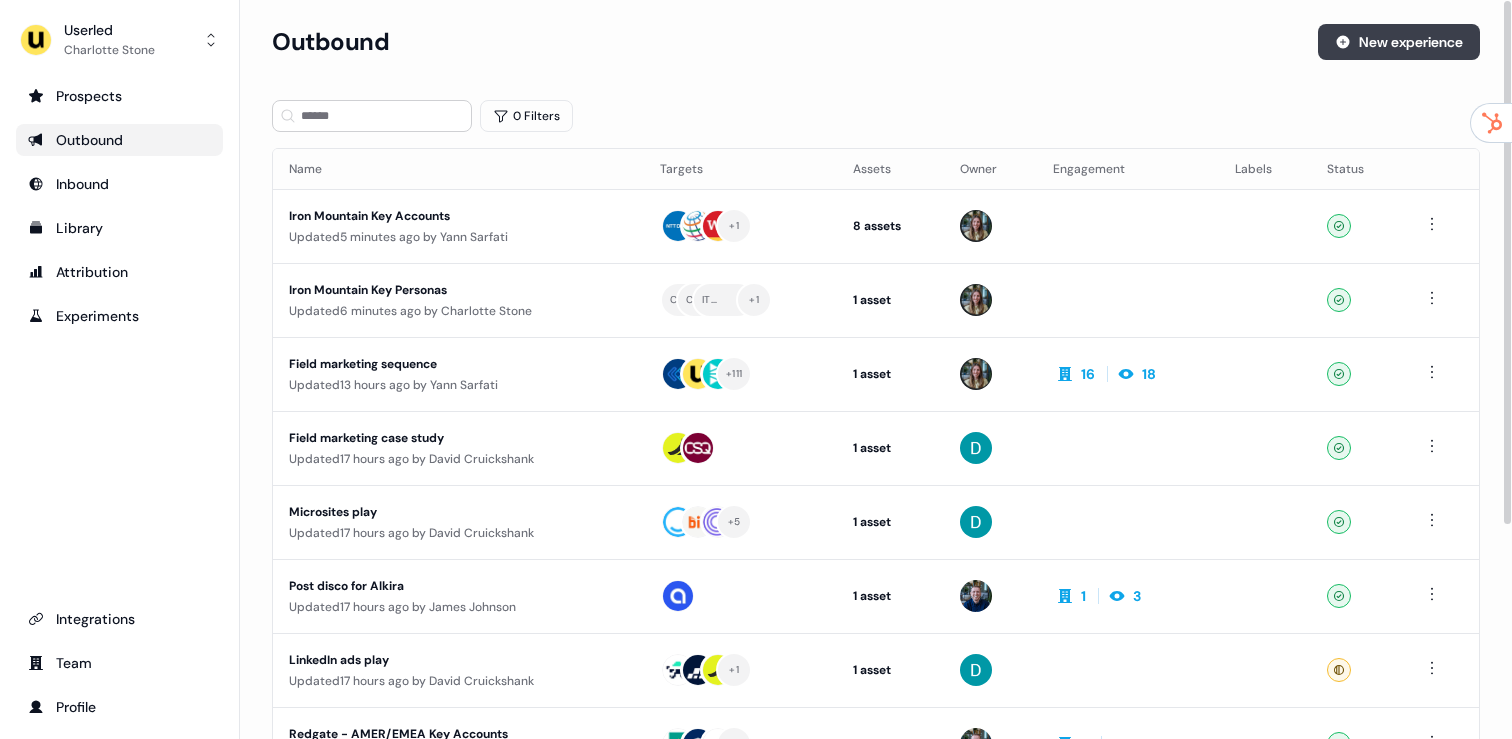 click on "New experience" at bounding box center [1399, 42] 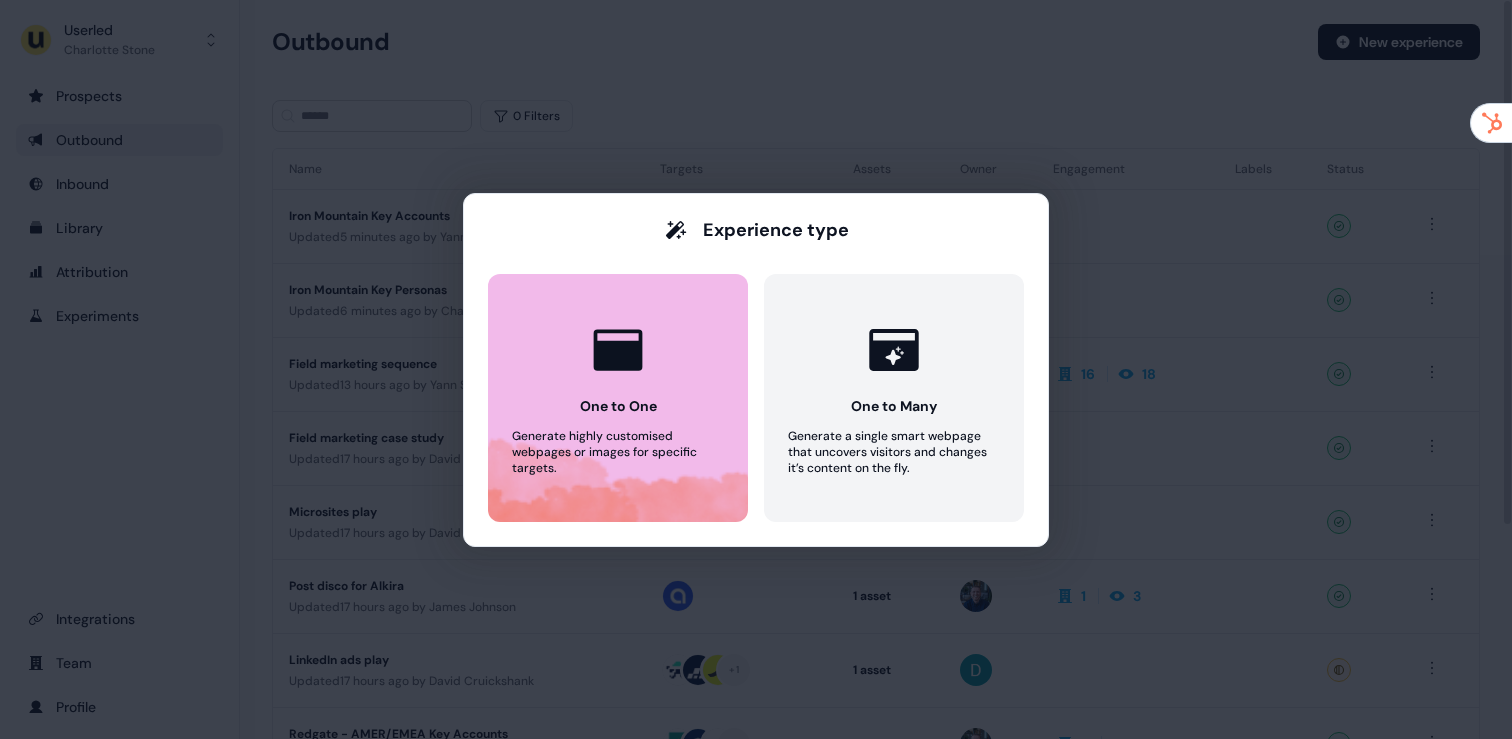 click on "One to One Generate highly customised webpages or images for specific targets." at bounding box center (618, 398) 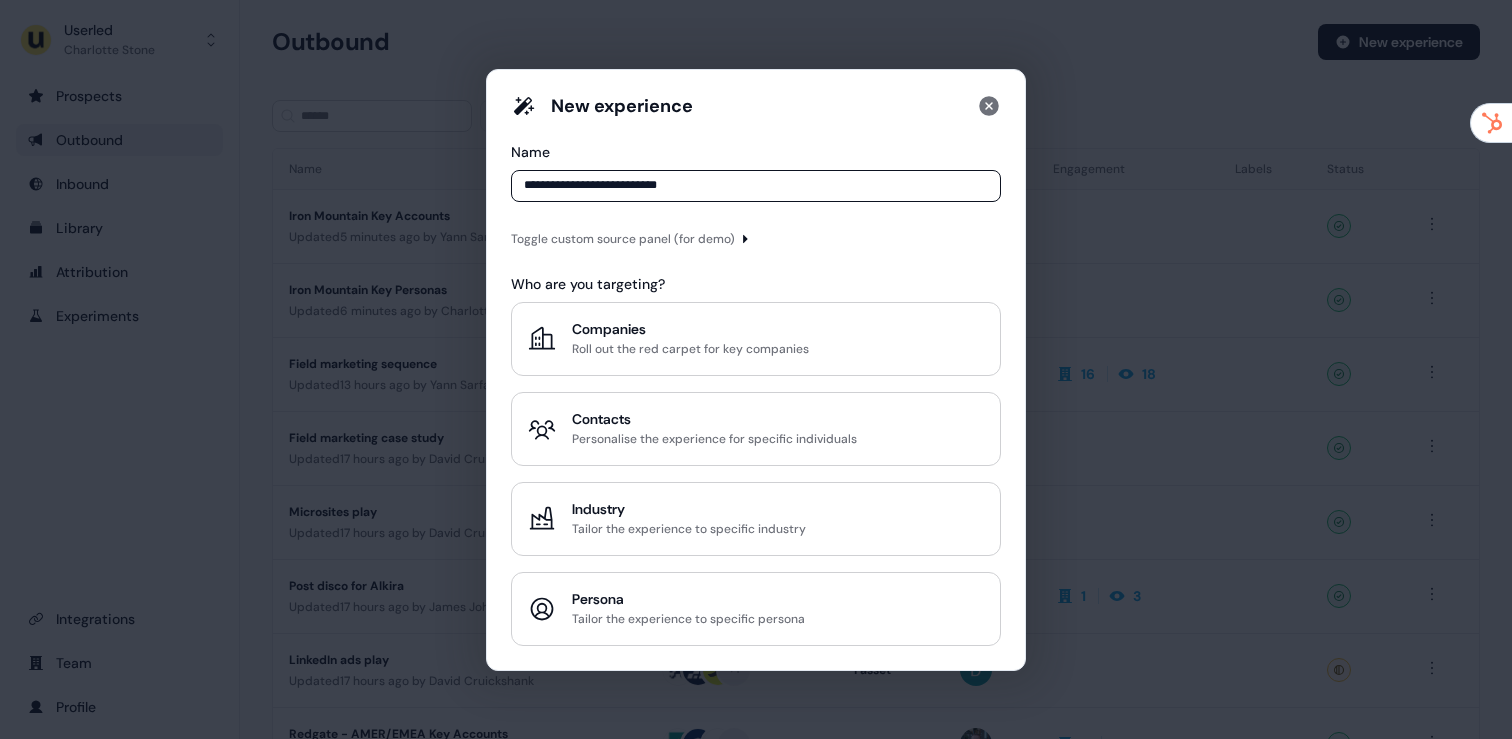 type on "**********" 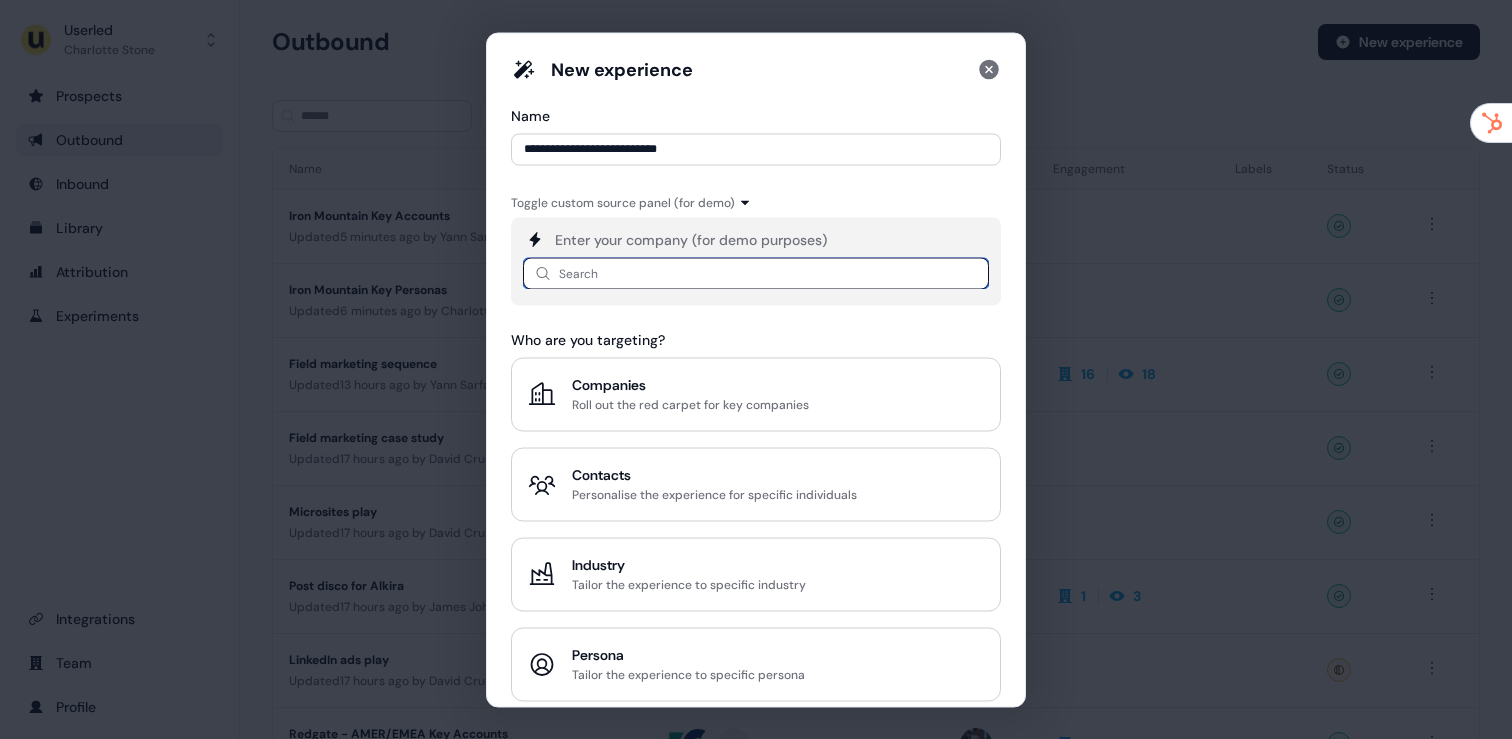 click at bounding box center (756, 273) 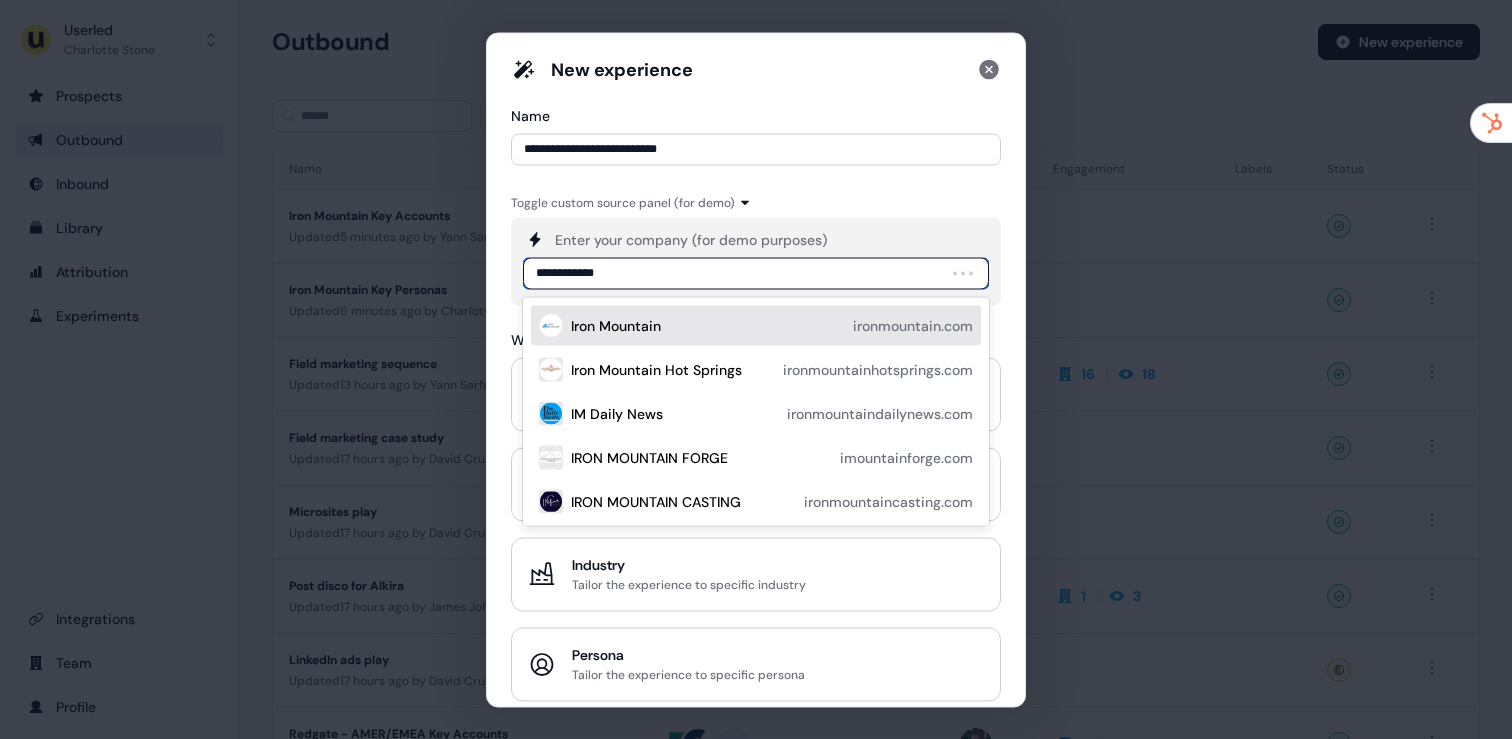 type on "**********" 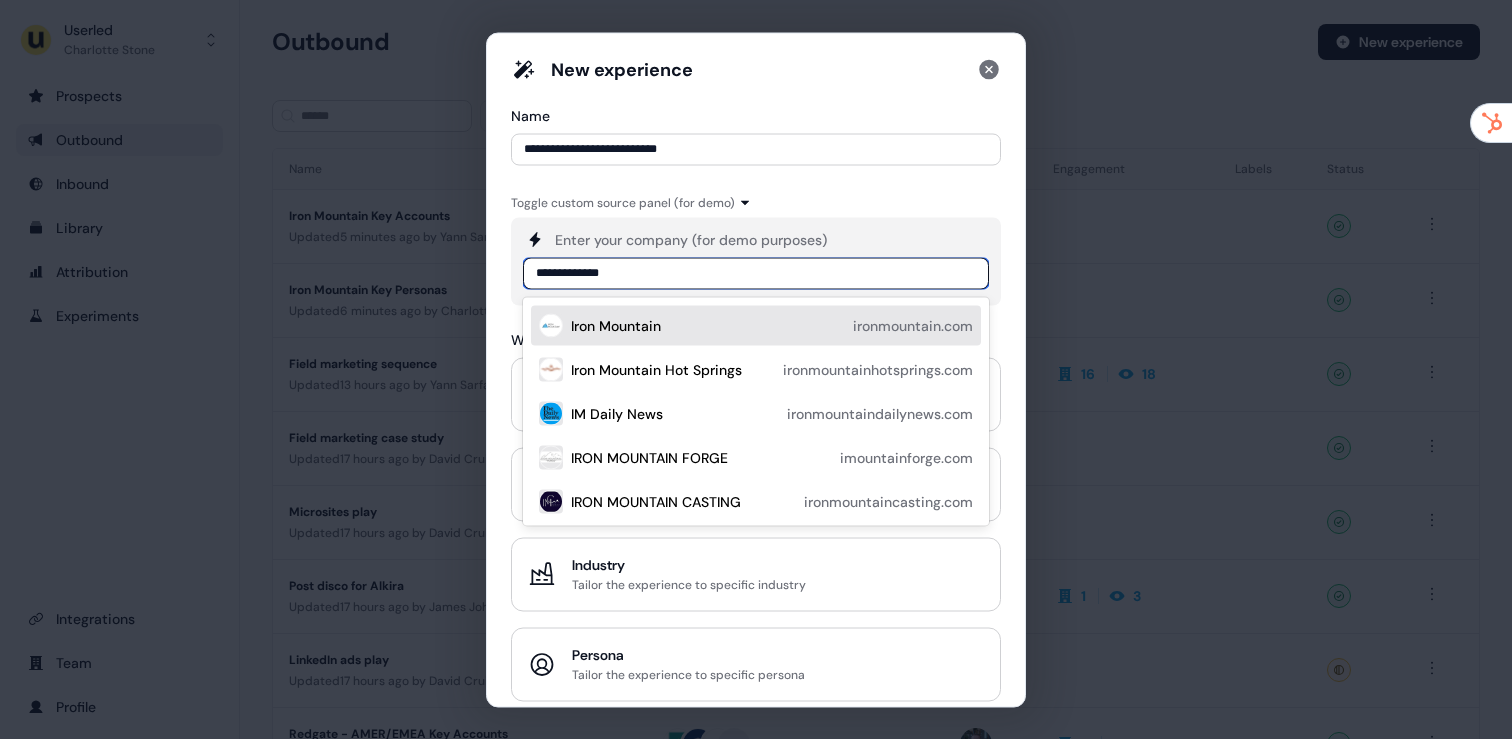 click on "Iron Mountain ironmountain.com" at bounding box center (772, 325) 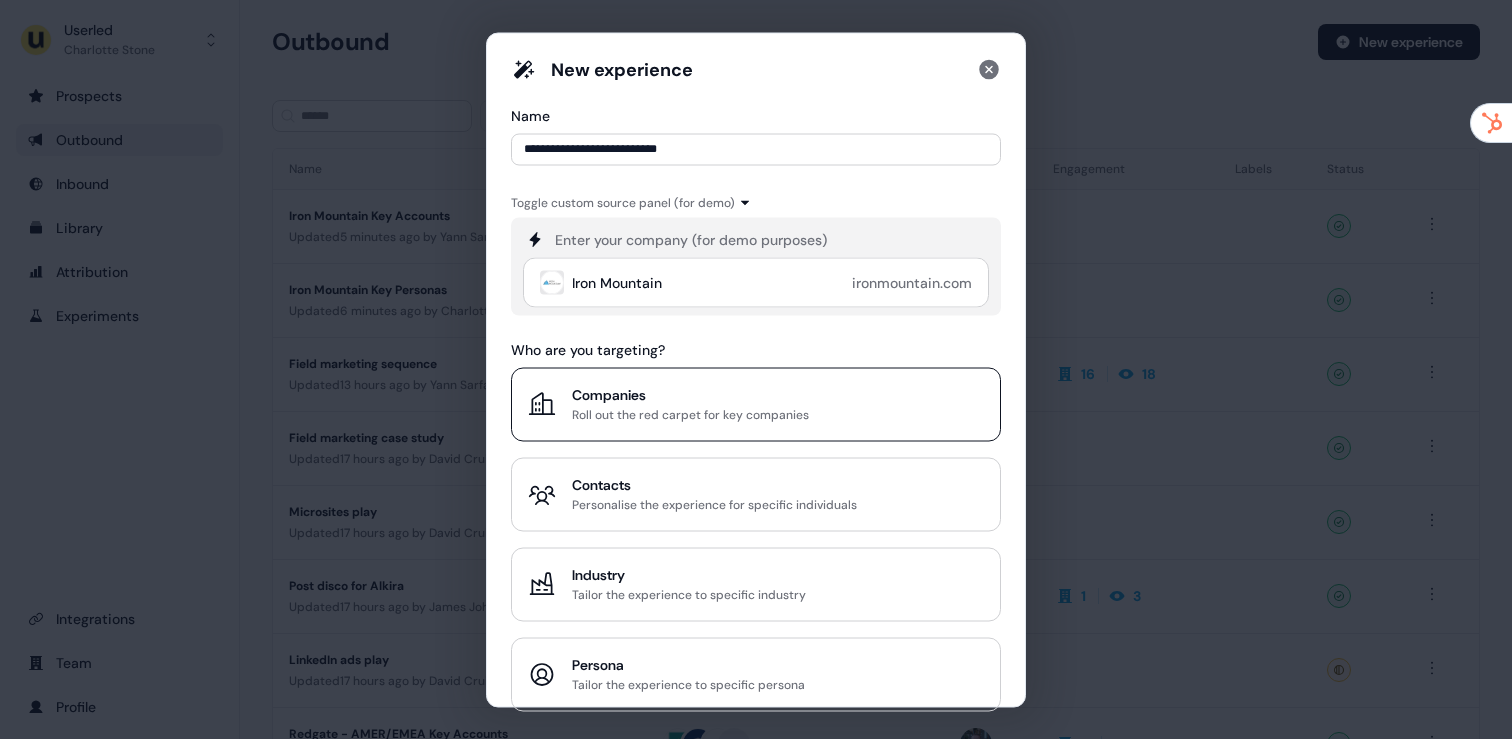 click on "Roll out the red carpet for key companies" at bounding box center [690, 414] 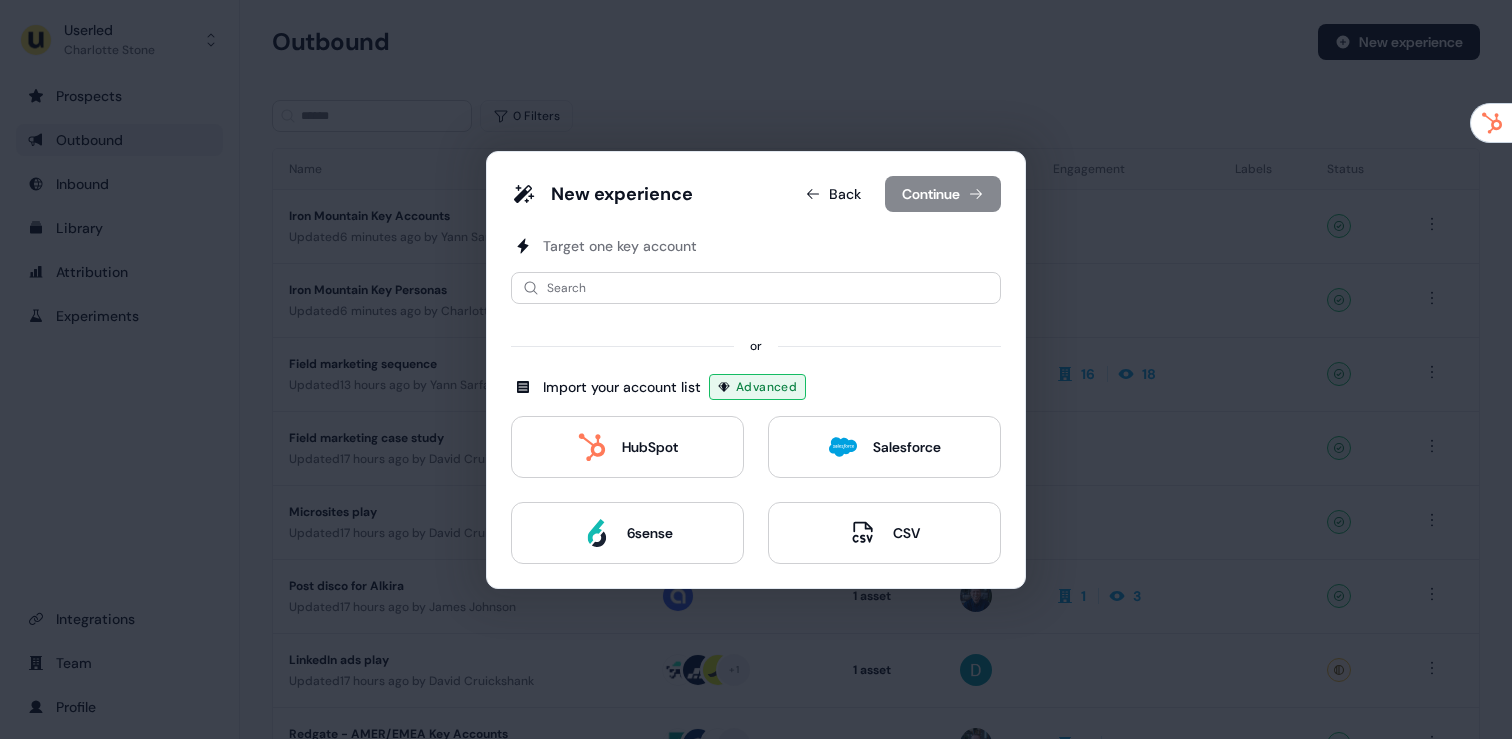 click on "Target one key account Search or Import your account list Advanced HubSpot Salesforce 6sense CSV" at bounding box center [756, 400] 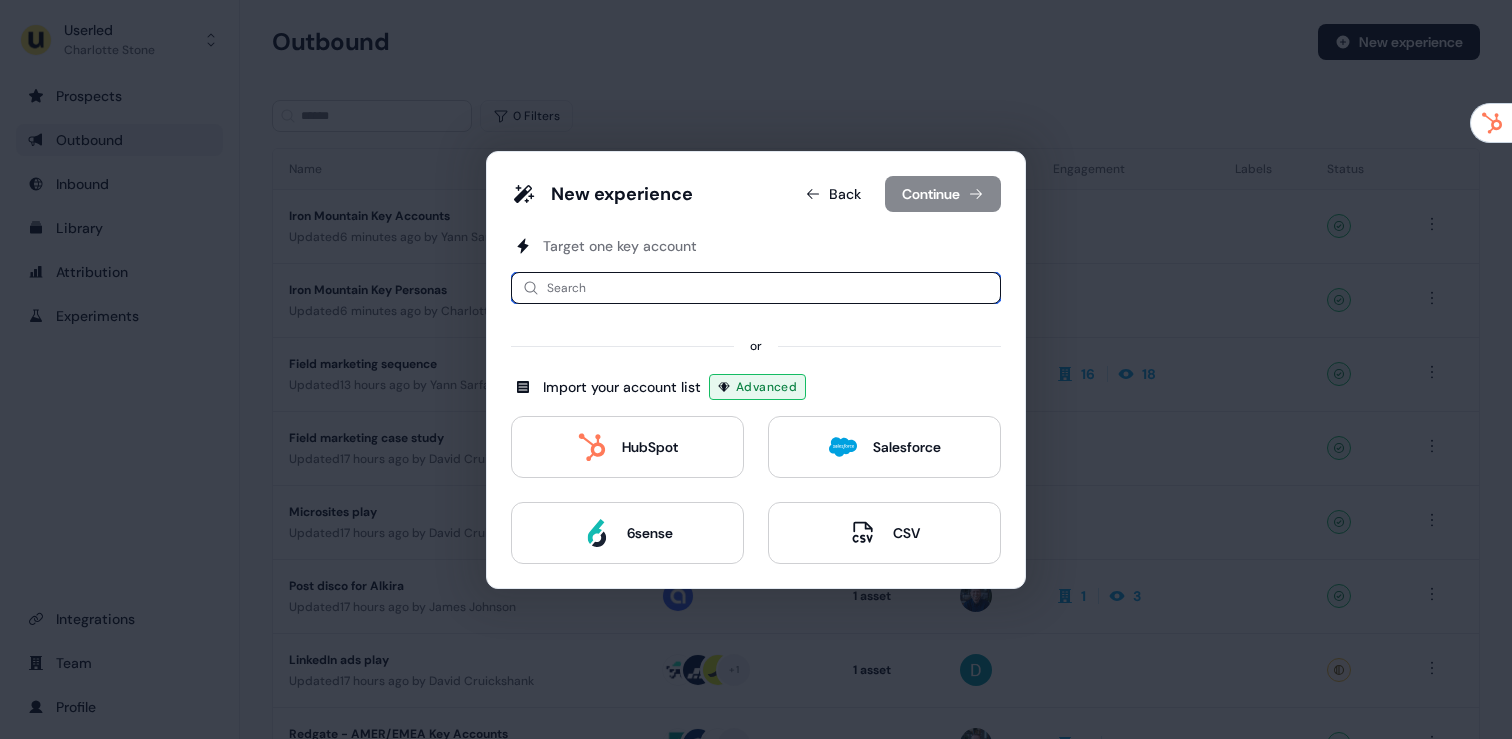 click at bounding box center (756, 288) 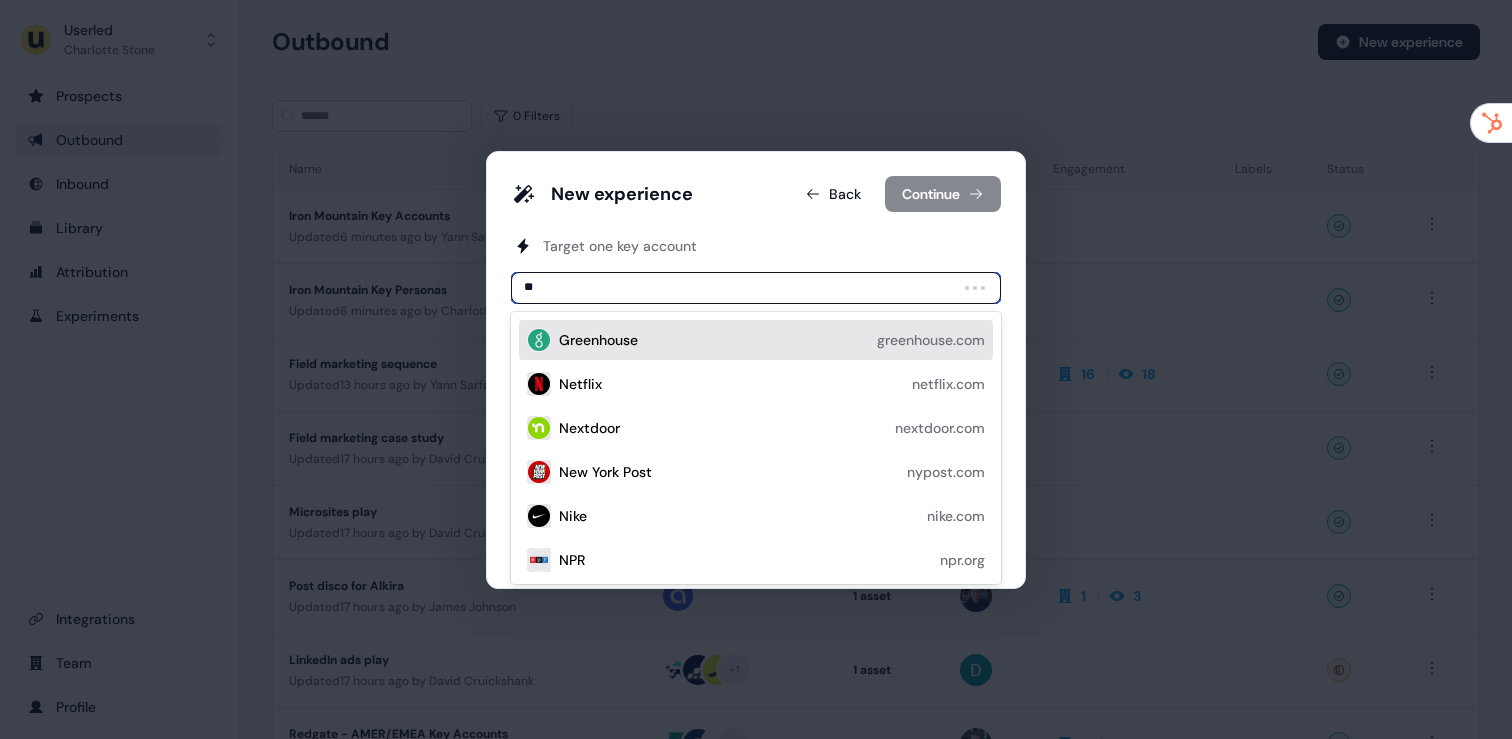 type on "***" 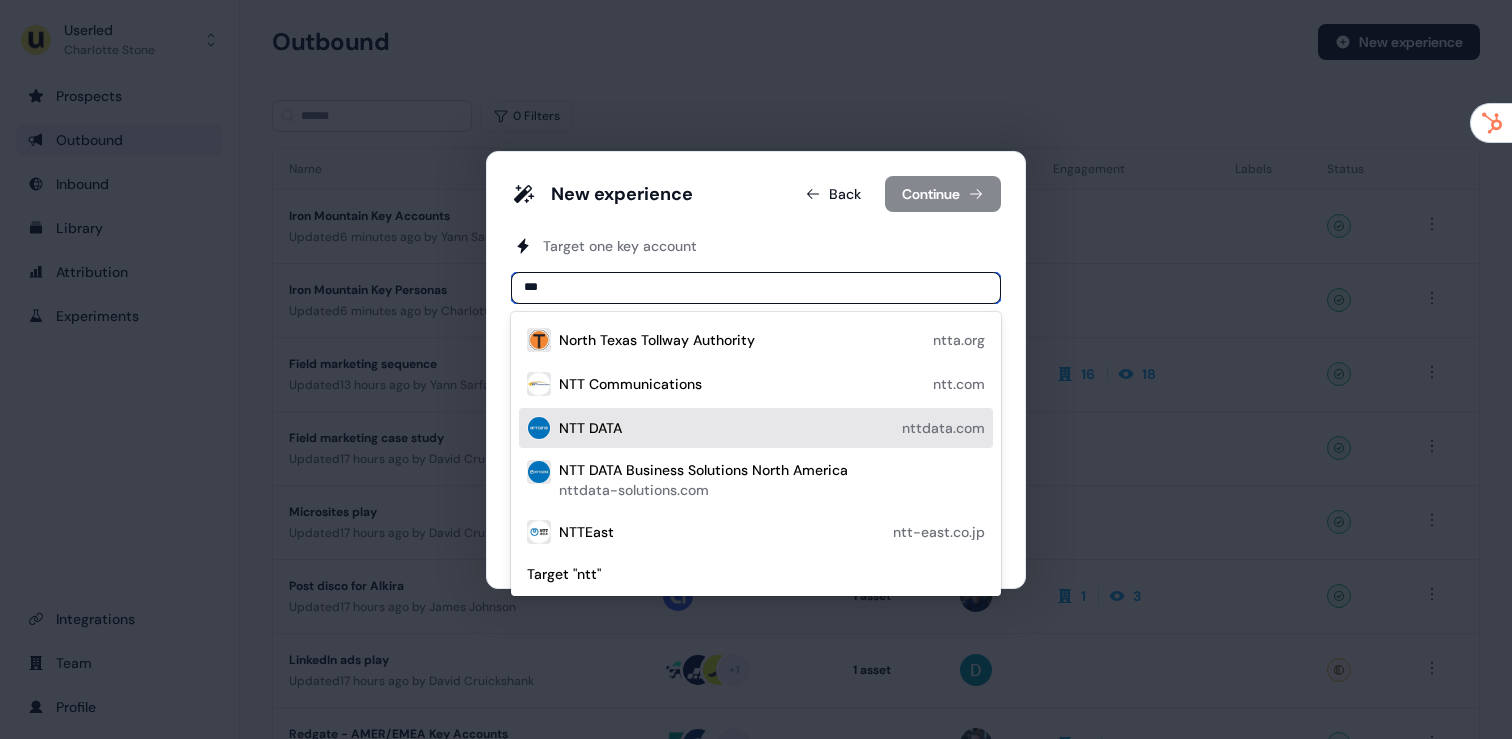click on "NTT DATA nttdata.com" at bounding box center (772, 428) 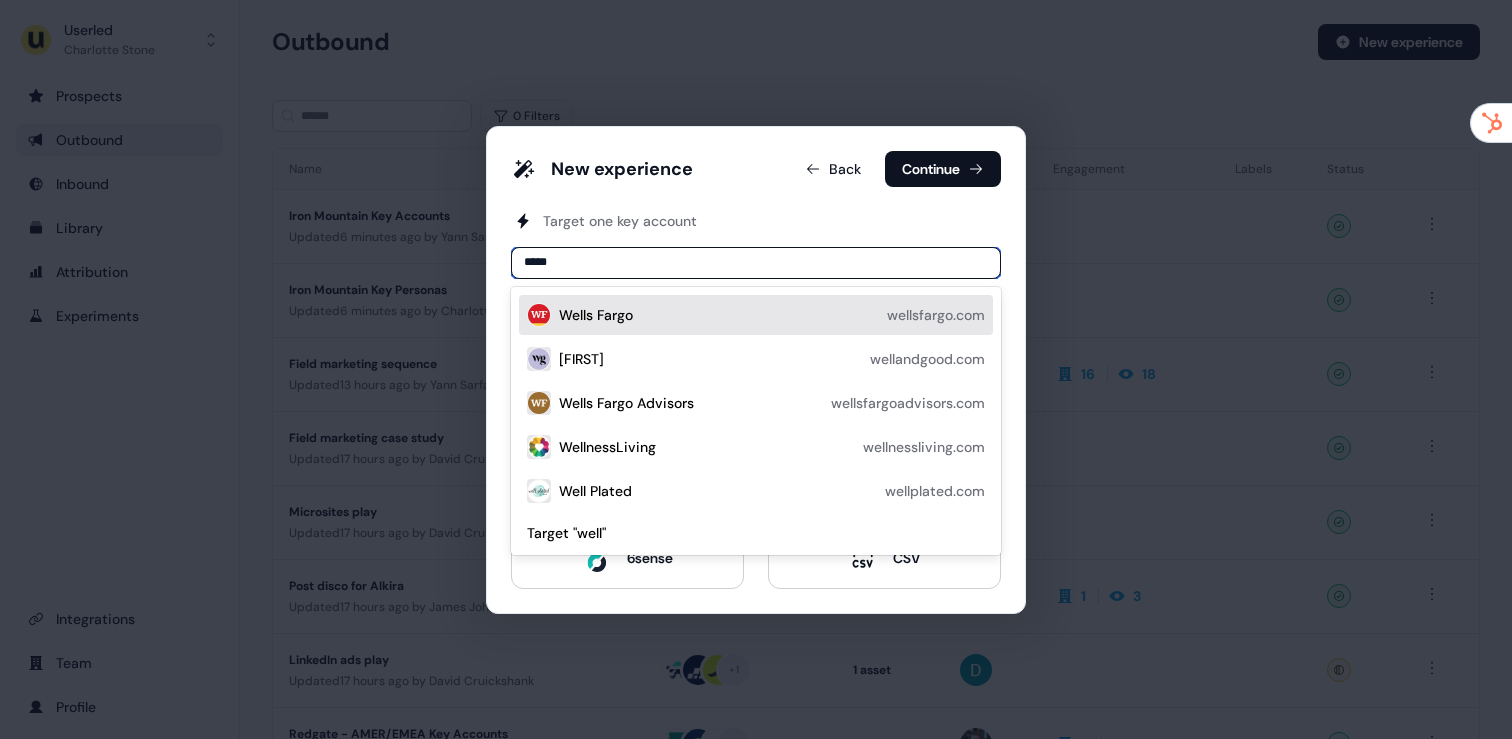 type on "*****" 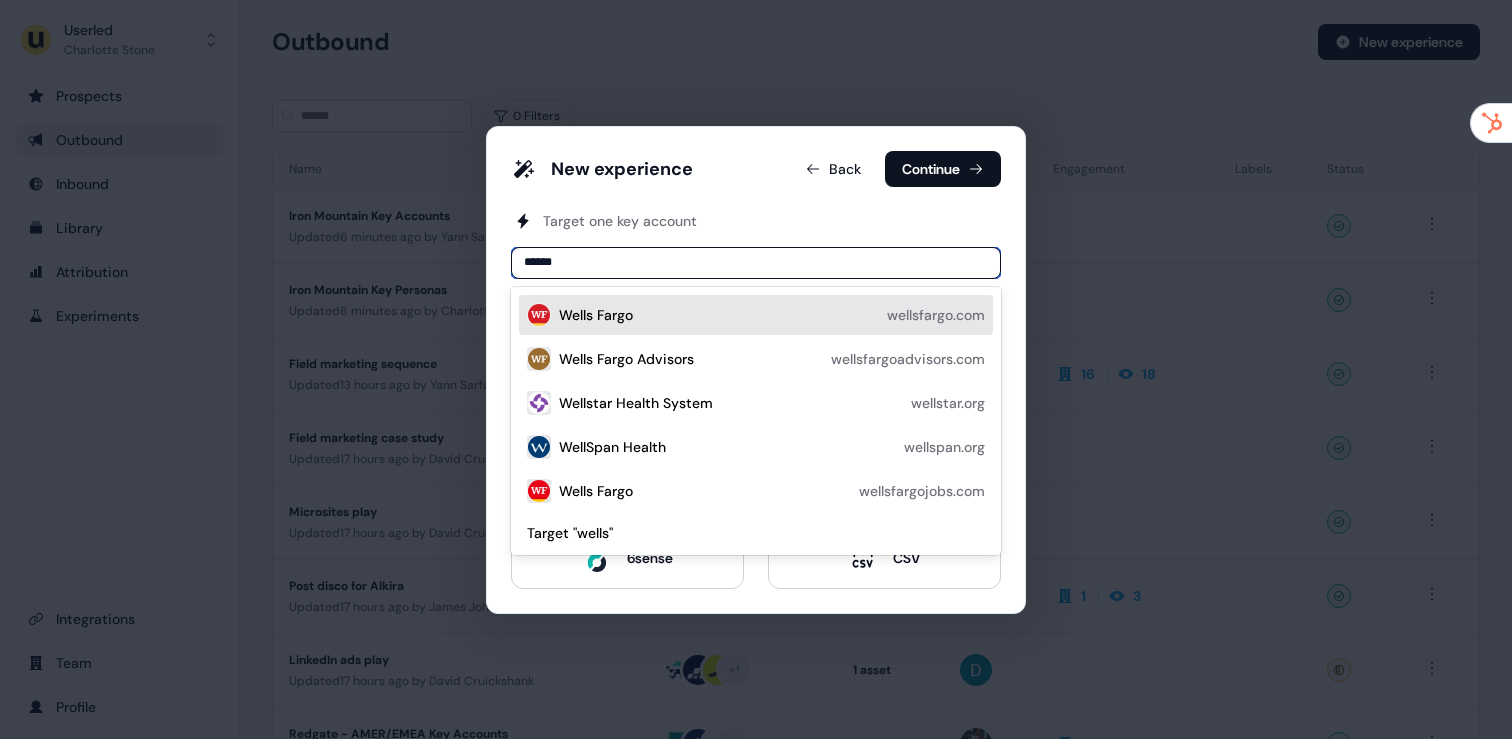 click on "Wells Fargo wellsfargo.com" at bounding box center (772, 315) 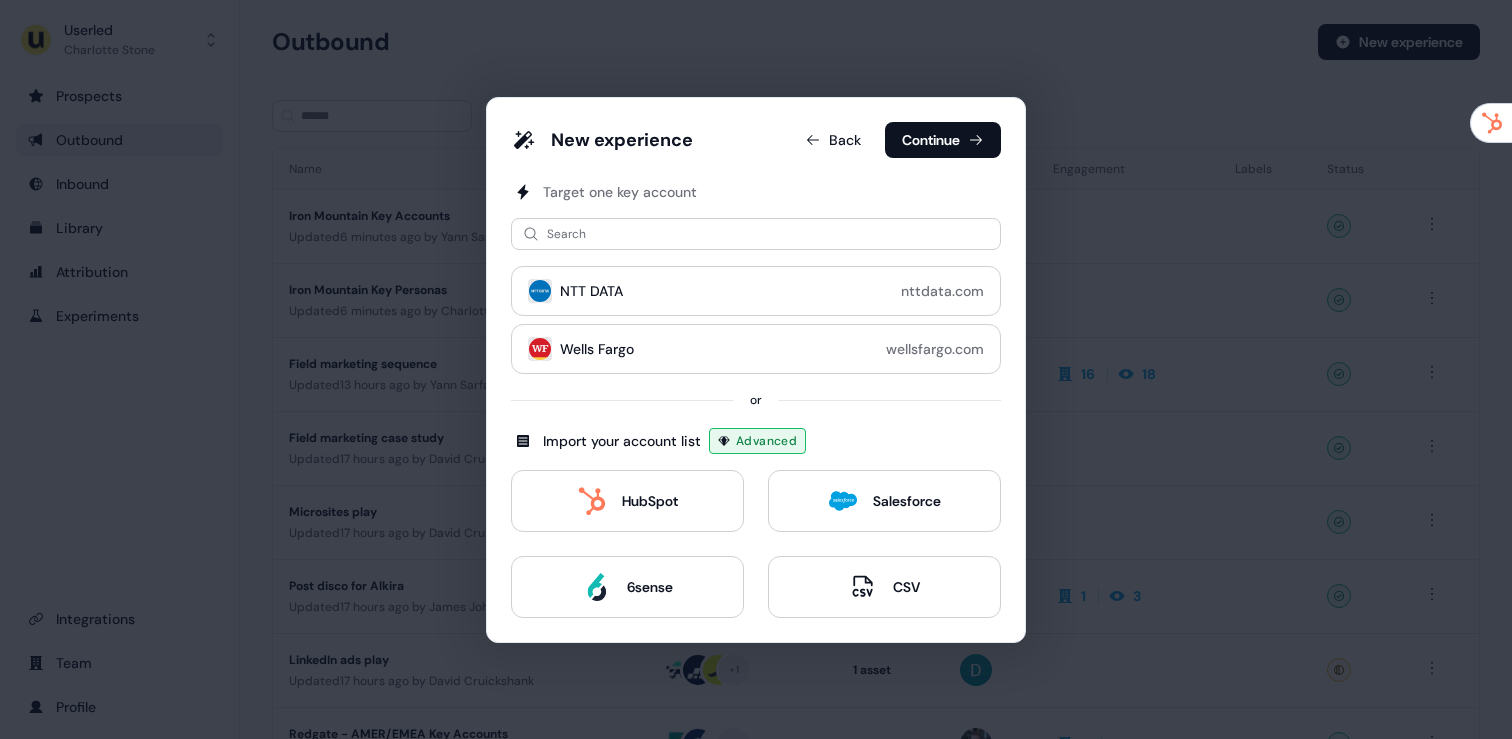 click on "Continue" at bounding box center (943, 140) 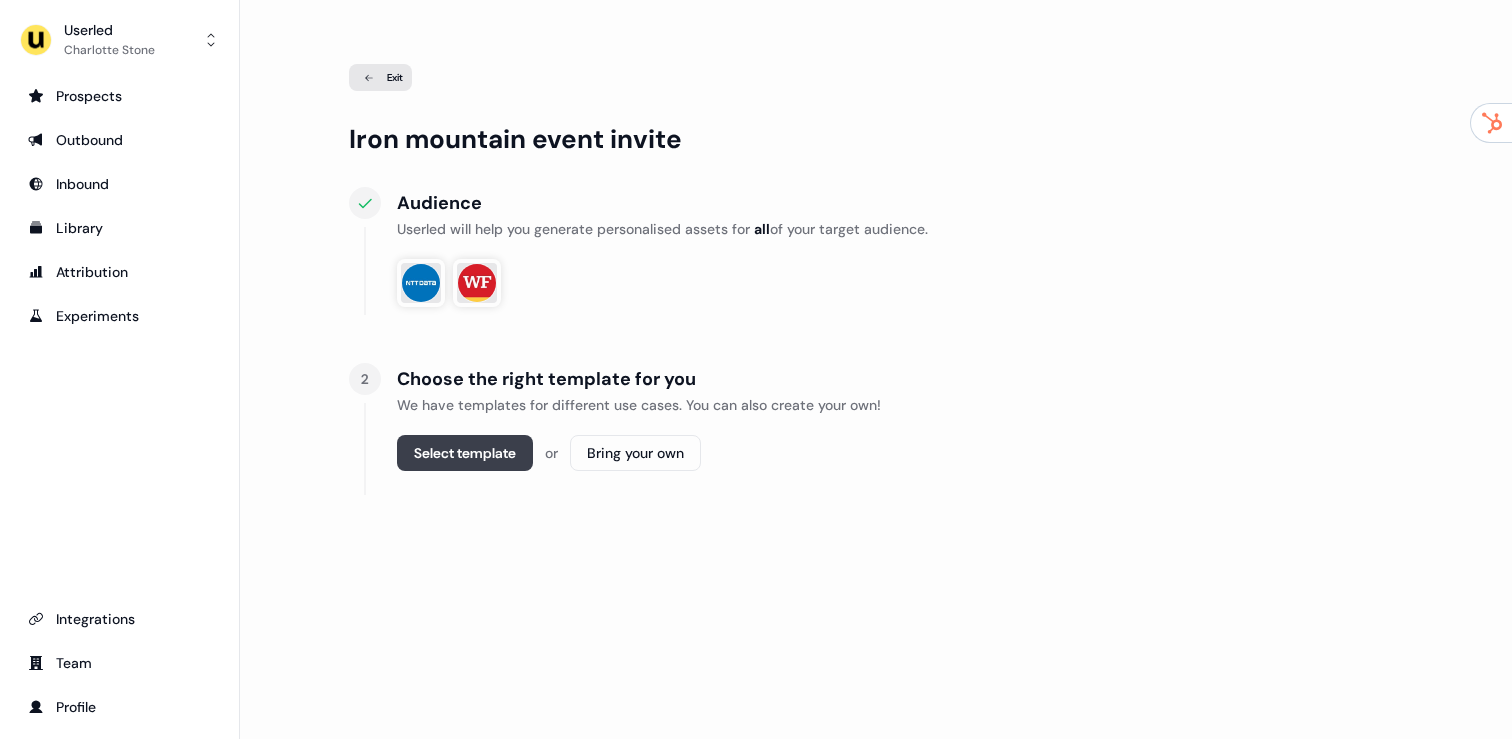 click on "Select template" at bounding box center [465, 453] 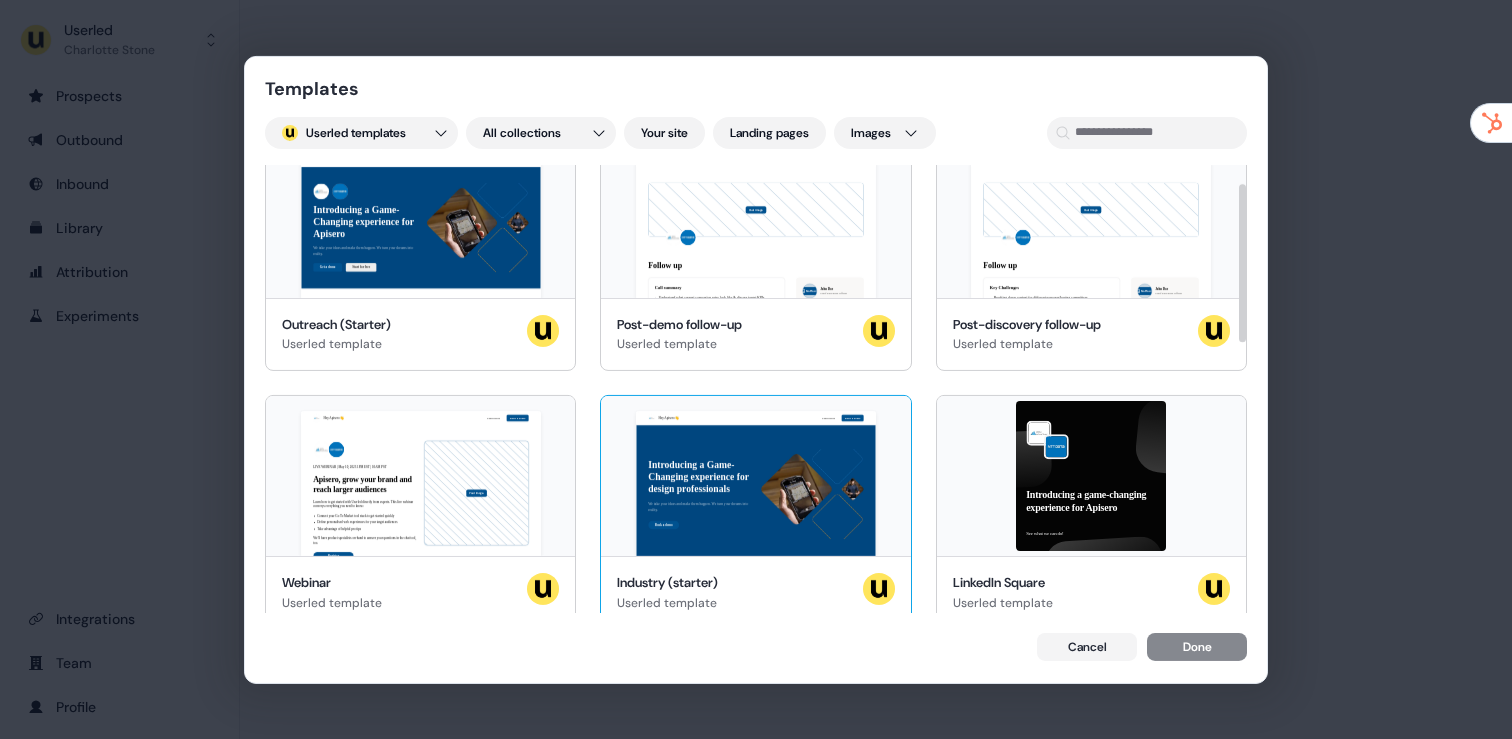 scroll, scrollTop: 84, scrollLeft: 0, axis: vertical 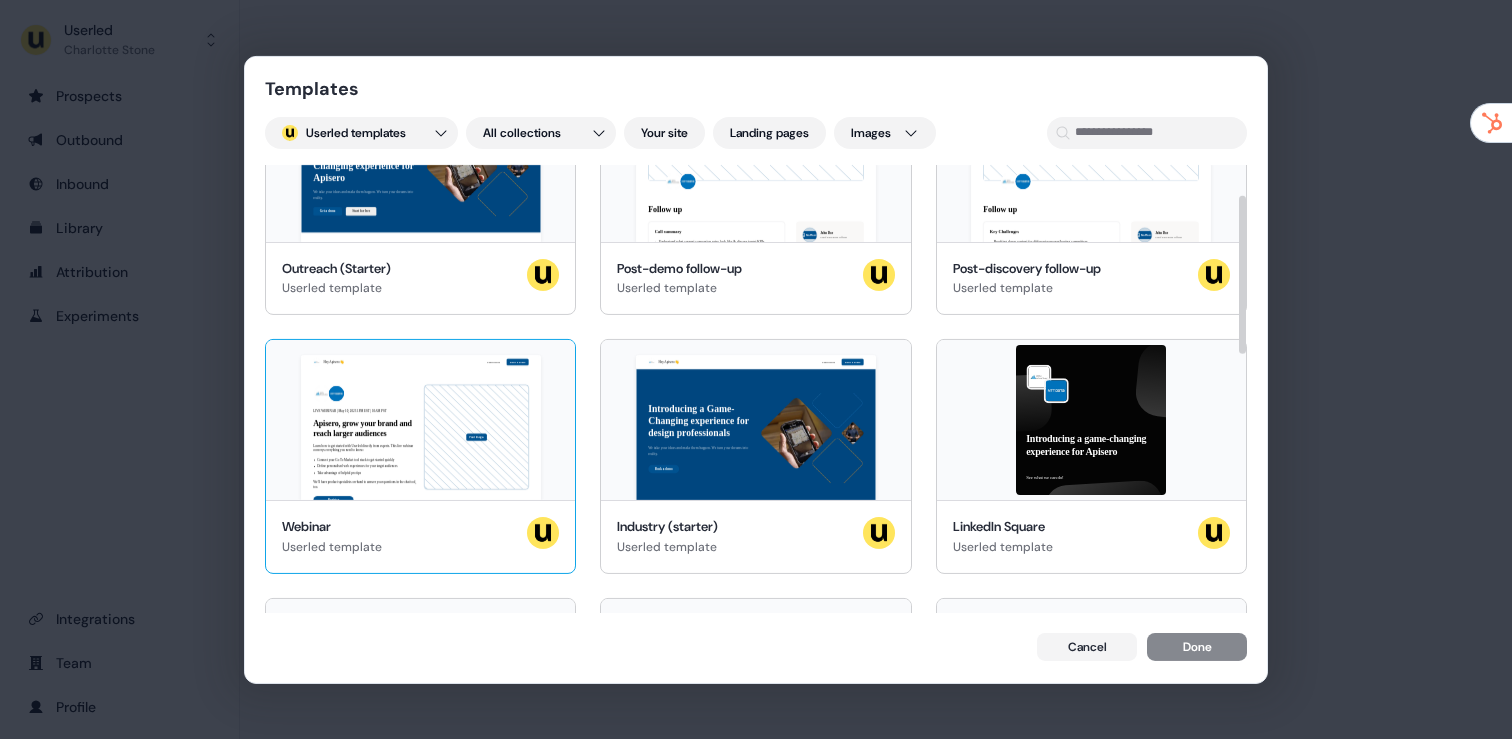 click on "Hey Apisero 👋 Learn more Book a demo LIVE WEBINAR | May 10, 2023 1PM EST | 10AM PST Apisero, grow your brand and reach larger audiences Learn how to get started with Userled directly from experts. This live webinar converys everything you need to know: Connect your Go To Market tool stack to get started quickly Define personalised web experiences for your target audiences Take advantage of helpful pro tips We’ll have product specialists on-hand to answer your questions in the chat tool, too. Register Jane Doe Demand Gen, Userled.io John Doe GTM, Userled.io Your image Resources" at bounding box center [420, 420] 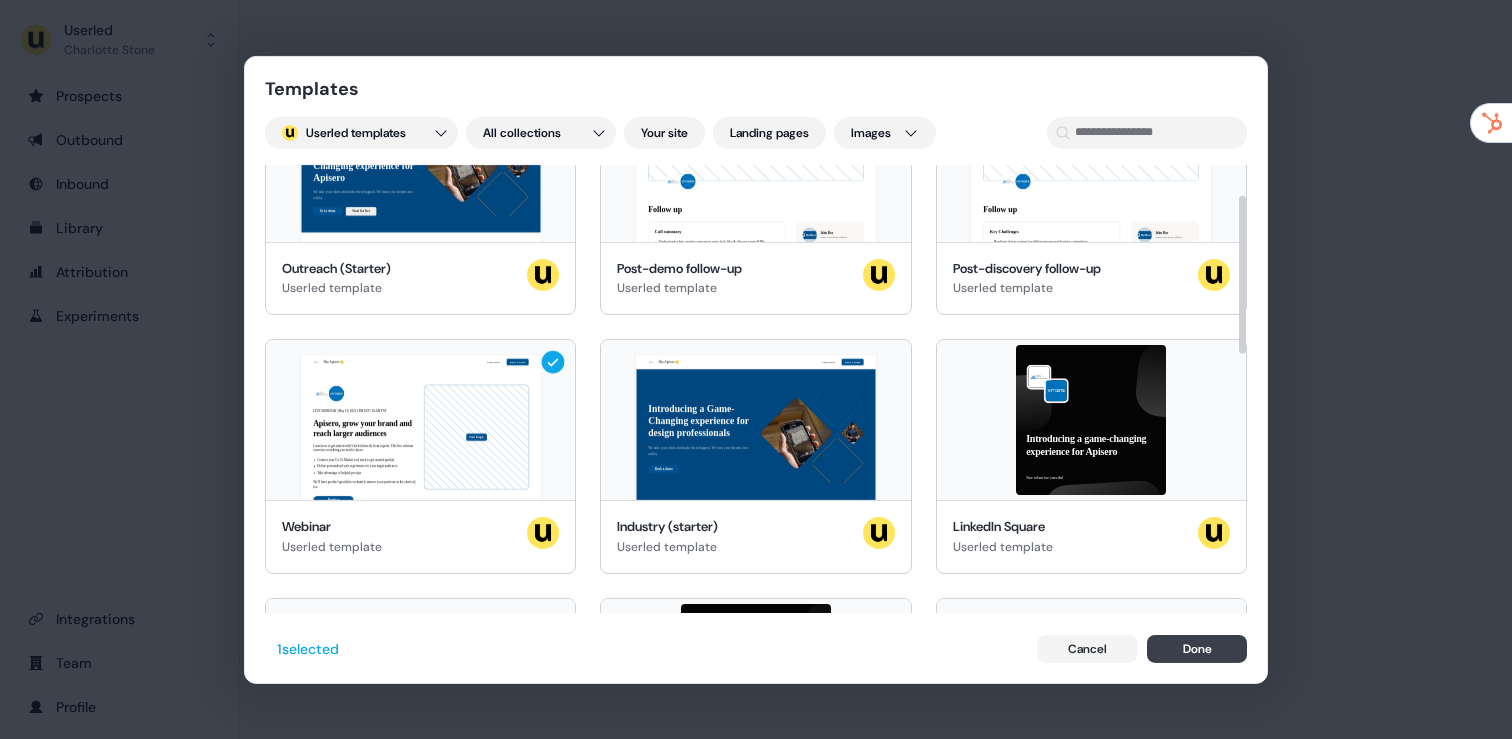 click on "Done" at bounding box center [1197, 649] 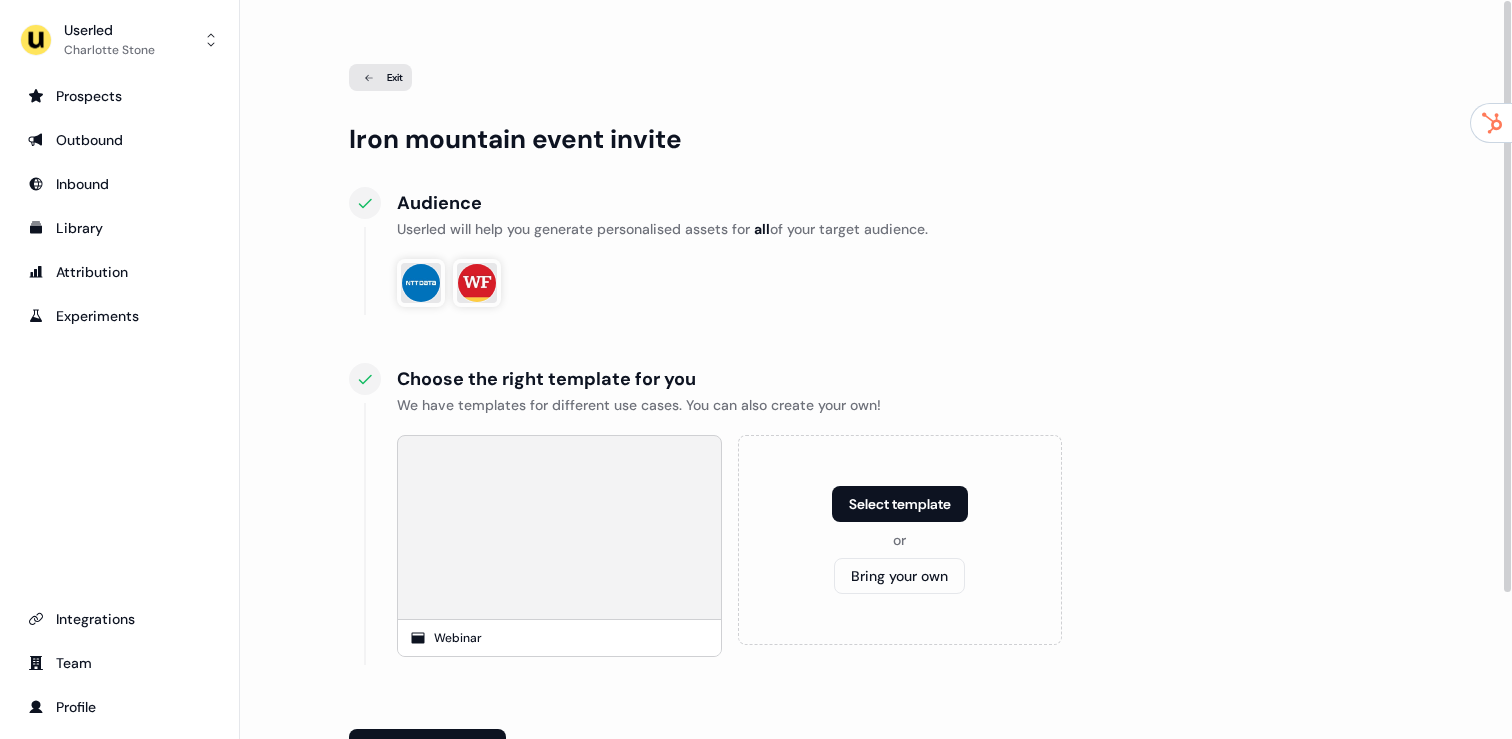 scroll, scrollTop: 182, scrollLeft: 0, axis: vertical 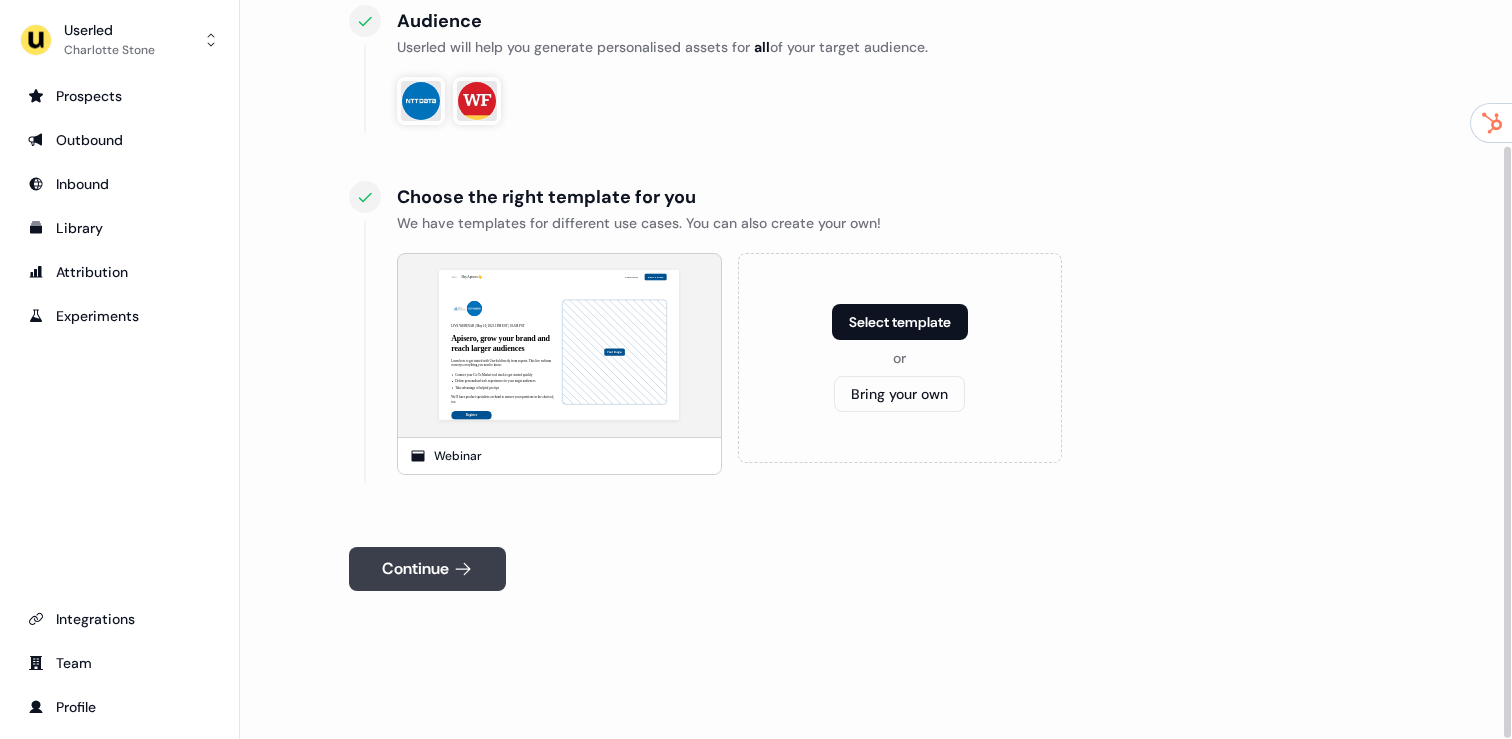 click on "Continue" at bounding box center (427, 569) 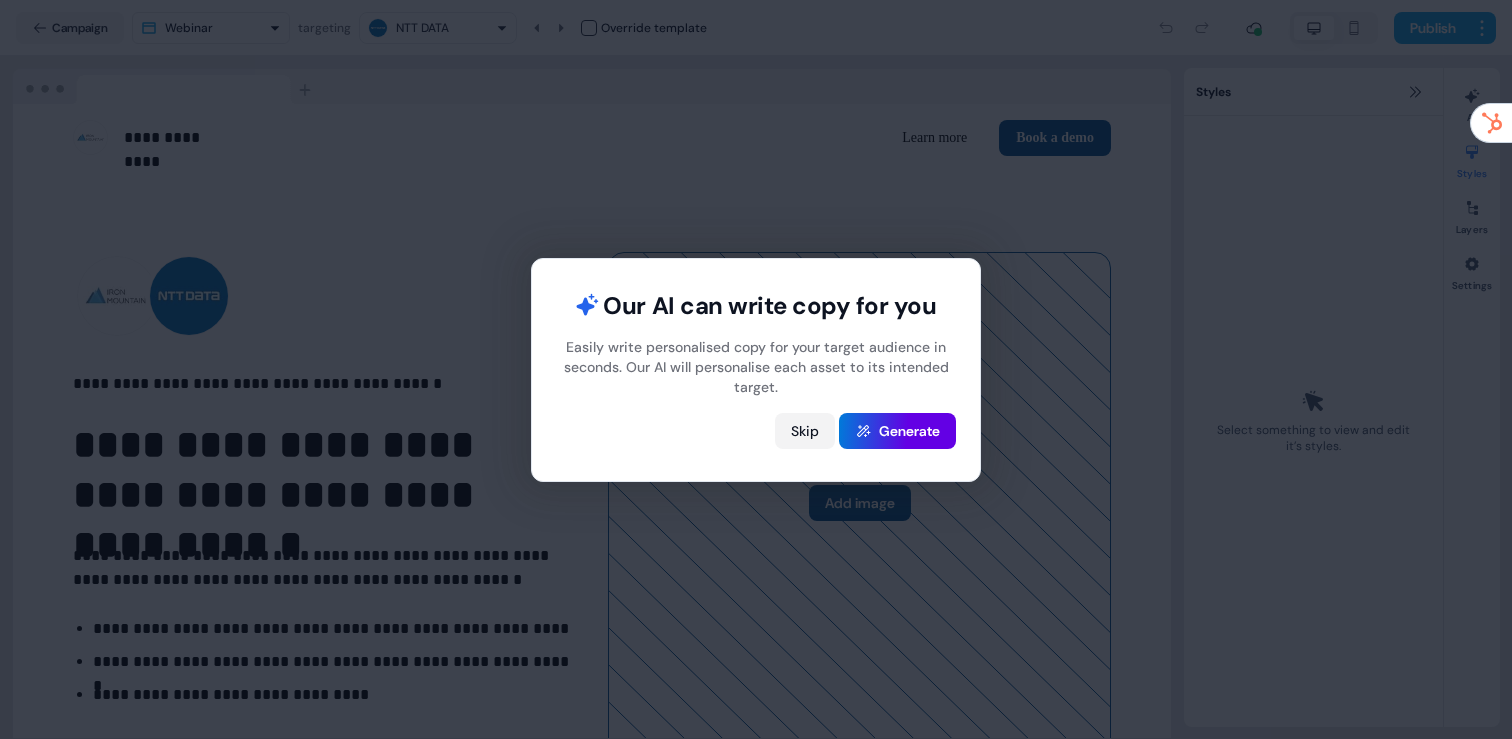 click on "Skip" at bounding box center (805, 431) 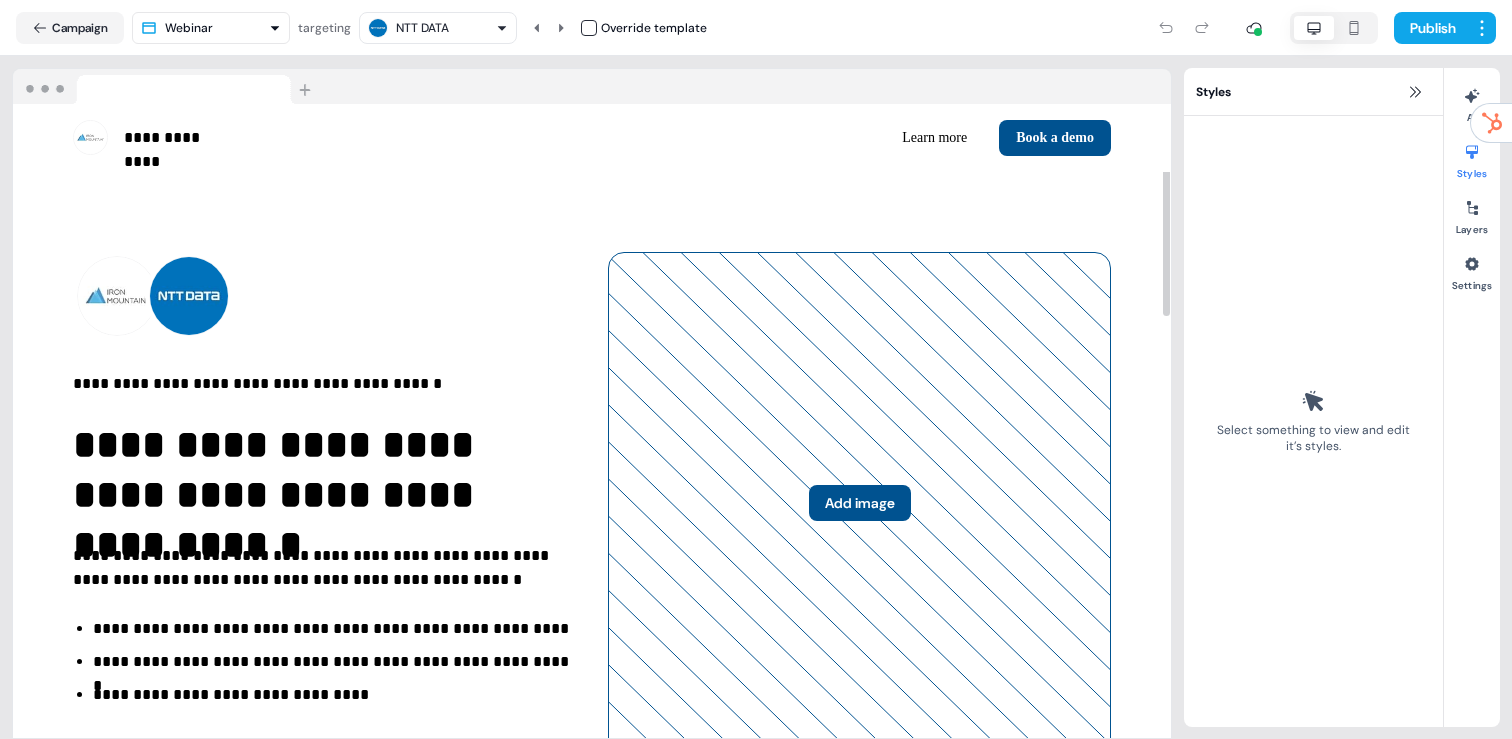click on "**********" at bounding box center (592, 605) 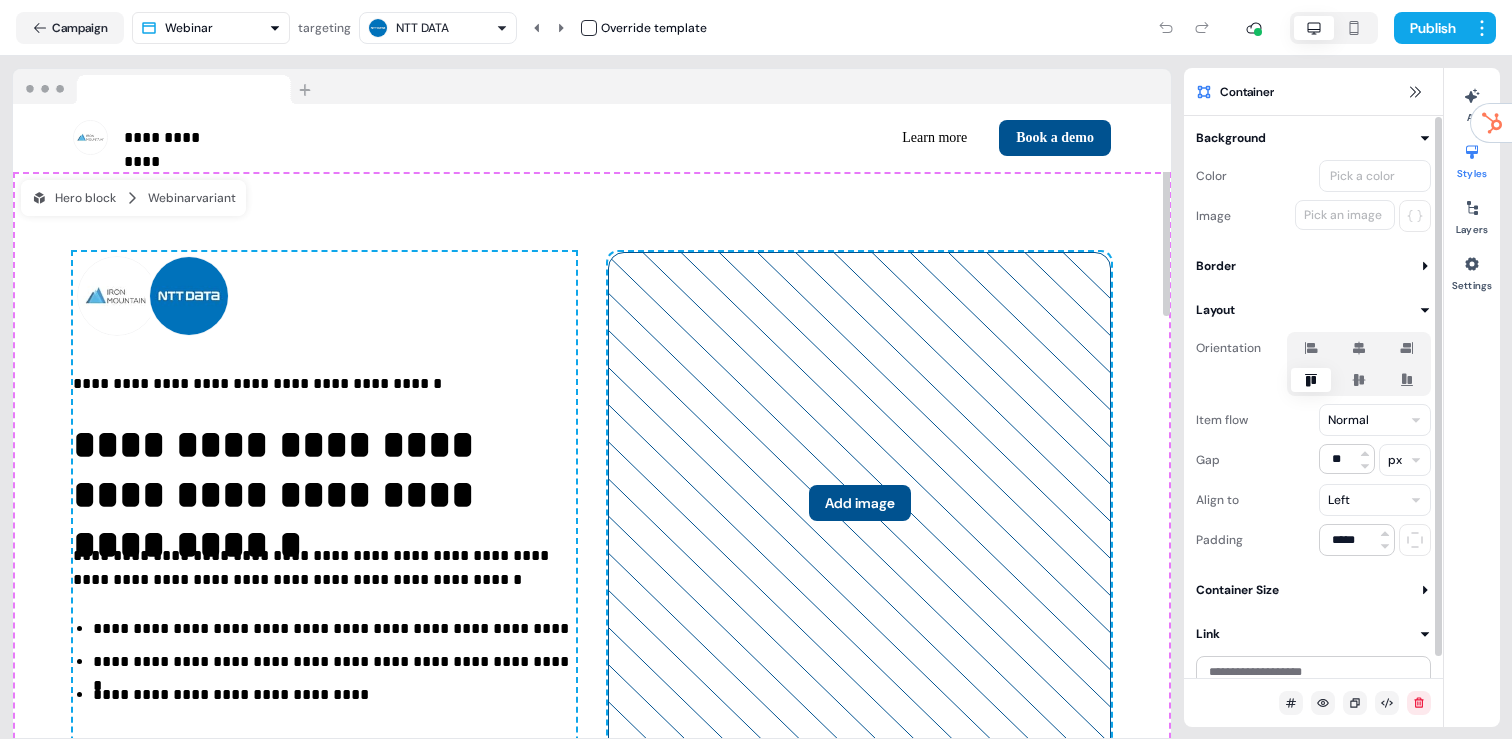 click on "Pick a color" at bounding box center [1375, 176] 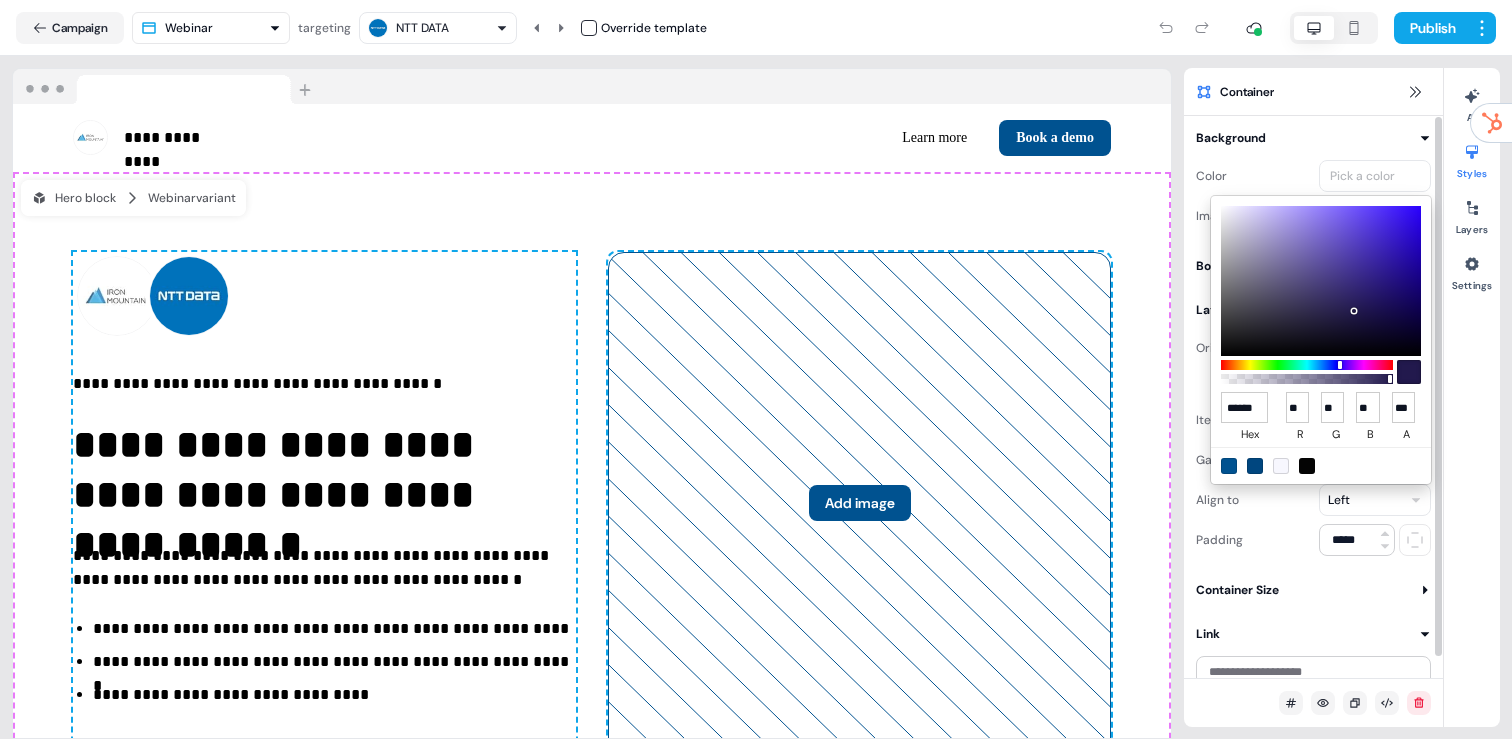type on "*******" 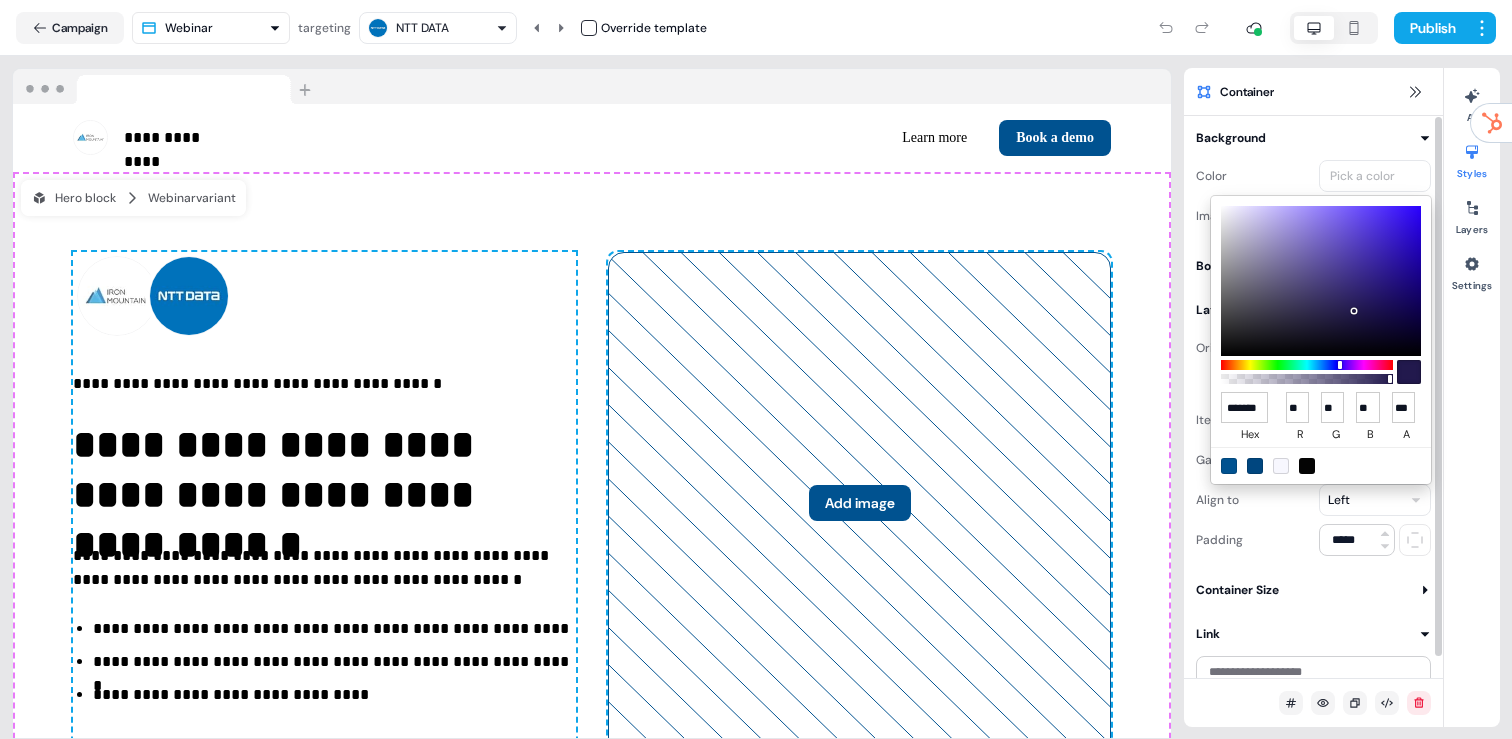 scroll, scrollTop: 0, scrollLeft: 9, axis: horizontal 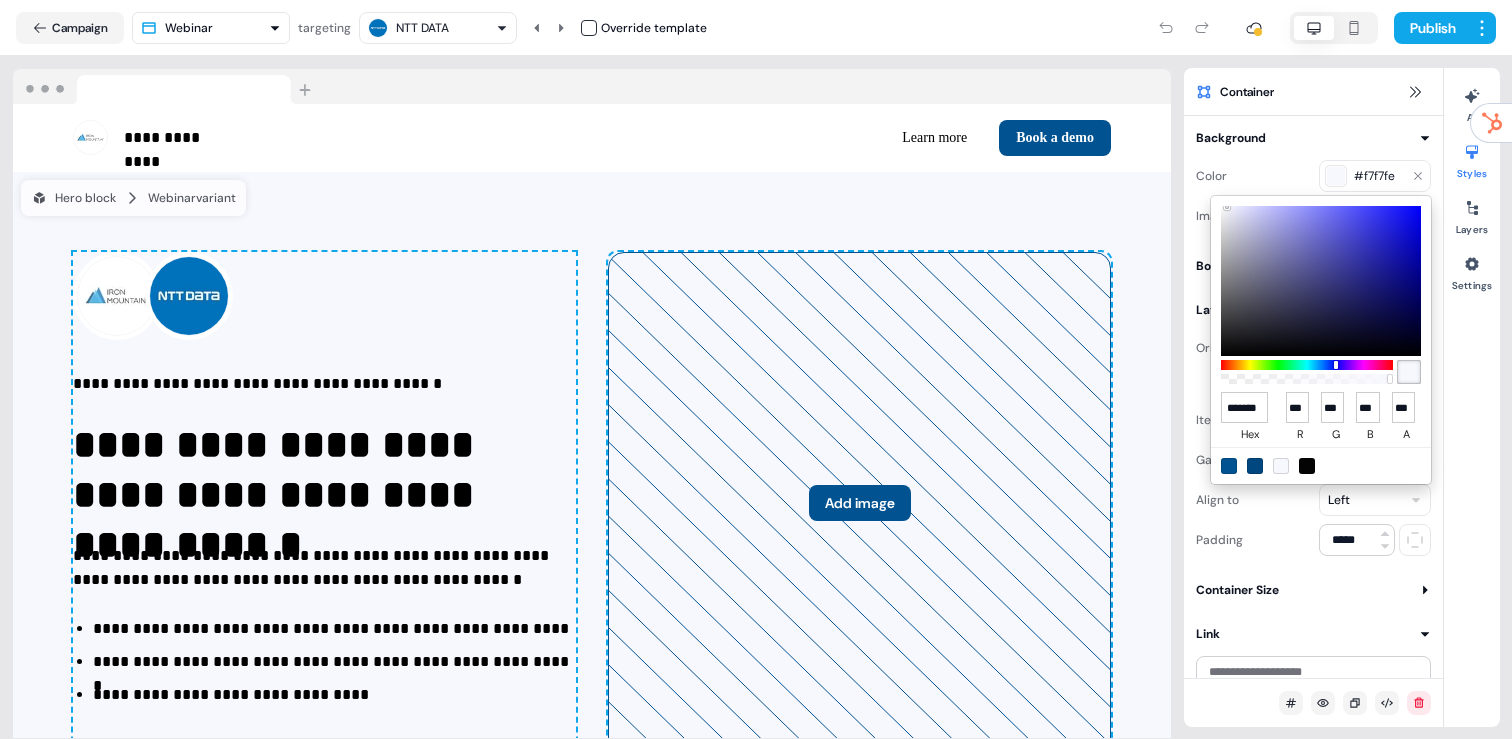 type on "******" 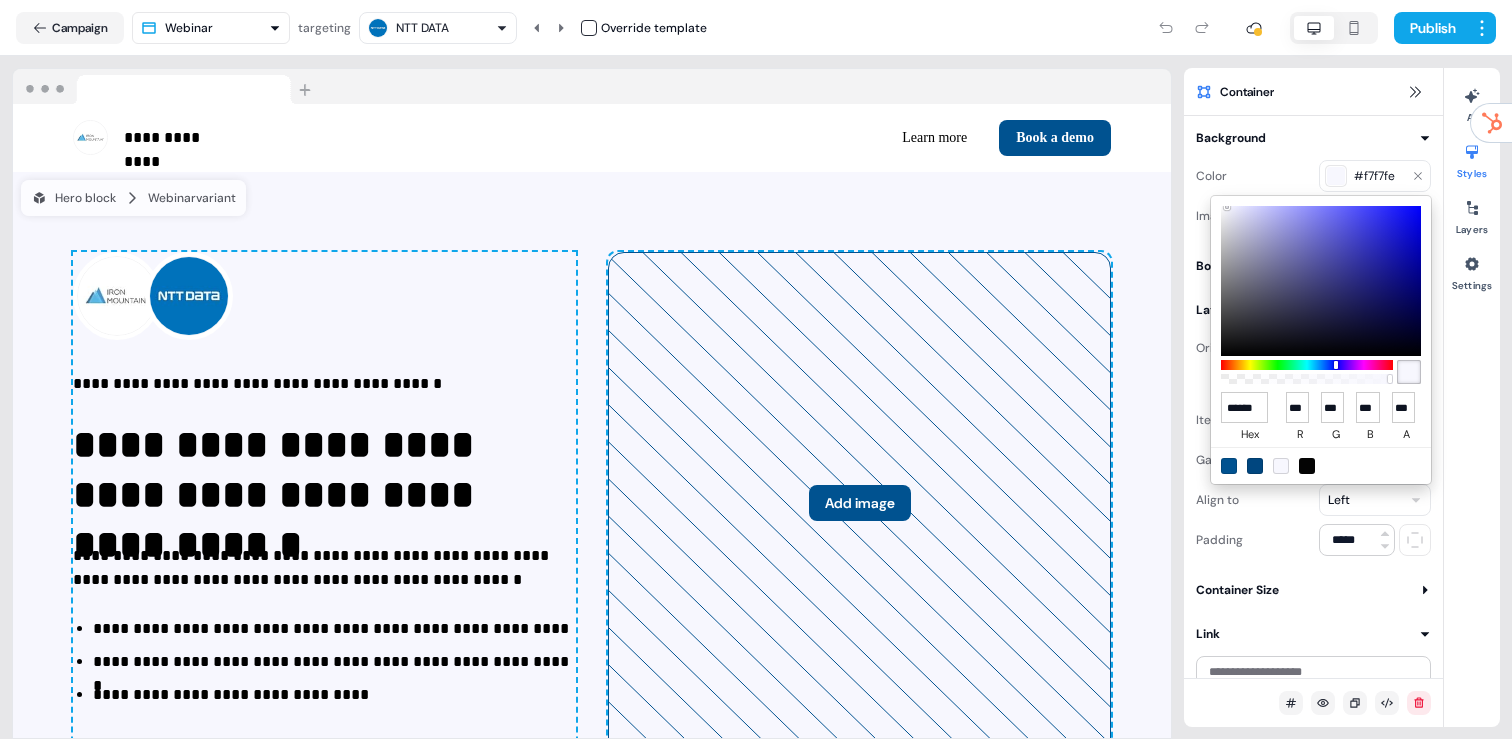 click on "**********" at bounding box center (756, 369) 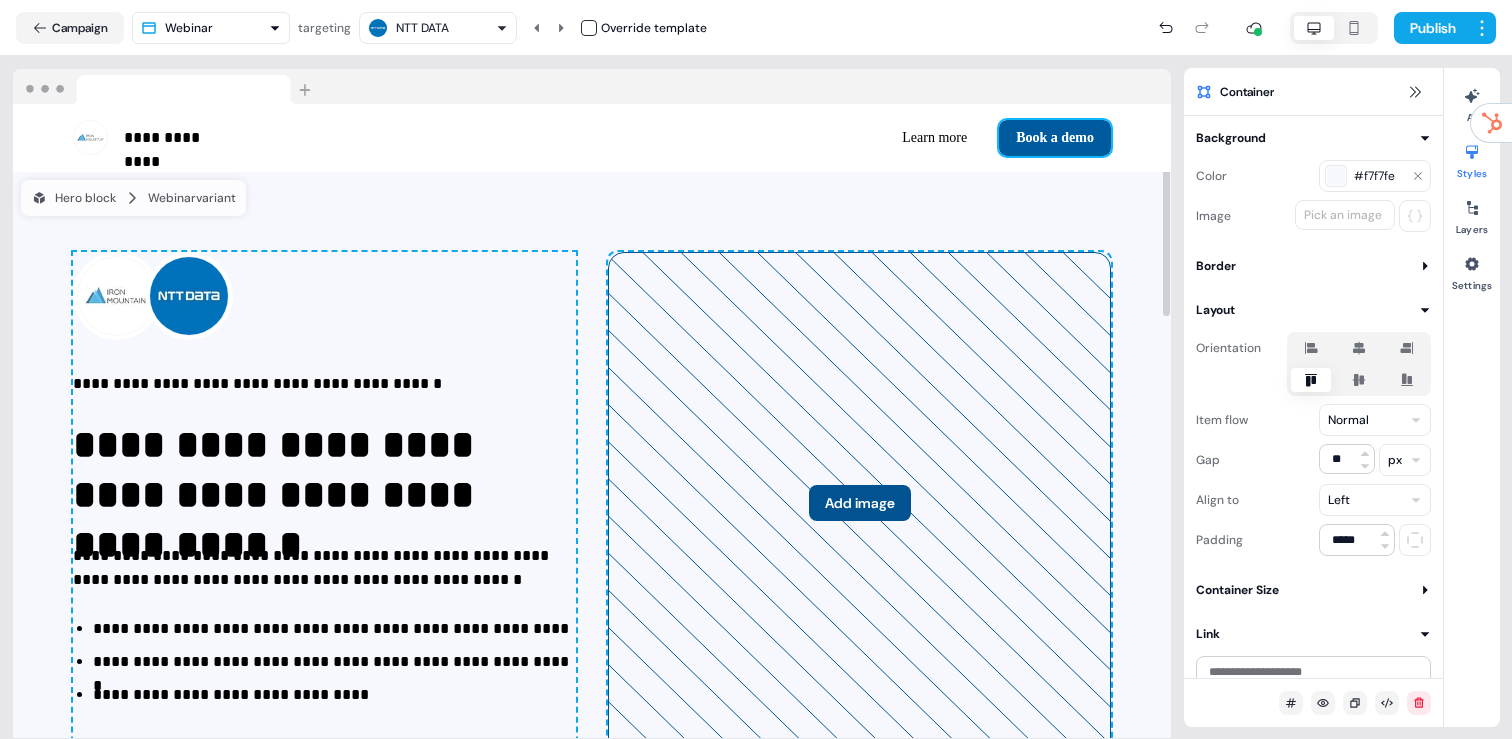 drag, startPoint x: 1015, startPoint y: 124, endPoint x: 1044, endPoint y: 151, distance: 39.623226 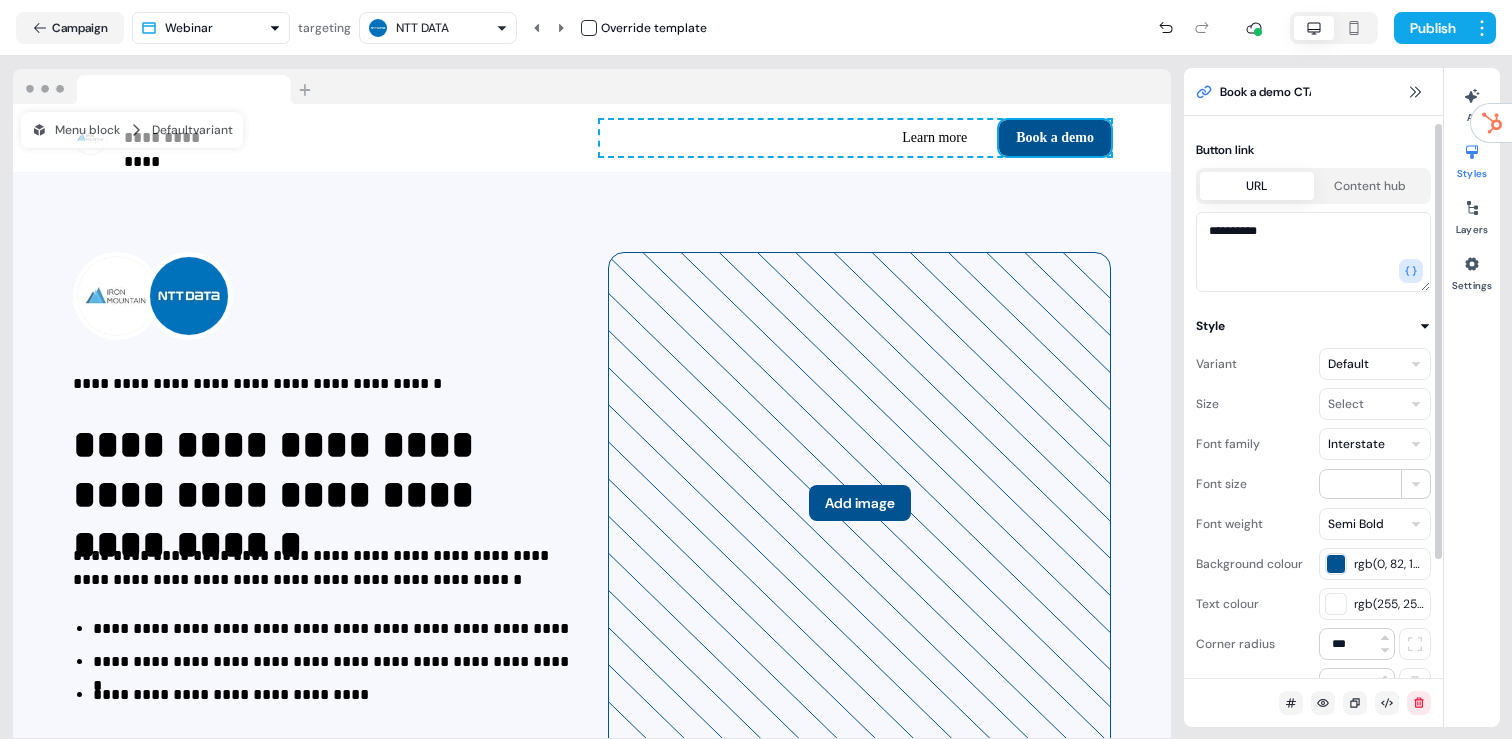 scroll, scrollTop: 146, scrollLeft: 0, axis: vertical 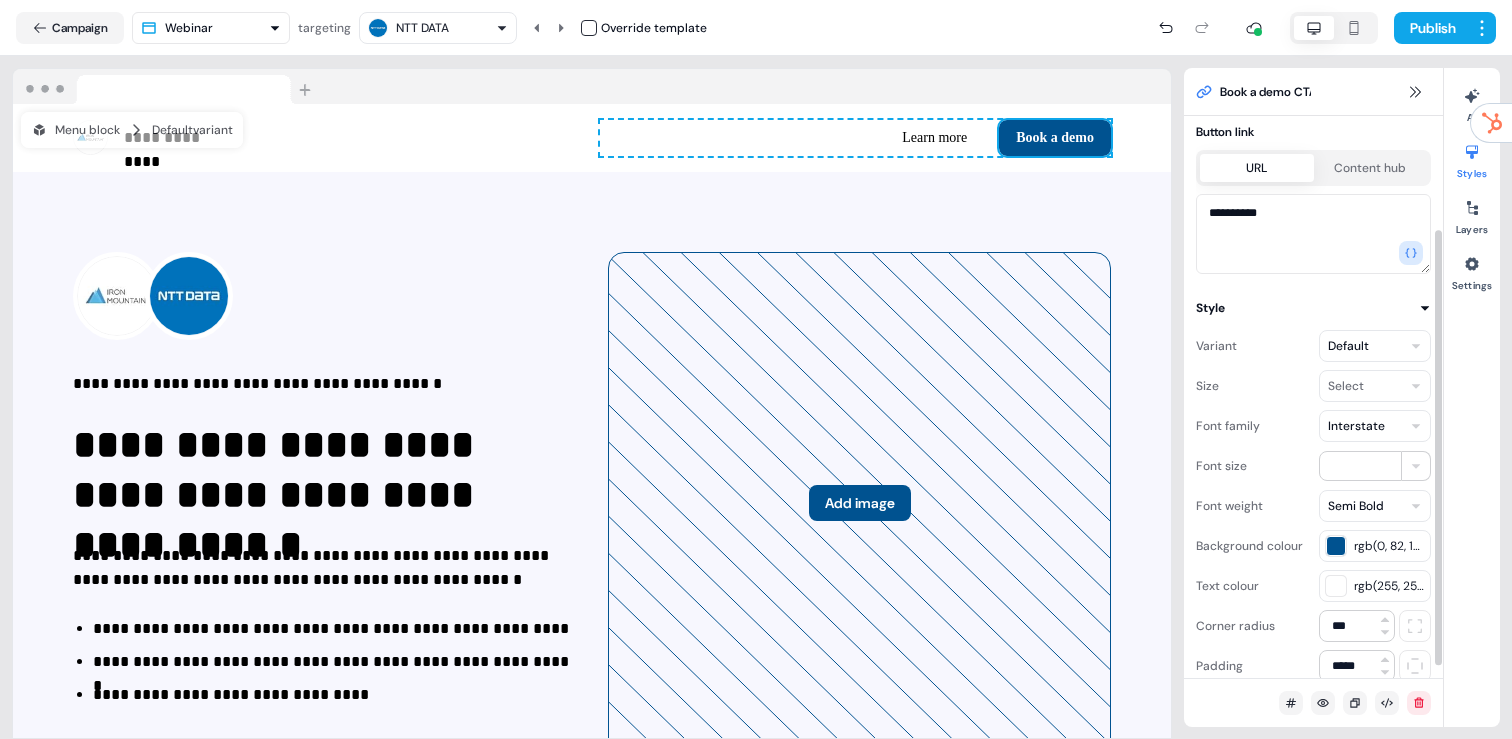 click on "rgb(0, 82, 144)" at bounding box center [1389, 546] 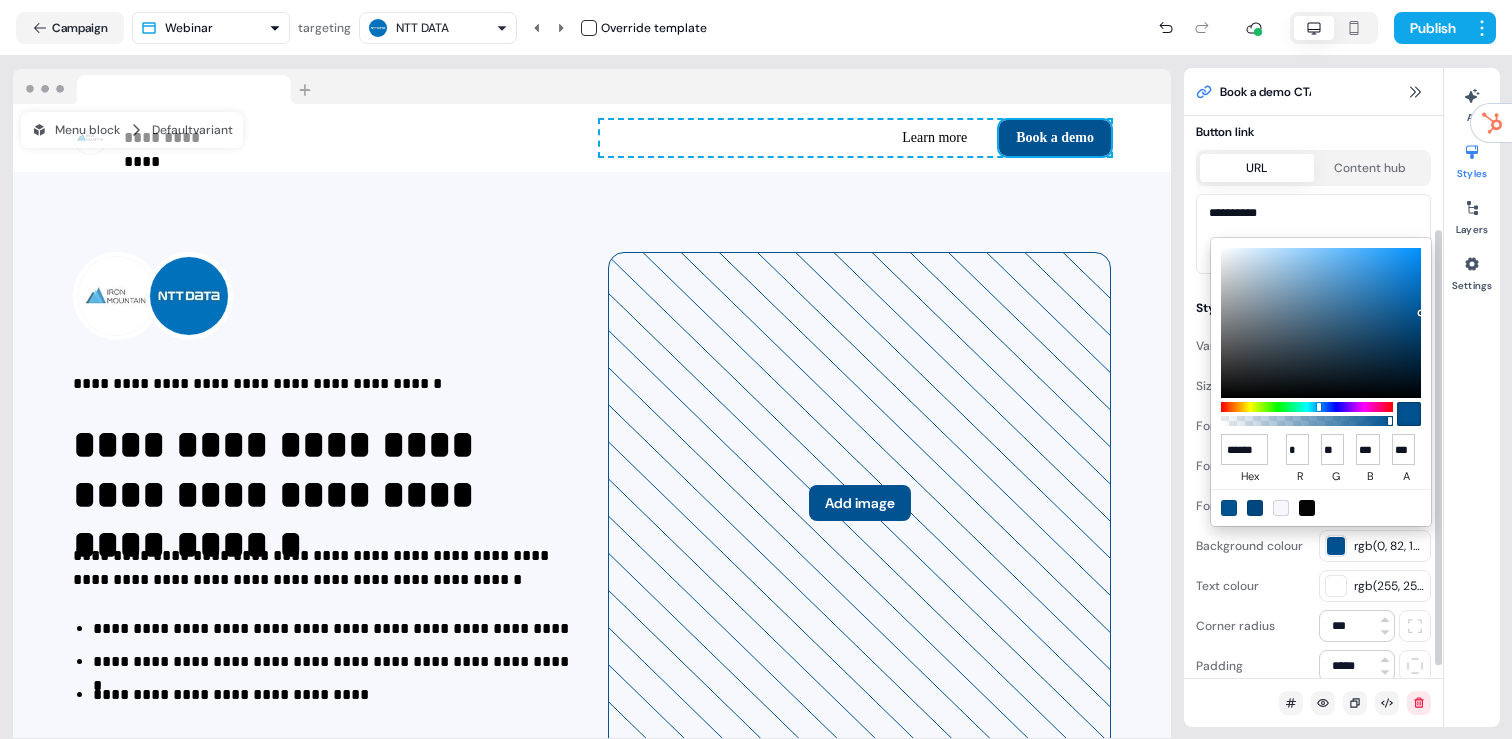 type on "*******" 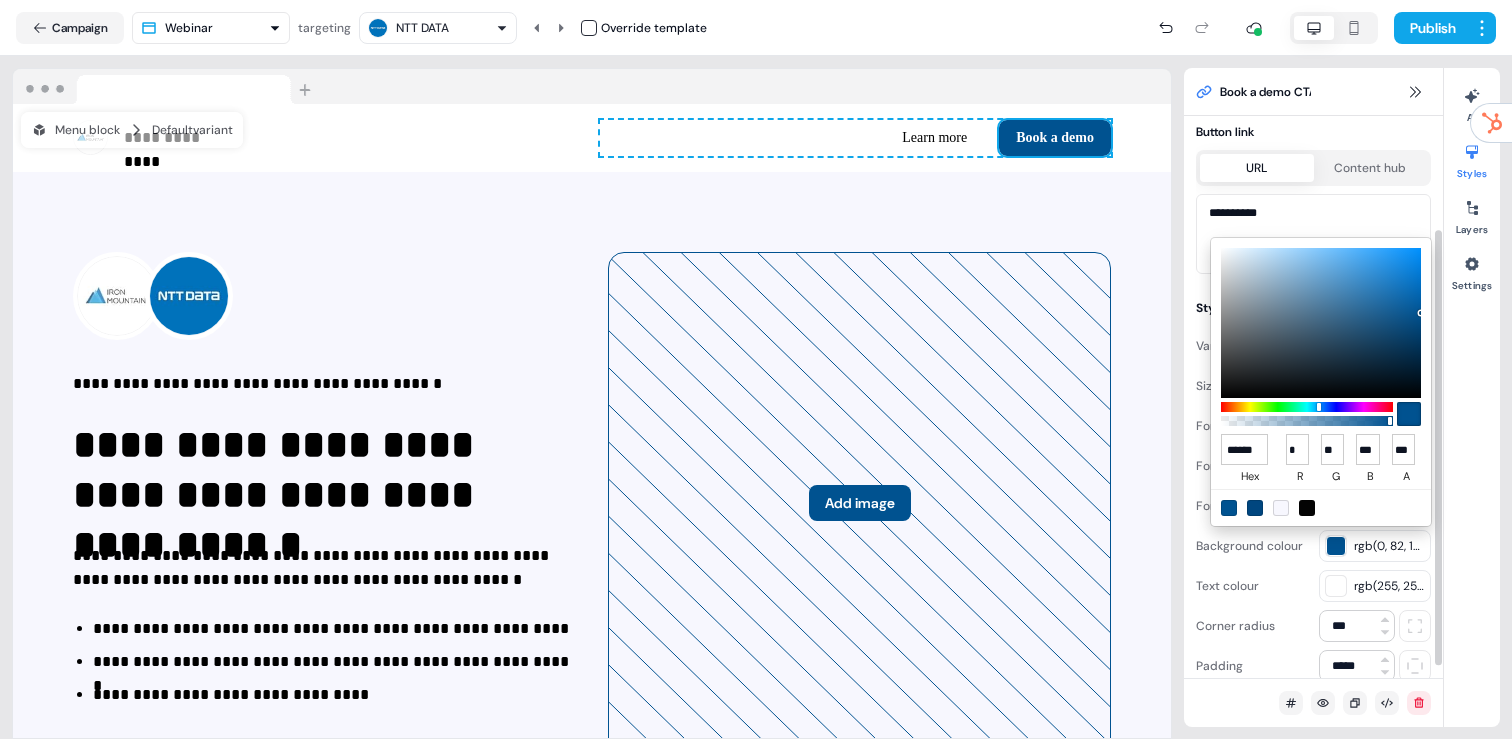 type on "**" 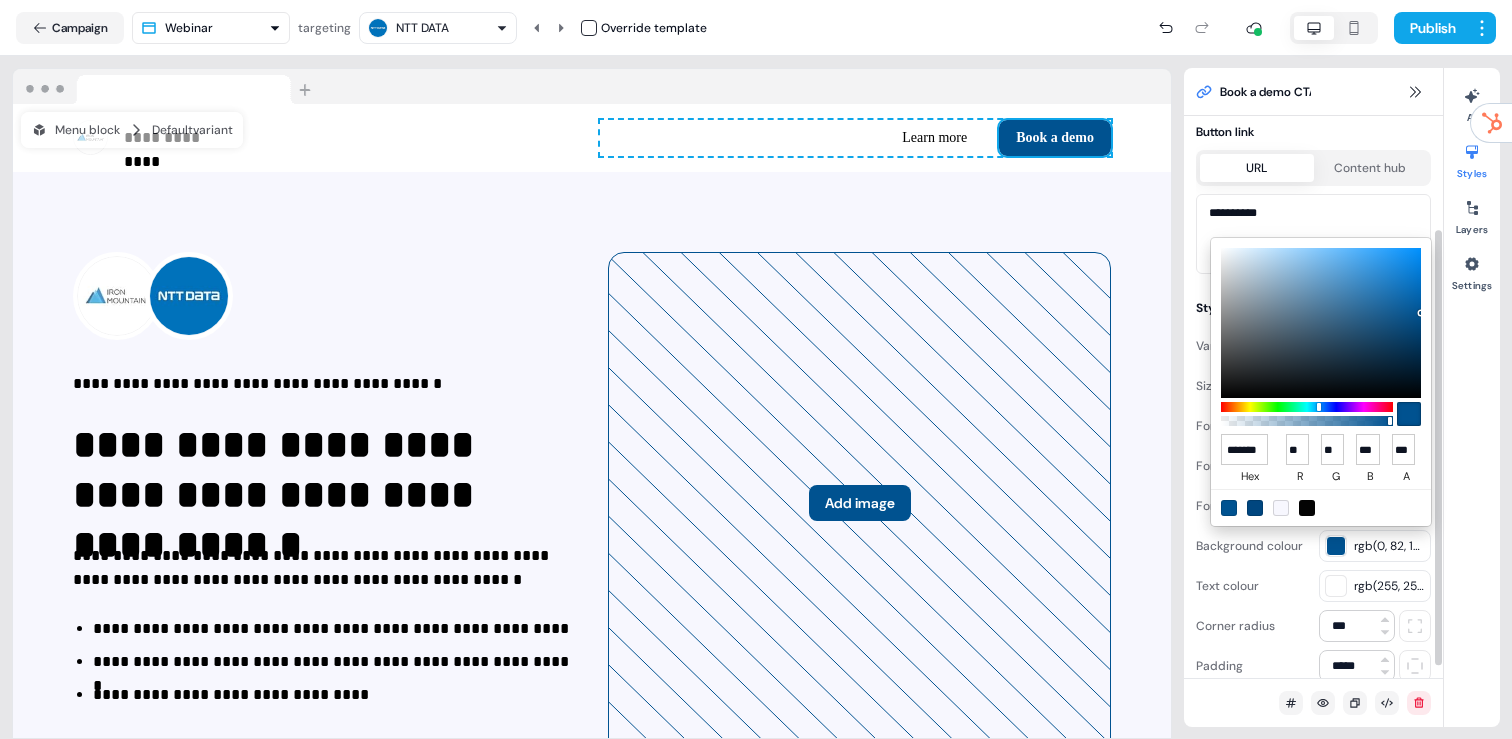 scroll, scrollTop: 0, scrollLeft: 11, axis: horizontal 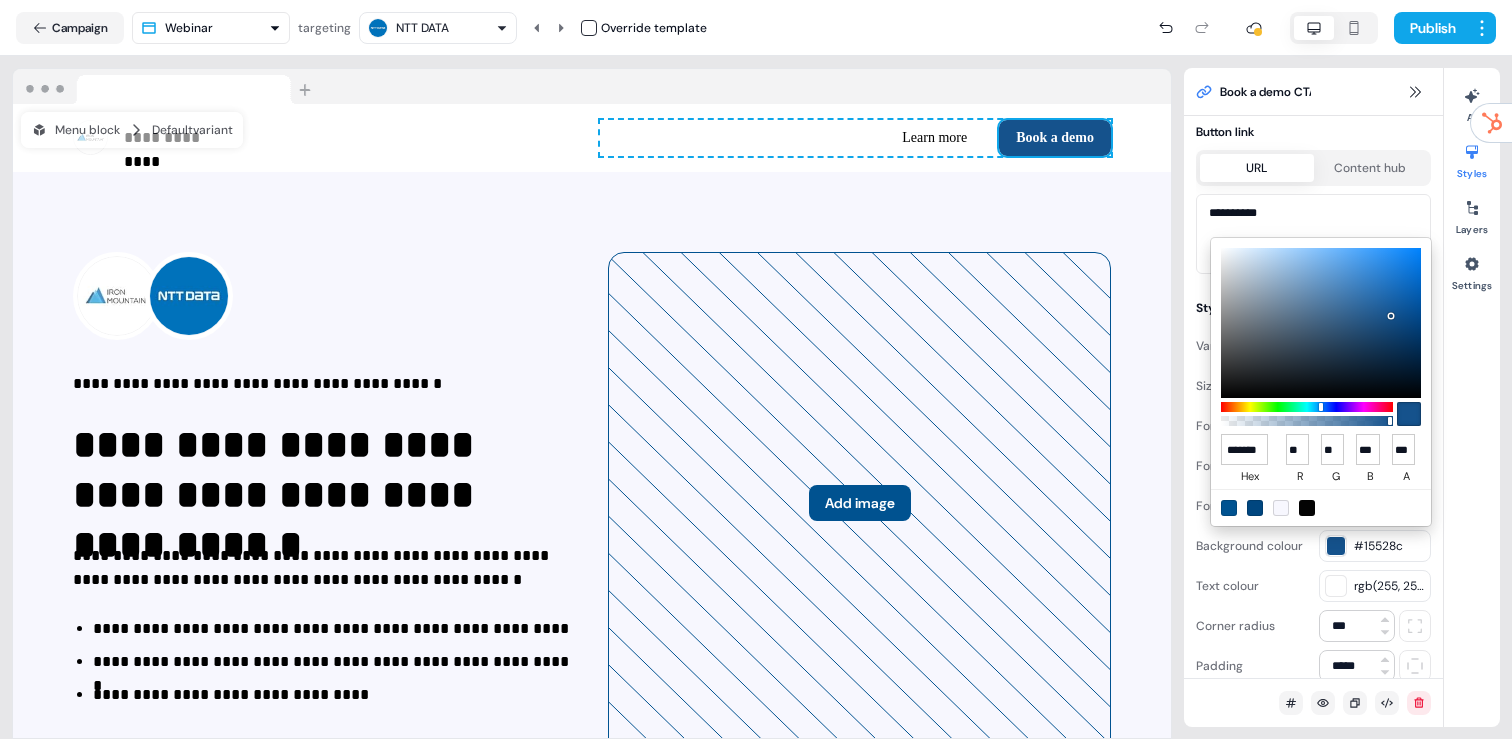 type on "******" 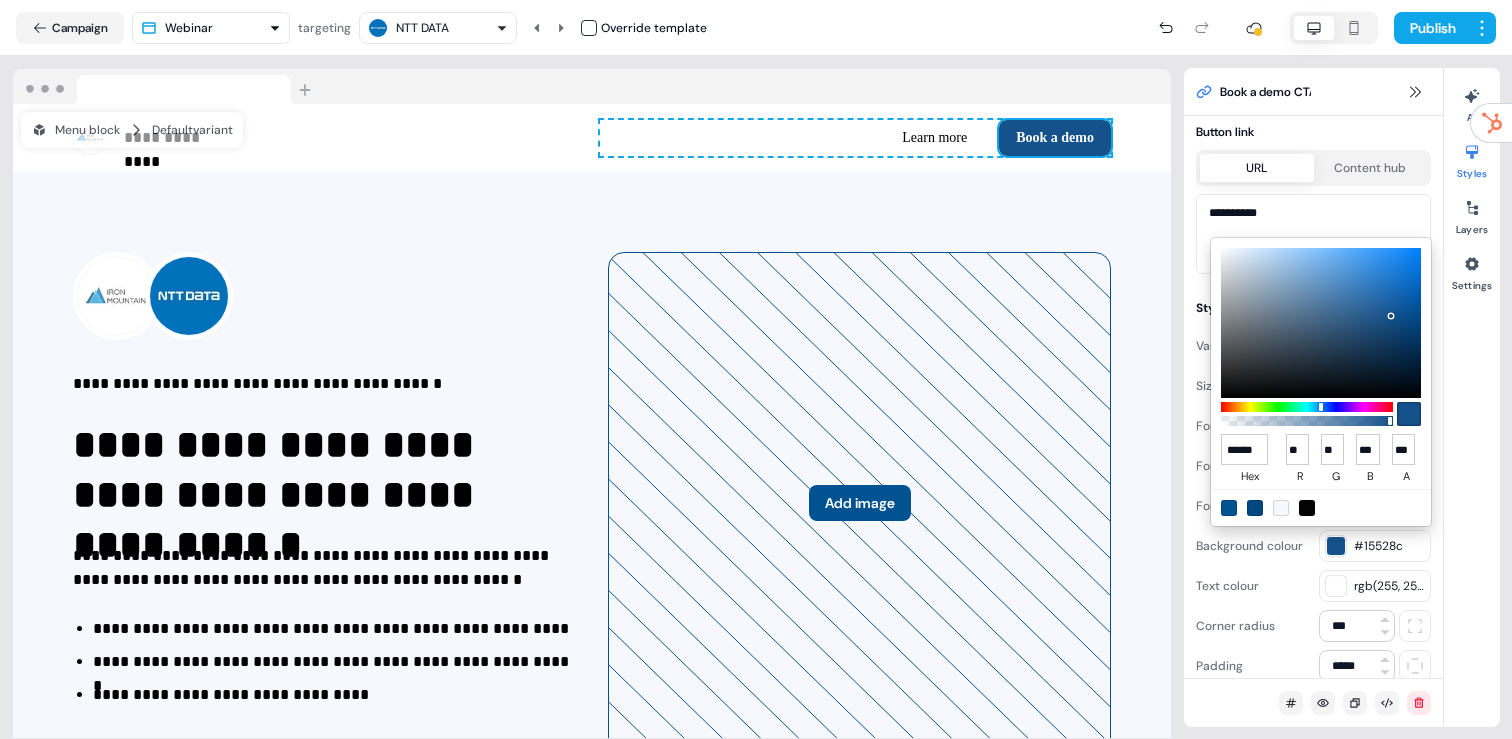 scroll, scrollTop: 0, scrollLeft: 0, axis: both 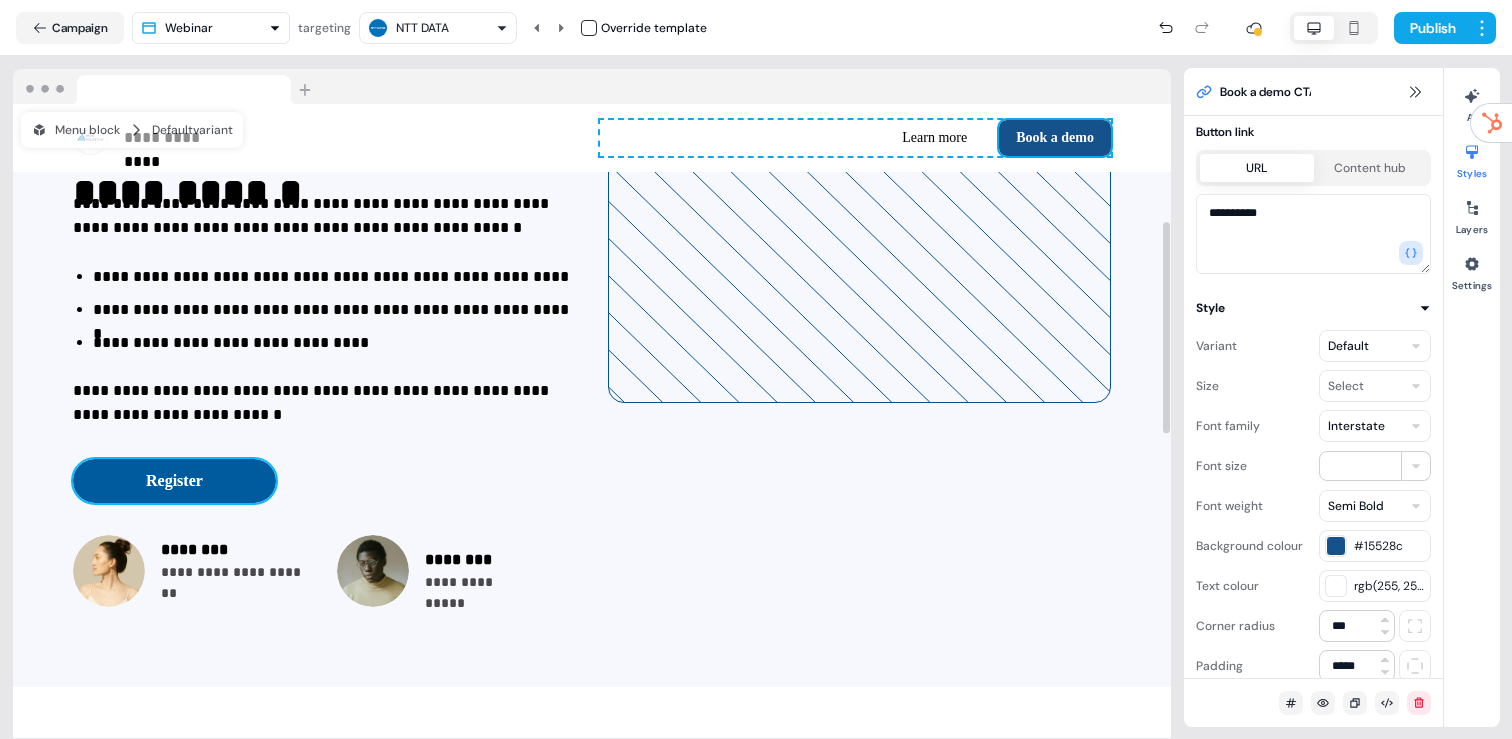click on "Register" at bounding box center (174, 481) 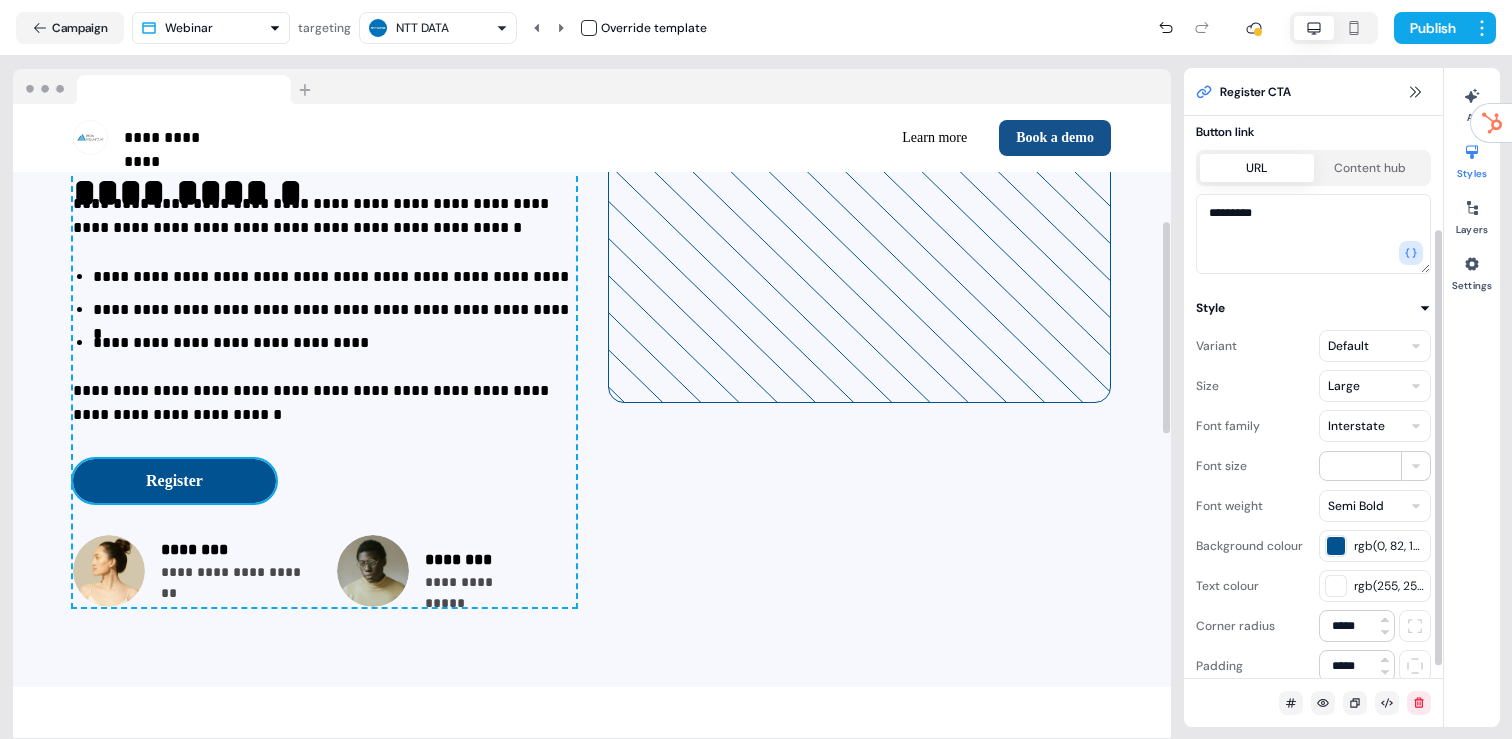 click on "rgb(0, 82, 144)" at bounding box center (1375, 546) 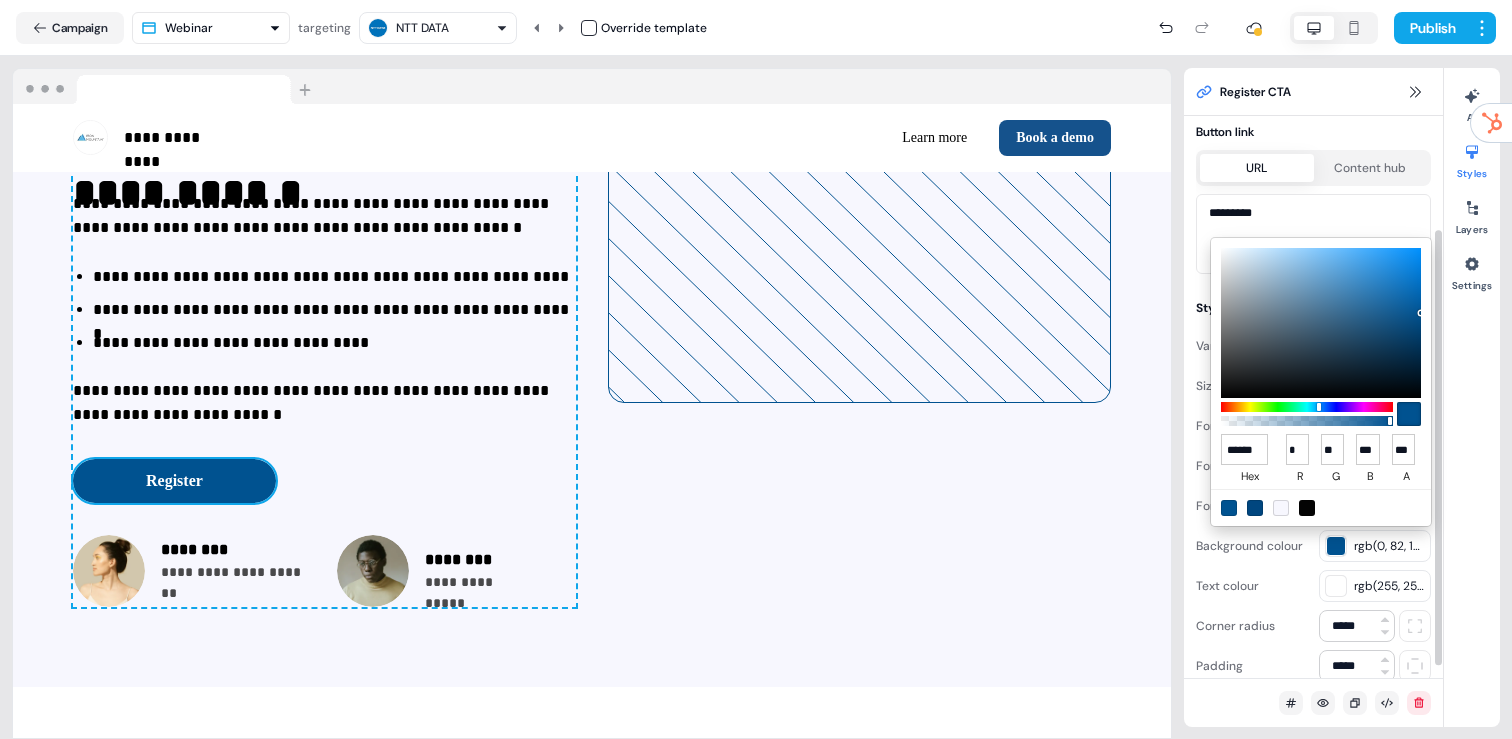 type on "*******" 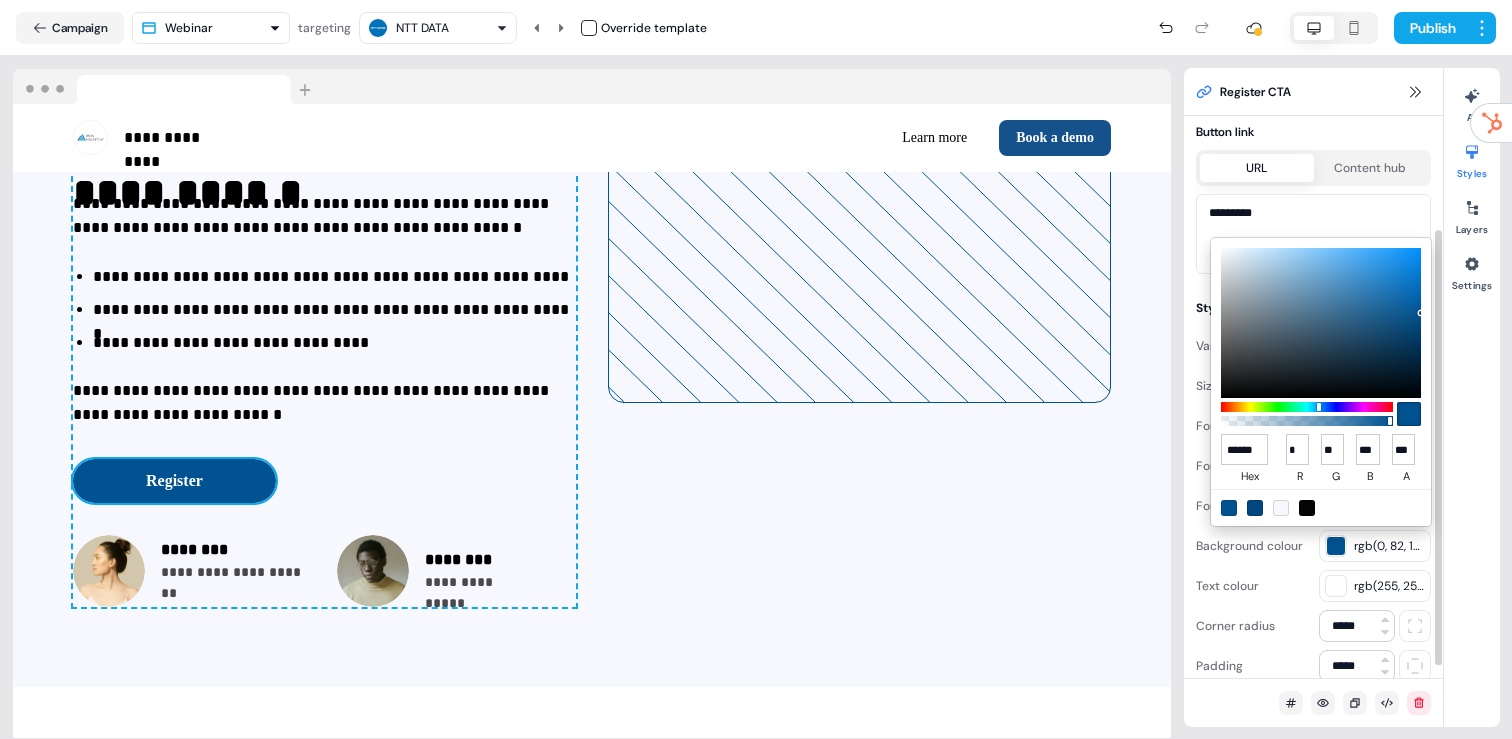 type on "**" 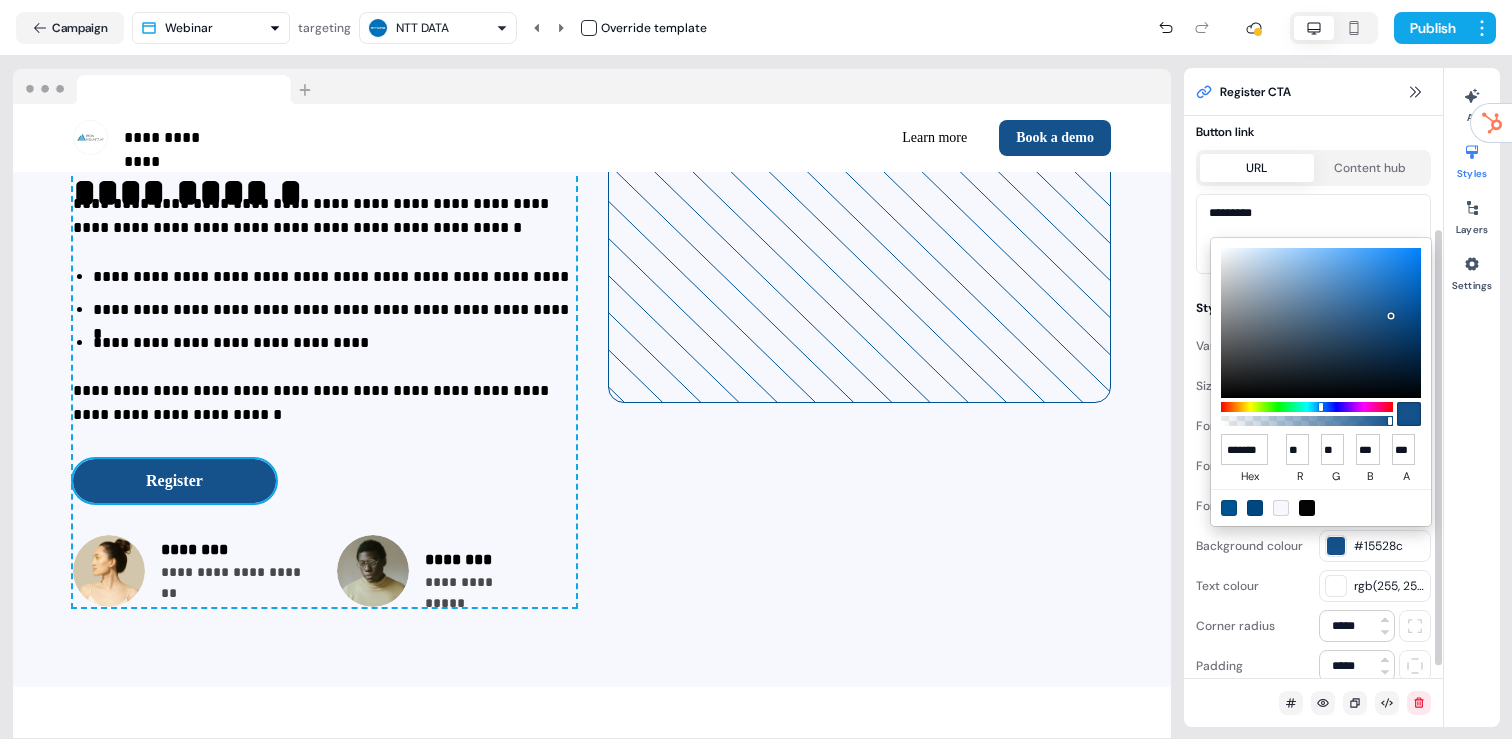 scroll, scrollTop: 0, scrollLeft: 11, axis: horizontal 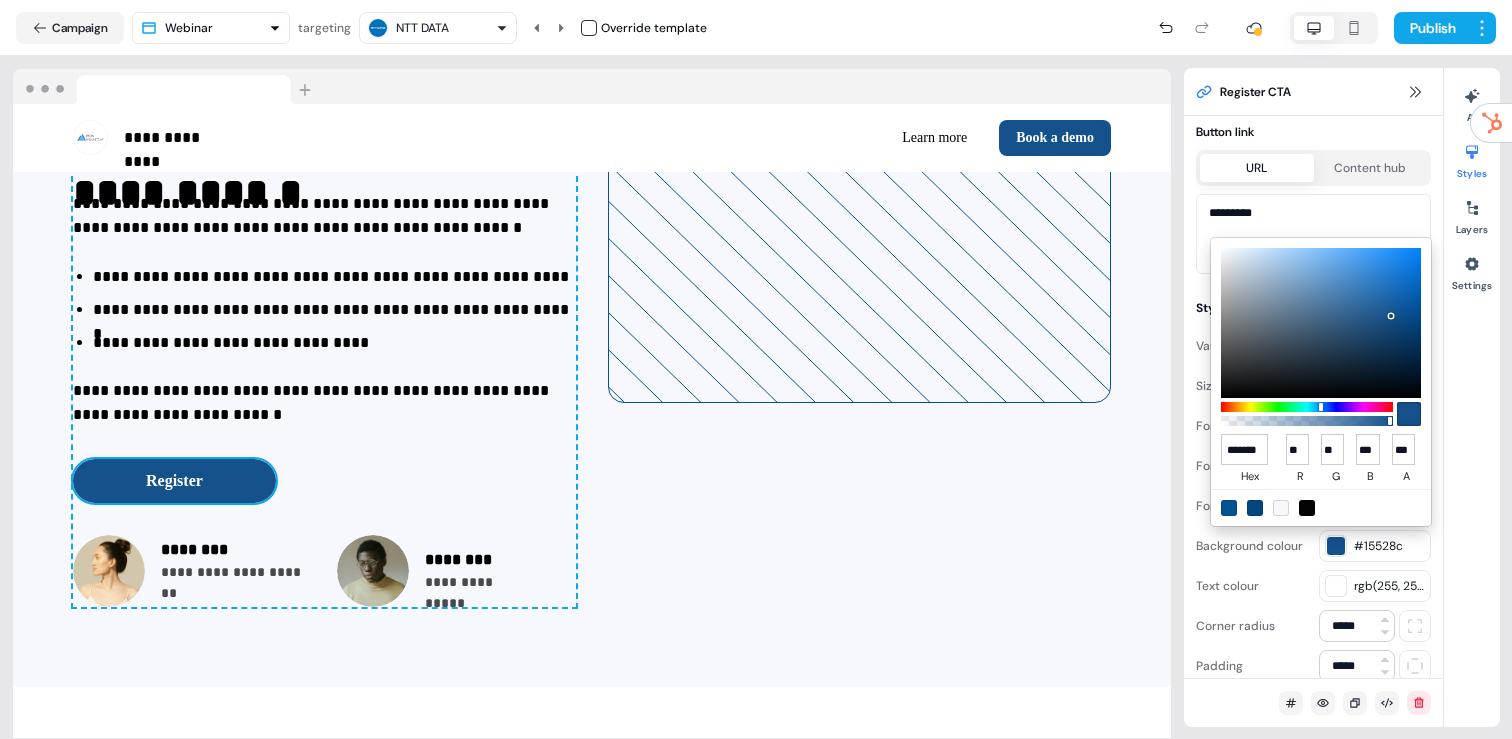 type on "******" 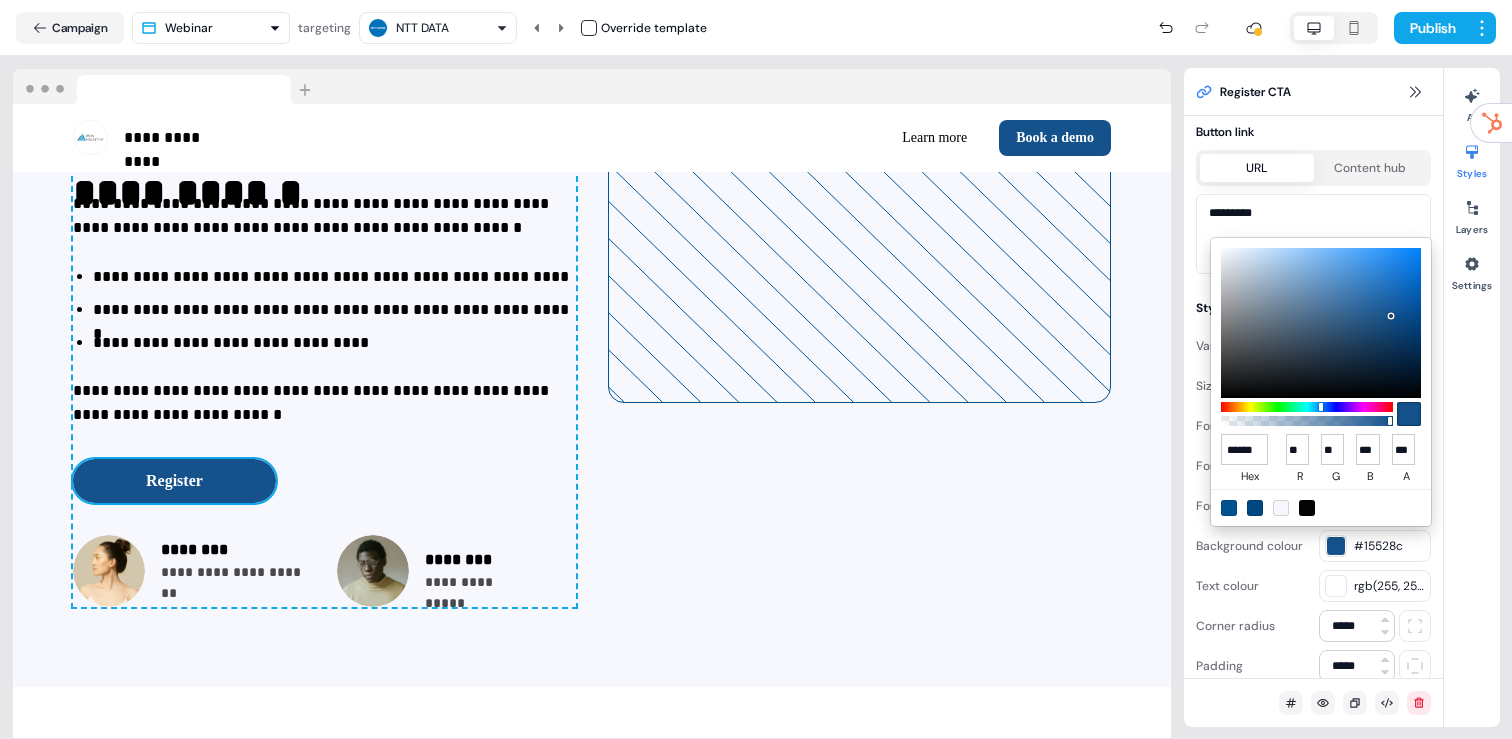 click on "**********" at bounding box center [756, 369] 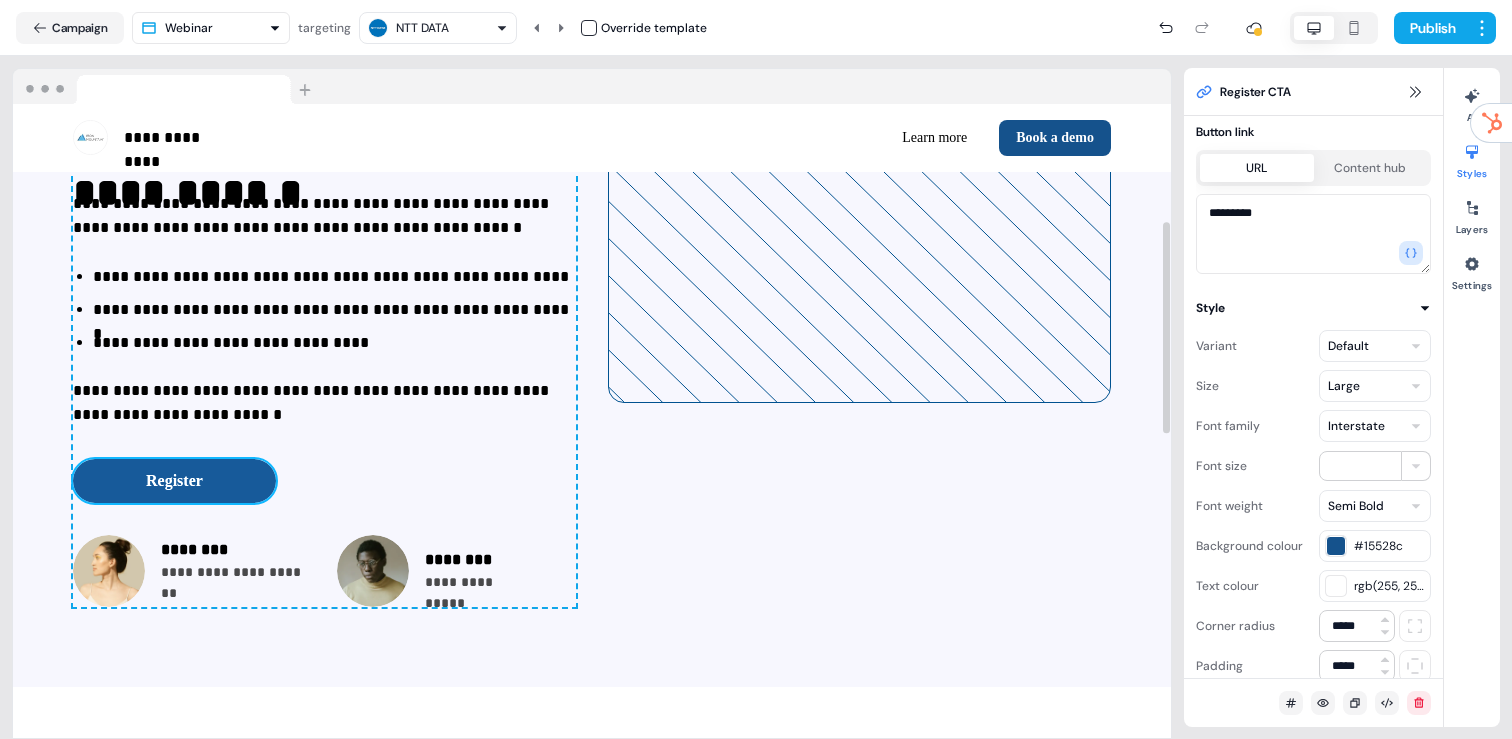 click on "Register" at bounding box center [174, 481] 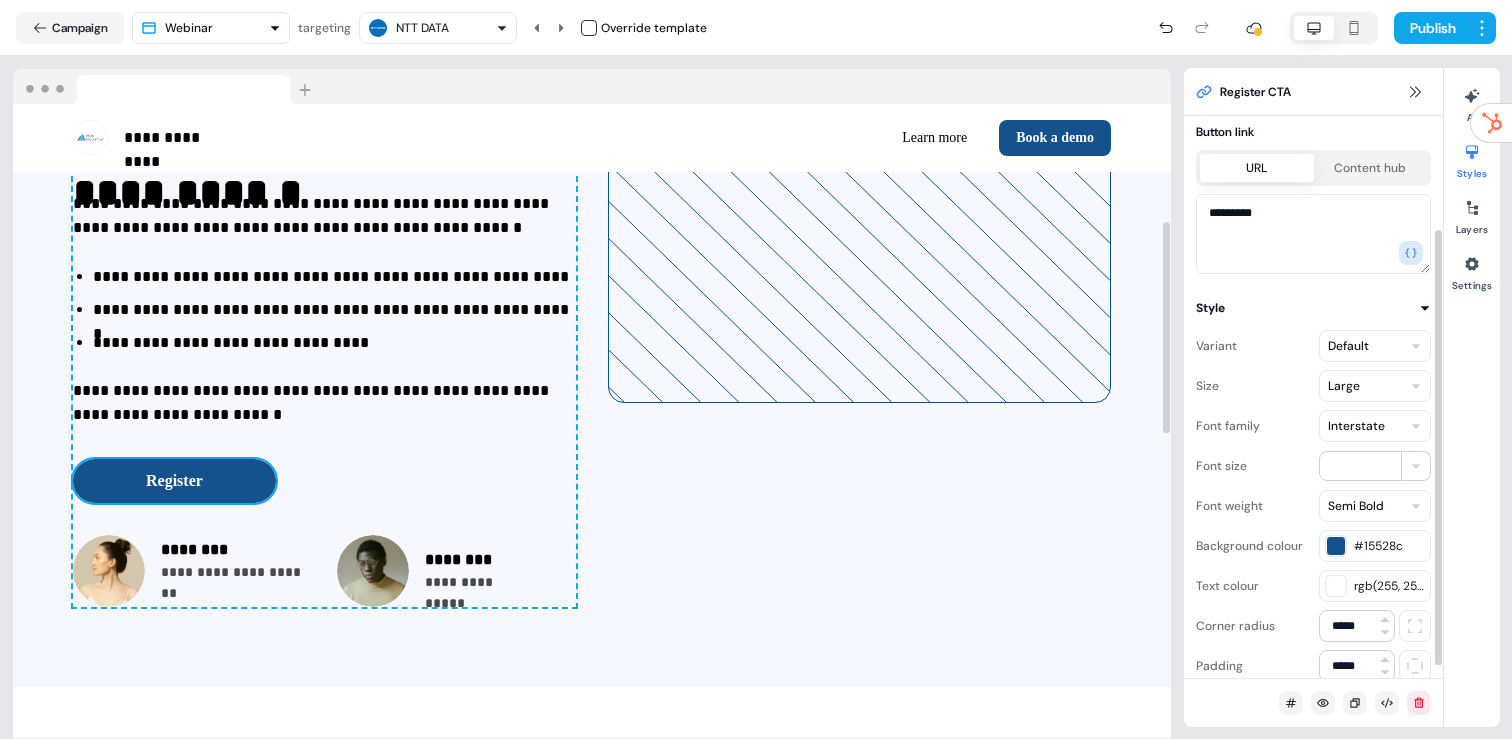 click on "#15528c" at bounding box center [1389, 546] 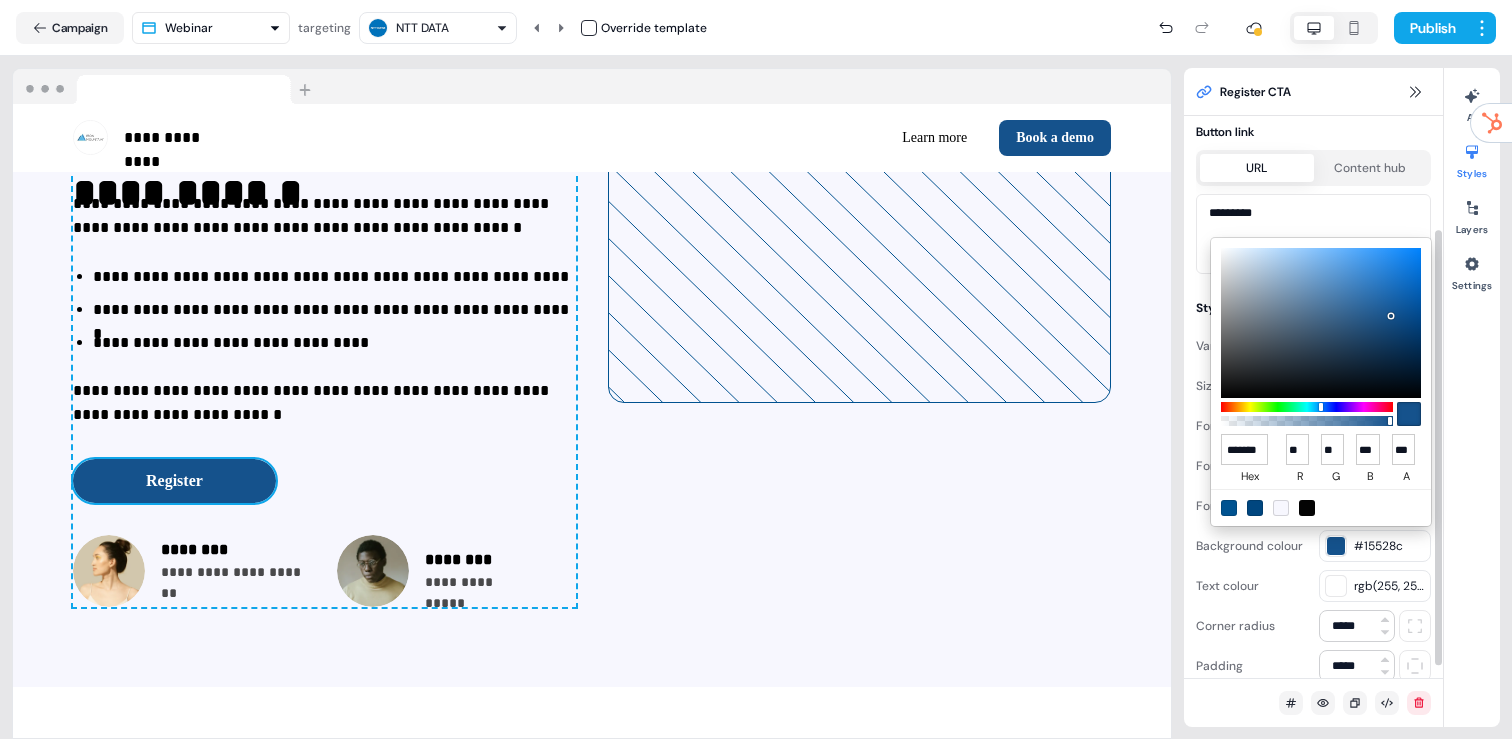 scroll, scrollTop: 0, scrollLeft: 11, axis: horizontal 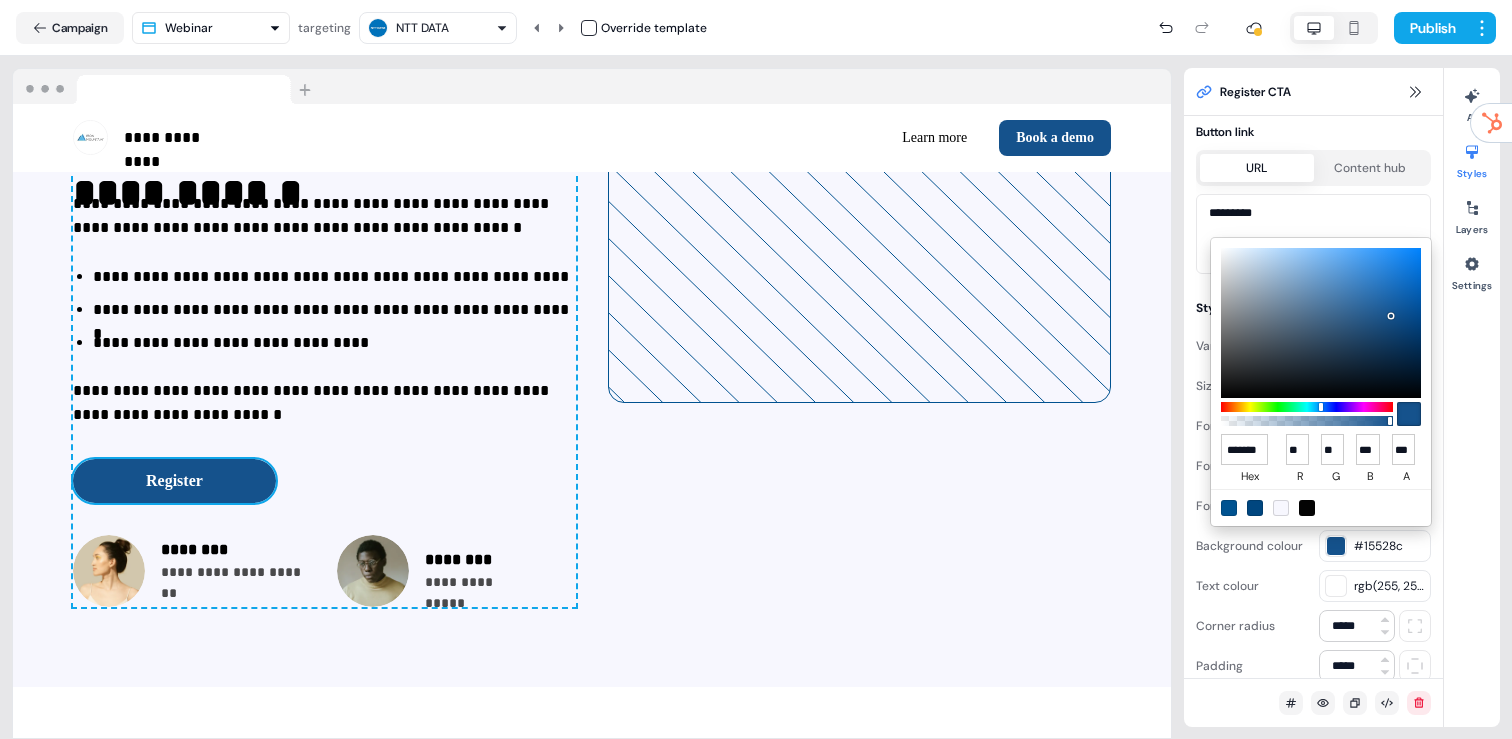type on "******" 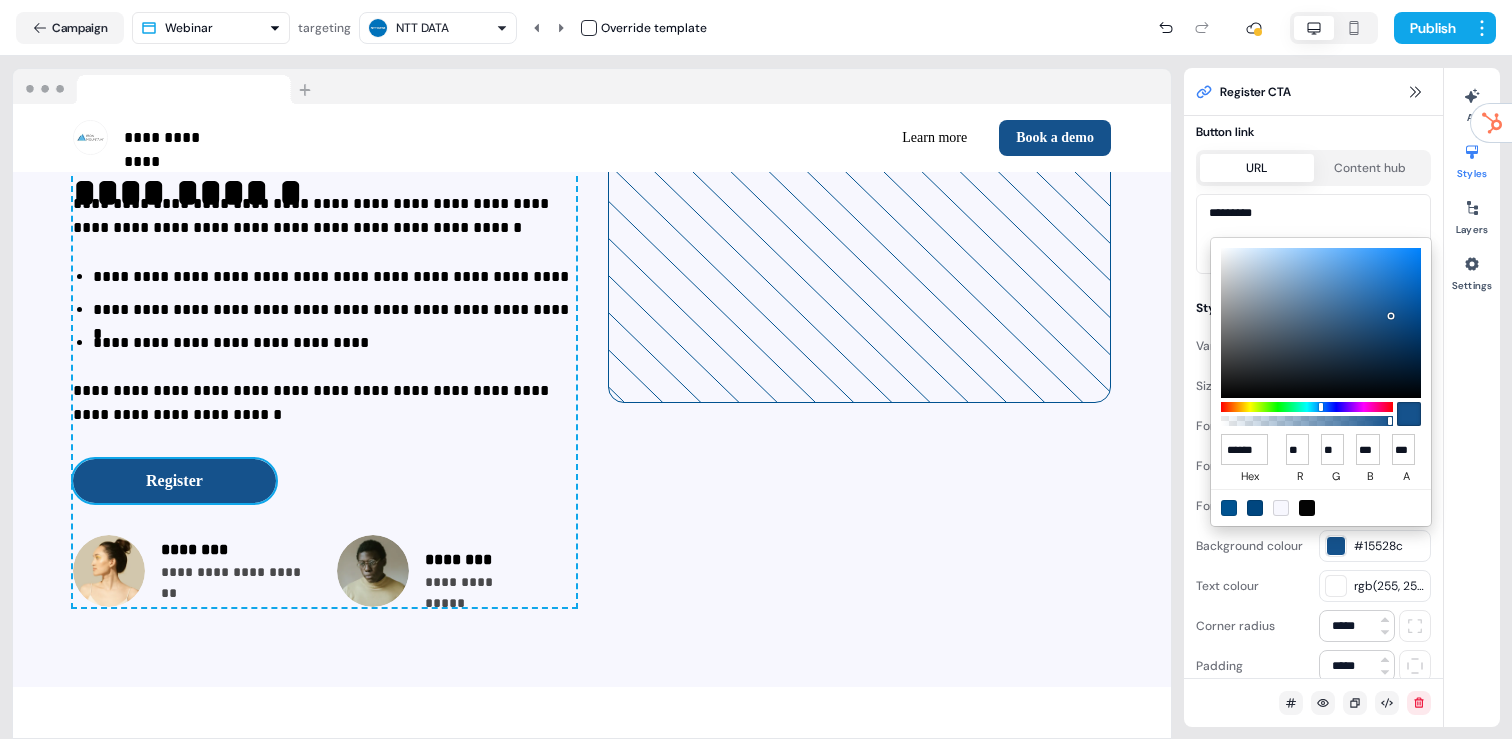 scroll, scrollTop: 0, scrollLeft: 0, axis: both 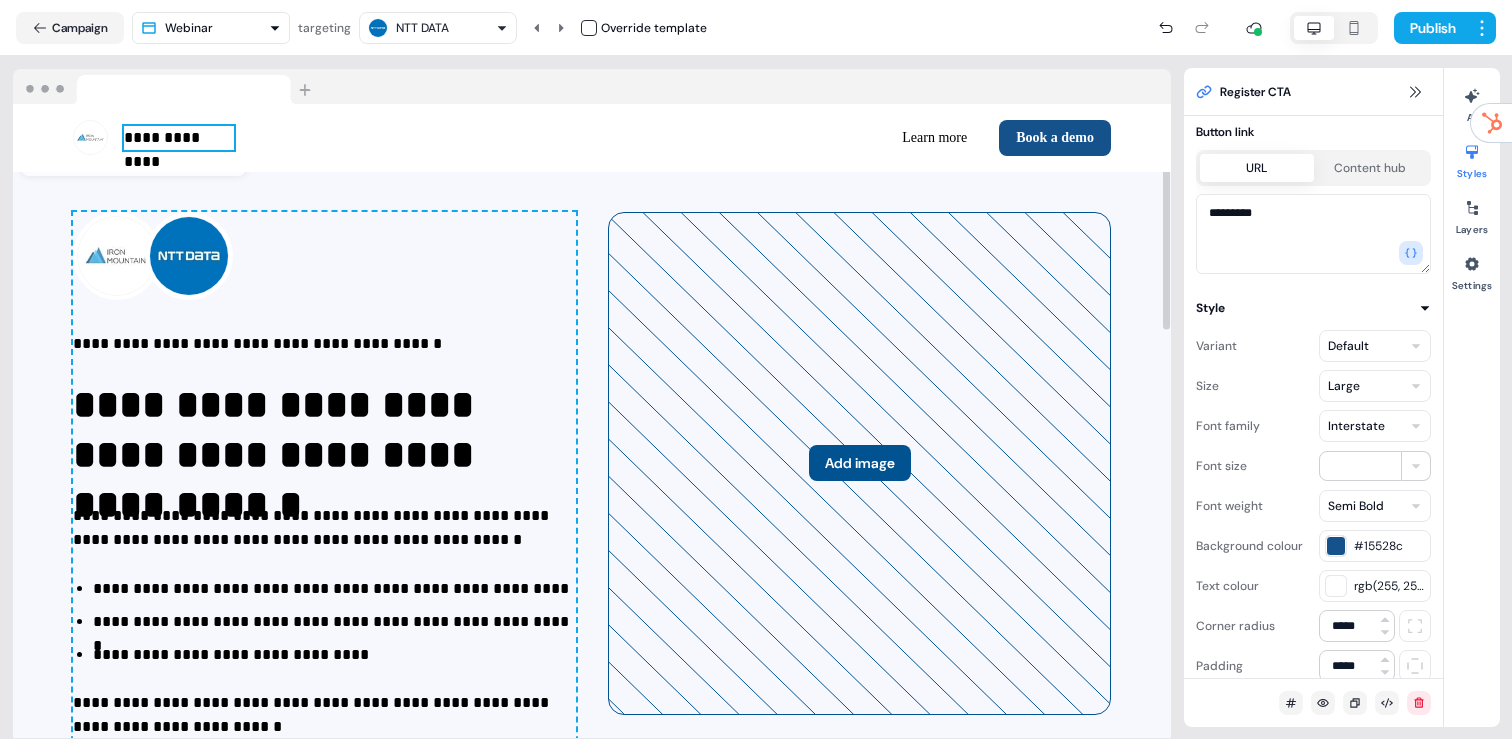 click on "**********" at bounding box center [179, 138] 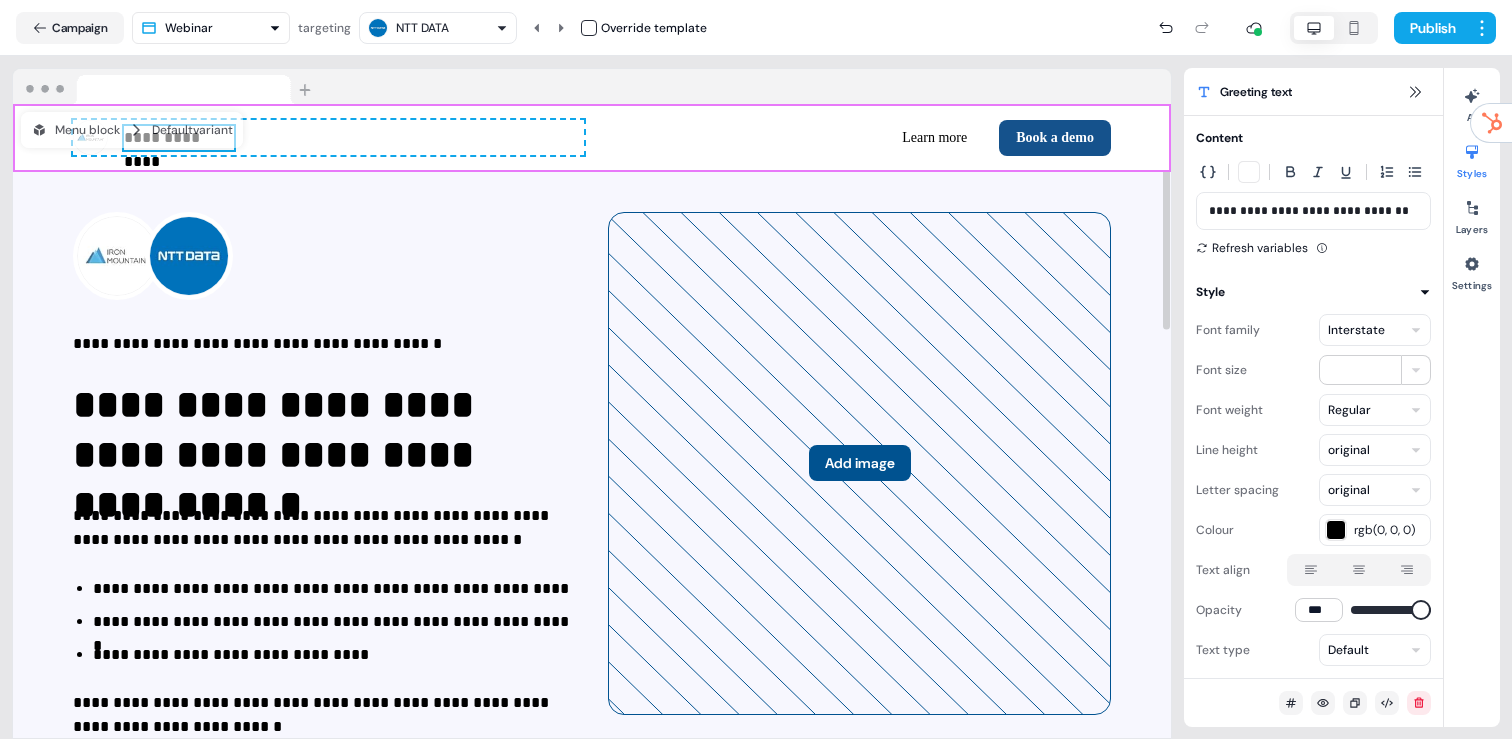 scroll, scrollTop: 0, scrollLeft: 0, axis: both 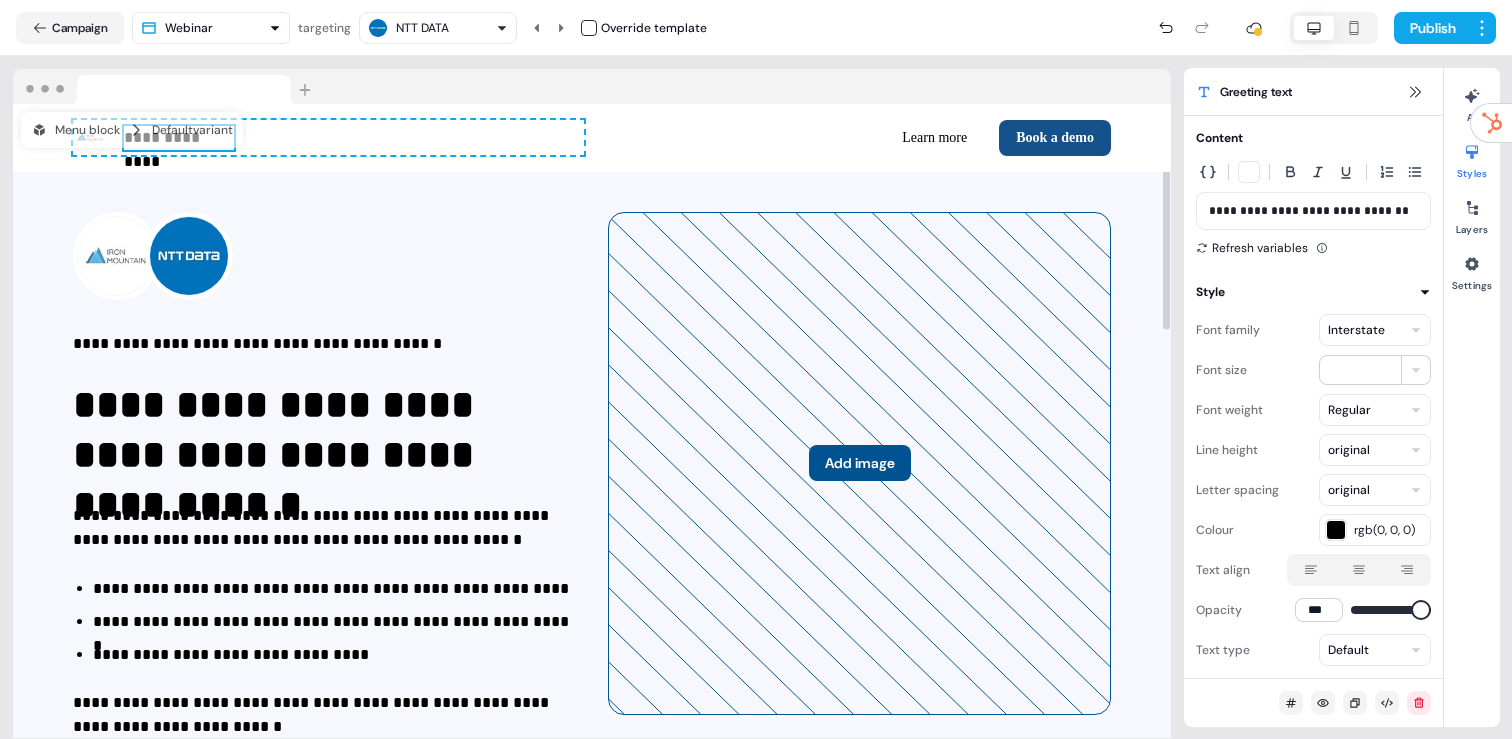 click on "NTT DATA" at bounding box center (422, 28) 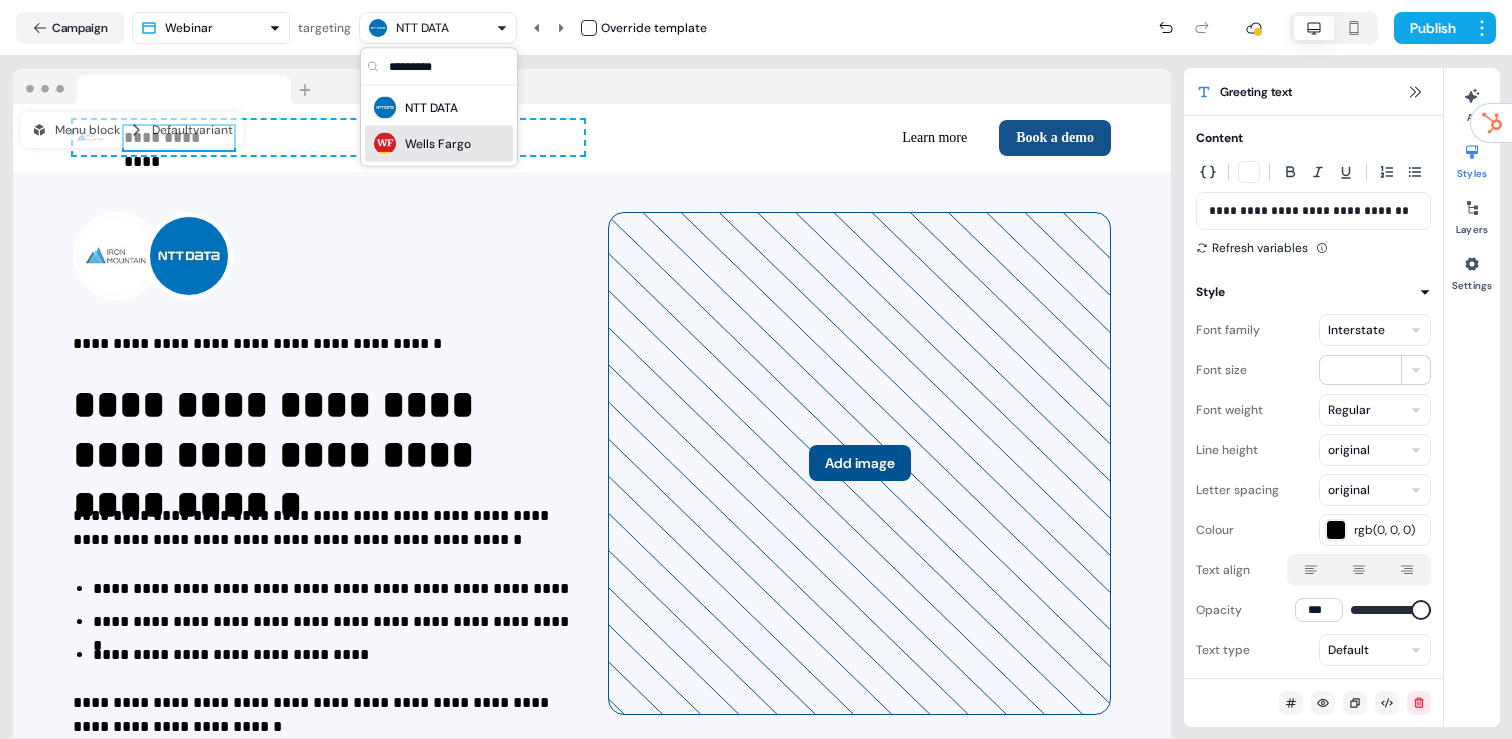 click on "Wells Fargo" at bounding box center (422, 144) 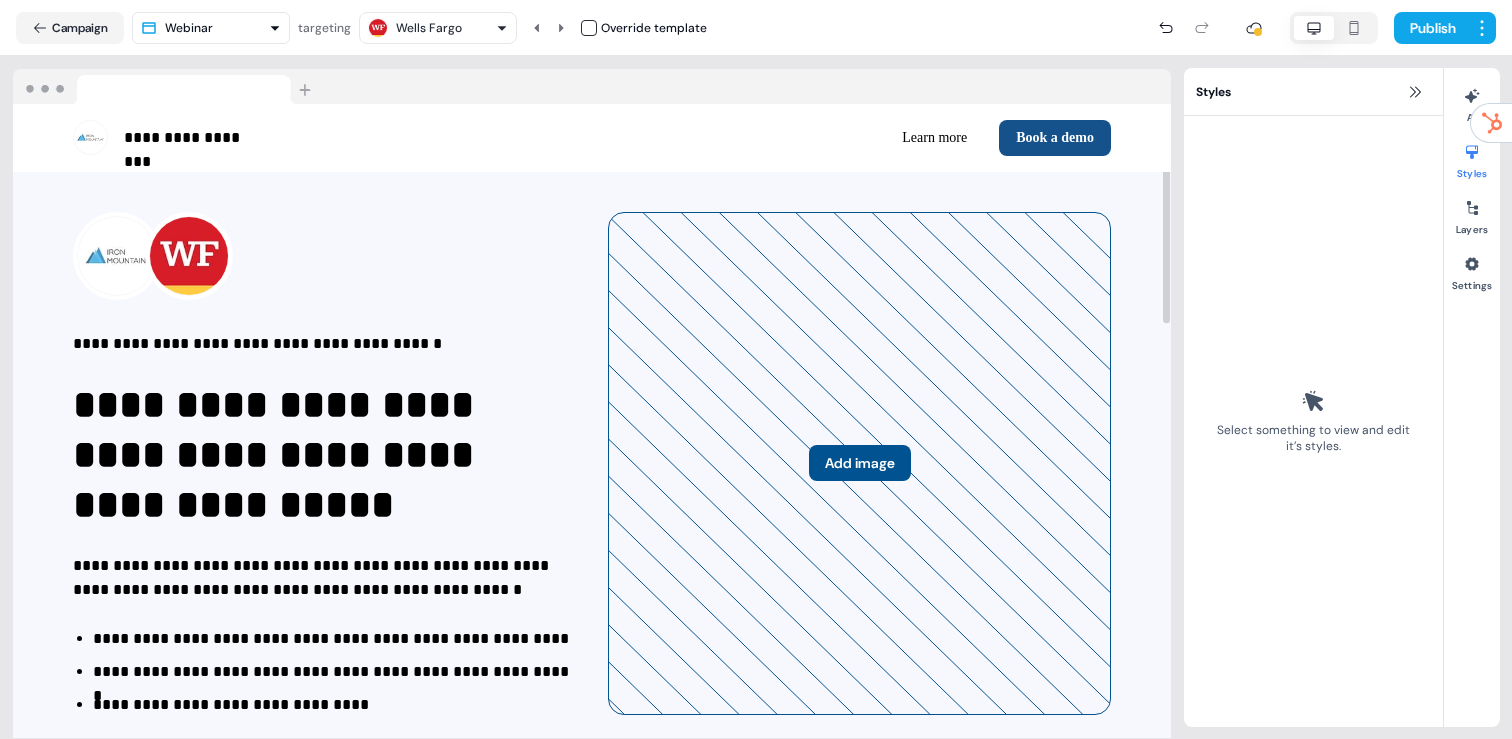 click on "Wells Fargo" at bounding box center [429, 28] 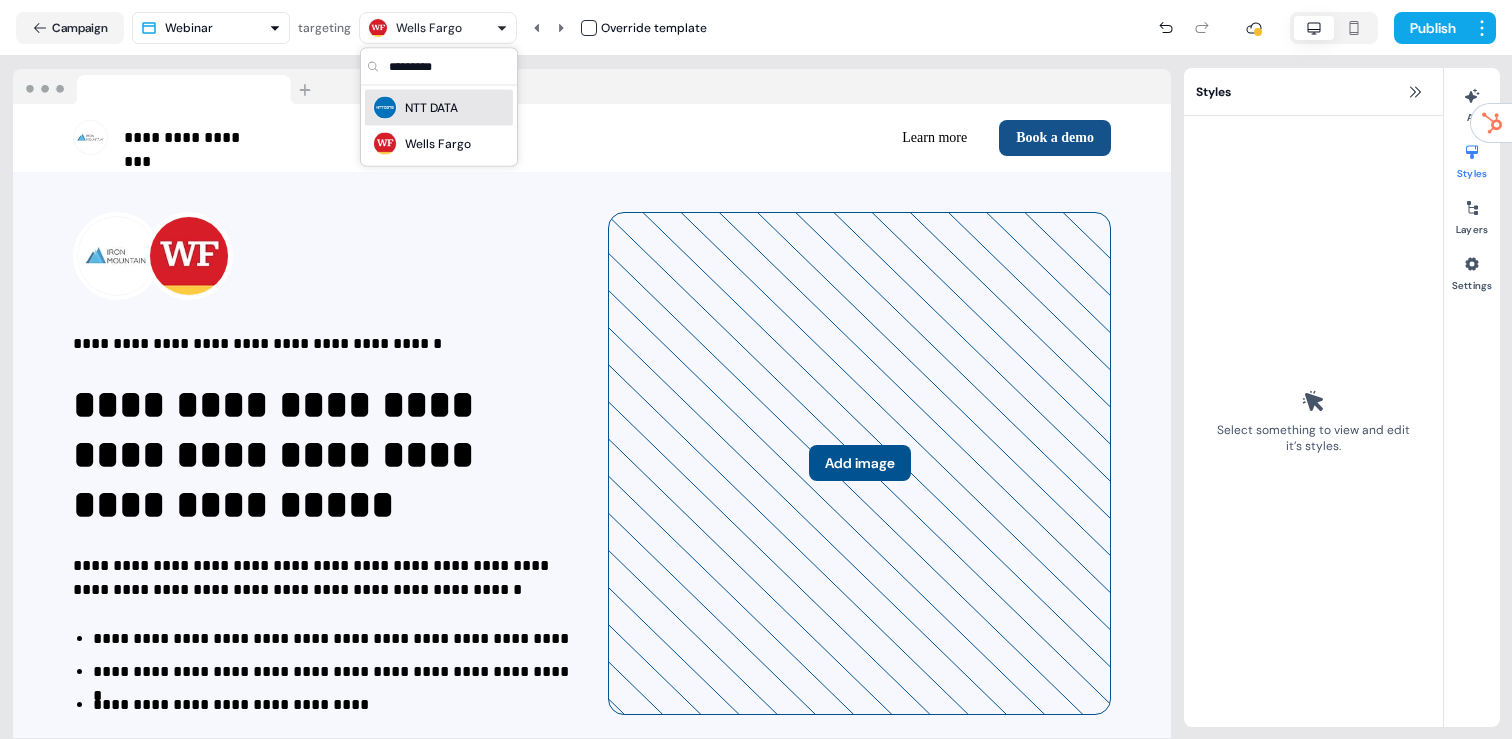 click on "NTT DATA" at bounding box center [431, 108] 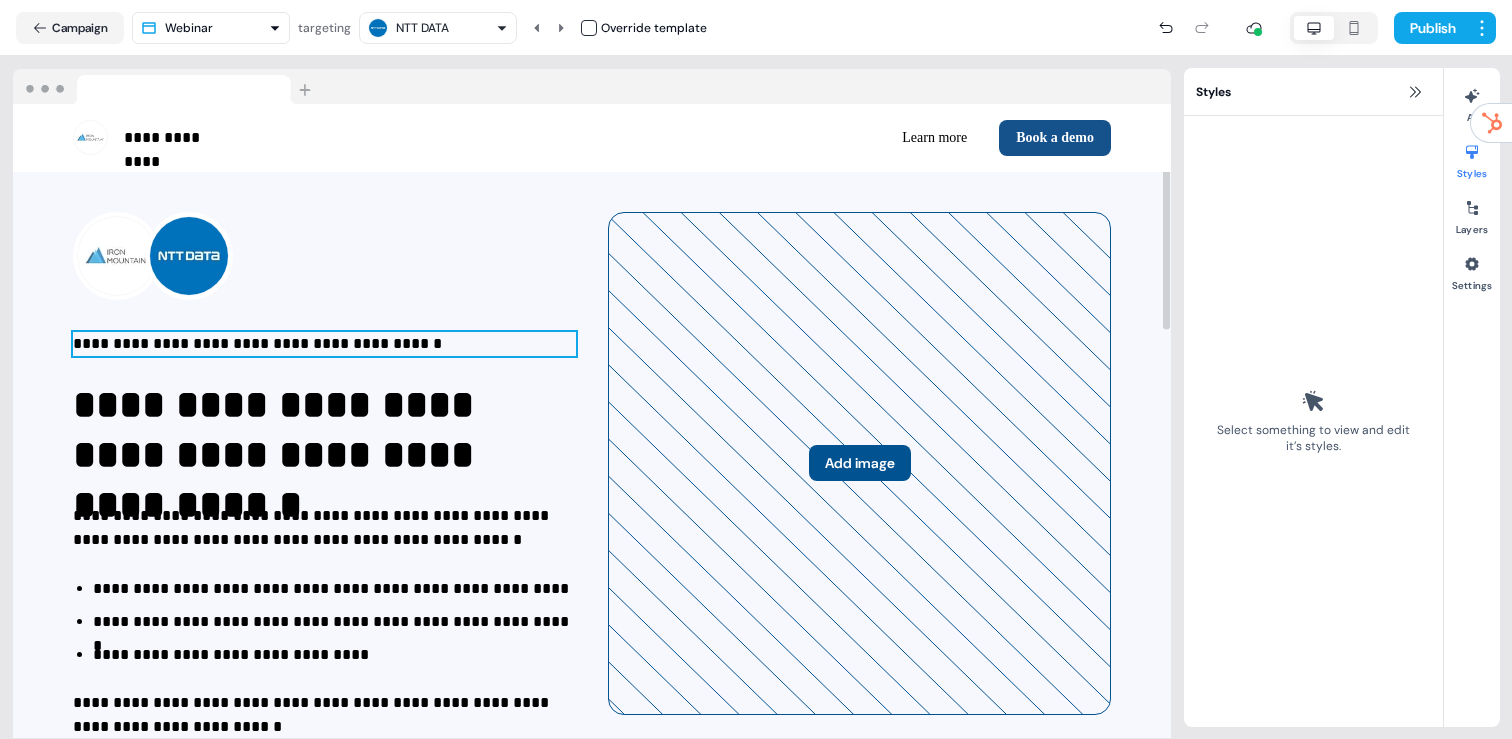 click on "**********" at bounding box center (324, 344) 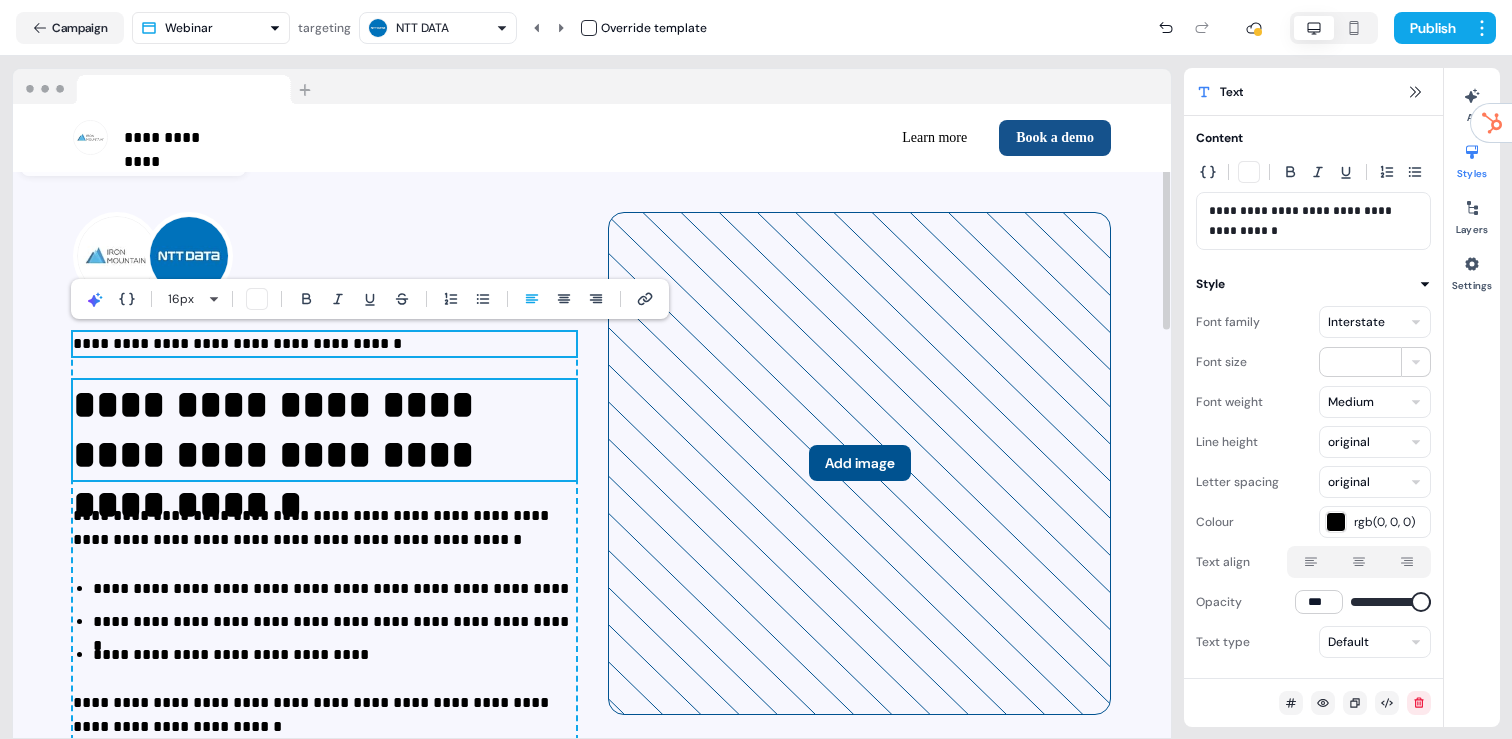 click on "**********" at bounding box center (324, 430) 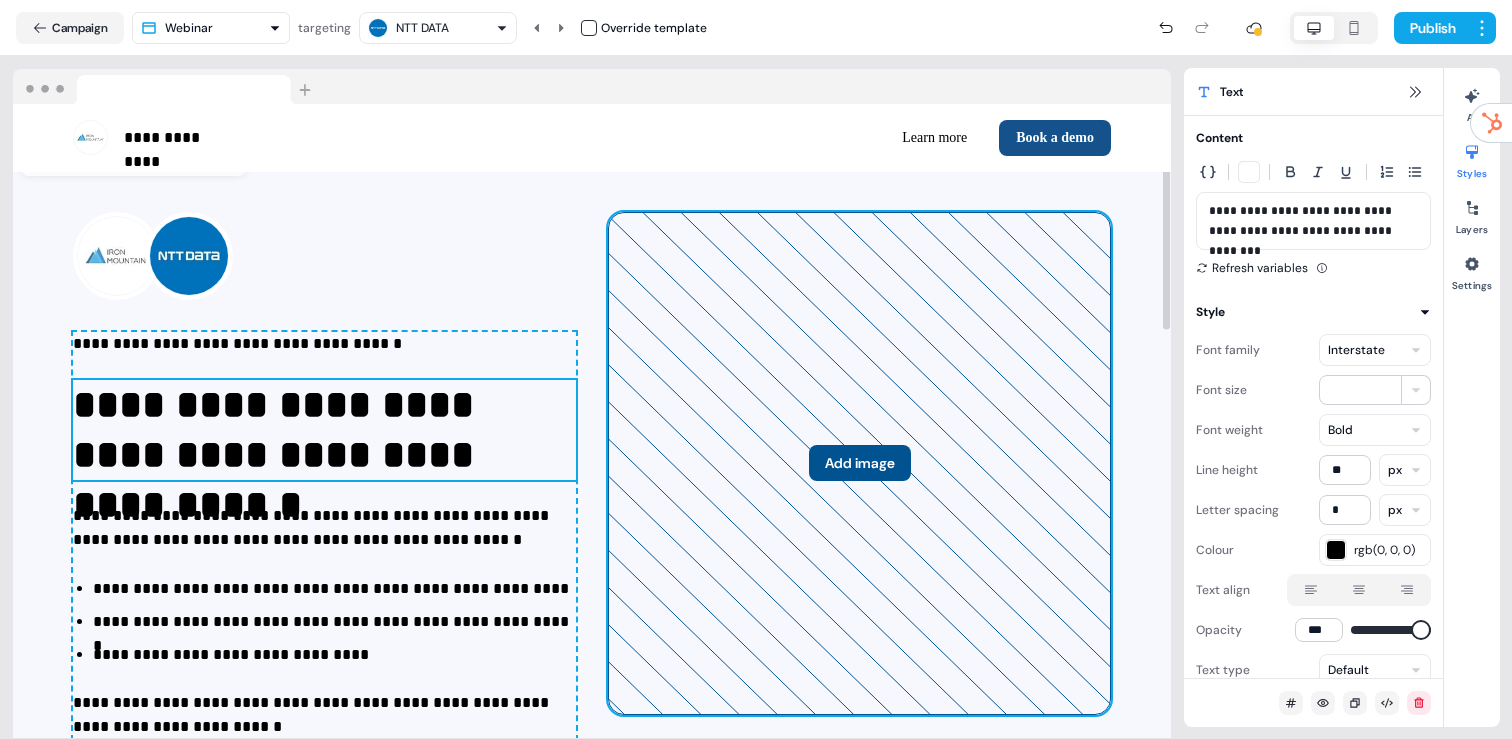 click 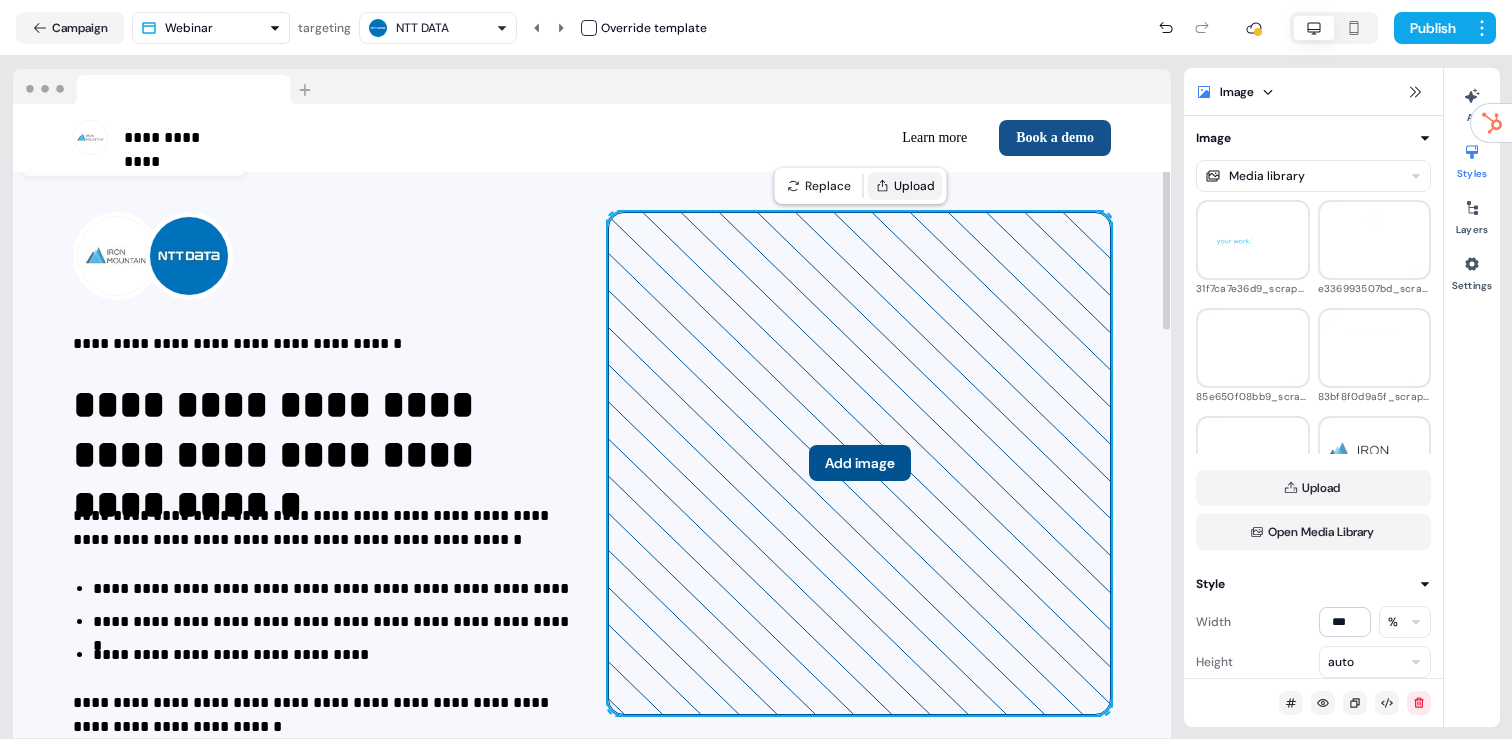 click on "Upload" at bounding box center [905, 186] 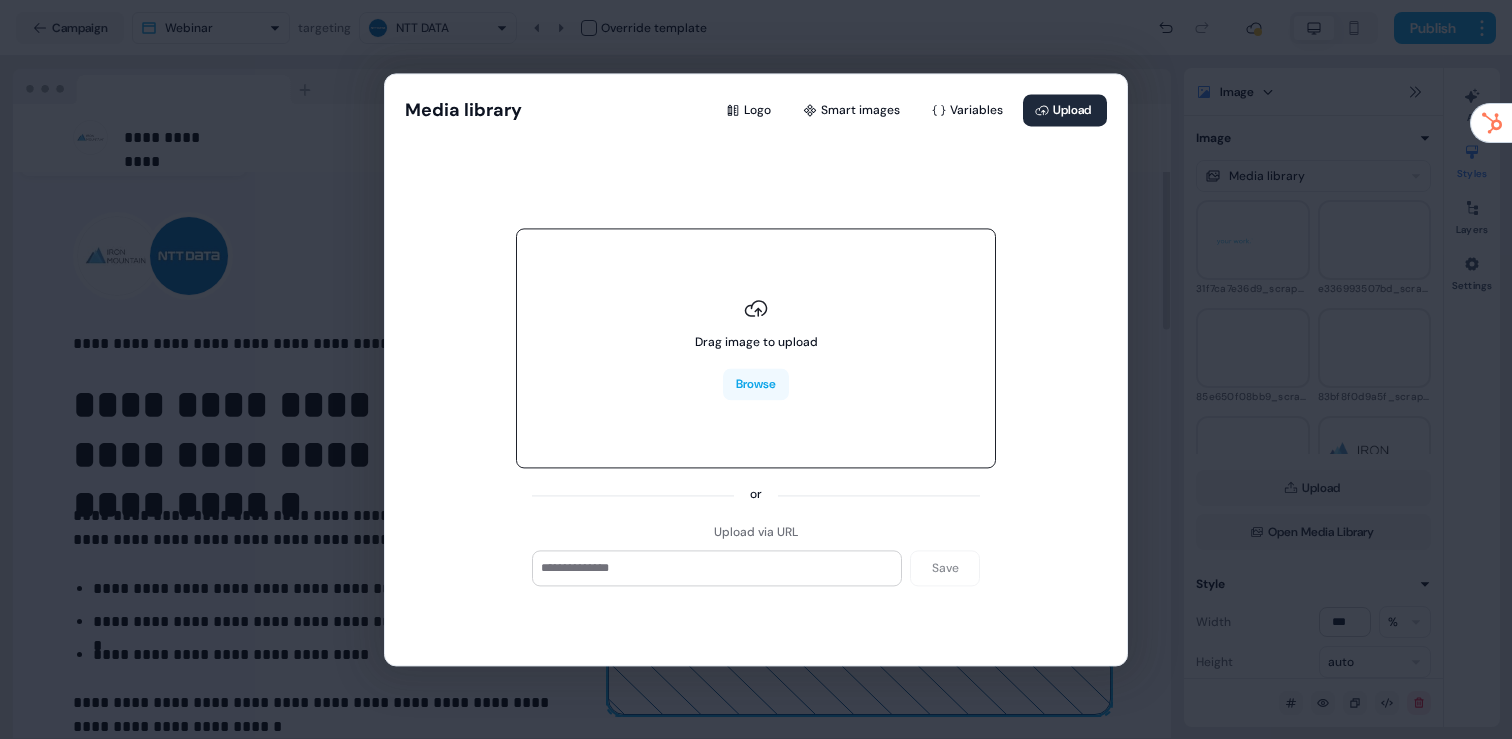click on "Drag image to upload Browse" at bounding box center (756, 349) 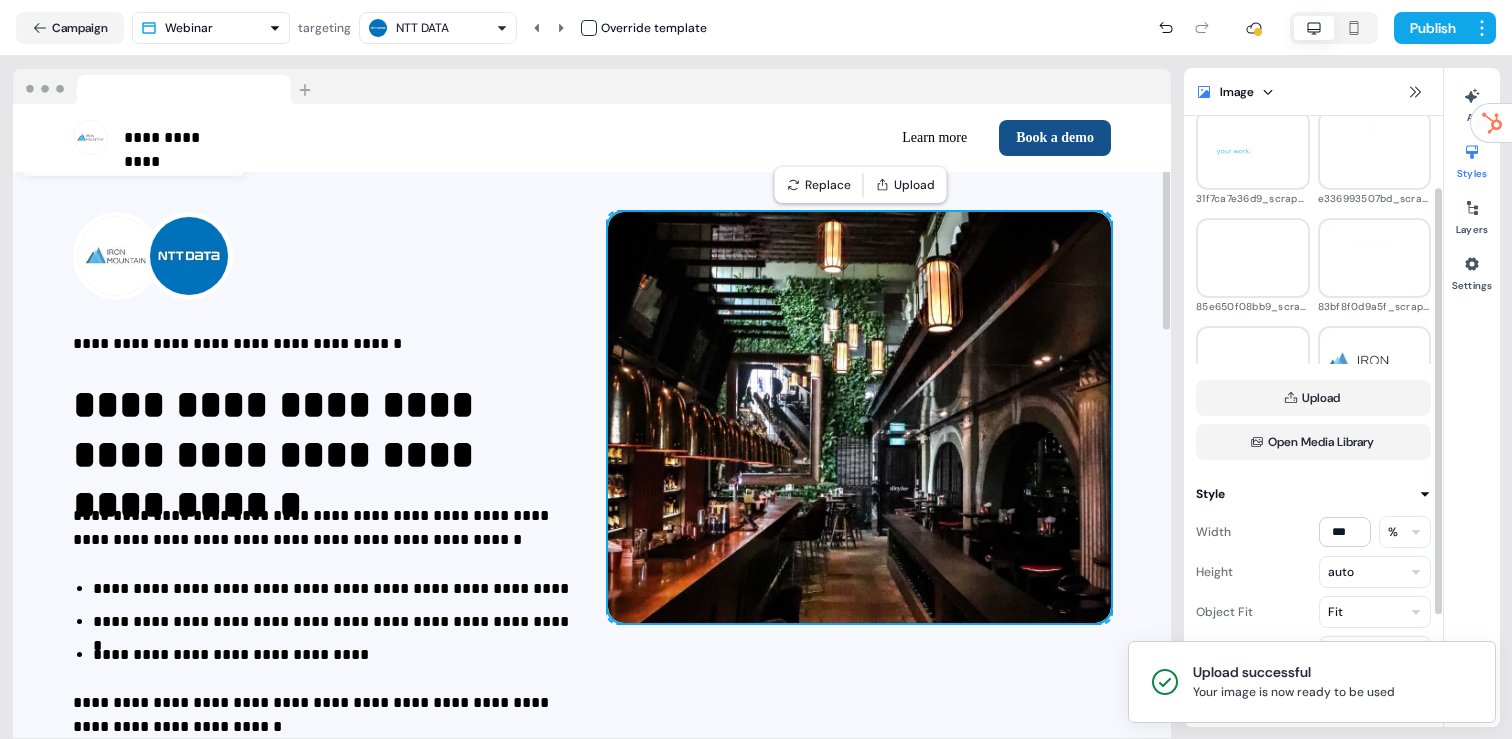 scroll, scrollTop: 94, scrollLeft: 0, axis: vertical 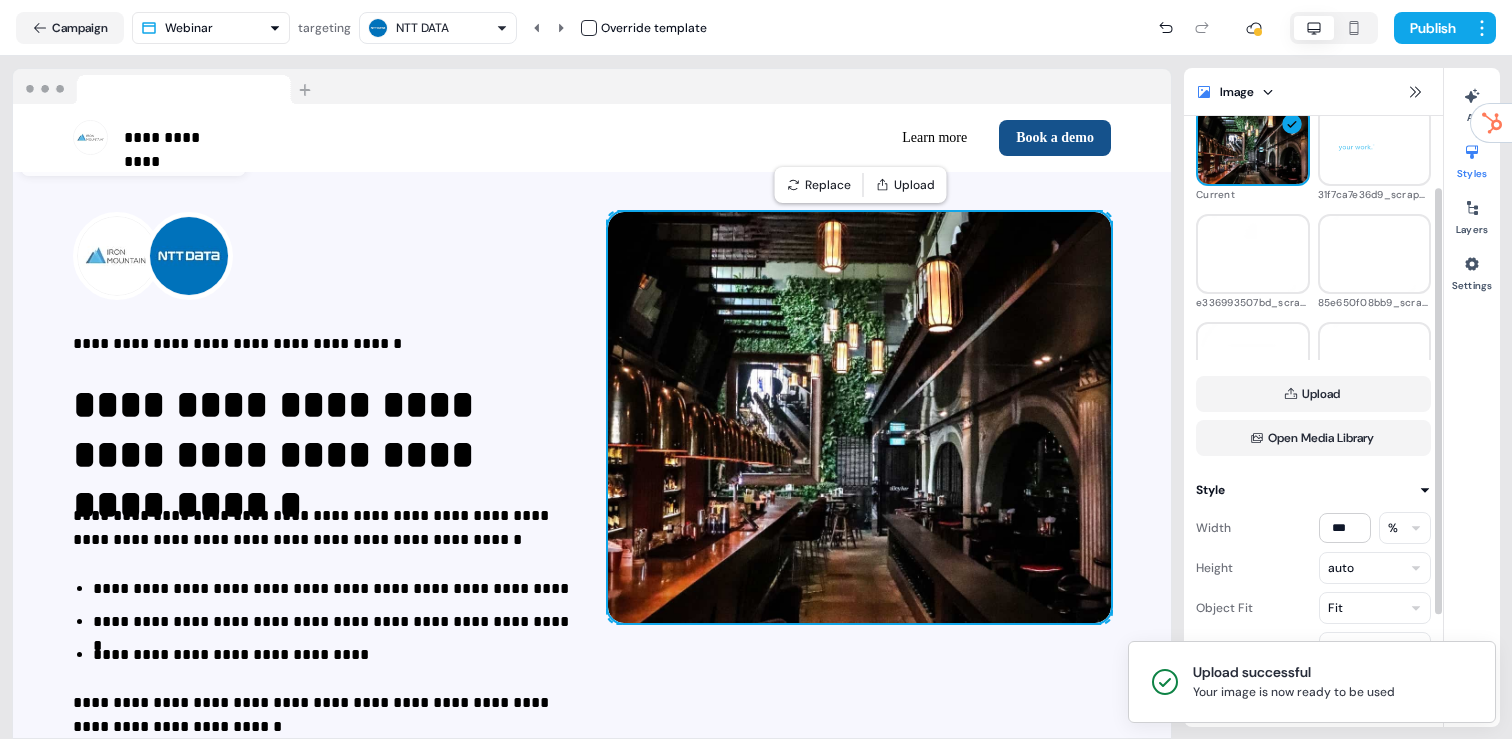 click on "**********" at bounding box center (756, 369) 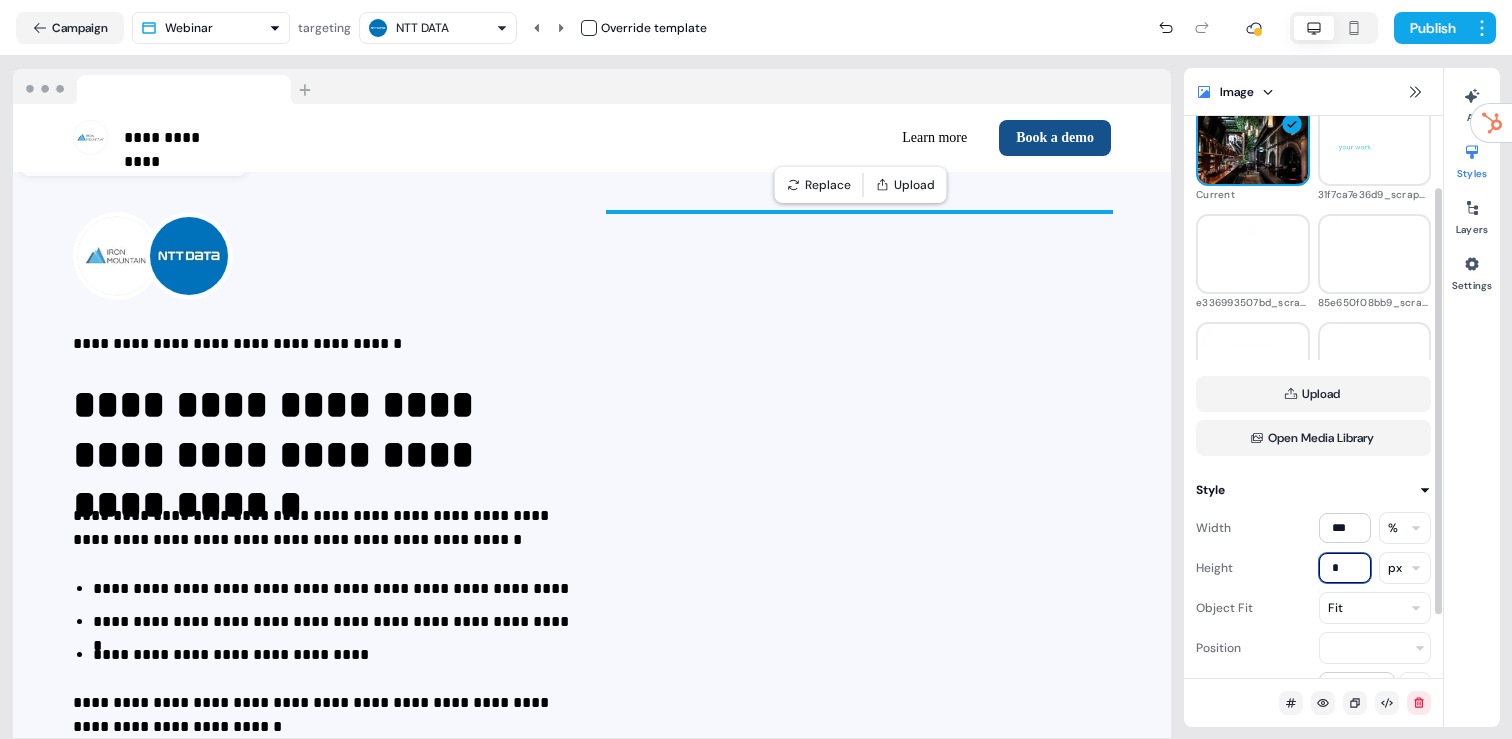click on "*" at bounding box center [1345, 568] 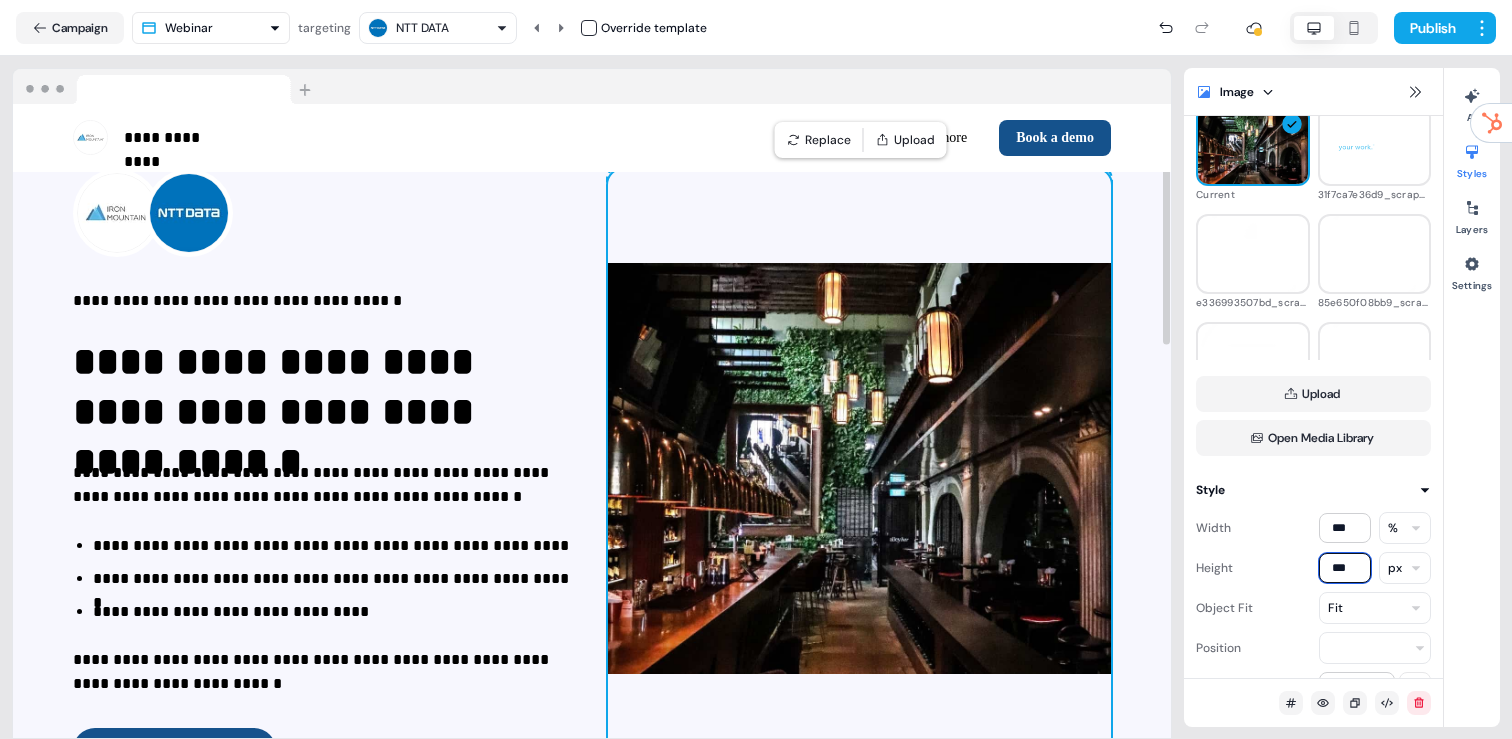 scroll, scrollTop: 87, scrollLeft: 0, axis: vertical 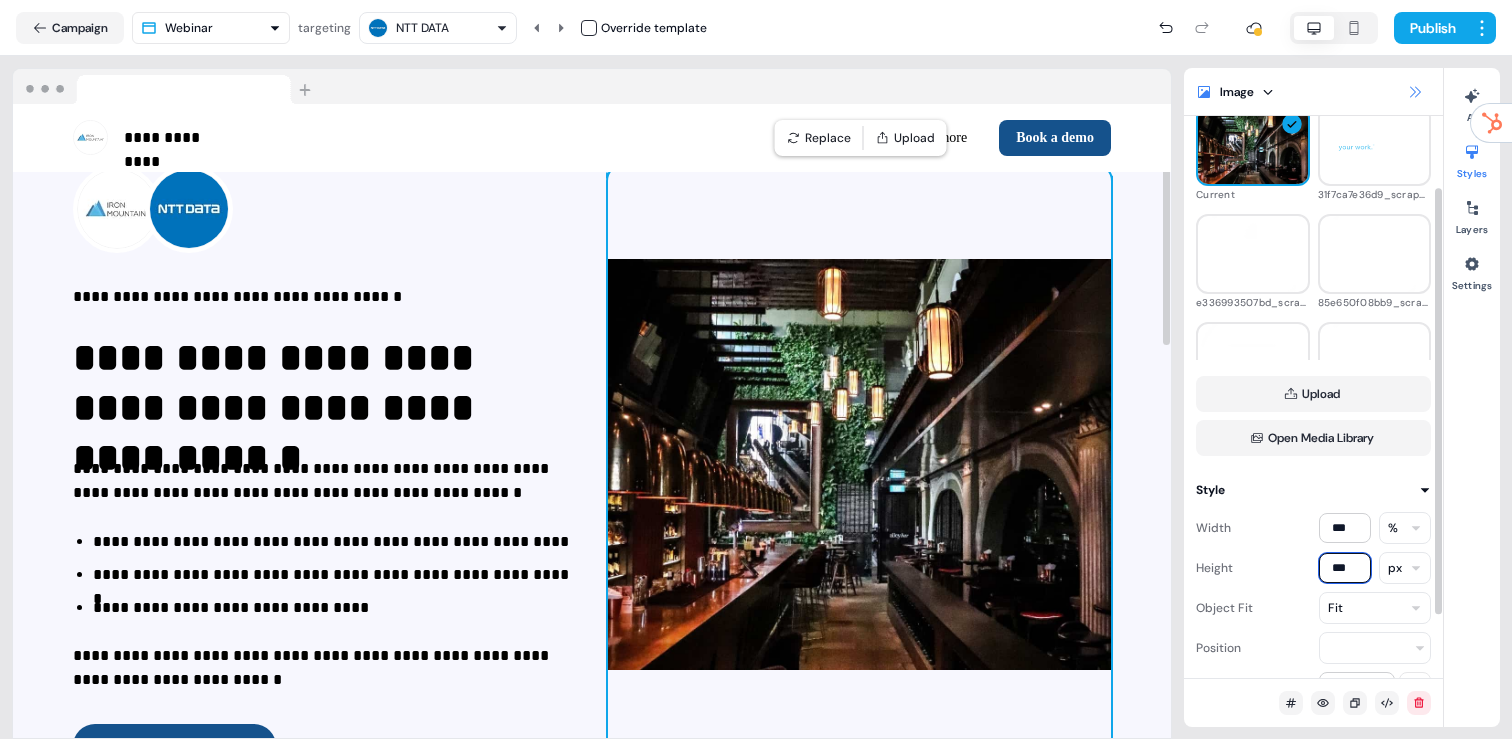 type on "***" 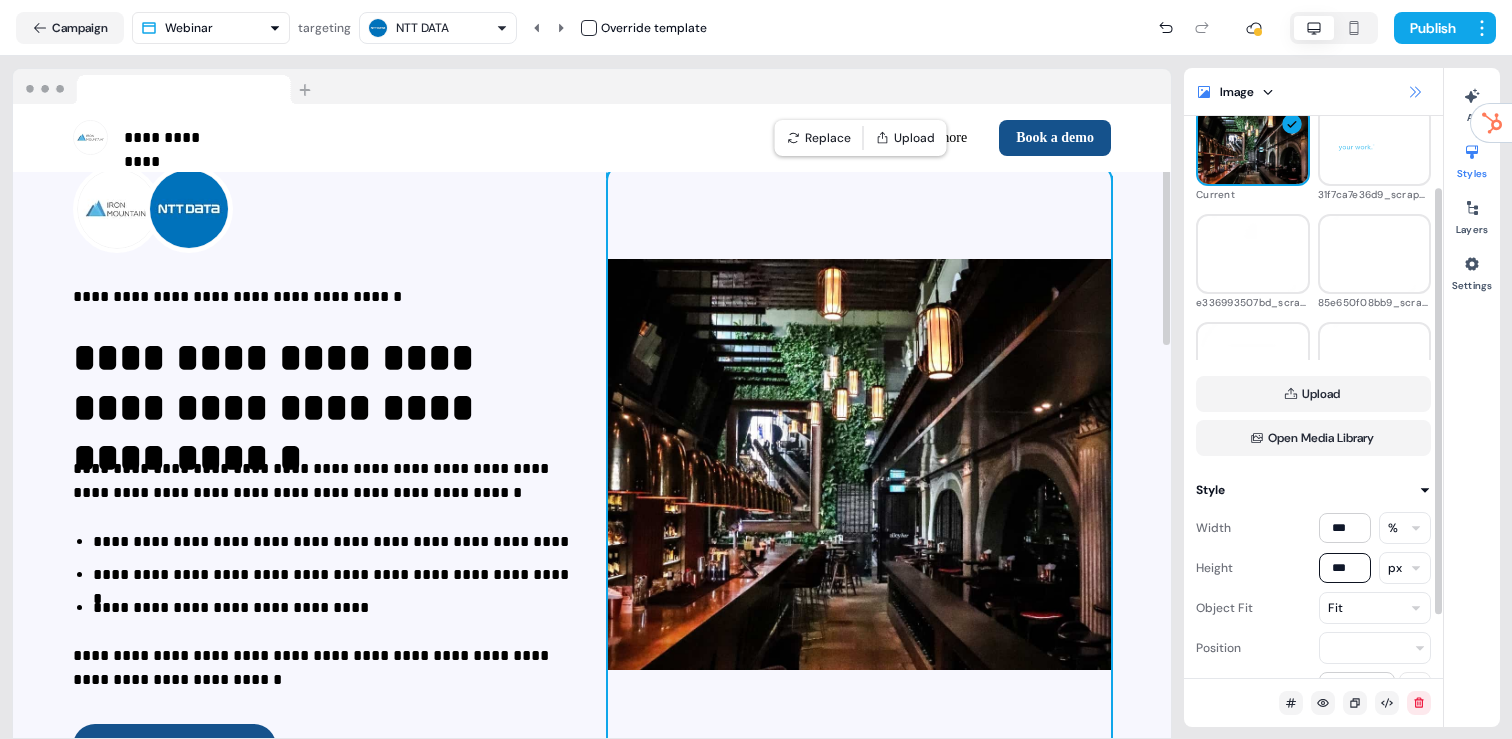 click 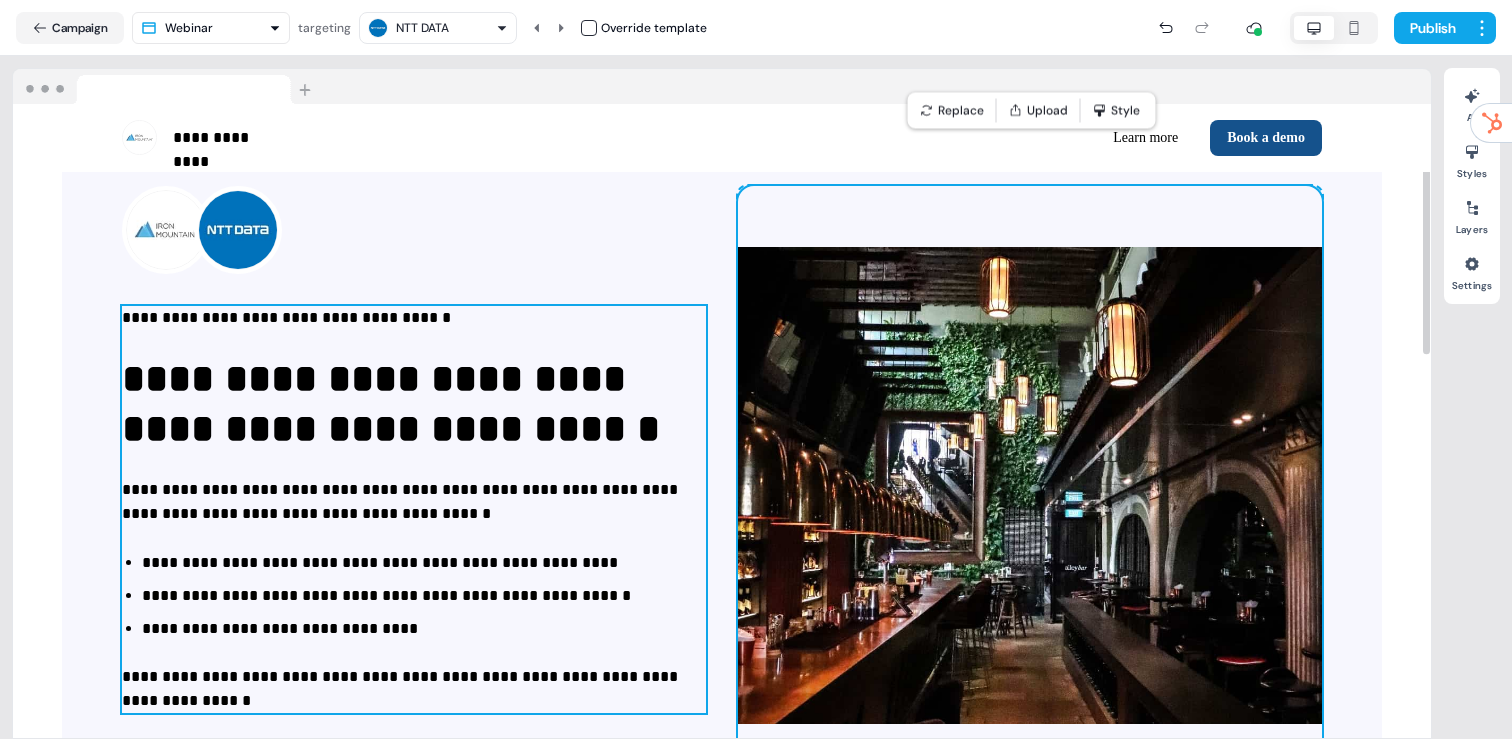 scroll, scrollTop: 15, scrollLeft: 0, axis: vertical 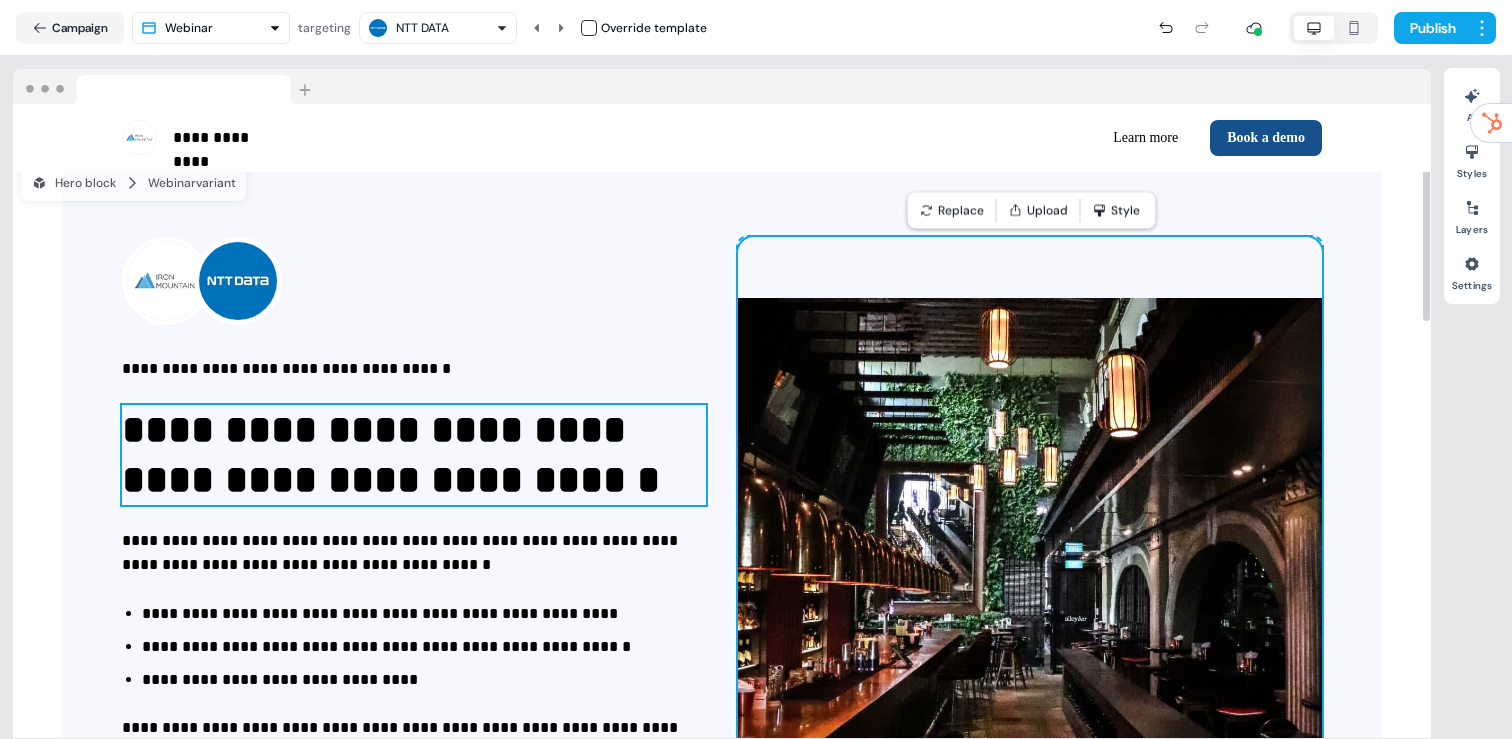 click on "**********" at bounding box center [414, 455] 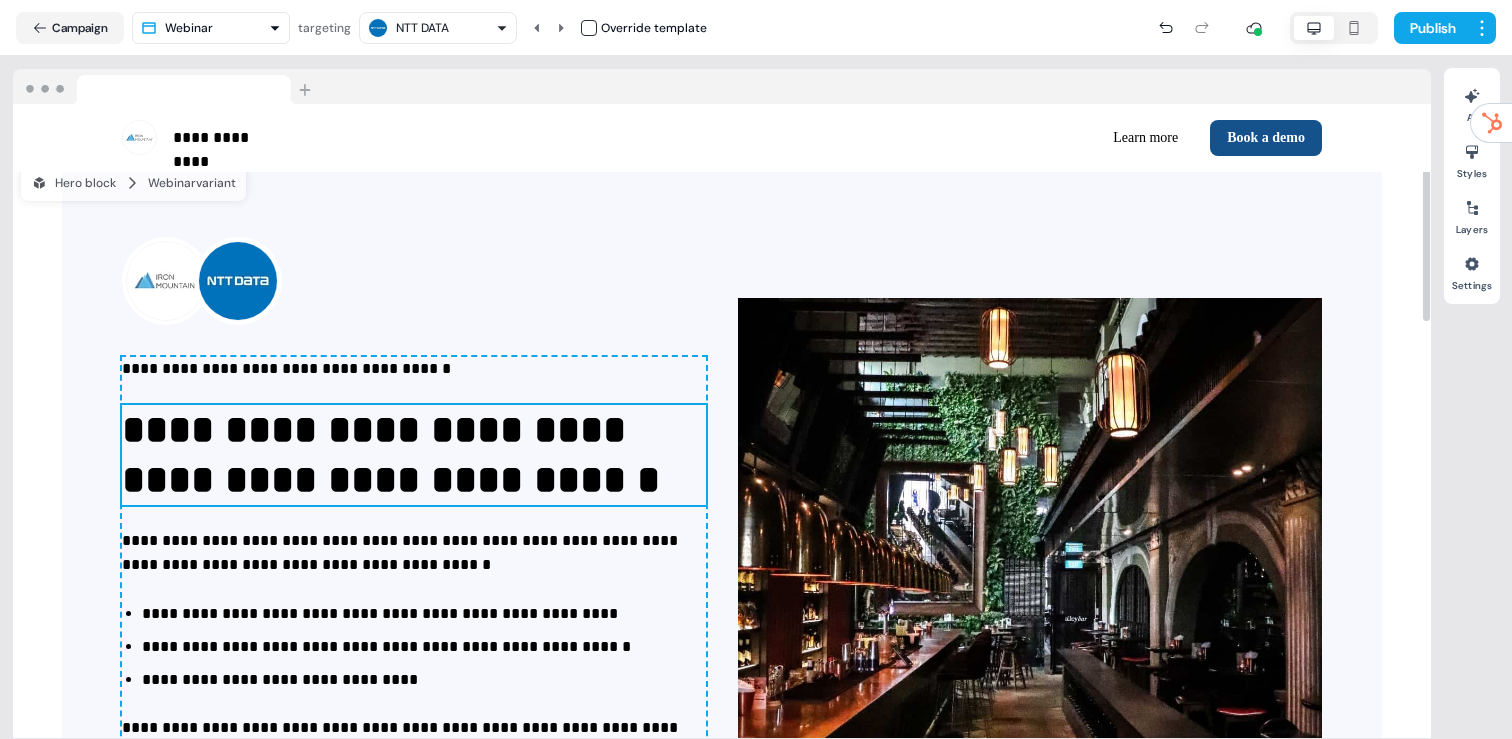click on "**********" at bounding box center (414, 455) 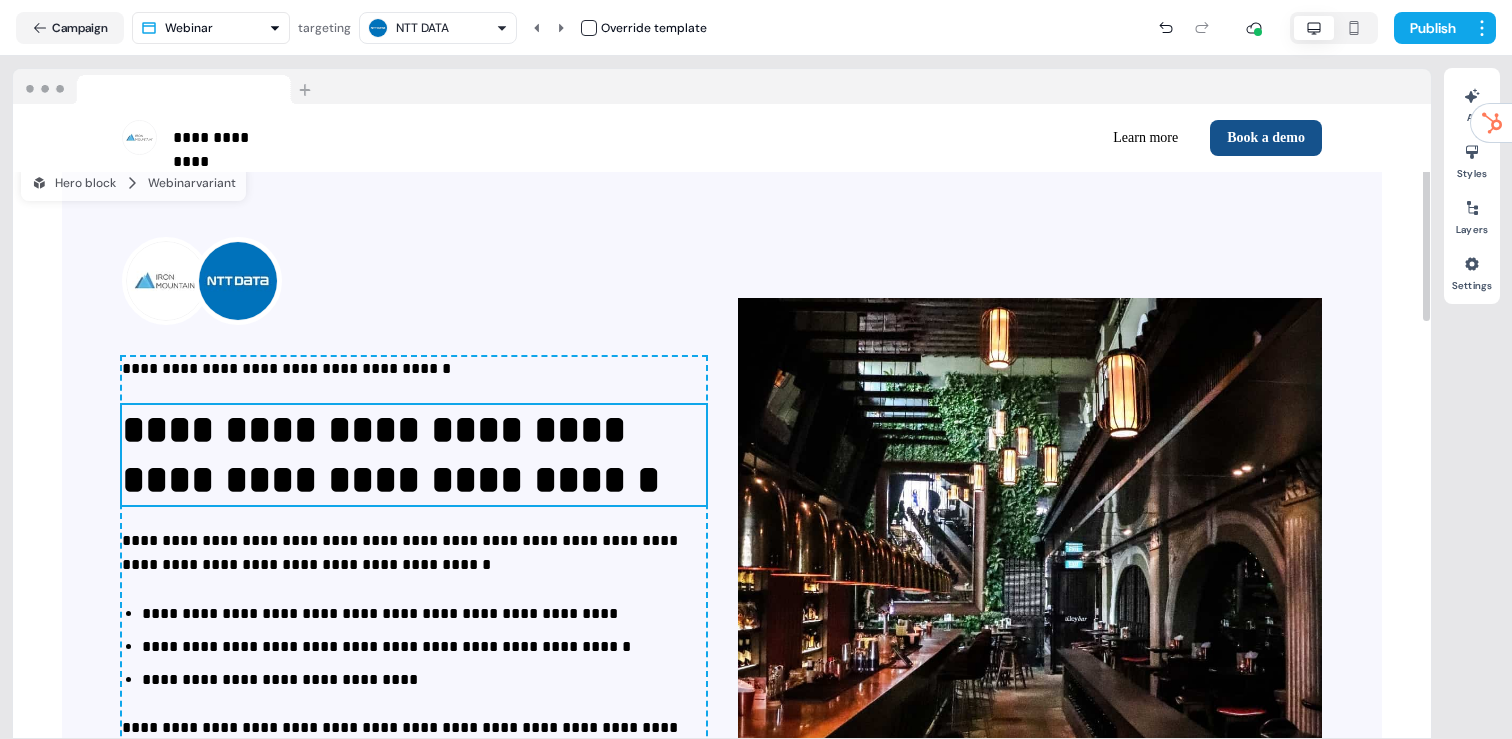 click on "**********" at bounding box center [414, 455] 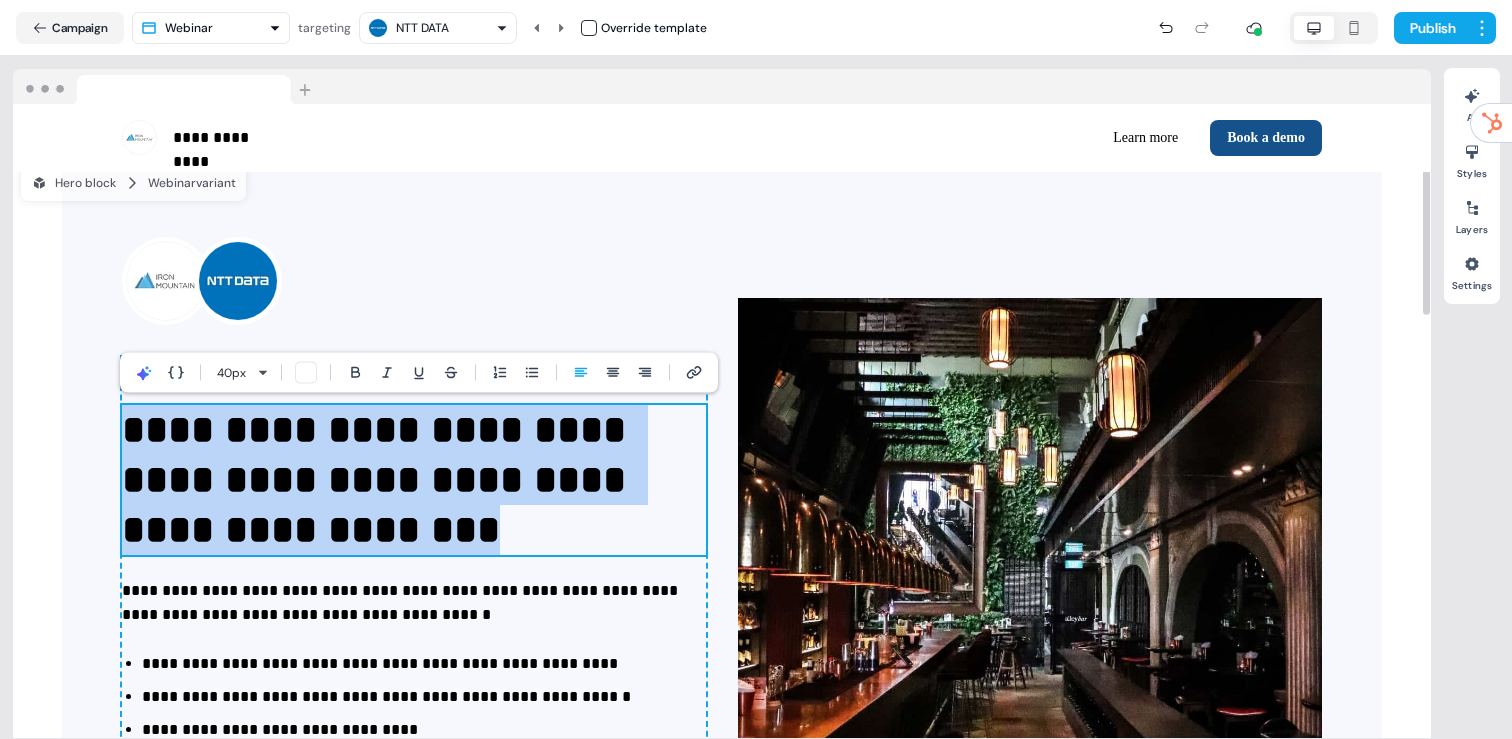 click on "**********" at bounding box center [414, 480] 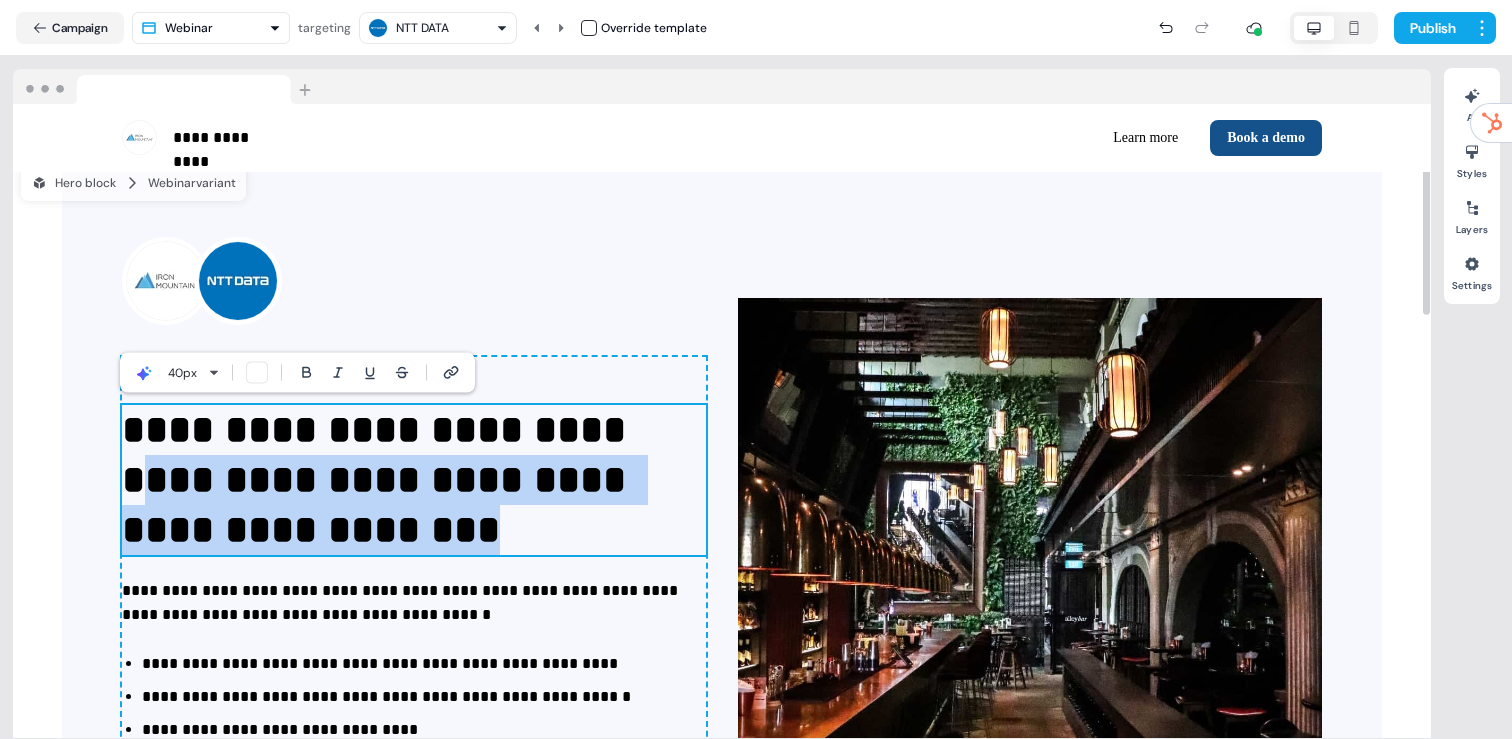 drag, startPoint x: 553, startPoint y: 518, endPoint x: 569, endPoint y: 433, distance: 86.492775 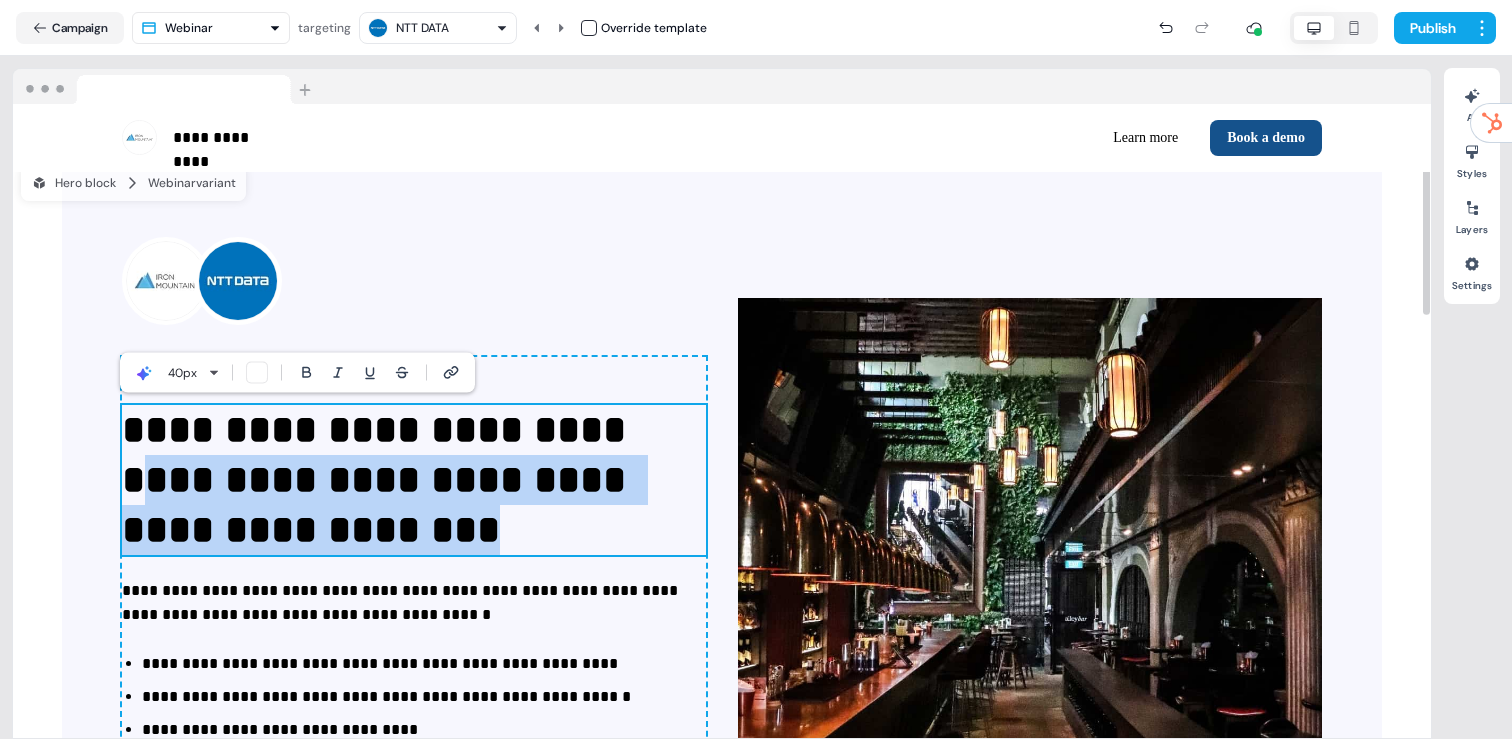 paste 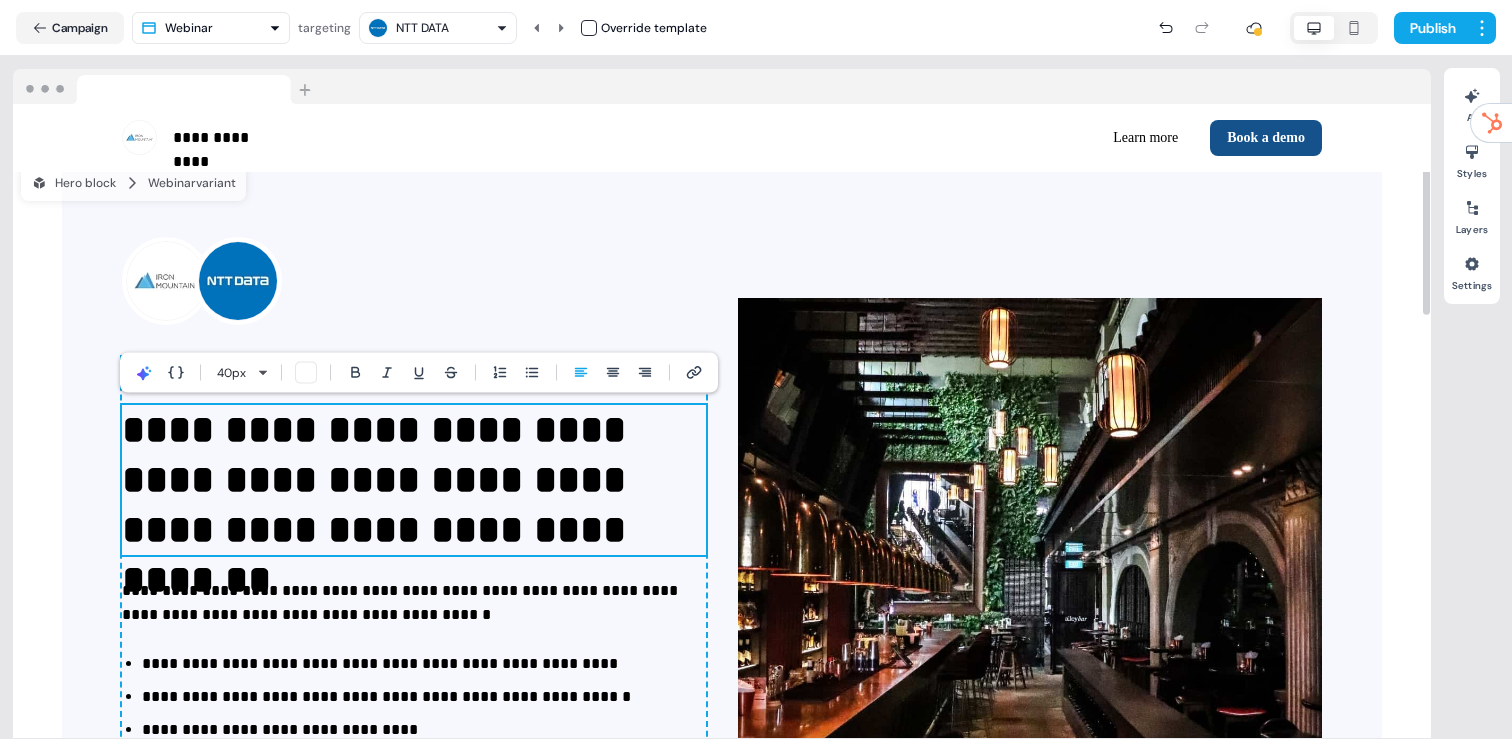 click on "**********" at bounding box center (414, 480) 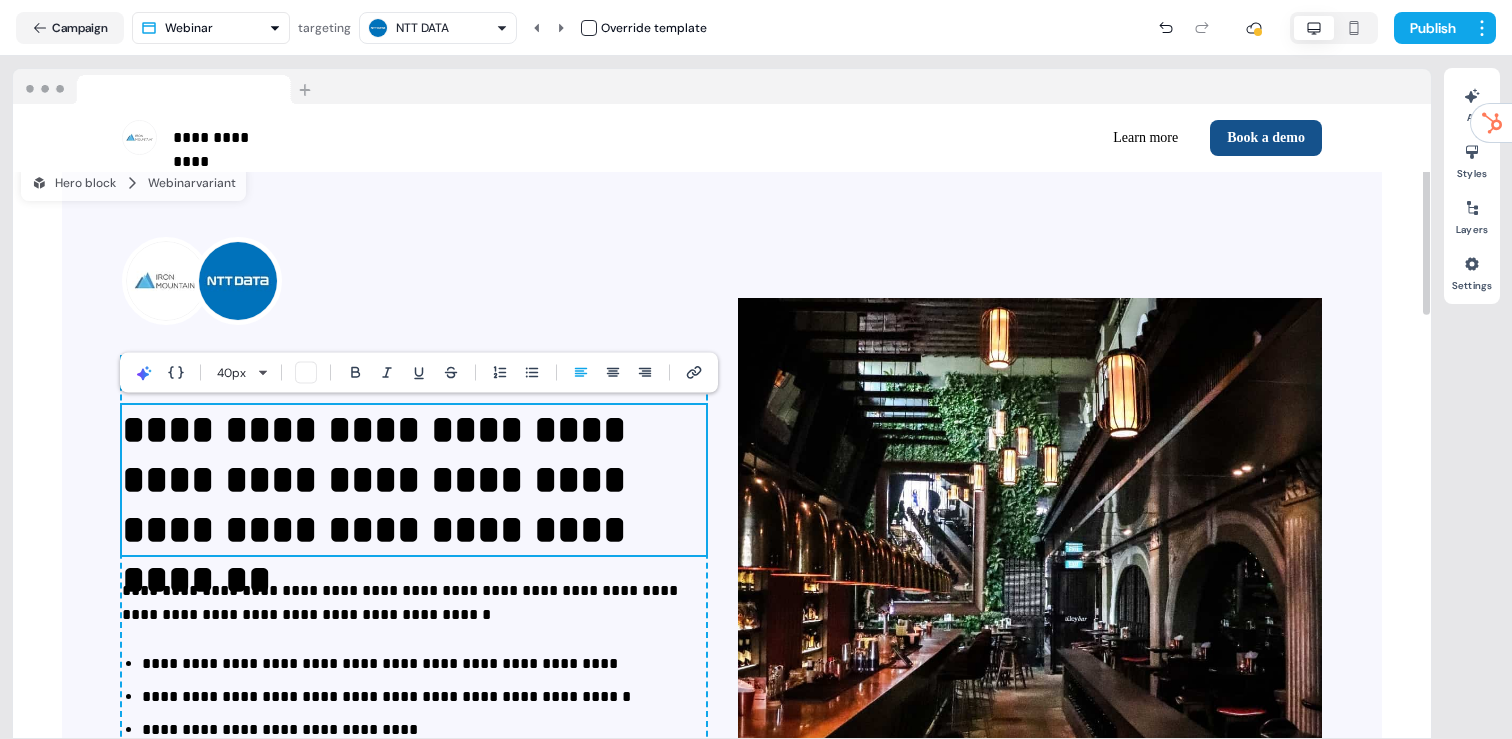 click on "**********" at bounding box center [414, 480] 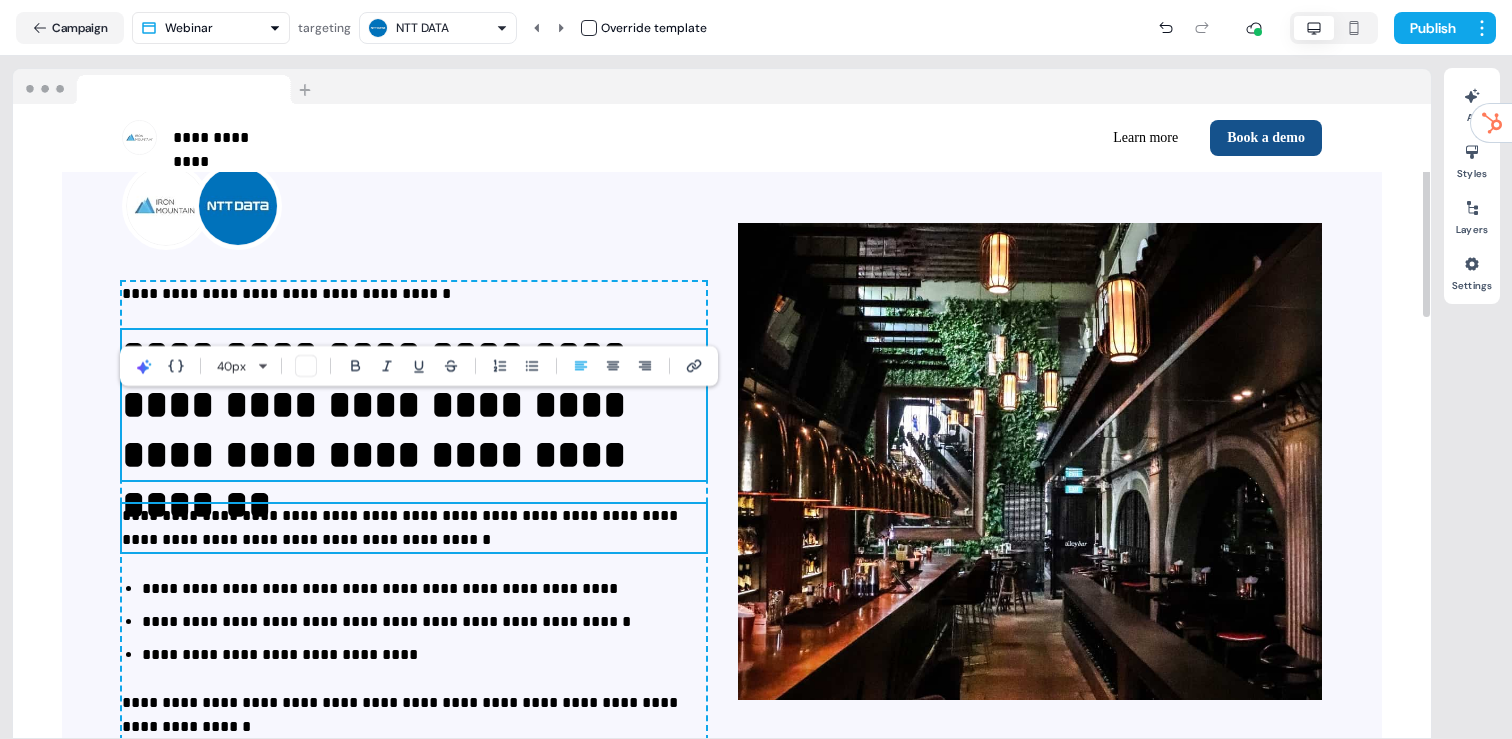 scroll, scrollTop: 137, scrollLeft: 0, axis: vertical 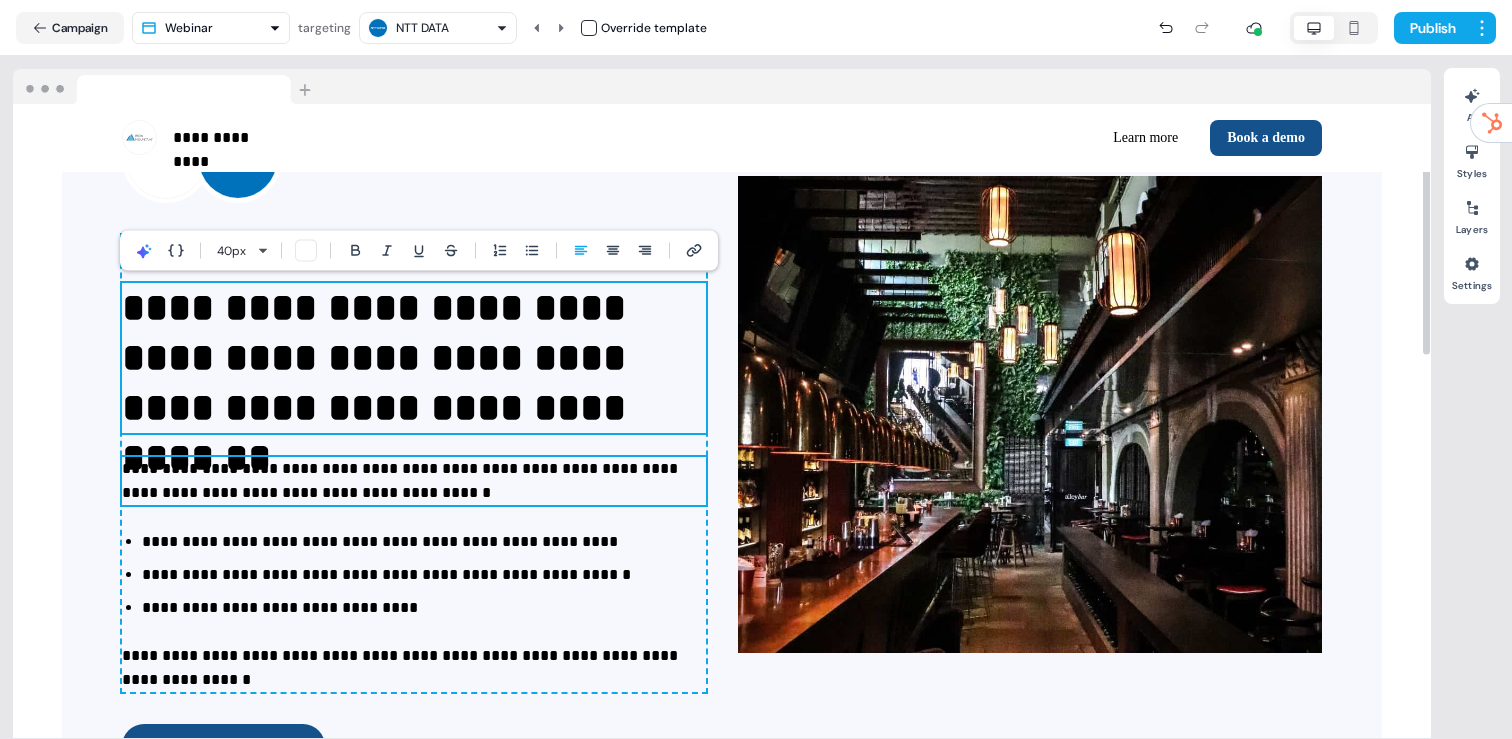click on "**********" at bounding box center (414, 481) 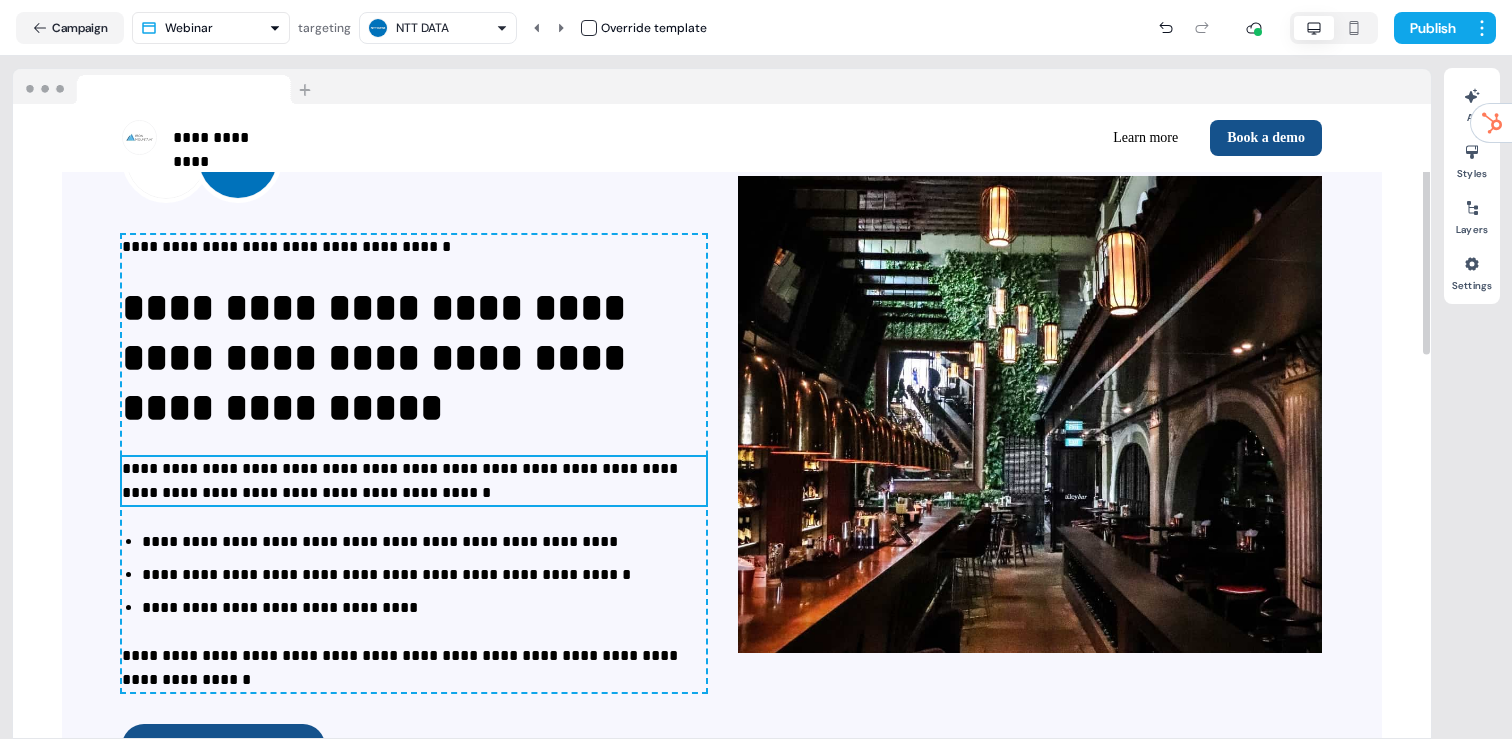 click on "**********" at bounding box center [414, 481] 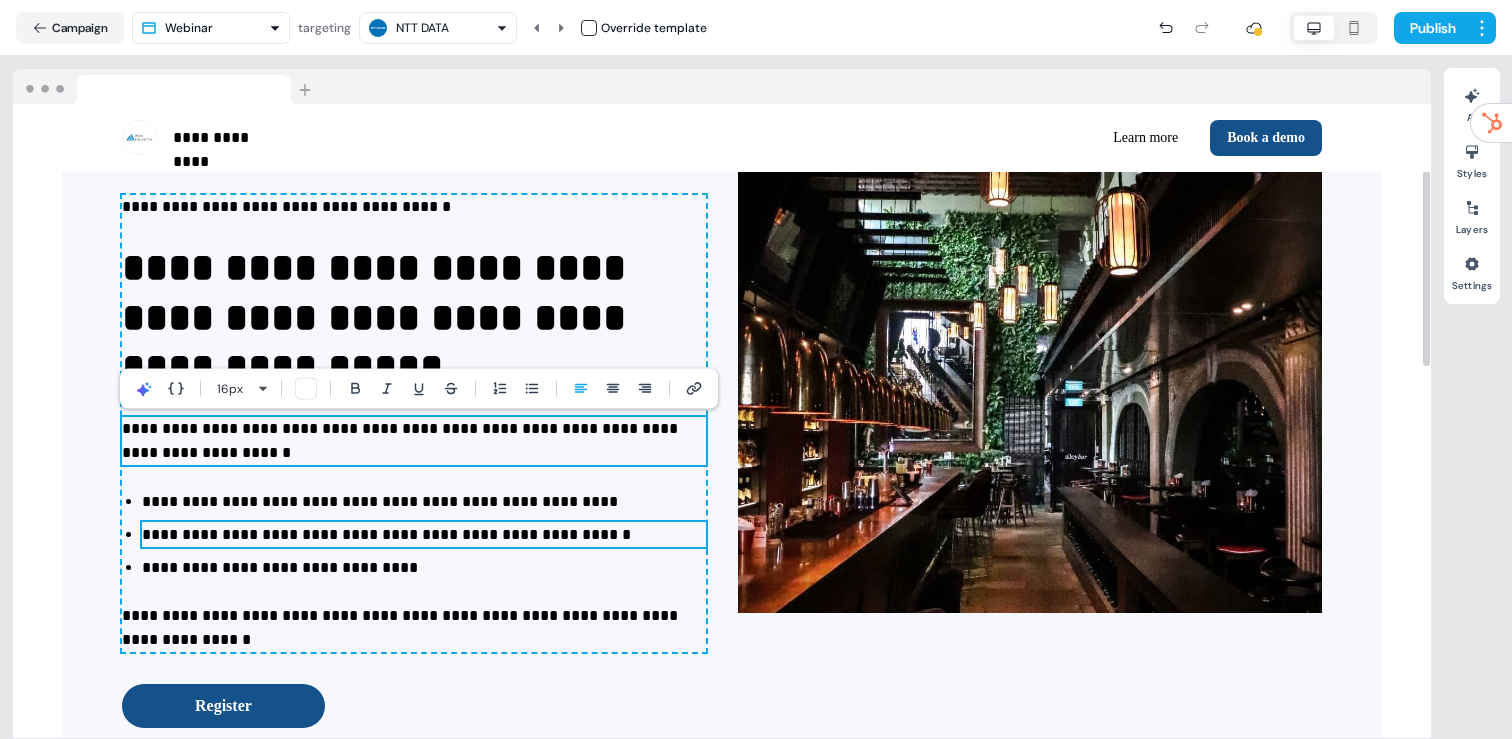 scroll, scrollTop: 182, scrollLeft: 0, axis: vertical 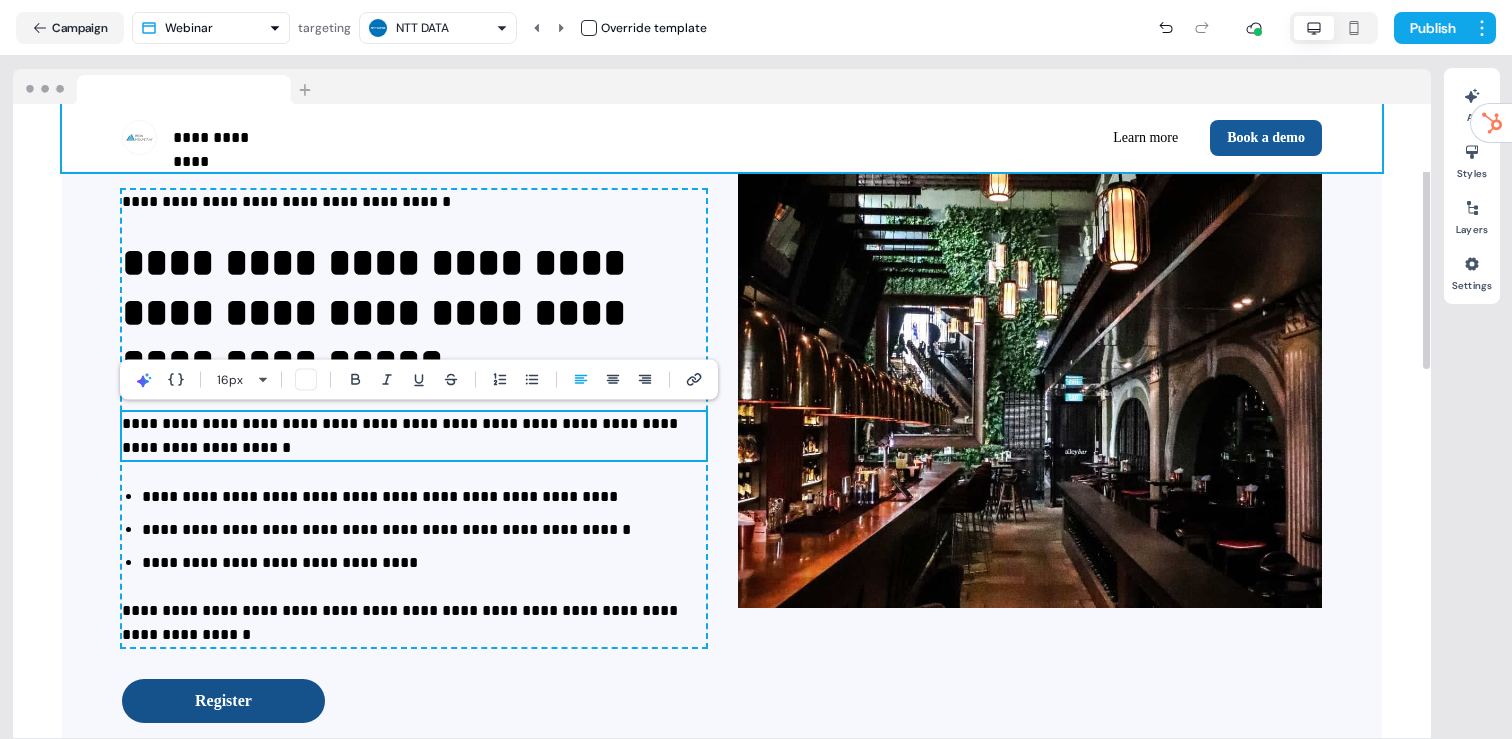 click on "Book a demo" at bounding box center (1266, 138) 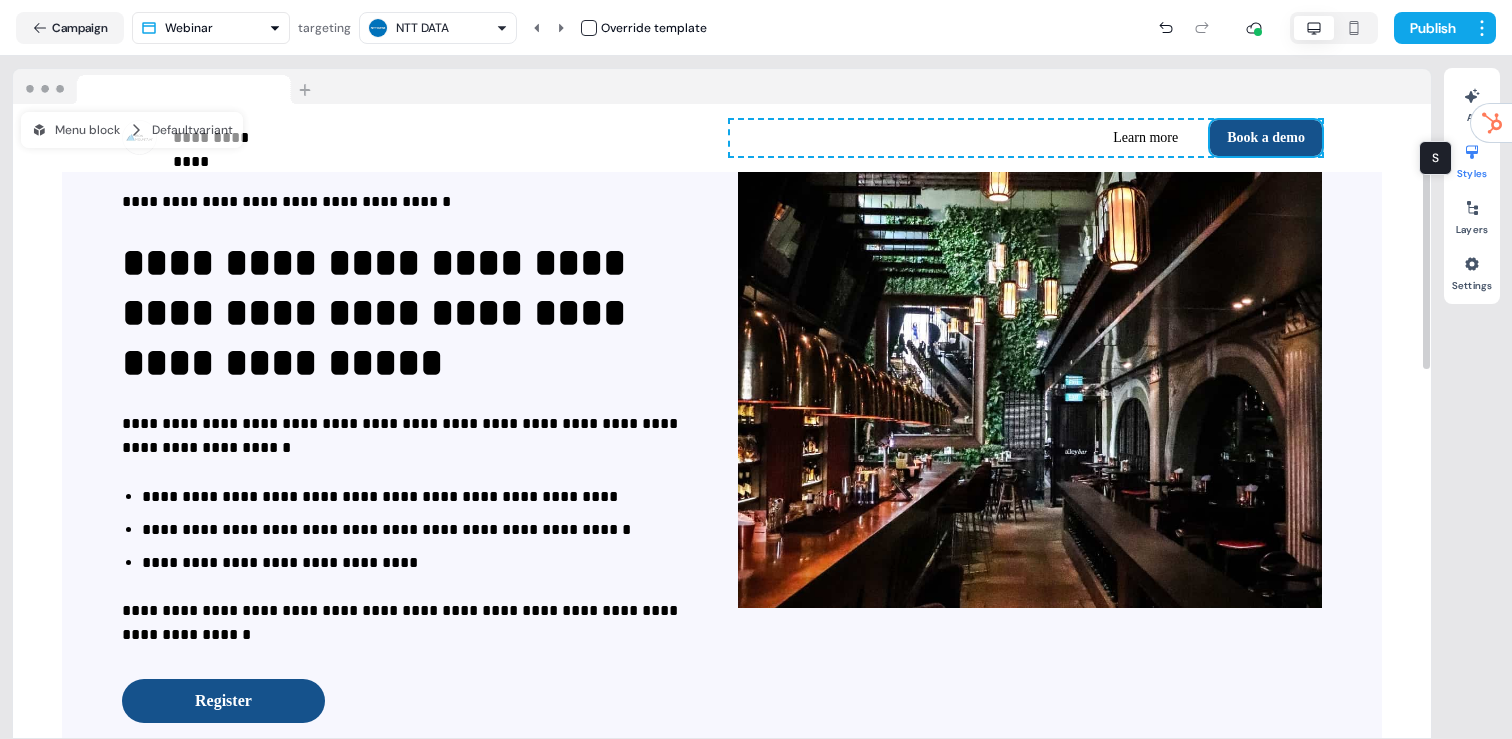 click at bounding box center [1472, 152] 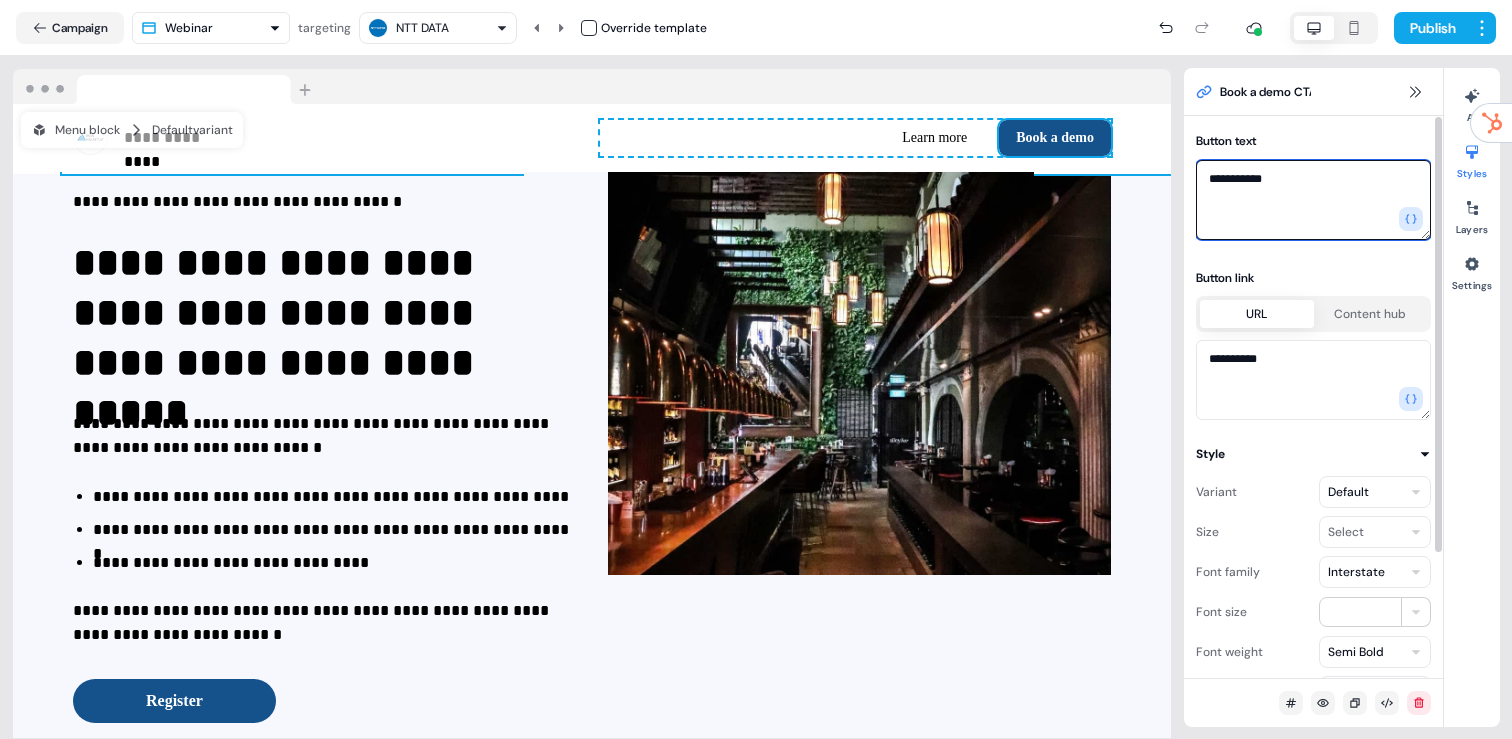 drag, startPoint x: 1293, startPoint y: 181, endPoint x: 1209, endPoint y: 180, distance: 84.00595 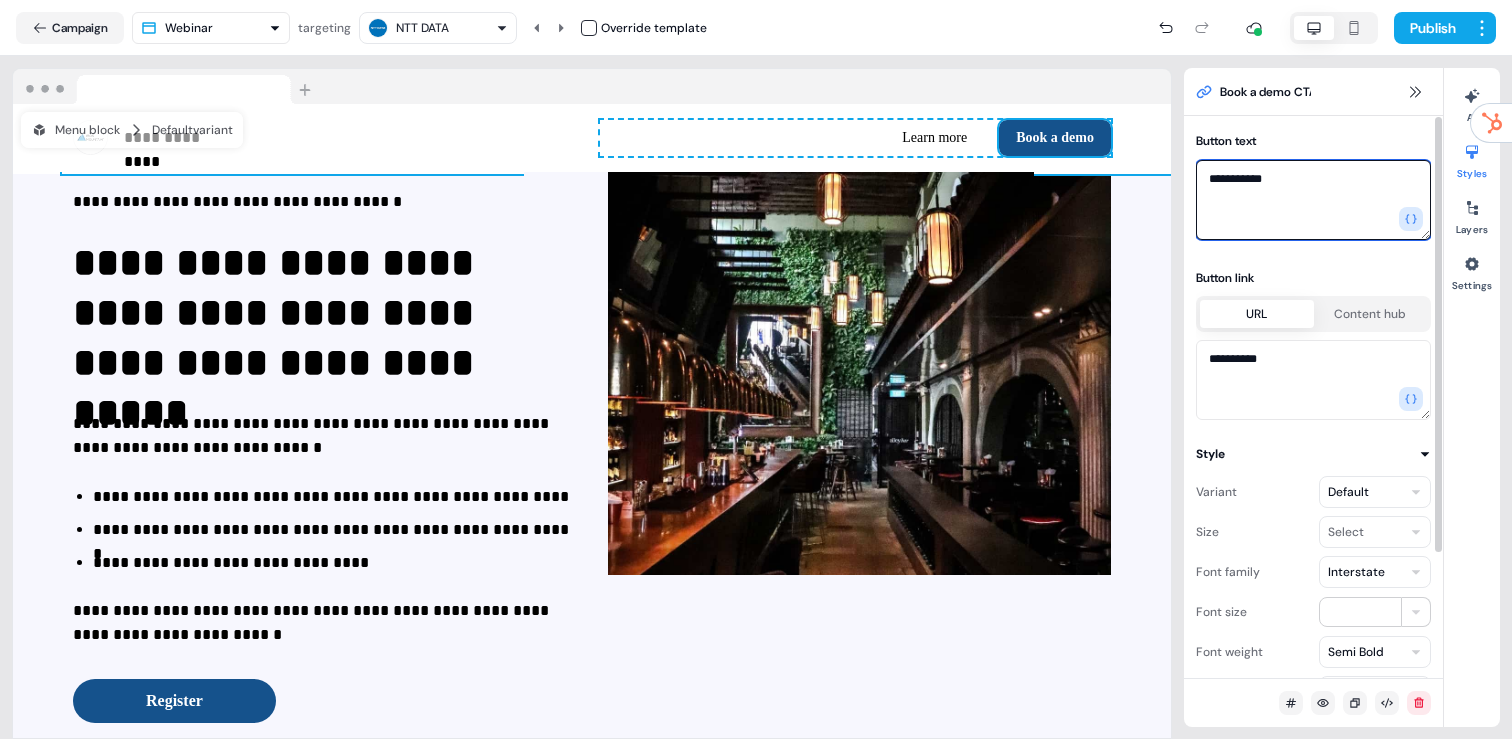 click on "**********" at bounding box center (1313, 200) 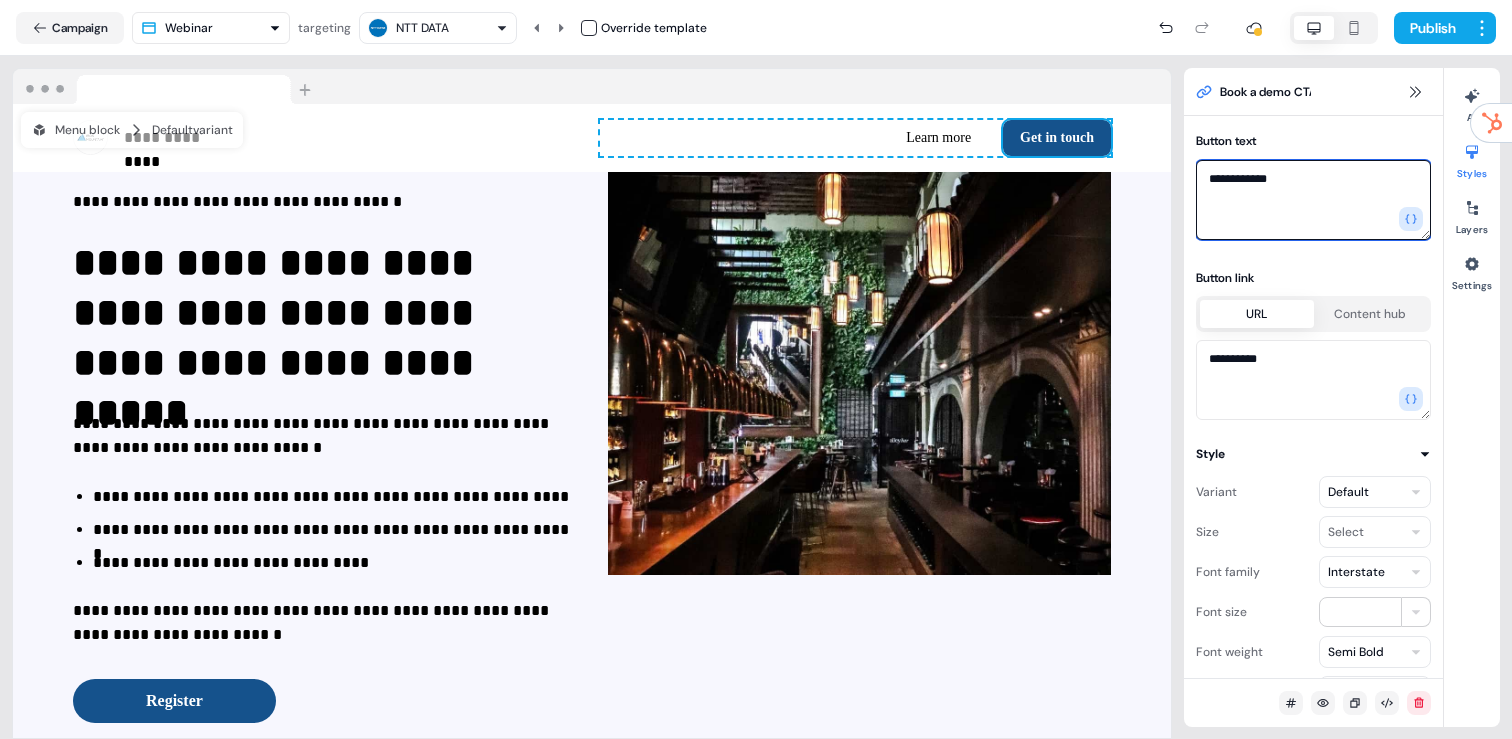 type on "**********" 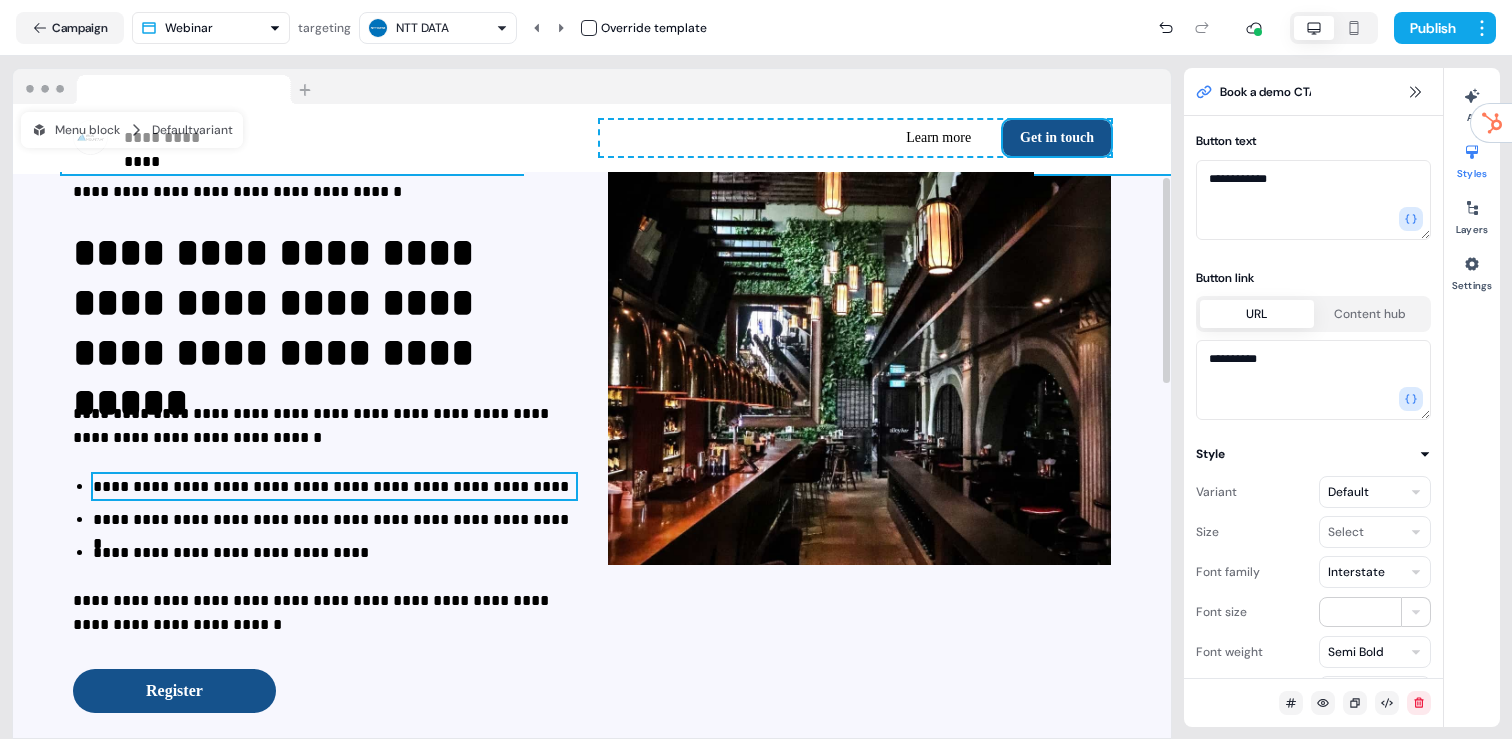scroll, scrollTop: 333, scrollLeft: 0, axis: vertical 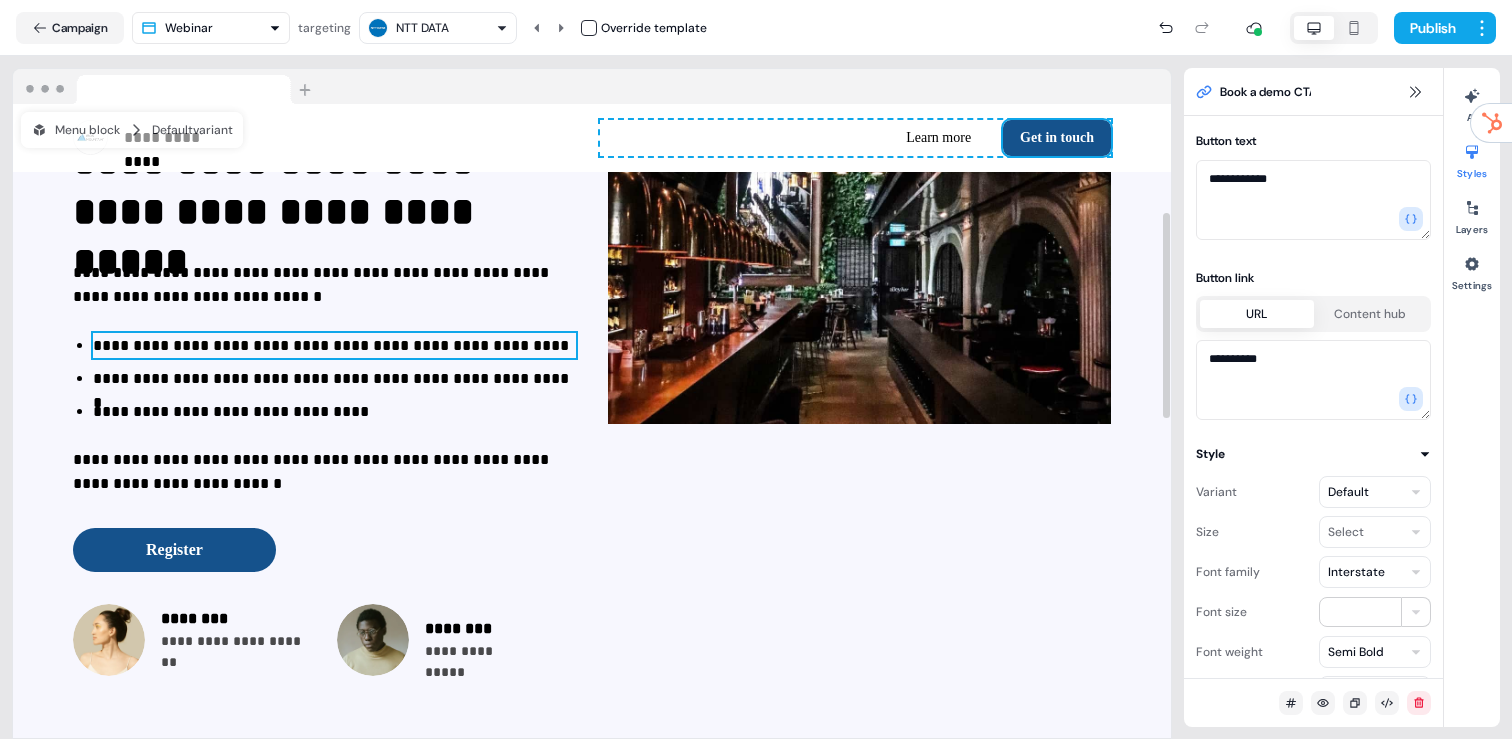click on "**********" at bounding box center [334, 346] 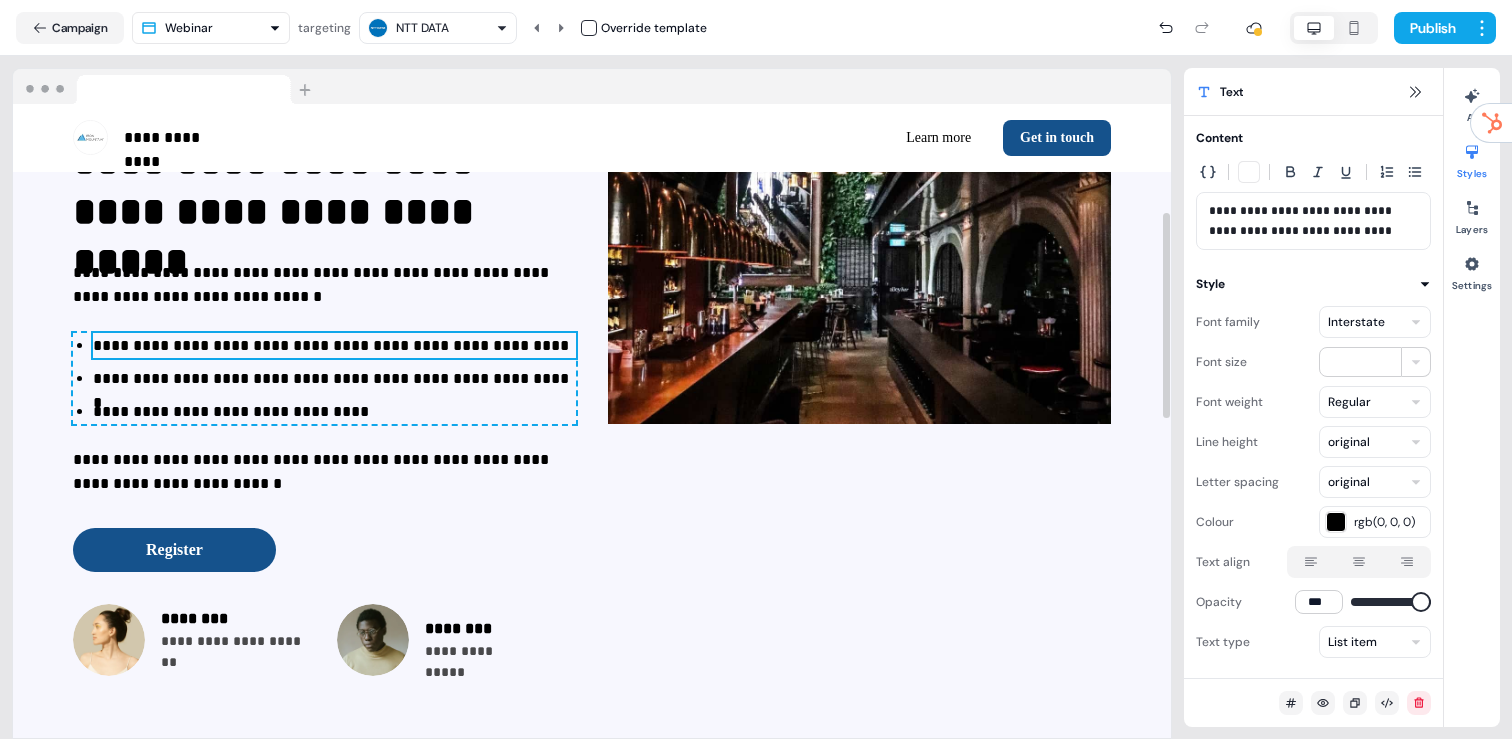 click on "**********" at bounding box center (334, 346) 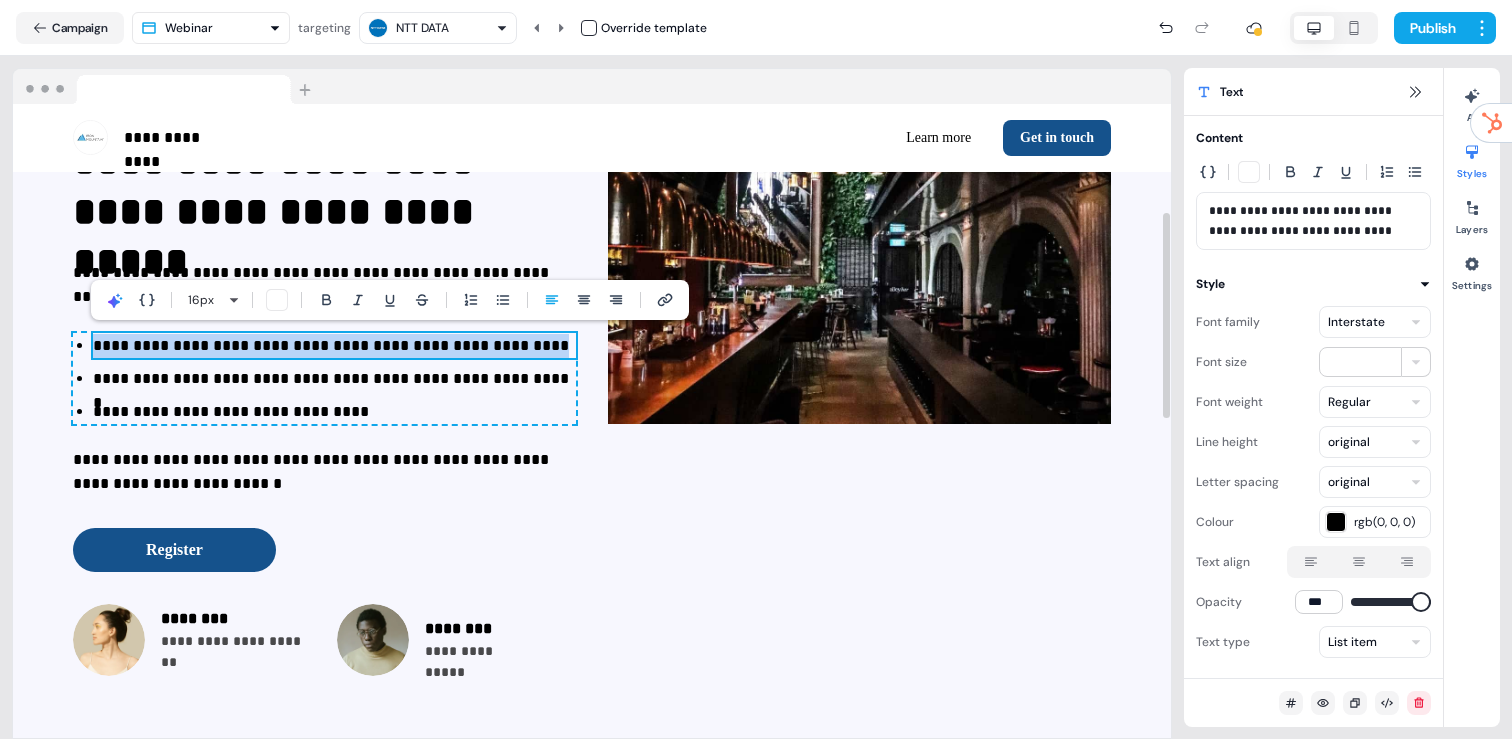 paste 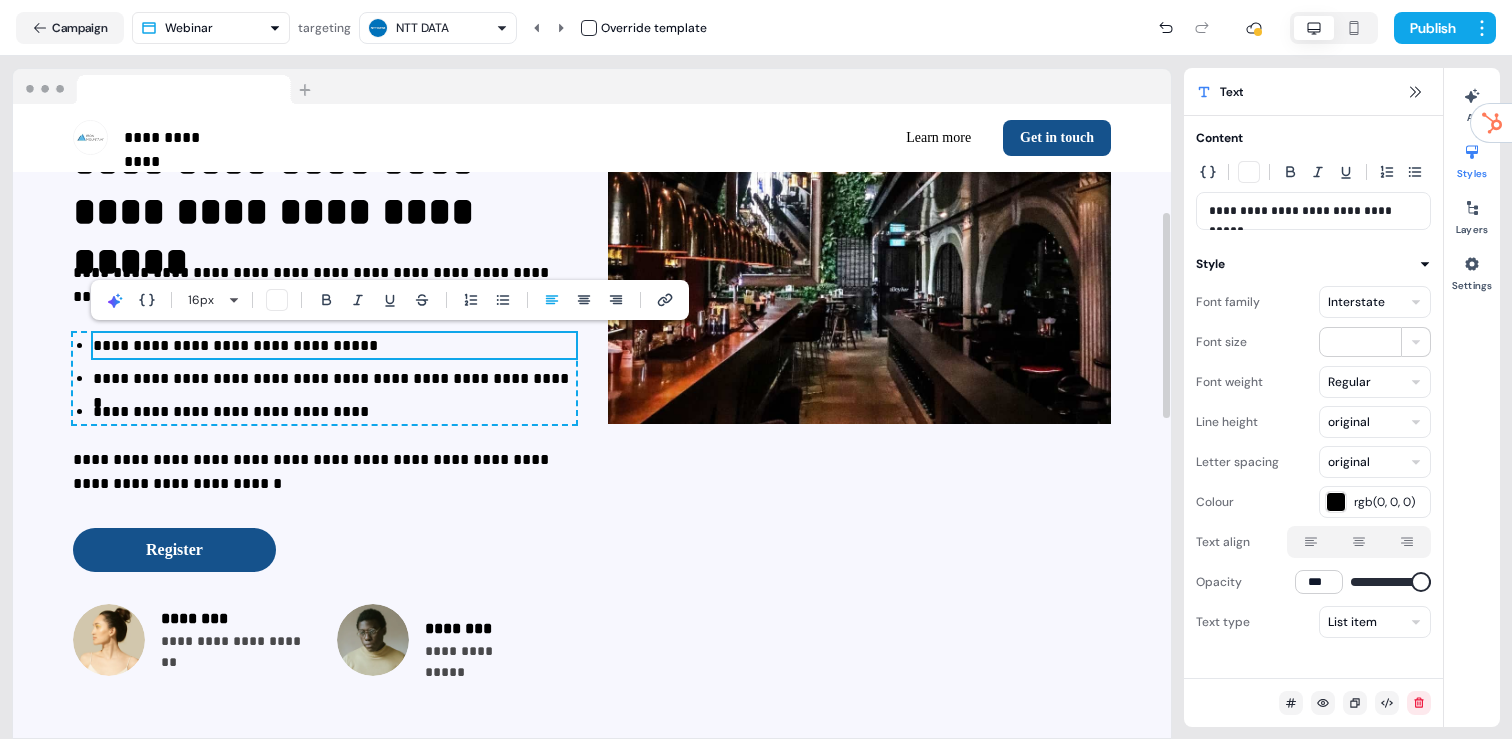 click on "**********" at bounding box center (334, 346) 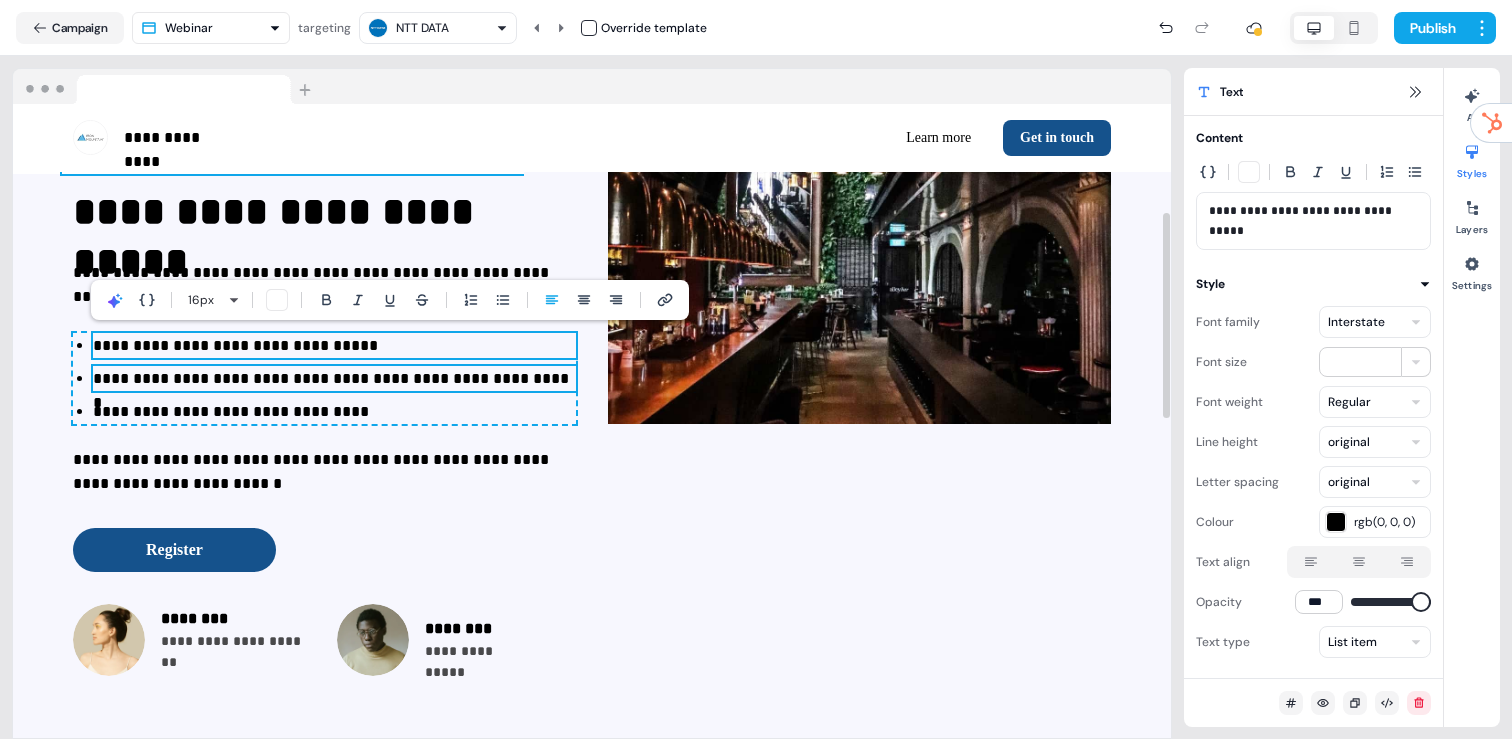 click on "**********" at bounding box center (334, 379) 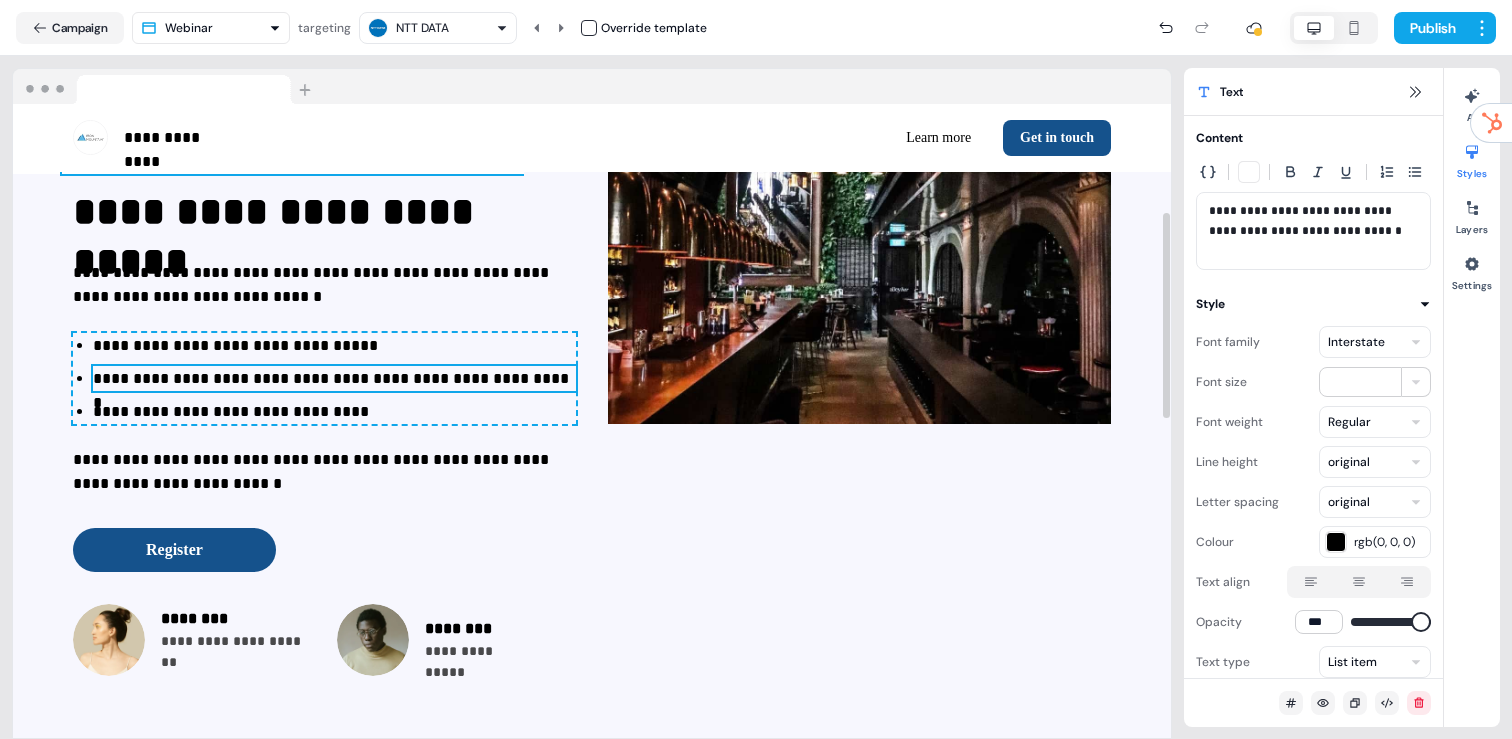 click on "**********" at bounding box center [334, 379] 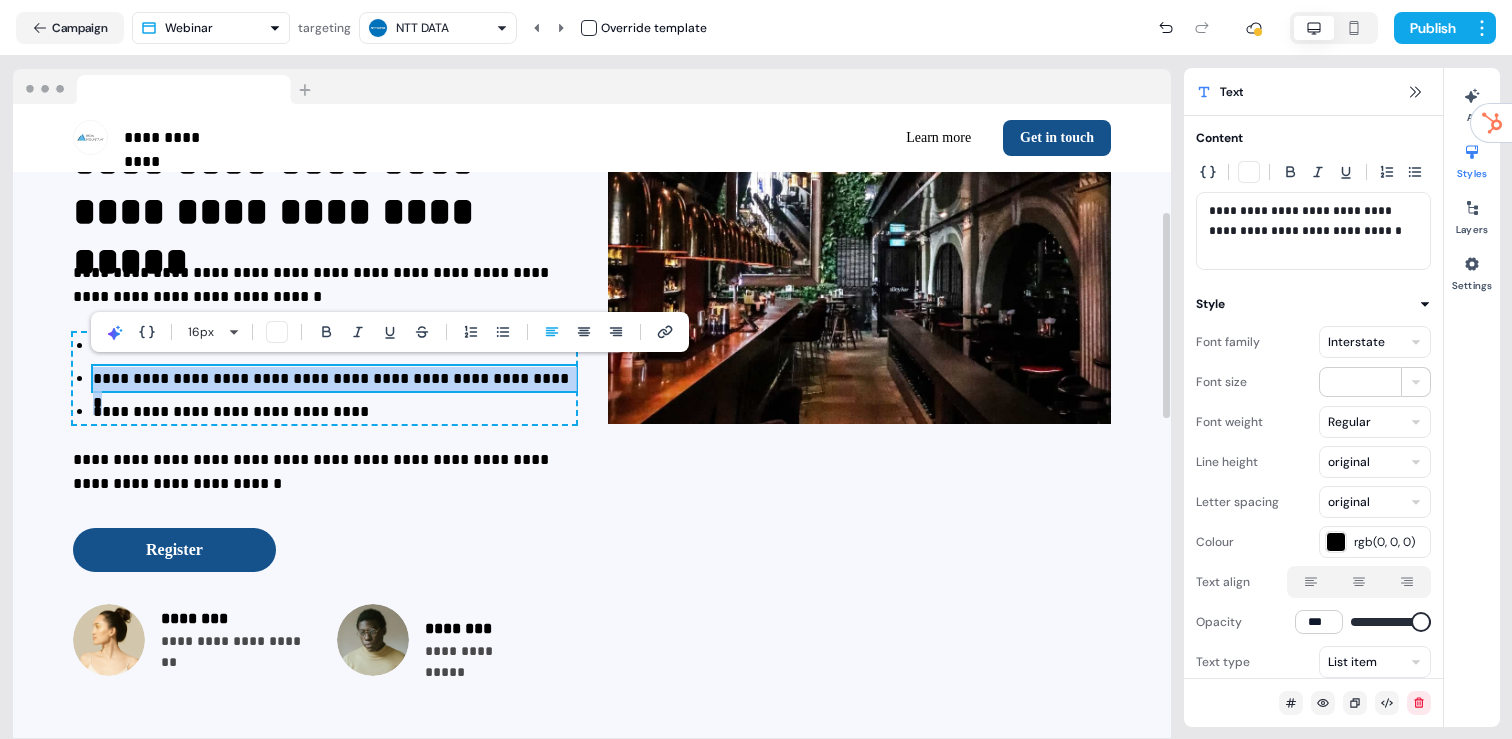 paste 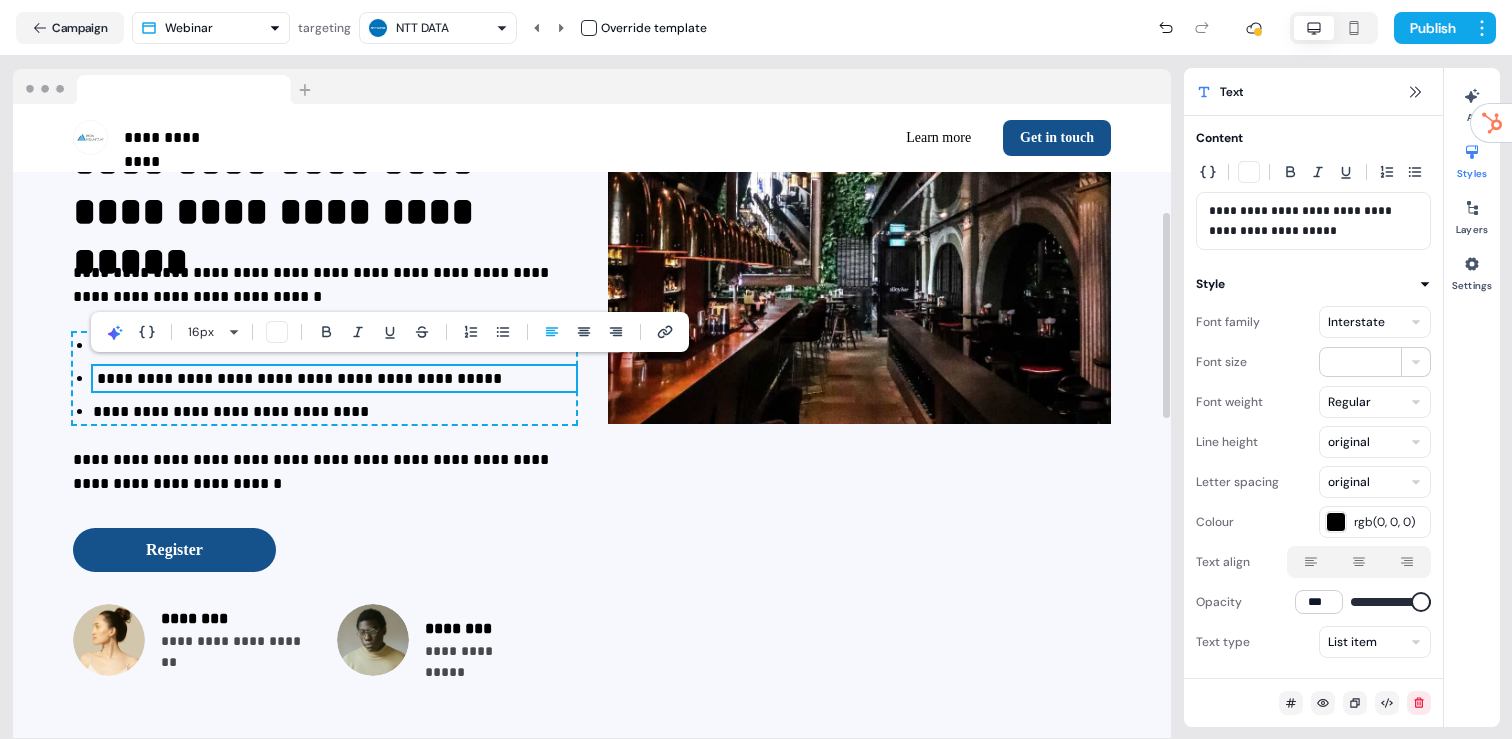 click on "**********" at bounding box center [334, 379] 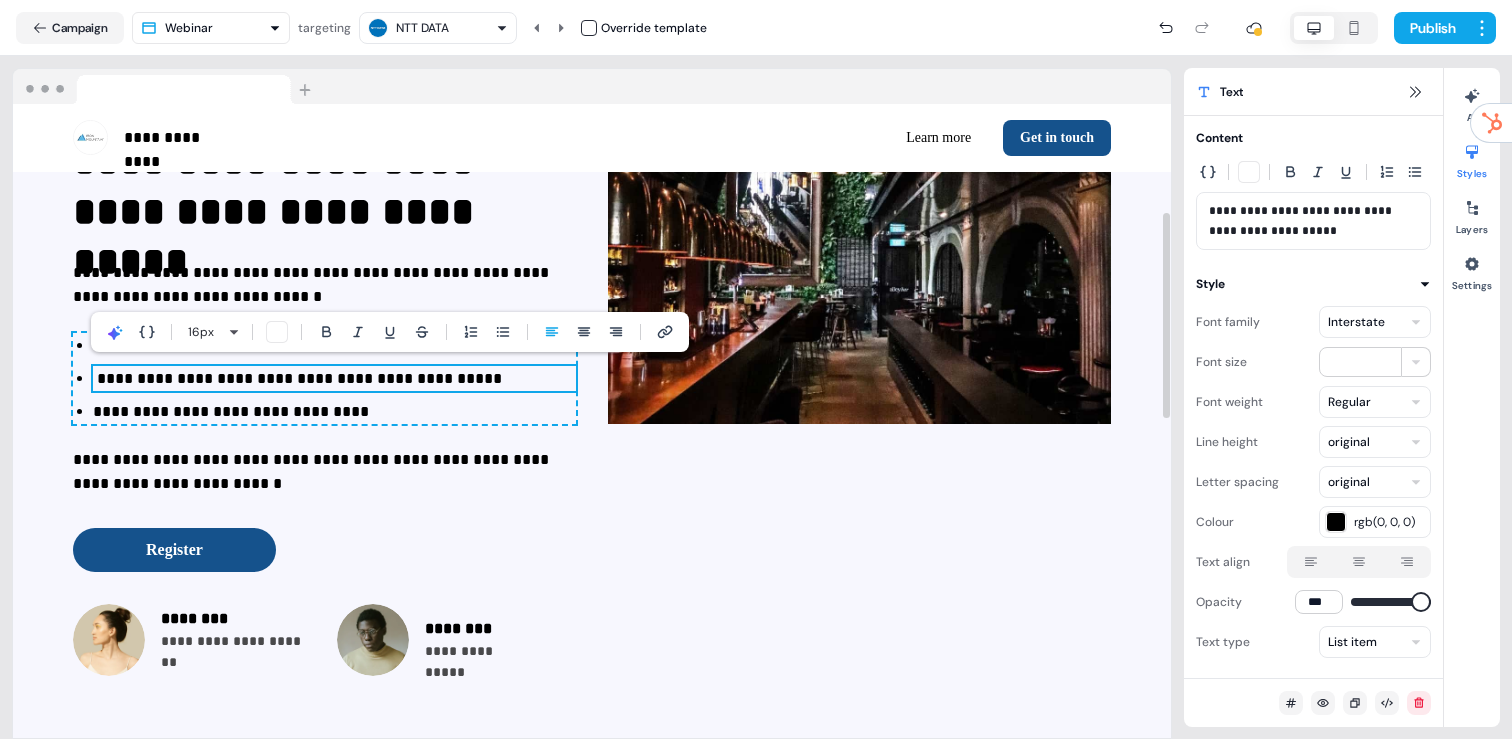 type 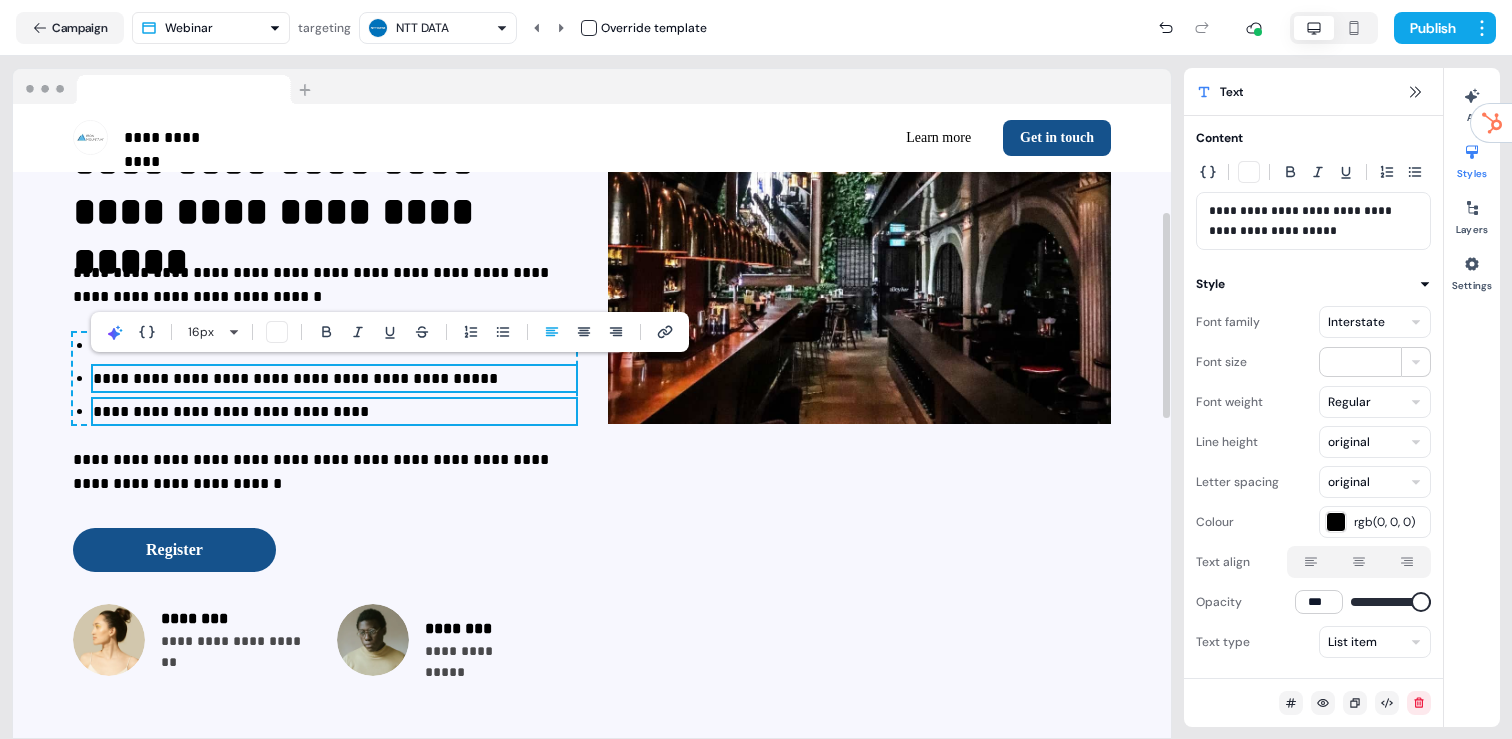 click on "**********" at bounding box center [334, 412] 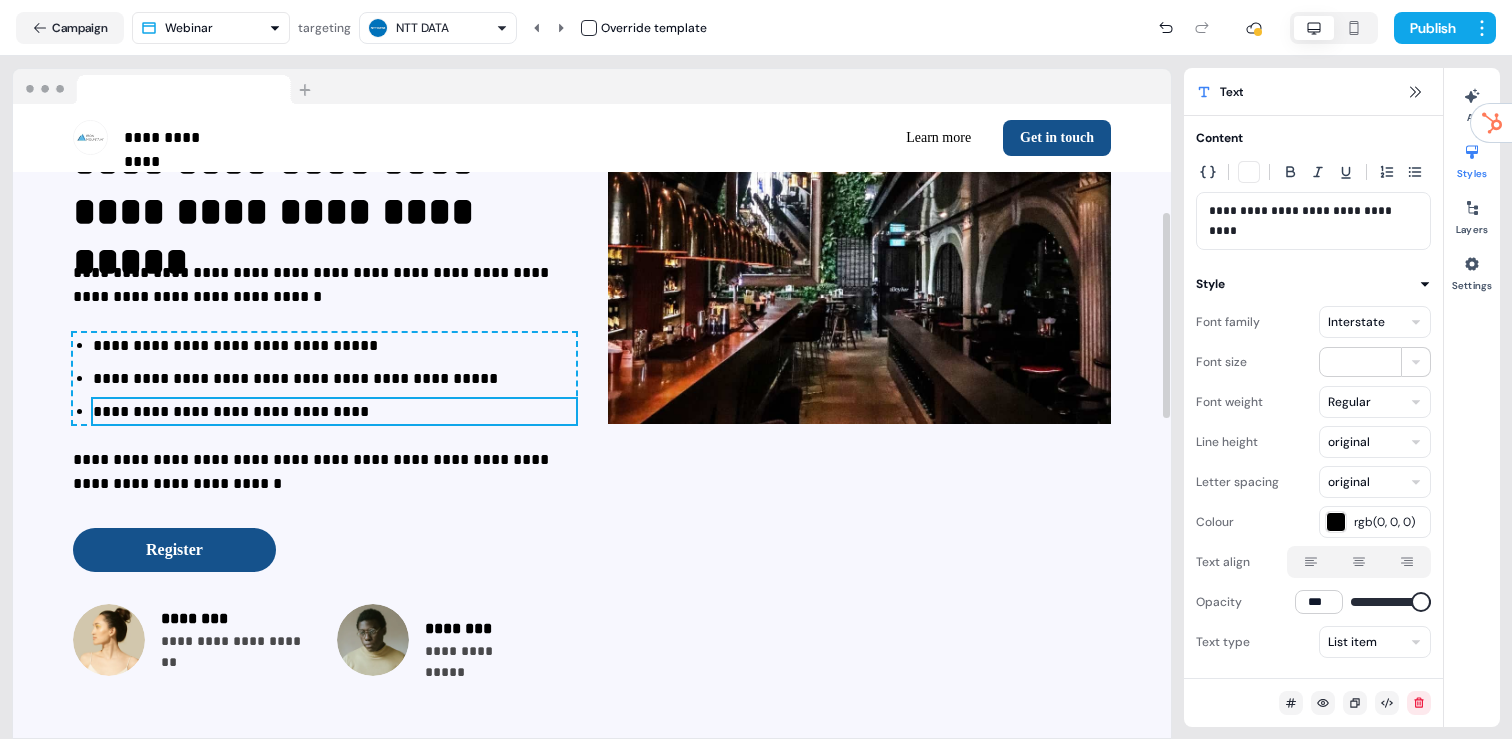 click on "**********" at bounding box center (334, 412) 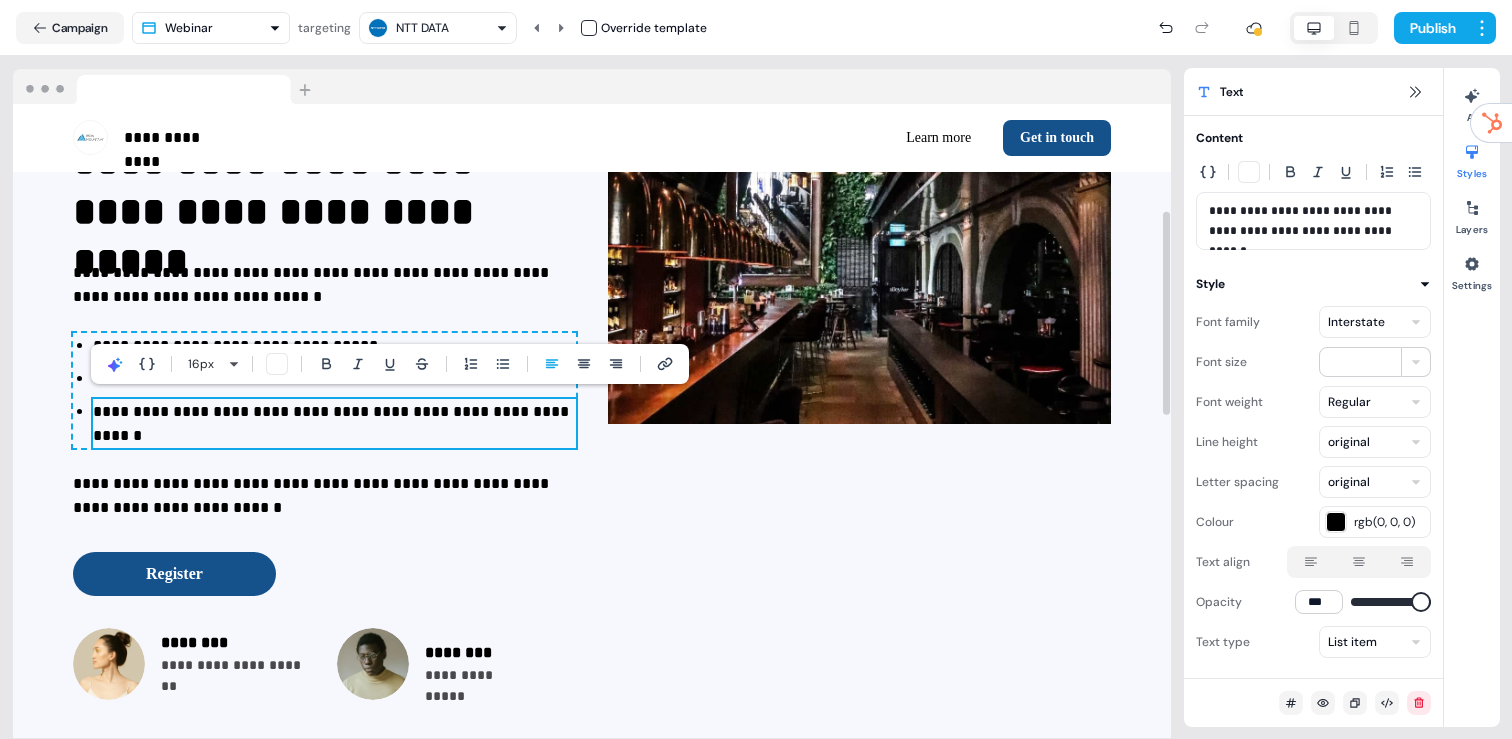click on "**********" at bounding box center (324, 390) 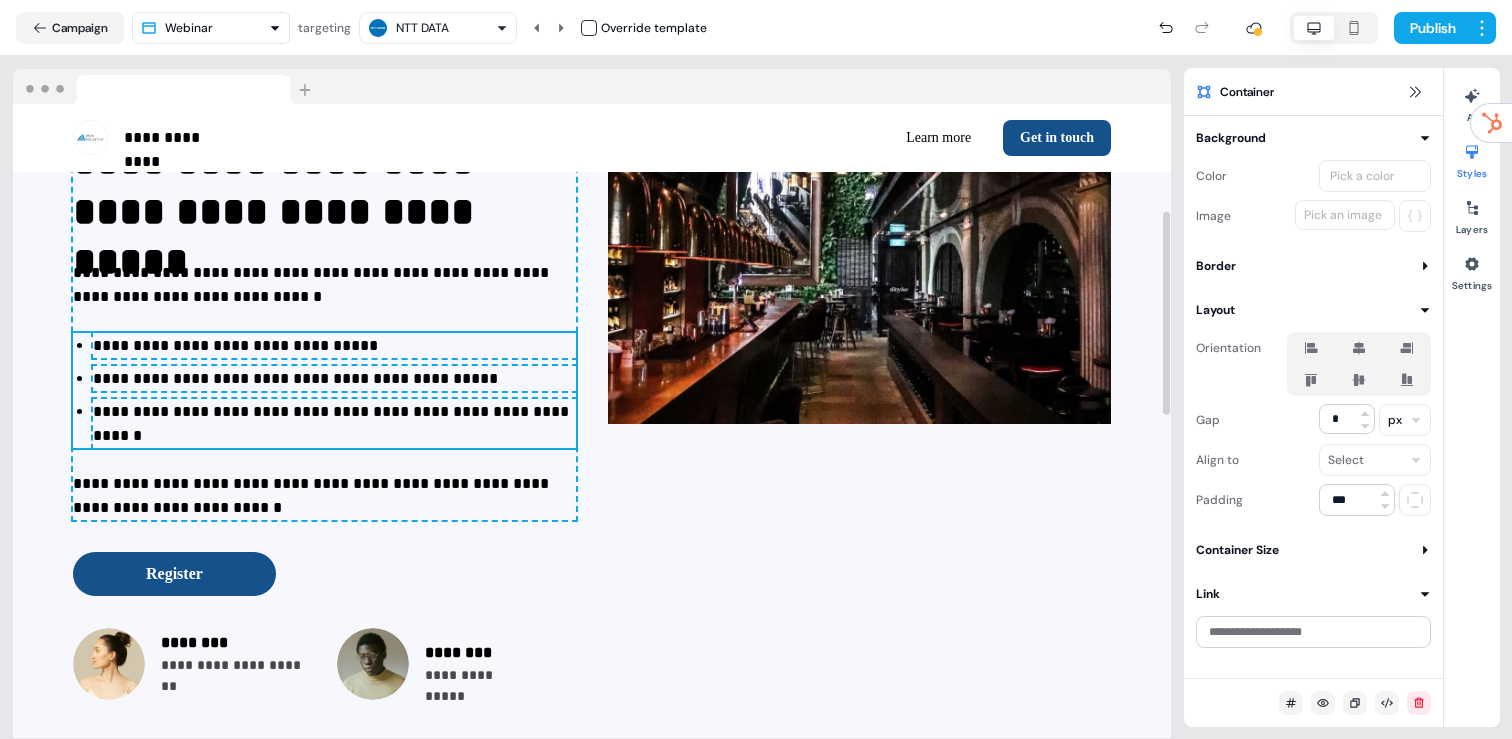 click on "**********" at bounding box center [334, 424] 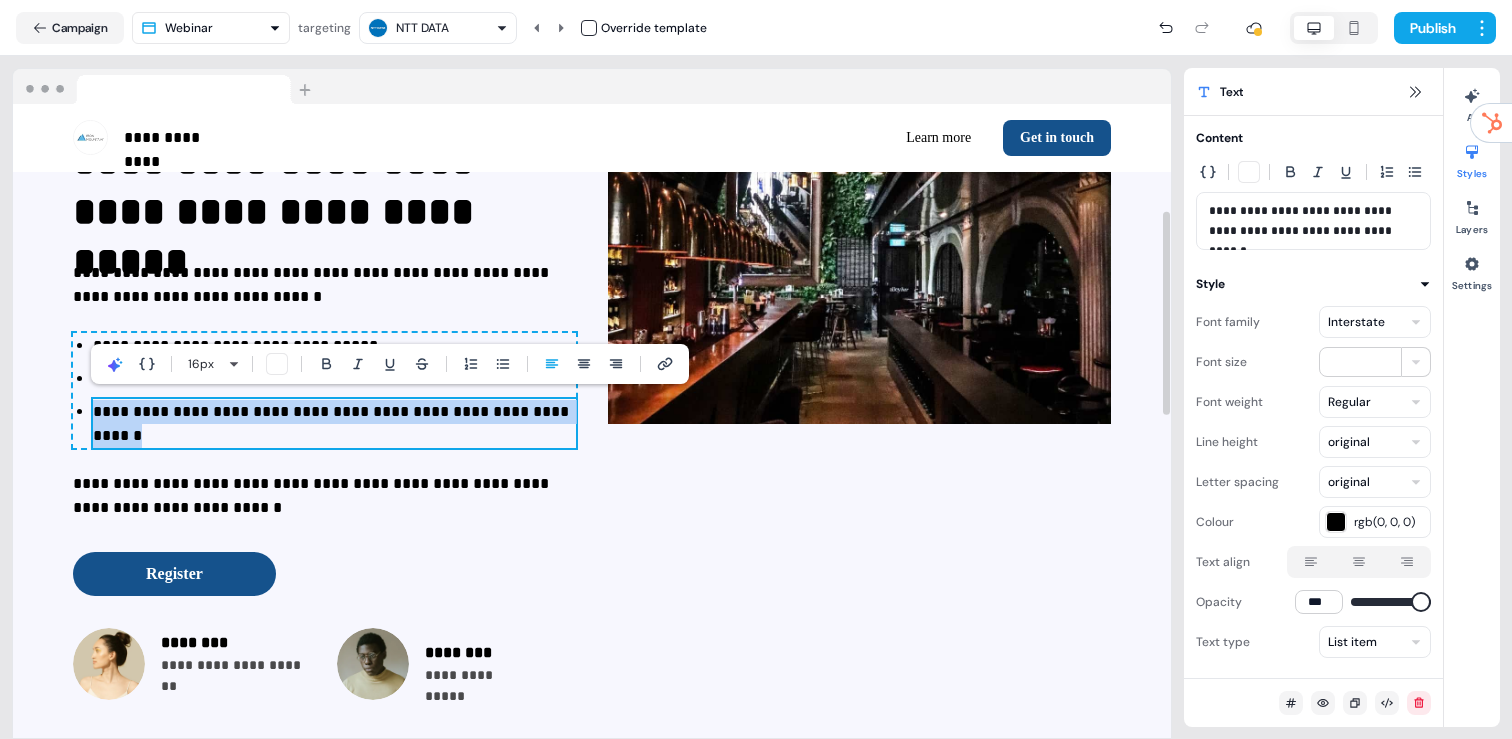 click on "**********" at bounding box center [334, 424] 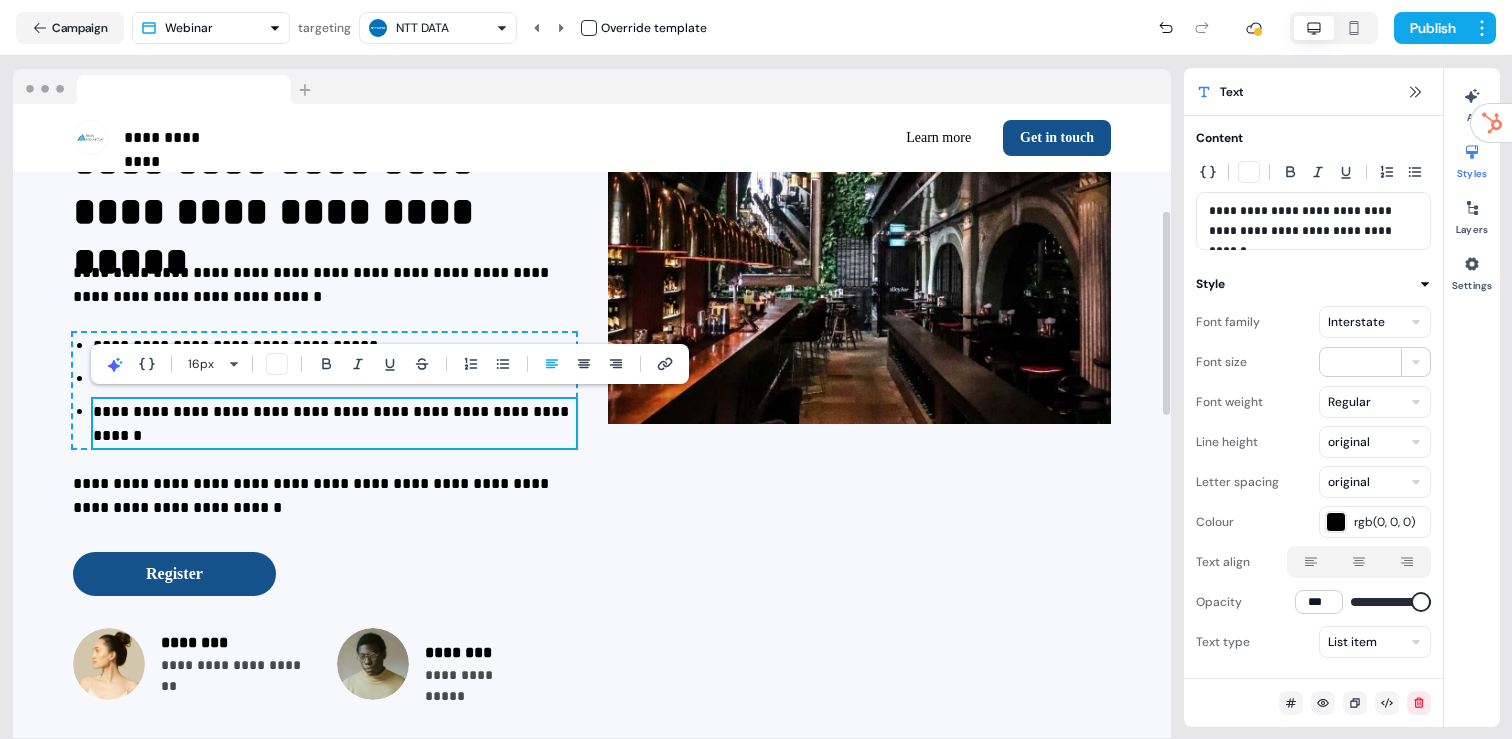 click on "**********" at bounding box center (334, 424) 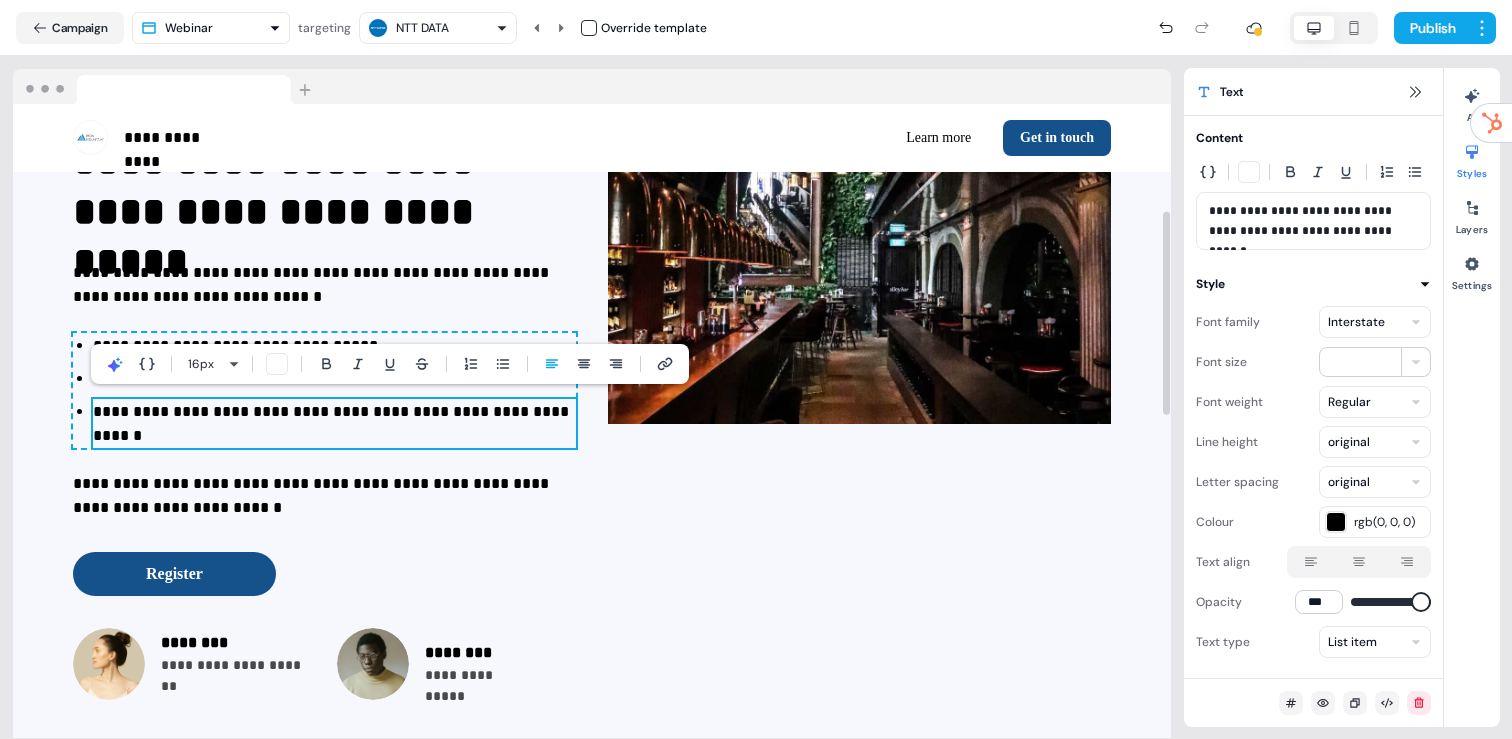 click on "**********" at bounding box center (324, 279) 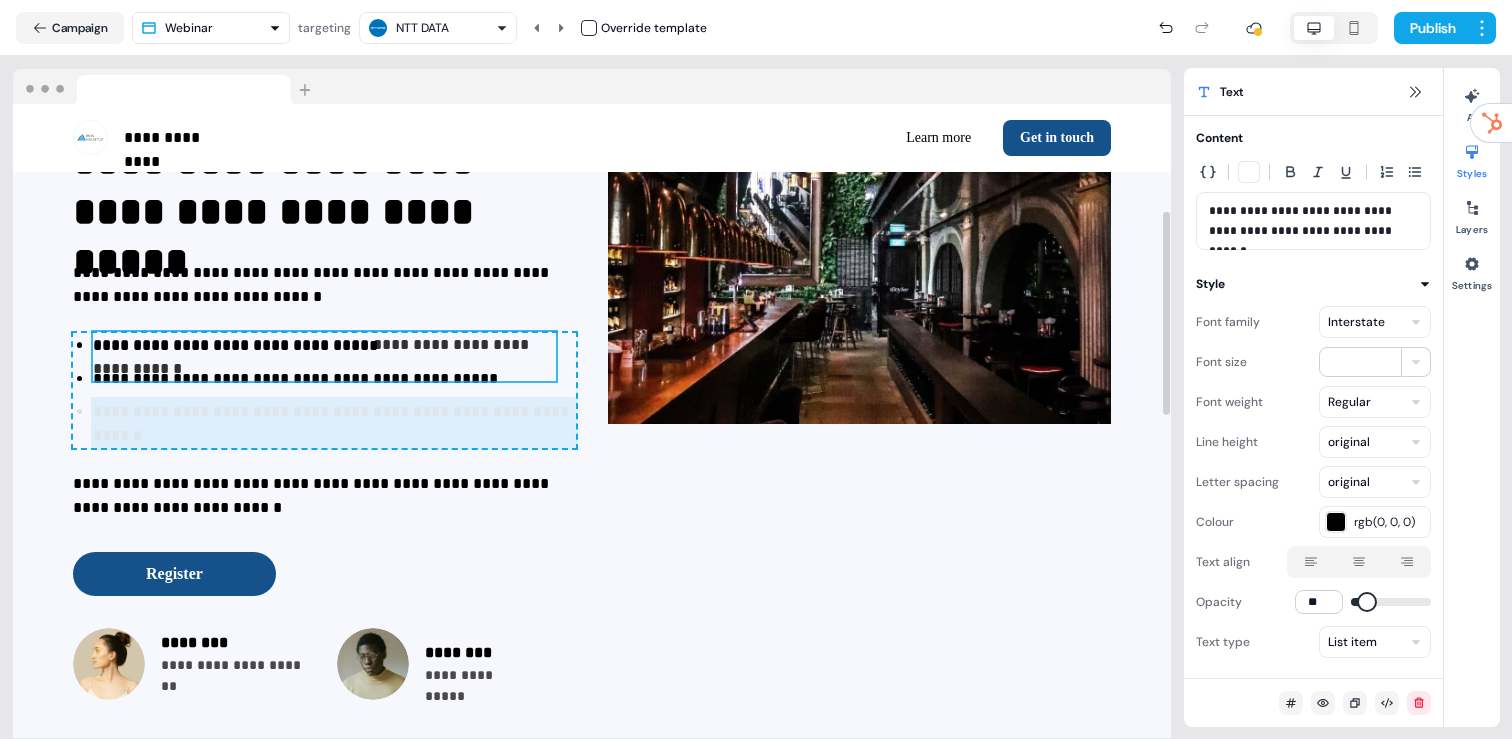 drag, startPoint x: 241, startPoint y: 424, endPoint x: 248, endPoint y: 350, distance: 74.330345 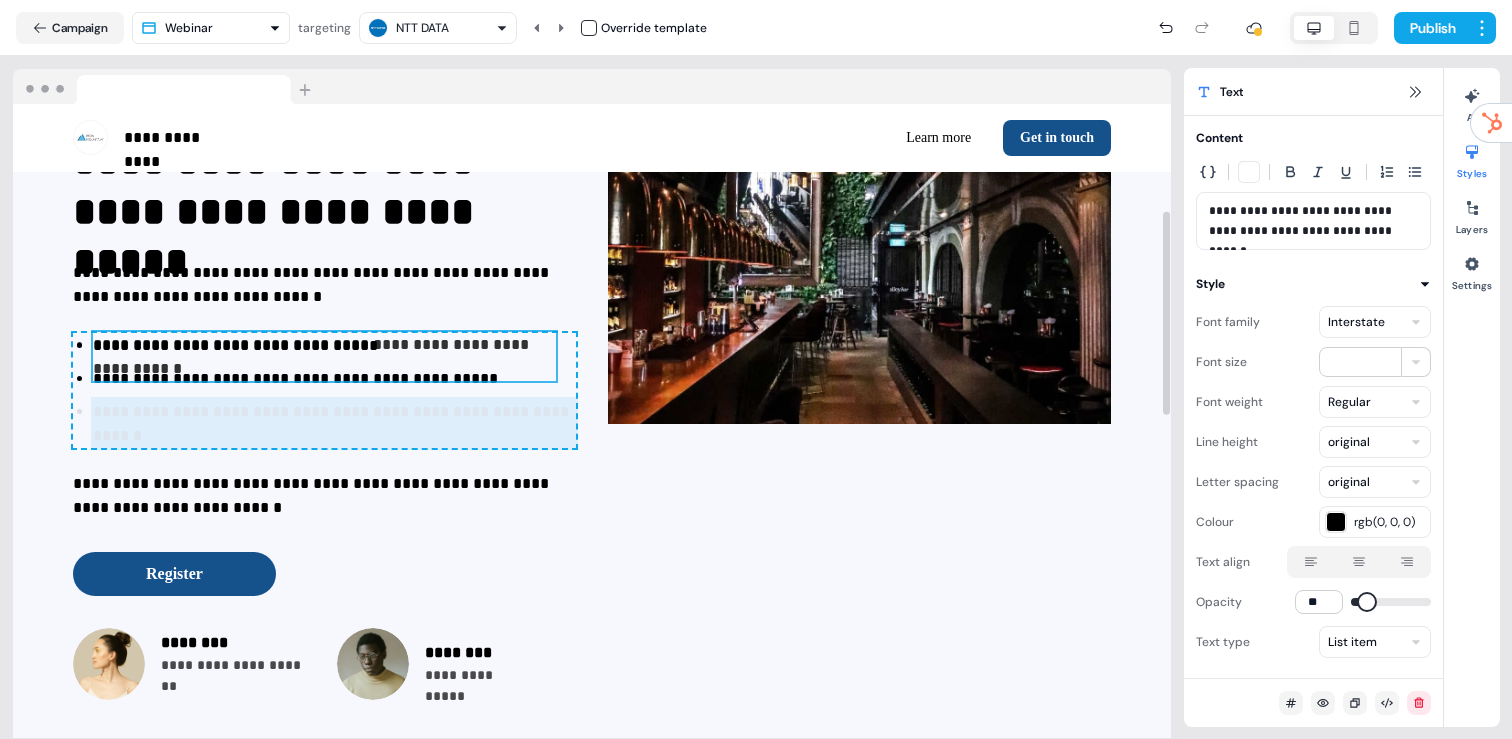 click on "**********" at bounding box center [324, 390] 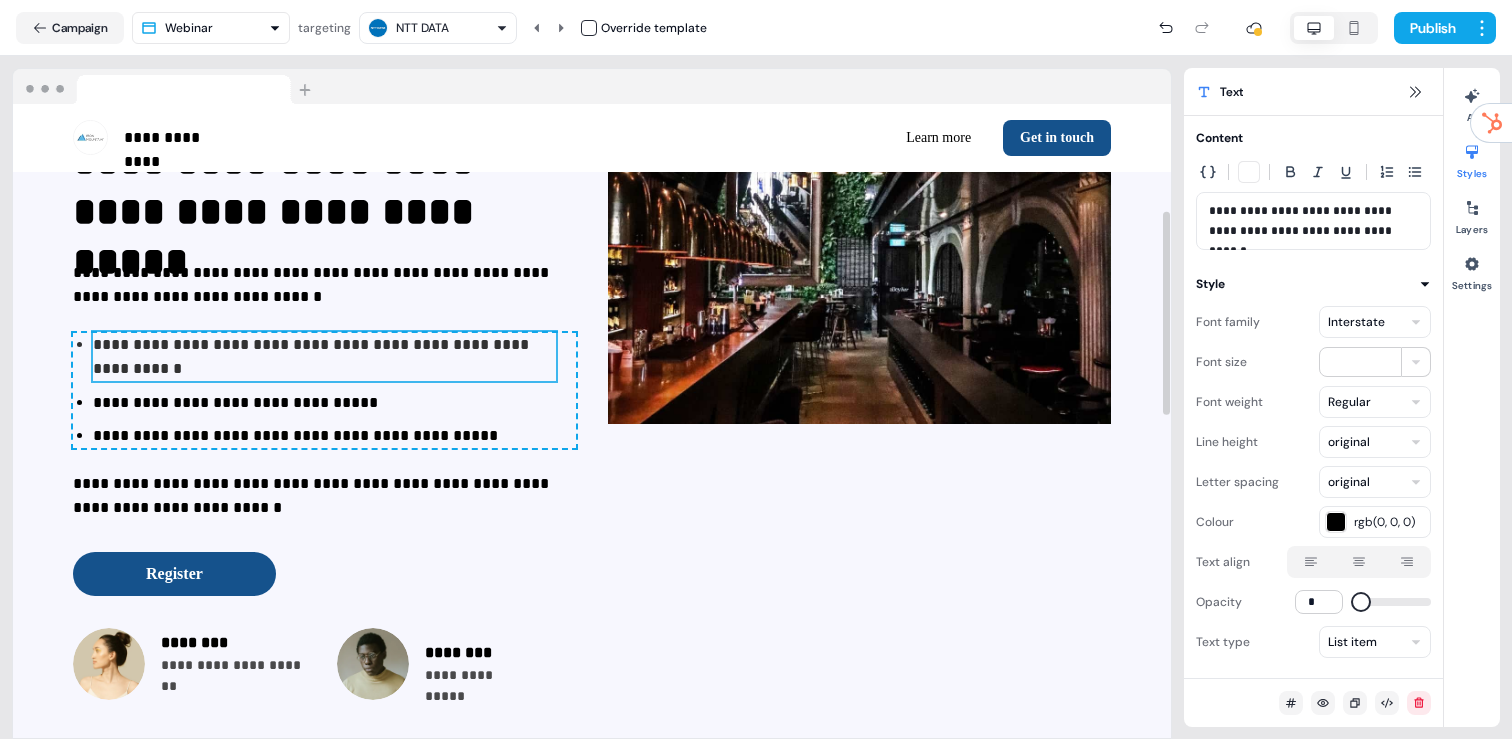 type on "***" 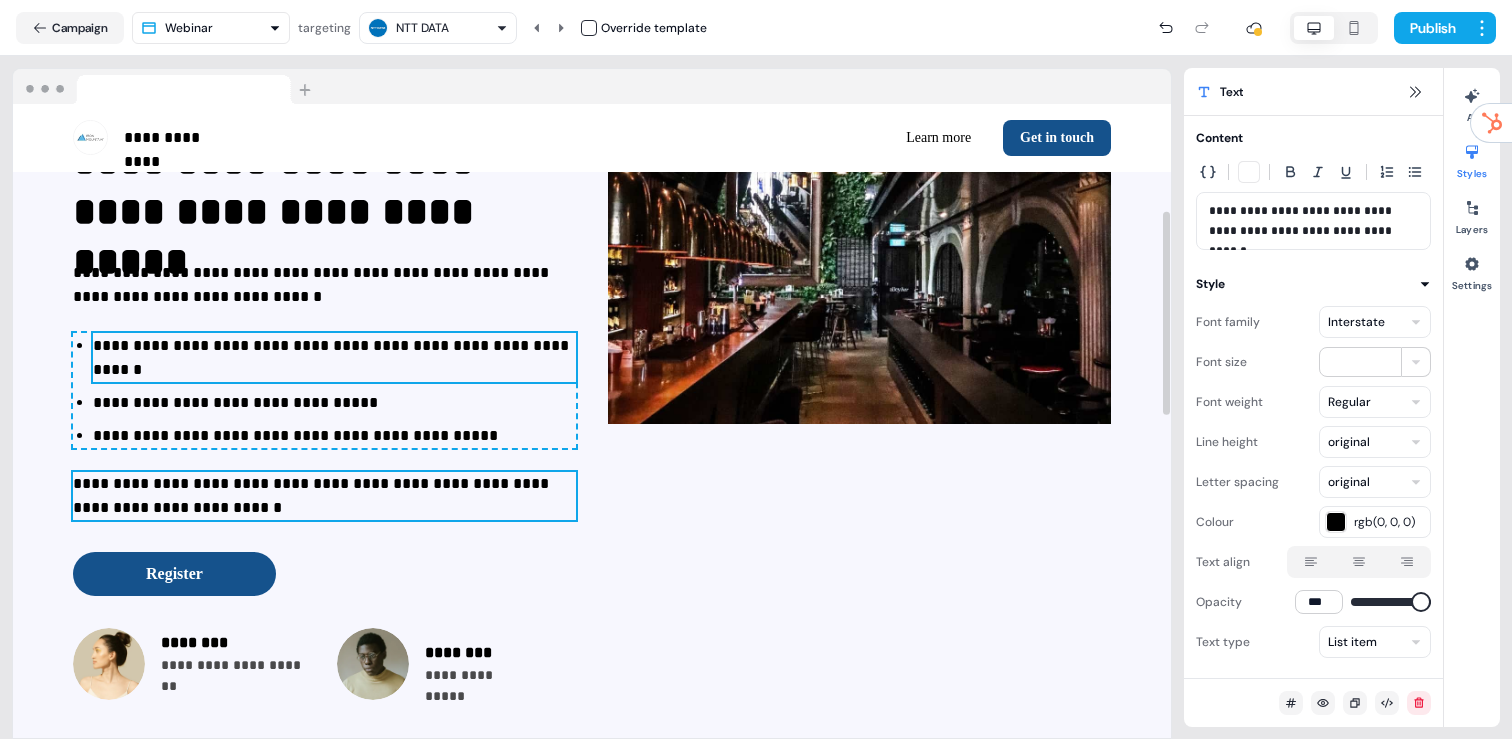 click on "**********" at bounding box center (324, 496) 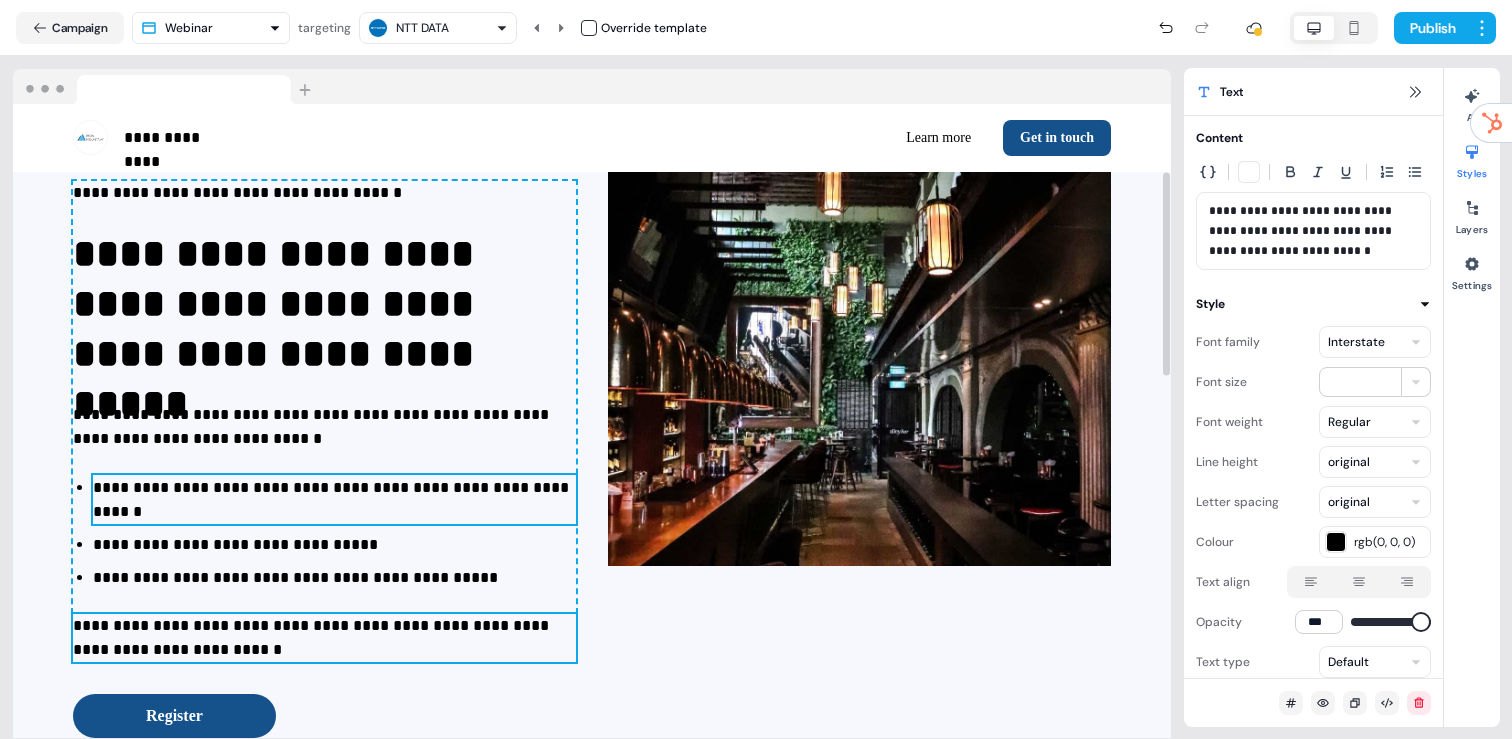 scroll, scrollTop: 131, scrollLeft: 0, axis: vertical 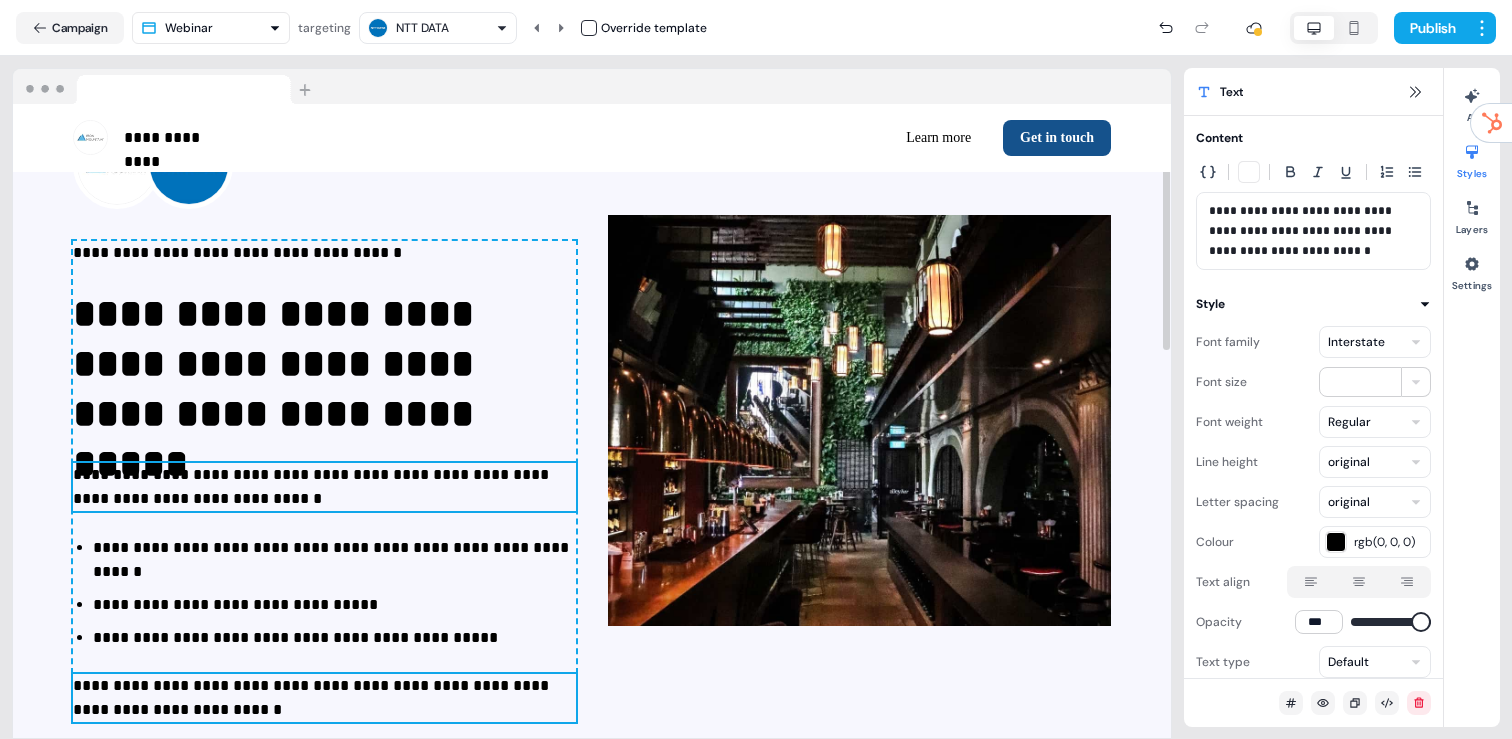 click on "**********" at bounding box center [324, 487] 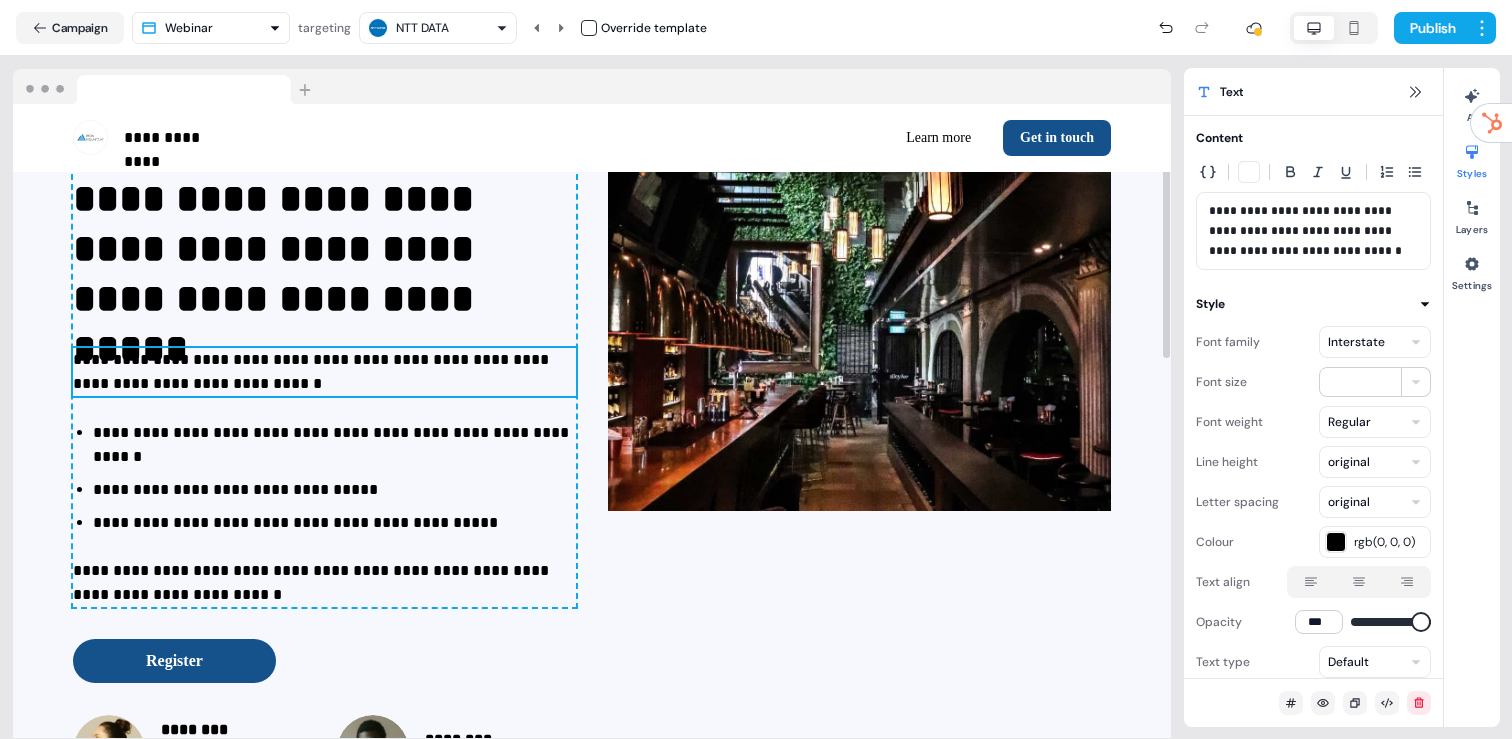 scroll, scrollTop: 255, scrollLeft: 0, axis: vertical 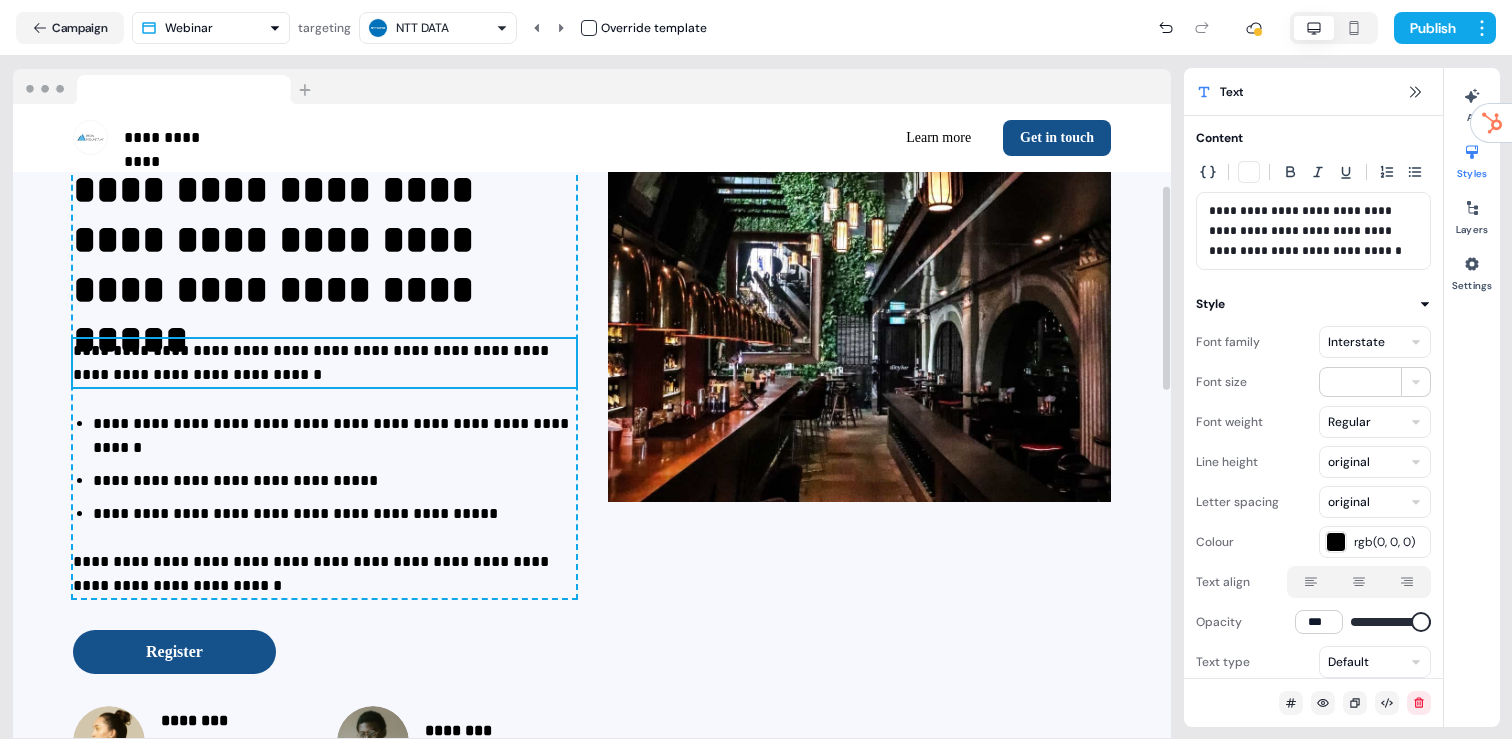 click on "**********" at bounding box center [324, 363] 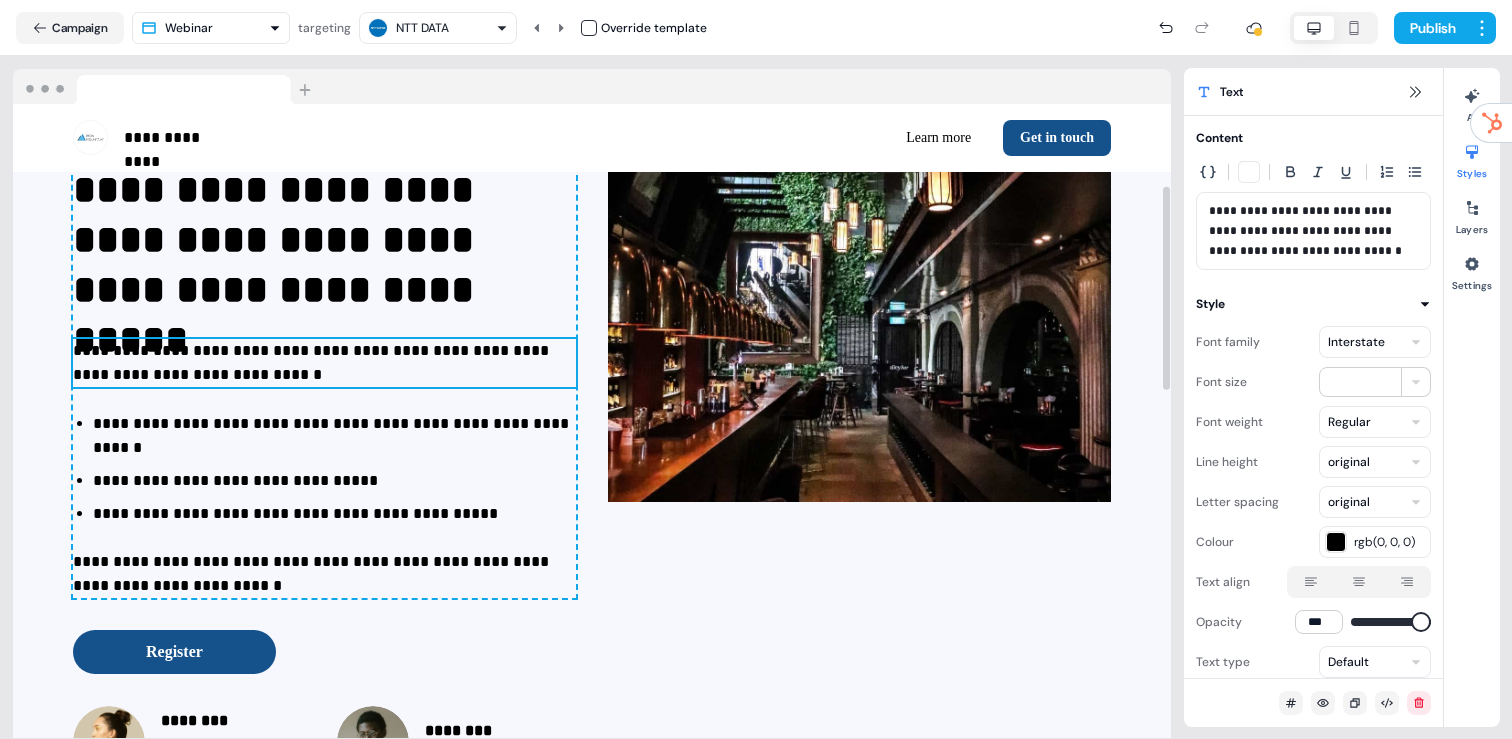 click on "**********" at bounding box center [324, 363] 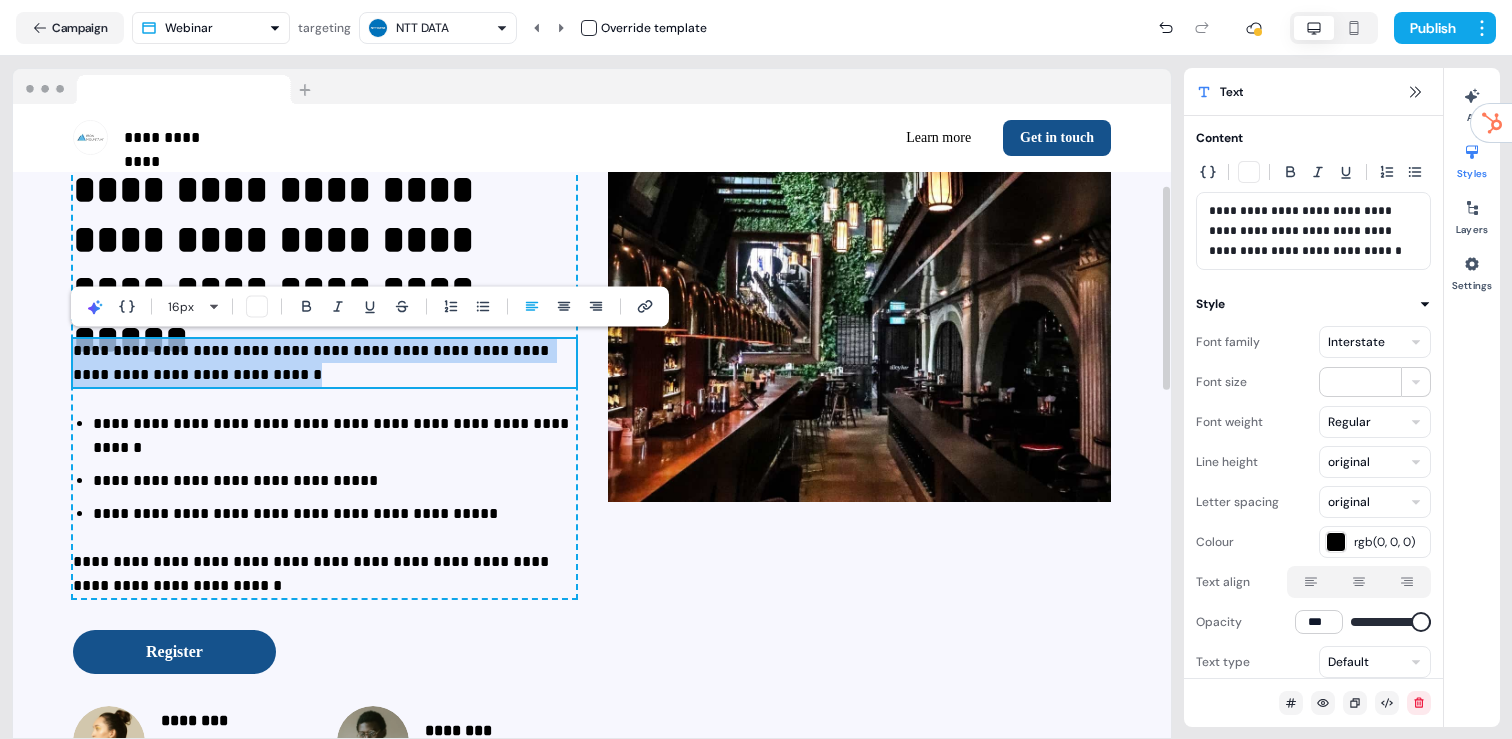 click on "**********" at bounding box center (324, 363) 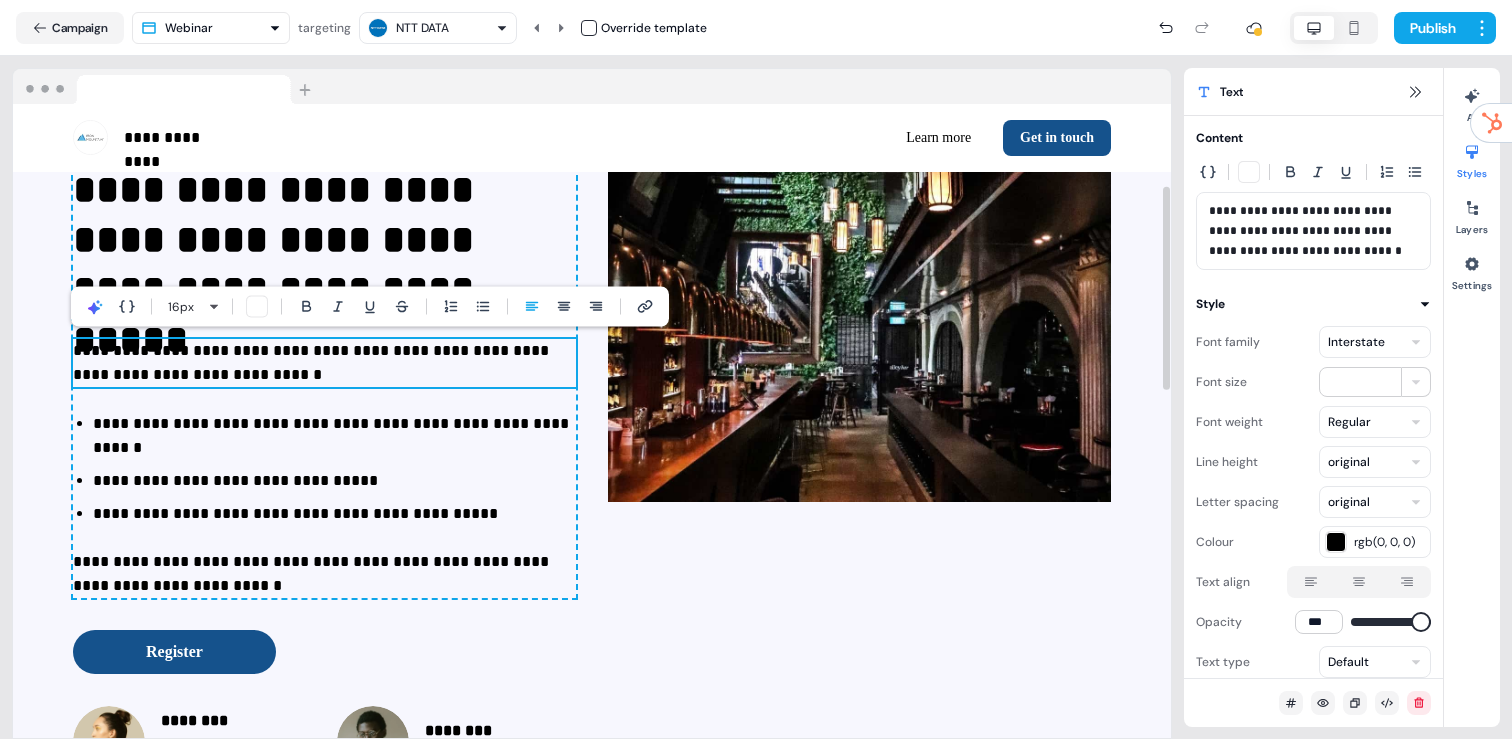 type 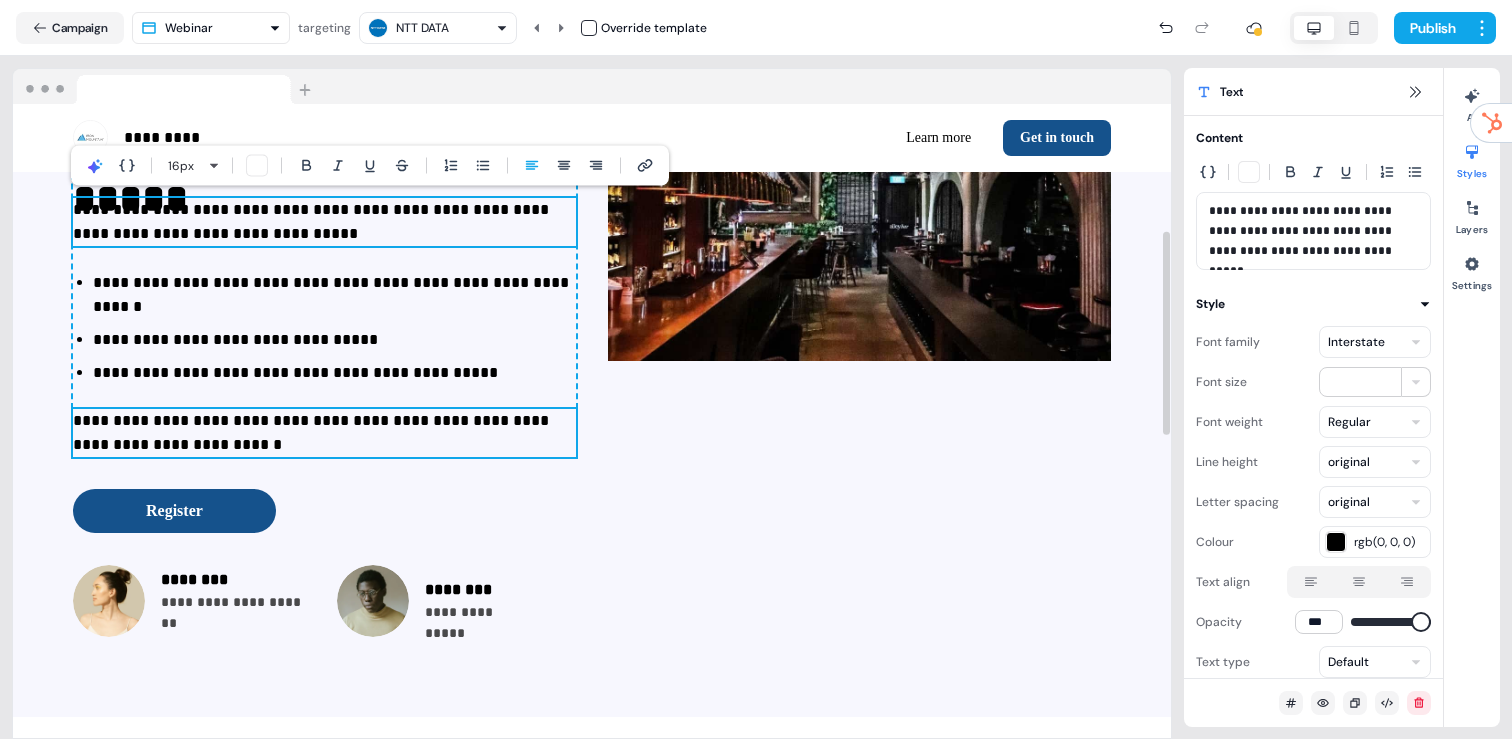 click on "**********" at bounding box center [324, 433] 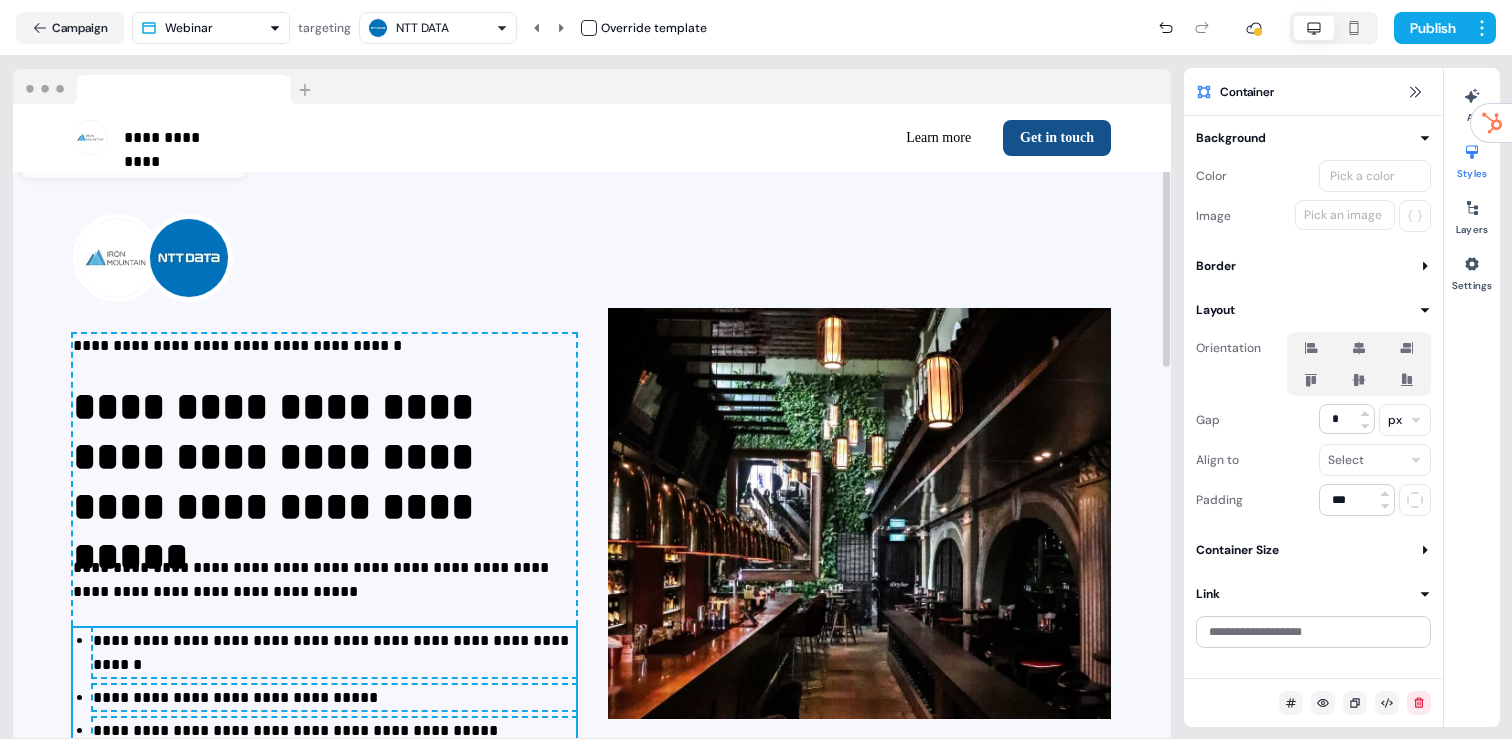 scroll, scrollTop: 0, scrollLeft: 0, axis: both 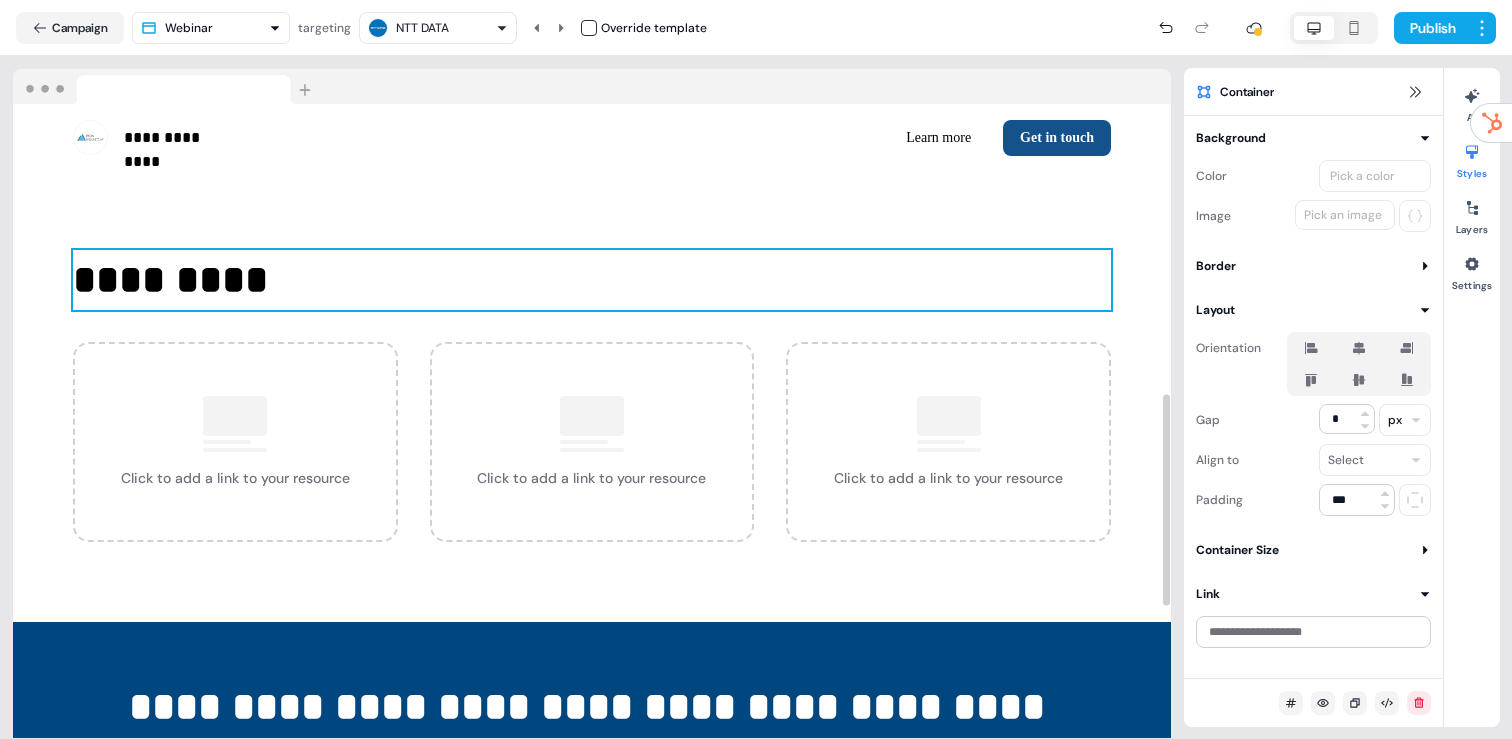 click on "********* Click to add a link to your resource Click to add a link to your resource Click to add a link to your resource
To pick up a draggable item, press the space bar.
While dragging, use the arrow keys to move the item.
Press space again to drop the item in its new position, or press escape to cancel.
To pick up a draggable item, press the space bar.
While dragging, use the arrow keys to move the item.
Press space again to drop the item in its new position, or press escape to cancel." at bounding box center (592, 396) 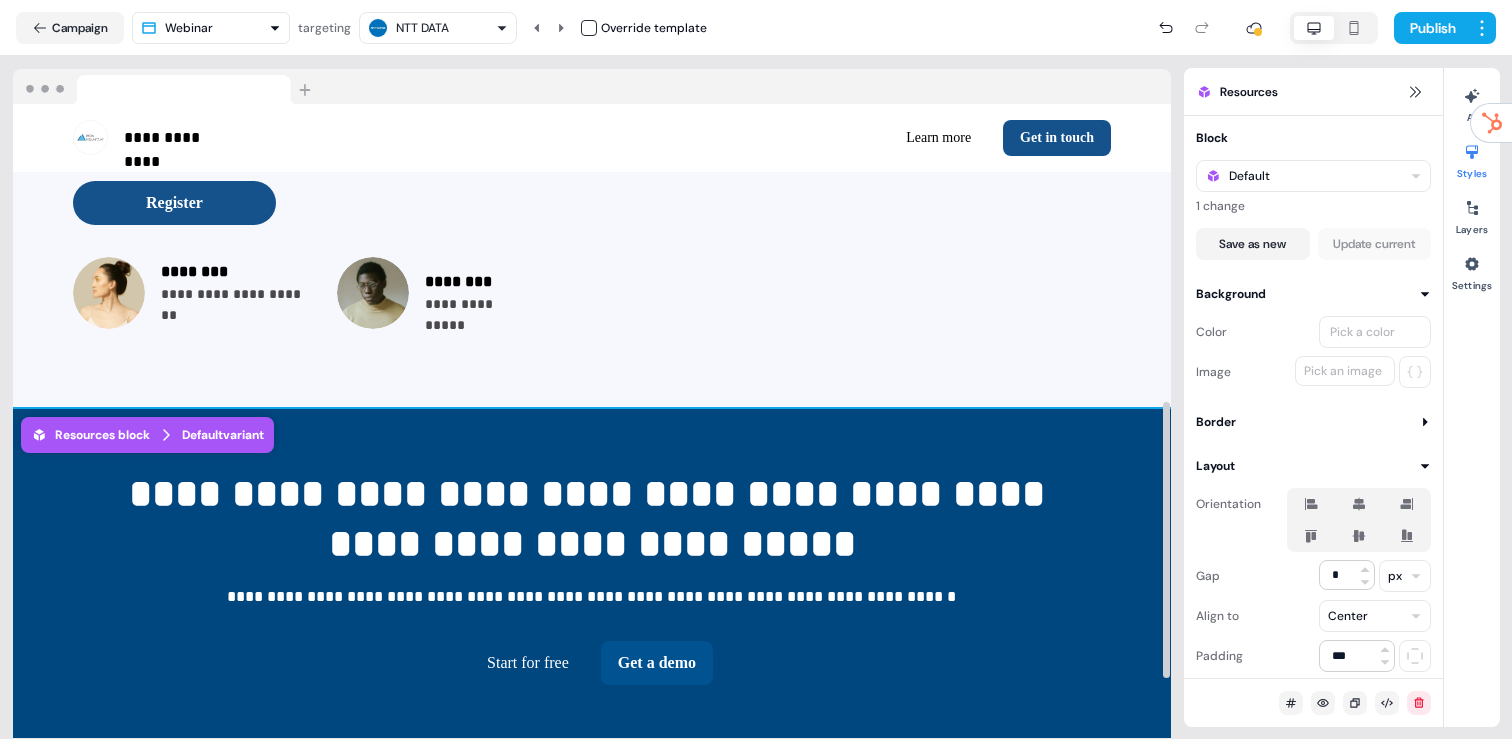 scroll, scrollTop: 617, scrollLeft: 0, axis: vertical 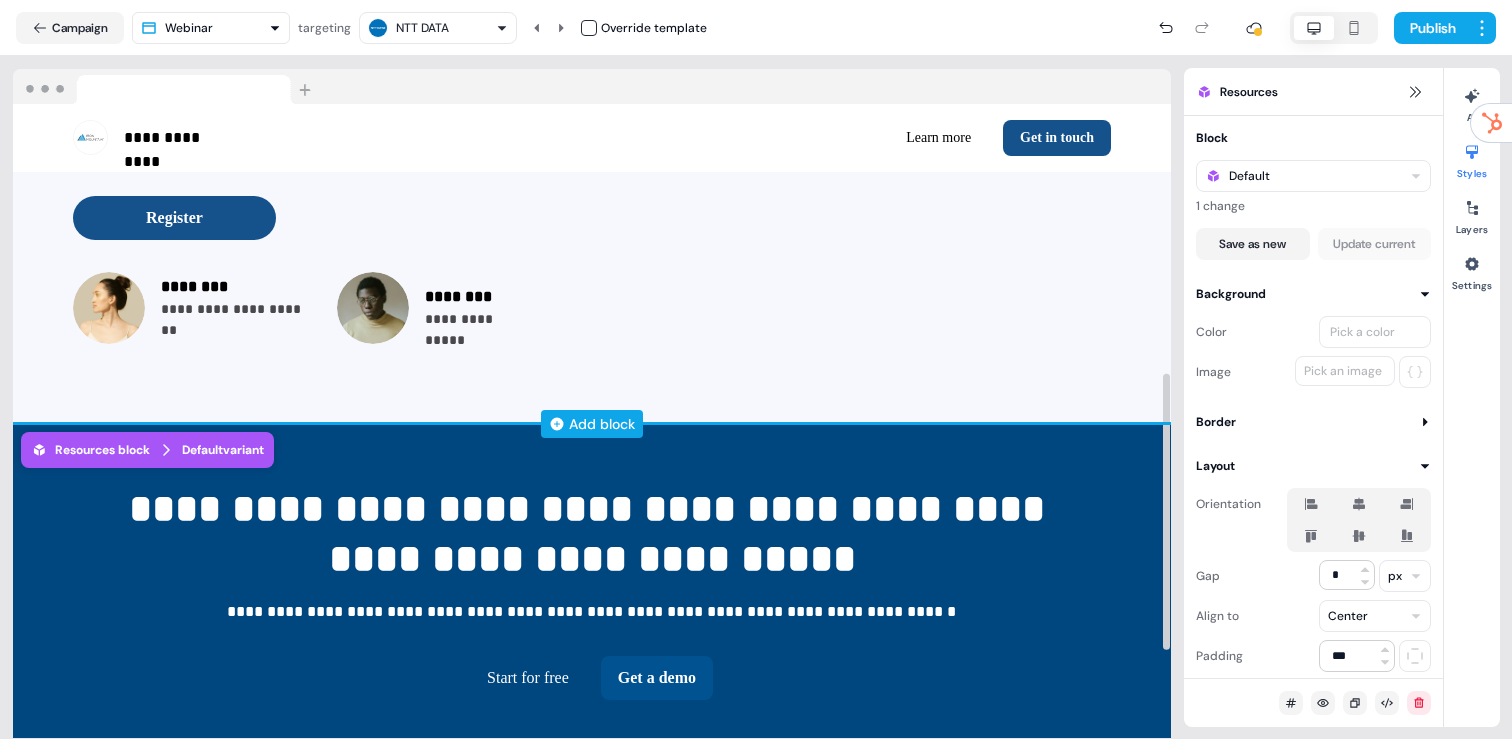 click on "Add block" at bounding box center [602, 424] 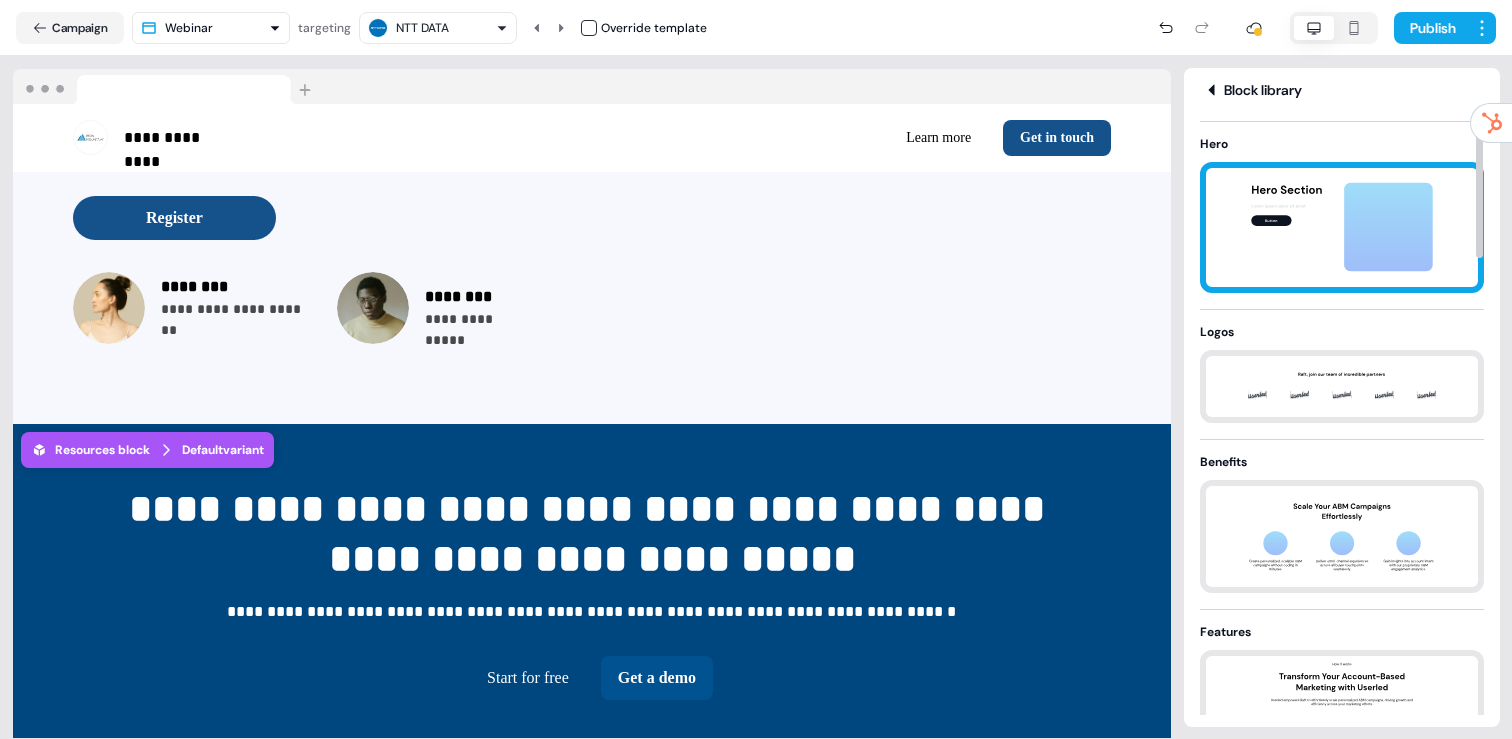 scroll, scrollTop: 0, scrollLeft: 0, axis: both 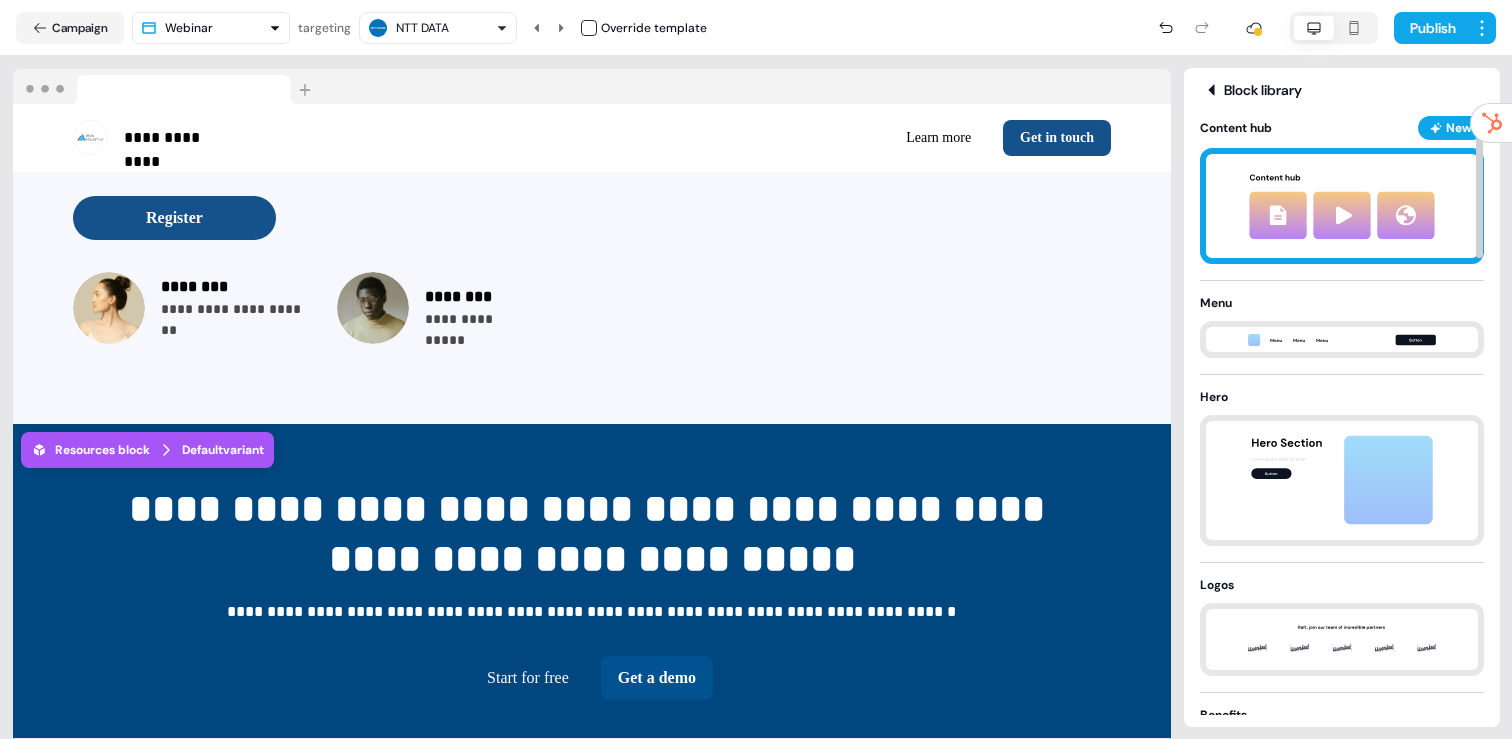 click at bounding box center [1342, 206] 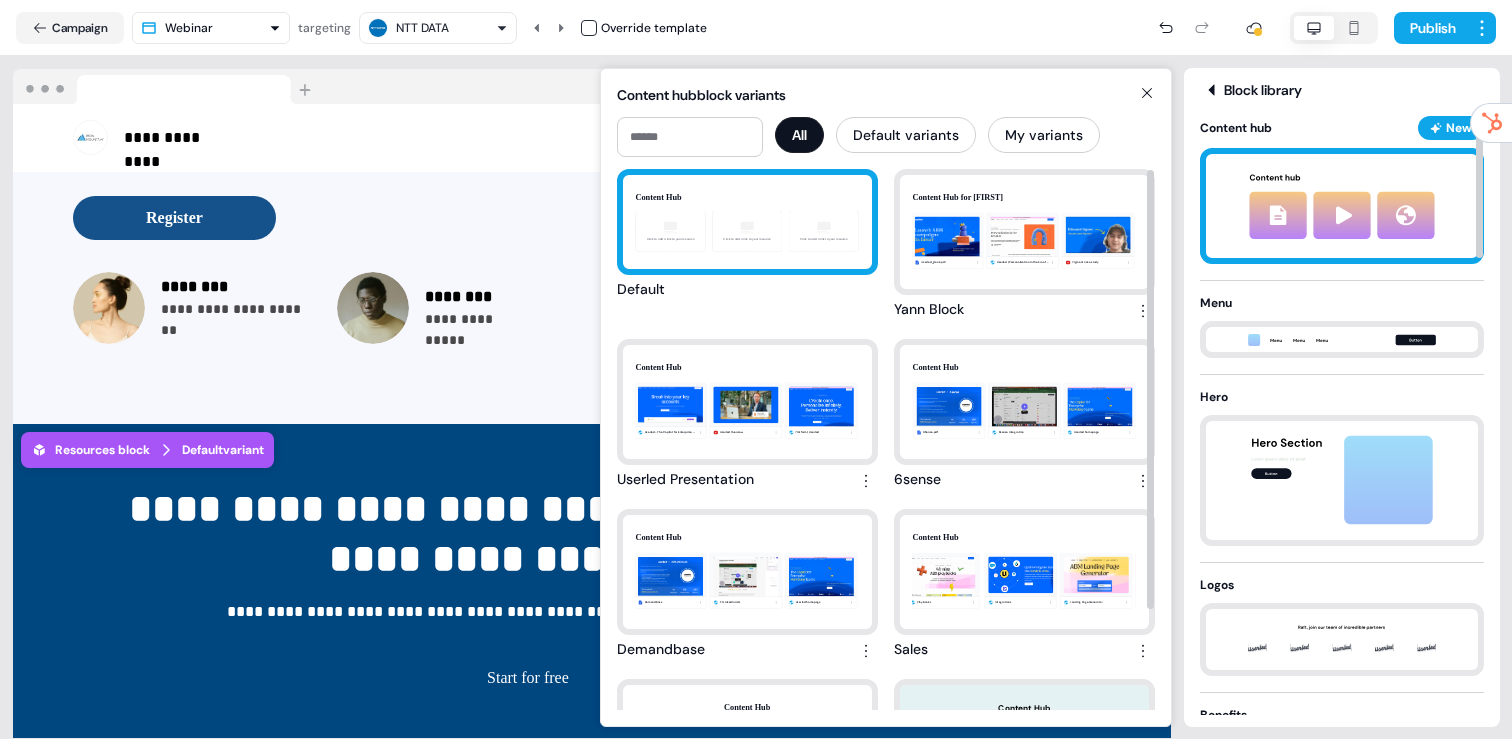 click on "Content Hub Click to add a link to your resource Click to add a link to your resource Click to add a link to your resource" at bounding box center (747, 222) 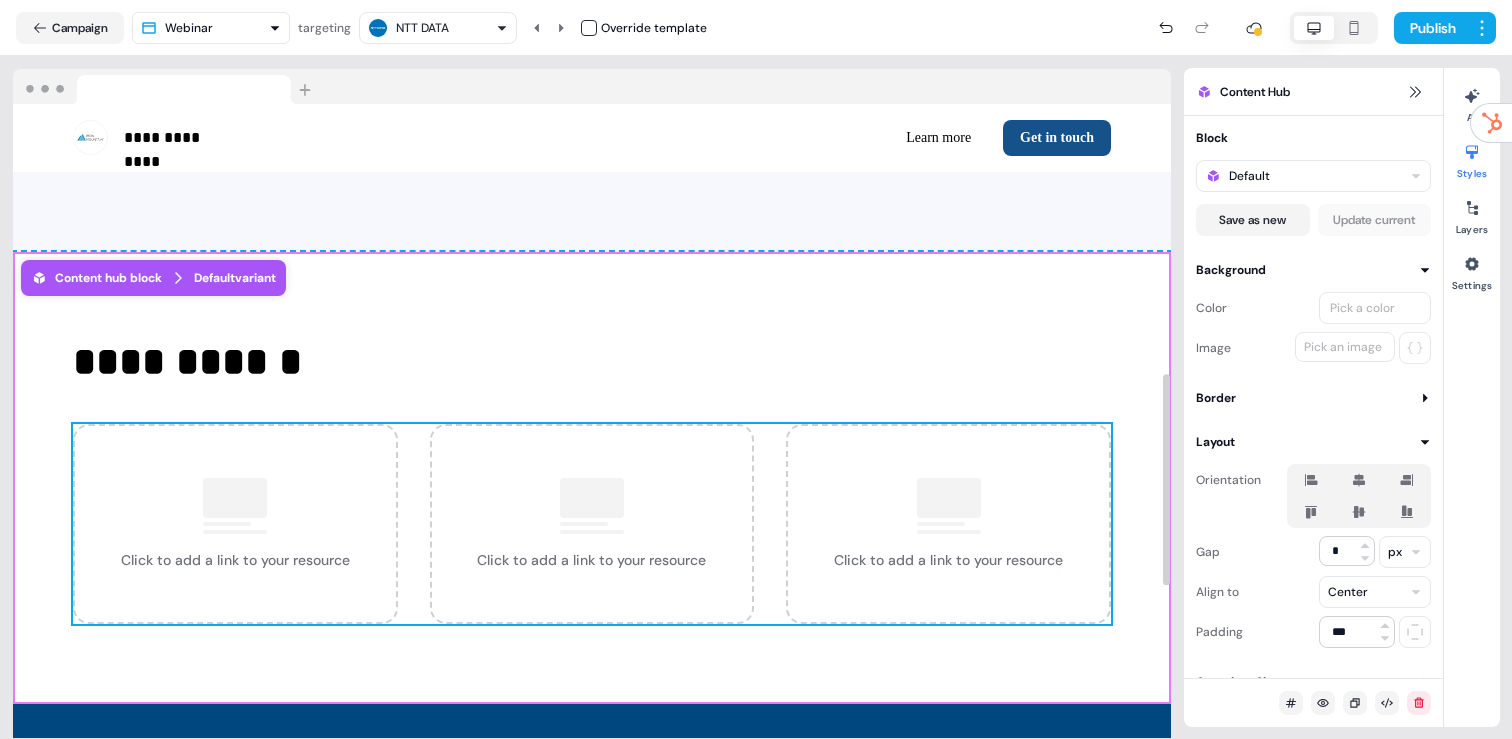 scroll, scrollTop: 813, scrollLeft: 0, axis: vertical 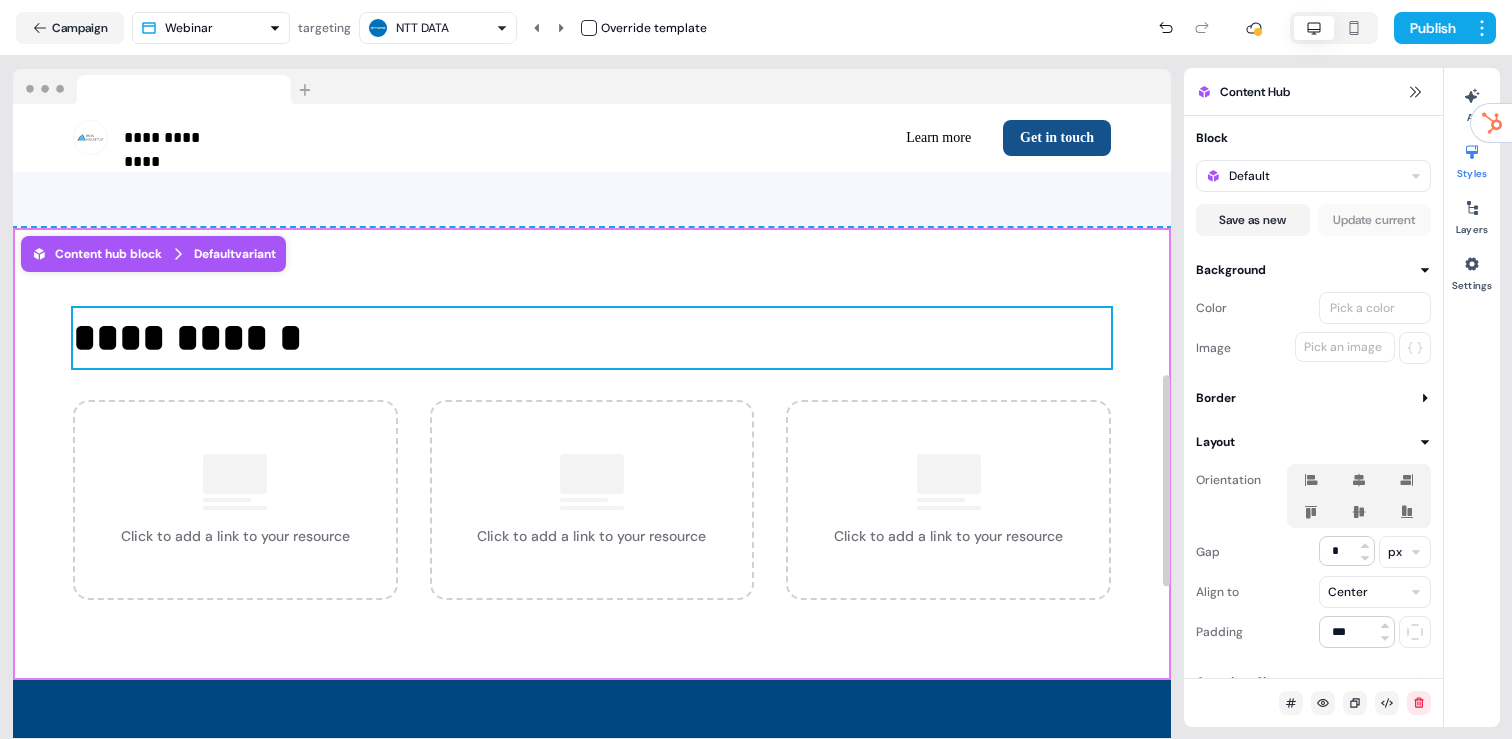 click on "**********" at bounding box center [592, 338] 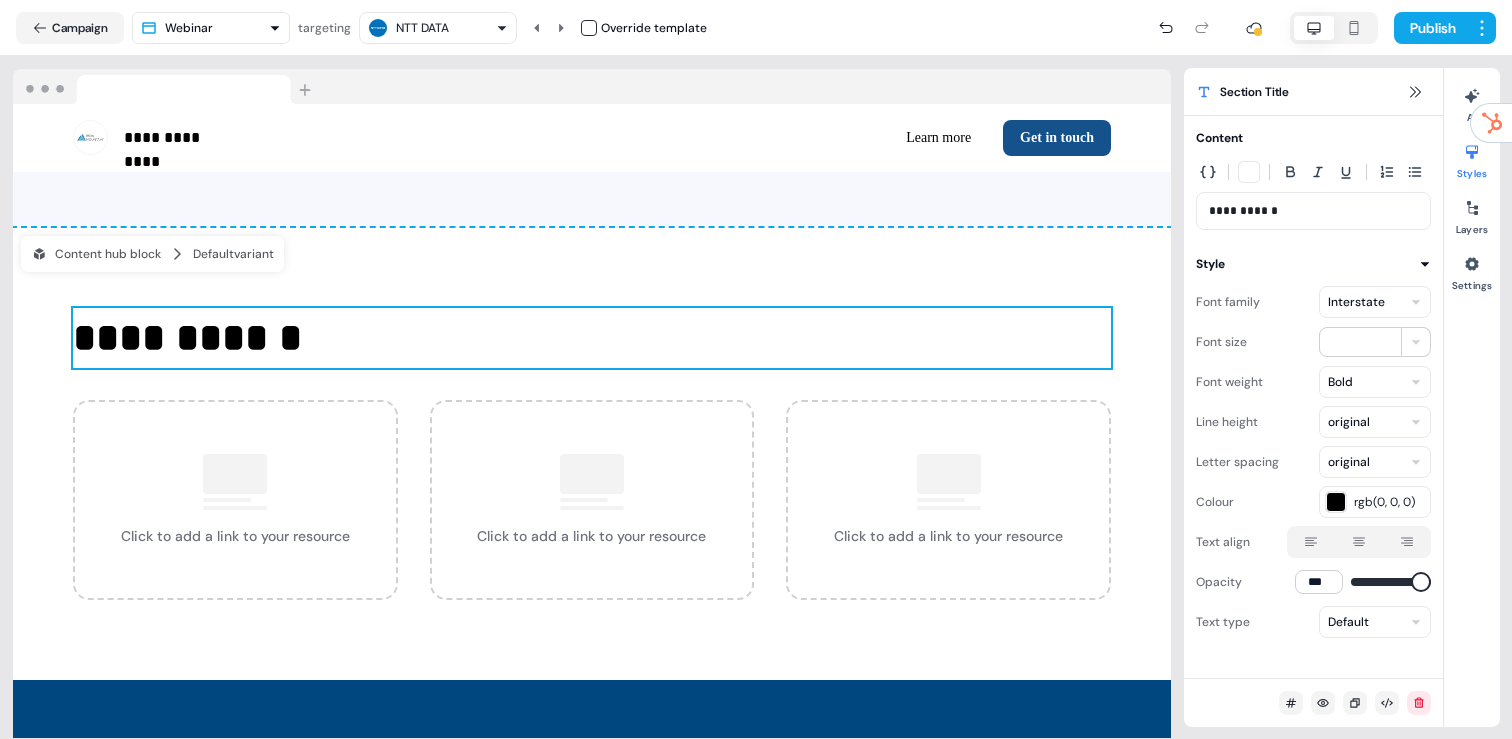 click 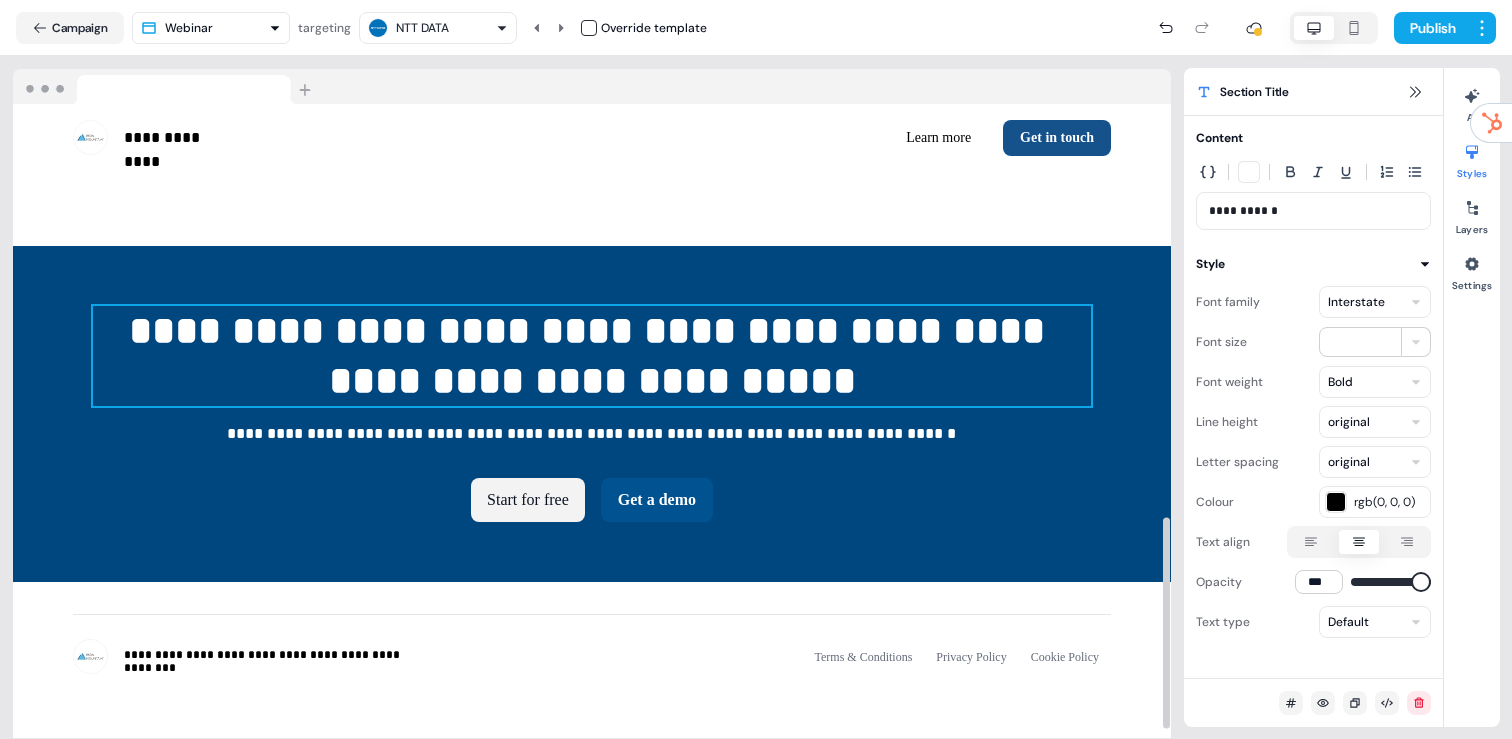 scroll, scrollTop: 1255, scrollLeft: 0, axis: vertical 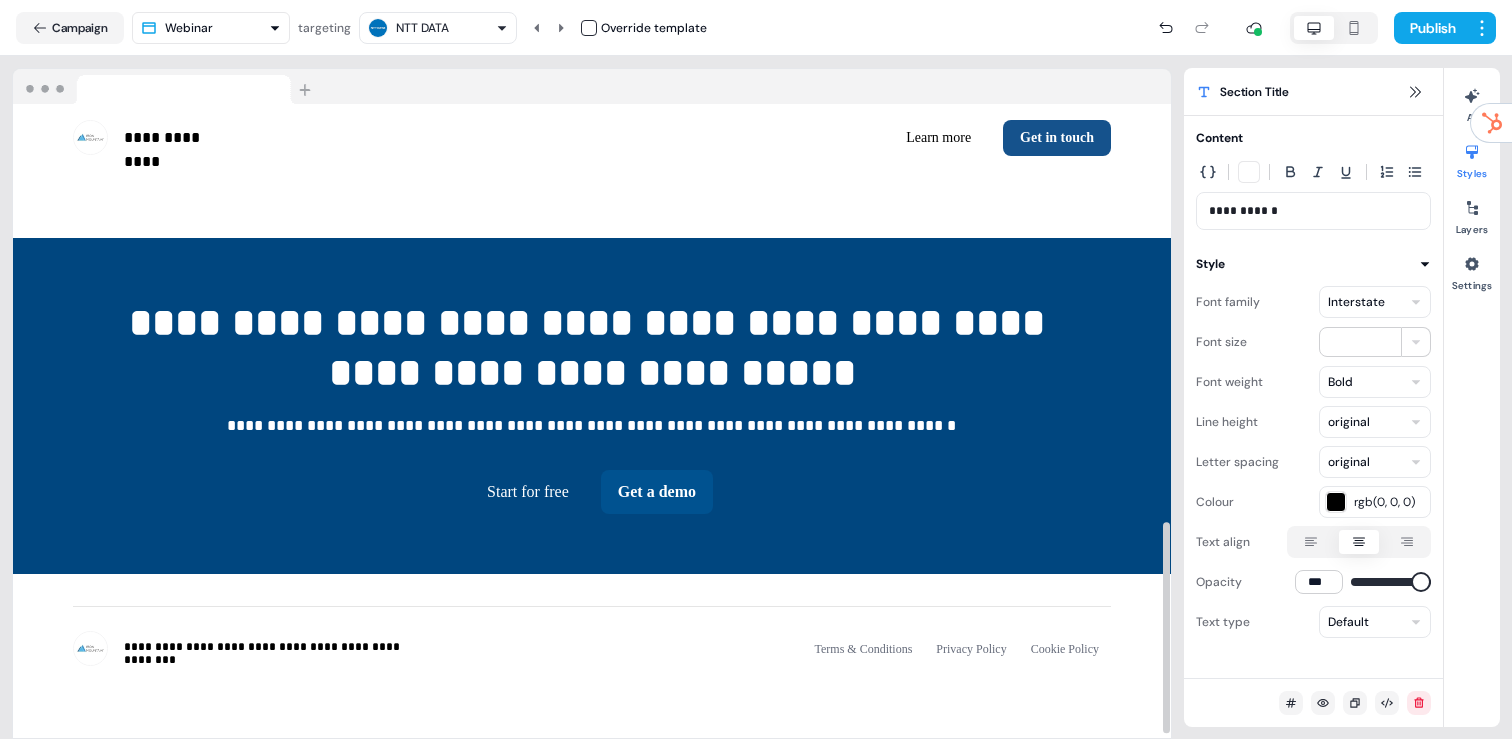 click on "NTT DATA" at bounding box center [438, 28] 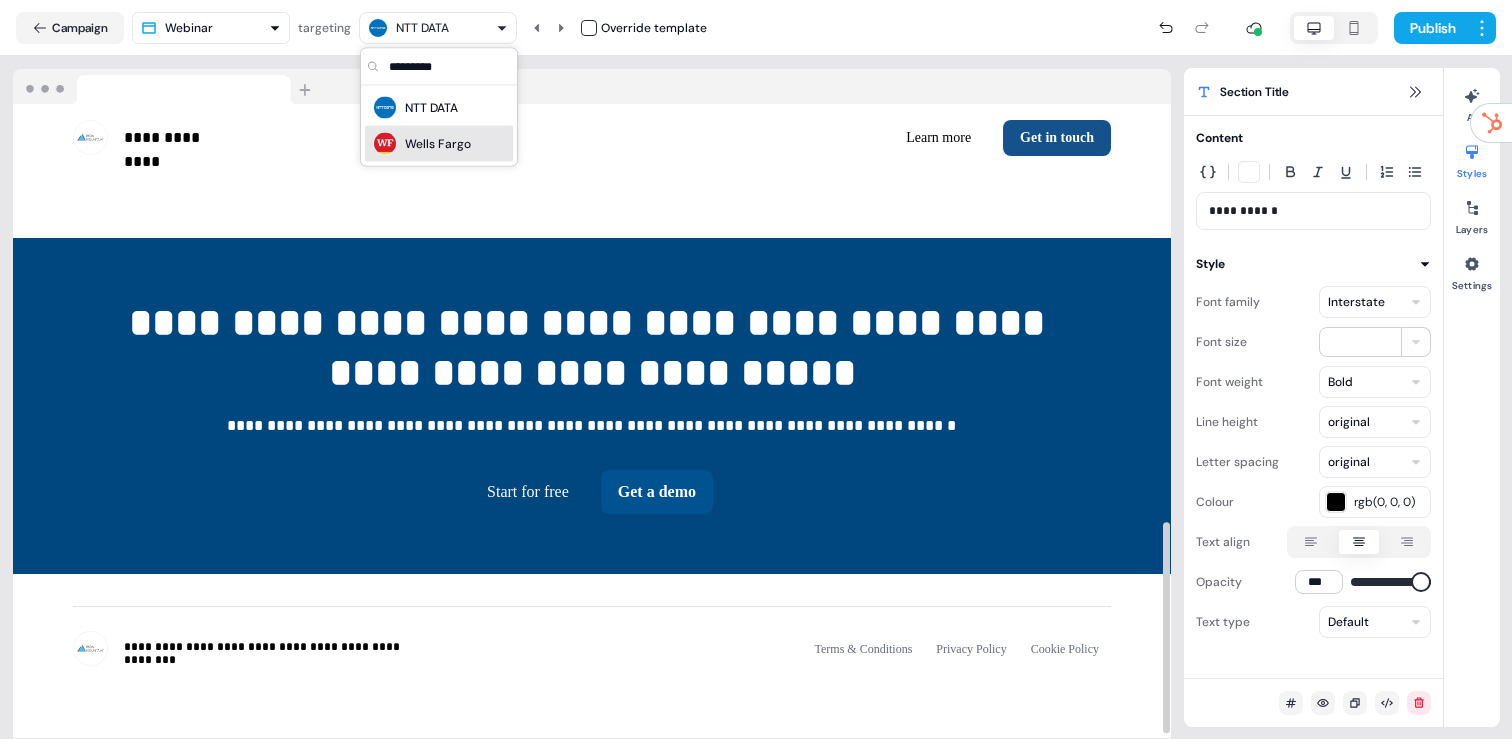 click on "Wells Fargo" at bounding box center (438, 144) 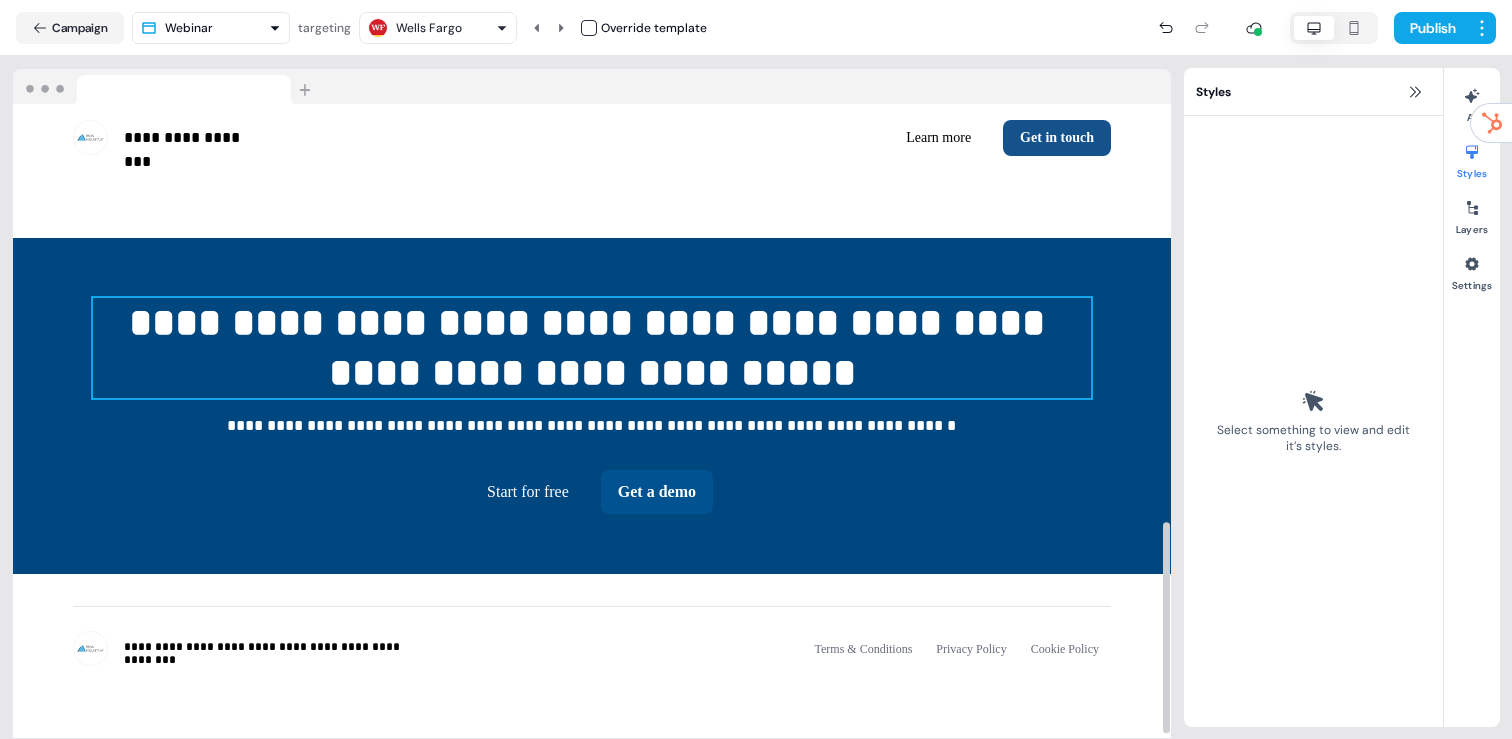 click on "**********" at bounding box center (592, 348) 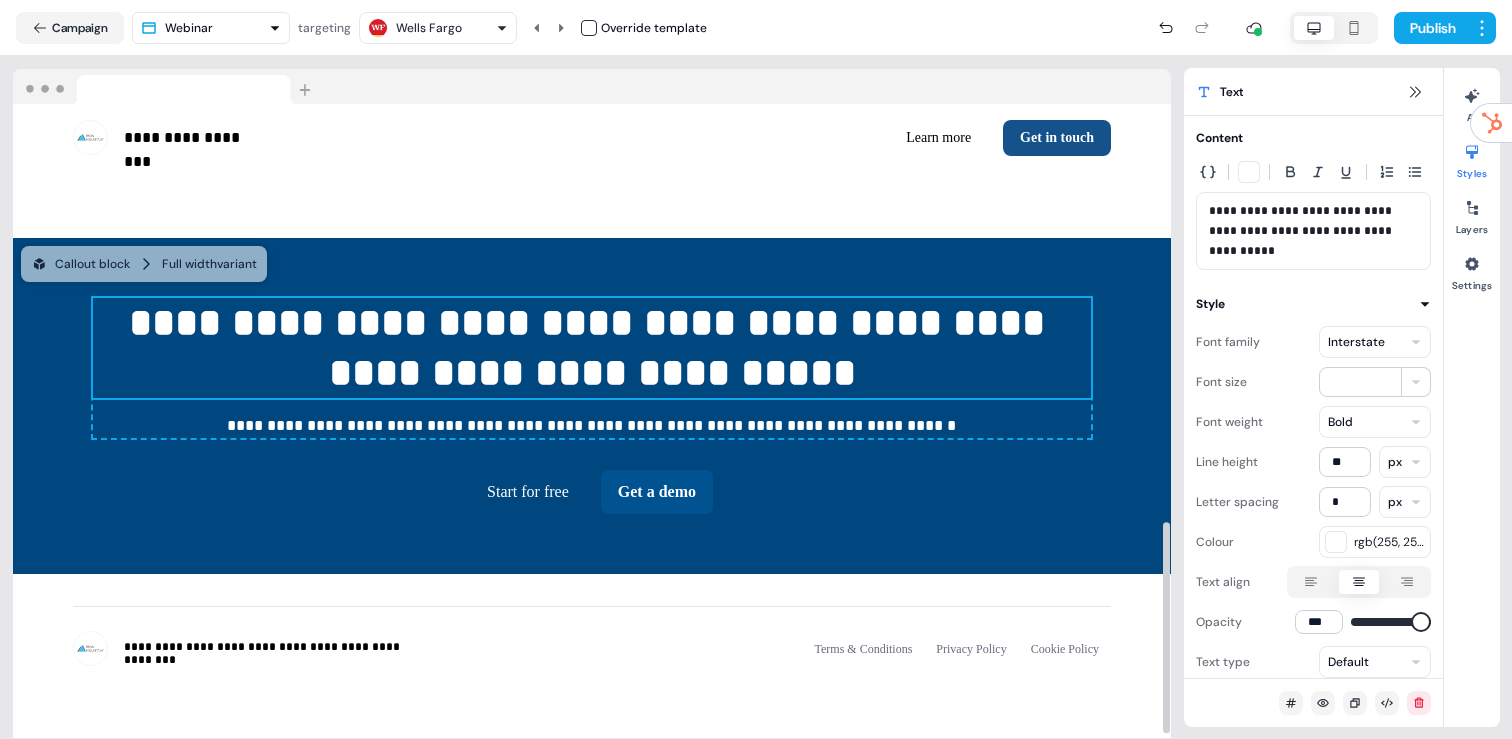 click on "**********" at bounding box center (592, 348) 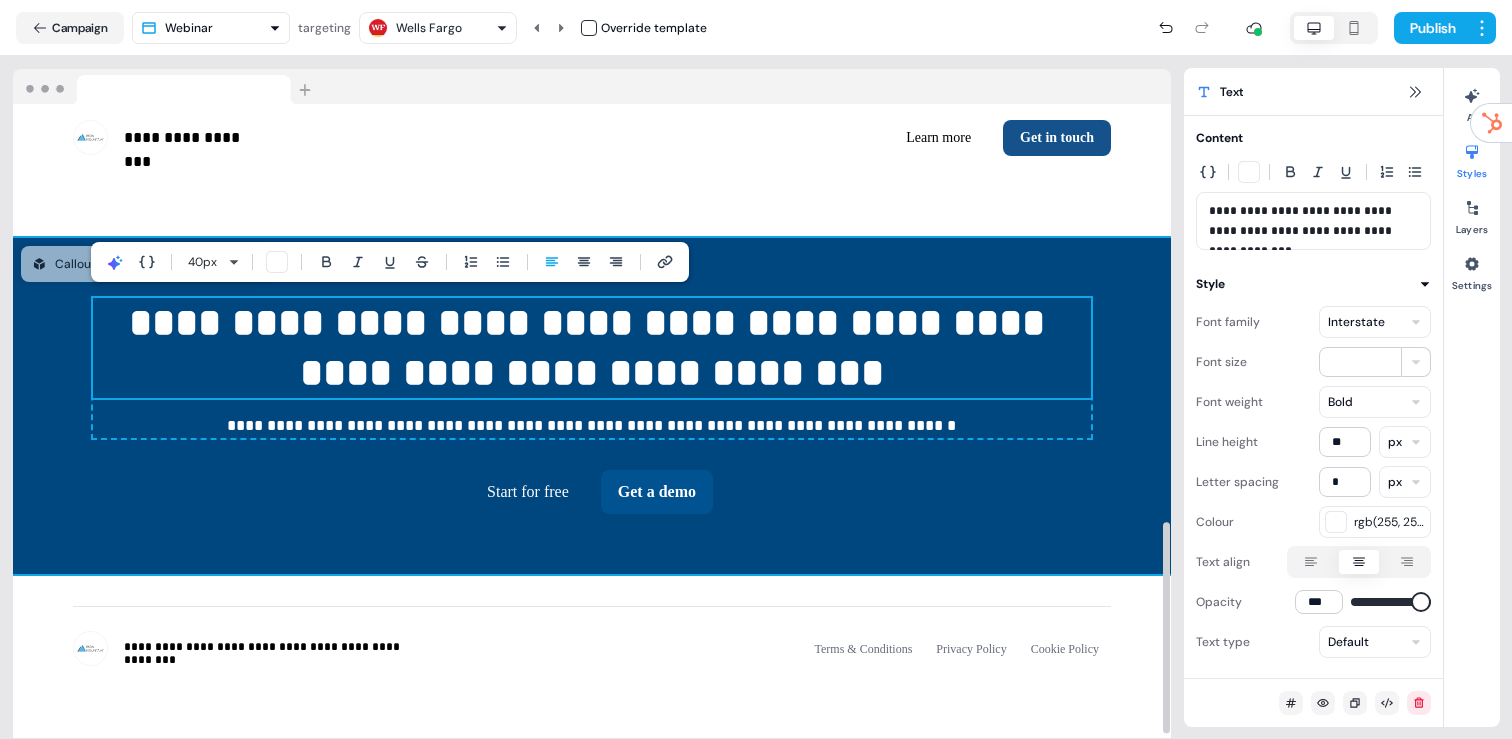 click on "**********" at bounding box center [592, 426] 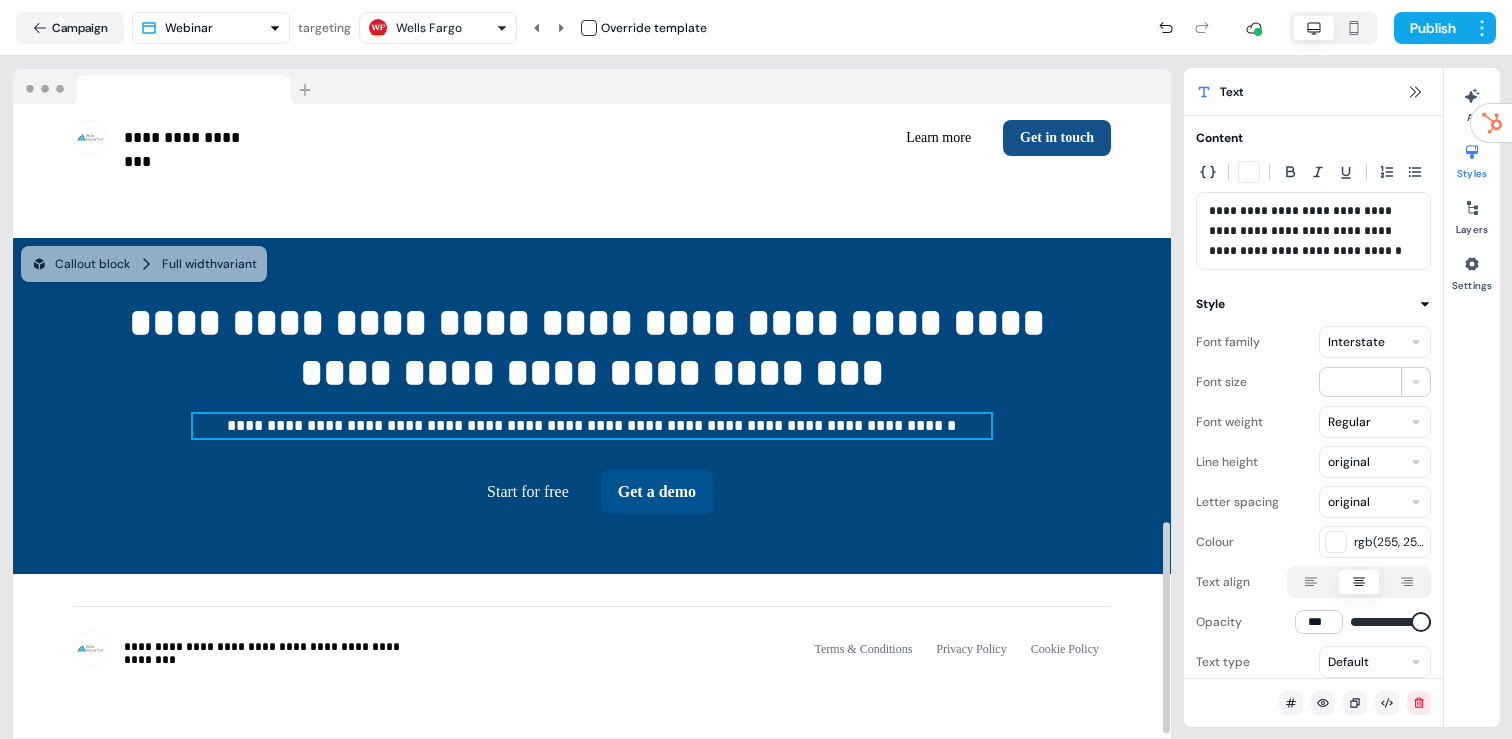 click on "**********" at bounding box center (592, 426) 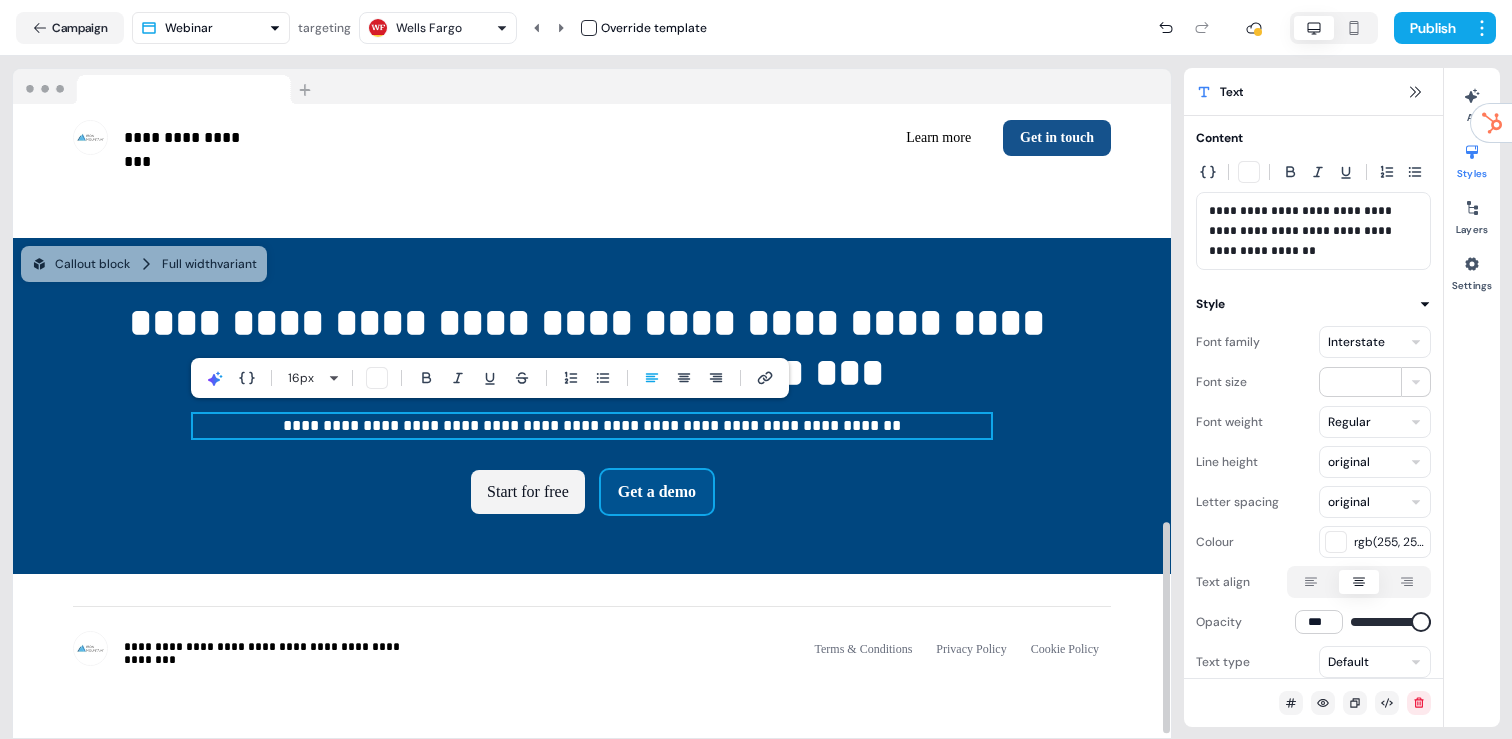 click on "Start for free" at bounding box center (528, 492) 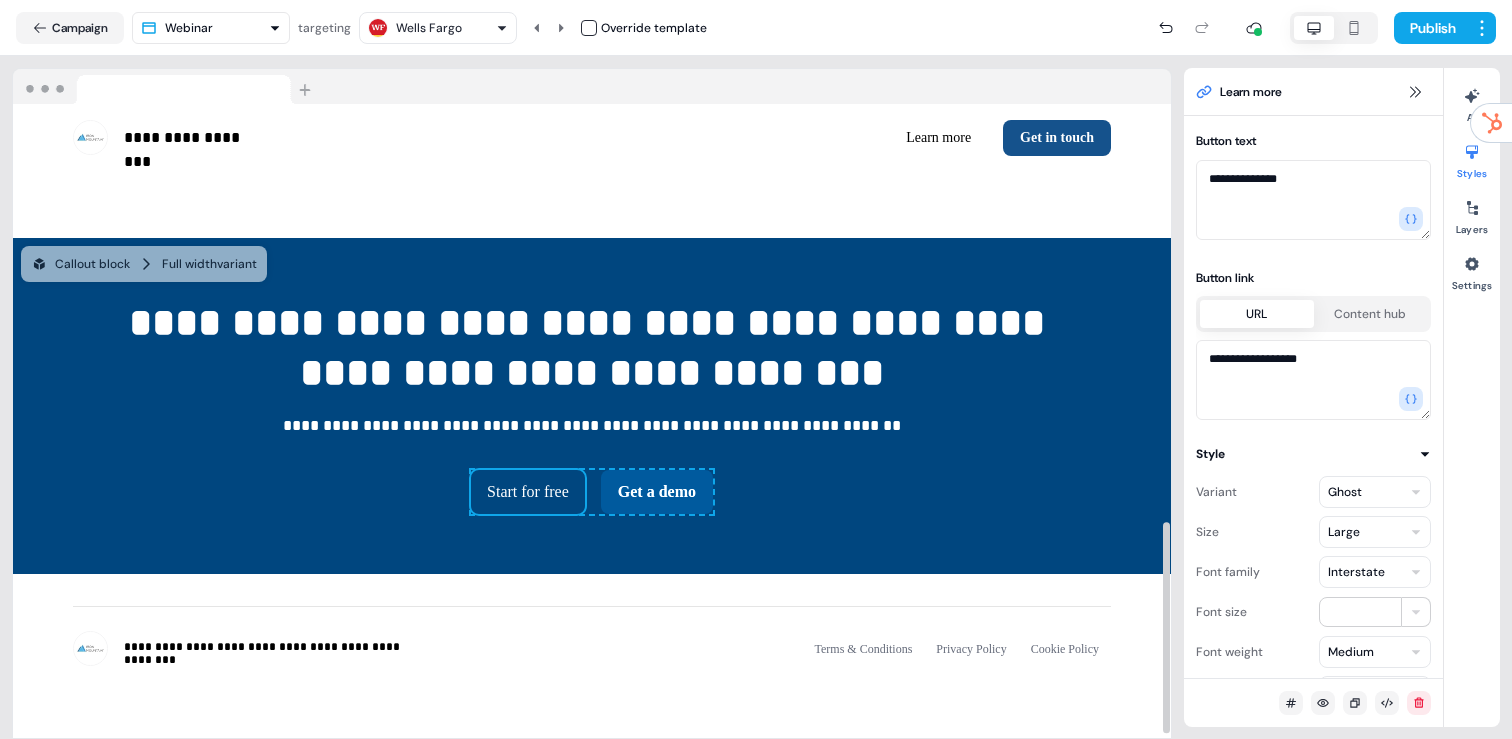 click on "Get a demo" at bounding box center [657, 492] 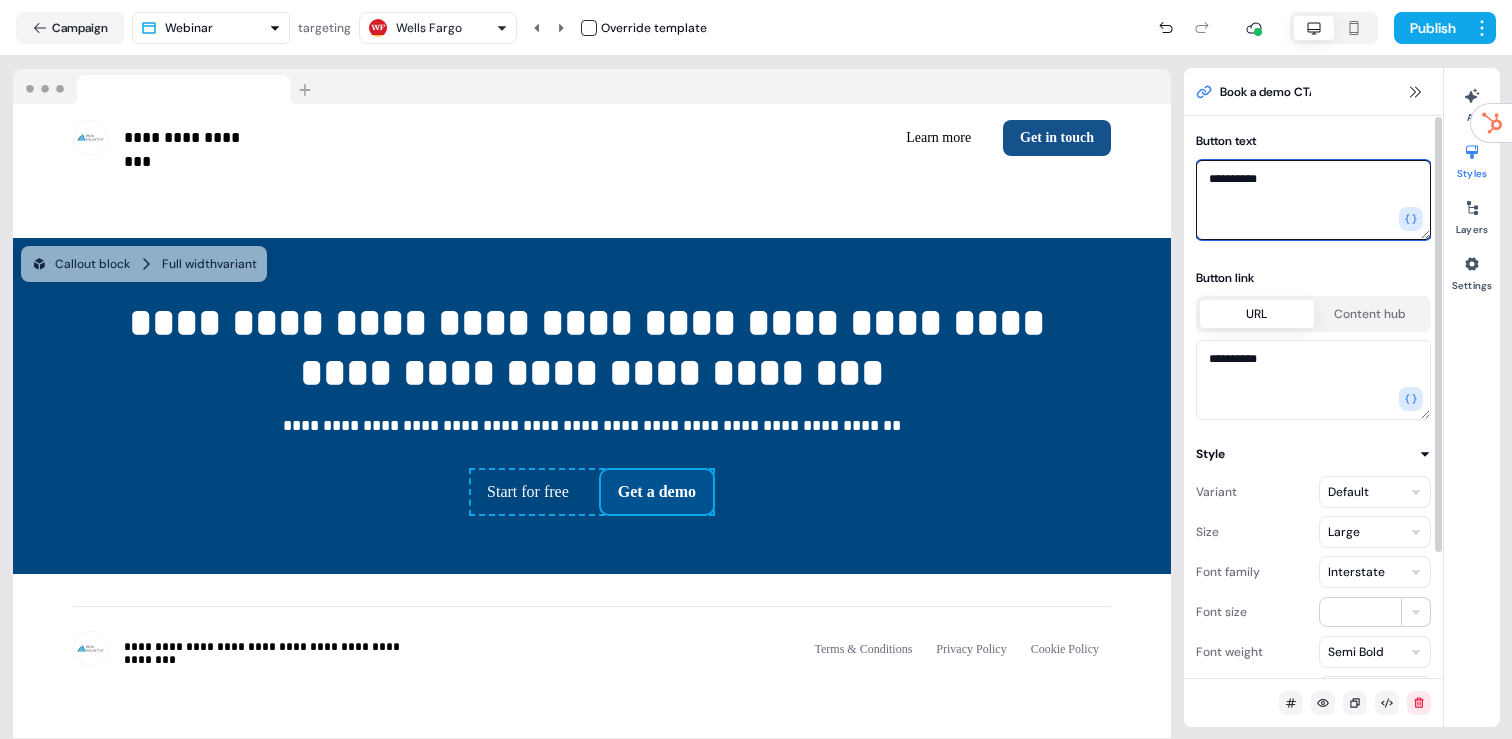 drag, startPoint x: 1309, startPoint y: 180, endPoint x: 1235, endPoint y: 180, distance: 74 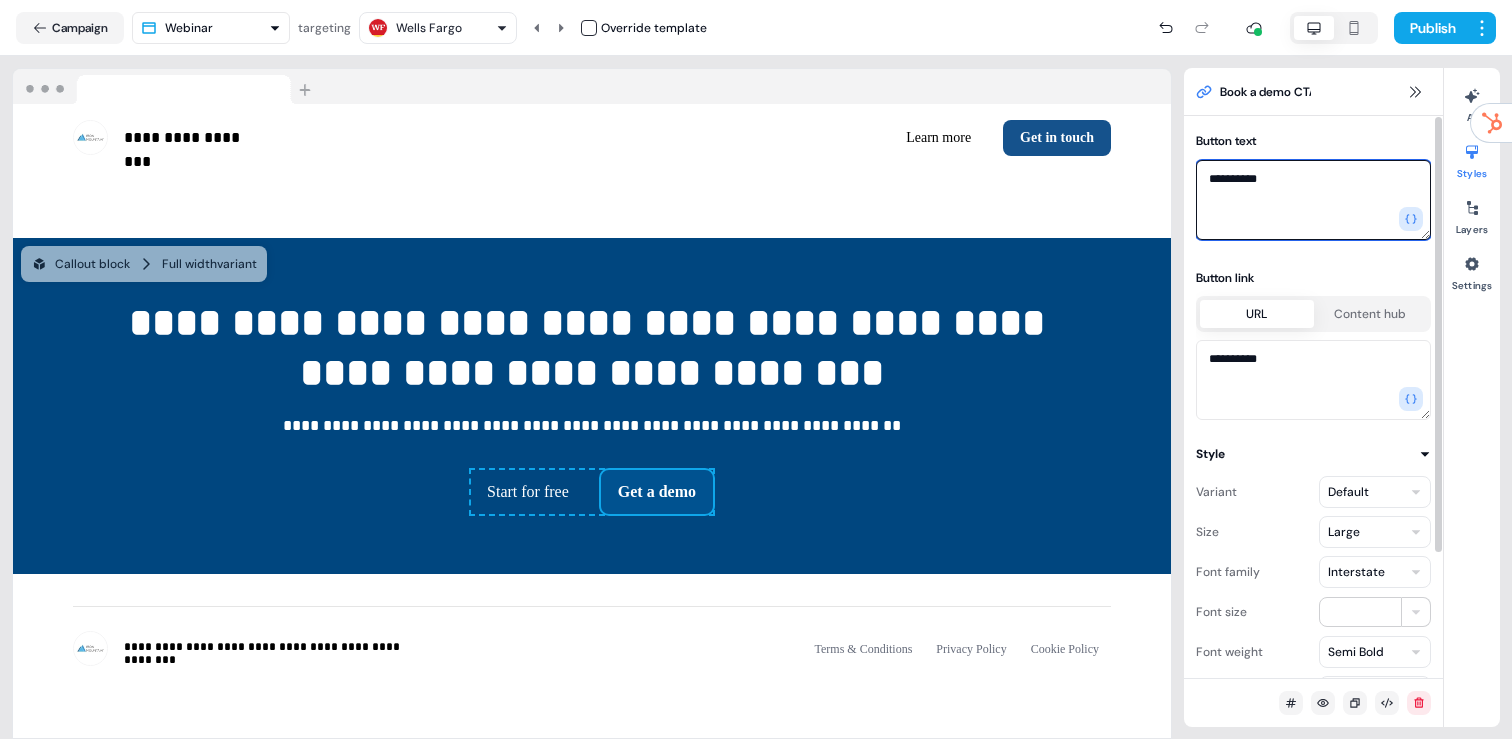 click on "**********" at bounding box center [1313, 200] 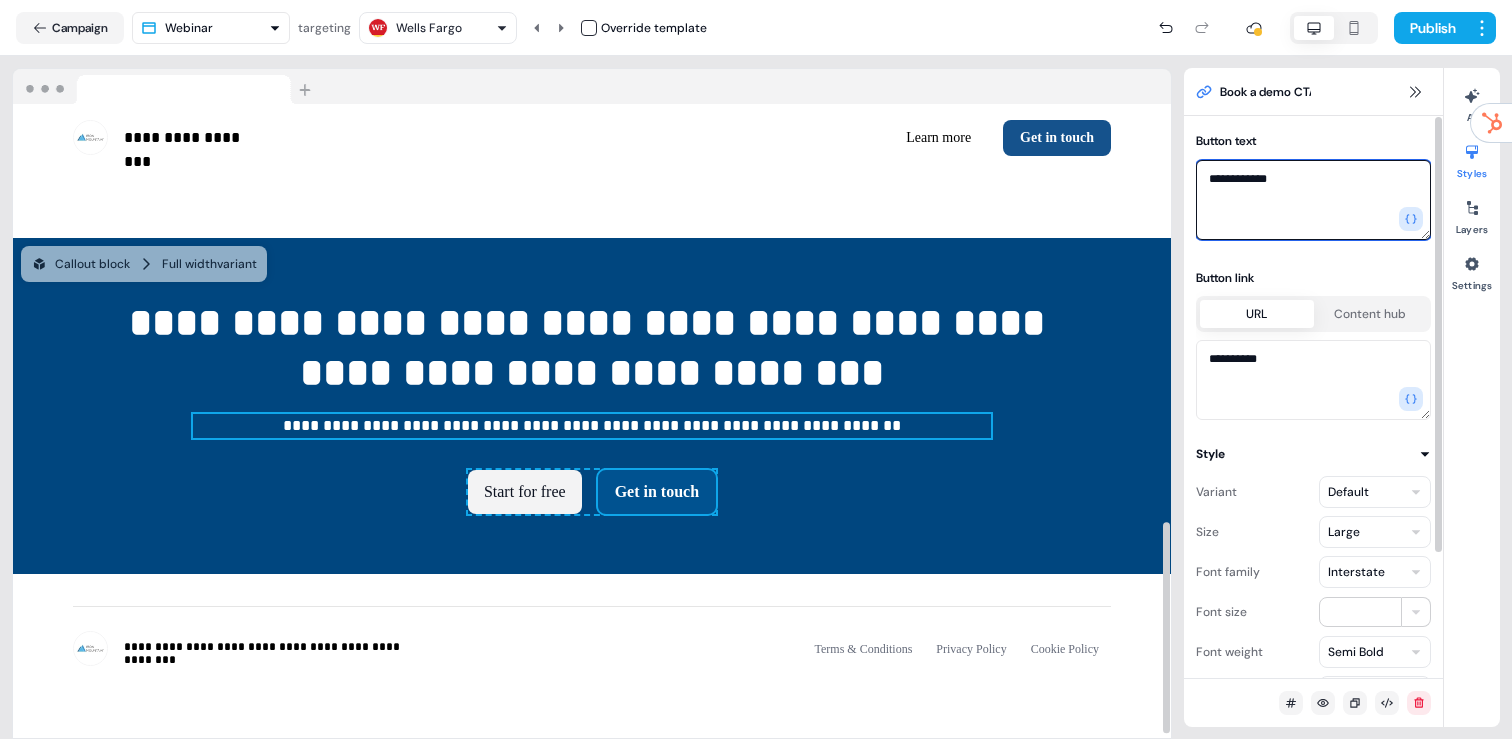 type on "**********" 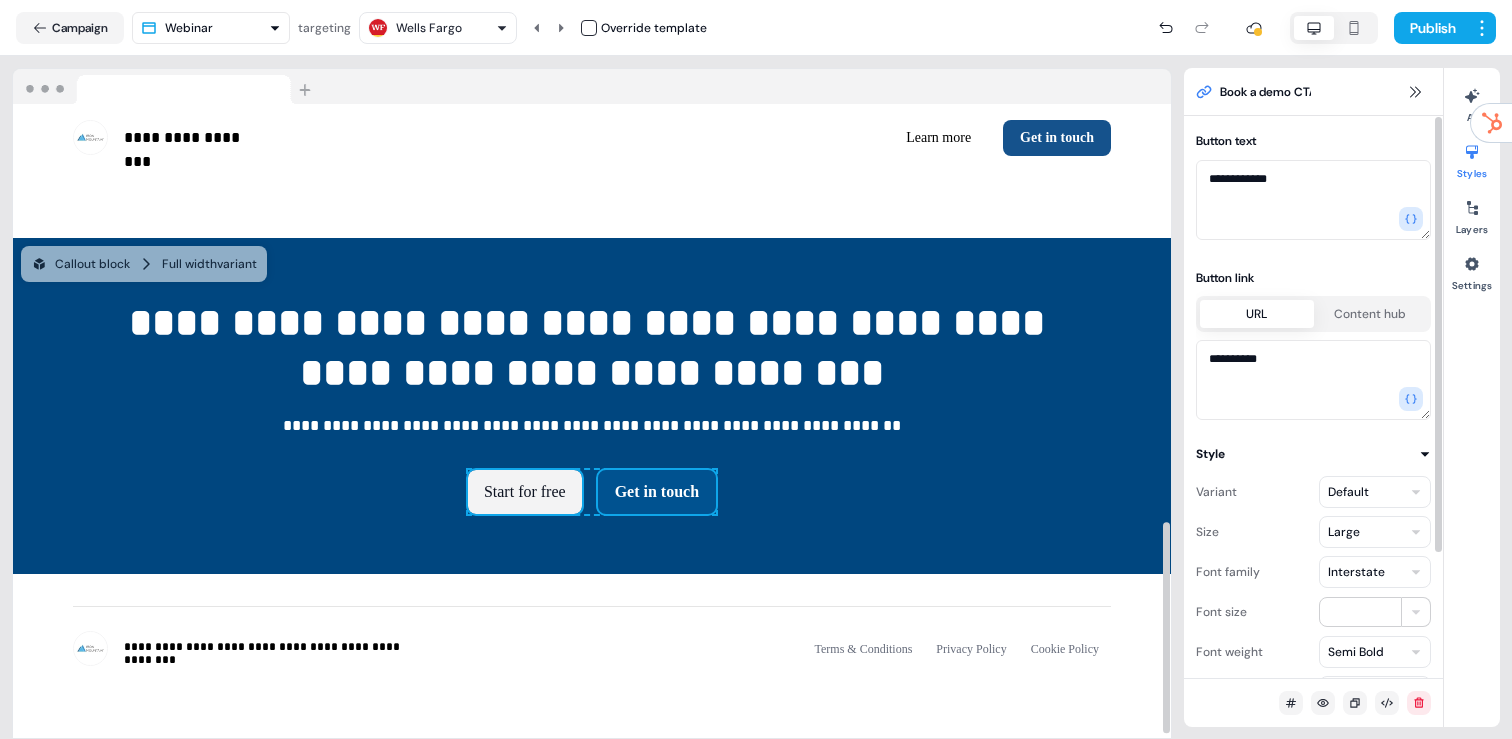 click on "Start for free" at bounding box center (525, 492) 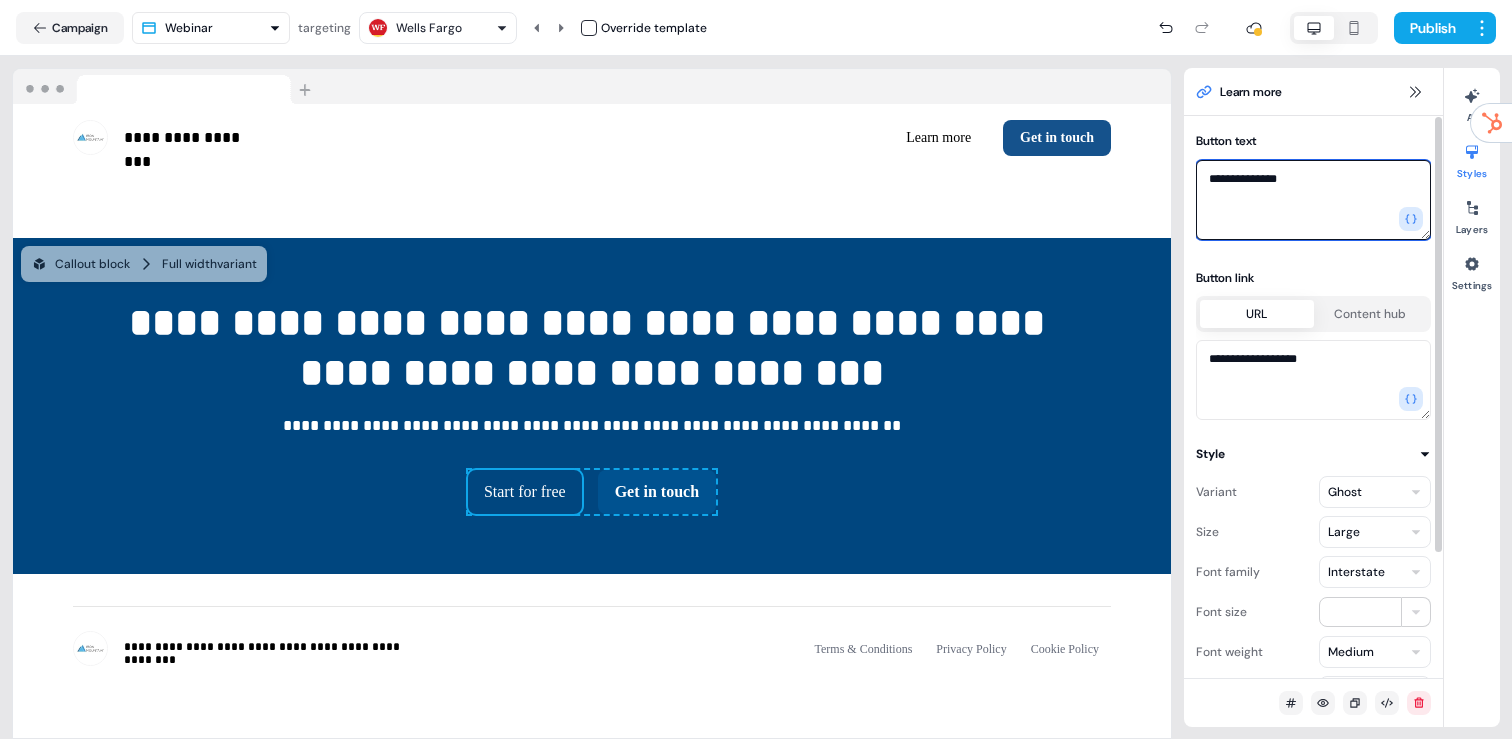 drag, startPoint x: 1313, startPoint y: 181, endPoint x: 1208, endPoint y: 180, distance: 105.00476 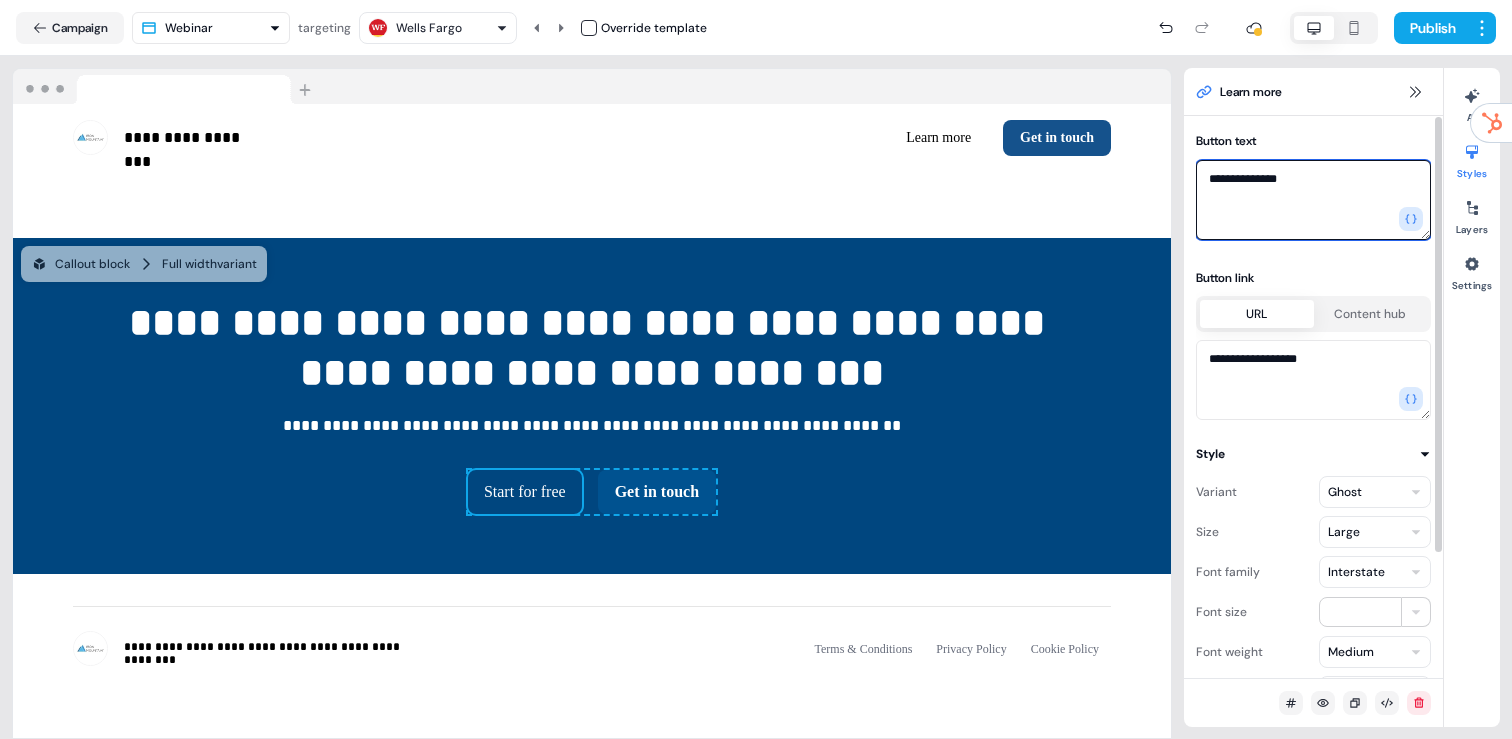 click on "**********" at bounding box center [1313, 200] 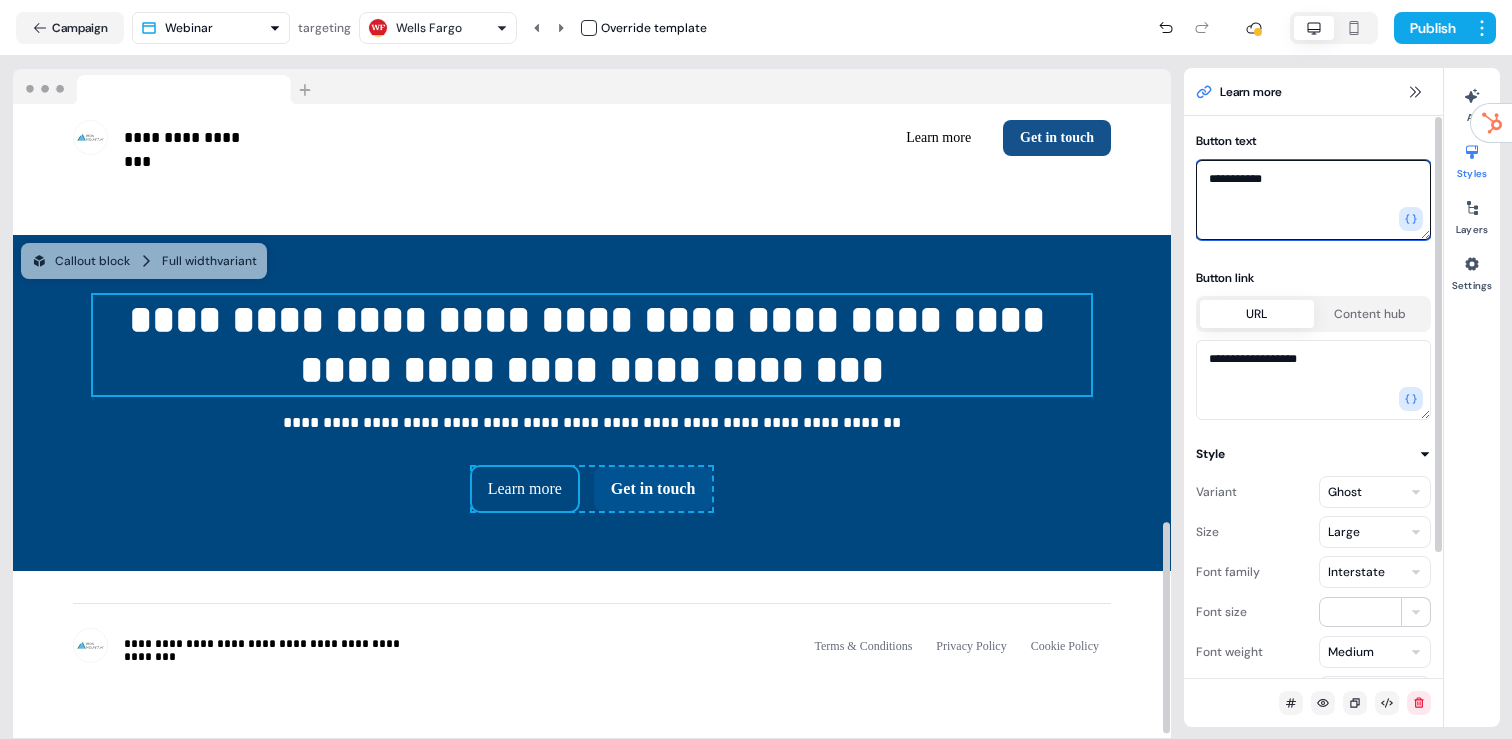 scroll, scrollTop: 1259, scrollLeft: 0, axis: vertical 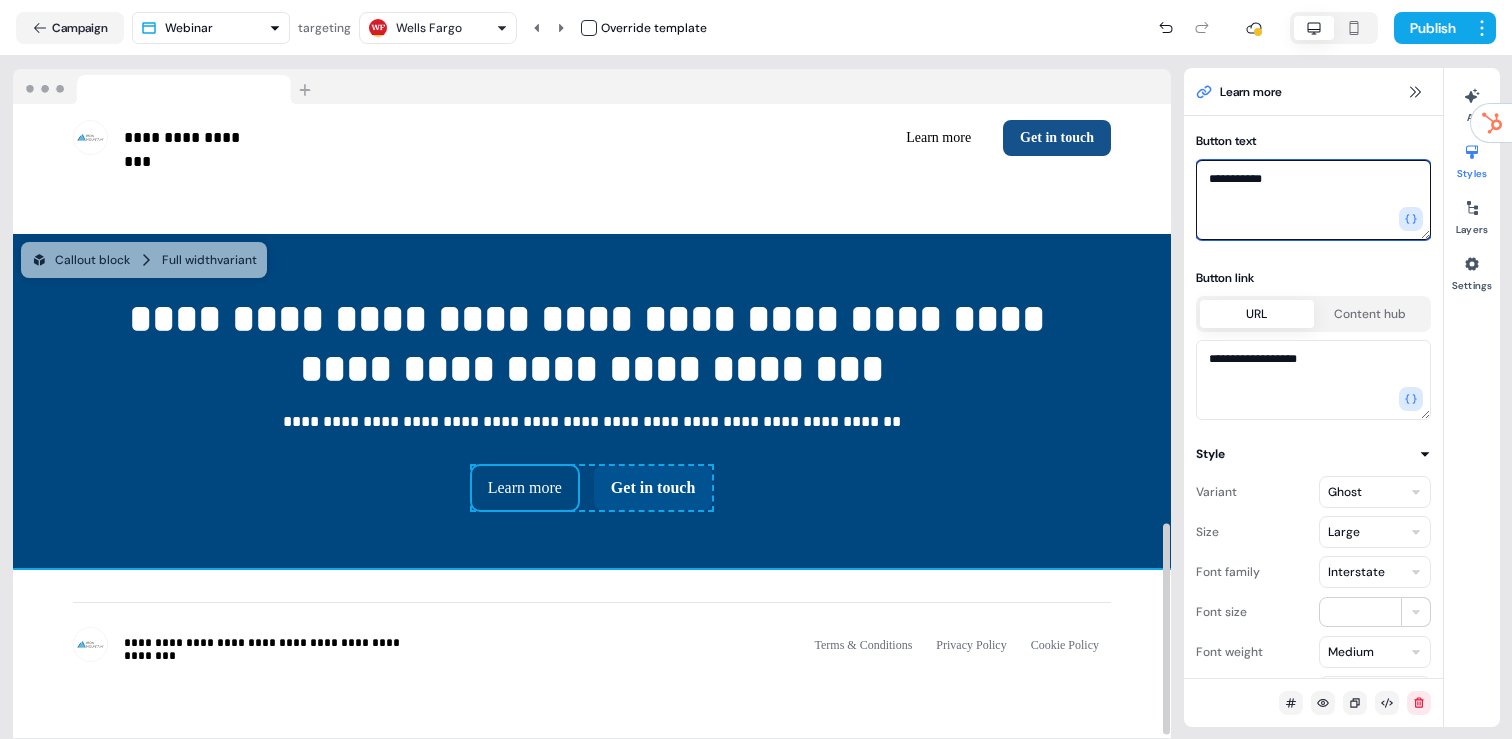 type on "**********" 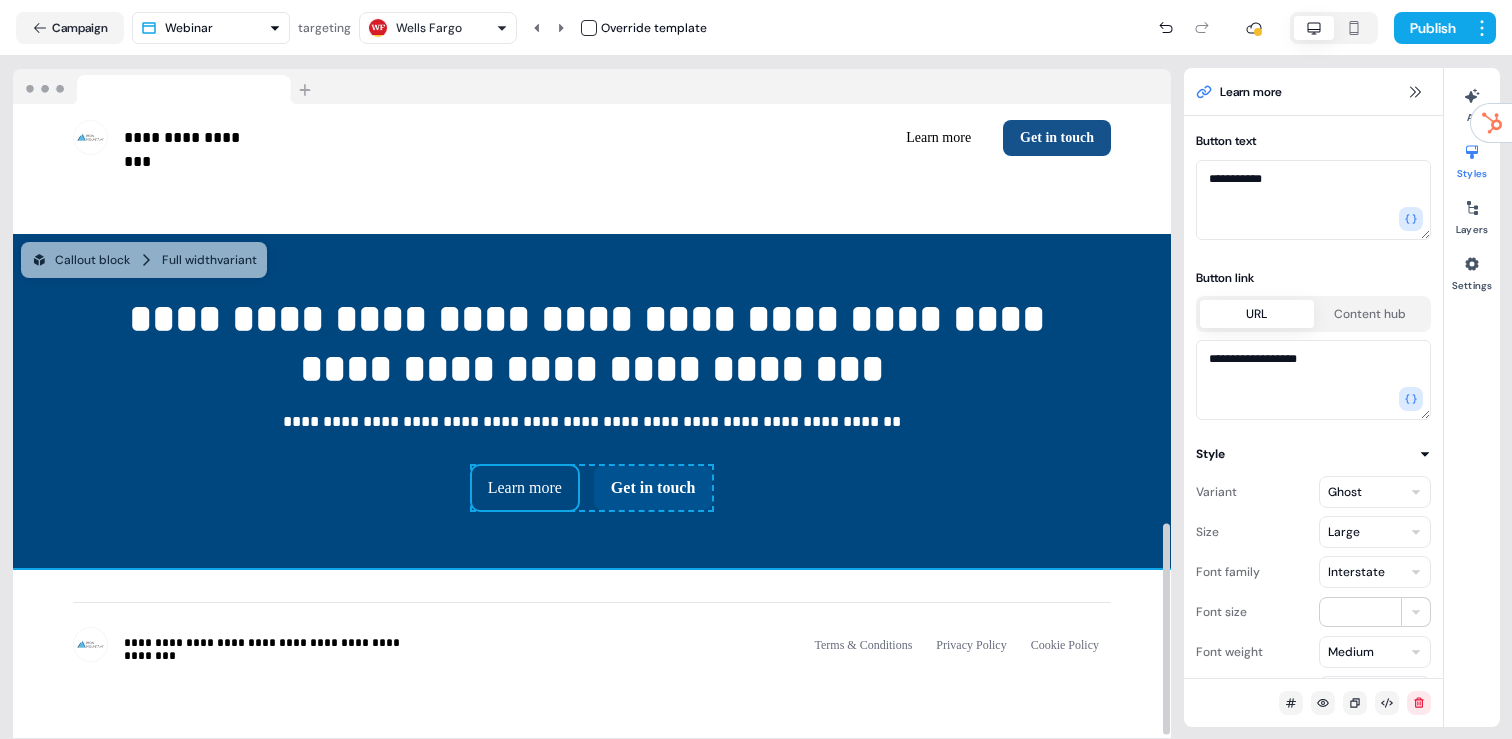 click on "**********" at bounding box center [592, 656] 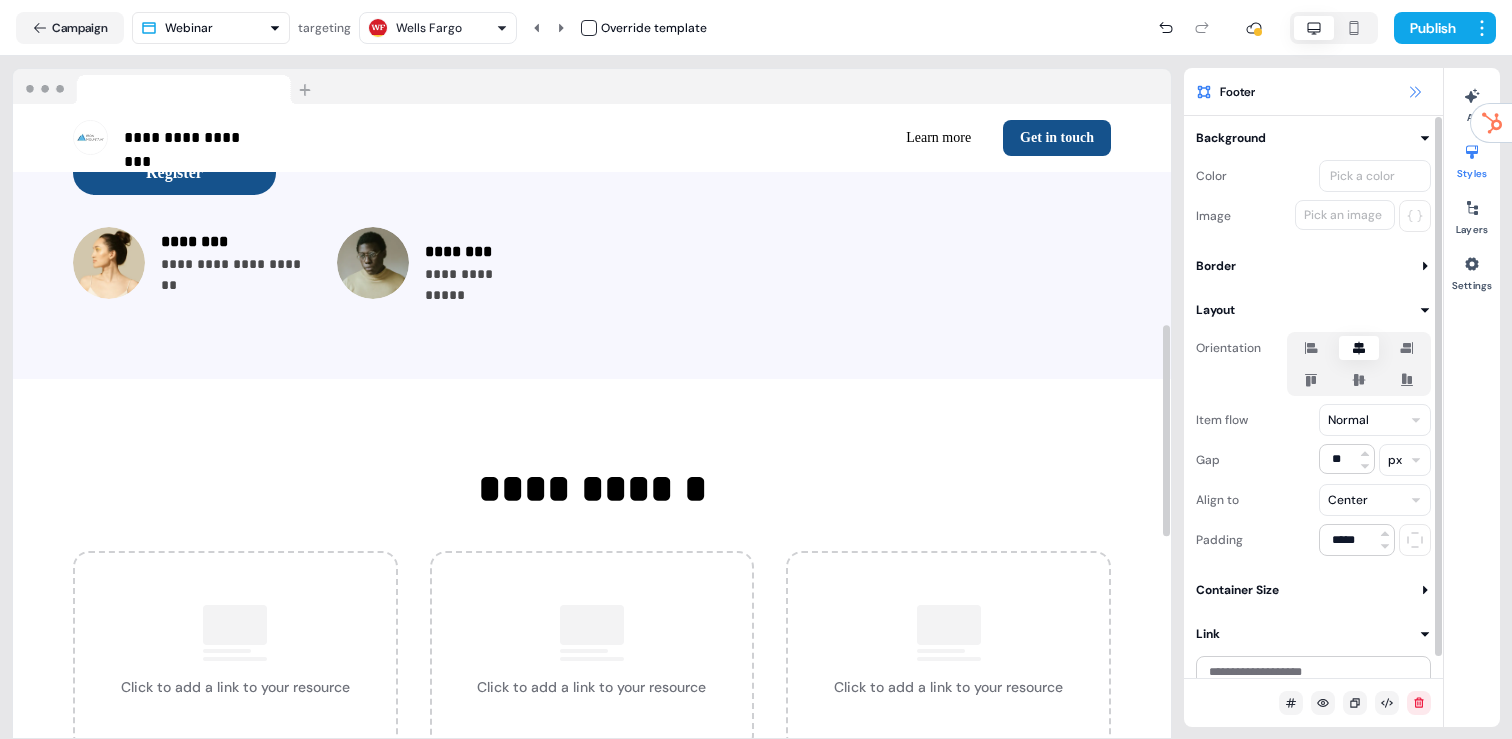 click at bounding box center [1415, 92] 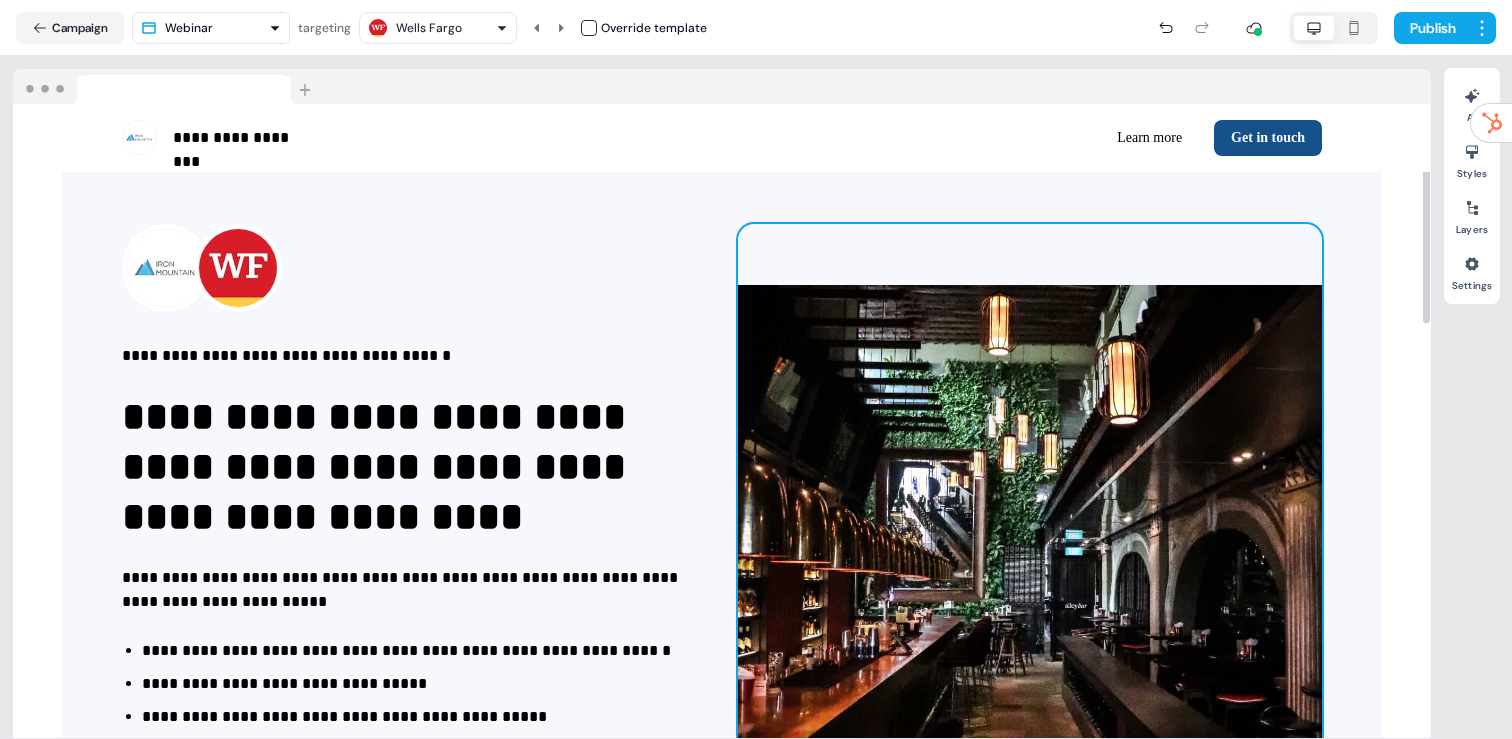 scroll, scrollTop: 0, scrollLeft: 0, axis: both 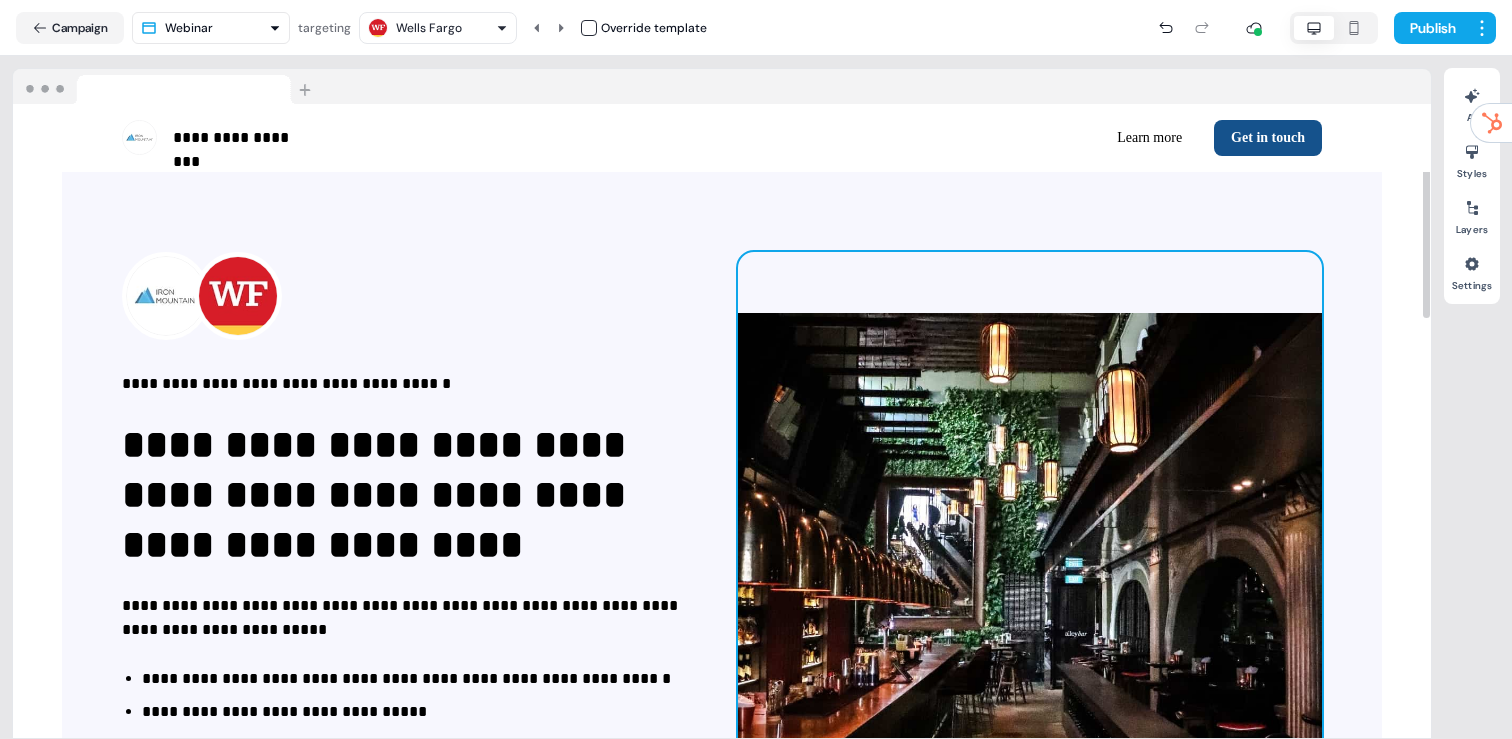 click on "**********" at bounding box center [722, 594] 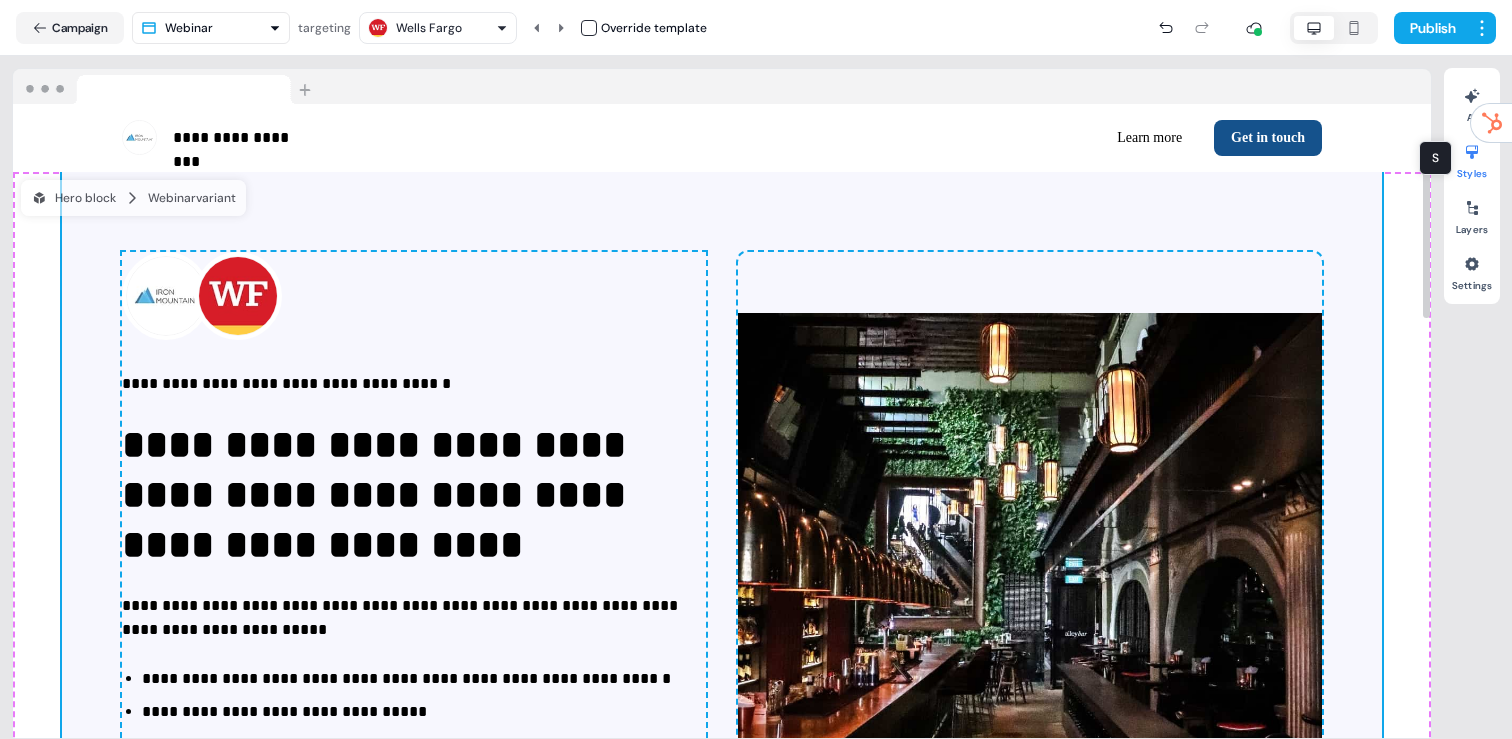 click at bounding box center [1472, 152] 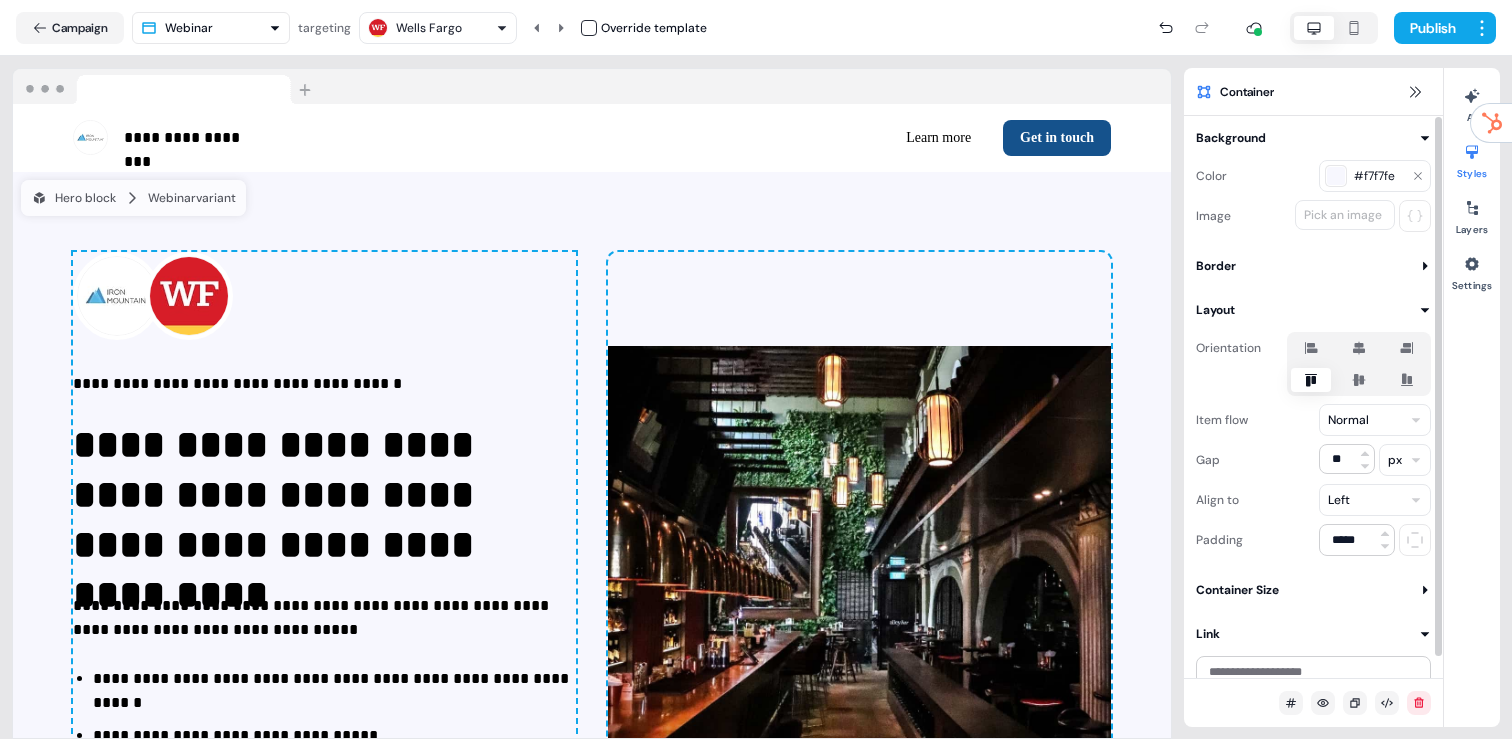 click on "#f7f7fe" at bounding box center [1379, 176] 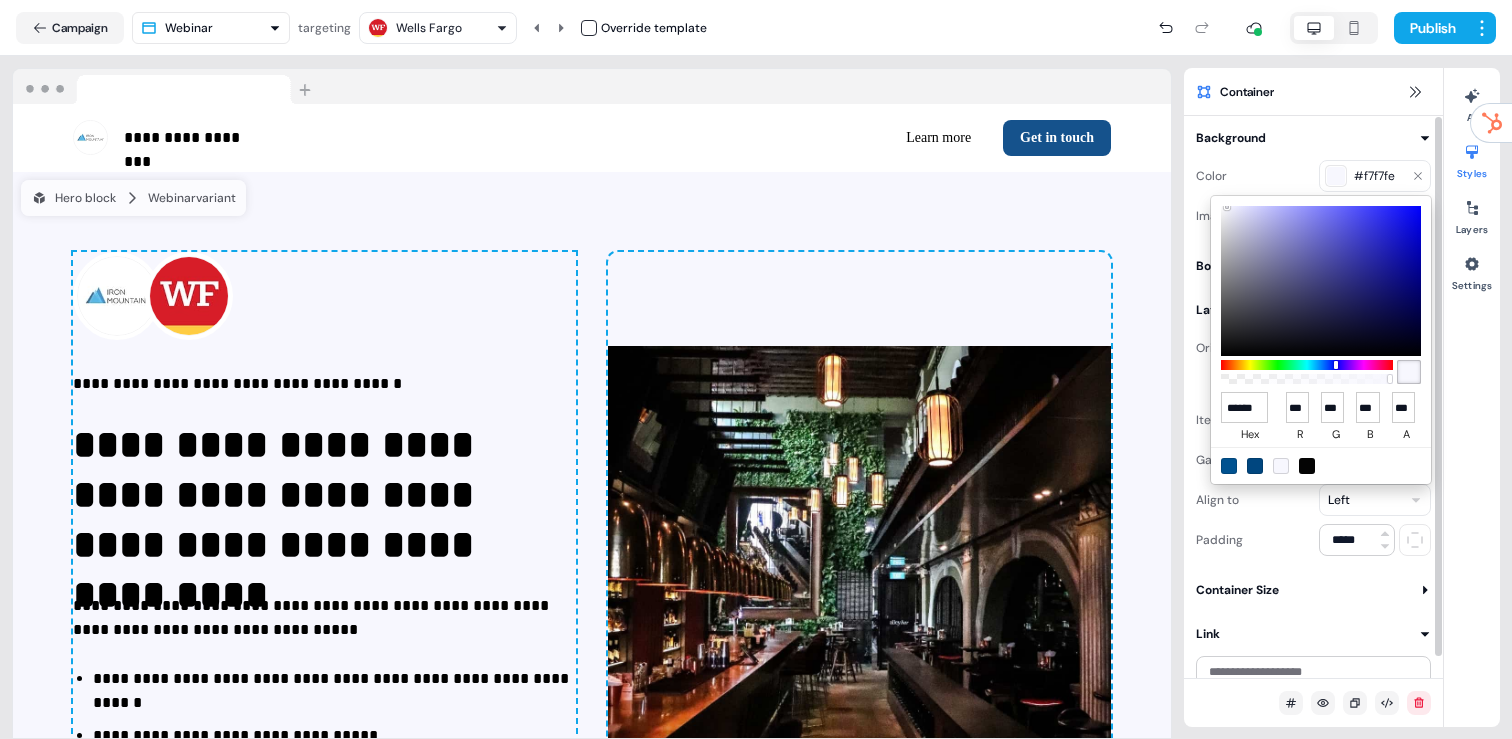 click on "**********" at bounding box center [756, 369] 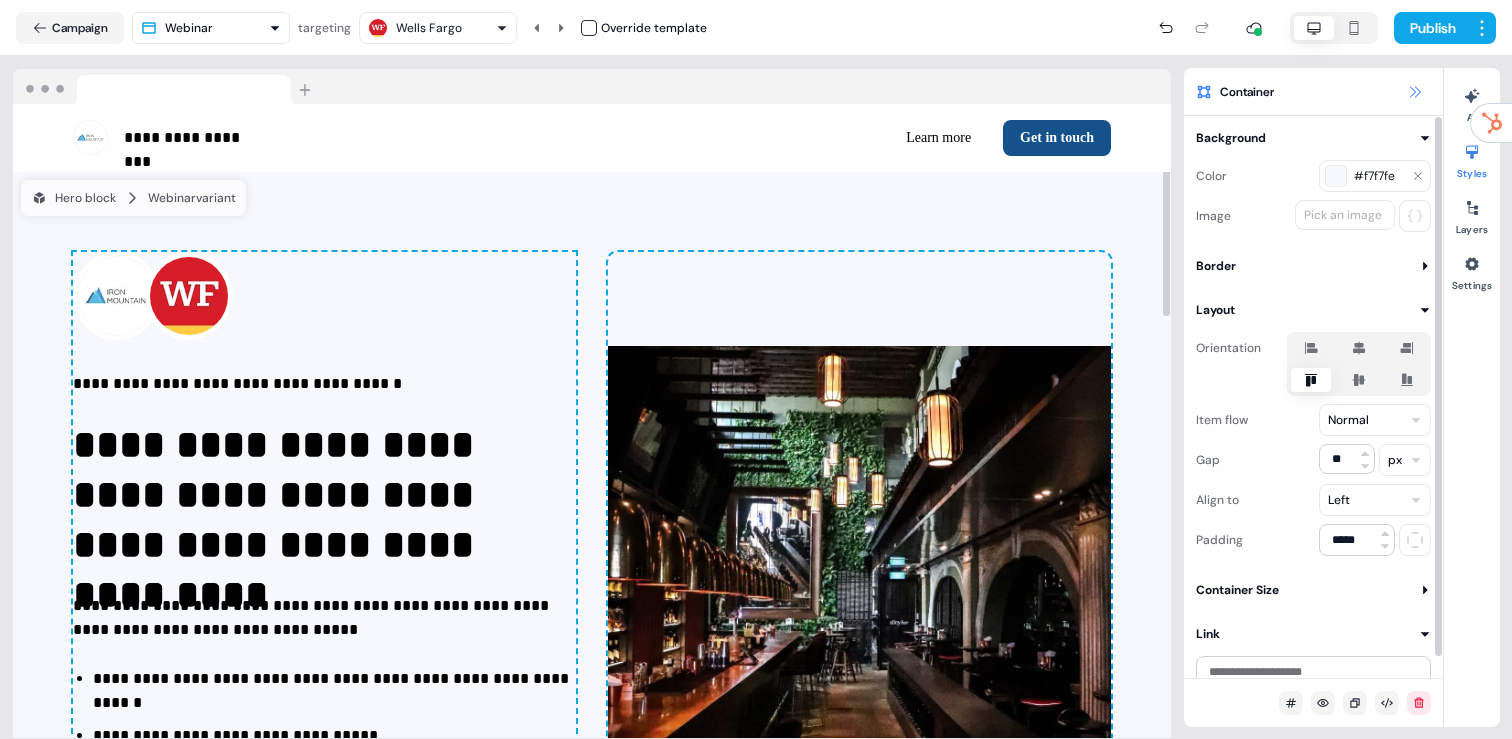 click 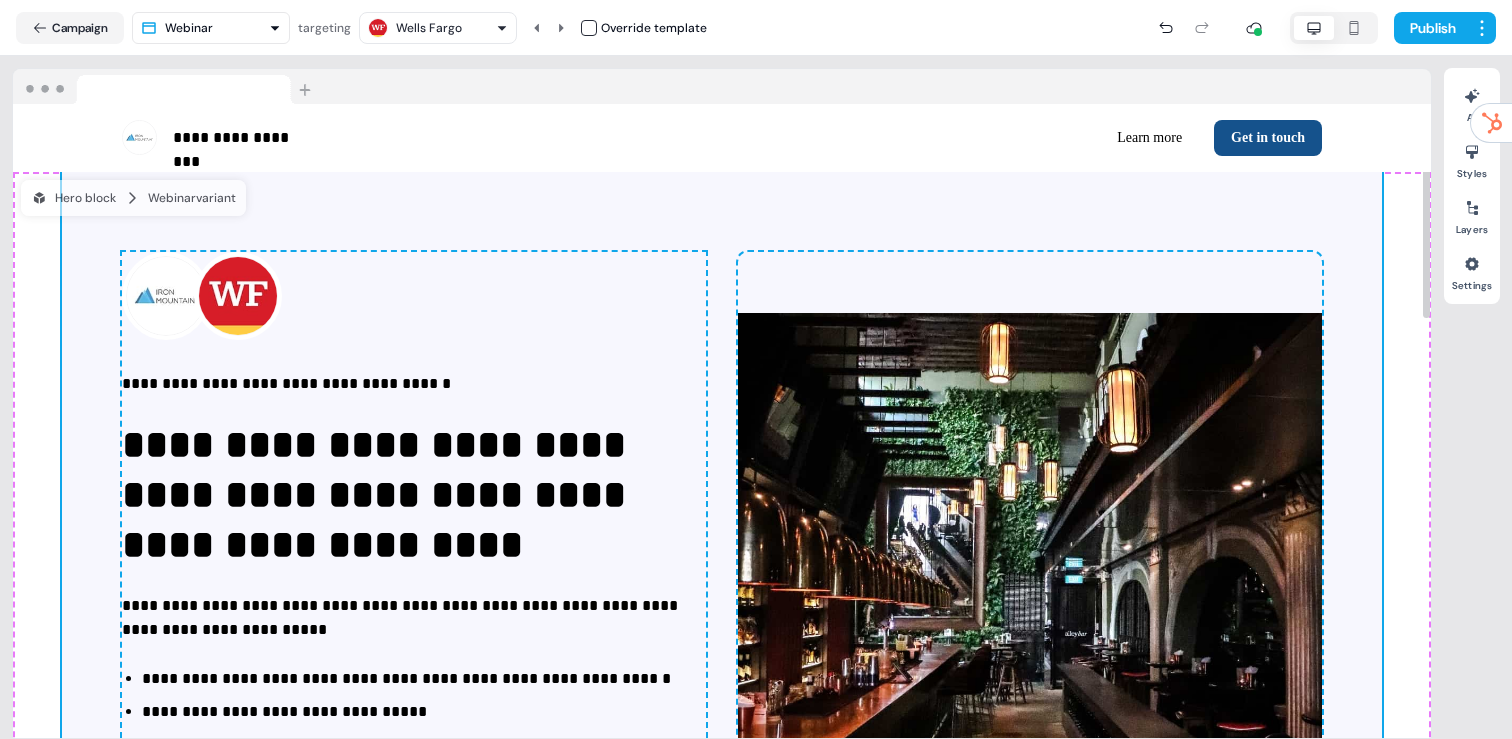click on "**********" at bounding box center [722, 594] 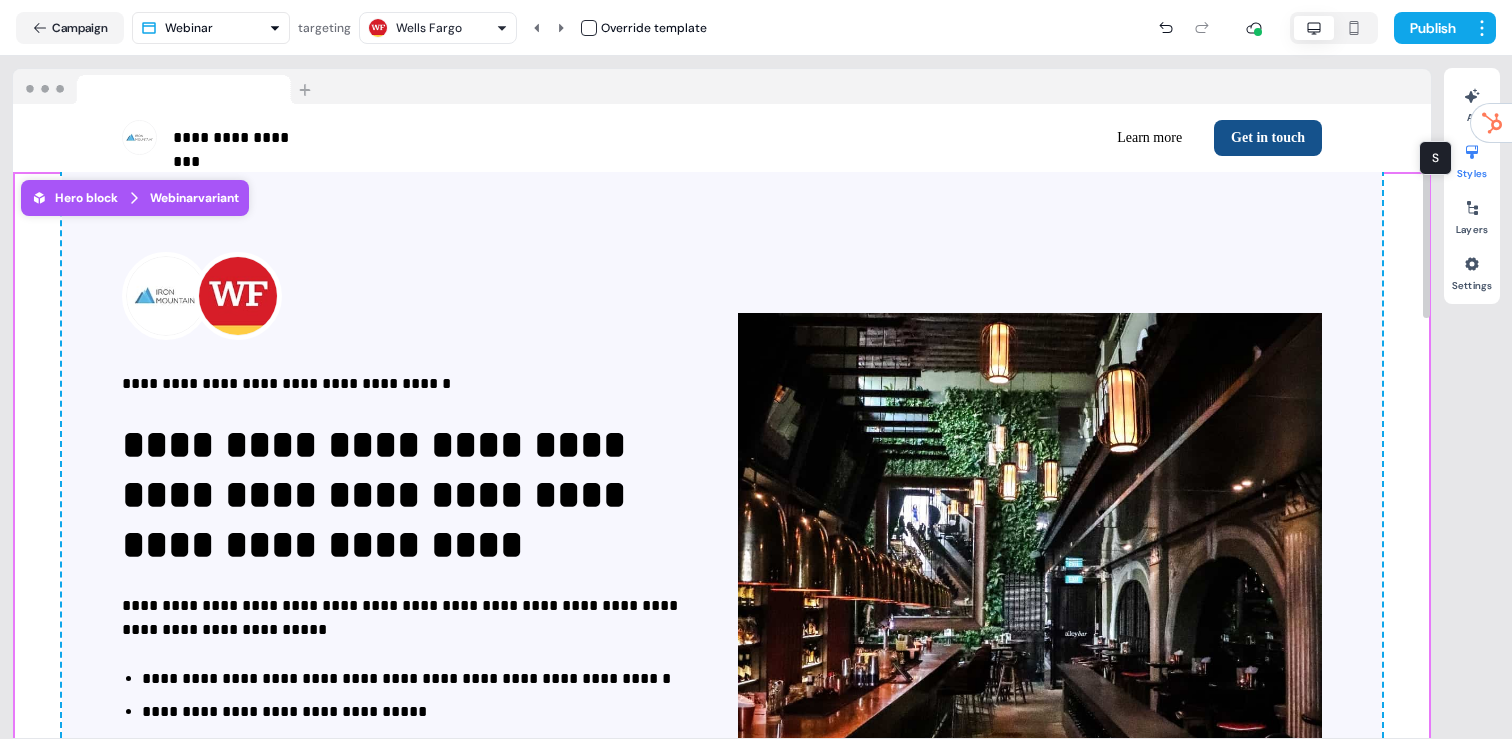 click at bounding box center (1472, 152) 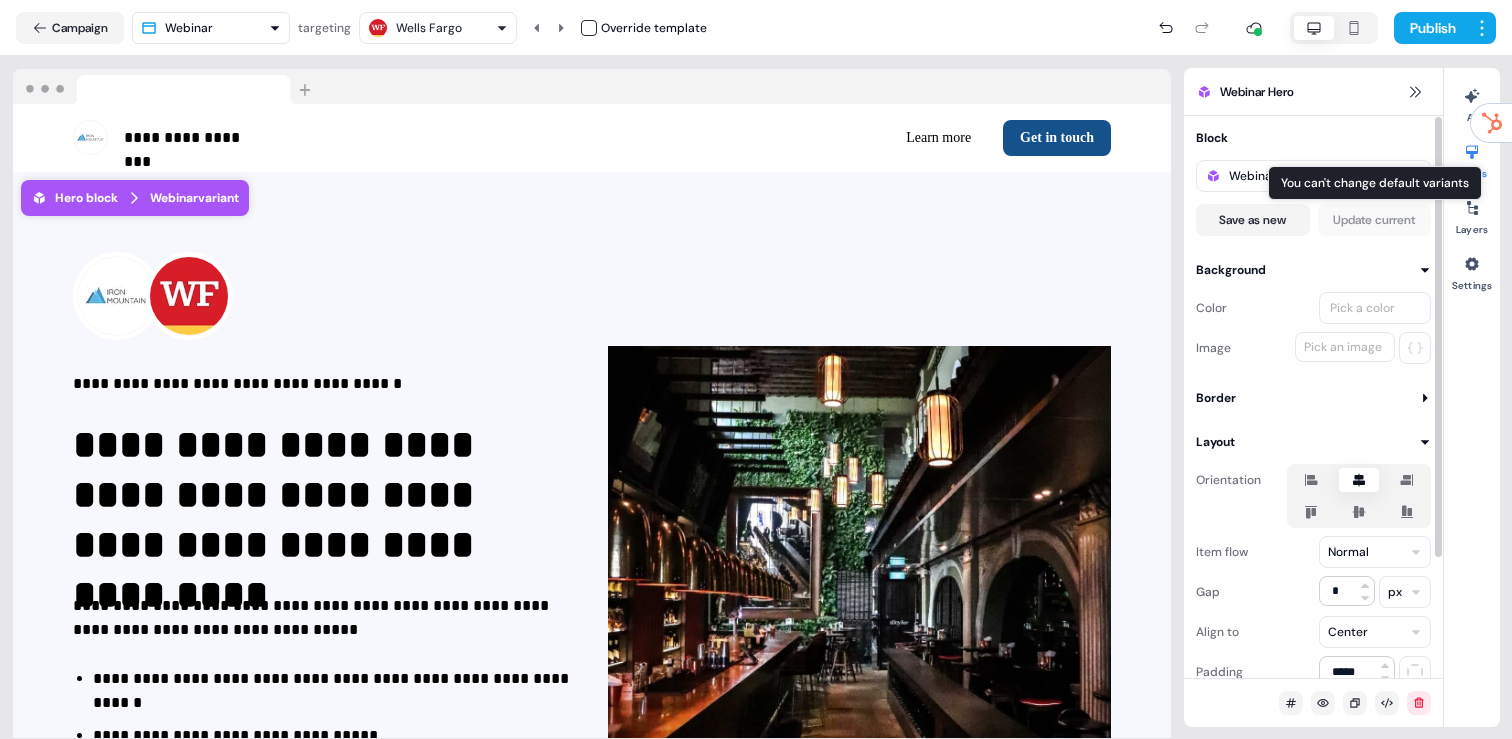 click on "Pick a color" at bounding box center [1362, 308] 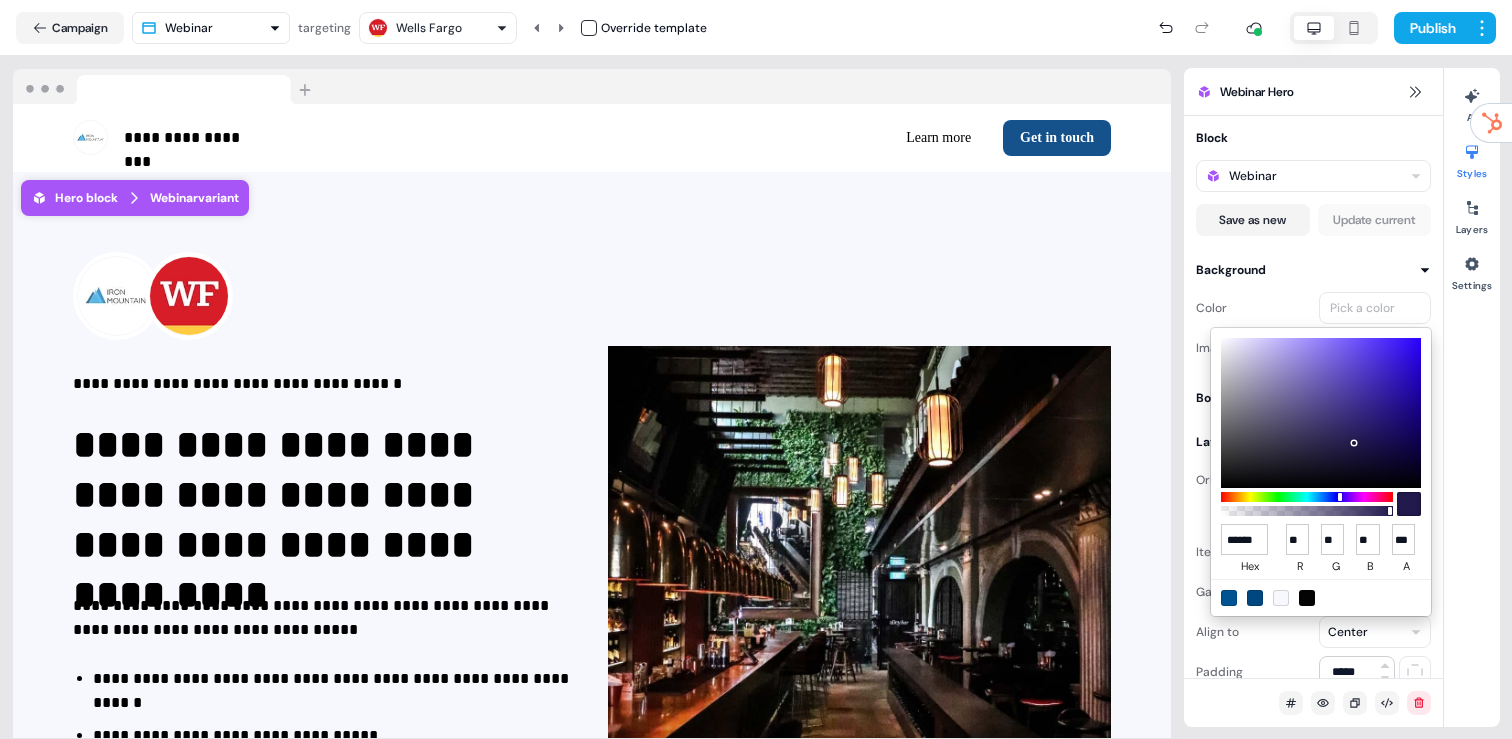 type on "******" 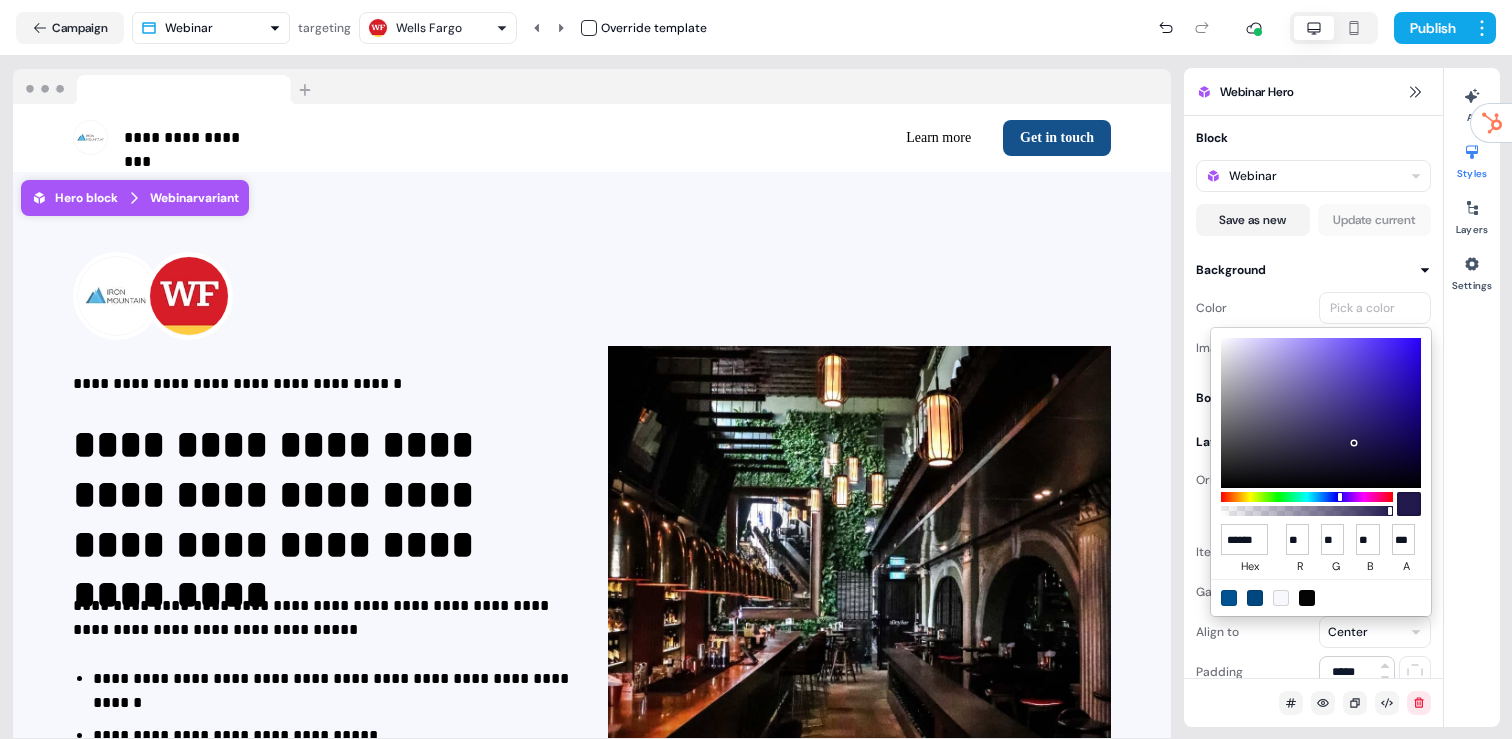 type on "***" 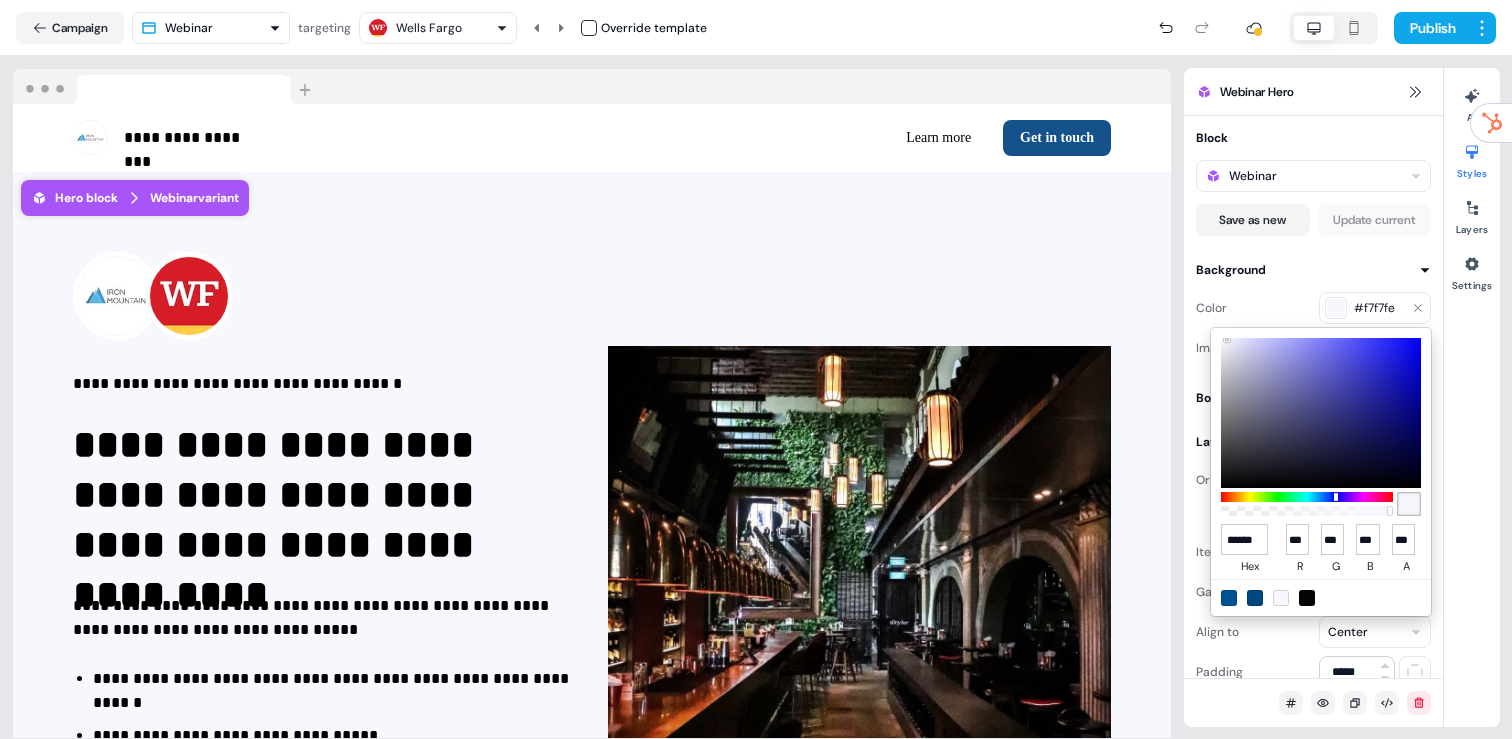 type on "******" 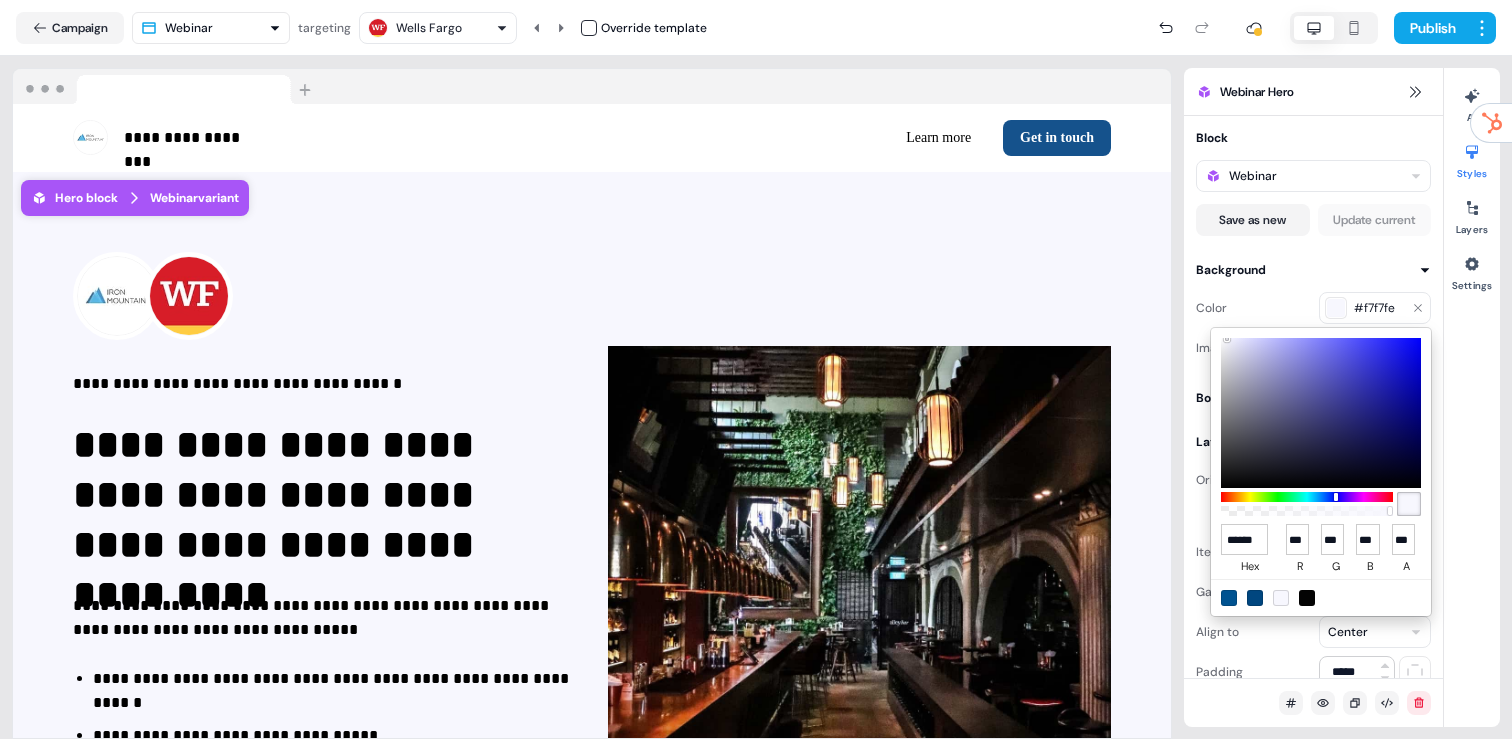 scroll, scrollTop: 0, scrollLeft: 0, axis: both 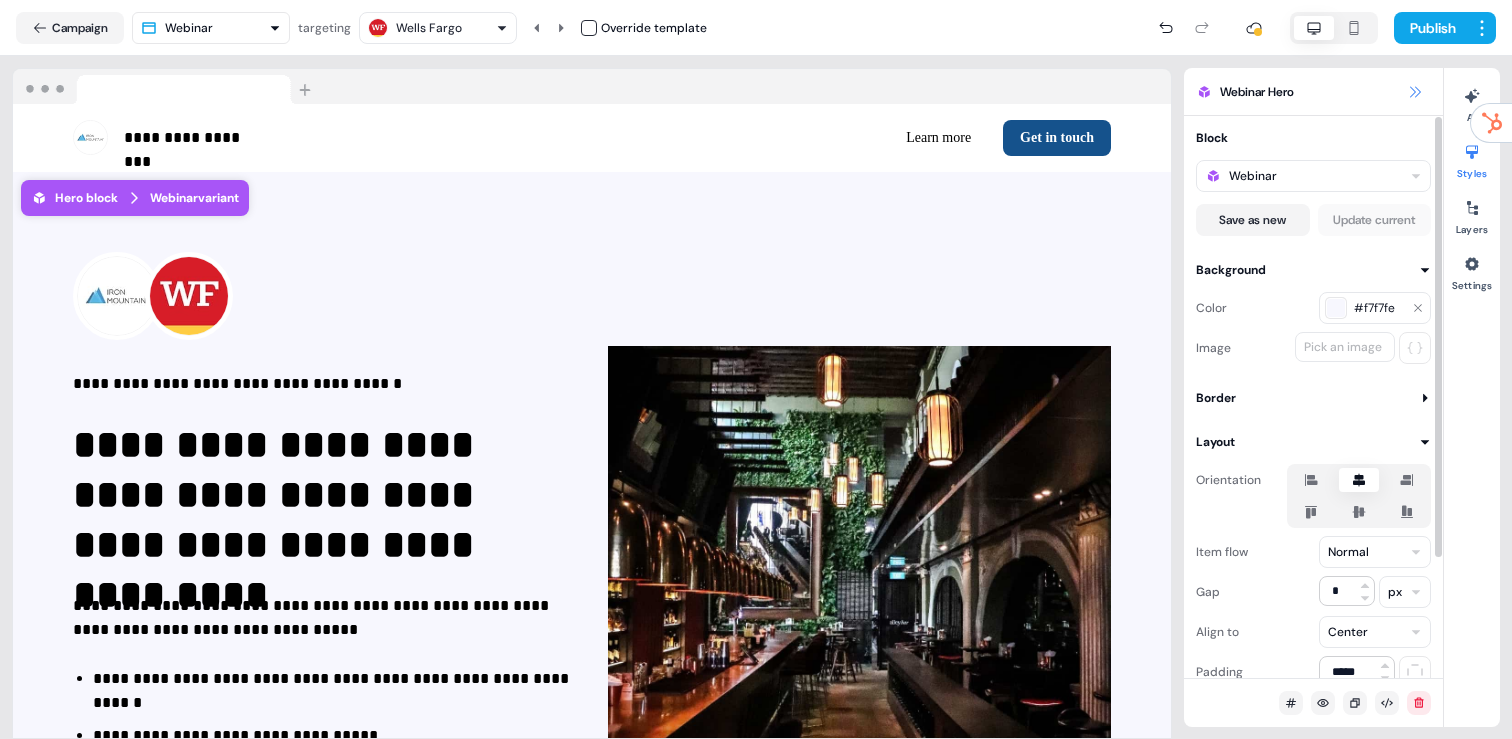 click 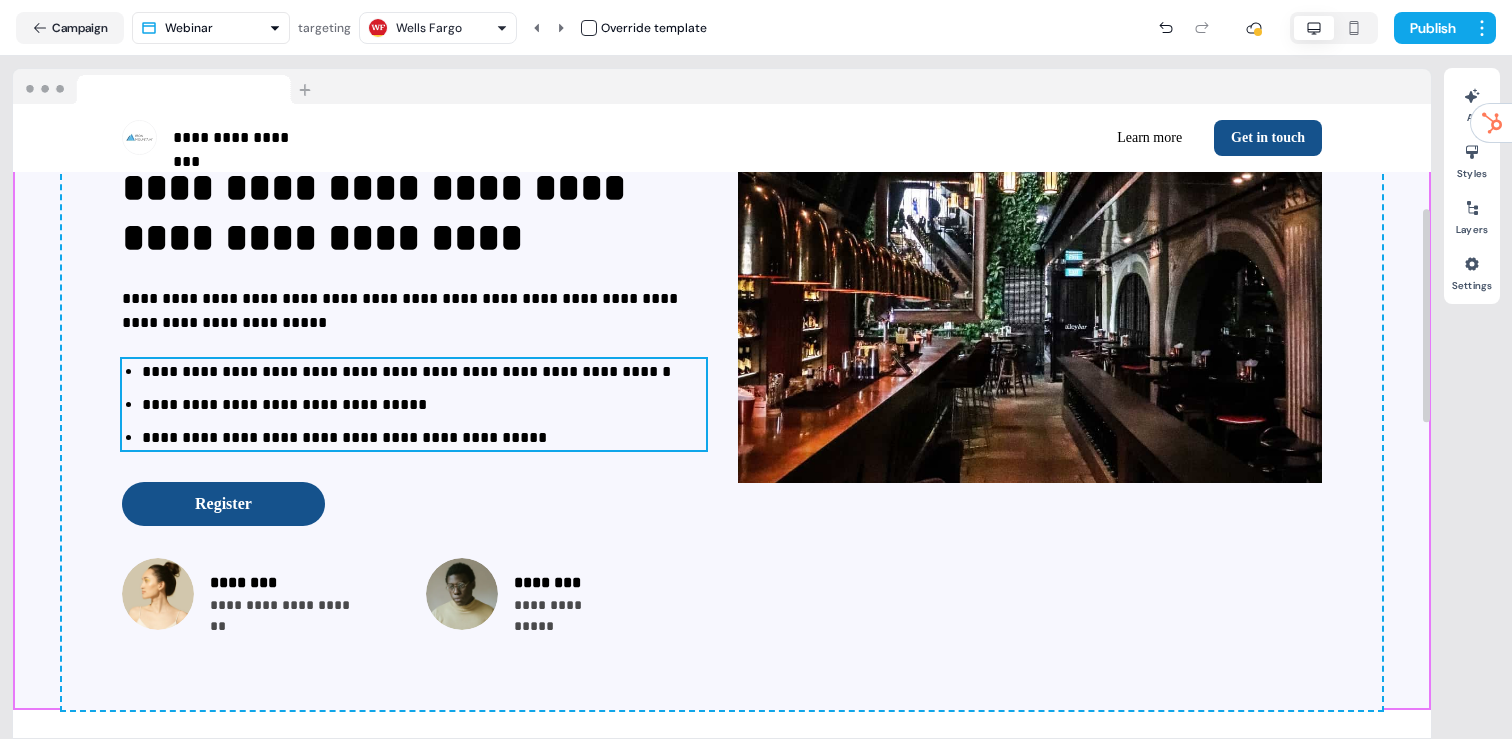 scroll, scrollTop: 383, scrollLeft: 0, axis: vertical 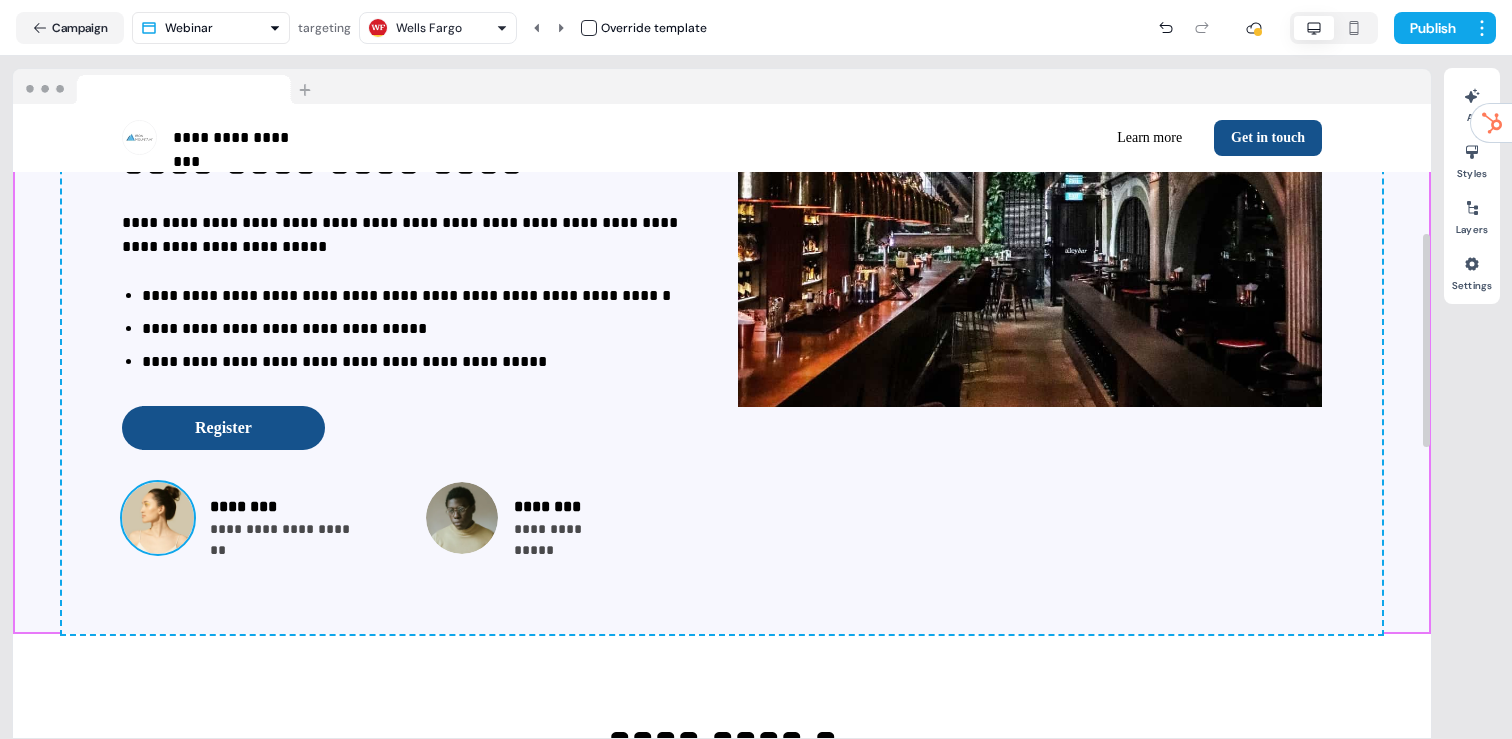 click at bounding box center (158, 518) 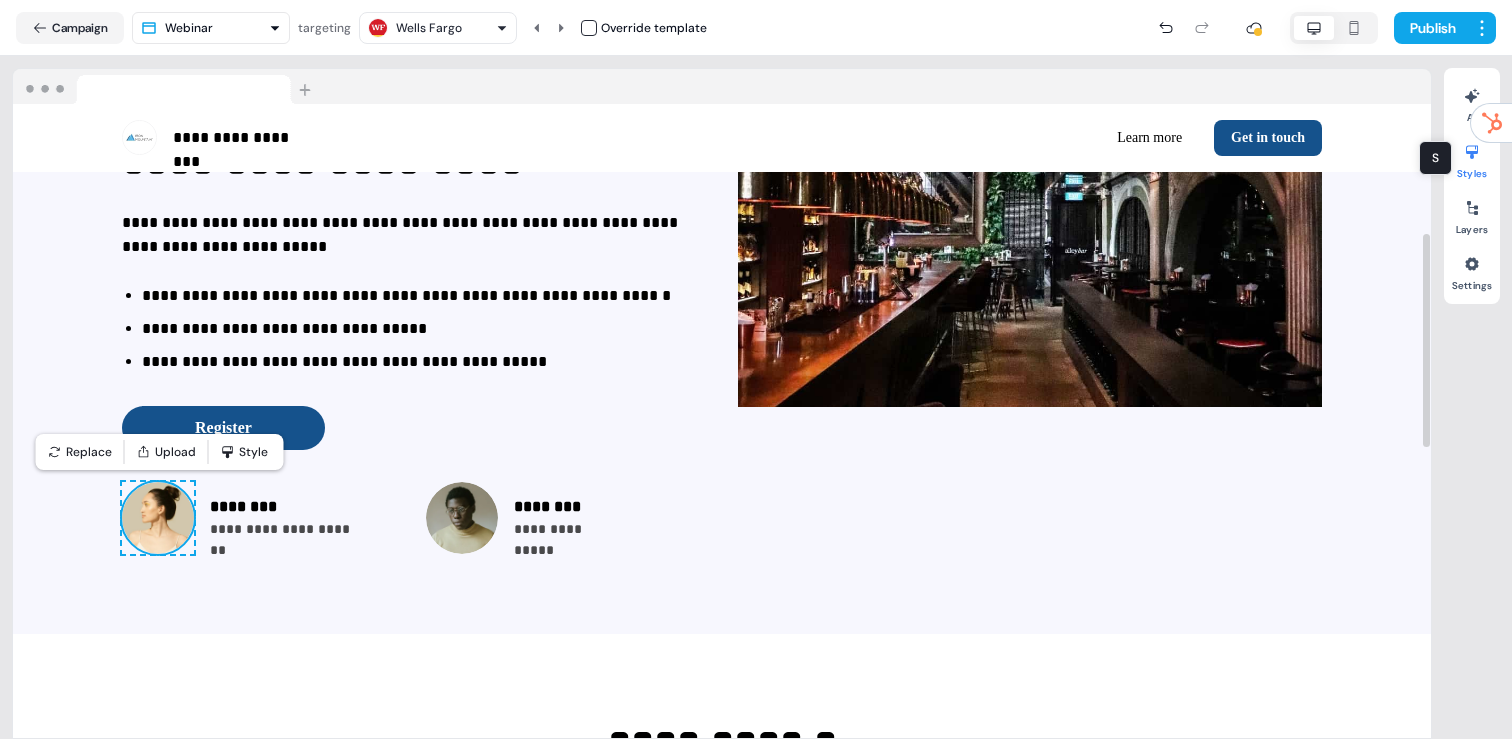 click at bounding box center [1472, 152] 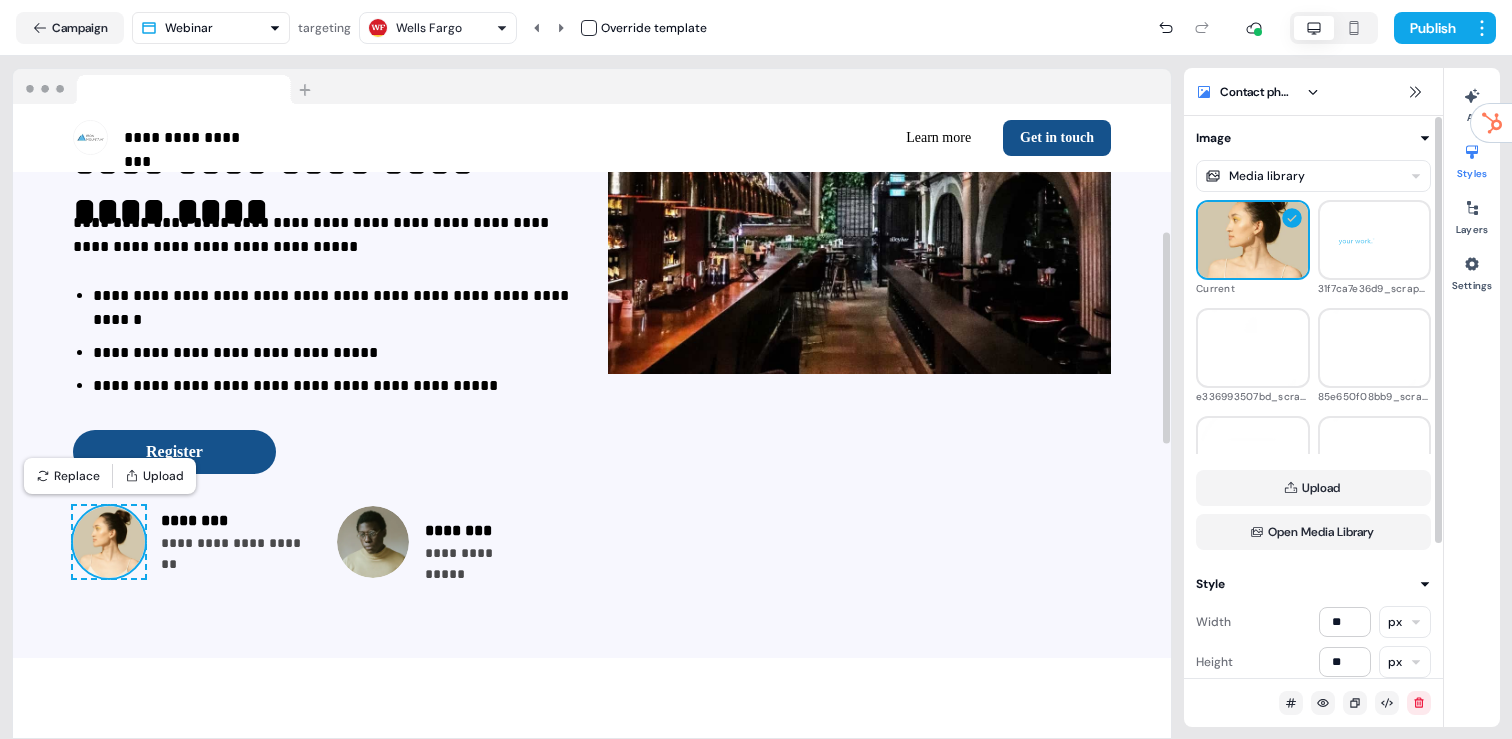 click on "**********" at bounding box center [756, 369] 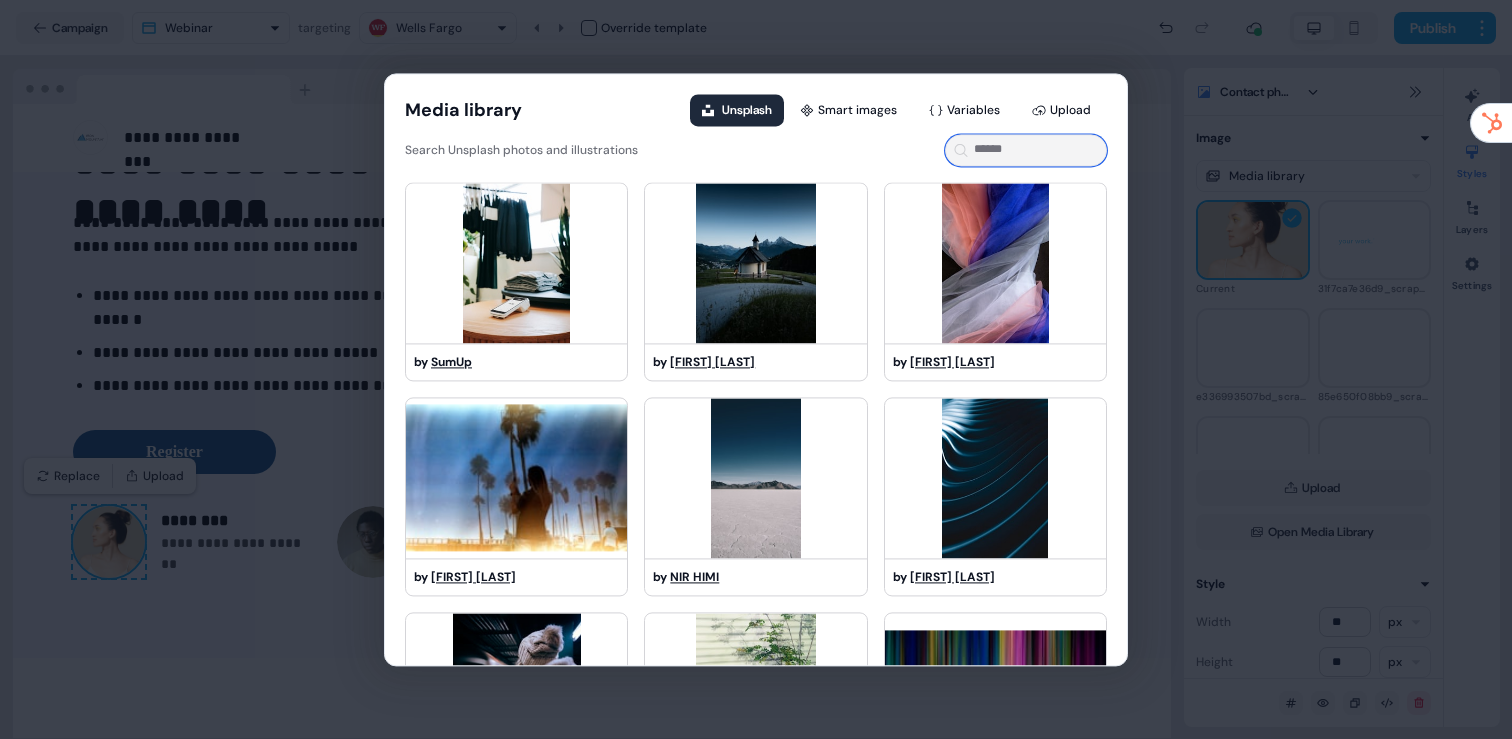 click at bounding box center (1026, 150) 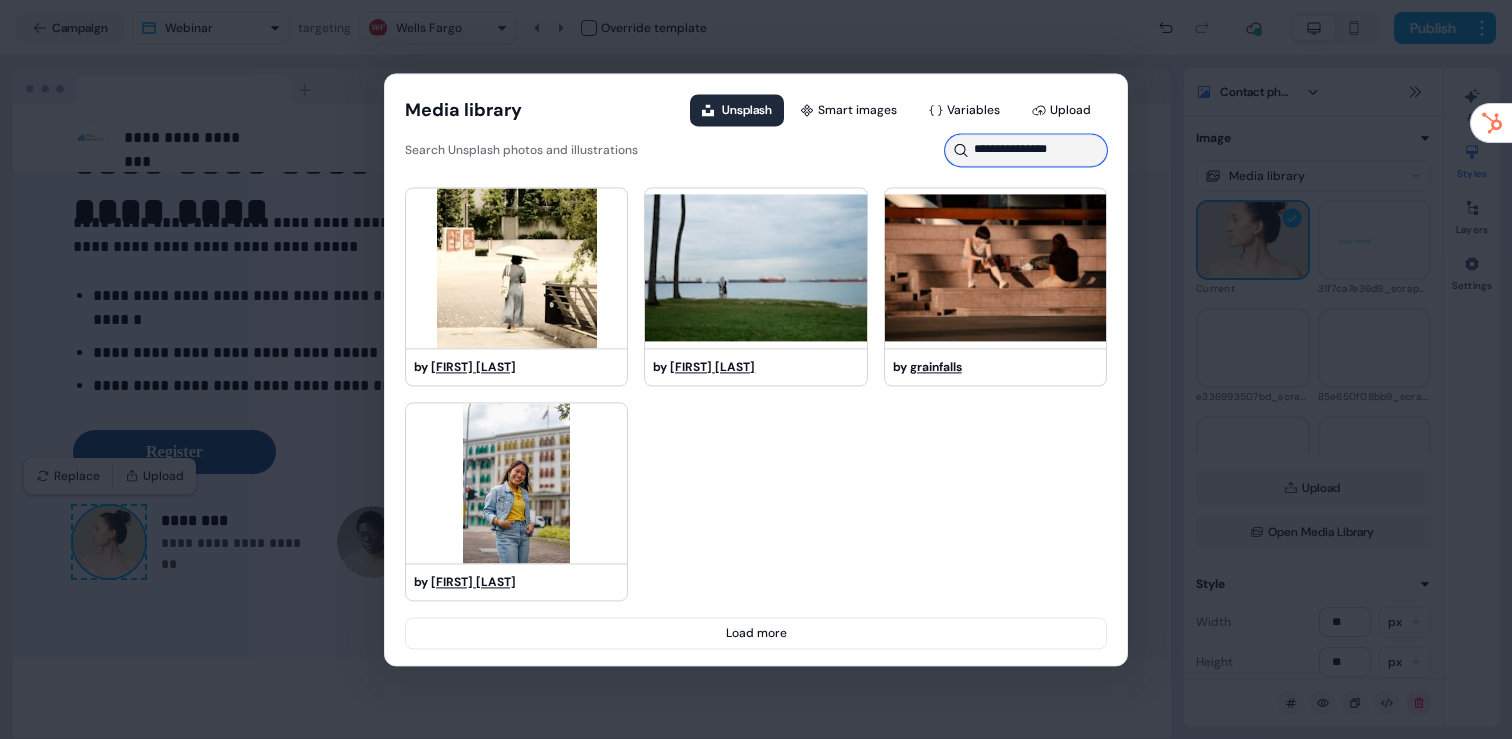 scroll, scrollTop: 432, scrollLeft: 0, axis: vertical 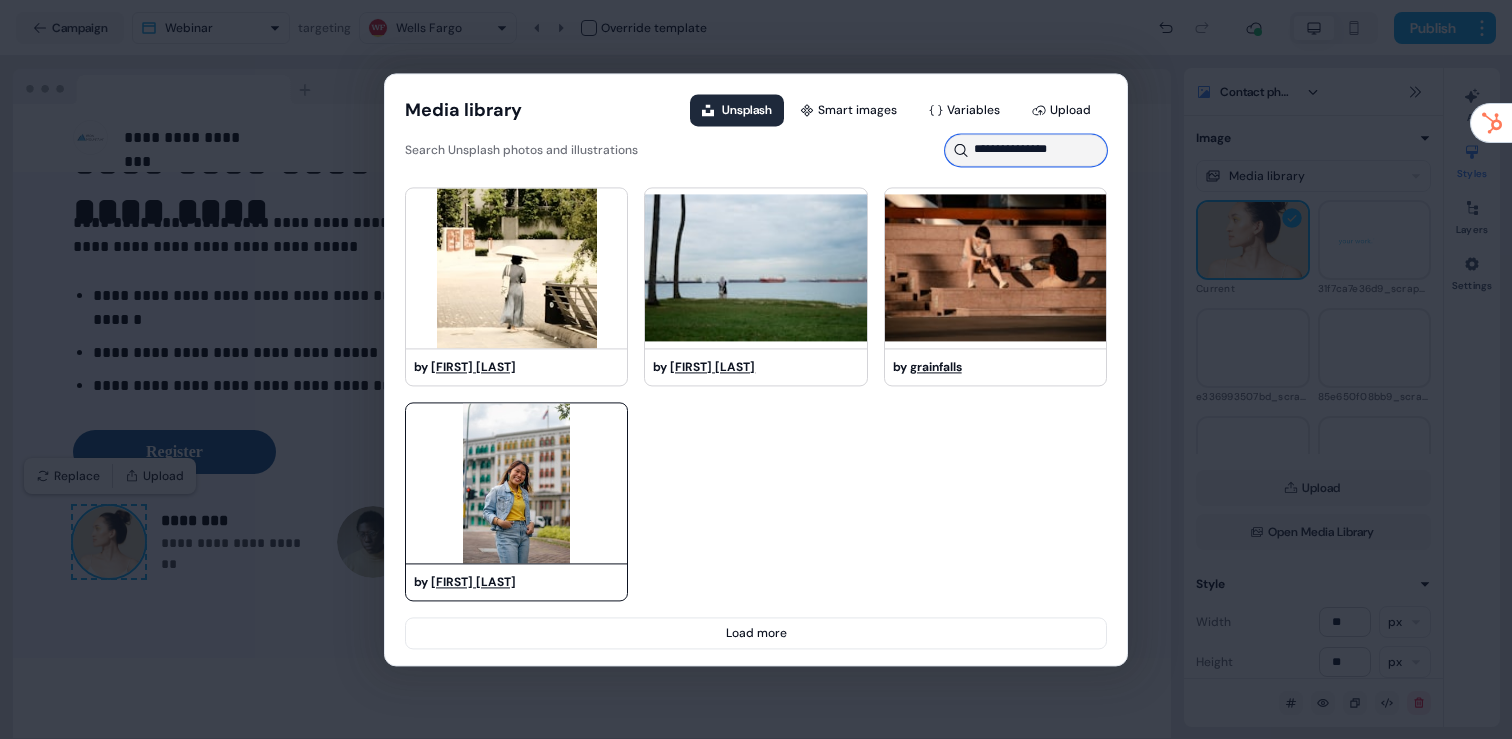 type on "**********" 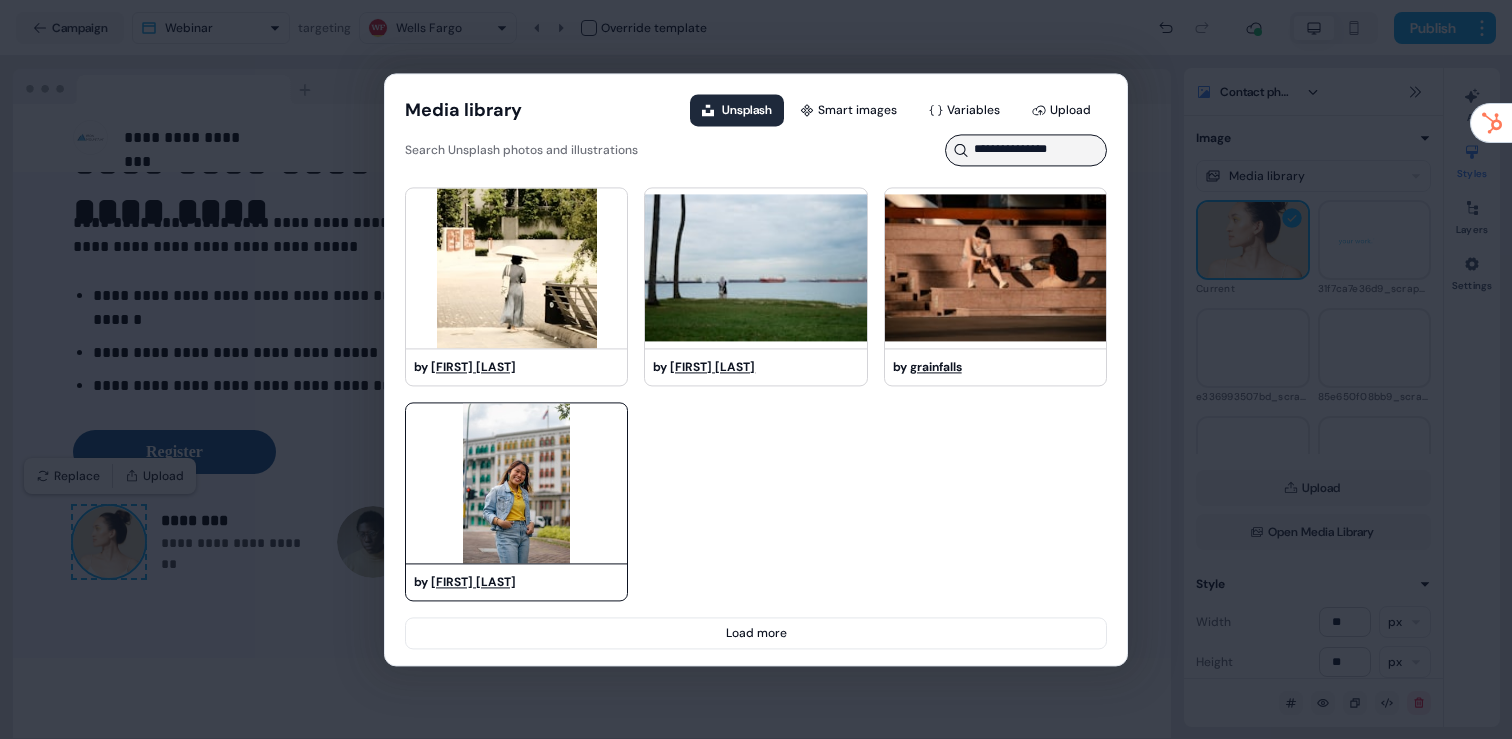 click at bounding box center (516, 483) 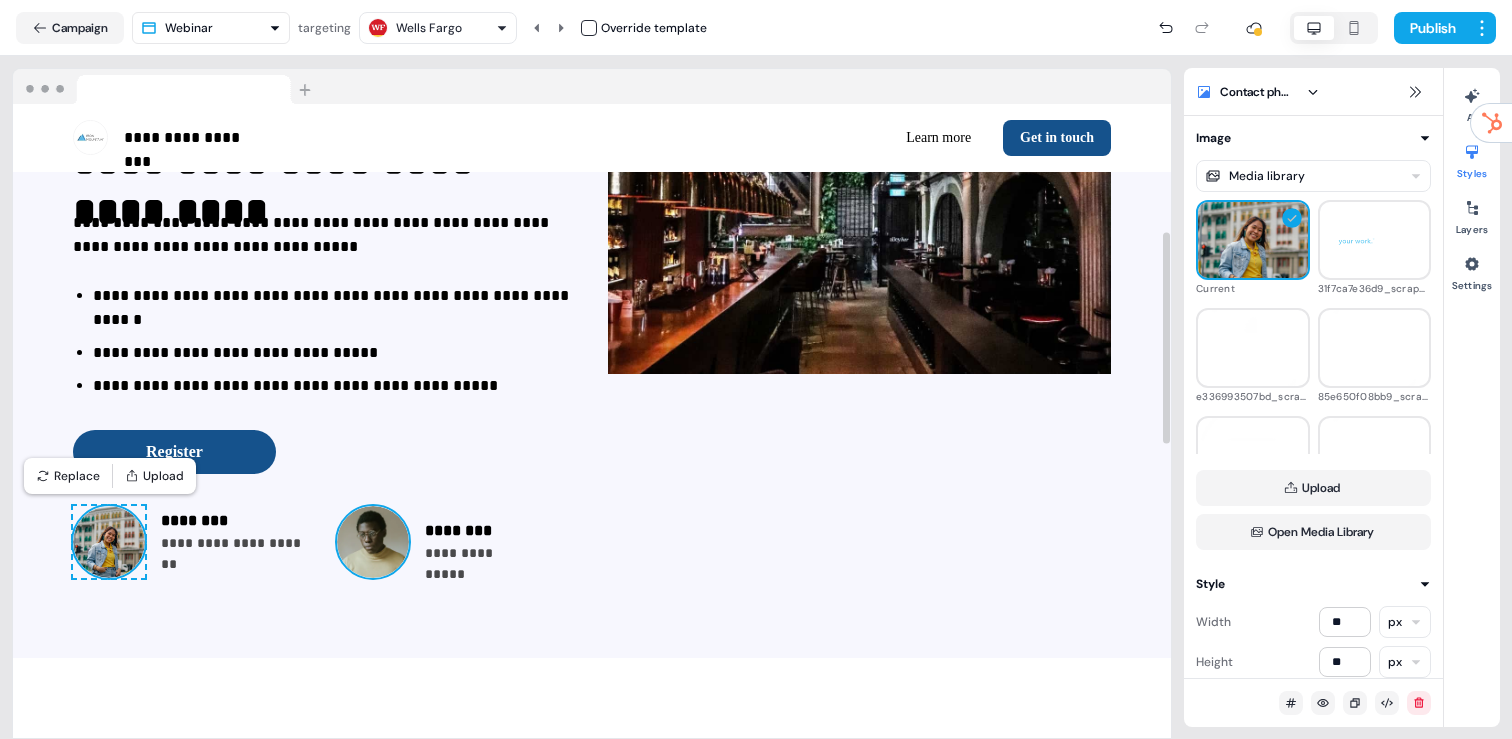 click at bounding box center [373, 542] 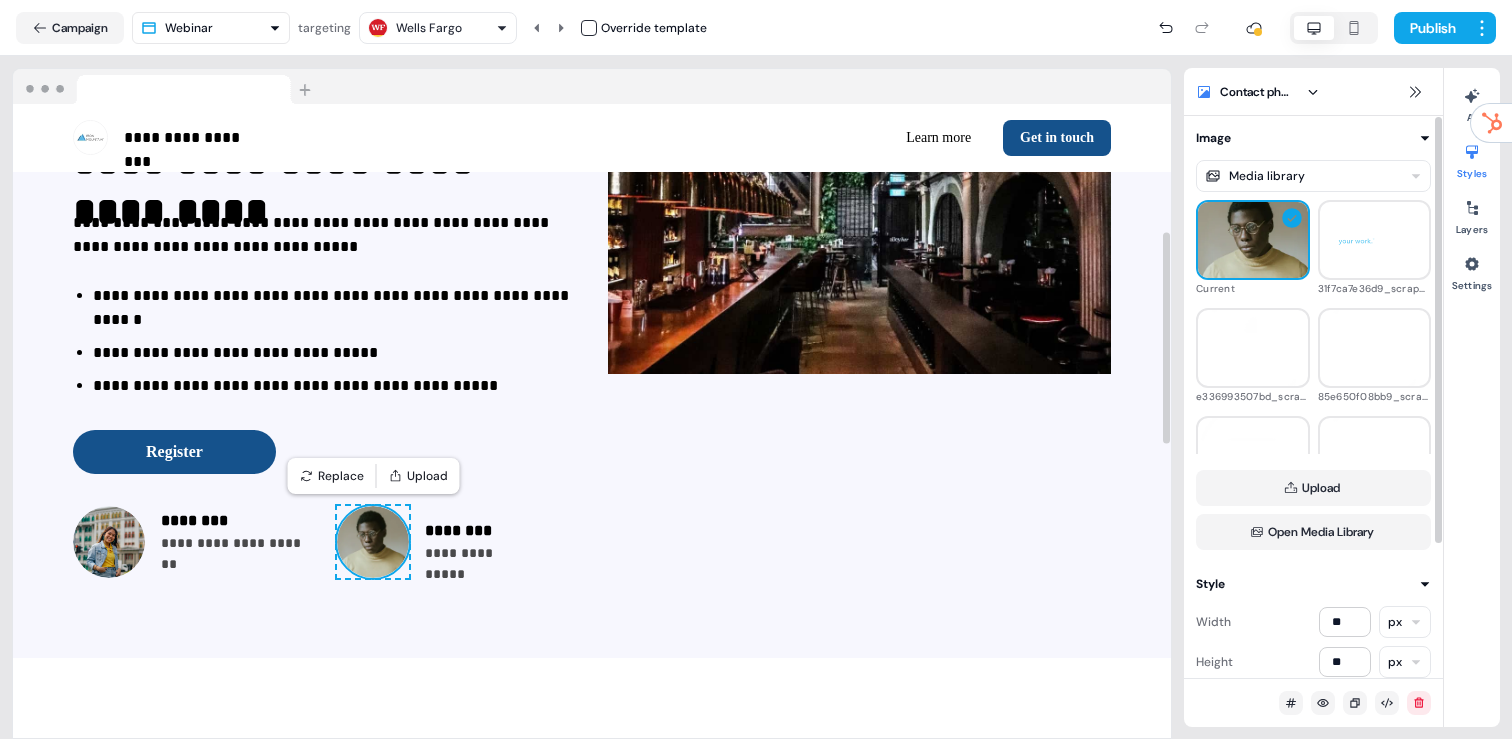 click on "**********" at bounding box center (756, 369) 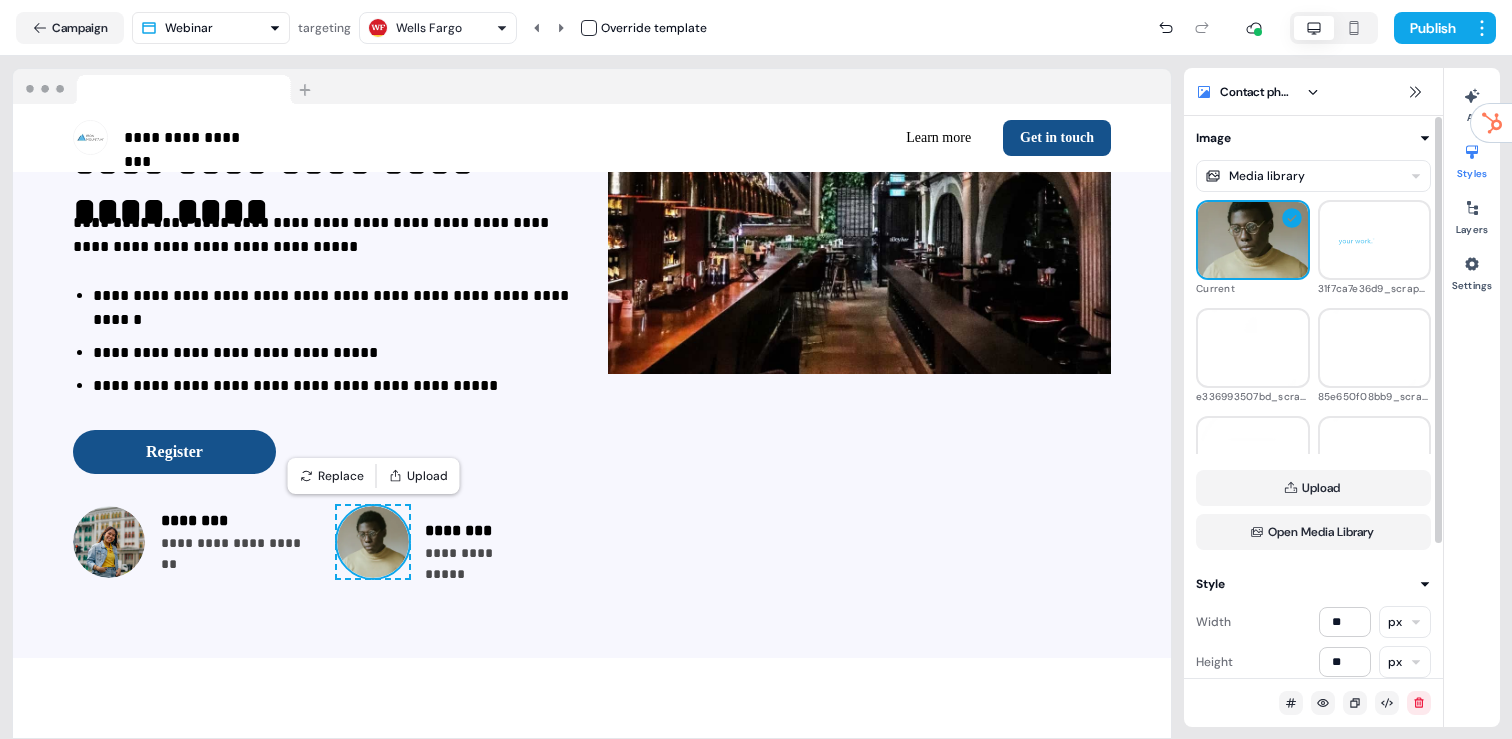 click on "**********" at bounding box center [756, 369] 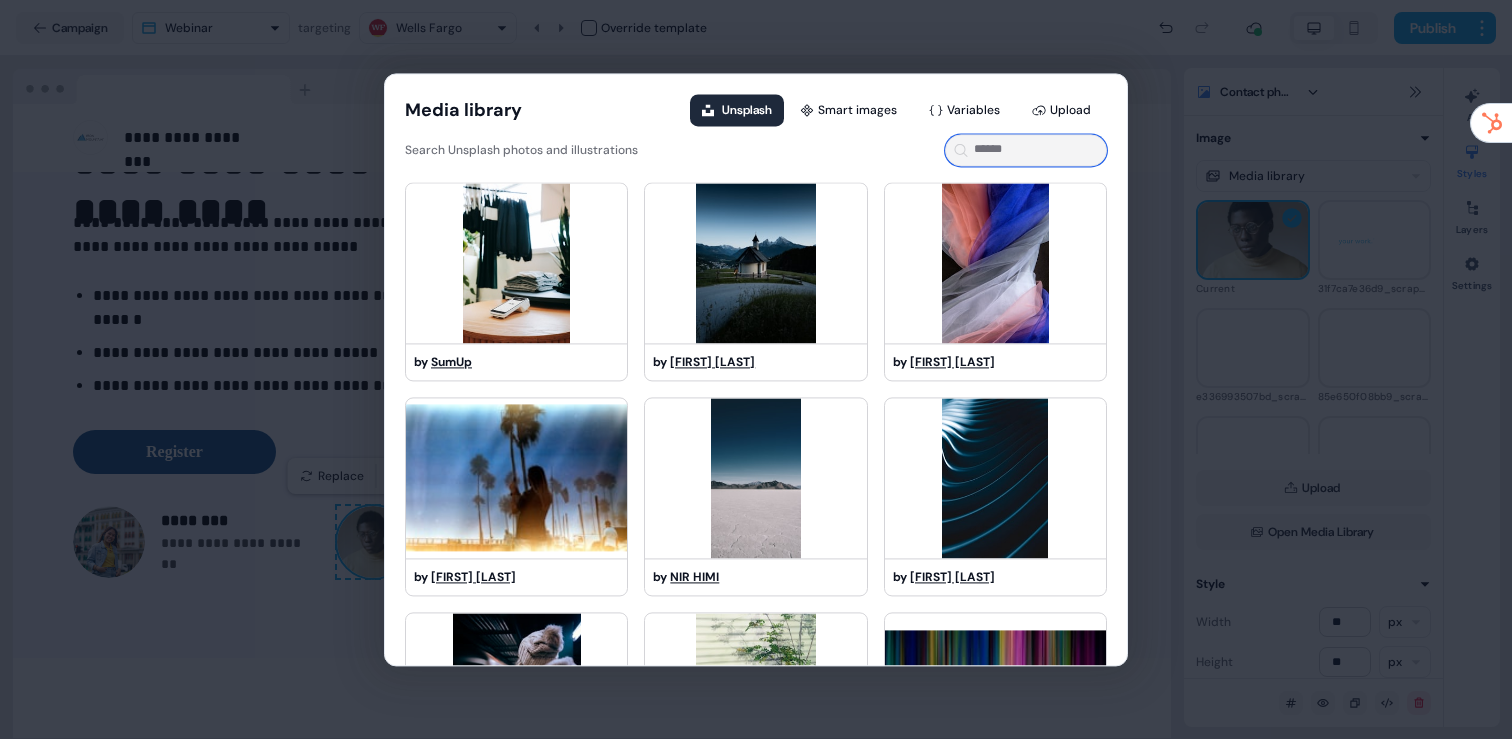 click at bounding box center (1026, 150) 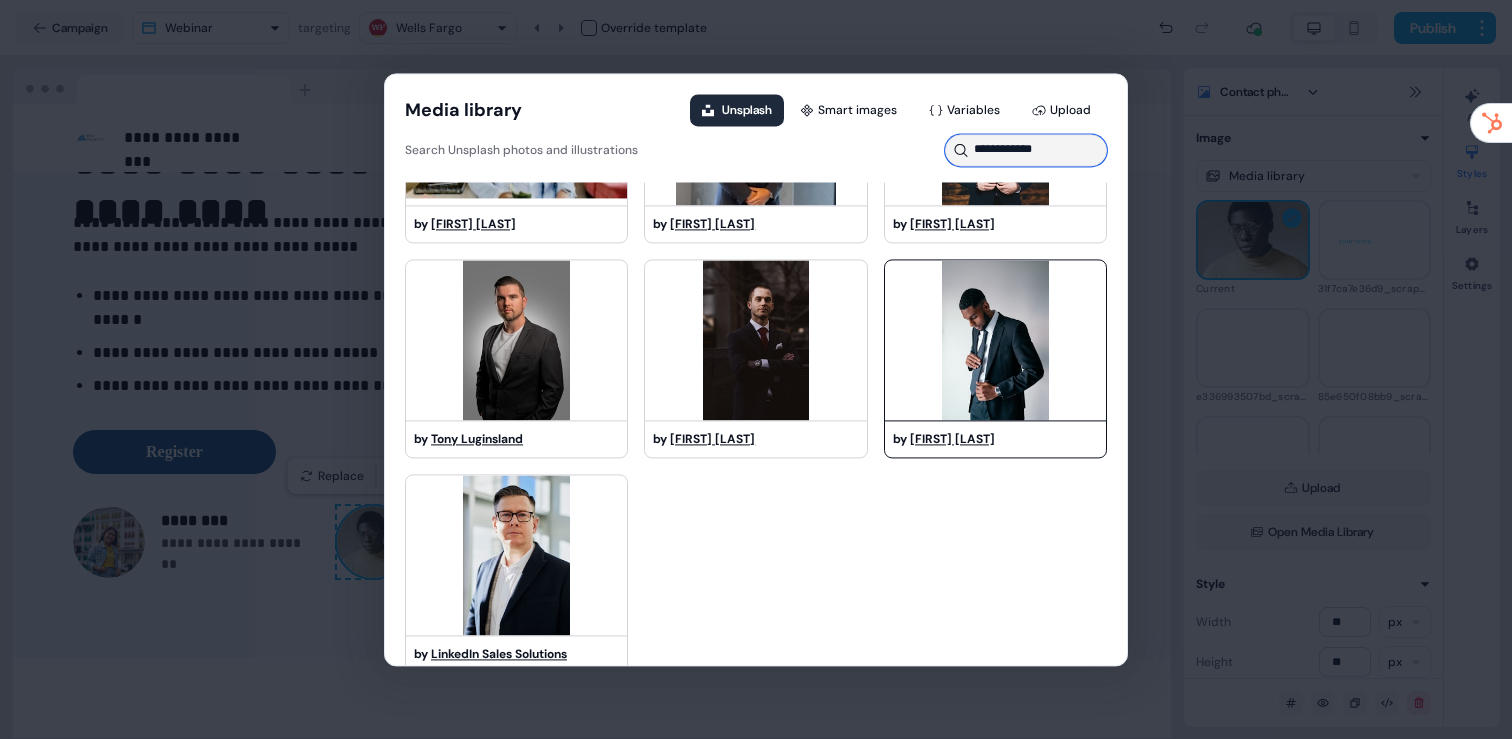 scroll, scrollTop: 432, scrollLeft: 0, axis: vertical 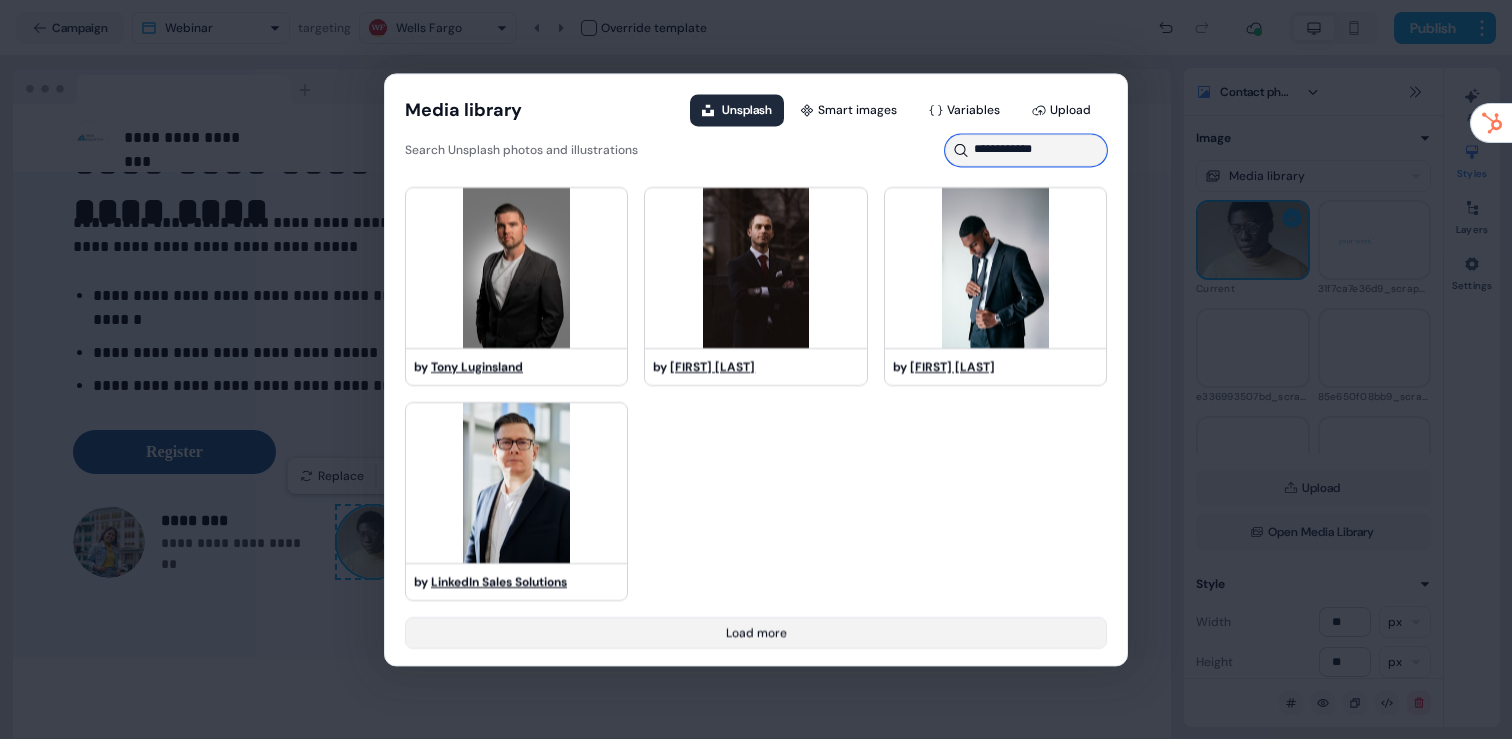type on "**********" 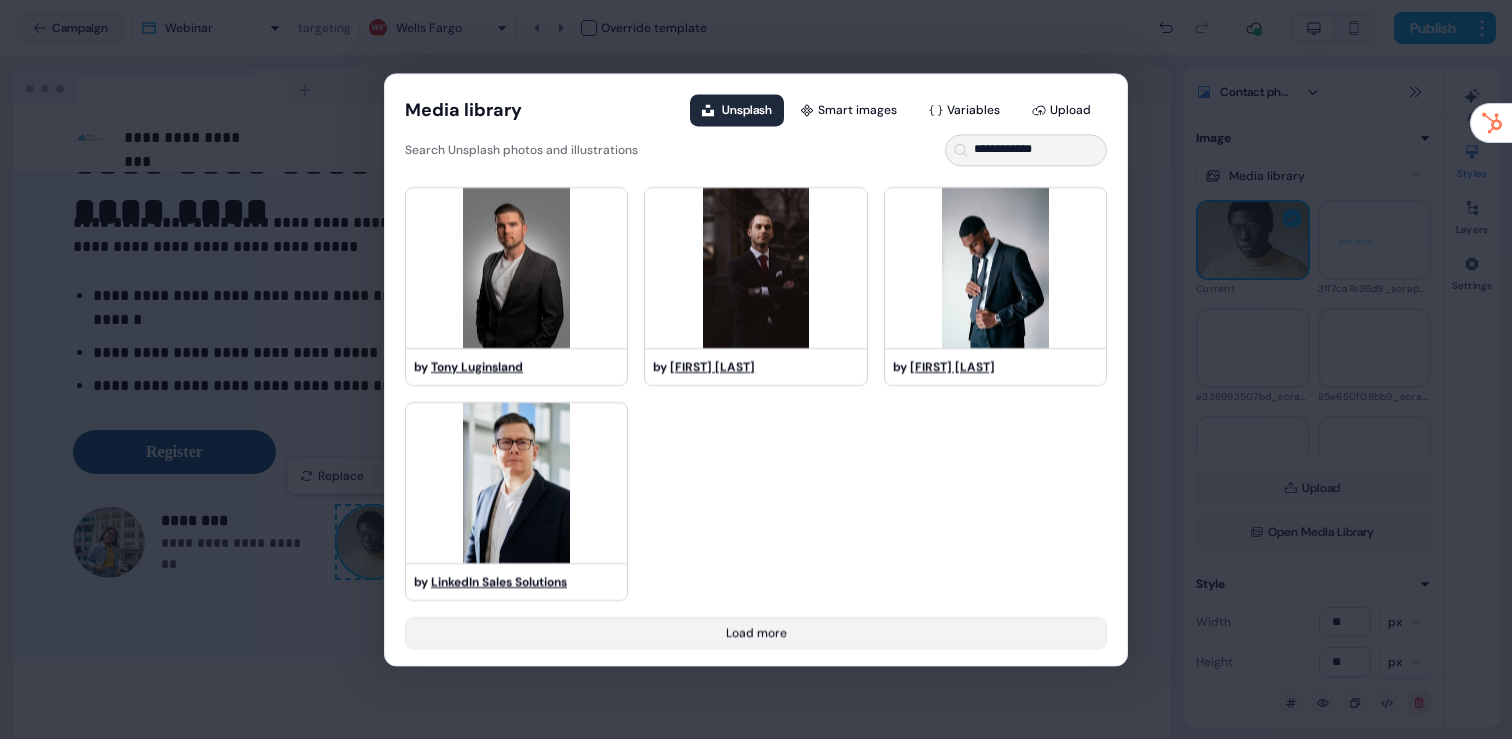 click on "Load more" at bounding box center [756, 633] 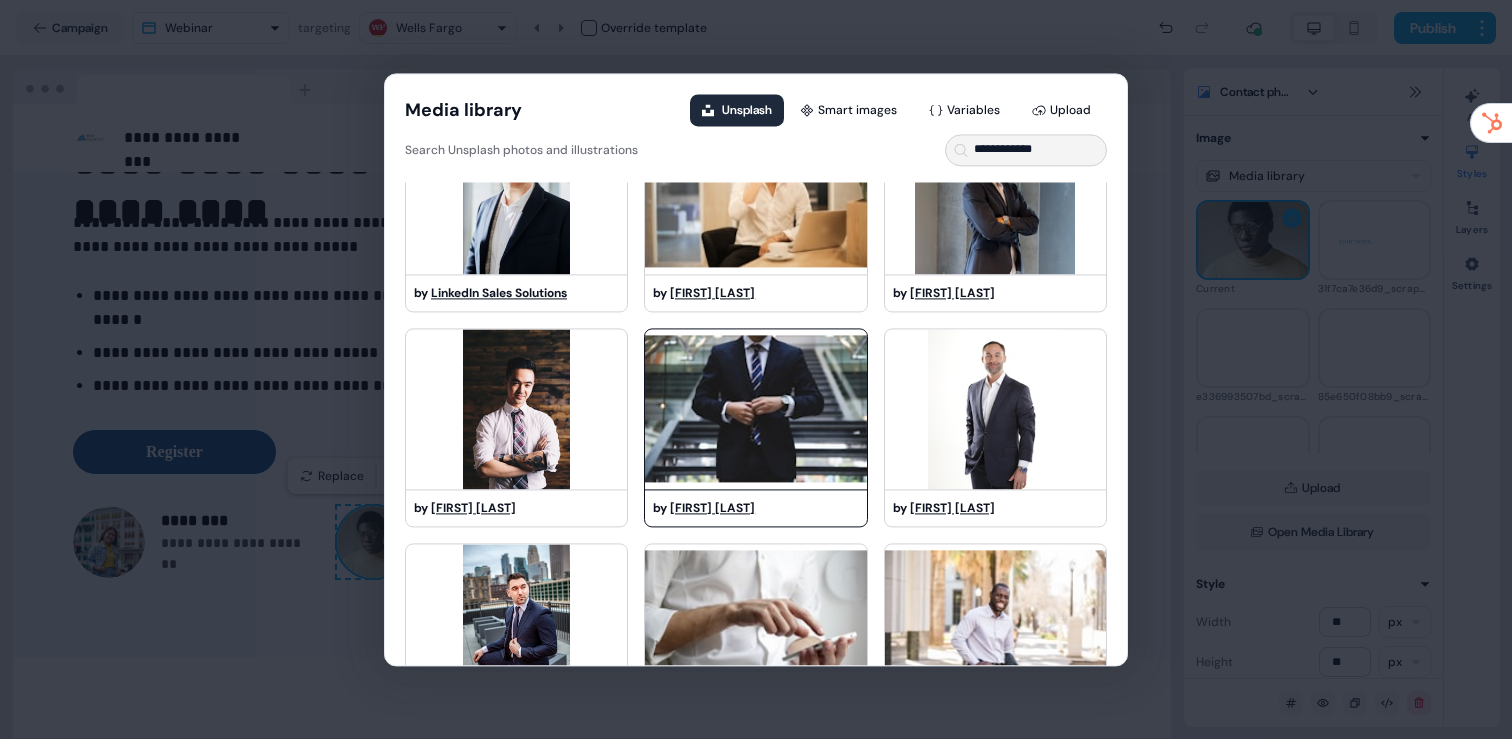scroll, scrollTop: 605, scrollLeft: 0, axis: vertical 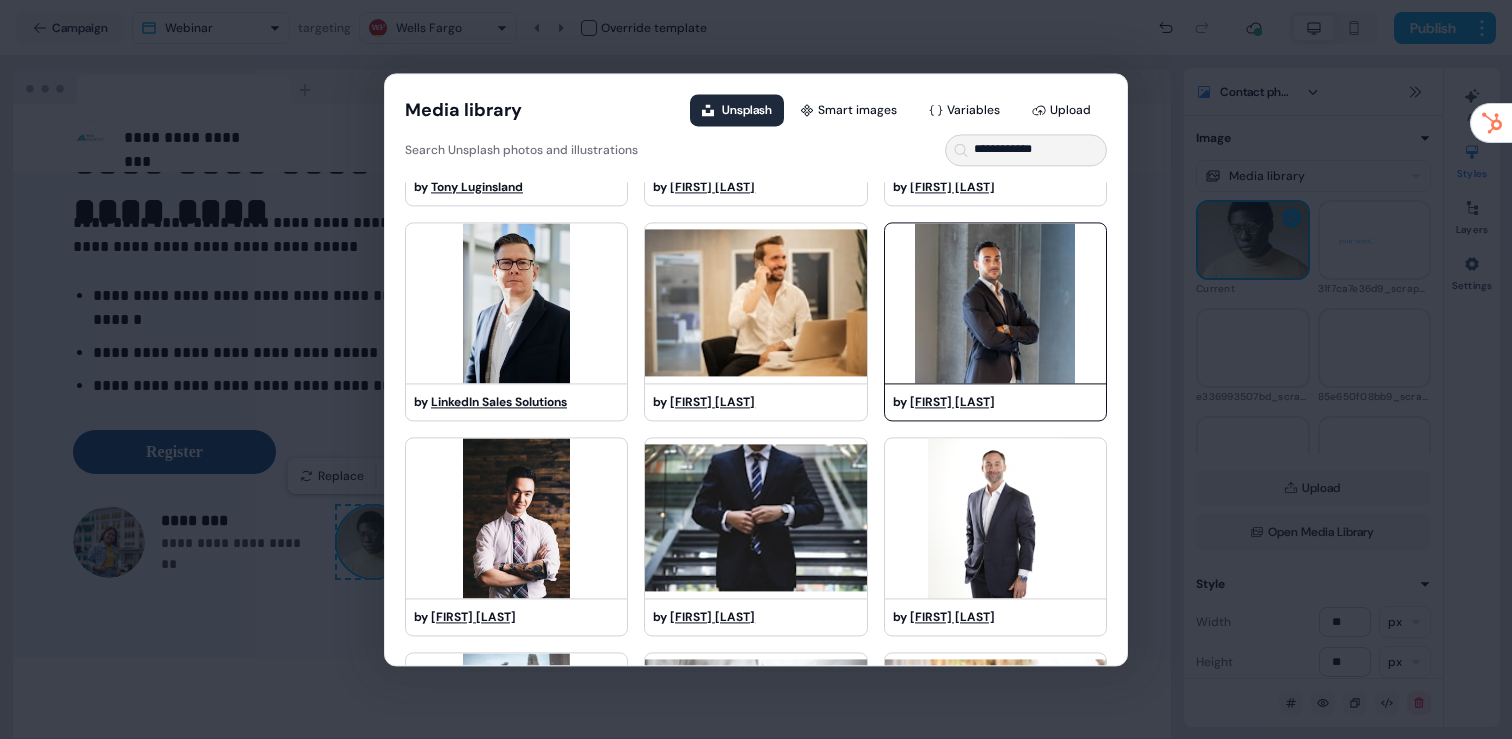 click at bounding box center [995, 303] 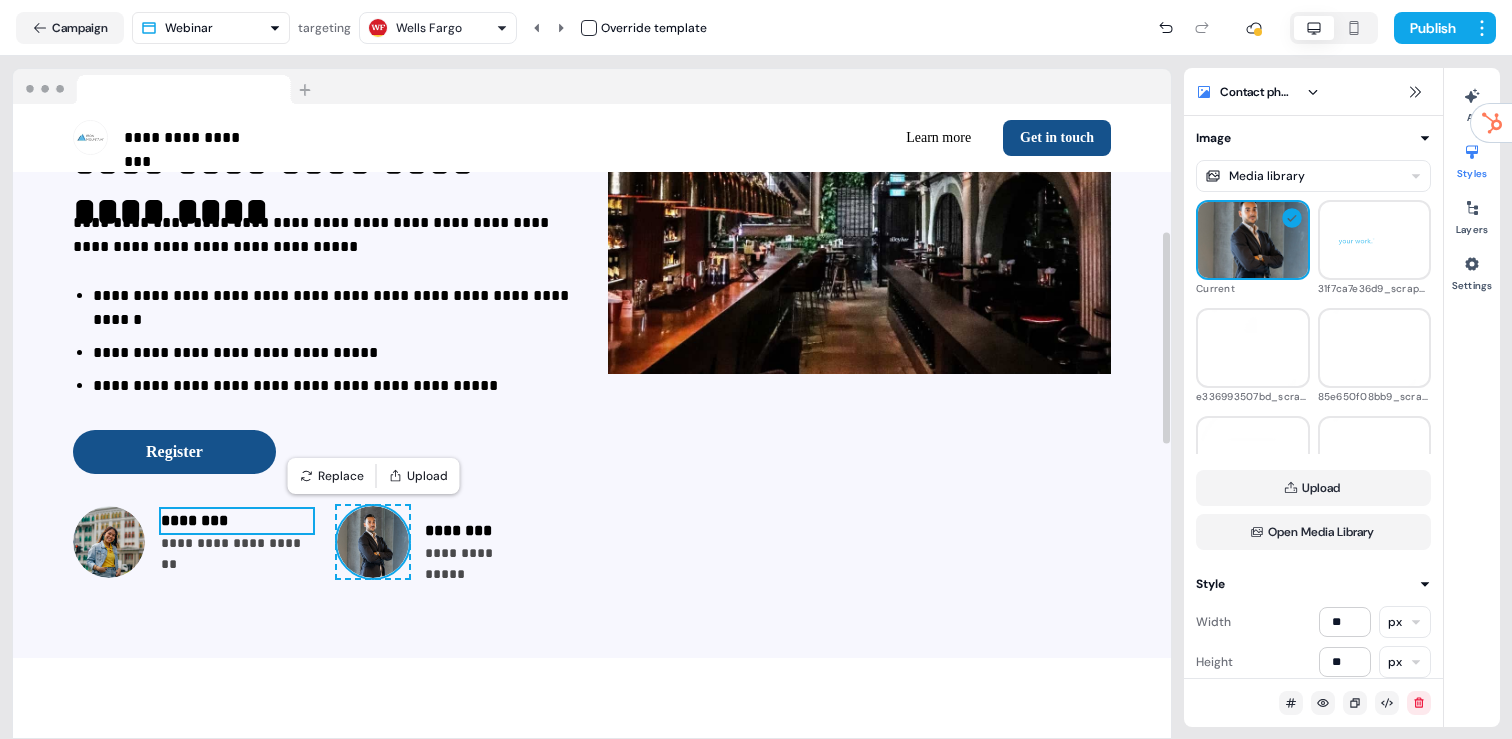 click on "********" at bounding box center (237, 521) 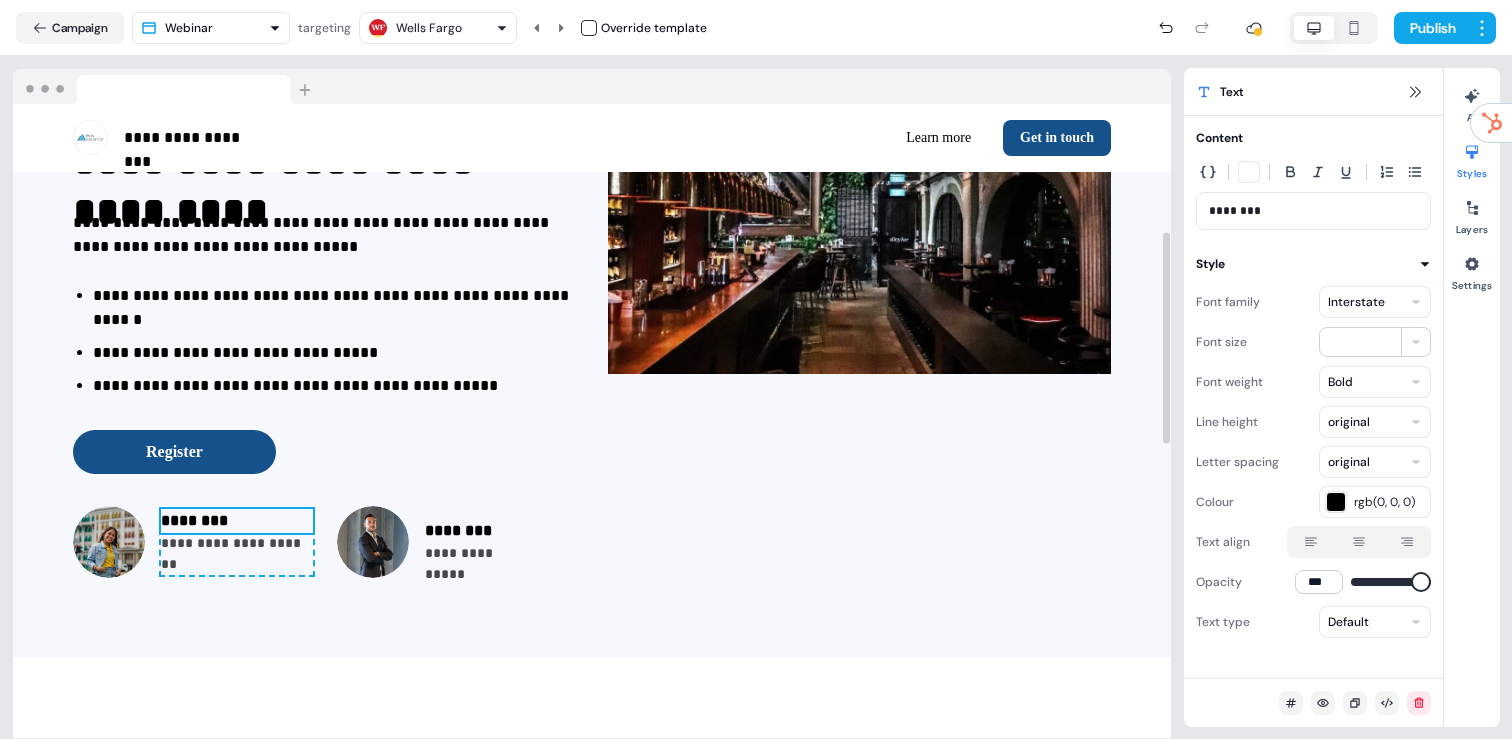 click on "********" at bounding box center (237, 521) 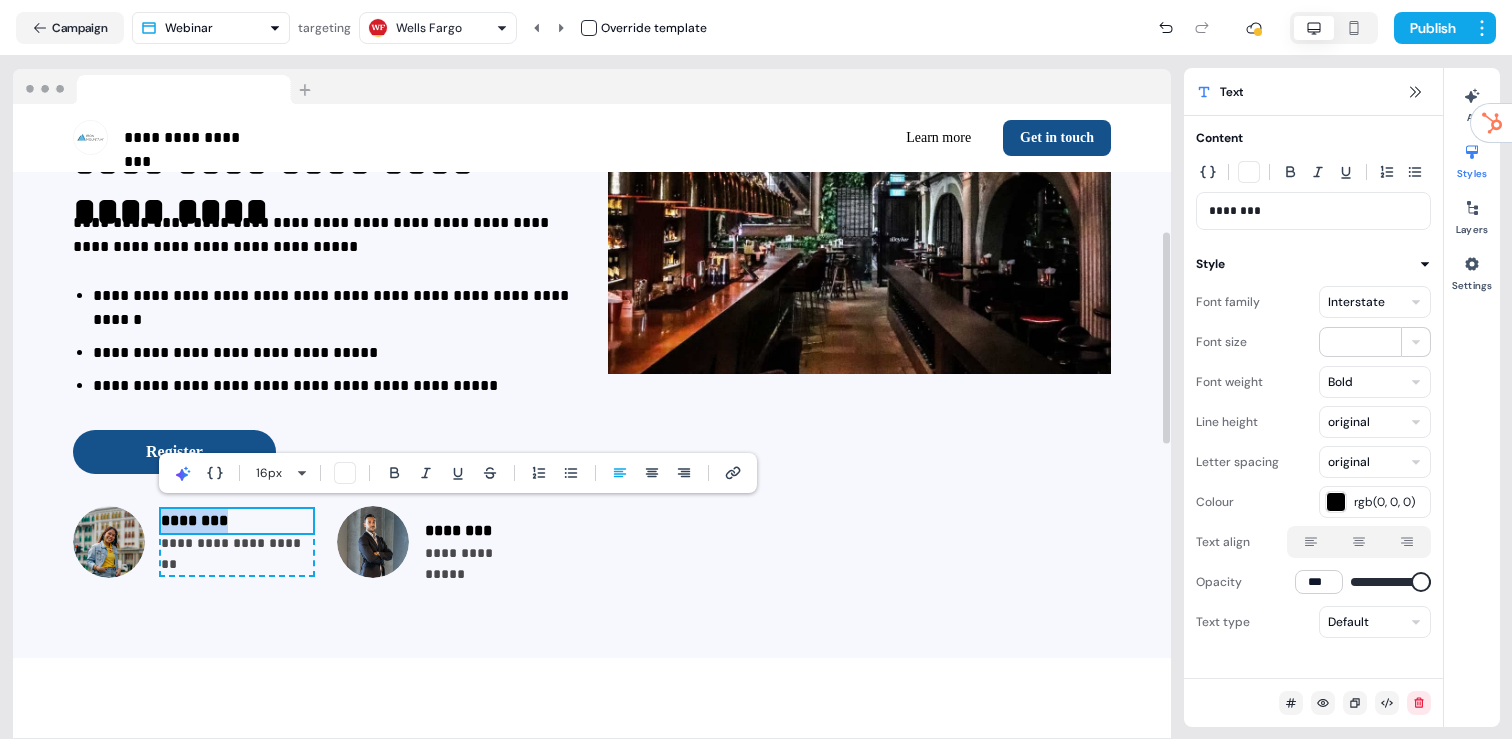 type 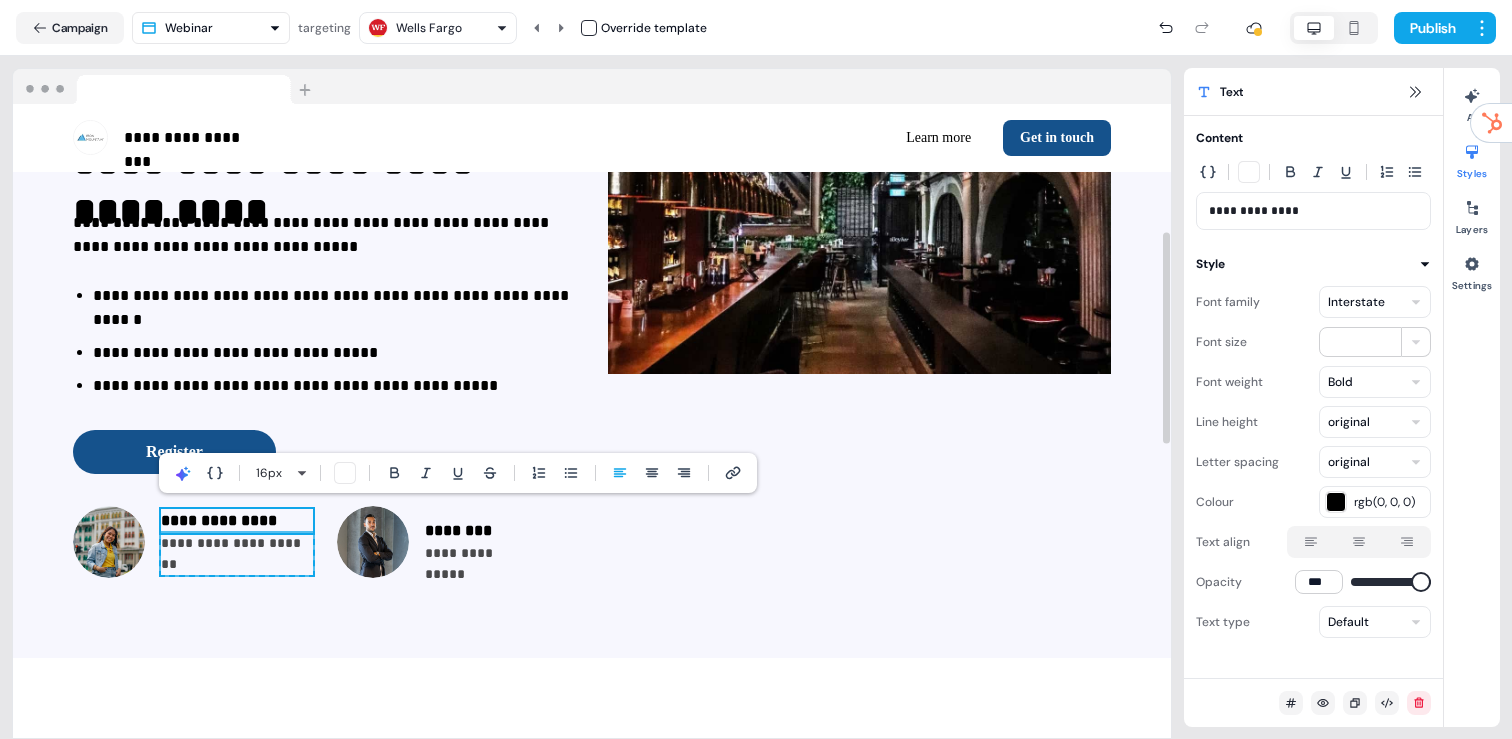 click on "**********" at bounding box center [237, 554] 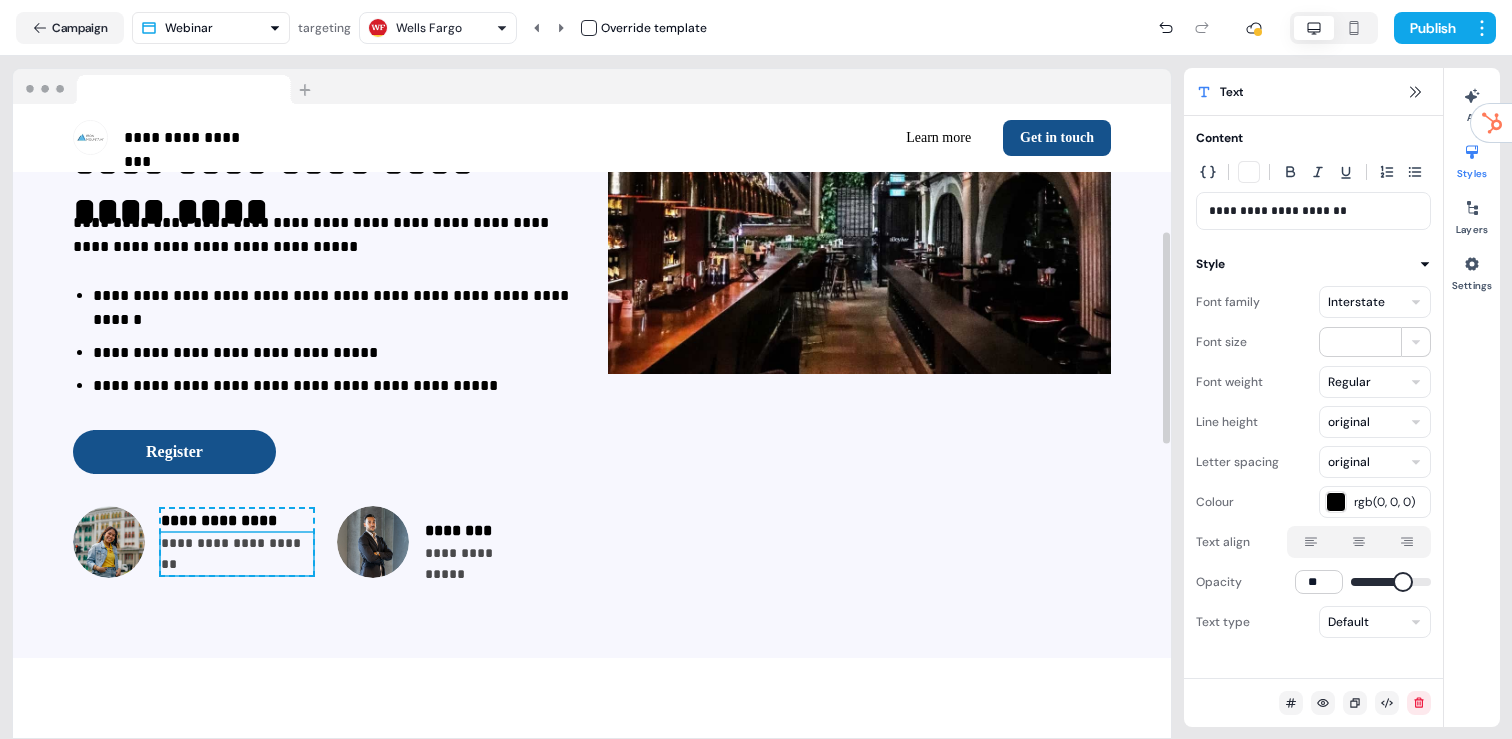 click on "**********" at bounding box center [237, 554] 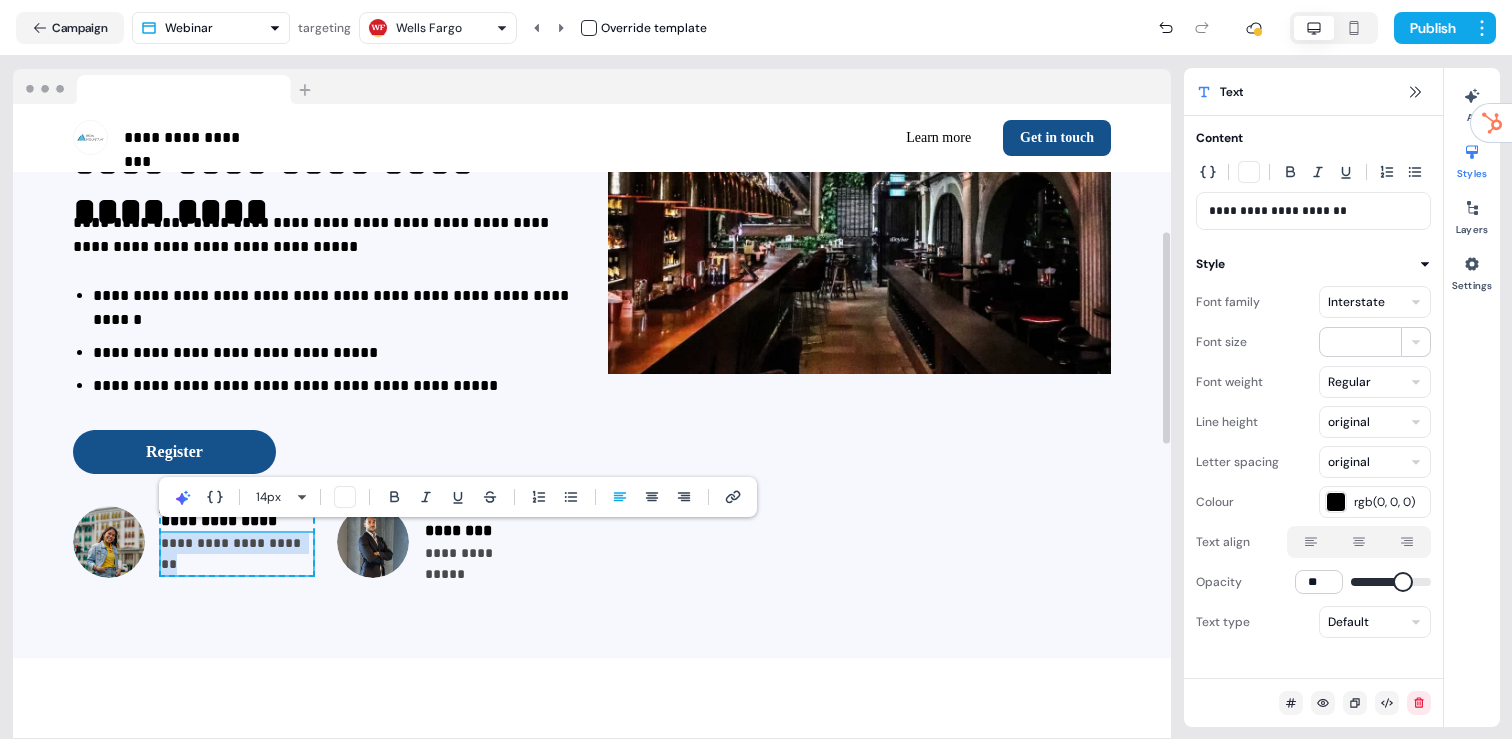 type 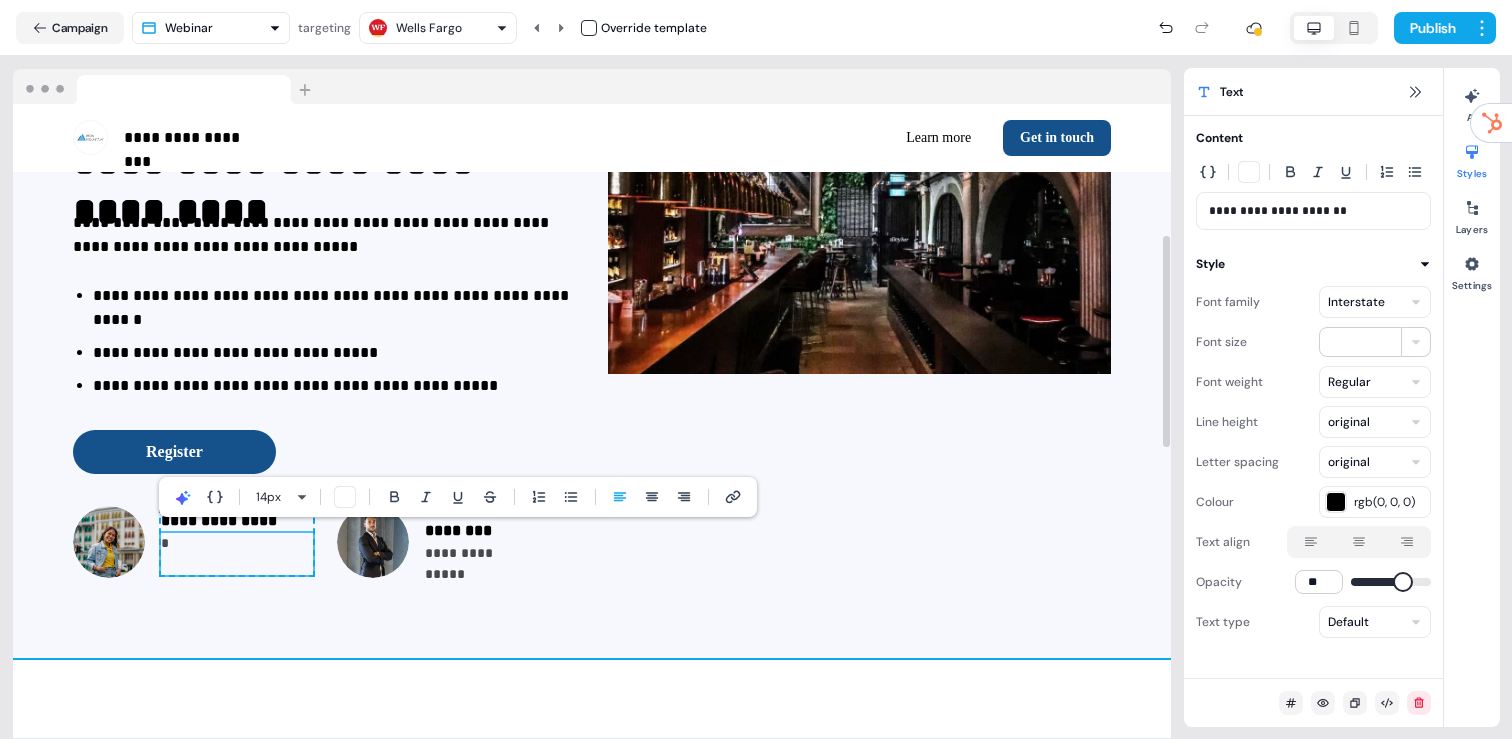 scroll, scrollTop: 394, scrollLeft: 0, axis: vertical 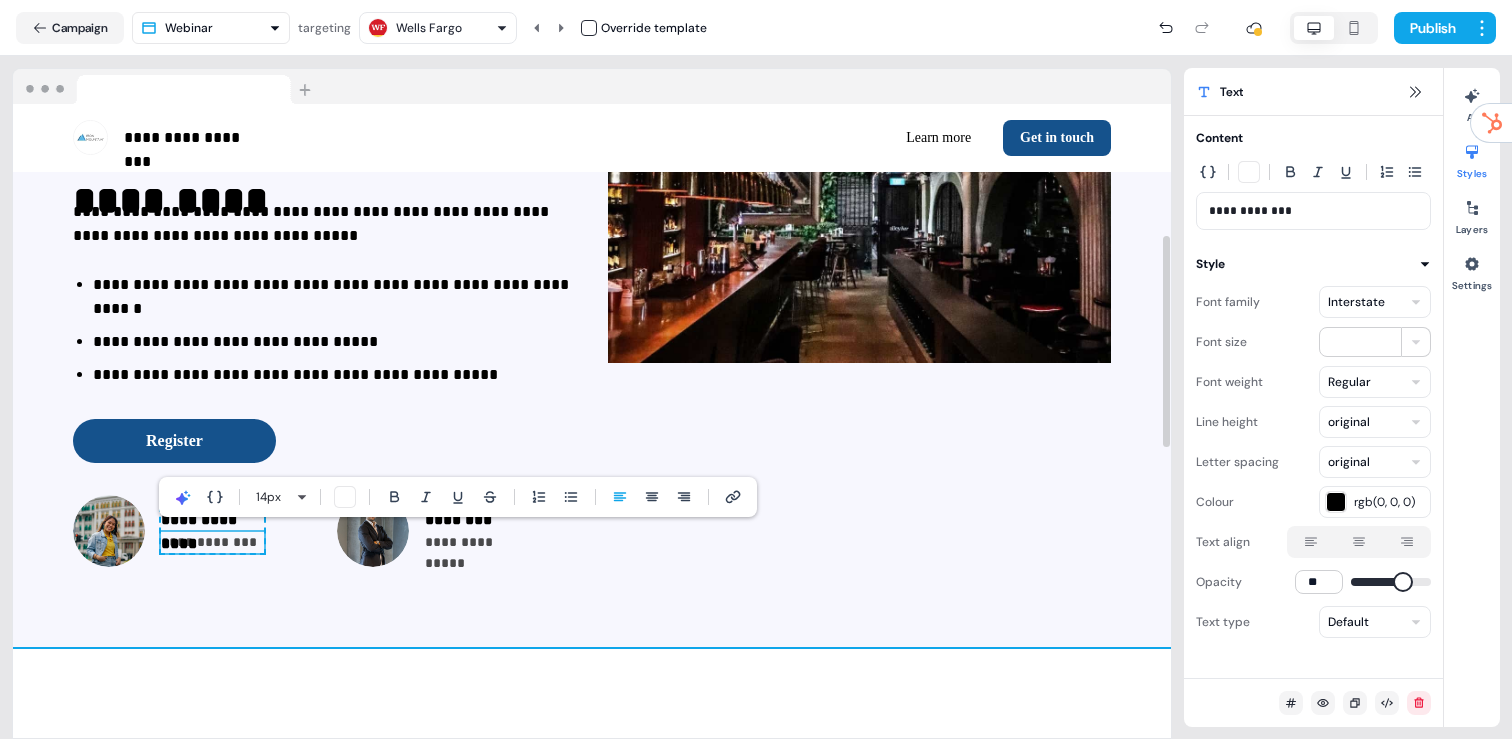 click on "**********" at bounding box center [592, 212] 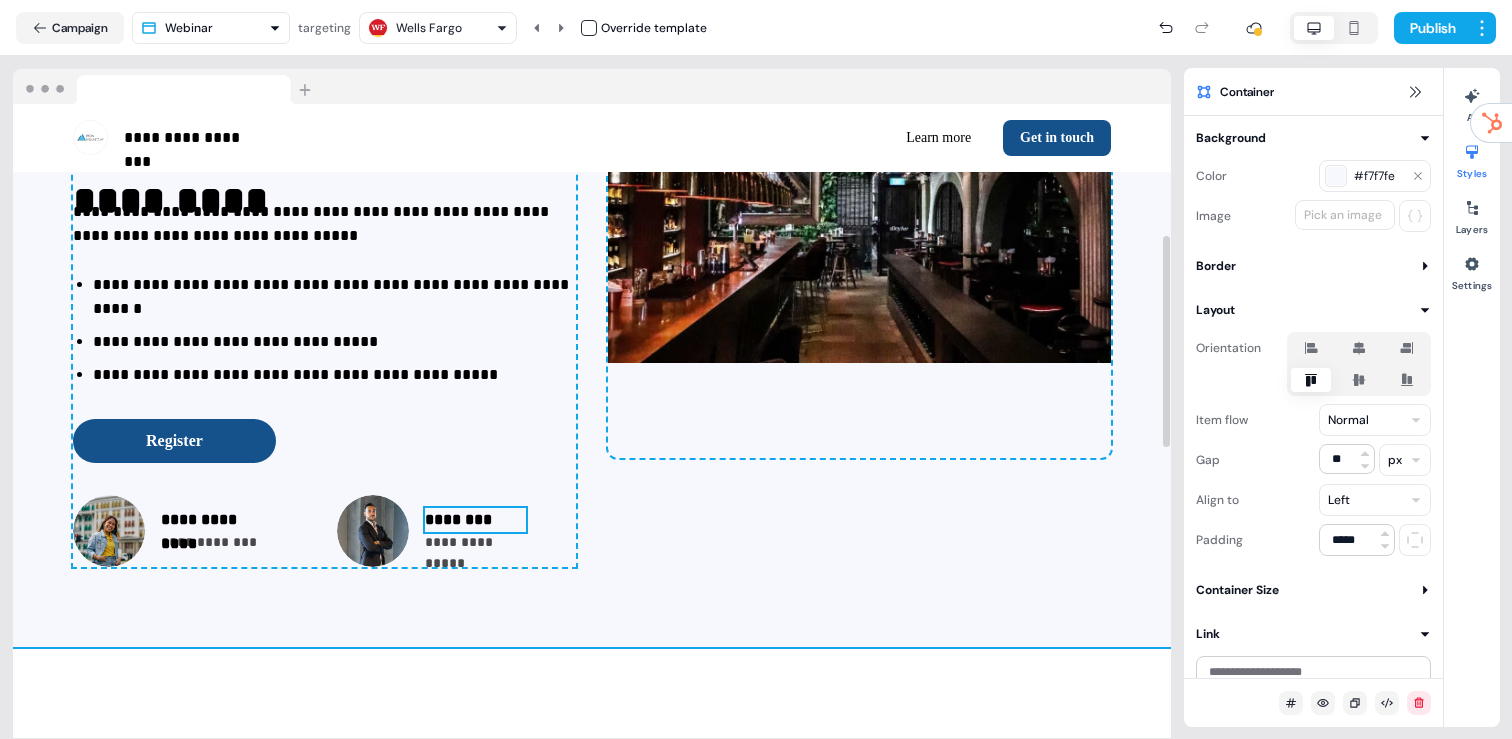 click on "********" at bounding box center (475, 520) 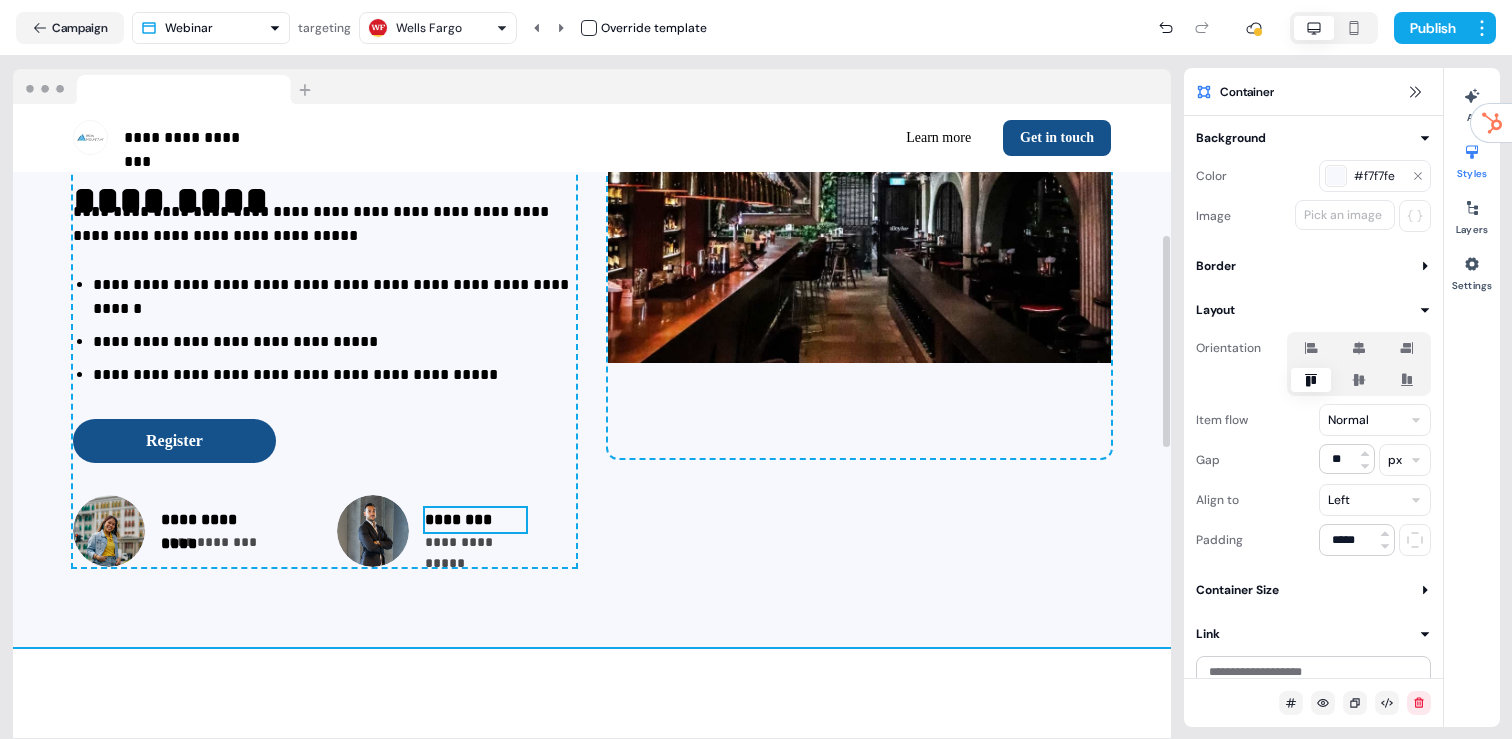 click on "********" at bounding box center (475, 520) 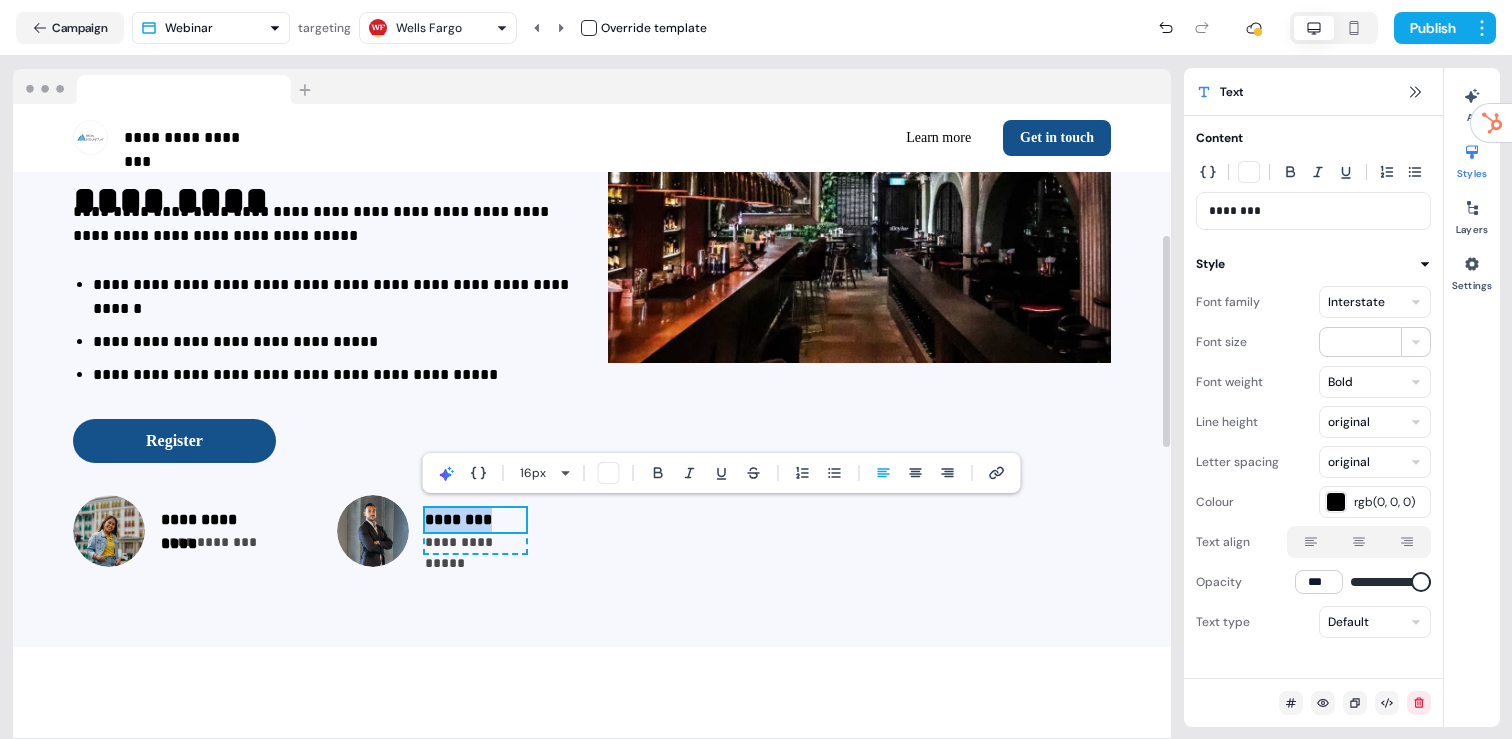 type 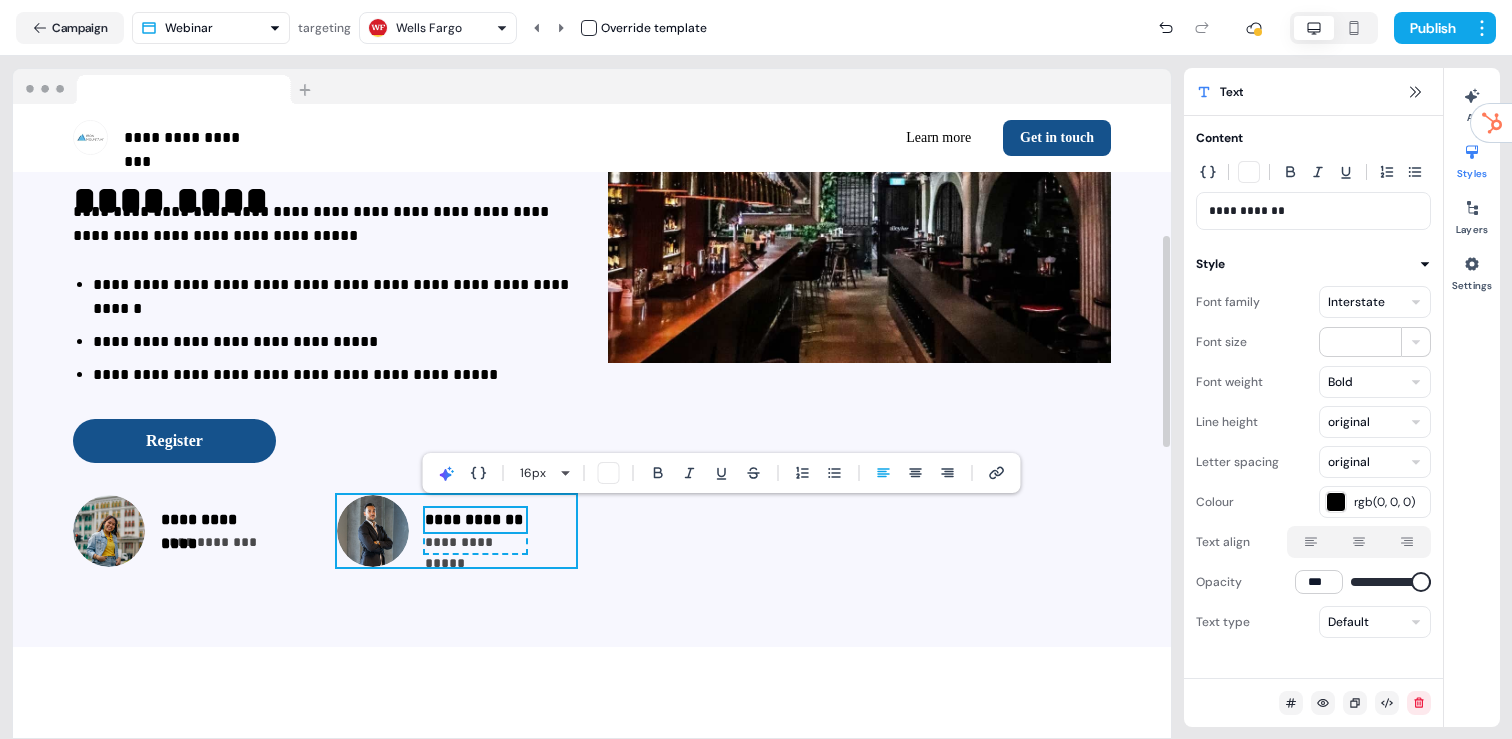 click on "**********" at bounding box center [475, 542] 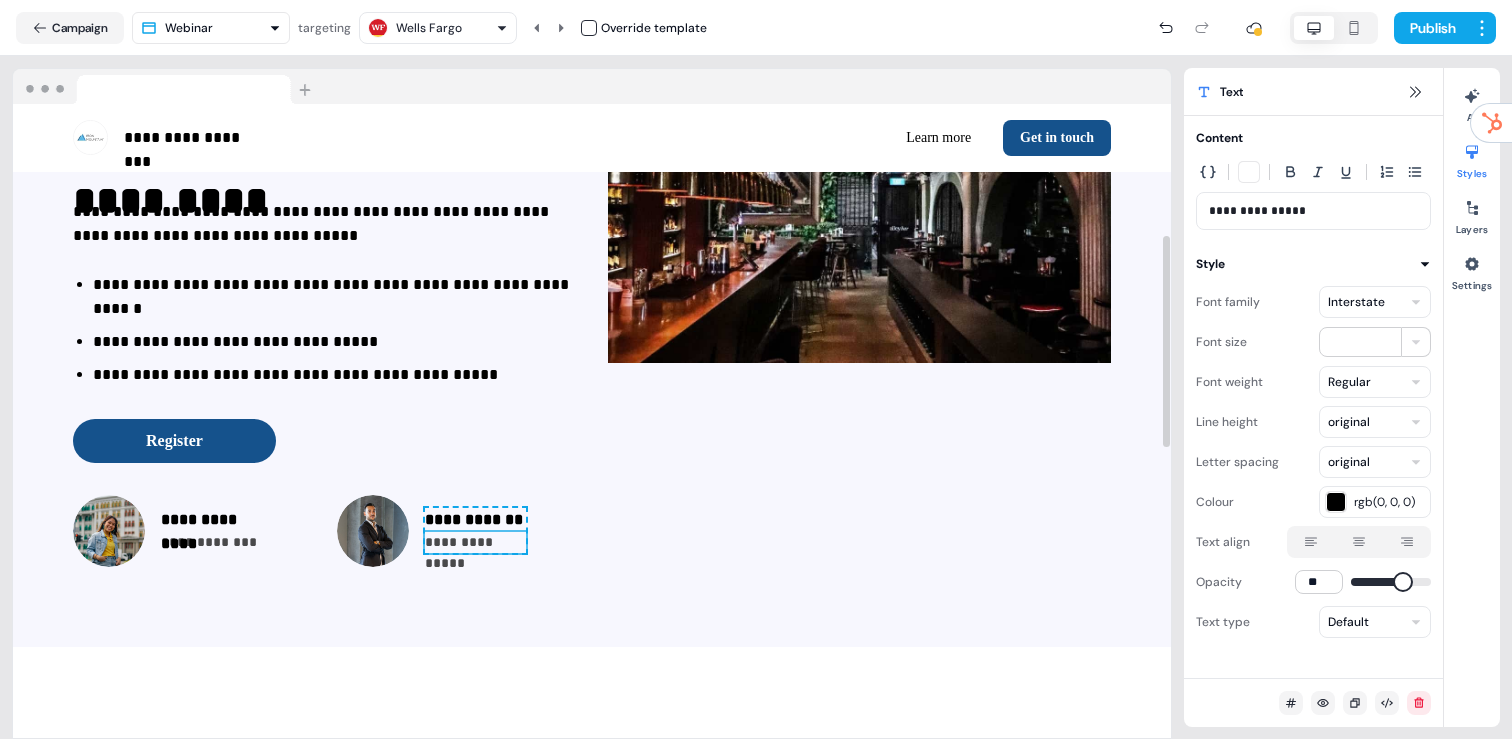 click on "**********" at bounding box center [475, 542] 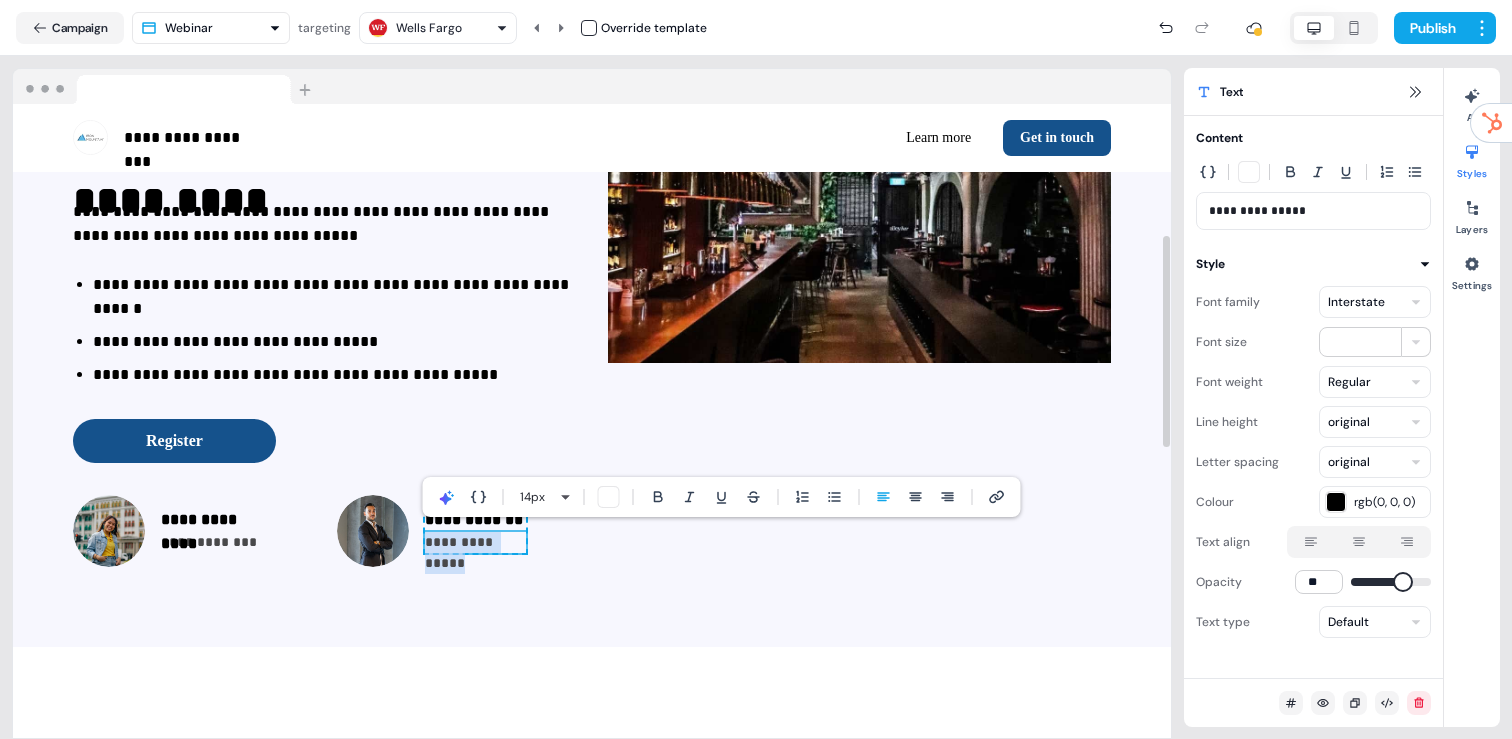 type 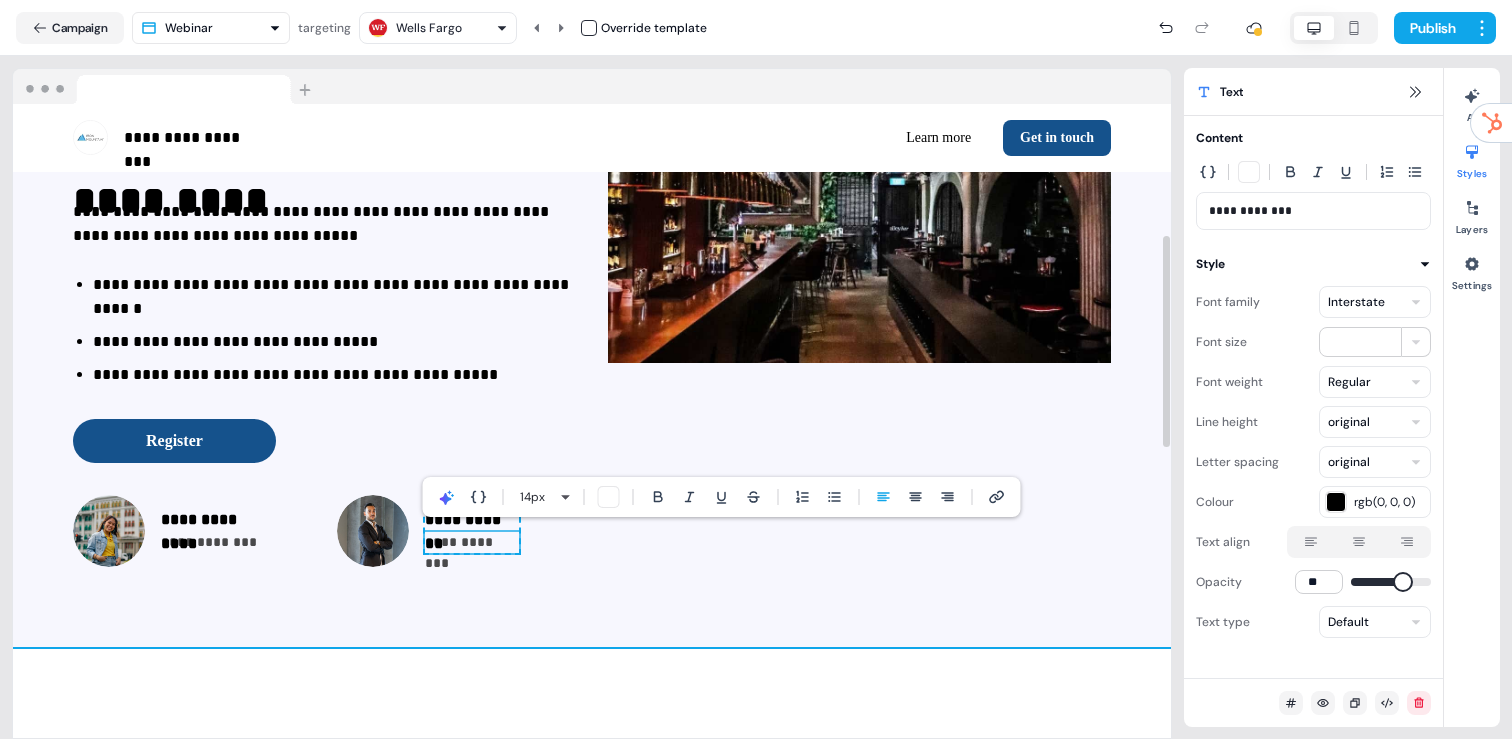 click on "**********" at bounding box center [592, 212] 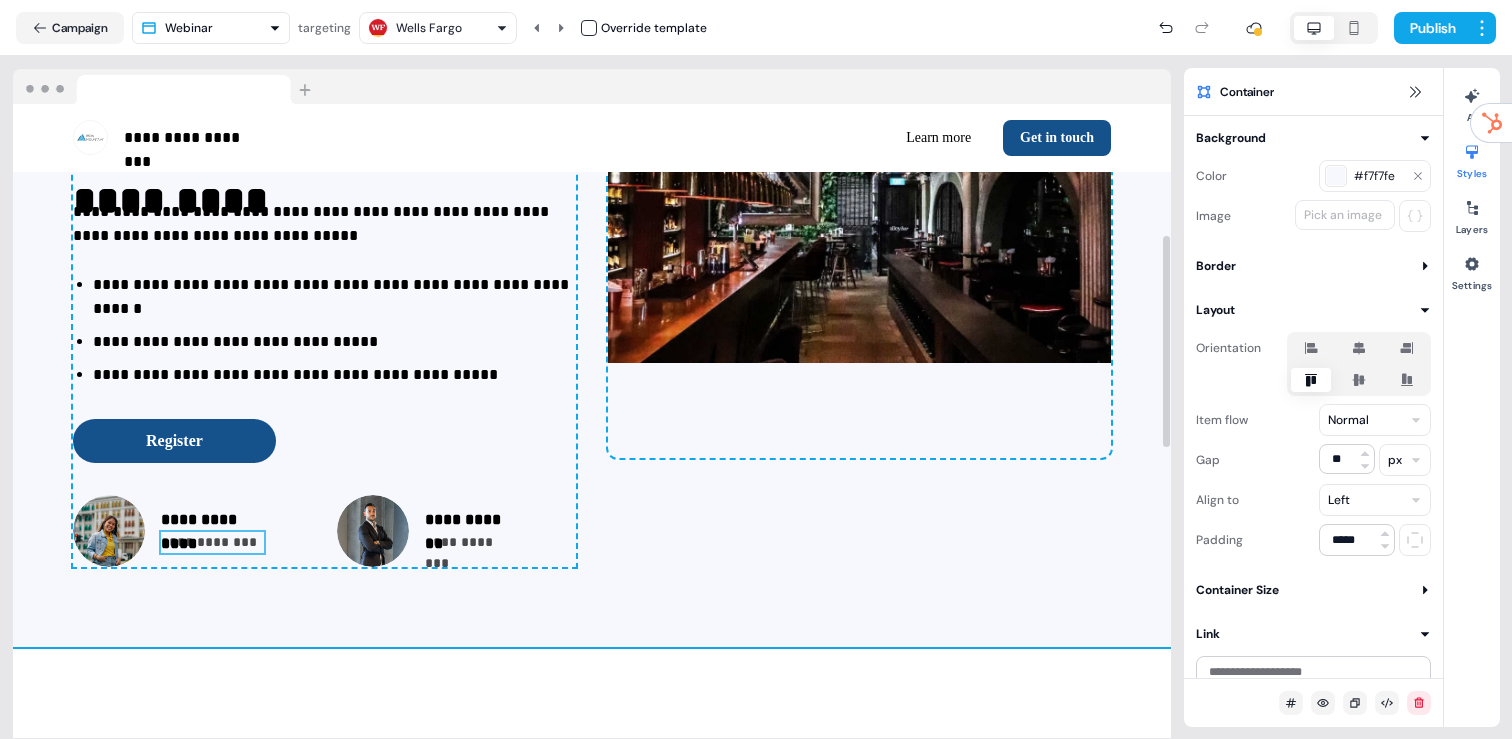 click on "**********" at bounding box center [212, 542] 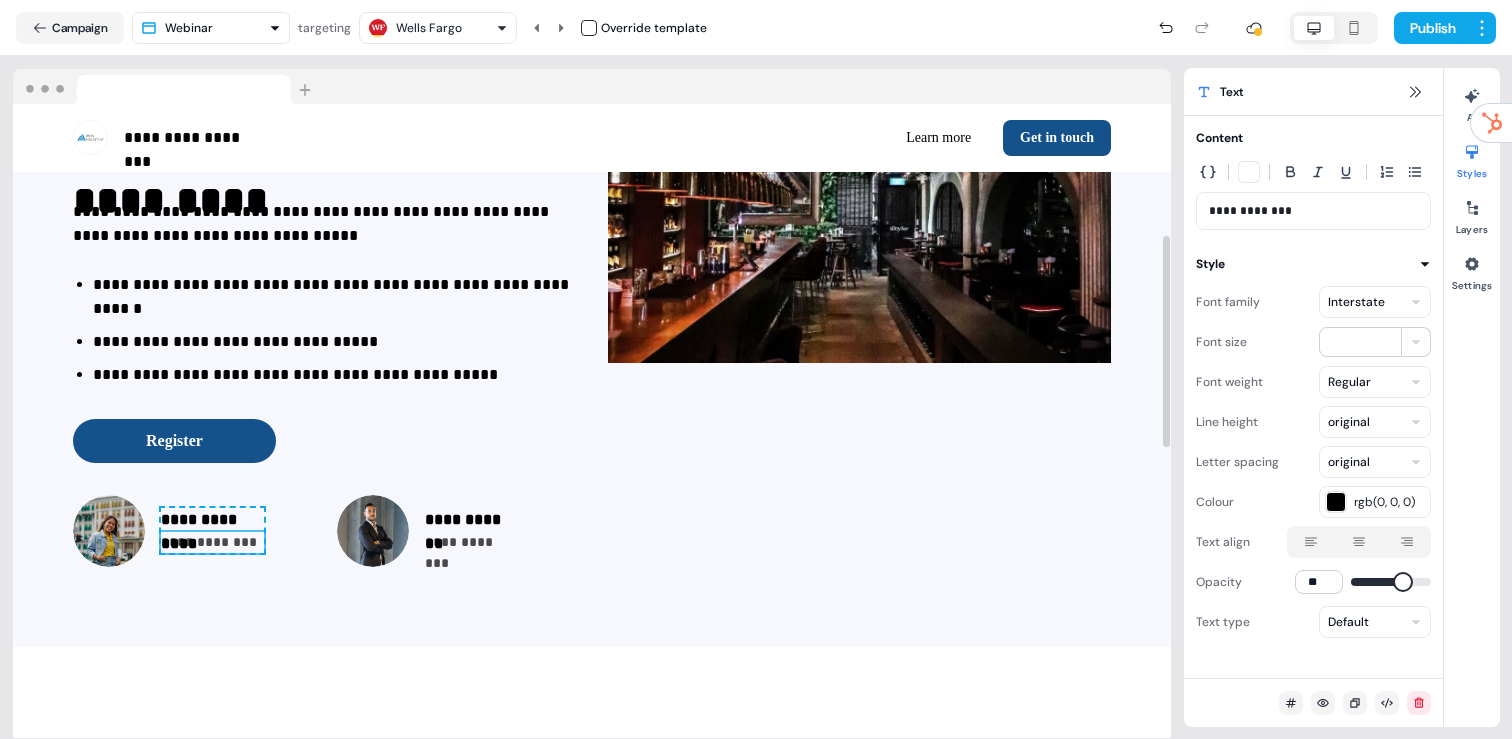 click on "**********" at bounding box center (212, 542) 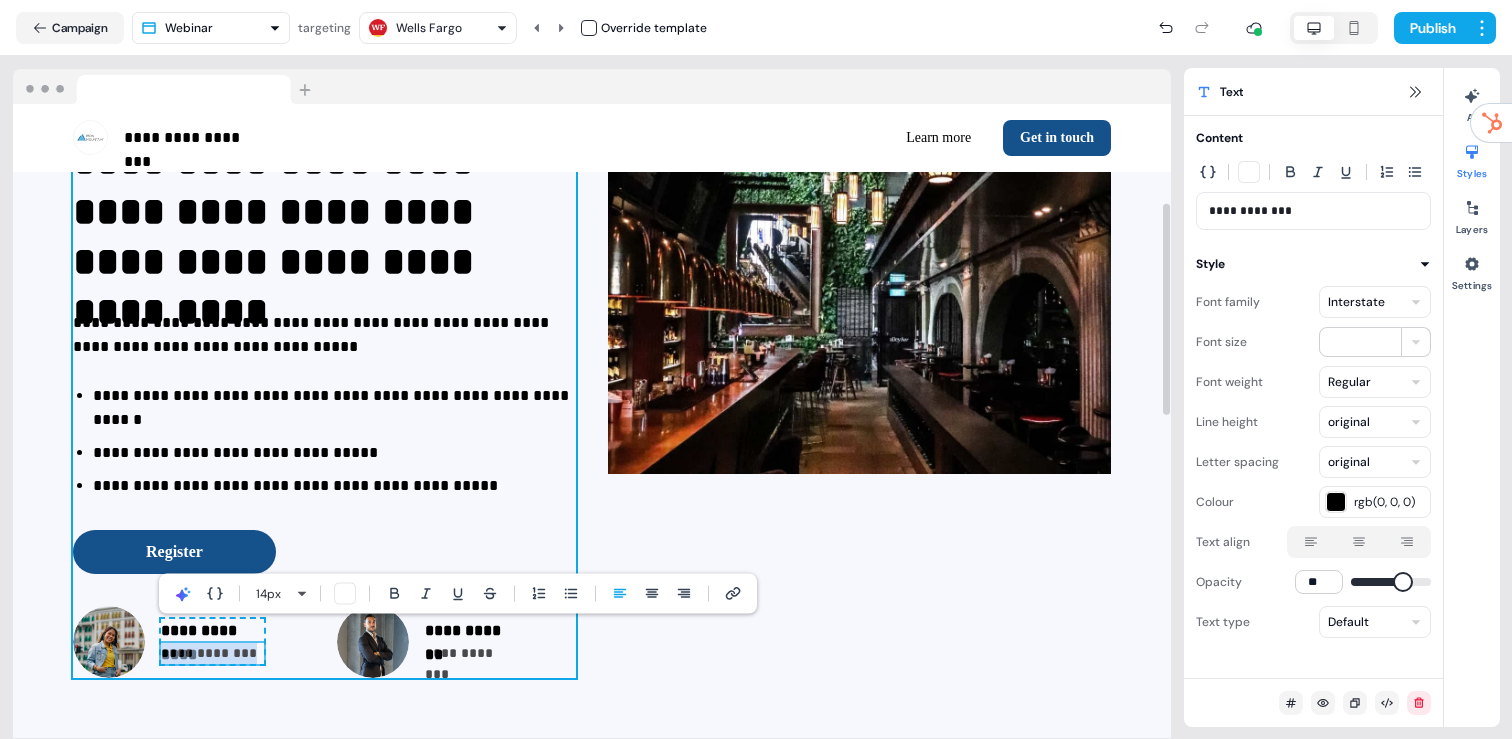scroll, scrollTop: 343, scrollLeft: 0, axis: vertical 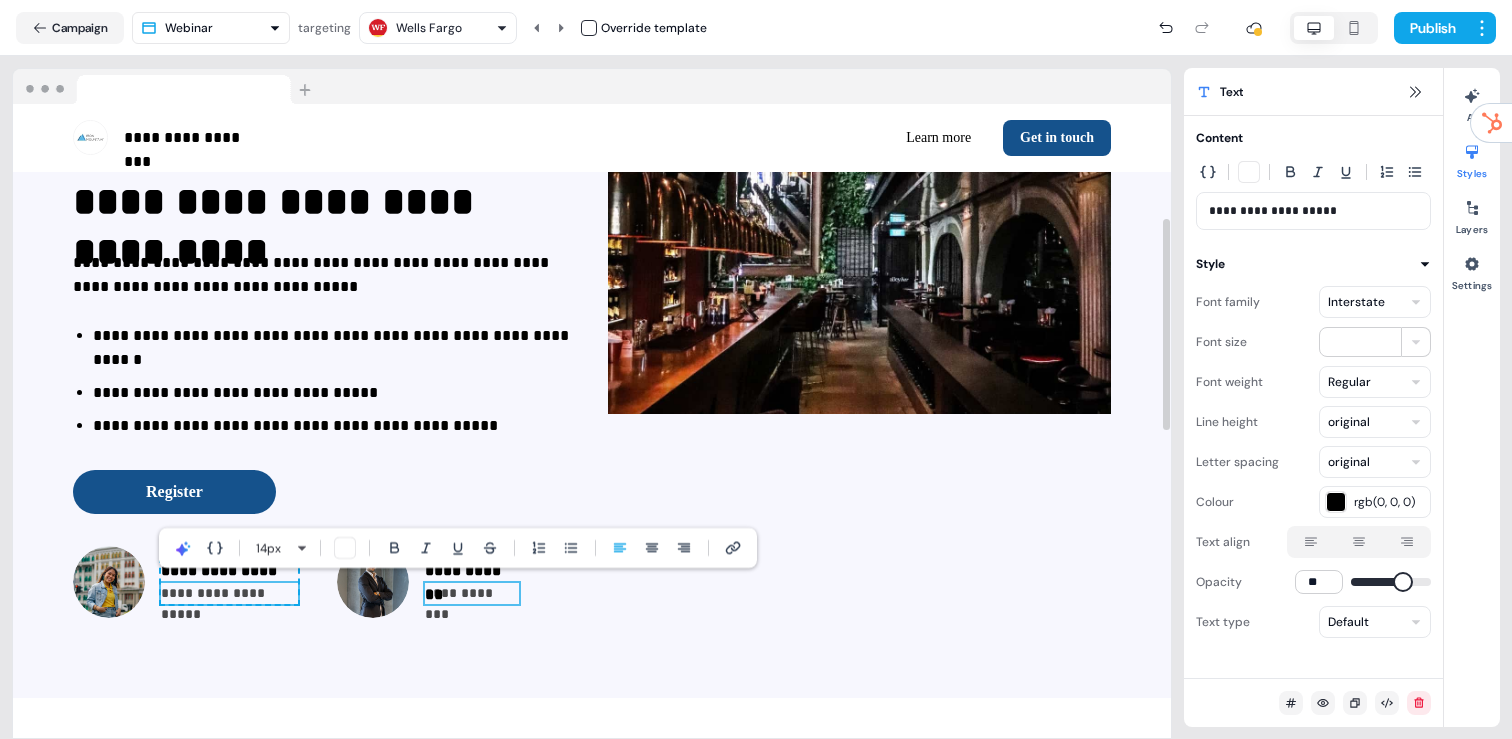 click on "**********" at bounding box center [472, 593] 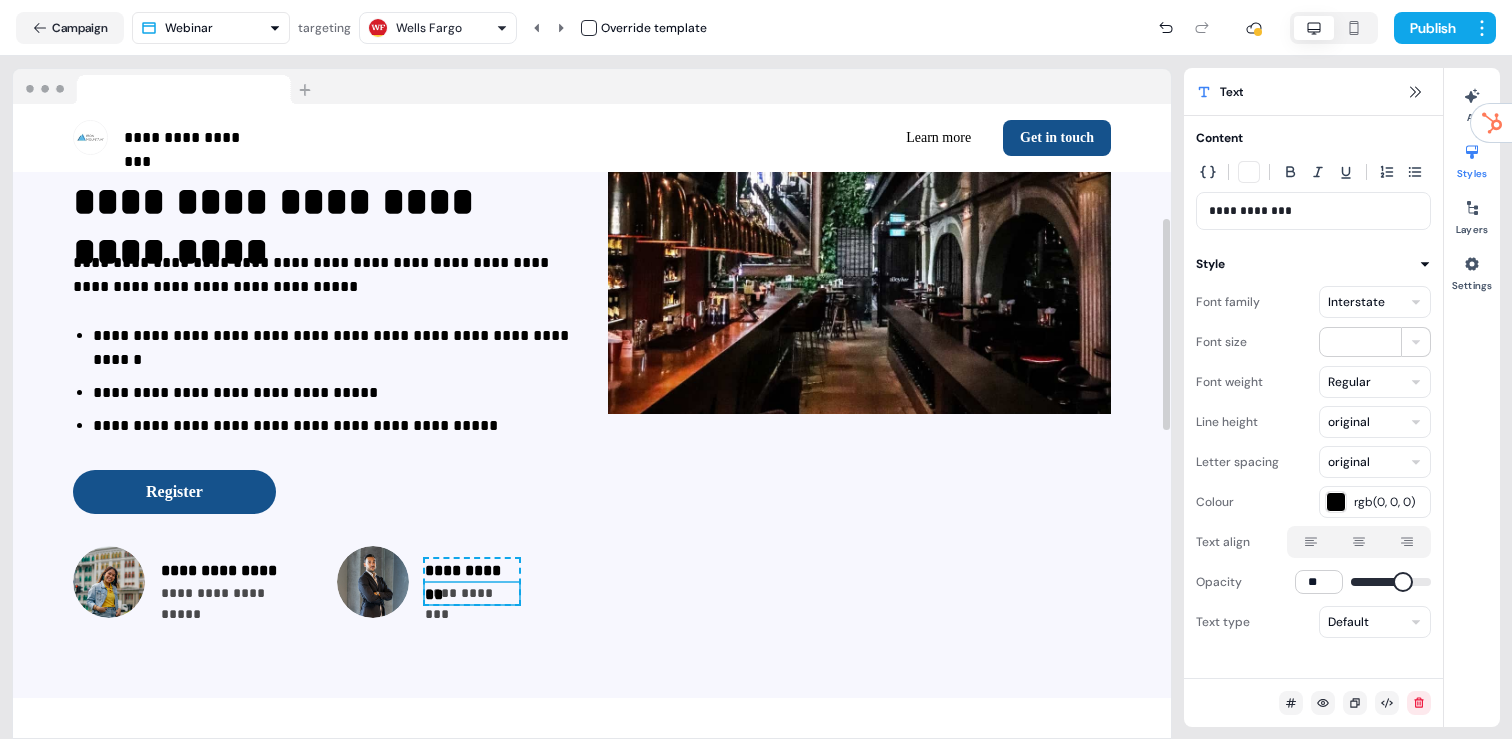 click on "**********" at bounding box center [472, 593] 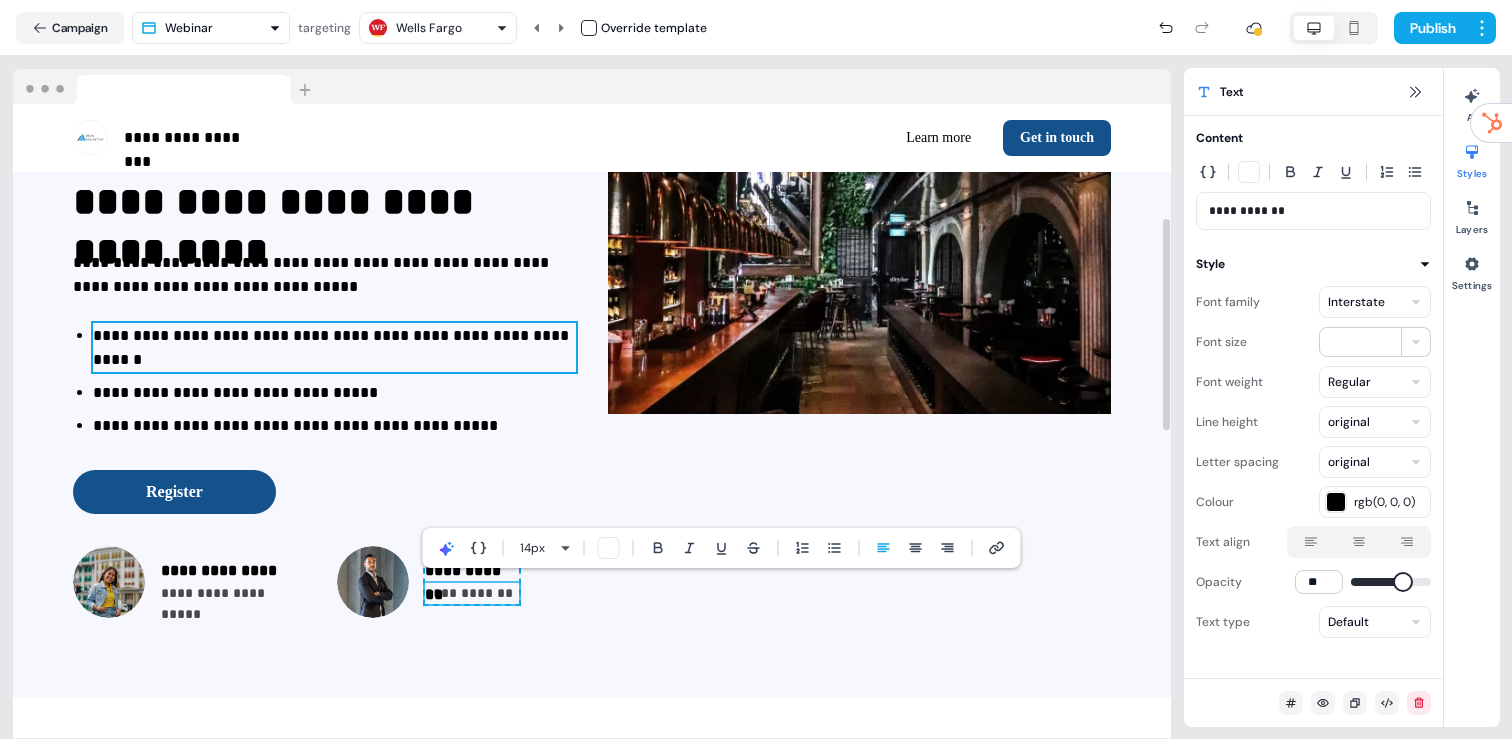 click on "**********" at bounding box center (334, 348) 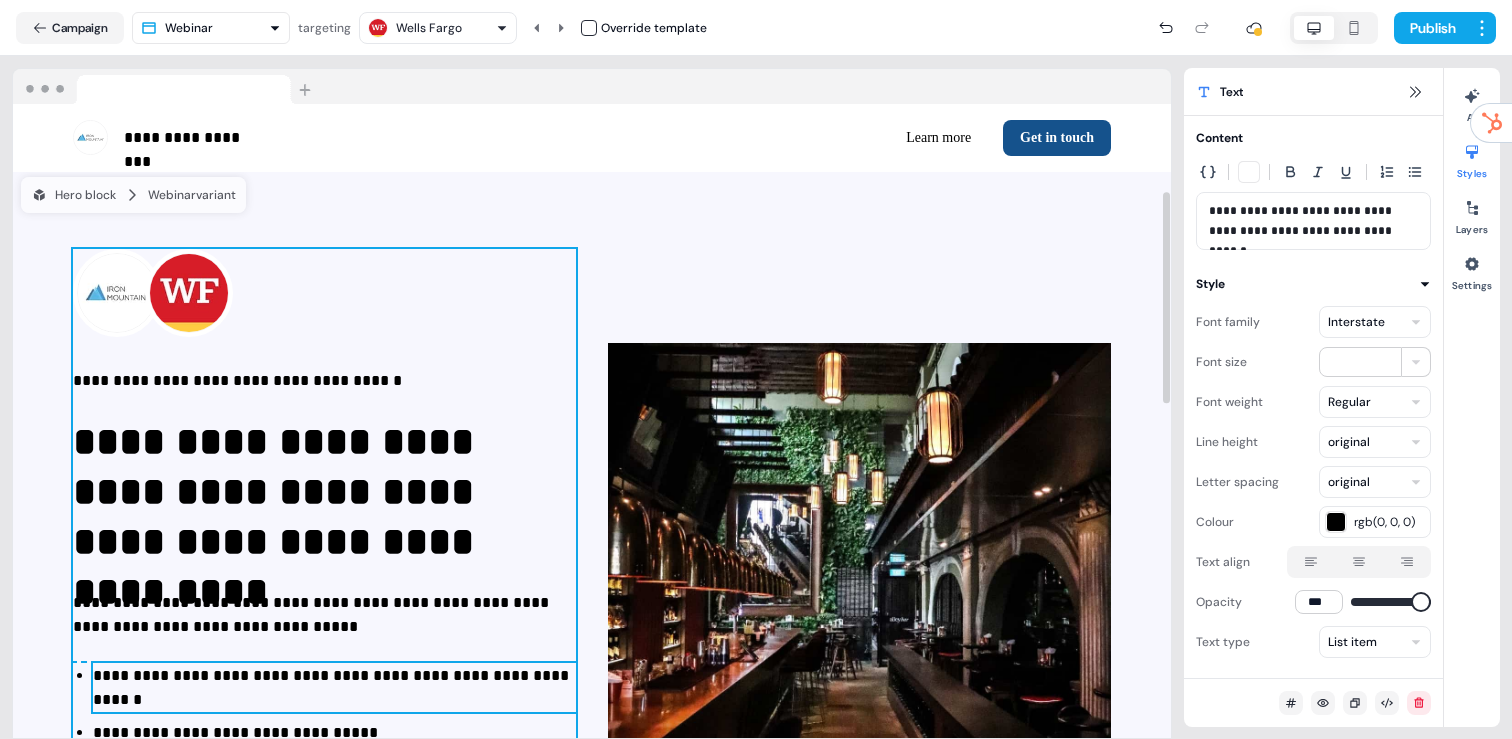 scroll, scrollTop: 0, scrollLeft: 0, axis: both 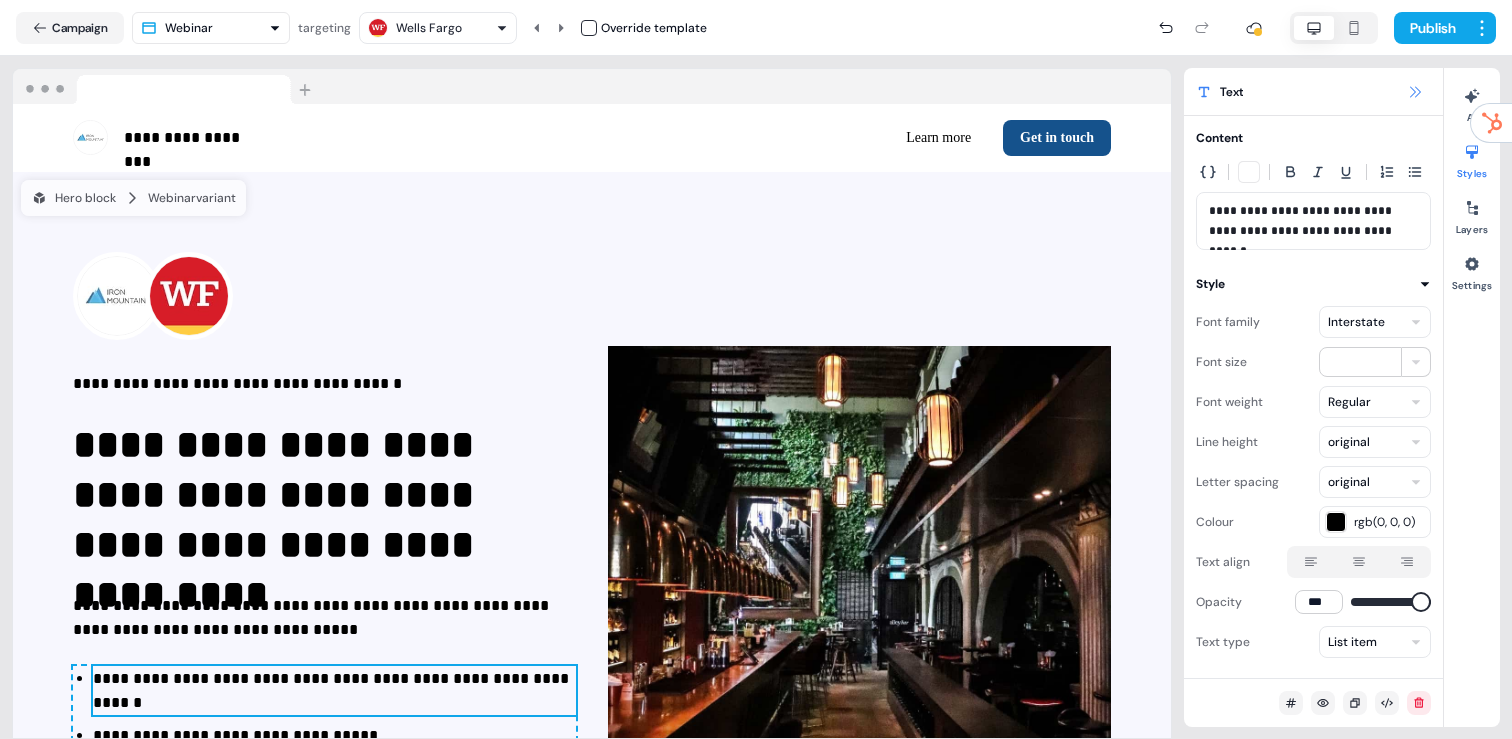 click at bounding box center [1415, 92] 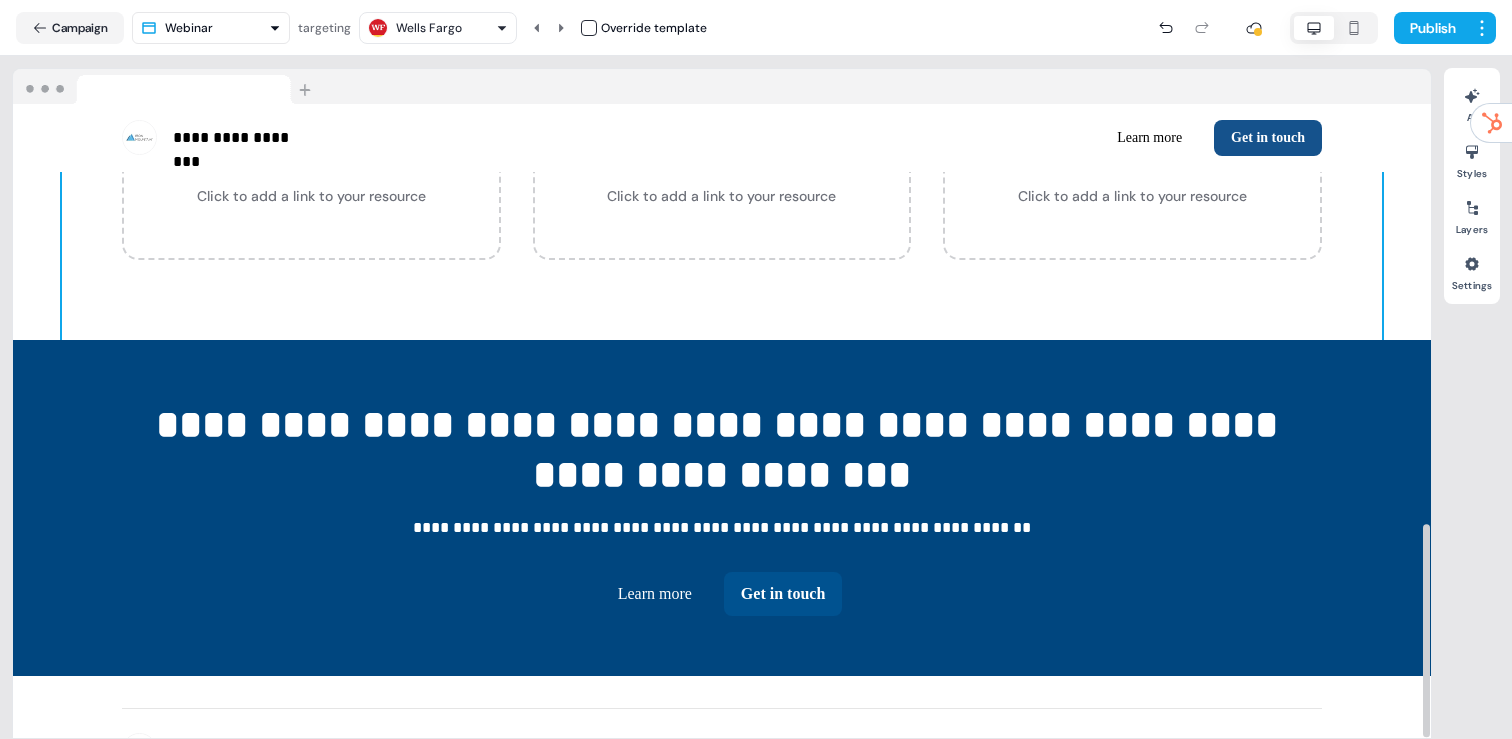 scroll, scrollTop: 1246, scrollLeft: 0, axis: vertical 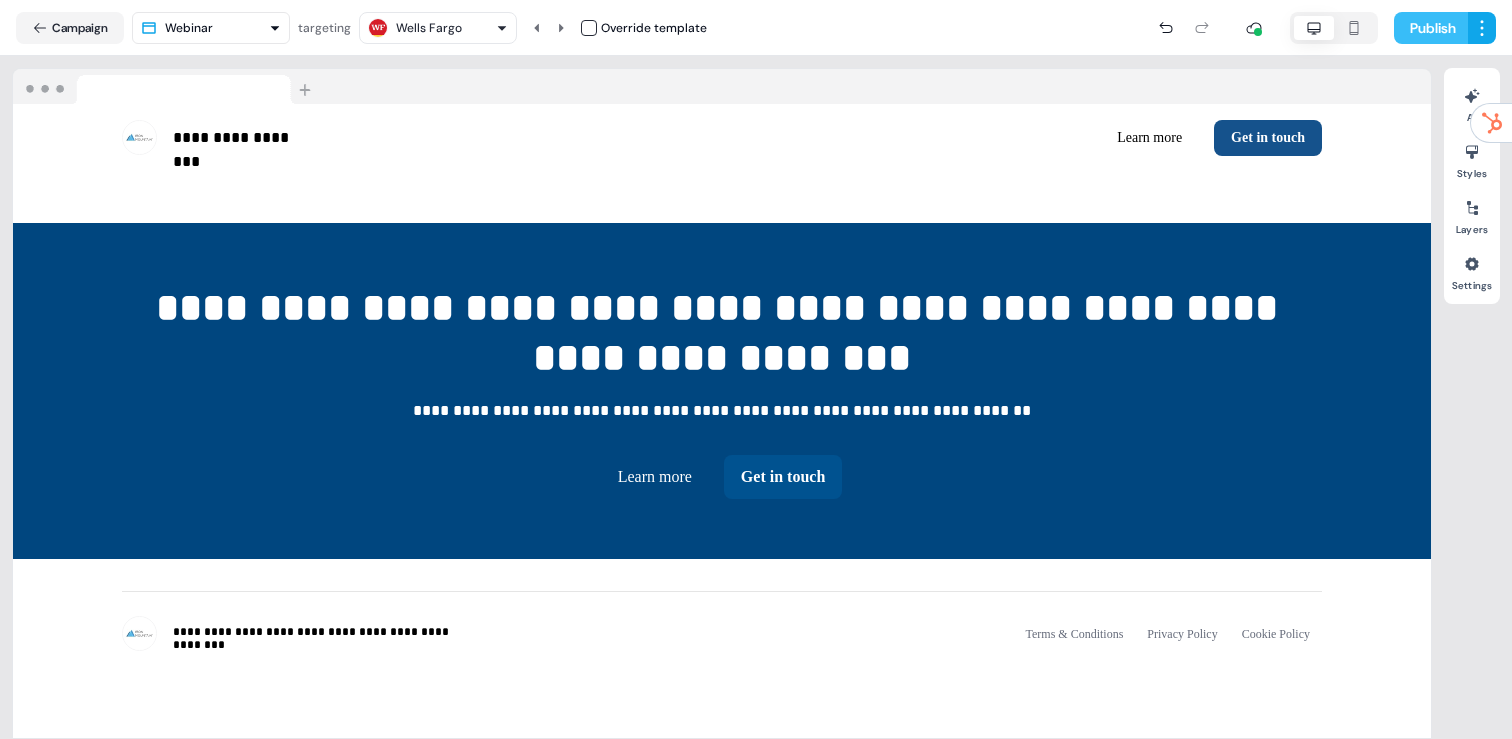 click on "Publish" at bounding box center [1431, 28] 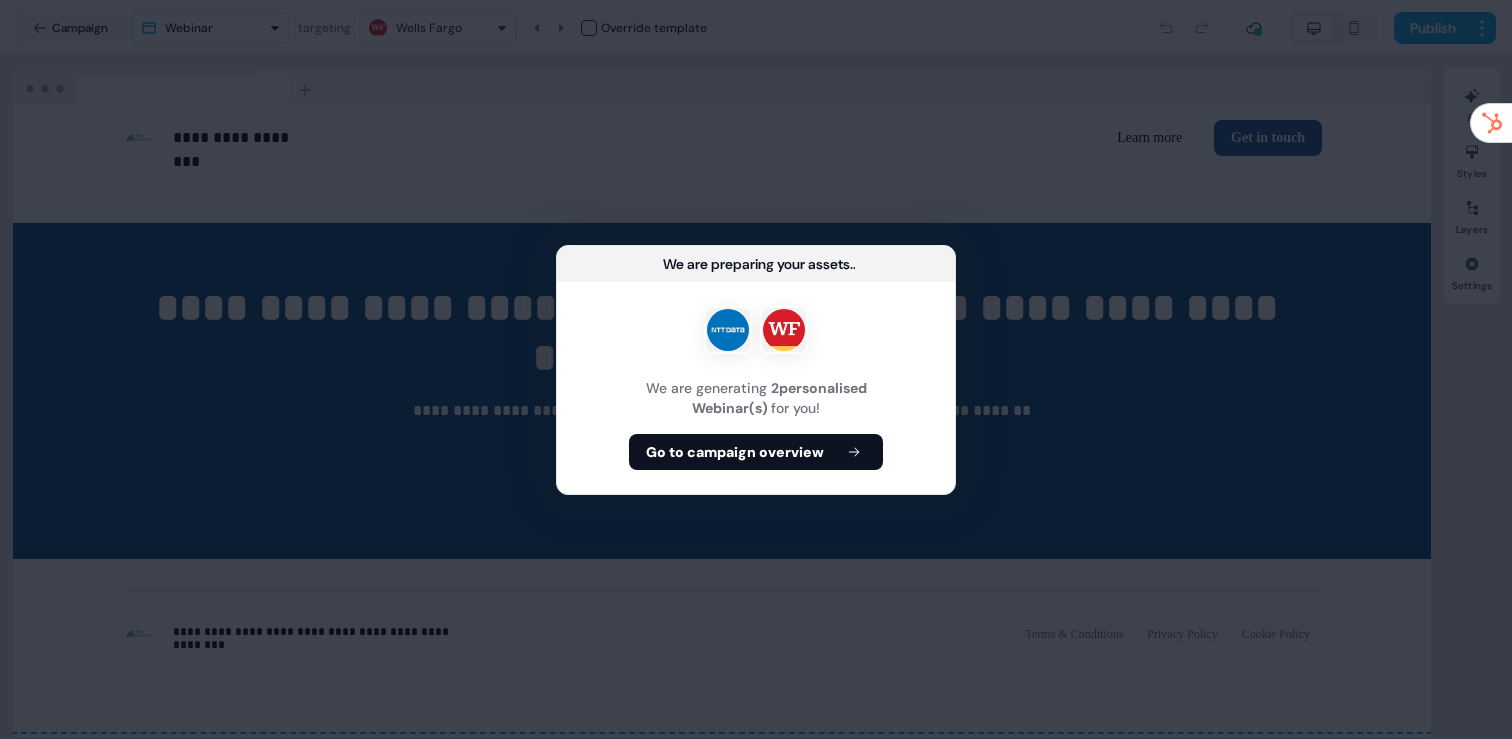 click on "We are generating   2  personalised   Webinar(s)     for you! Go to campaign overview" at bounding box center (756, 388) 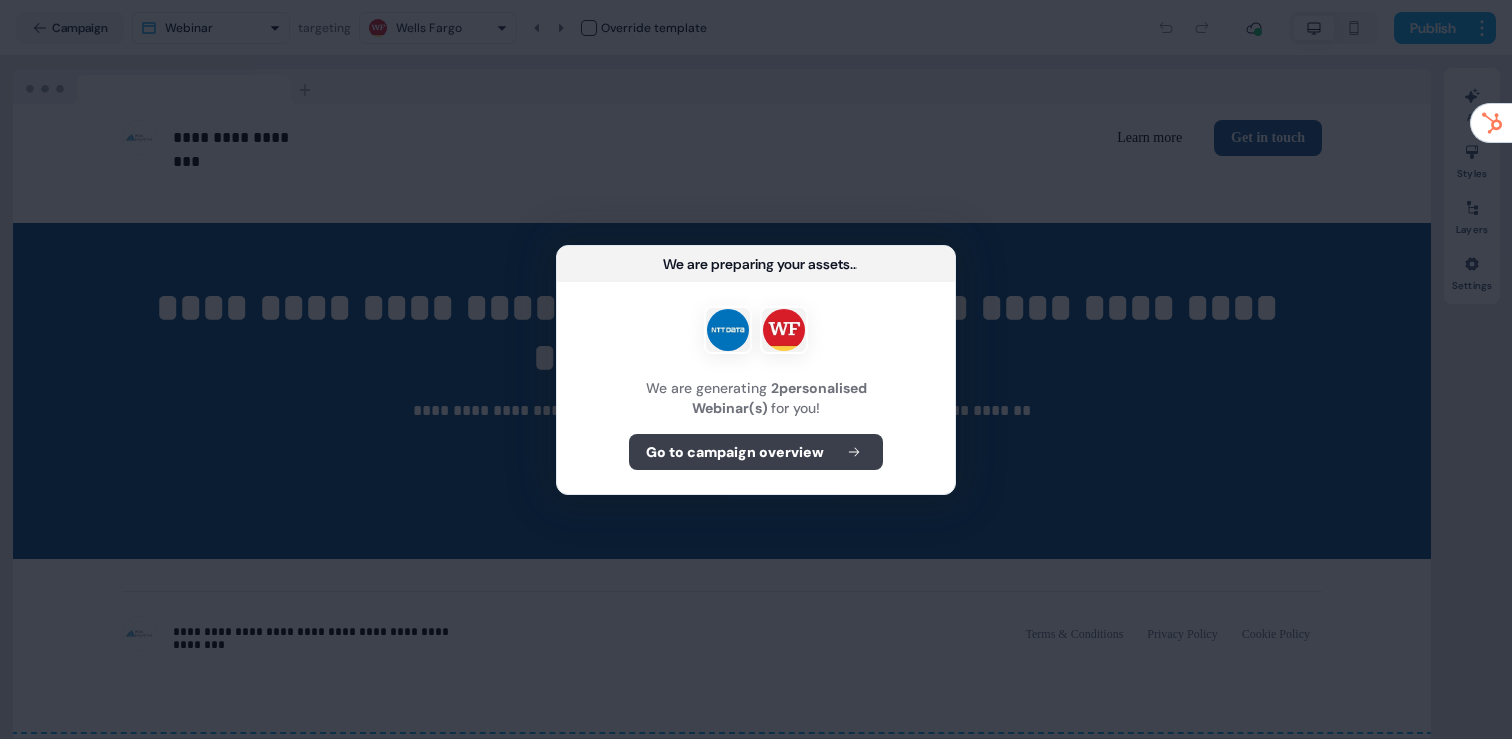 click on "Go to campaign overview" at bounding box center [735, 452] 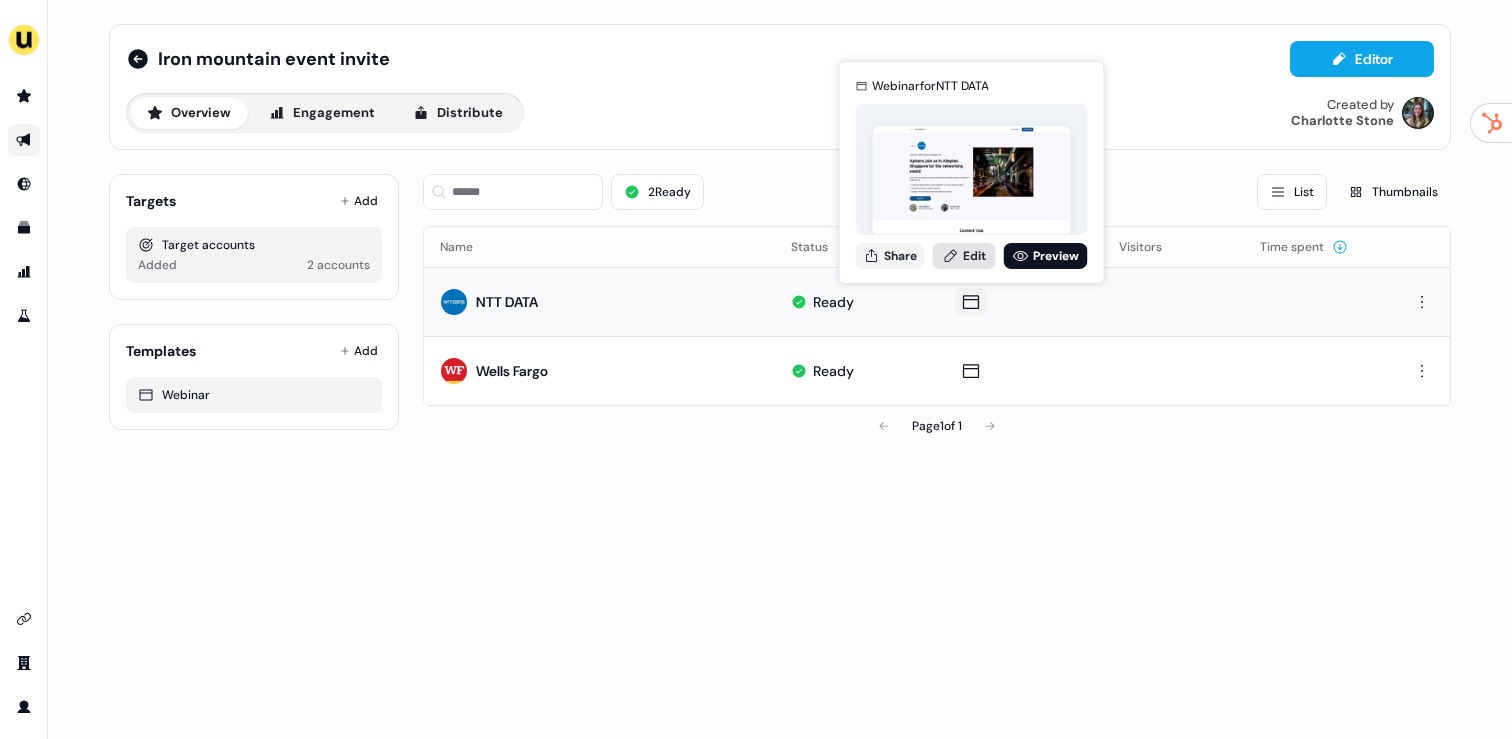 click on "Edit" at bounding box center [964, 256] 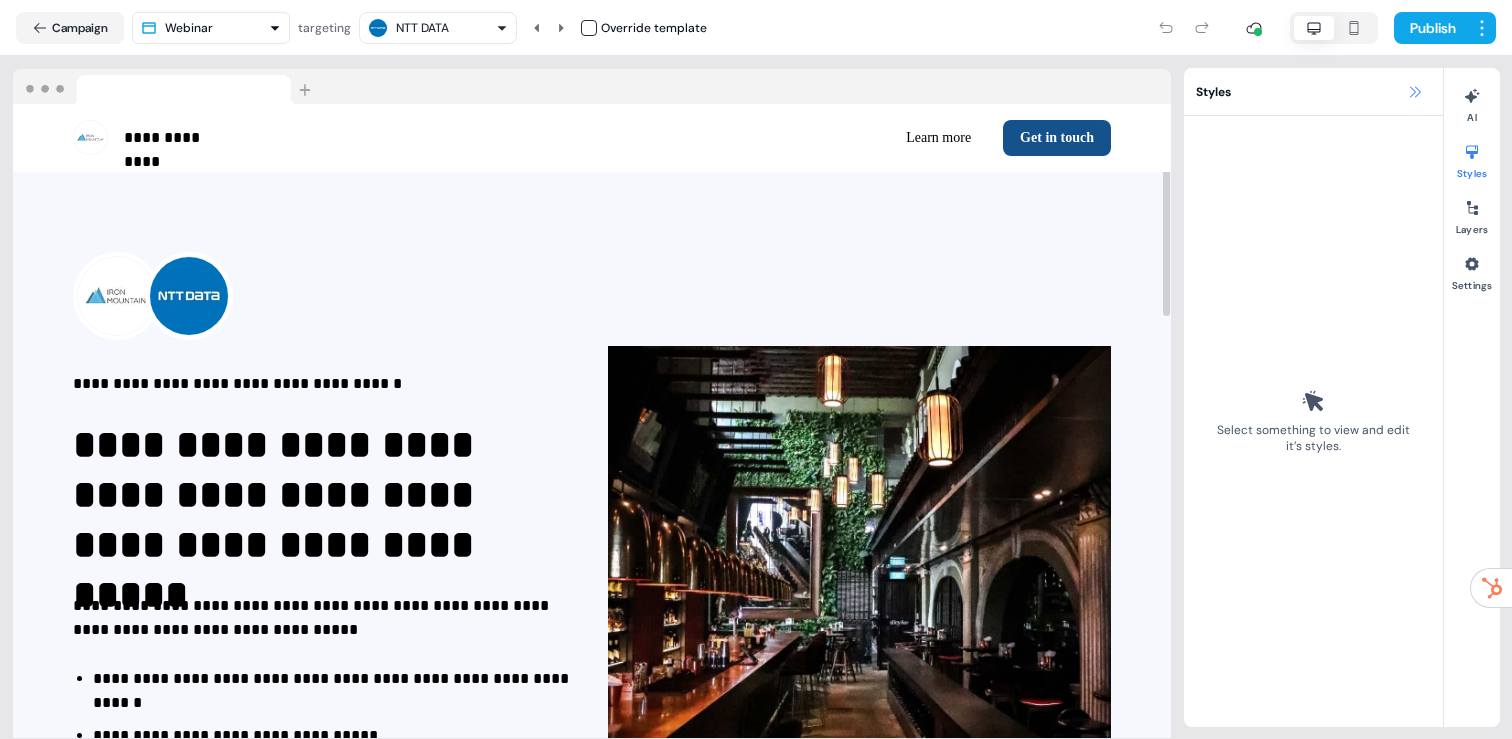 click at bounding box center [1415, 92] 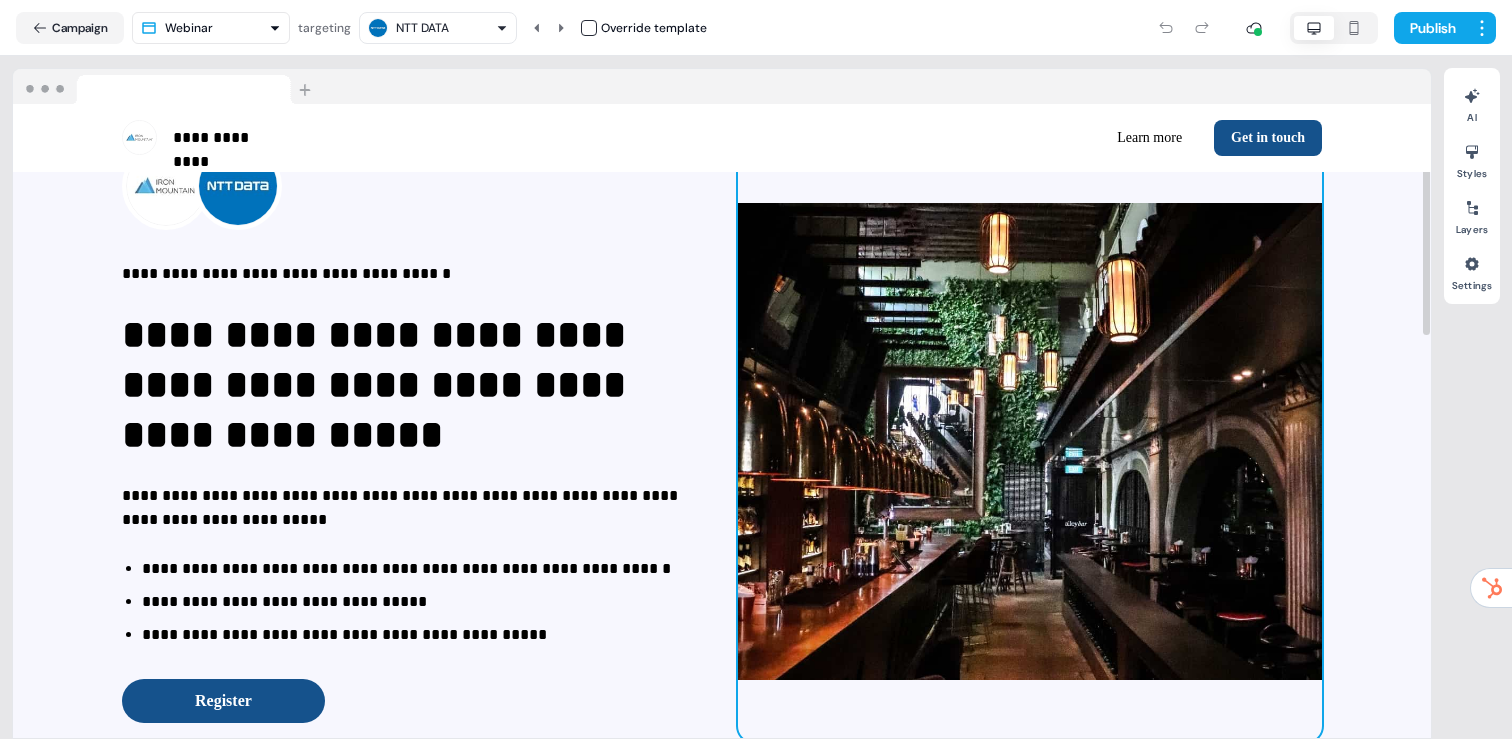 scroll, scrollTop: 49, scrollLeft: 0, axis: vertical 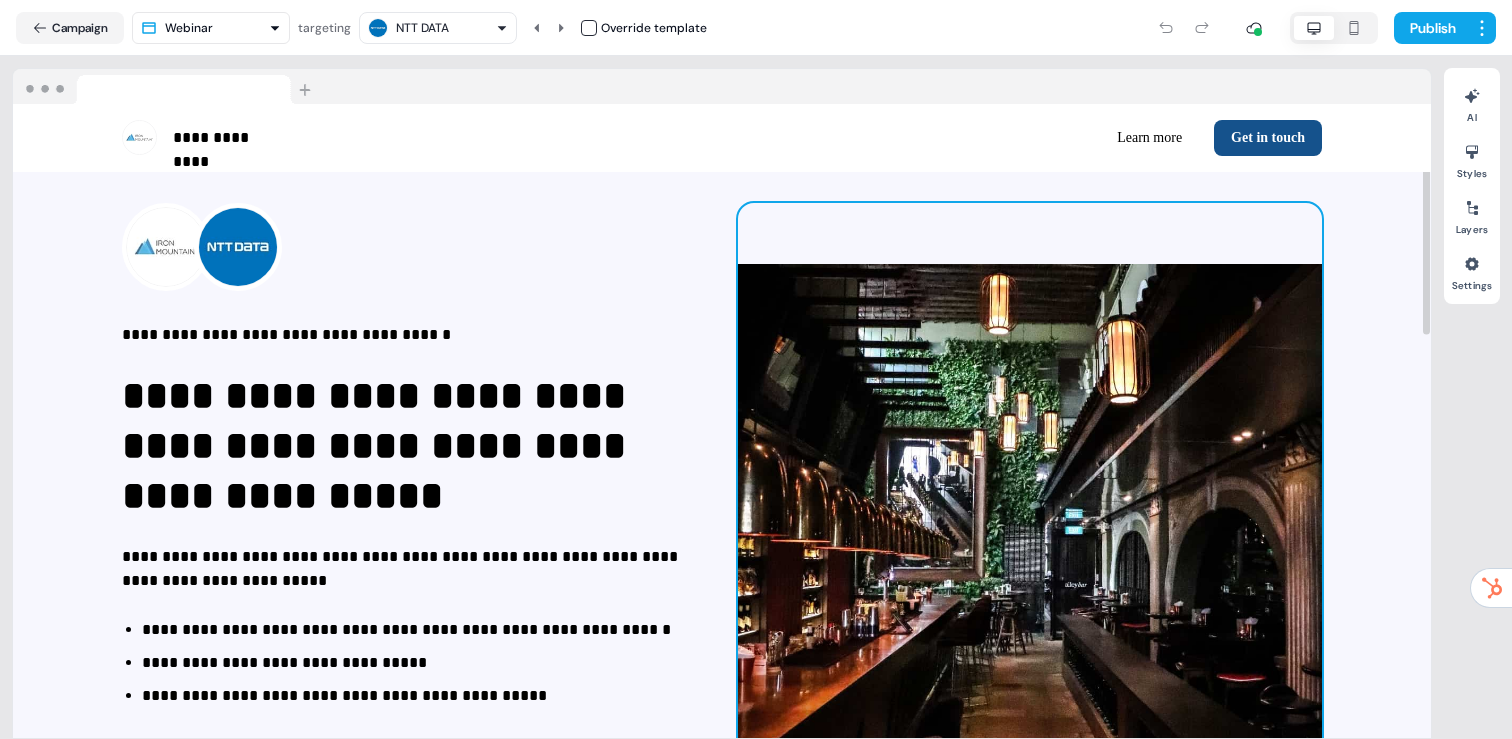 click at bounding box center (1030, 503) 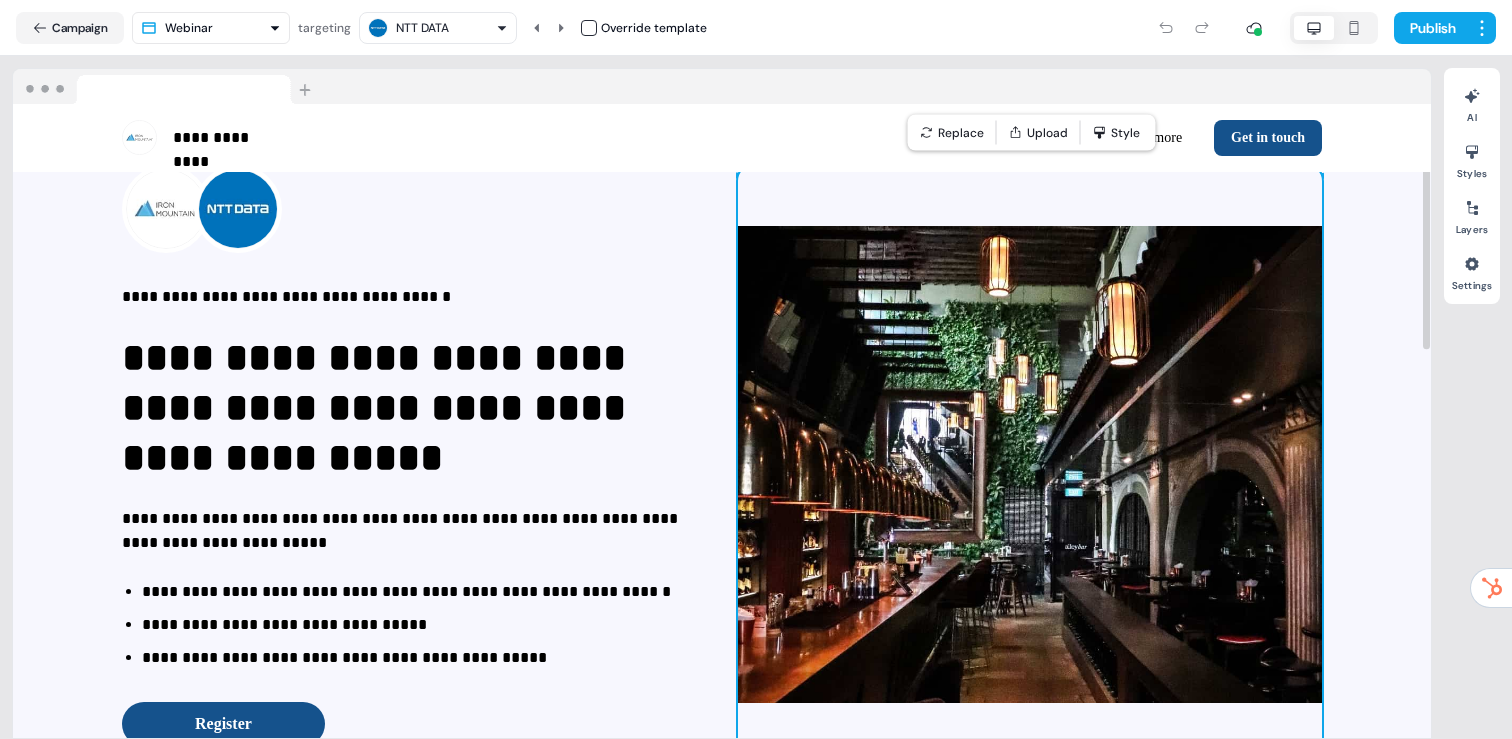 scroll, scrollTop: 138, scrollLeft: 0, axis: vertical 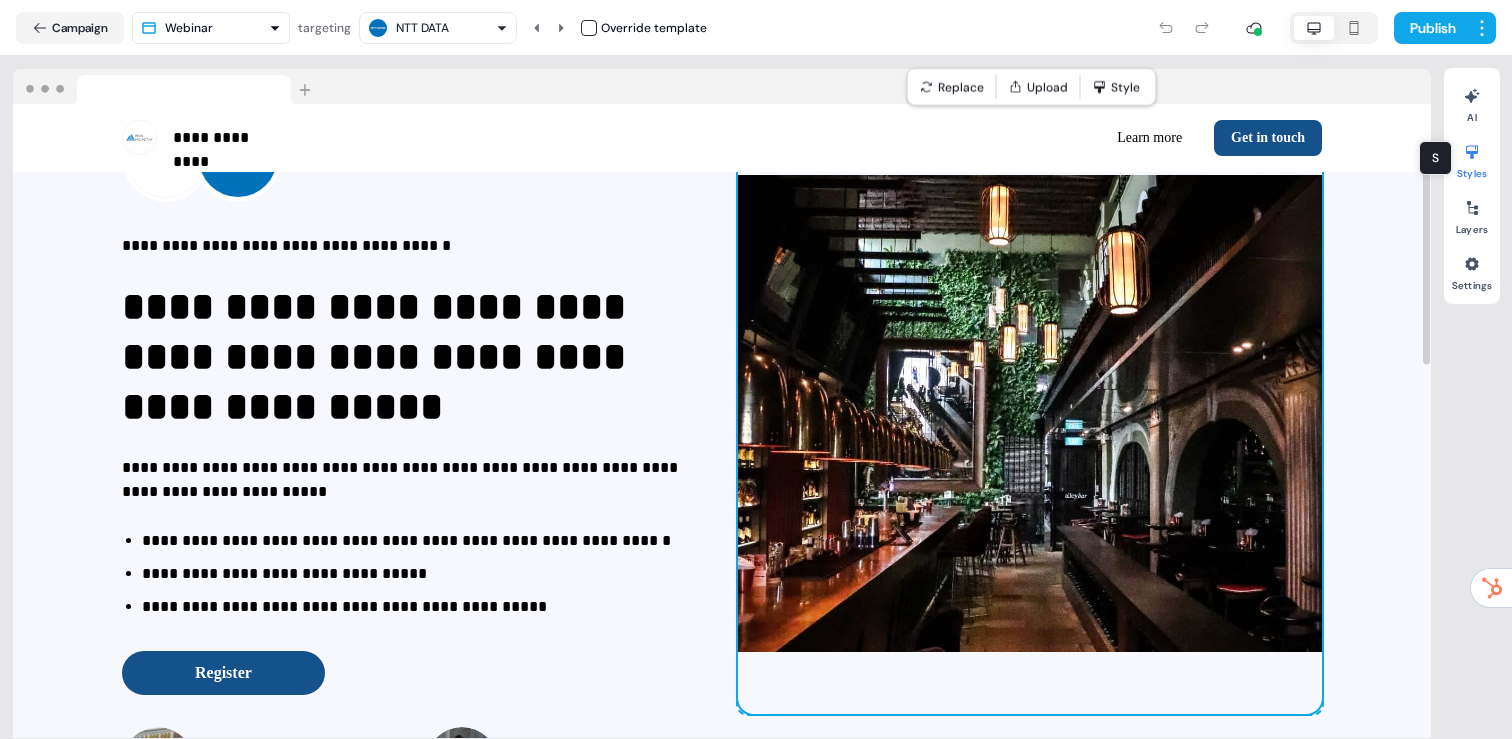 click at bounding box center (1472, 152) 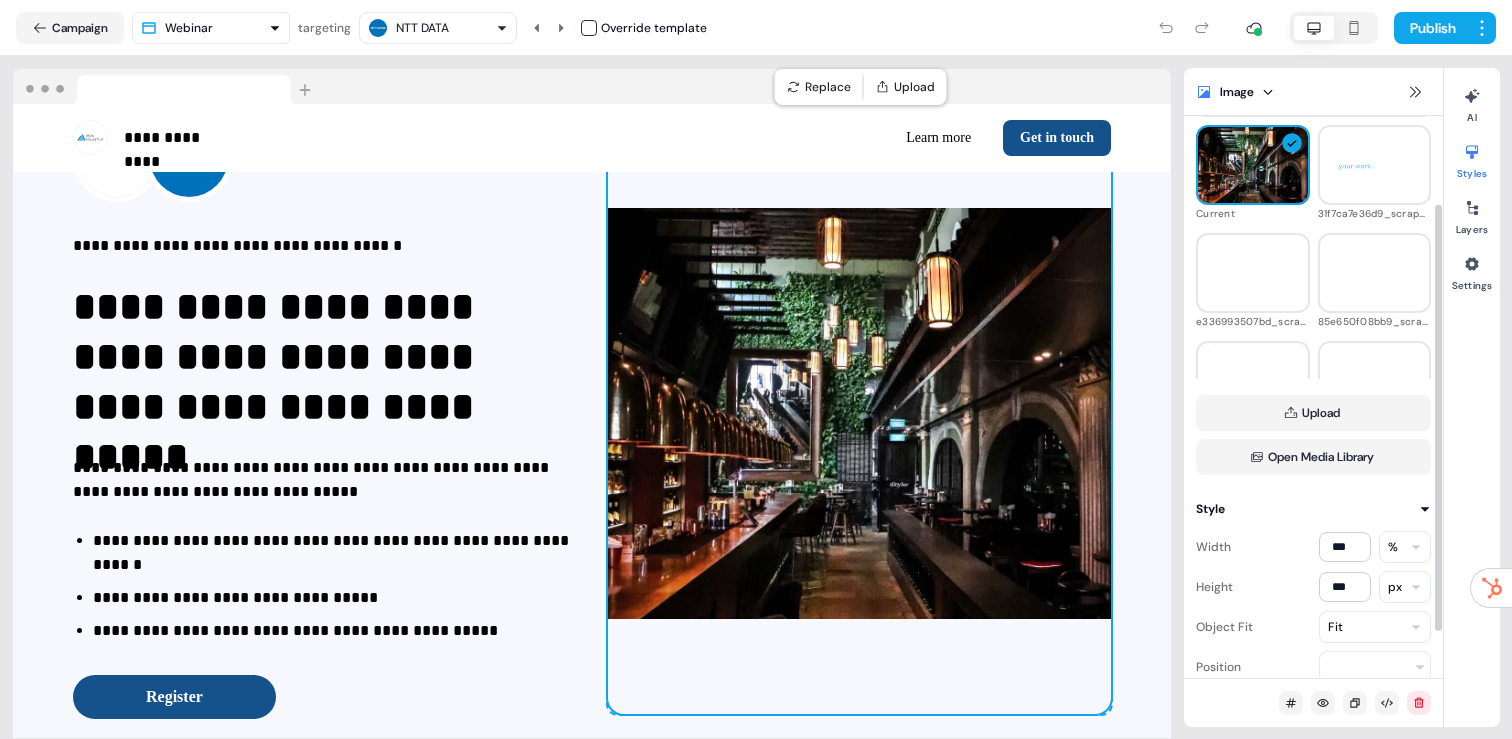 scroll, scrollTop: 116, scrollLeft: 0, axis: vertical 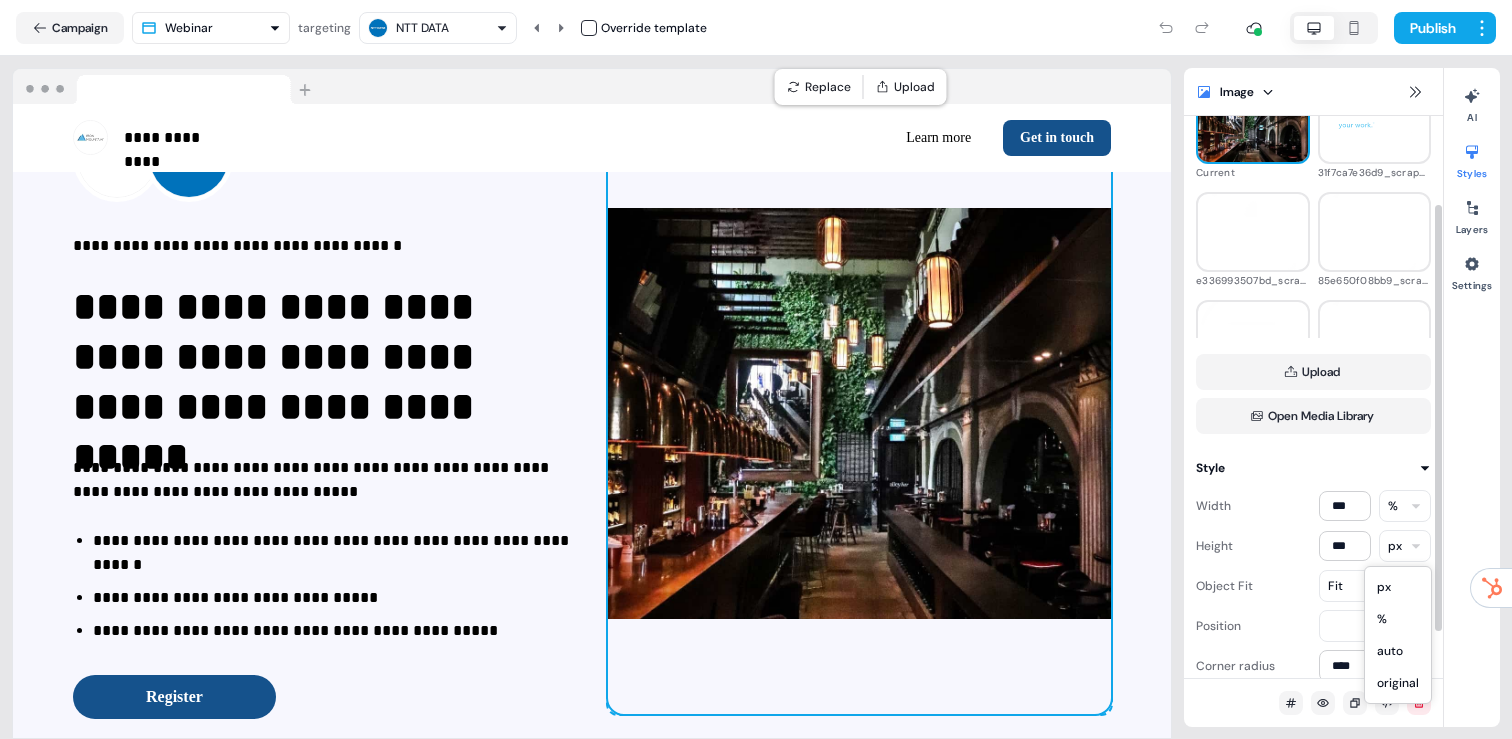 click on "**********" at bounding box center [756, 369] 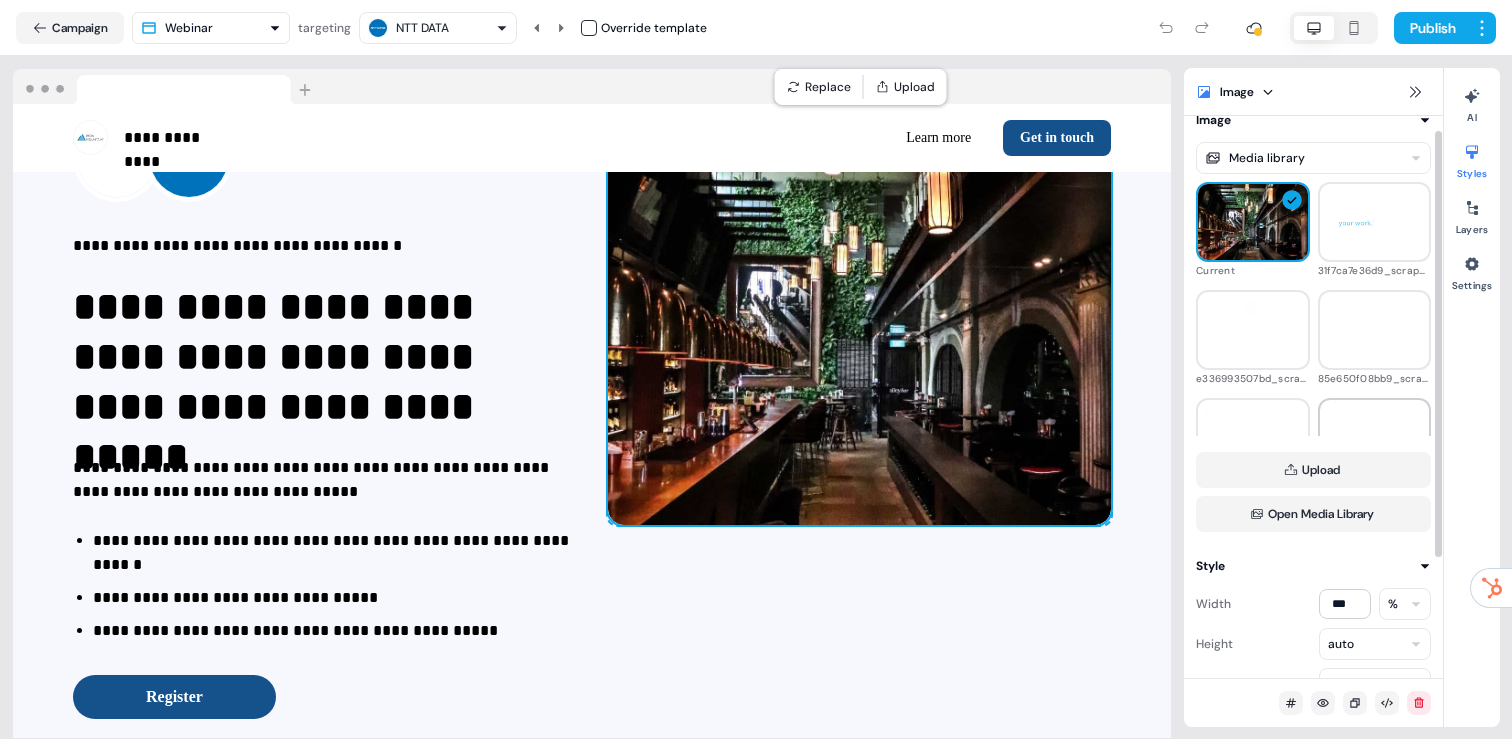 scroll, scrollTop: 0, scrollLeft: 0, axis: both 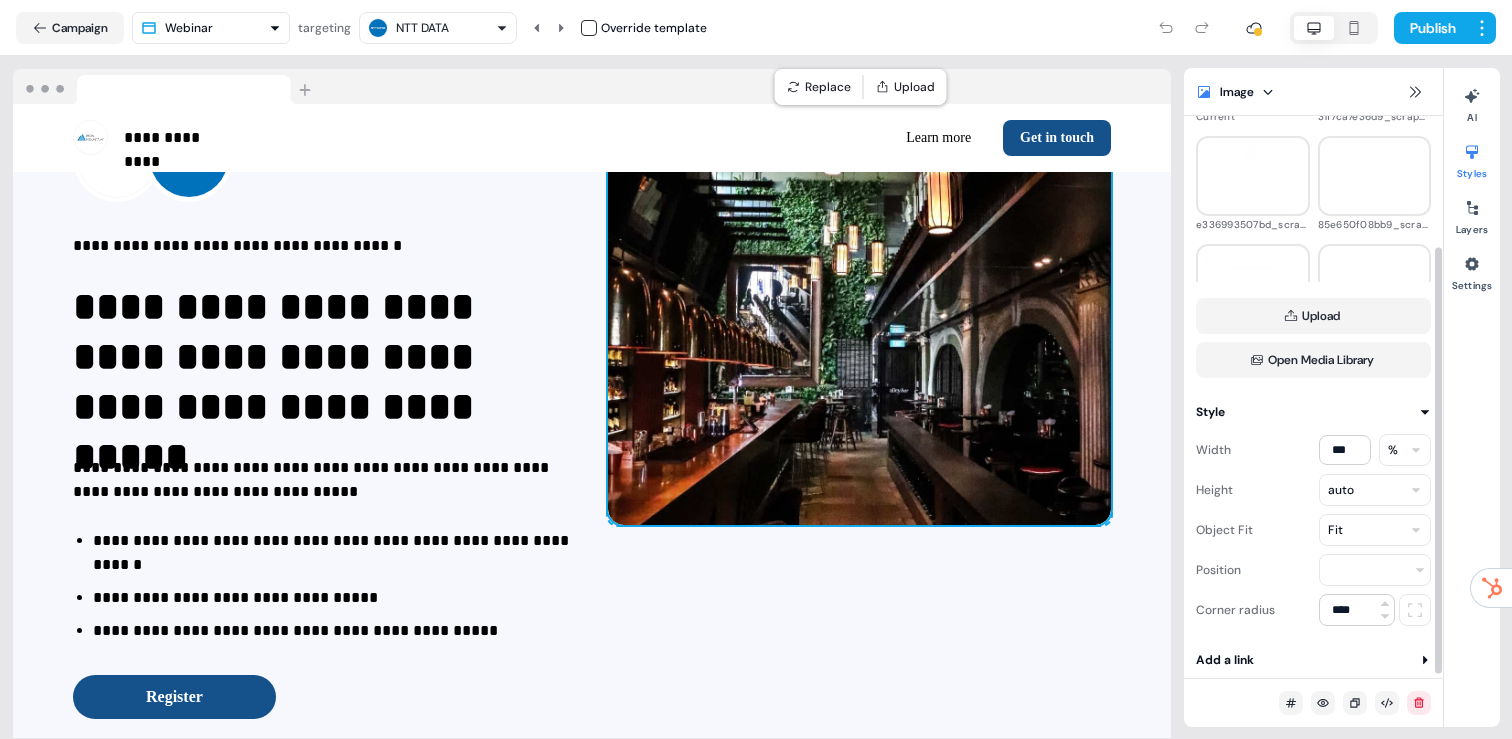 click on "**********" at bounding box center [592, 468] 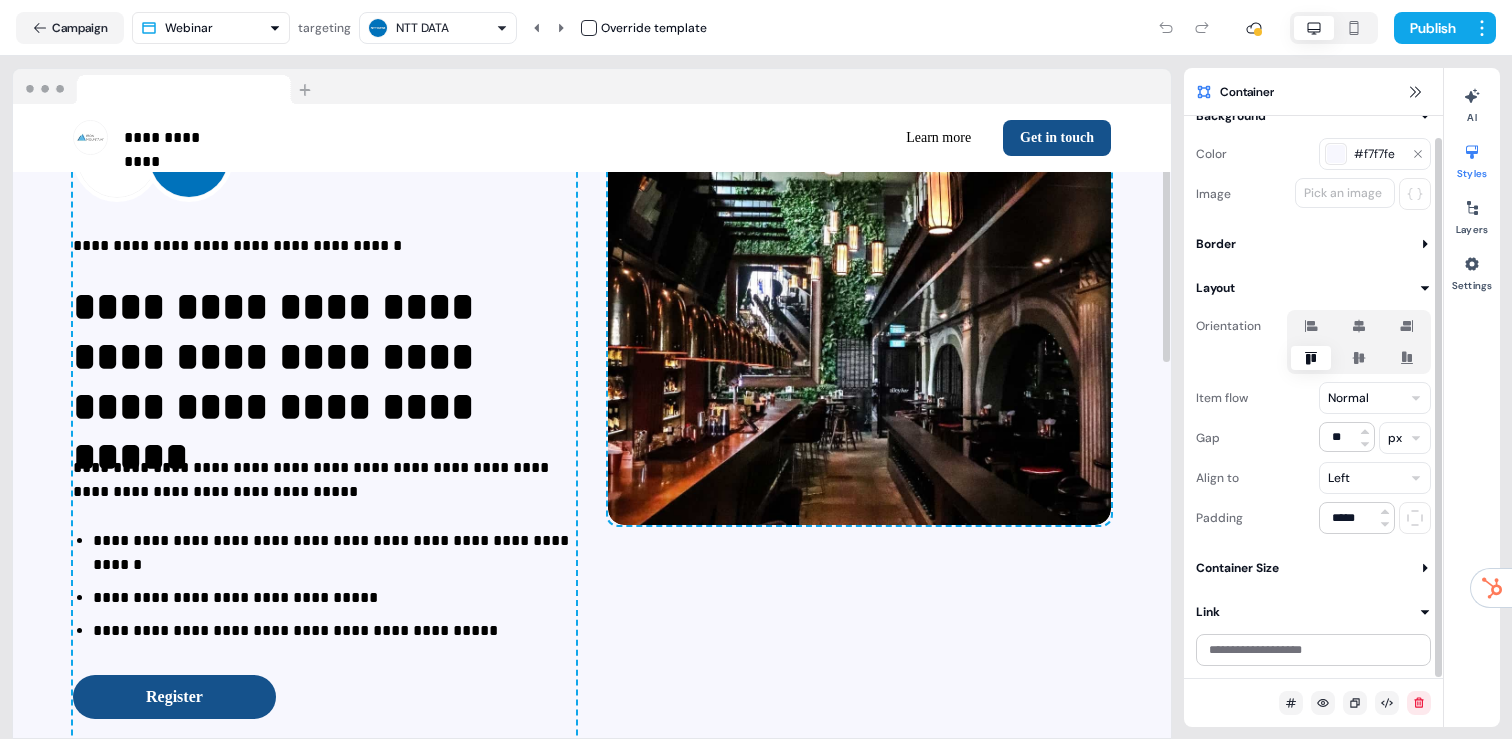 scroll, scrollTop: 22, scrollLeft: 0, axis: vertical 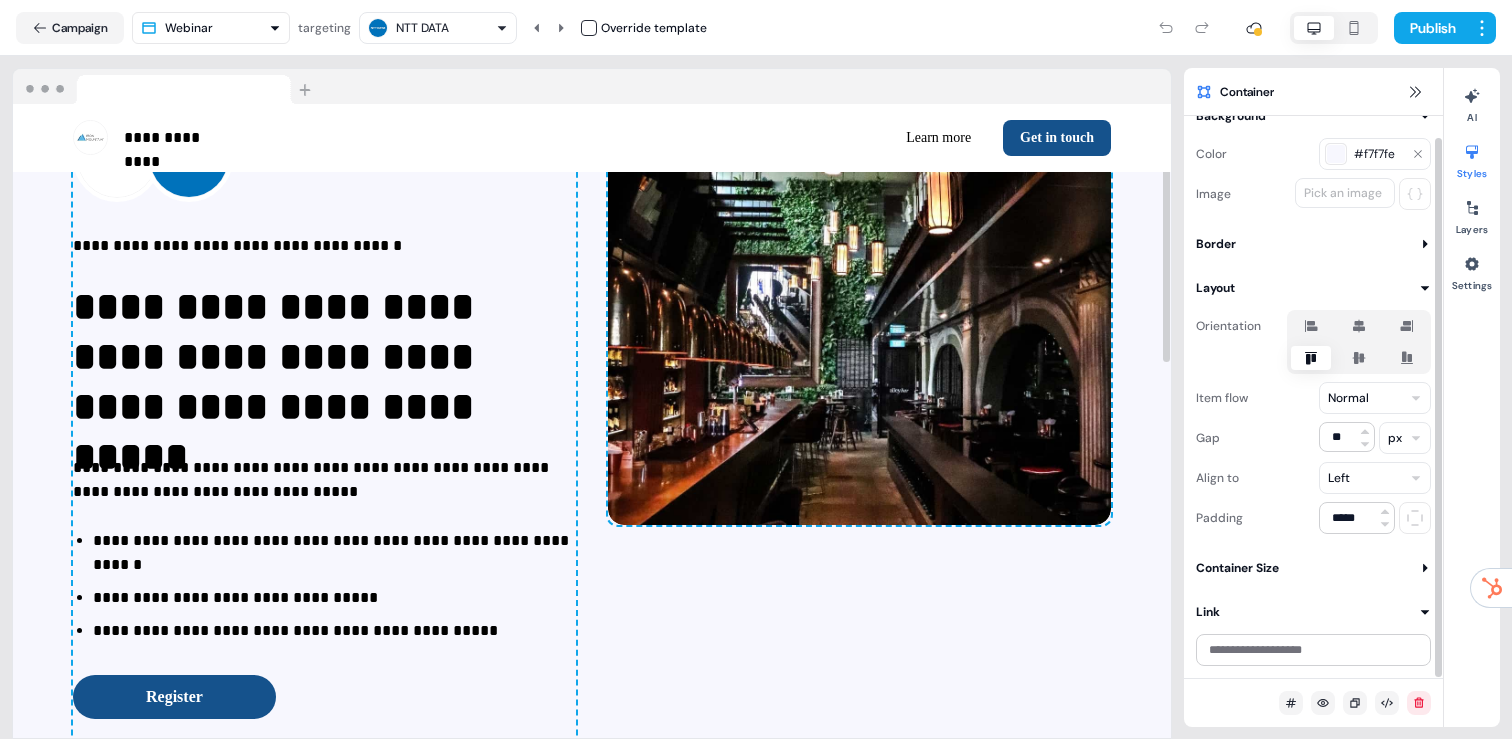 click on "**********" at bounding box center [592, 468] 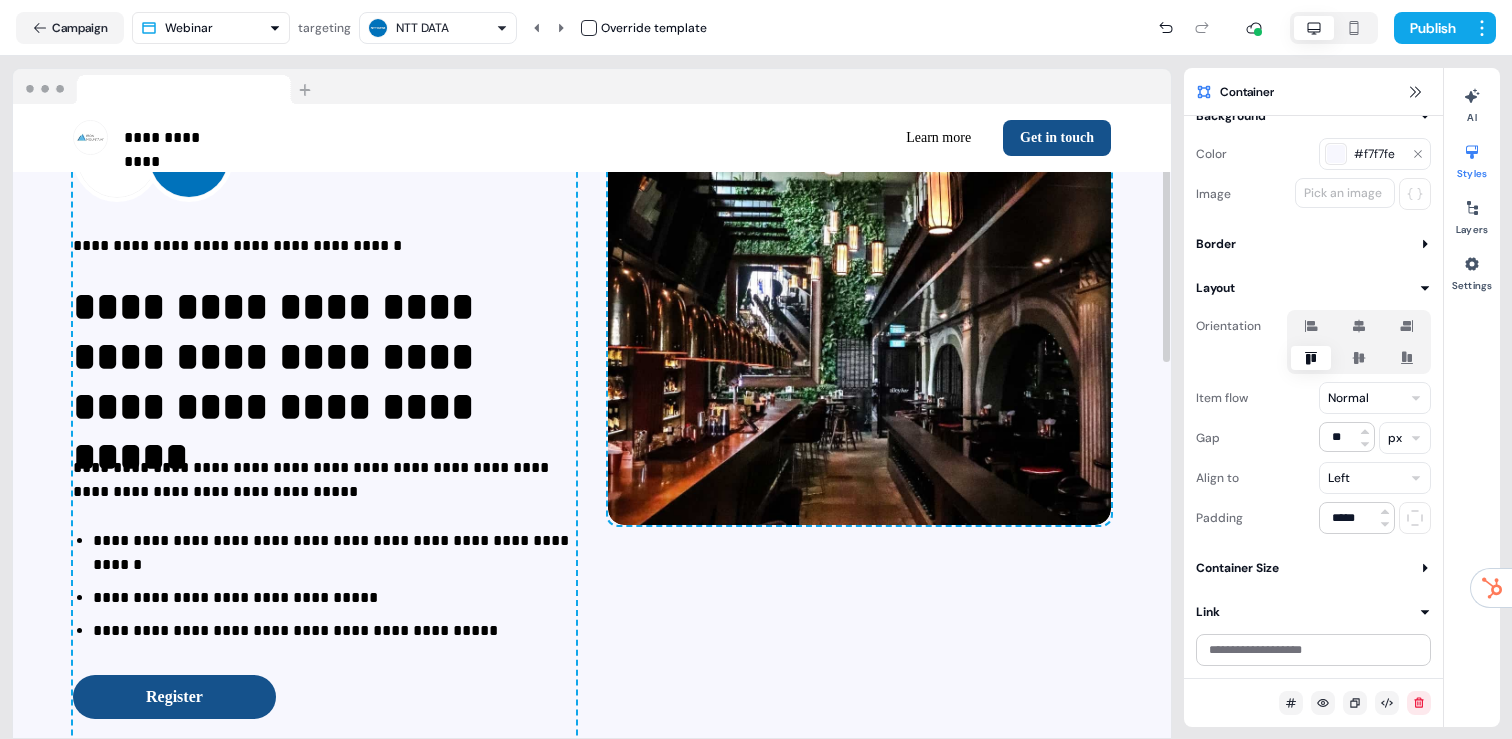 click on "**********" at bounding box center (592, 468) 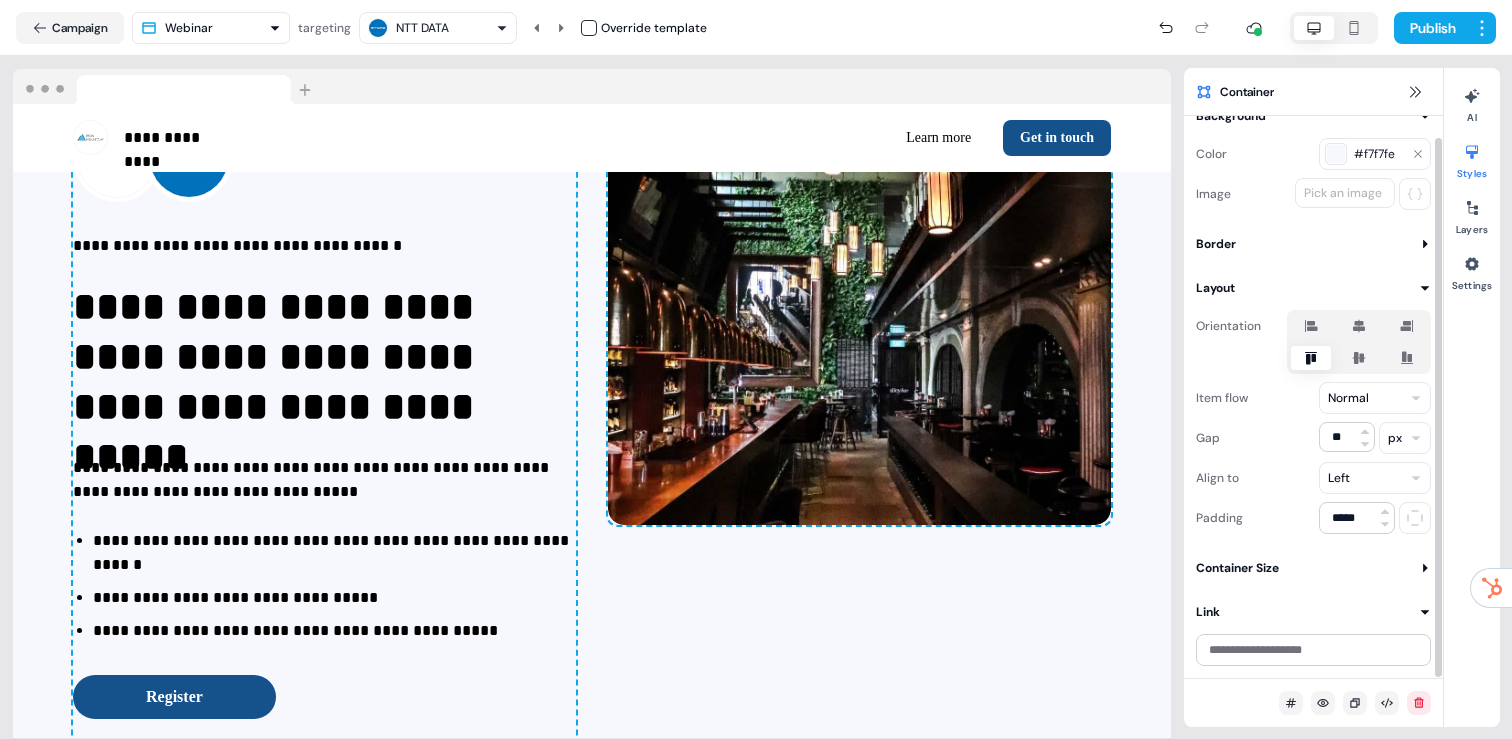 click 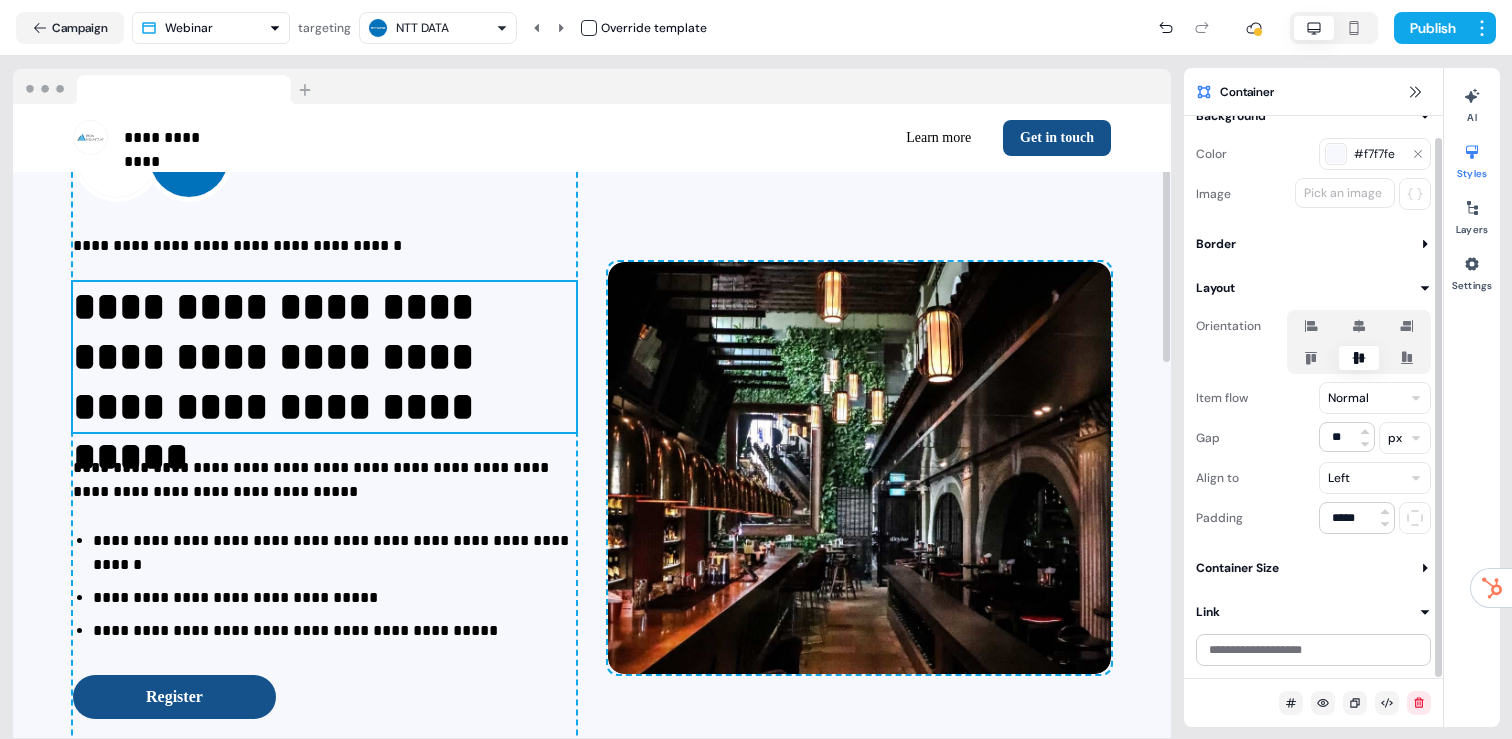 click on "**********" at bounding box center (324, 357) 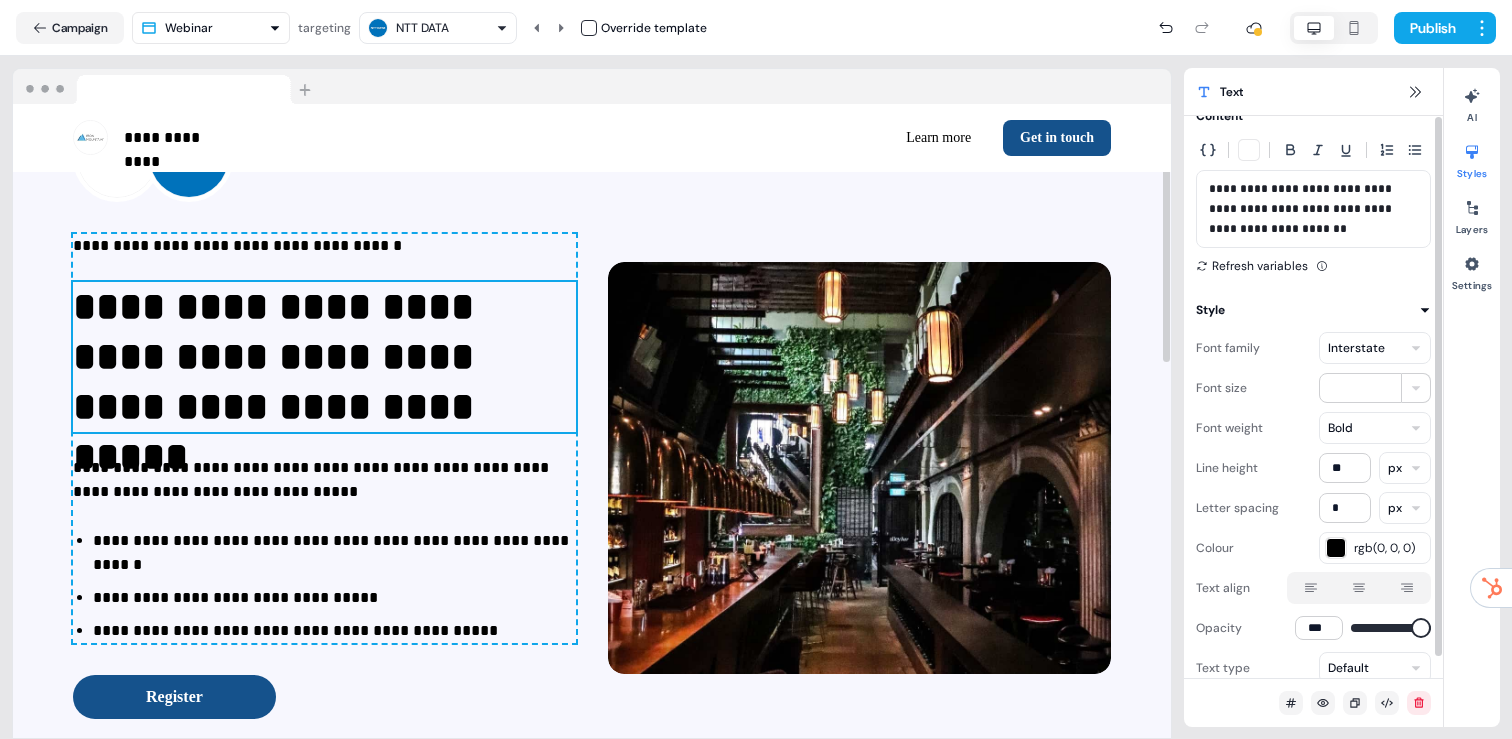 scroll, scrollTop: 0, scrollLeft: 0, axis: both 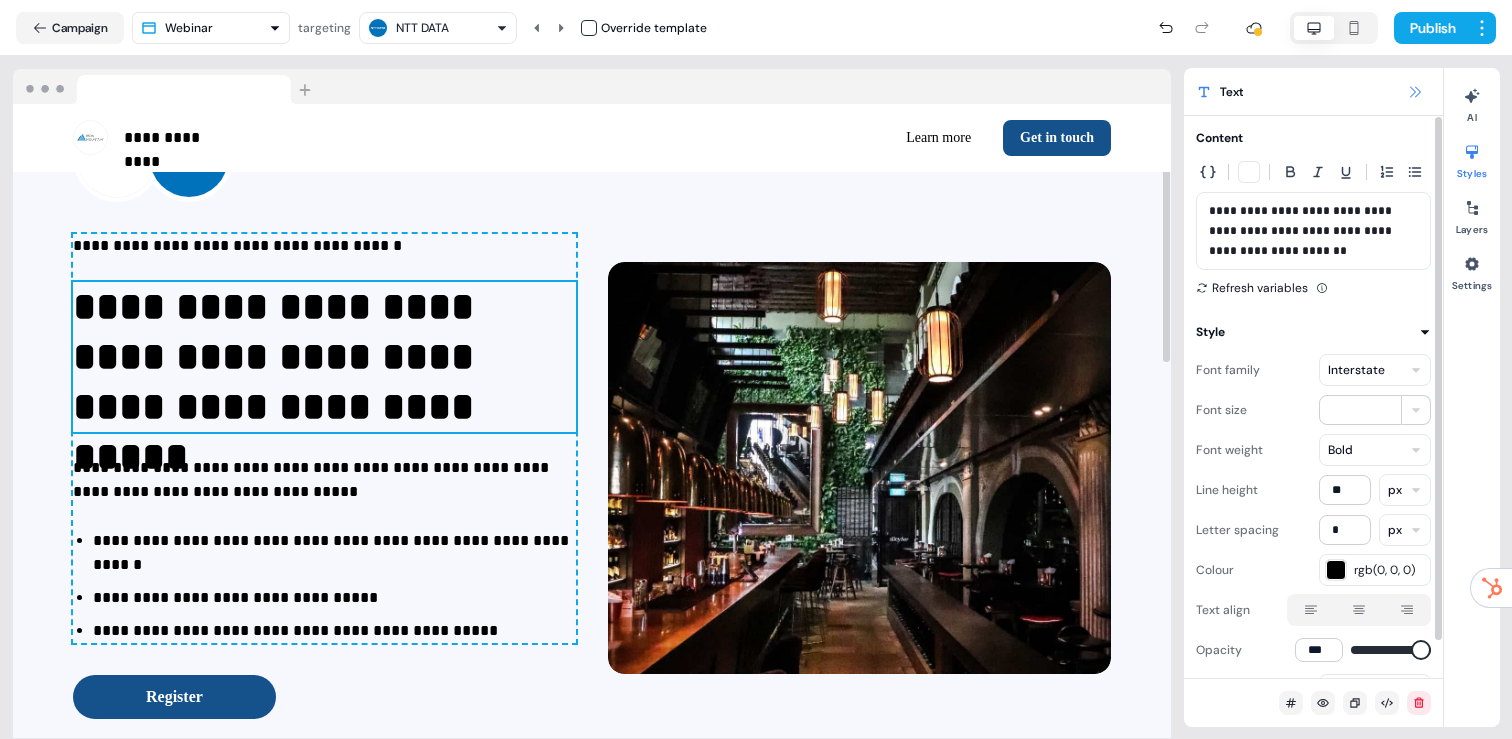 click 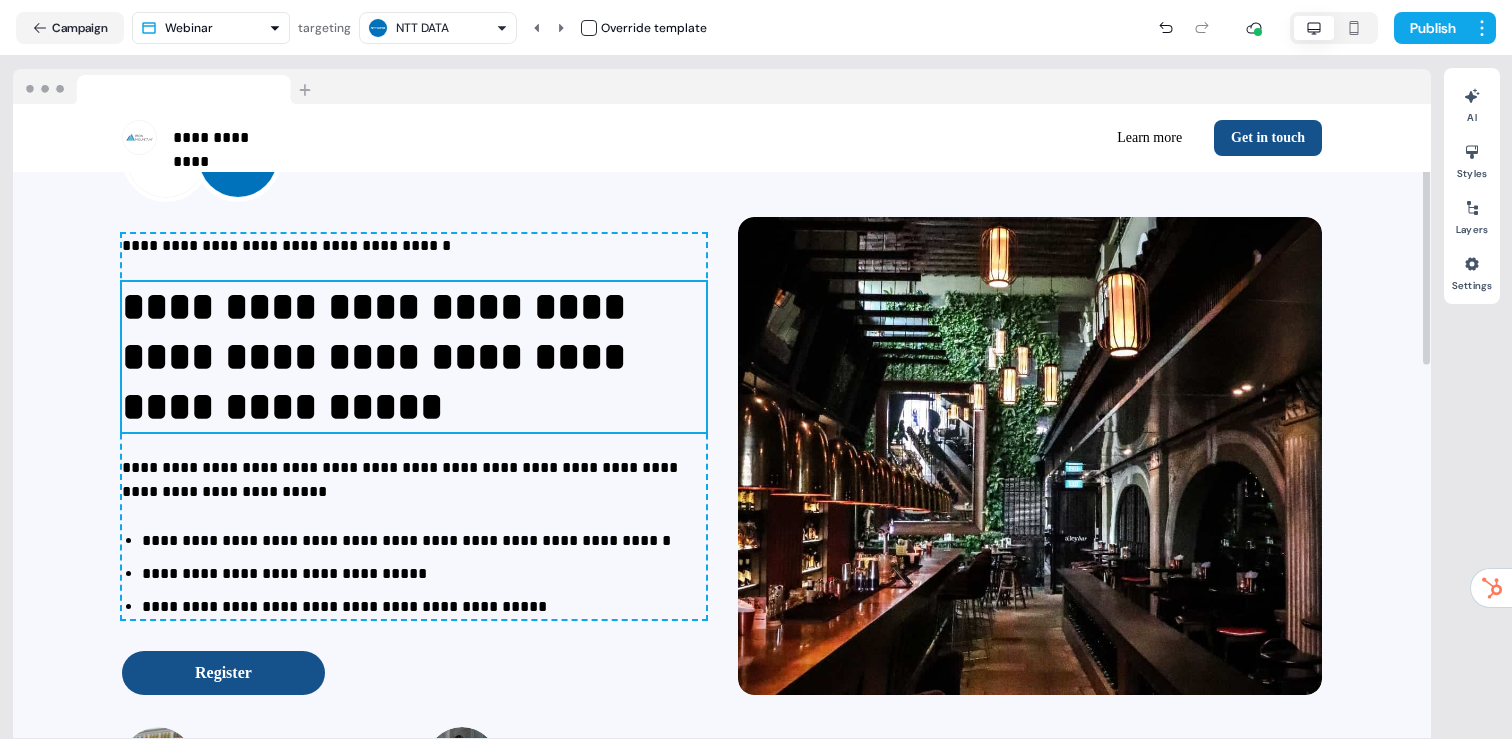 click on "**********" at bounding box center [414, 246] 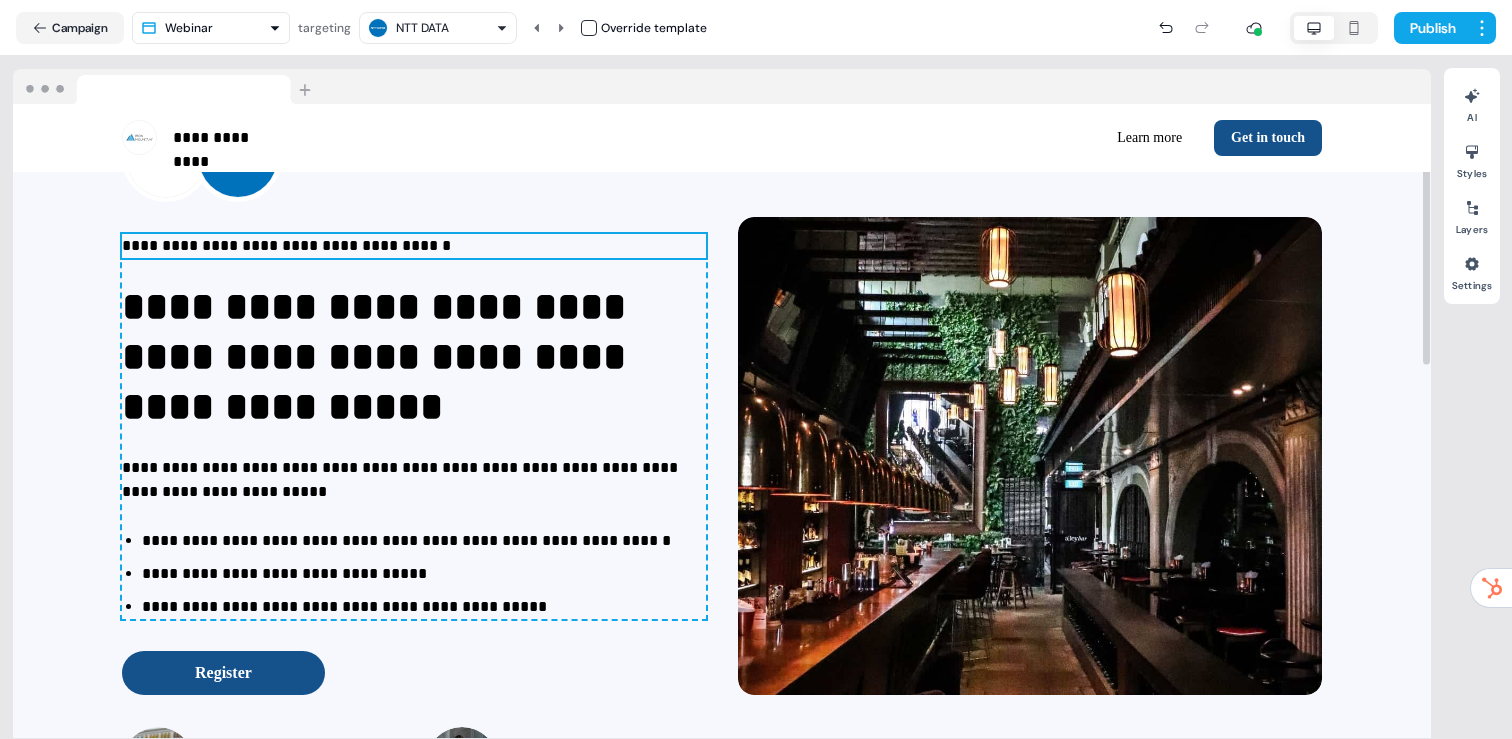click on "**********" at bounding box center (414, 246) 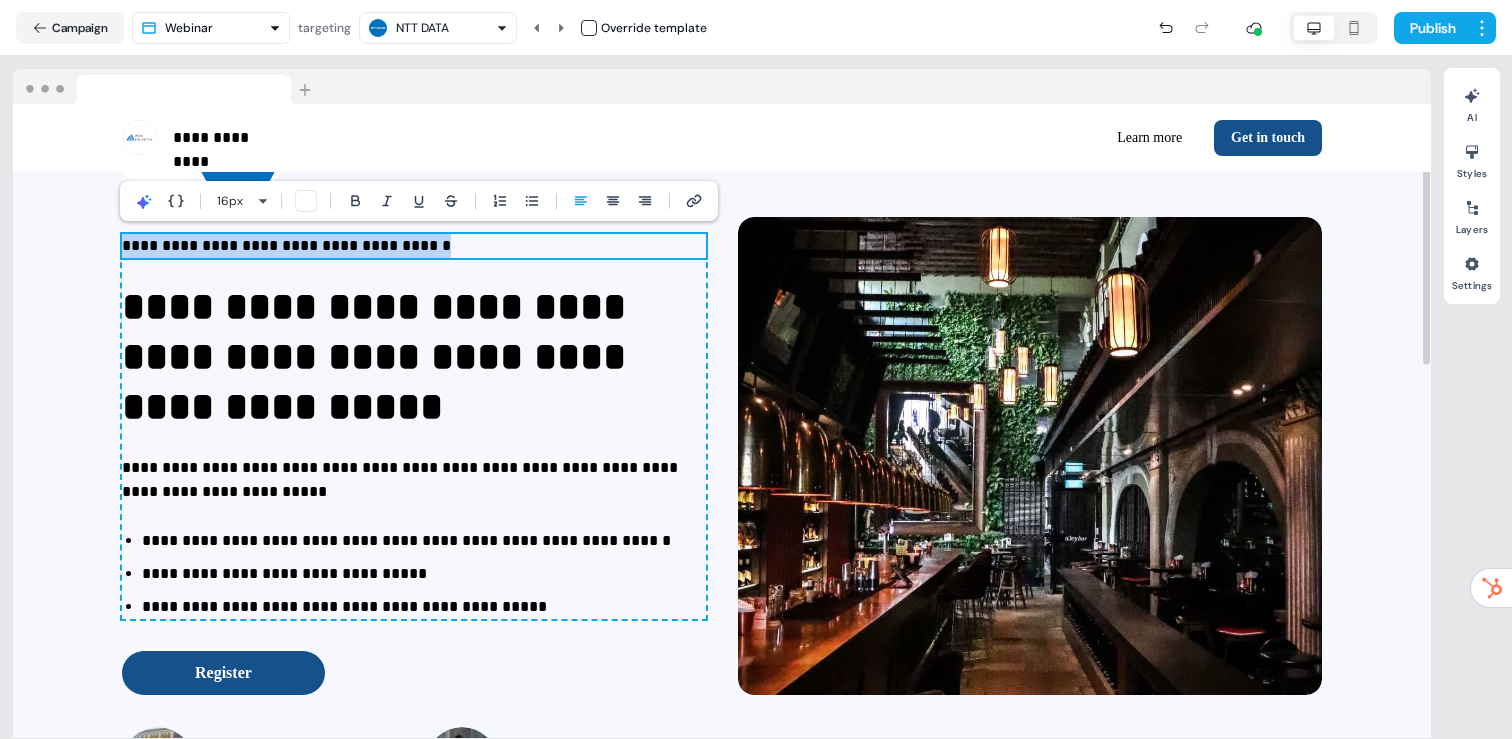 click on "**********" at bounding box center (414, 246) 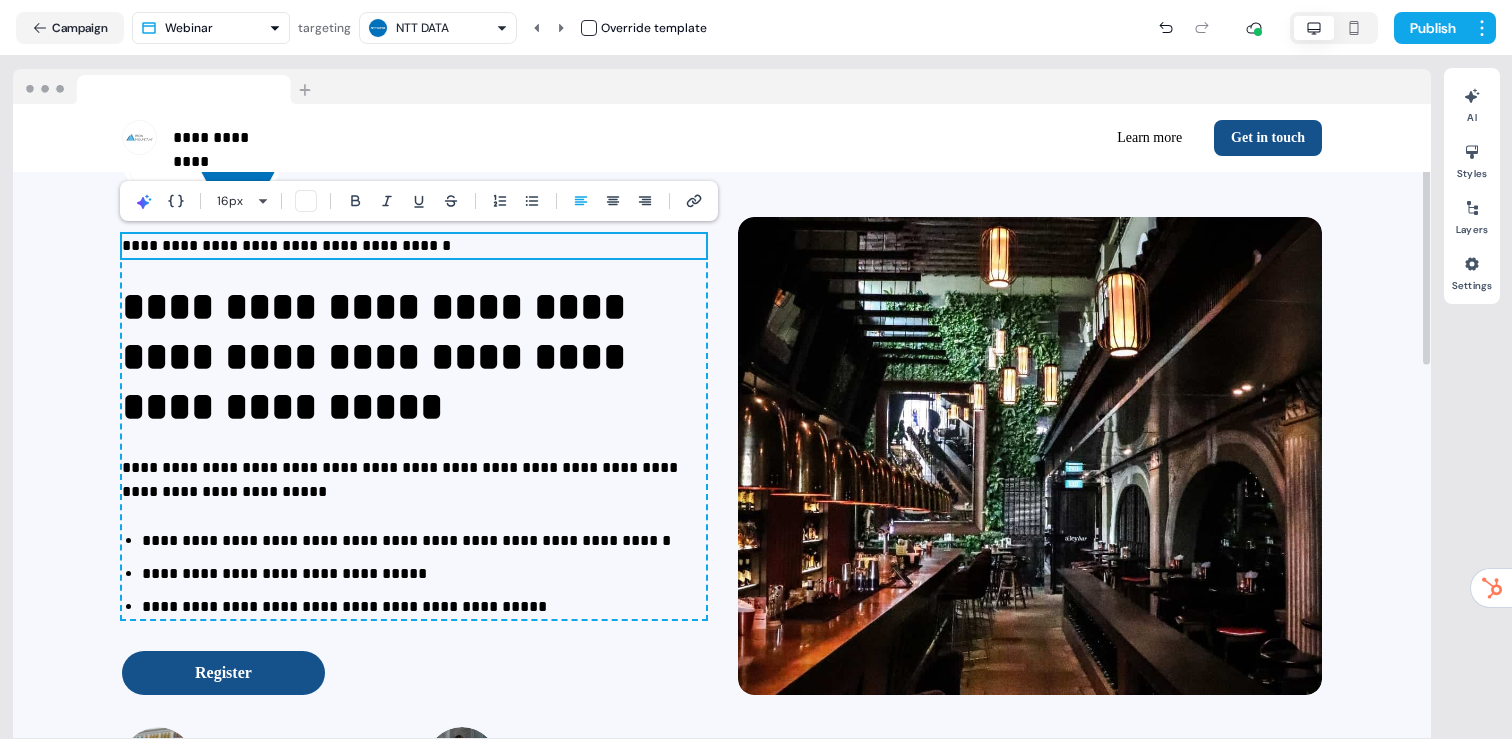 type 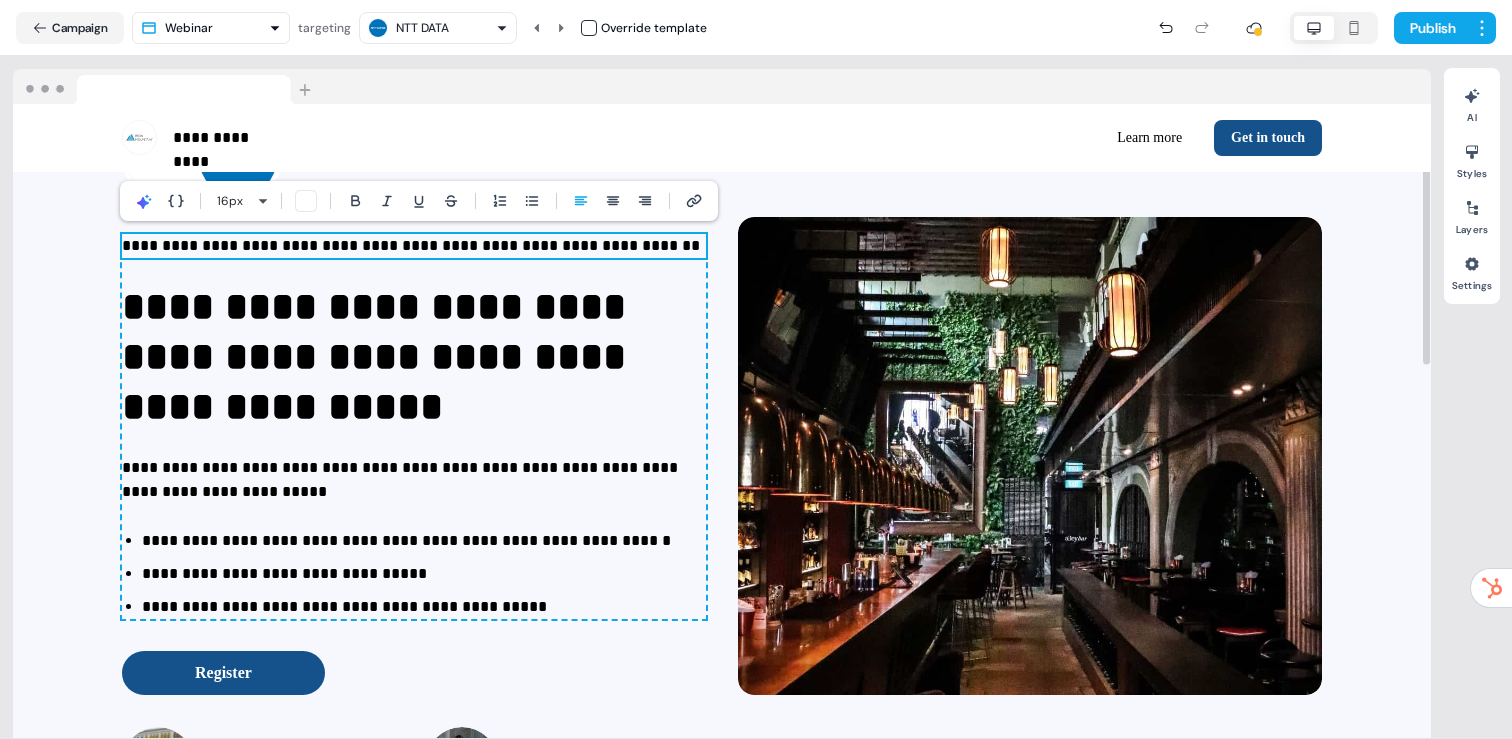 click on "**********" at bounding box center (414, 480) 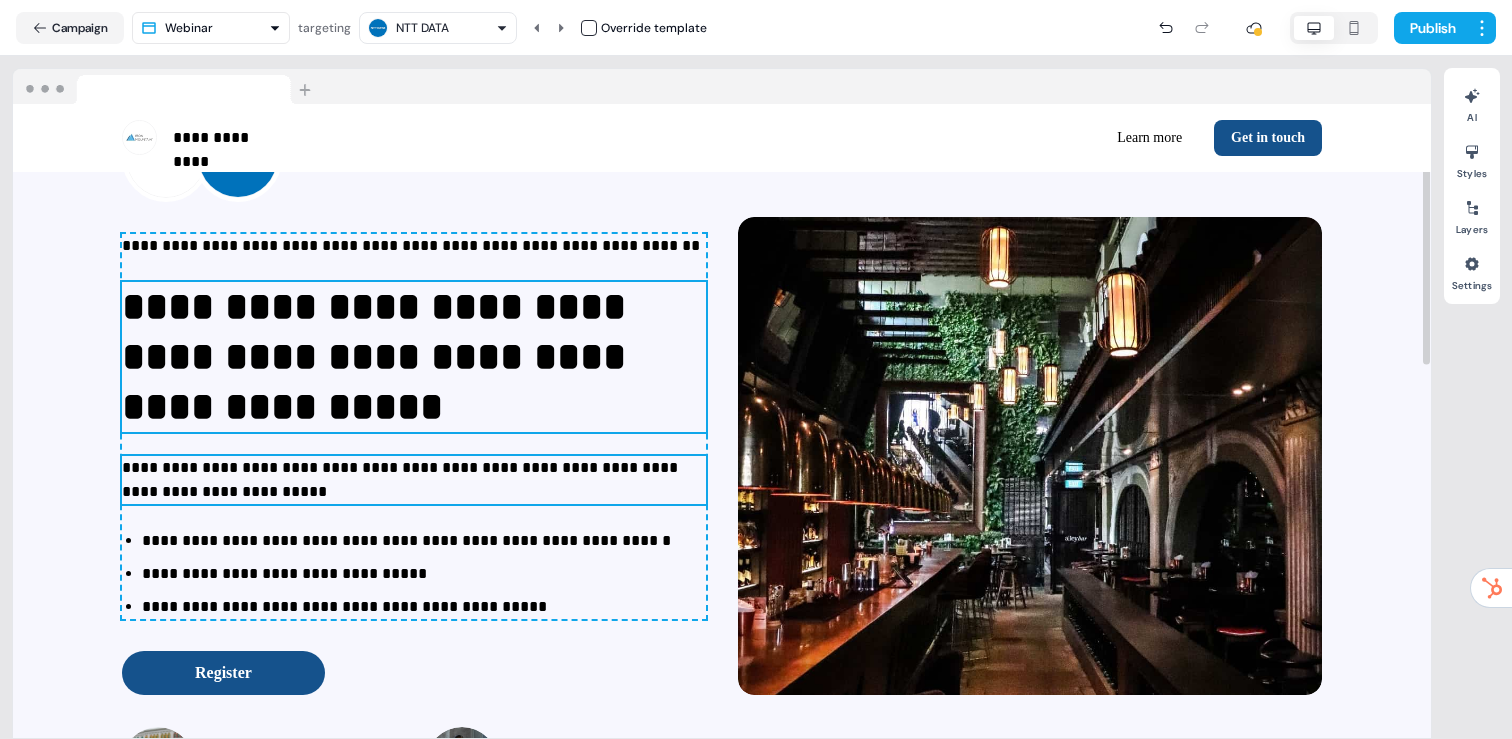 click on "**********" at bounding box center [414, 357] 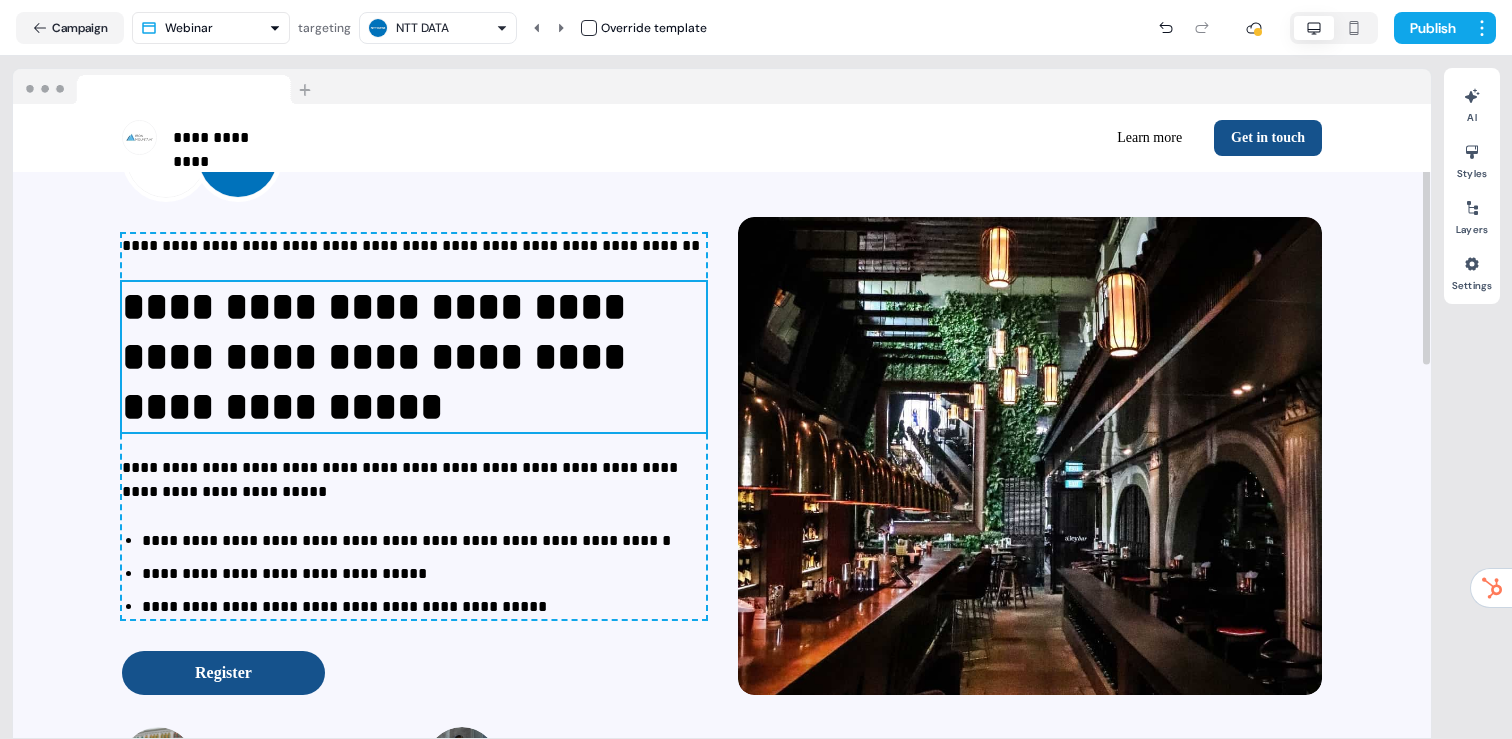 click on "**********" at bounding box center [414, 426] 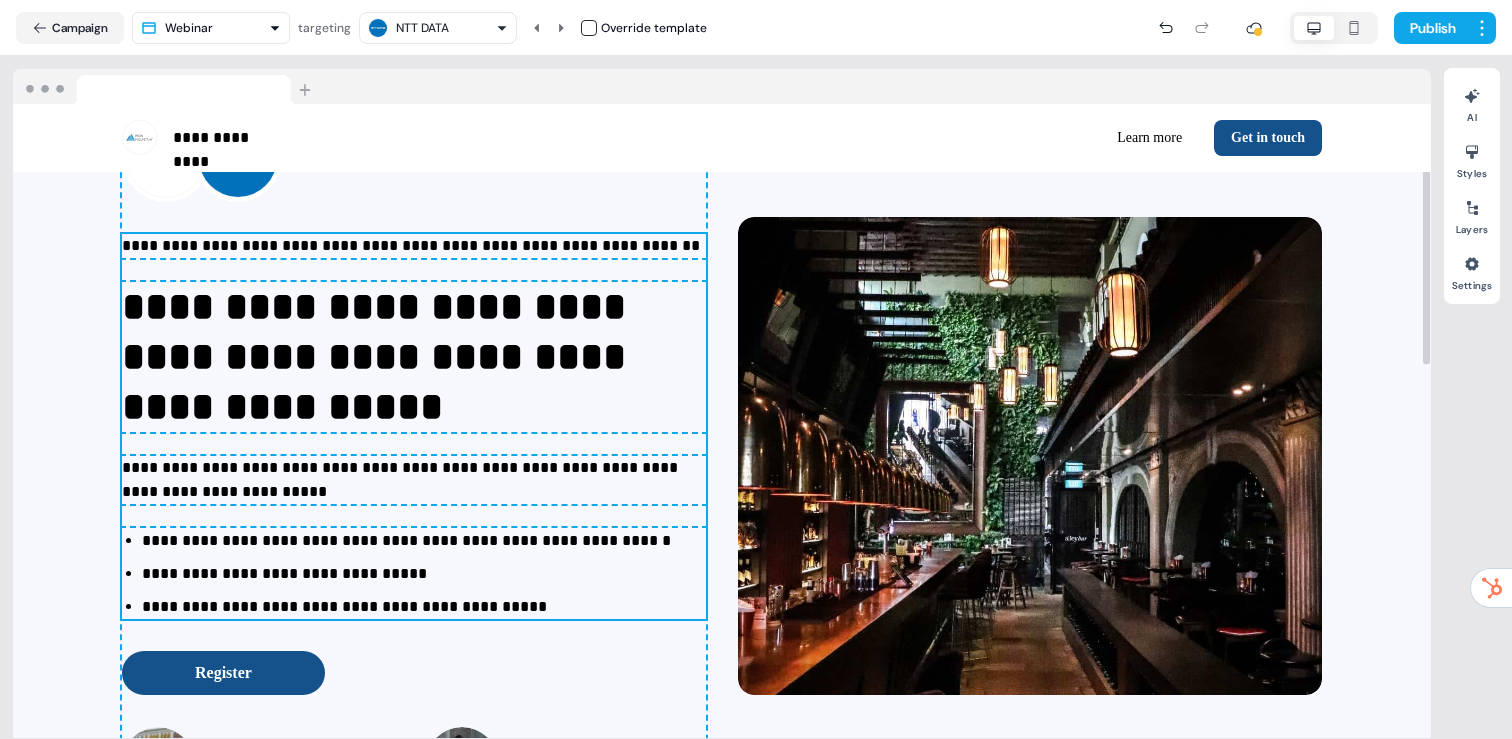 click on "**********" at bounding box center [414, 426] 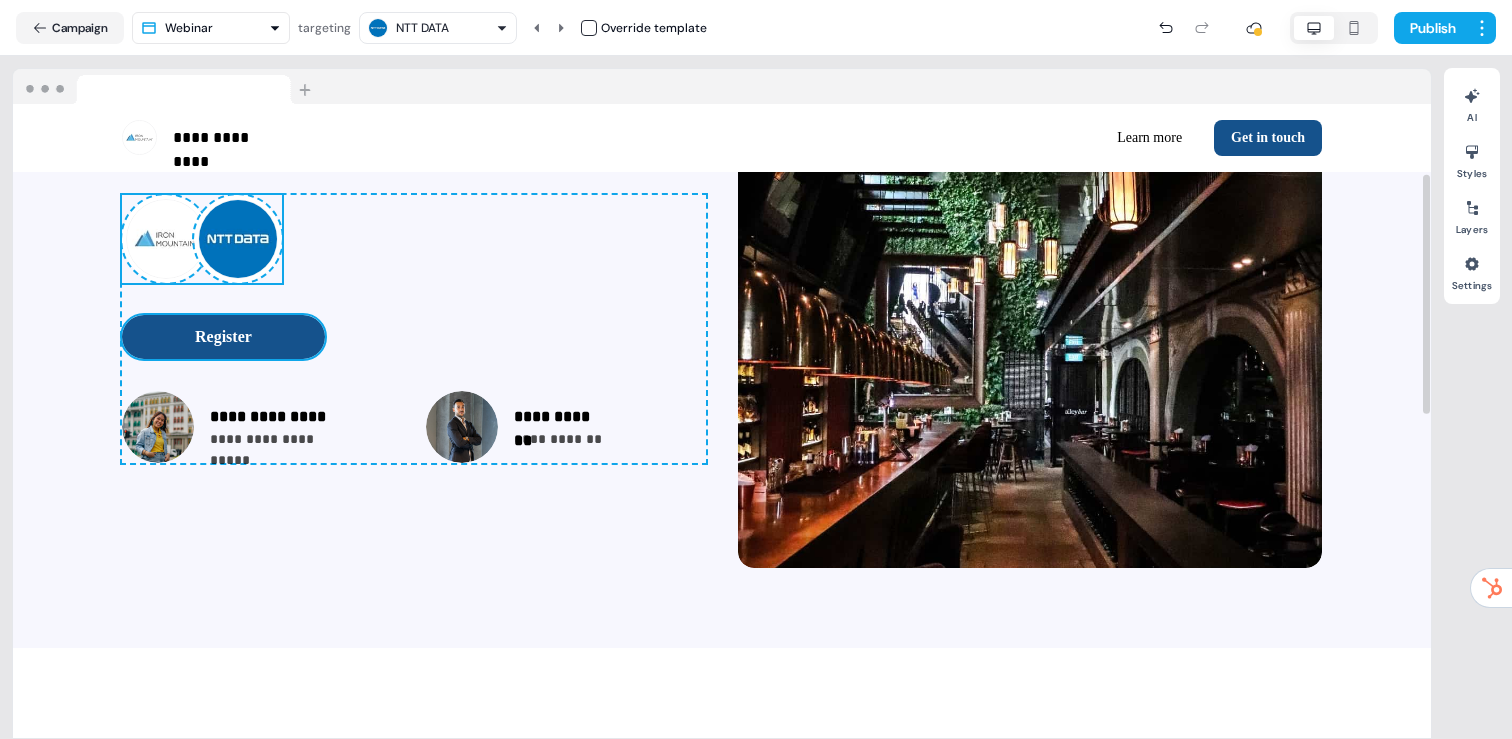 scroll, scrollTop: 69, scrollLeft: 0, axis: vertical 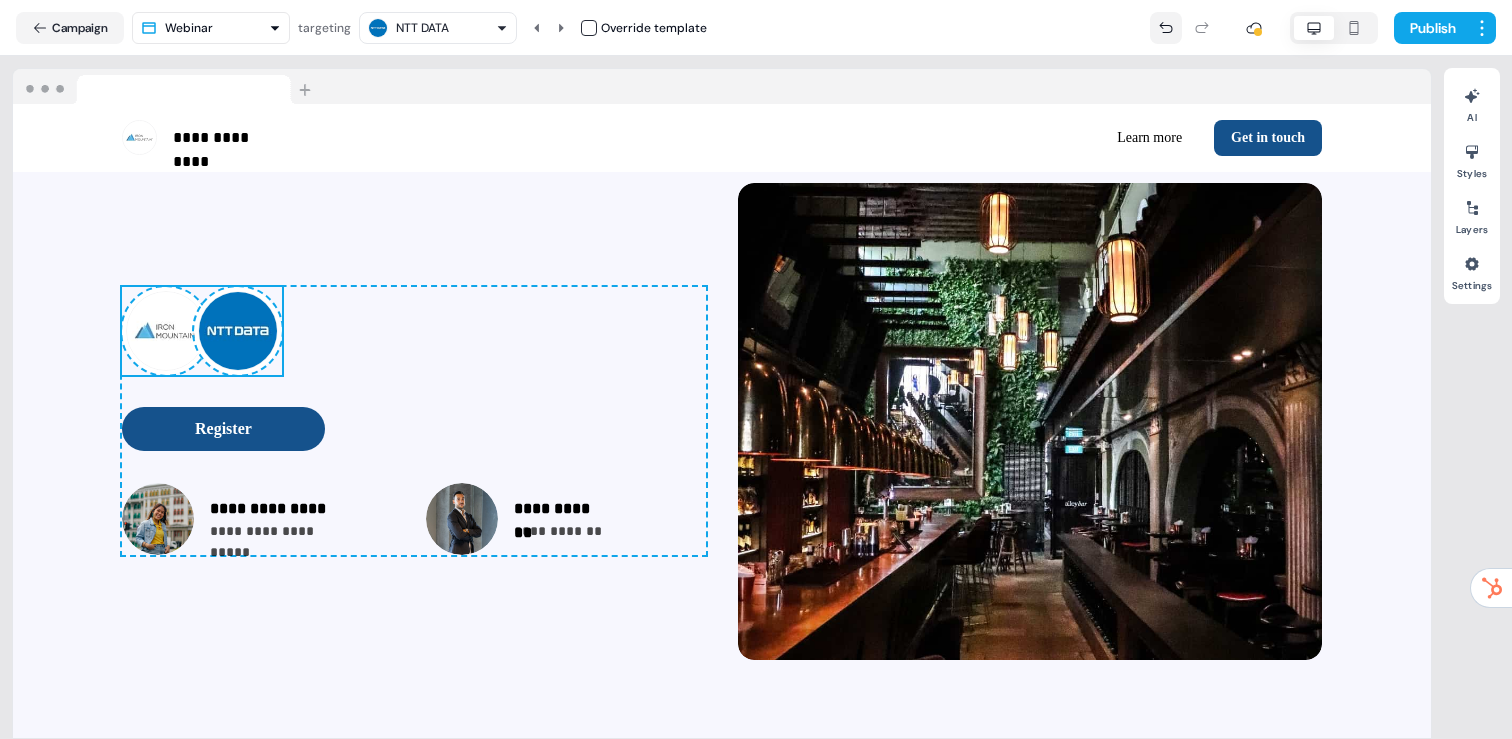 click 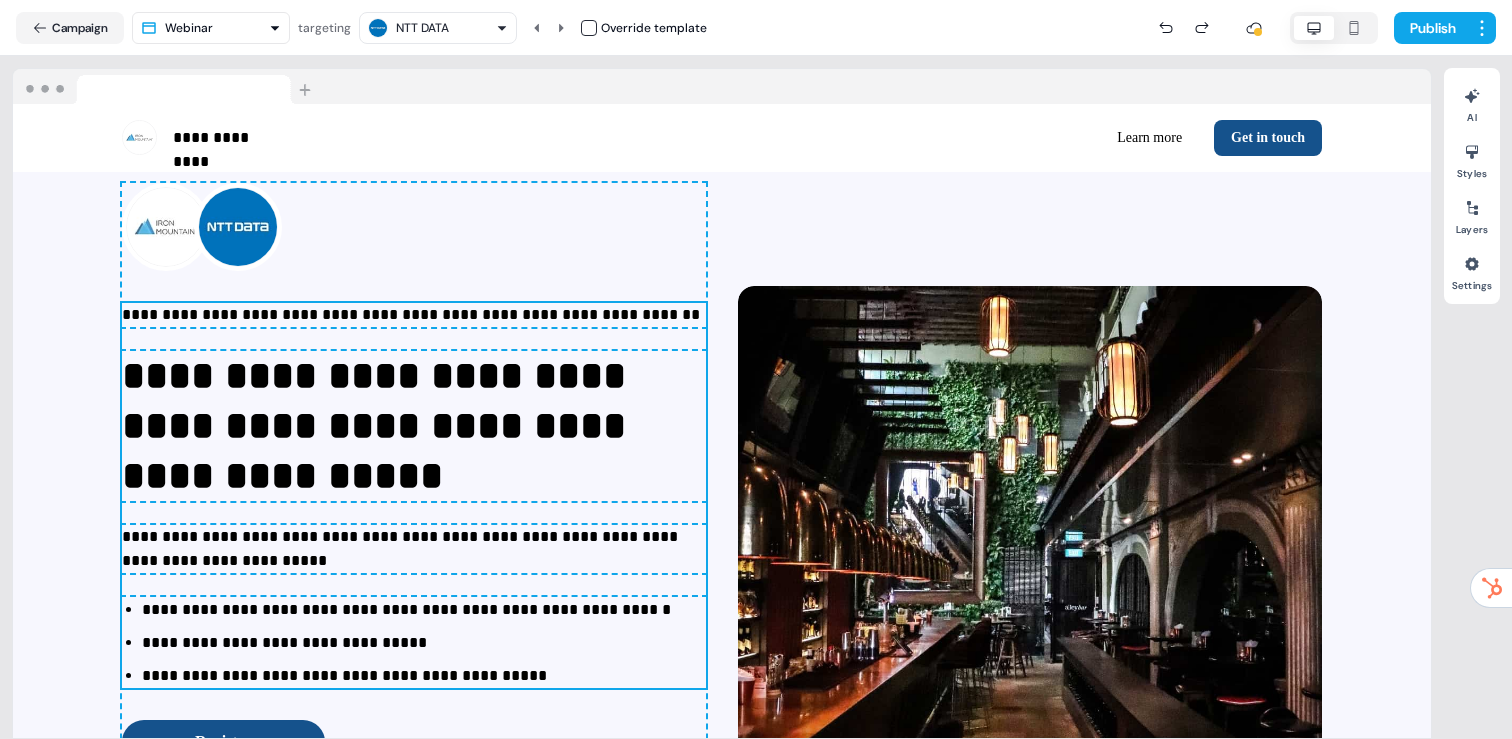 scroll, scrollTop: 0, scrollLeft: 0, axis: both 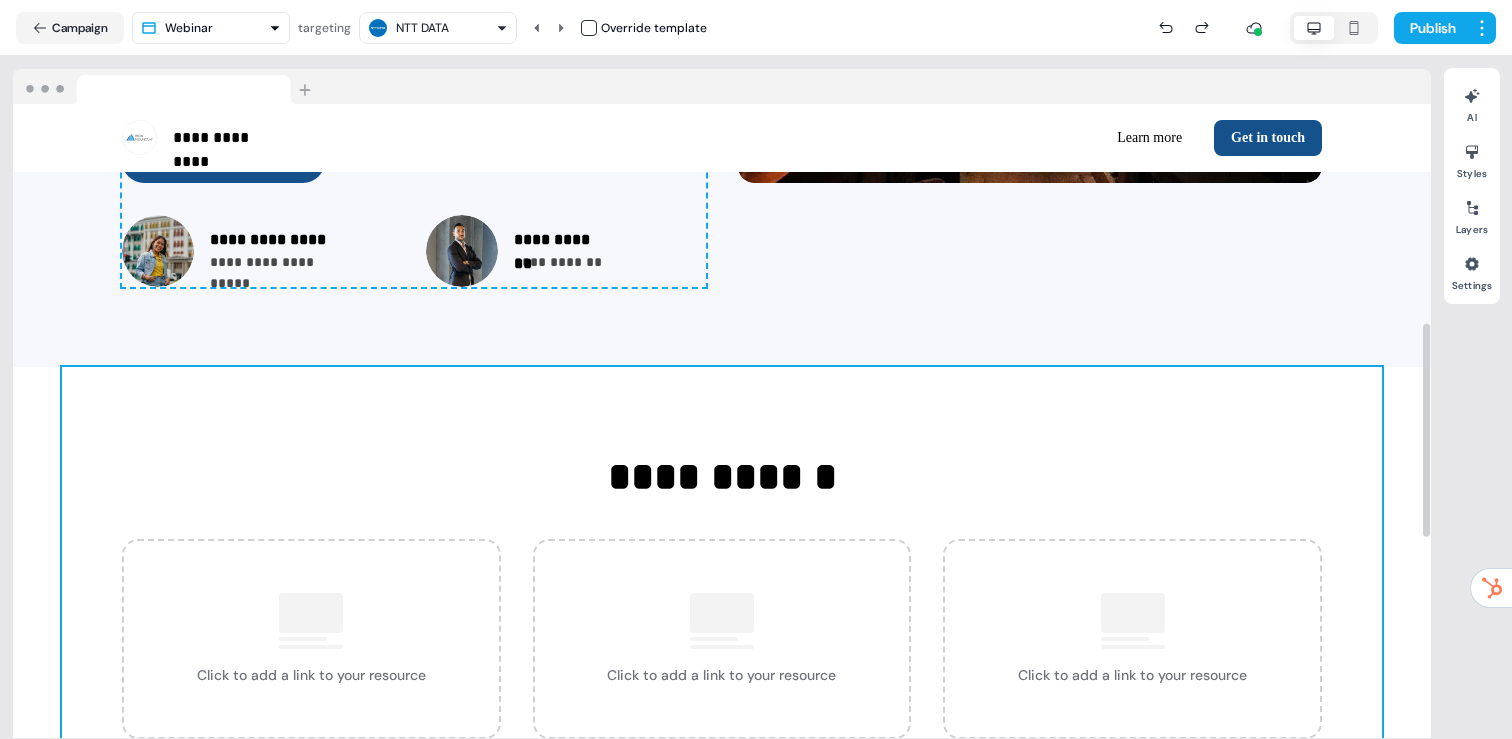 click on "Click to add a link to your resource" at bounding box center [311, 639] 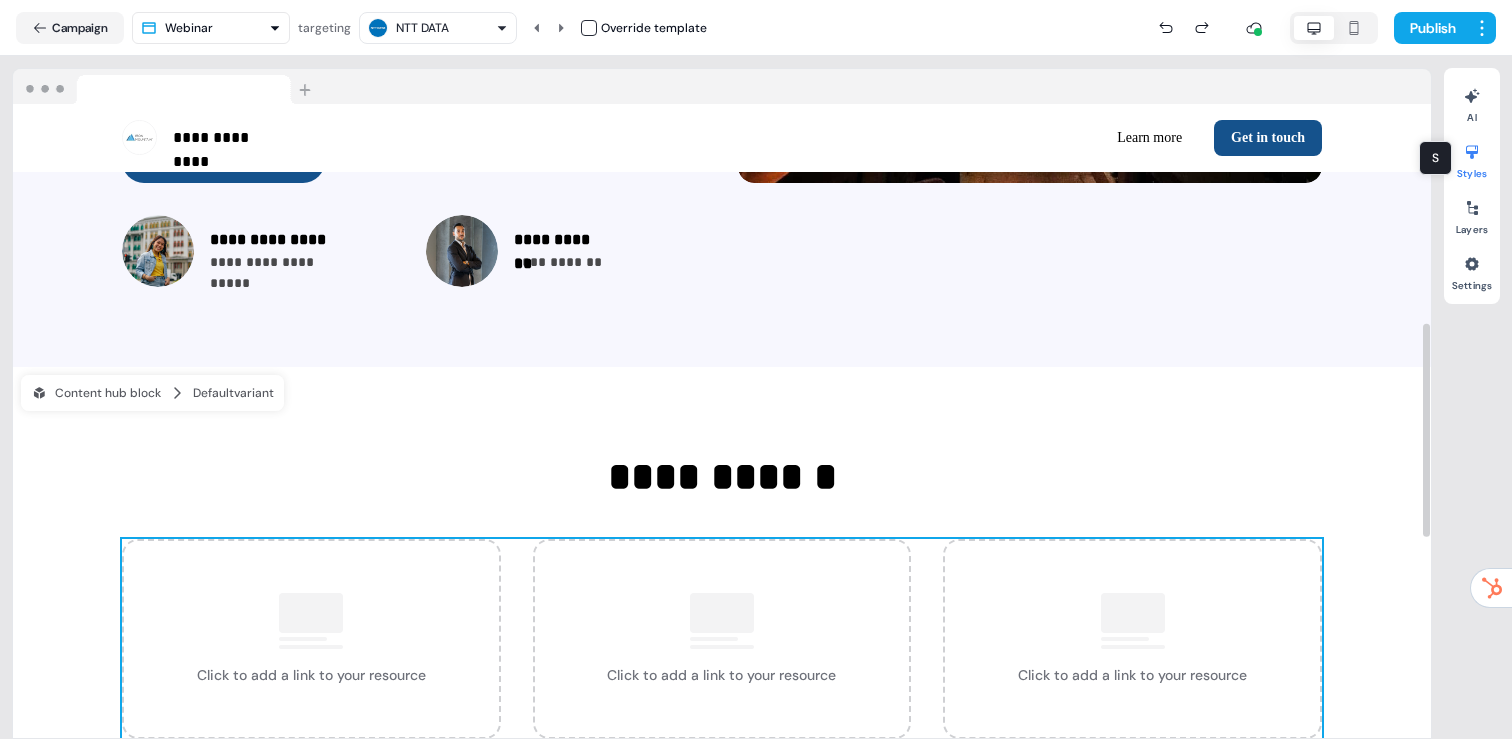 click on "Styles" at bounding box center (1472, 158) 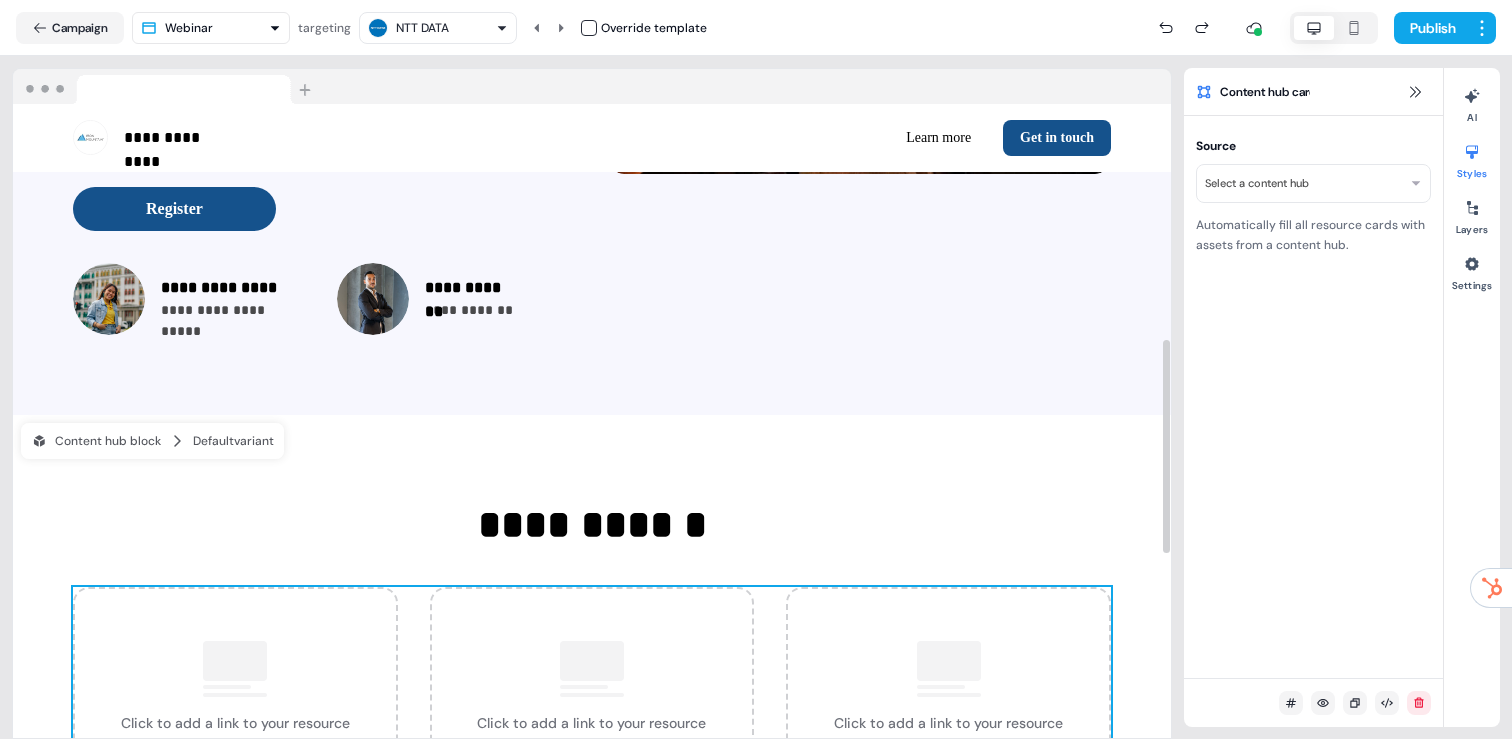 scroll, scrollTop: 698, scrollLeft: 0, axis: vertical 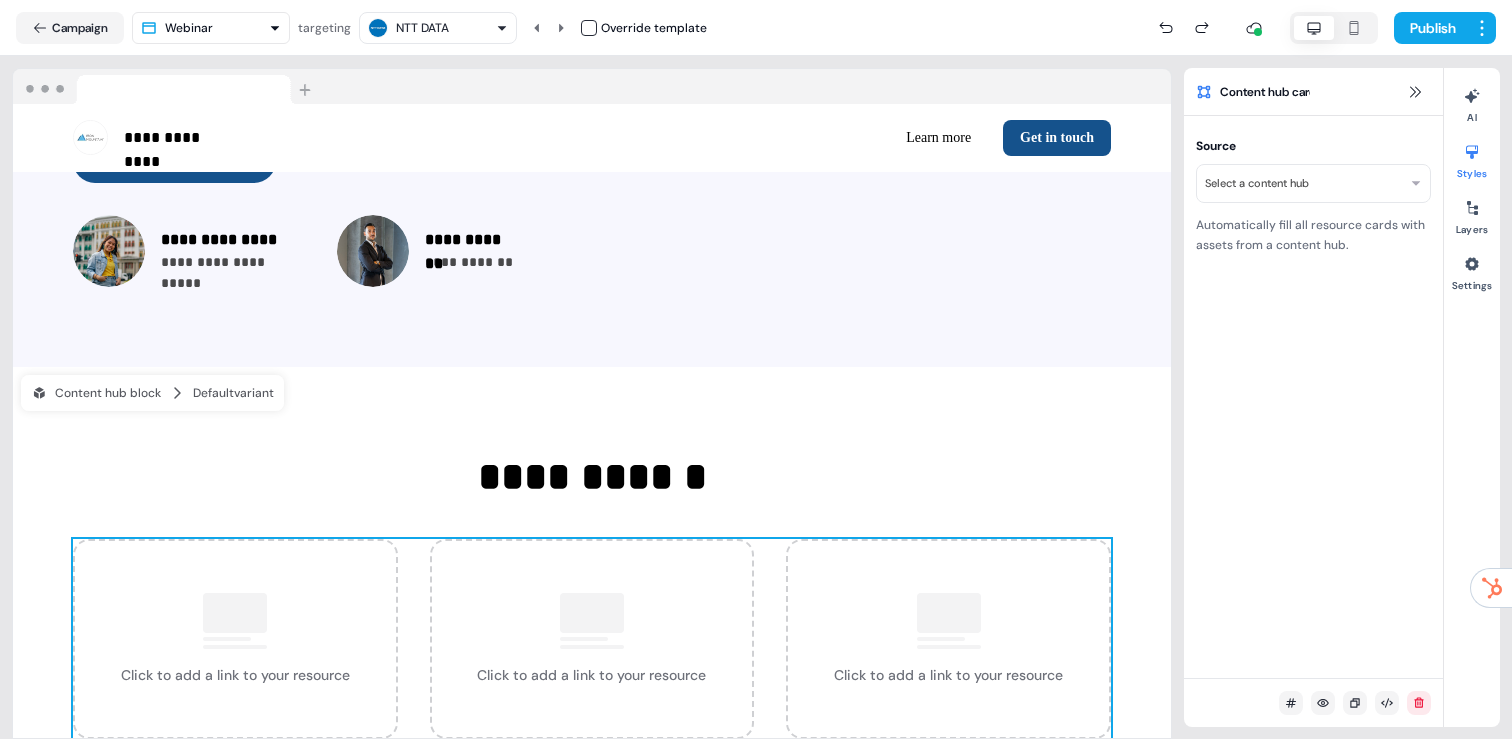 click on "**********" at bounding box center (756, 369) 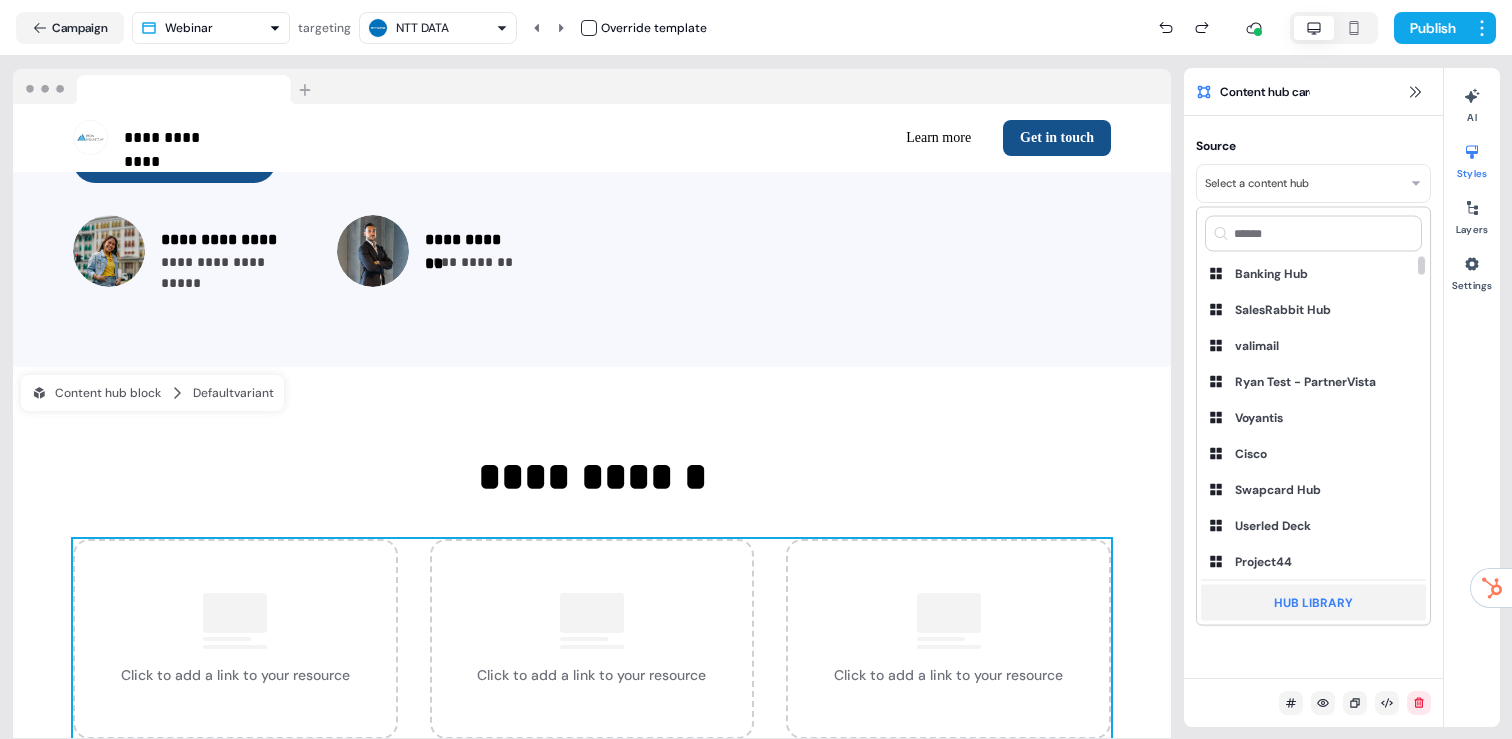 click on "Hub Library" at bounding box center (1313, 603) 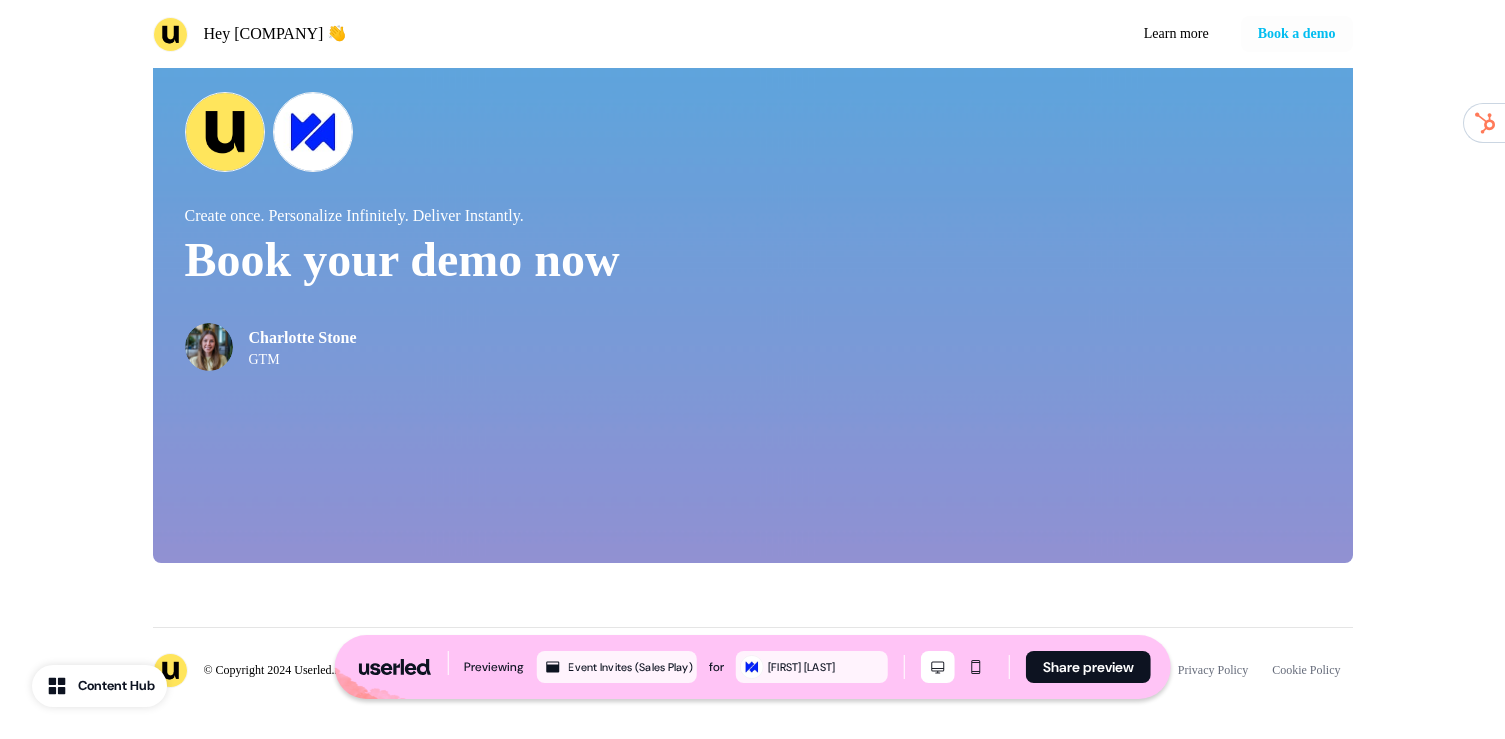 scroll, scrollTop: 4104, scrollLeft: 0, axis: vertical 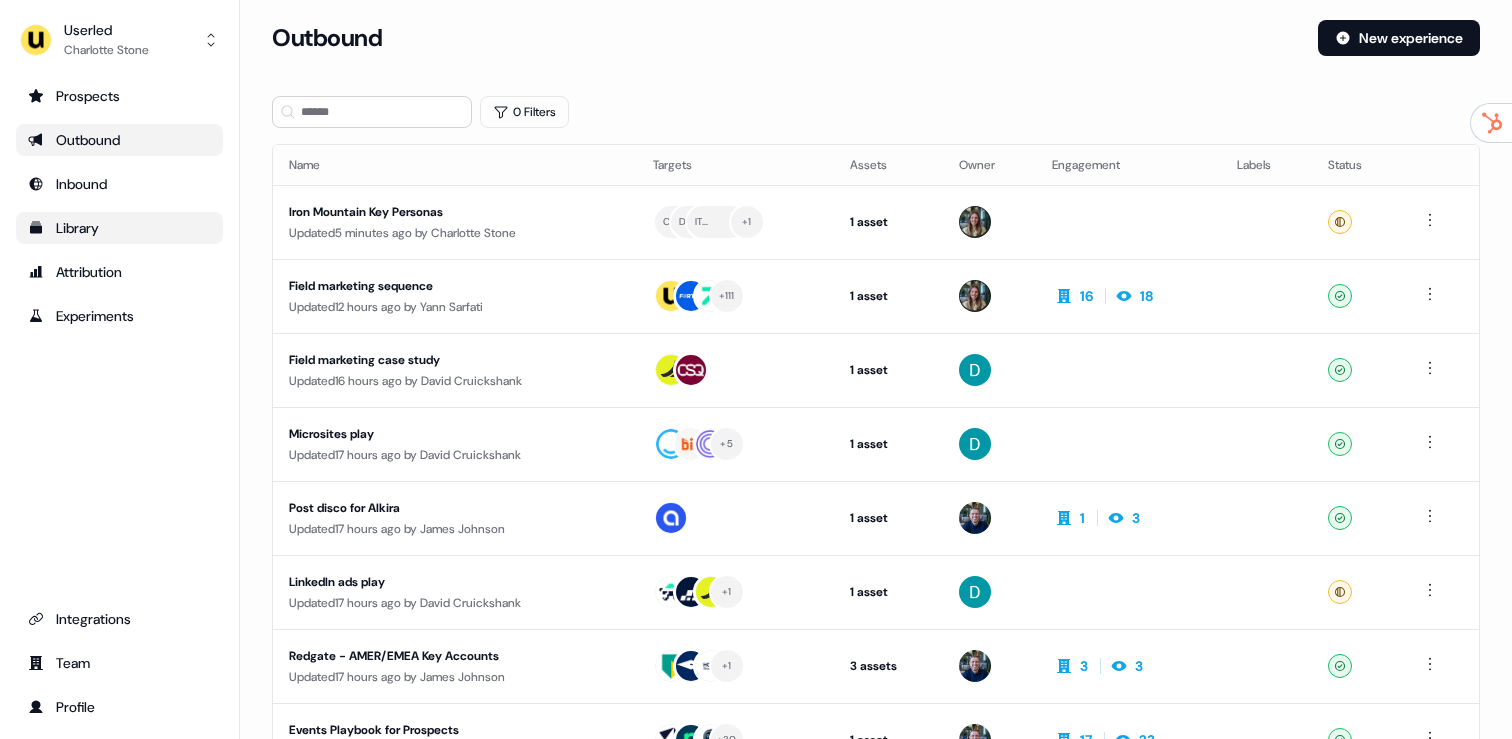 click on "Library" at bounding box center [119, 228] 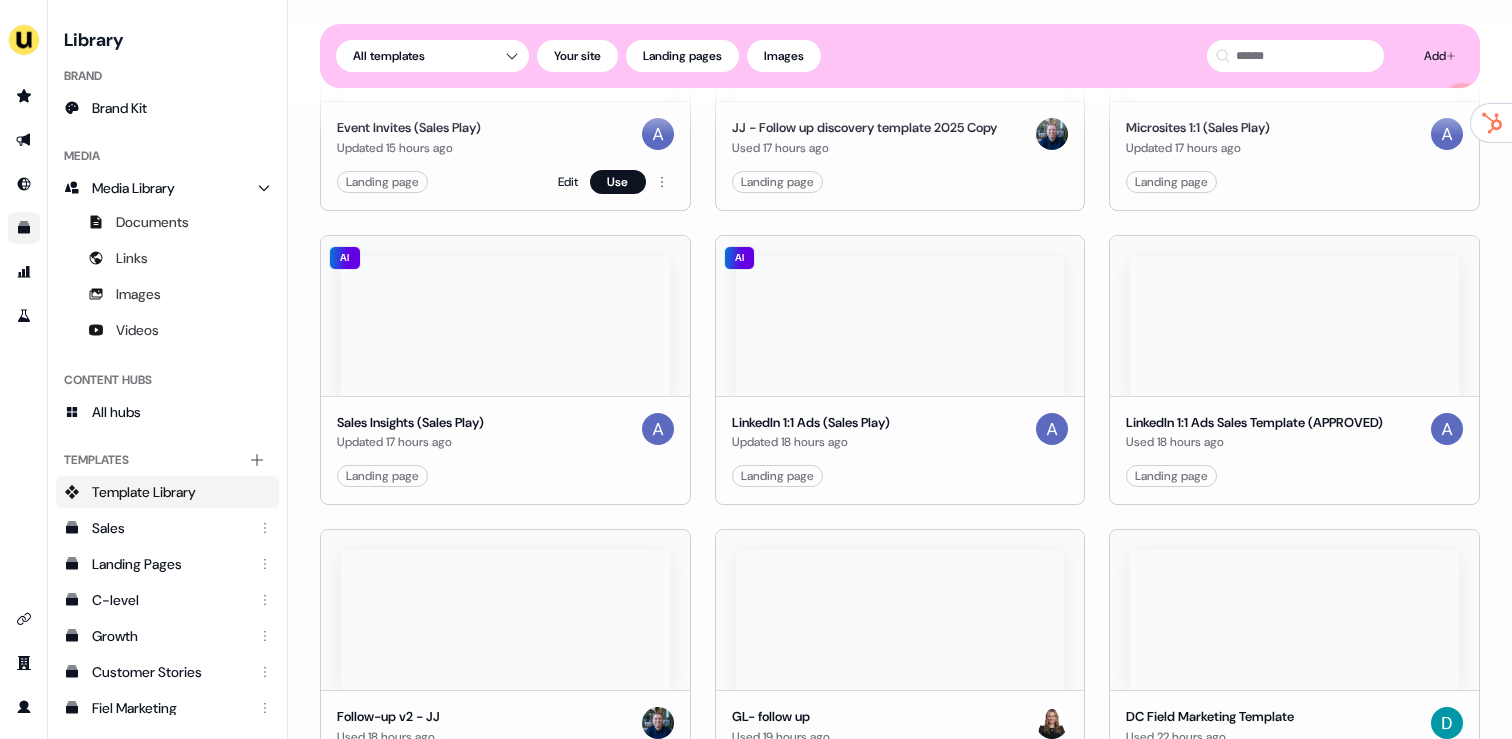 scroll, scrollTop: 0, scrollLeft: 0, axis: both 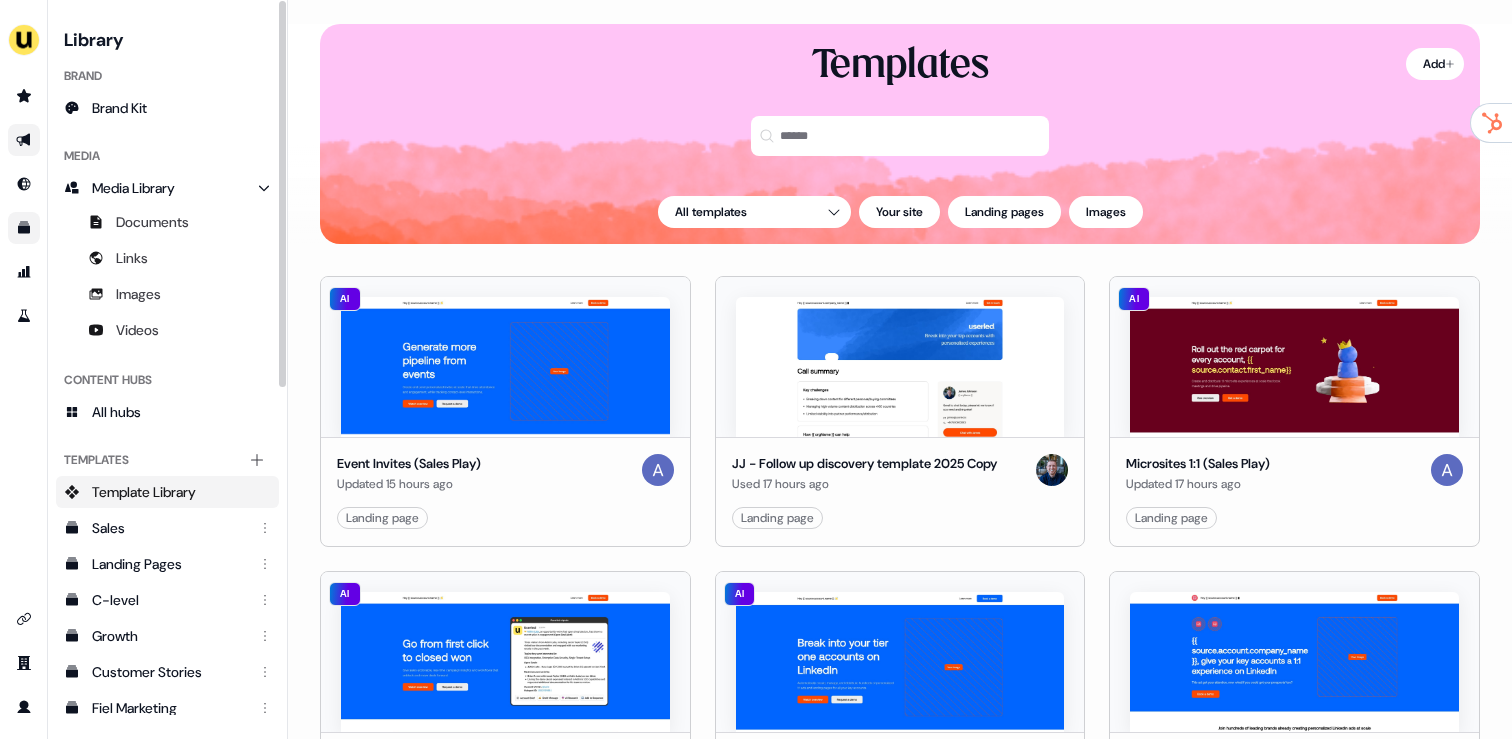 click 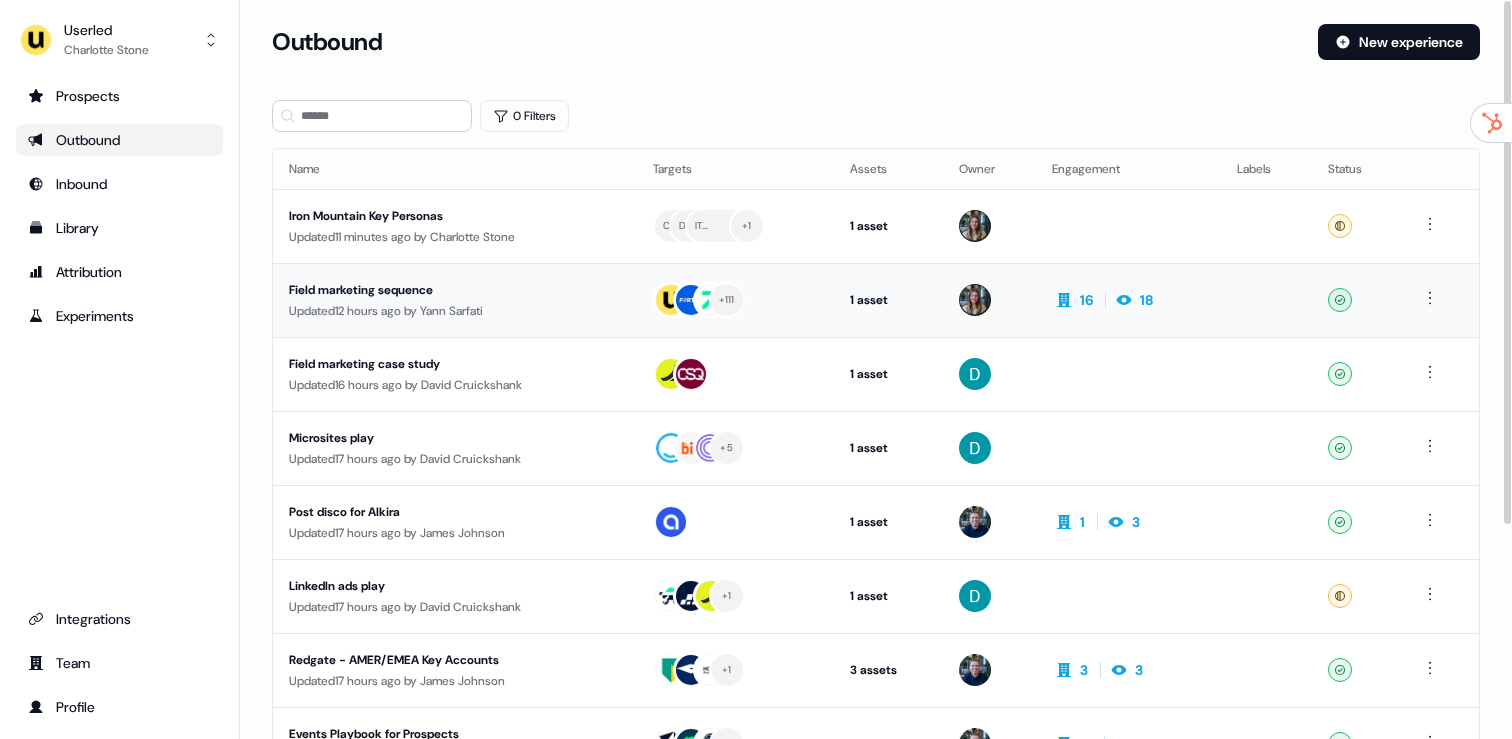 click on "Field marketing sequence" at bounding box center (455, 290) 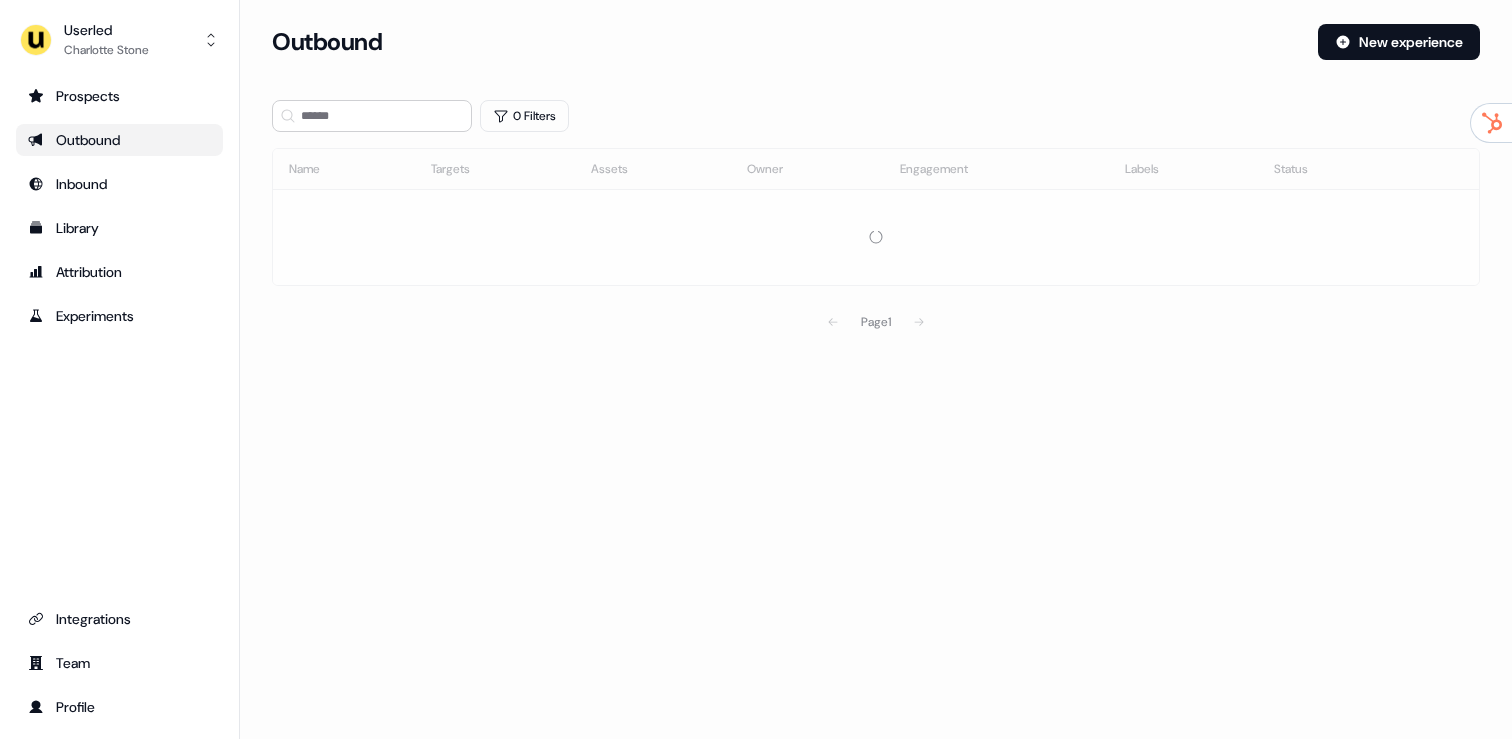 scroll, scrollTop: 0, scrollLeft: 0, axis: both 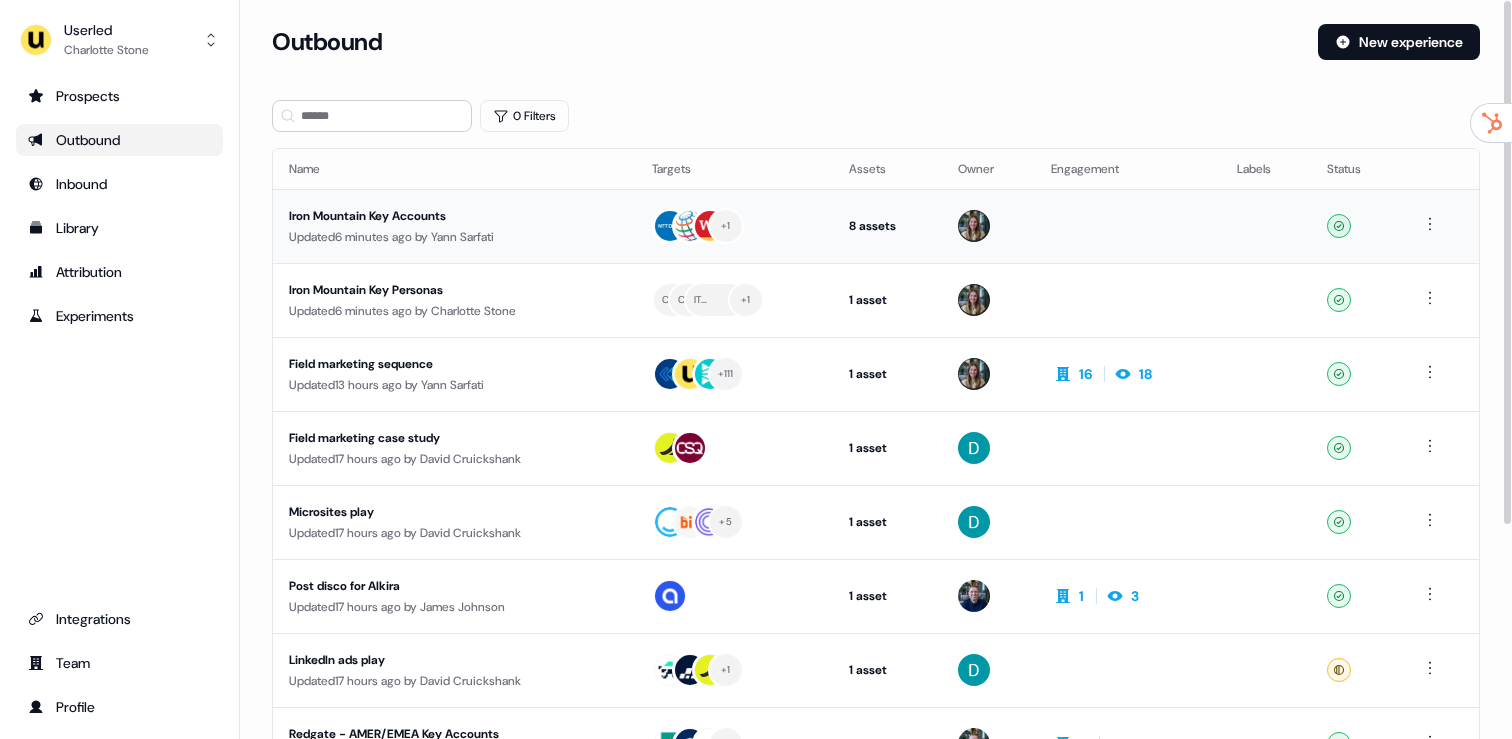 click on "Updated  6 minutes ago   by   [FIRST] [LAST]" at bounding box center [454, 237] 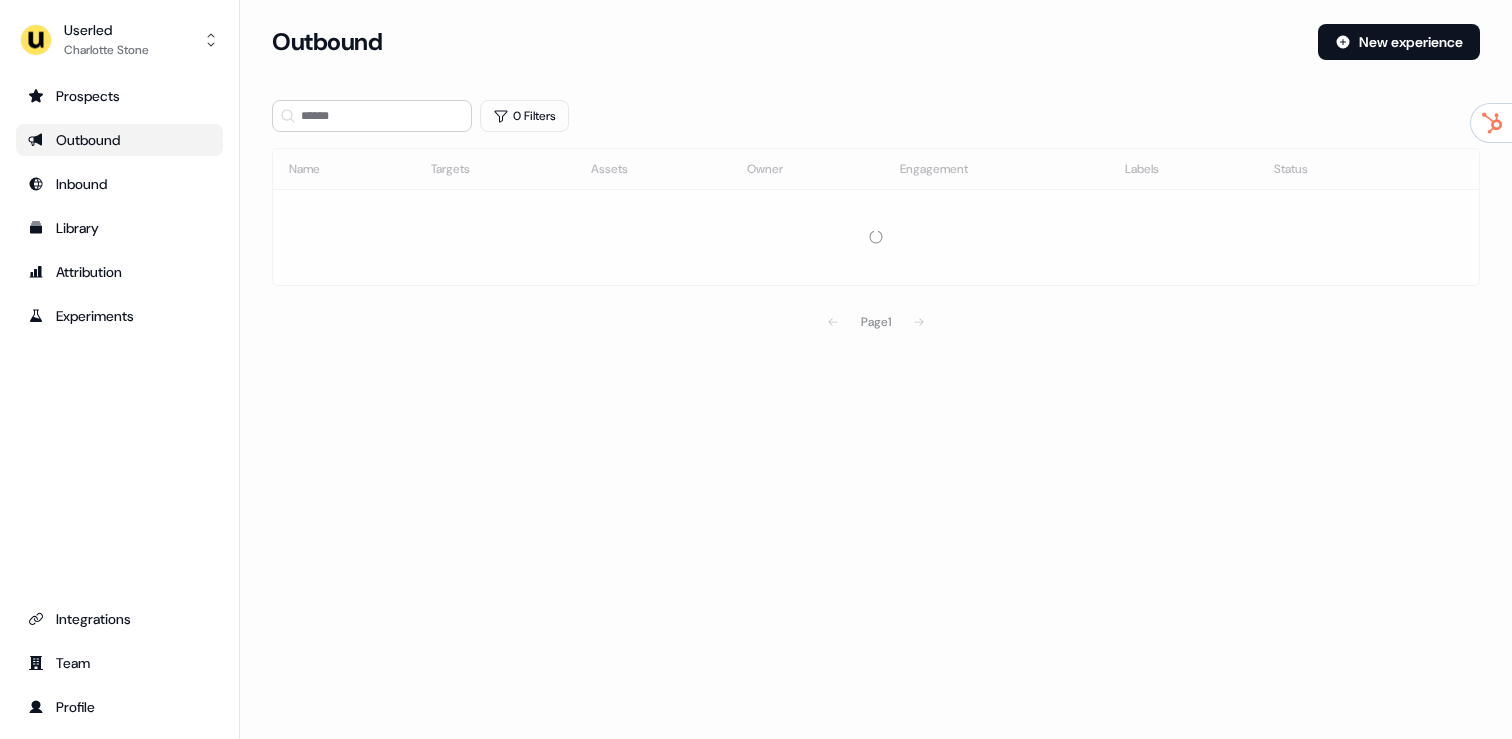 scroll, scrollTop: 0, scrollLeft: 0, axis: both 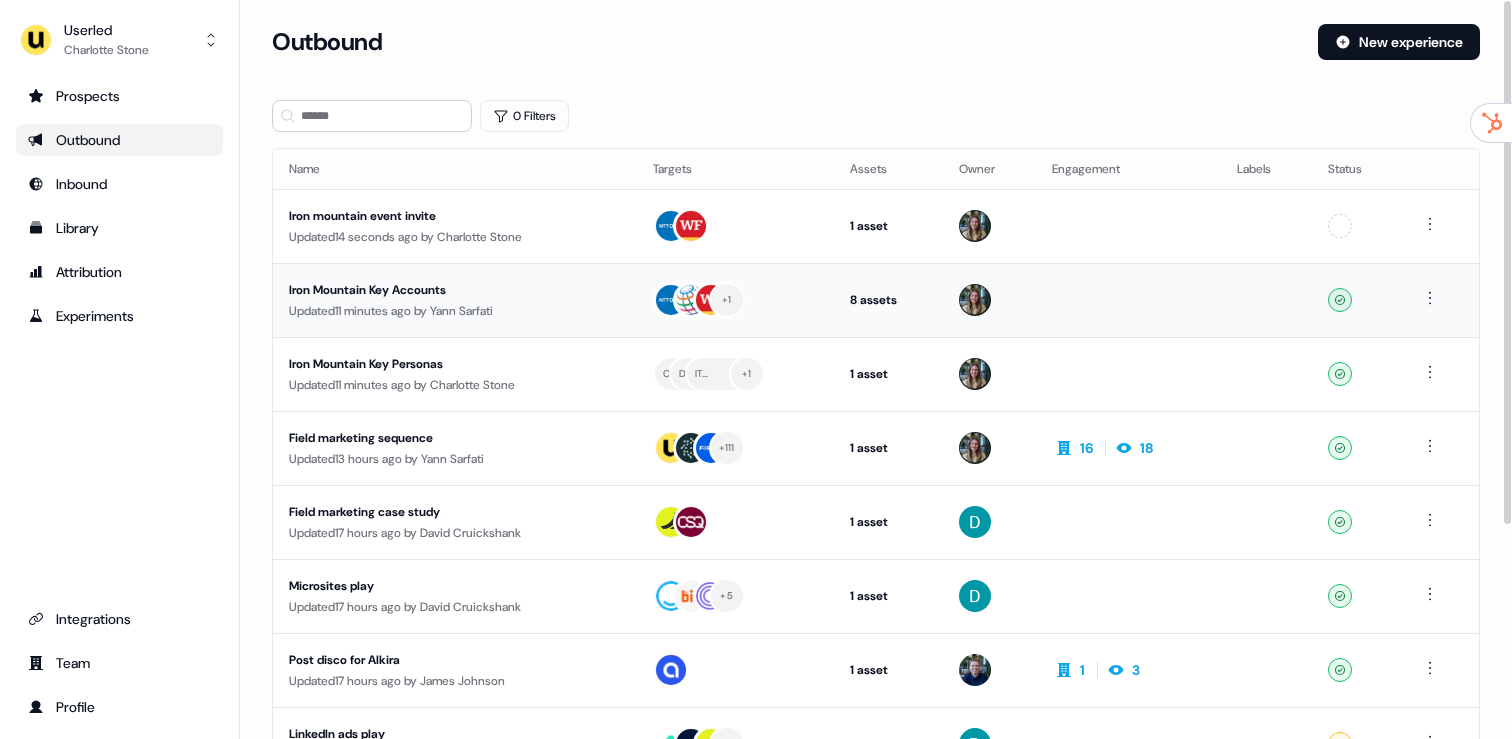 click on "Updated  11 minutes ago   by   Yann Sarfati" at bounding box center (455, 311) 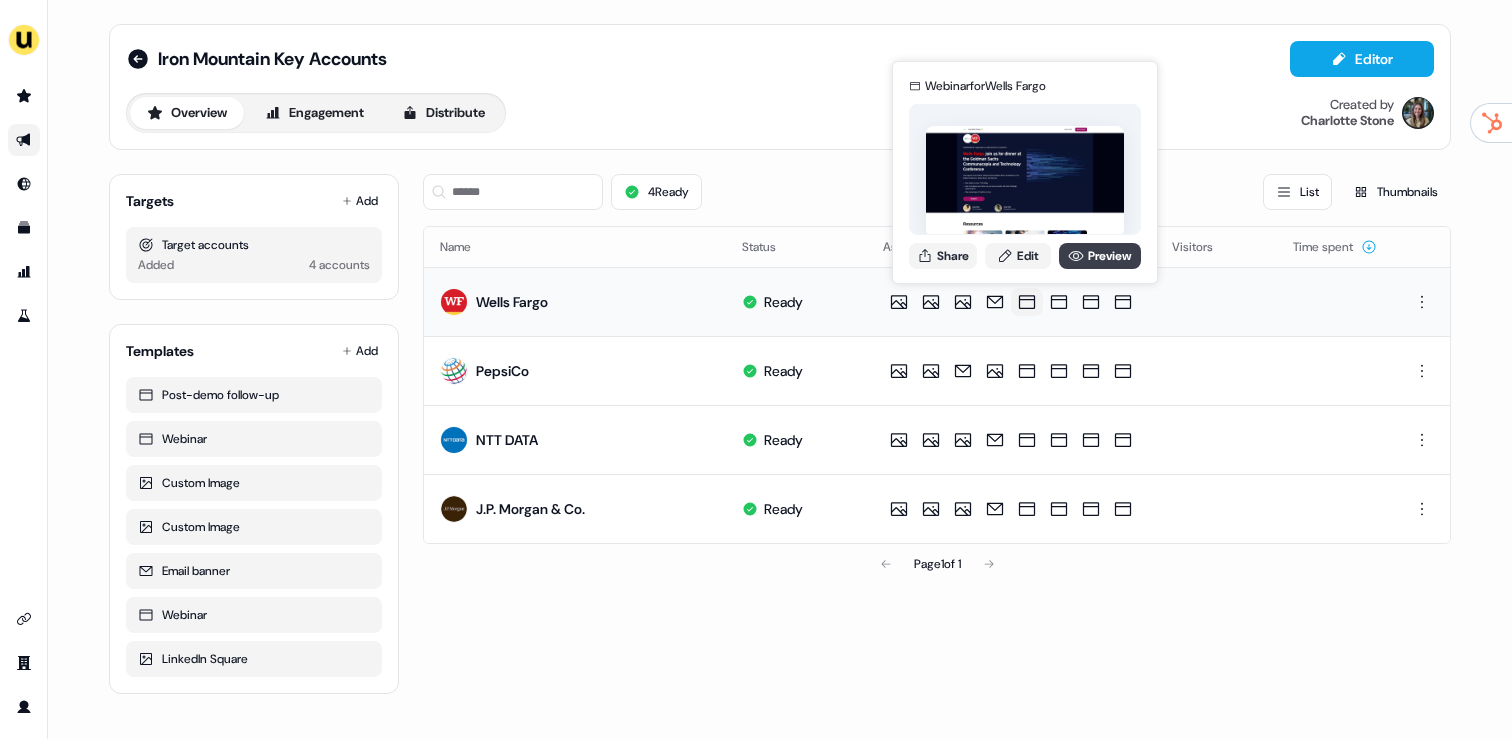 click on "Preview" at bounding box center (1100, 256) 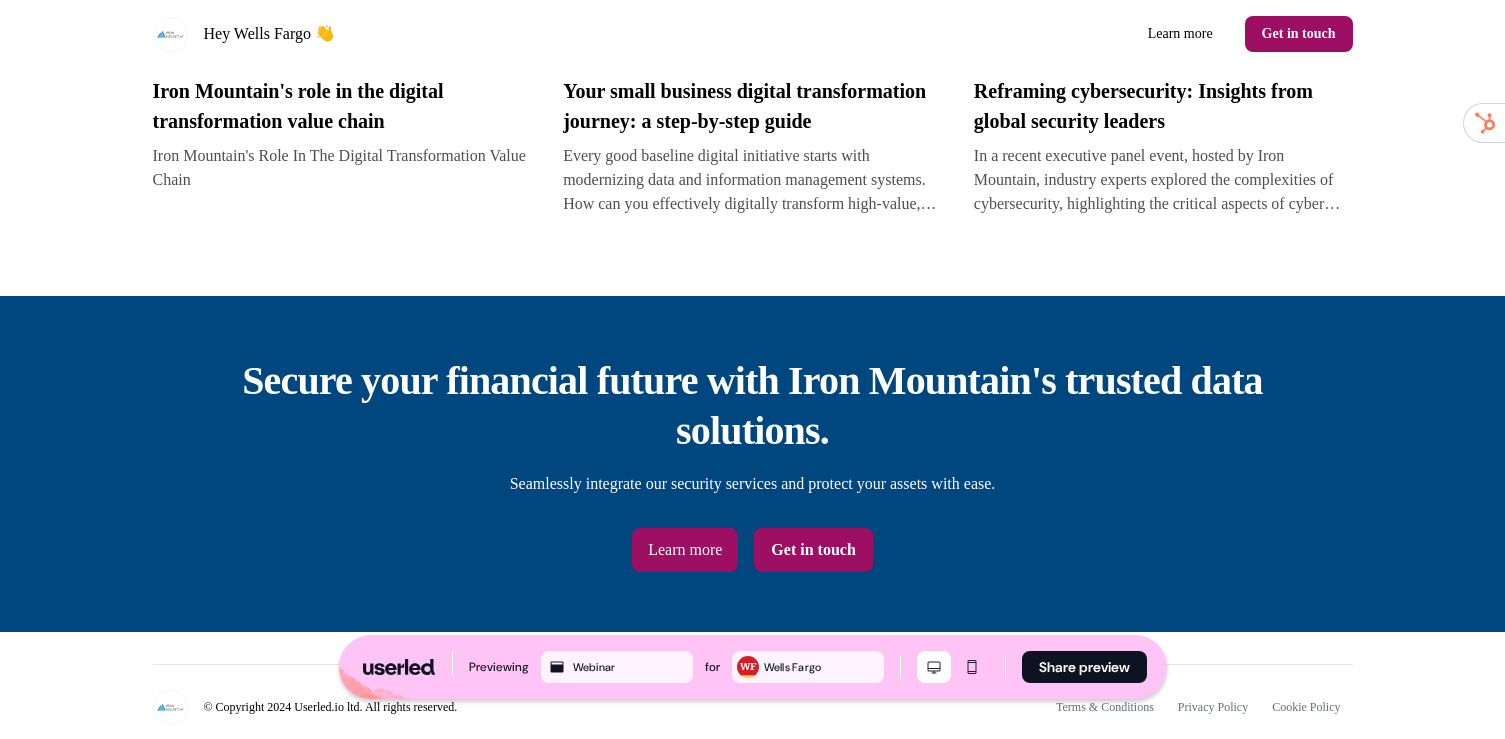 scroll, scrollTop: 1222, scrollLeft: 0, axis: vertical 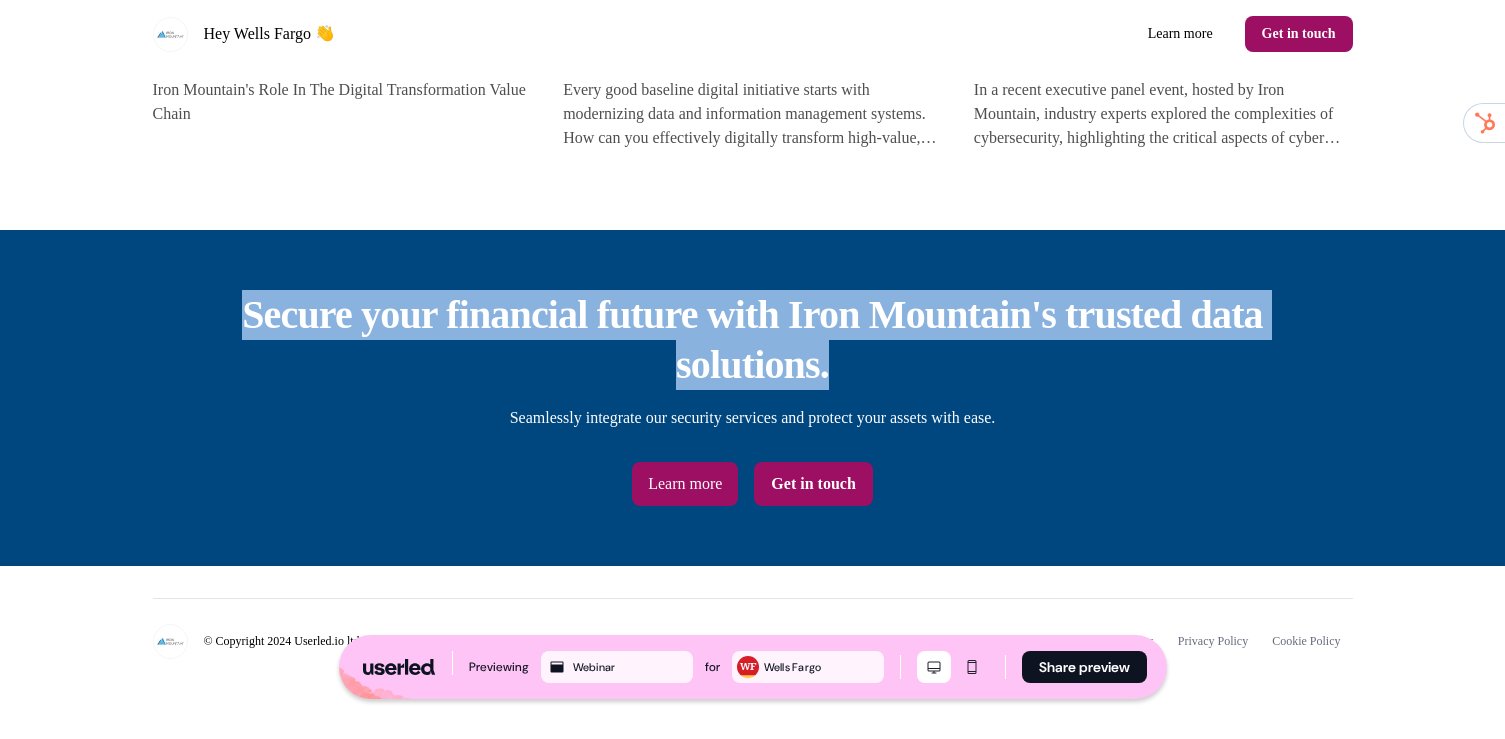 drag, startPoint x: 210, startPoint y: 315, endPoint x: 860, endPoint y: 395, distance: 654.9046 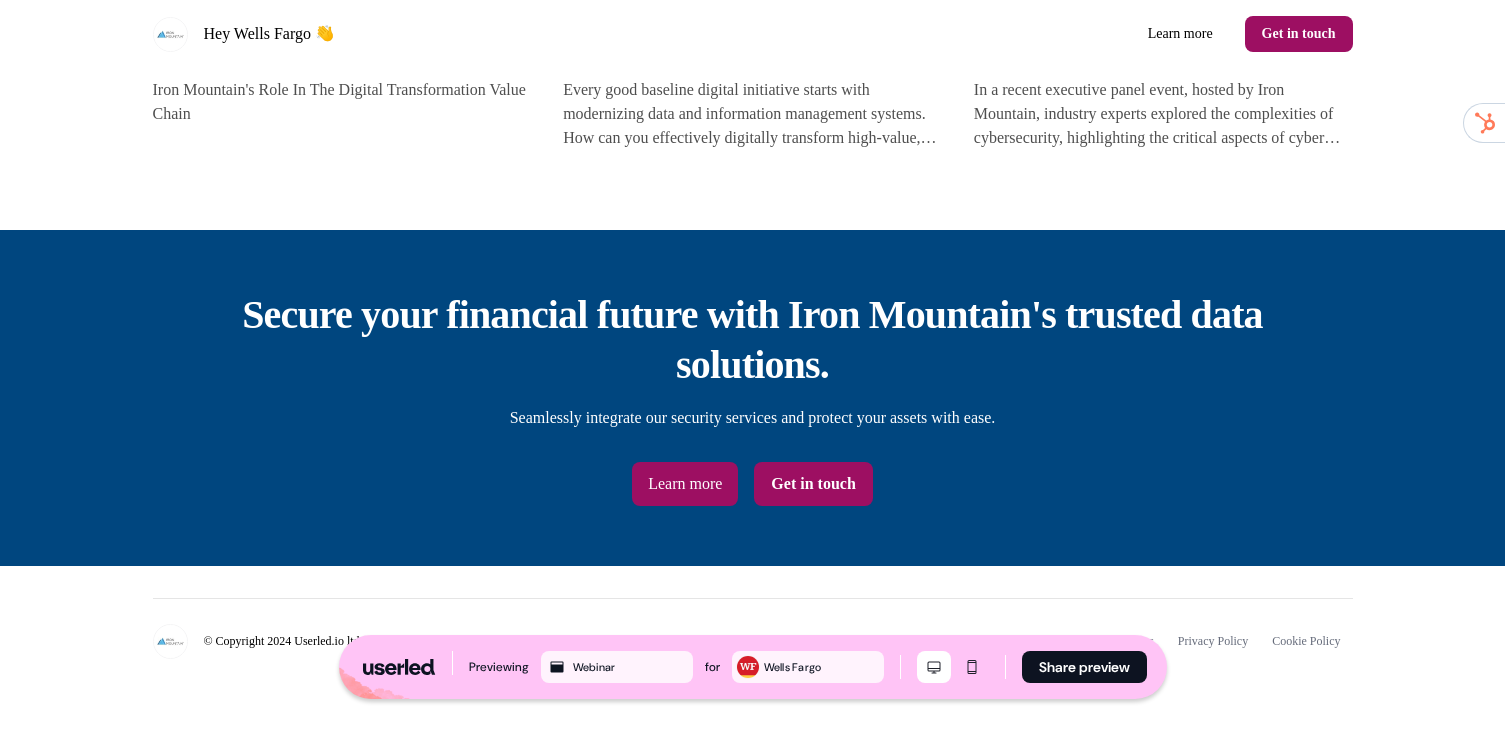 click on "Secure your financial future with Iron Mountain's trusted data solutions. Seamlessly integrate our security services and protect your assets with ease. Learn more  Get in touch" at bounding box center [753, 398] 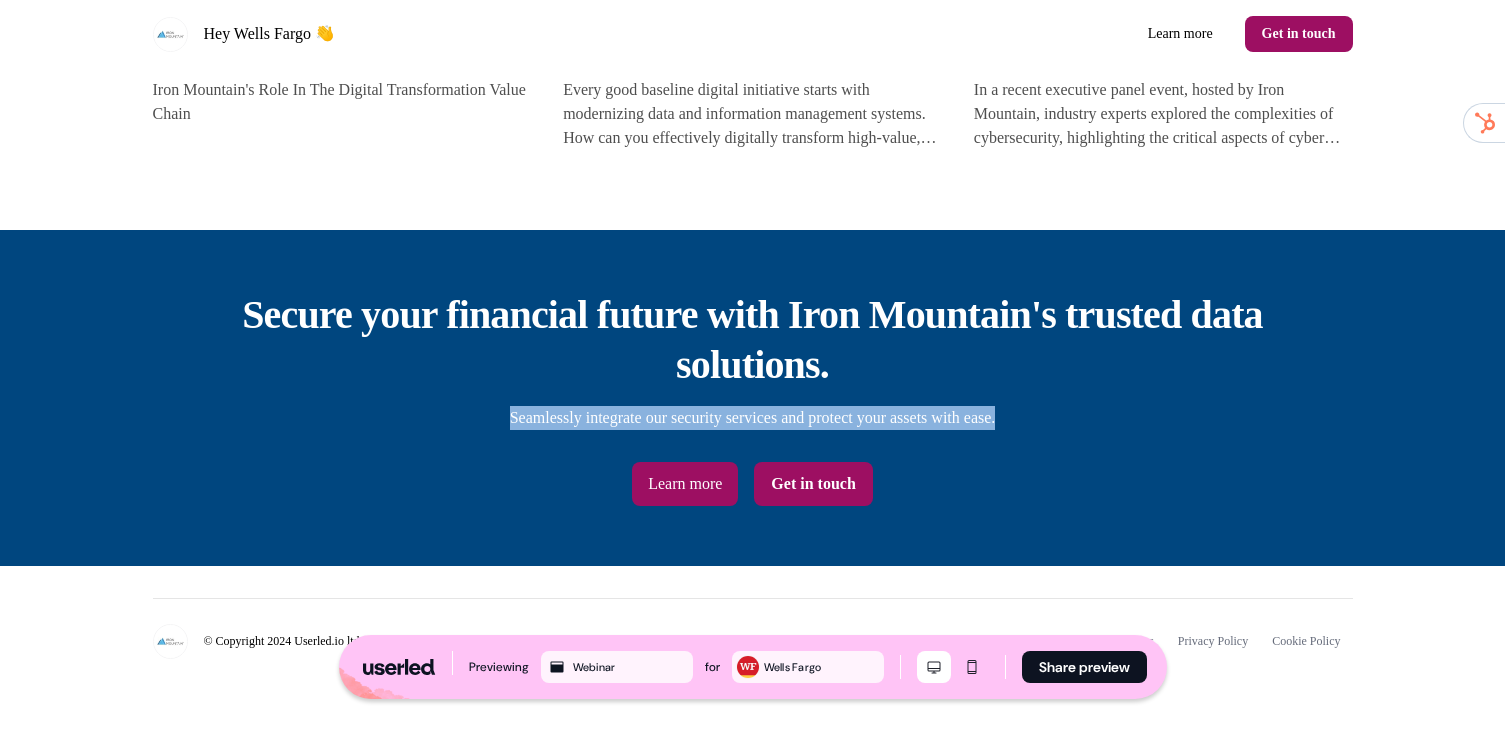 drag, startPoint x: 627, startPoint y: 423, endPoint x: 1071, endPoint y: 427, distance: 444.018 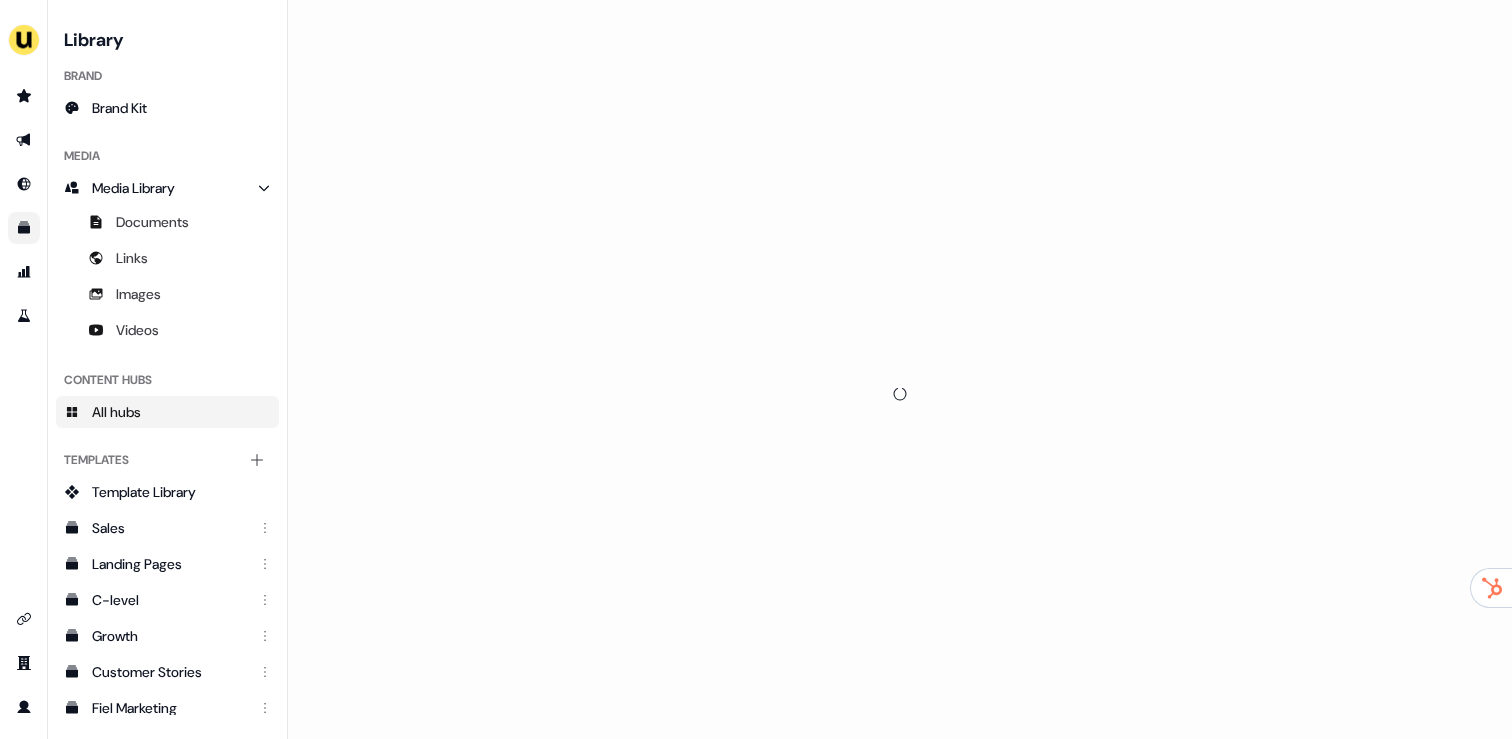 scroll, scrollTop: 0, scrollLeft: 0, axis: both 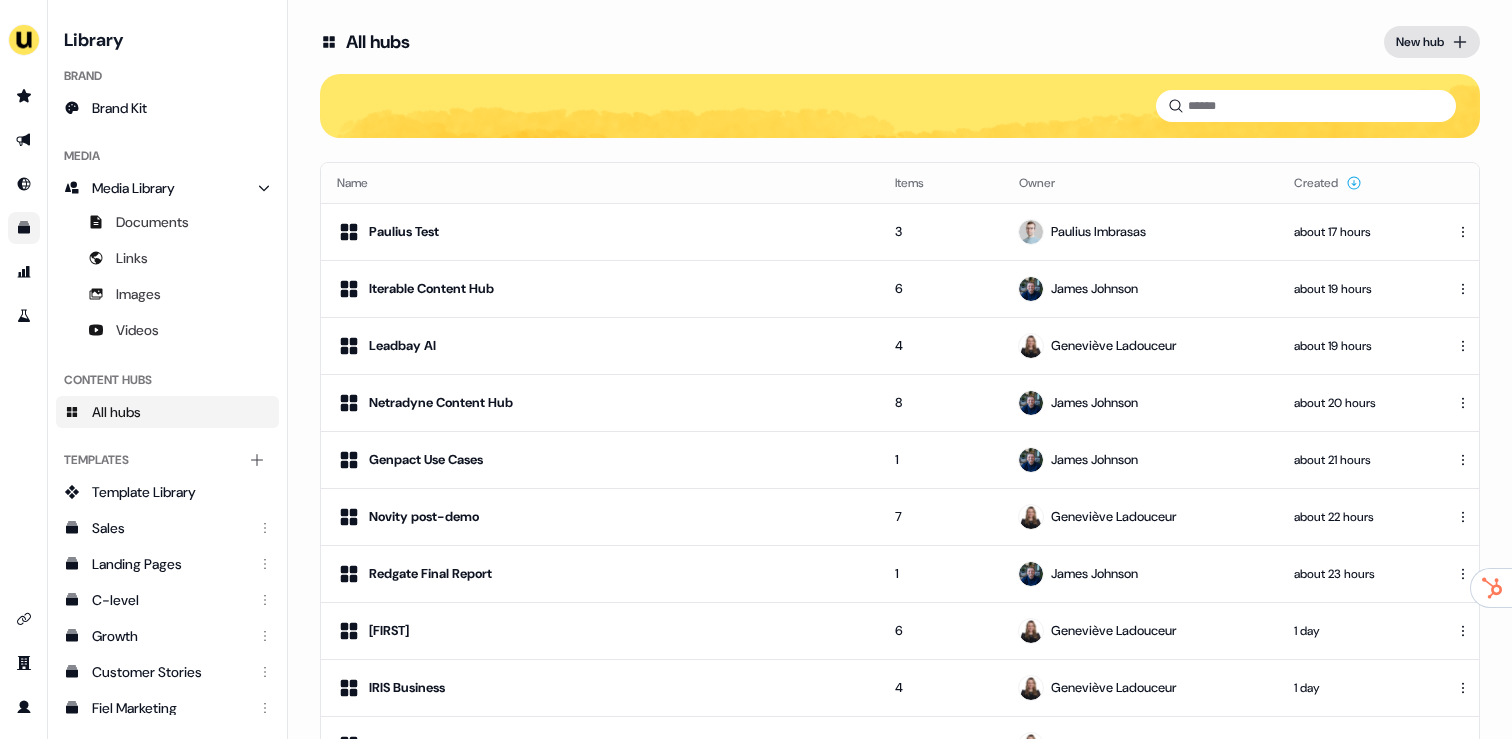 click on "New hub" at bounding box center [1432, 42] 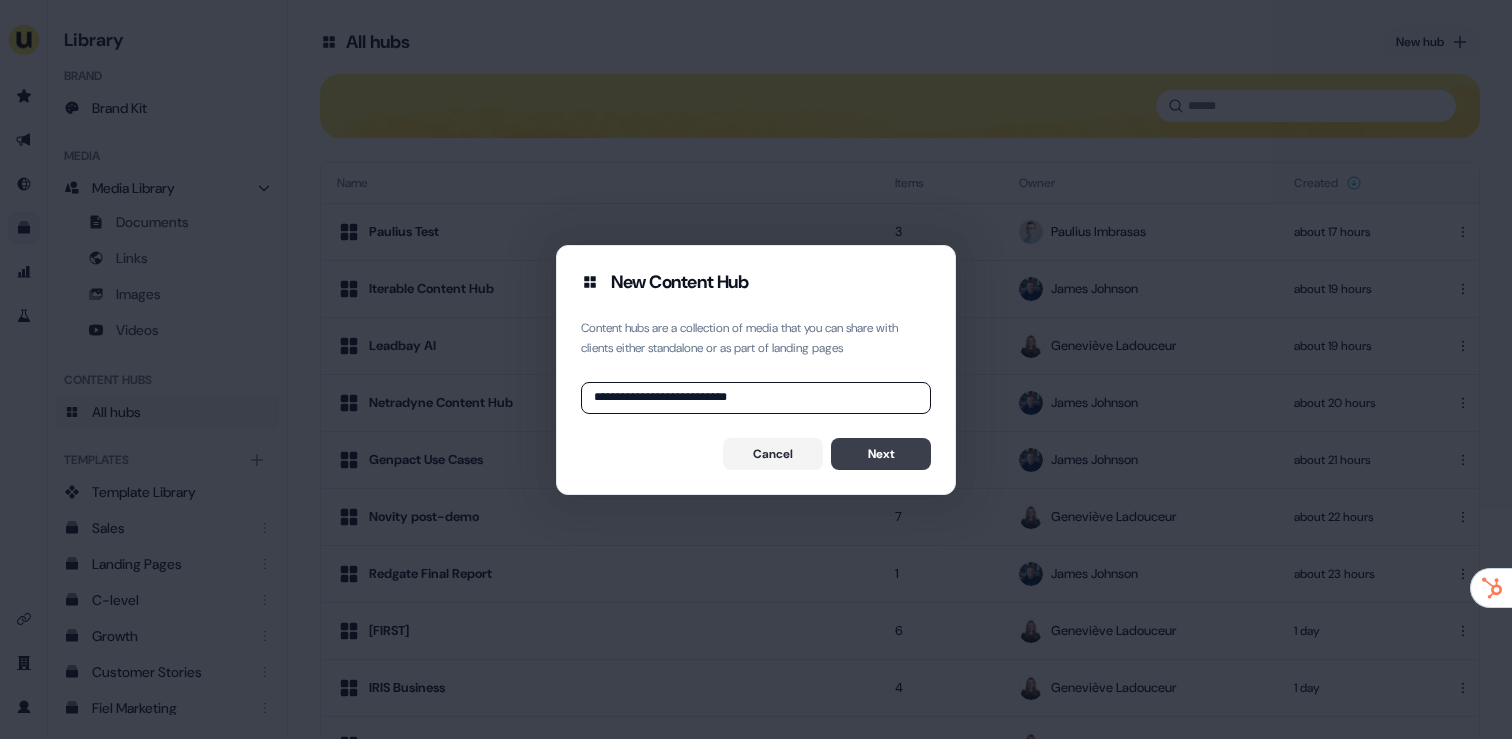 type on "**********" 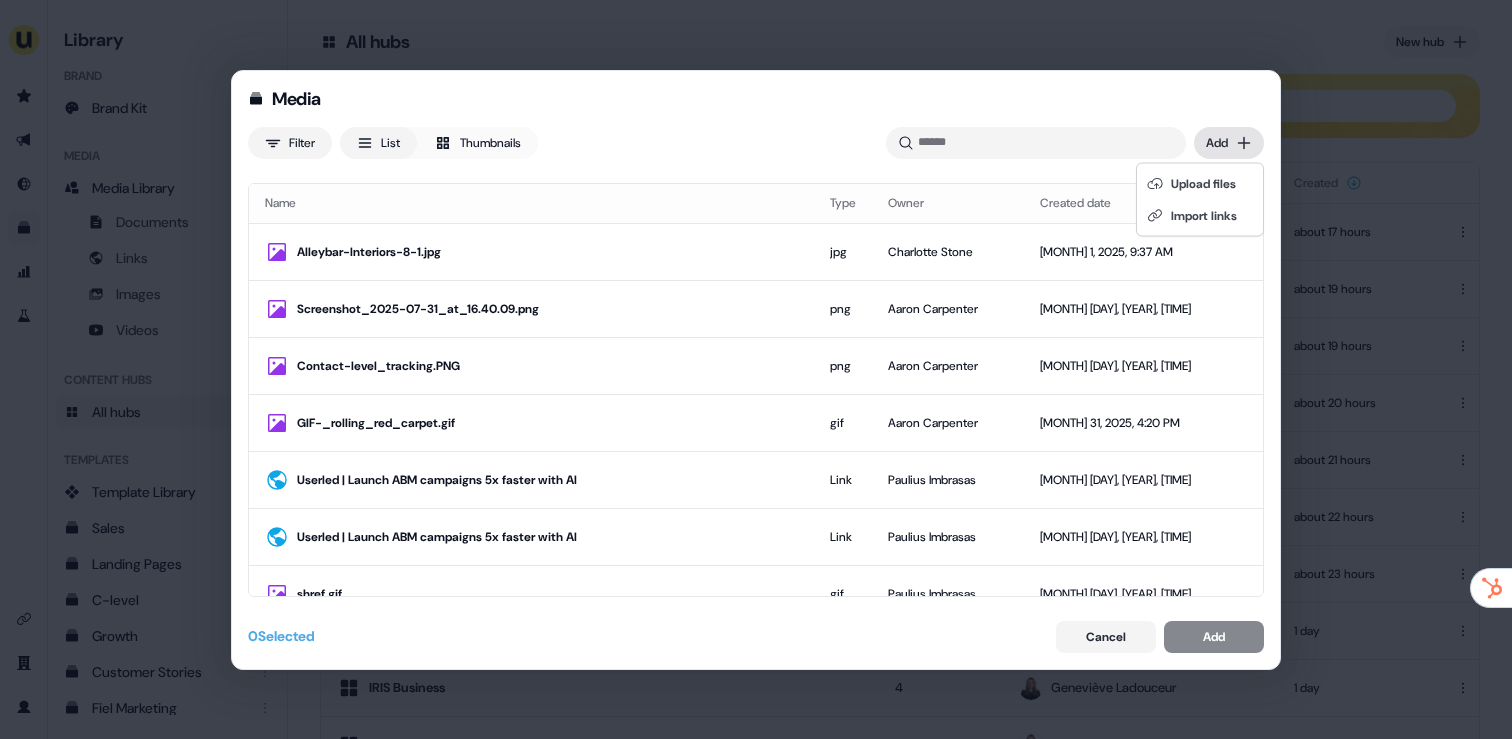 click on "Media Filter List Thumbnails Uploaded Add Name Type Owner Created date Alleybar-Interiors-8-1.jpg jpg [FIRST] [LAST] [MONTH] [DAY], [YEAR], [TIME] Screenshot_2025-07-31_at_16.40.09.png png [FIRST] [LAST] [MONTH] [DAY], [YEAR], [TIME] Contact-level_tracking.PNG png [FIRST] [LAST] [MONTH] [DAY], [YEAR], [TIME] GIF-_rolling_red_carpet.gif gif [FIRST] [LAST] [MONTH] [DAY], [YEAR], [TIME] Userled | Launch ABM campaigns 5x faster with AI Link [FIRST] [LAST] [MONTH] [DAY], [YEAR], [TIME] Userled | Launch ABM campaigns 5x faster with AI Link [FIRST] [LAST] [MONTH] [DAY], [YEAR], [TIME] shref.gif gif [FIRST] [LAST] [MONTH] [DAY], [YEAR], [TIME] 1726678909510.jpeg jpeg [FIRST] [LAST] [MONTH] [DAY], [YEAR], [TIME] GIF-Magic_Wand_(1).gif gif [FIRST] [LAST] [MONTH] [DAY], [YEAR], [TIME] LinkedIn_Square_Smartsheet.png png [FIRST] [LAST] [MONTH] [DAY], [YEAR], [TIME] Screenshot_2025-07-31_at_15.09.13.png png [FIRST] [LAST] [MONTH] [DAY], [YEAR], [TIME] Iterable x Affirm Link [FIRST] [LAST] [MONTH] [DAY], [YEAR], [TIME] Screenshot_2025-07-31_at_15.07.57.png png [FIRST] [LAST] [MONTH] [DAY], [YEAR], [TIME] Link png png" at bounding box center [756, 369] 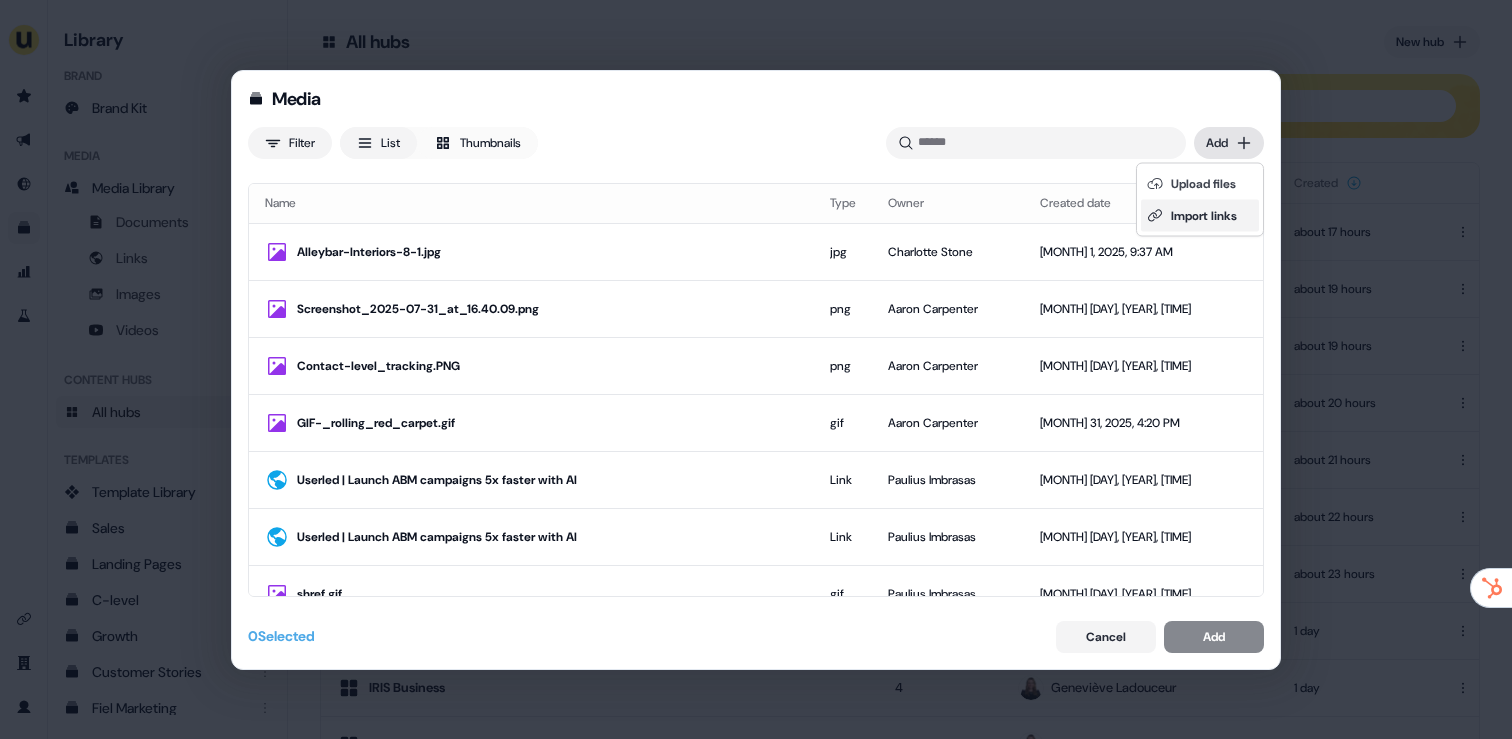 click on "Import links" at bounding box center [1200, 216] 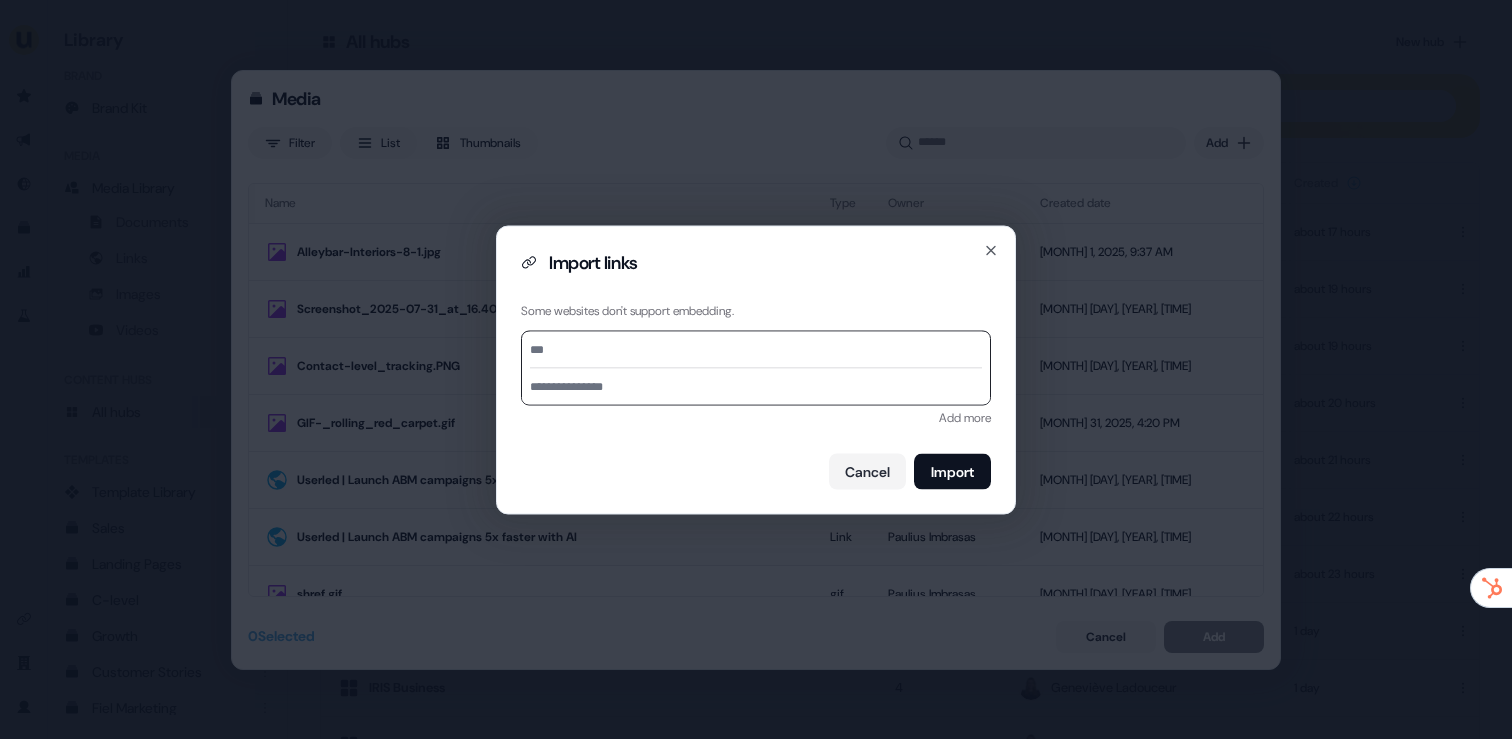 paste on "**********" 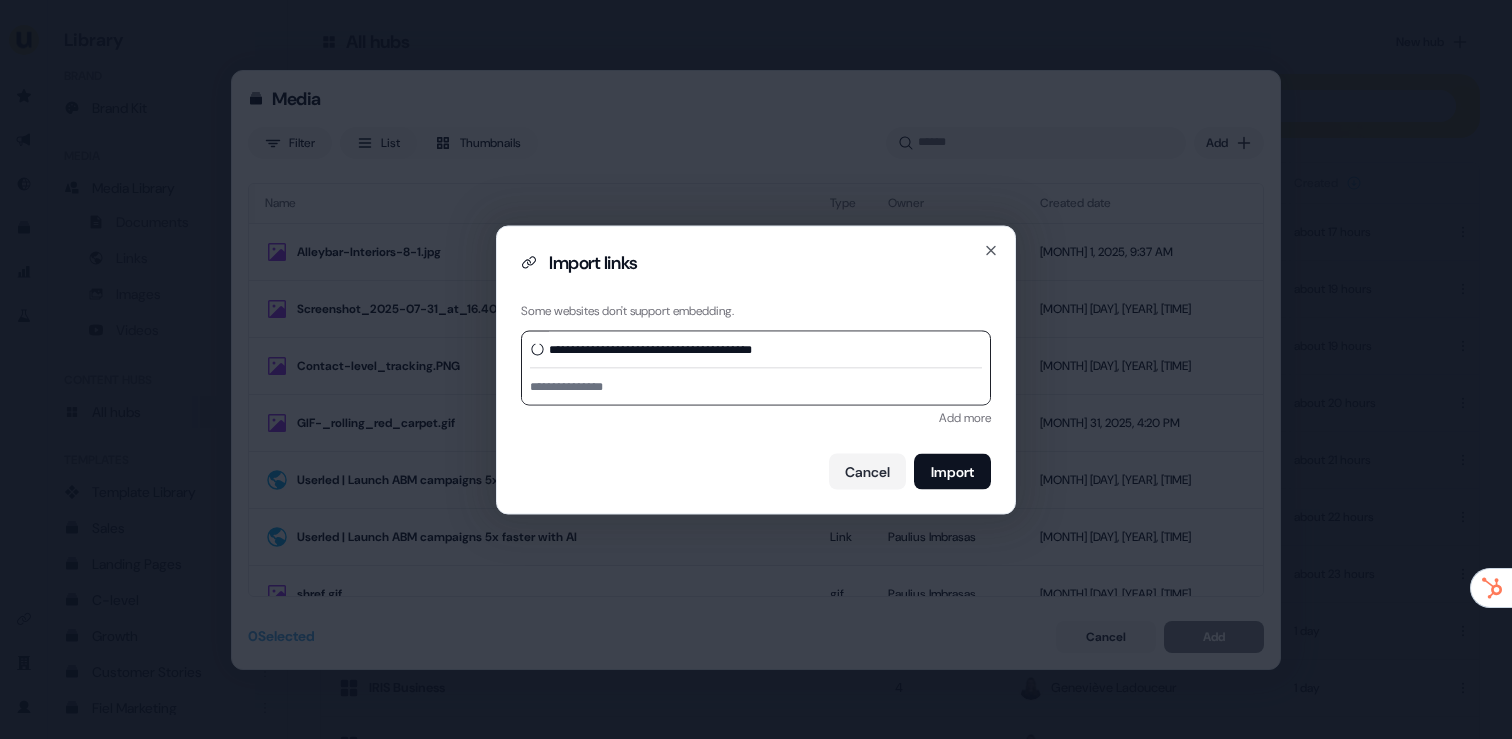 type on "**********" 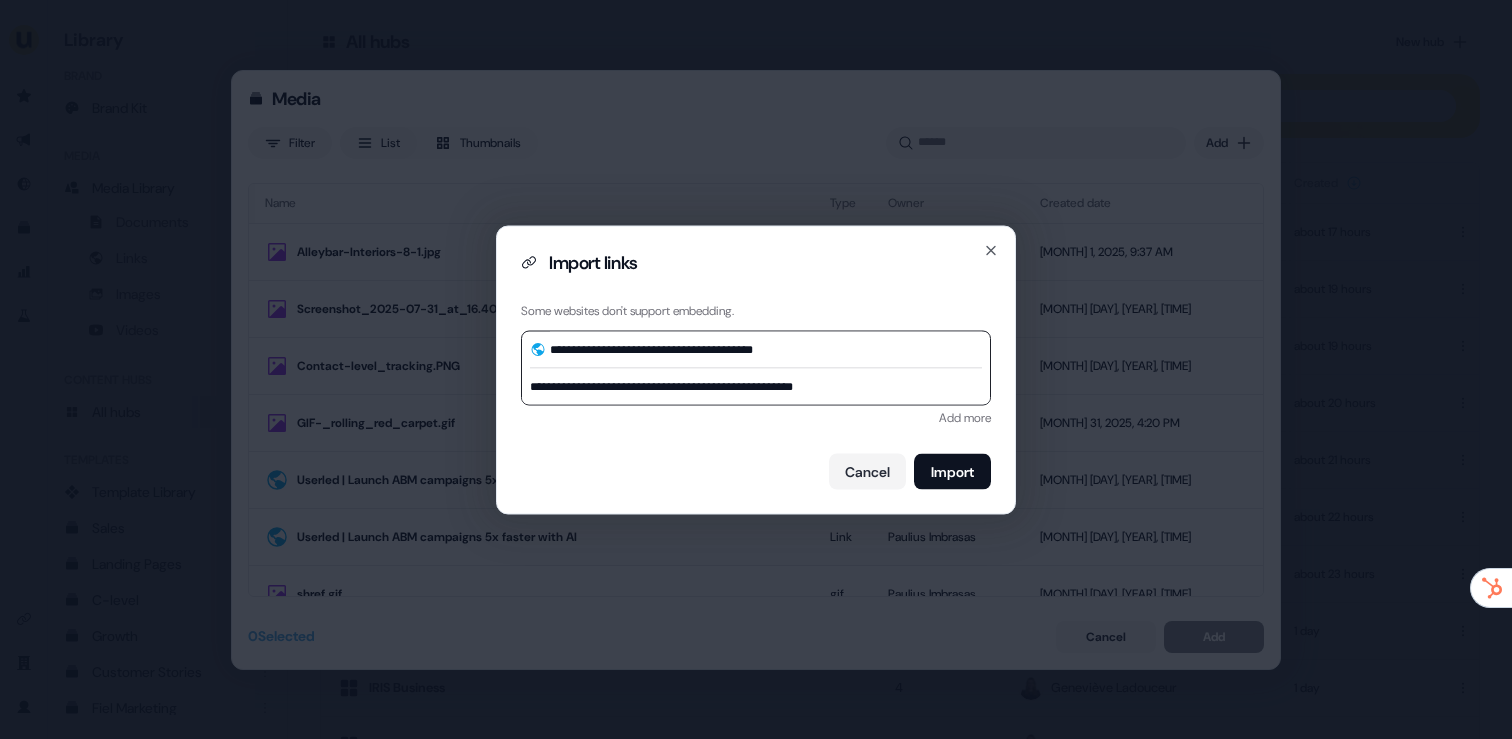 type on "**********" 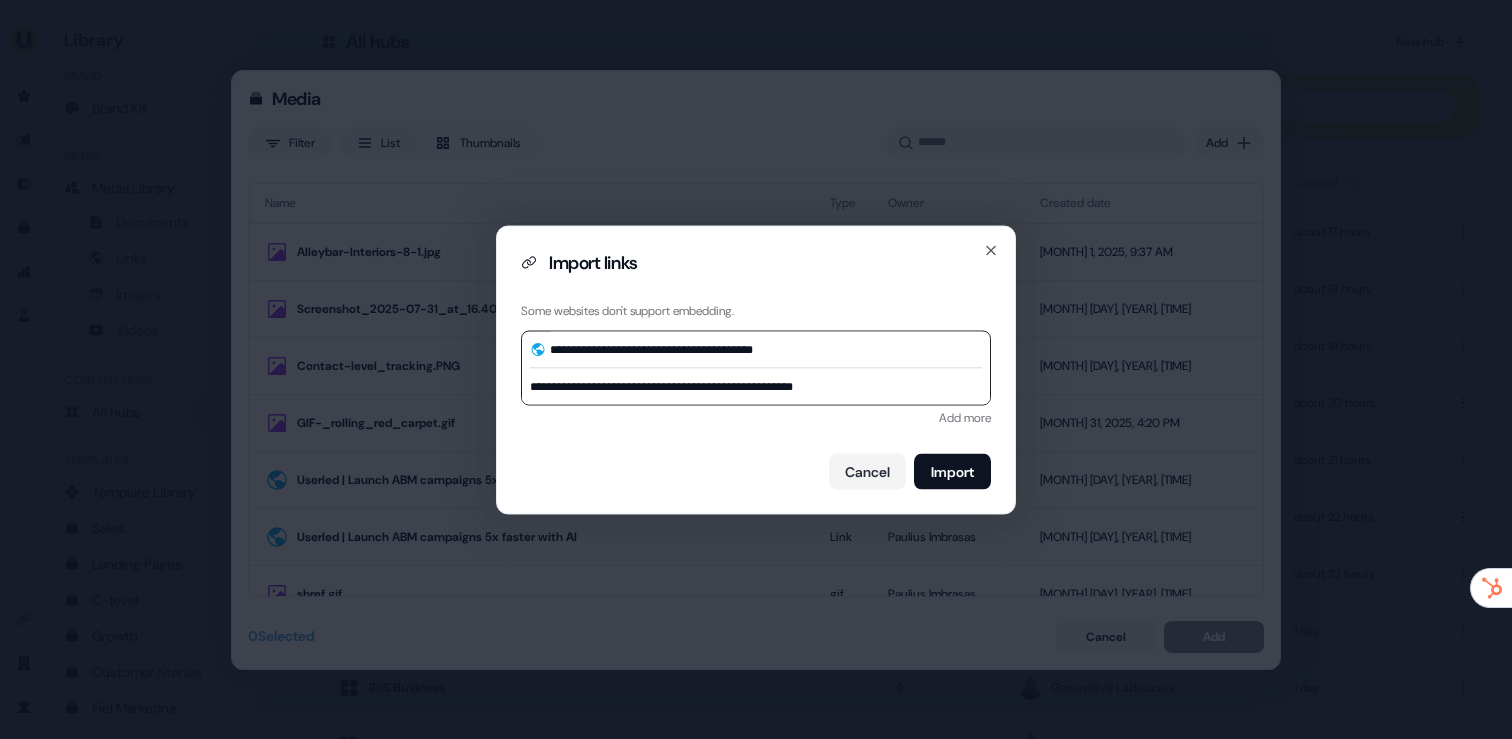 drag, startPoint x: 763, startPoint y: 383, endPoint x: 531, endPoint y: 385, distance: 232.00862 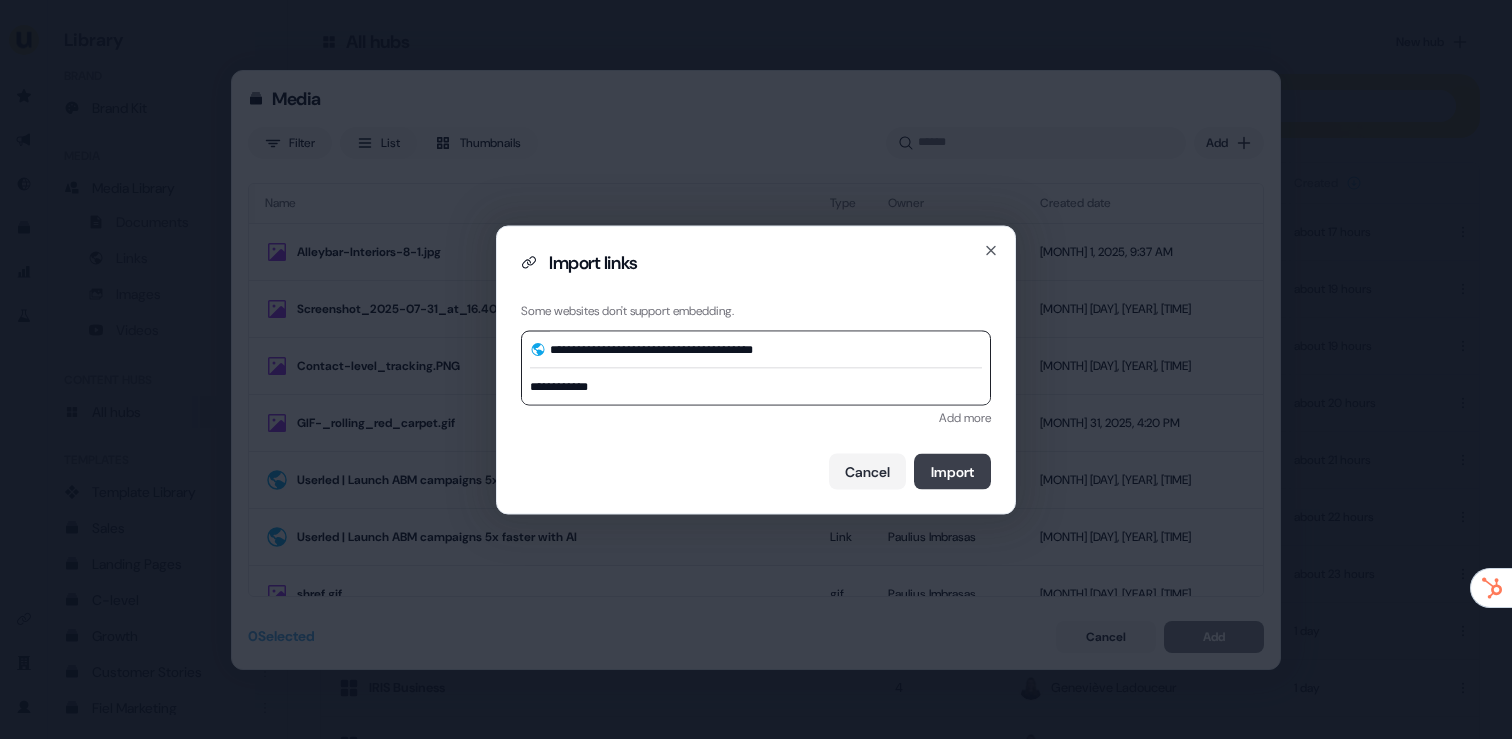 type on "**********" 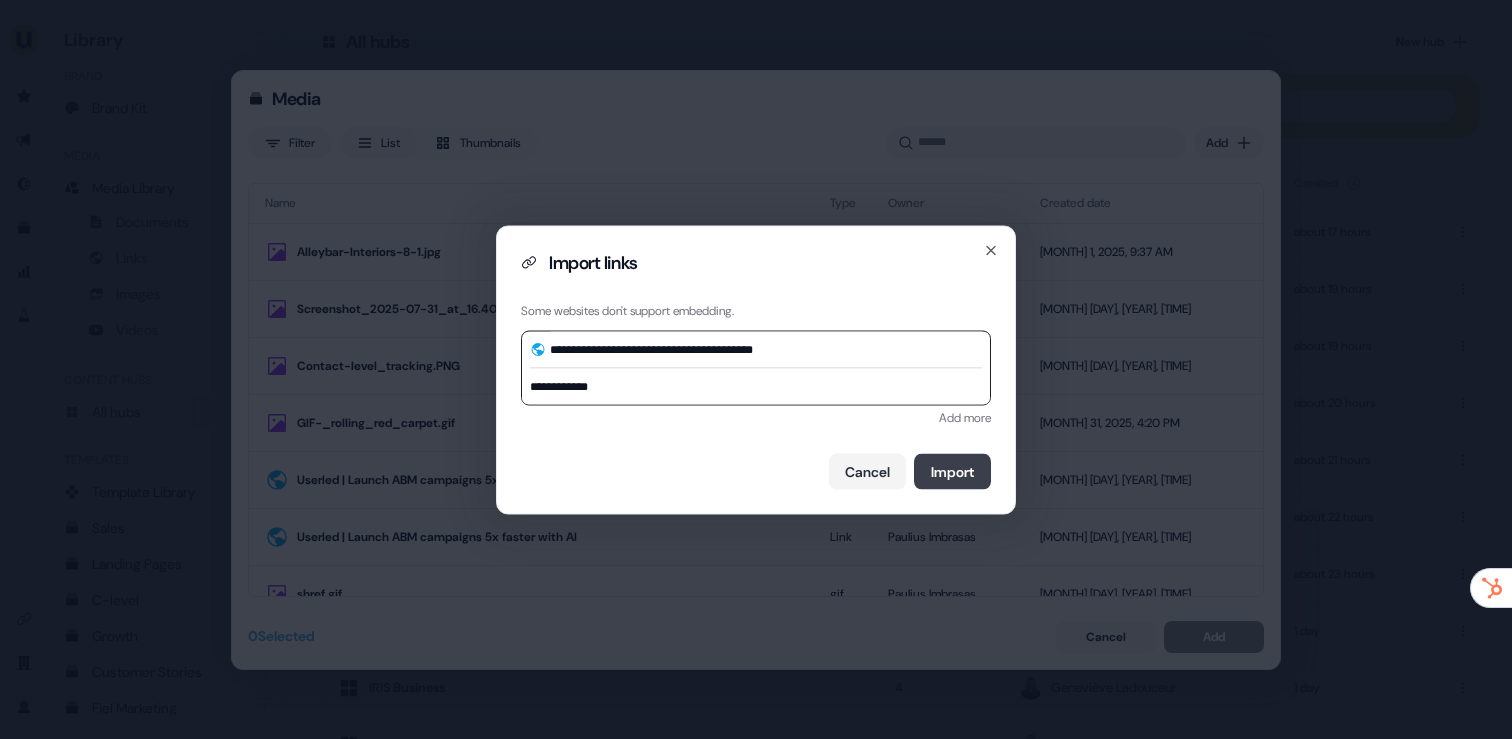 click on "Import" at bounding box center (952, 471) 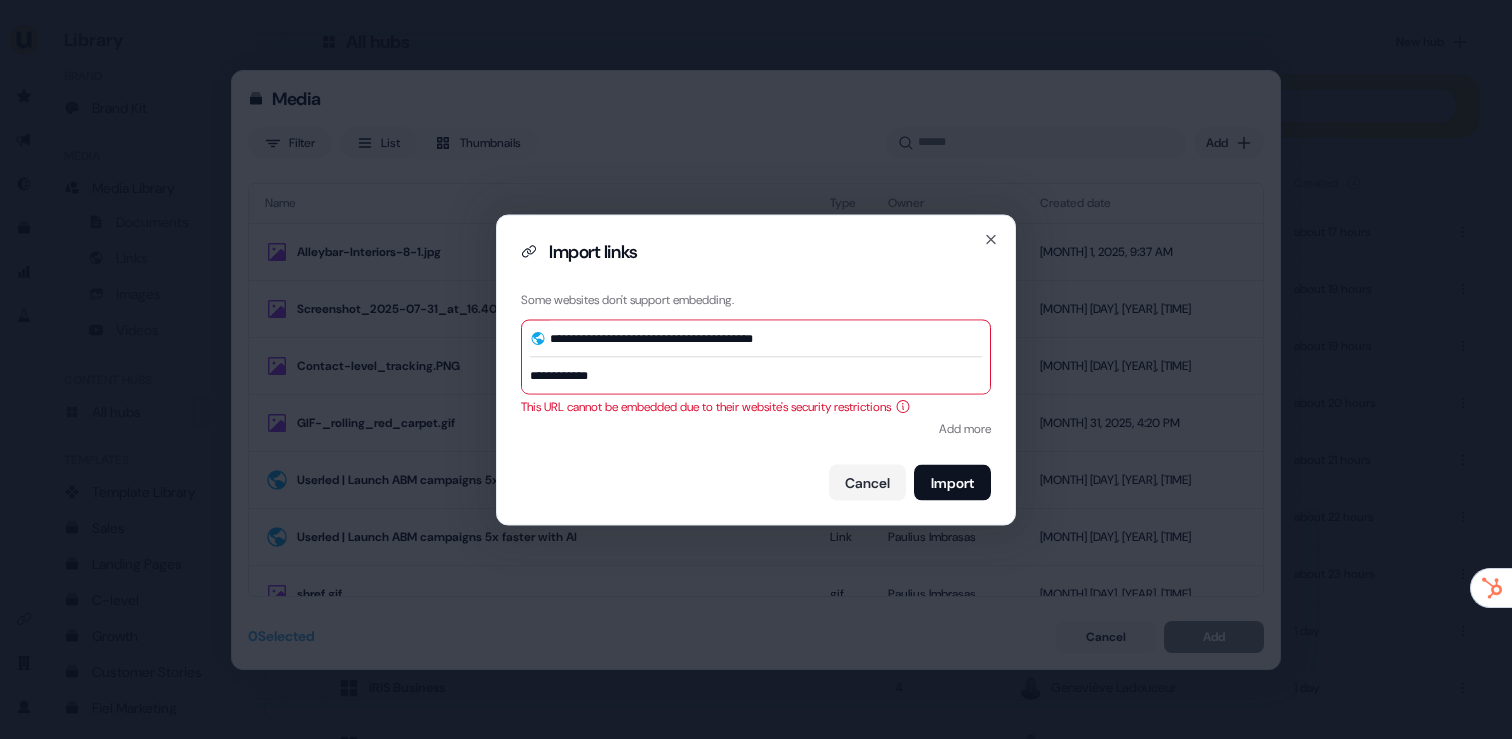 click on "**********" at bounding box center (756, 375) 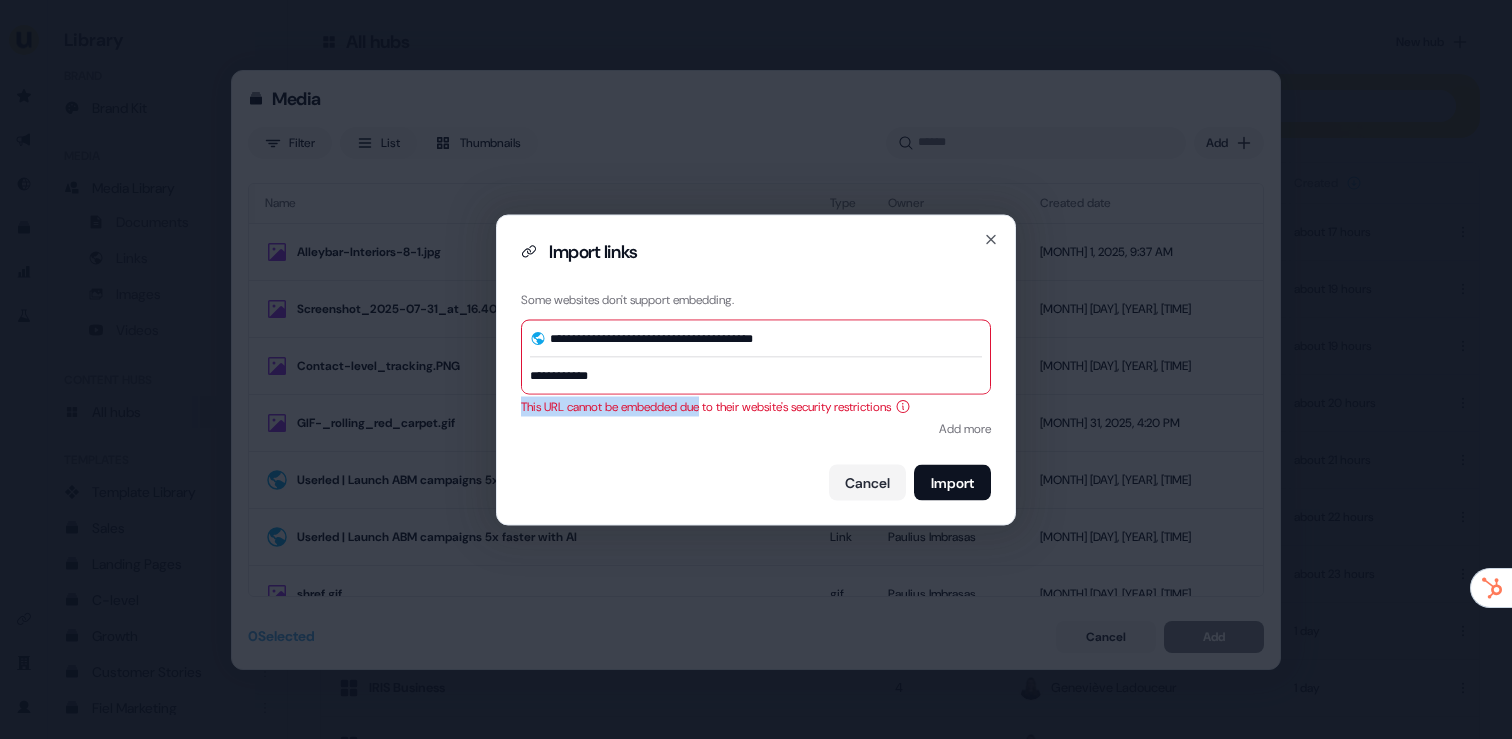 drag, startPoint x: 727, startPoint y: 401, endPoint x: 865, endPoint y: 395, distance: 138.13037 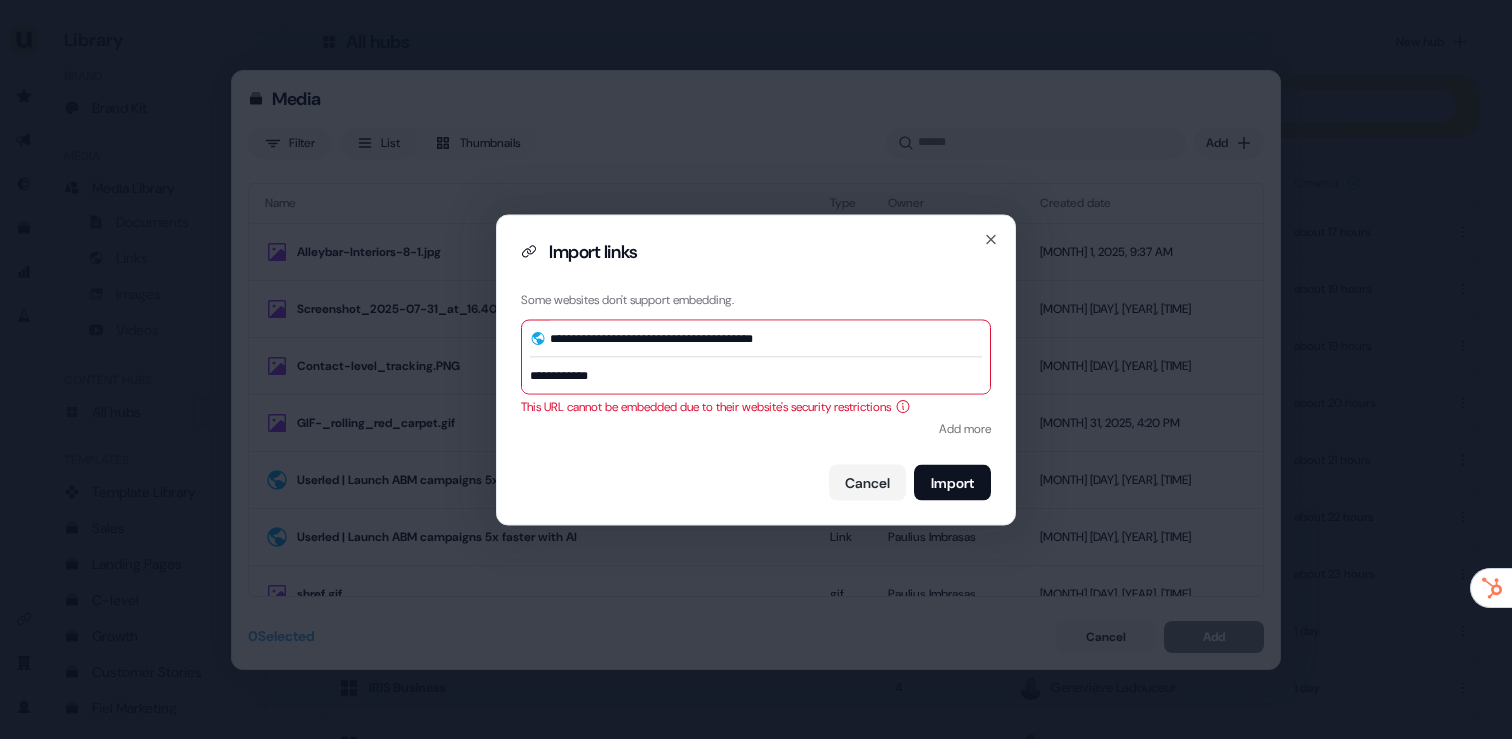 click on "This URL cannot be embedded due to their website's security restrictions" at bounding box center [756, 406] 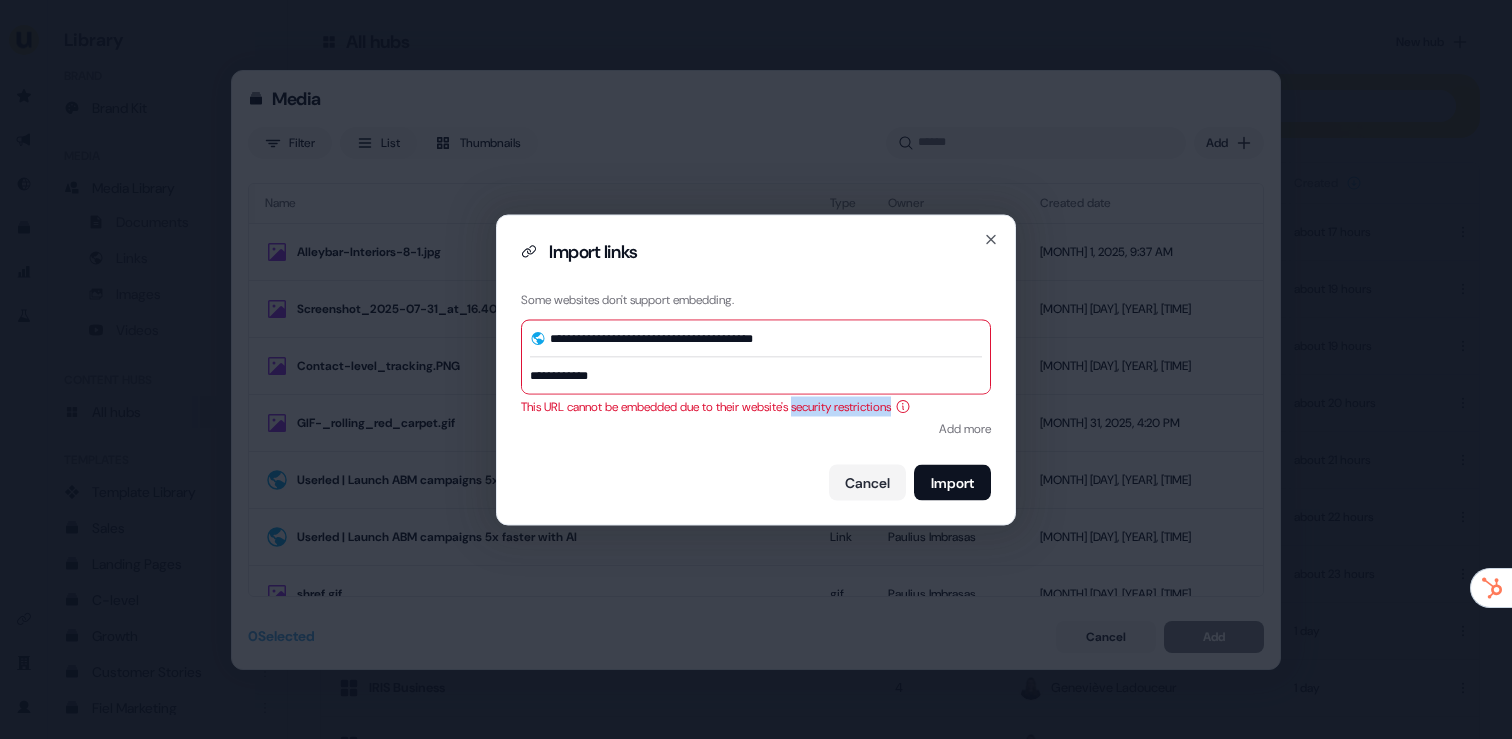 drag, startPoint x: 990, startPoint y: 410, endPoint x: 761, endPoint y: 399, distance: 229.26404 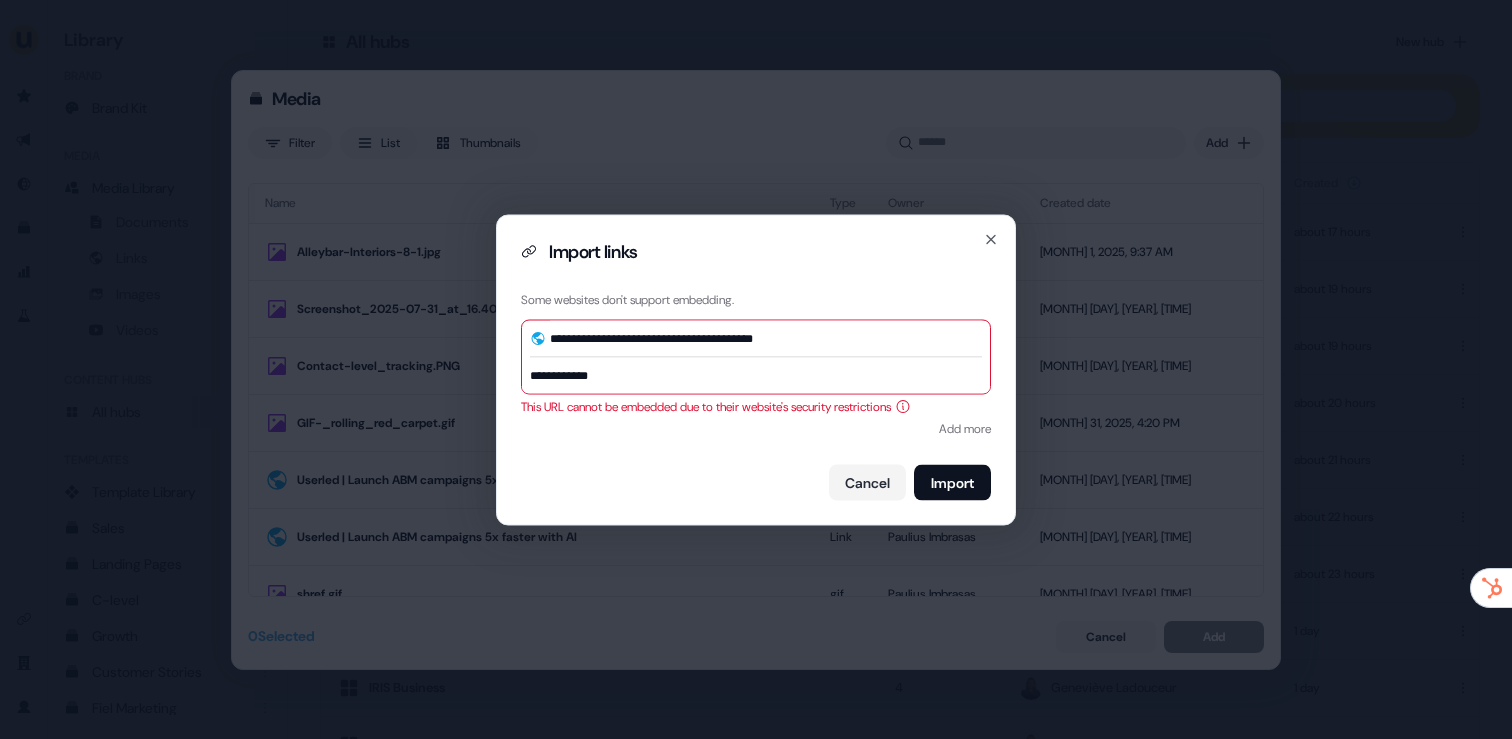 click on "This URL cannot be embedded due to their website's security restrictions" at bounding box center [756, 406] 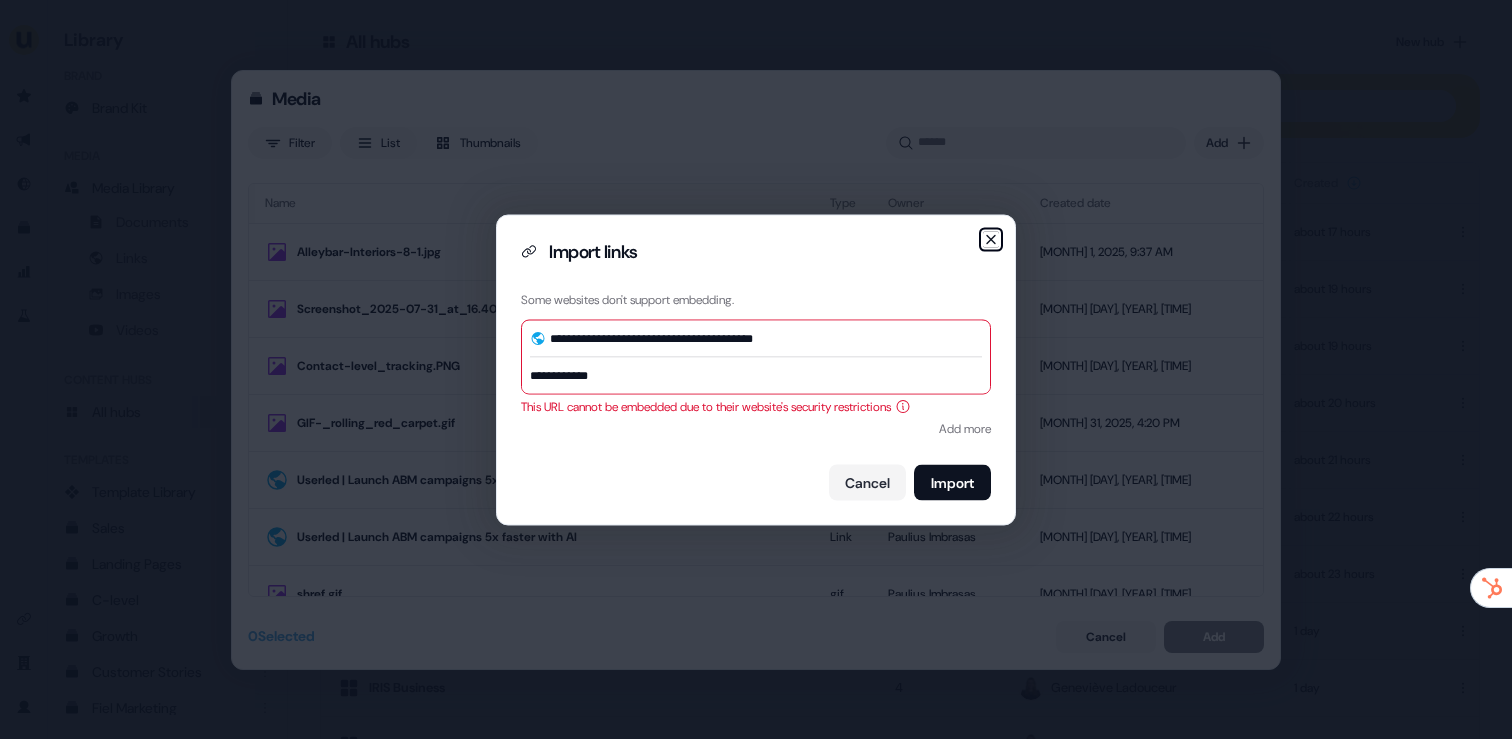 click 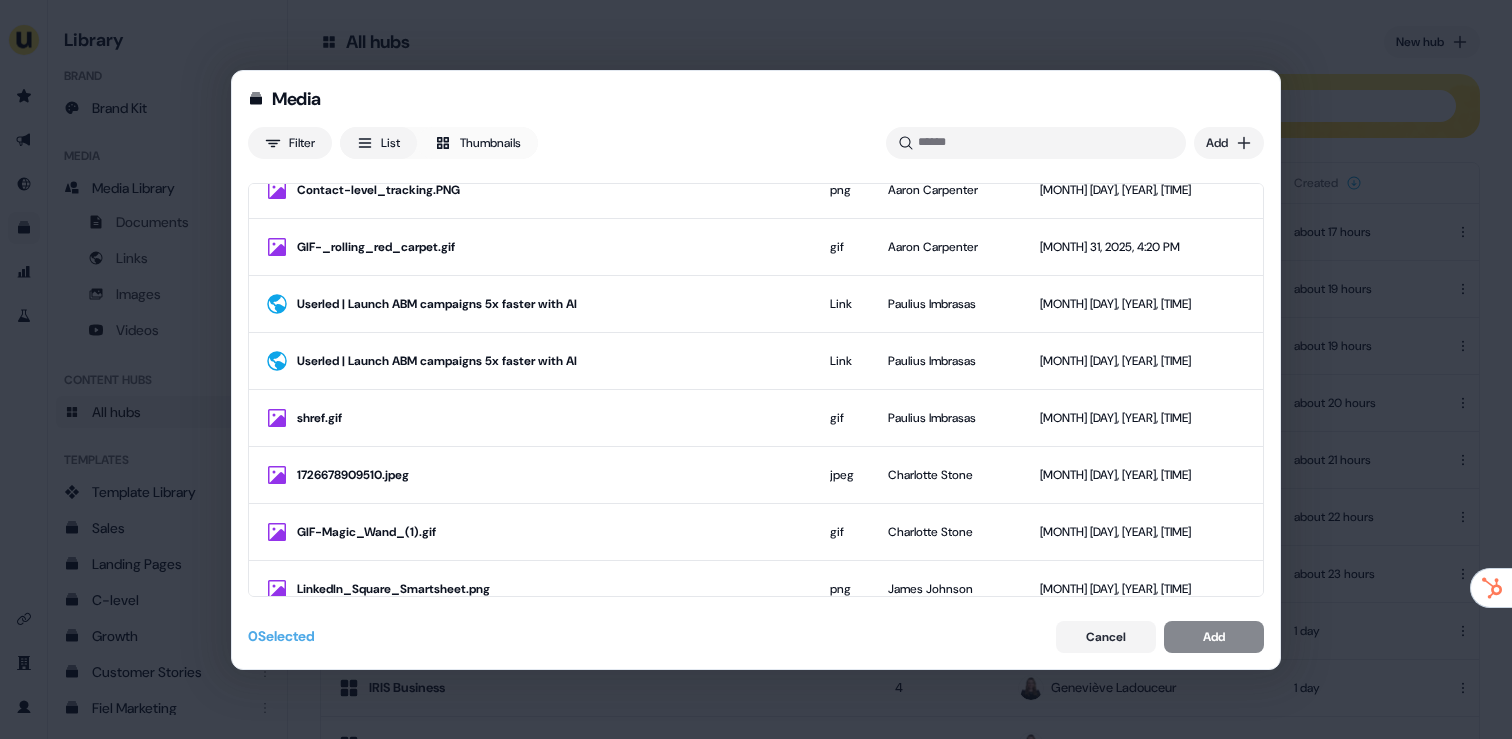 scroll, scrollTop: 0, scrollLeft: 0, axis: both 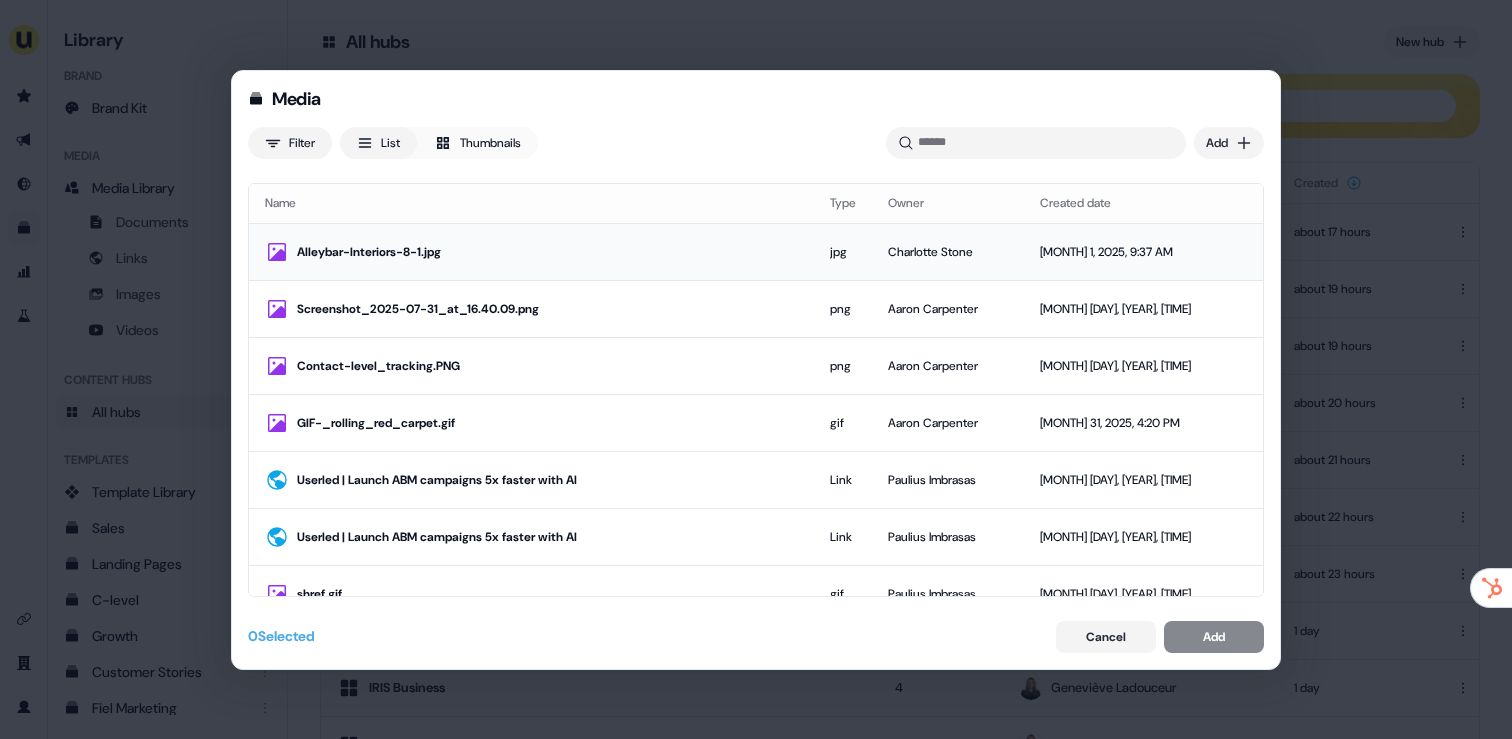 click on "Alleybar-Interiors-8-1.jpg" at bounding box center (547, 252) 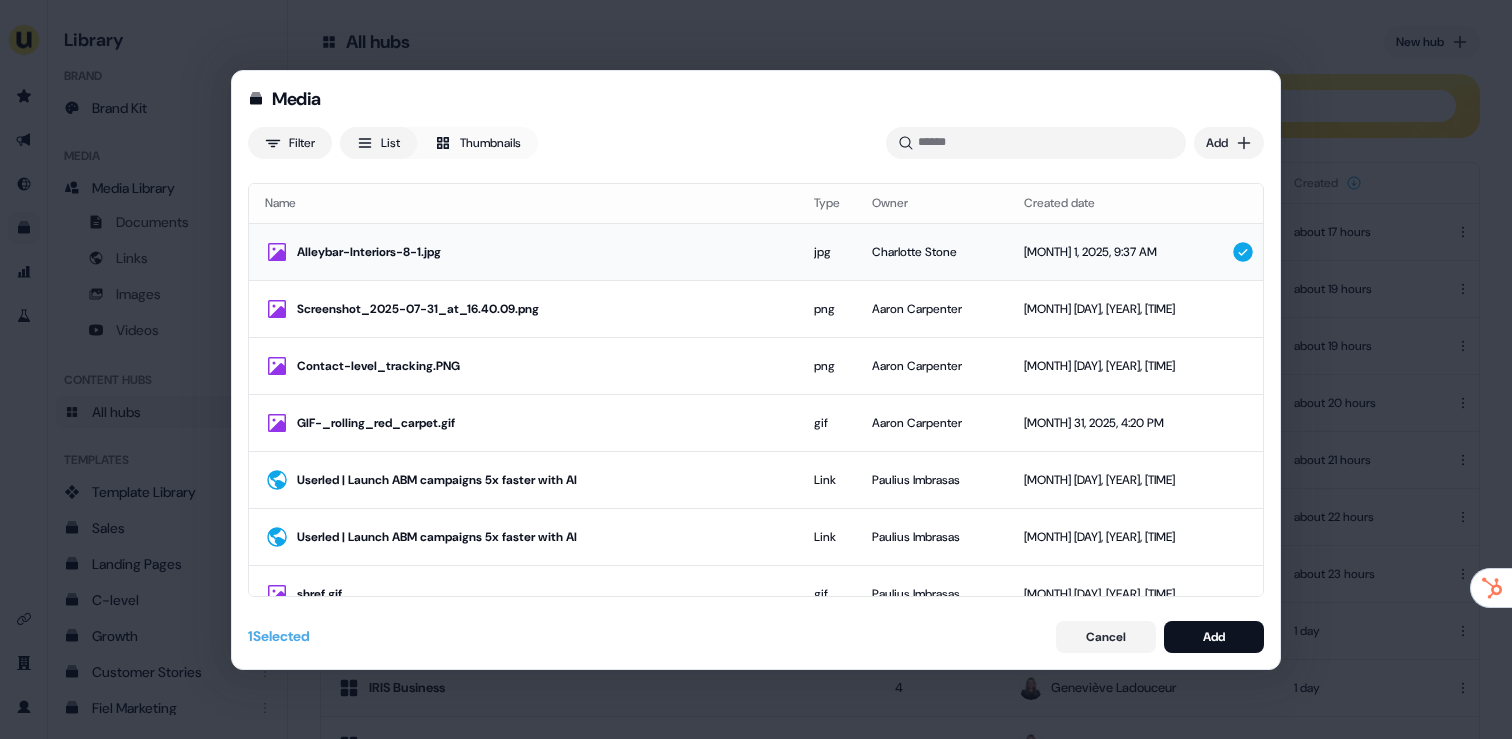click on "Alleybar-Interiors-8-1.jpg" at bounding box center (523, 252) 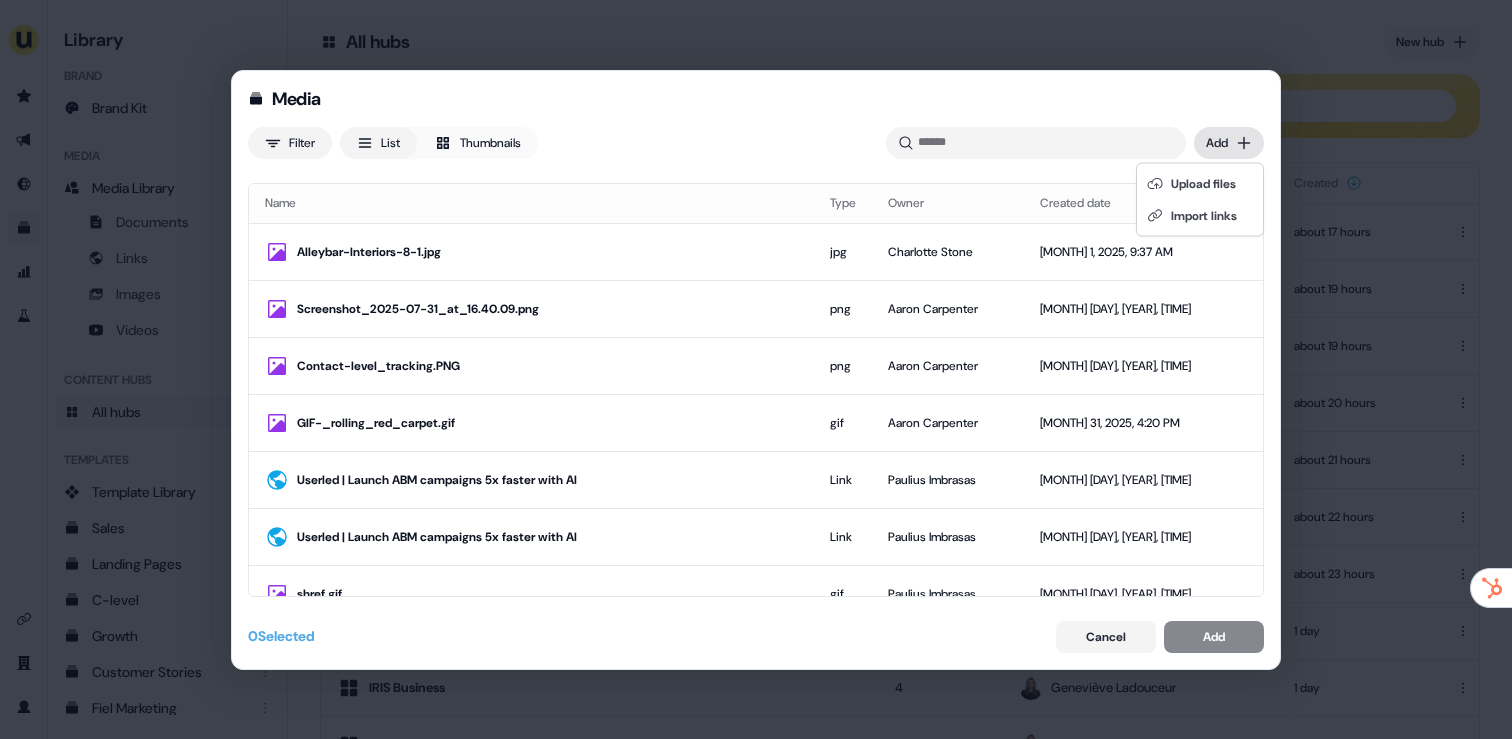 click on "Media Filter List Thumbnails Uploaded Add Name Type Owner Created date Alleybar-Interiors-8-1.jpg jpg Charlotte Stone Aug 1, 2025, 9:37 AM Screenshot_2025-07-31_at_16.40.09.png png Aaron Carpenter Jul 31, 2025, 4:41 PM Contact-level_tracking.PNG png Aaron Carpenter Jul 31, 2025, 4:34 PM GIF-_rolling_red_carpet.gif gif Aaron Carpenter Jul 31, 2025, 4:20 PM Userled | Launch ABM campaigns 5x faster with AI Link Paulius Imbrasas Jul 31, 2025, 4:19 PM Userled | Launch ABM campaigns 5x faster with AI Link Paulius Imbrasas Jul 31, 2025, 4:17 PM shref.gif gif Paulius Imbrasas Jul 31, 2025, 4:16 PM 1726678909510.jpeg jpeg Charlotte Stone Jul 31, 2025, 3:34 PM GIF-Magic_Wand_(1).gif gif Charlotte Stone Jul 31, 2025, 3:33 PM LinkedIn_Square_Smartsheet.png png James Johnson Jul 31, 2025, 3:10 PM Screenshot_2025-07-31_at_15.09.13.png png James Johnson Jul 31, 2025, 3:09 PM Iterable x Affirm Link James Johnson Jul 31, 2025, 3:08 PM Screenshot_2025-07-31_at_15.07.57.png png James Johnson Jul 31, 2025, 3:08 PM Link png png 0" at bounding box center [756, 369] 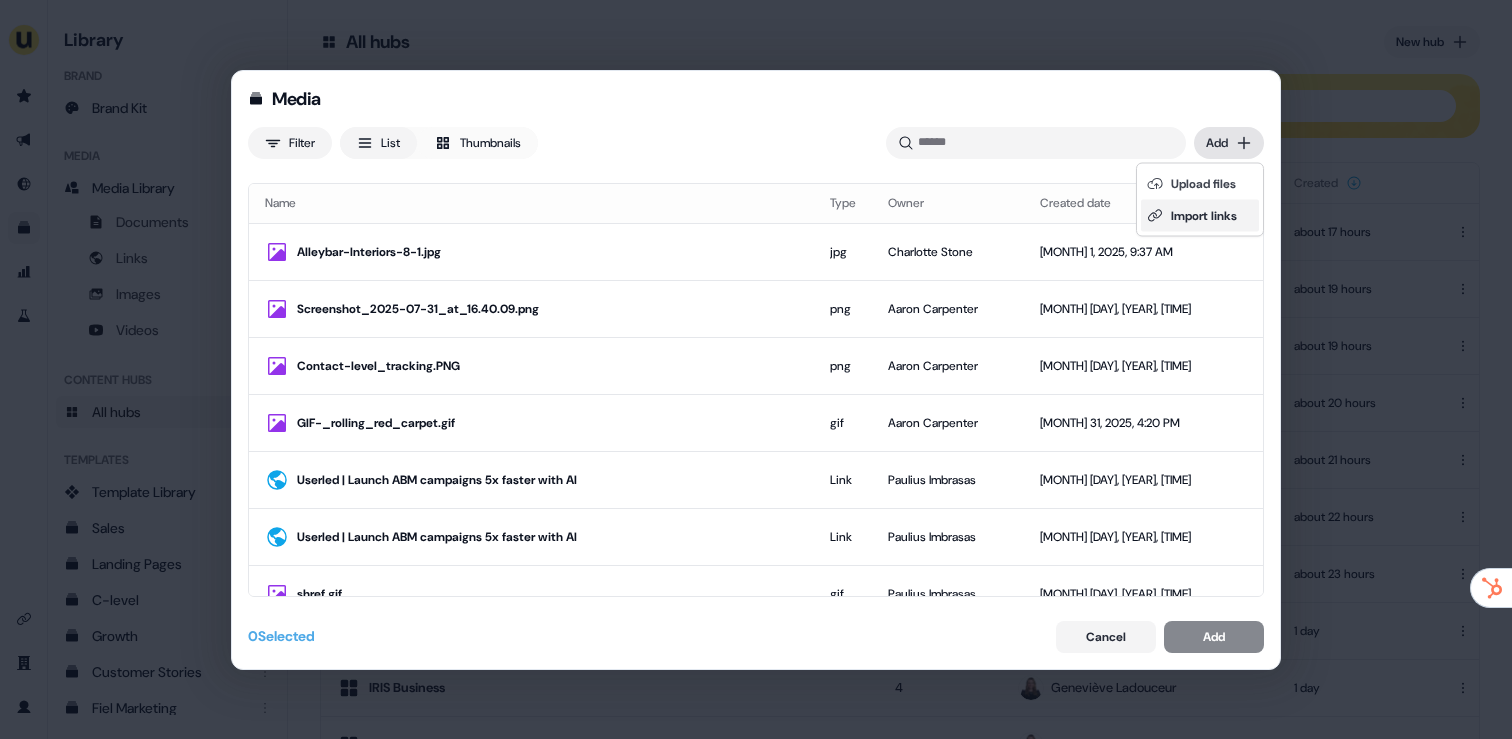 click on "Import links" at bounding box center [1200, 216] 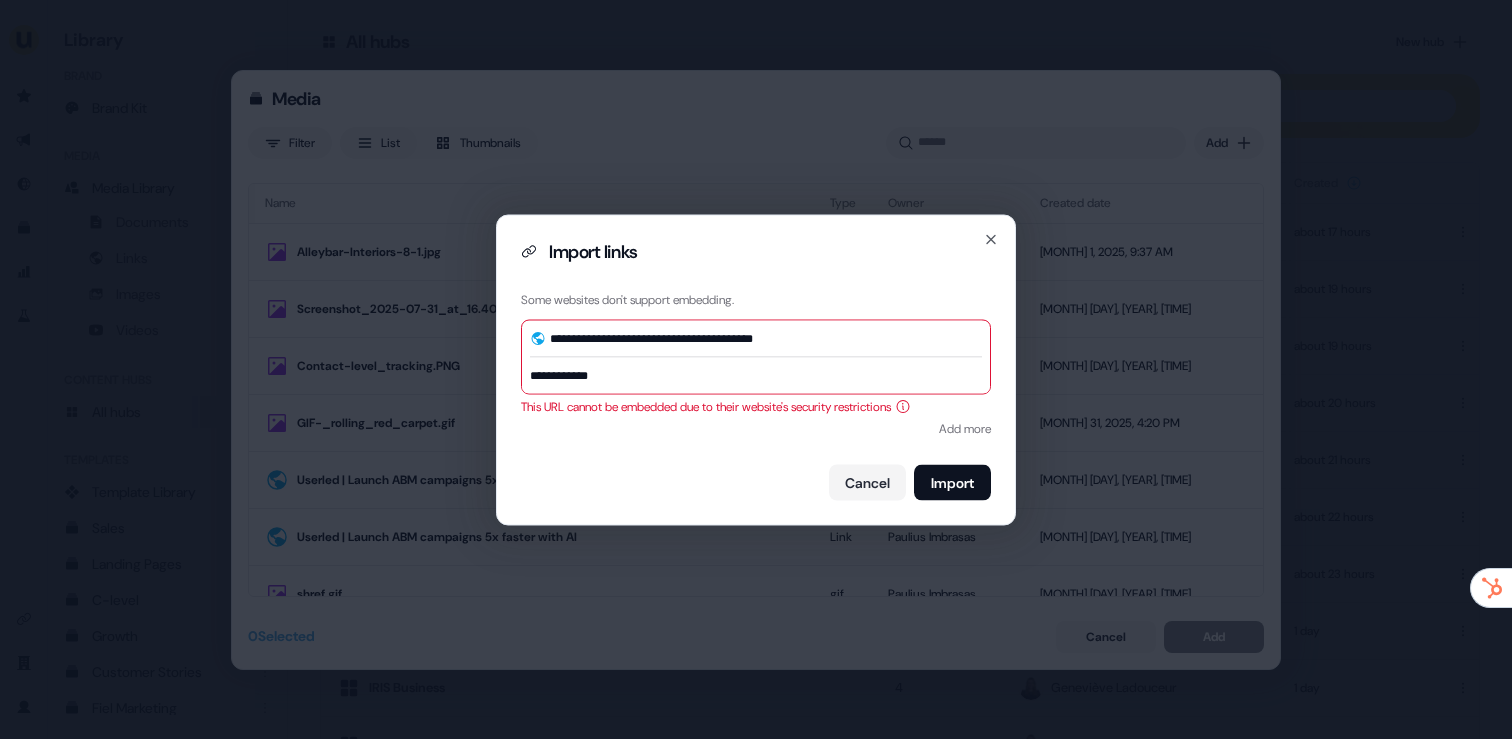 click on "**********" at bounding box center [756, 369] 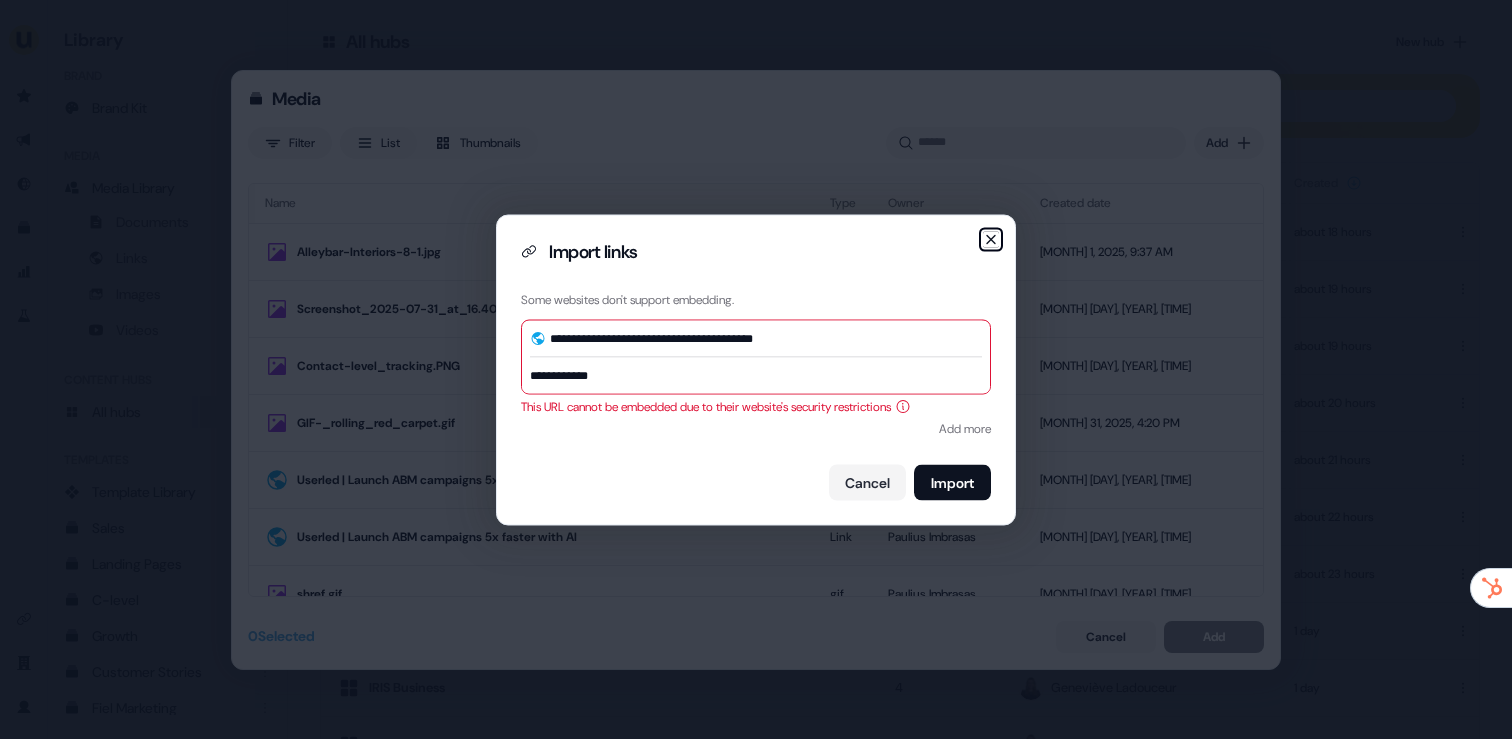 click 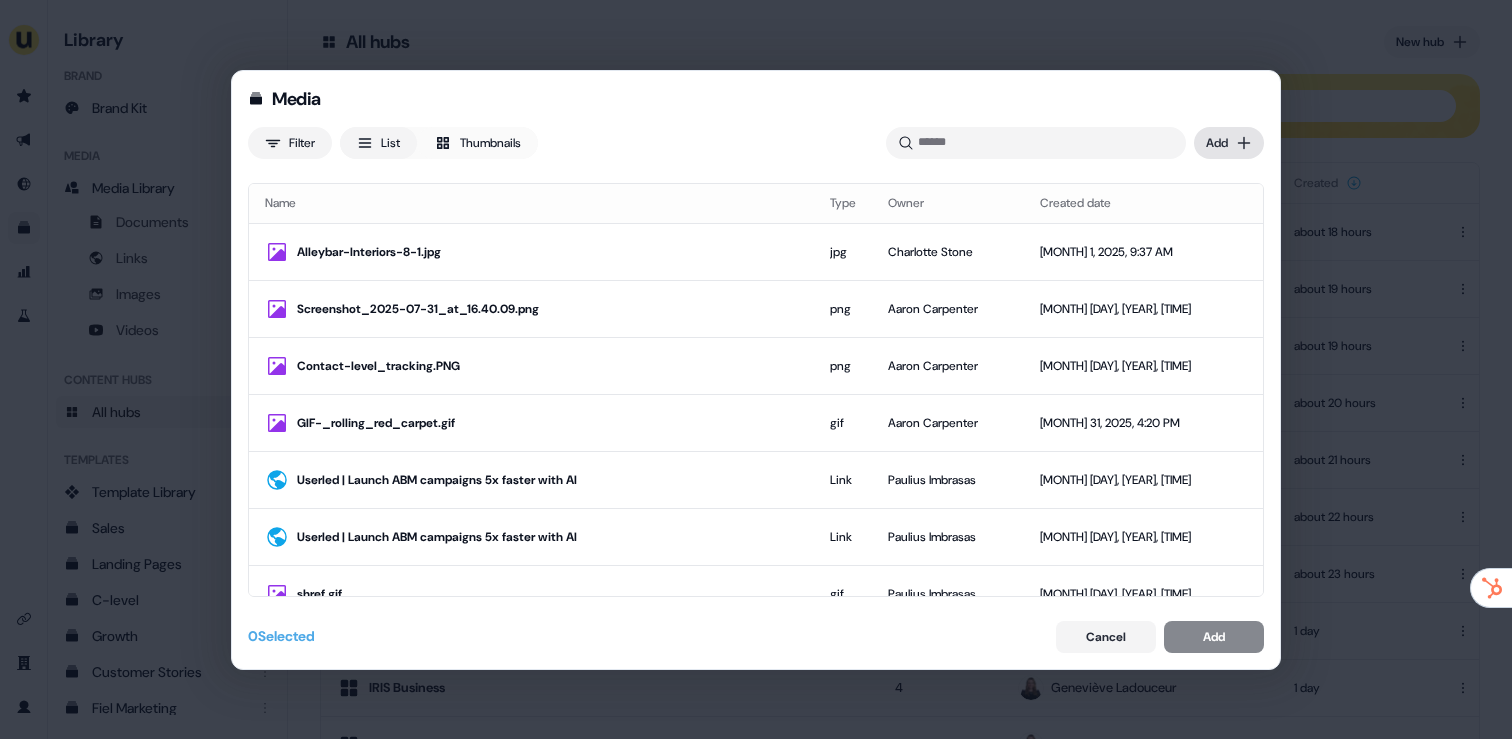 click on "Media Filter List Thumbnails Uploaded Add Name Type Owner Created date Alleybar-Interiors-8-1.jpg jpg Charlotte Stone Aug 1, 2025, 9:37 AM Screenshot_2025-07-31_at_16.40.09.png png Aaron Carpenter Jul 31, 2025, 4:41 PM Contact-level_tracking.PNG png Aaron Carpenter Jul 31, 2025, 4:34 PM GIF-_rolling_red_carpet.gif gif Aaron Carpenter Jul 31, 2025, 4:20 PM Userled | Launch ABM campaigns 5x faster with AI Link Paulius Imbrasas Jul 31, 2025, 4:19 PM Userled | Launch ABM campaigns 5x faster with AI Link Paulius Imbrasas Jul 31, 2025, 4:17 PM shref.gif gif Paulius Imbrasas Jul 31, 2025, 4:16 PM 1726678909510.jpeg jpeg Charlotte Stone Jul 31, 2025, 3:34 PM GIF-Magic_Wand_(1).gif gif Charlotte Stone Jul 31, 2025, 3:33 PM LinkedIn_Square_Smartsheet.png png James Johnson Jul 31, 2025, 3:10 PM Screenshot_2025-07-31_at_15.09.13.png png James Johnson Jul 31, 2025, 3:09 PM Iterable x Affirm Link James Johnson Jul 31, 2025, 3:08 PM Screenshot_2025-07-31_at_15.07.57.png png James Johnson Jul 31, 2025, 3:08 PM Link png png 0" at bounding box center [756, 369] 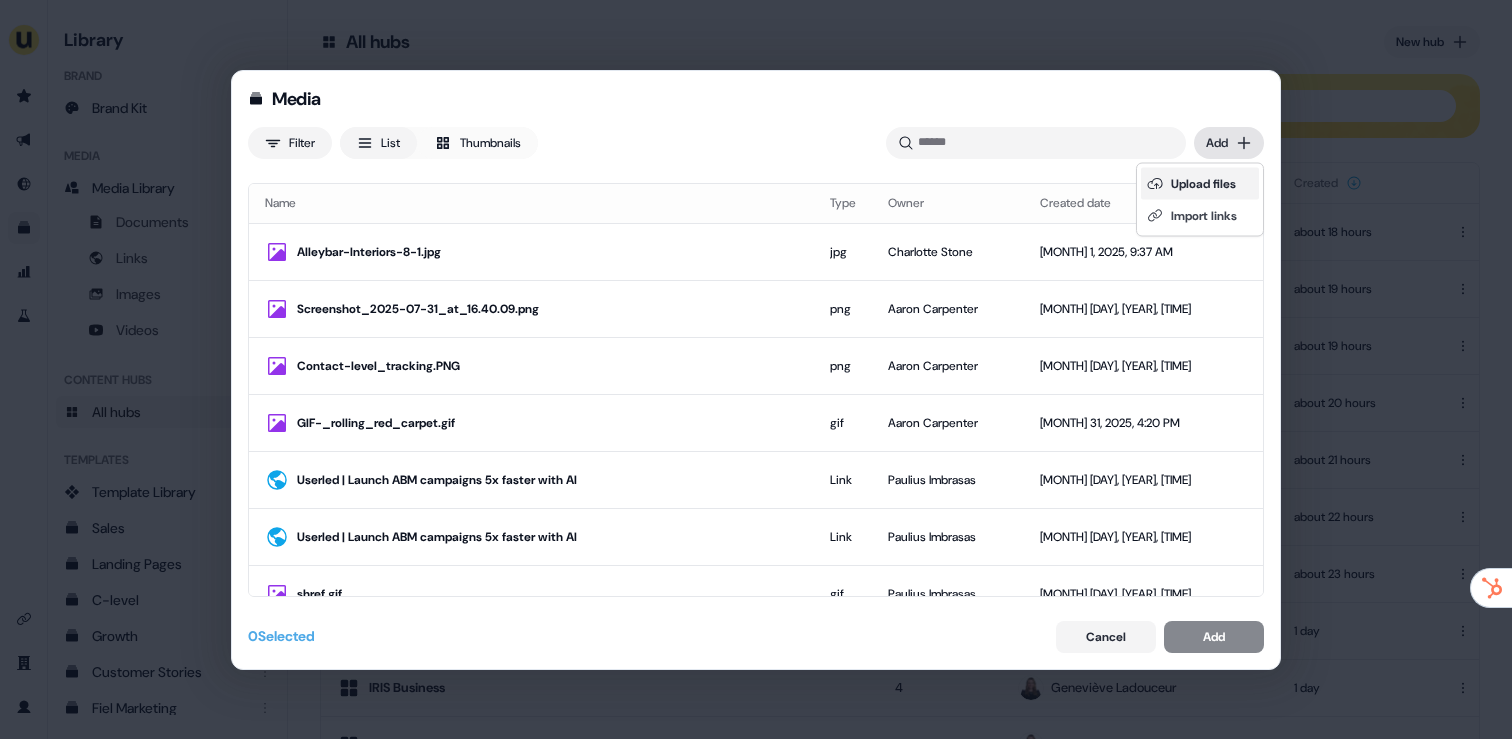 click on "Upload files" at bounding box center [1200, 184] 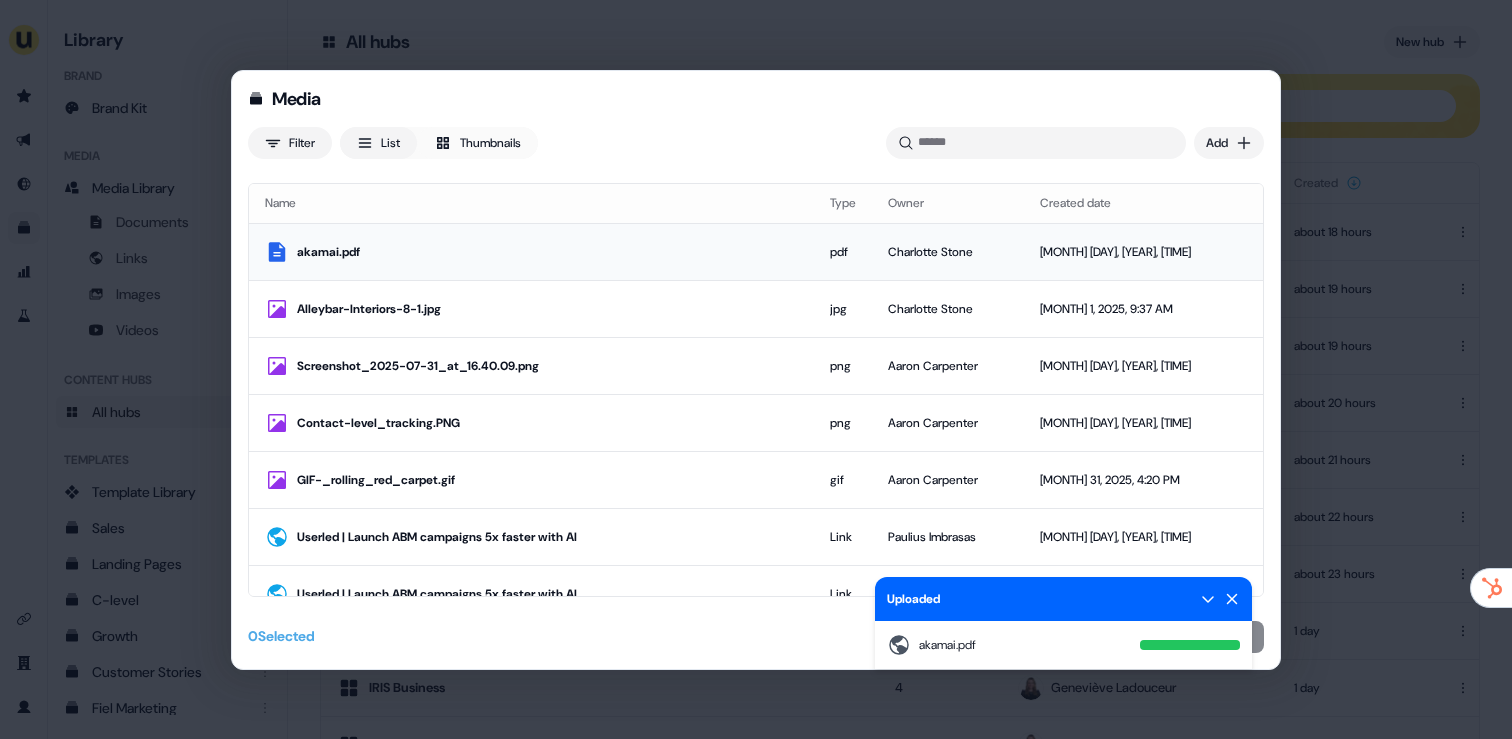 click on "akamai.pdf" at bounding box center [531, 252] 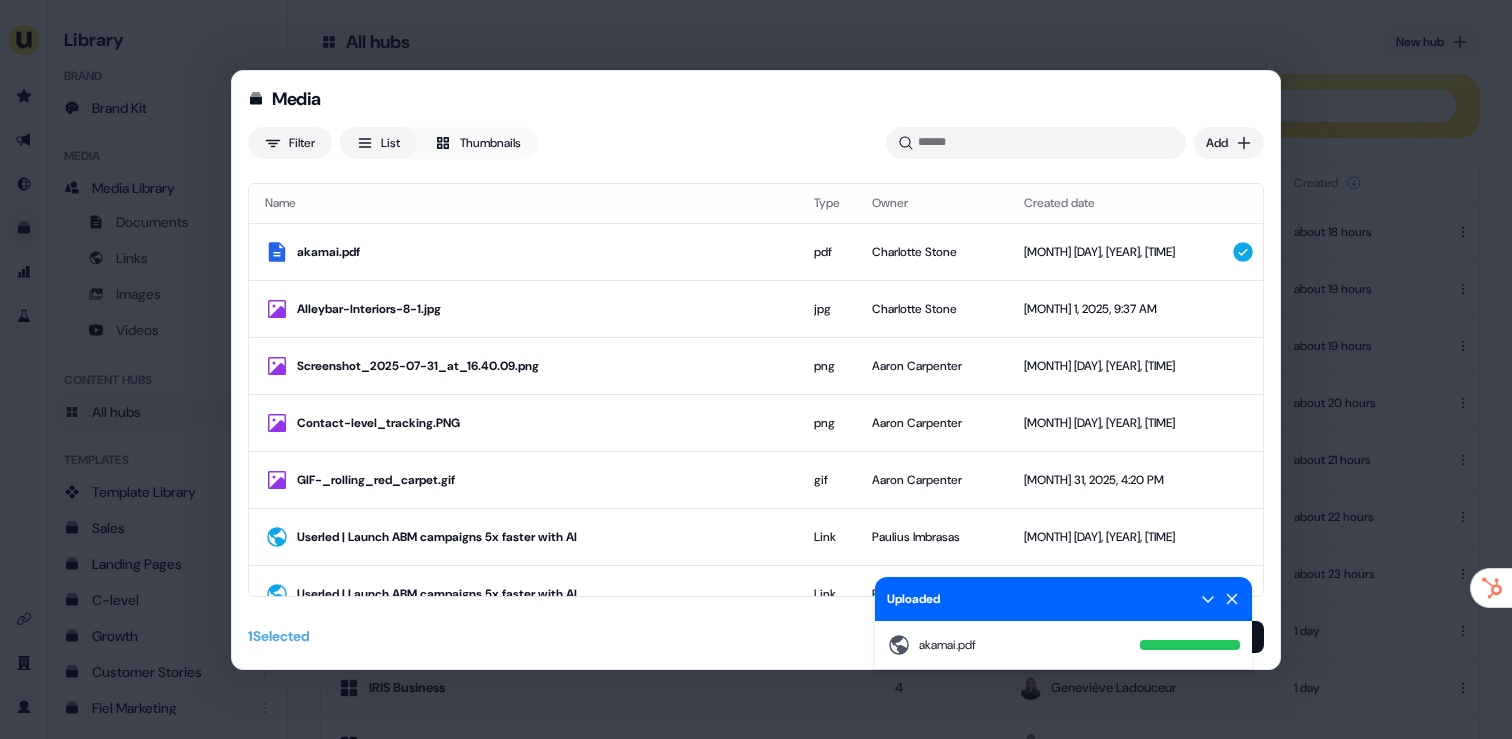 click 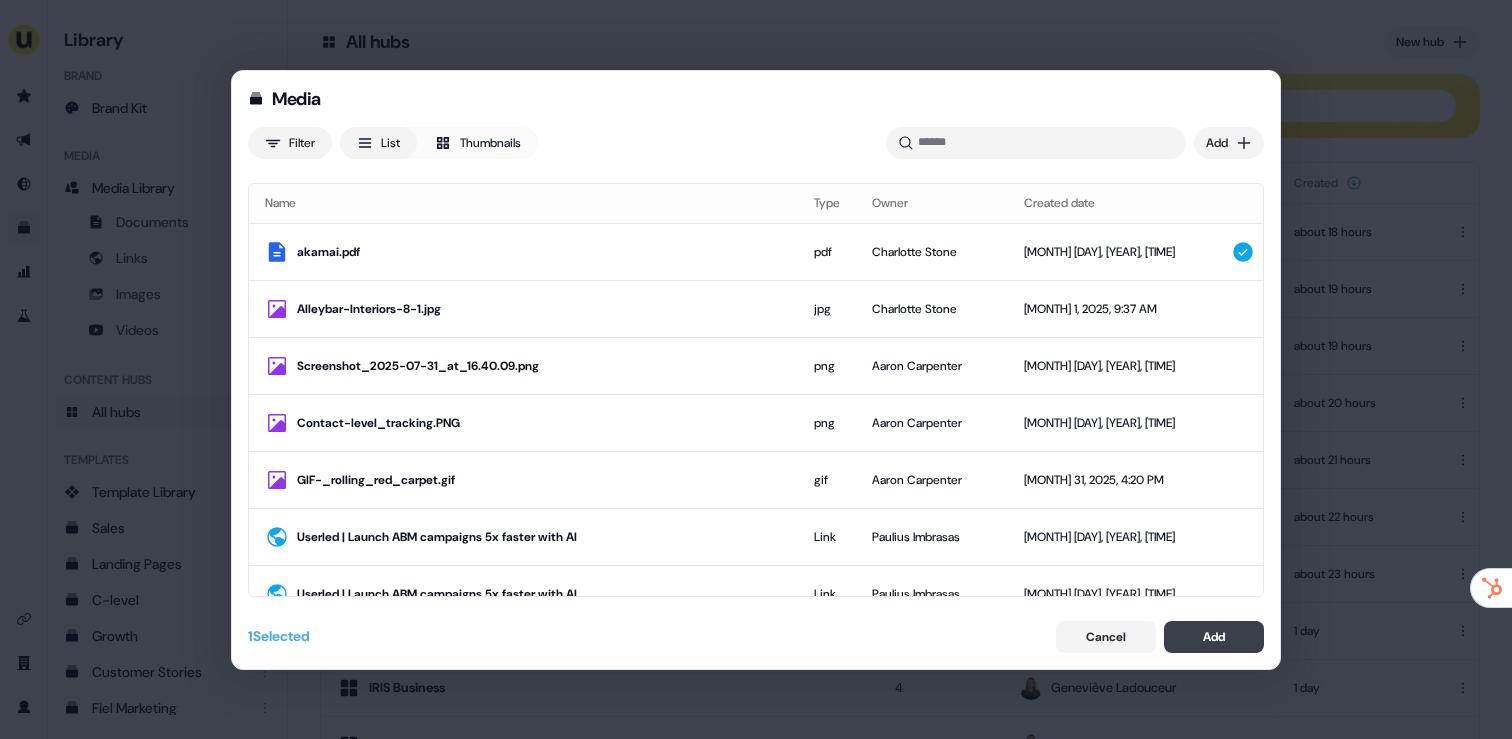 click on "Add" at bounding box center (1214, 637) 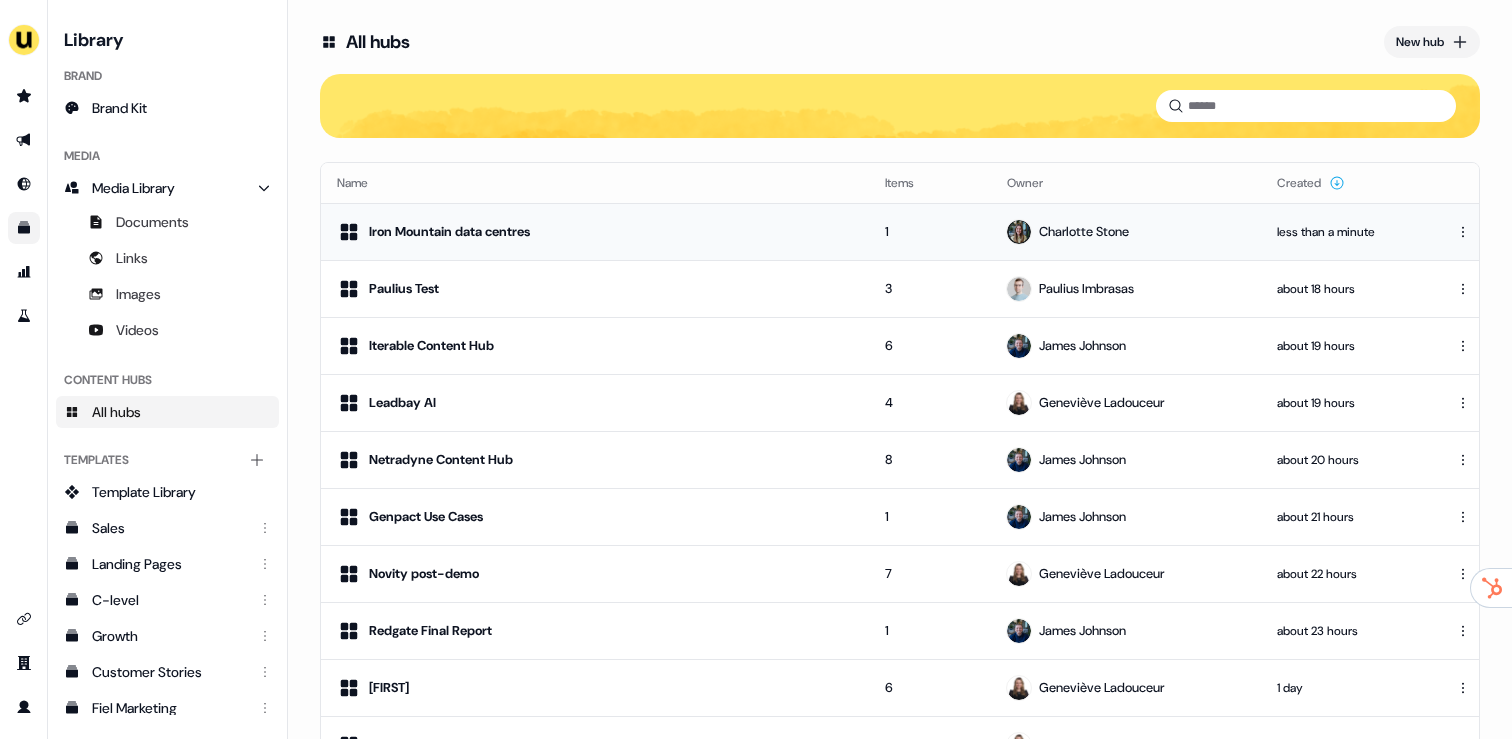 click on "Iron Mountain data centres" at bounding box center [595, 232] 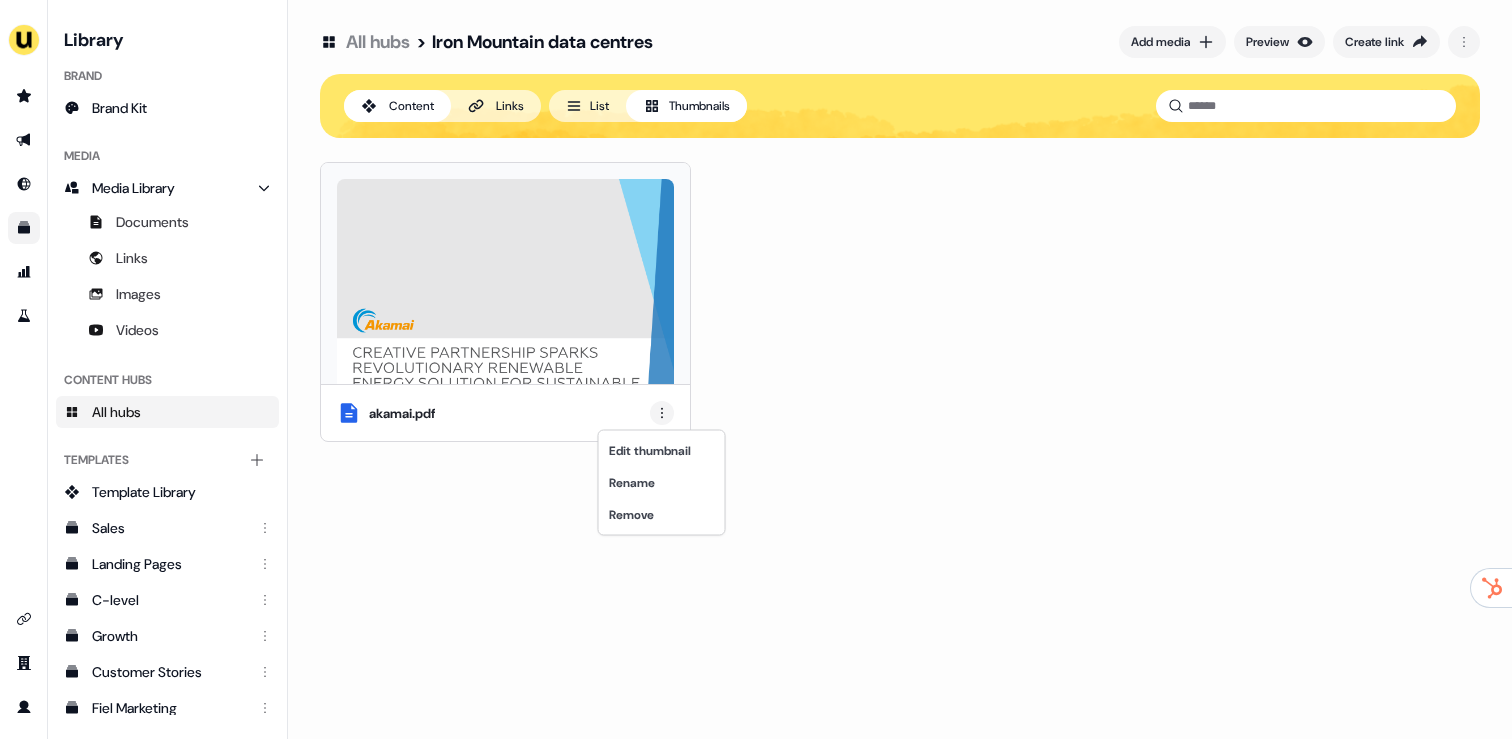 click on "For the best experience switch devices to a bigger screen. Go to Userled.io Library Brand Brand Kit Media Media Library Documents Links Images Videos Content Hubs All hubs Templates   Add collection Template Library Sales Landing Pages C-level Growth Customer Stories Fiel Marketing Linkedin Engagement Conversion Persona Videos Francais Customer Success Sales Templates  ROI Templates Competitor Comparisons Outreach Templates Proposal Templates Capability Templates C-Suite Value Templates CS samples Templates for Customers - Sales Play templates (Sales) All hubs > Iron Mountain data centres  Add media Preview Create link Content Links List Thumbnails akamai.pdf Edit thumbnail Rename Remove" at bounding box center (756, 369) 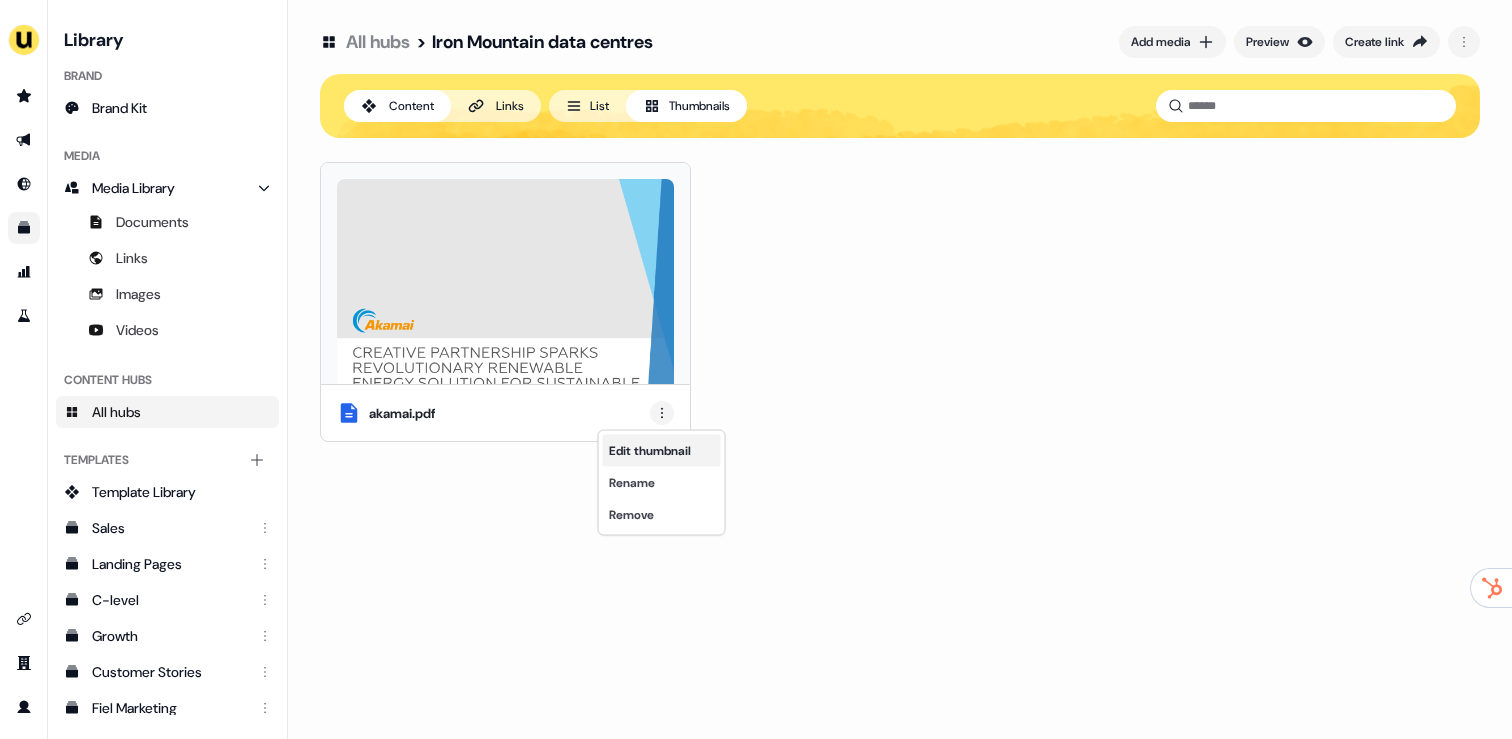 click on "Edit thumbnail" at bounding box center (662, 451) 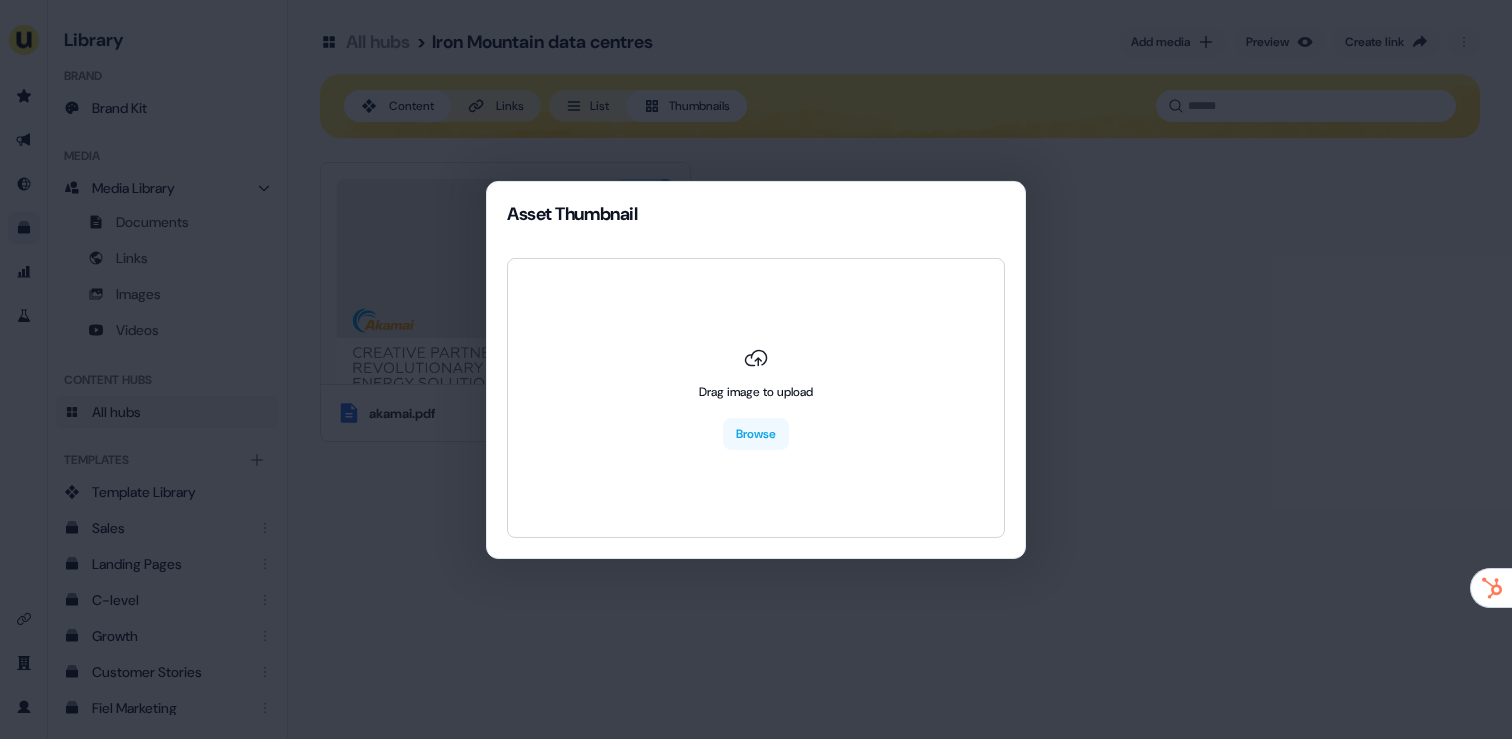 click on "Asset Thumbnail Drag image to upload Browse" at bounding box center [756, 369] 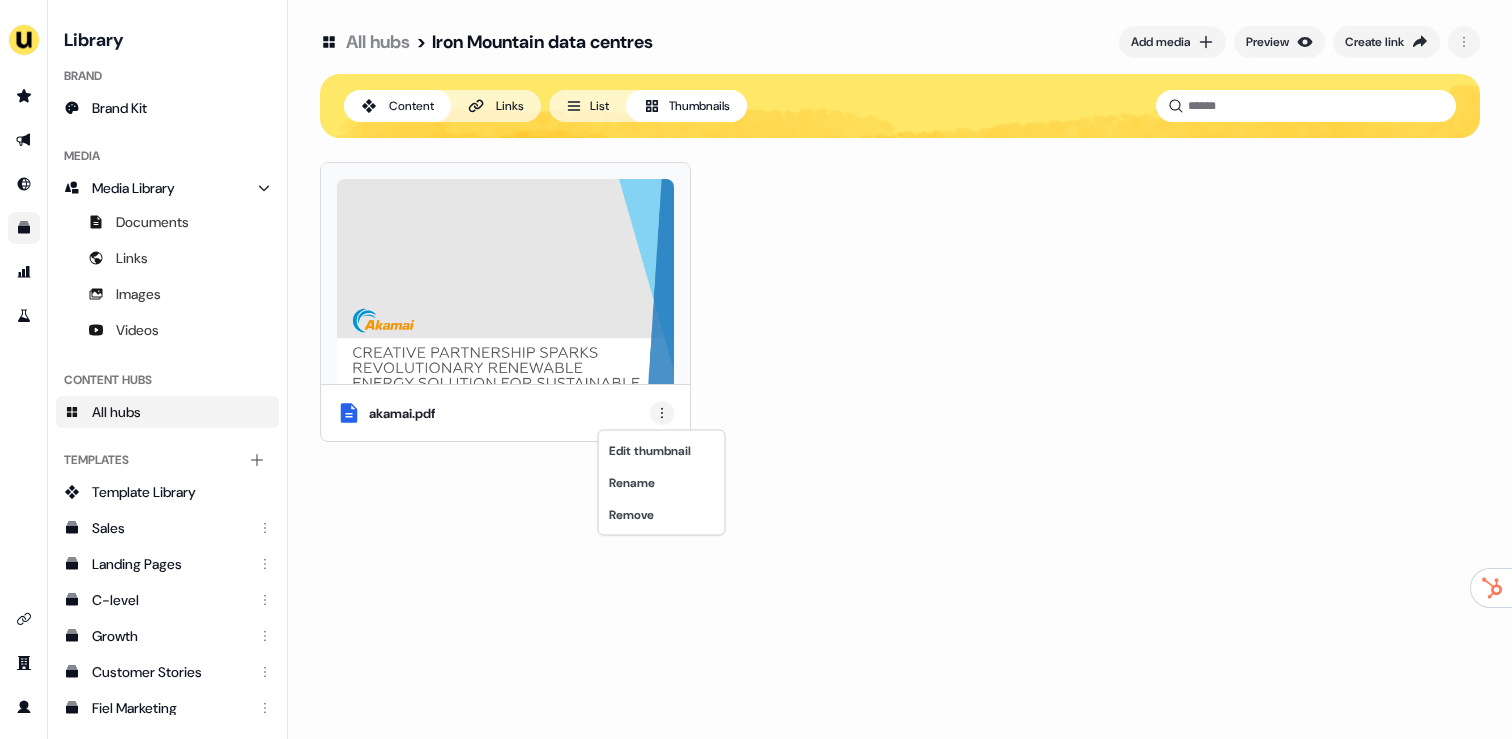 click on "For the best experience switch devices to a bigger screen. Go to Userled.io Library Brand Brand Kit Media Media Library Documents Links Images Videos Content Hubs All hubs Templates   Add collection Template Library Sales Landing Pages C-level Growth Customer Stories Fiel Marketing Linkedin Engagement Conversion Persona Videos Francais Customer Success Sales Templates  ROI Templates Competitor Comparisons Outreach Templates Proposal Templates Capability Templates C-Suite Value Templates CS samples Templates for Customers - Sales Play templates (Sales) All hubs > Iron Mountain data centres  Add media Preview Create link Content Links List Thumbnails akamai.pdf Edit thumbnail Rename Remove" at bounding box center (756, 369) 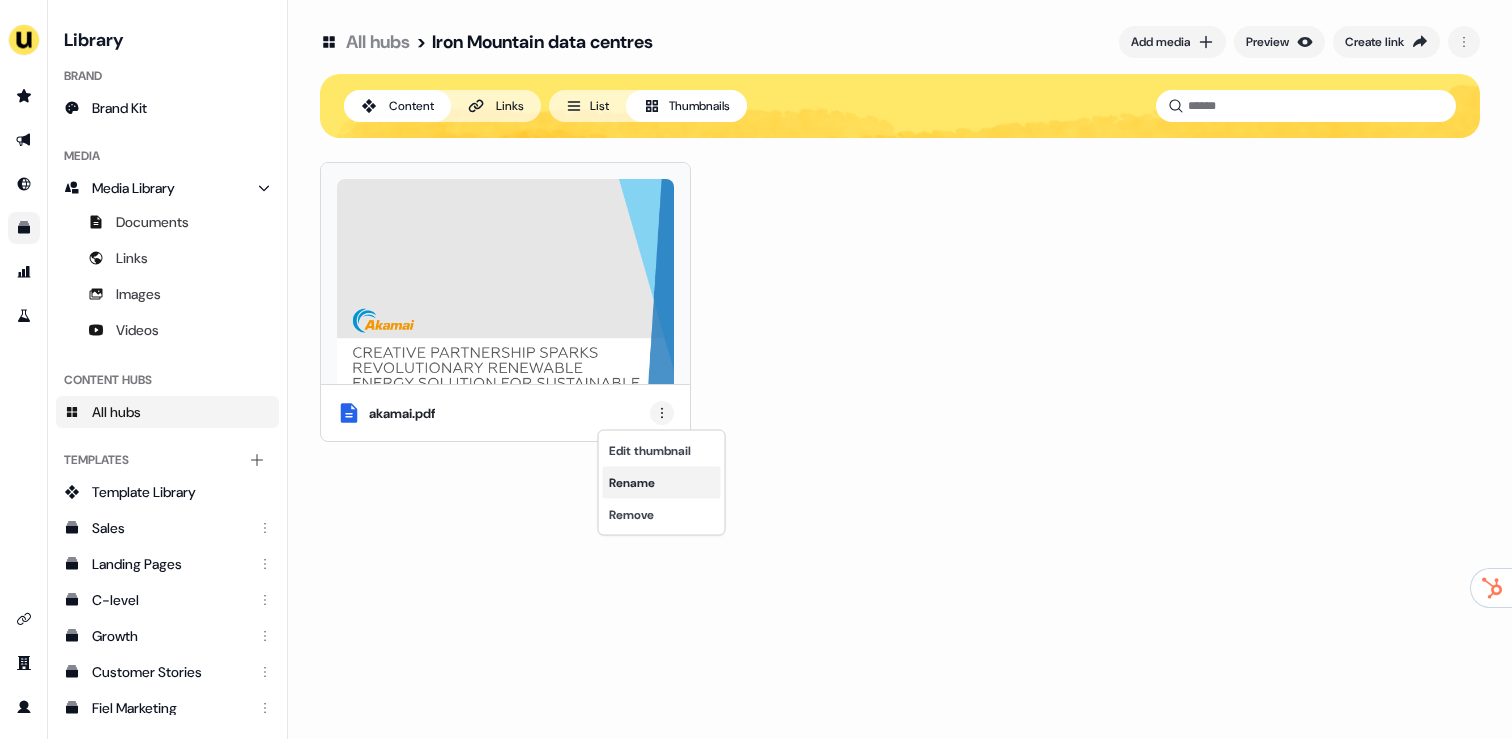 click on "Rename" at bounding box center [662, 483] 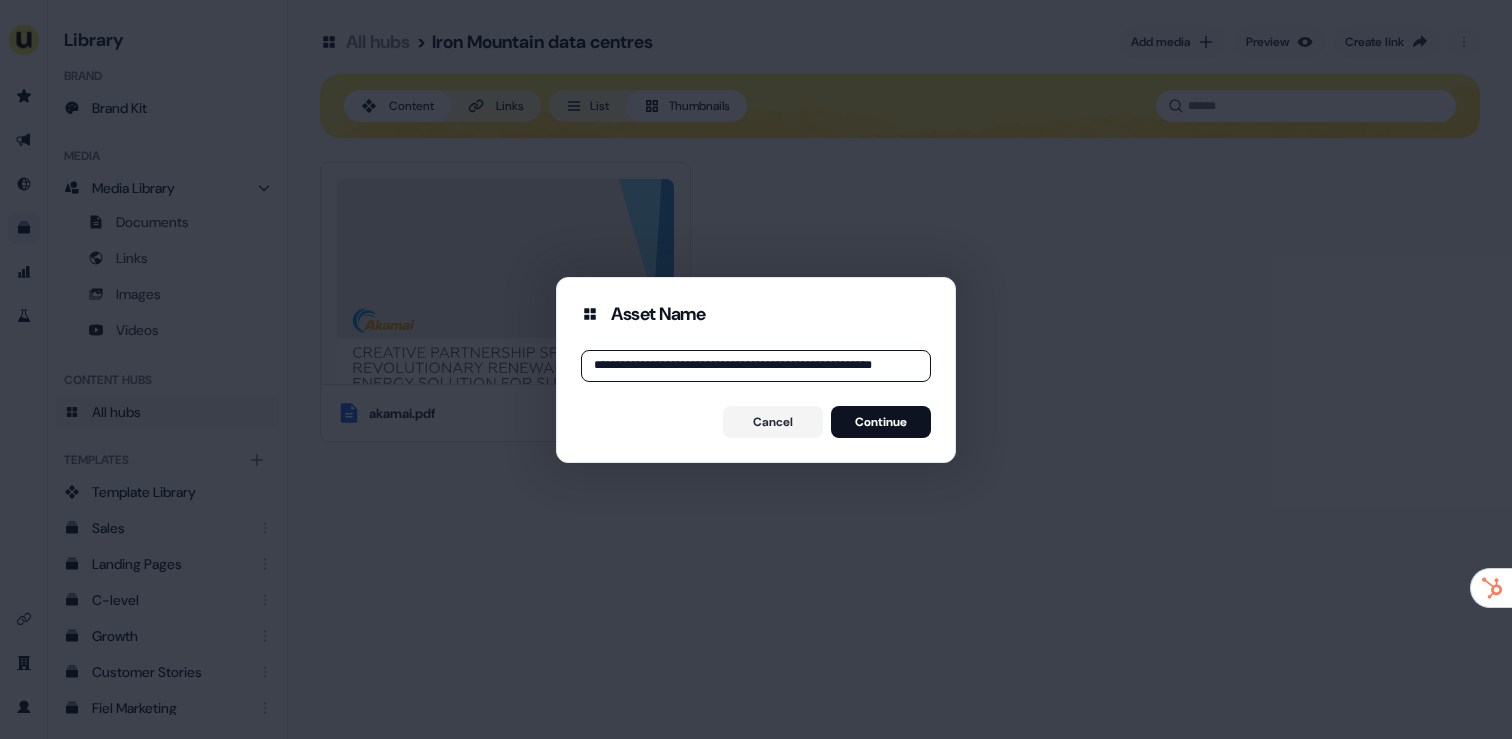 scroll, scrollTop: 0, scrollLeft: 21, axis: horizontal 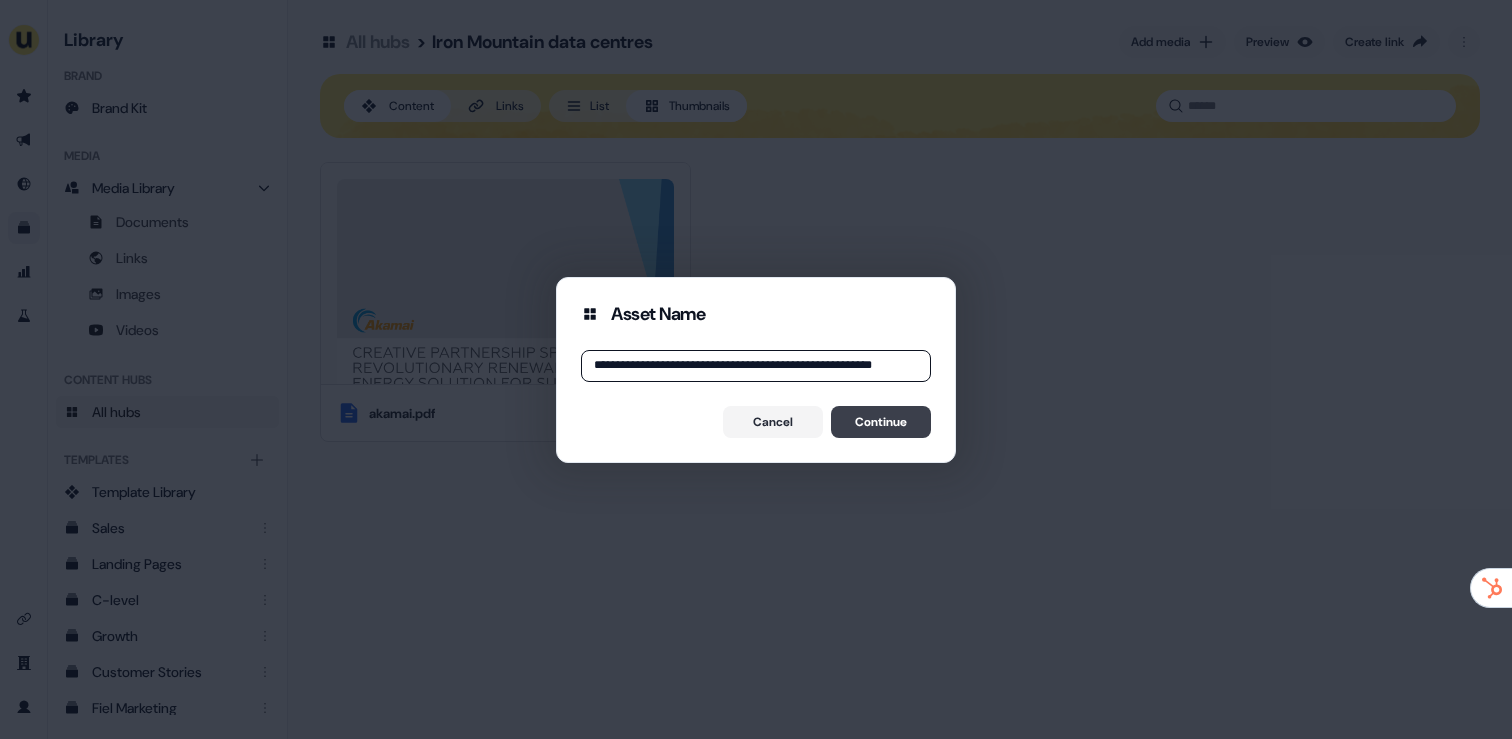 type on "**********" 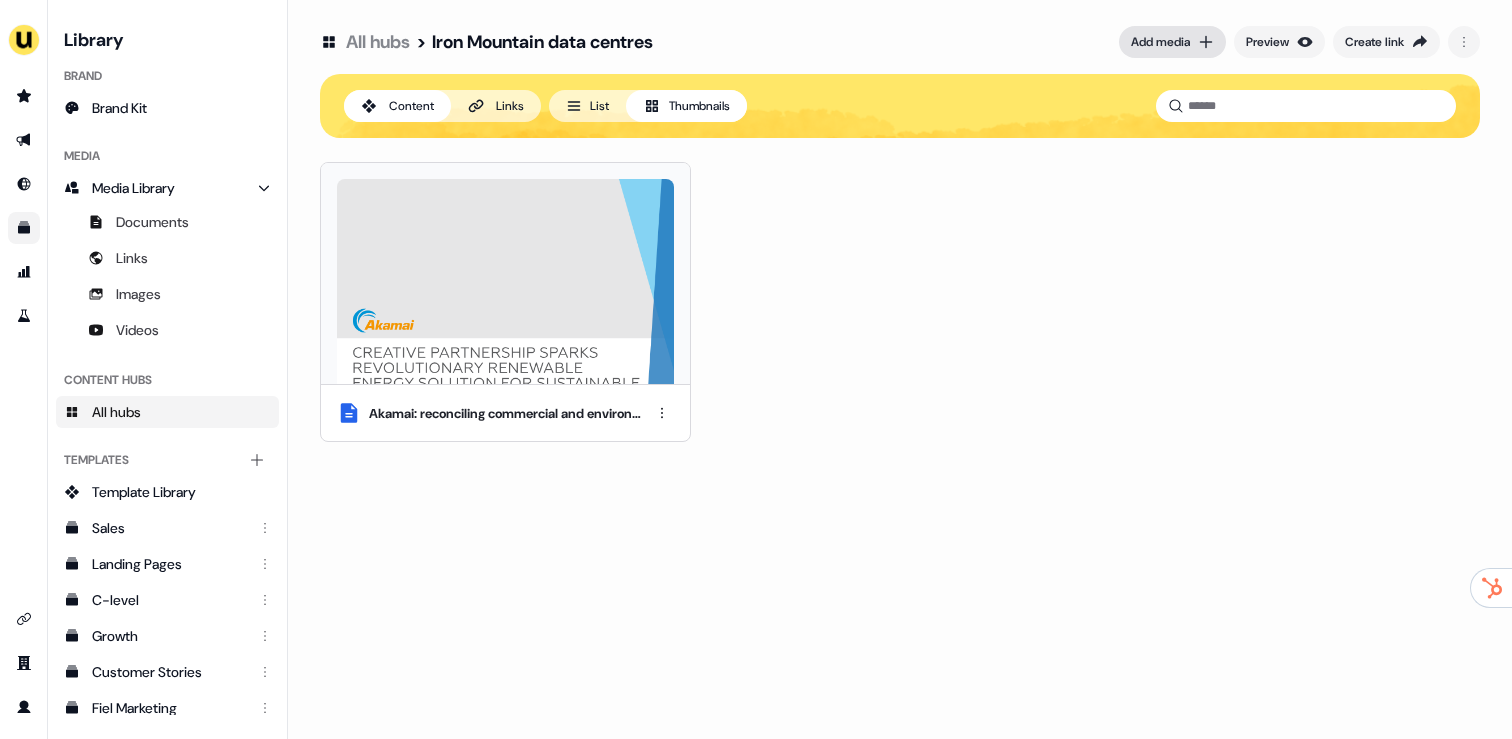 click on "Add media" at bounding box center (1160, 42) 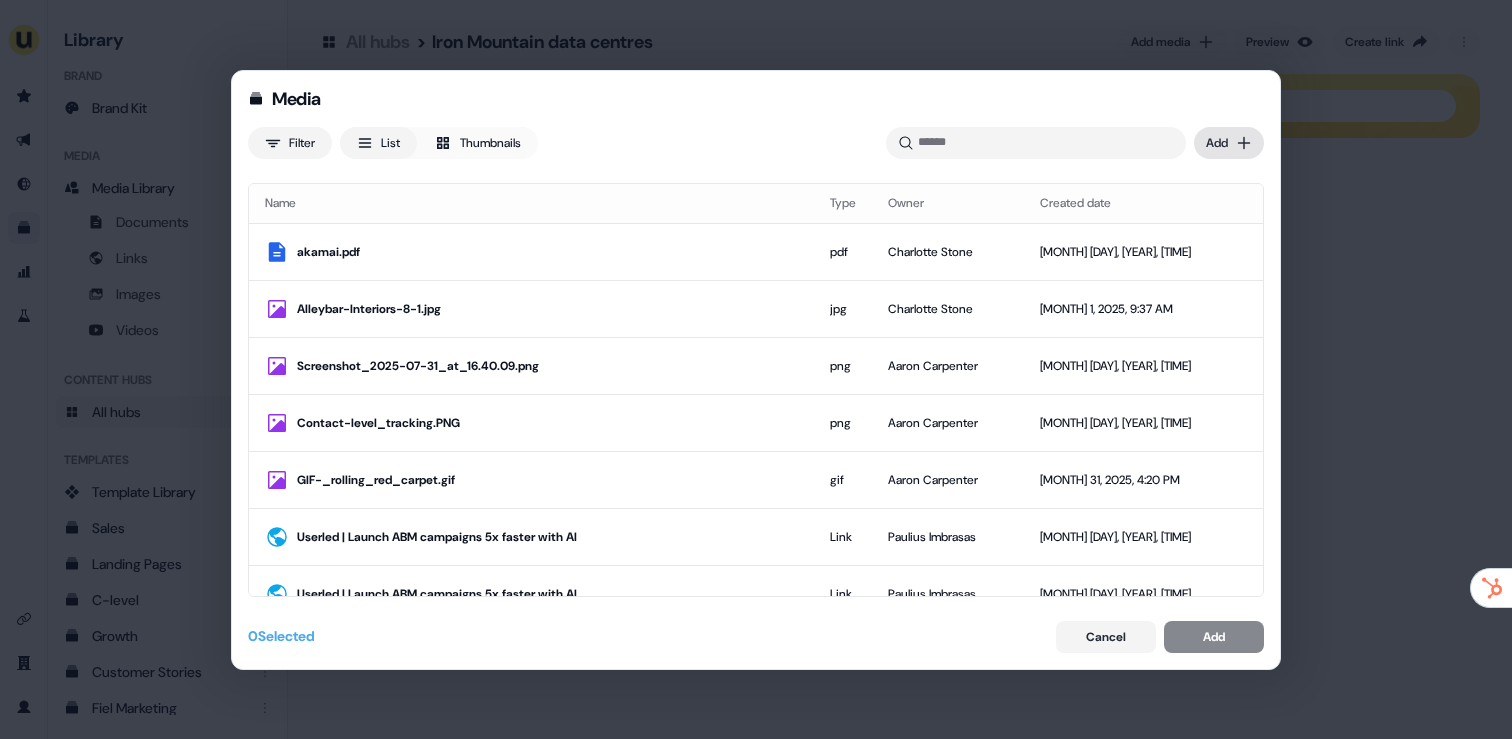 click on "Media Filter List Thumbnails Uploaded Add Name Type Owner Created date akamai.pdf pdf Charlotte Stone Aug 1, 2025, 9:47 AM Alleybar-Interiors-8-1.jpg jpg Charlotte Stone Aug 1, 2025, 9:37 AM Screenshot_2025-07-31_at_16.40.09.png png Aaron Carpenter Jul 31, 2025, 4:41 PM Contact-level_tracking.PNG png Aaron Carpenter Jul 31, 2025, 4:34 PM GIF-_rolling_red_carpet.gif gif Aaron Carpenter Jul 31, 2025, 4:20 PM Userled | Launch ABM campaigns 5x faster with AI Link Paulius Imbrasas Jul 31, 2025, 4:19 PM Userled | Launch ABM campaigns 5x faster with AI Link Paulius Imbrasas Jul 31, 2025, 4:17 PM shref.gif gif Paulius Imbrasas Jul 31, 2025, 4:16 PM 1726678909510.jpeg jpeg Charlotte Stone Jul 31, 2025, 3:34 PM GIF-Magic_Wand_(1).gif gif Charlotte Stone Jul 31, 2025, 3:33 PM LinkedIn_Square_Smartsheet.png png James Johnson Jul 31, 2025, 3:10 PM Screenshot_2025-07-31_at_15.09.13.png png James Johnson Jul 31, 2025, 3:09 PM Iterable x Affirm Link James Johnson Jul 31, 2025, 3:08 PM Screenshot_2025-07-31_at_15.07.57.png 0" at bounding box center (756, 369) 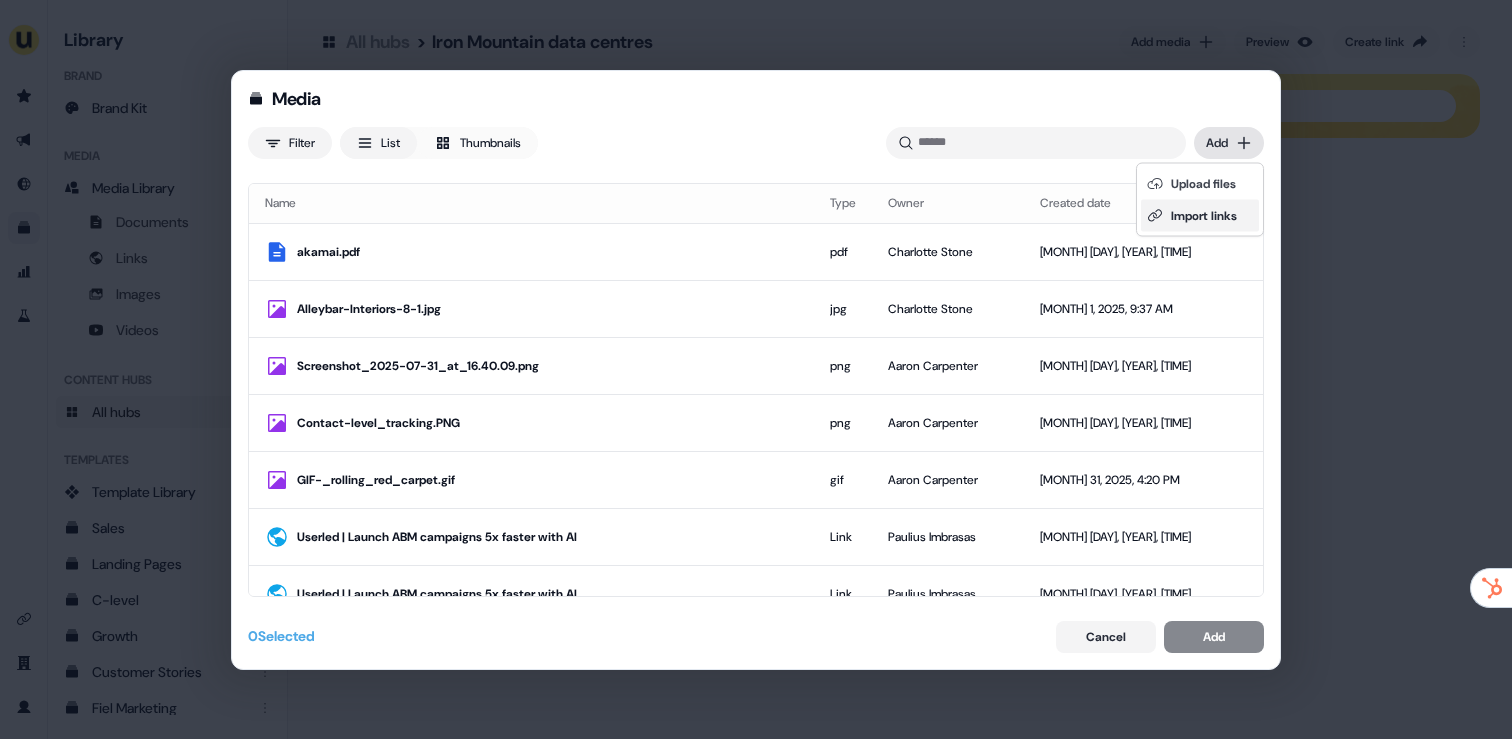 click on "Import links" at bounding box center (1200, 216) 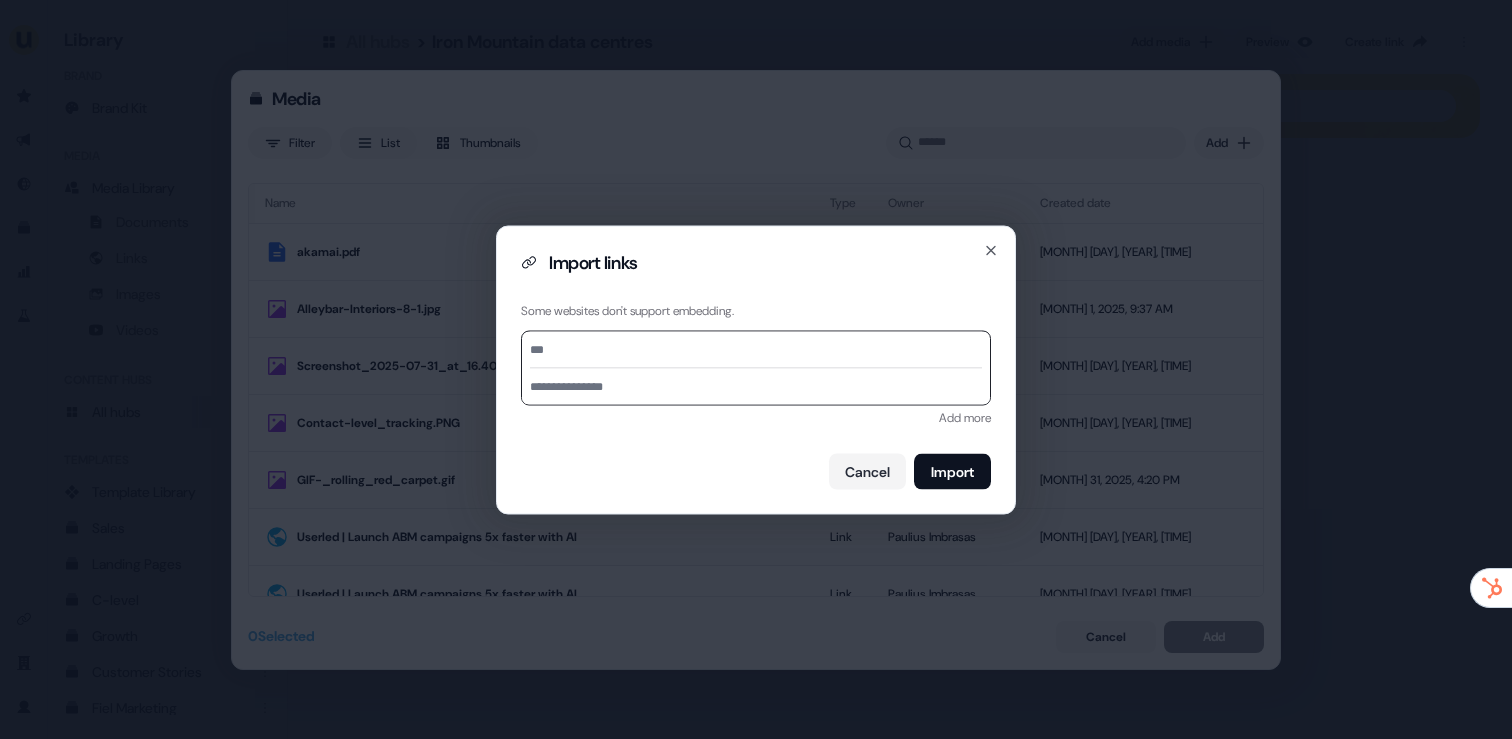 paste on "**********" 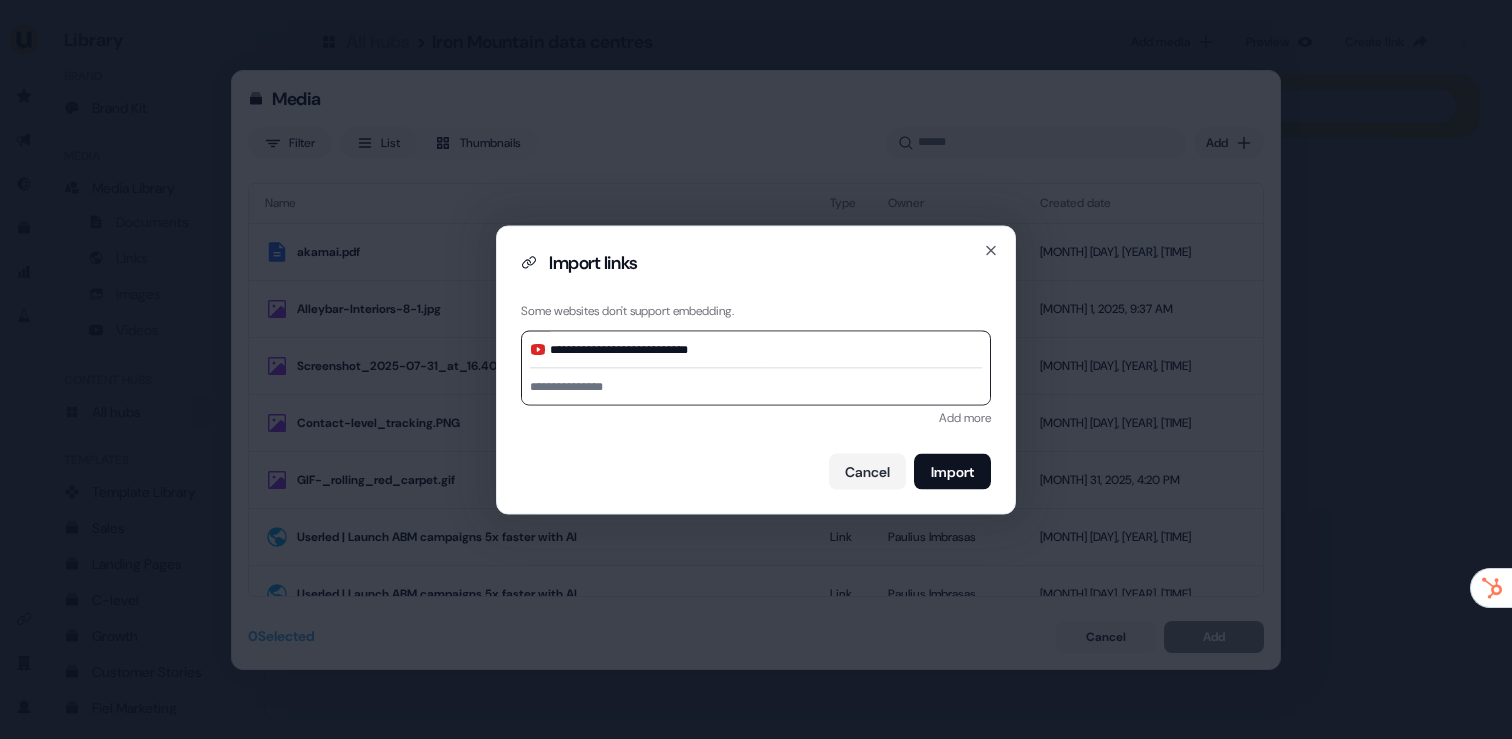type on "**********" 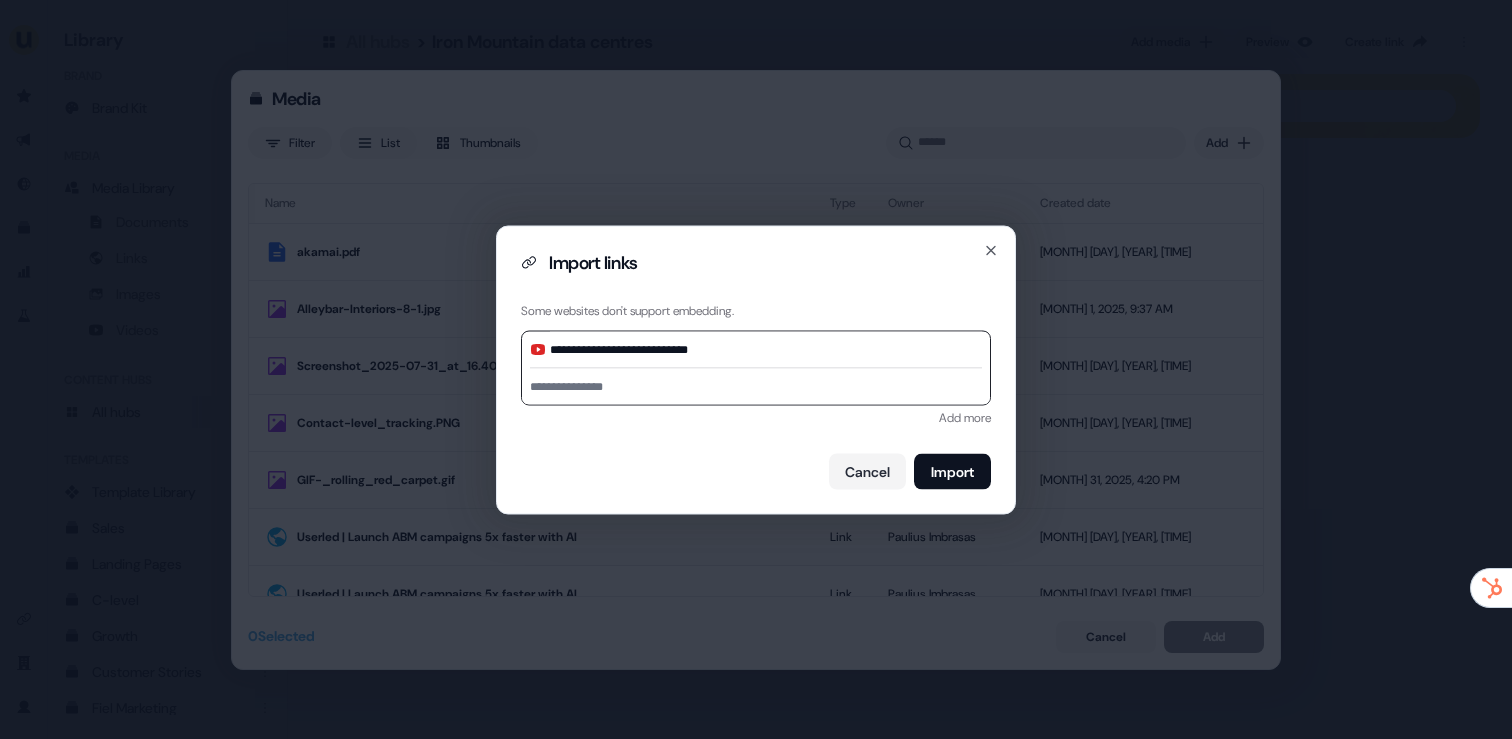 click at bounding box center (756, 386) 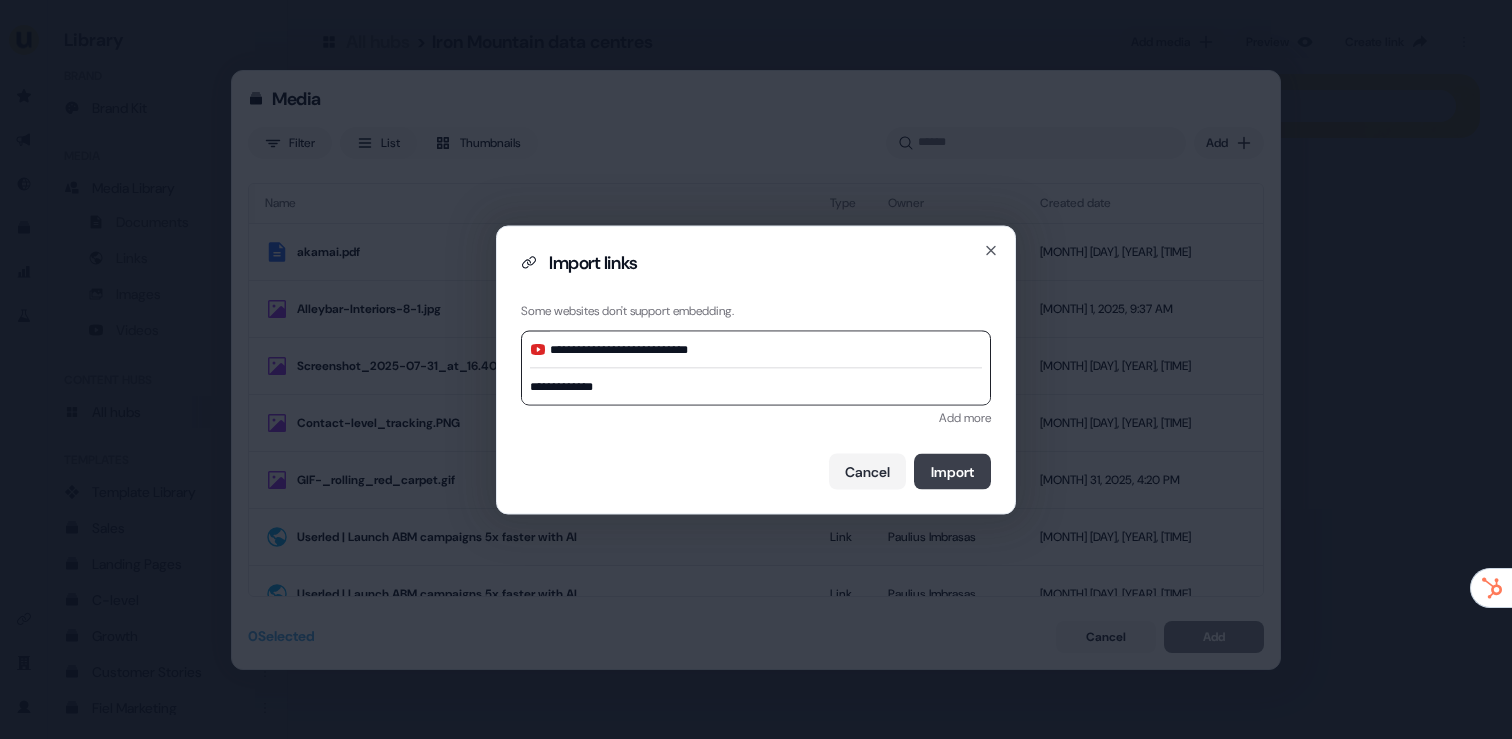 type on "**********" 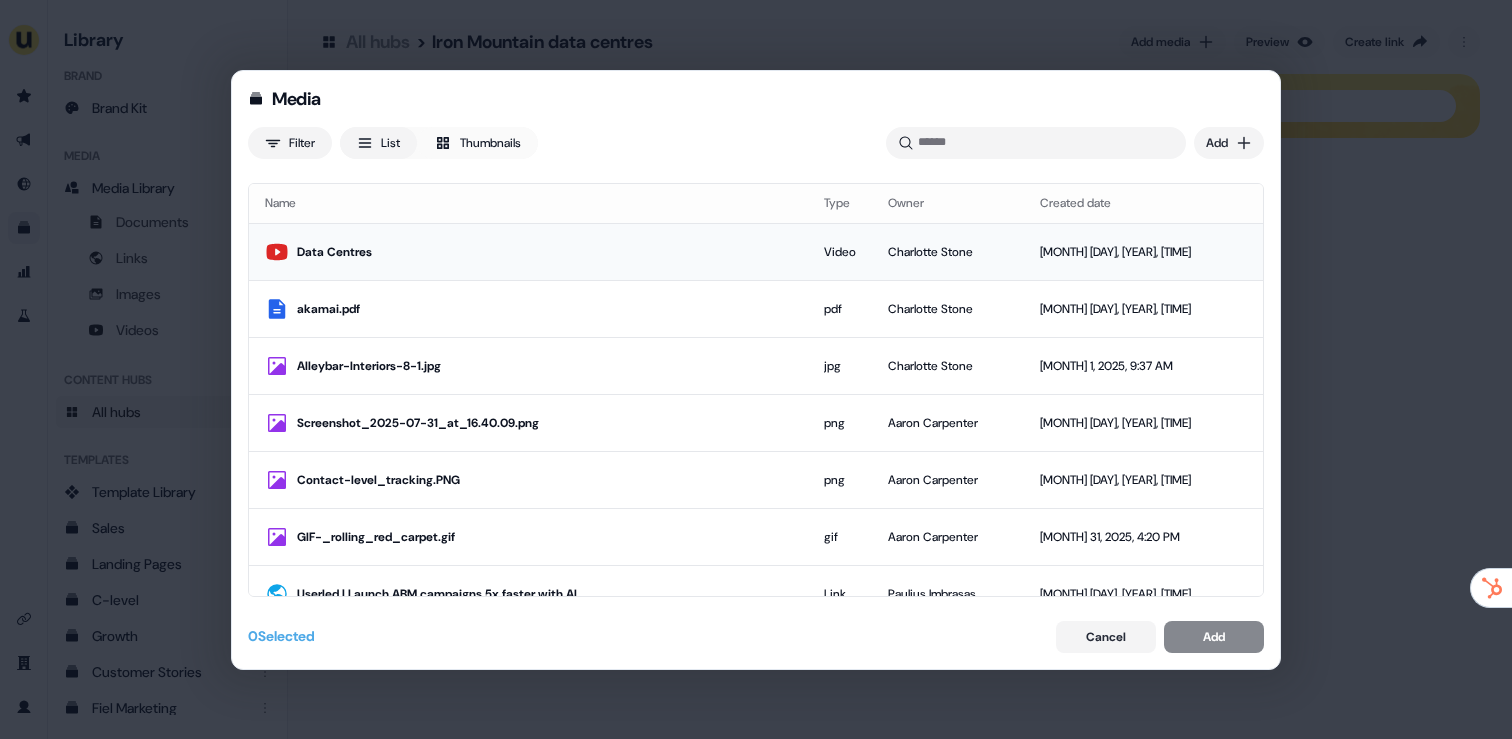 click on "Data Centres" at bounding box center [544, 252] 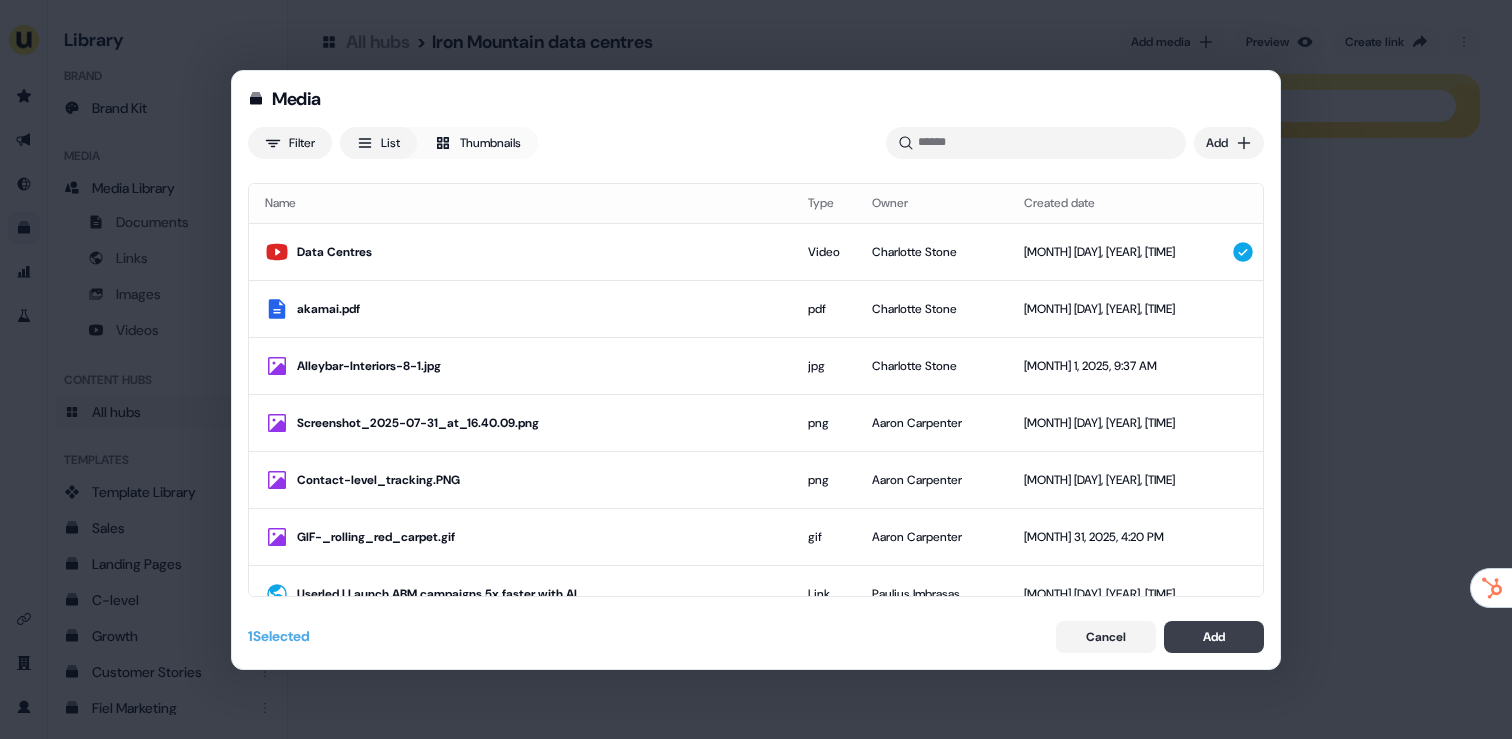 click on "Add" at bounding box center (1214, 637) 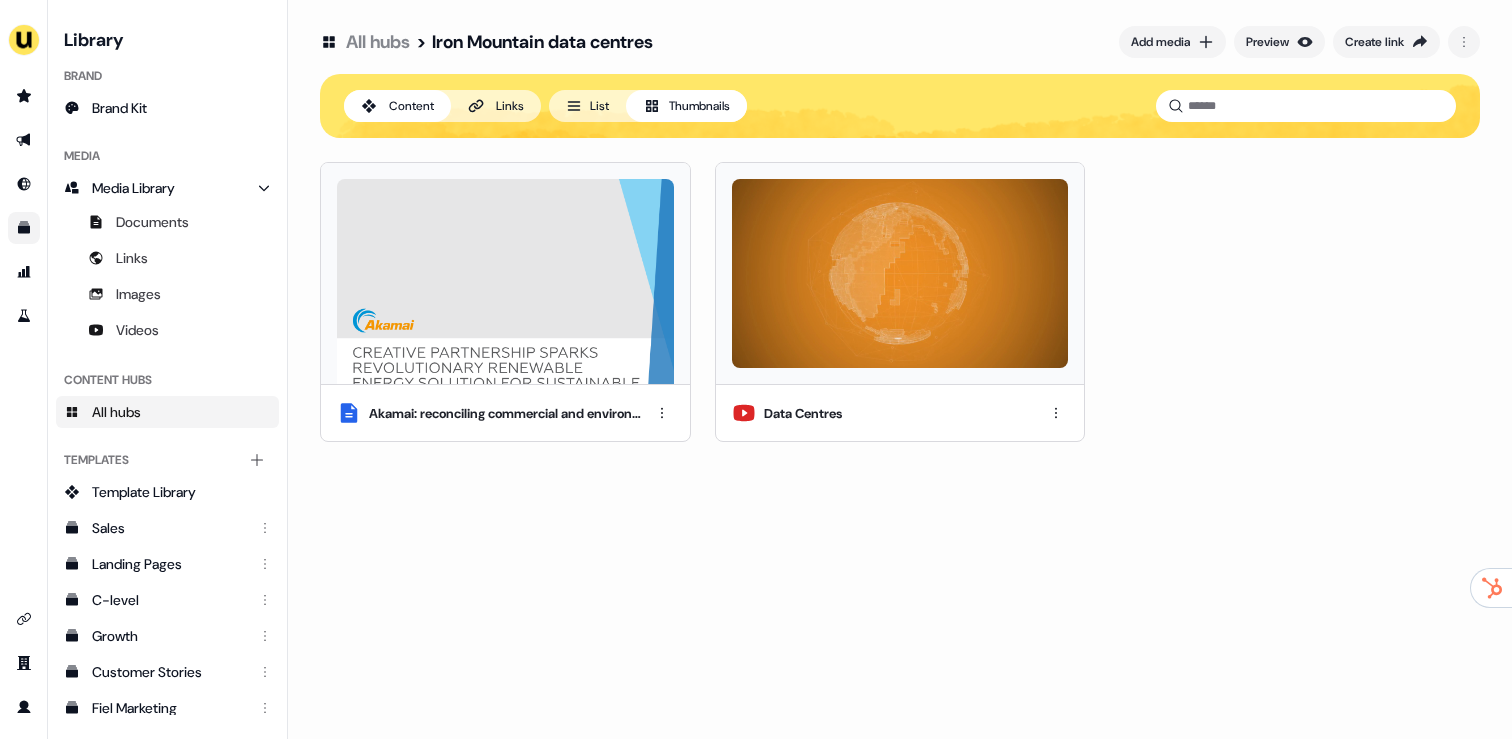 click at bounding box center (900, 273) 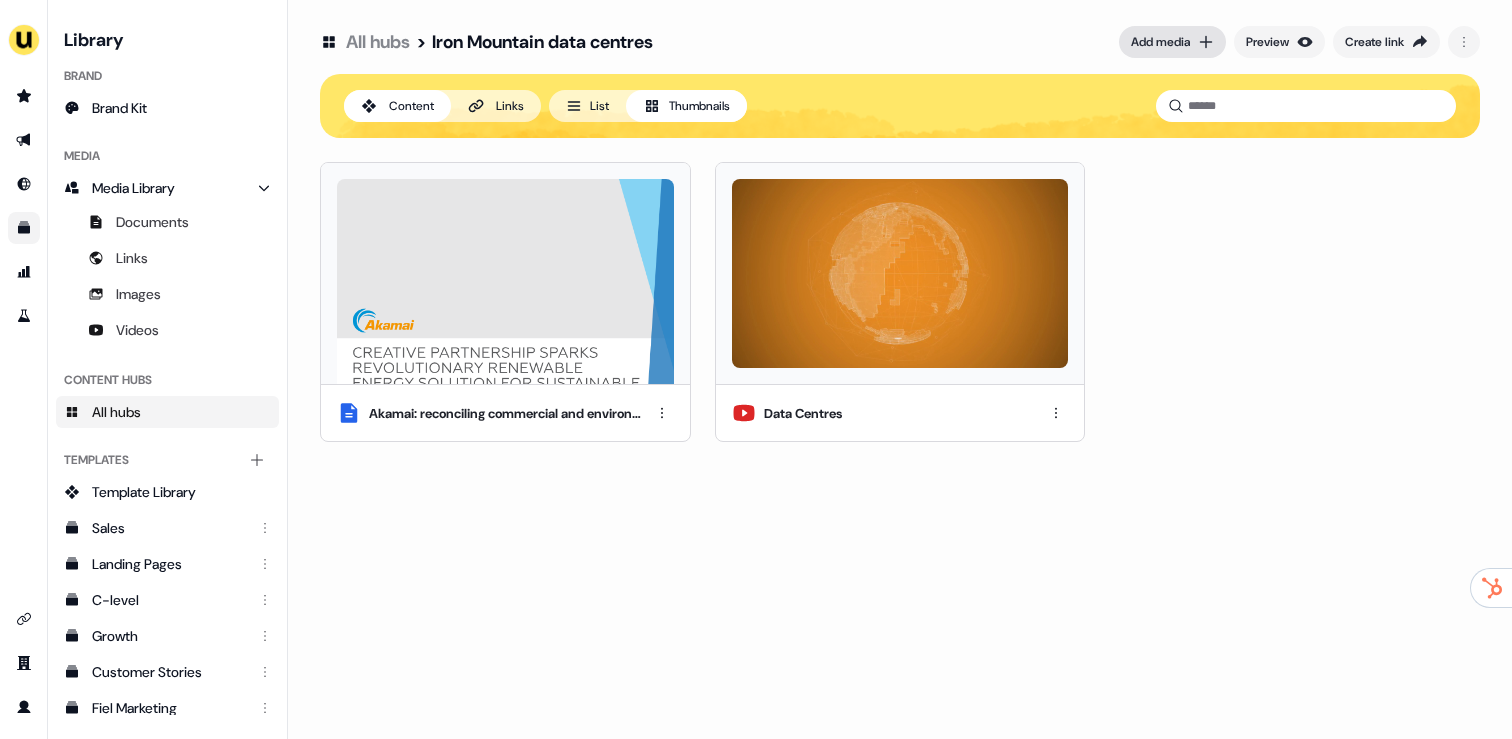 click on "Add media" at bounding box center (1160, 42) 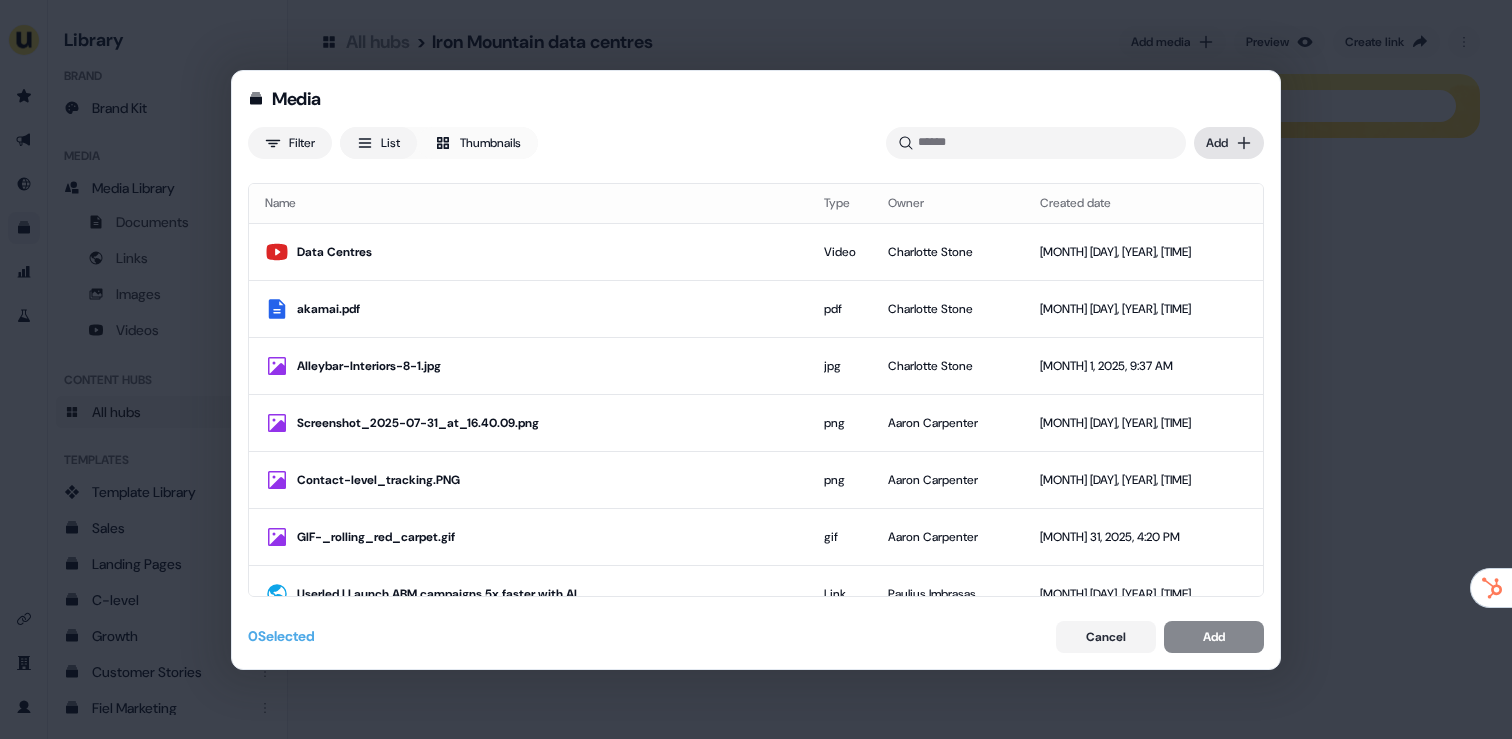 click on "Media Filter List Thumbnails Uploaded Add Name Type Owner Created date Data Centres  Video Charlotte Stone Aug 1, 2025, 9:48 AM akamai.pdf pdf Charlotte Stone Aug 1, 2025, 9:47 AM Alleybar-Interiors-8-1.jpg jpg Charlotte Stone Aug 1, 2025, 9:37 AM Screenshot_2025-07-31_at_16.40.09.png png Aaron Carpenter Jul 31, 2025, 4:41 PM Contact-level_tracking.PNG png Aaron Carpenter Jul 31, 2025, 4:34 PM GIF-_rolling_red_carpet.gif gif Aaron Carpenter Jul 31, 2025, 4:20 PM Userled | Launch ABM campaigns 5x faster with AI Link Paulius Imbrasas Jul 31, 2025, 4:19 PM Userled | Launch ABM campaigns 5x faster with AI Link Paulius Imbrasas Jul 31, 2025, 4:17 PM shref.gif gif Paulius Imbrasas Jul 31, 2025, 4:16 PM 1726678909510.jpeg jpeg Charlotte Stone Jul 31, 2025, 3:34 PM GIF-Magic_Wand_(1).gif gif Charlotte Stone Jul 31, 2025, 3:33 PM LinkedIn_Square_Smartsheet.png png James Johnson Jul 31, 2025, 3:10 PM Screenshot_2025-07-31_at_15.09.13.png png James Johnson Jul 31, 2025, 3:09 PM Iterable x Affirm Link James Johnson png 0" at bounding box center [756, 369] 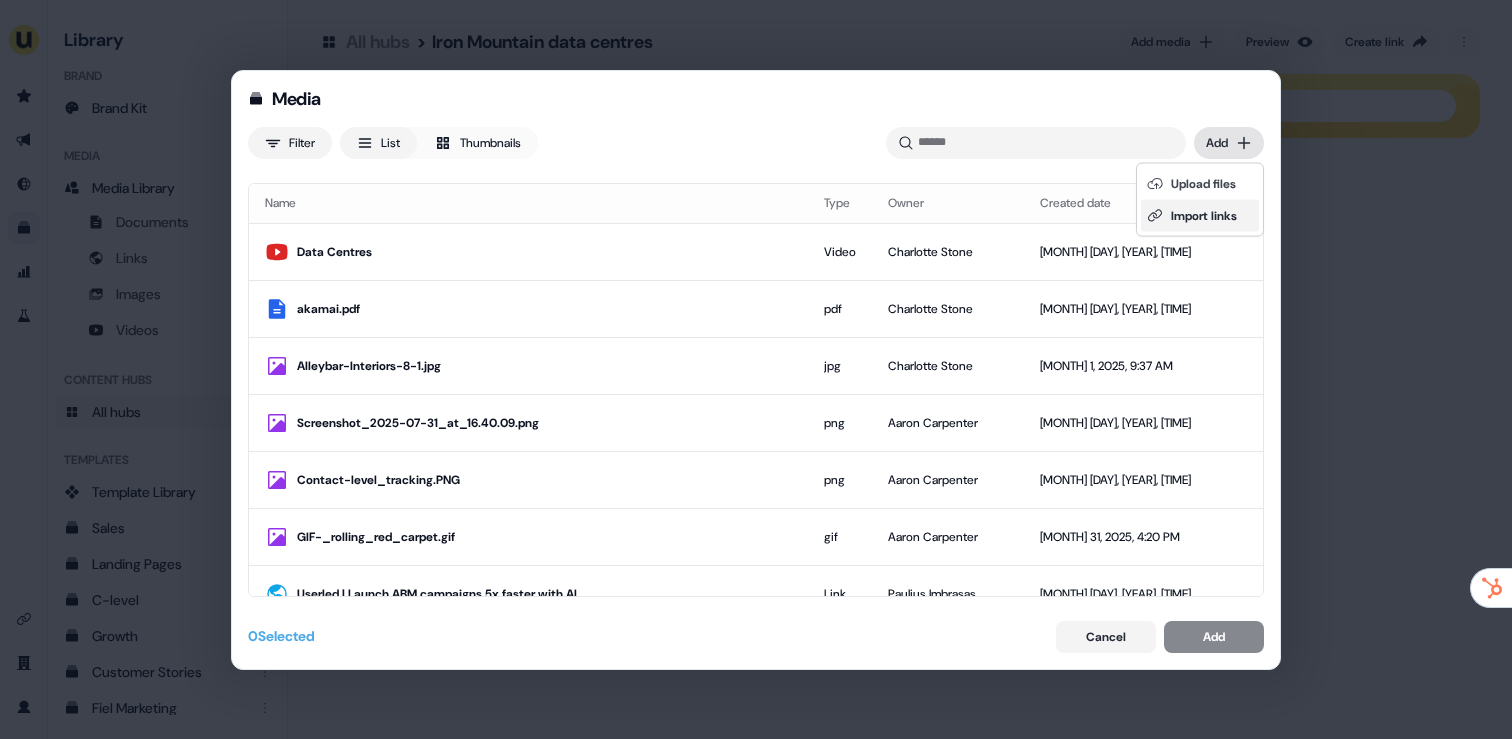 click on "Import links" at bounding box center [1200, 216] 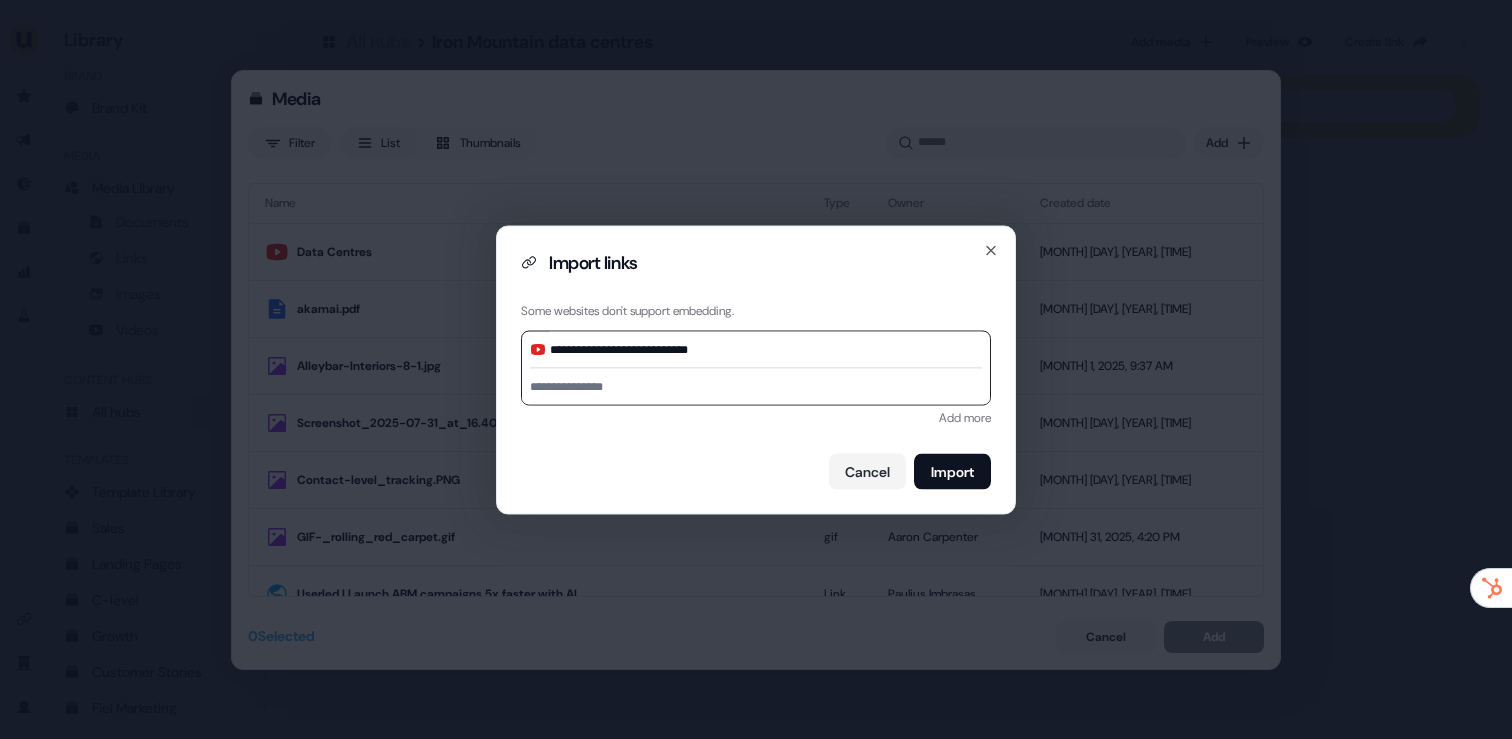 type on "**********" 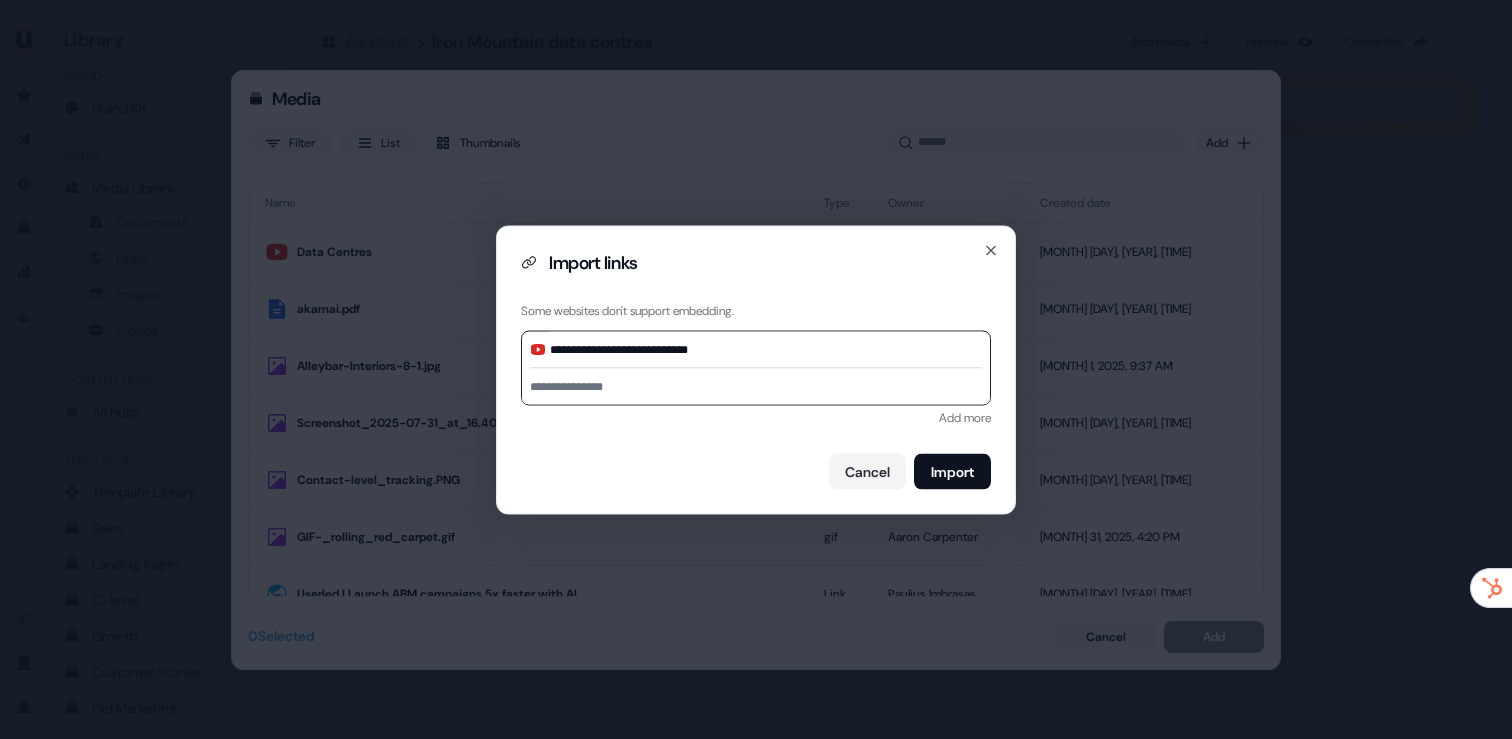click at bounding box center [756, 386] 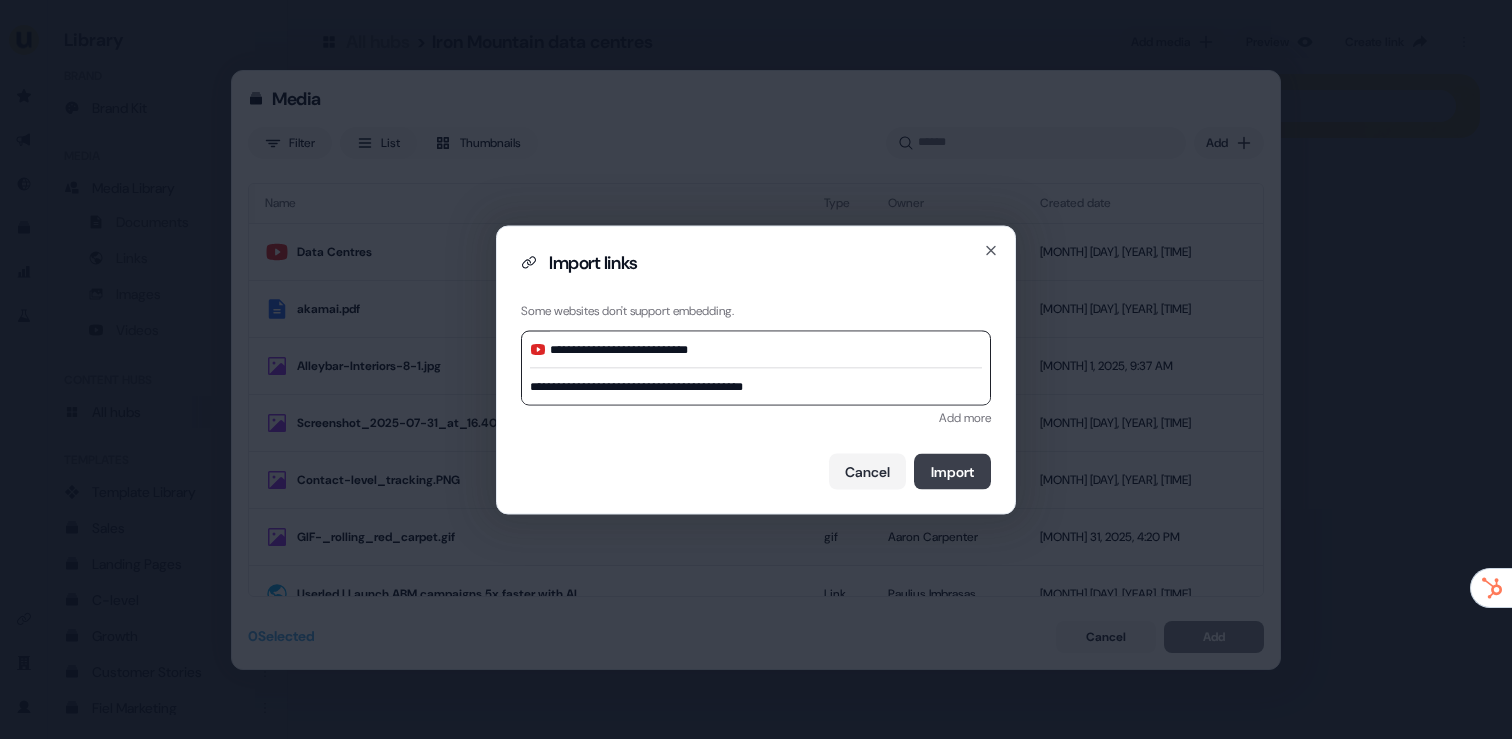 type on "**********" 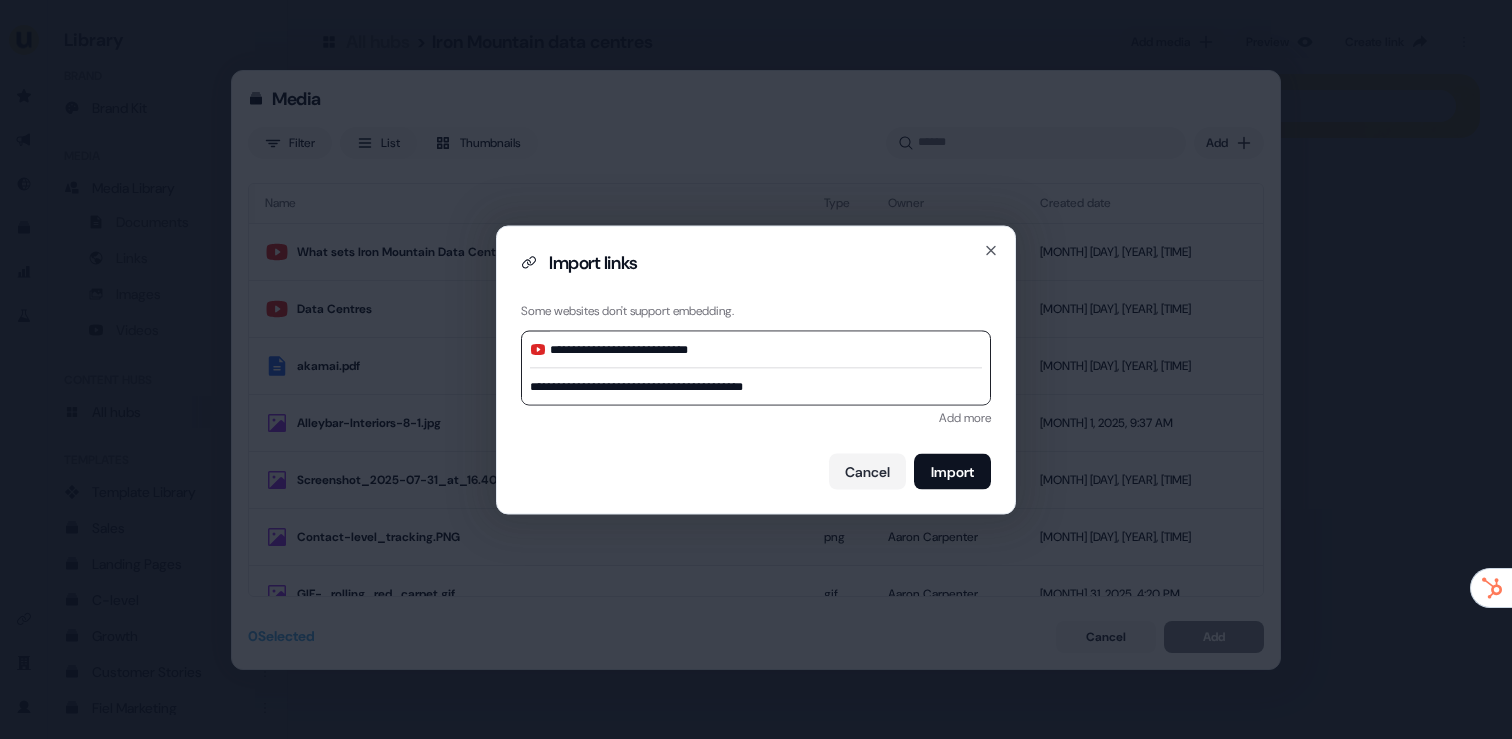 type 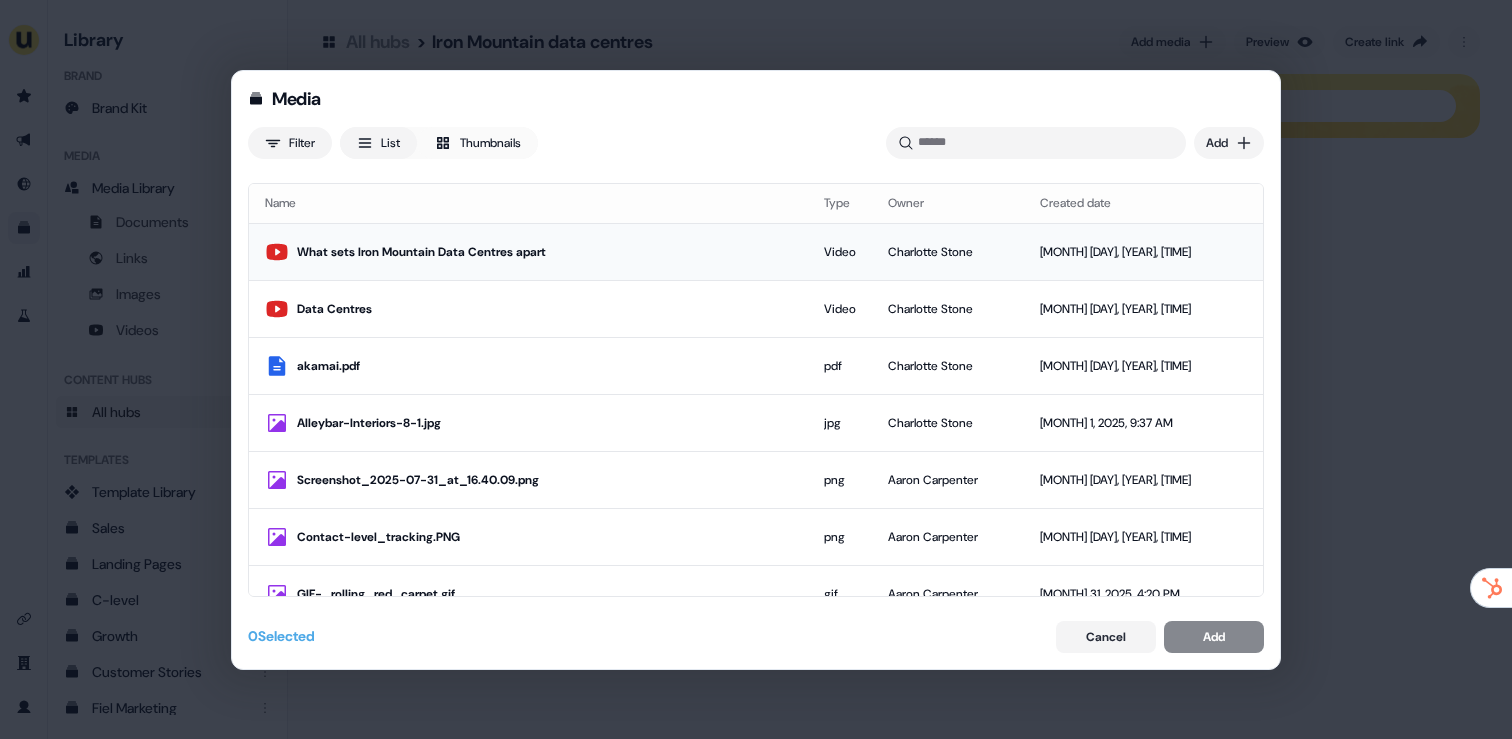 click on "What sets Iron Mountain Data Centres apart" at bounding box center (544, 252) 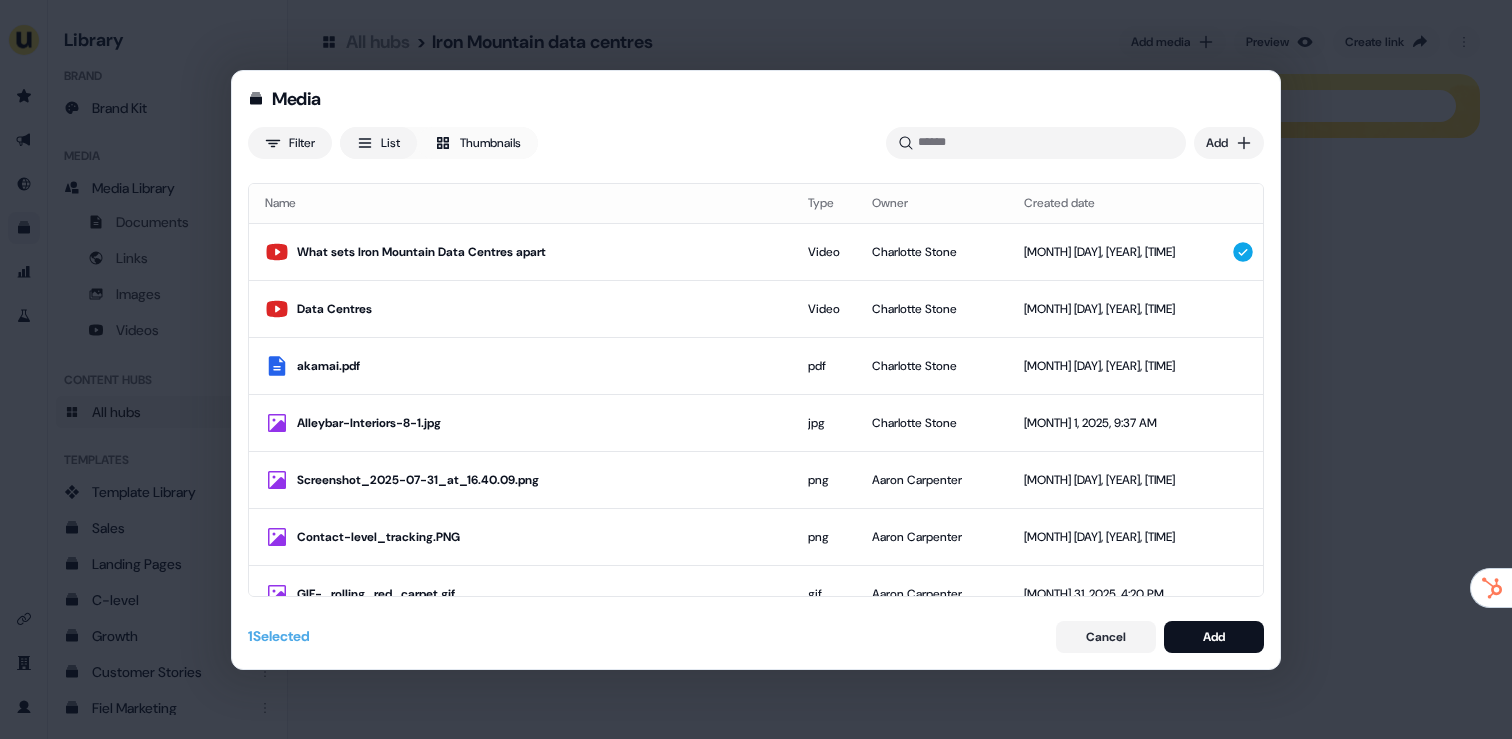 click on "Media Filter List Thumbnails Uploaded Add Name Type Owner Created date What sets Iron Mountain Data Centres apart  Video Charlotte Stone Aug 1, 2025, 9:49 AM Data Centres  Video Charlotte Stone Aug 1, 2025, 9:48 AM akamai.pdf pdf Charlotte Stone Aug 1, 2025, 9:47 AM Alleybar-Interiors-8-1.jpg jpg Charlotte Stone Aug 1, 2025, 9:37 AM Screenshot_2025-07-31_at_16.40.09.png png Aaron Carpenter Jul 31, 2025, 4:41 PM Contact-level_tracking.PNG png Aaron Carpenter Jul 31, 2025, 4:34 PM GIF-_rolling_red_carpet.gif gif Aaron Carpenter Jul 31, 2025, 4:20 PM Userled | Launch ABM campaigns 5x faster with AI Link Paulius Imbrasas Jul 31, 2025, 4:19 PM Userled | Launch ABM campaigns 5x faster with AI Link Paulius Imbrasas Jul 31, 2025, 4:17 PM shref.gif gif Paulius Imbrasas Jul 31, 2025, 4:16 PM 1726678909510.jpeg jpeg Charlotte Stone Jul 31, 2025, 3:34 PM GIF-Magic_Wand_(1).gif gif Charlotte Stone Jul 31, 2025, 3:33 PM LinkedIn_Square_Smartsheet.png png James Johnson Jul 31, 2025, 3:10 PM png James Johnson Link png Link 1" at bounding box center [756, 370] 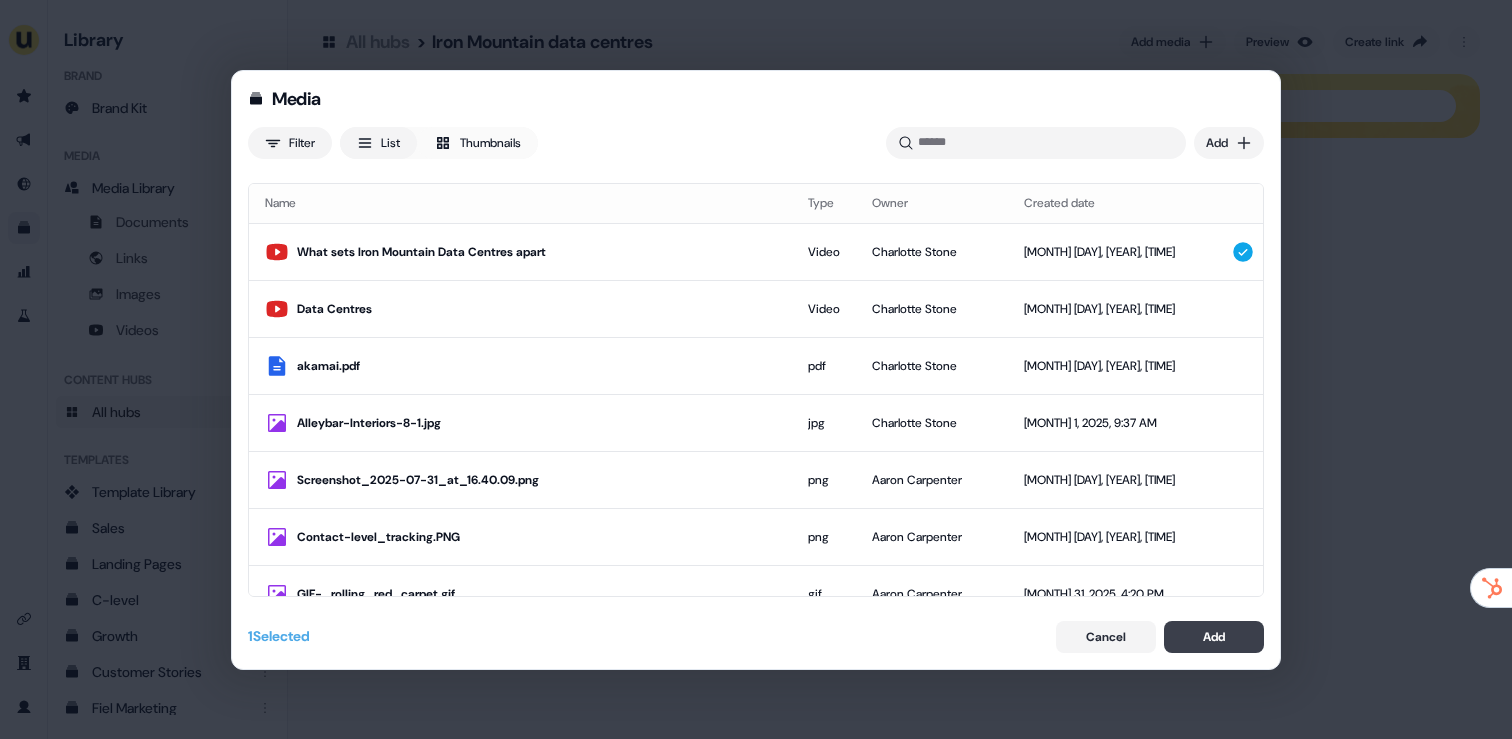 click on "Add" at bounding box center [1214, 637] 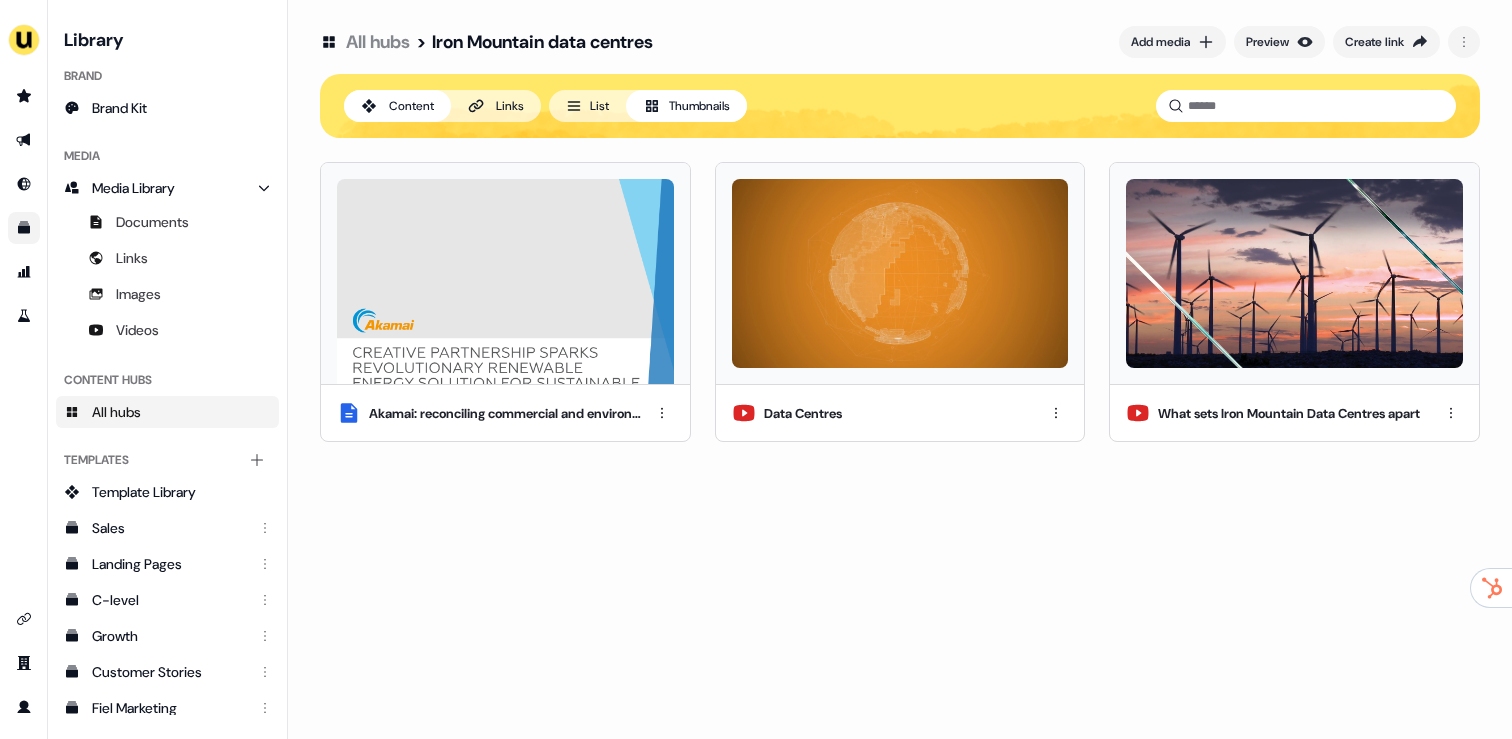 drag, startPoint x: 1199, startPoint y: 534, endPoint x: 1230, endPoint y: 540, distance: 31.575306 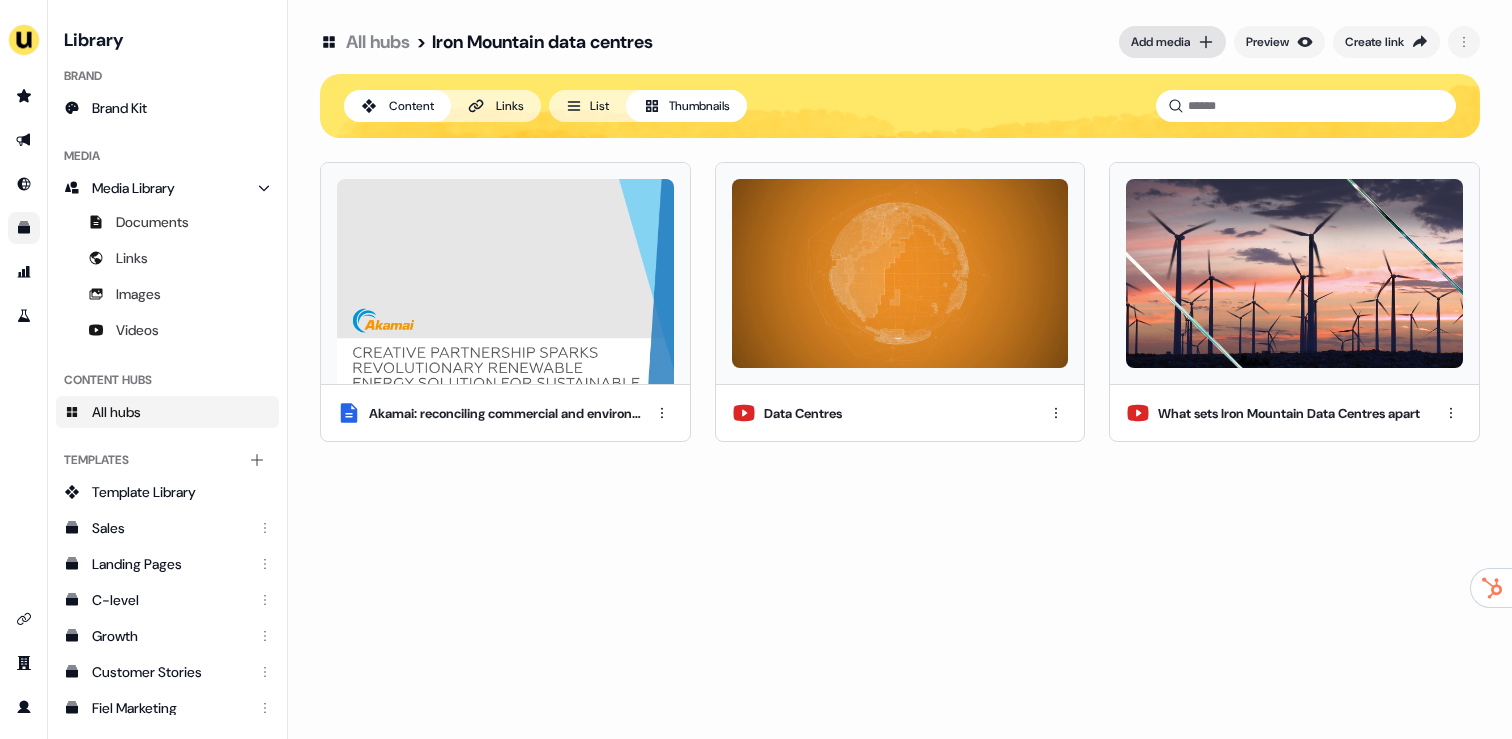 click on "Add media" at bounding box center [1160, 42] 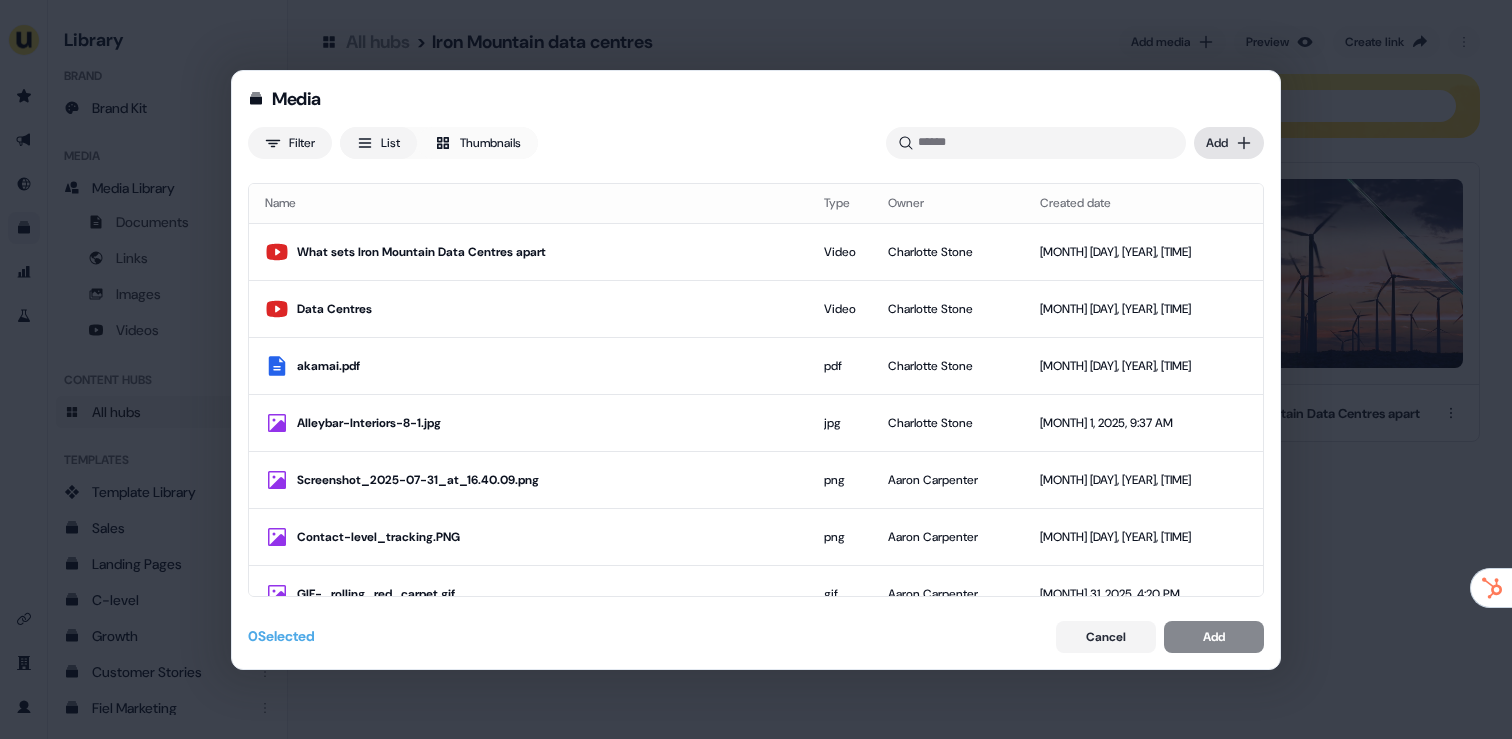 click on "Media Filter List Thumbnails Uploaded Add Name Type Owner Created date What sets Iron Mountain Data Centres apart  Video Charlotte Stone Aug 1, 2025, 9:49 AM Data Centres  Video Charlotte Stone Aug 1, 2025, 9:48 AM akamai.pdf pdf Charlotte Stone Aug 1, 2025, 9:47 AM Alleybar-Interiors-8-1.jpg jpg Charlotte Stone Aug 1, 2025, 9:37 AM Screenshot_2025-07-31_at_16.40.09.png png Aaron Carpenter Jul 31, 2025, 4:41 PM Contact-level_tracking.PNG png Aaron Carpenter Jul 31, 2025, 4:34 PM GIF-_rolling_red_carpet.gif gif Aaron Carpenter Jul 31, 2025, 4:20 PM Userled | Launch ABM campaigns 5x faster with AI Link Paulius Imbrasas Jul 31, 2025, 4:19 PM Userled | Launch ABM campaigns 5x faster with AI Link Paulius Imbrasas Jul 31, 2025, 4:17 PM shref.gif gif Paulius Imbrasas Jul 31, 2025, 4:16 PM 1726678909510.jpeg jpeg Charlotte Stone Jul 31, 2025, 3:34 PM GIF-Magic_Wand_(1).gif gif Charlotte Stone Jul 31, 2025, 3:33 PM LinkedIn_Square_Smartsheet.png png James Johnson Jul 31, 2025, 3:10 PM png James Johnson Link png Link 0" at bounding box center (756, 369) 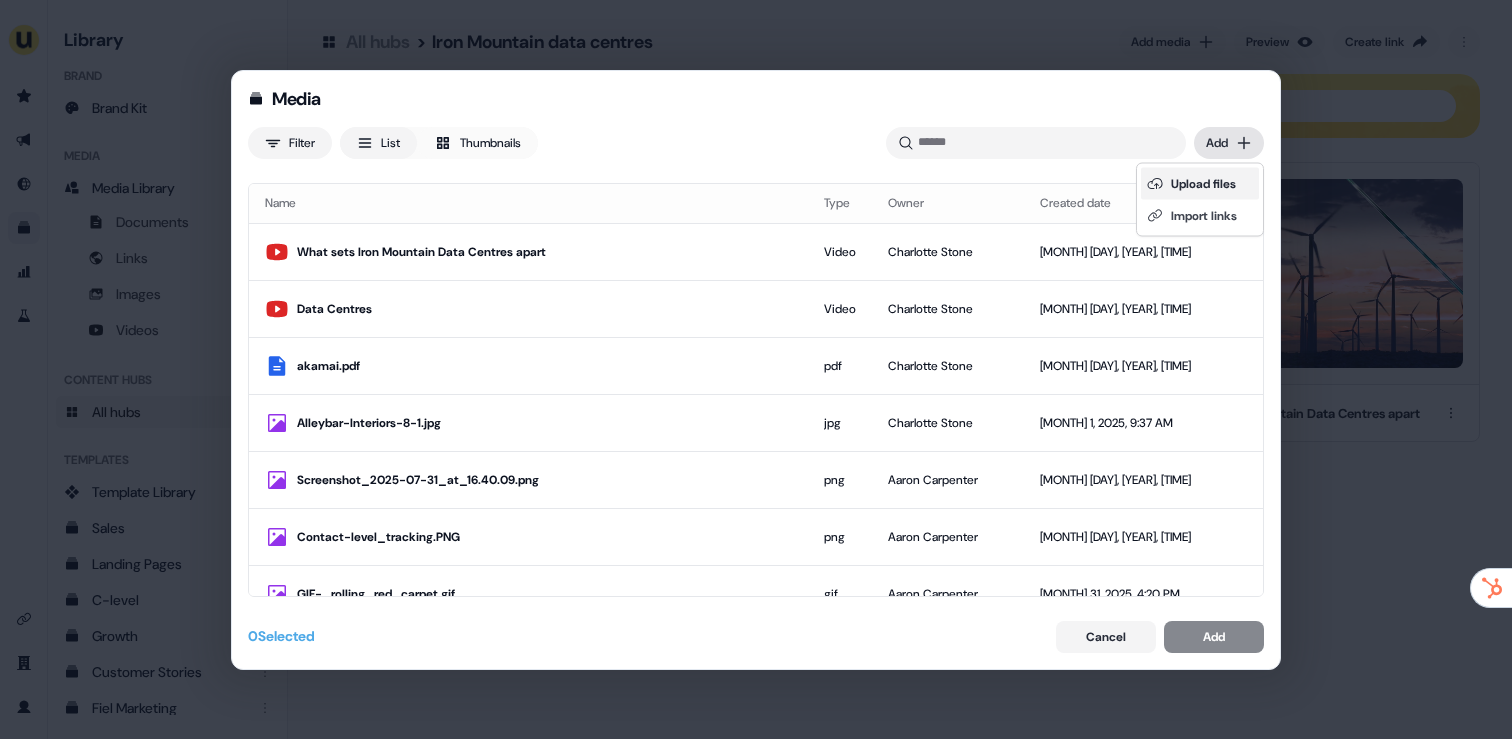 click on "Upload files" at bounding box center (1200, 184) 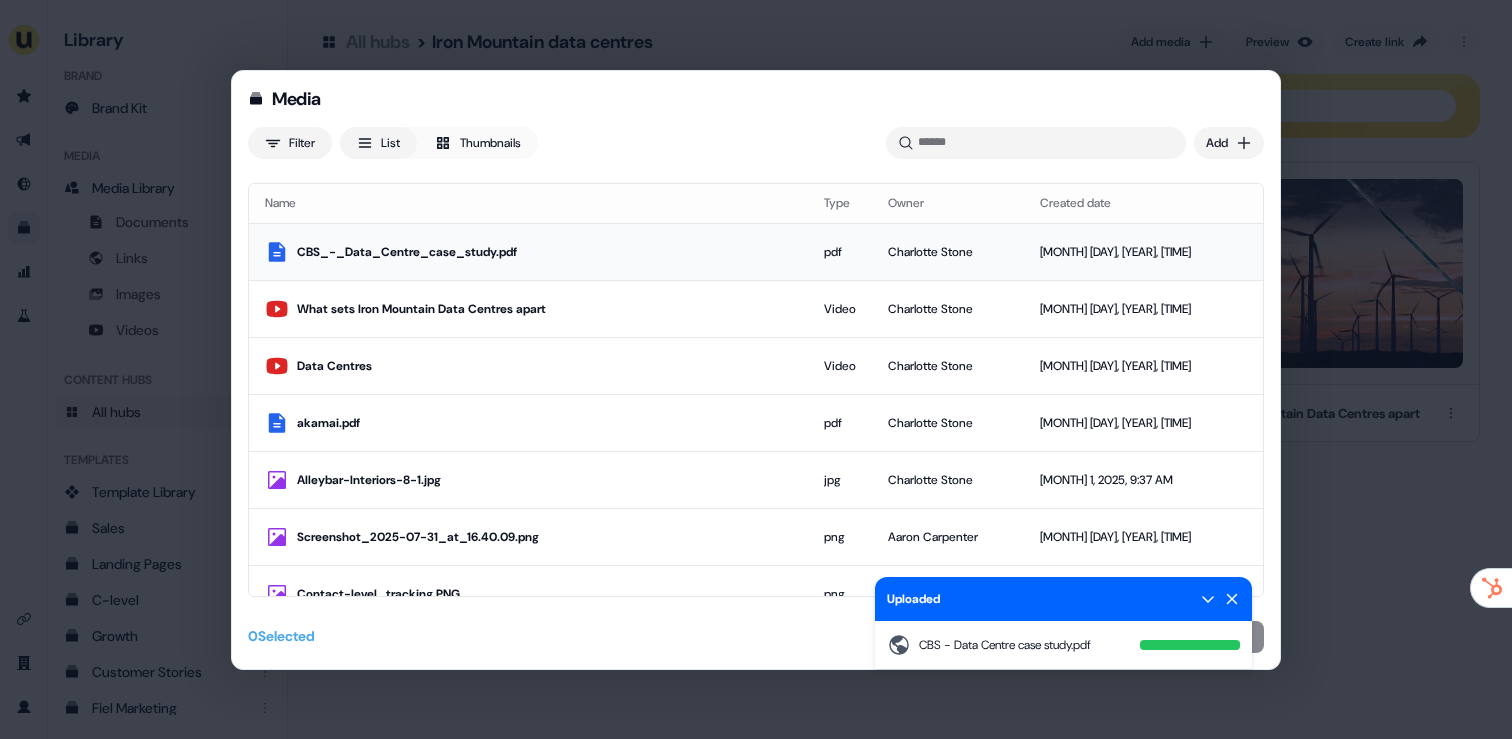 click on "CBS_-_Data_Centre_case_study.pdf" at bounding box center (544, 252) 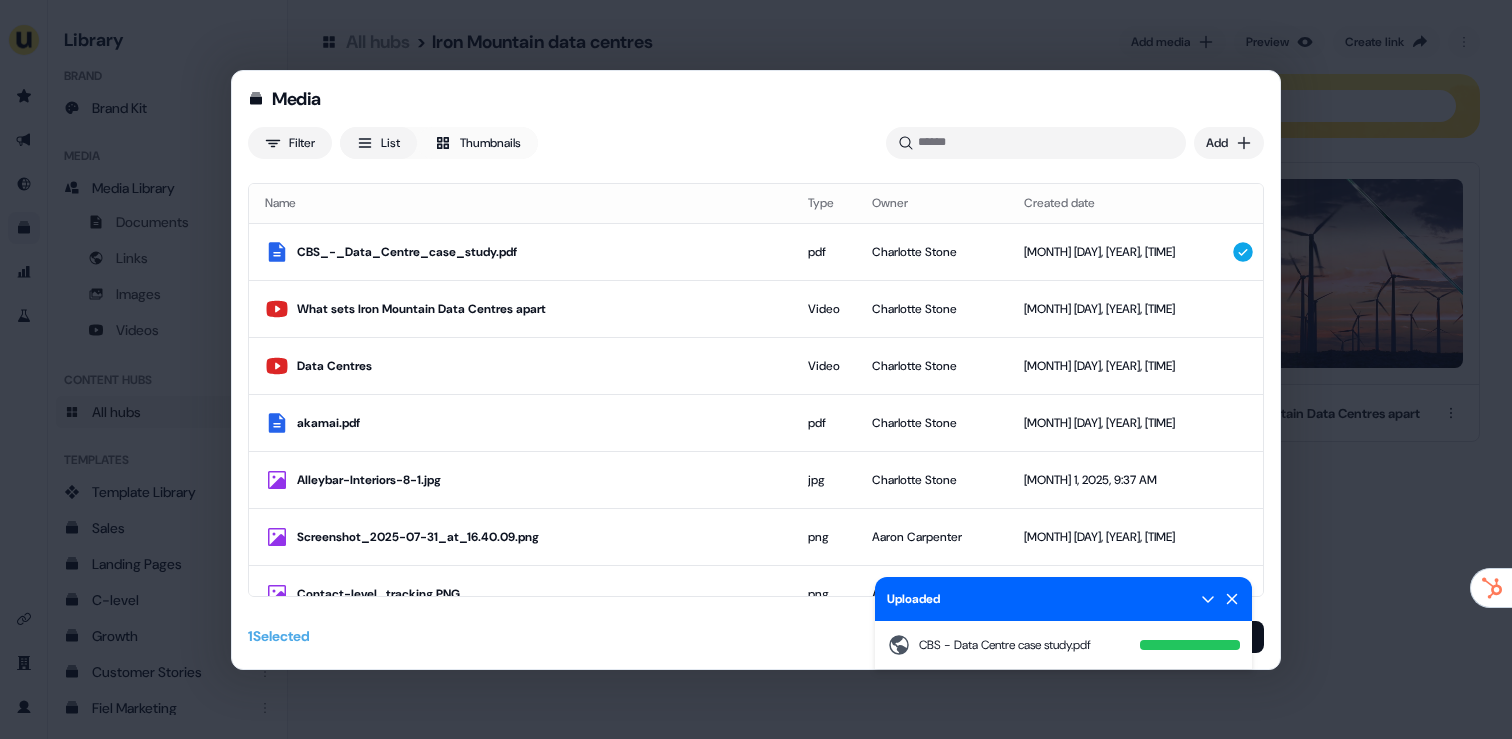 click 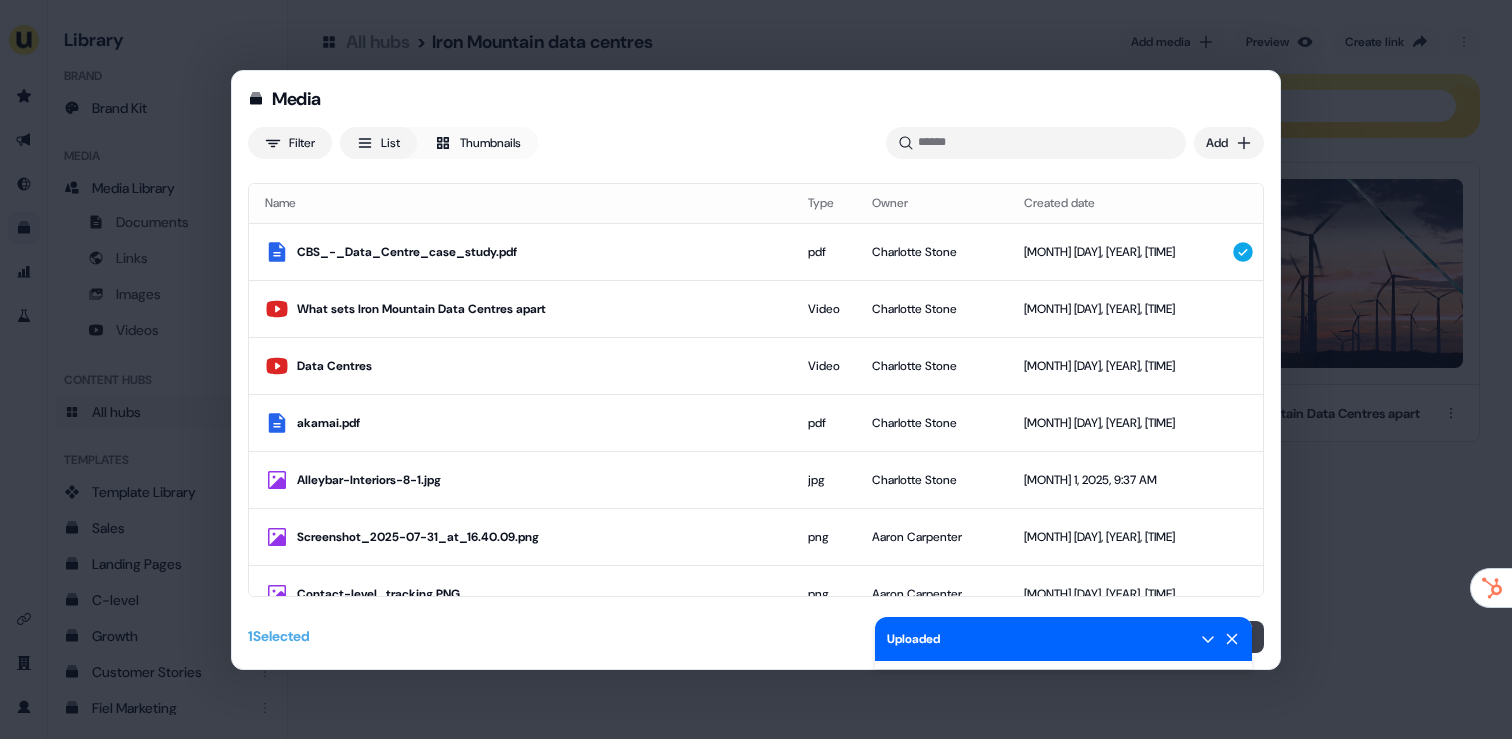 click on "Add" at bounding box center [1214, 637] 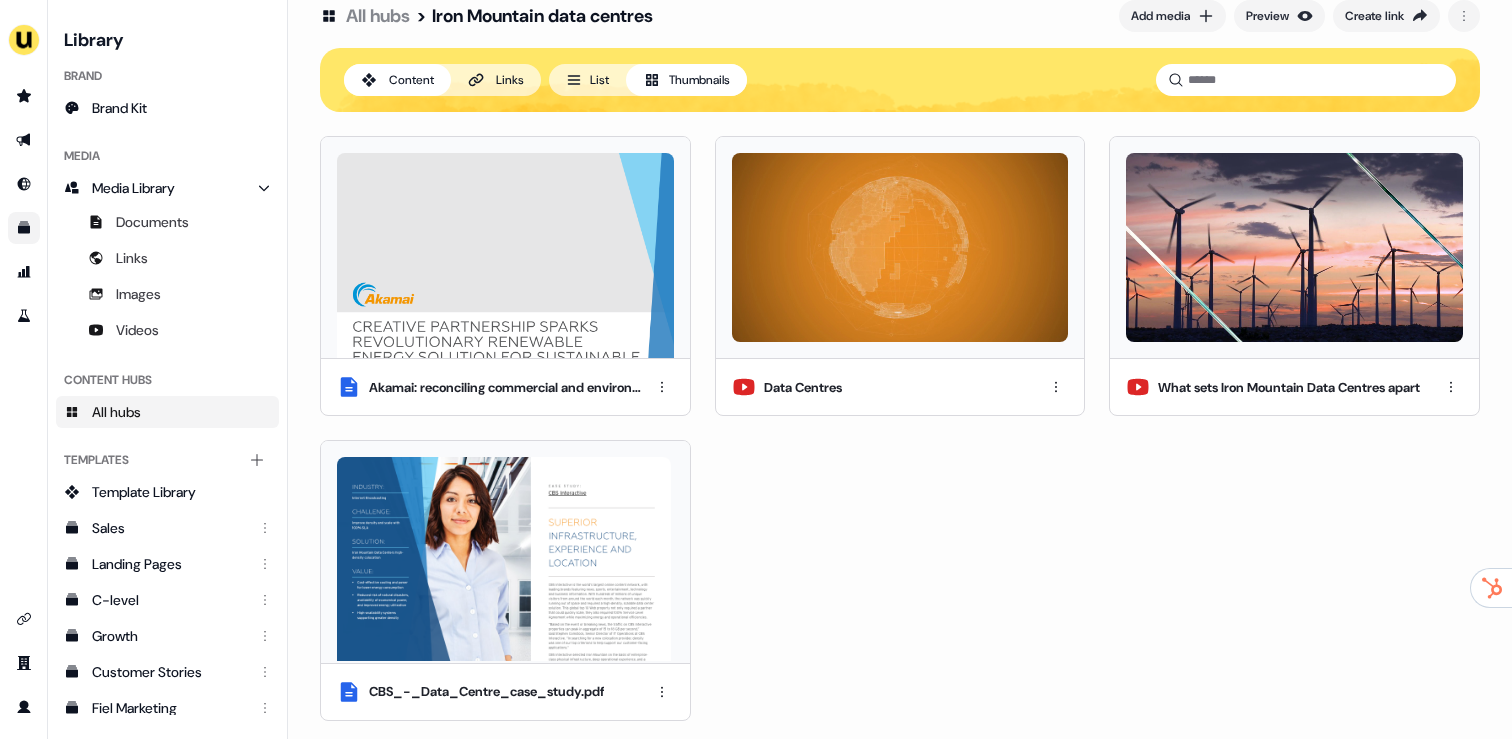 scroll, scrollTop: 29, scrollLeft: 0, axis: vertical 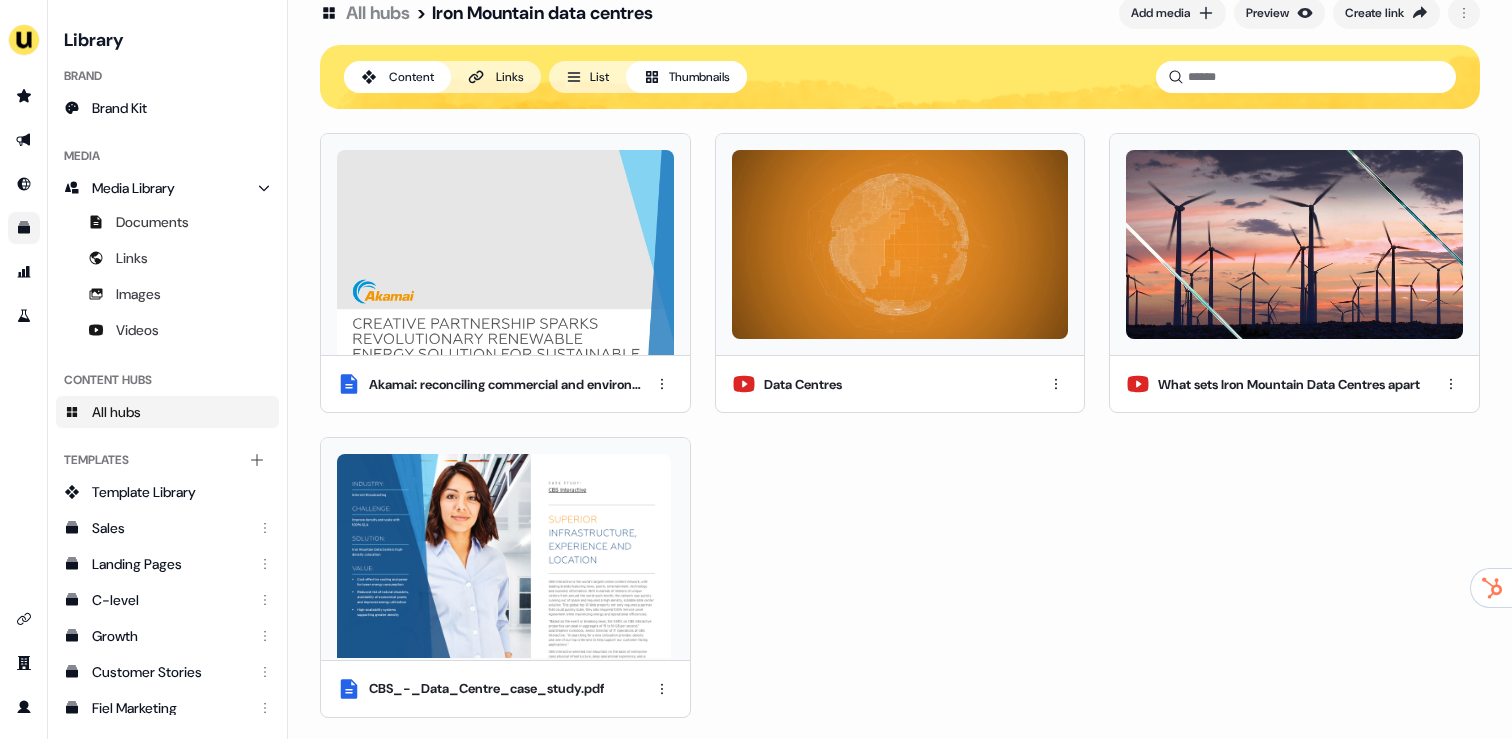 click 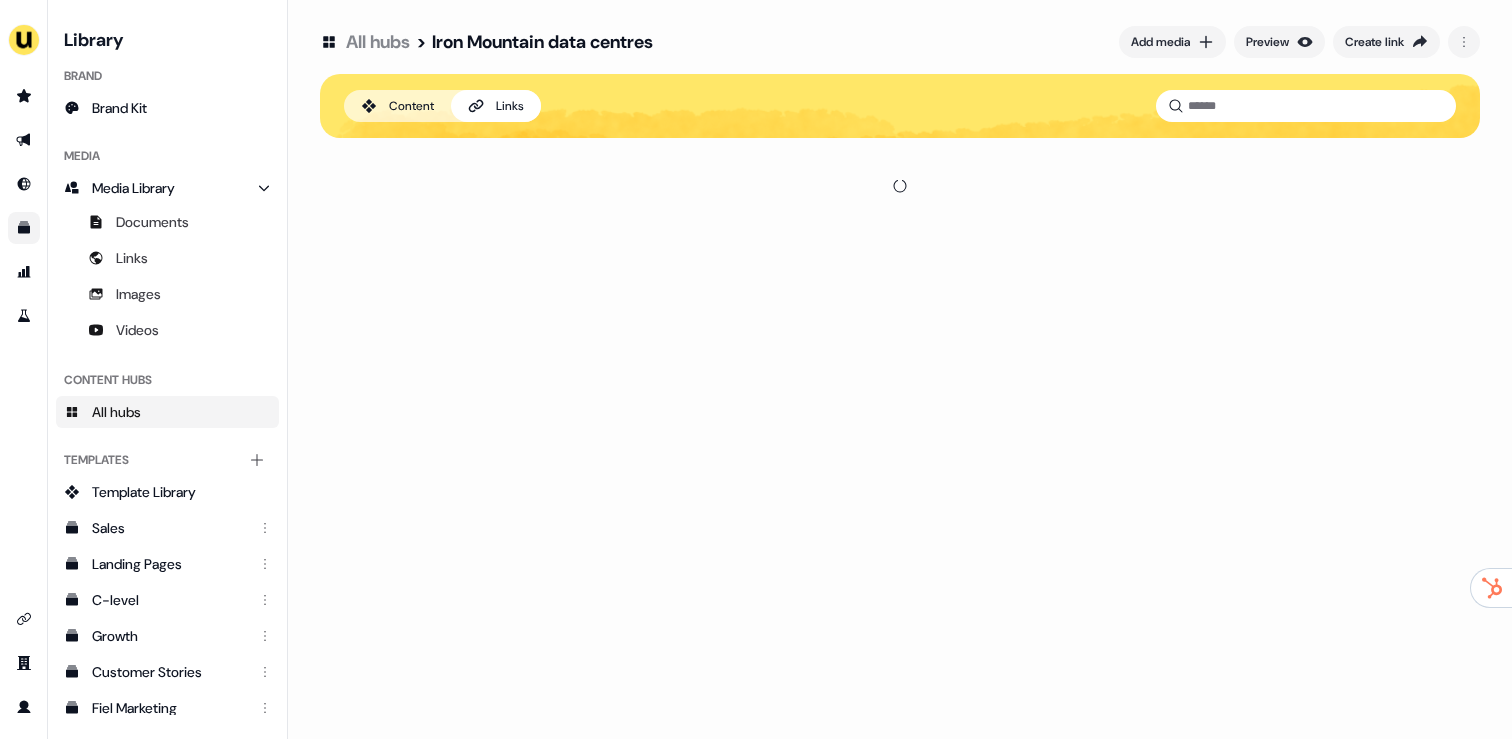 scroll, scrollTop: 0, scrollLeft: 0, axis: both 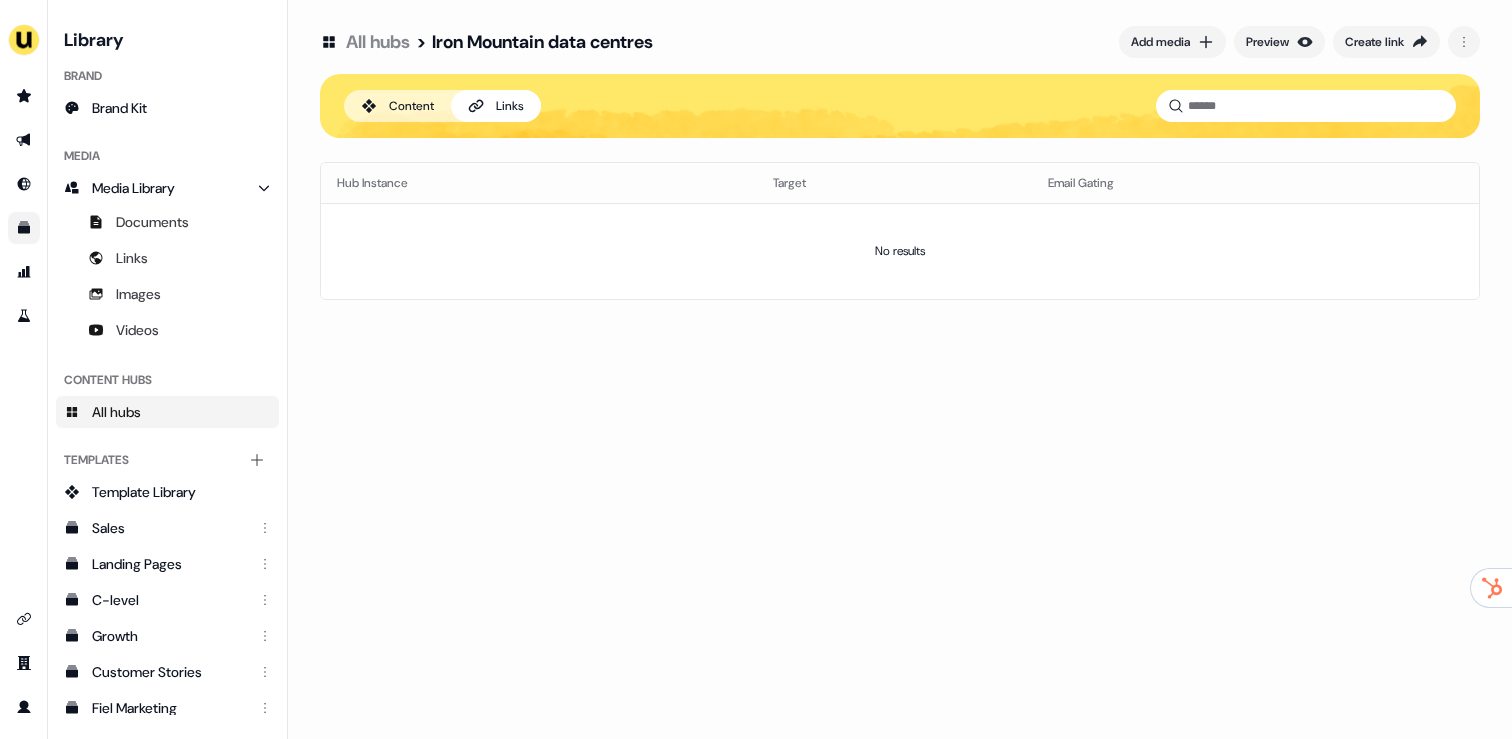 click on "Content" at bounding box center (411, 106) 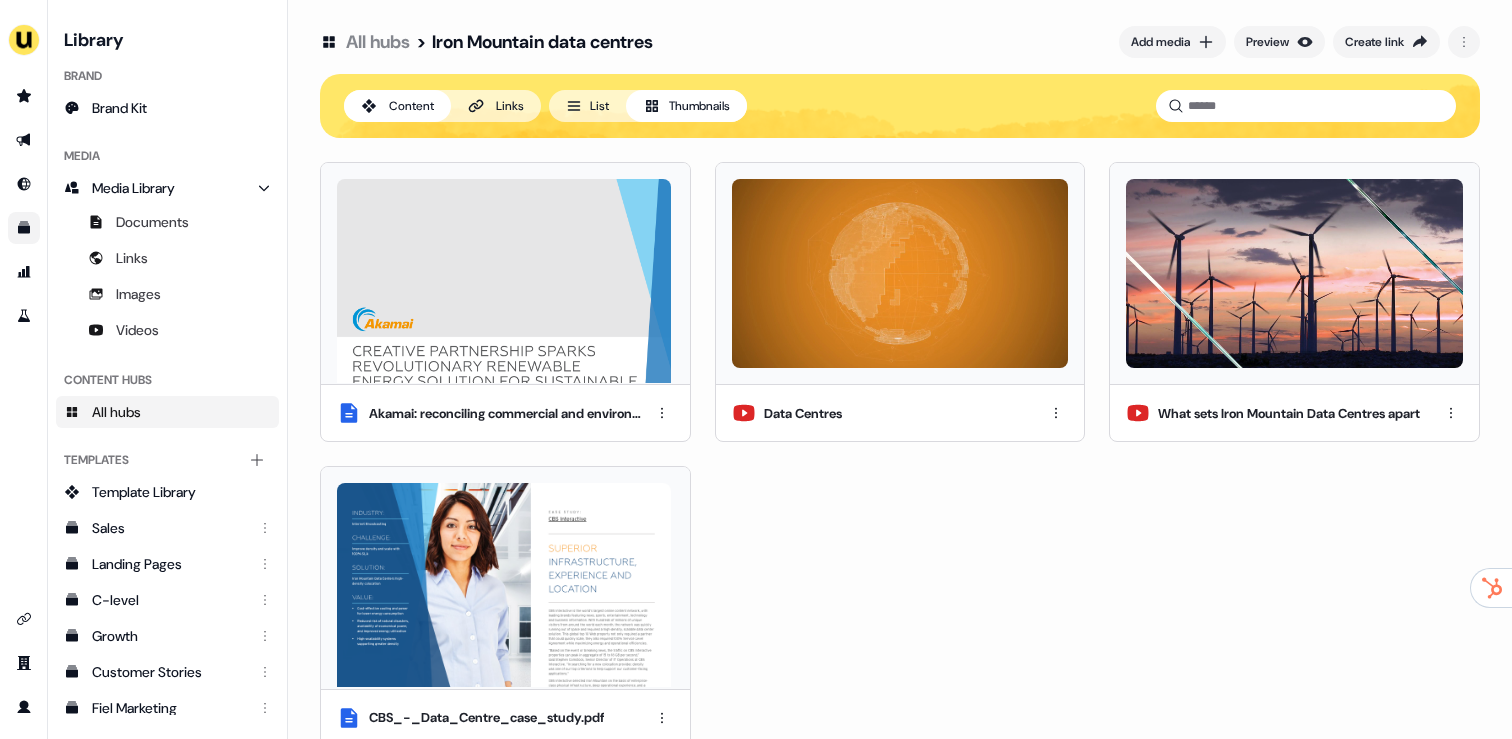 click on "List" at bounding box center (587, 106) 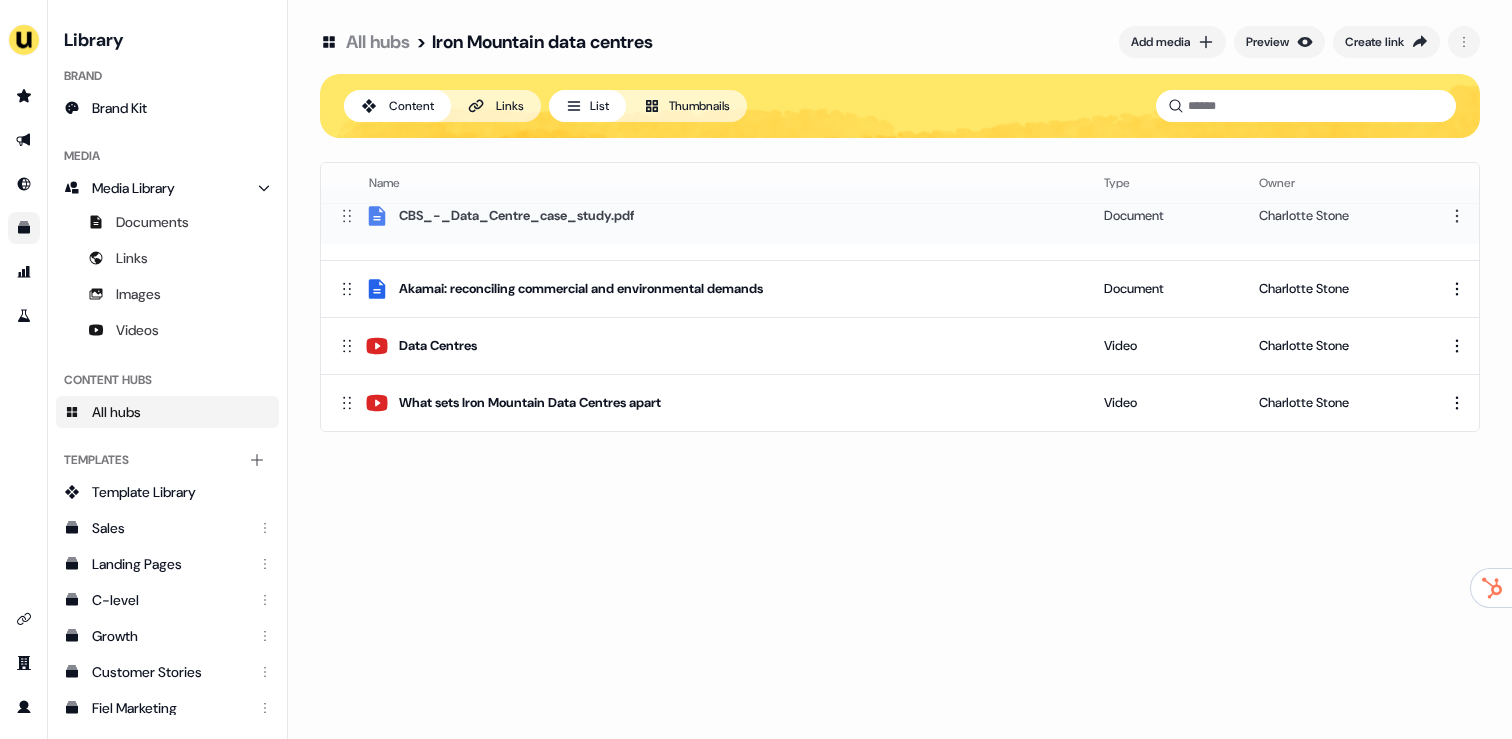 drag, startPoint x: 341, startPoint y: 404, endPoint x: 338, endPoint y: 222, distance: 182.02472 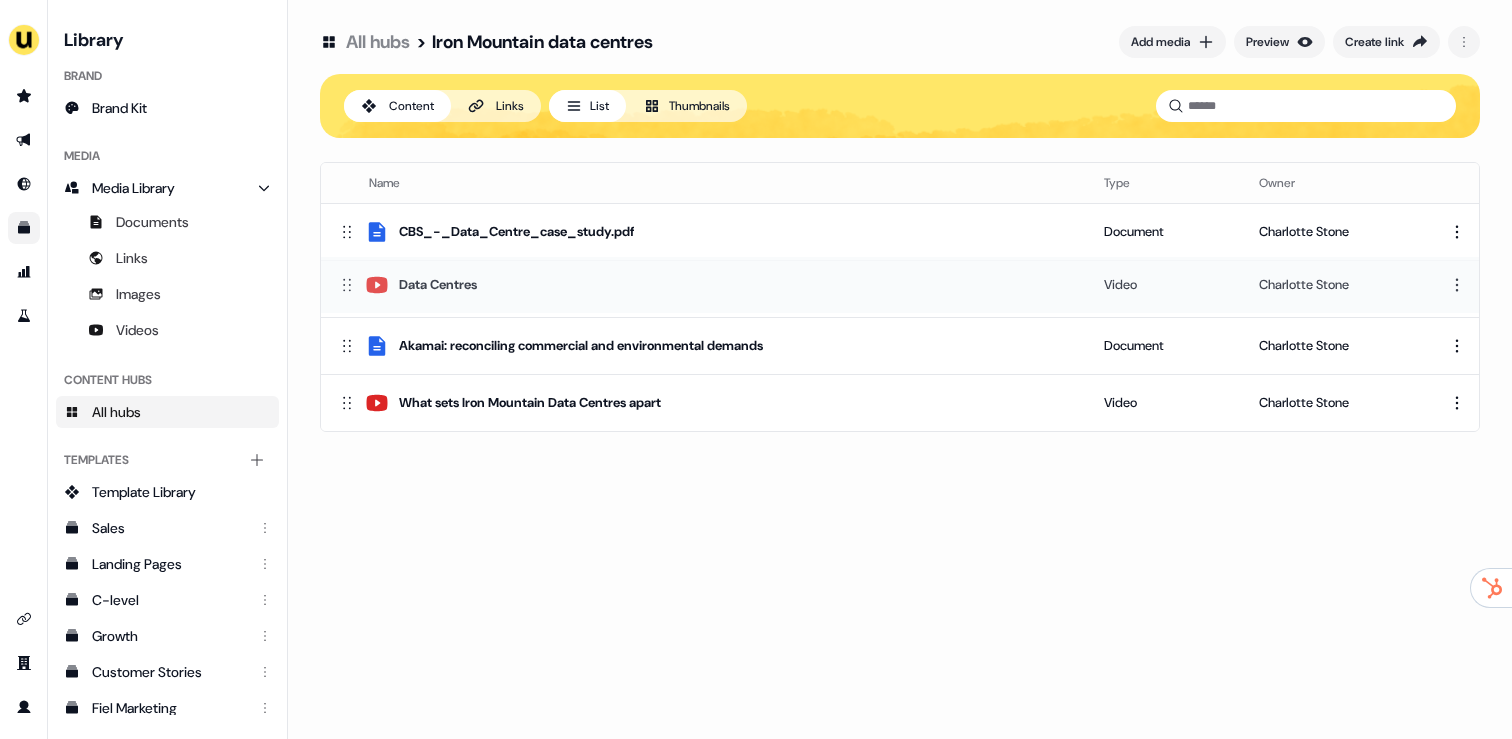 drag, startPoint x: 348, startPoint y: 345, endPoint x: 351, endPoint y: 284, distance: 61.073727 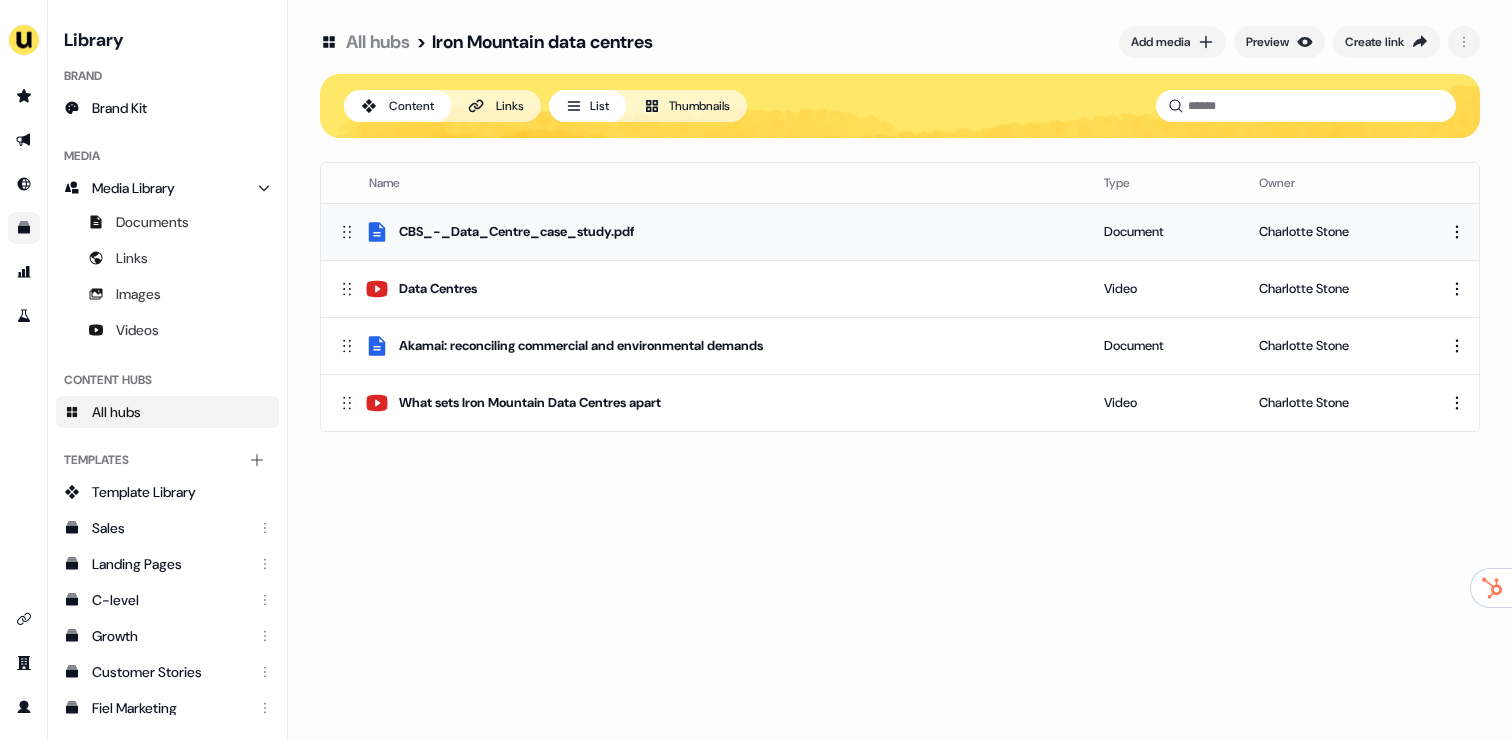 click on "For the best experience switch devices to a bigger screen. Go to Userled.io Library Brand Brand Kit Media Media Library Documents Links Images Videos Content Hubs All hubs Templates   Add collection Template Library Sales Landing Pages C-level Growth Customer Stories Fiel Marketing Linkedin Engagement Conversion Persona Videos Francais Customer Success Sales Templates  ROI Templates Competitor Comparisons Outreach Templates Proposal Templates Capability Templates C-Suite Value Templates CS samples Templates for Customers - Sales Play templates (Sales) All hubs > Iron Mountain data centres  Add media Preview Create link Content Links List Thumbnails Name Type Owner CBS_-_Data_Centre_case_study.pdf Document Charlotte   Stone Data Centres  Video Charlotte   Stone Akamai: reconciling commercial and environmental demands Document Charlotte   Stone What sets Iron Mountain Data Centres apart  Video Charlotte   Stone" at bounding box center (756, 369) 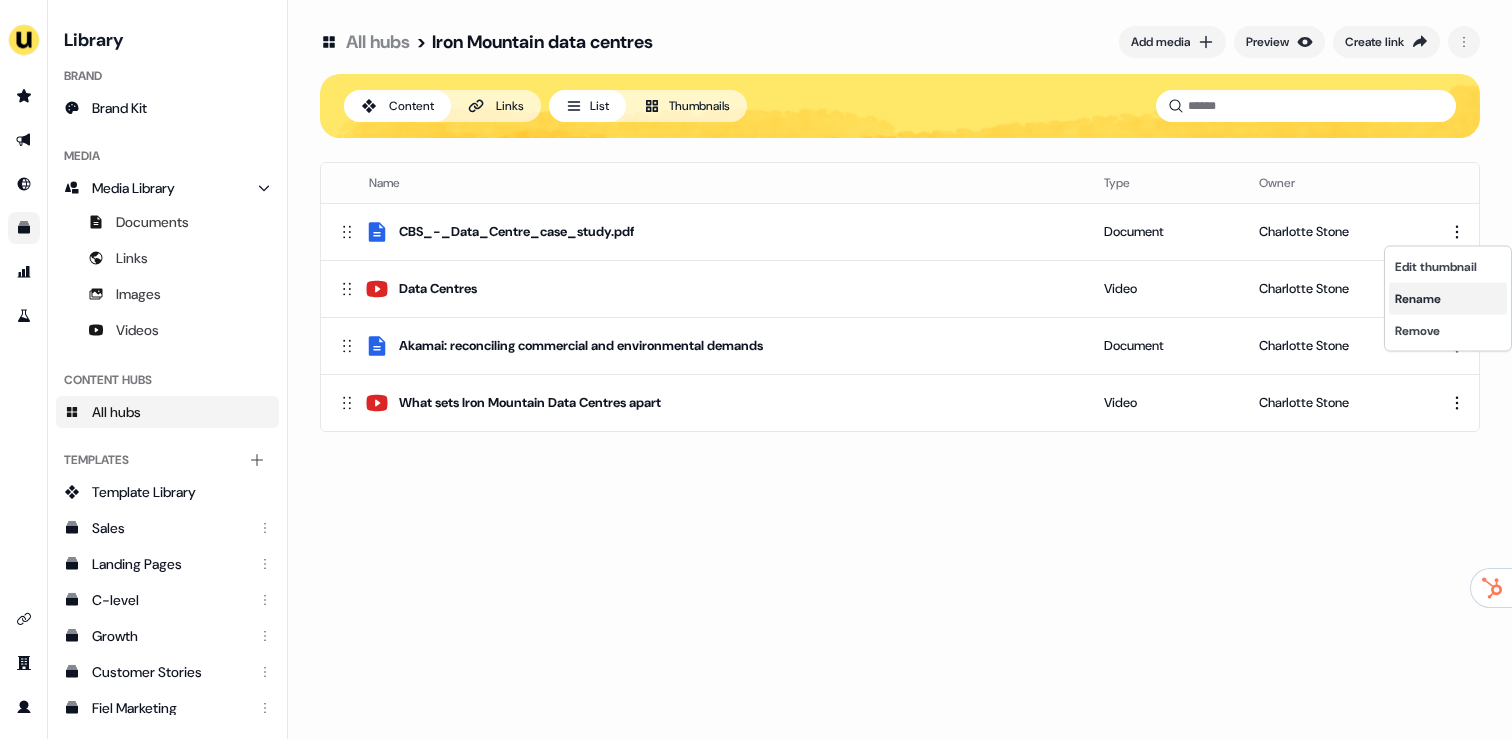 click on "Rename" at bounding box center [1448, 299] 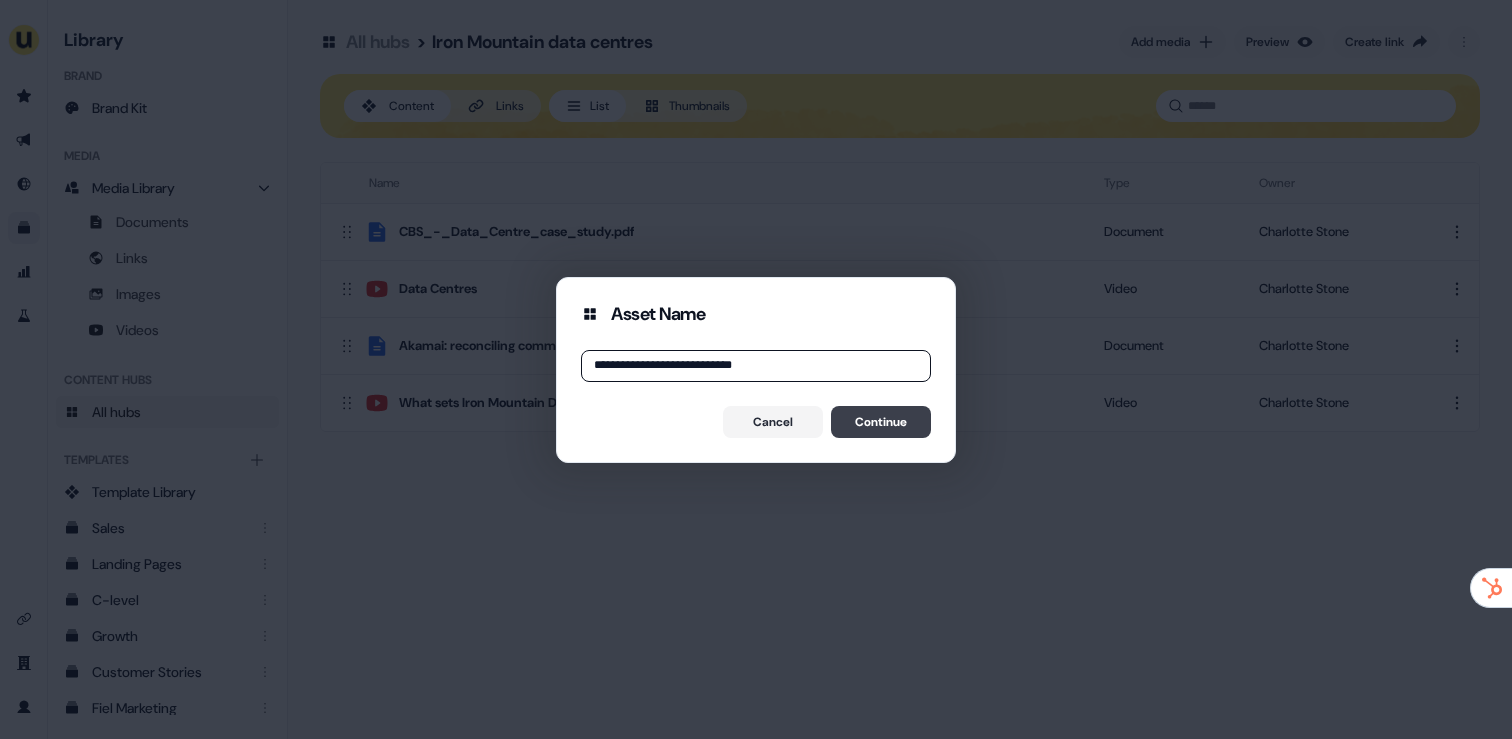 type on "**********" 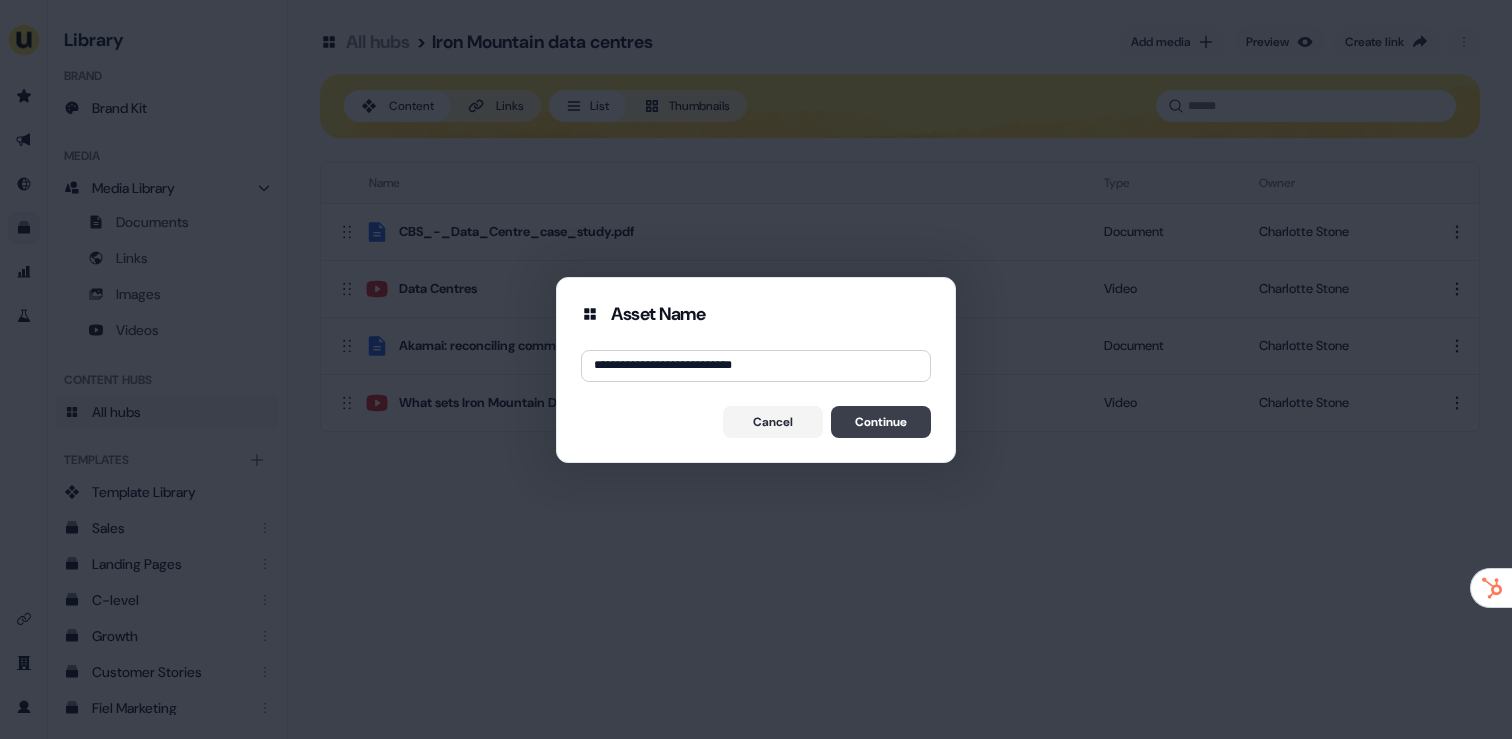 click on "Continue" at bounding box center (881, 422) 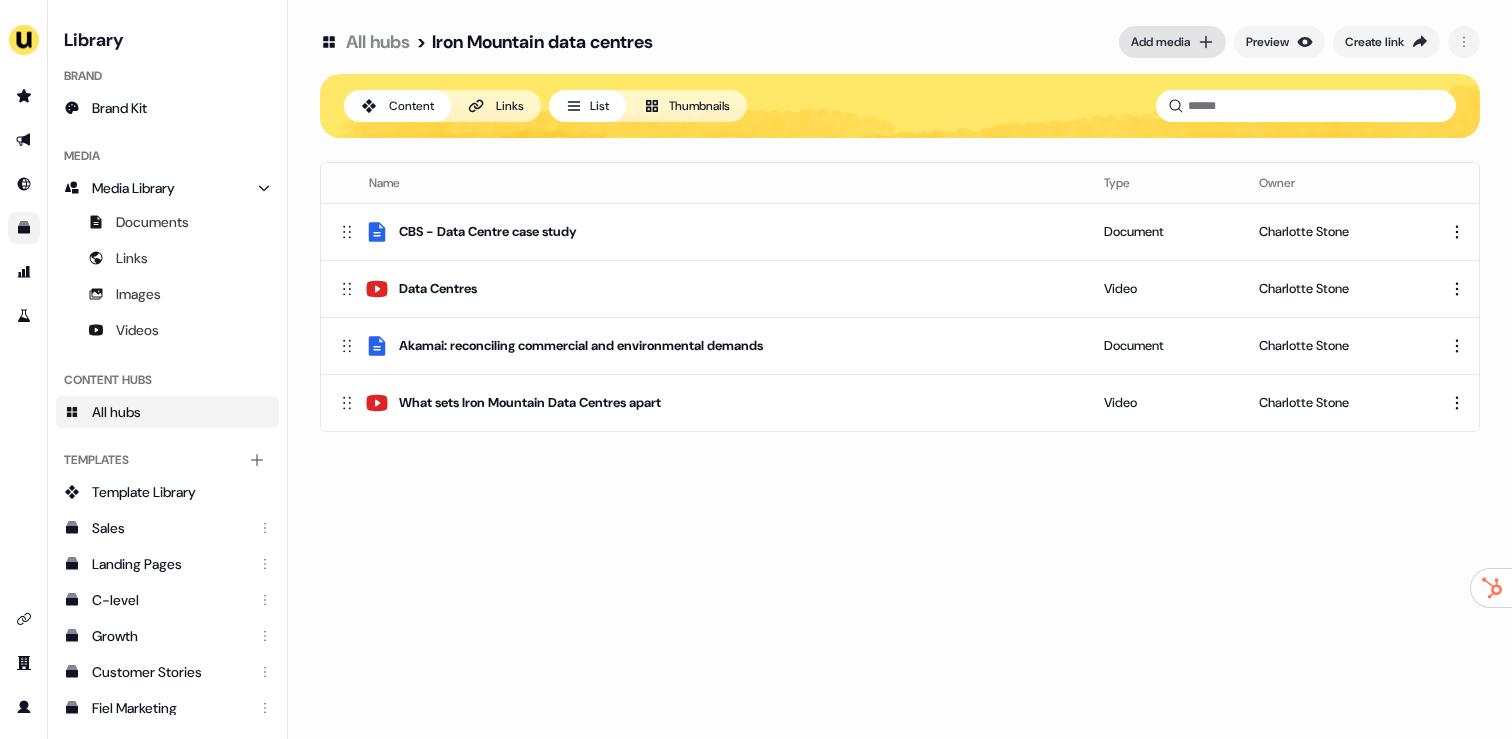 click on "Add media" at bounding box center [1160, 42] 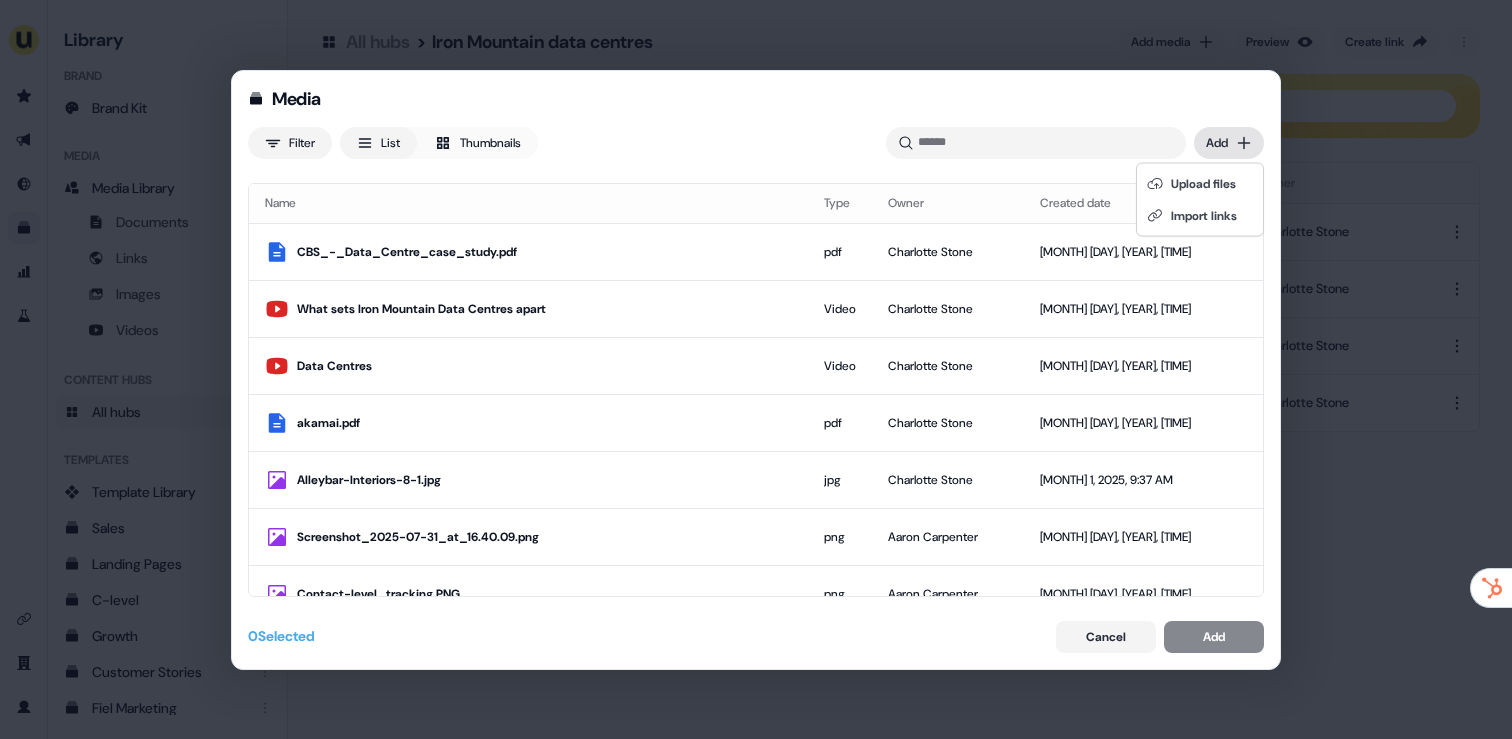 click on "Media Filter List Thumbnails Uploaded Add Name Type Owner Created date CBS_-_Data_Centre_case_study.pdf pdf Charlotte Stone Aug 1, 2025, 9:50 AM What sets Iron Mountain Data Centres apart  Video Charlotte Stone Aug 1, 2025, 9:49 AM Data Centres  Video Charlotte Stone Aug 1, 2025, 9:48 AM akamai.pdf pdf Charlotte Stone Aug 1, 2025, 9:47 AM Alleybar-Interiors-8-1.jpg jpg Charlotte Stone Aug 1, 2025, 9:37 AM Screenshot_2025-07-31_at_16.40.09.png png Aaron Carpenter Jul 31, 2025, 4:41 PM Contact-level_tracking.PNG png Aaron Carpenter Jul 31, 2025, 4:34 PM GIF-_rolling_red_carpet.gif gif Aaron Carpenter Jul 31, 2025, 4:20 PM Userled | Launch ABM campaigns 5x faster with AI Link Paulius Imbrasas Jul 31, 2025, 4:19 PM Userled | Launch ABM campaigns 5x faster with AI Link Paulius Imbrasas Jul 31, 2025, 4:17 PM shref.gif gif Paulius Imbrasas Jul 31, 2025, 4:16 PM 1726678909510.jpeg jpeg Charlotte Stone Jul 31, 2025, 3:34 PM GIF-Magic_Wand_(1).gif gif Charlotte Stone Jul 31, 2025, 3:33 PM LinkedIn_Square_Smartsheet.png" at bounding box center [756, 369] 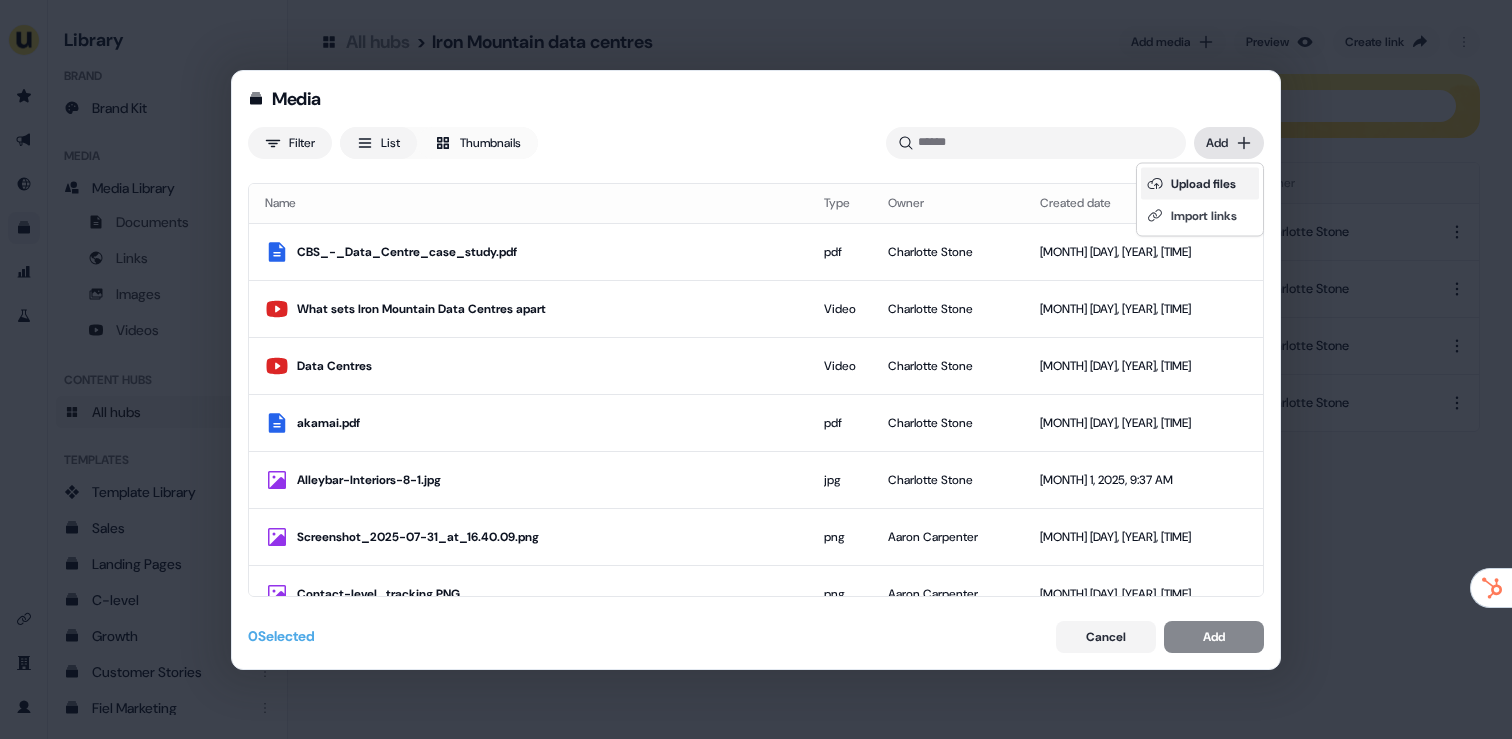 click on "Upload files" at bounding box center (1200, 184) 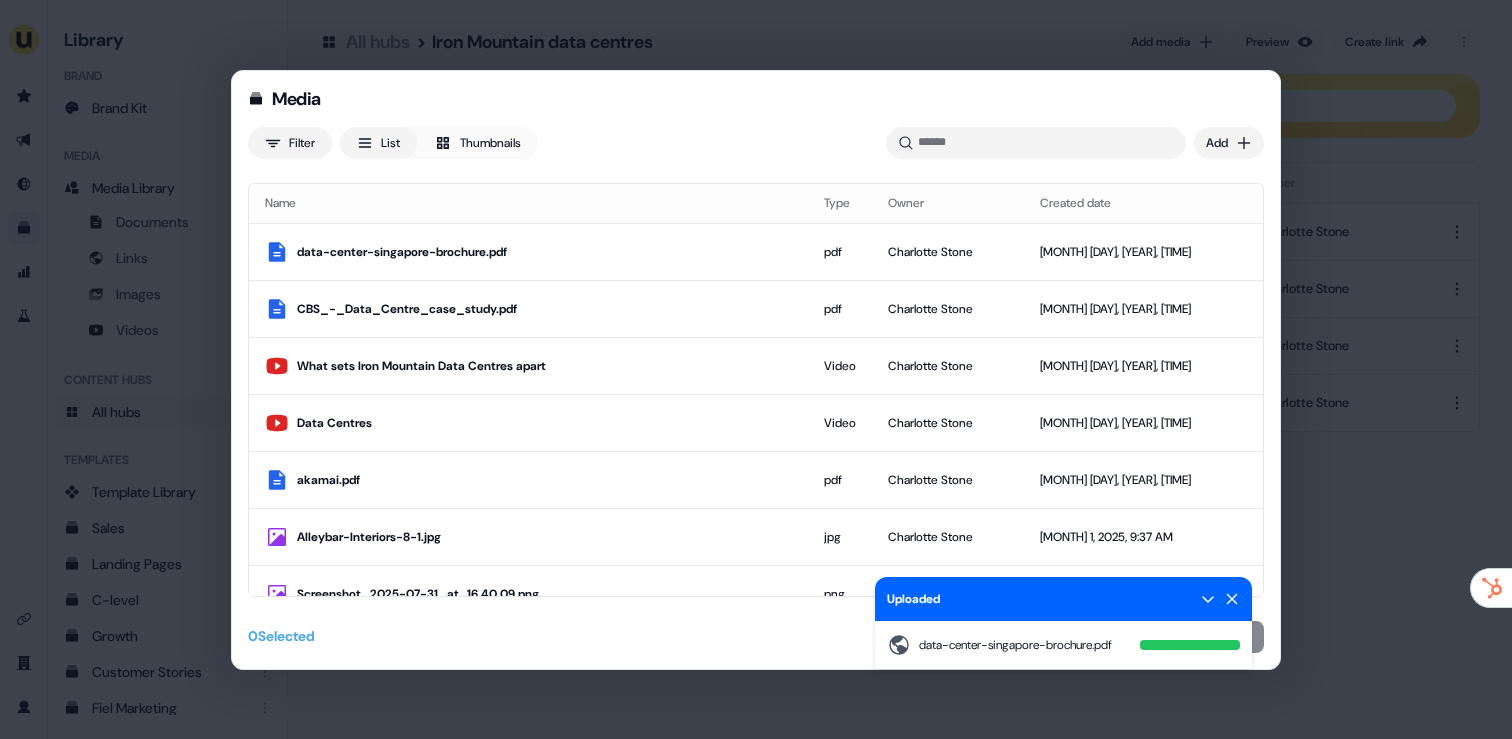 click 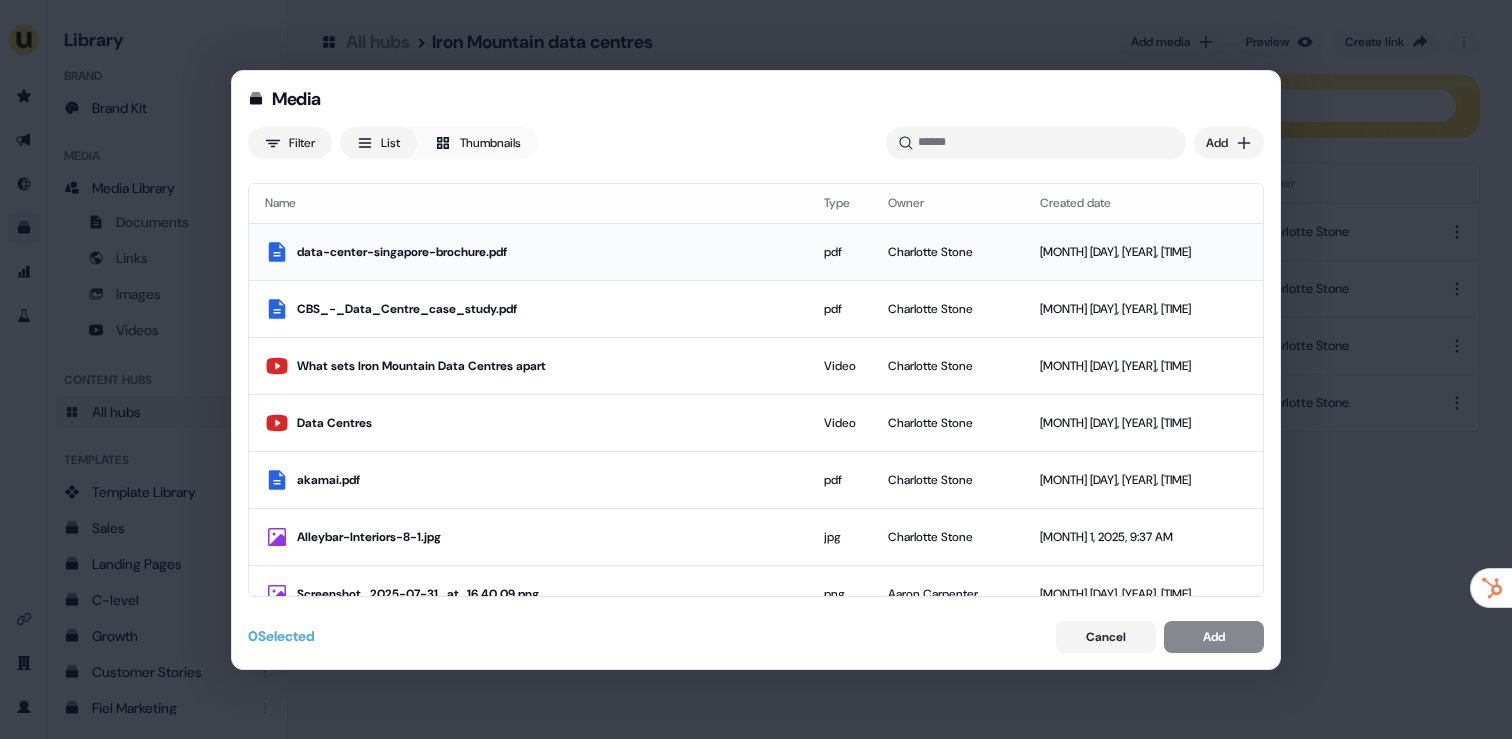 click on "data-center-singapore-brochure.pdf" at bounding box center [544, 252] 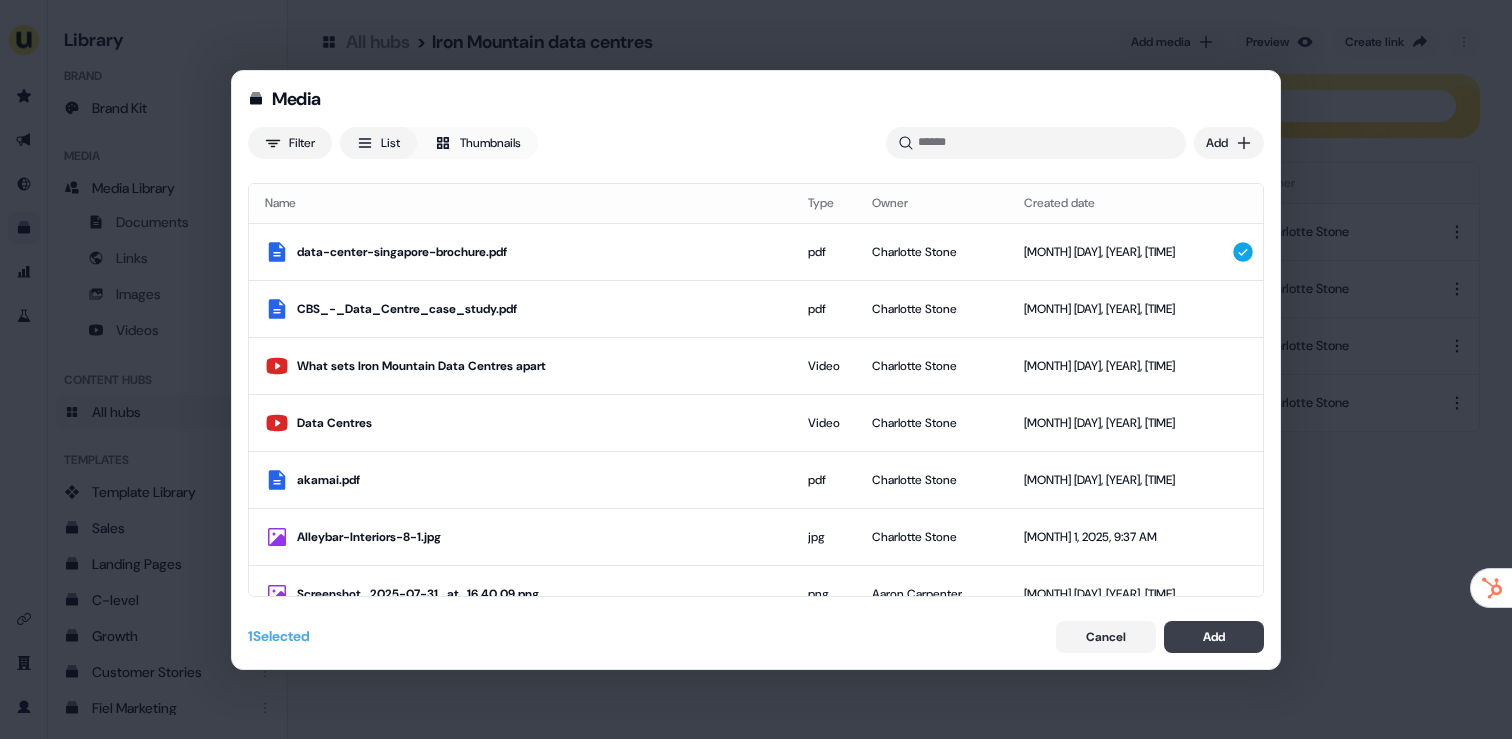 click on "Add" at bounding box center [1214, 637] 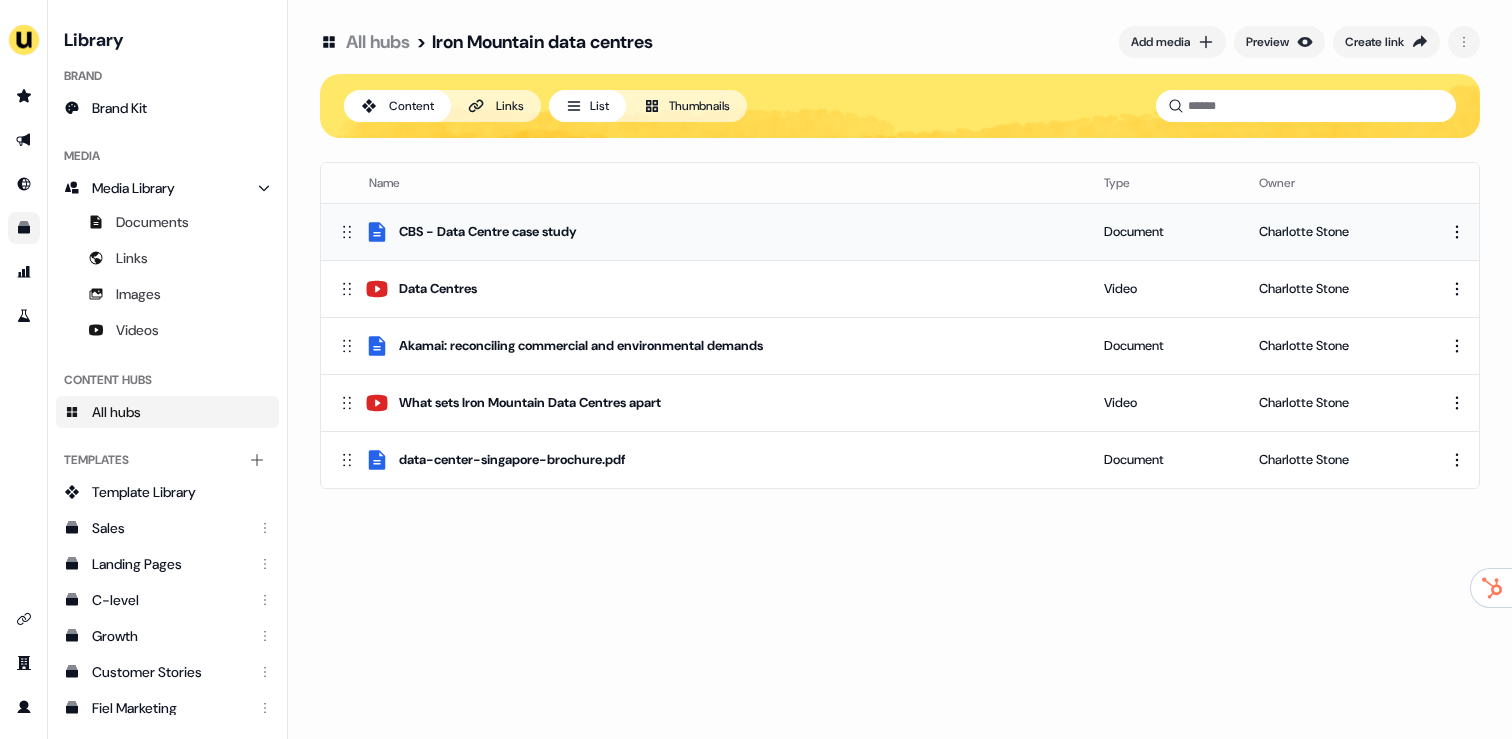 drag, startPoint x: 554, startPoint y: 452, endPoint x: 549, endPoint y: 244, distance: 208.06009 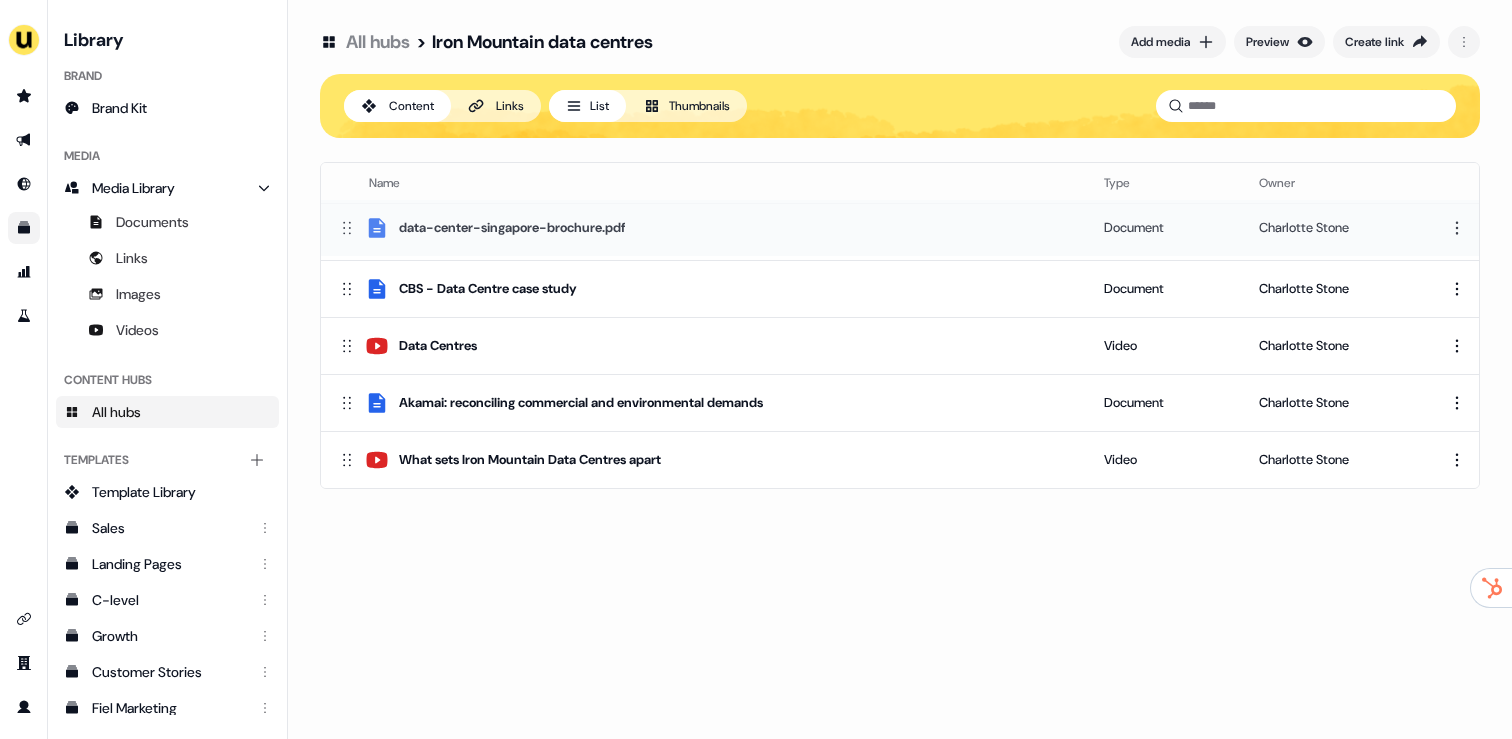 drag, startPoint x: 348, startPoint y: 460, endPoint x: 341, endPoint y: 228, distance: 232.10558 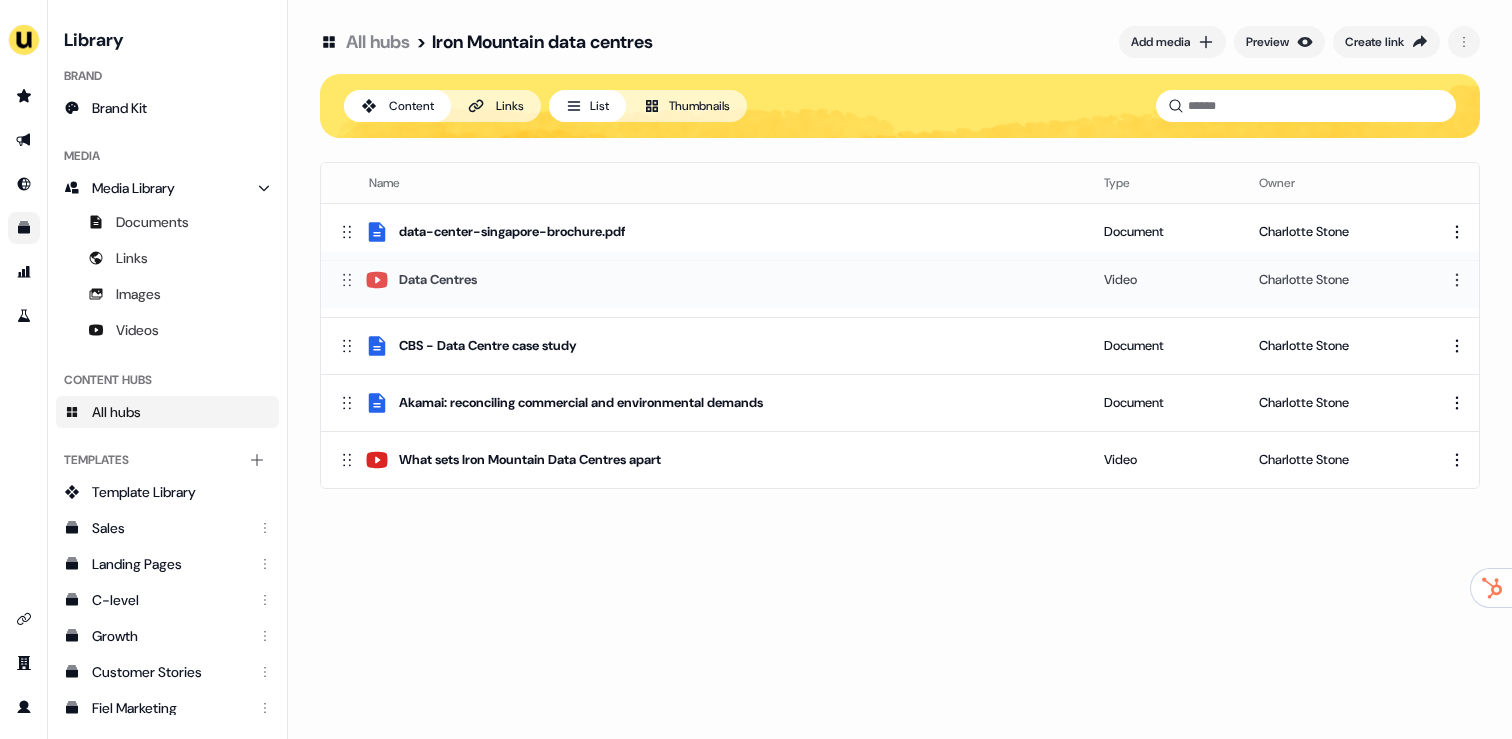 drag, startPoint x: 346, startPoint y: 339, endPoint x: 341, endPoint y: 277, distance: 62.201286 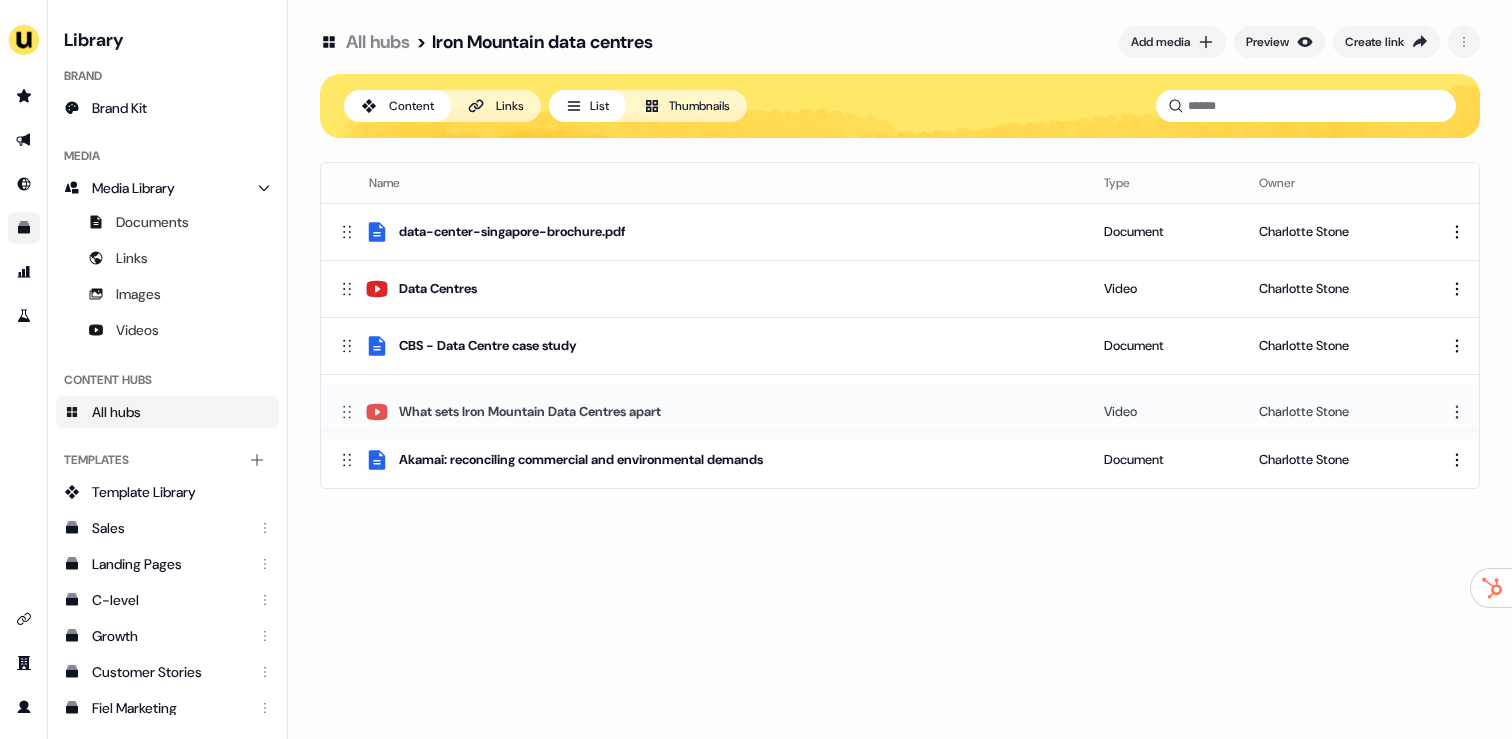 drag, startPoint x: 355, startPoint y: 460, endPoint x: 344, endPoint y: 401, distance: 60.016663 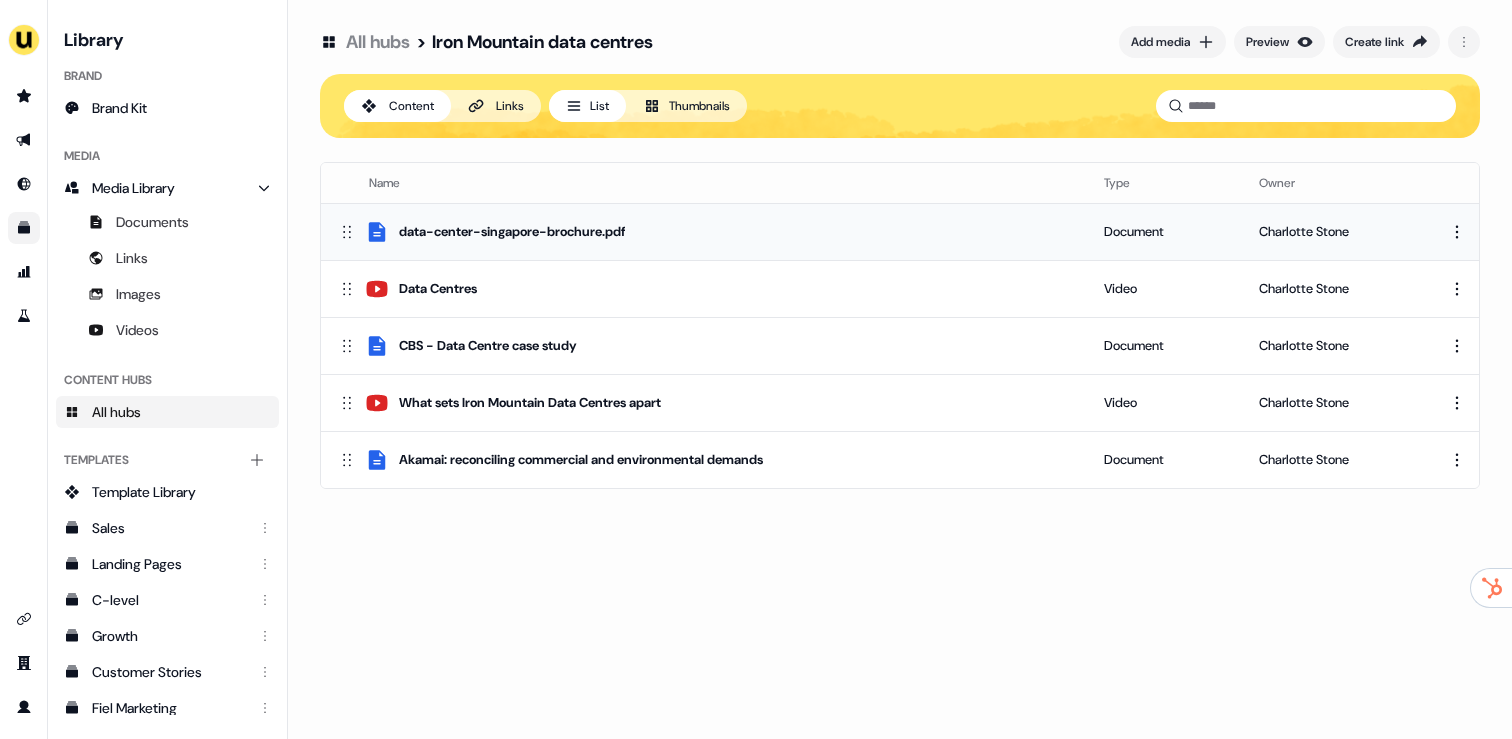 click on "For the best experience switch devices to a bigger screen. Go to Userled.io Library Brand Brand Kit Media Media Library Documents Links Images Videos Content Hubs All hubs Templates   Add collection Template Library Sales Landing Pages C-level Growth Customer Stories Fiel Marketing Linkedin Engagement Conversion Persona Videos Francais Customer Success Sales Templates  ROI Templates Competitor Comparisons Outreach Templates Proposal Templates Capability Templates C-Suite Value Templates CS samples Templates for Customers - Sales Play templates (Sales) All hubs > Iron Mountain data centres  Add media Preview Create link Content Links List Thumbnails Name Type Owner data-center-singapore-brochure.pdf Document Charlotte   Stone Data Centres  Video Charlotte   Stone CBS - Data Centre case study Document Charlotte   Stone What sets Iron Mountain Data Centres apart  Video Charlotte   Stone Akamai: reconciling commercial and environmental demands Document Charlotte   Stone" at bounding box center (756, 369) 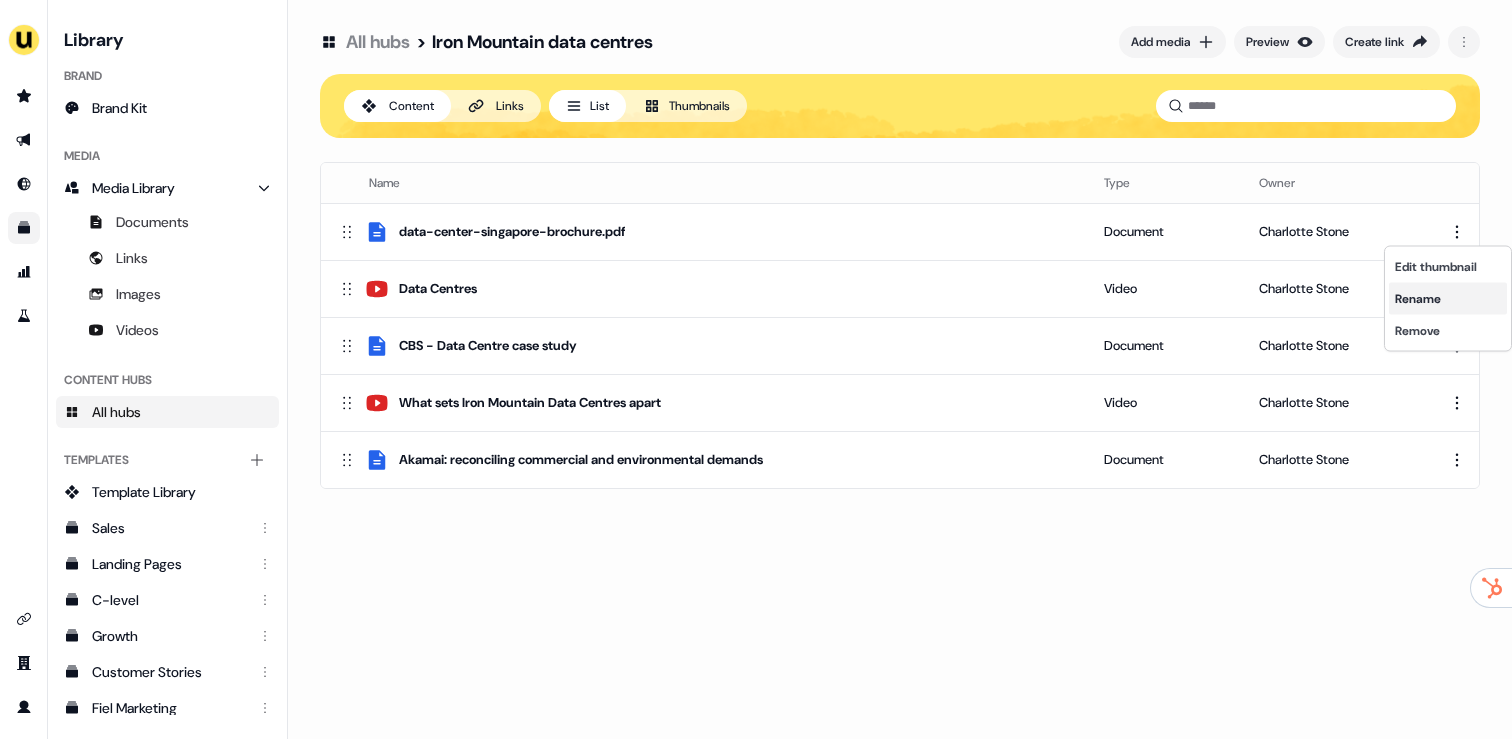 click on "Rename" at bounding box center (1448, 299) 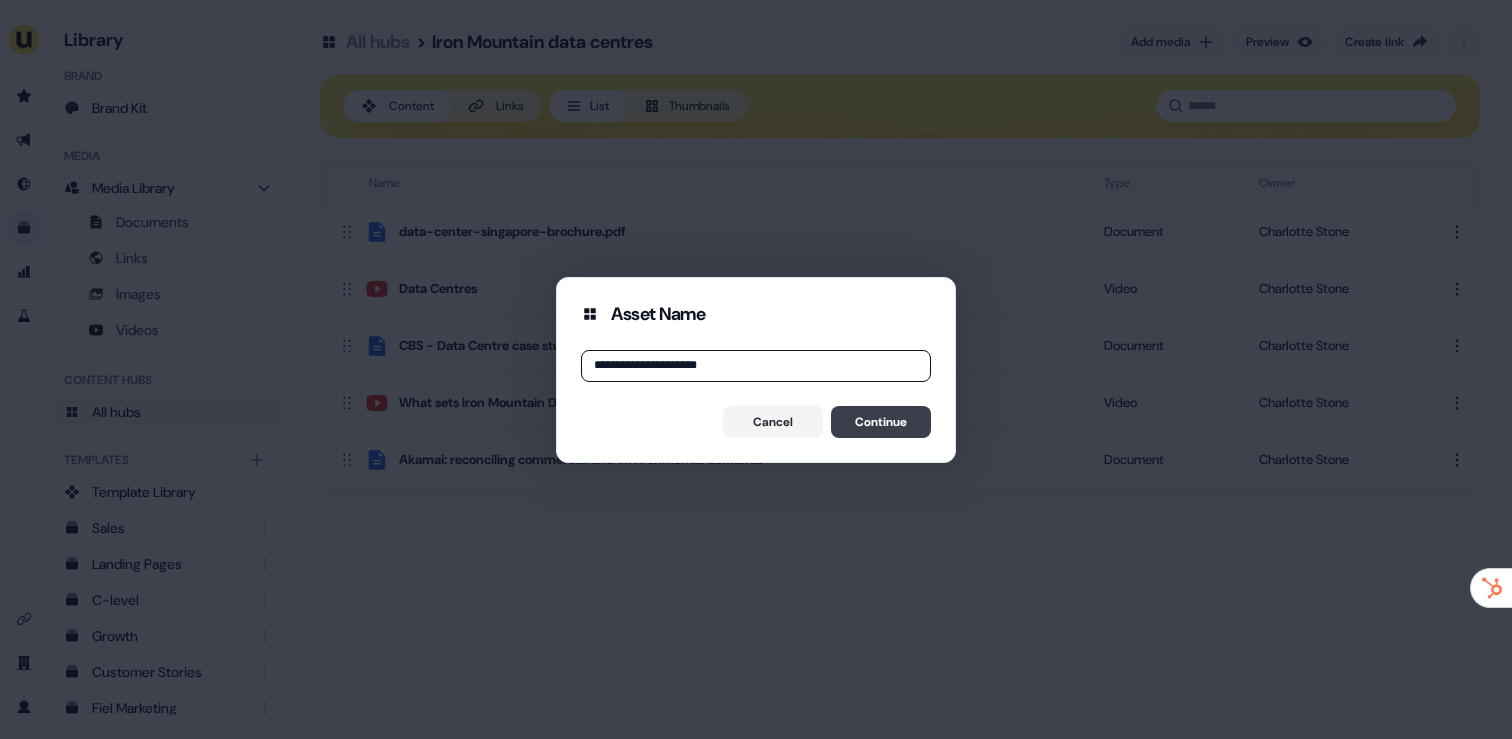 type on "**********" 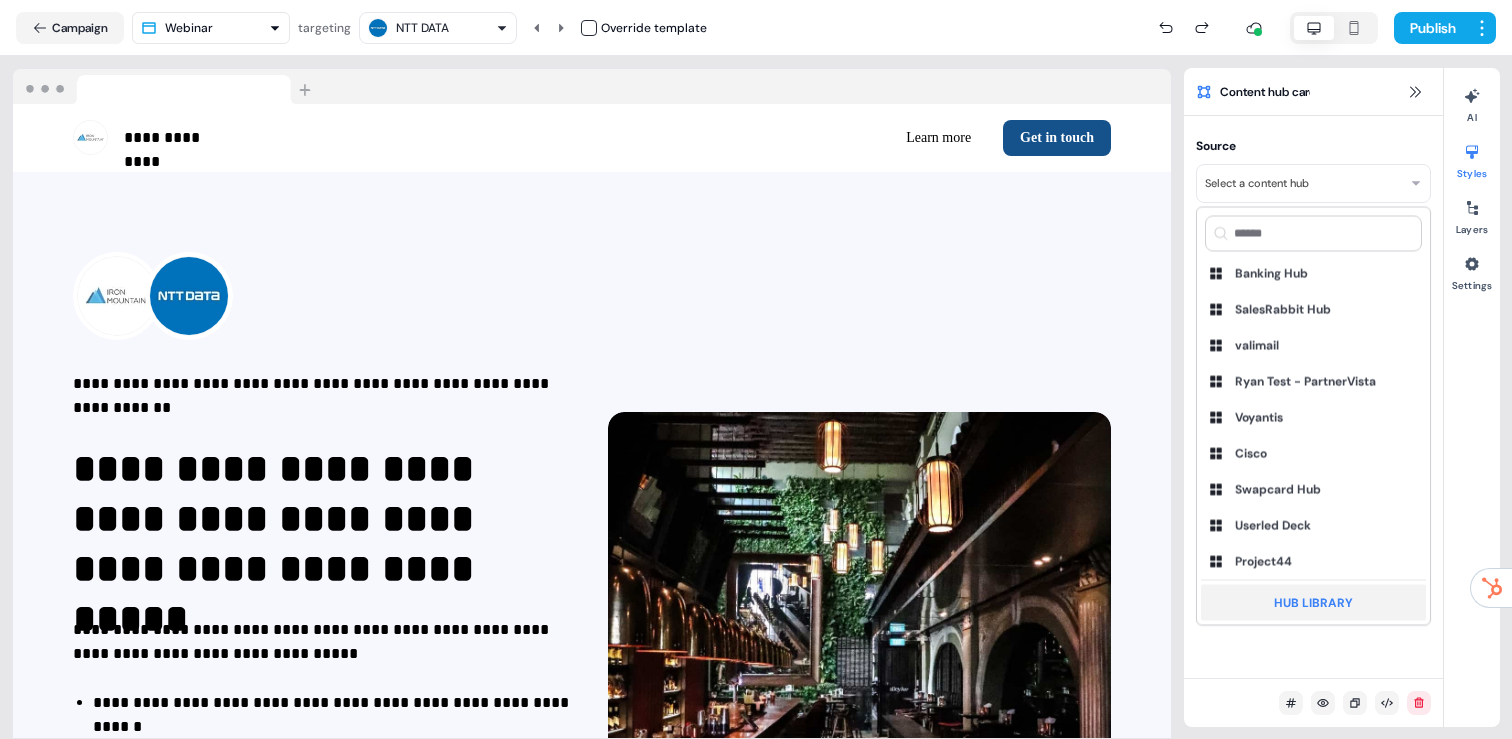 scroll, scrollTop: 0, scrollLeft: 0, axis: both 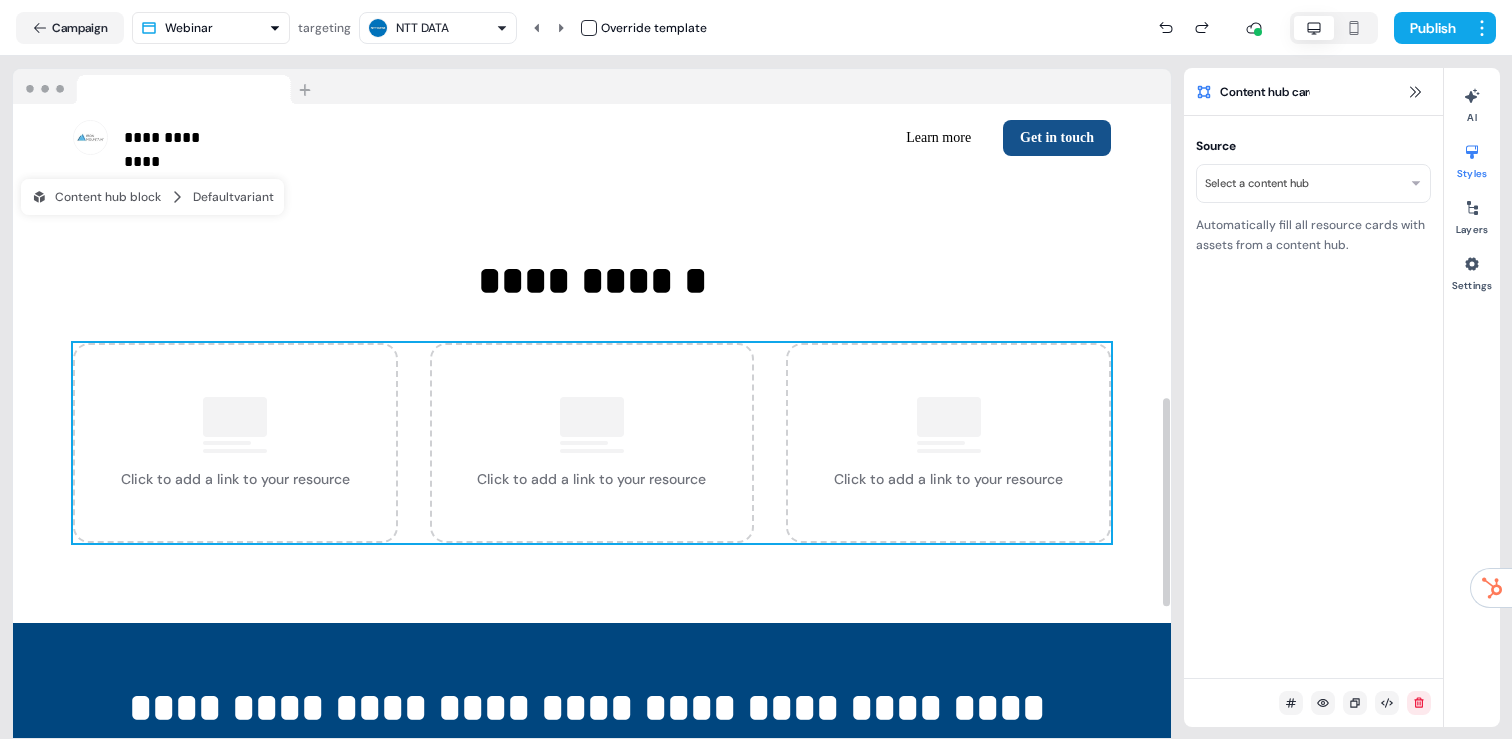 click on "Click to add a link to your resource" at bounding box center [235, 443] 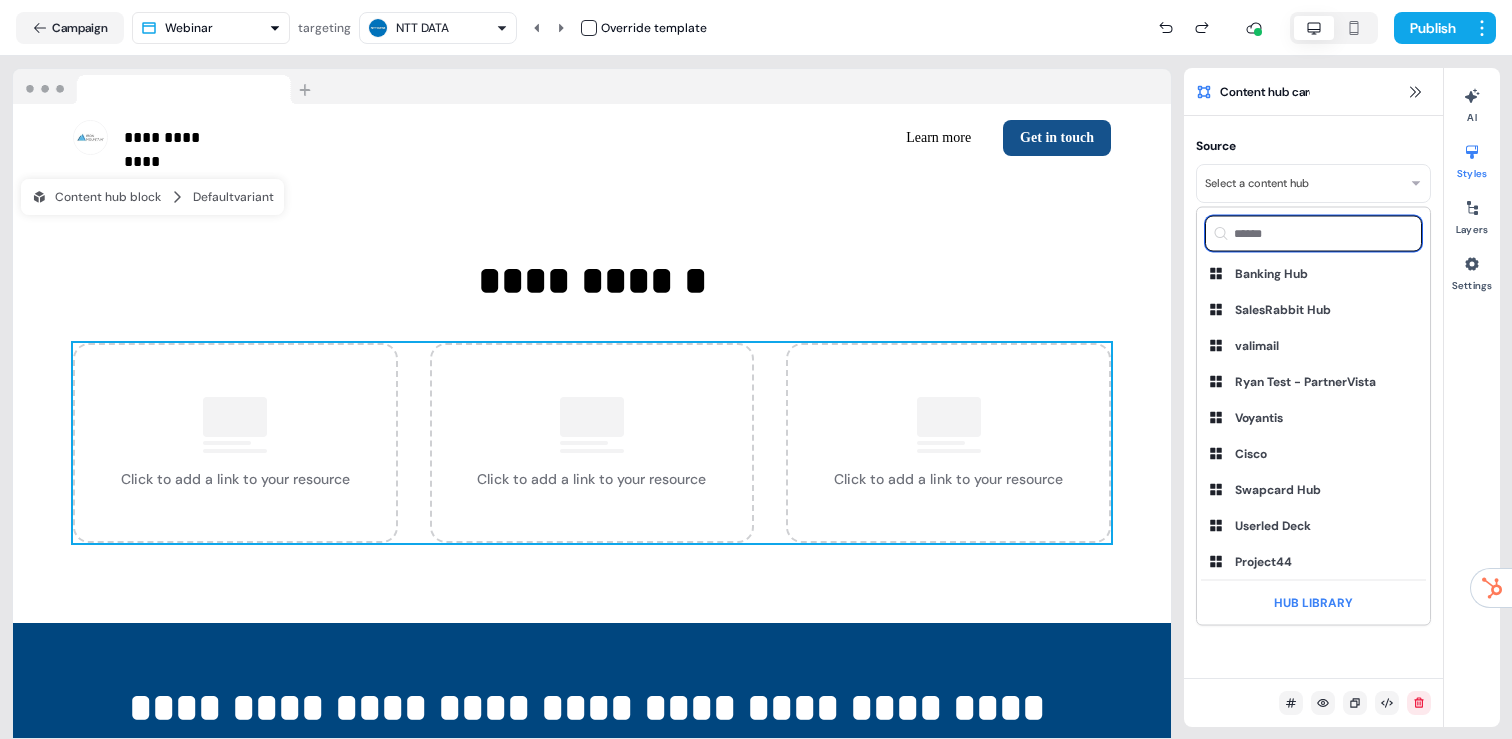 click at bounding box center [1313, 234] 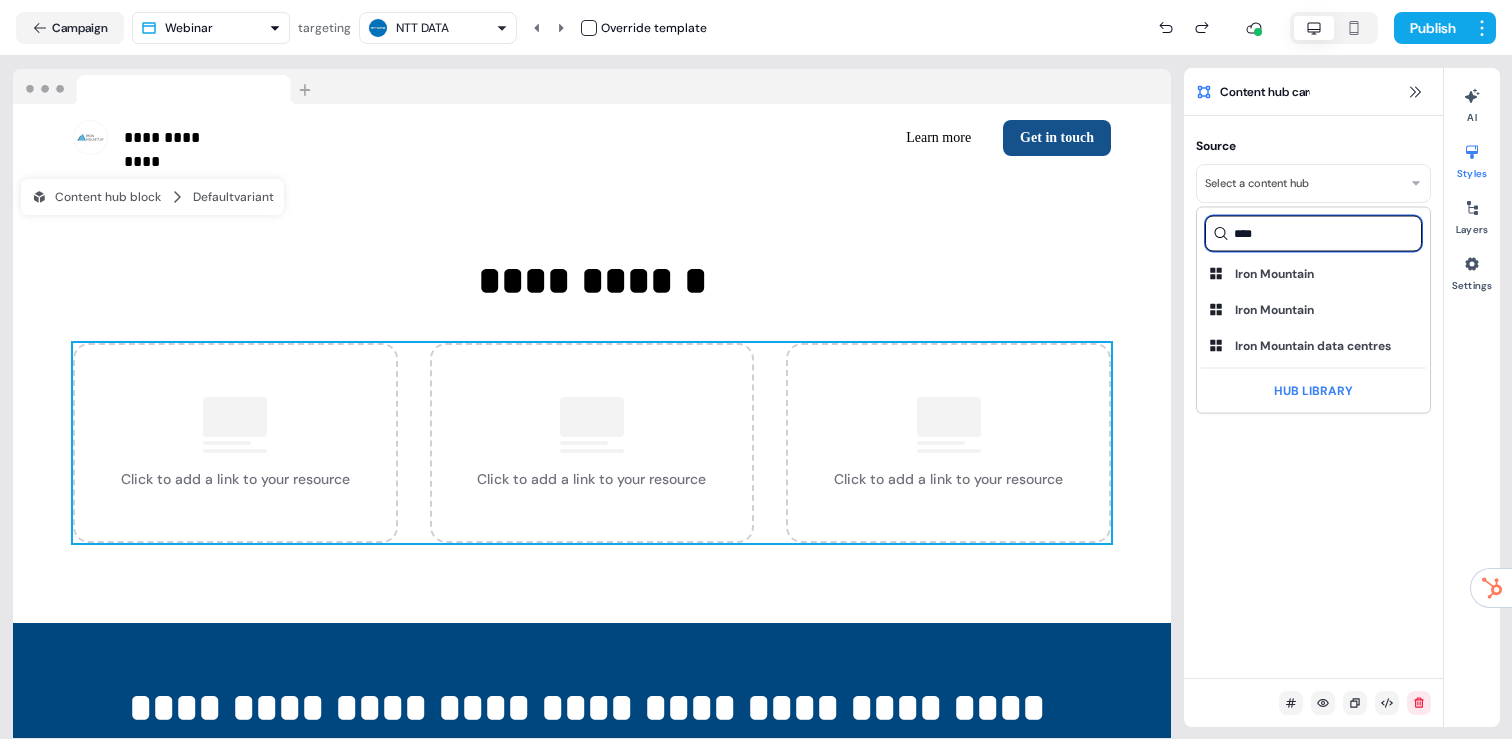 type on "****" 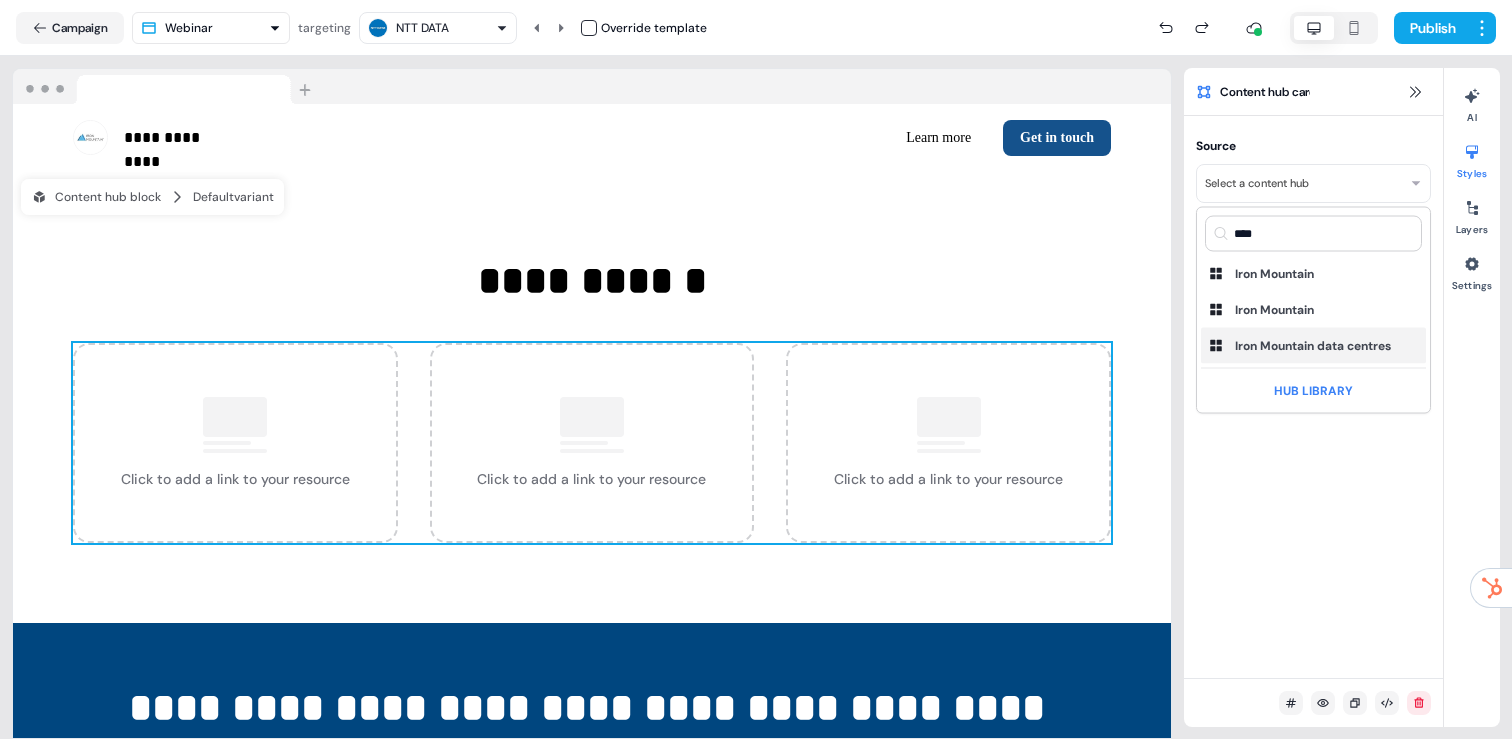 click on "Iron Mountain data centres" at bounding box center (1313, 346) 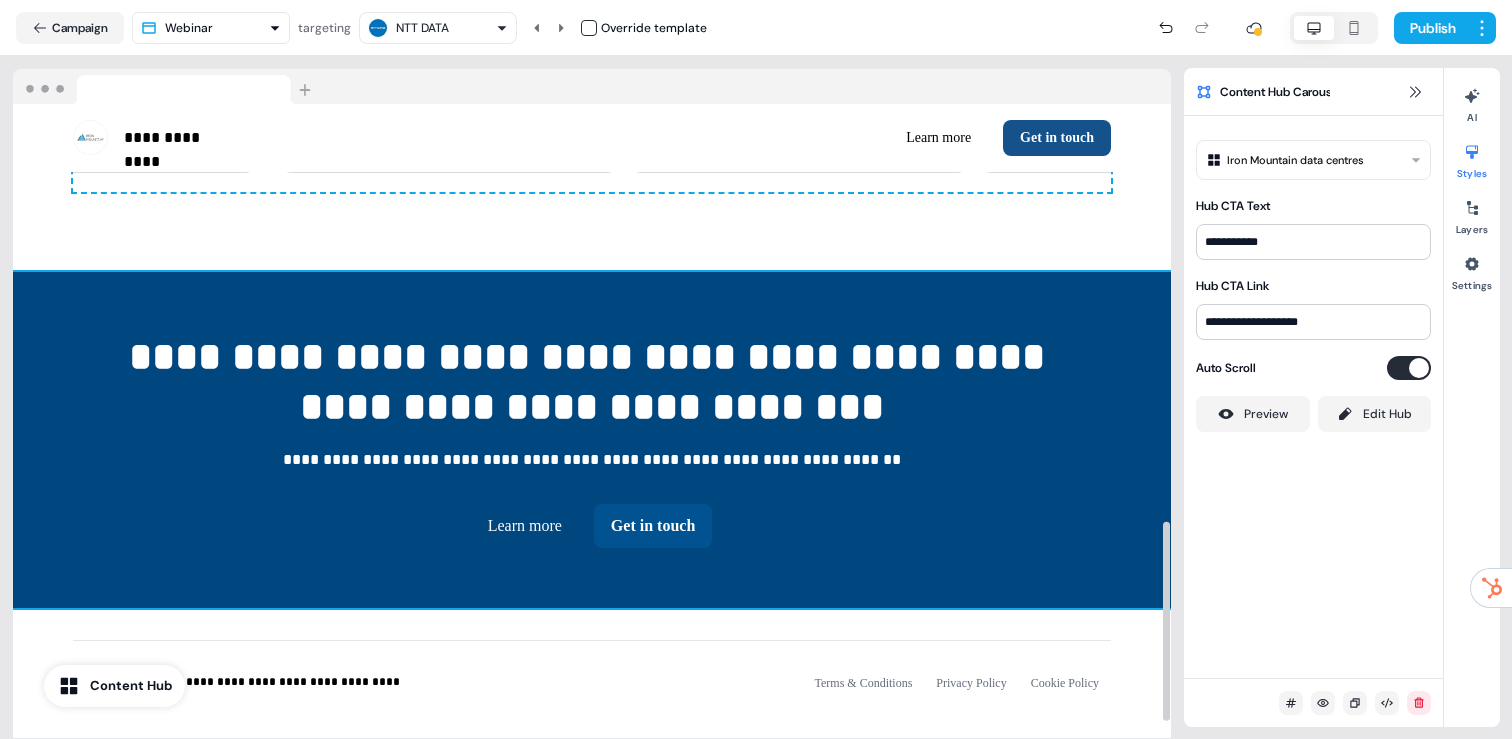 scroll, scrollTop: 1320, scrollLeft: 0, axis: vertical 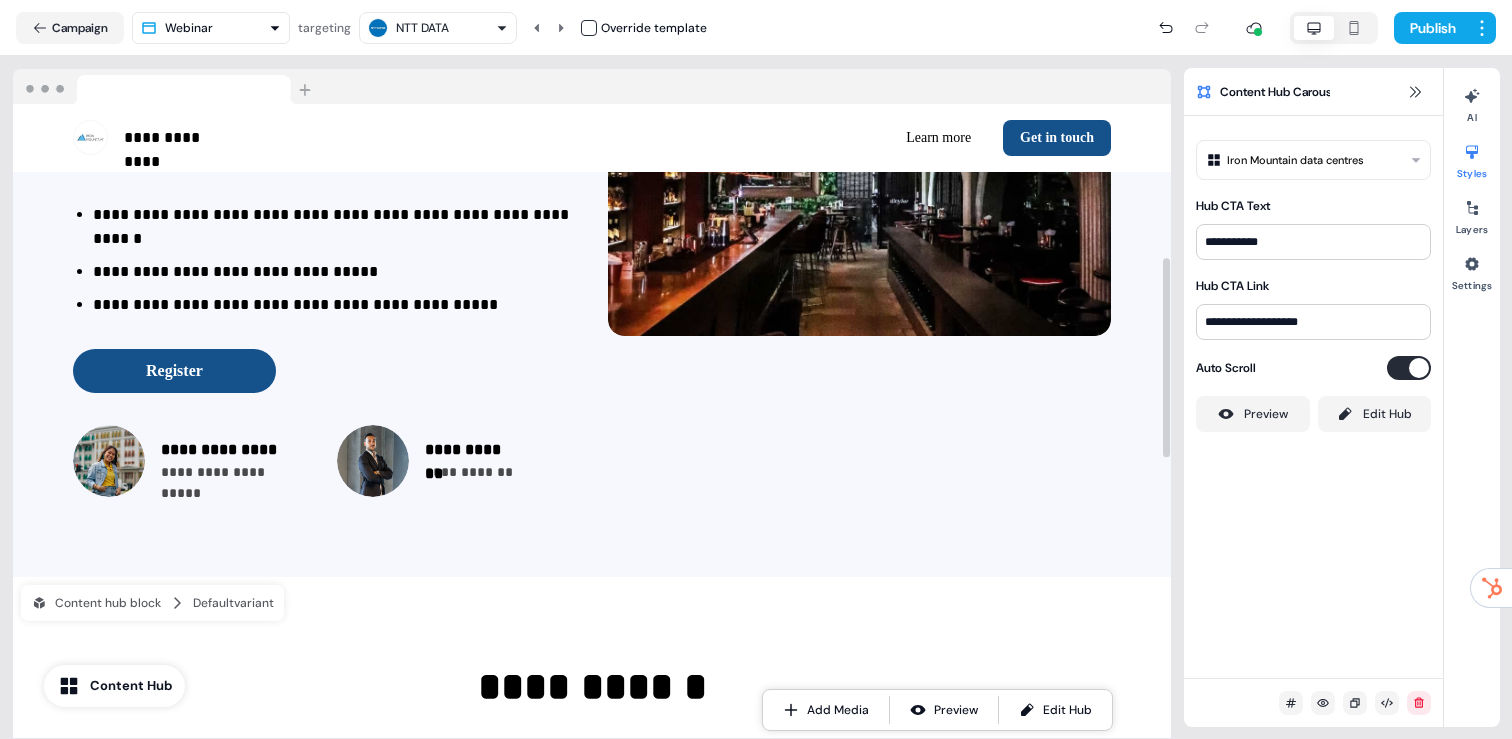 click on "NTT DATA" at bounding box center (422, 28) 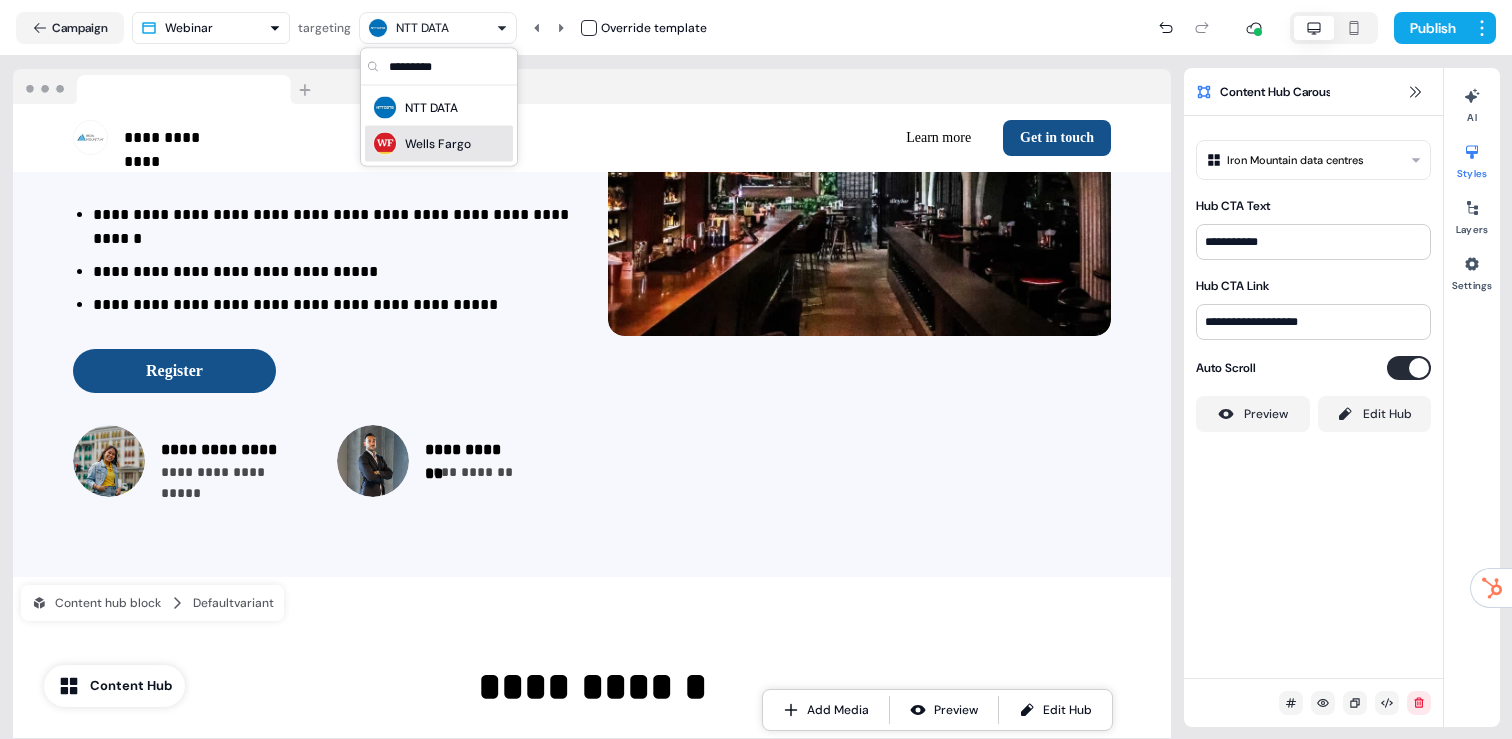 click on "Wells Fargo" at bounding box center (438, 144) 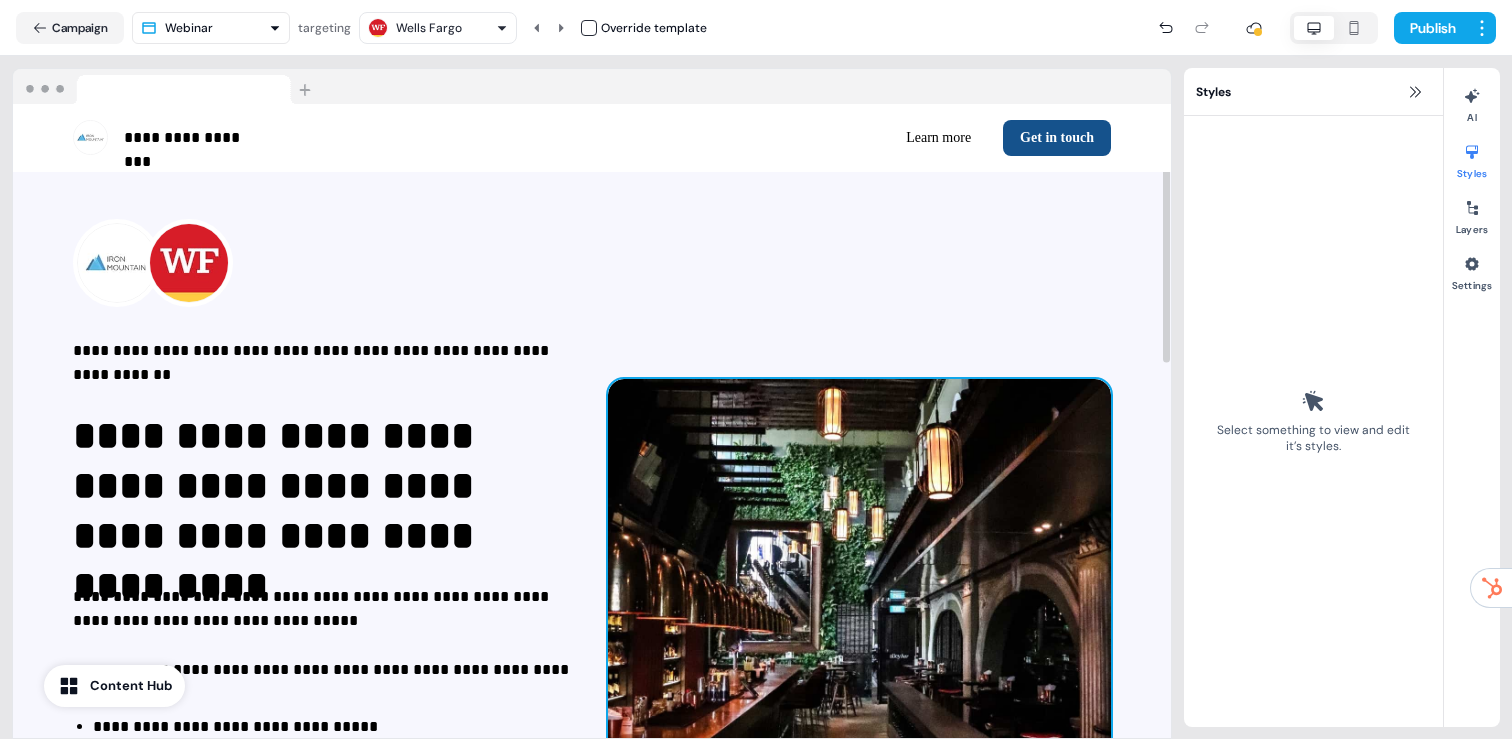 scroll, scrollTop: 327, scrollLeft: 0, axis: vertical 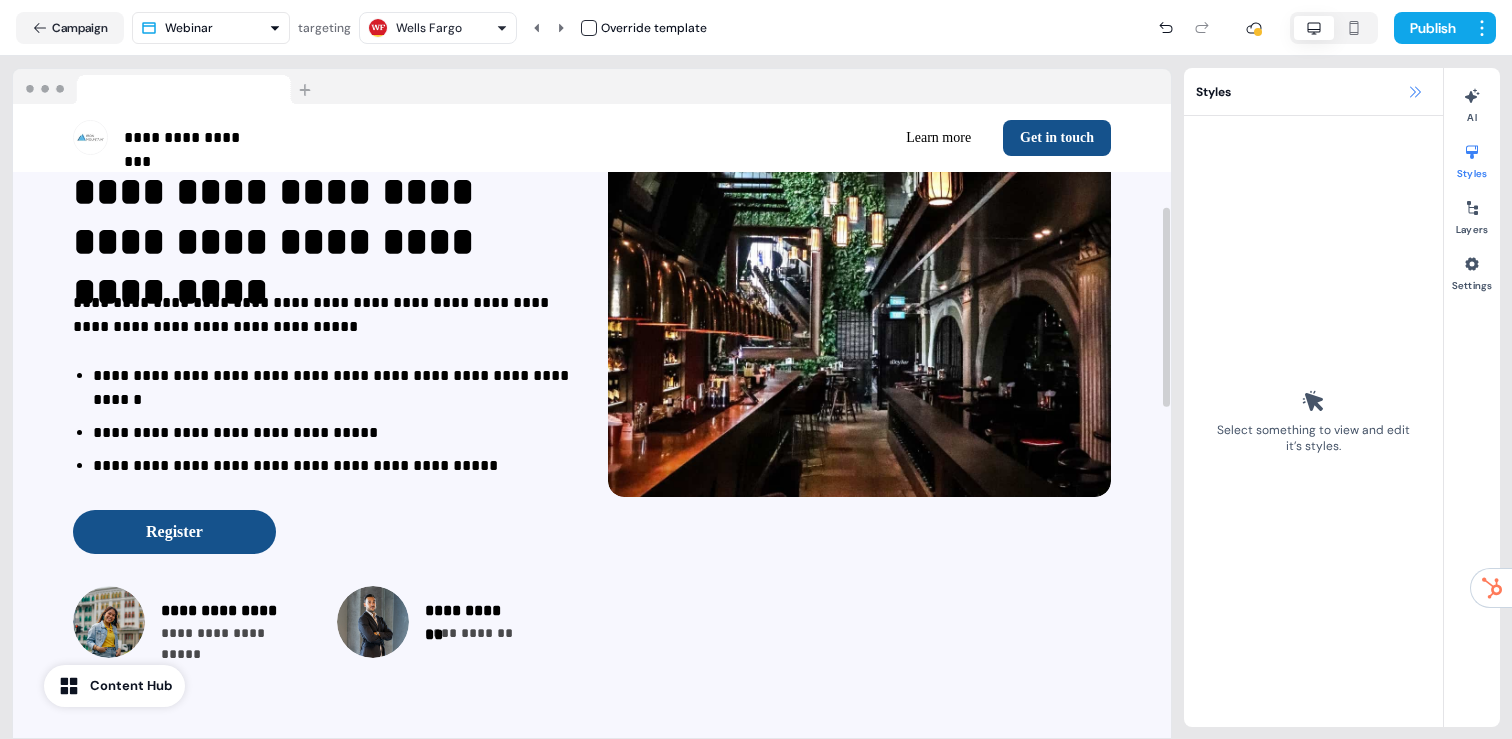 click 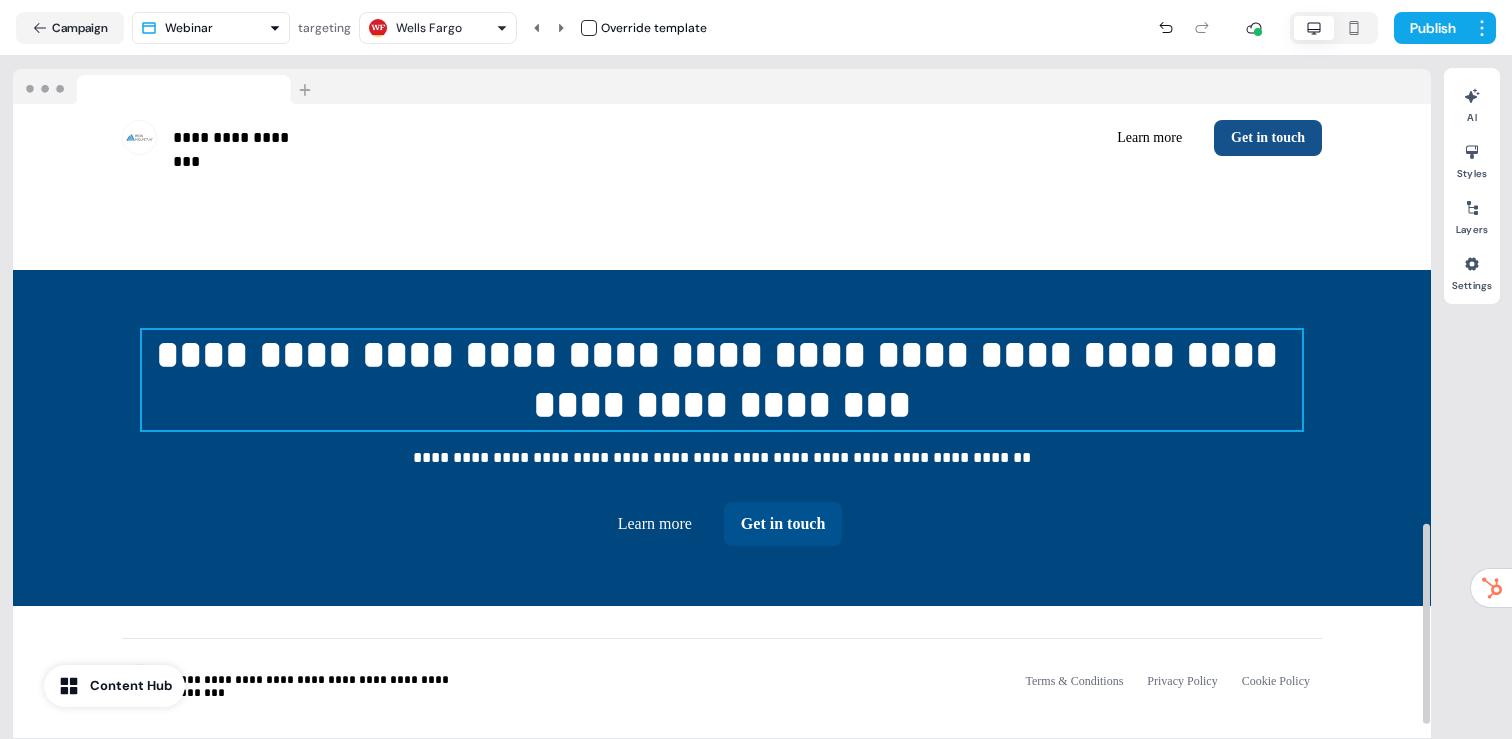 scroll, scrollTop: 1330, scrollLeft: 0, axis: vertical 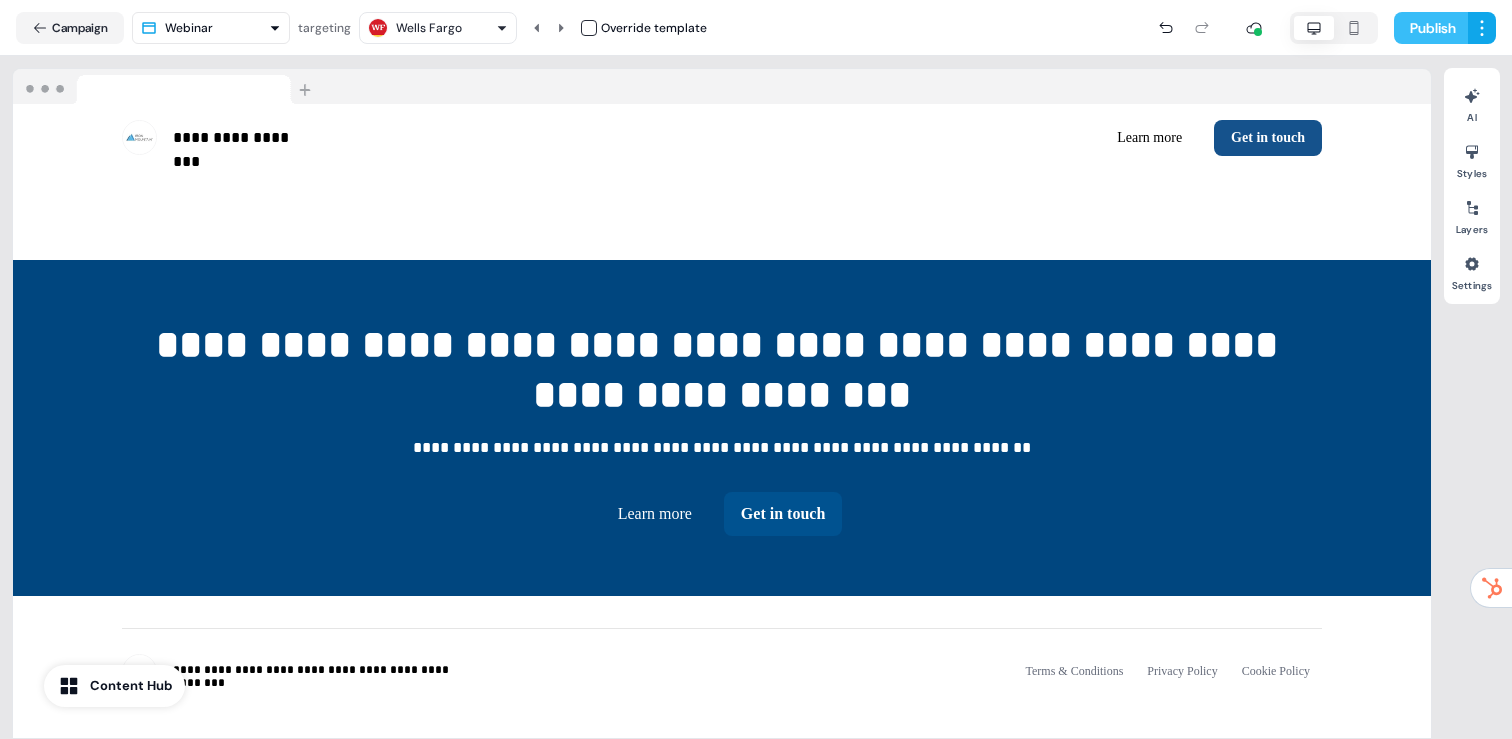 click on "Publish" at bounding box center [1431, 28] 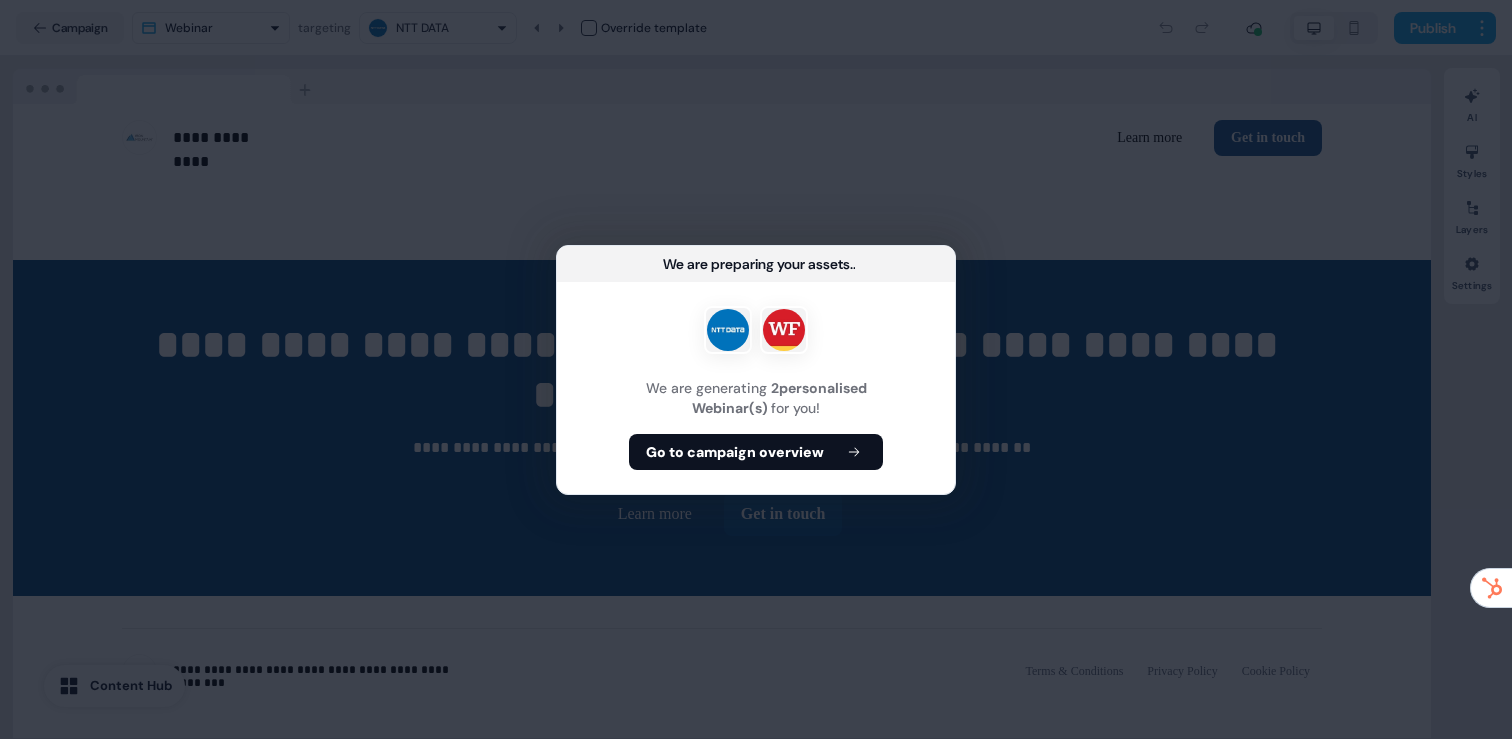 click on "Go to campaign overview" at bounding box center [756, 452] 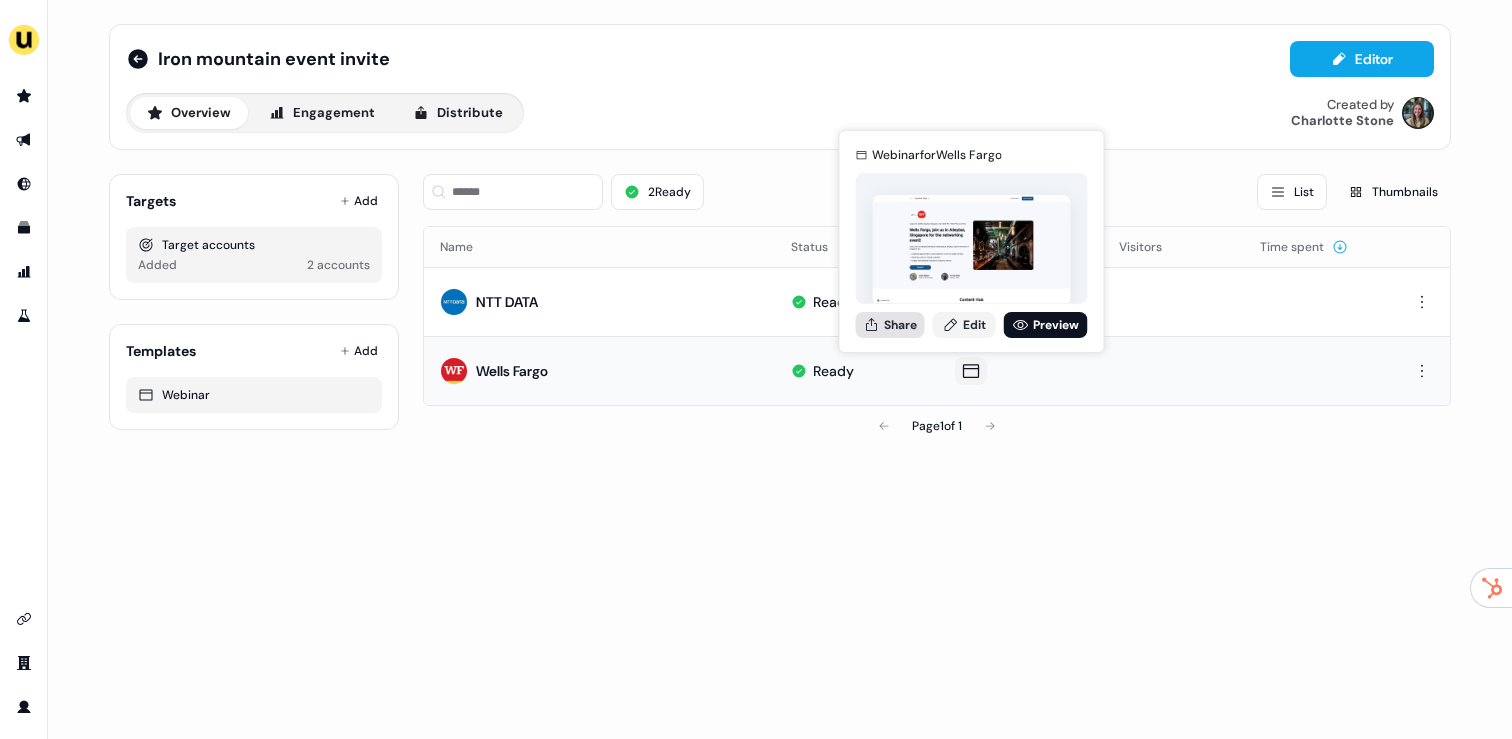 click on "Share" at bounding box center (890, 325) 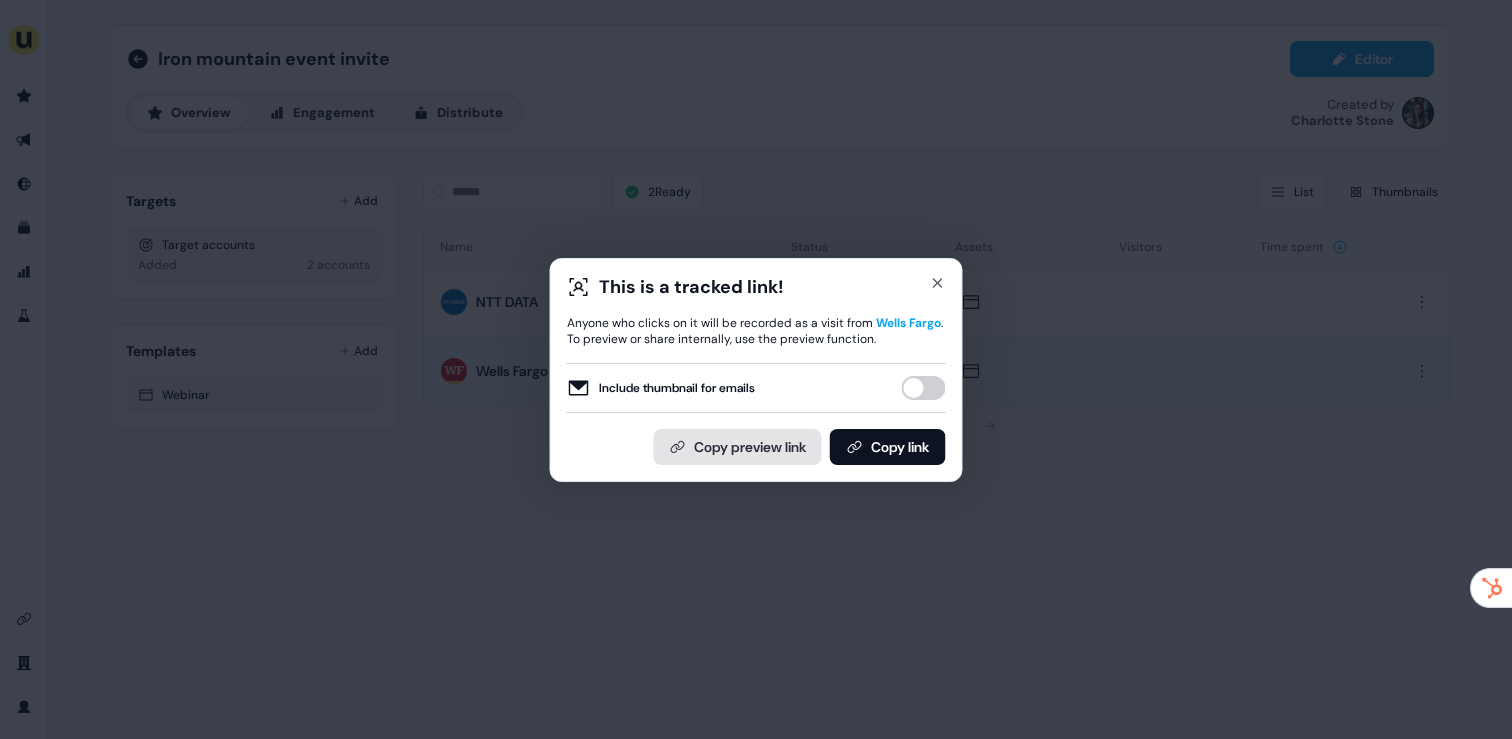 click on "Copy preview link" at bounding box center (738, 447) 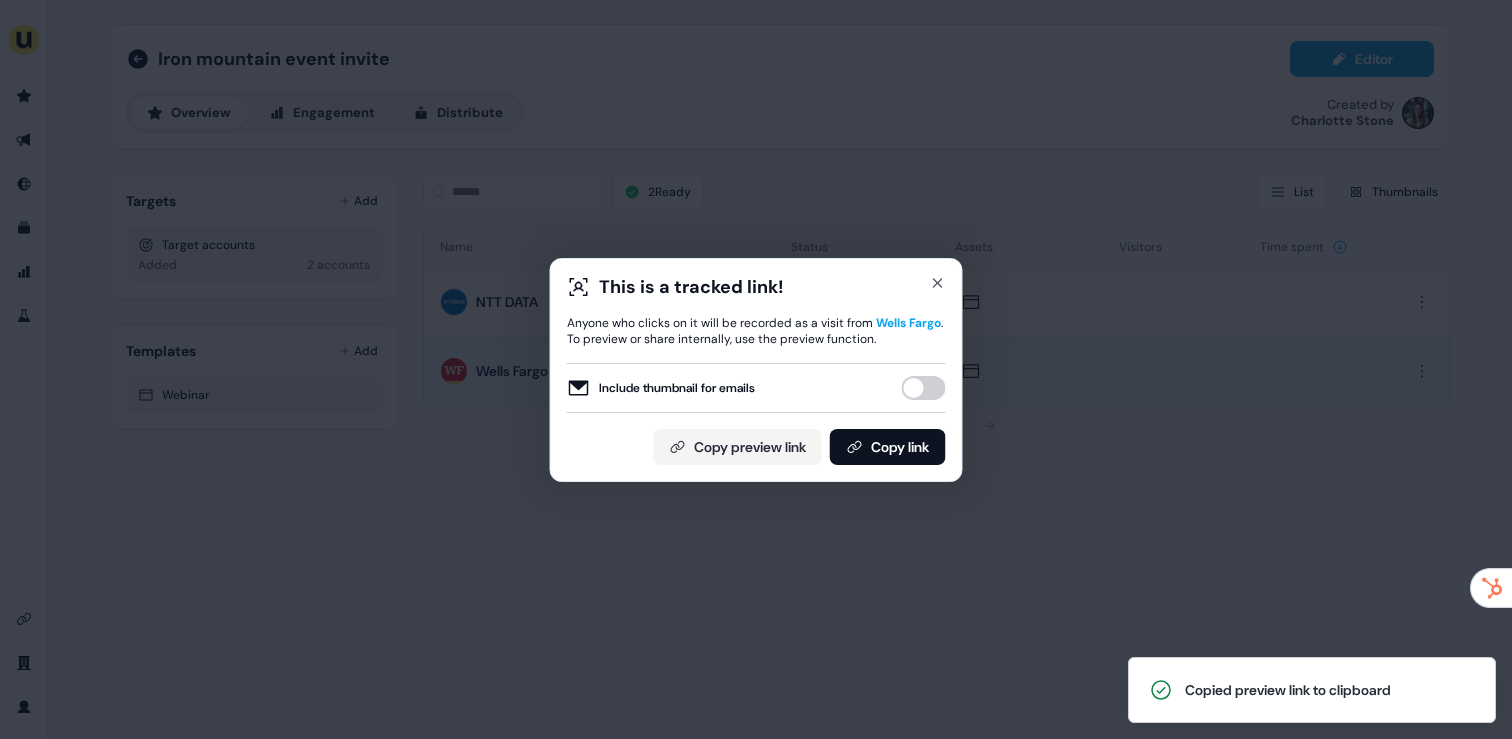 click on "This is a tracked link! Anyone who clicks on it will be recorded as a visit from   Wells Fargo . To preview or share internally, use the preview function. Include thumbnail for emails Copy preview link Copy link Close" at bounding box center (756, 369) 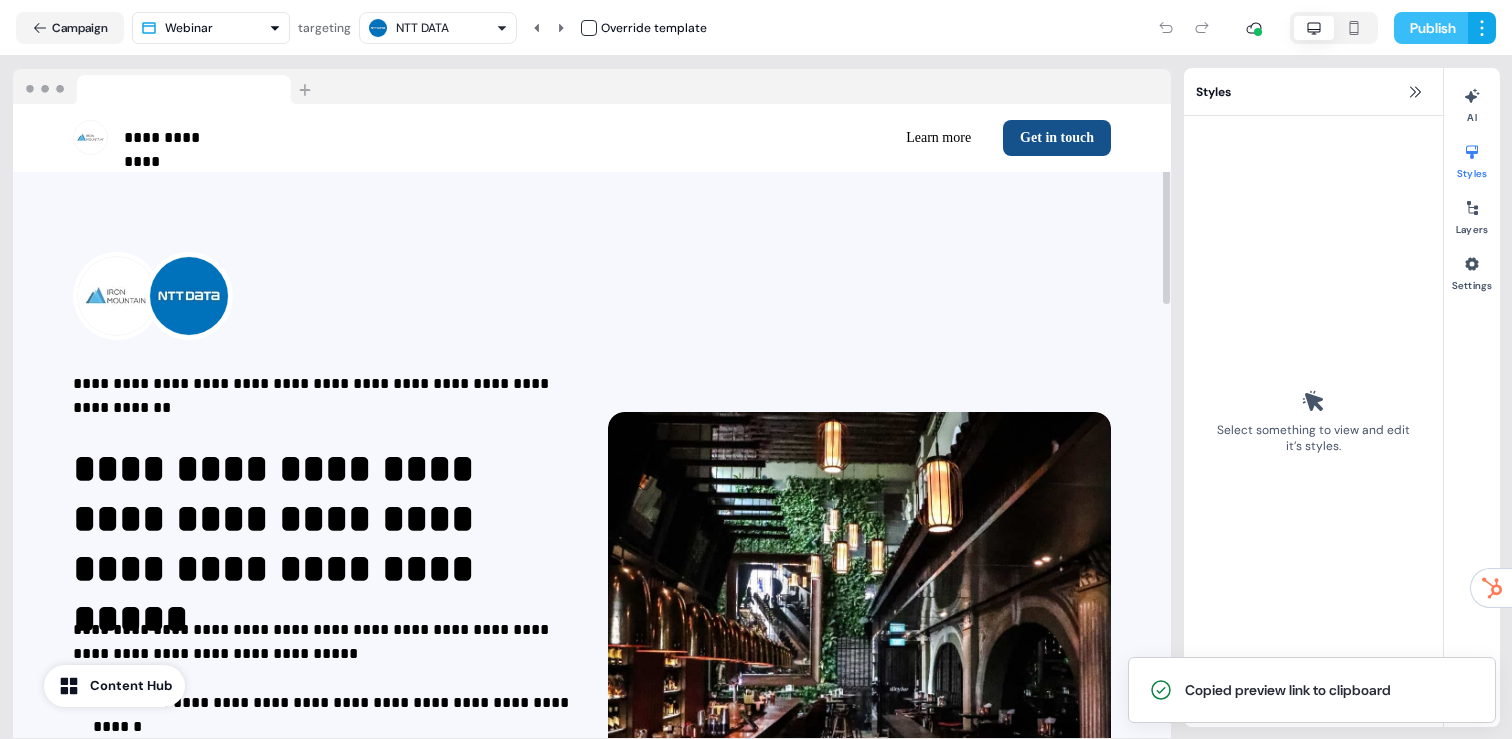 click on "Publish" at bounding box center [1431, 28] 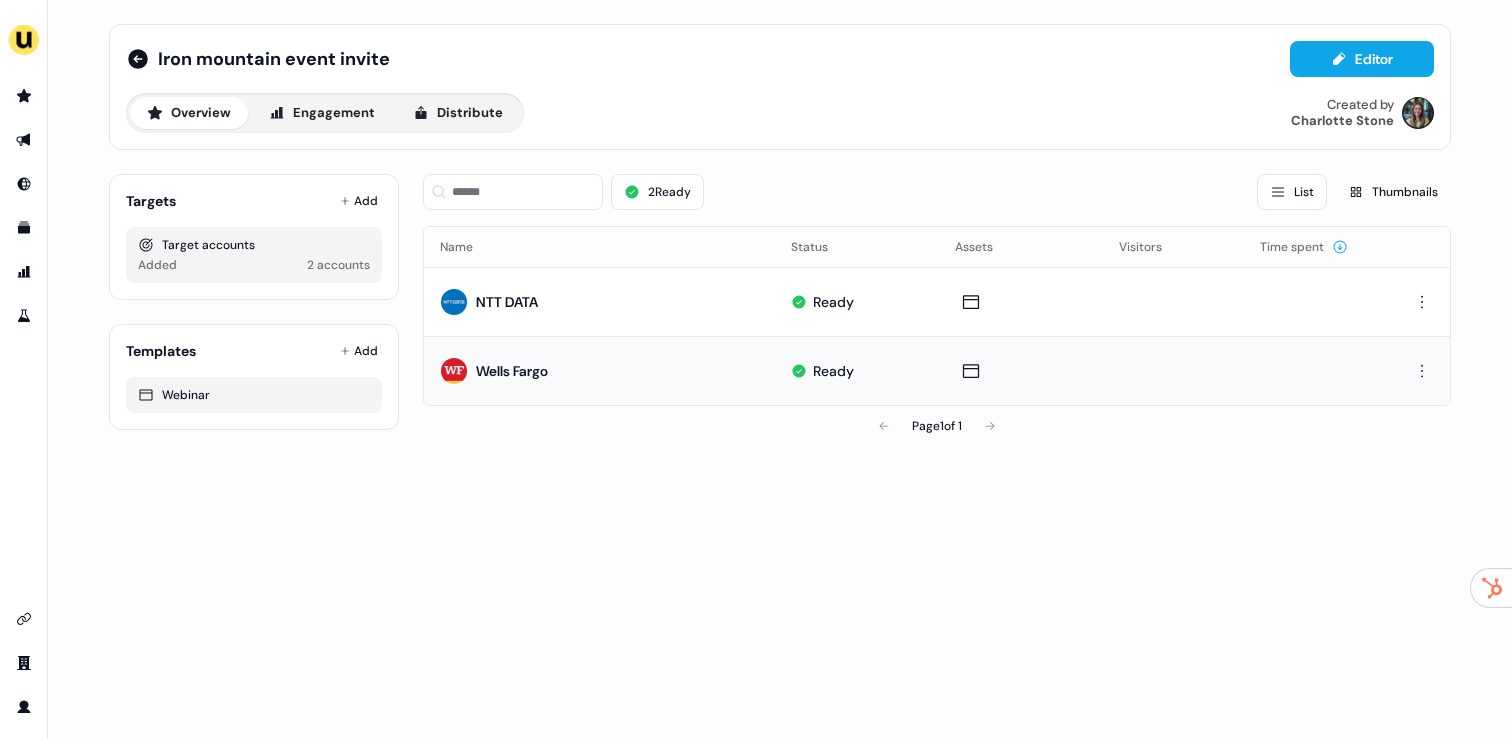 click on "Wells Fargo" at bounding box center [599, 370] 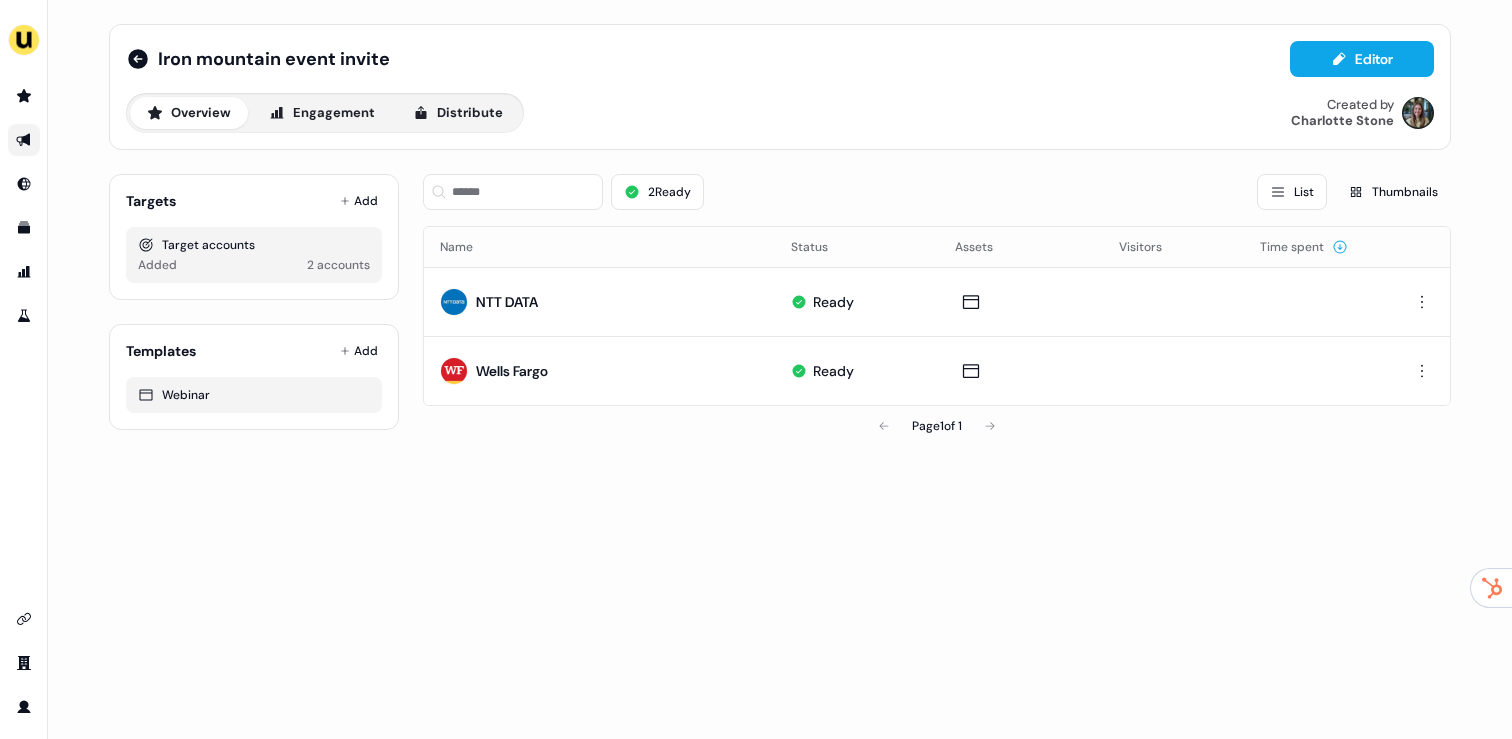 click 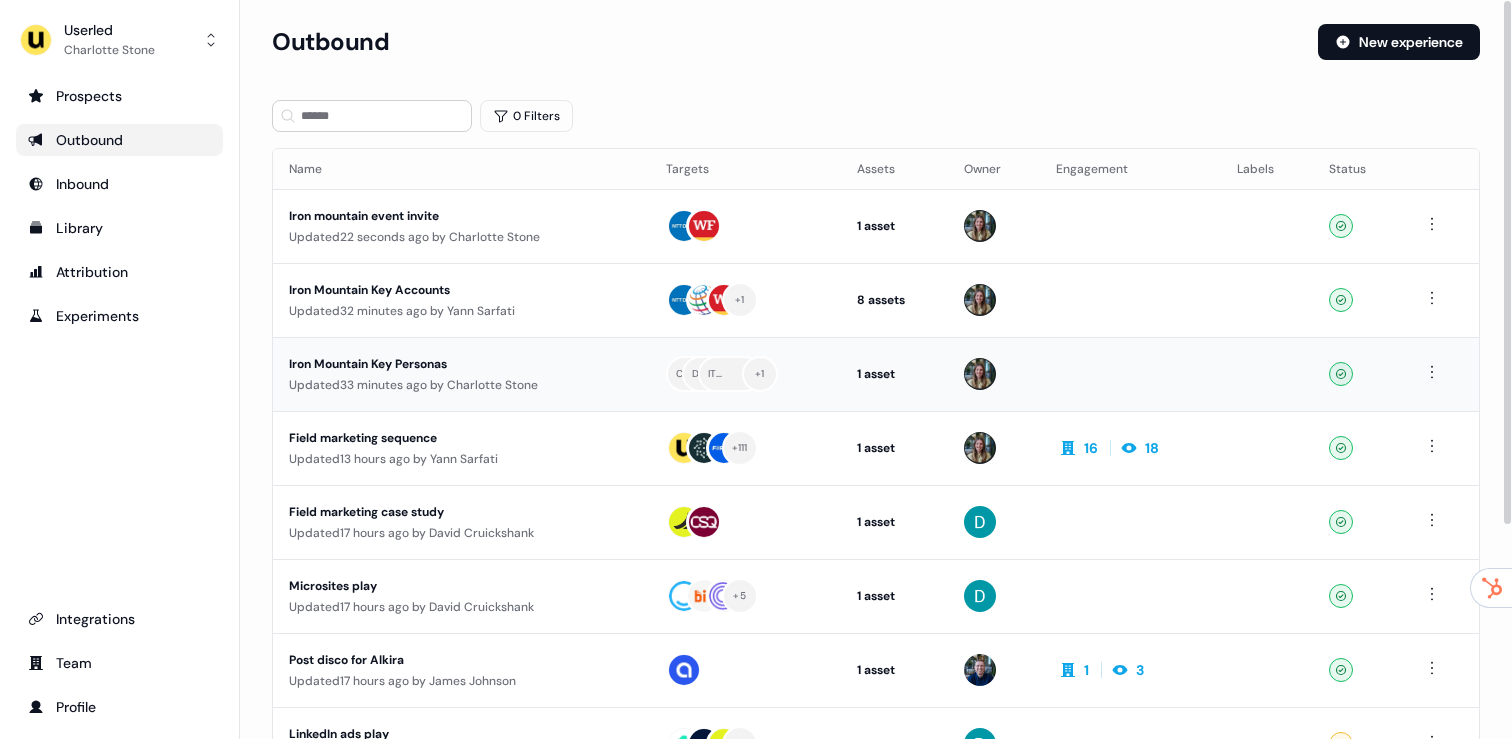 click on "Iron Mountain Key Personas" at bounding box center [461, 364] 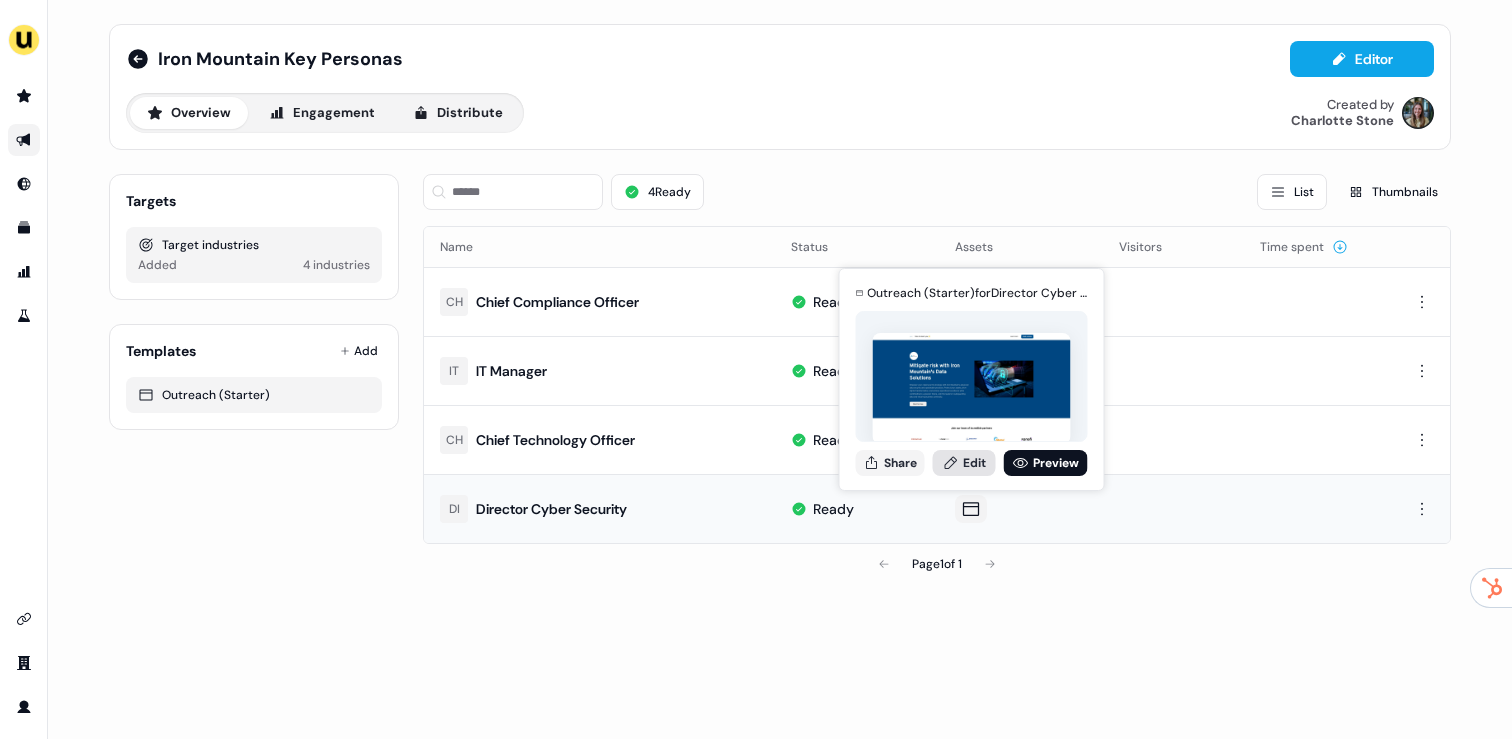 click on "Edit" at bounding box center (964, 463) 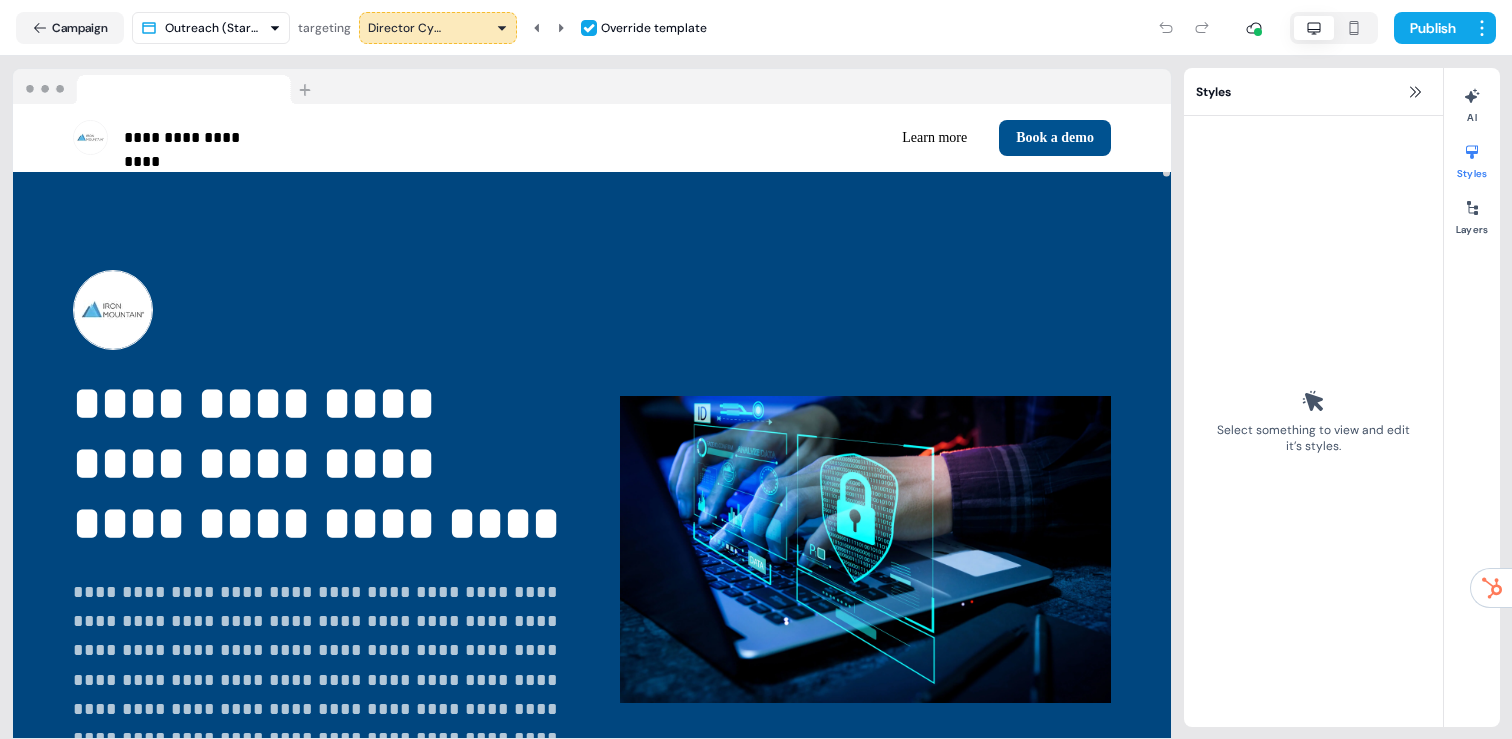 scroll, scrollTop: 4, scrollLeft: 0, axis: vertical 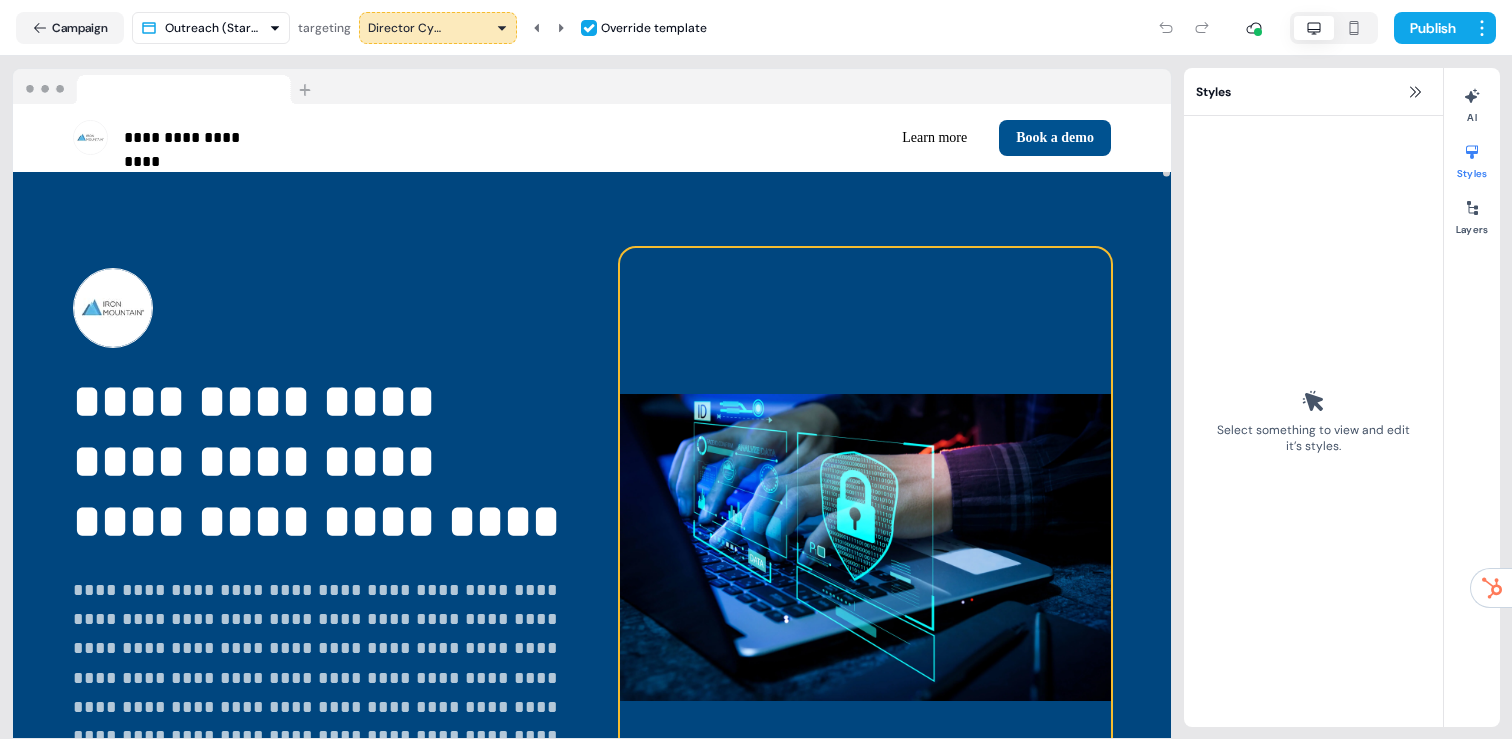 click at bounding box center (865, 548) 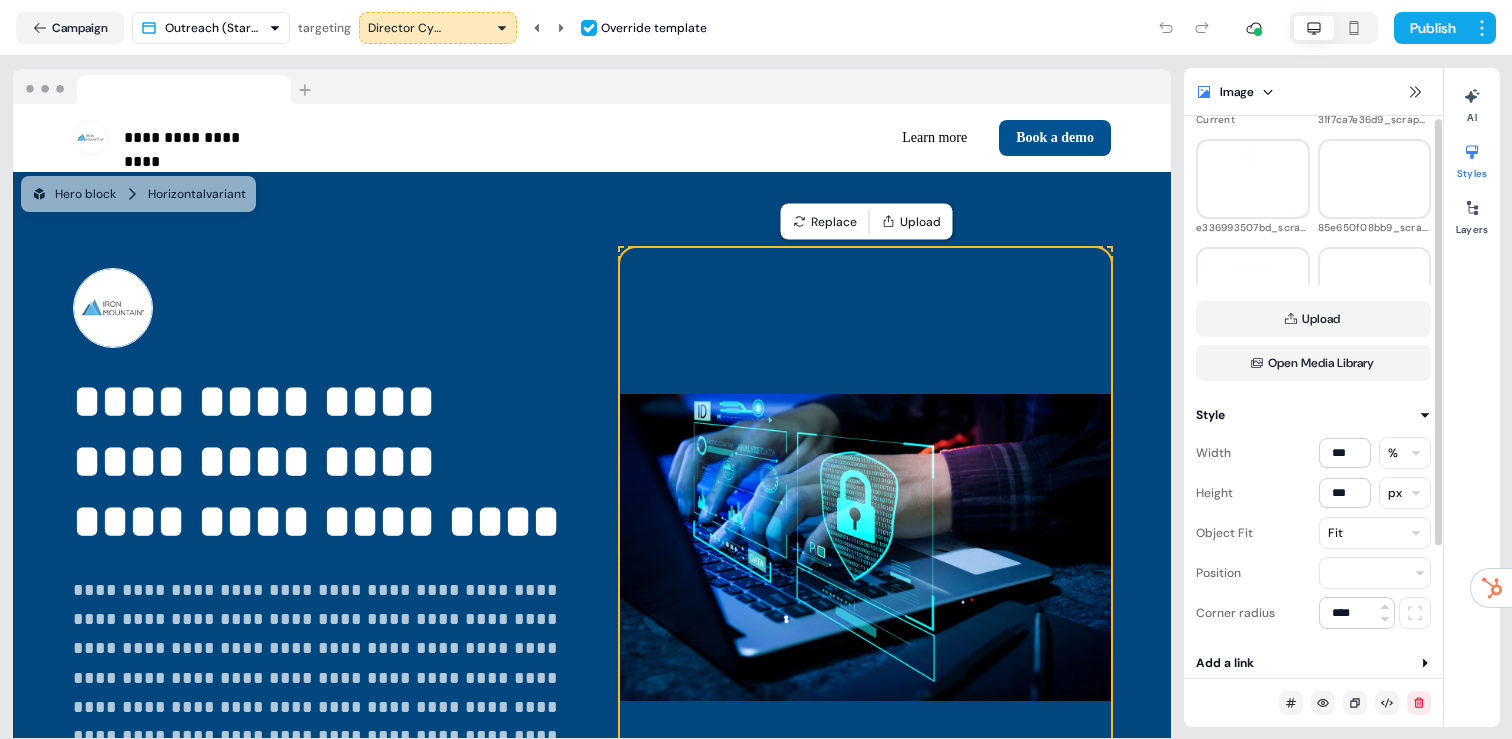 scroll, scrollTop: 170, scrollLeft: 0, axis: vertical 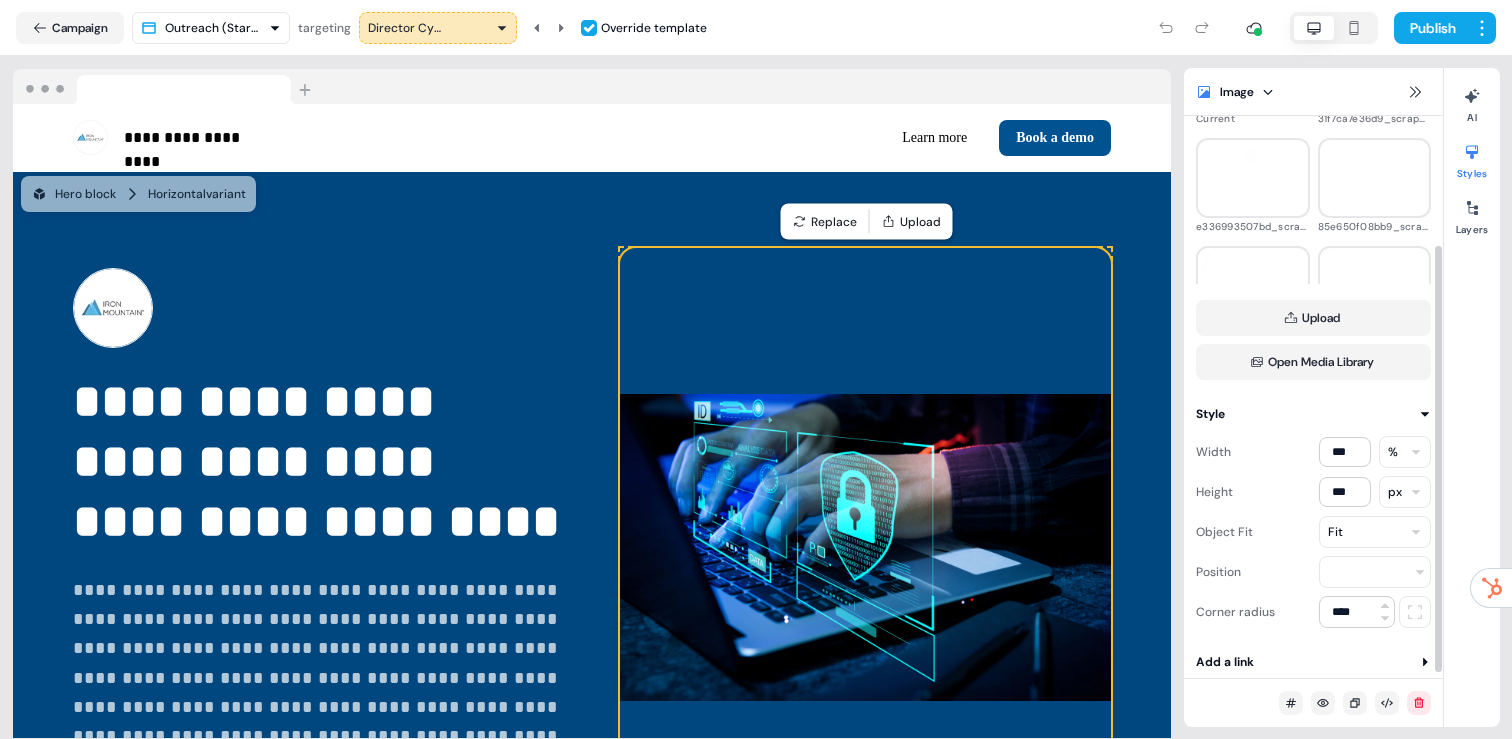 click on "**********" at bounding box center (756, 369) 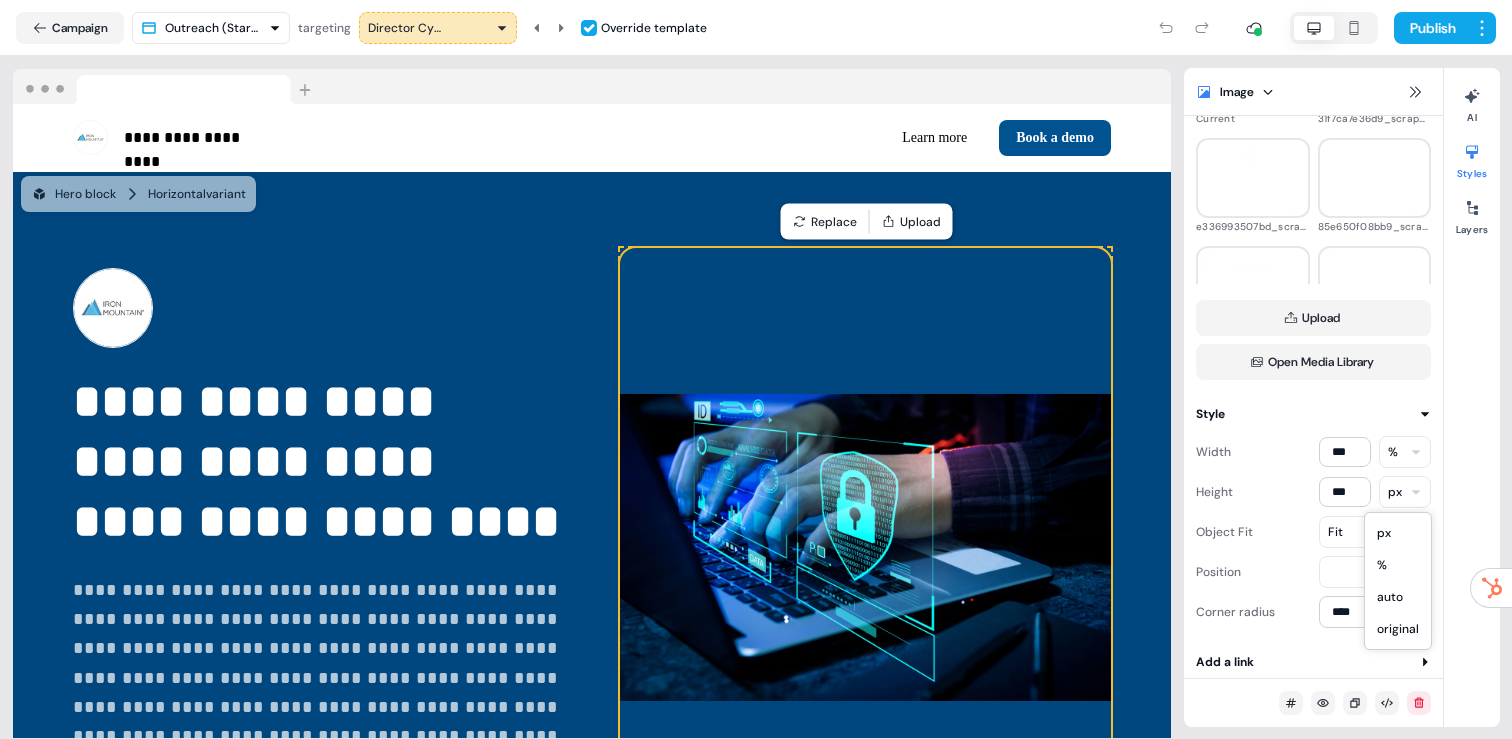 scroll, scrollTop: 0, scrollLeft: 0, axis: both 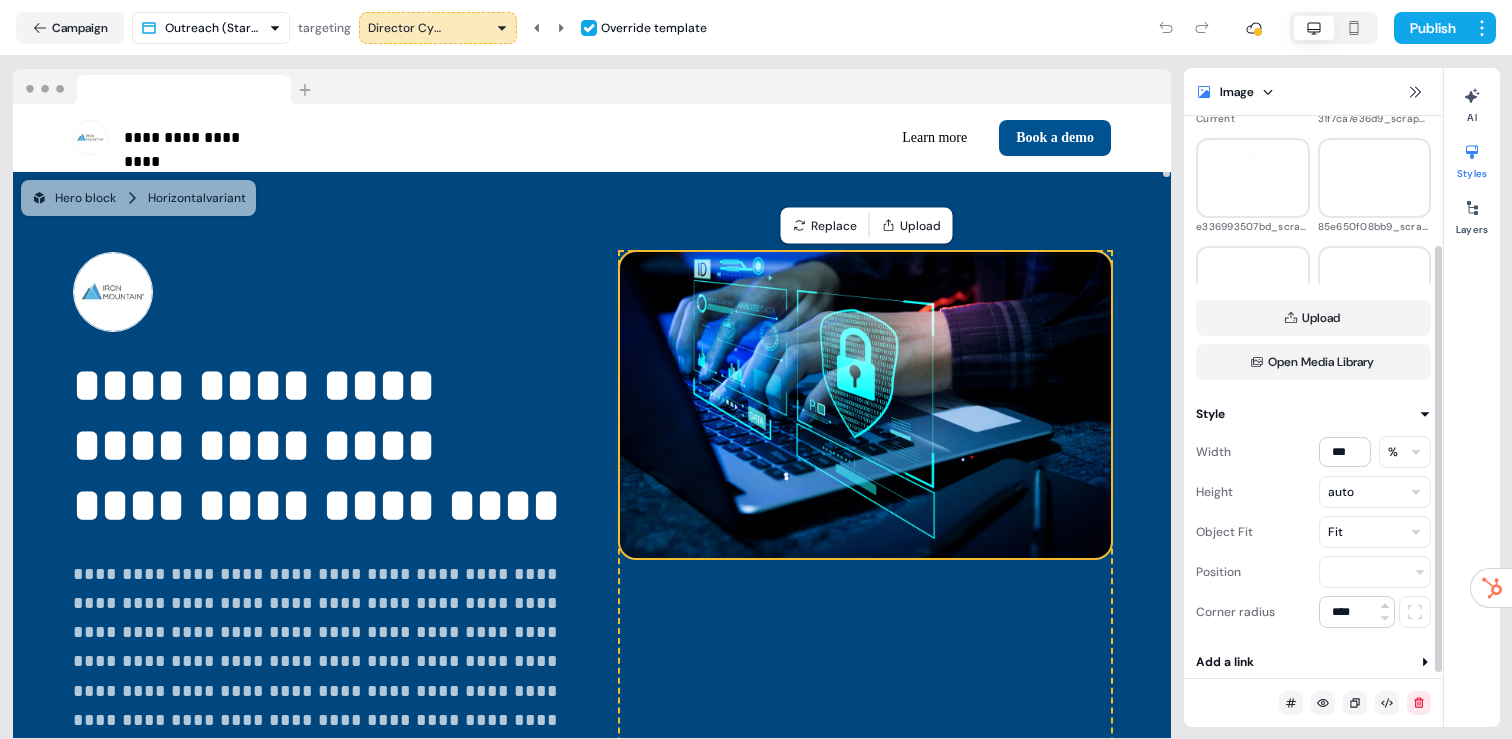 click on "To pick up a draggable item, press the space bar.
While dragging, use the arrow keys to move the item.
Press space again to drop the item in its new position, or press escape to cancel." at bounding box center [865, 532] 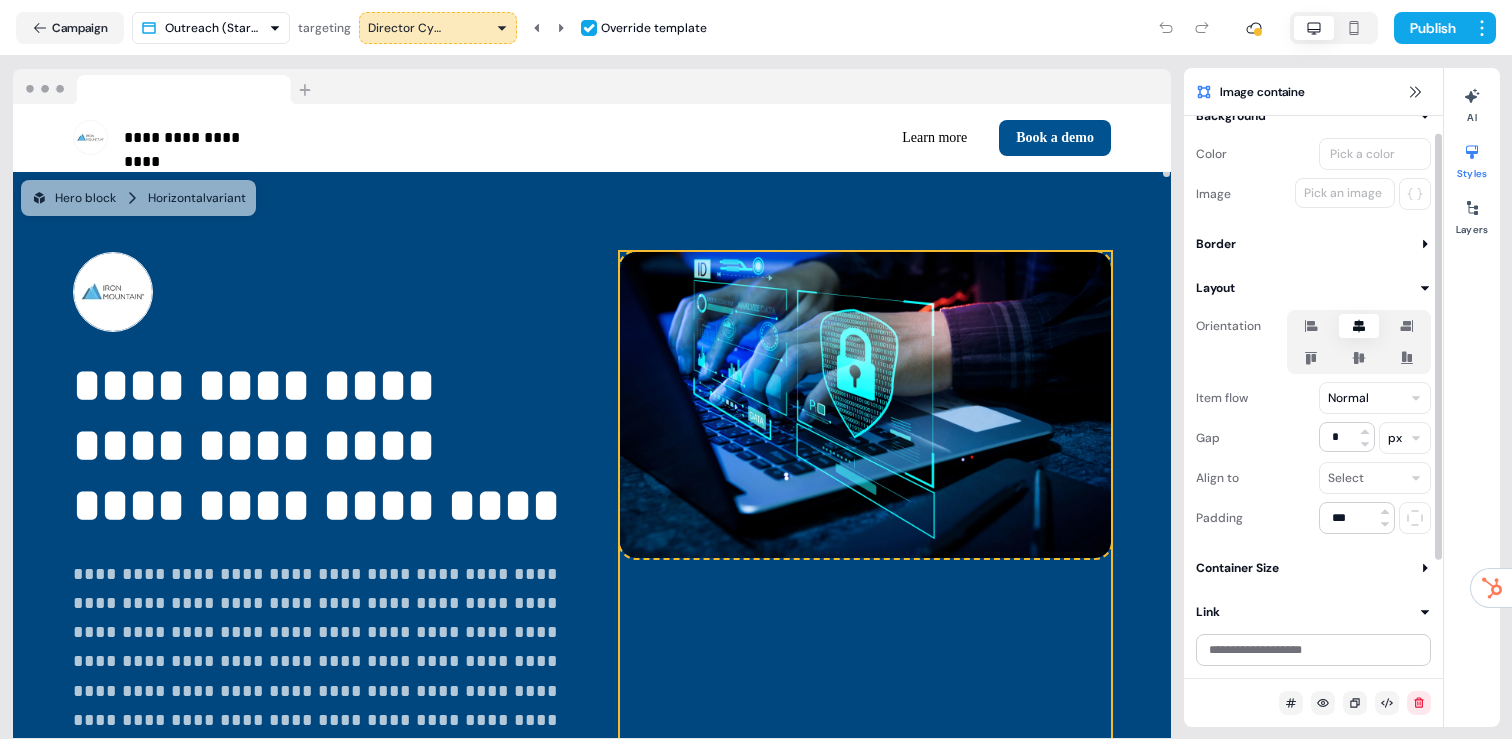 scroll, scrollTop: 22, scrollLeft: 0, axis: vertical 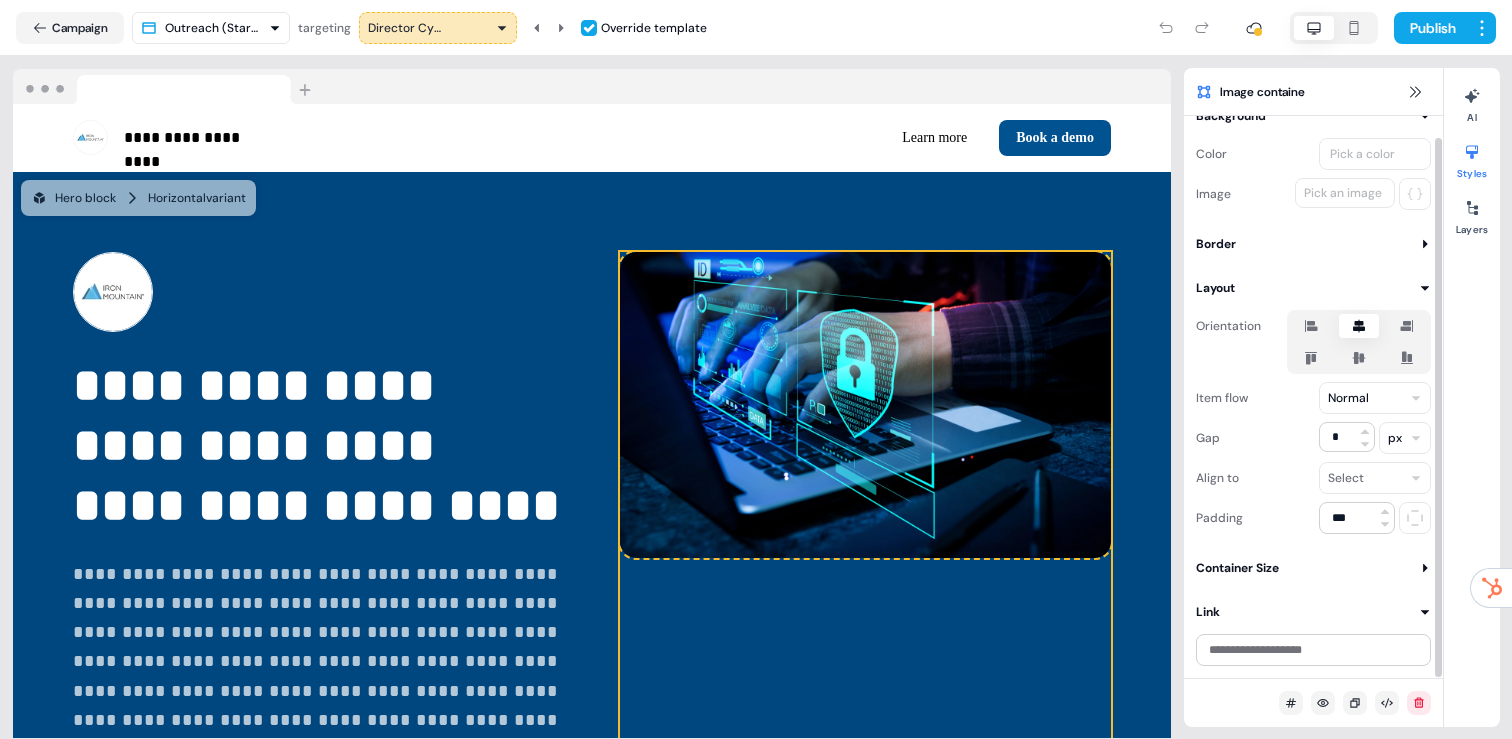 click 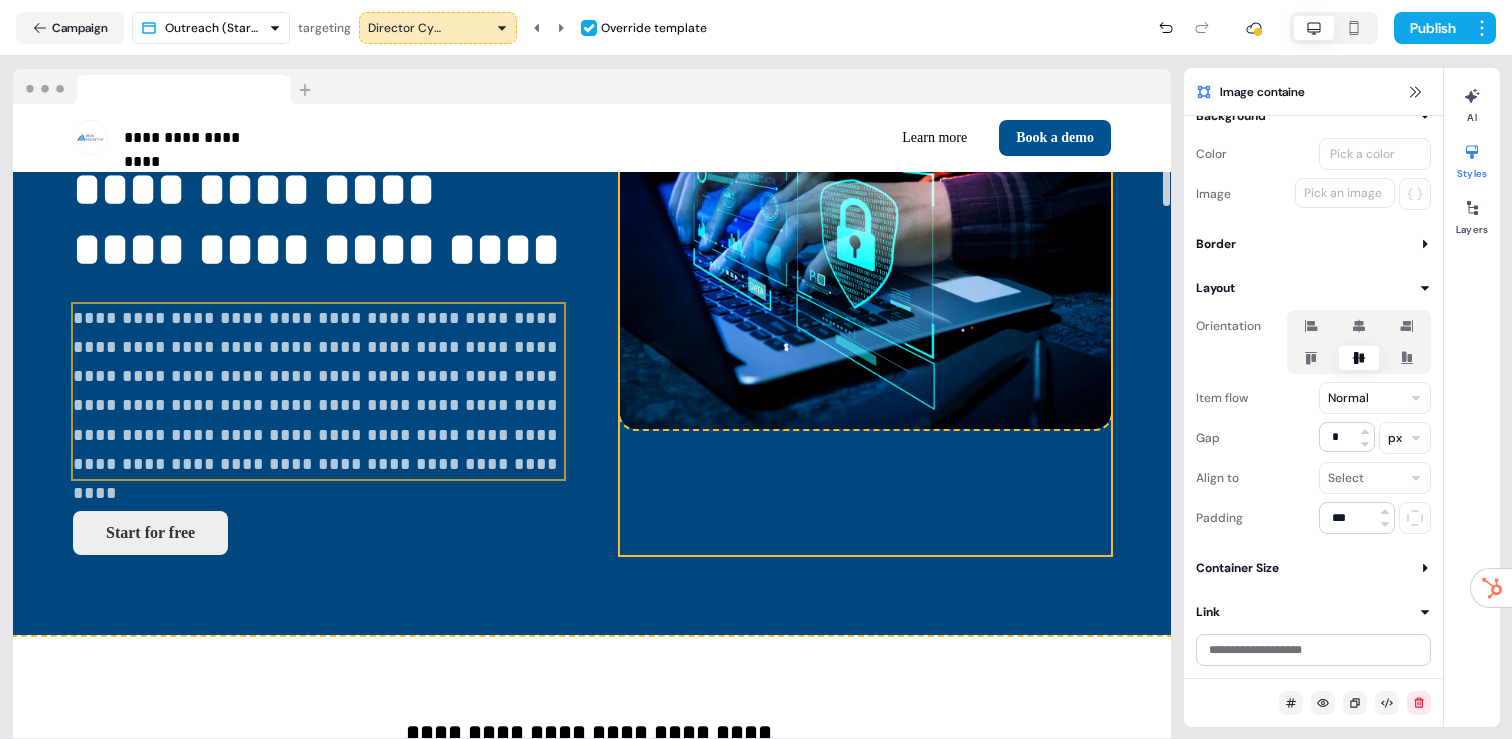 scroll, scrollTop: 260, scrollLeft: 0, axis: vertical 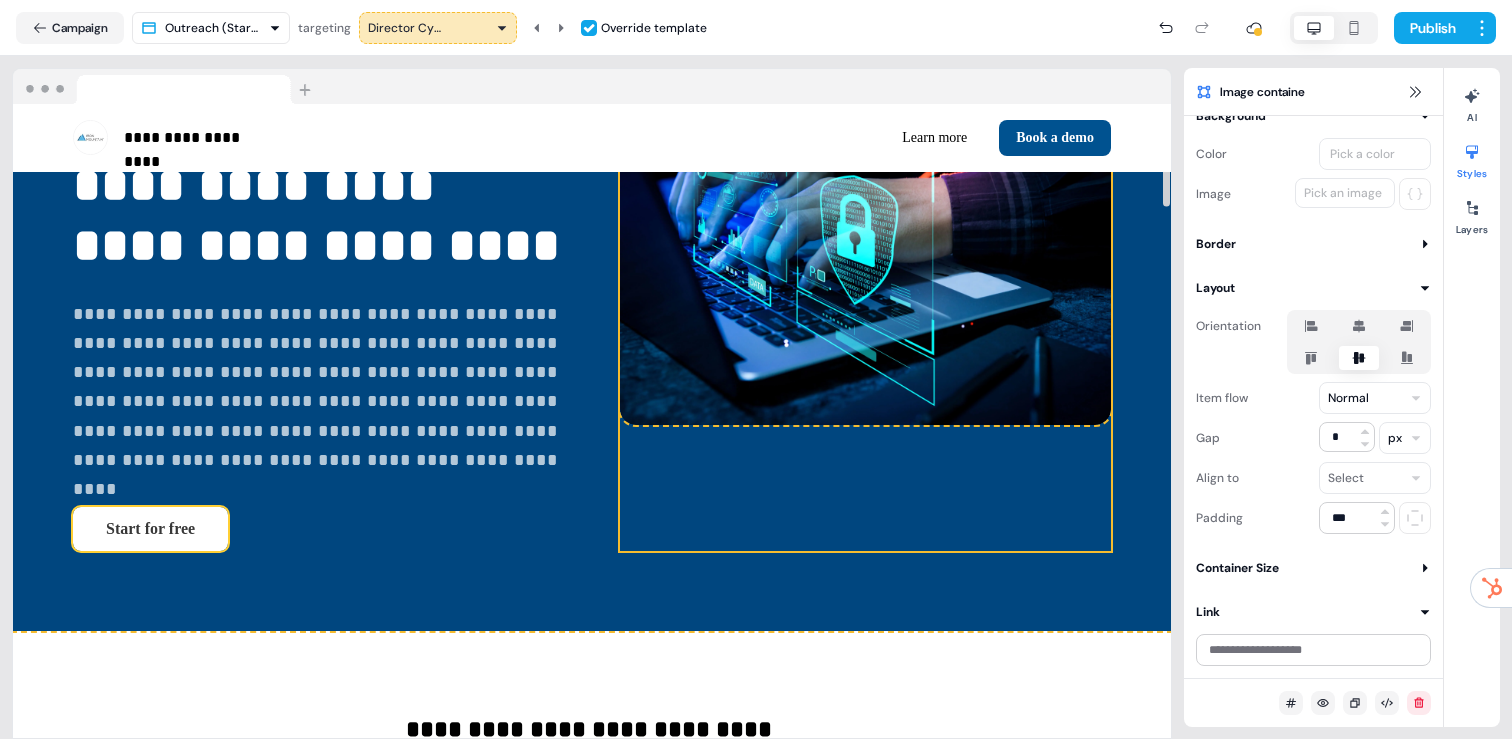 click on "Start for free" at bounding box center (150, 529) 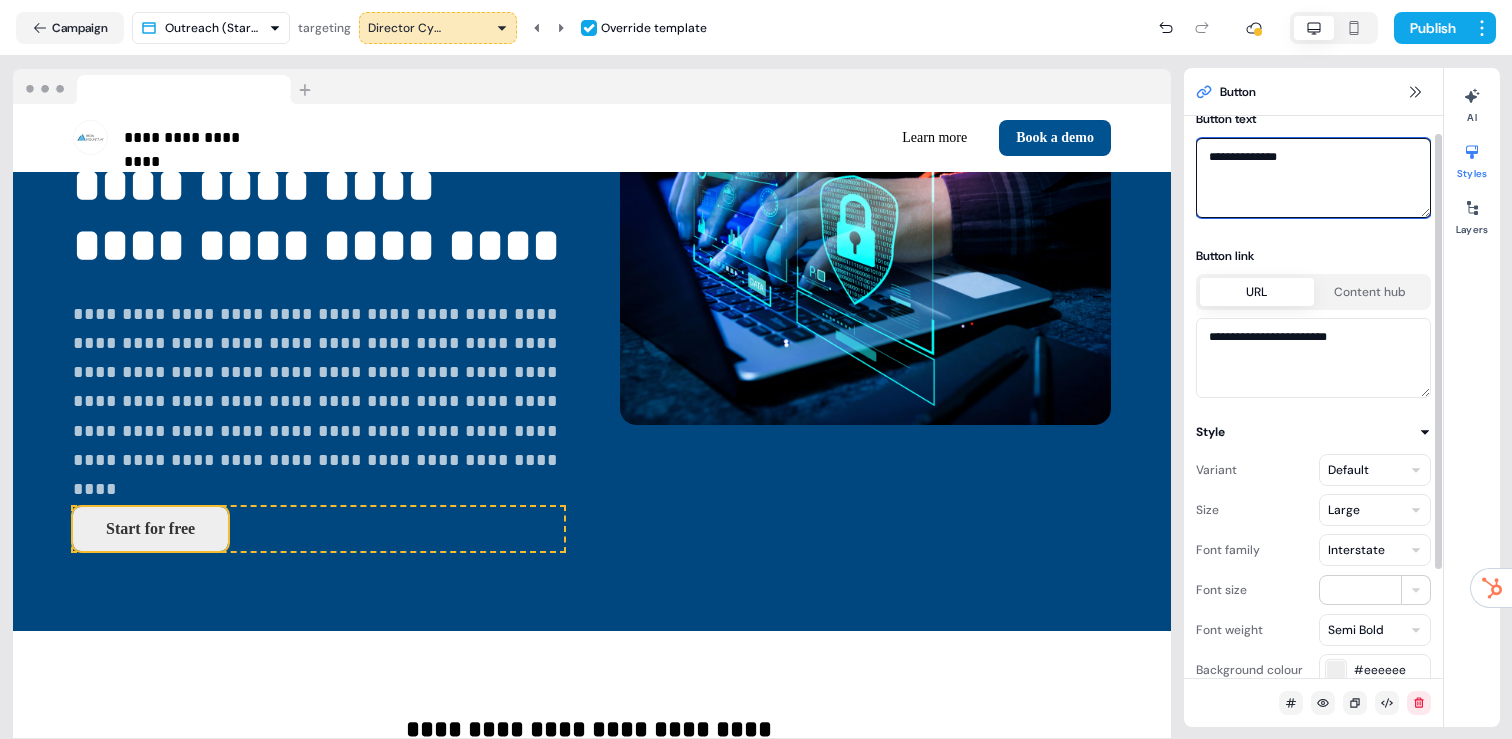 drag, startPoint x: 1287, startPoint y: 151, endPoint x: 1212, endPoint y: 154, distance: 75.059975 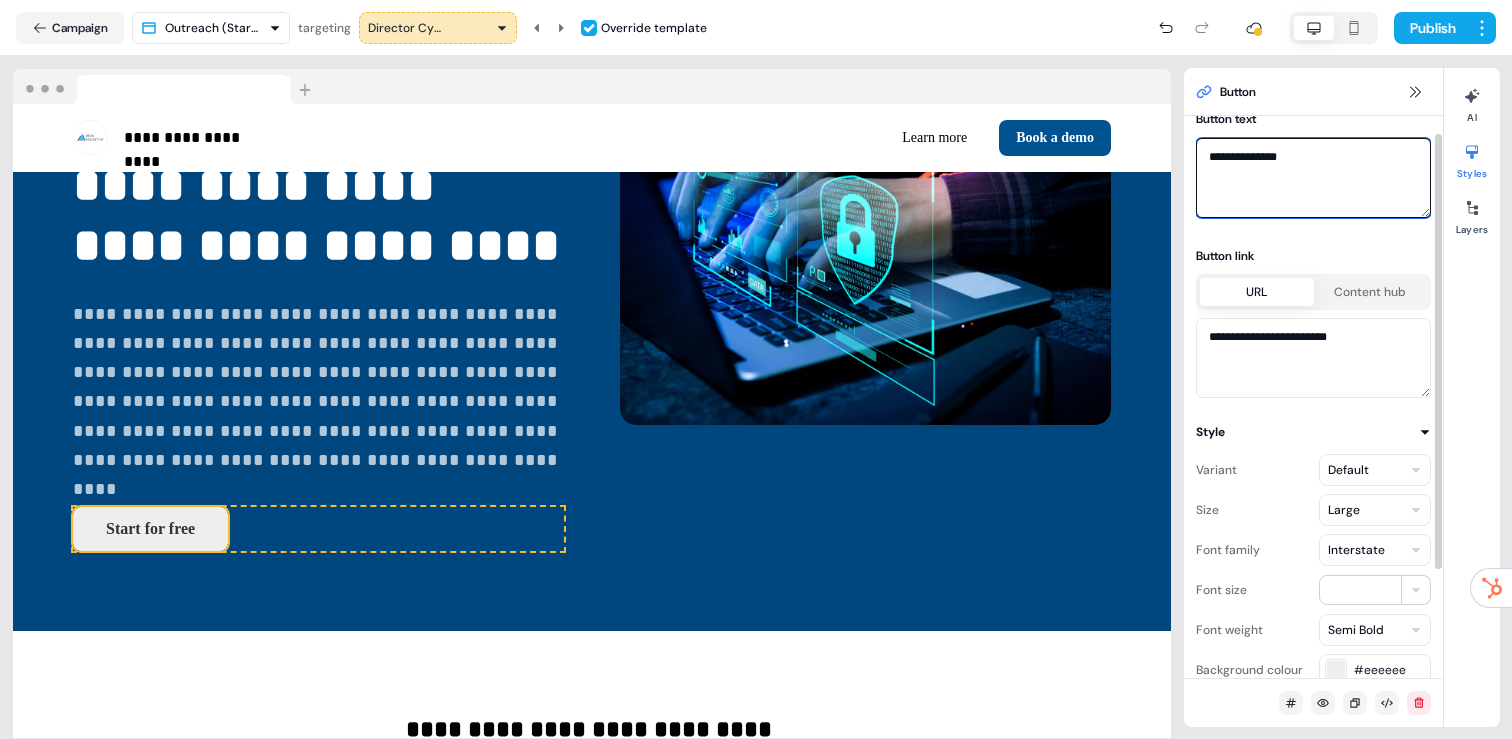 click on "**********" at bounding box center (1313, 178) 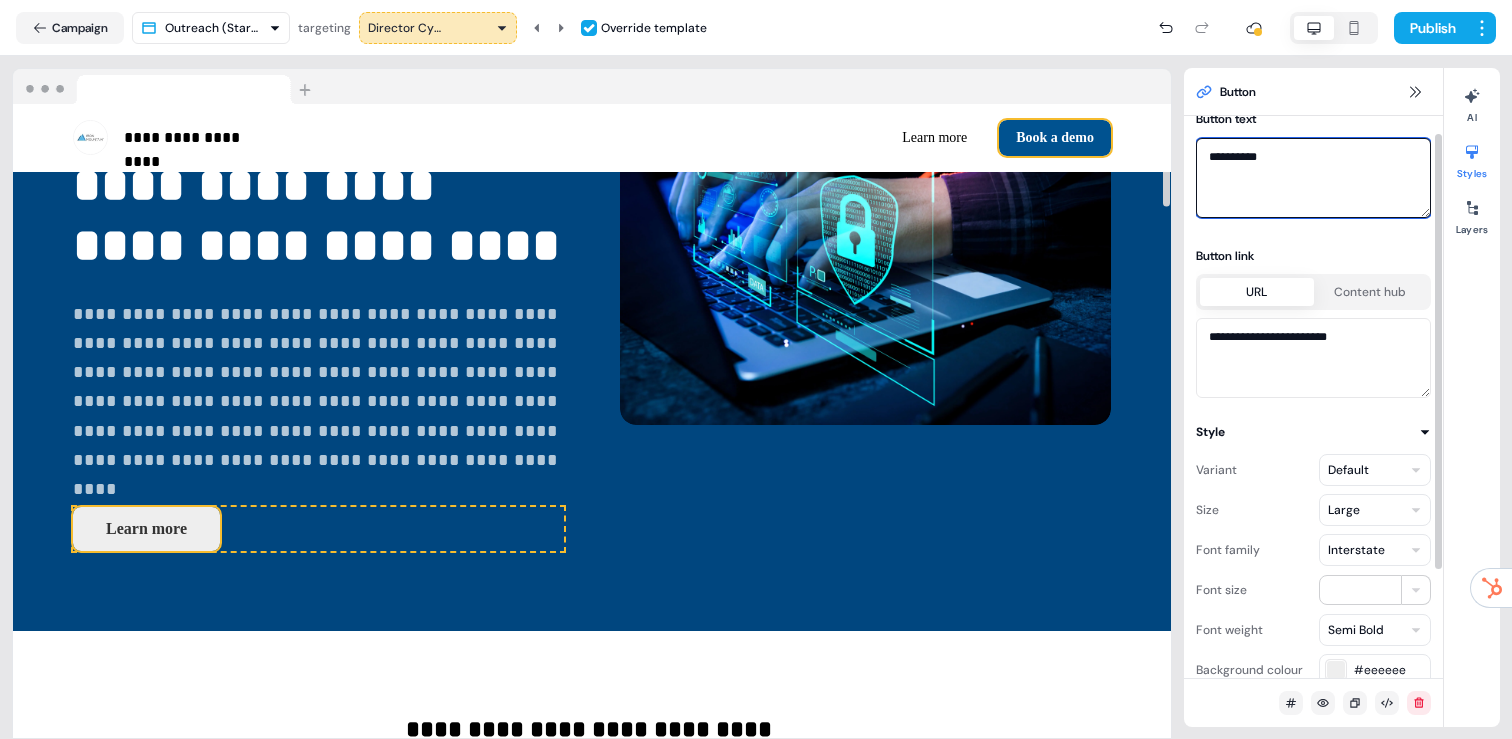 type on "**********" 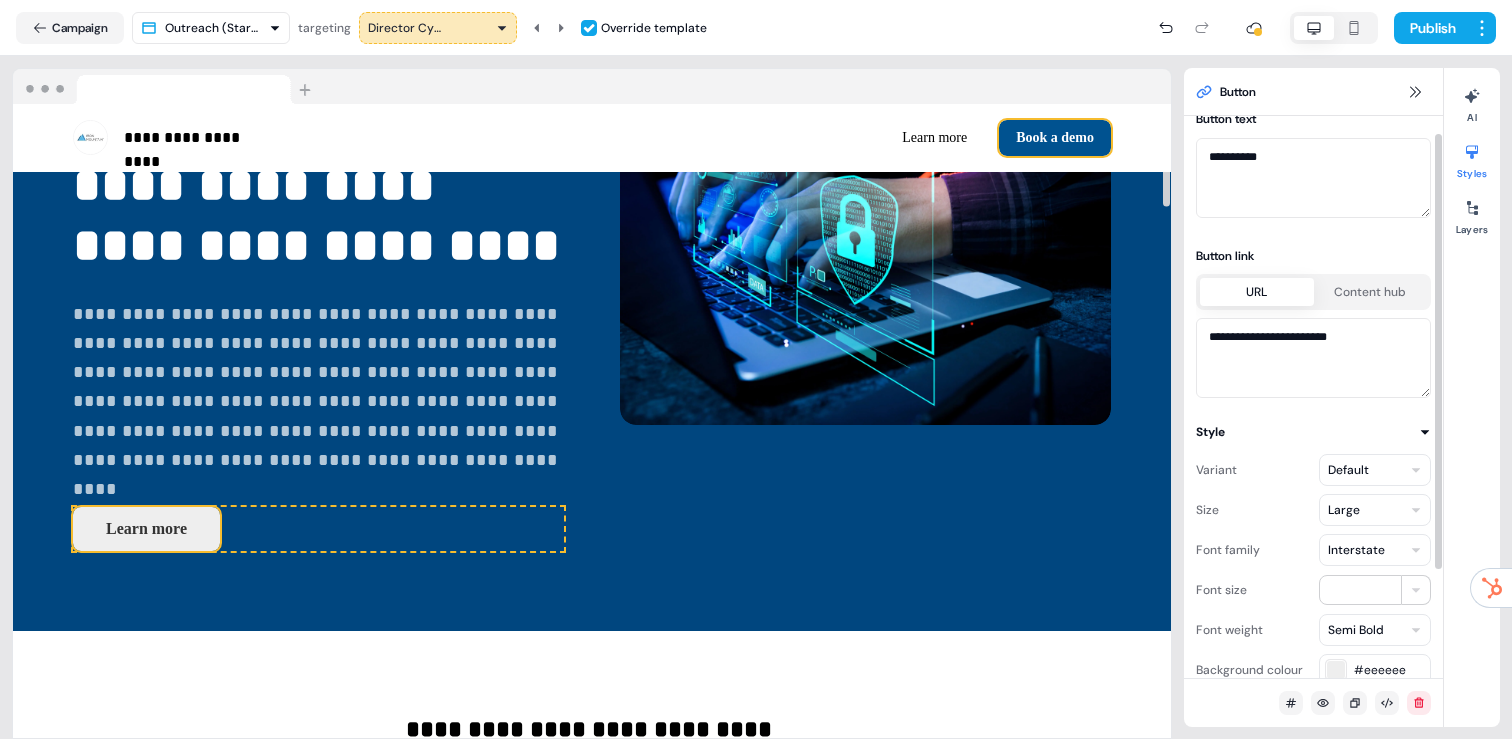 click on "Book a demo" at bounding box center (1055, 138) 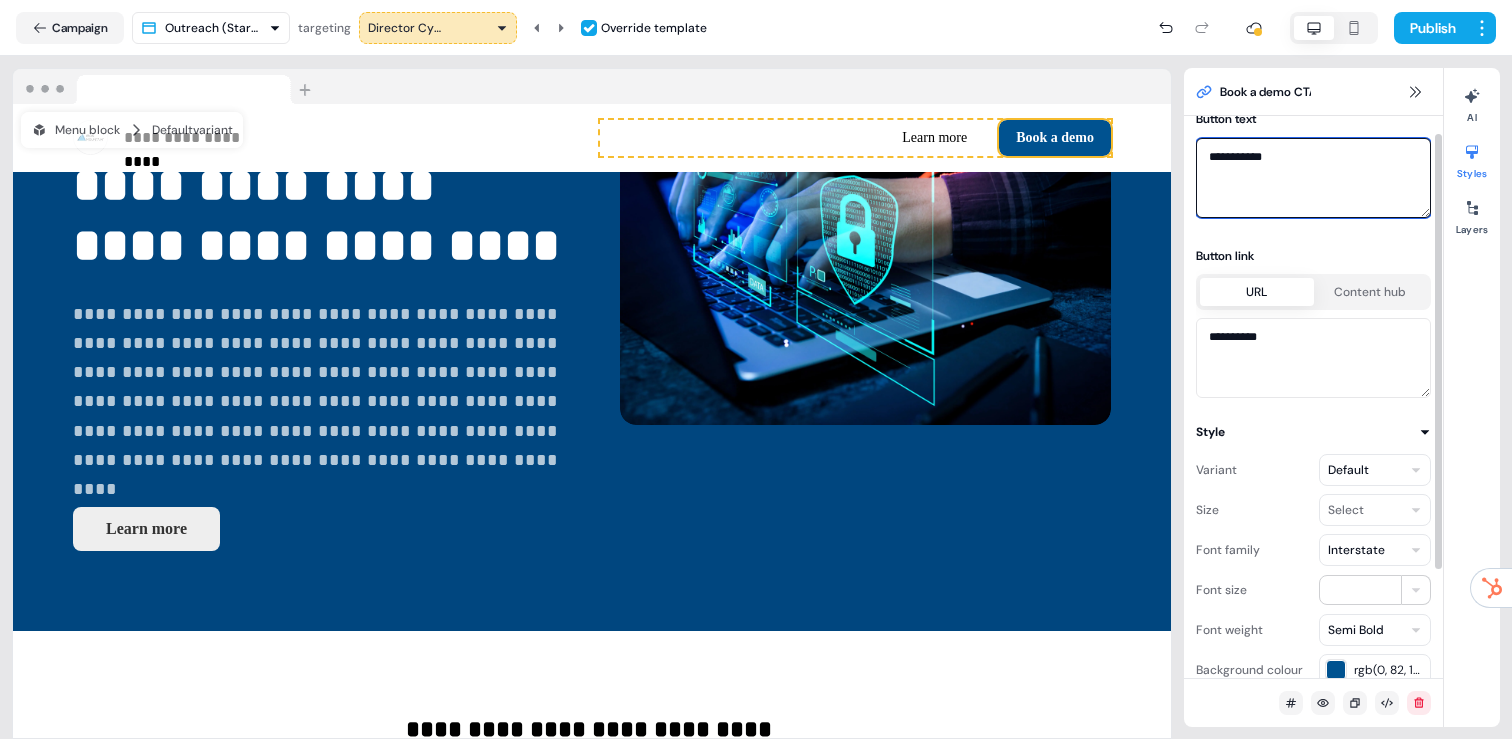 drag, startPoint x: 1313, startPoint y: 159, endPoint x: 1211, endPoint y: 159, distance: 102 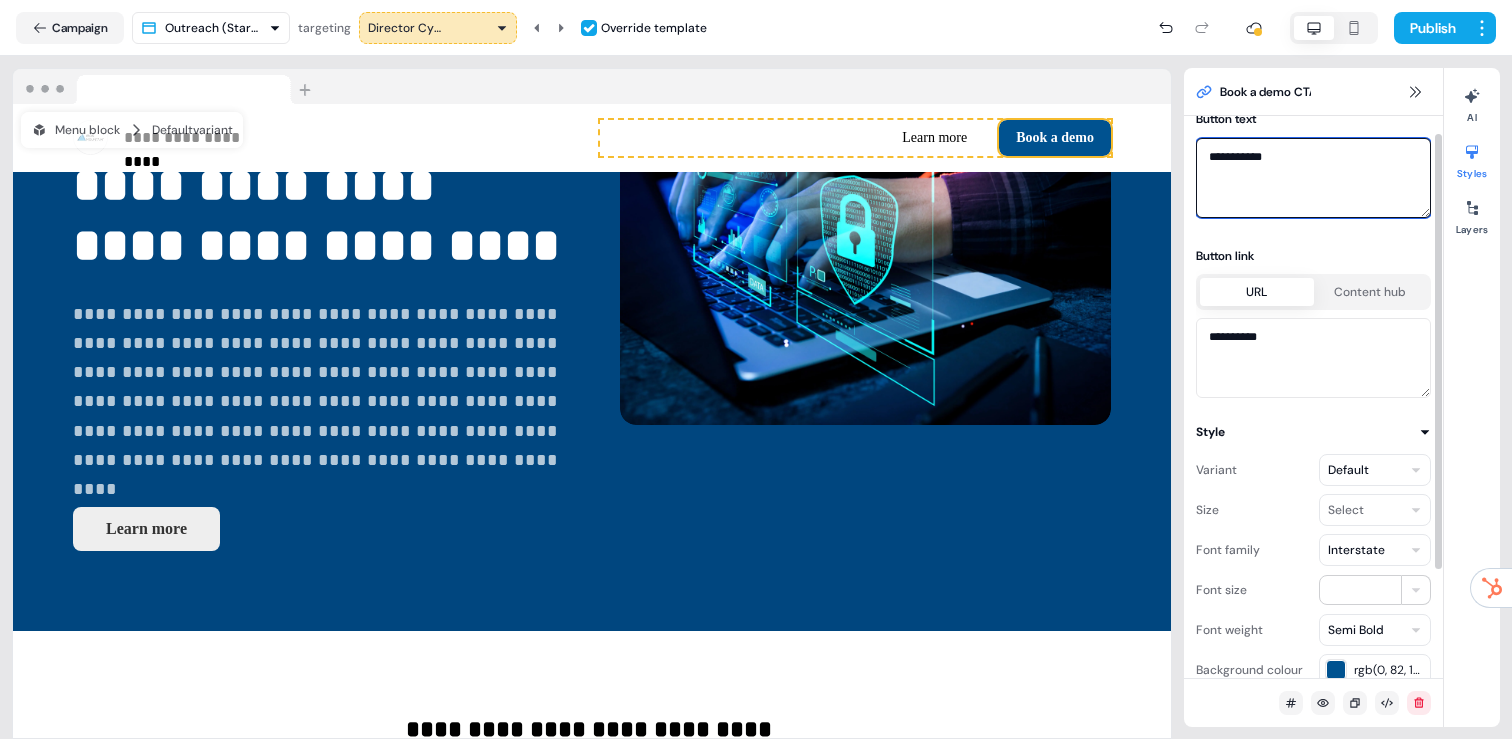 click on "**********" at bounding box center (1313, 178) 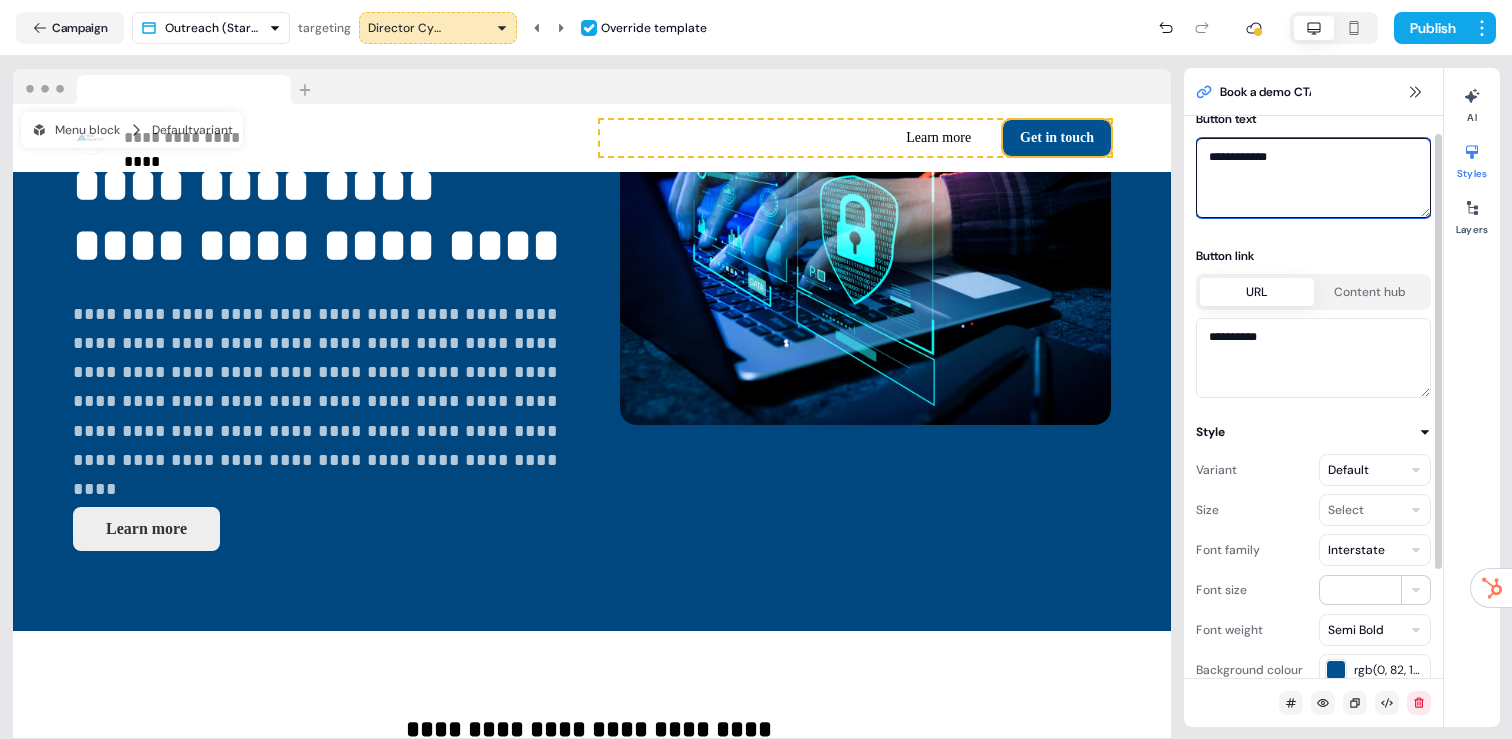 type on "**********" 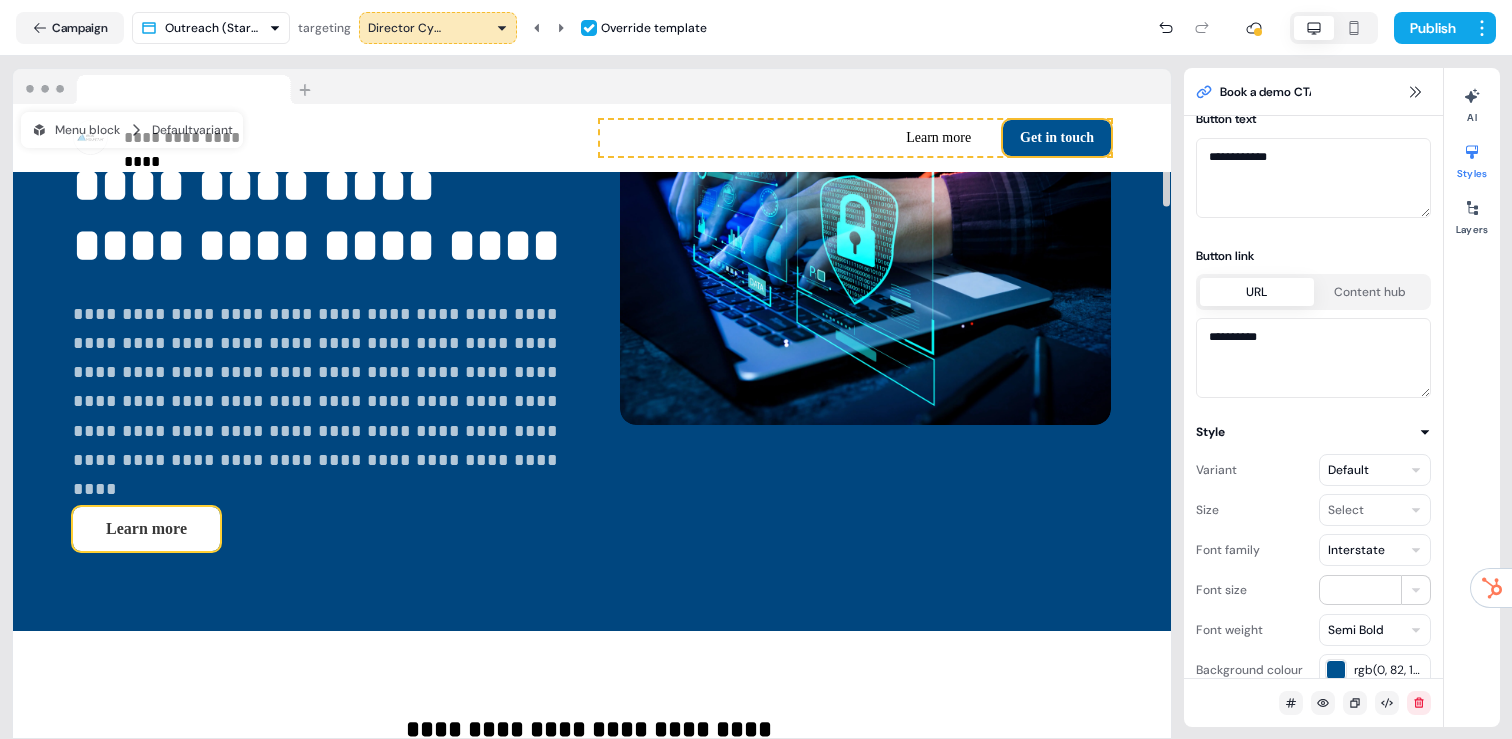 click on "Learn more" at bounding box center (146, 529) 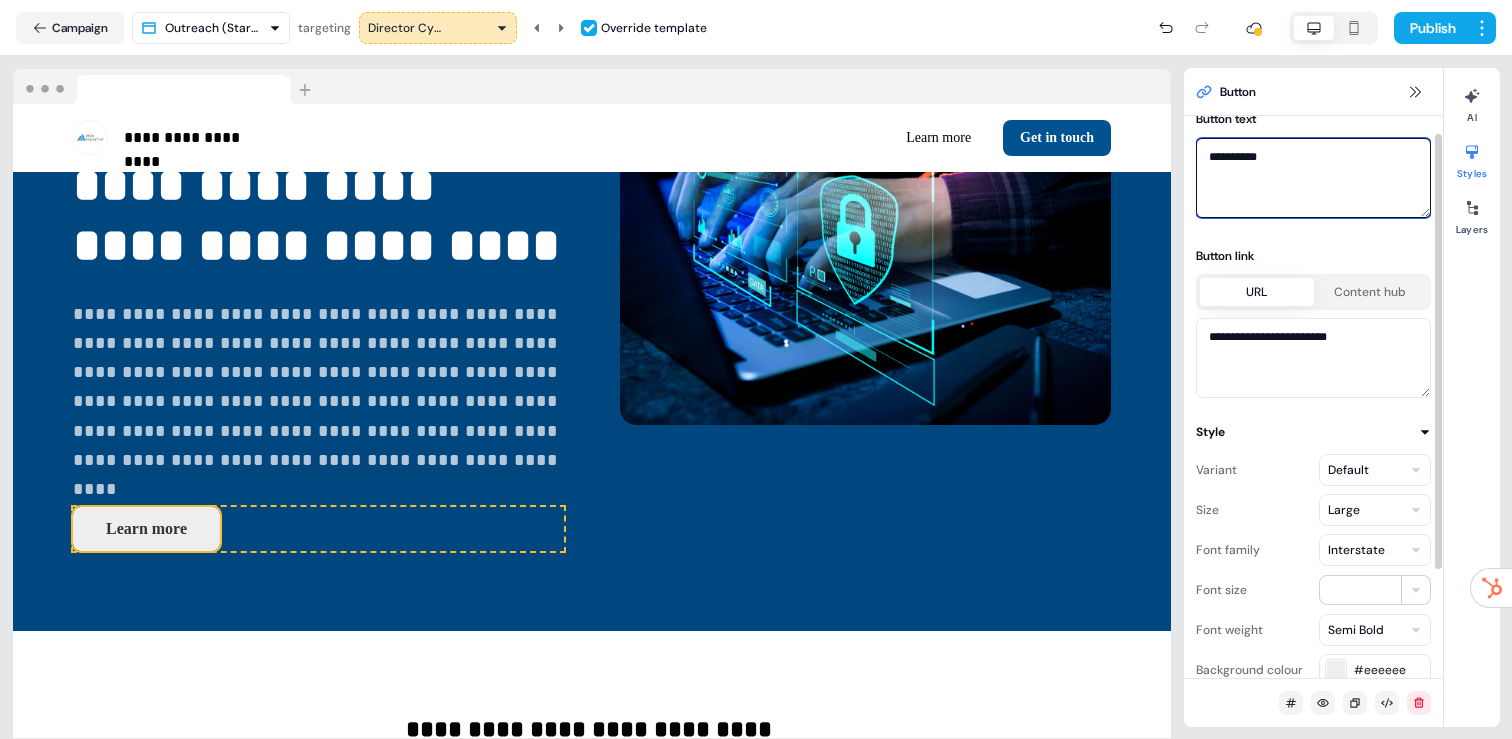 drag, startPoint x: 1290, startPoint y: 163, endPoint x: 1210, endPoint y: 159, distance: 80.09994 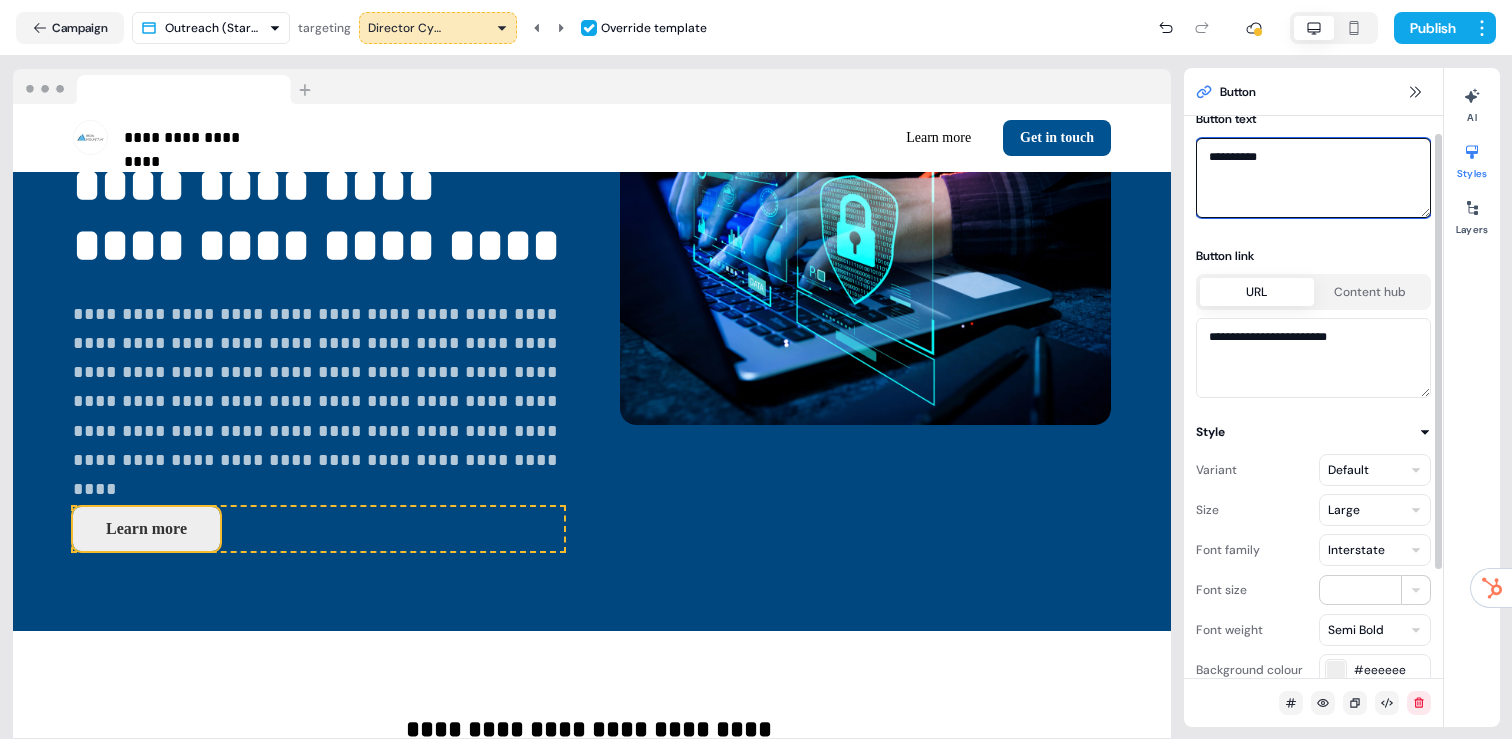 click on "**********" at bounding box center [1313, 178] 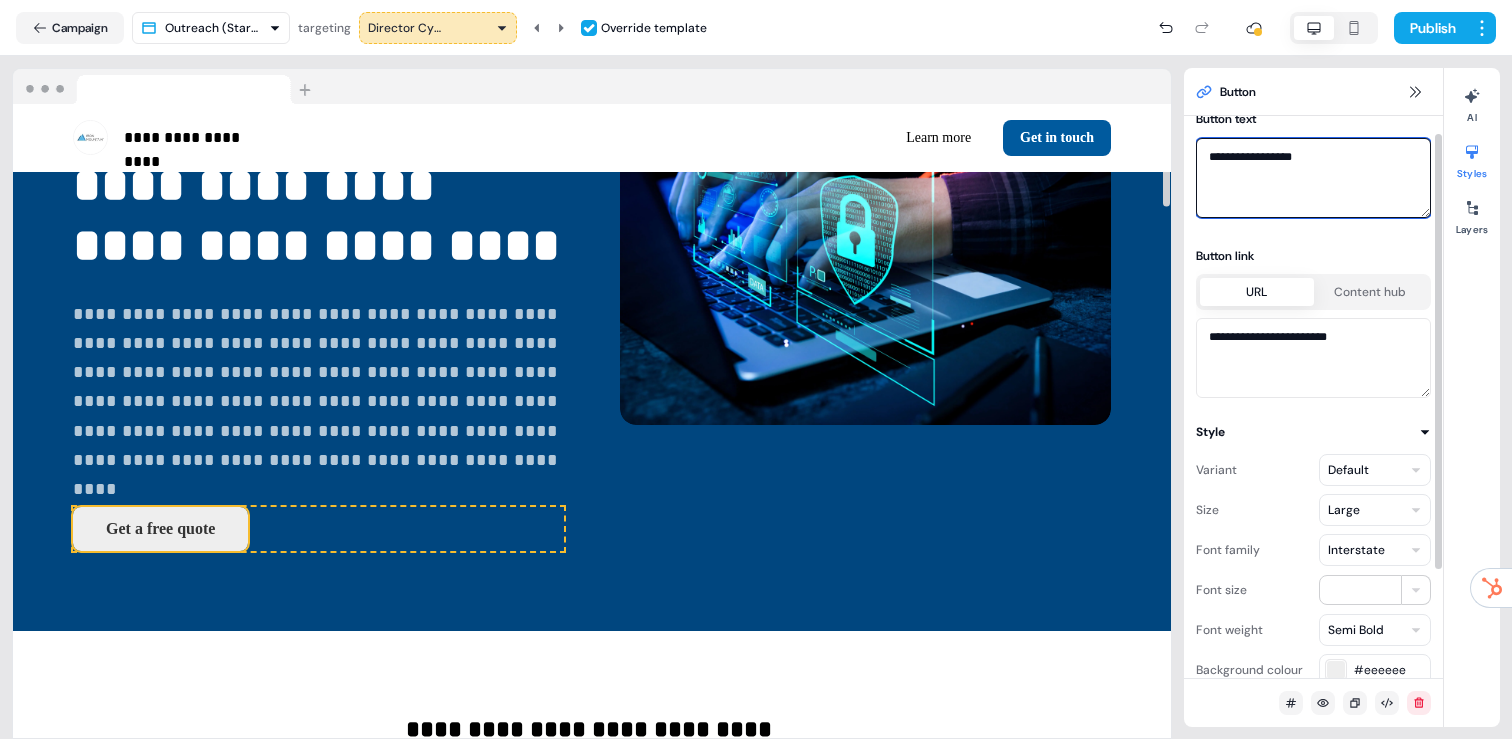 type on "**********" 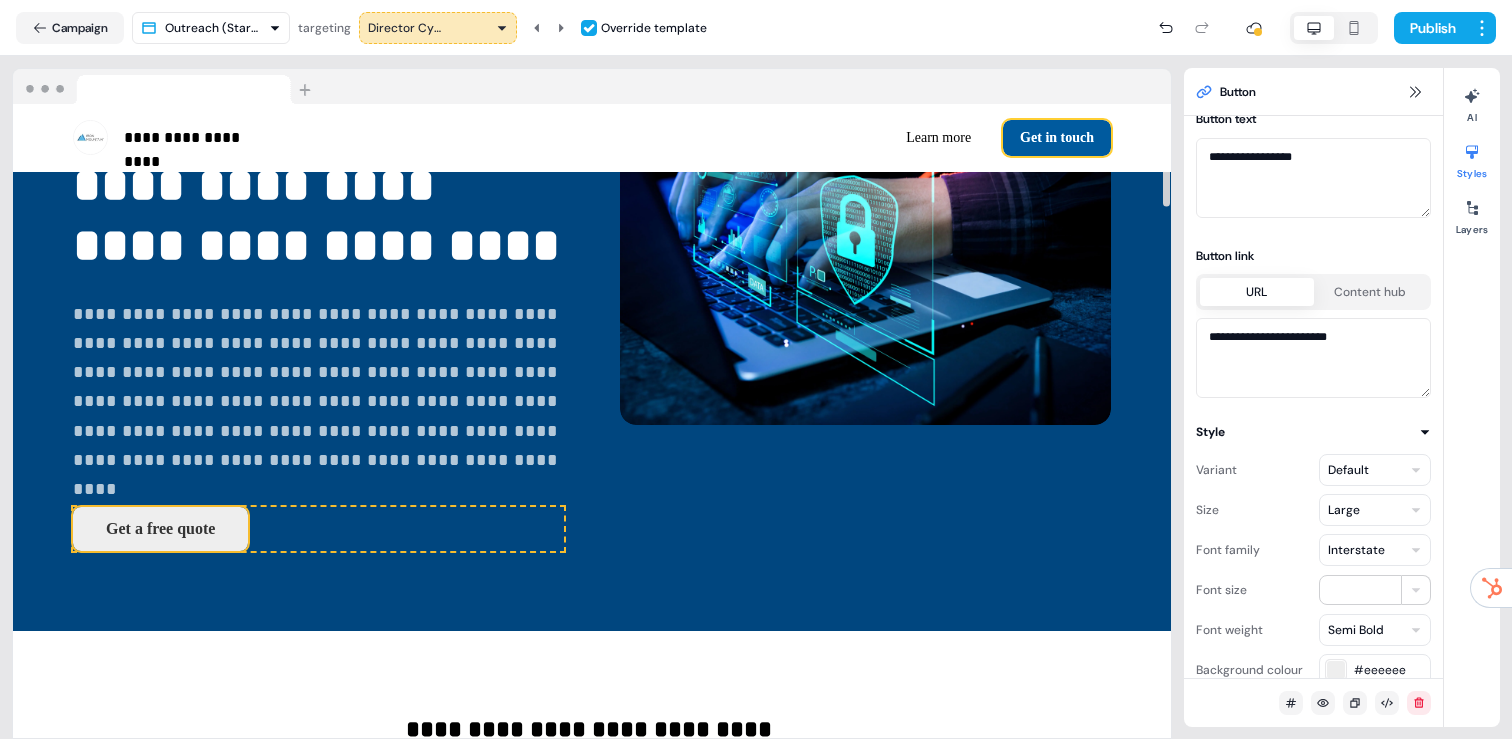 click on "Get in touch" at bounding box center (1057, 138) 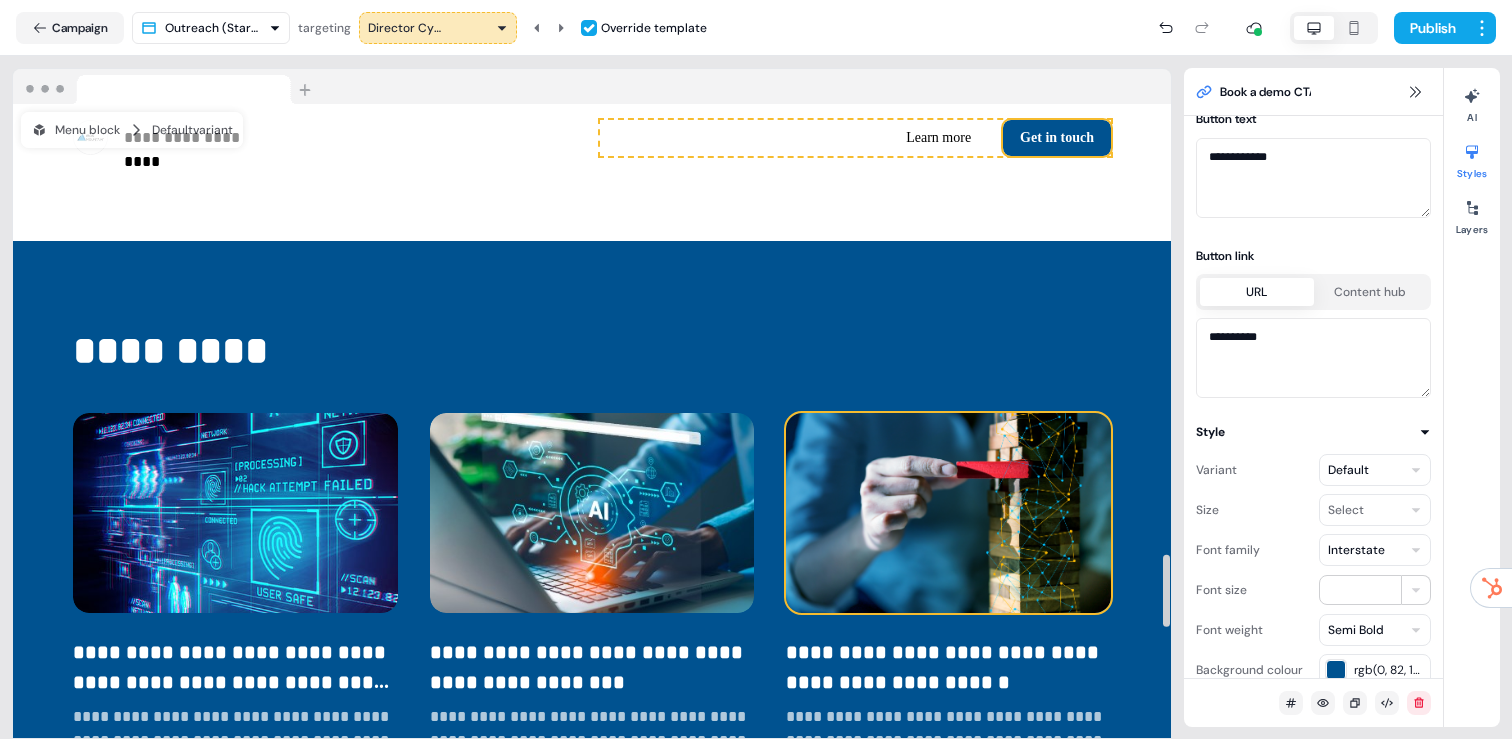 scroll, scrollTop: 4010, scrollLeft: 0, axis: vertical 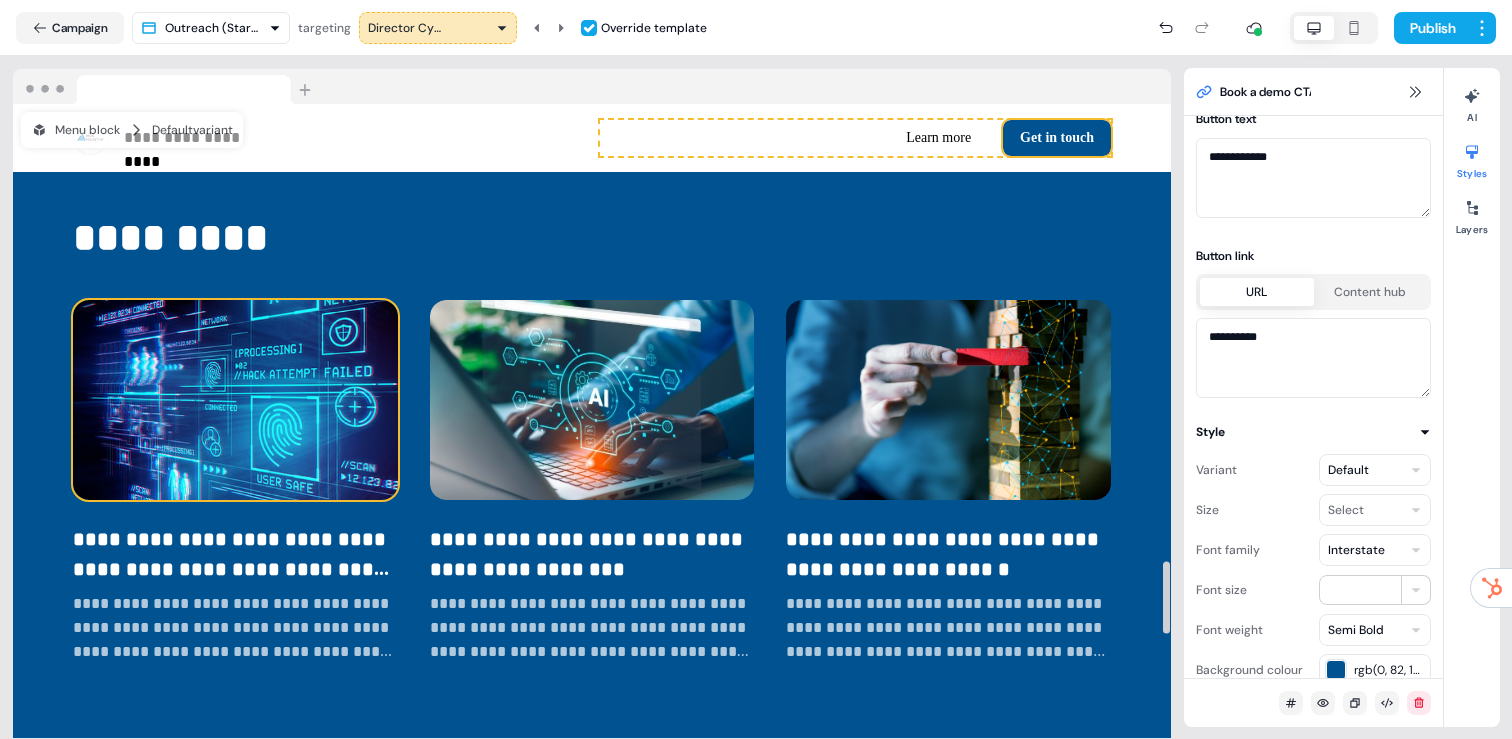 click at bounding box center [235, 400] 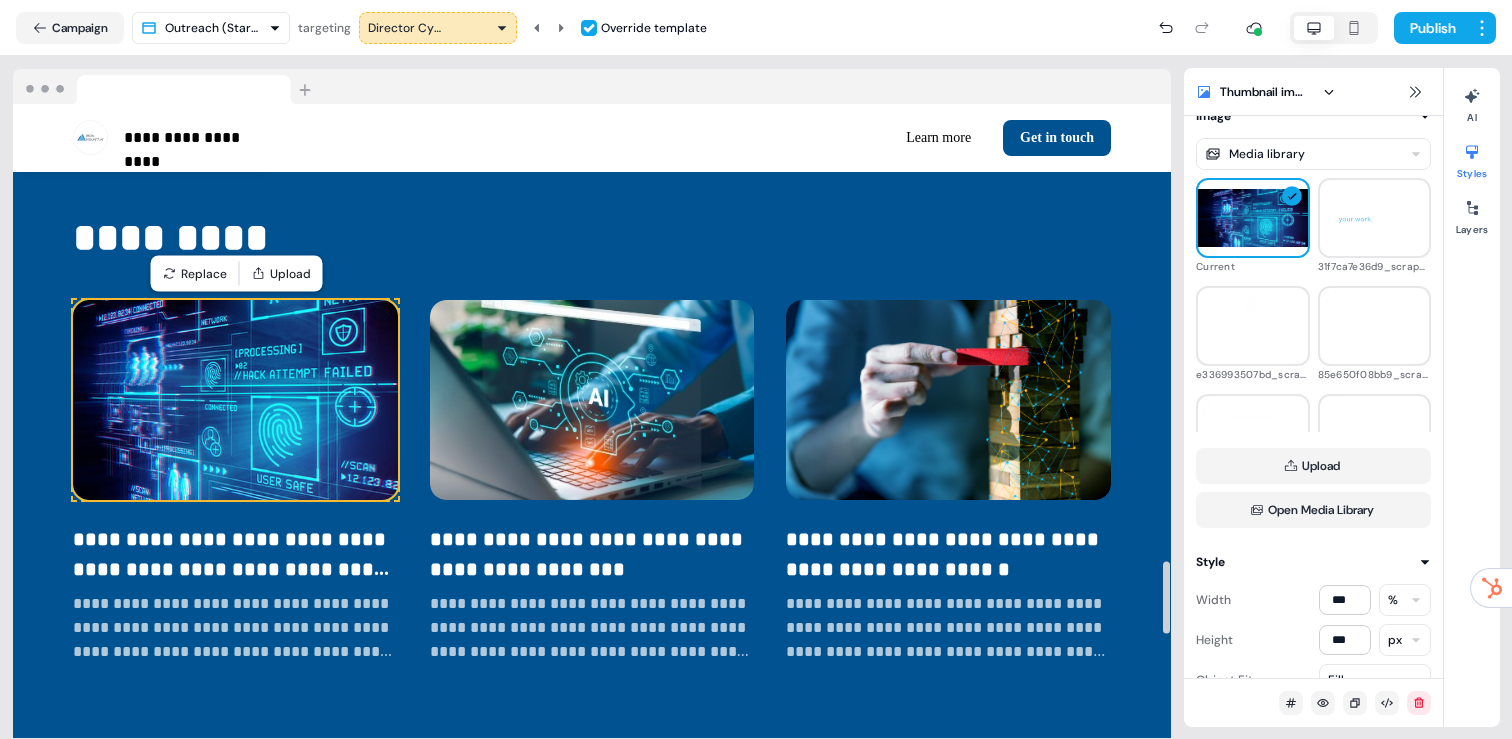 click at bounding box center [235, 400] 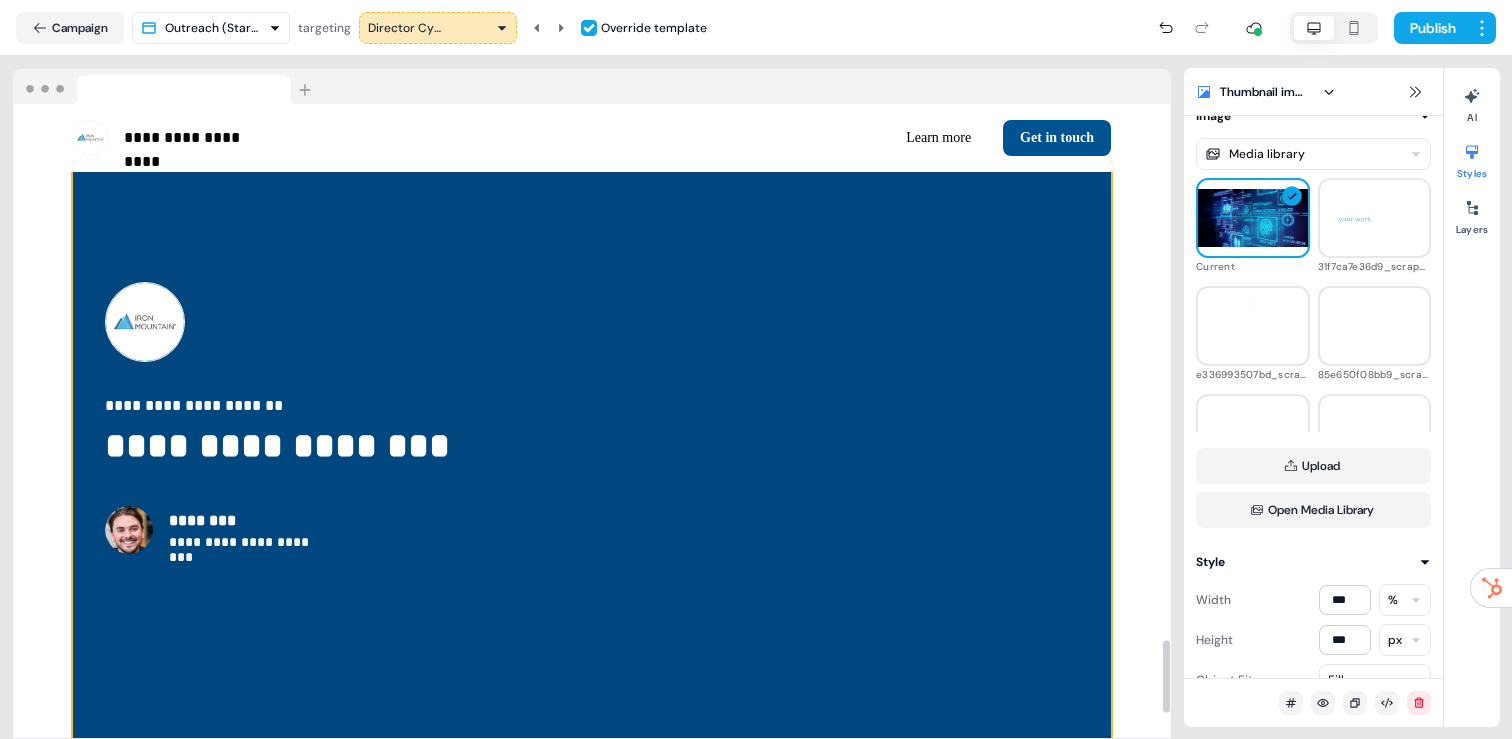 scroll, scrollTop: 4704, scrollLeft: 0, axis: vertical 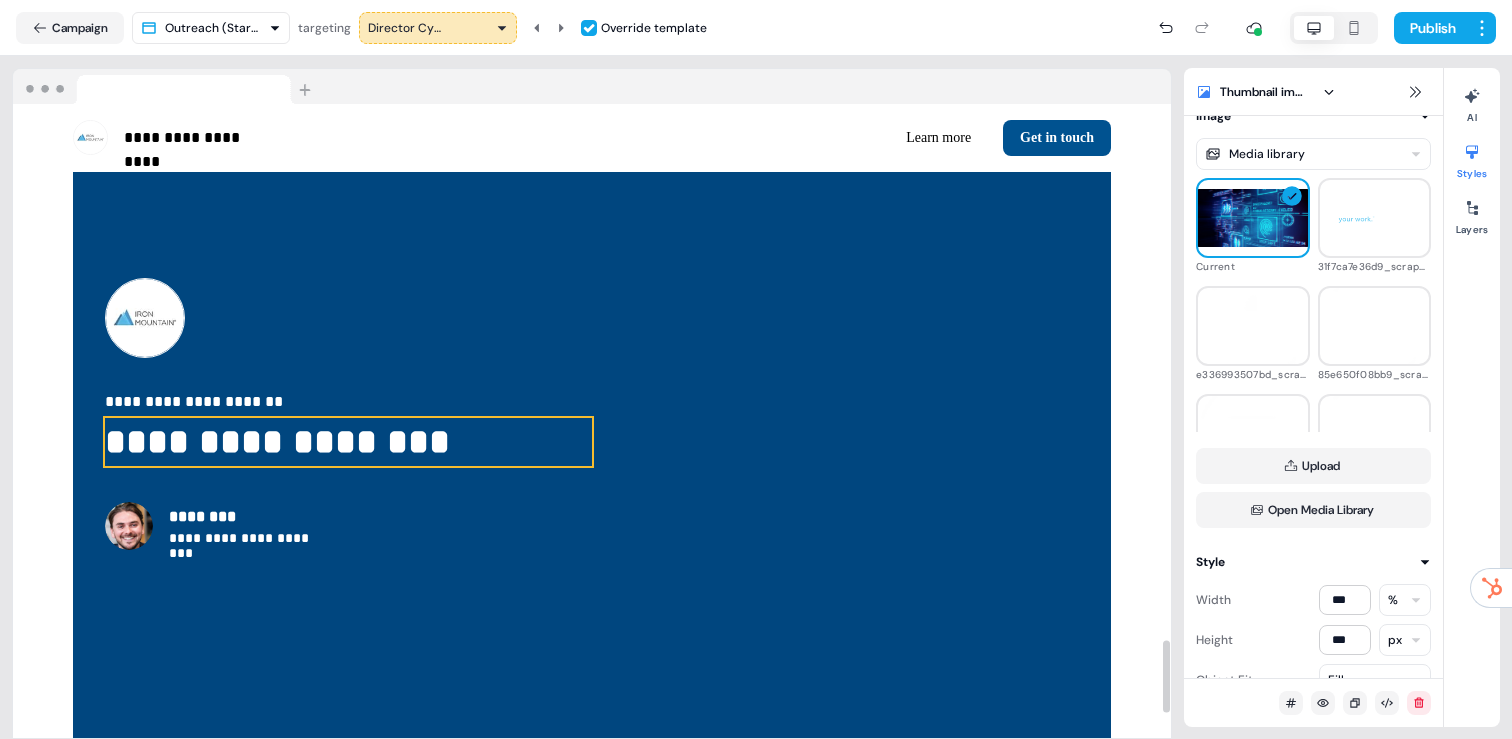 click on "**********" at bounding box center [348, 442] 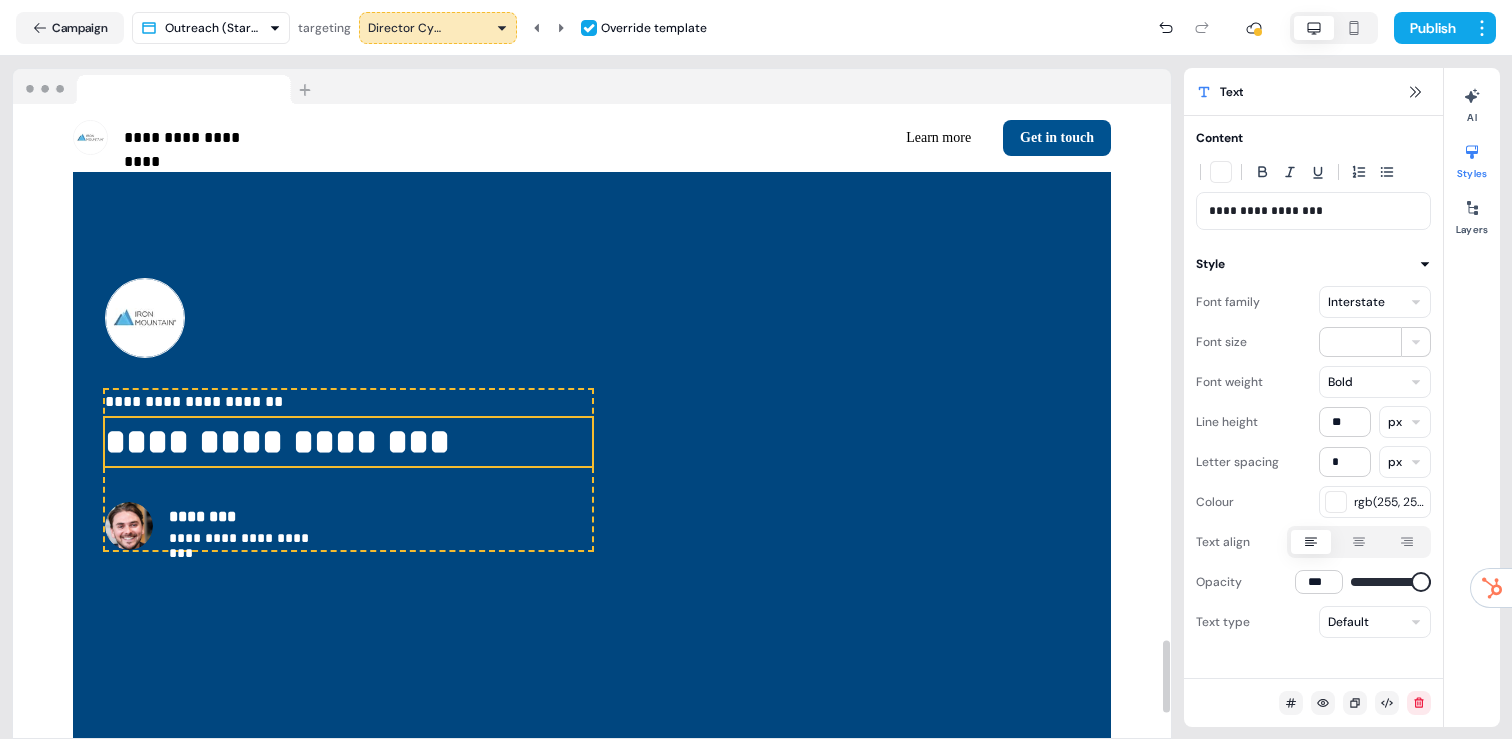 scroll, scrollTop: 0, scrollLeft: 0, axis: both 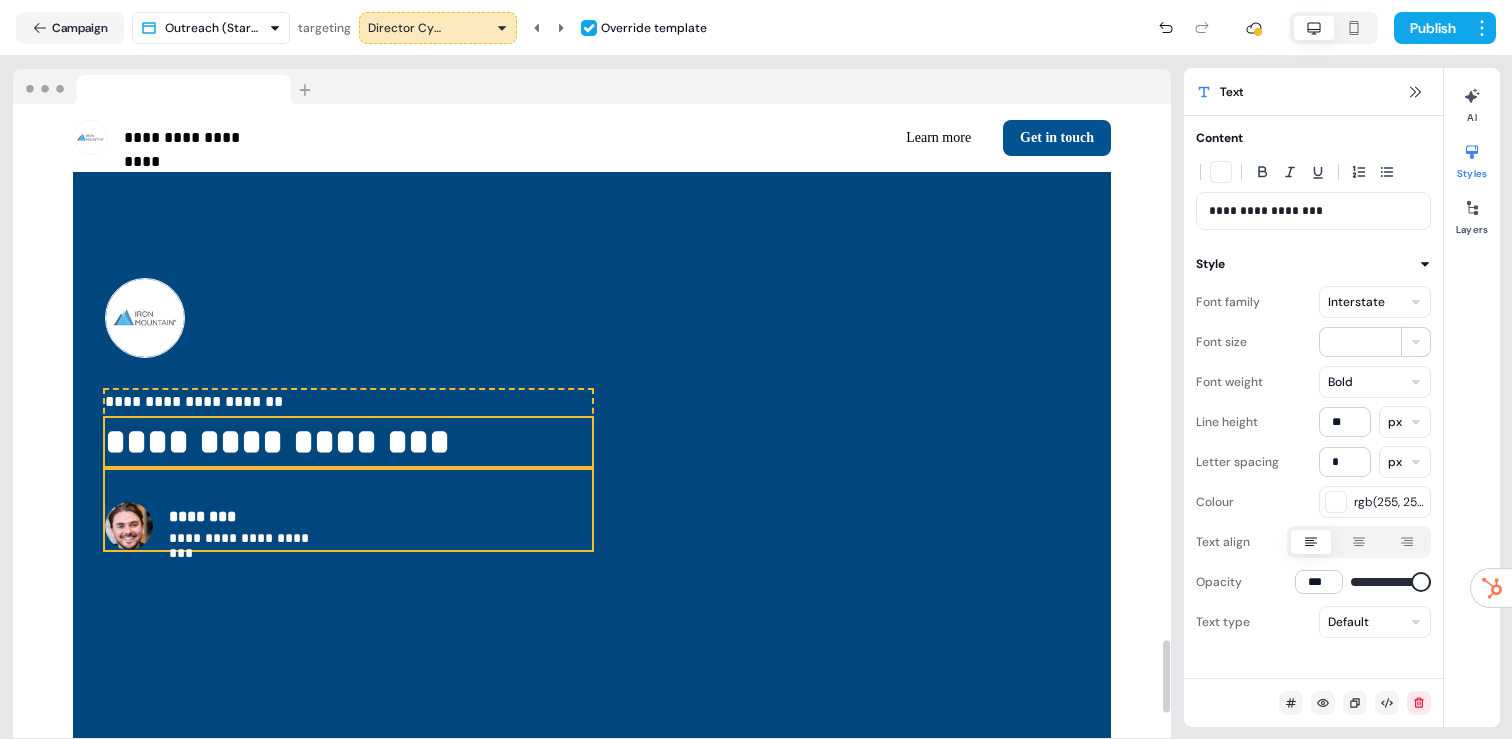 click on "**********" at bounding box center (348, 442) 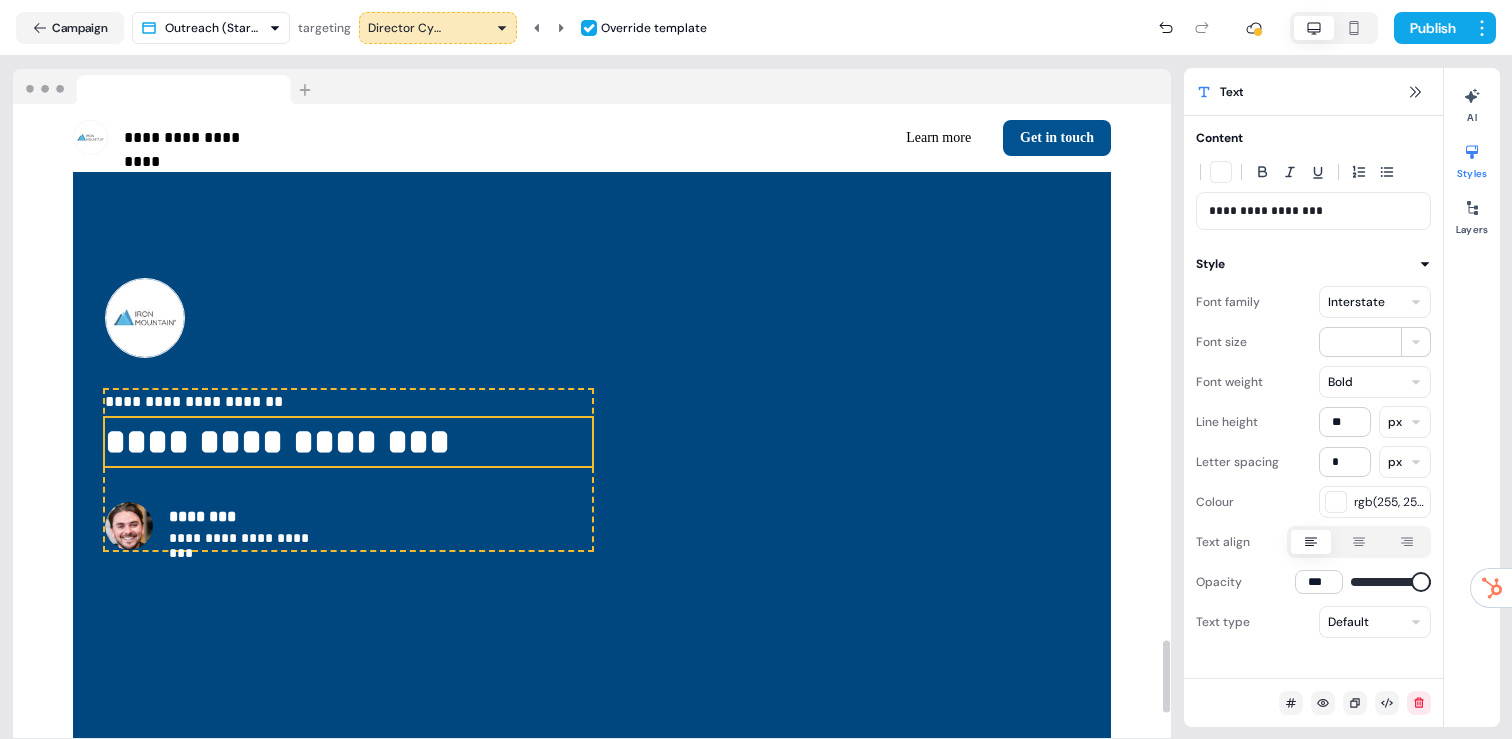 click on "**********" at bounding box center (348, 442) 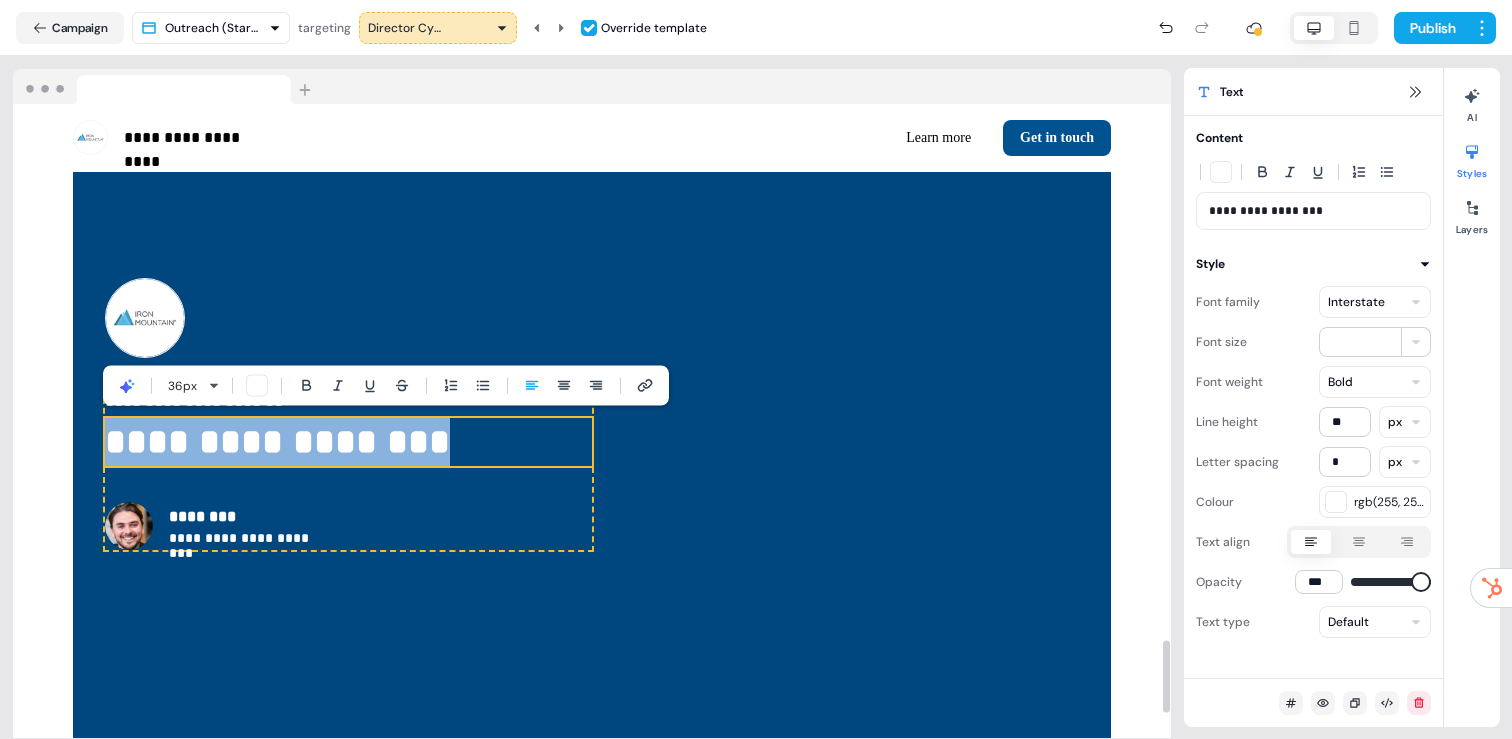 type 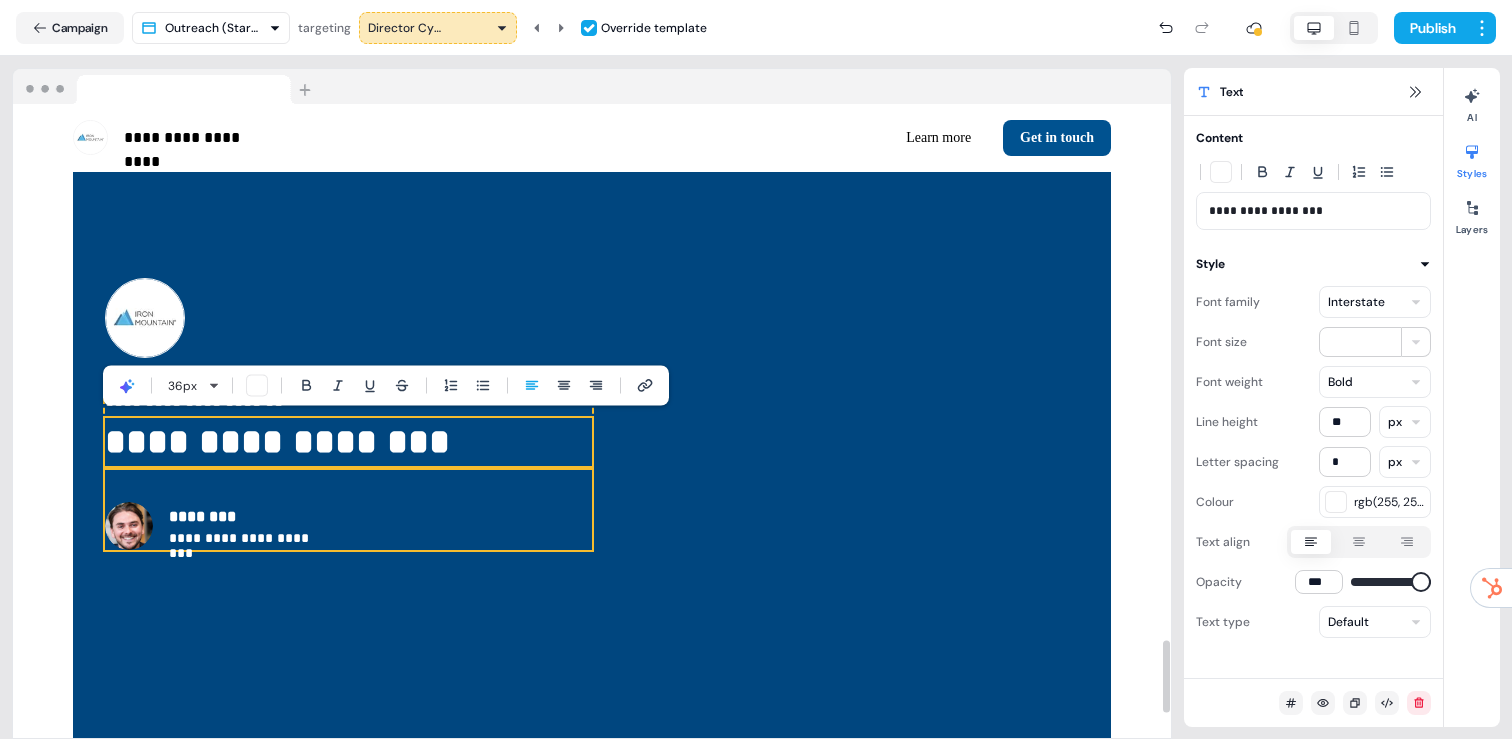 click on "**********" at bounding box center (348, 510) 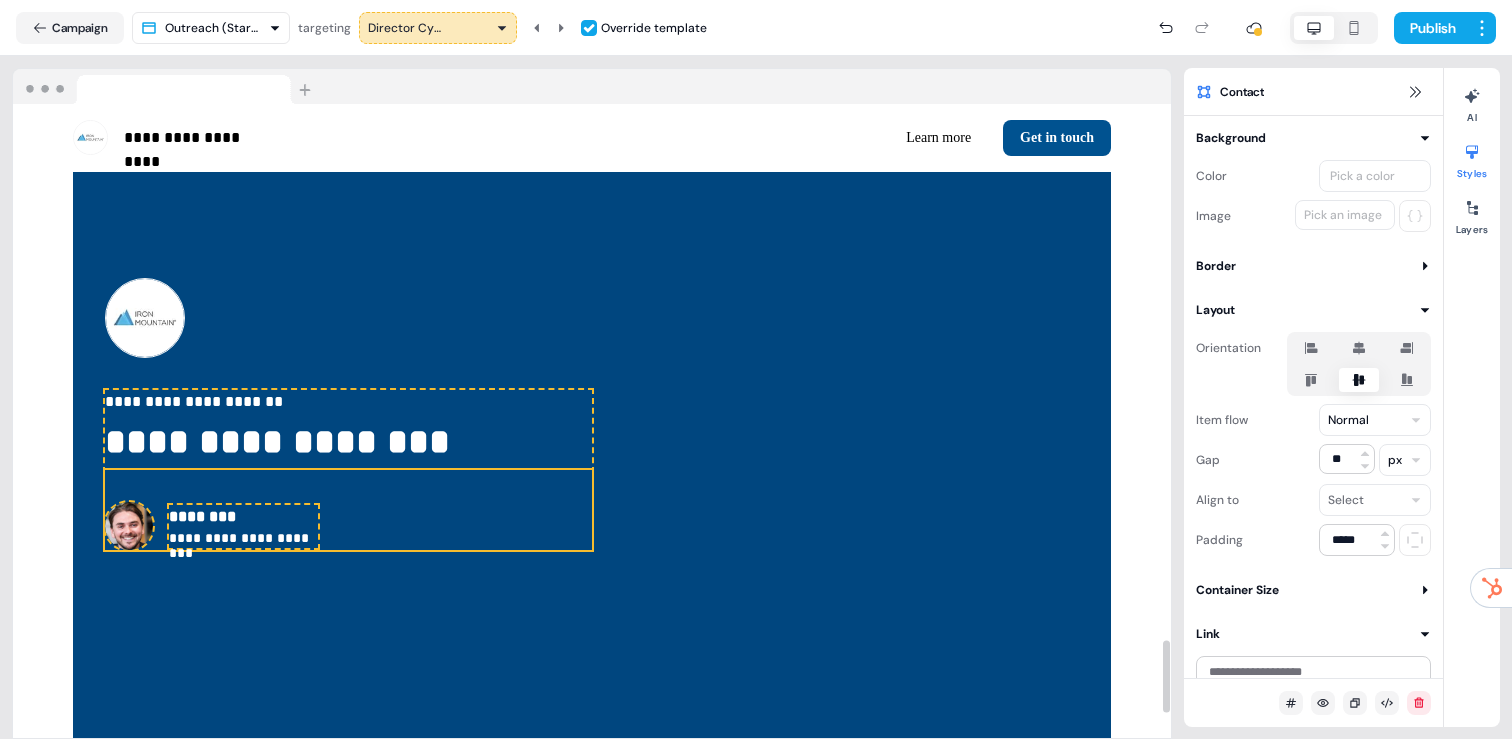 click on "**********" at bounding box center (348, 442) 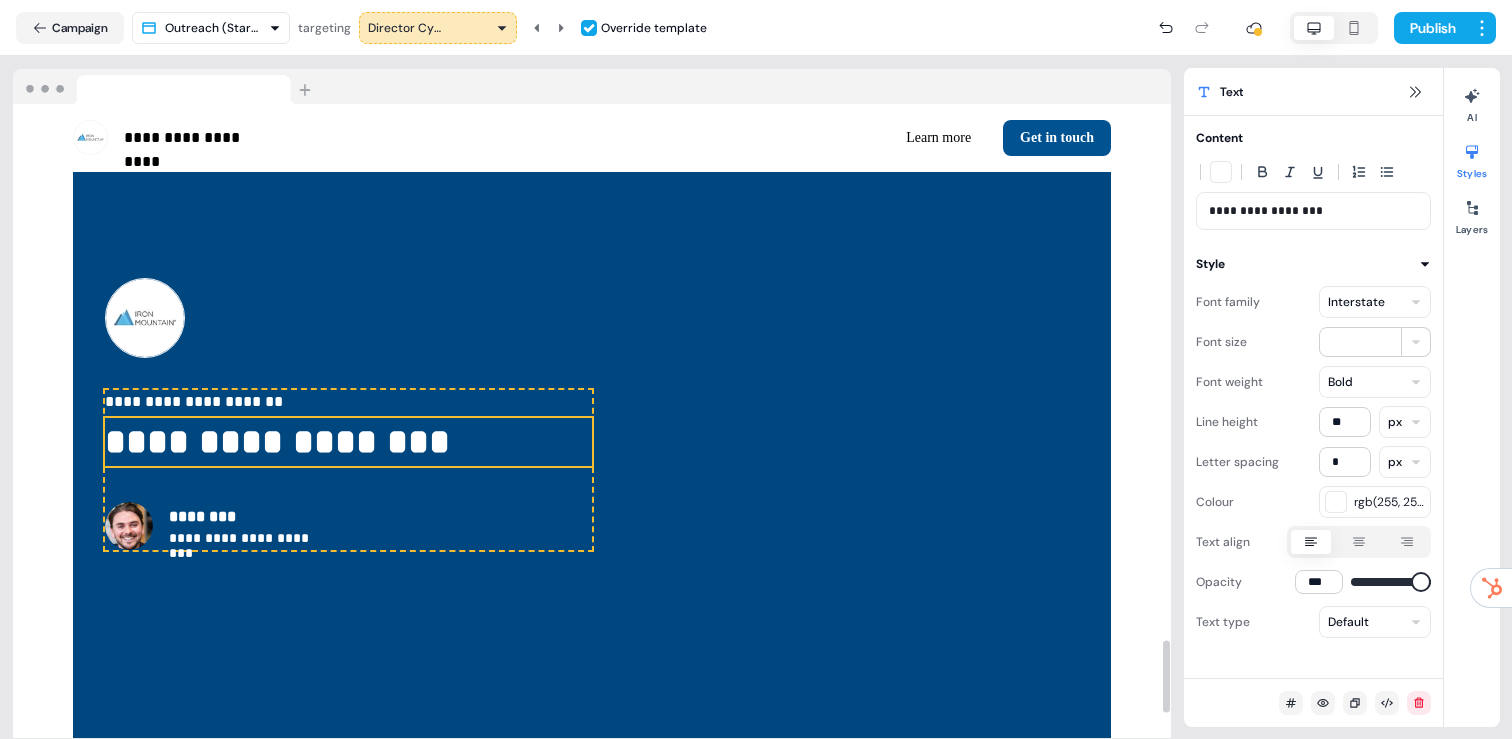 click on "**********" at bounding box center (756, 369) 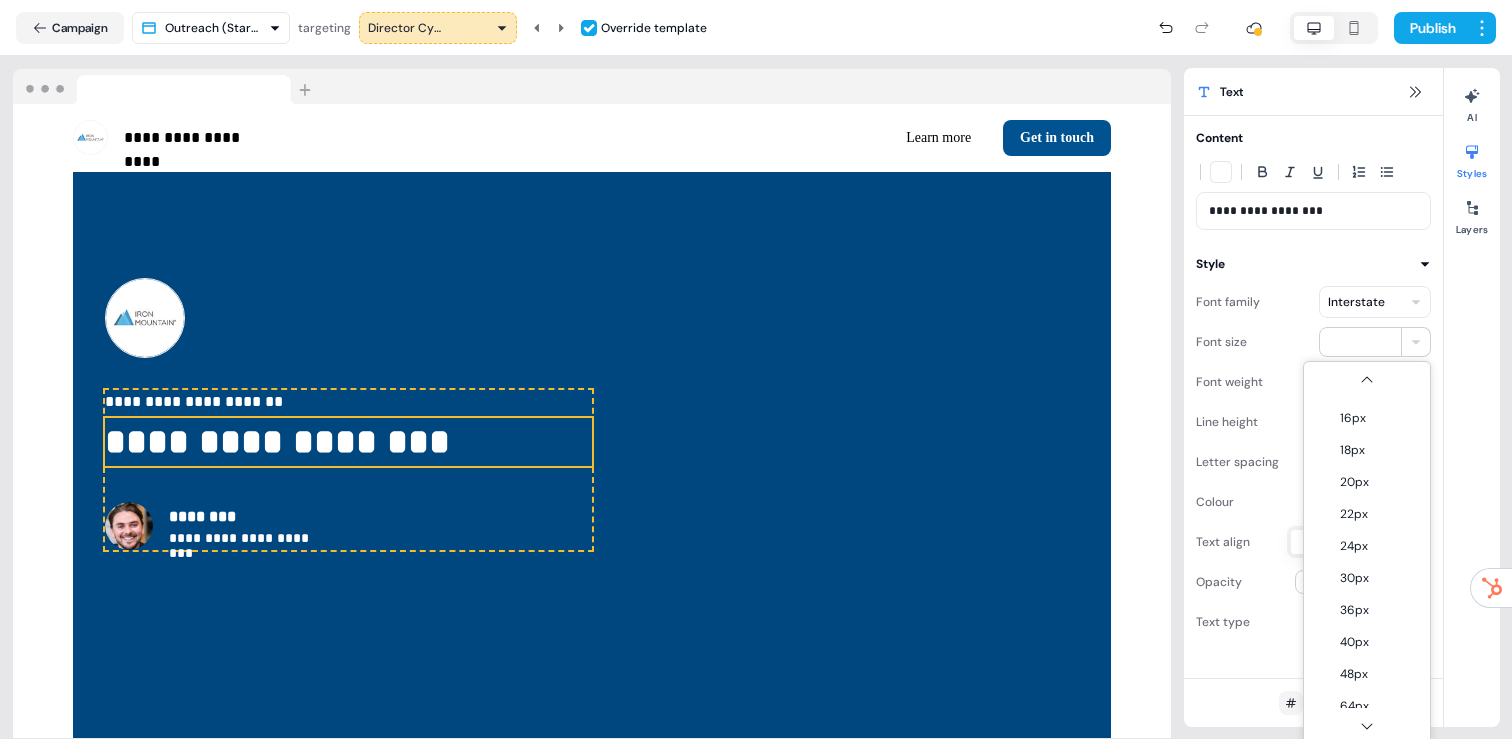 scroll, scrollTop: 192, scrollLeft: 0, axis: vertical 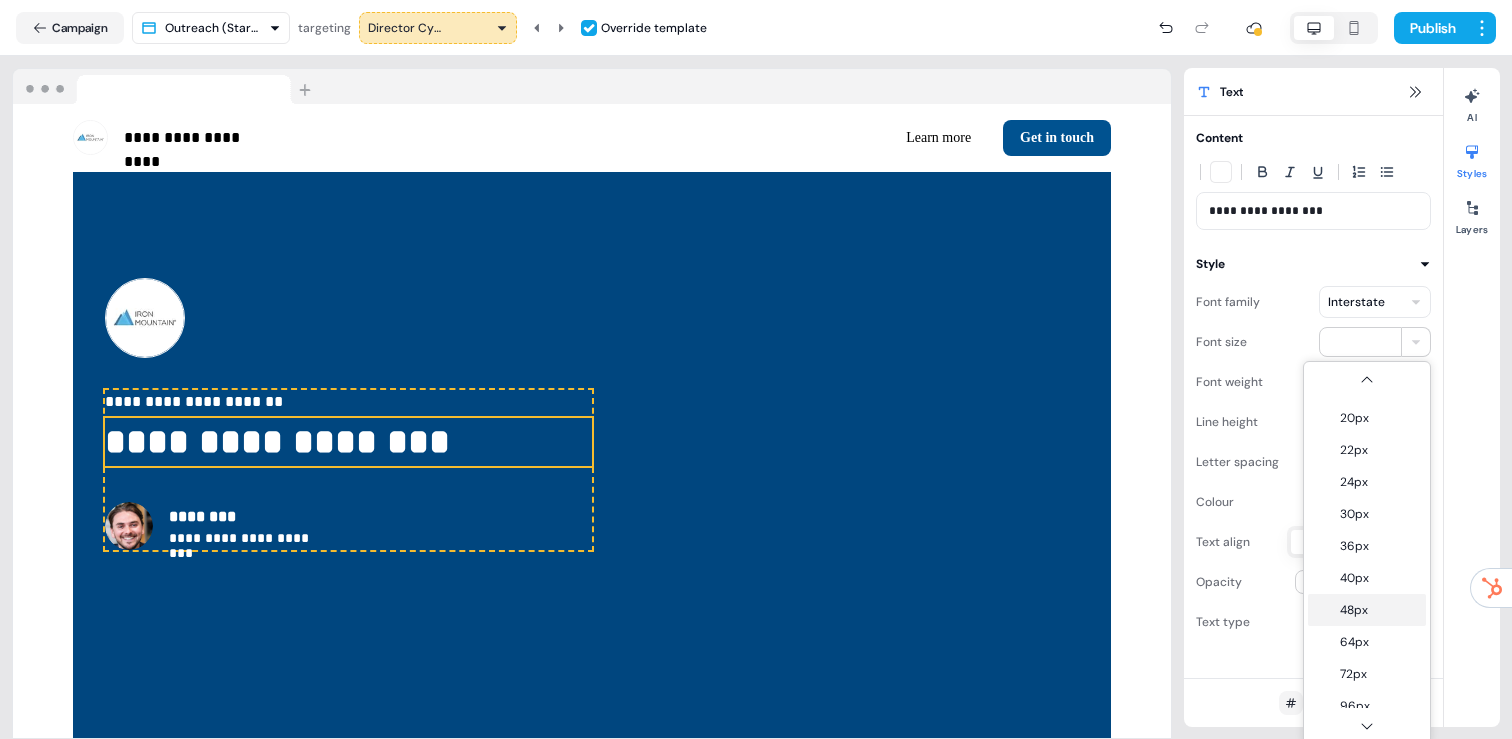 type on "**" 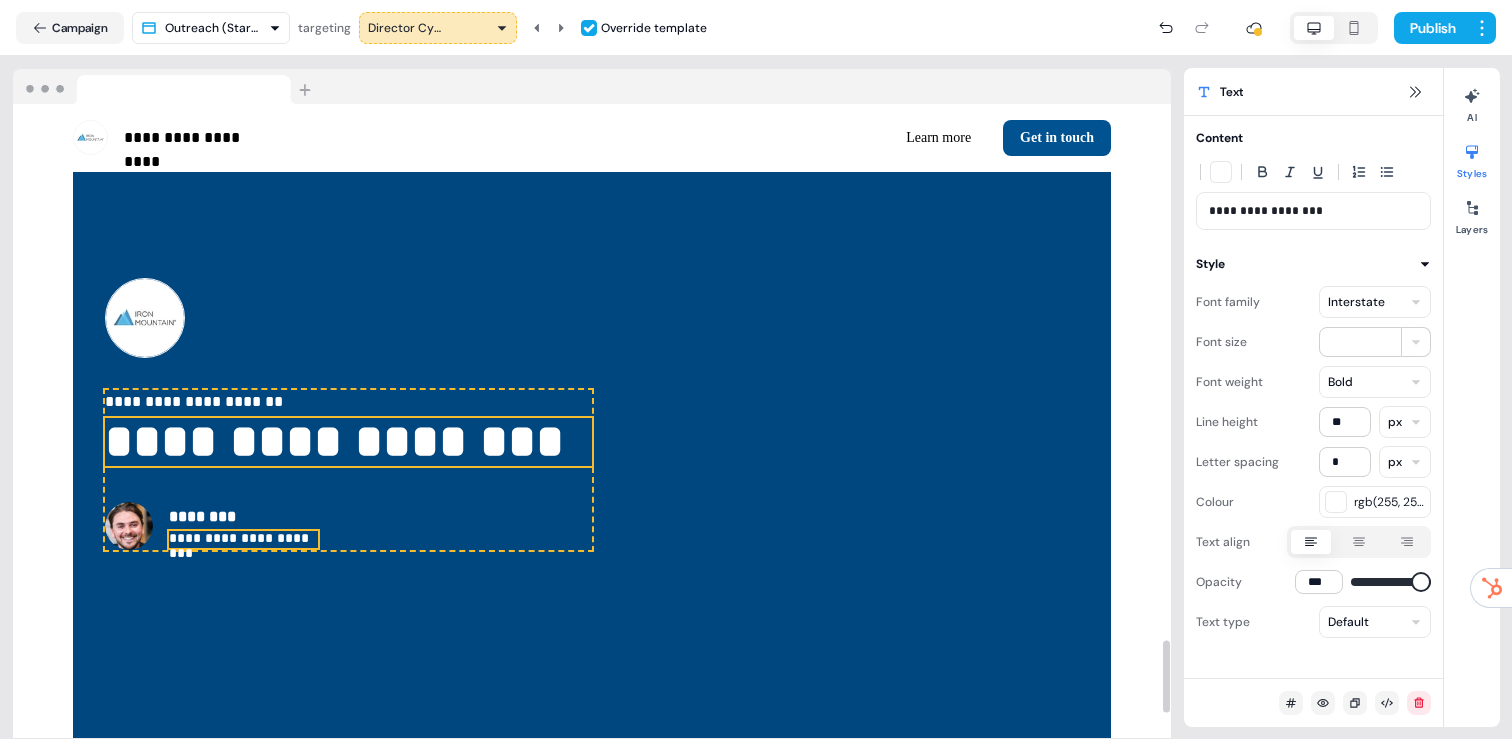 click on "**********" at bounding box center [243, 539] 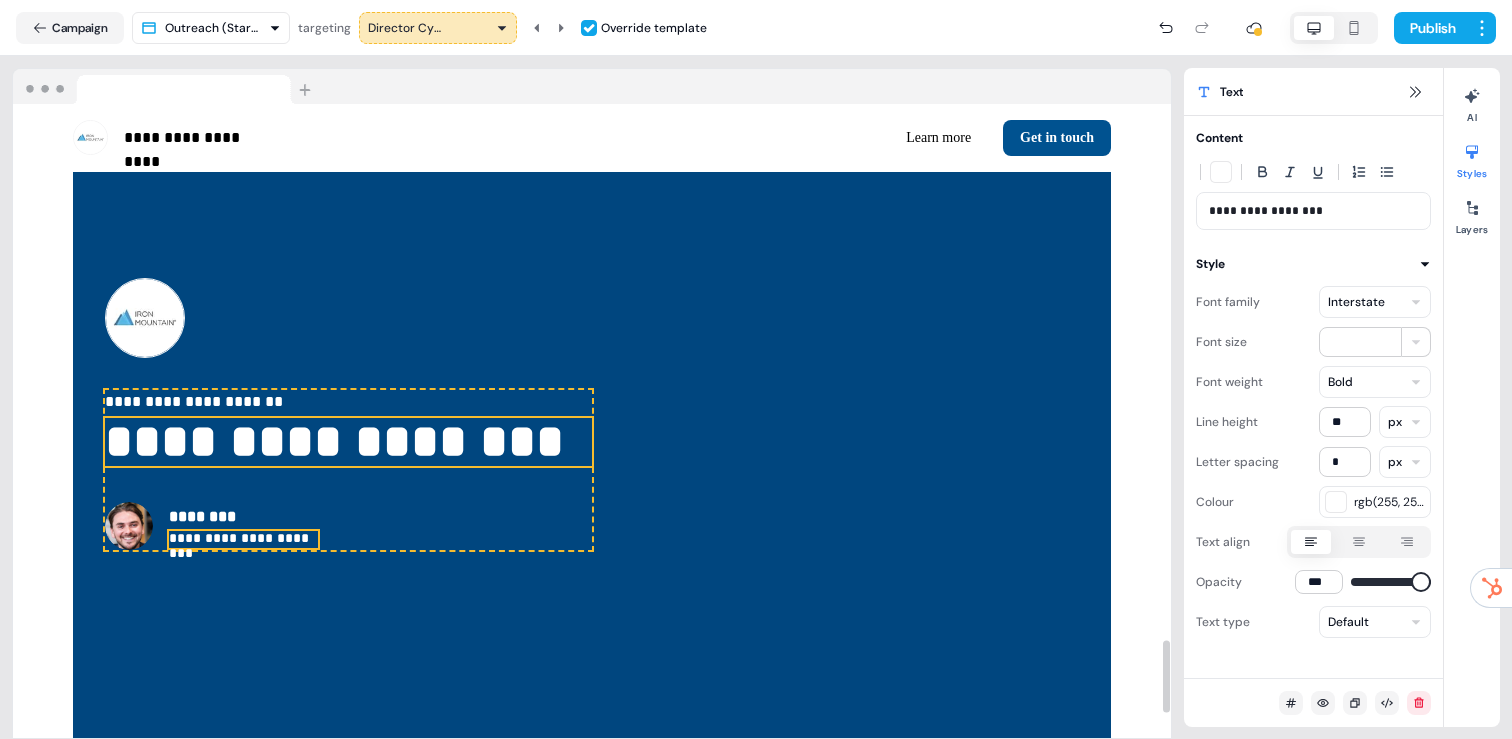 click on "**********" at bounding box center (243, 539) 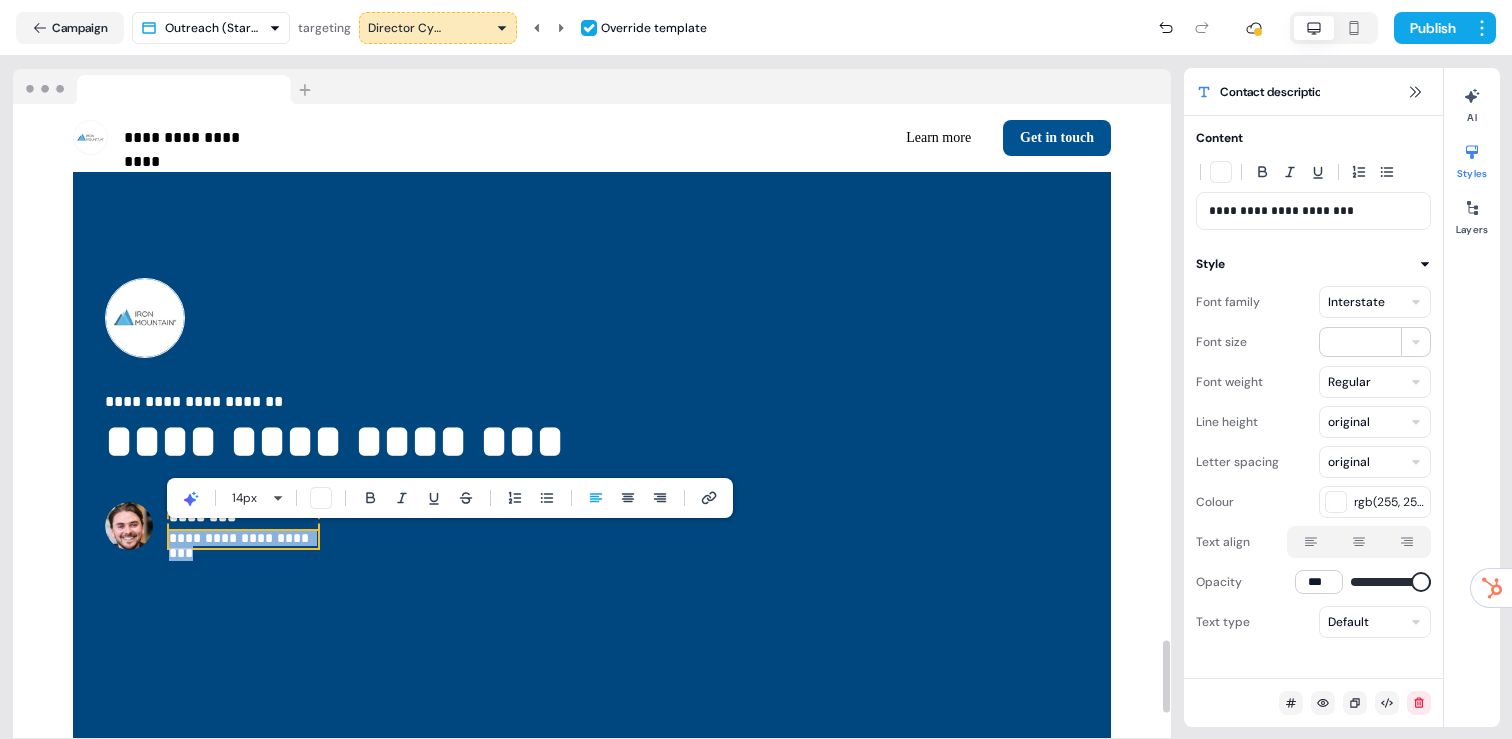 type 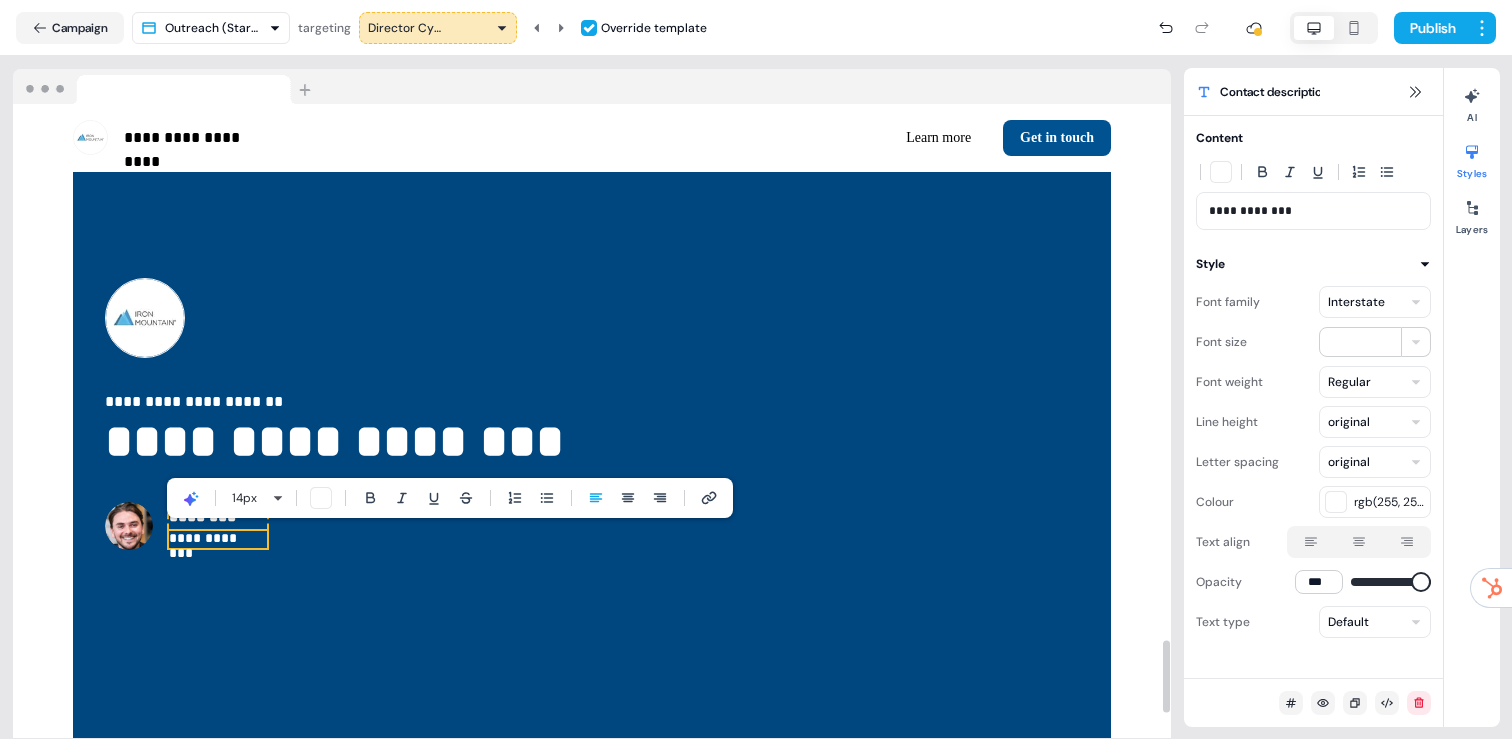 click on "**********" at bounding box center (218, 539) 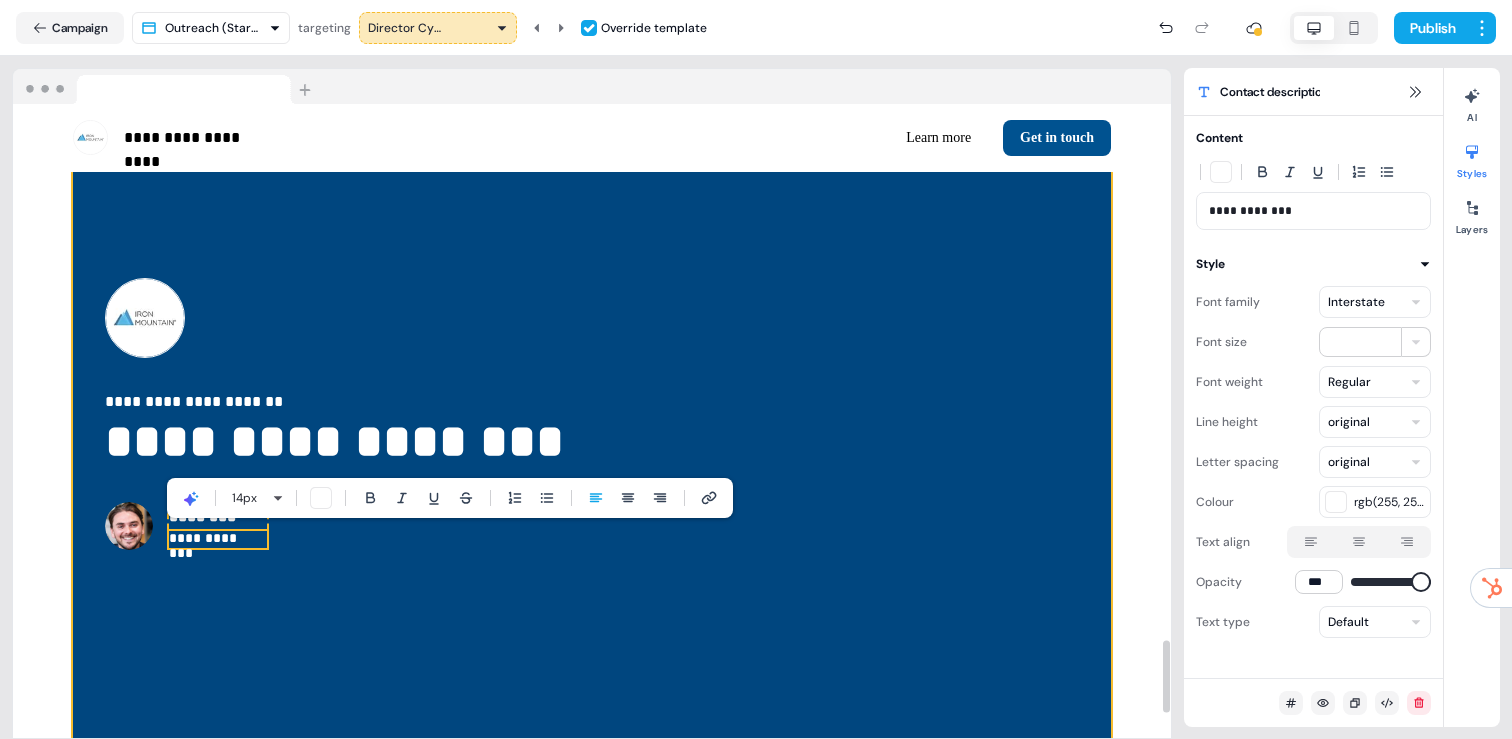 click on "**********" at bounding box center (592, 414) 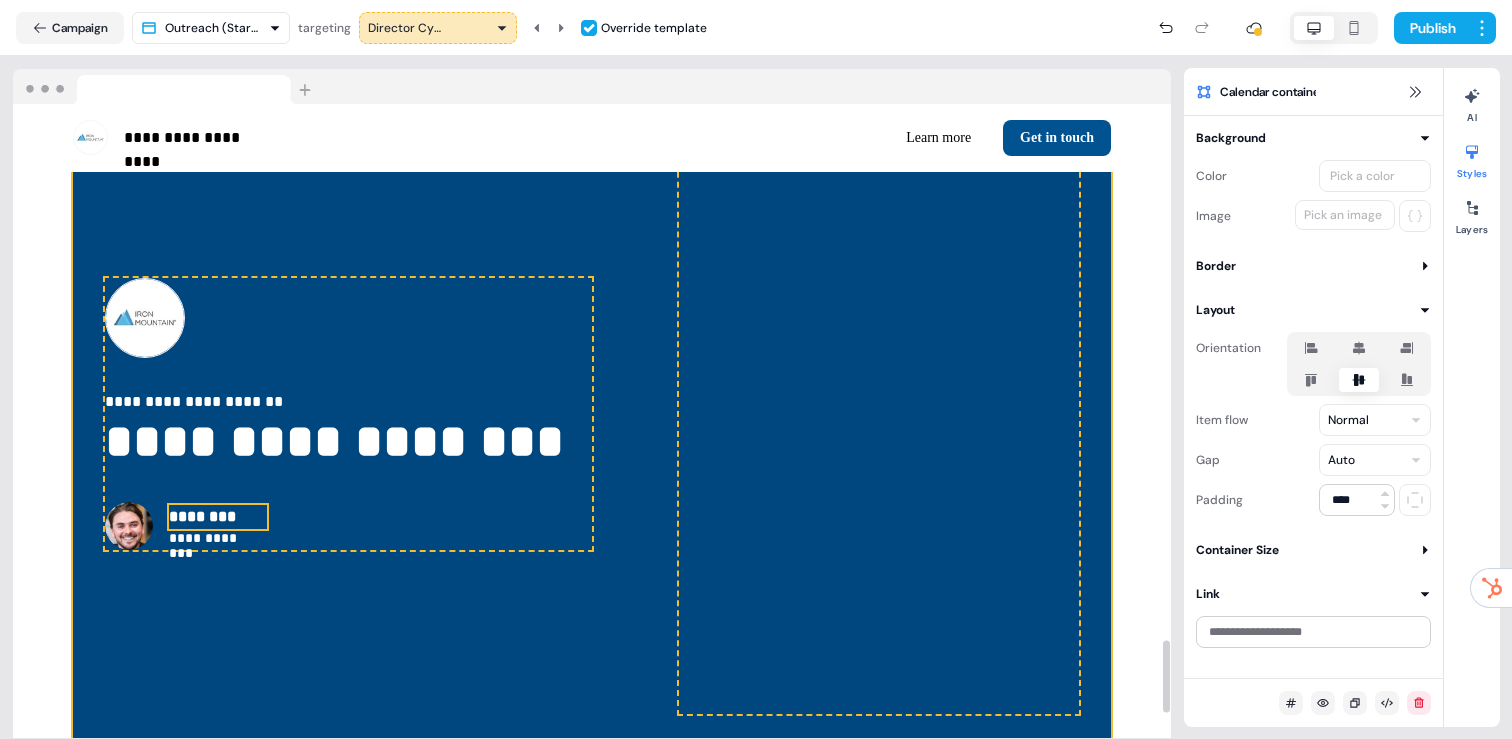 click on "********" at bounding box center (218, 517) 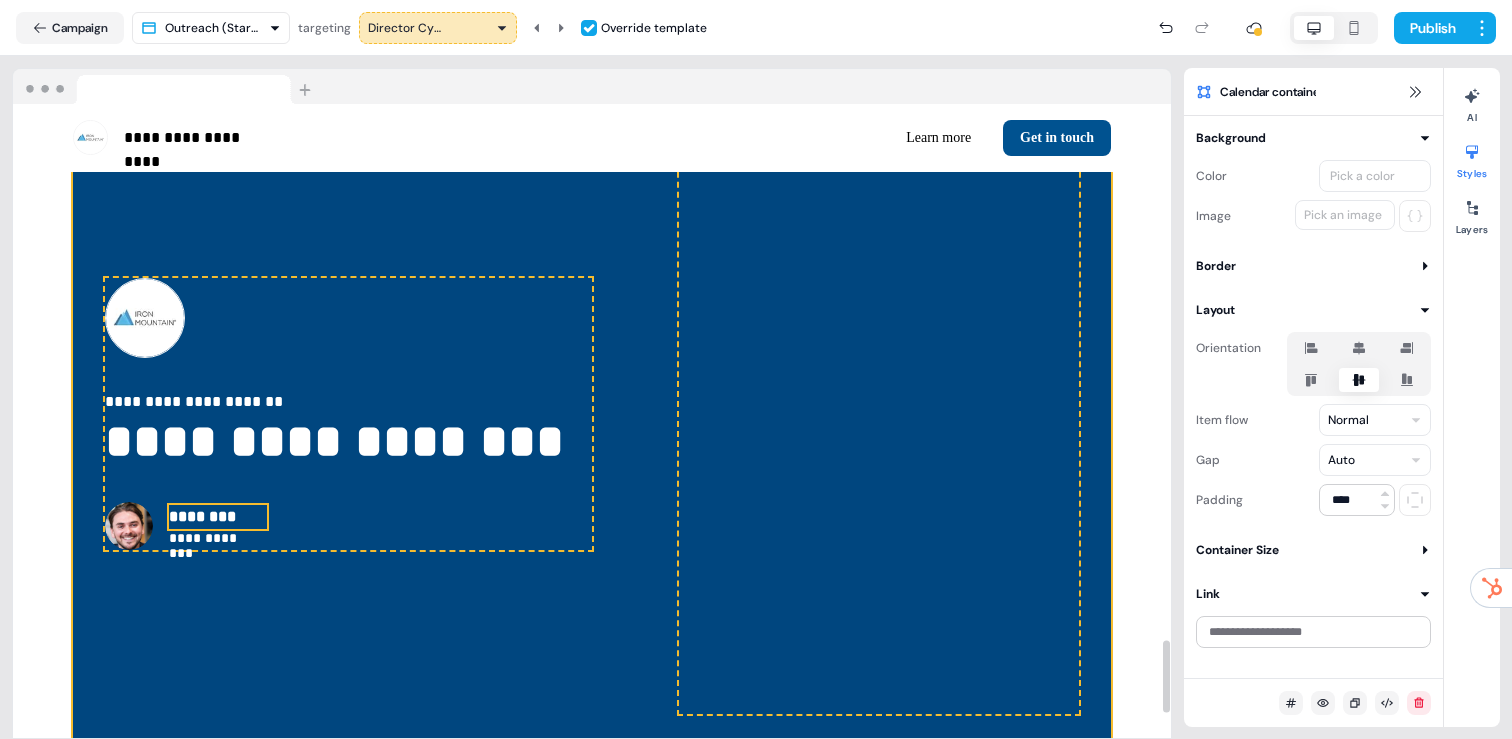 click on "********" at bounding box center [218, 517] 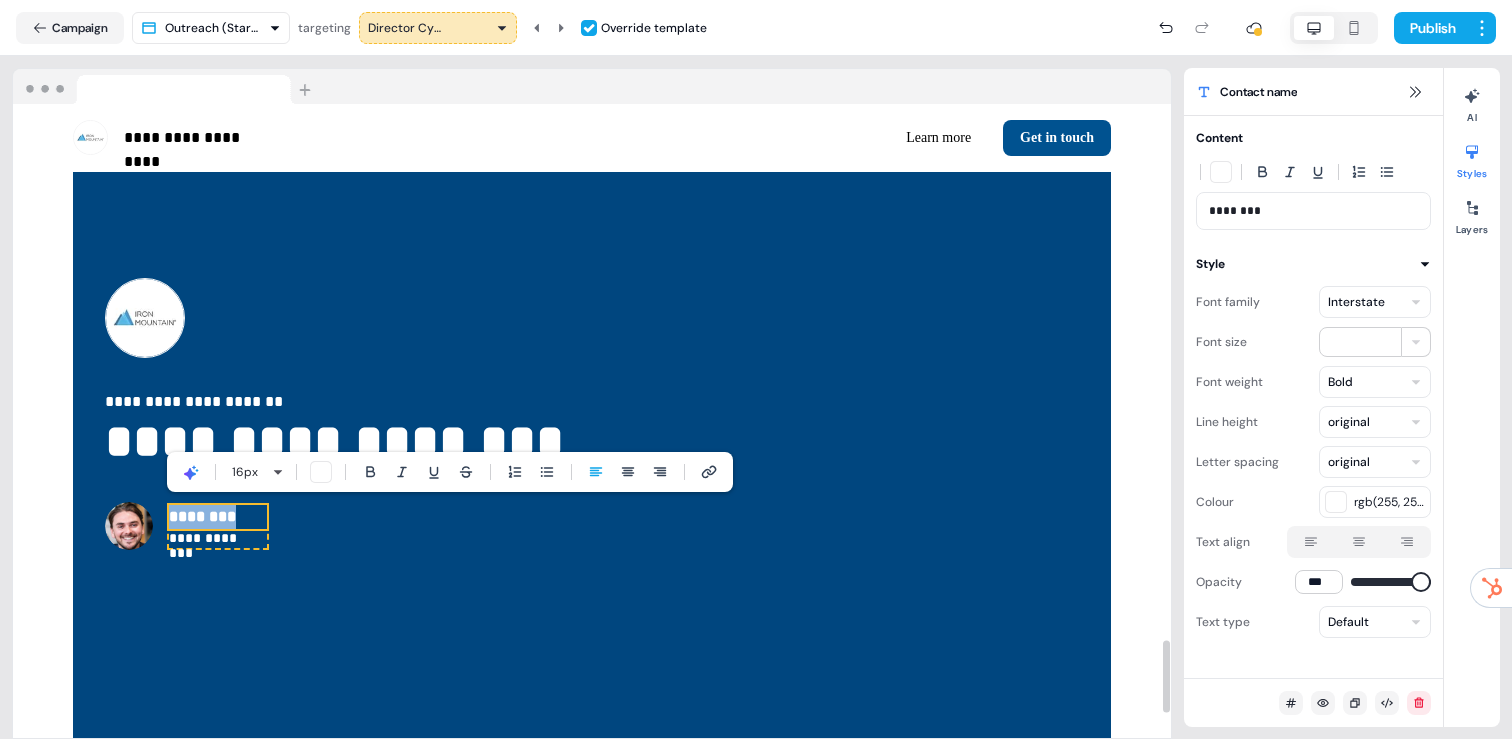 type 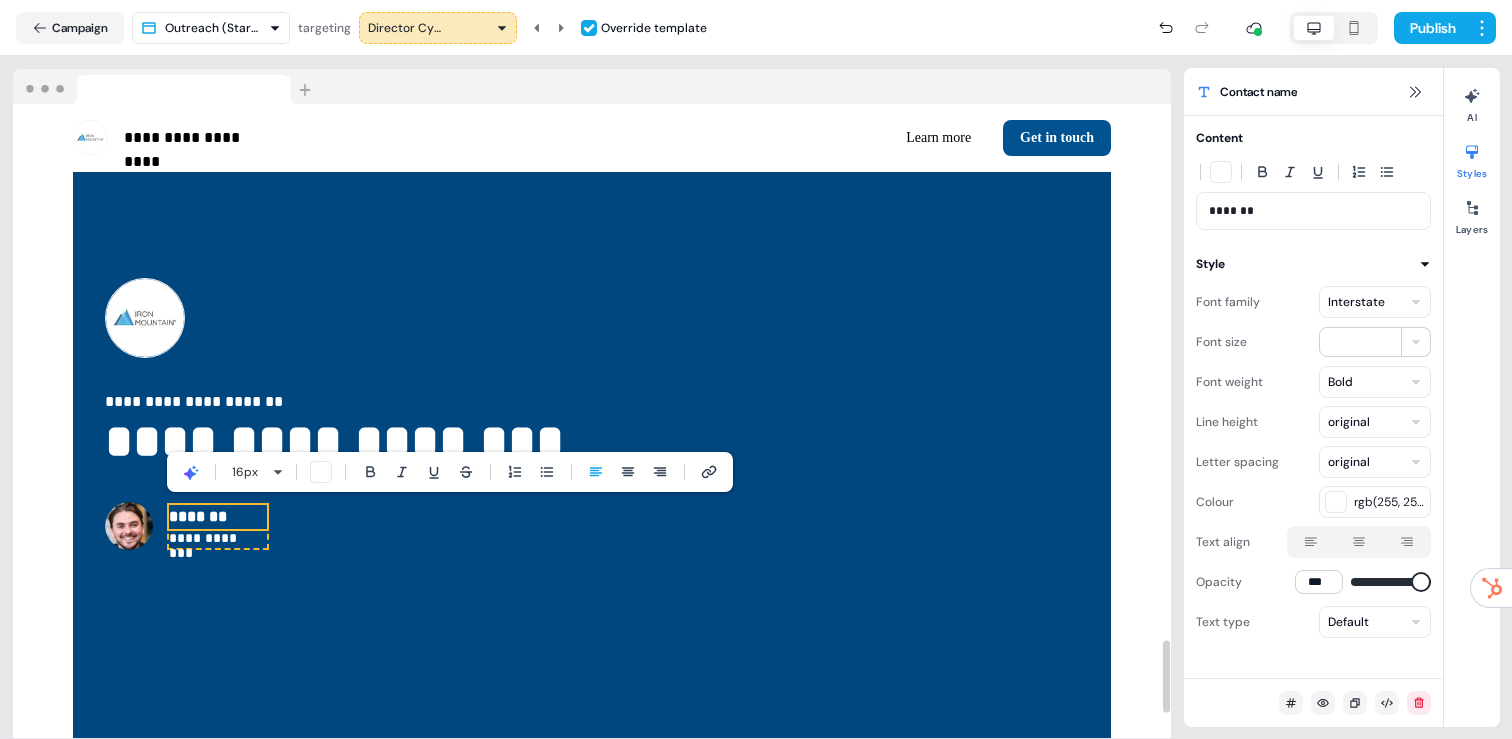 click on "*******" at bounding box center (218, 517) 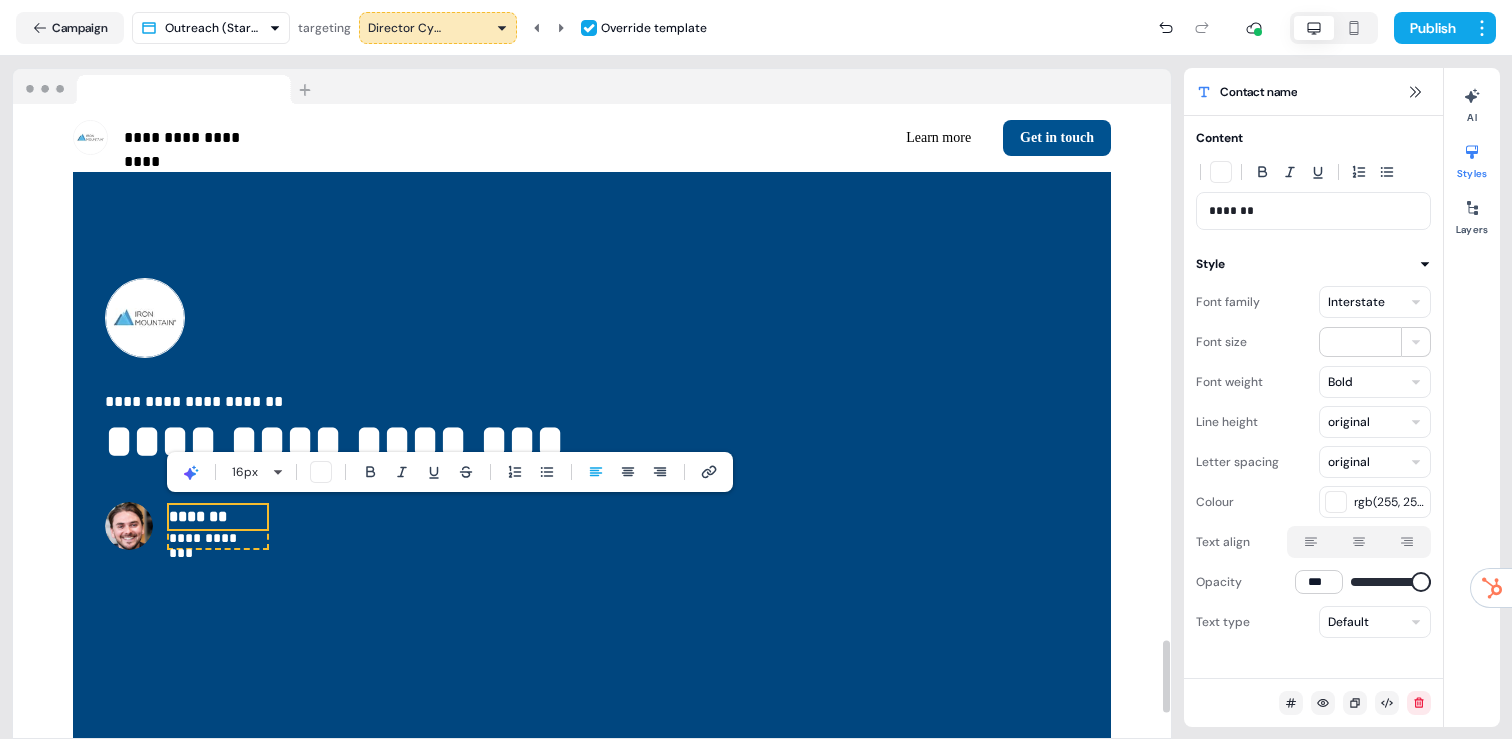 click on "*******" at bounding box center (218, 517) 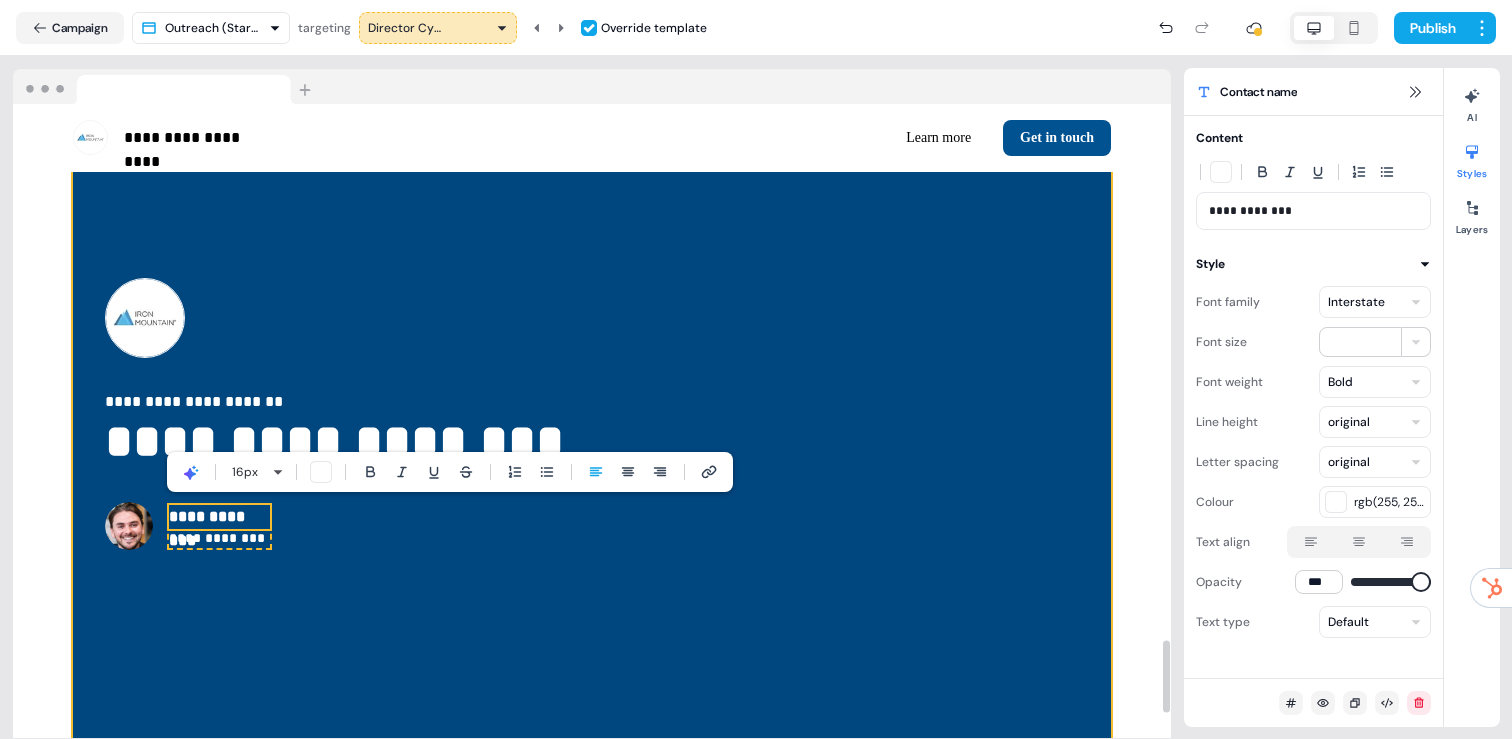 click at bounding box center [129, 526] 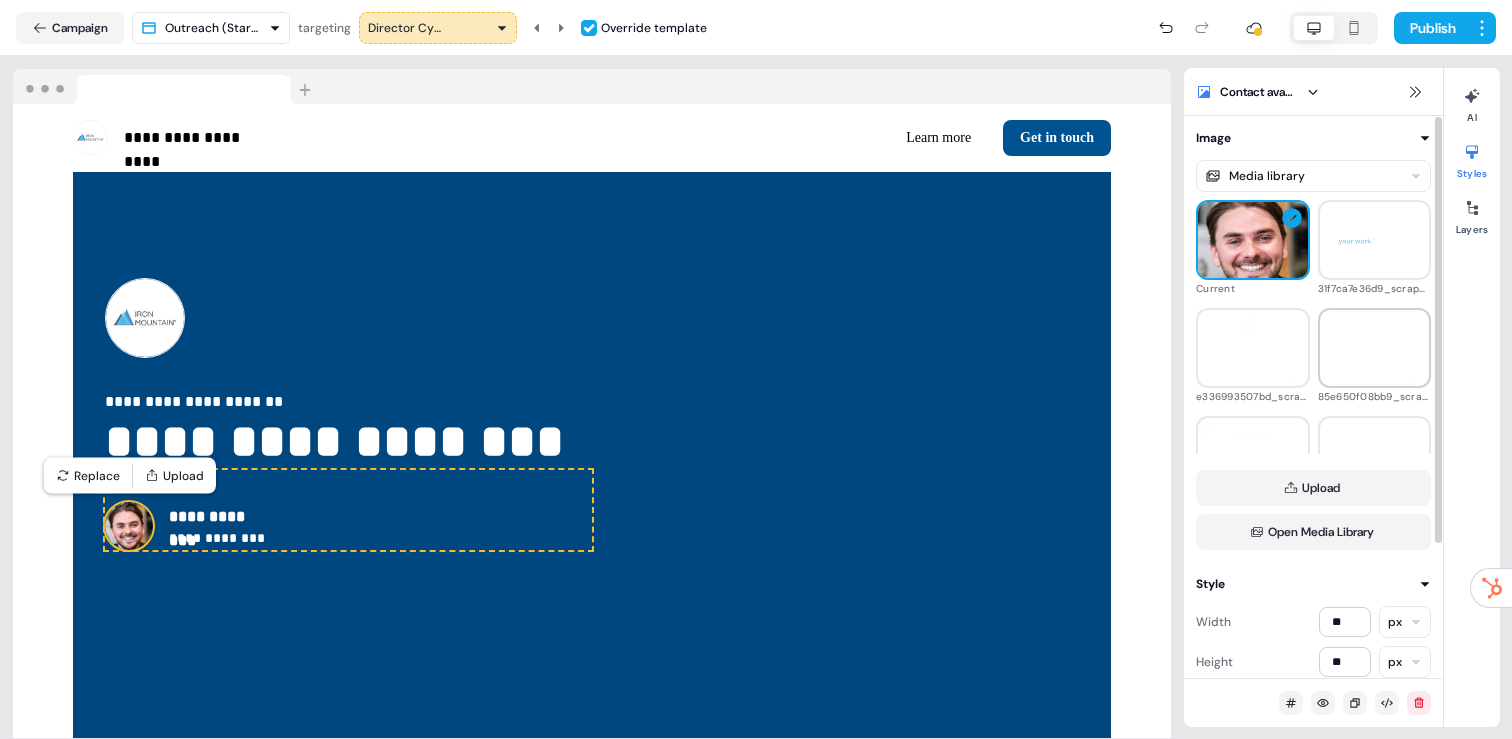 scroll, scrollTop: 2, scrollLeft: 0, axis: vertical 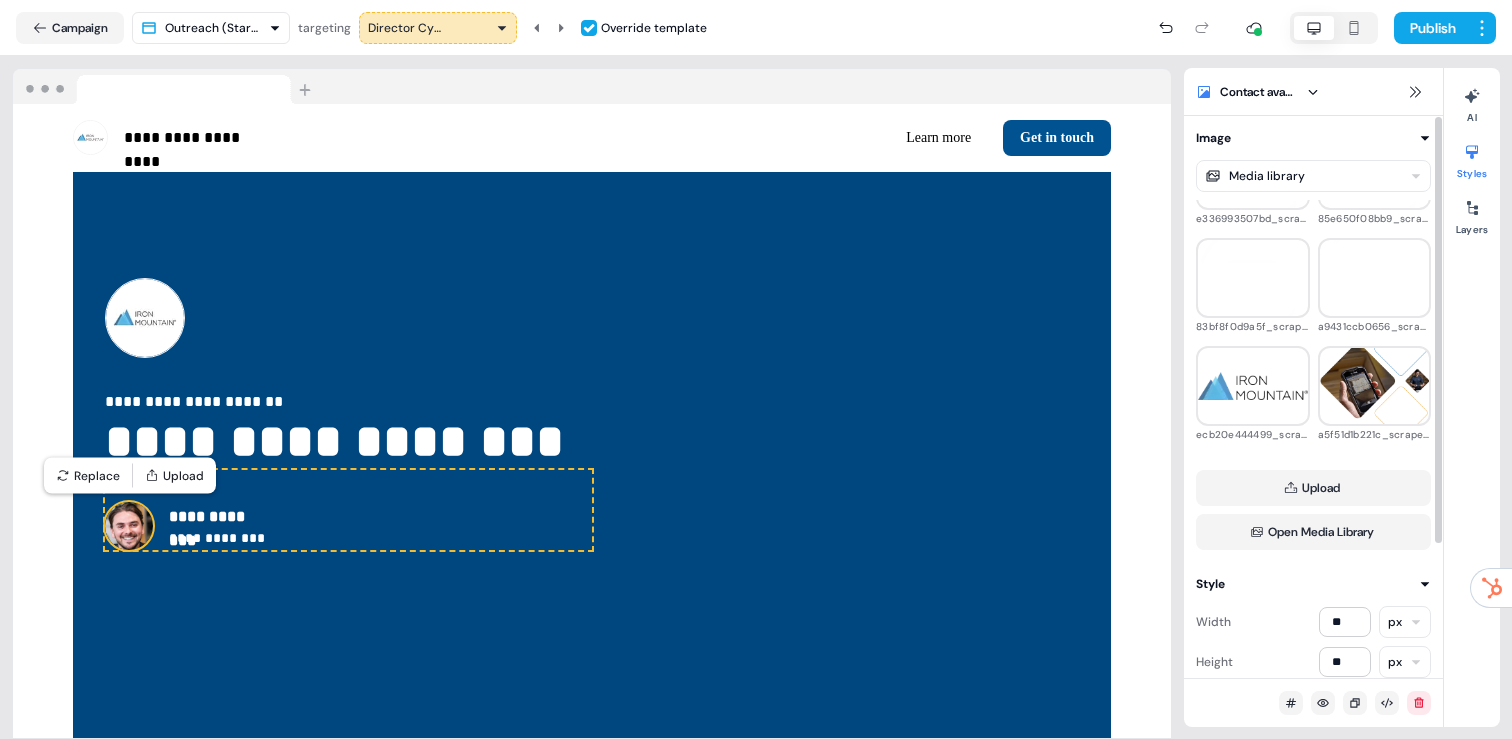 click on "**********" at bounding box center (756, 369) 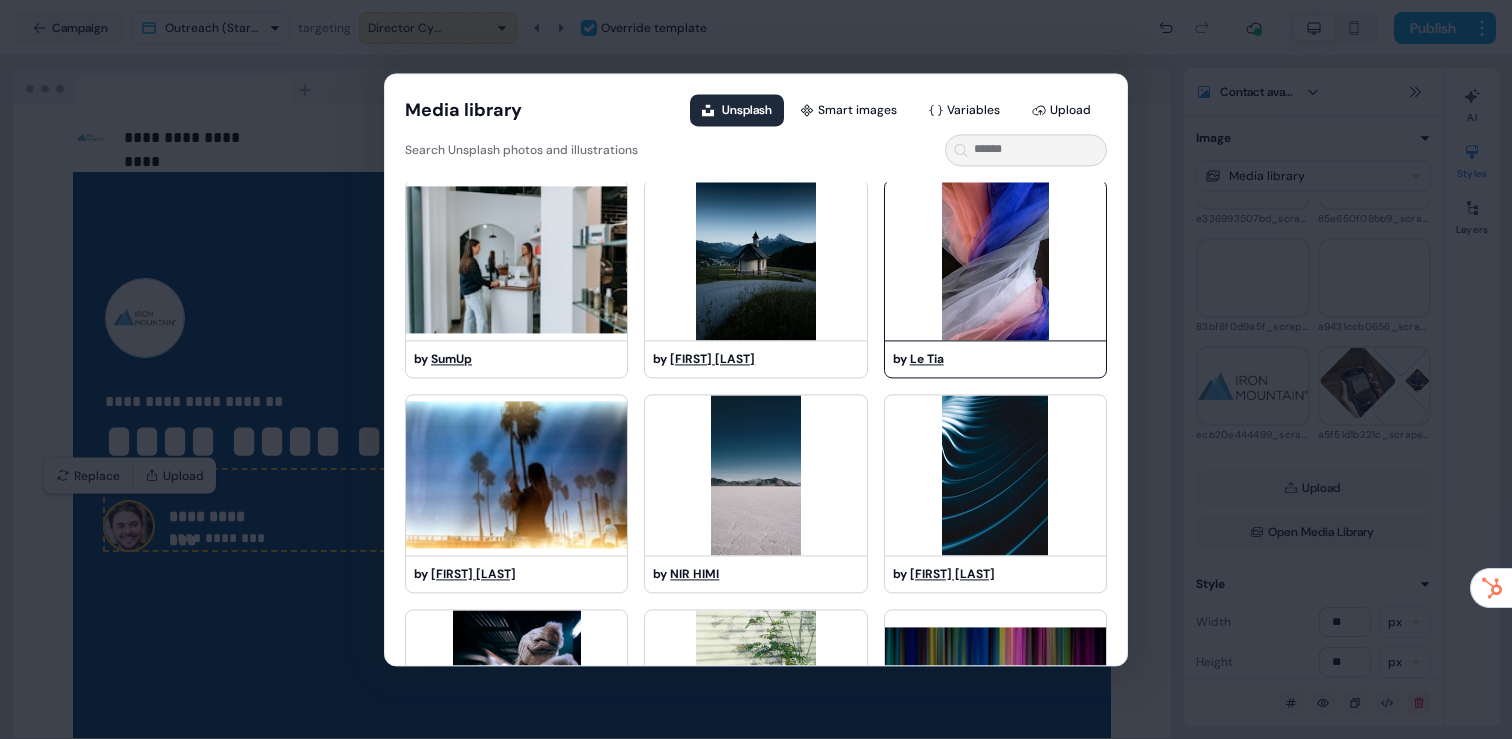 scroll, scrollTop: 0, scrollLeft: 0, axis: both 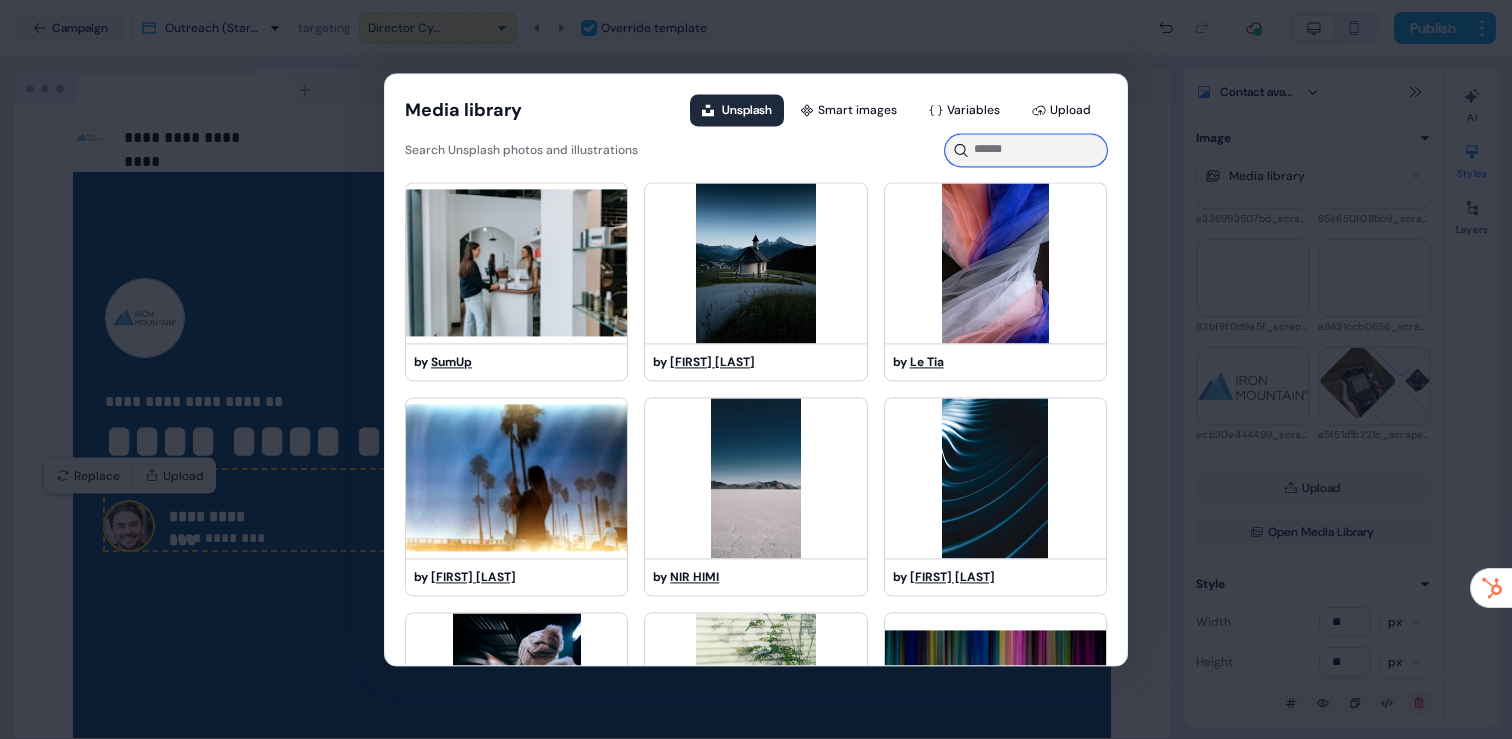 click at bounding box center [1026, 150] 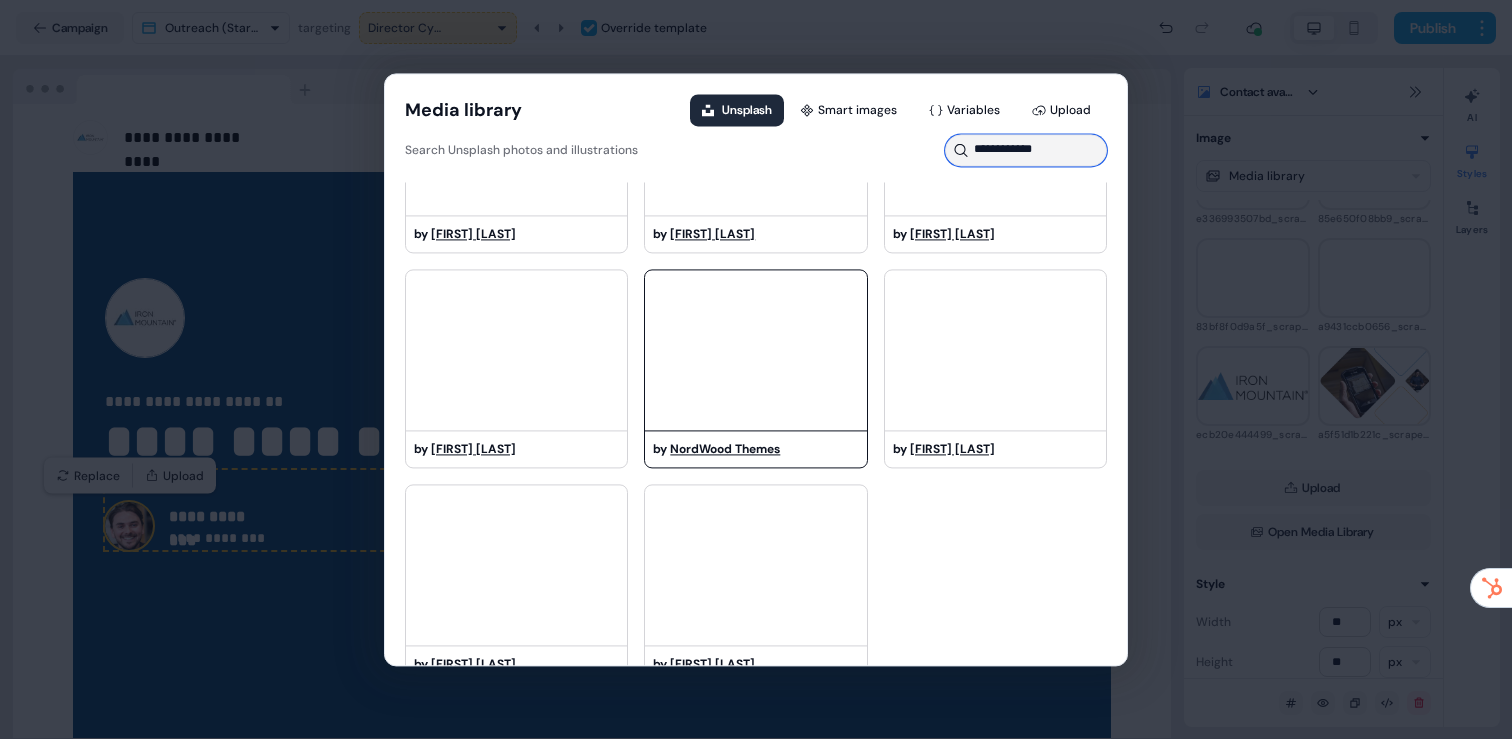 scroll, scrollTop: 1077, scrollLeft: 0, axis: vertical 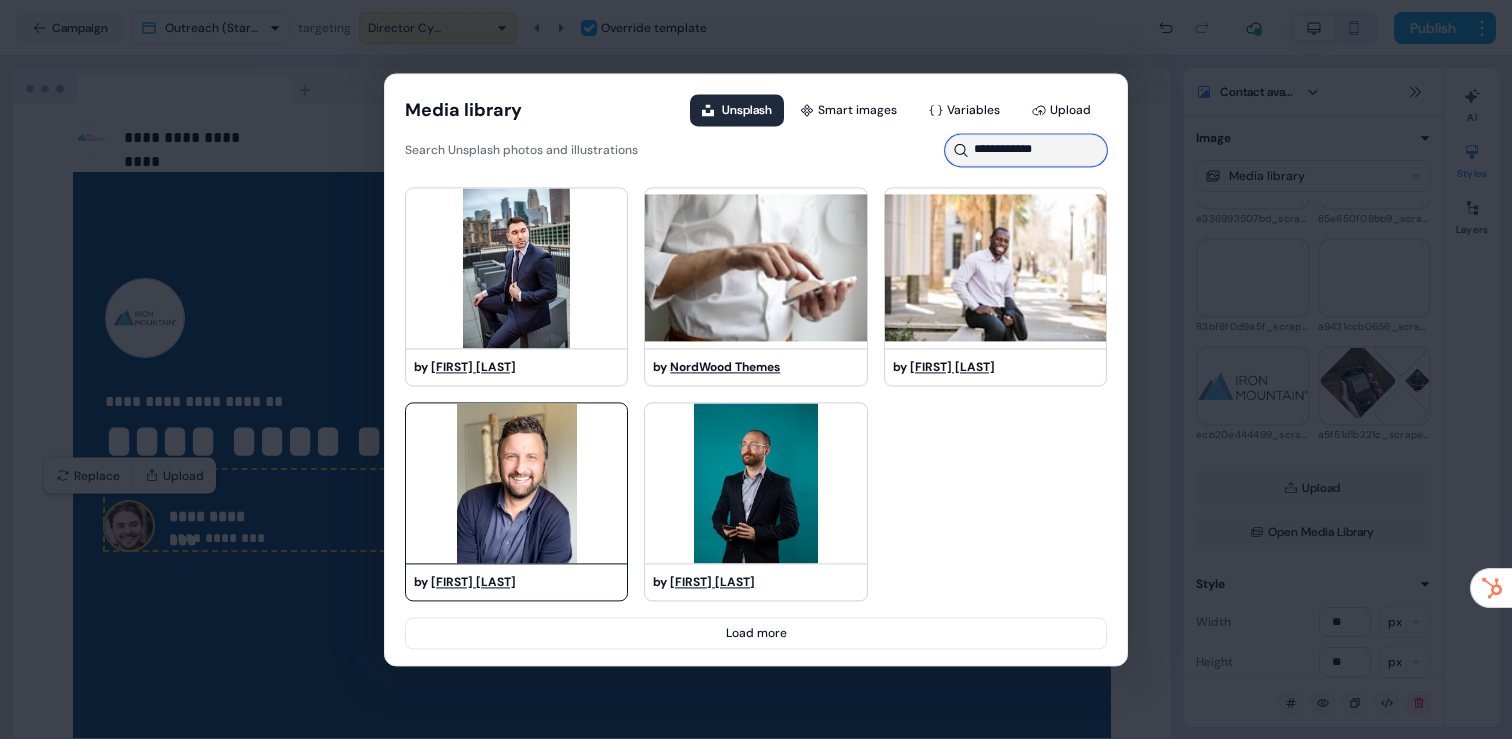 type on "**********" 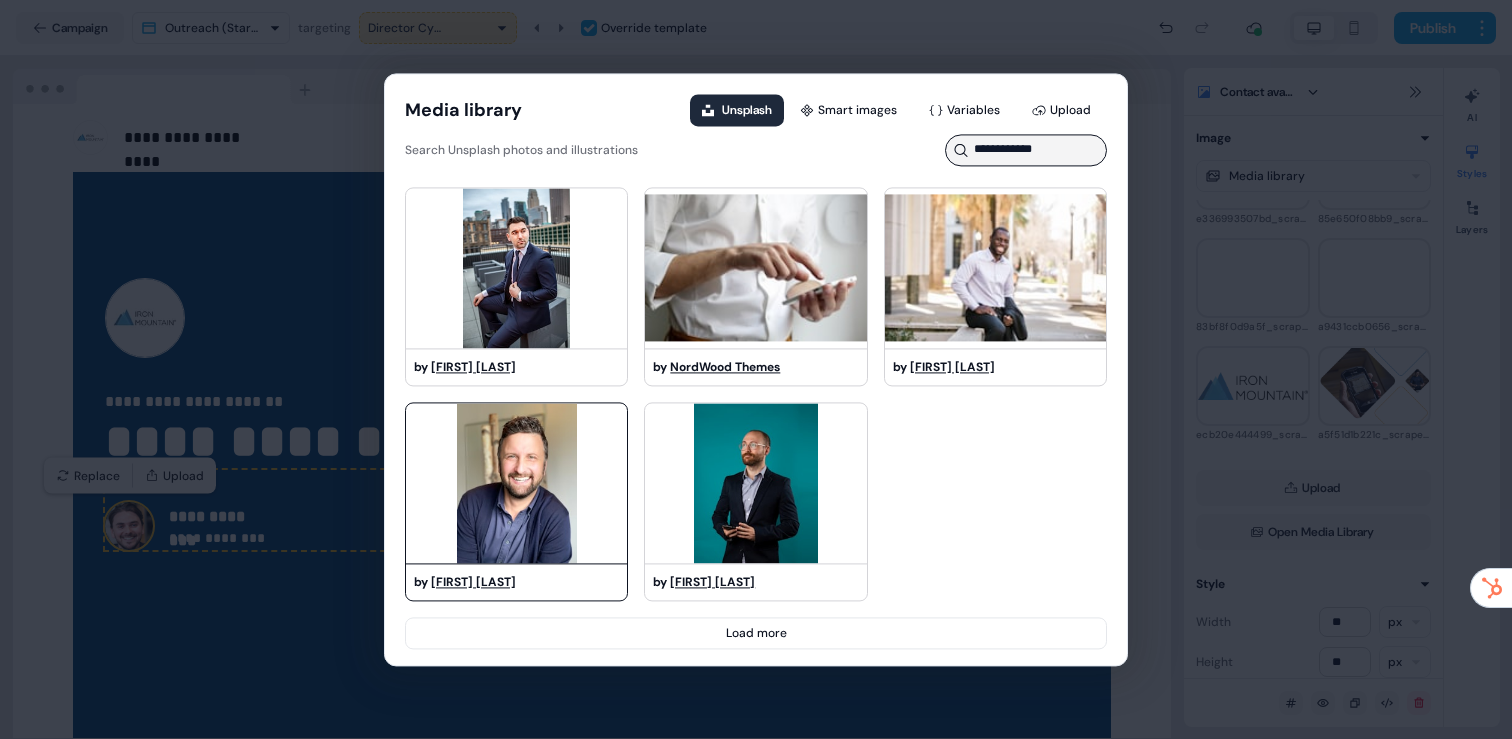 click at bounding box center (516, 483) 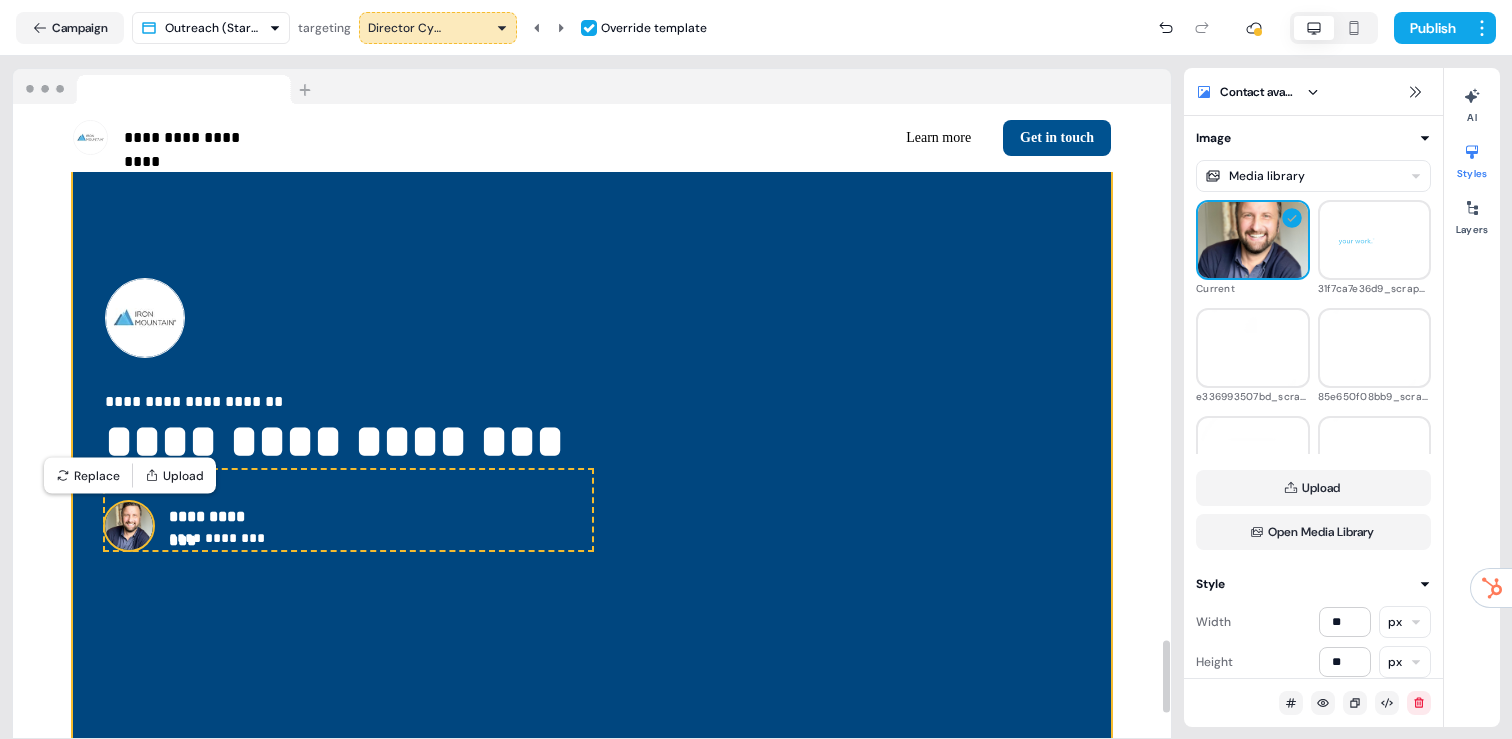 click on "**********" at bounding box center (592, 414) 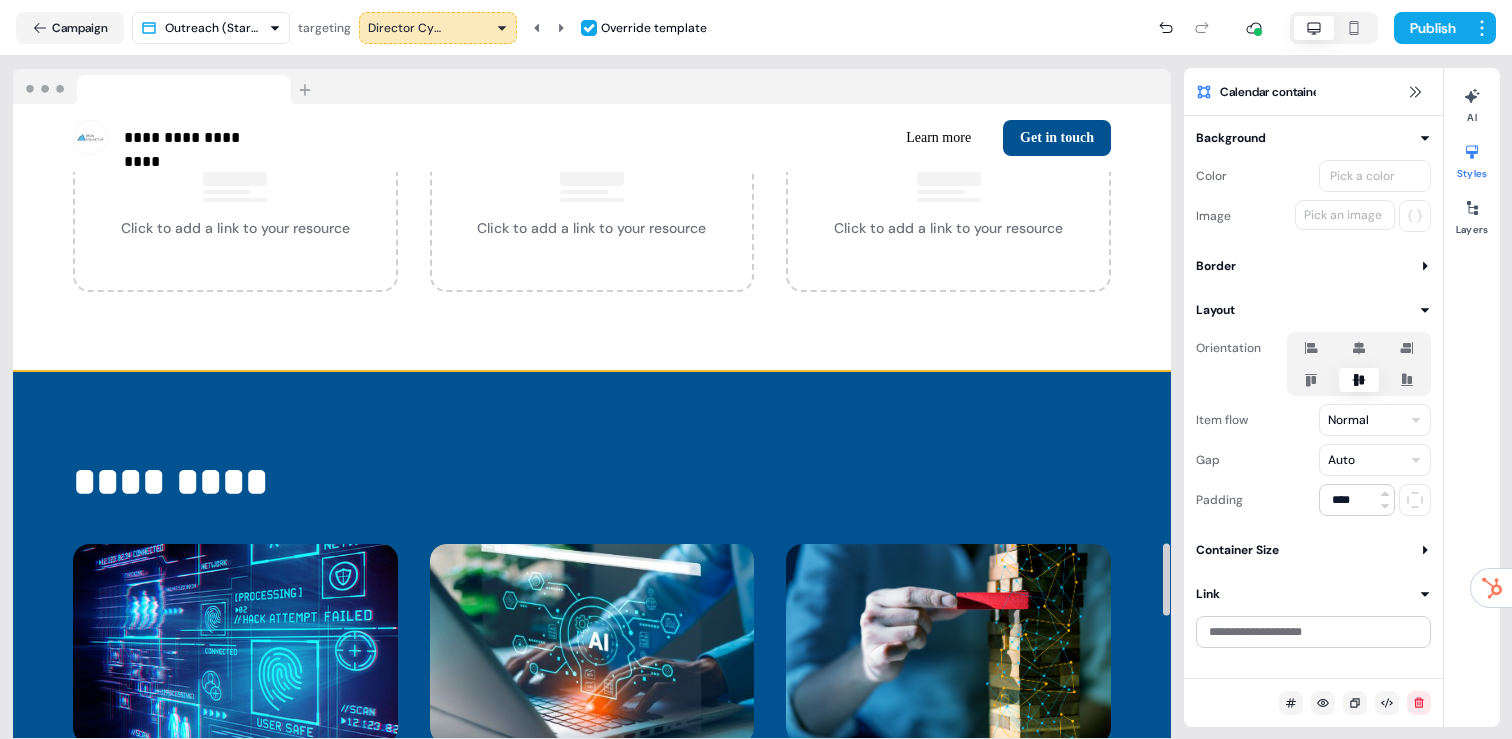 scroll, scrollTop: 3537, scrollLeft: 0, axis: vertical 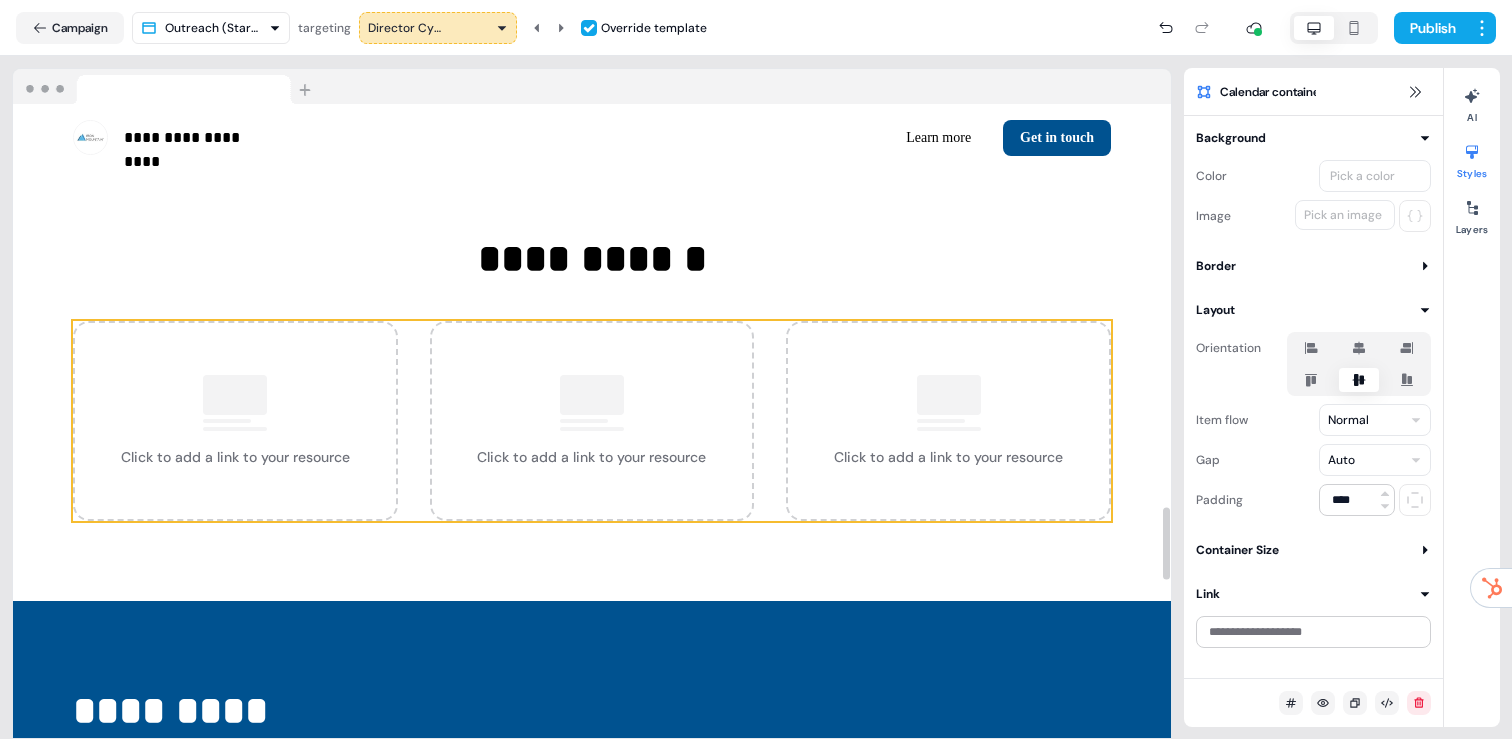 click on "Click to add a link to your resource" at bounding box center [235, 421] 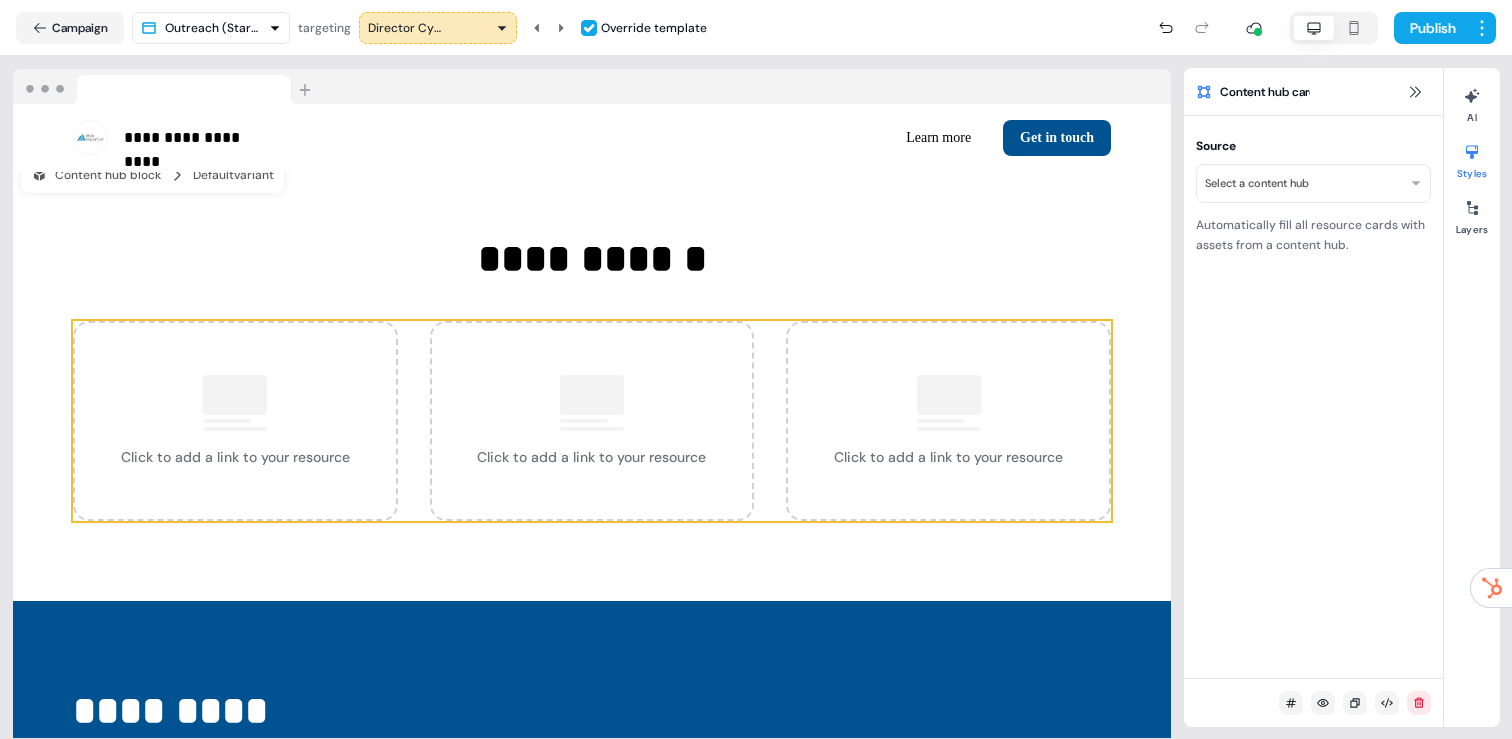 click on "**********" at bounding box center (756, 369) 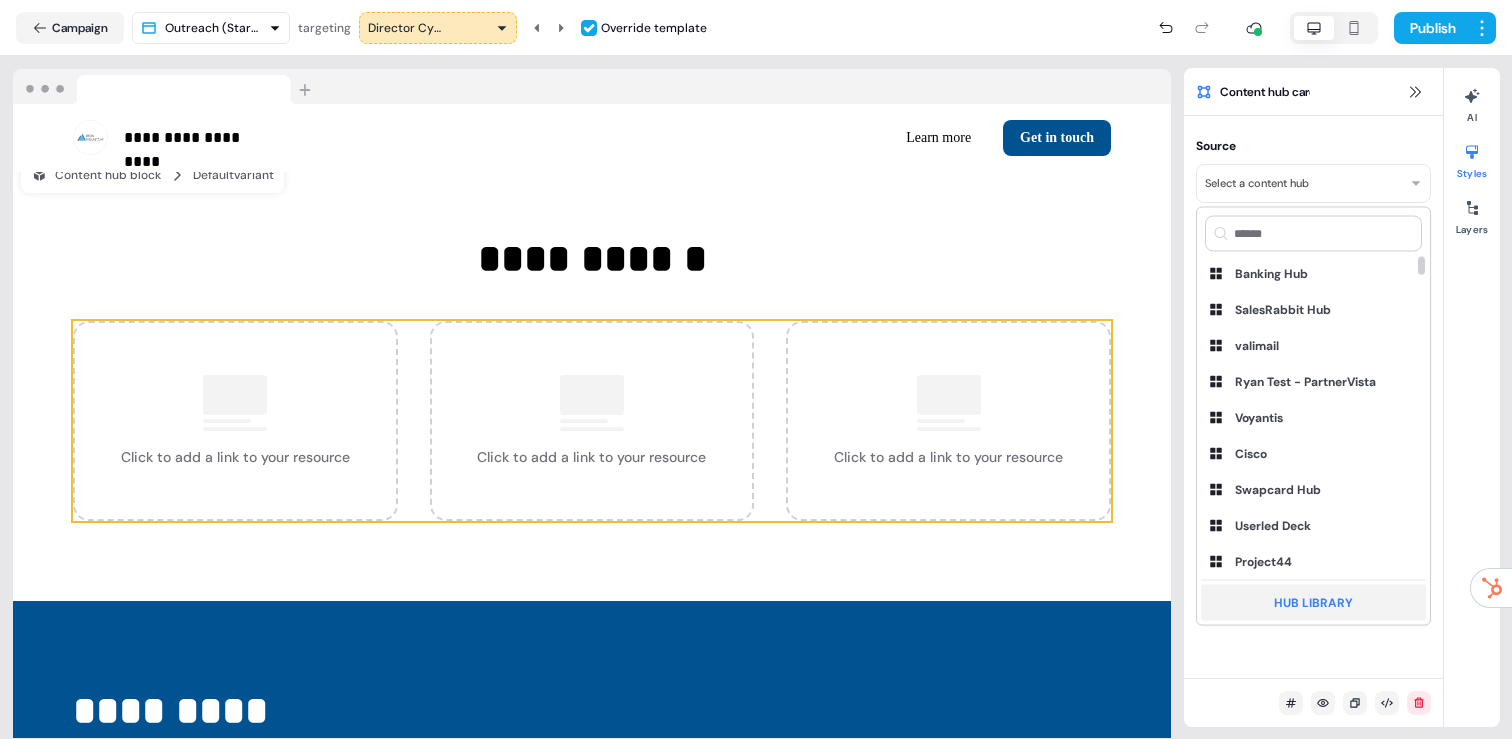 click on "Hub Library" at bounding box center (1313, 603) 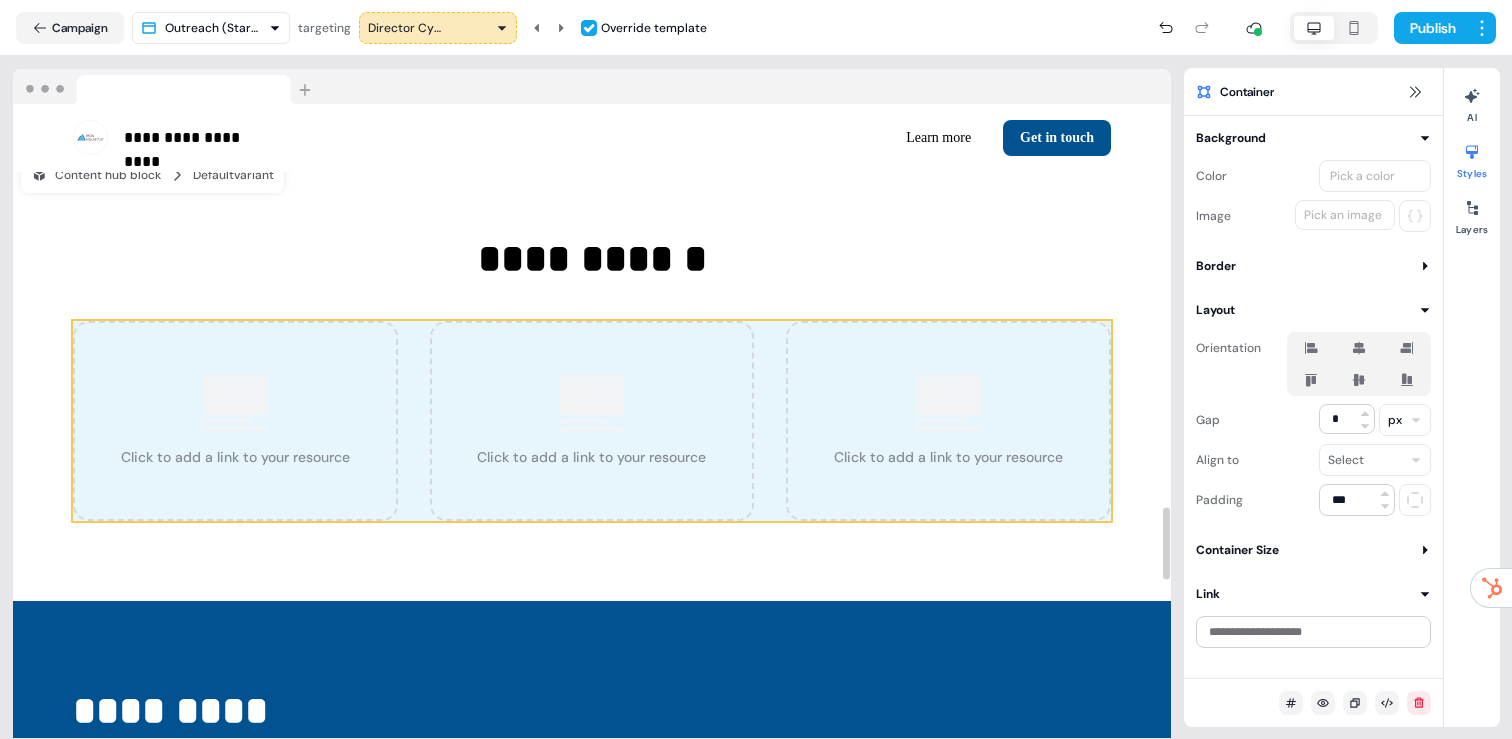 click on "**********" at bounding box center [592, 375] 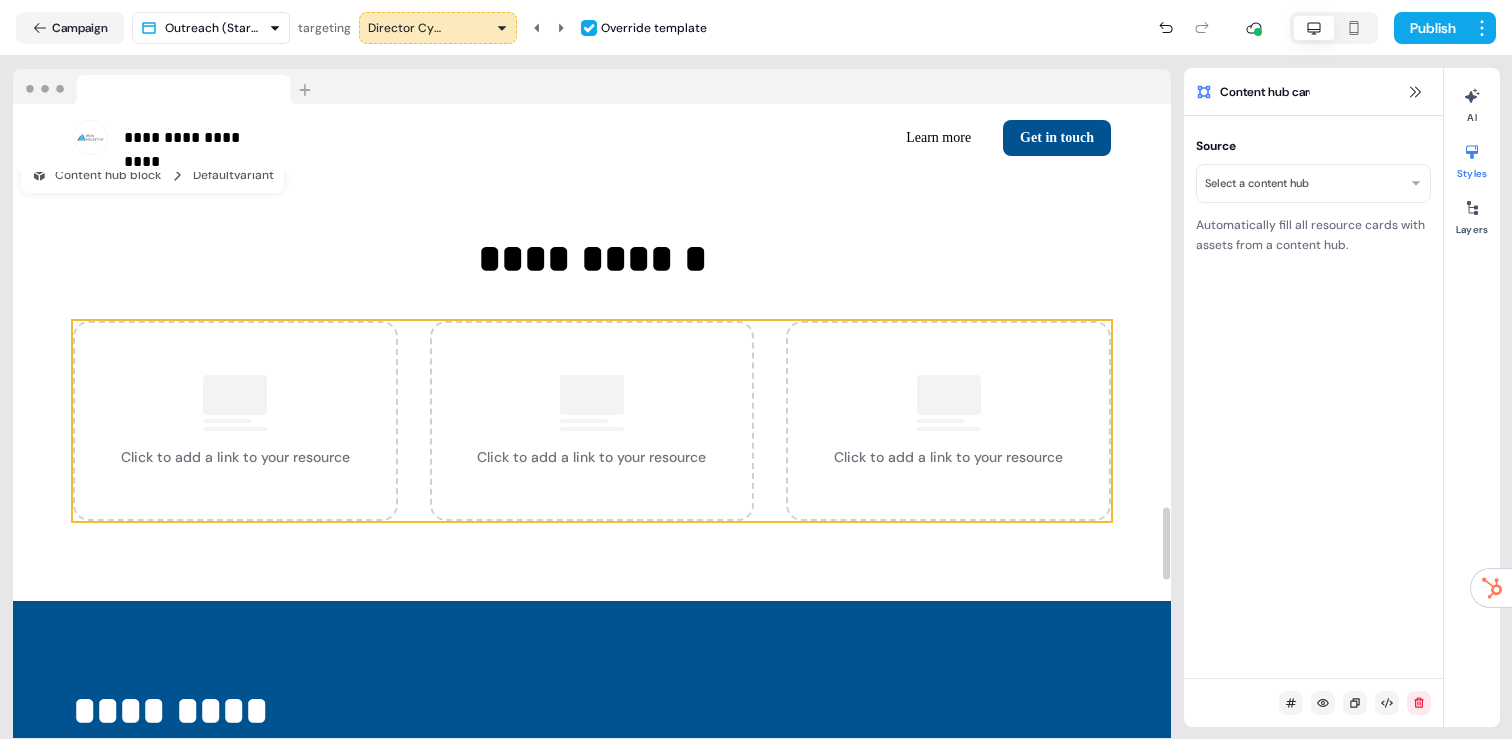 click on "**********" at bounding box center [756, 369] 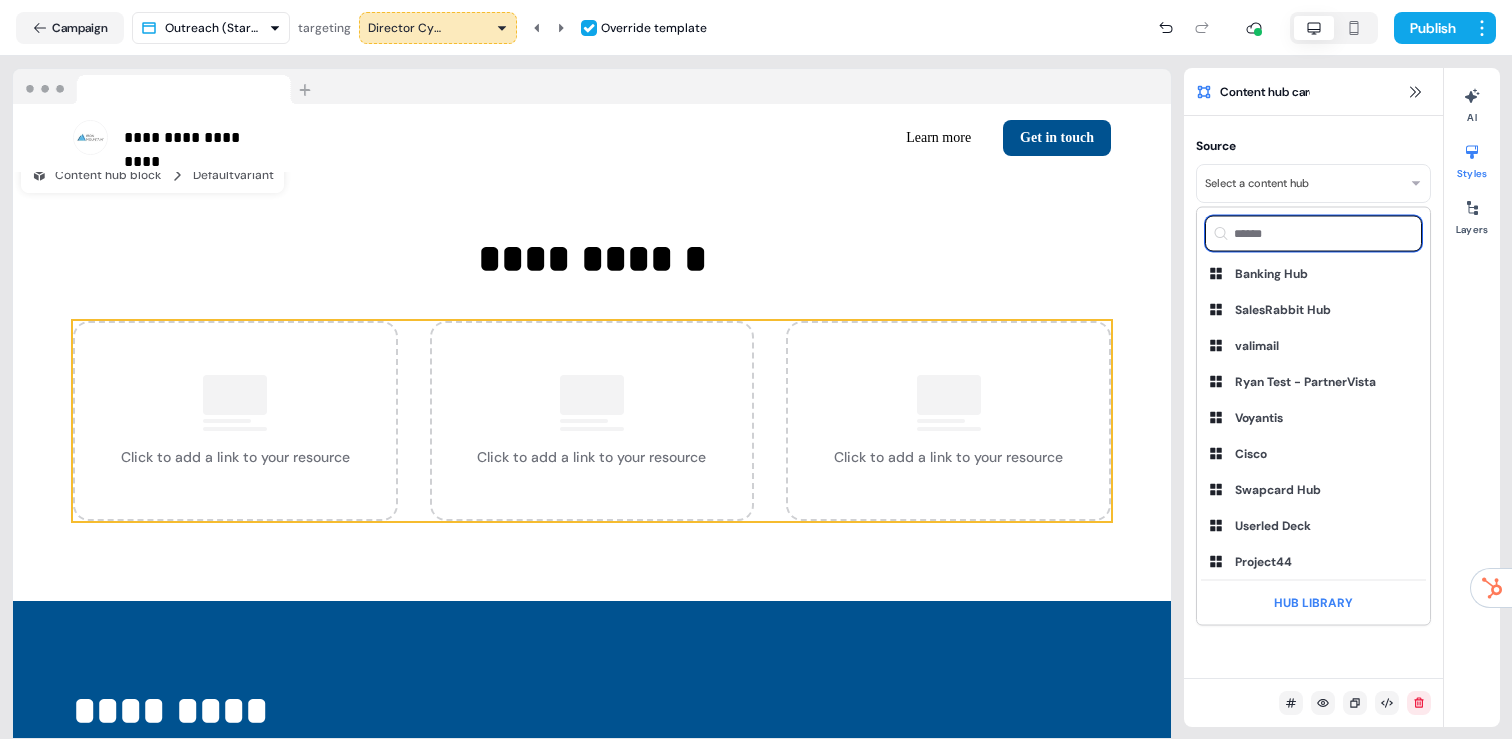 click at bounding box center (1313, 234) 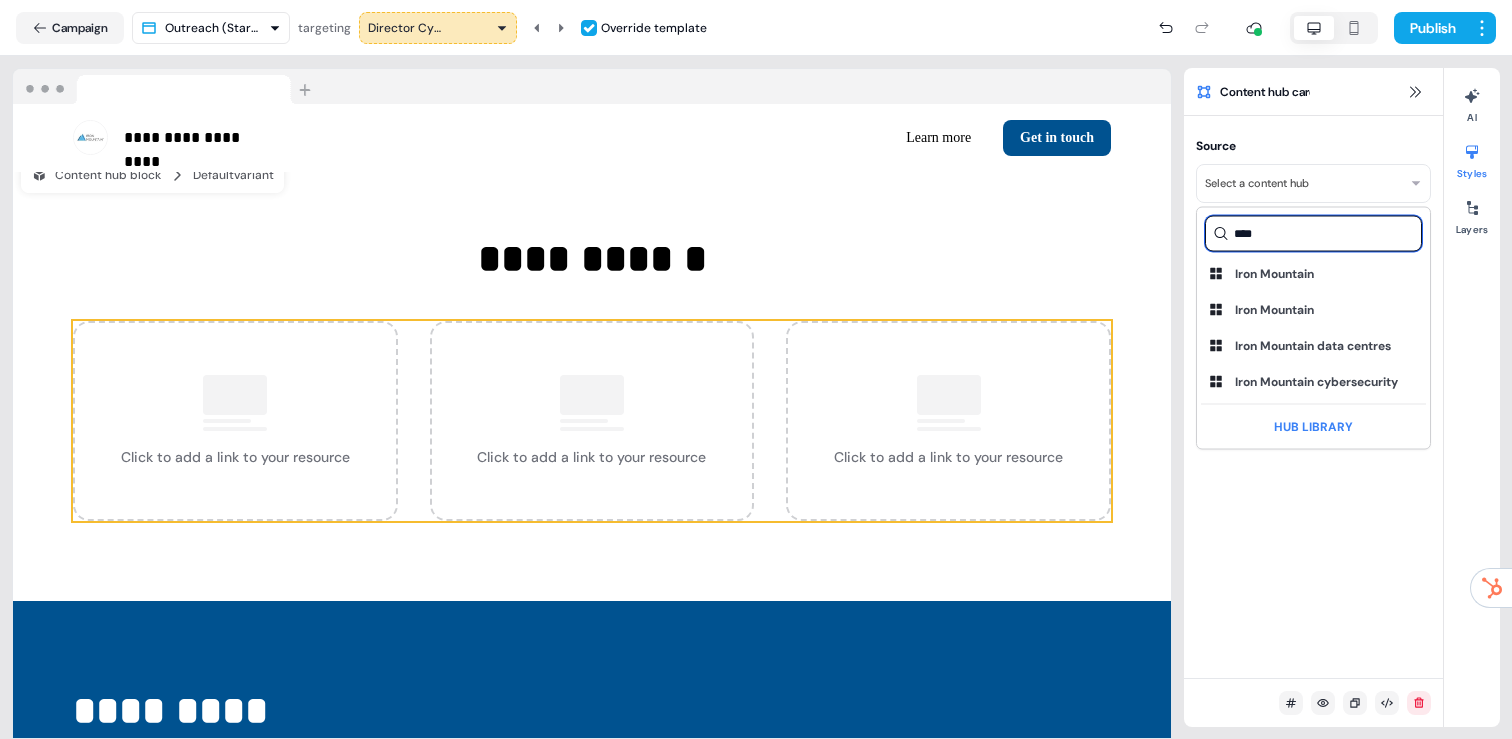 type on "****" 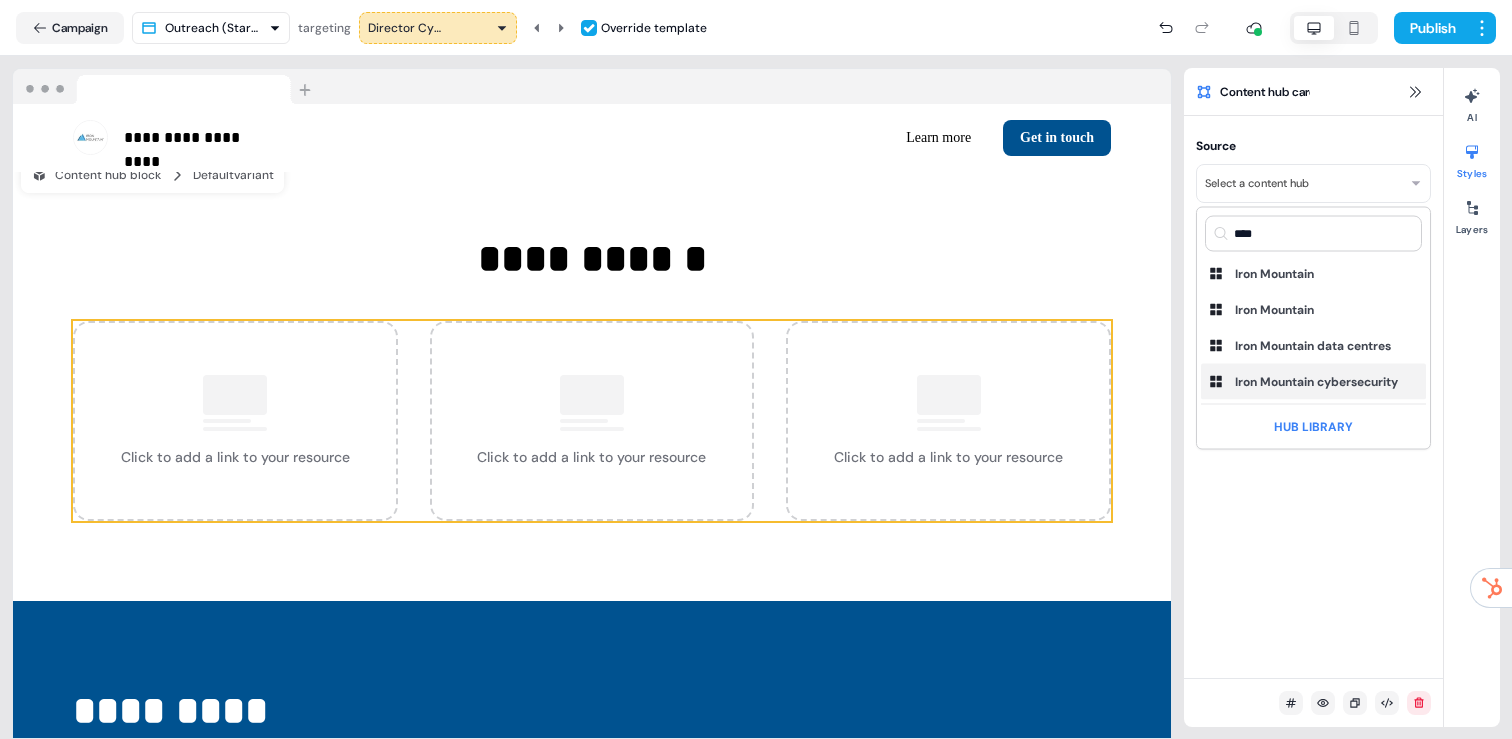 click on "Iron Mountain cybersecurity" at bounding box center [1316, 382] 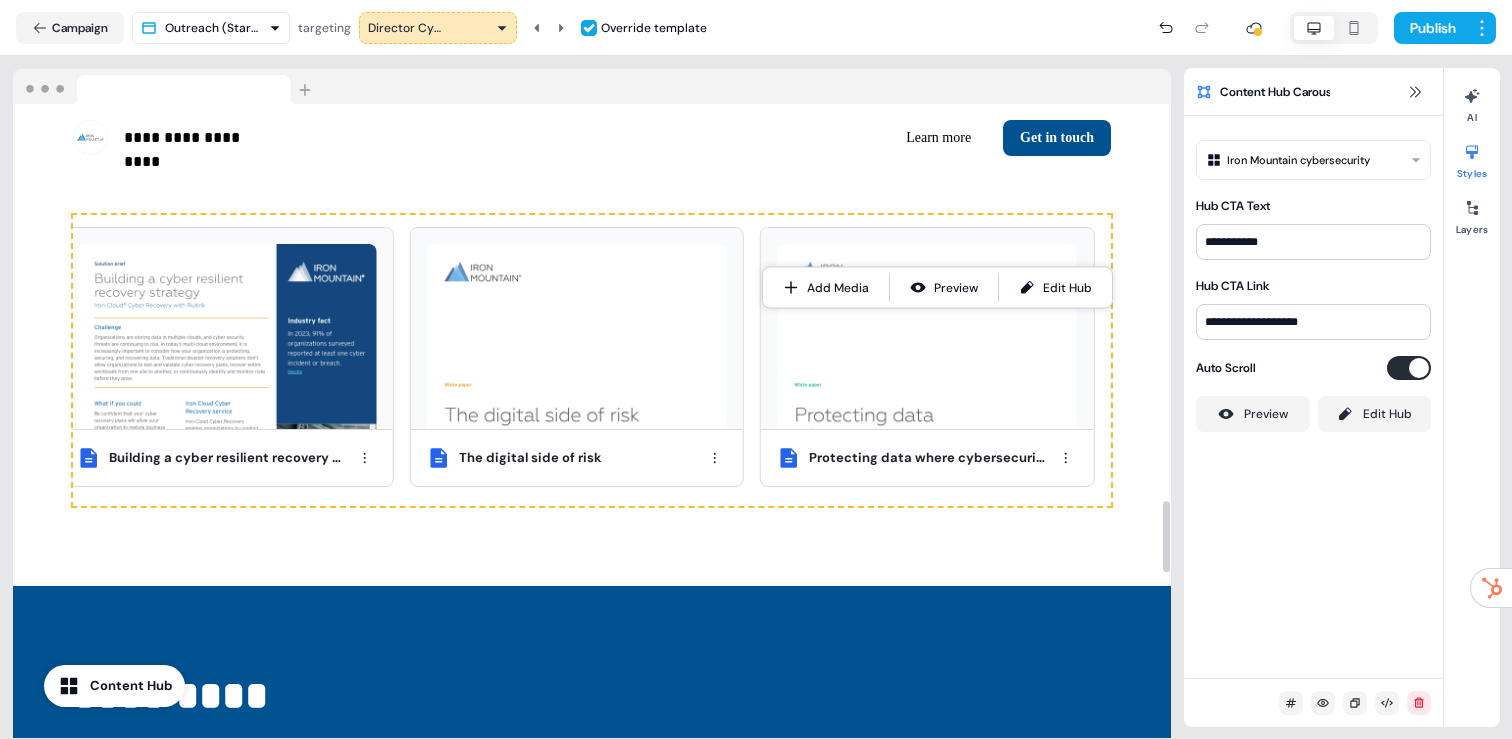 scroll, scrollTop: 3776, scrollLeft: 0, axis: vertical 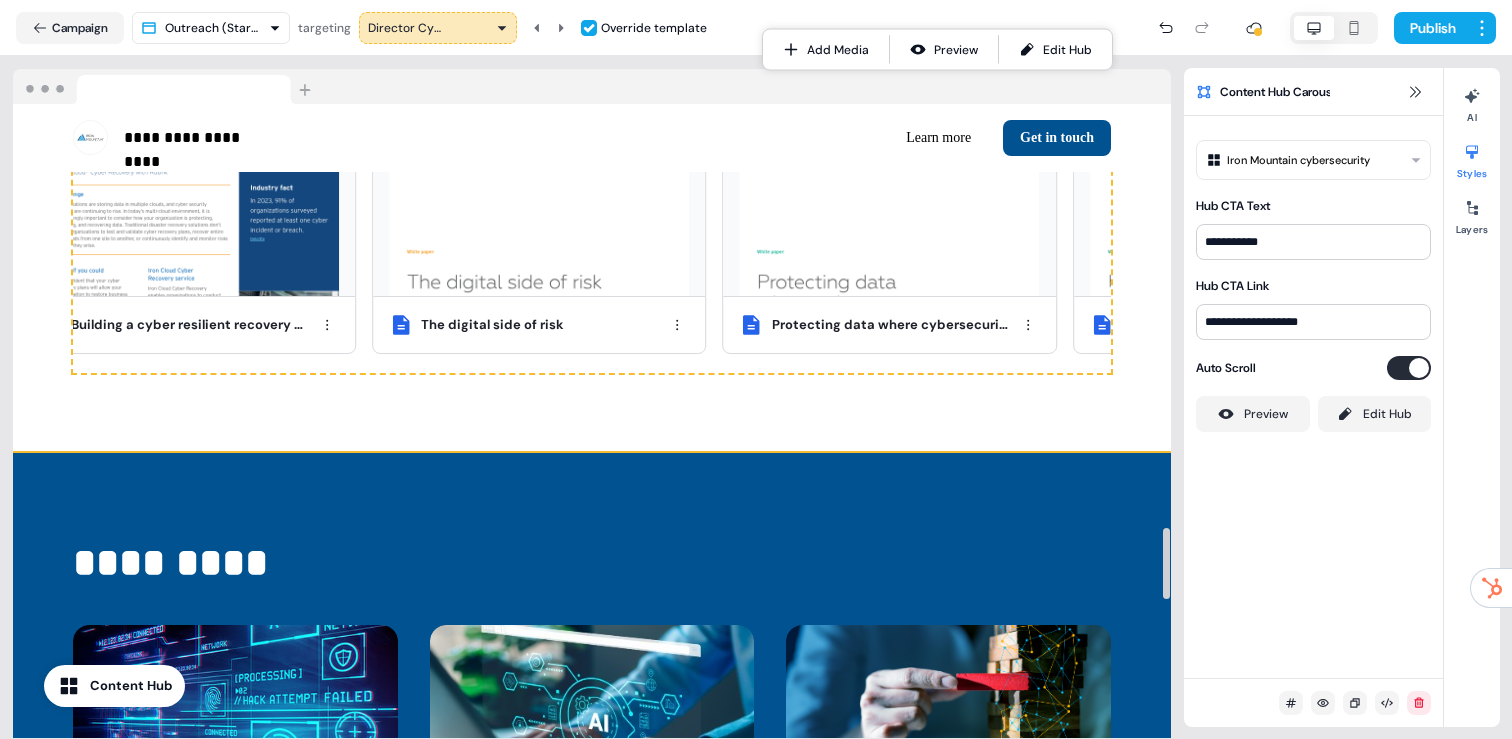 click on "**********" at bounding box center (592, 761) 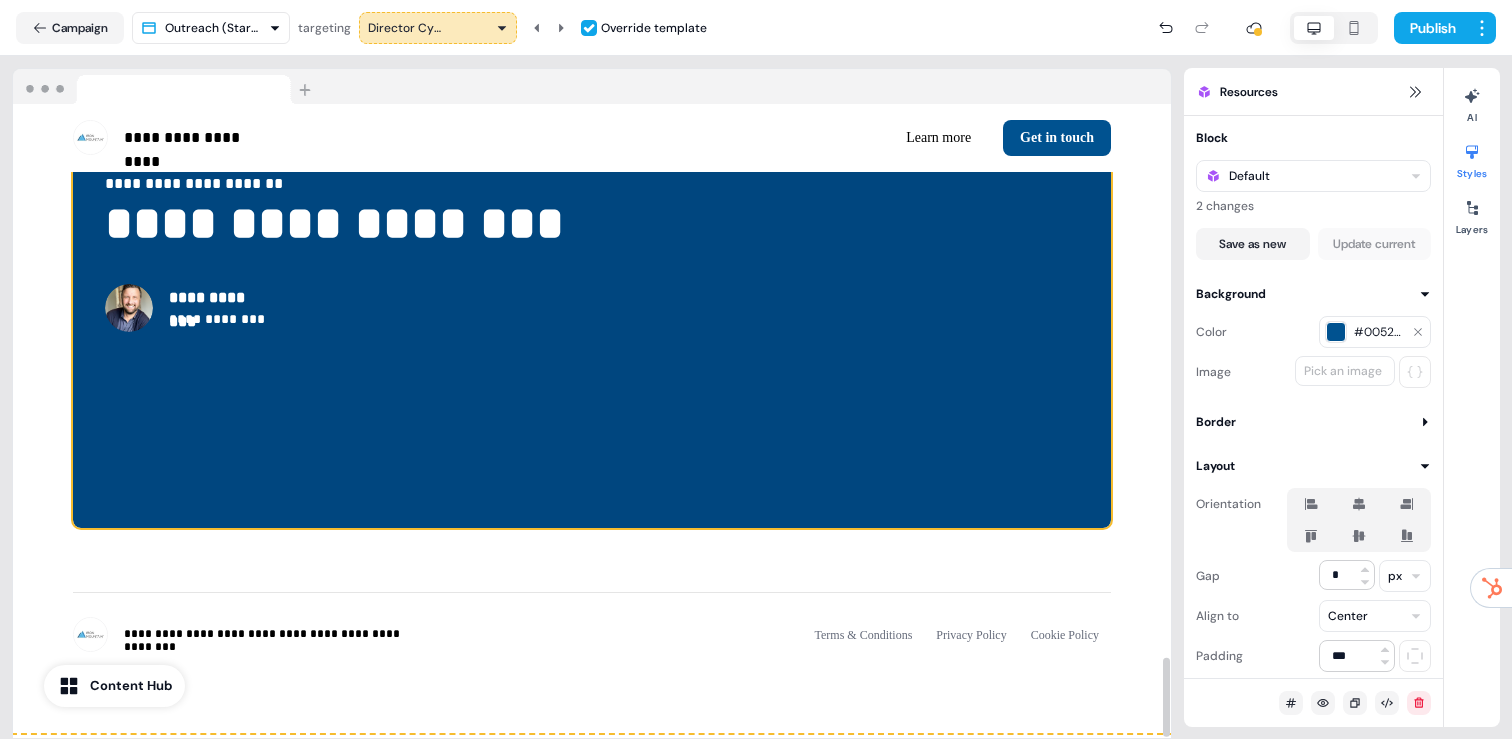 click on "**********" at bounding box center (592, 196) 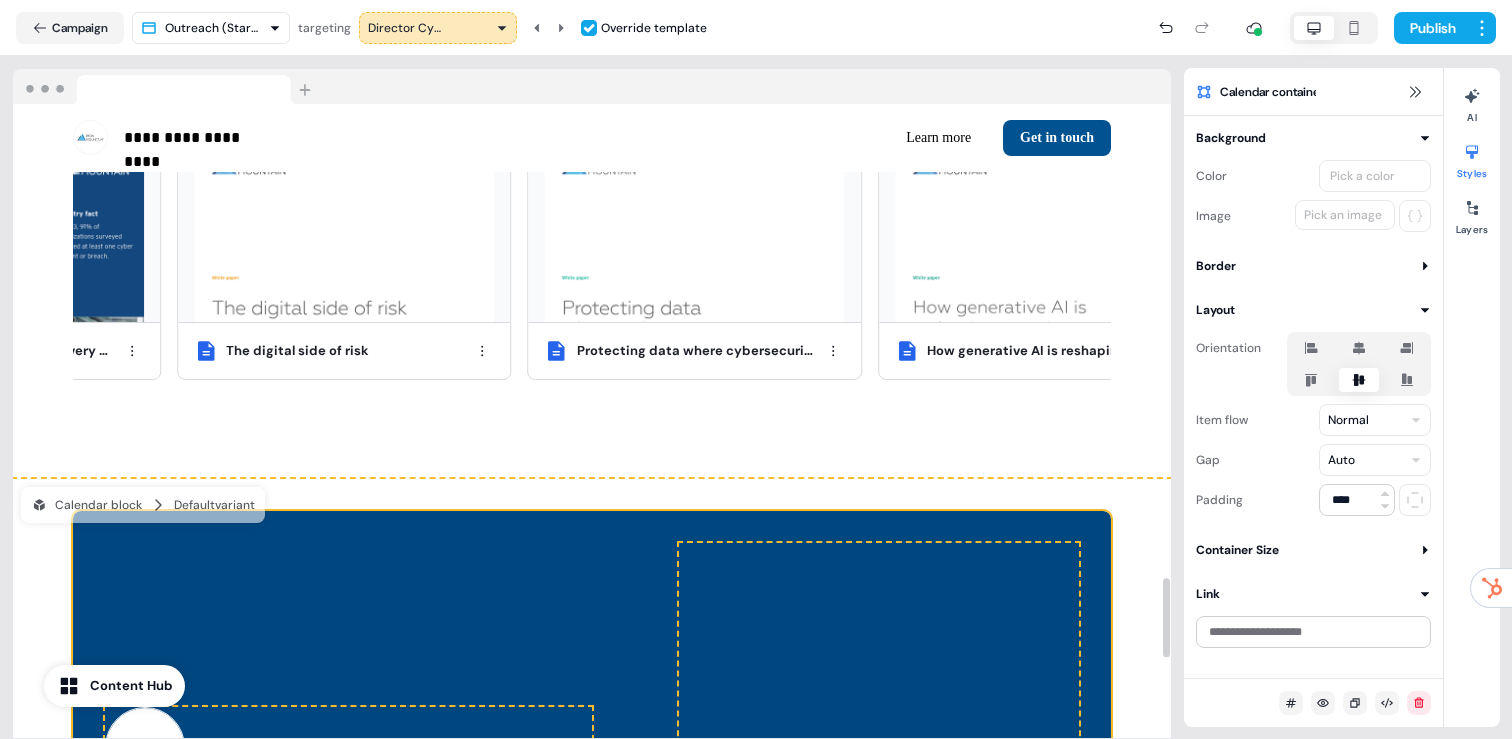 scroll, scrollTop: 3441, scrollLeft: 0, axis: vertical 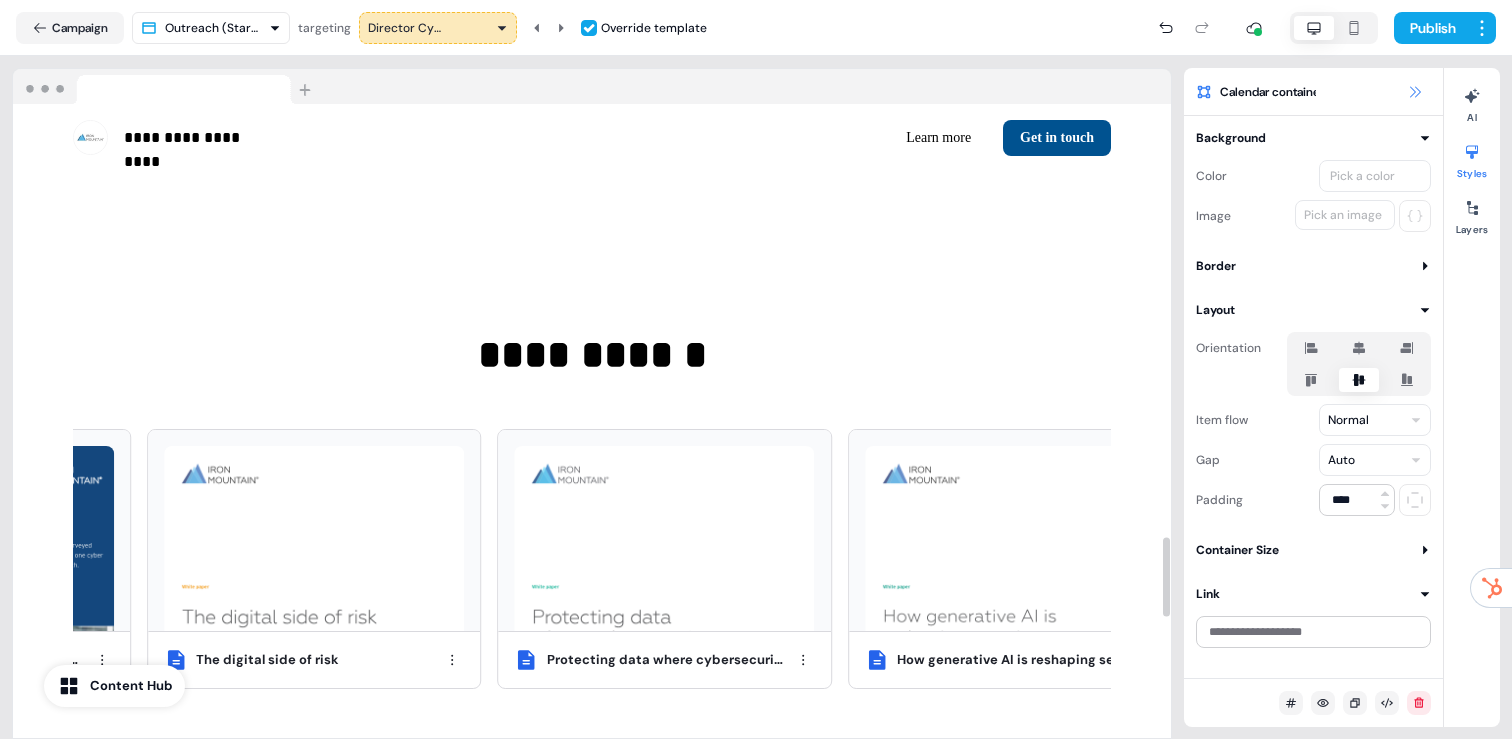 click at bounding box center (1415, 92) 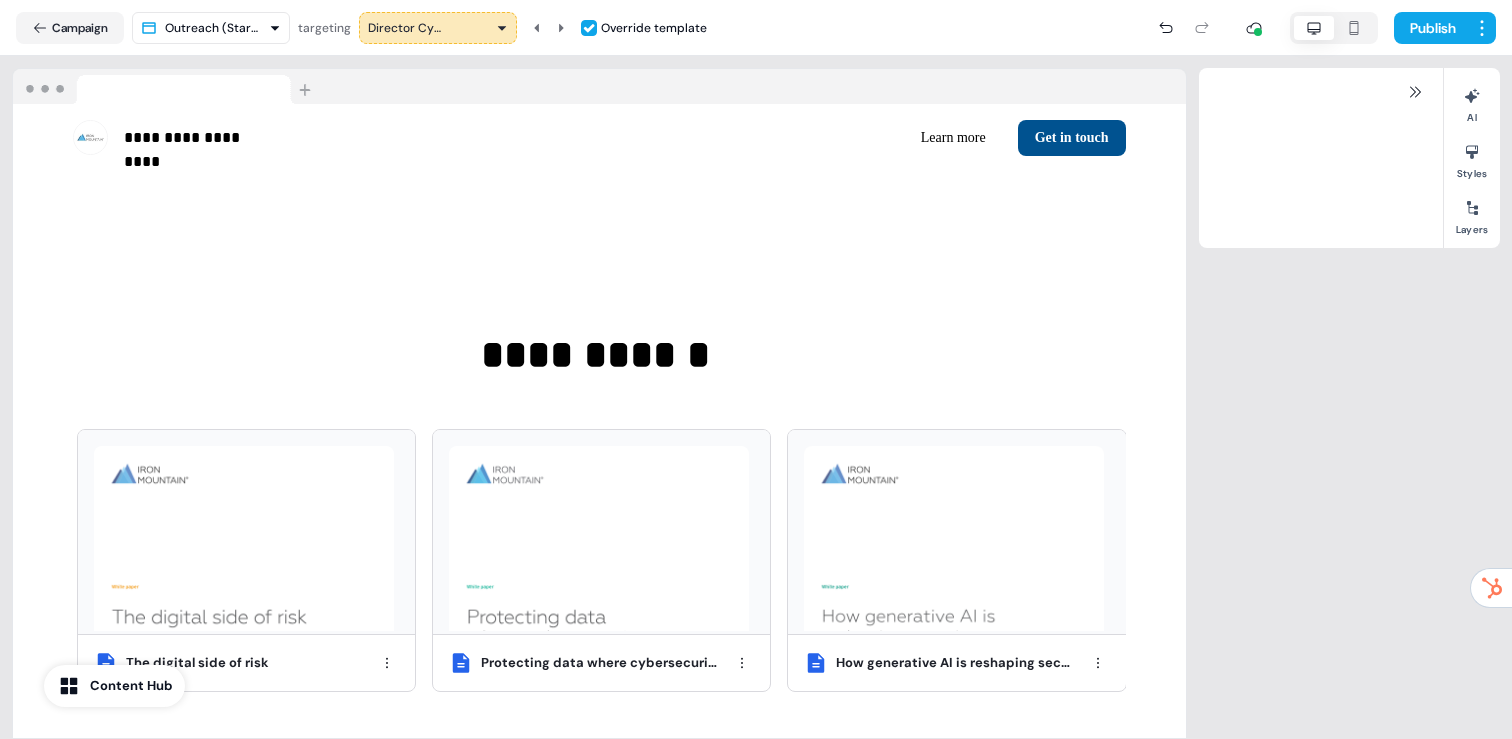 scroll, scrollTop: 3412, scrollLeft: 0, axis: vertical 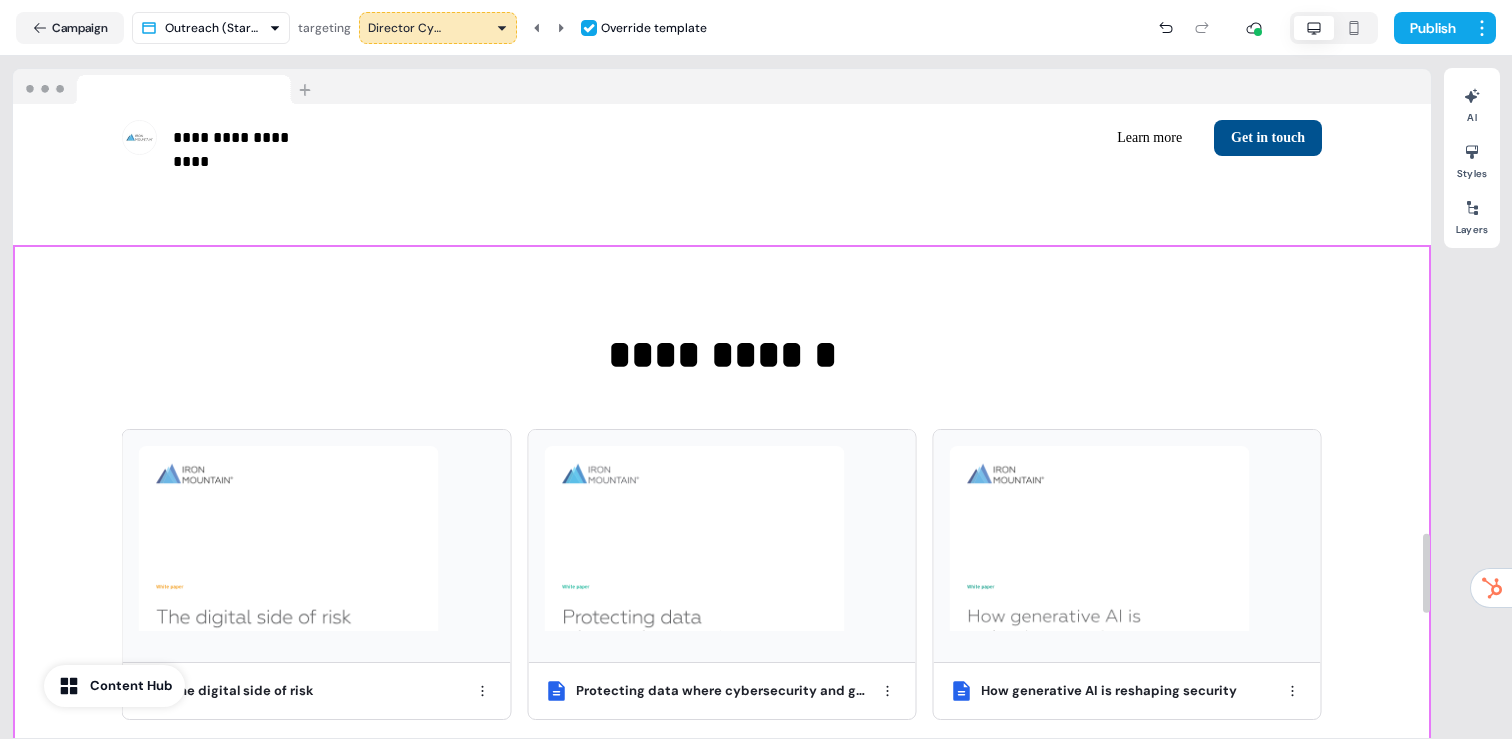 click on "**********" at bounding box center [722, 532] 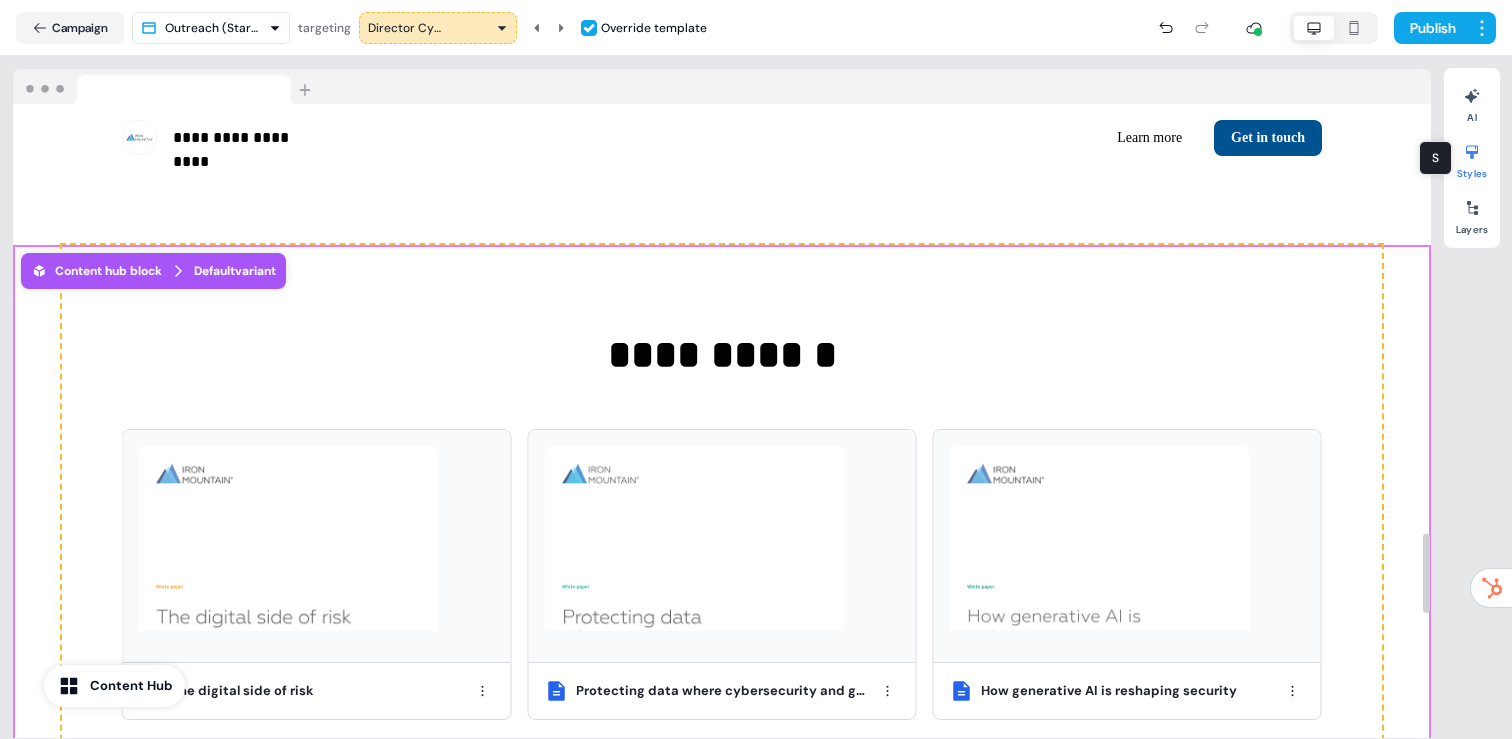 click at bounding box center (1472, 152) 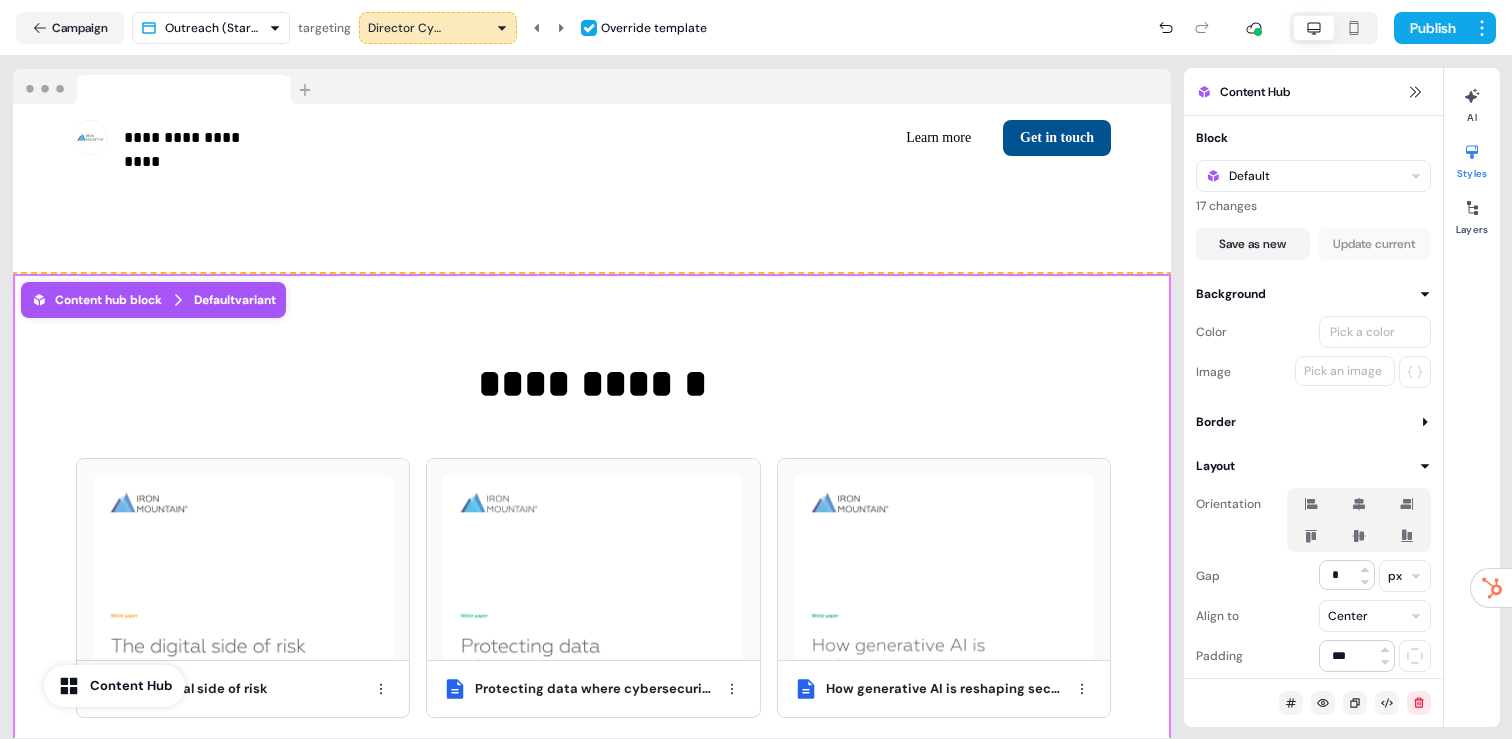 scroll, scrollTop: 3441, scrollLeft: 0, axis: vertical 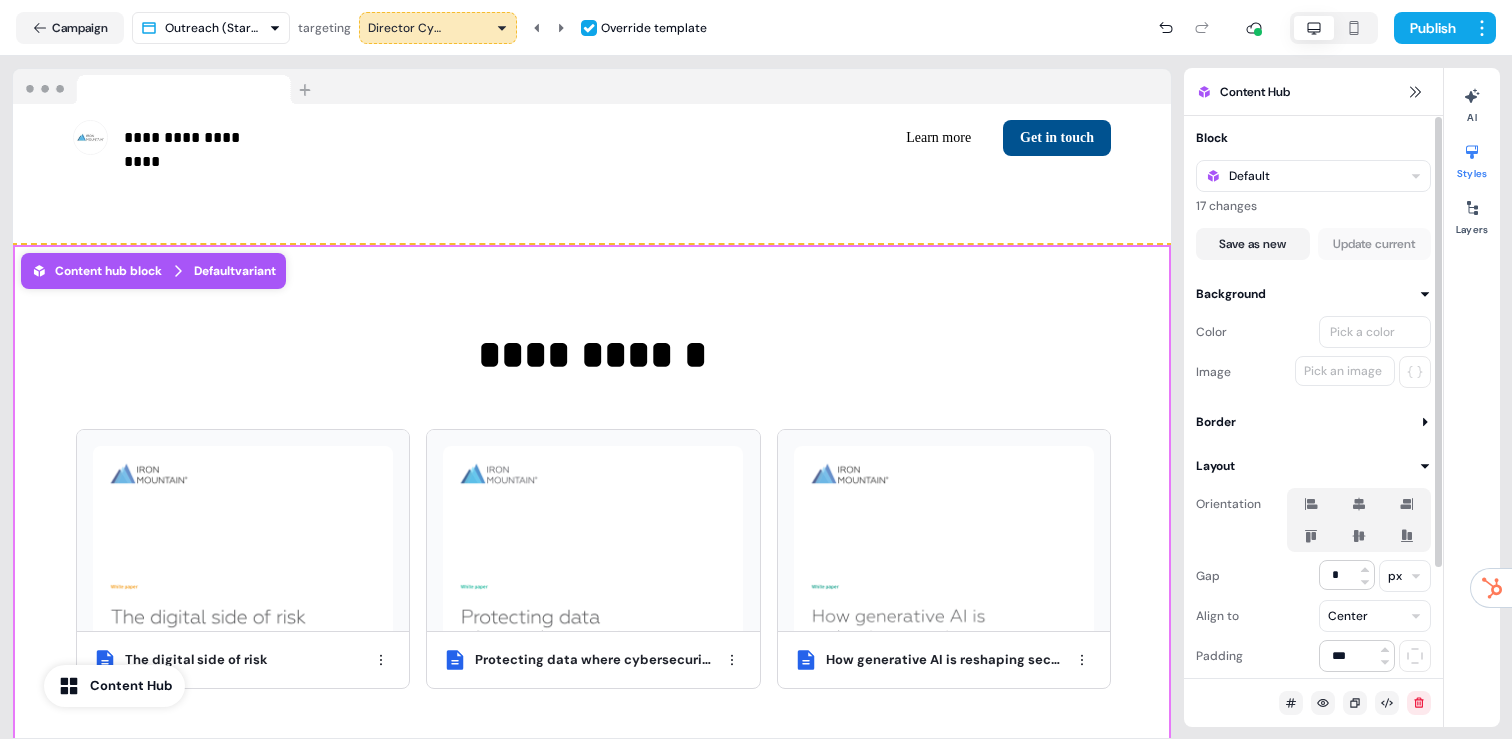 click on "Pick a color" at bounding box center [1362, 332] 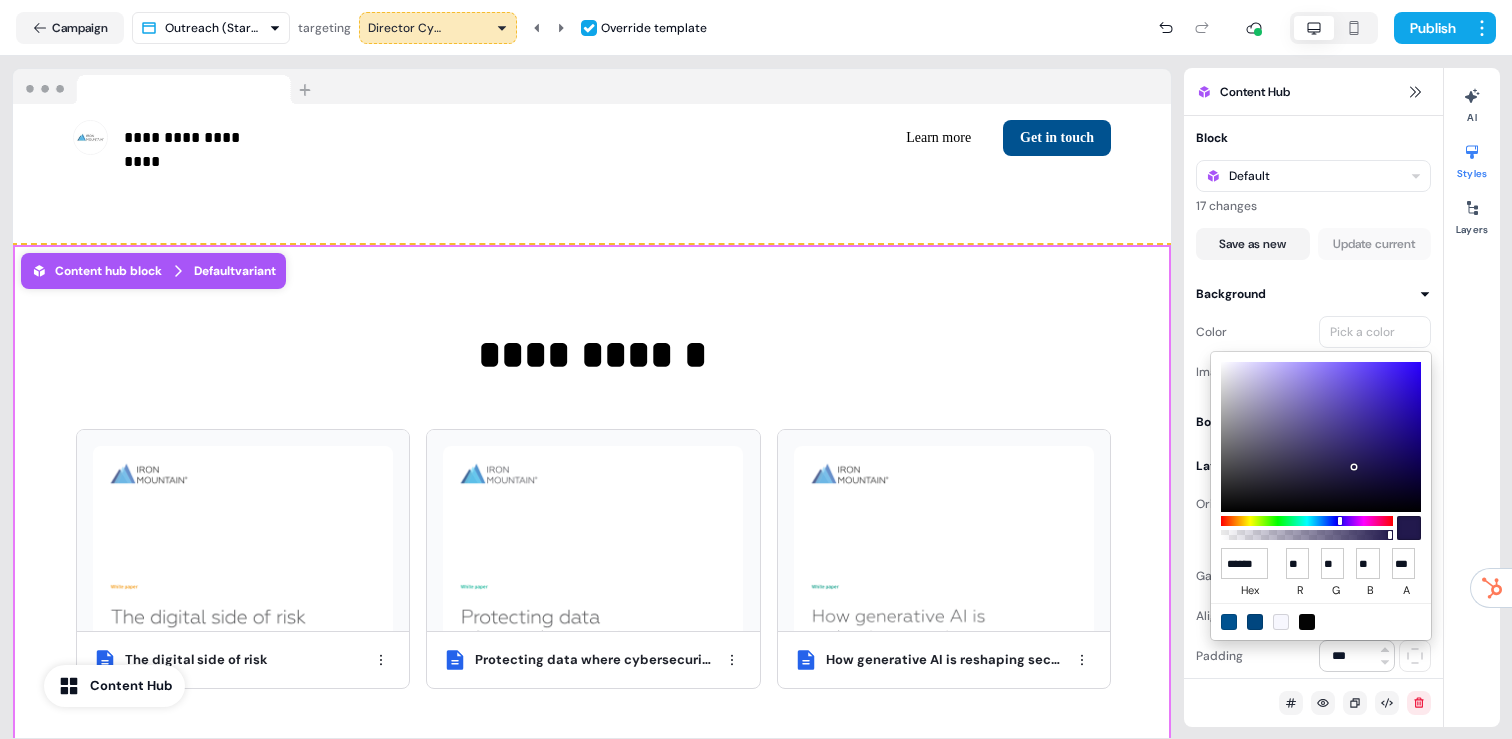 click at bounding box center [1255, 622] 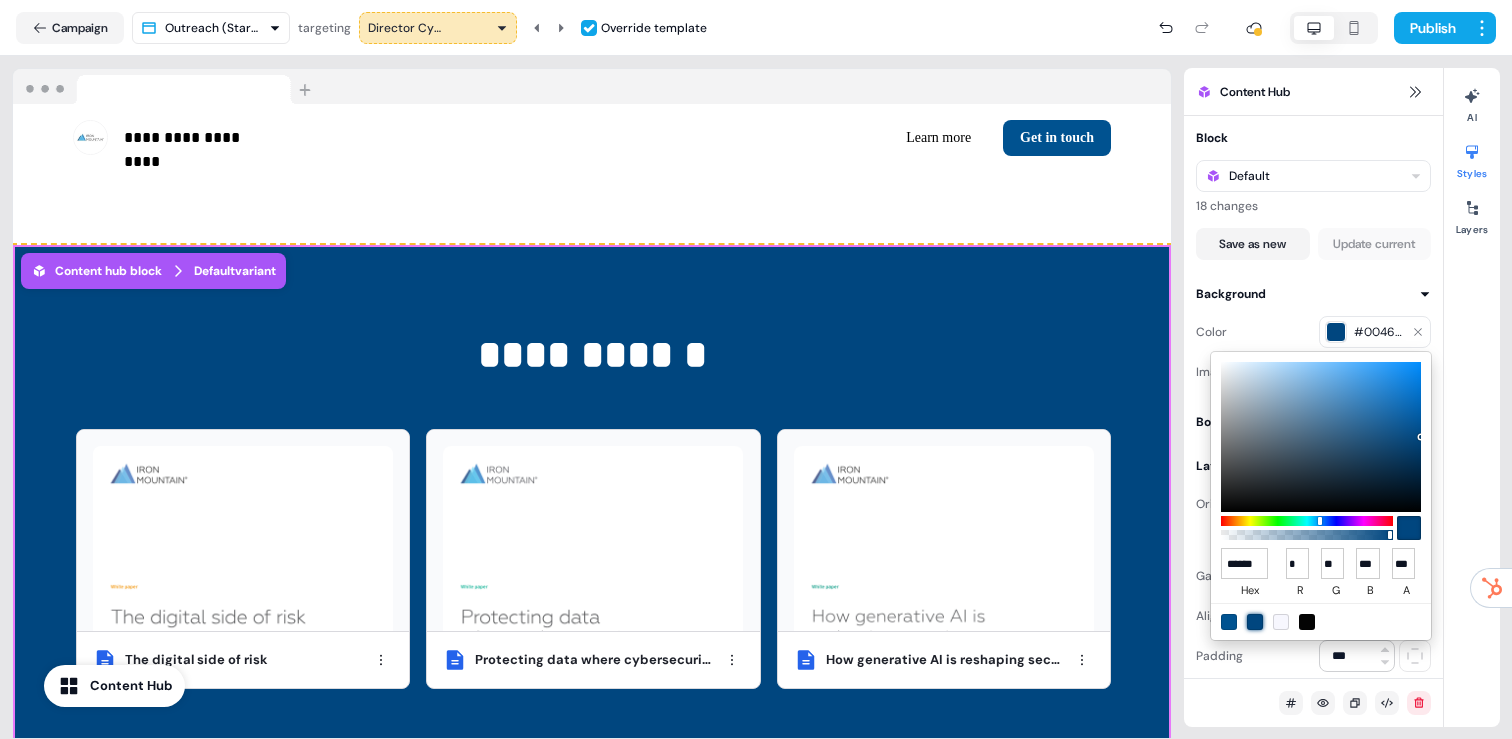 click at bounding box center [1229, 622] 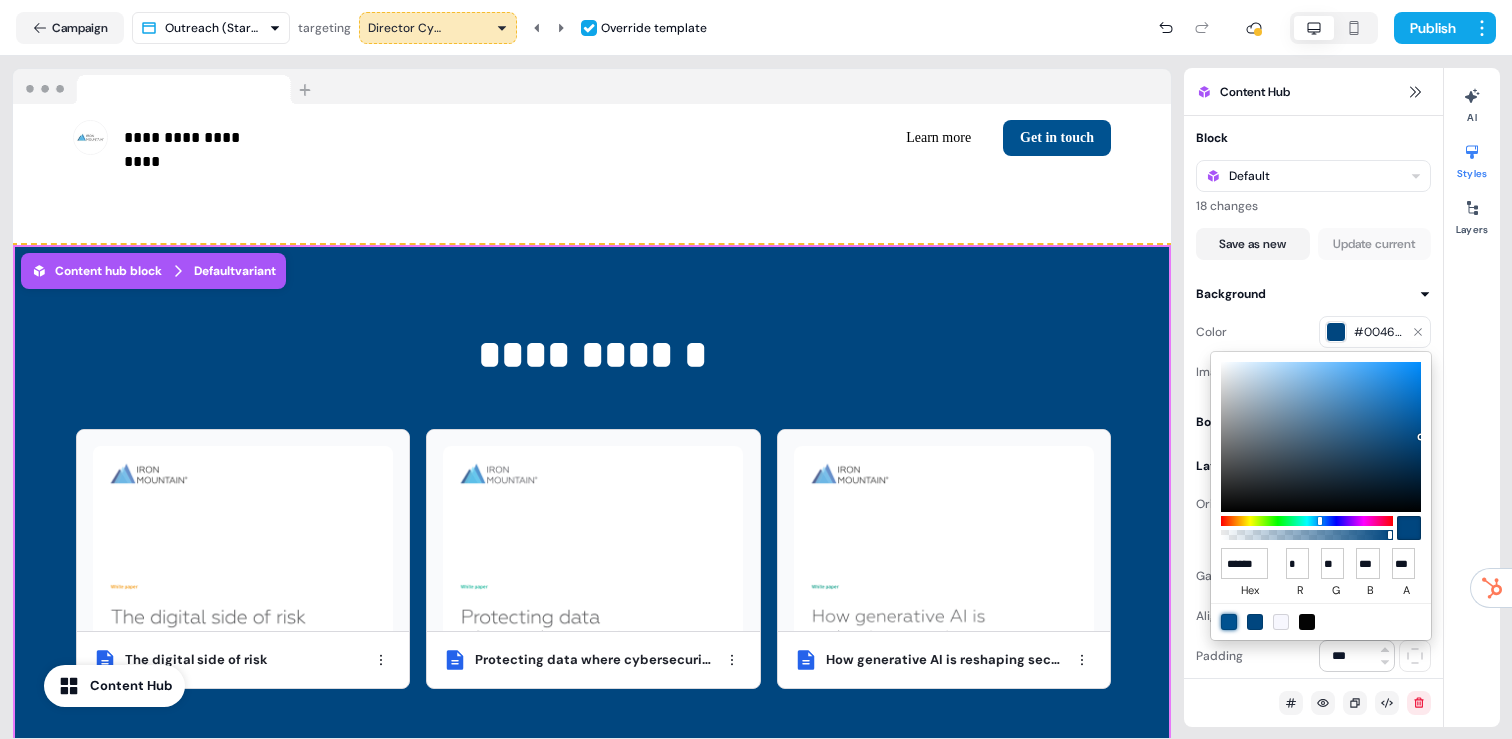 type on "******" 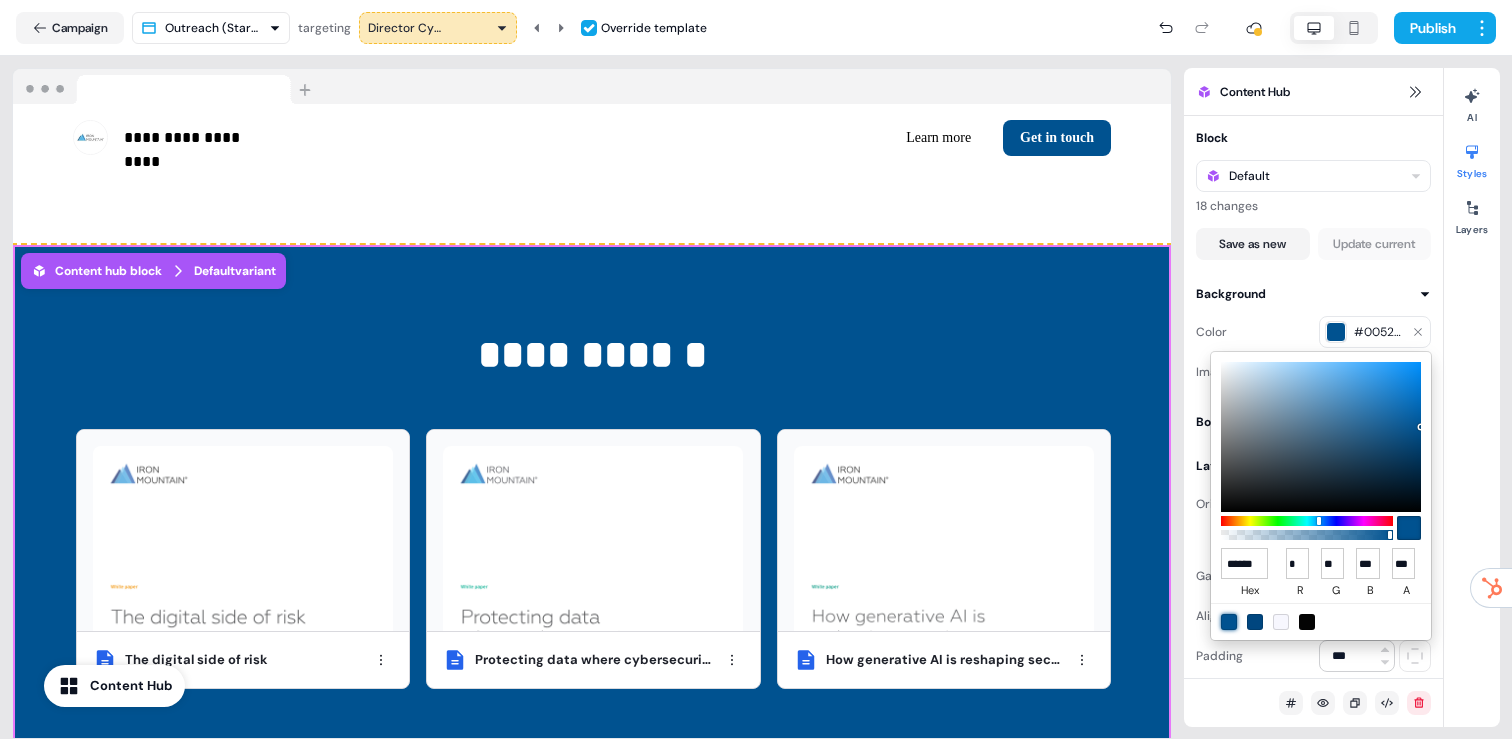 click on "**********" at bounding box center (756, 369) 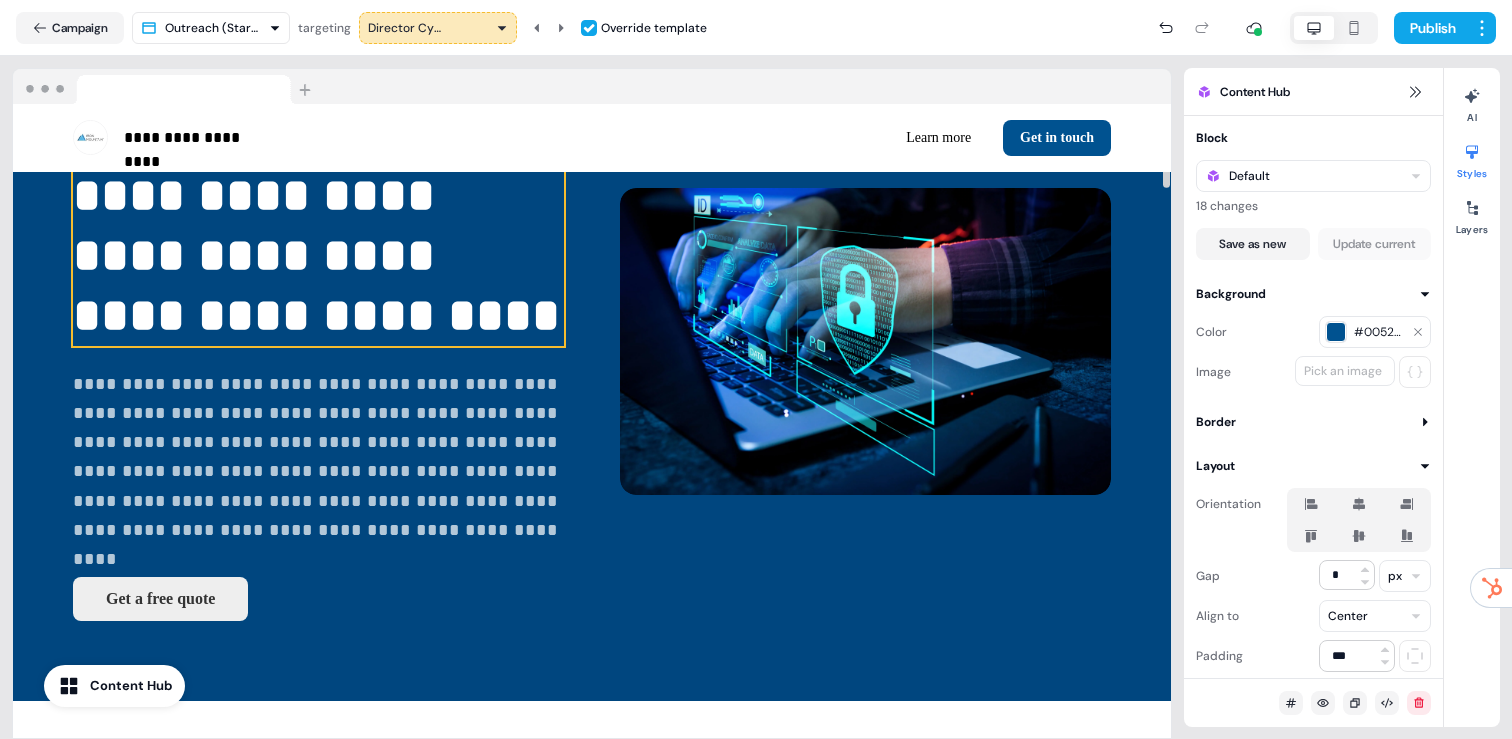 scroll, scrollTop: 0, scrollLeft: 0, axis: both 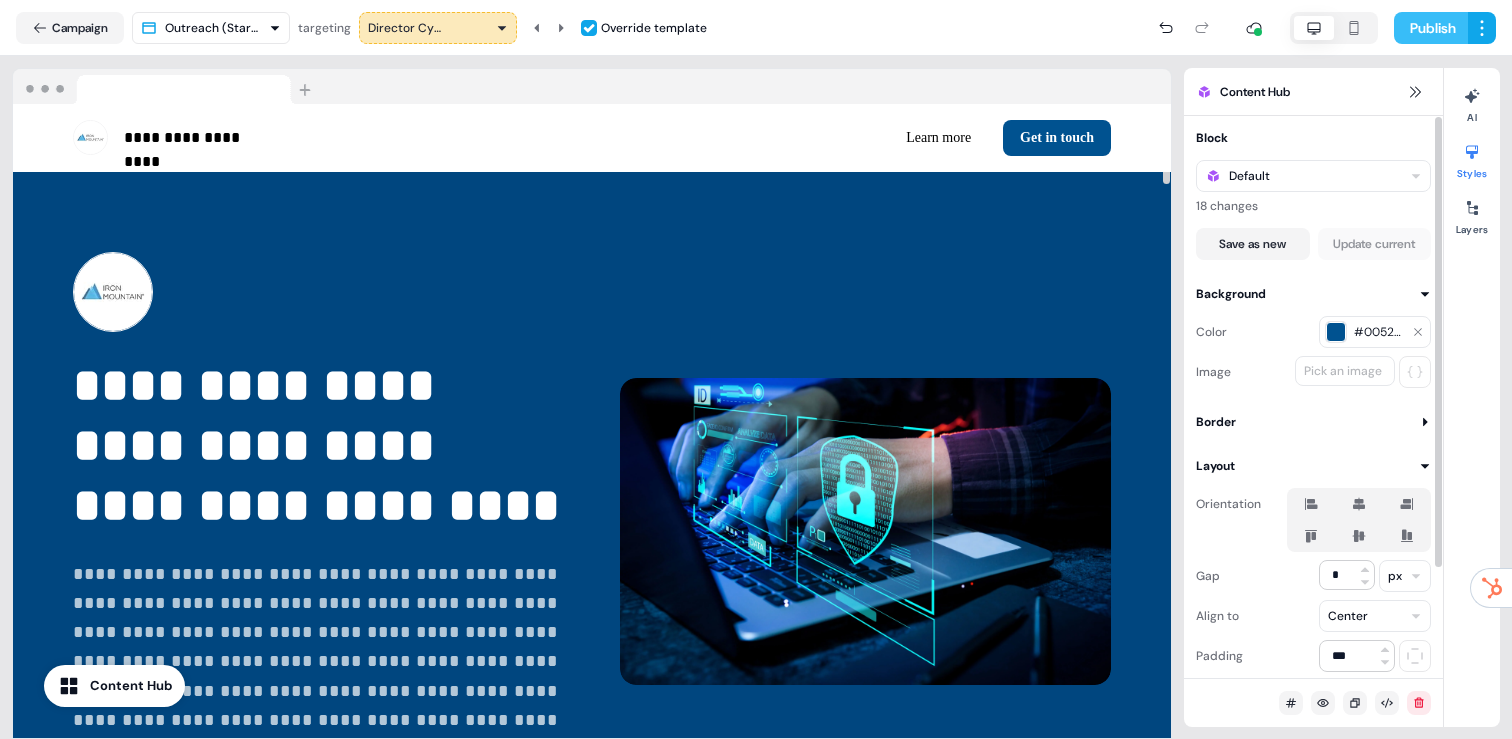 click on "Publish" at bounding box center (1431, 28) 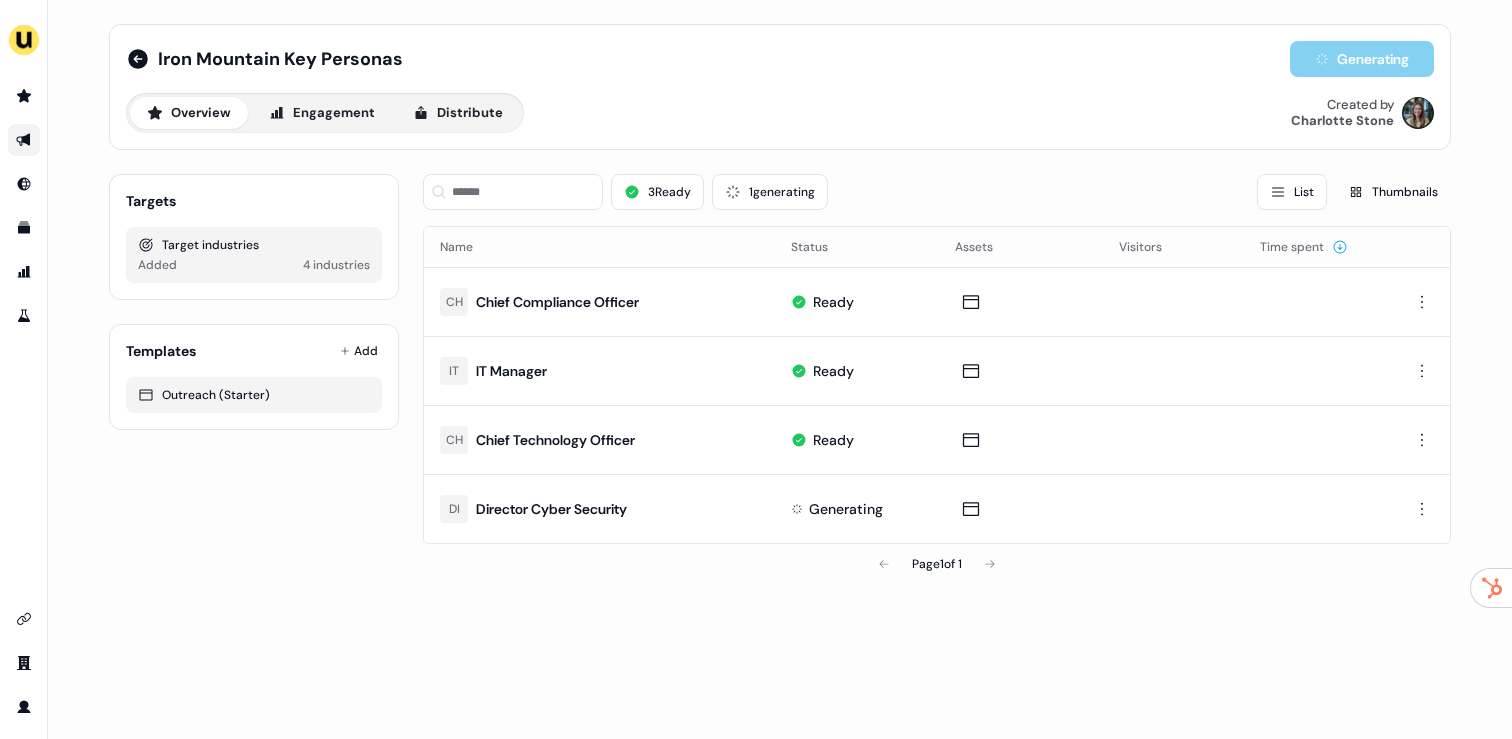 click at bounding box center [24, 140] 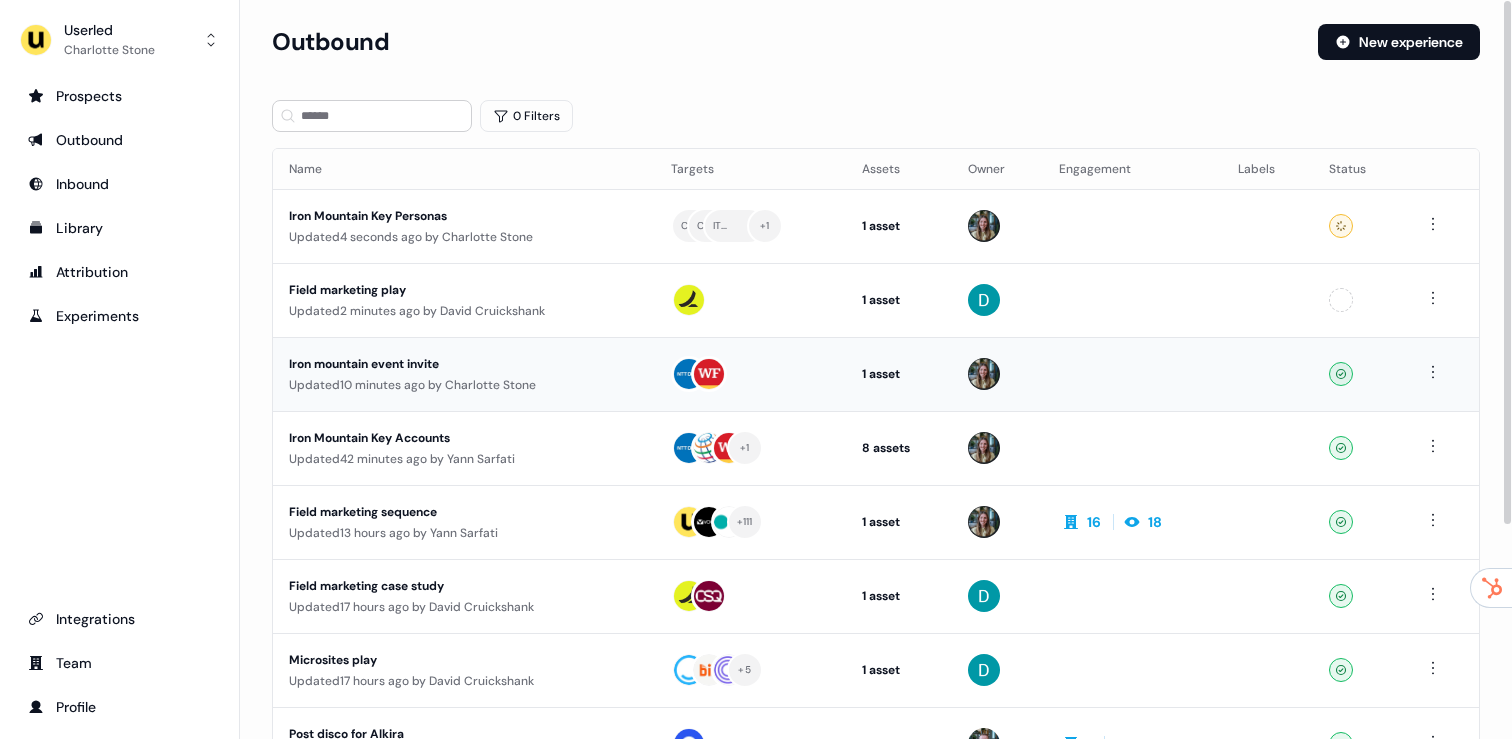 click on "Updated  10 minutes ago   by   Charlotte Stone" at bounding box center [464, 385] 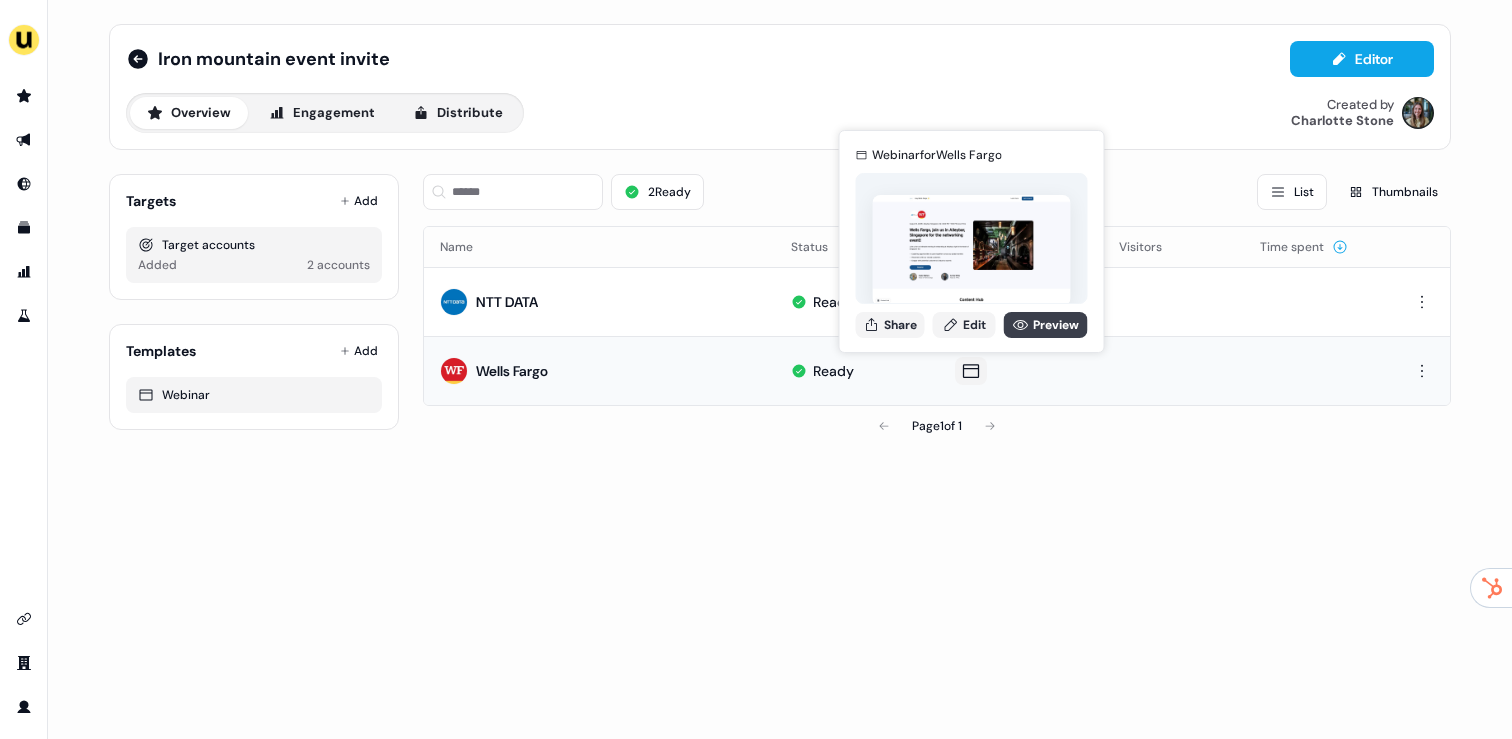 click on "Preview" at bounding box center (1046, 325) 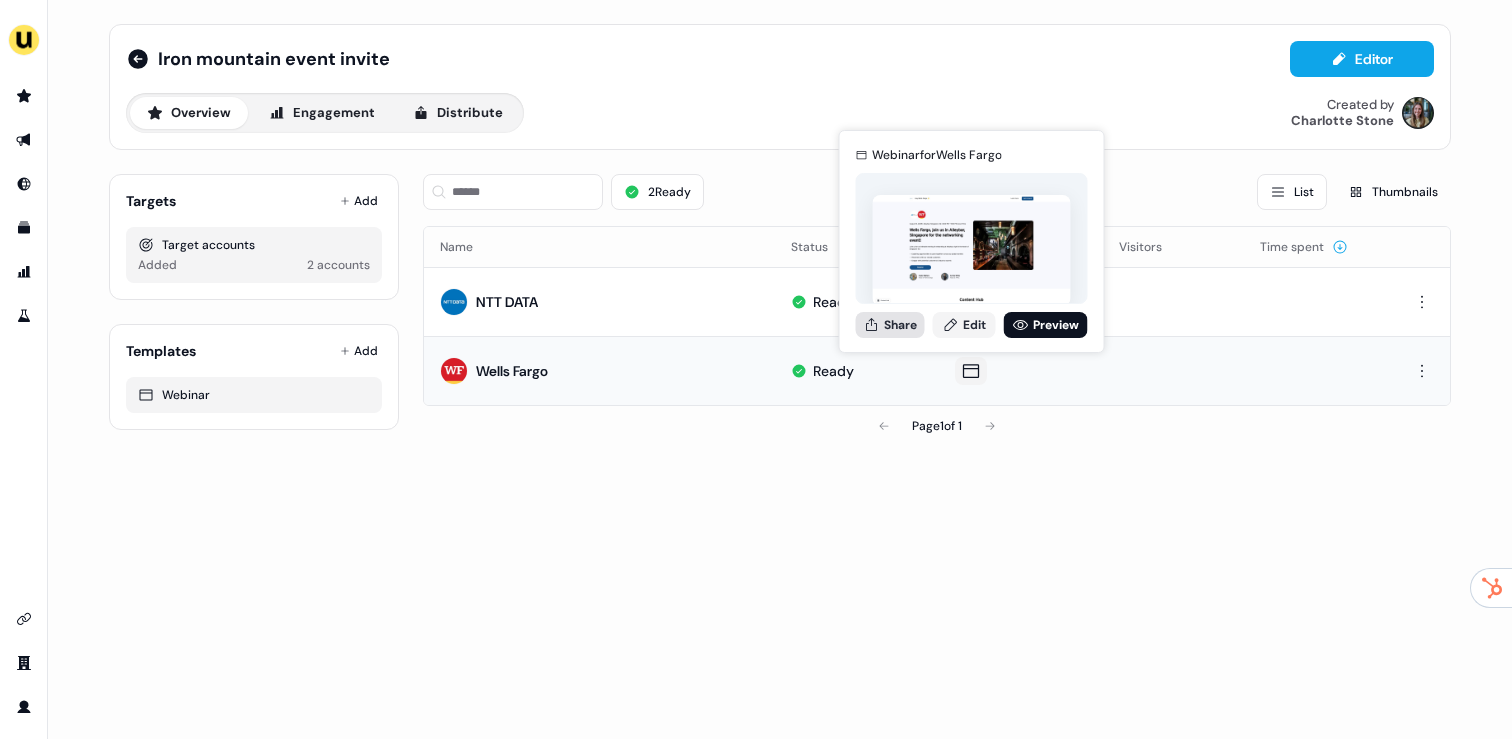 click on "Share" at bounding box center (890, 325) 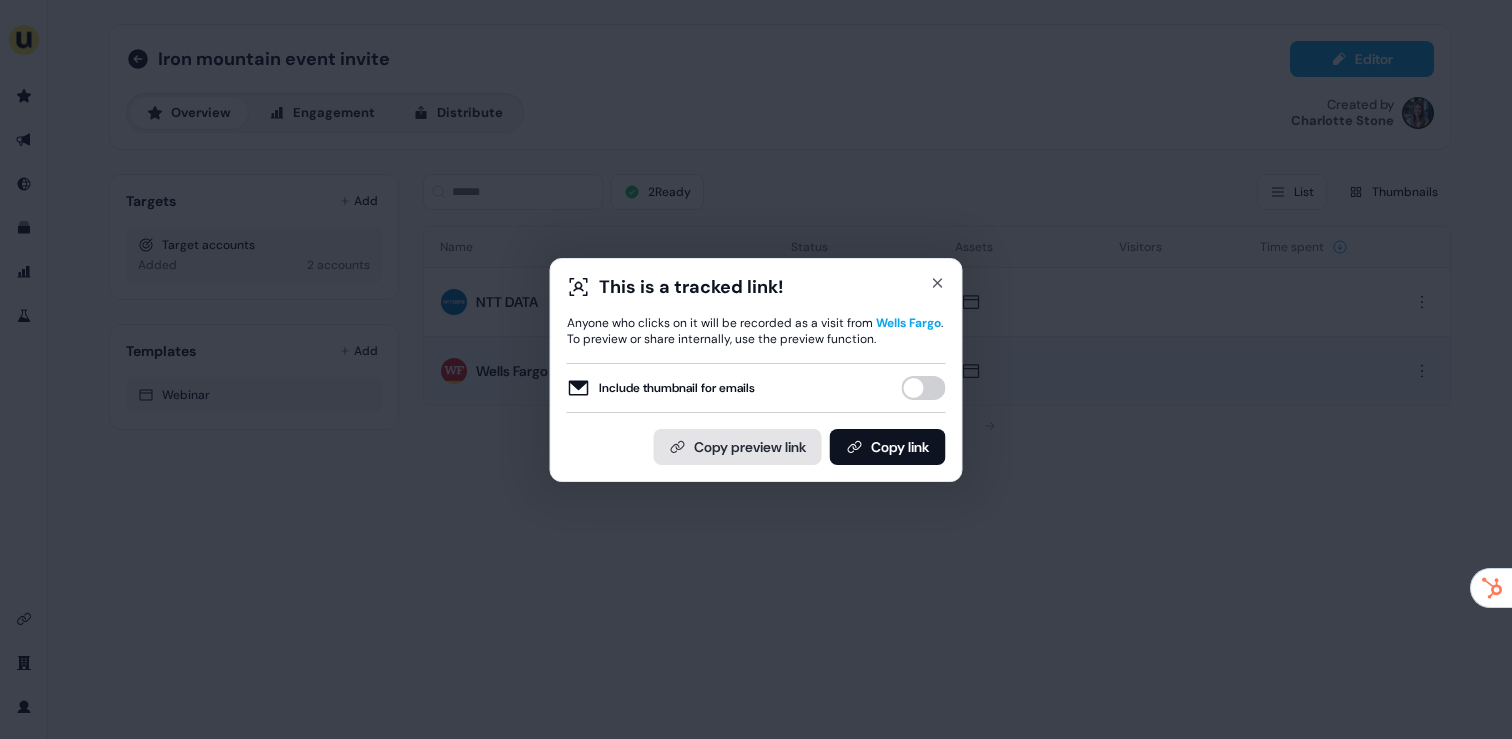 click on "Copy preview link" at bounding box center (738, 447) 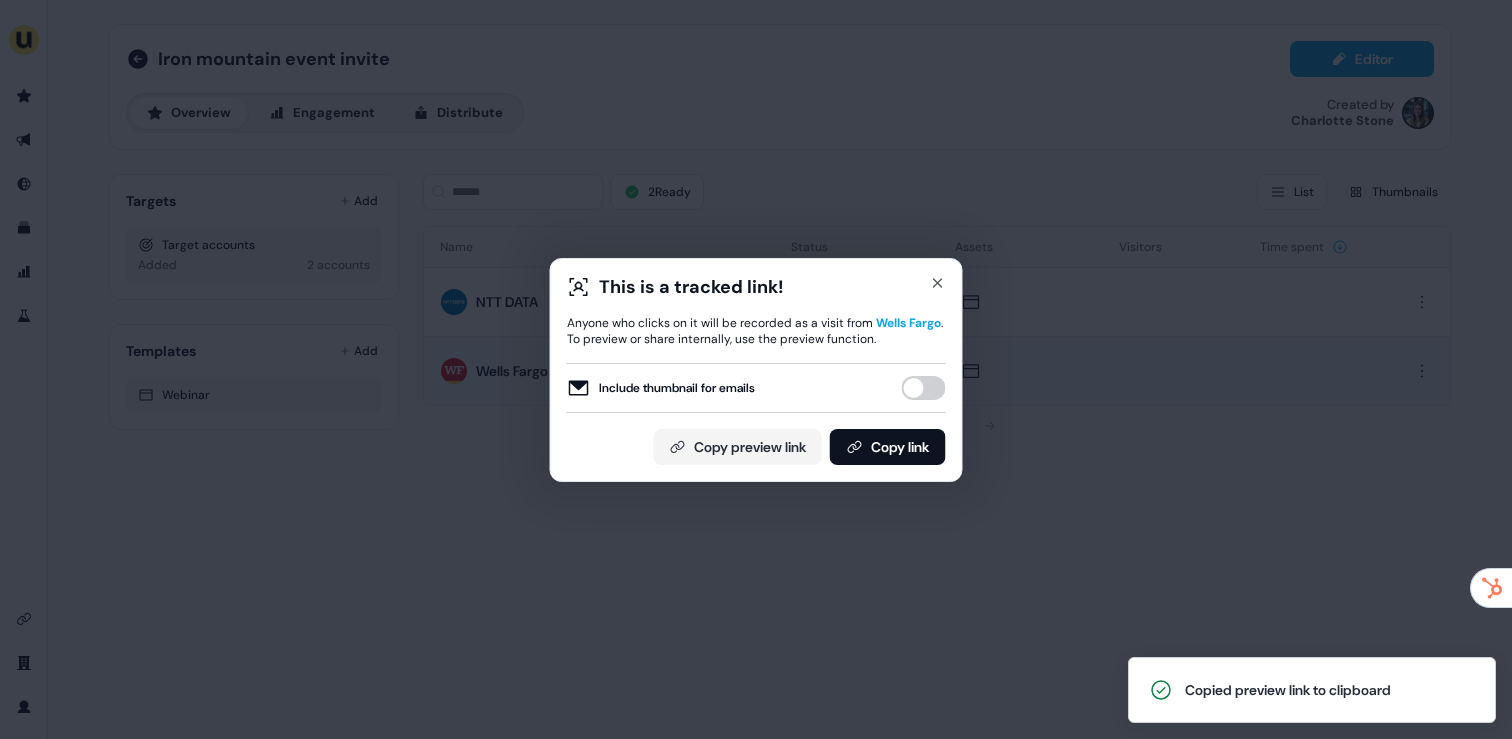 click on "This is a tracked link! Anyone who clicks on it will be recorded as a visit from   Wells Fargo . To preview or share internally, use the preview function. Include thumbnail for emails Copy preview link Copy link Close" at bounding box center (756, 369) 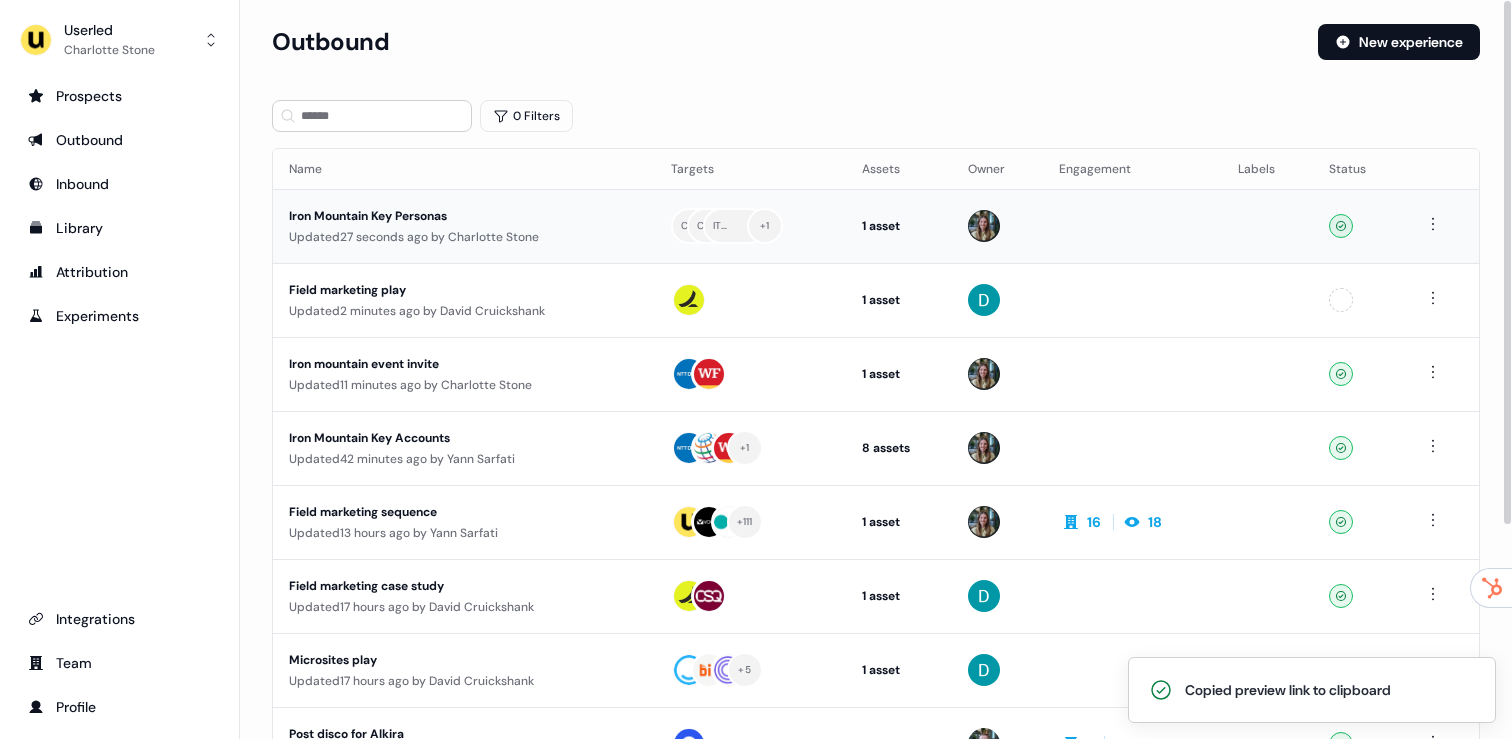 click on "Iron Mountain Key Personas" at bounding box center (464, 216) 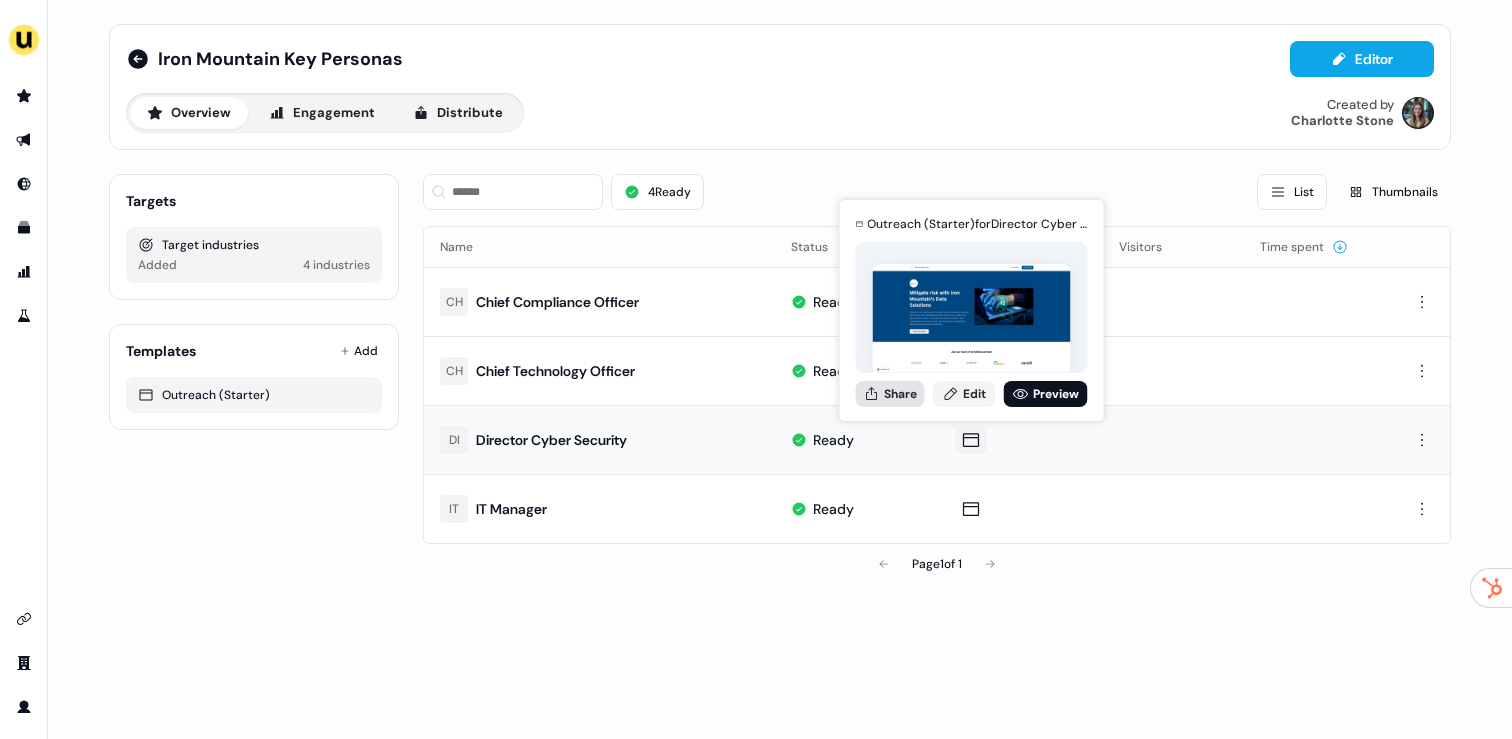 click on "Share" at bounding box center [890, 394] 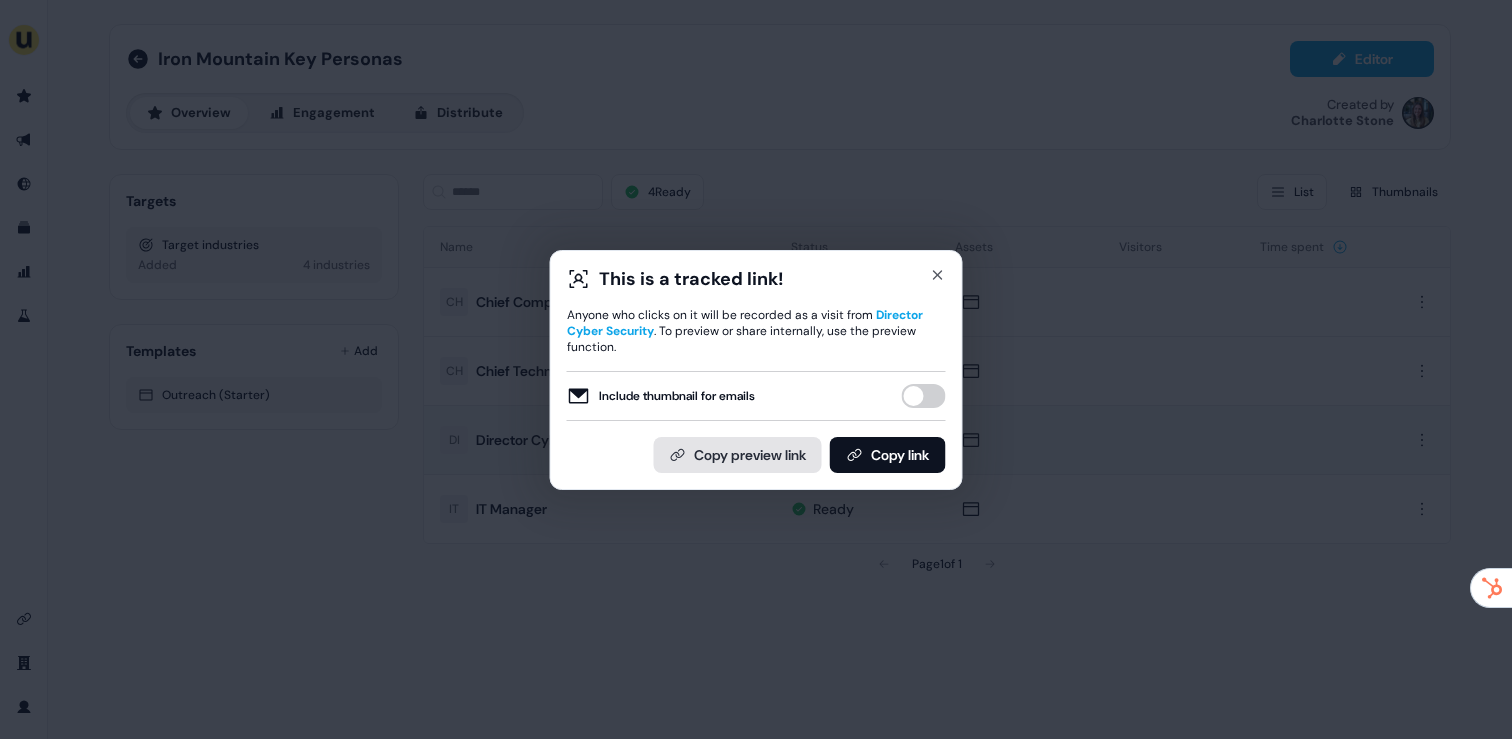 click on "Copy preview link" at bounding box center [738, 455] 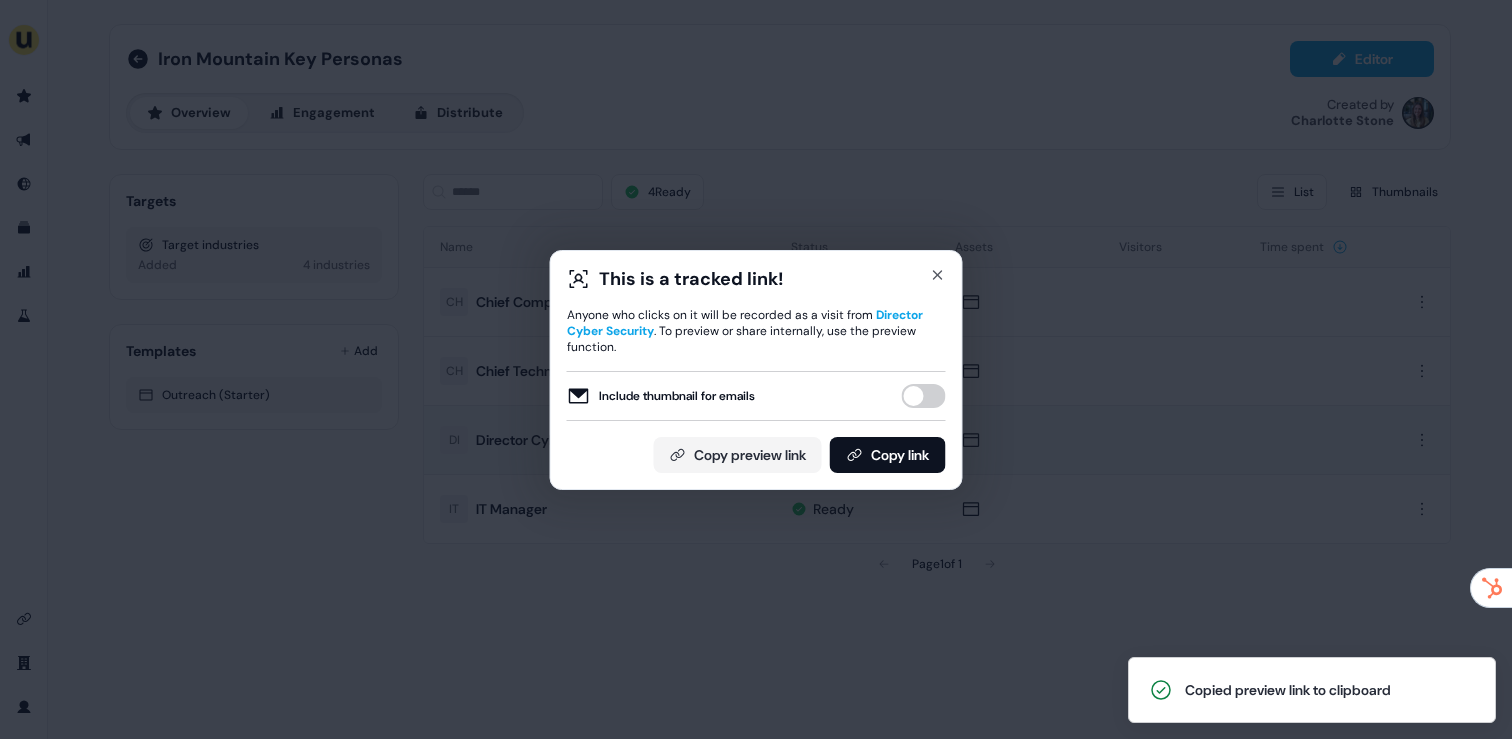 click on "This is a tracked link! Anyone who clicks on it will be recorded as a visit from   Director Cyber Security . To preview or share internally, use the preview function. Include thumbnail for emails Copy preview link Copy link Close" at bounding box center (756, 369) 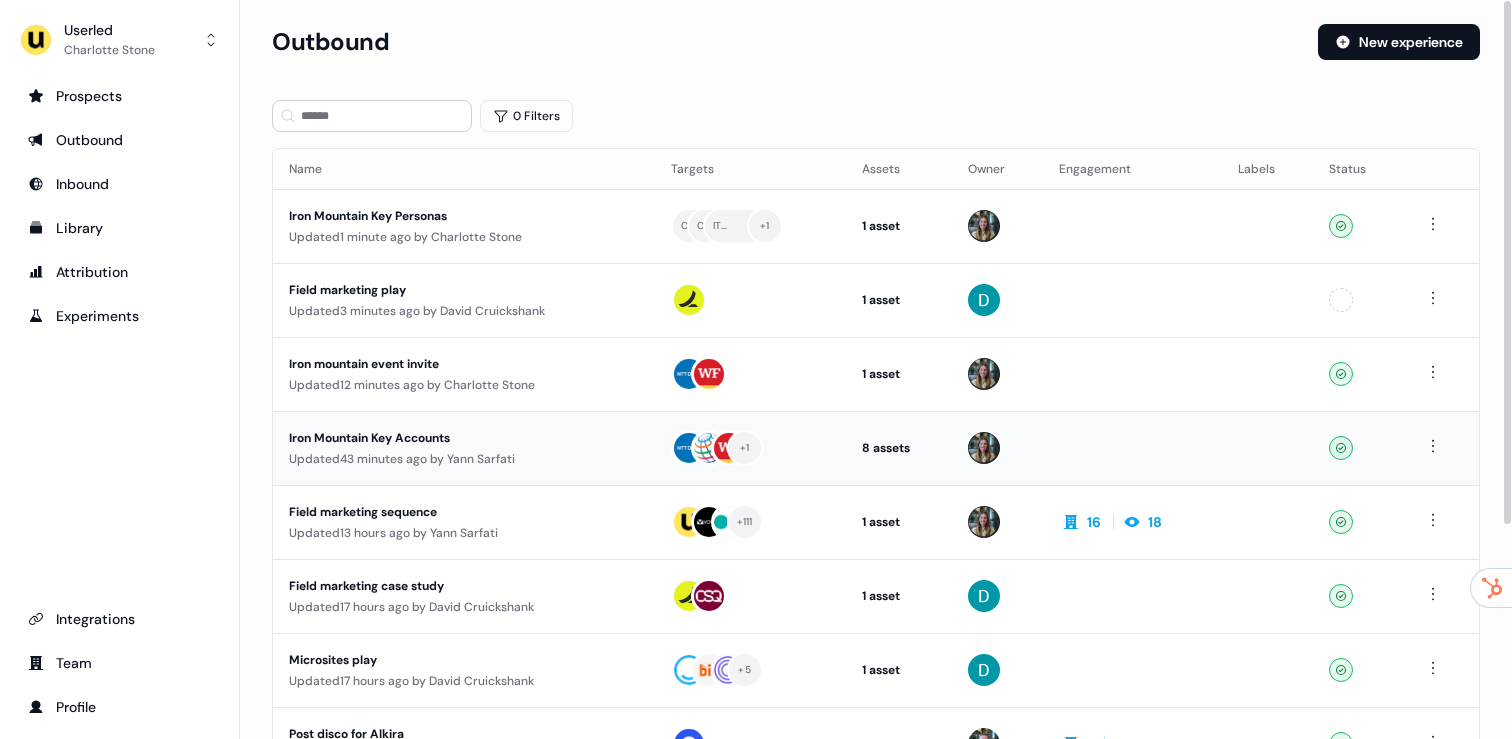 click on "Updated  43 minutes ago   by   Yann Sarfati" at bounding box center [464, 459] 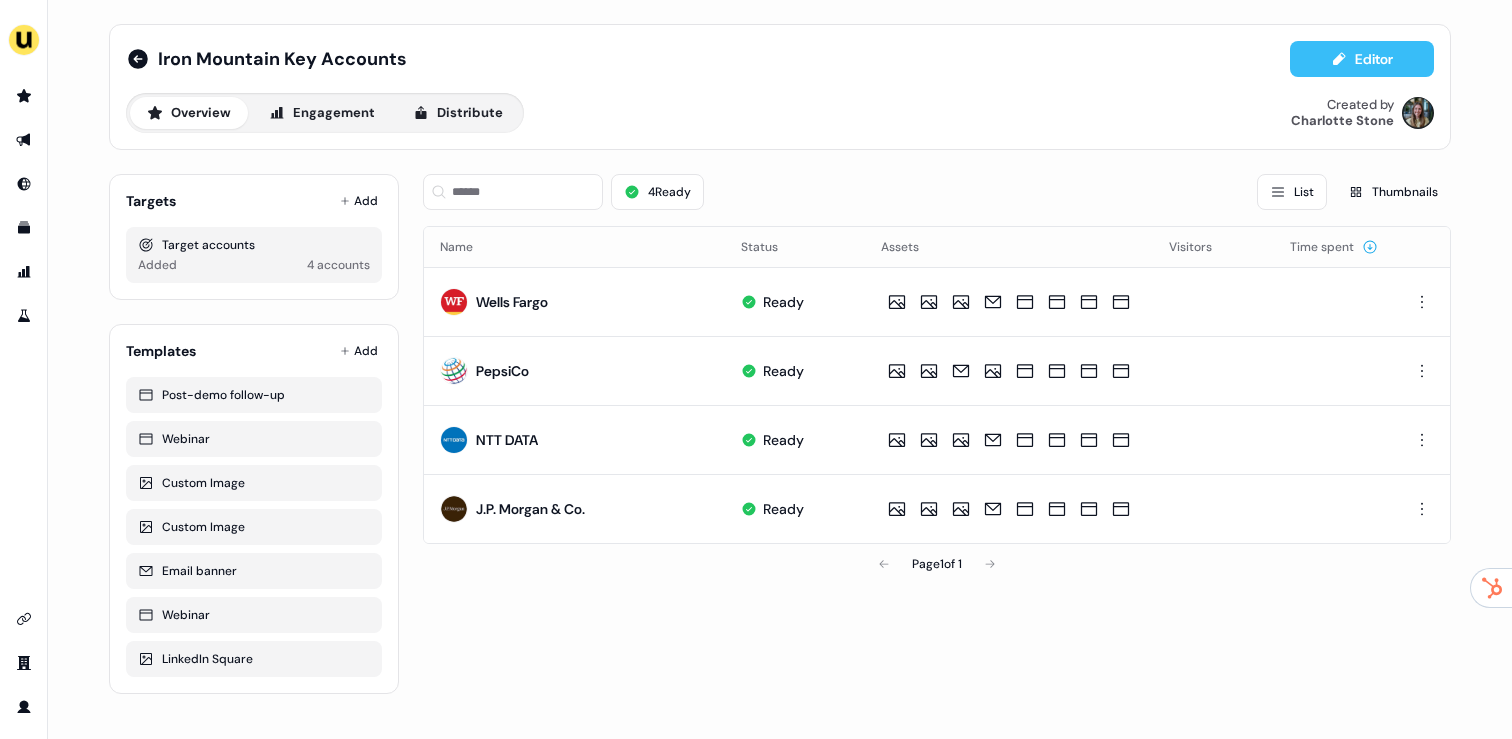click on "Editor" at bounding box center (1362, 59) 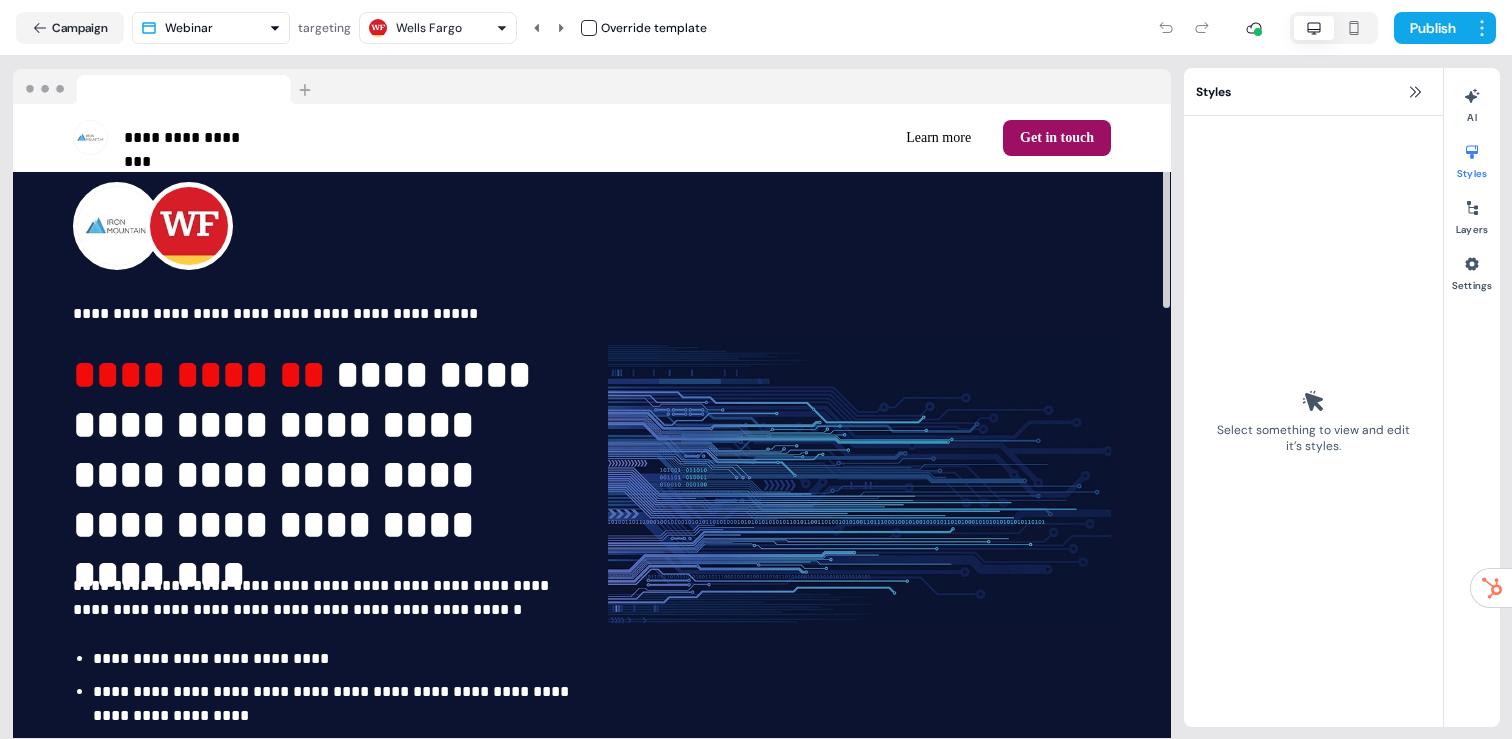 click on "**********" at bounding box center [756, 369] 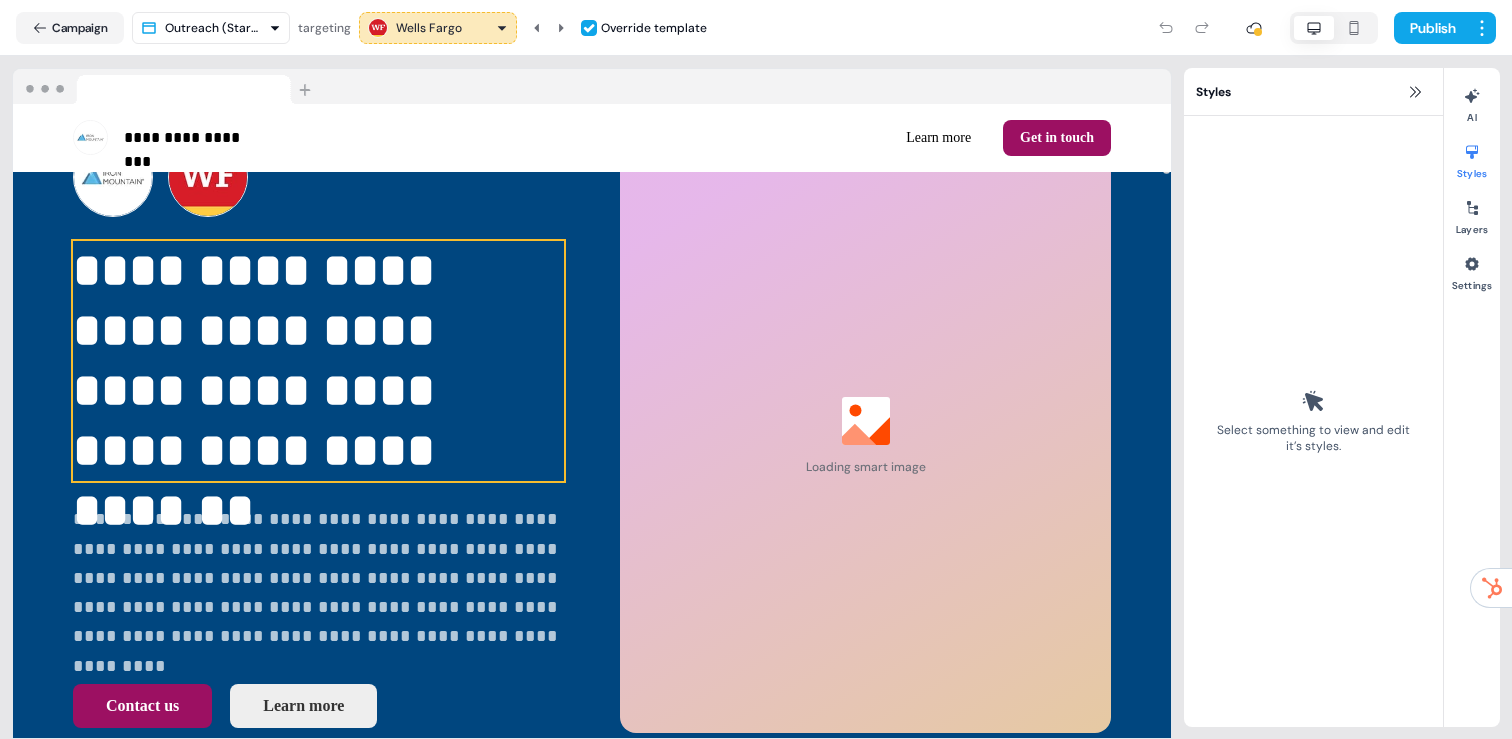 scroll, scrollTop: 102, scrollLeft: 0, axis: vertical 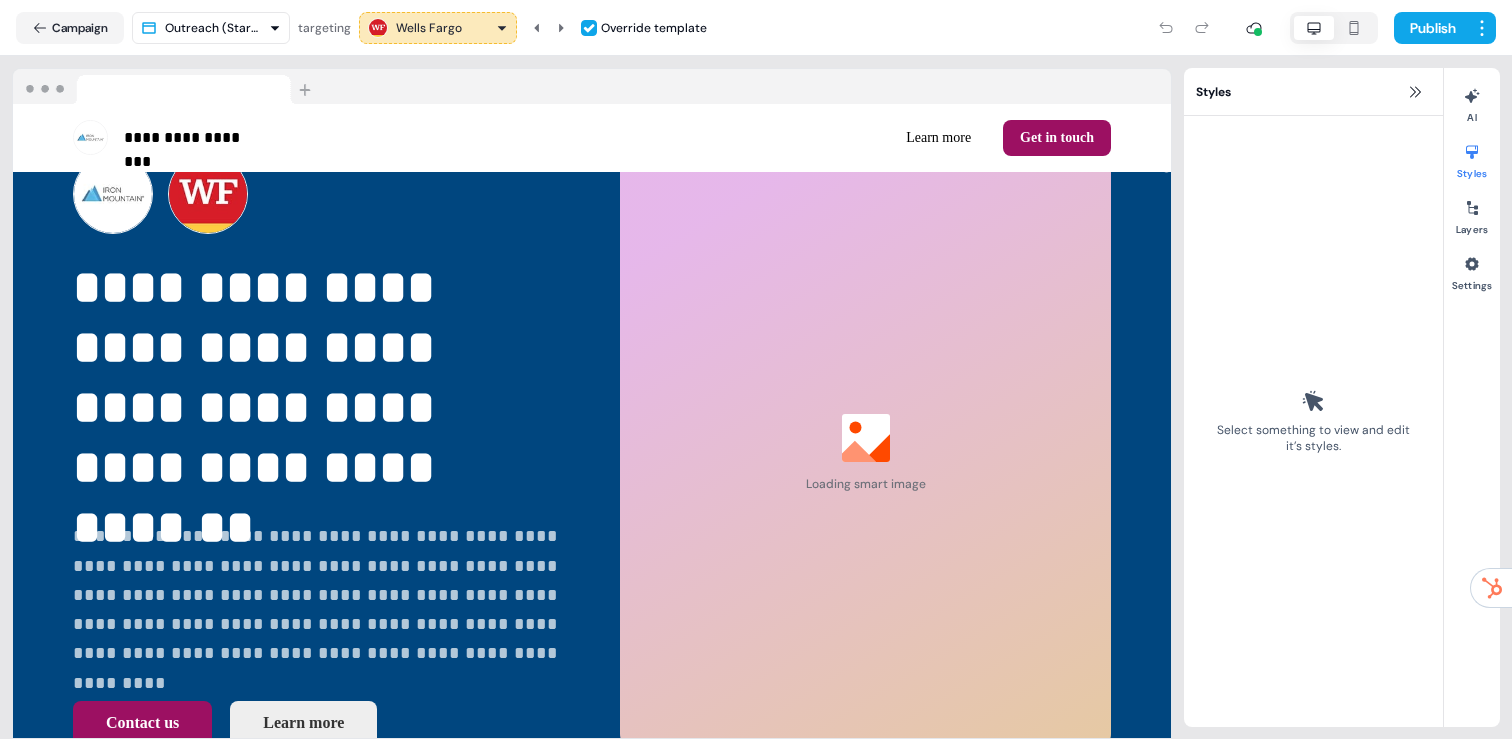 click on "Wells Fargo" at bounding box center (429, 28) 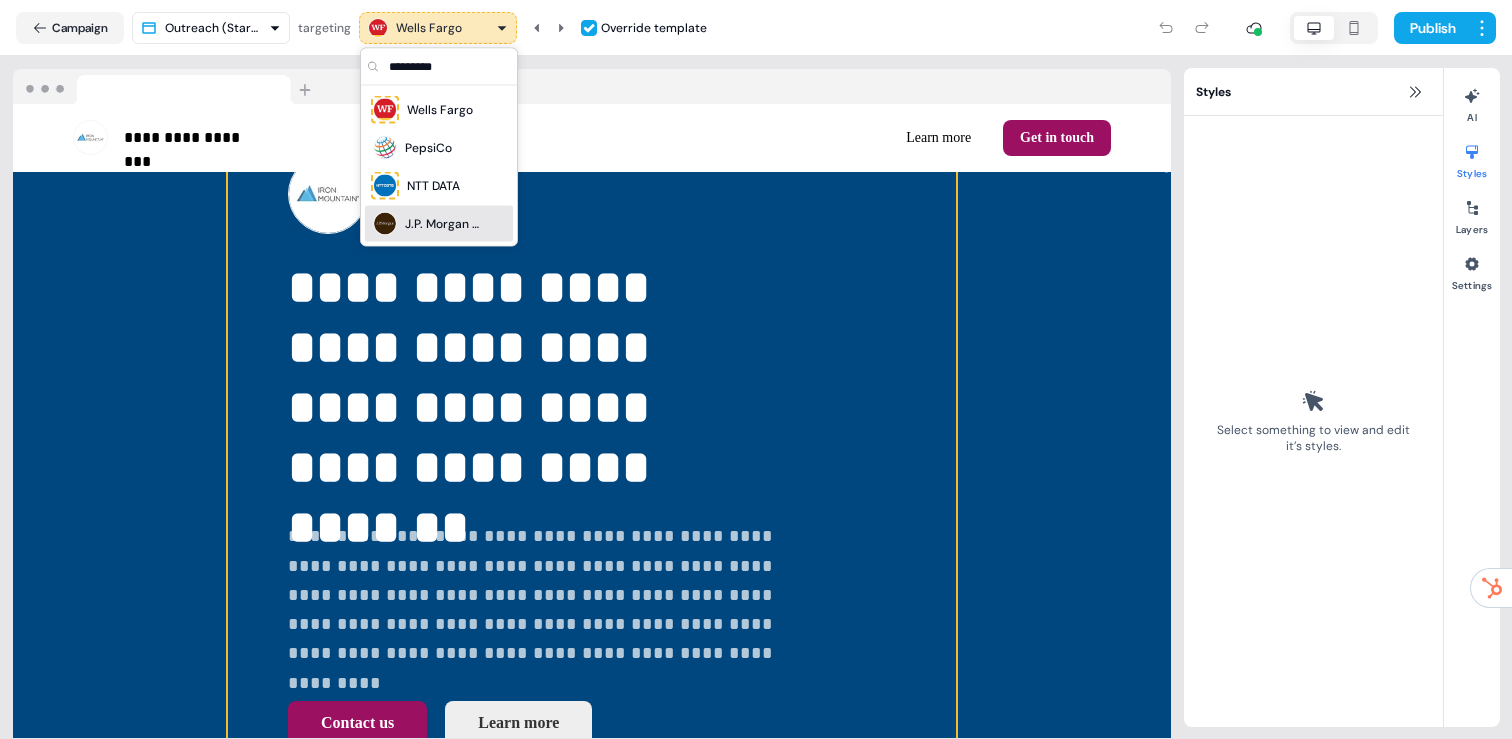 click on "**********" at bounding box center [592, 450] 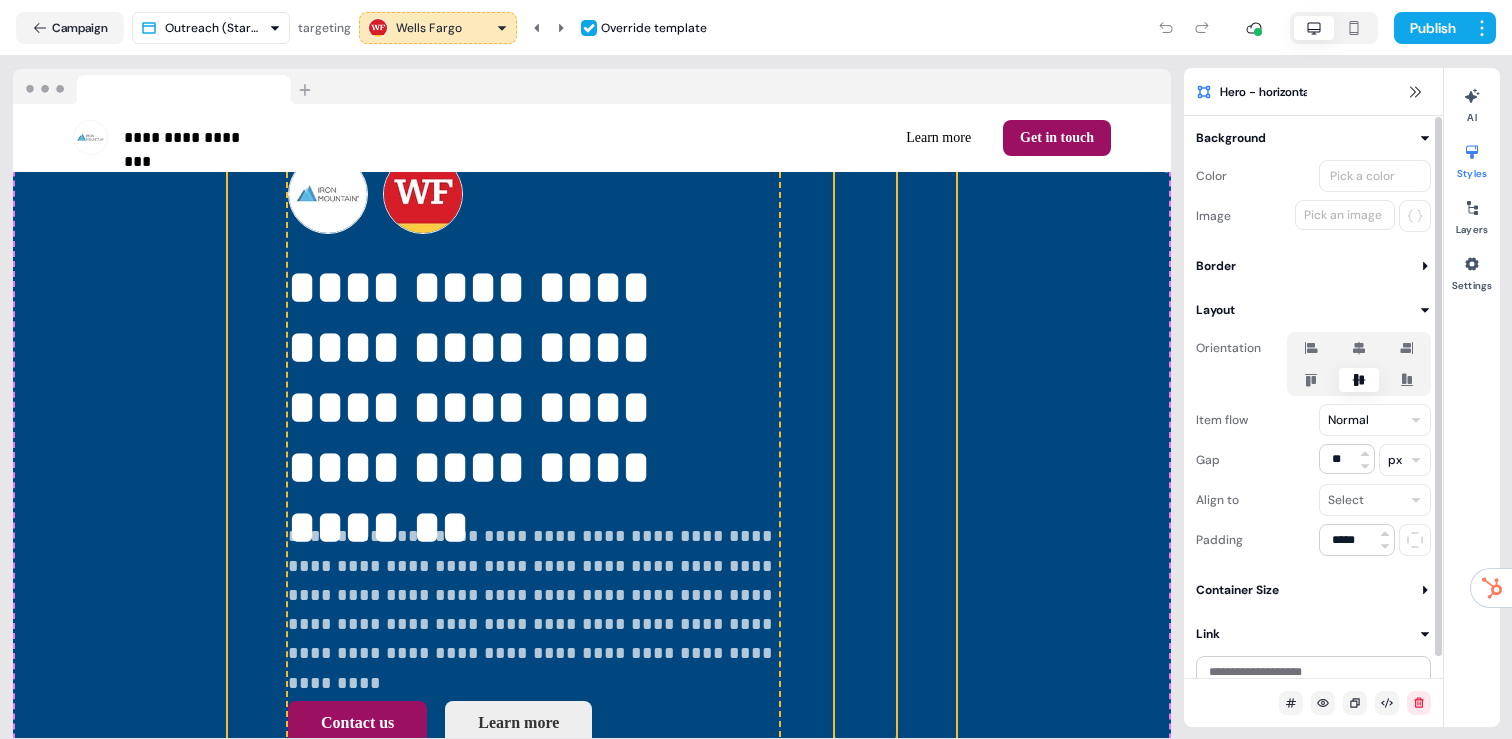 click at bounding box center [865, 450] 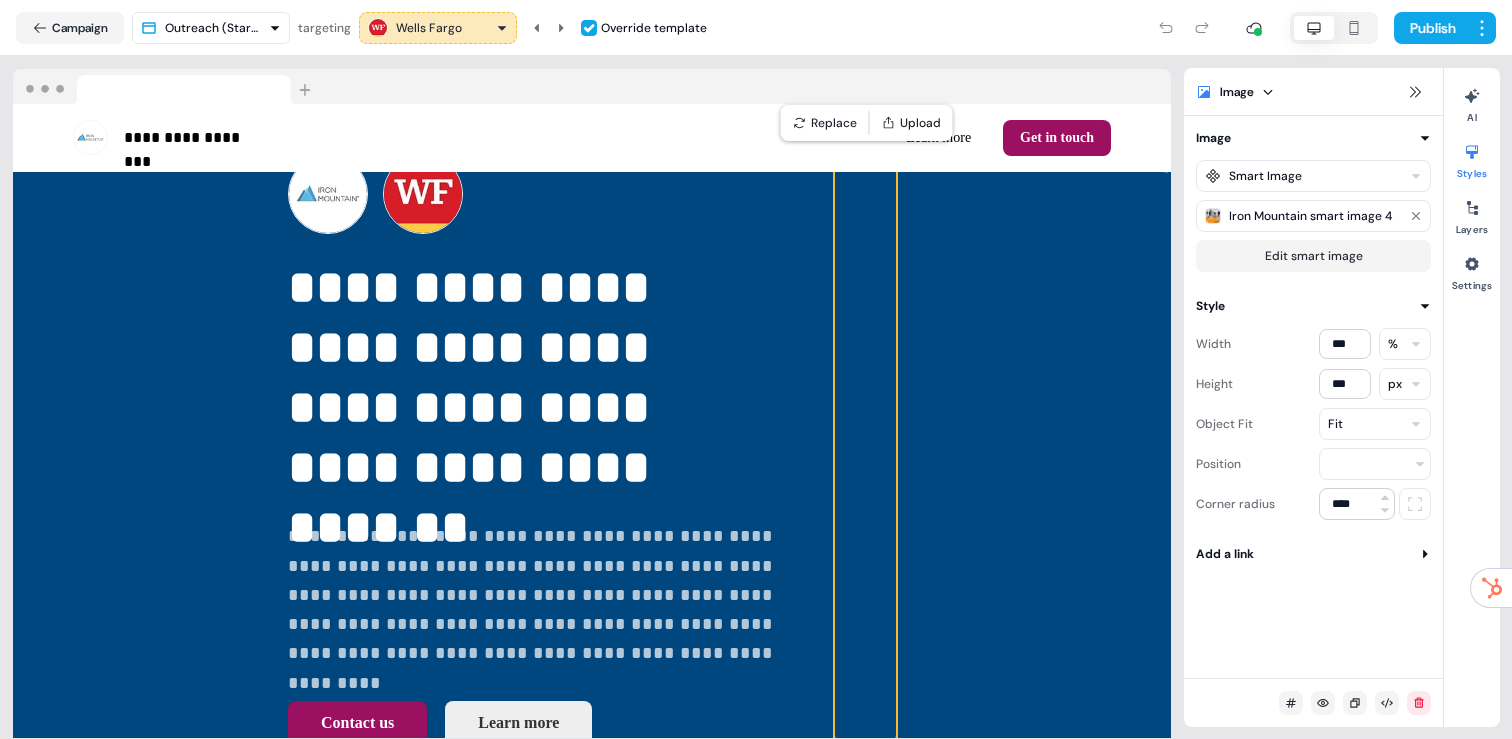 click on "Wells Fargo" at bounding box center [438, 28] 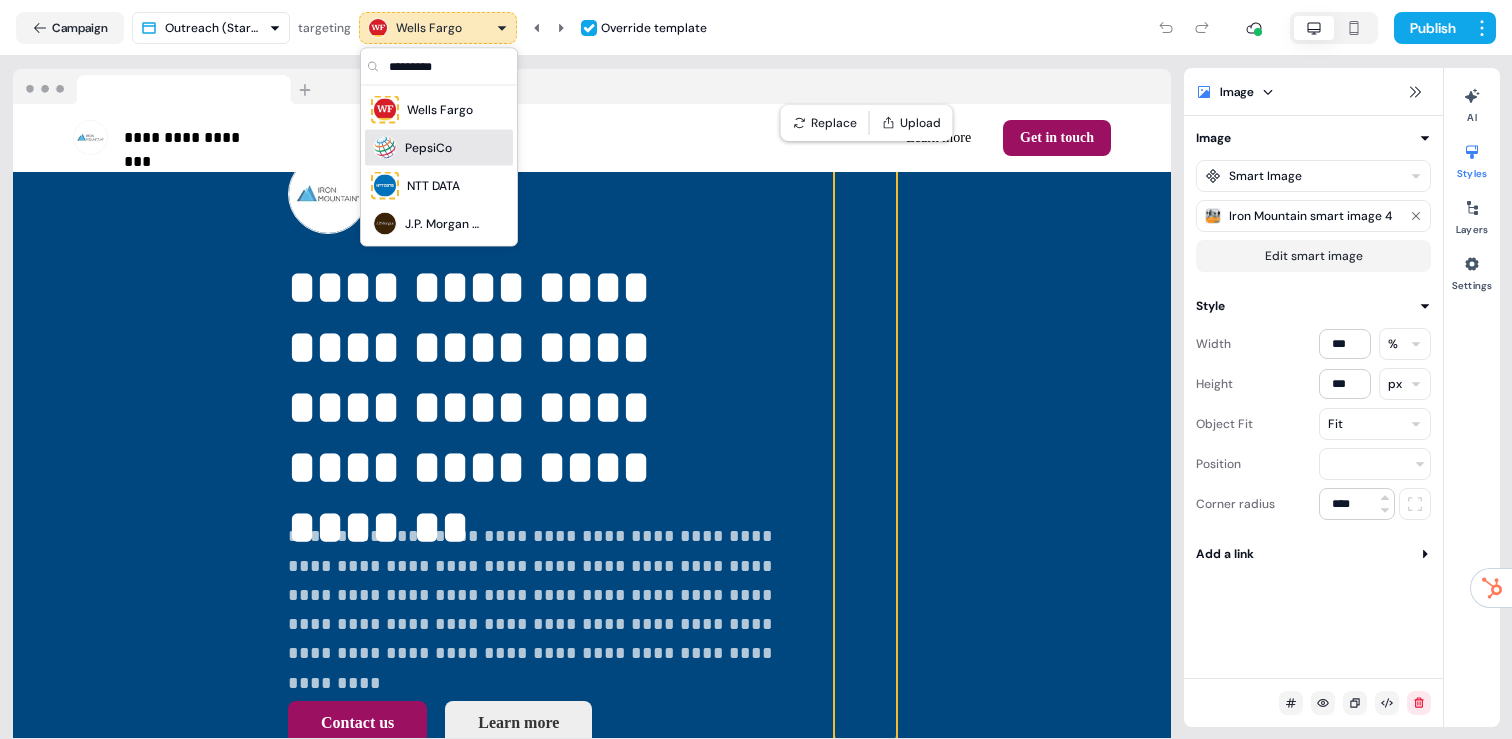 click on "PepsiCo" at bounding box center [428, 148] 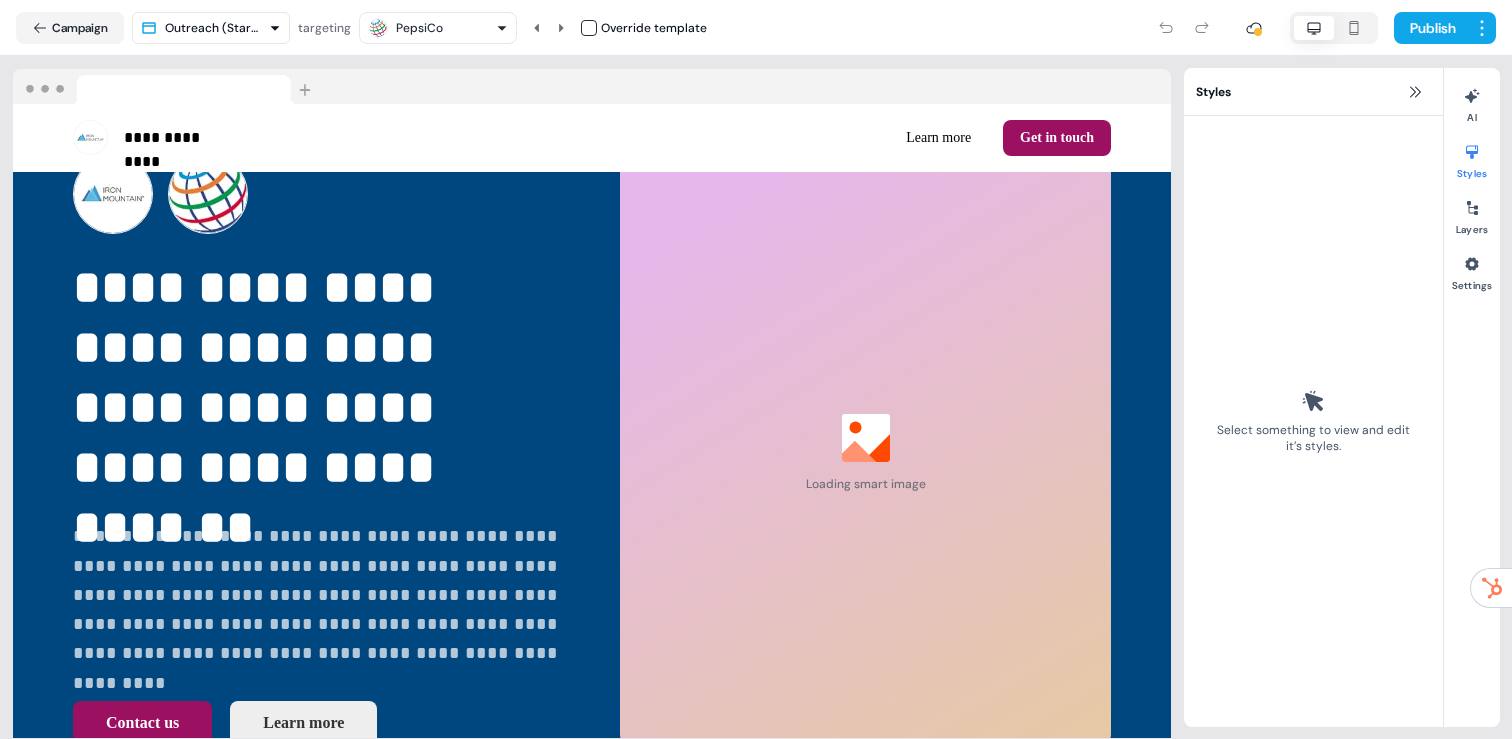 click on "PepsiCo" at bounding box center (419, 28) 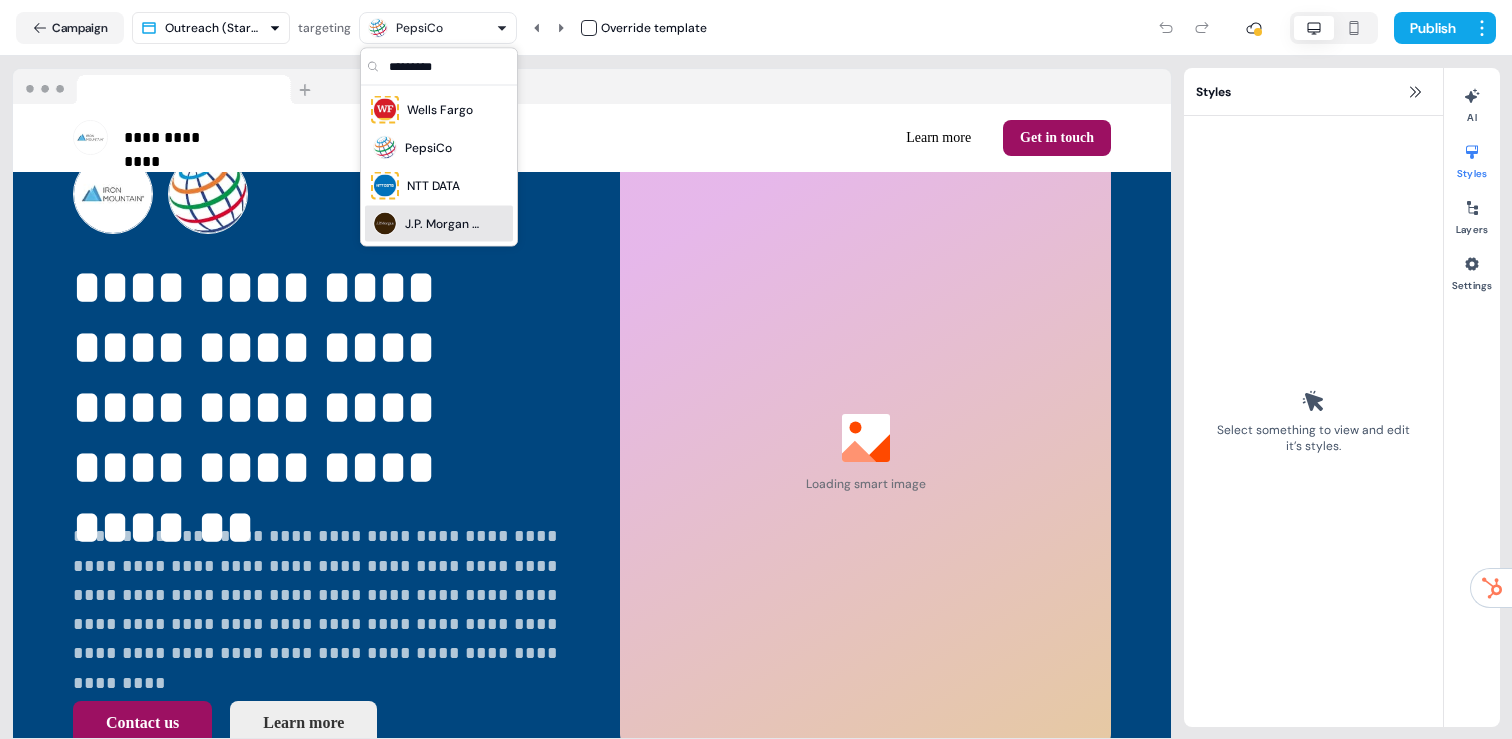 click on "J.P. Morgan & Co." at bounding box center [445, 224] 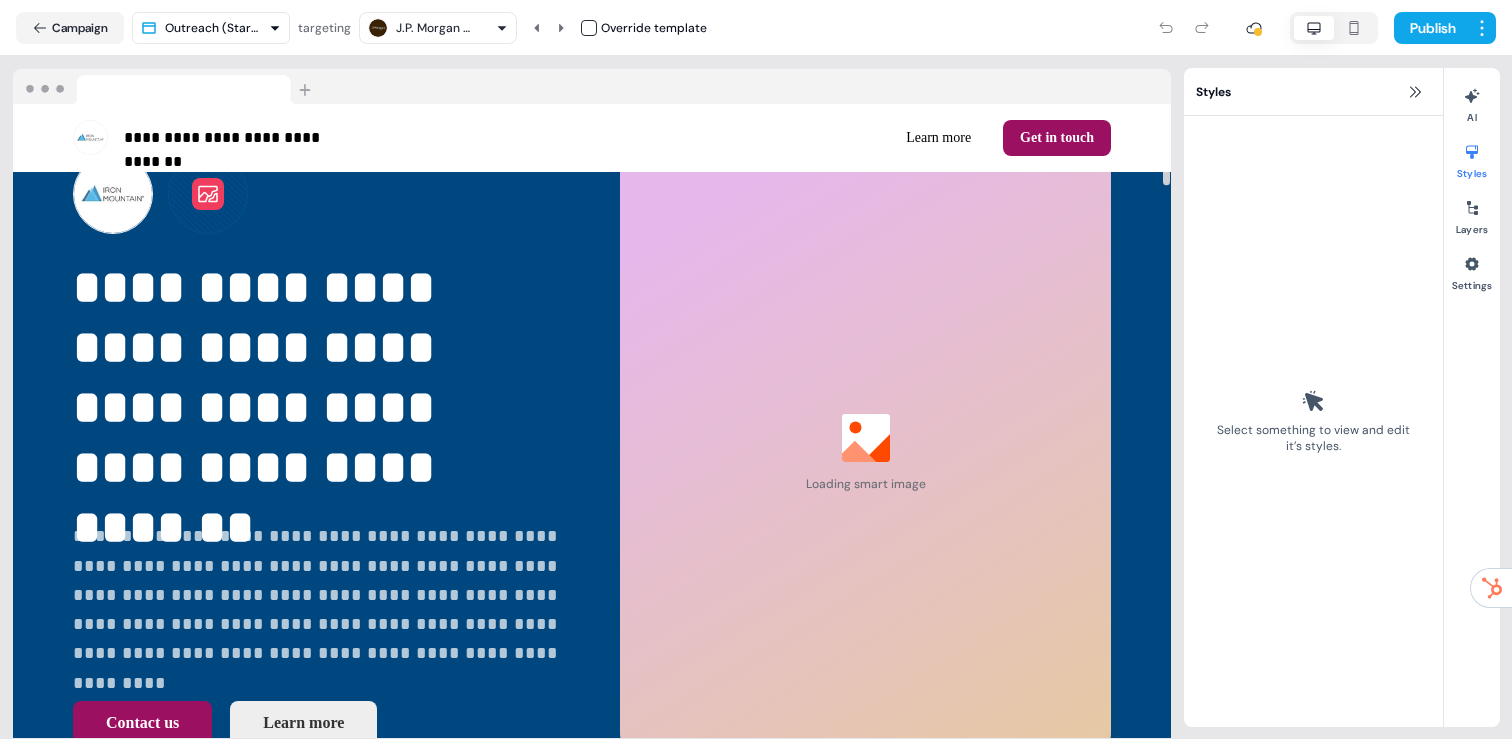click on "J.P. Morgan & Co." at bounding box center [436, 28] 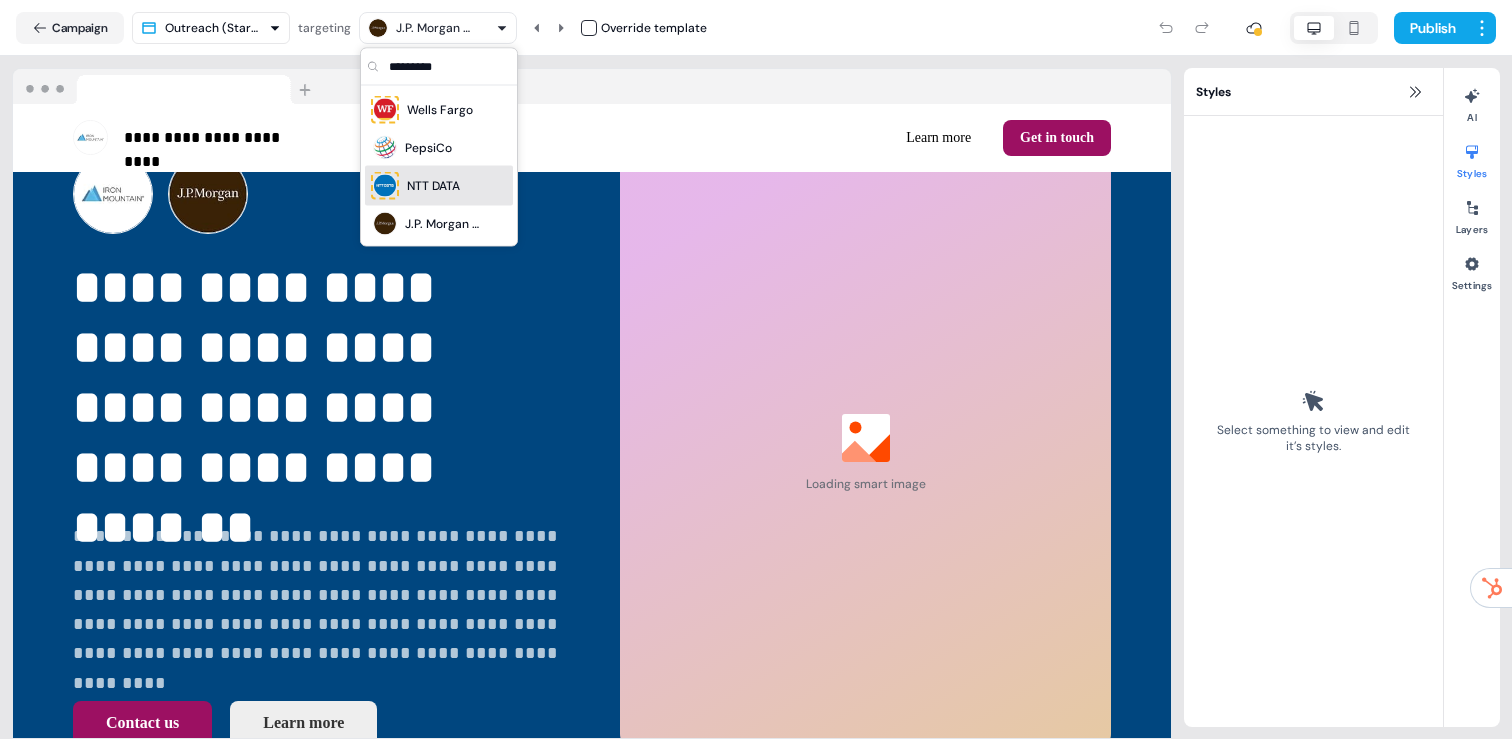 click on "NTT DATA" at bounding box center [433, 186] 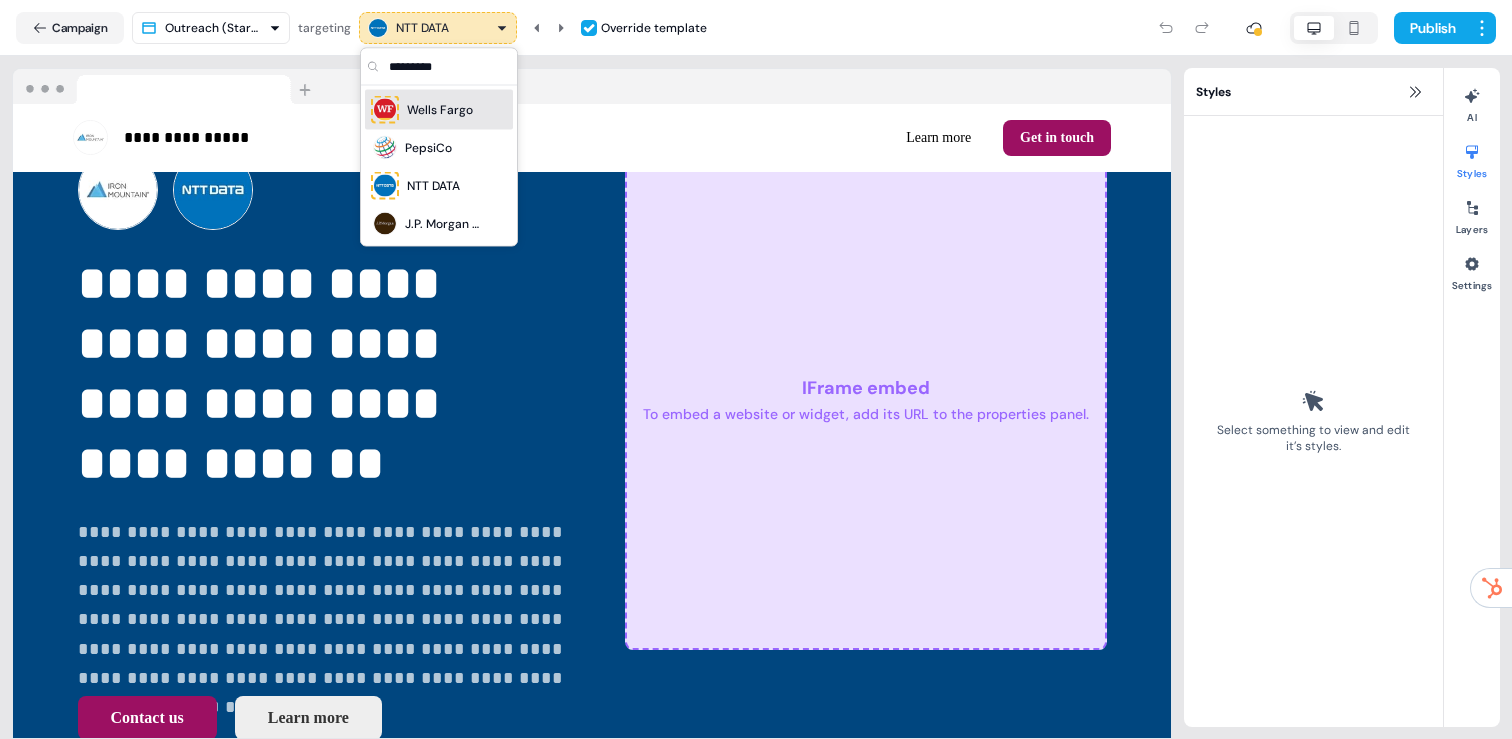 scroll, scrollTop: 97, scrollLeft: 0, axis: vertical 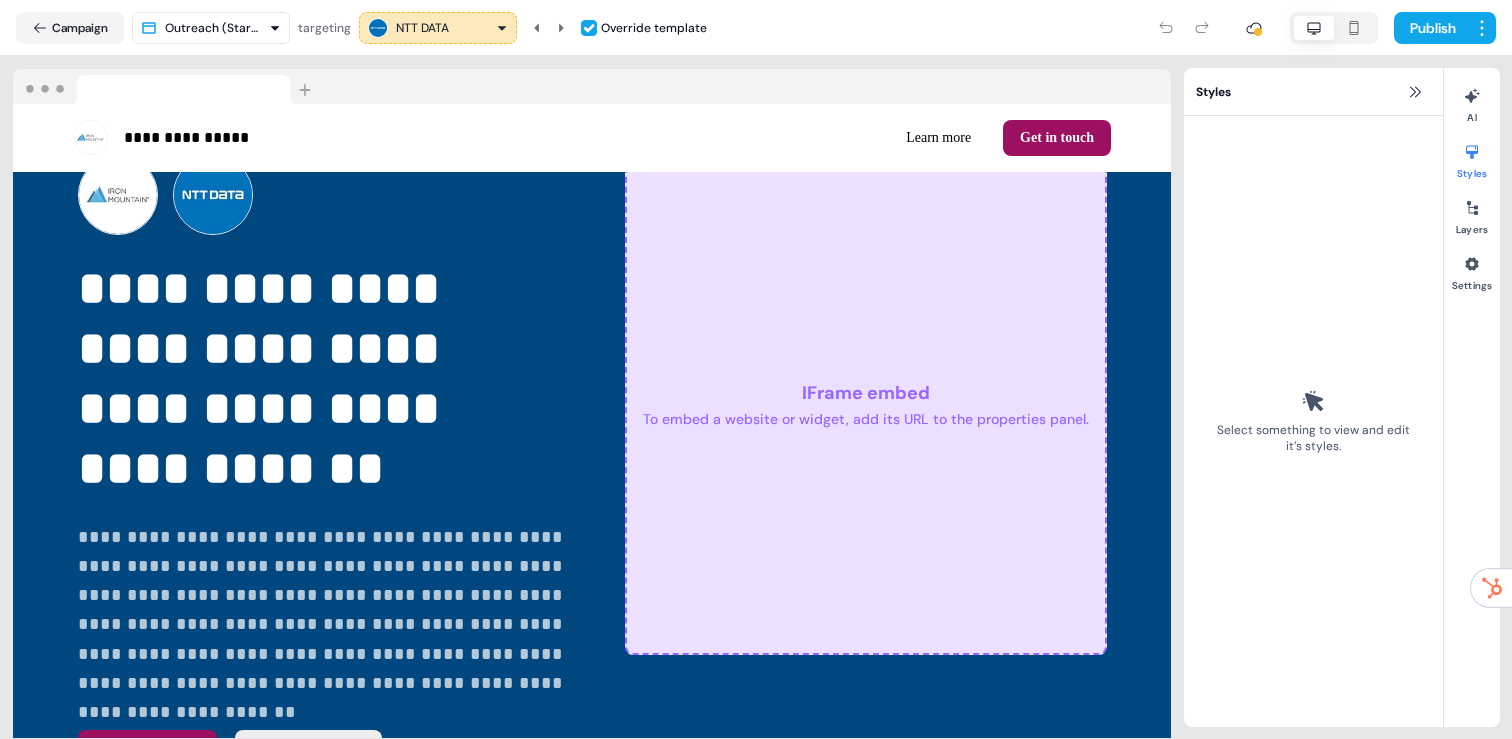 click on "NTT DATA" at bounding box center (438, 28) 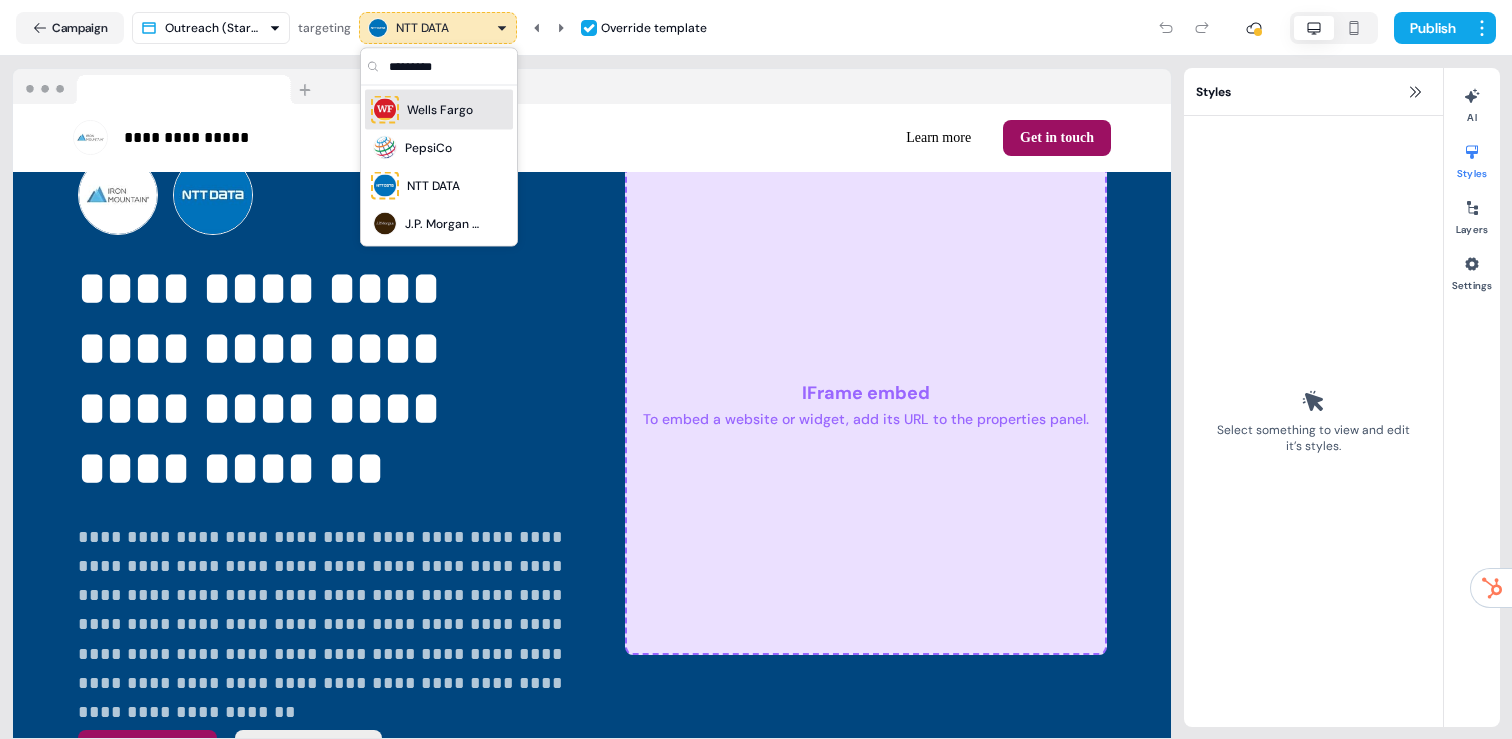 click on "Wells Fargo" at bounding box center (440, 110) 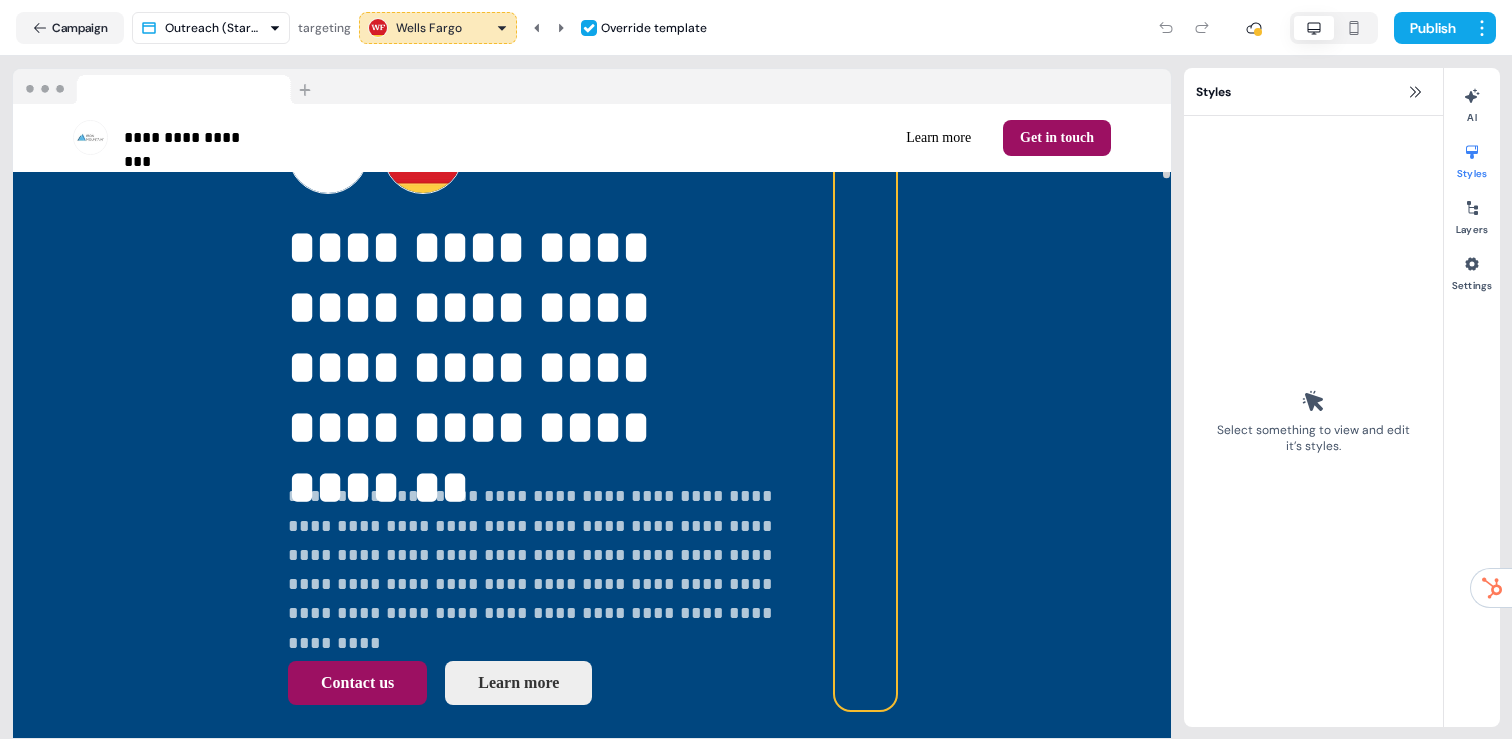 scroll, scrollTop: 197, scrollLeft: 0, axis: vertical 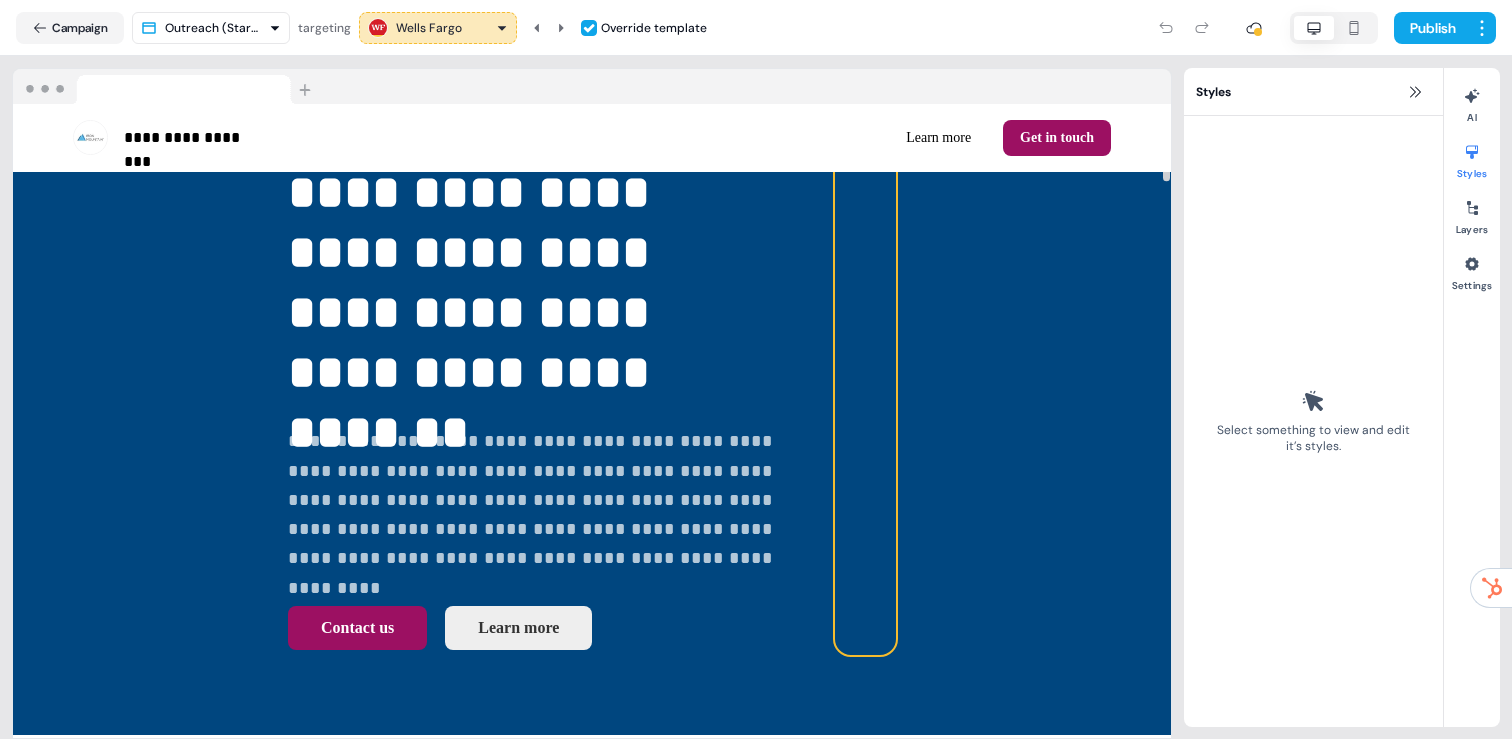 click at bounding box center (865, 355) 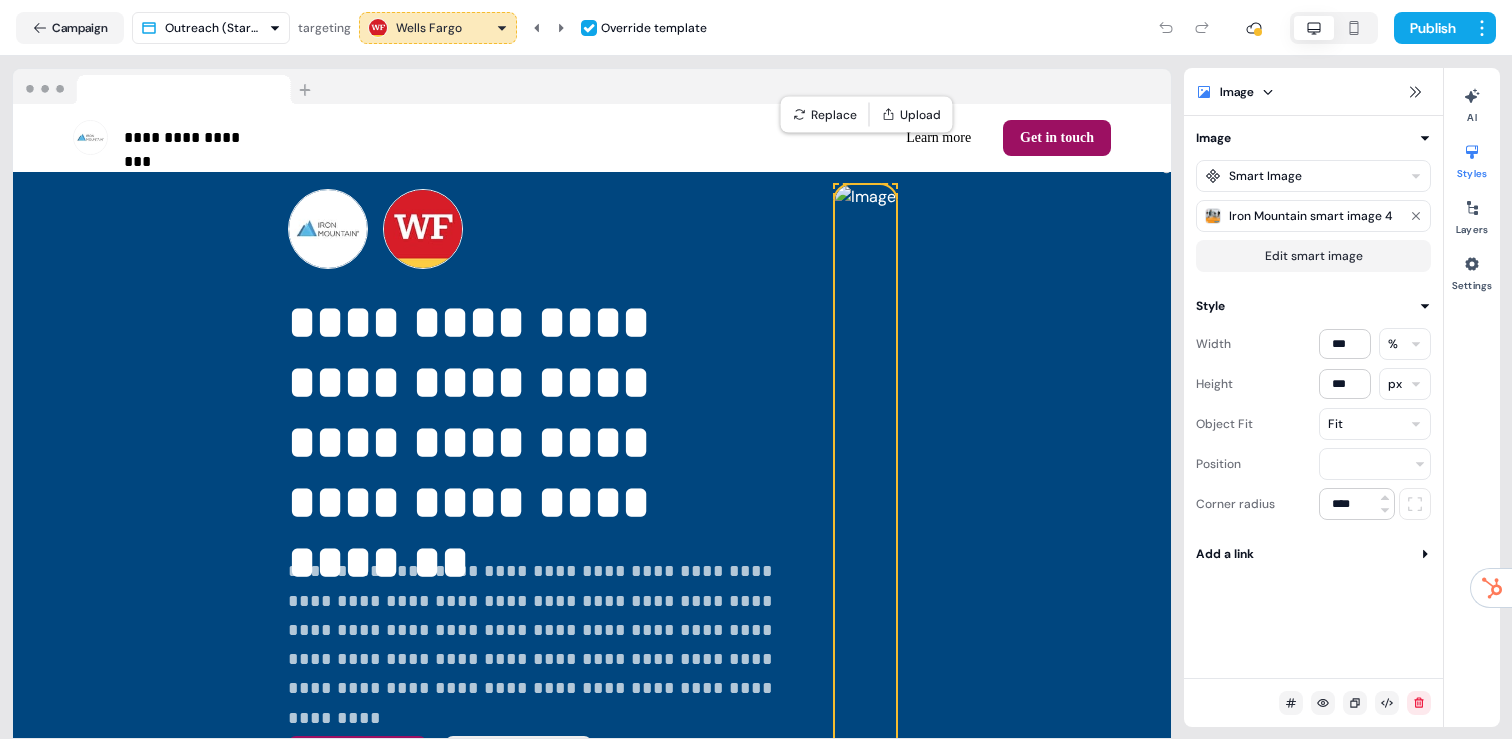 scroll, scrollTop: 66, scrollLeft: 0, axis: vertical 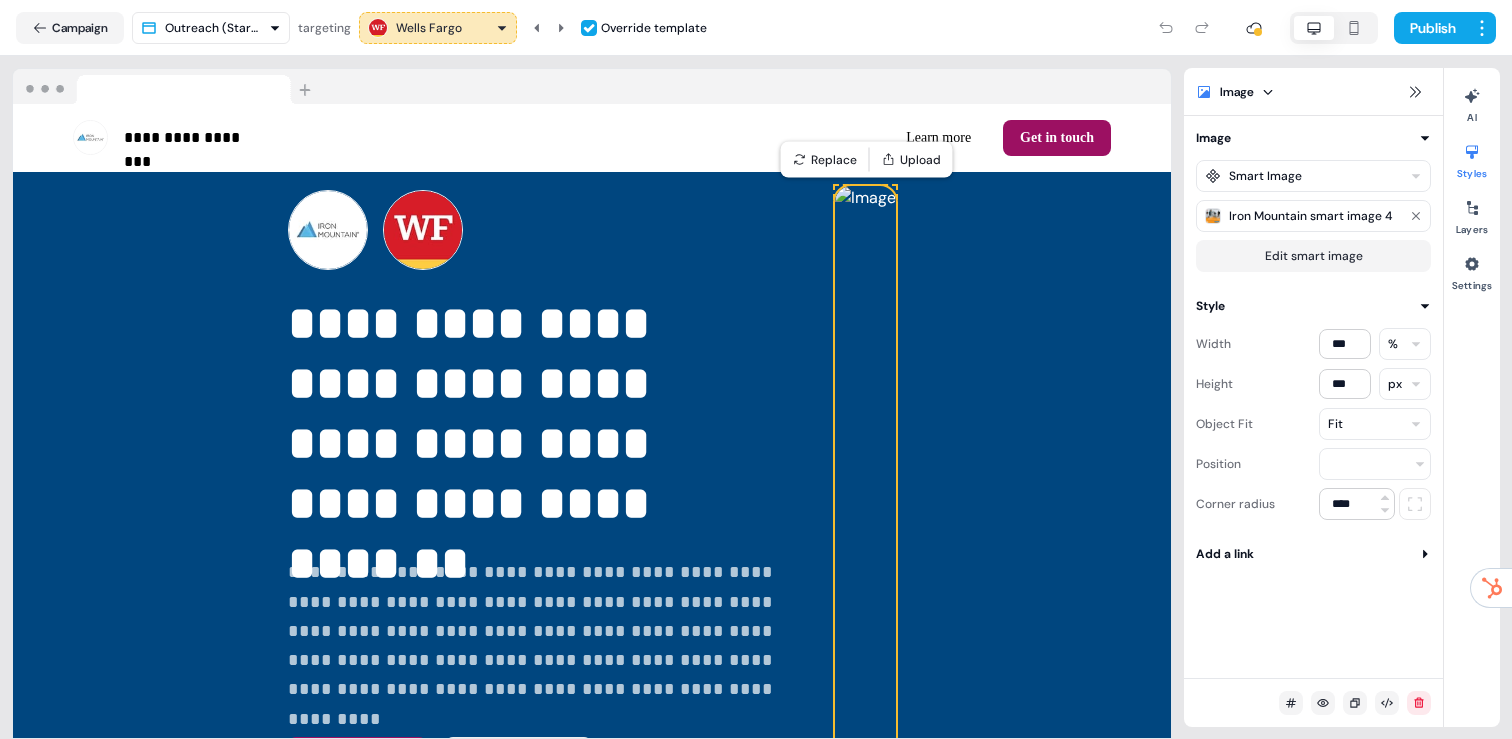 click on "**********" at bounding box center (756, 369) 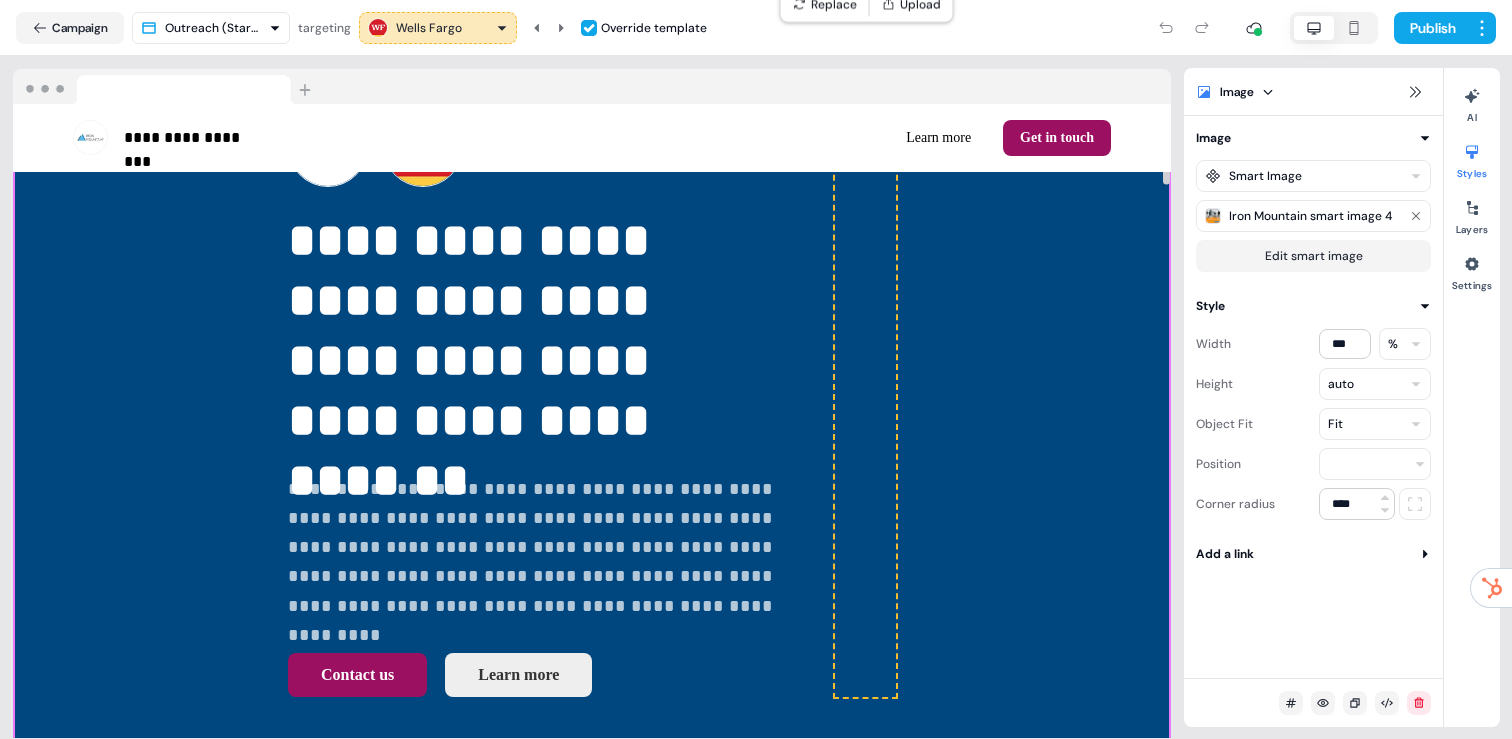scroll, scrollTop: 239, scrollLeft: 0, axis: vertical 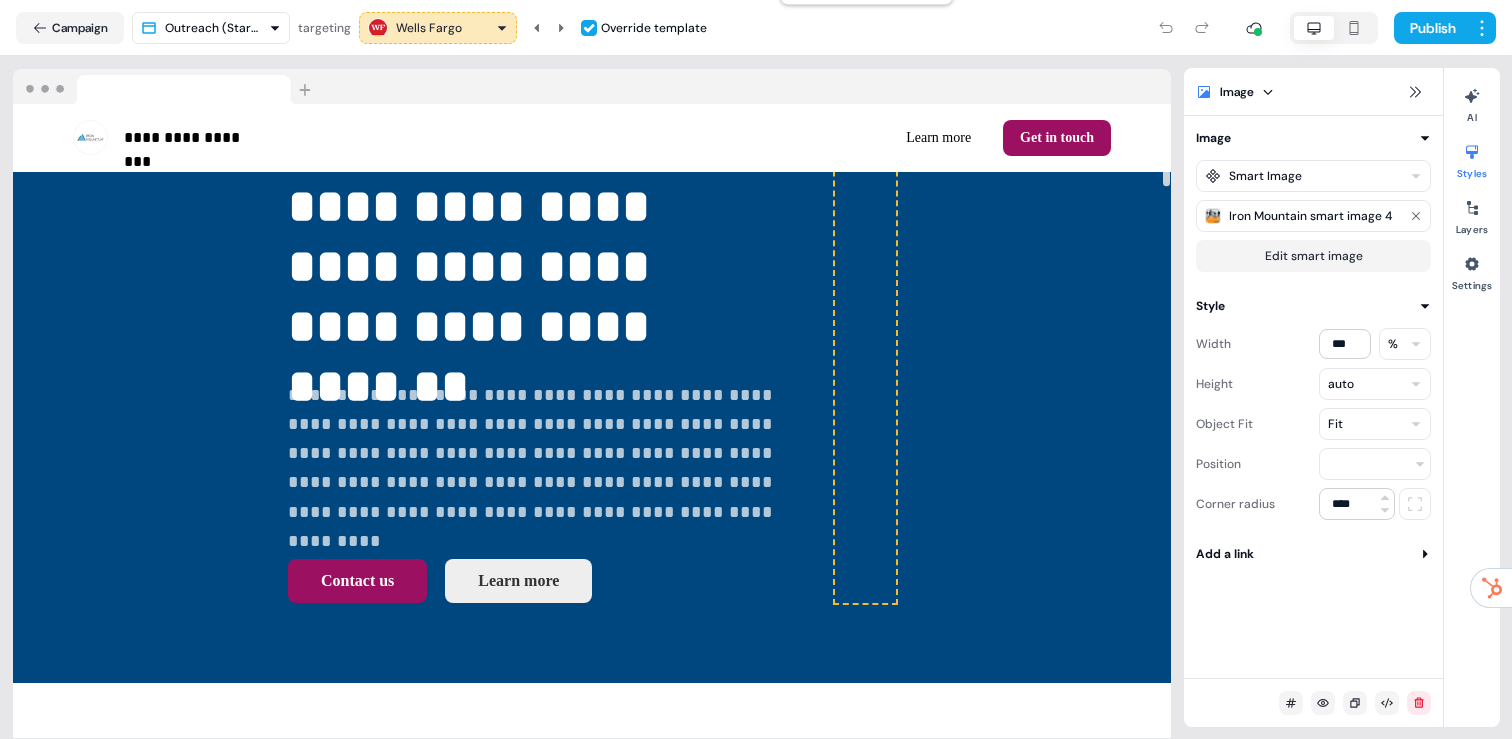 click on "To pick up a draggable item, press the space bar.
While dragging, use the arrow keys to move the item.
Press space again to drop the item in its new position, or press escape to cancel." at bounding box center (865, 308) 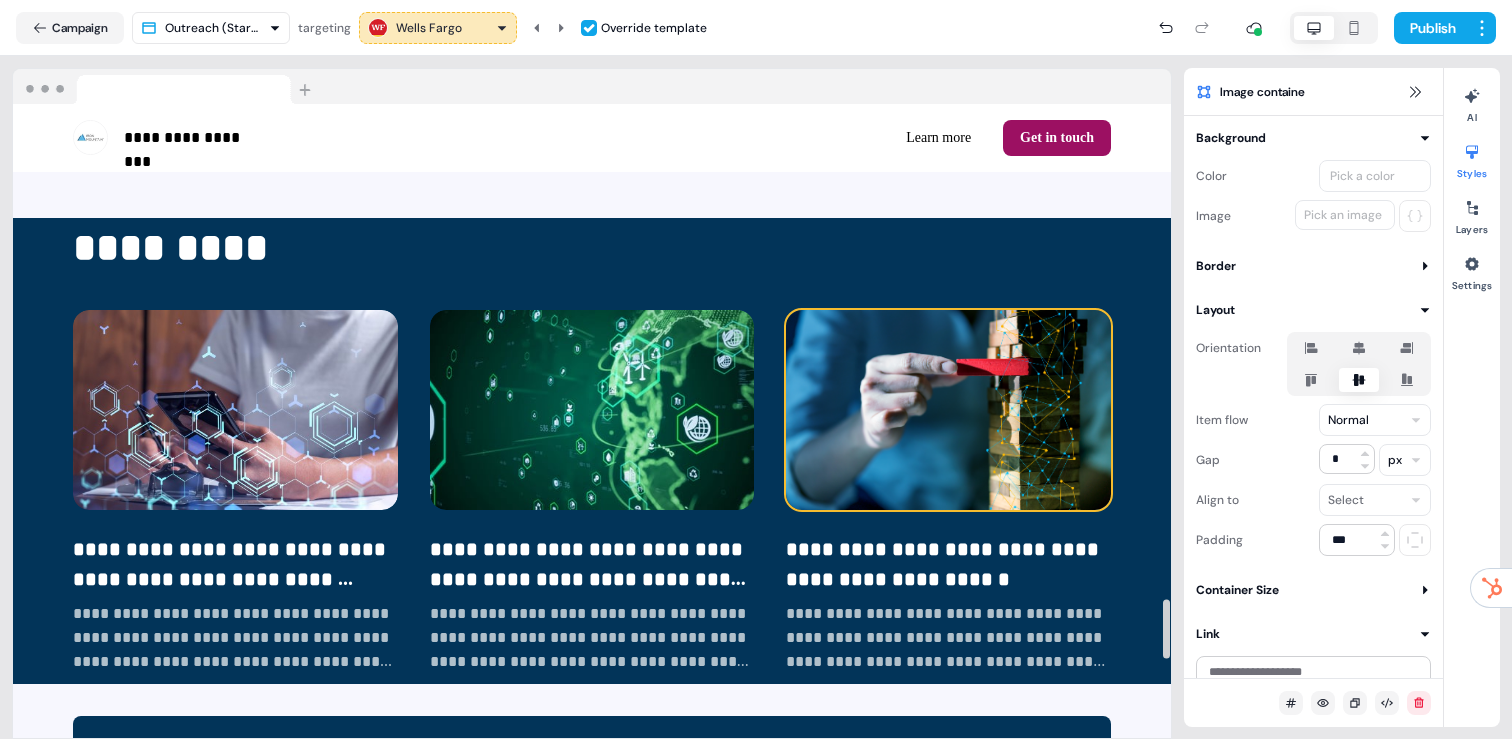 scroll, scrollTop: 5324, scrollLeft: 0, axis: vertical 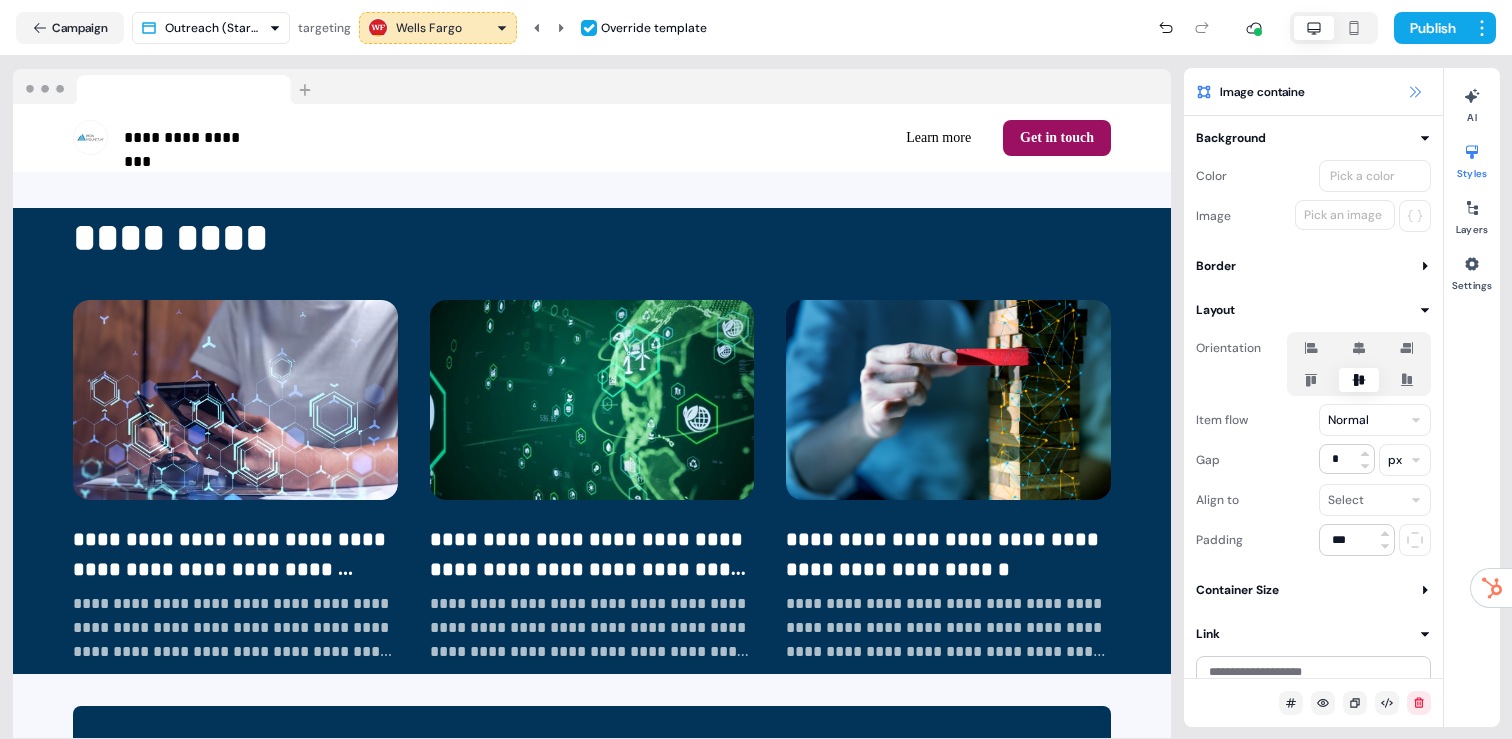 click 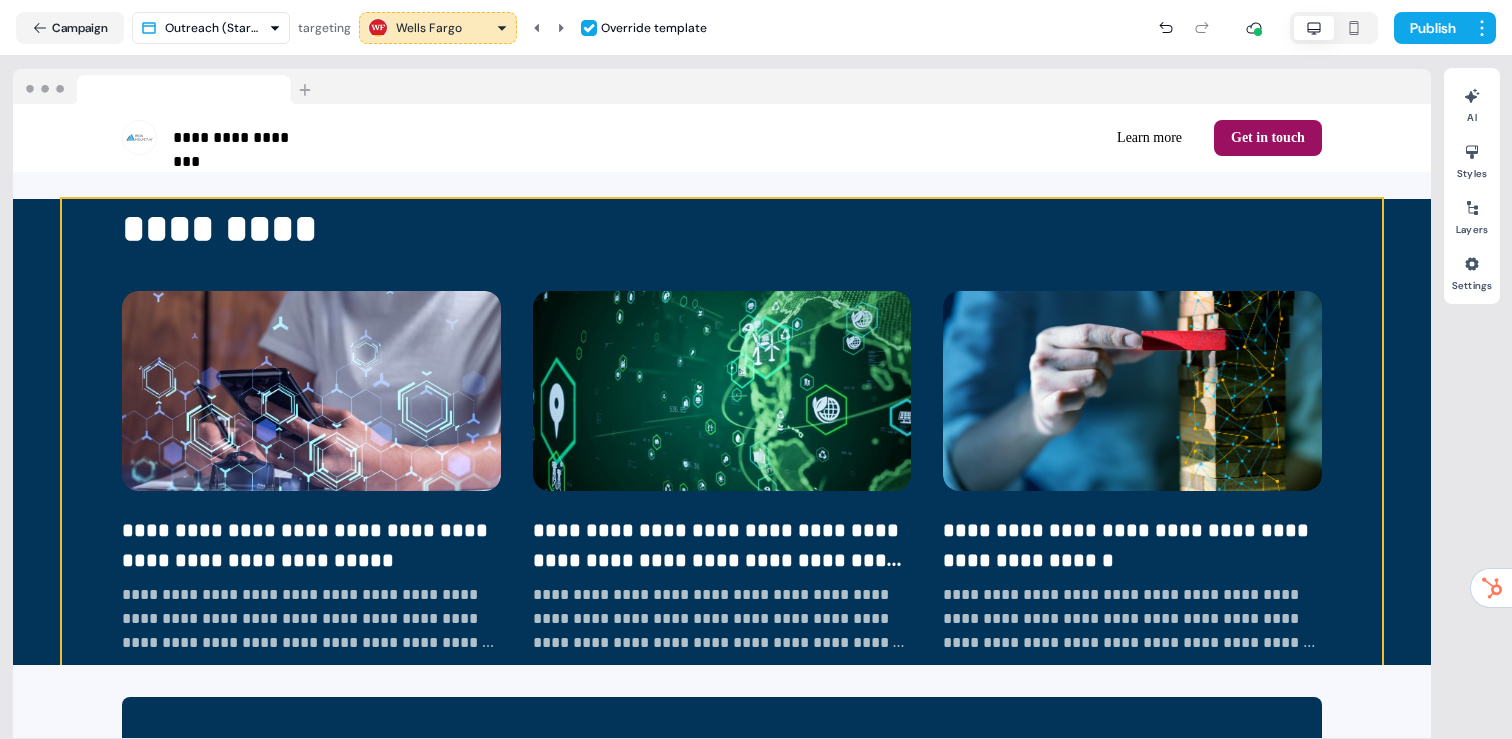 scroll, scrollTop: 5166, scrollLeft: 0, axis: vertical 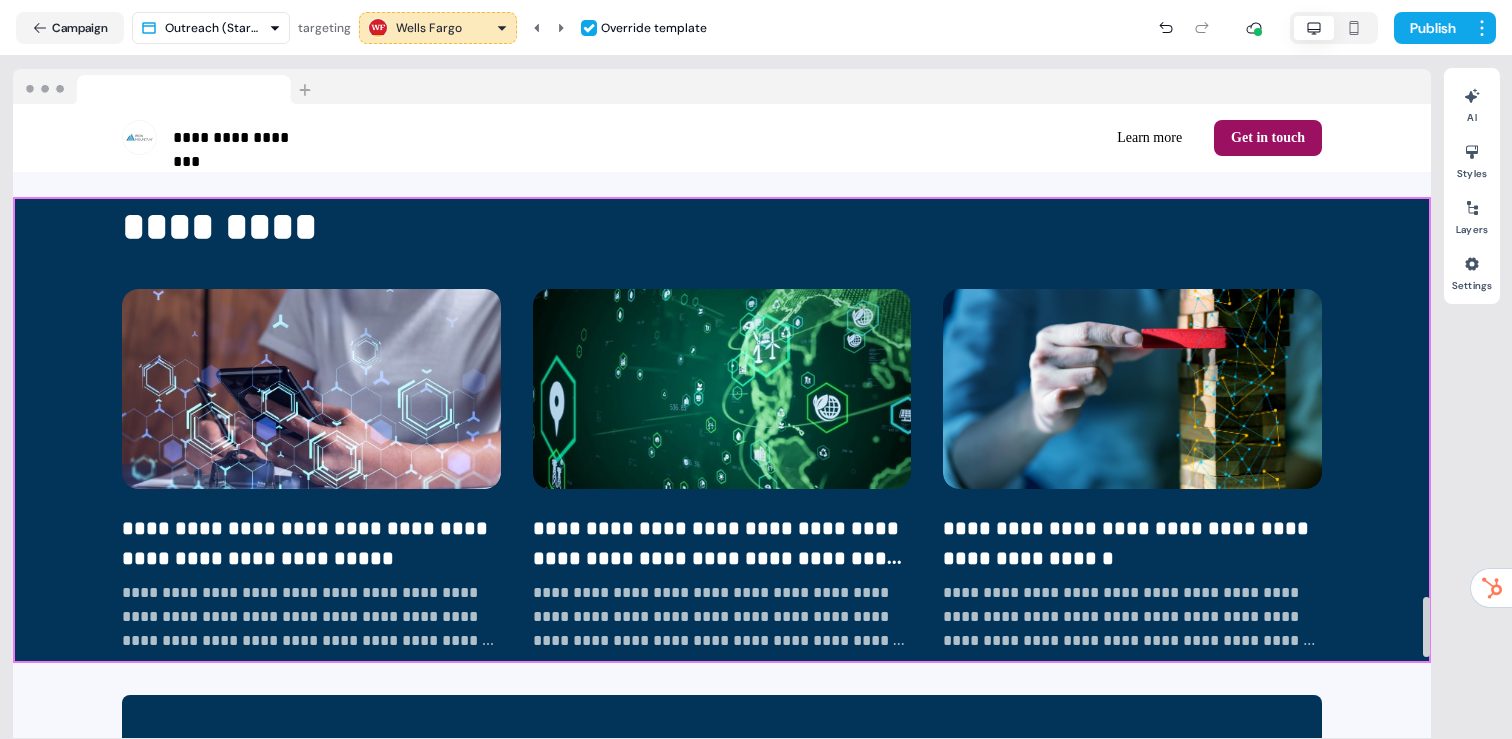 click on "**********" at bounding box center [722, 430] 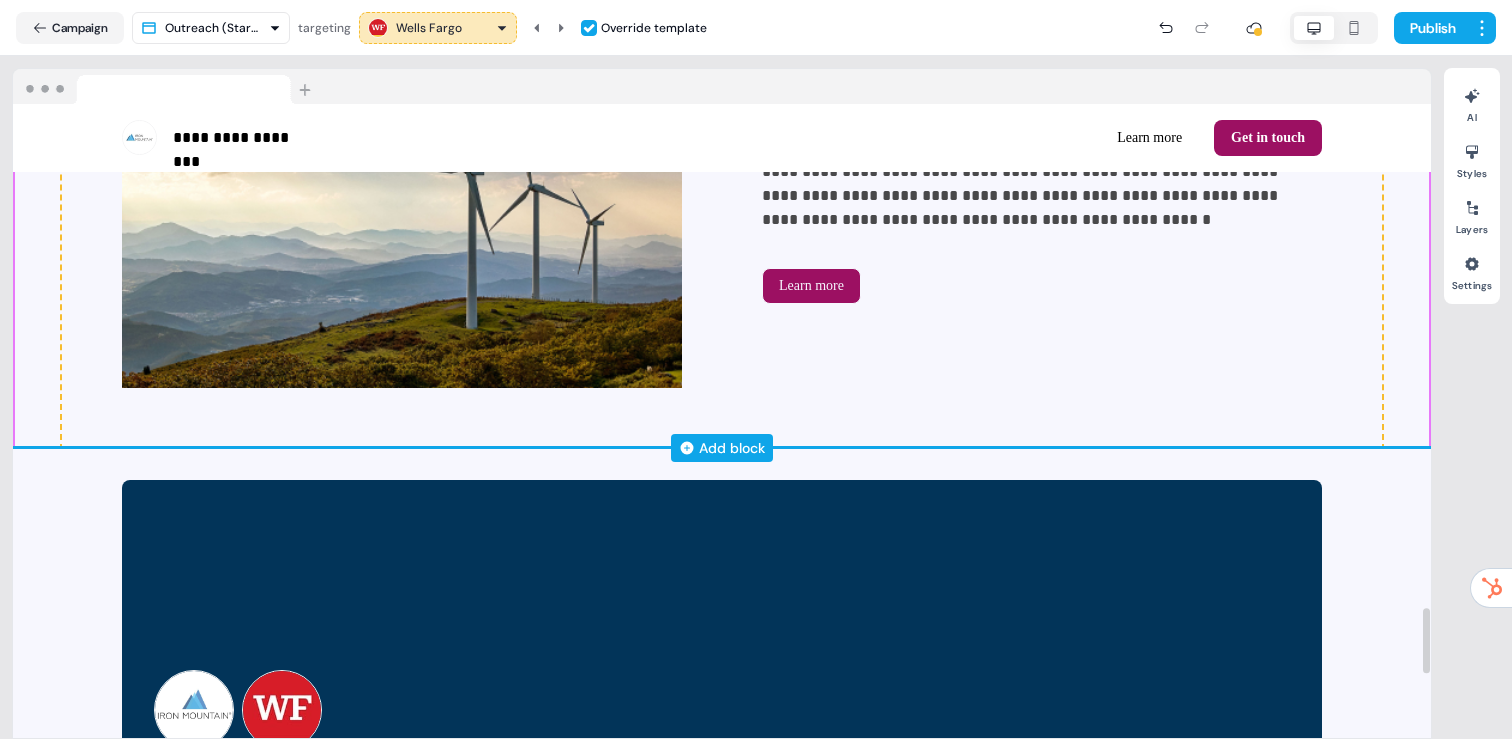 click 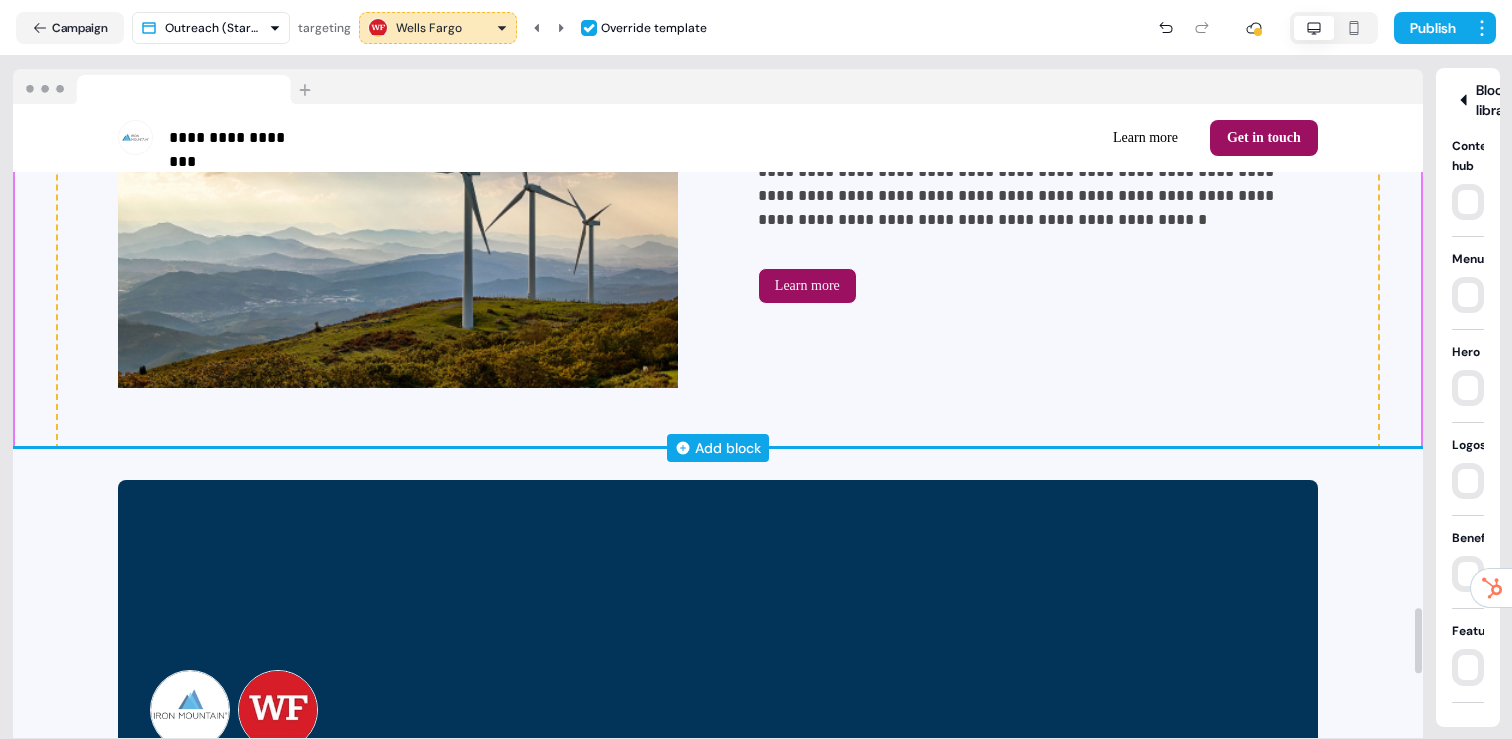 scroll, scrollTop: 5074, scrollLeft: 0, axis: vertical 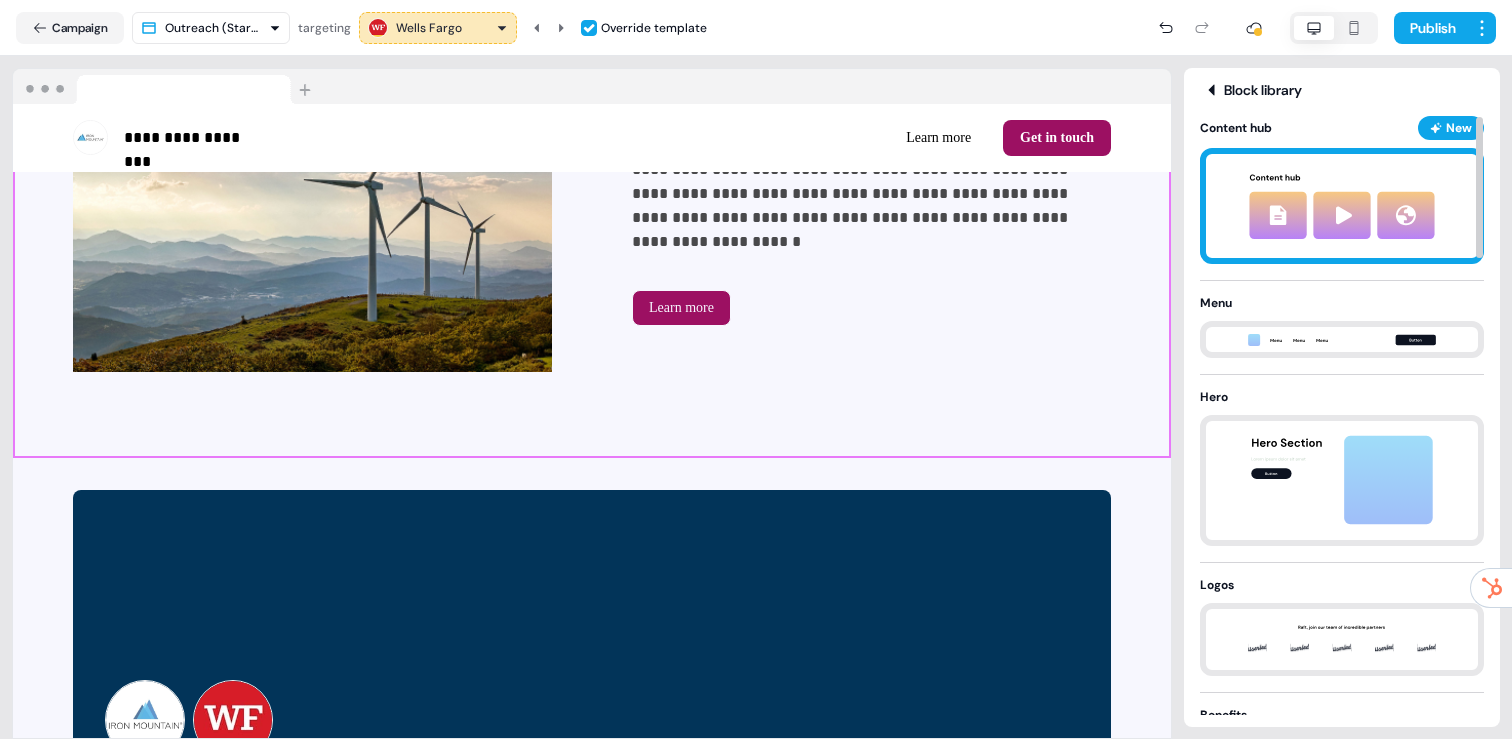 click at bounding box center (1342, 206) 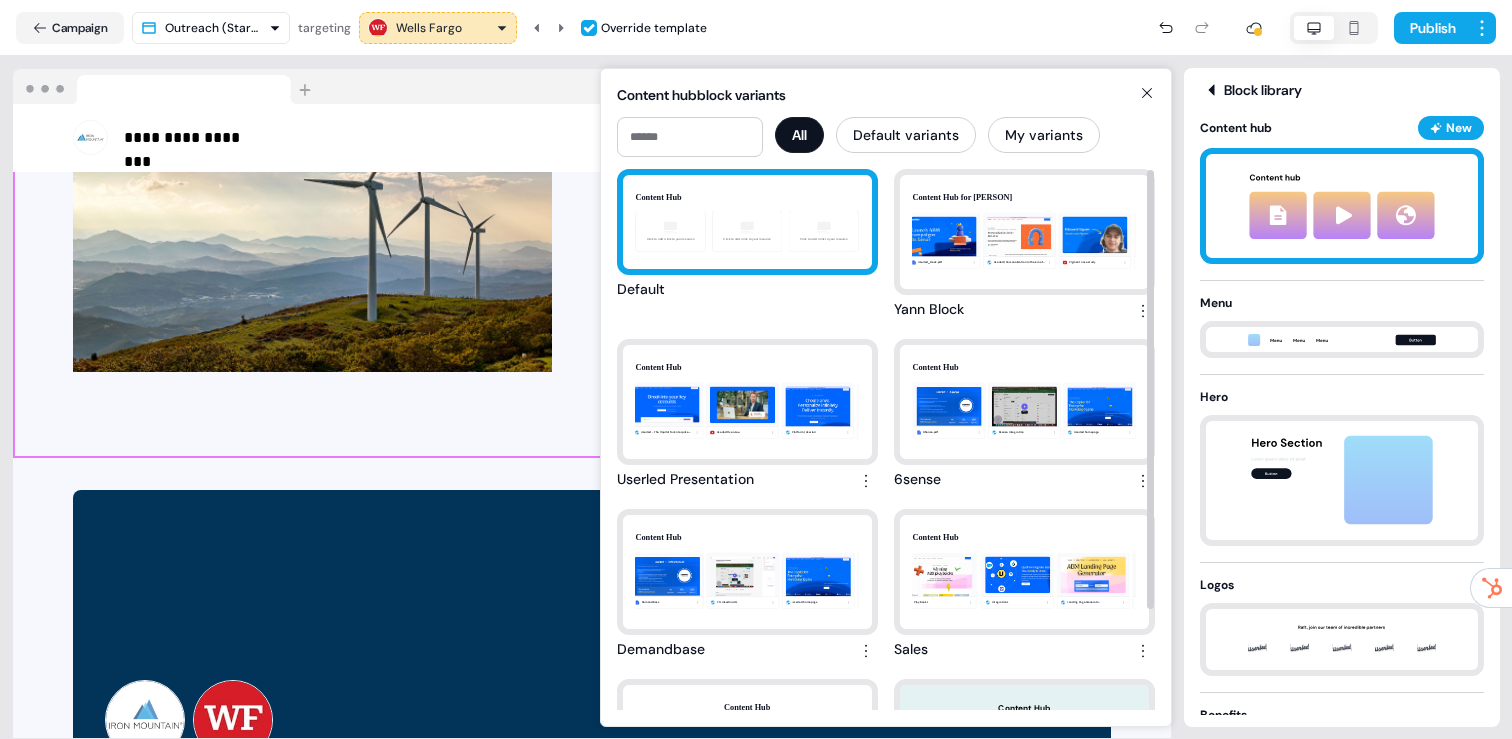 click on "Content Hub Click to add a link to your resource Click to add a link to your resource Click to add a link to your resource" at bounding box center (747, 222) 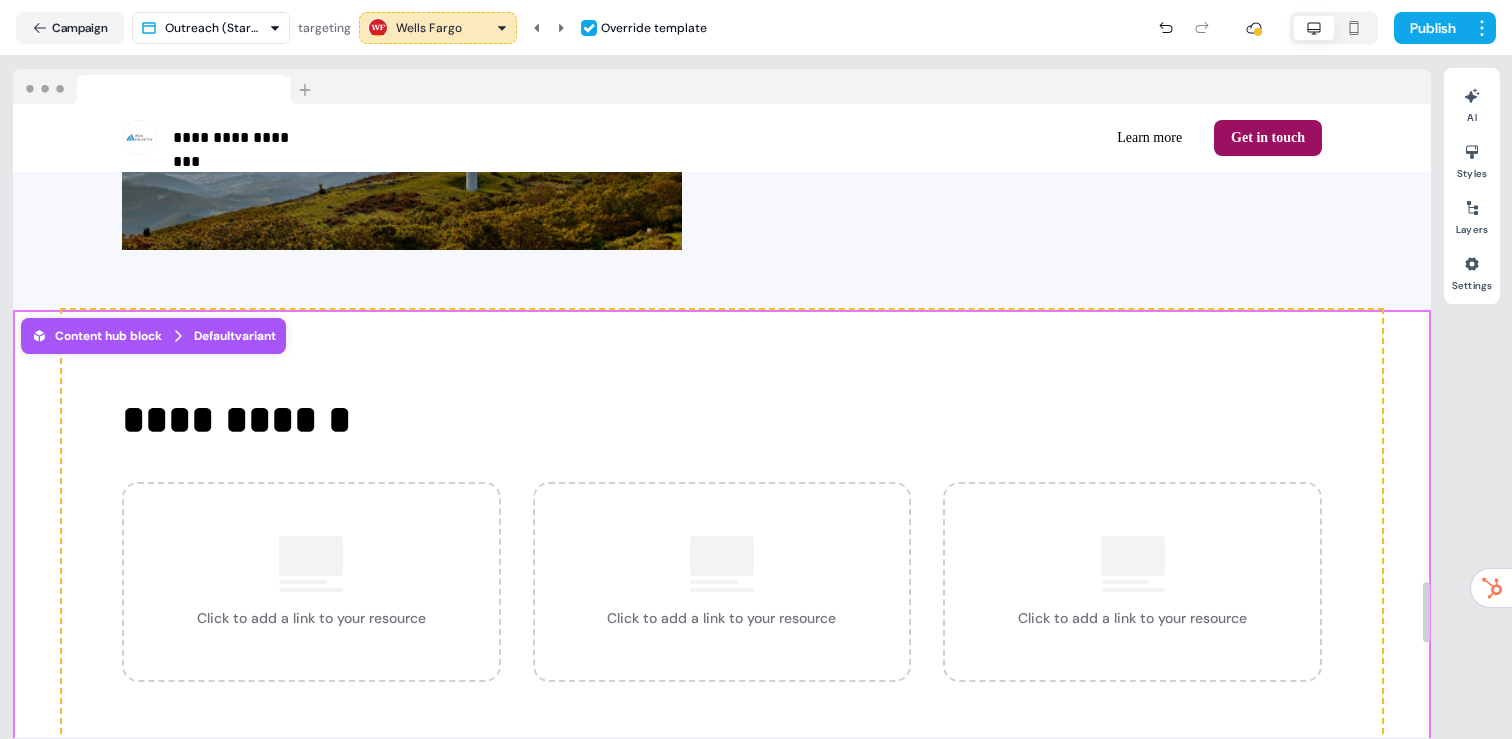 scroll, scrollTop: 5001, scrollLeft: 0, axis: vertical 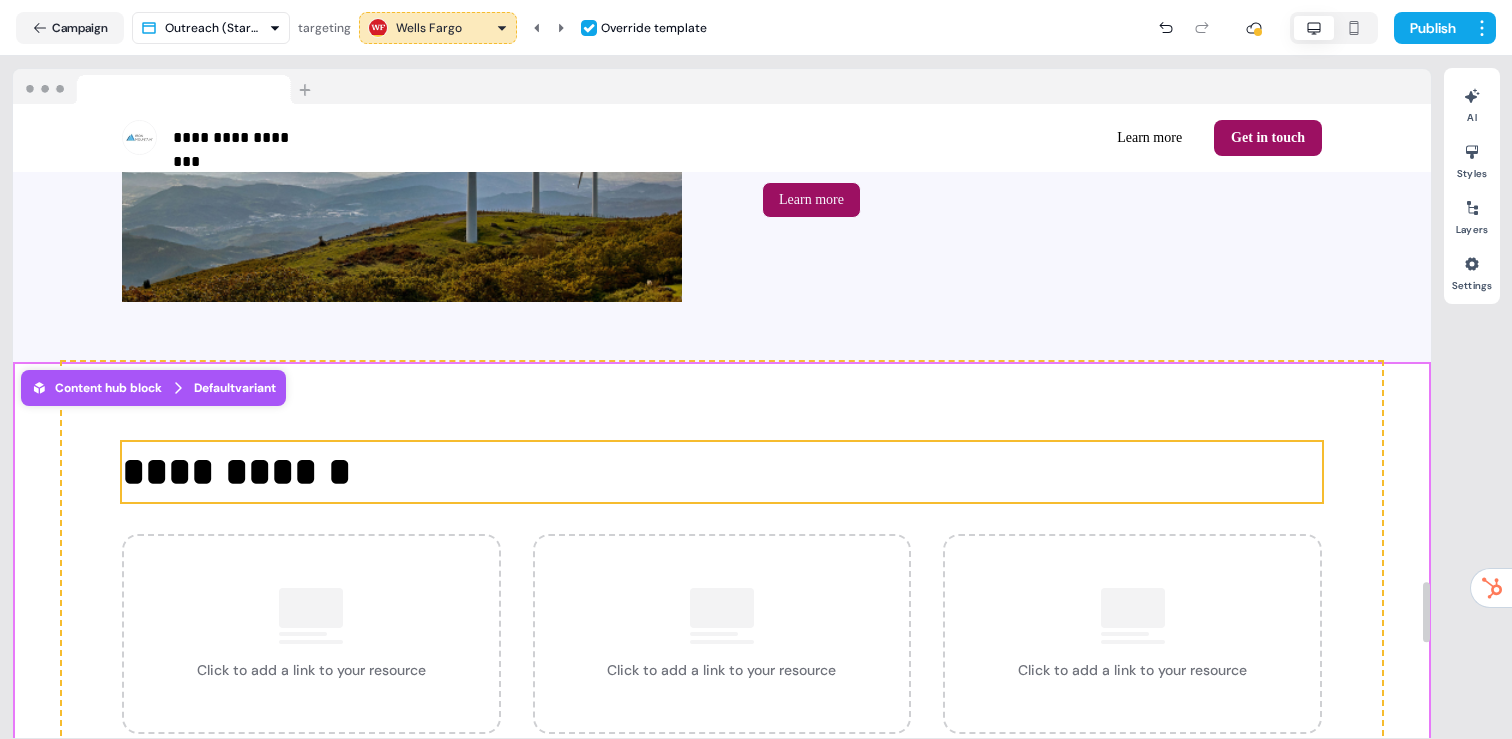 click on "**********" at bounding box center (722, 472) 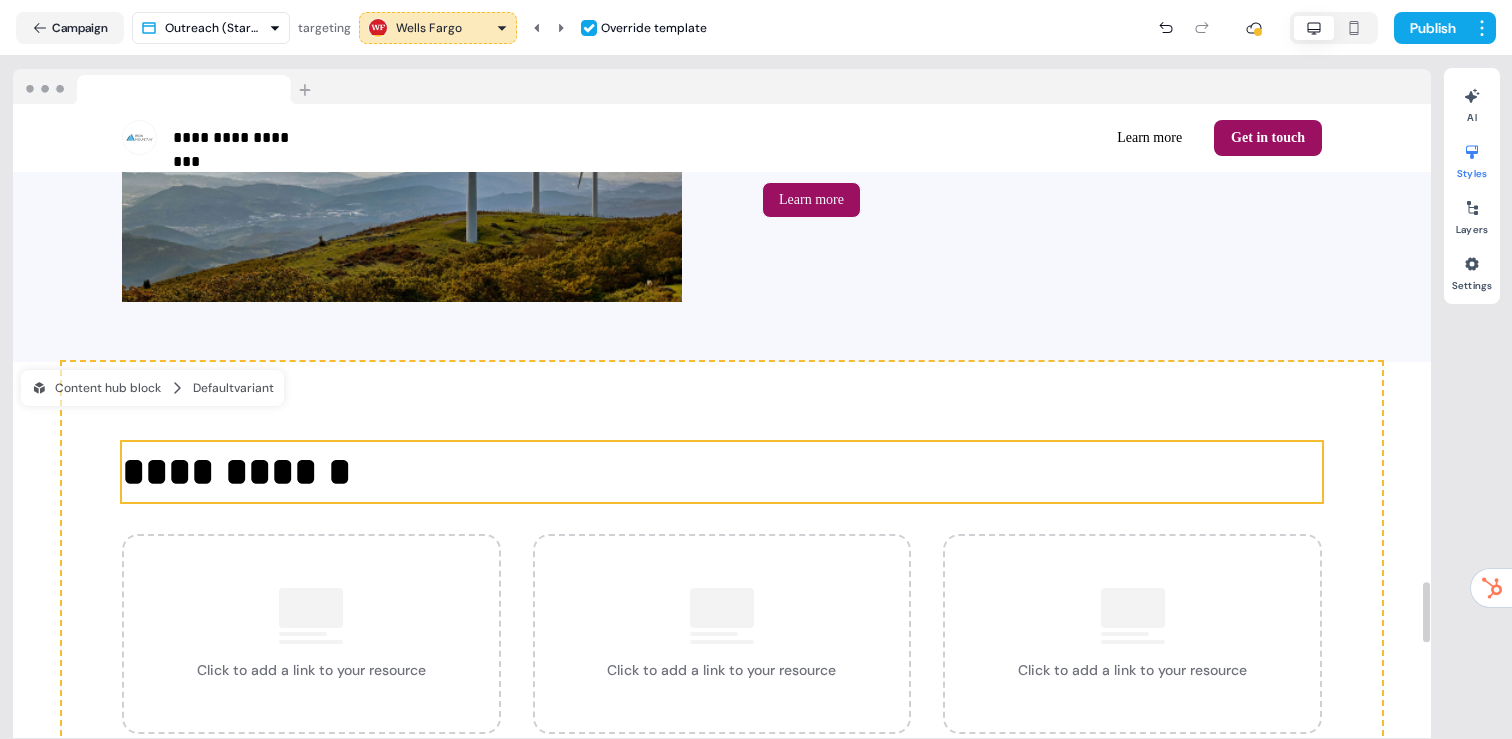 click on "AI Styles Layers Settings" at bounding box center [1472, 186] 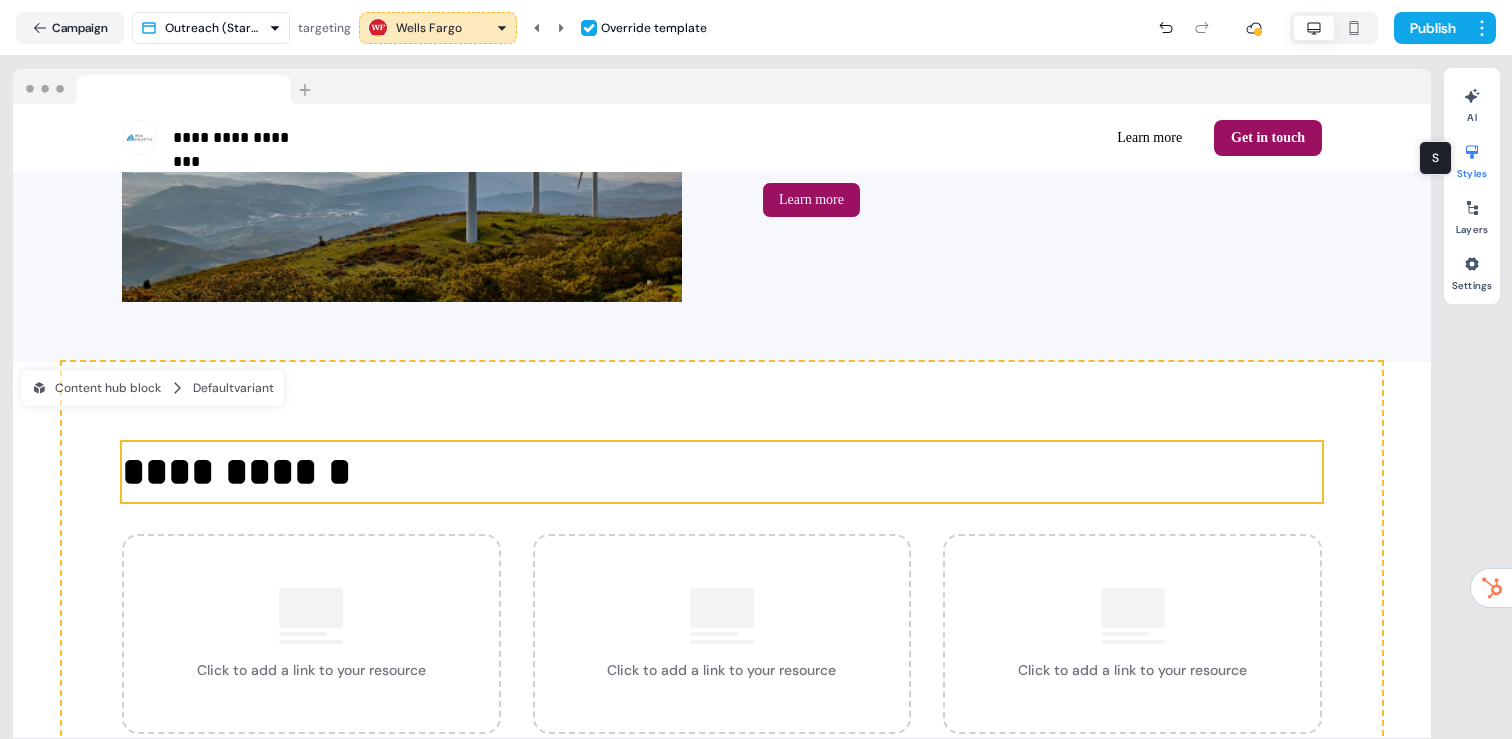 click at bounding box center [1472, 152] 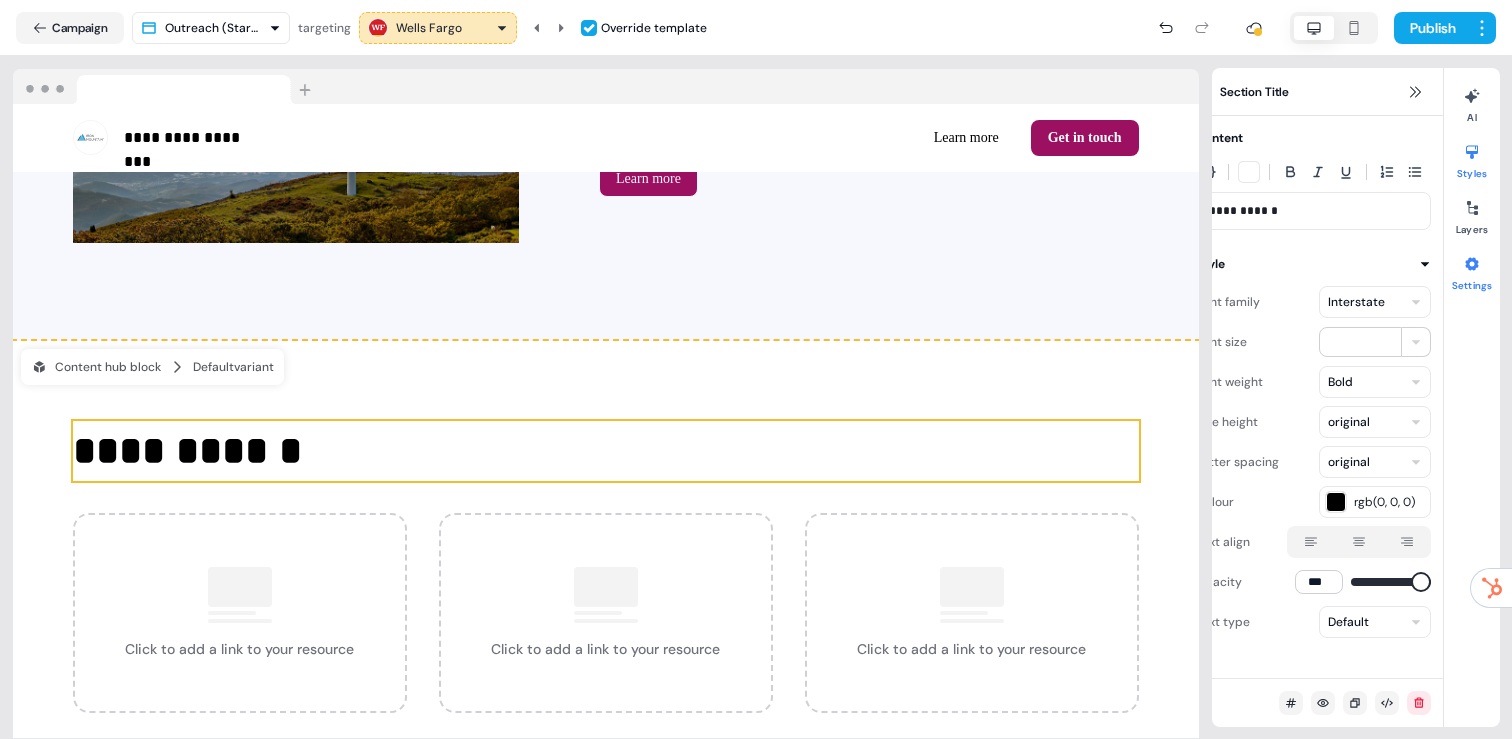 scroll, scrollTop: 5159, scrollLeft: 0, axis: vertical 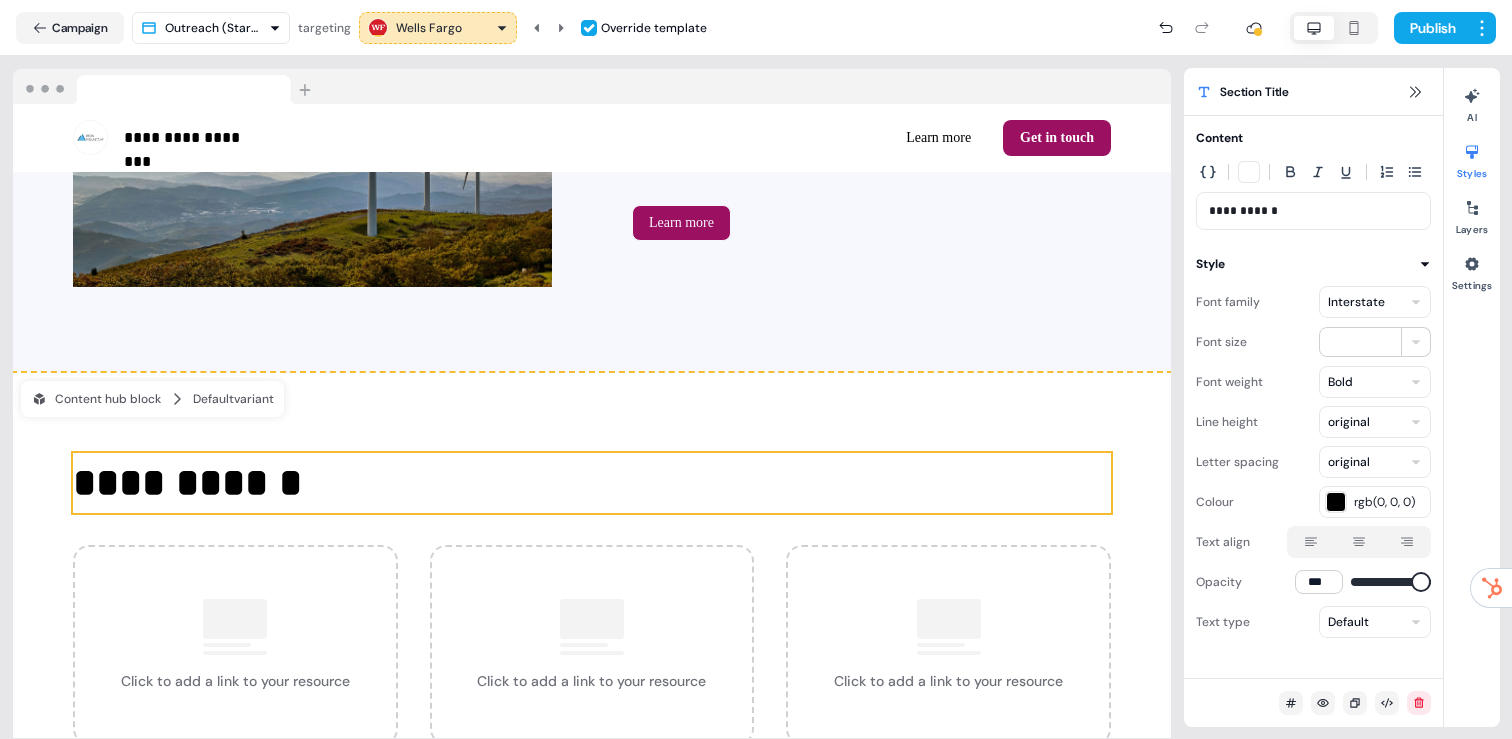 click 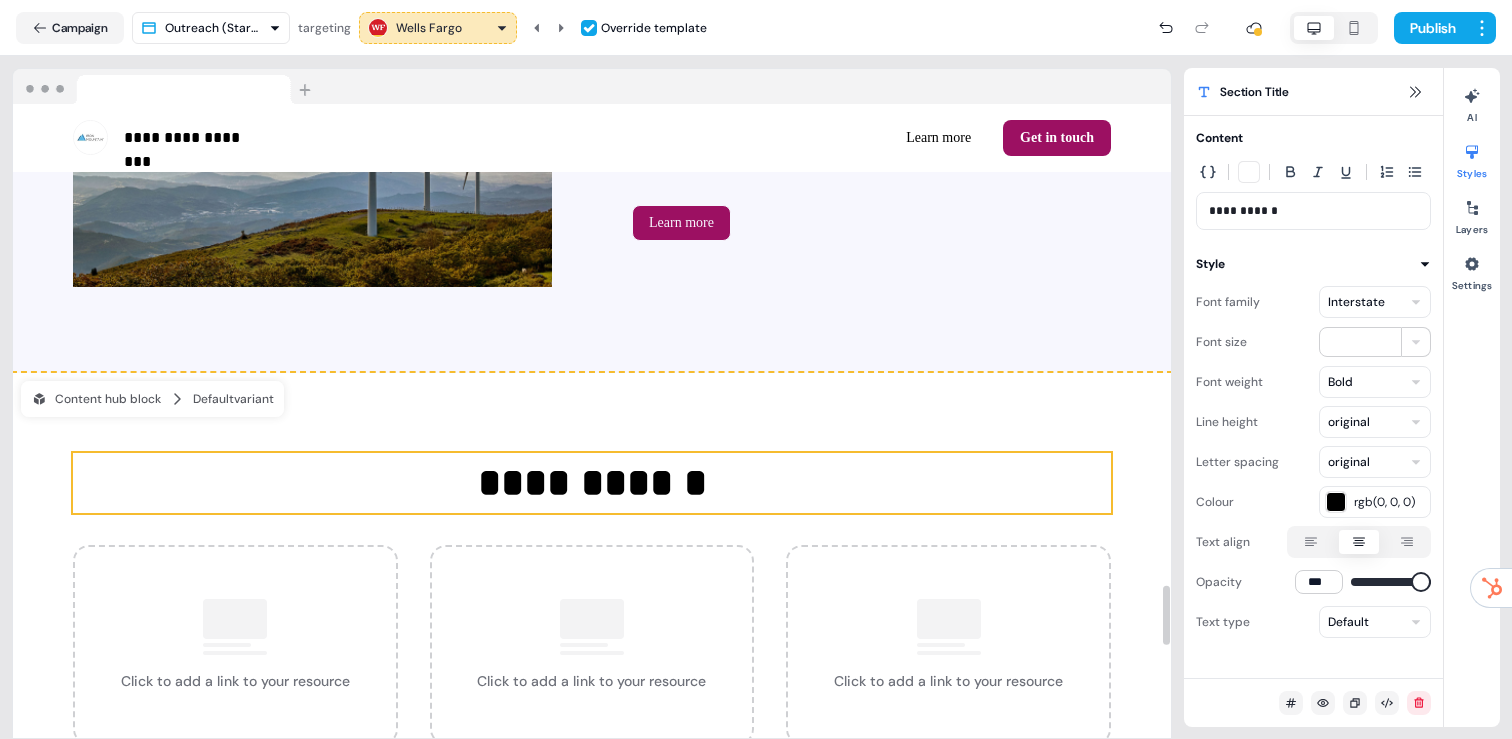 click on "**********" at bounding box center [592, 483] 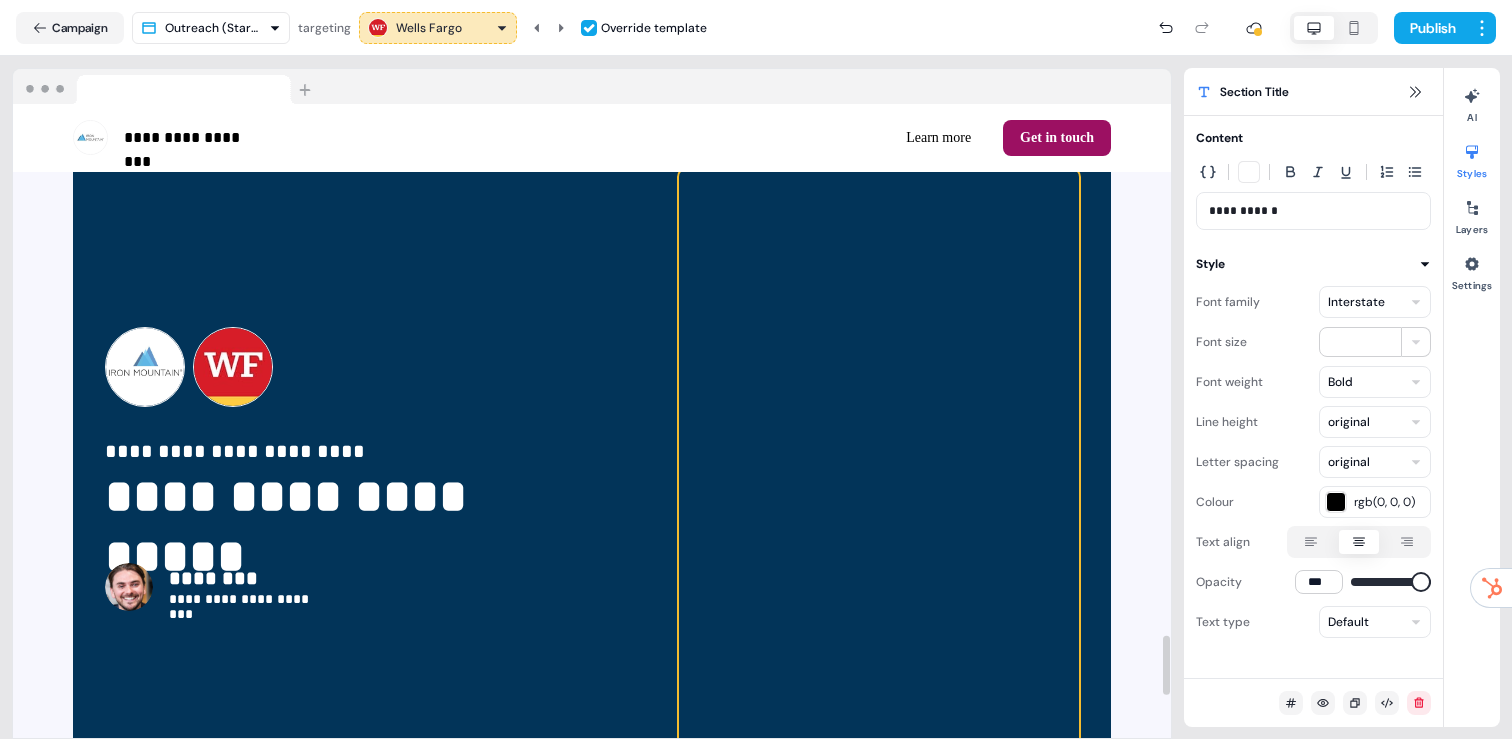 scroll, scrollTop: 6157, scrollLeft: 0, axis: vertical 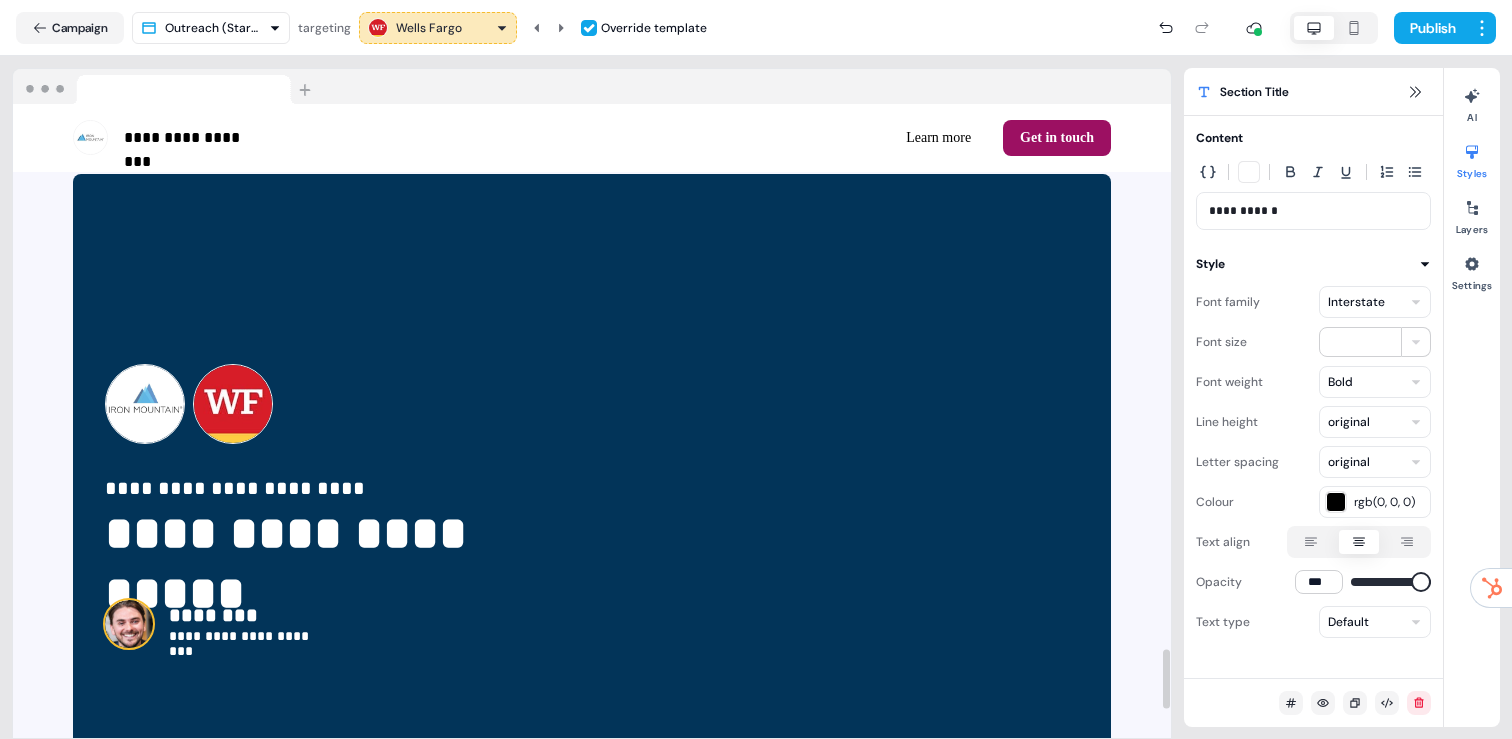 click at bounding box center (129, 624) 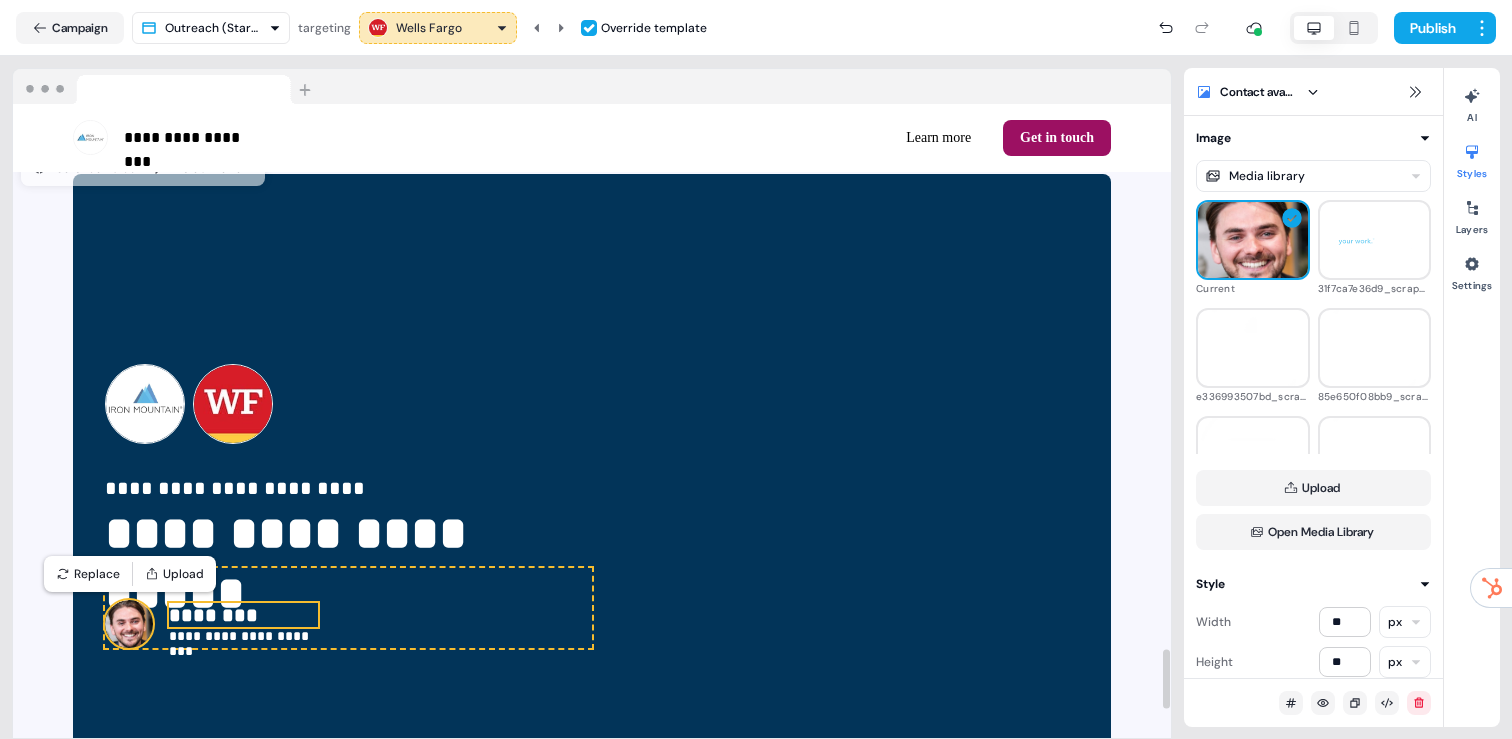 click on "********" at bounding box center [243, 615] 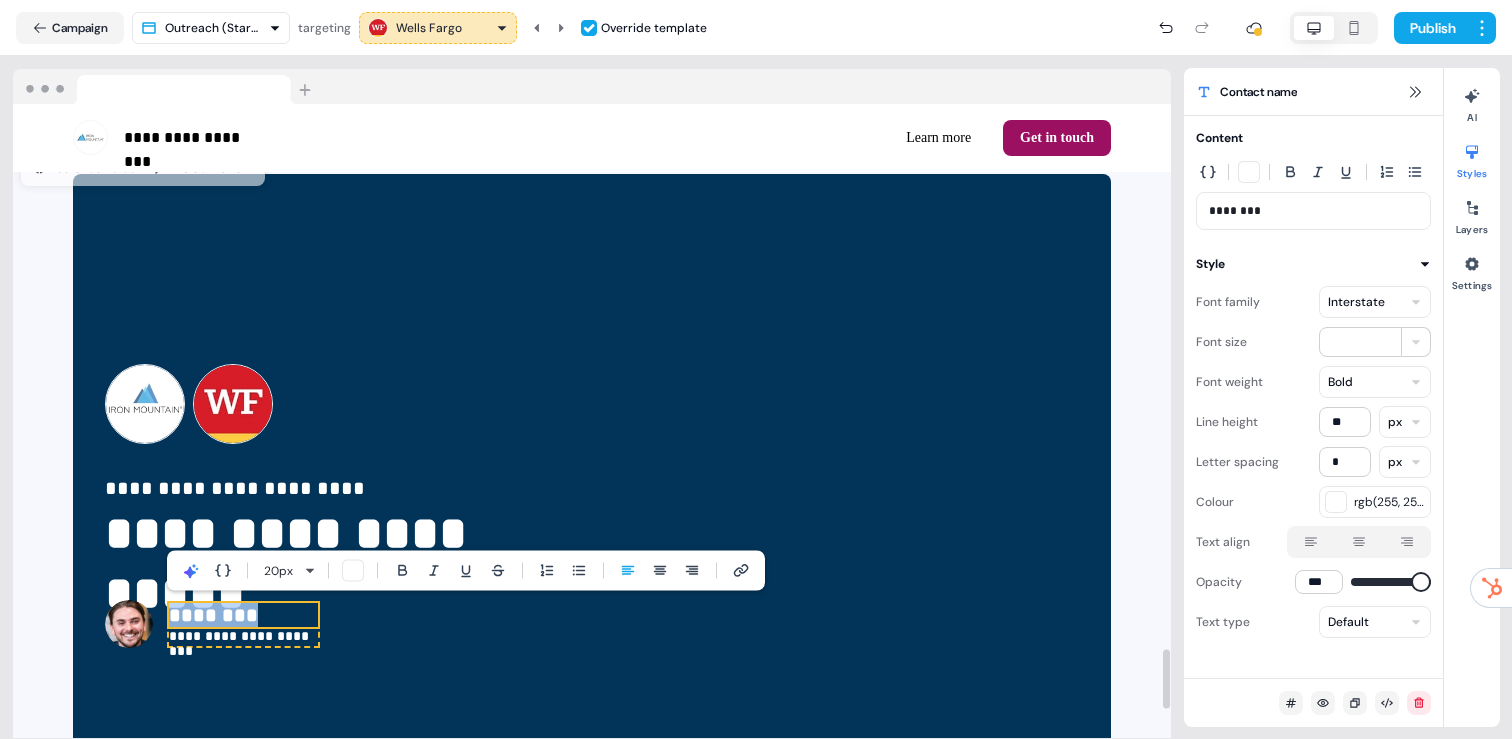 type 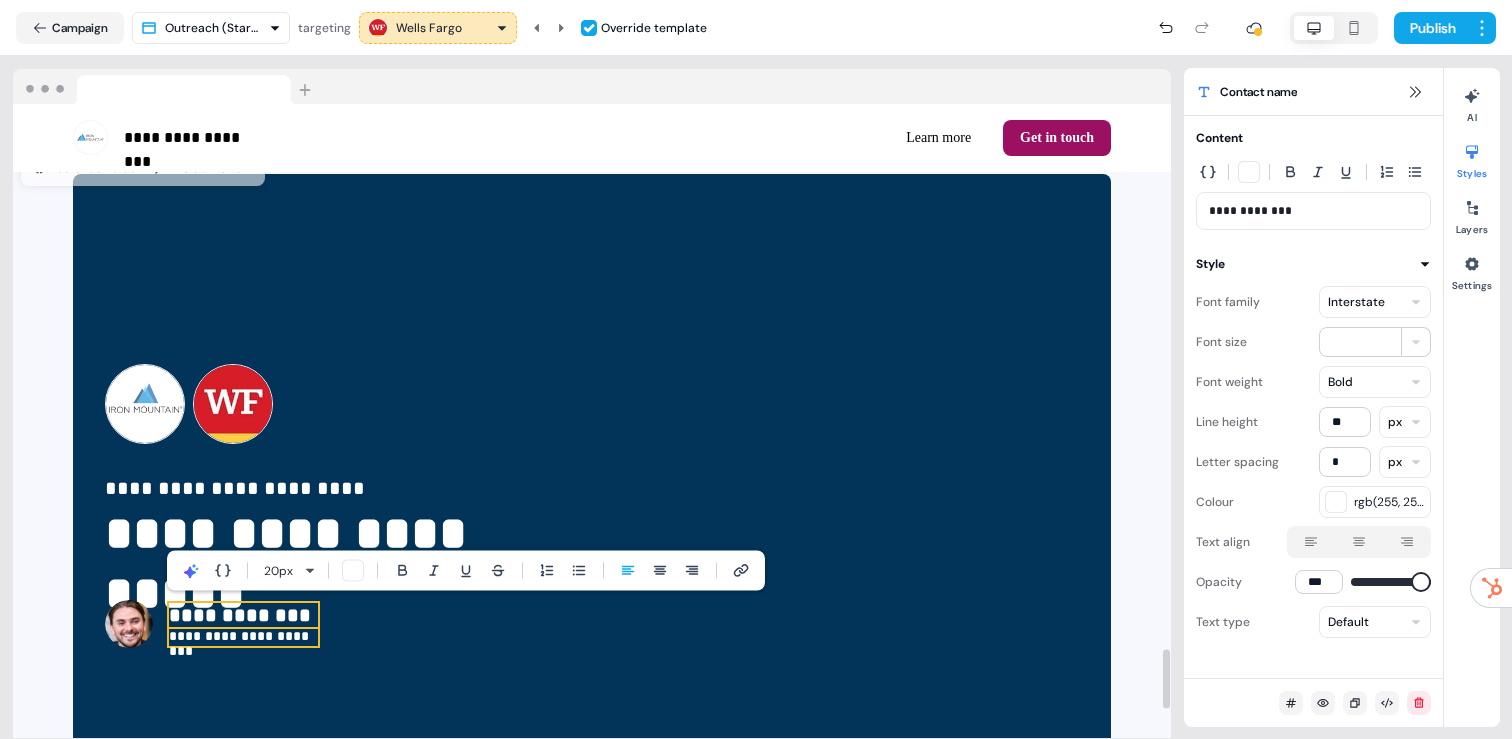 click on "**********" at bounding box center [243, 637] 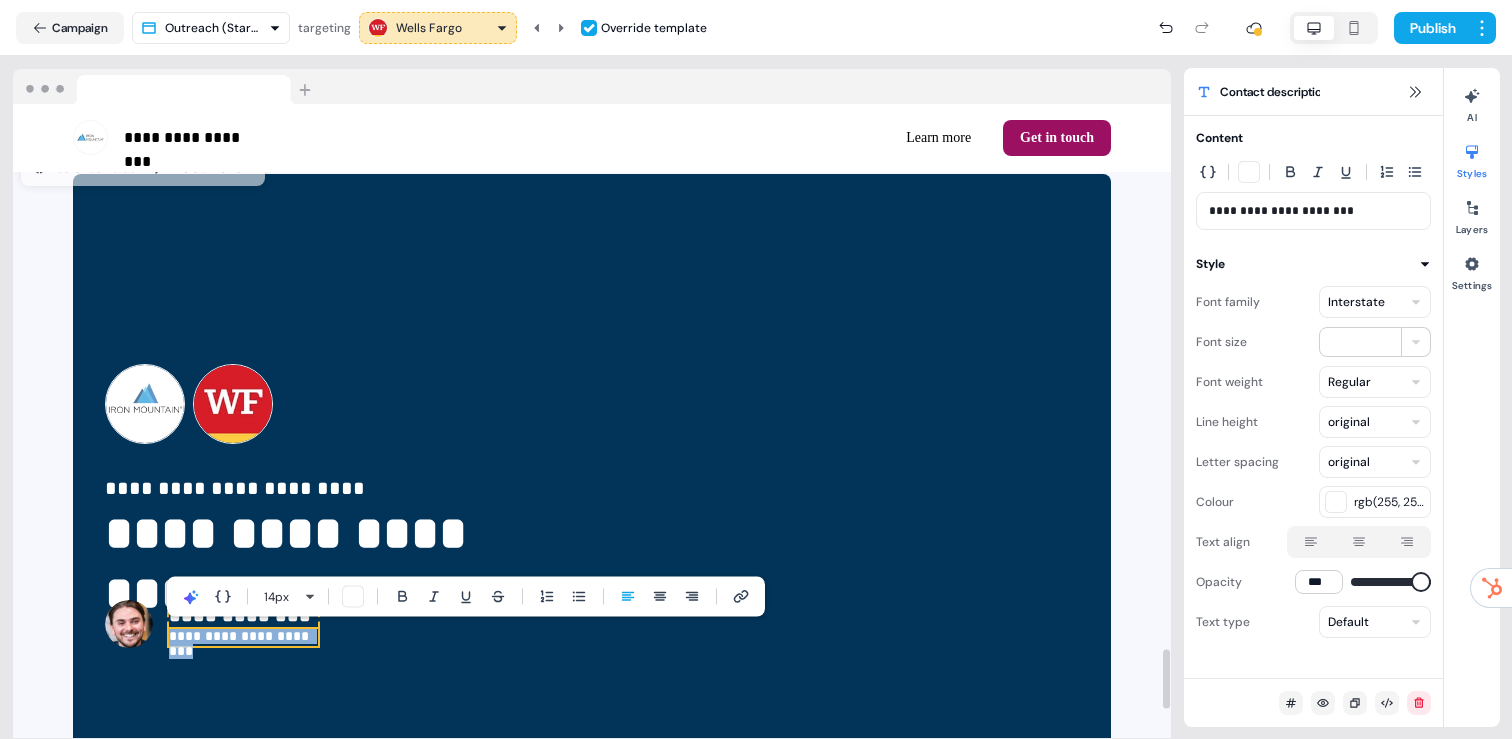 type 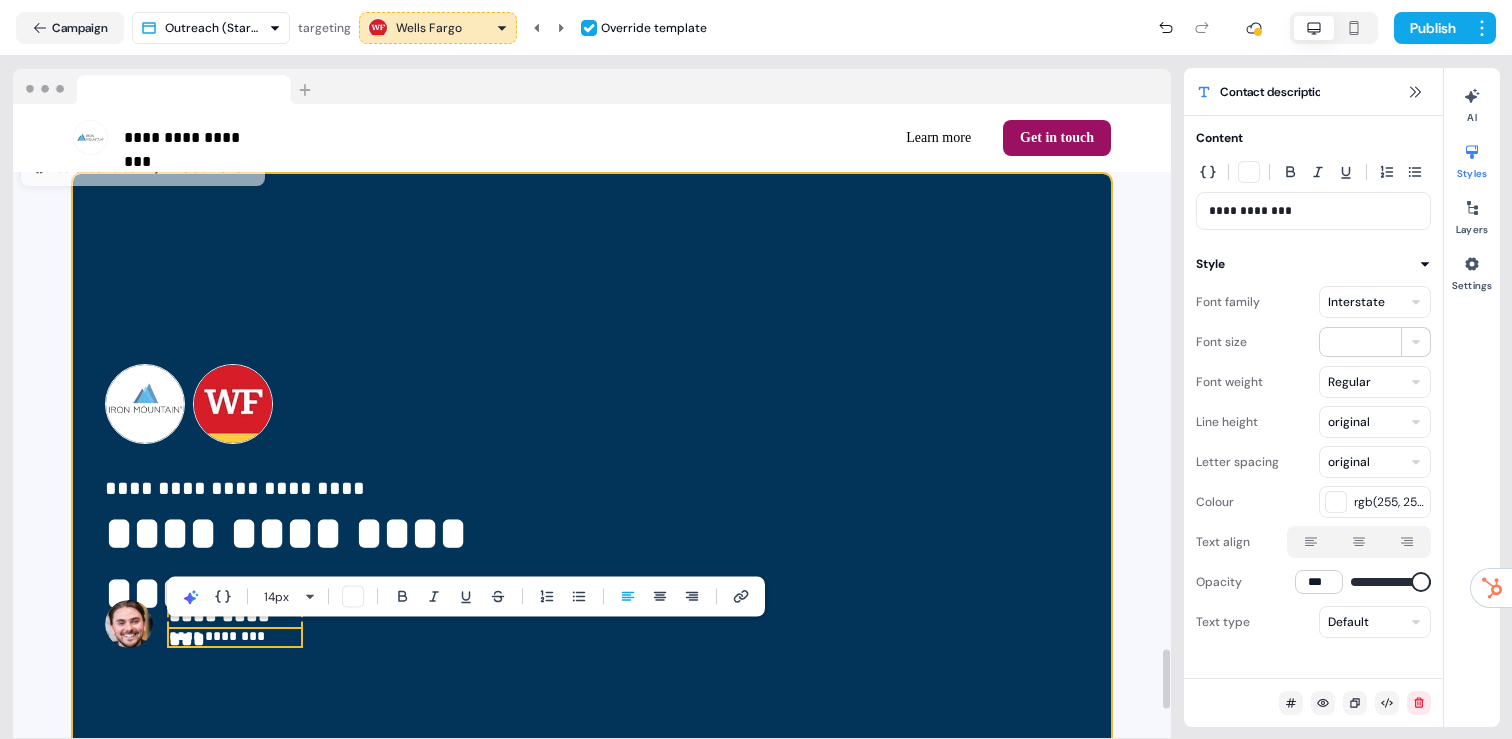 click at bounding box center (129, 624) 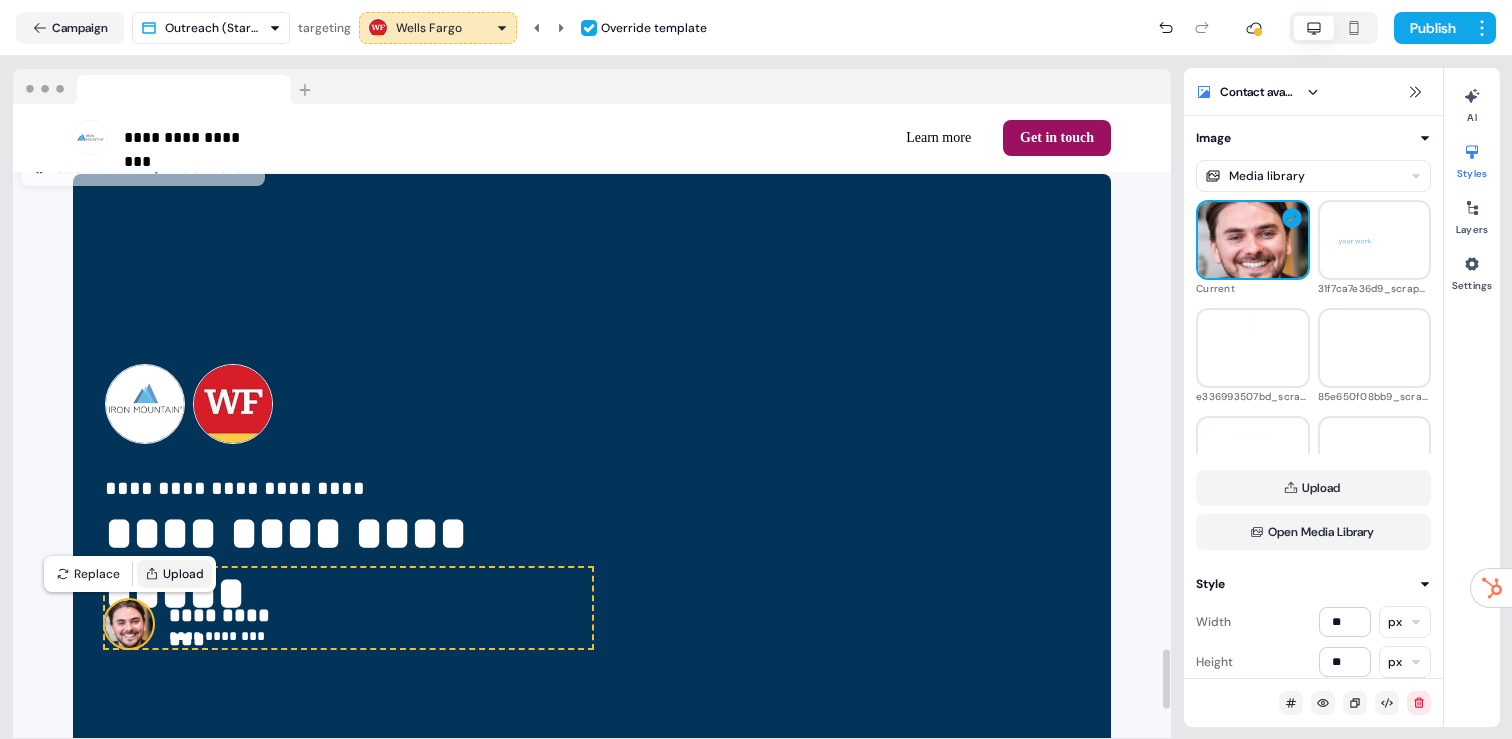 click on "Upload" at bounding box center (174, 574) 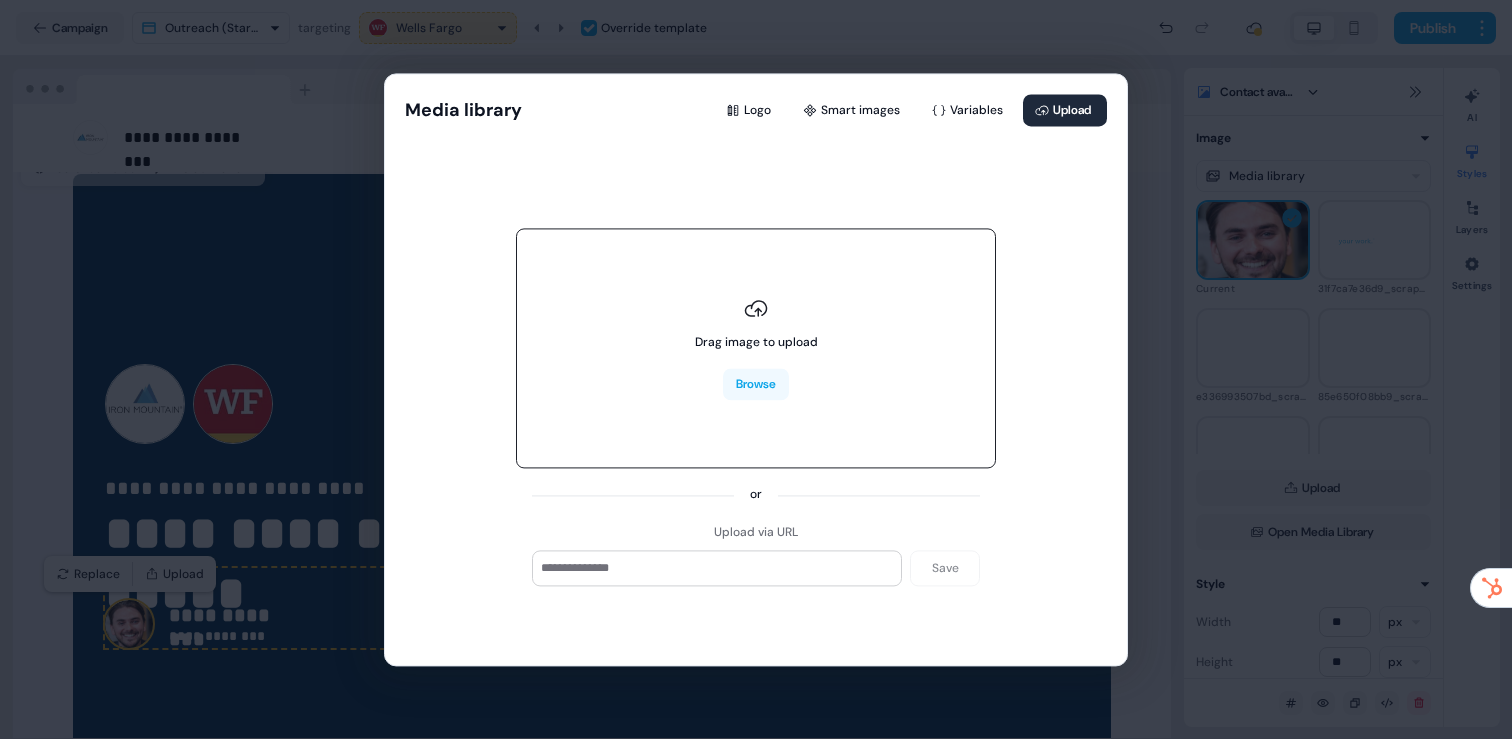 click on "Drag image to upload Browse" at bounding box center [756, 349] 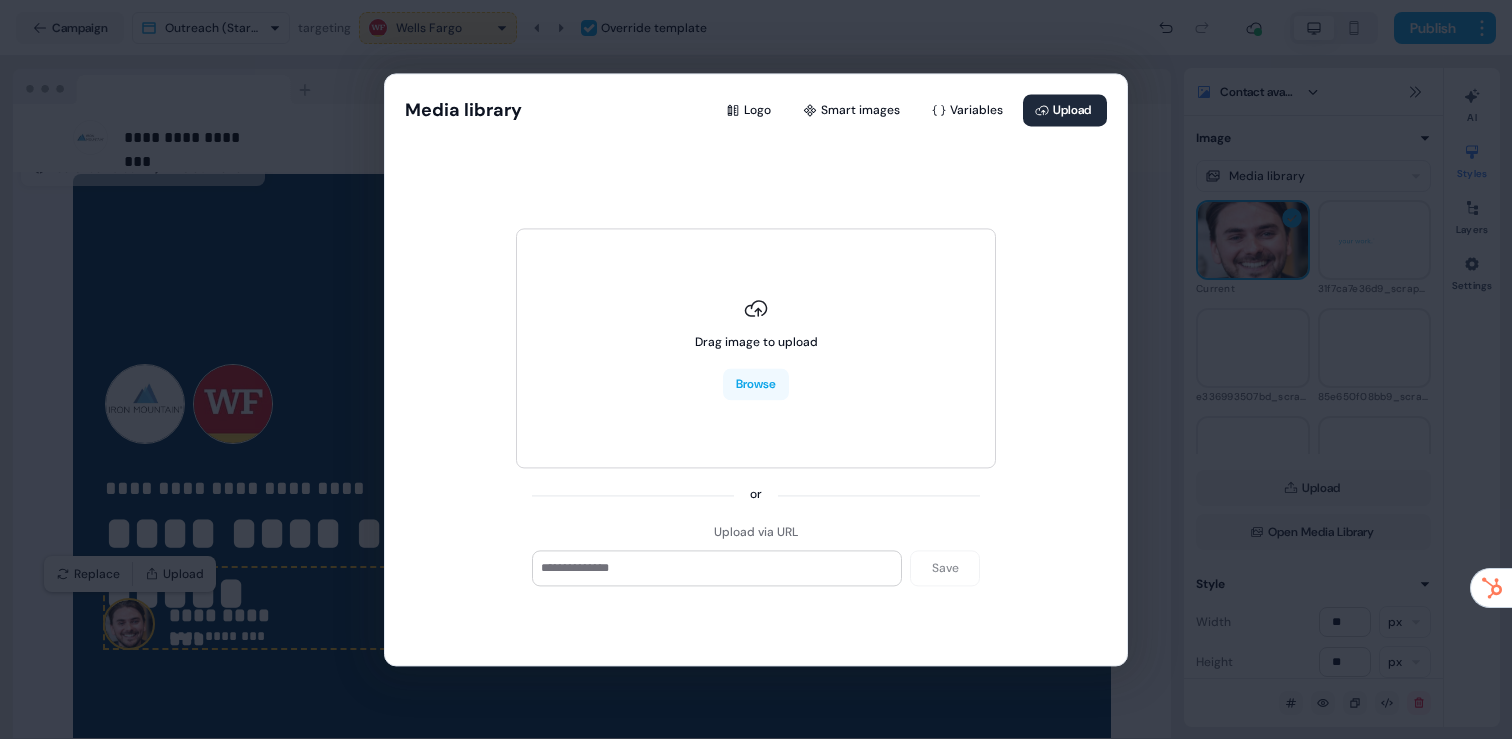 click on "Media library Logo Smart images Variables Upload Drag image to upload Browse or Upload via URL Save" at bounding box center [756, 369] 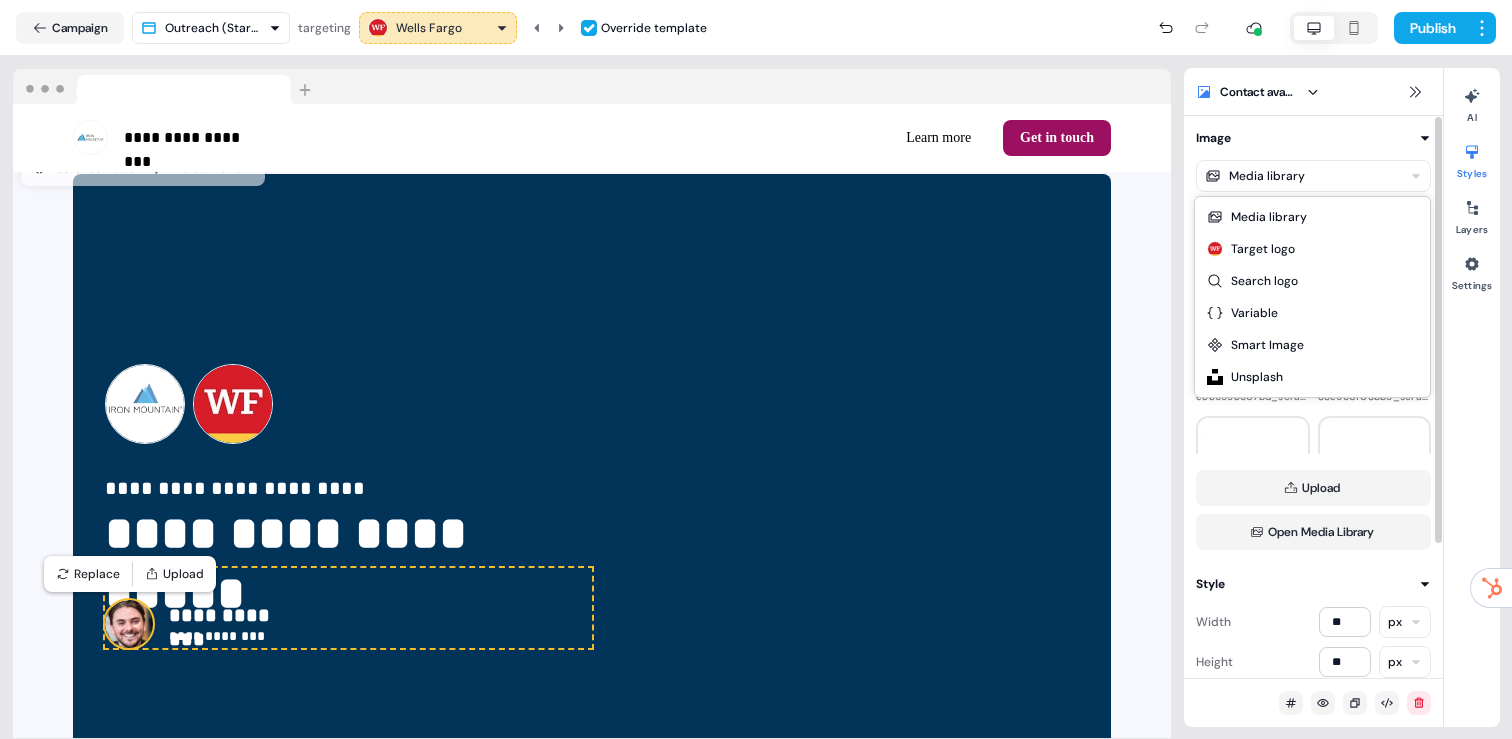 click on "**********" at bounding box center (756, 369) 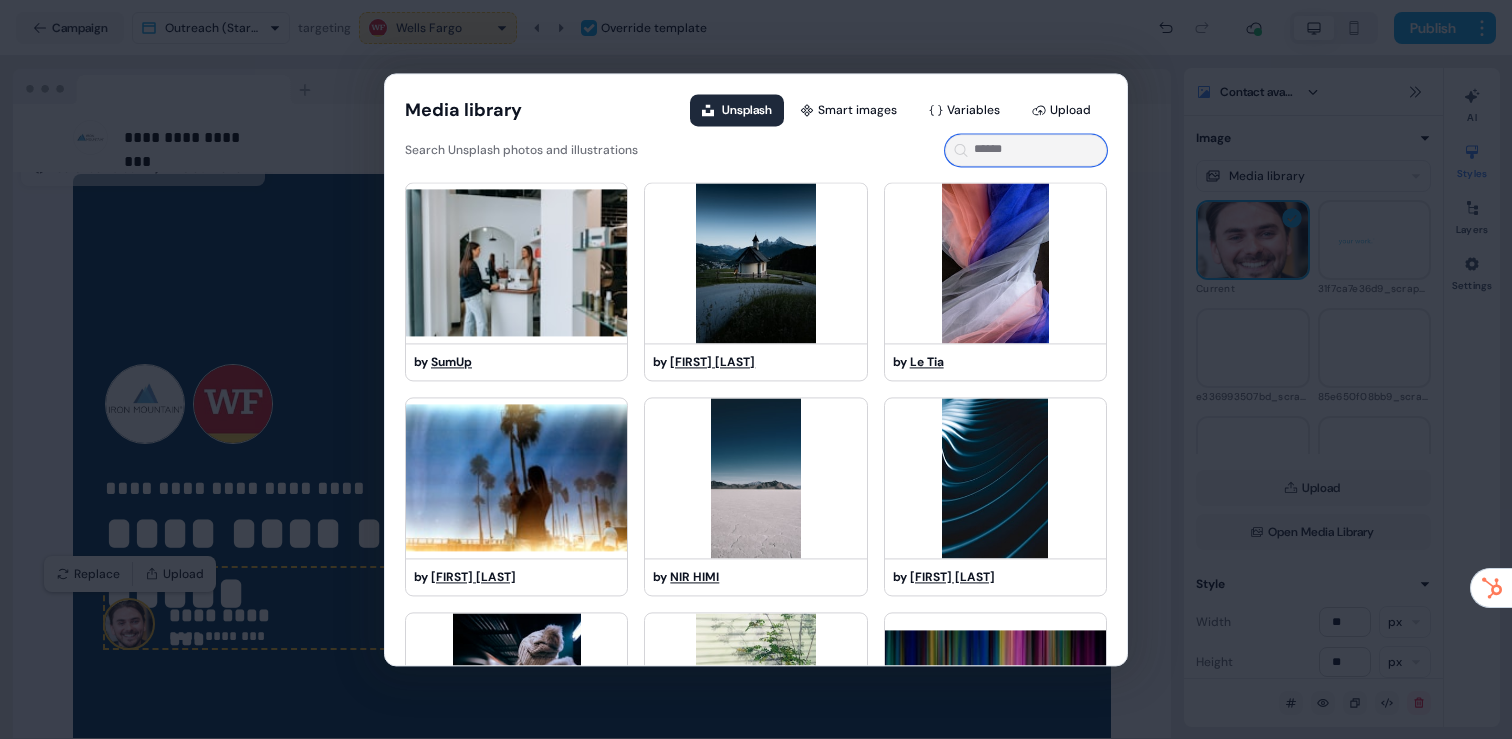click at bounding box center (1026, 150) 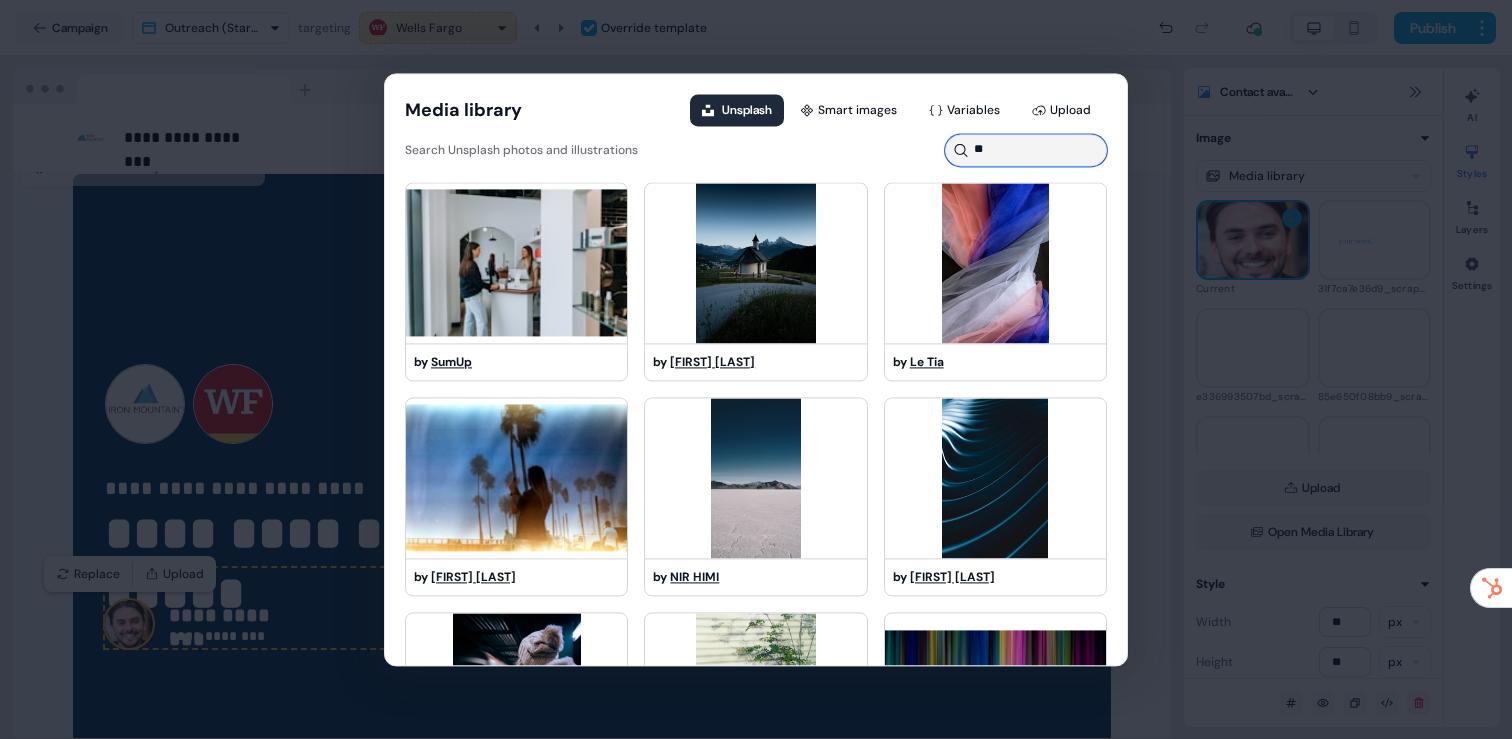 type on "*" 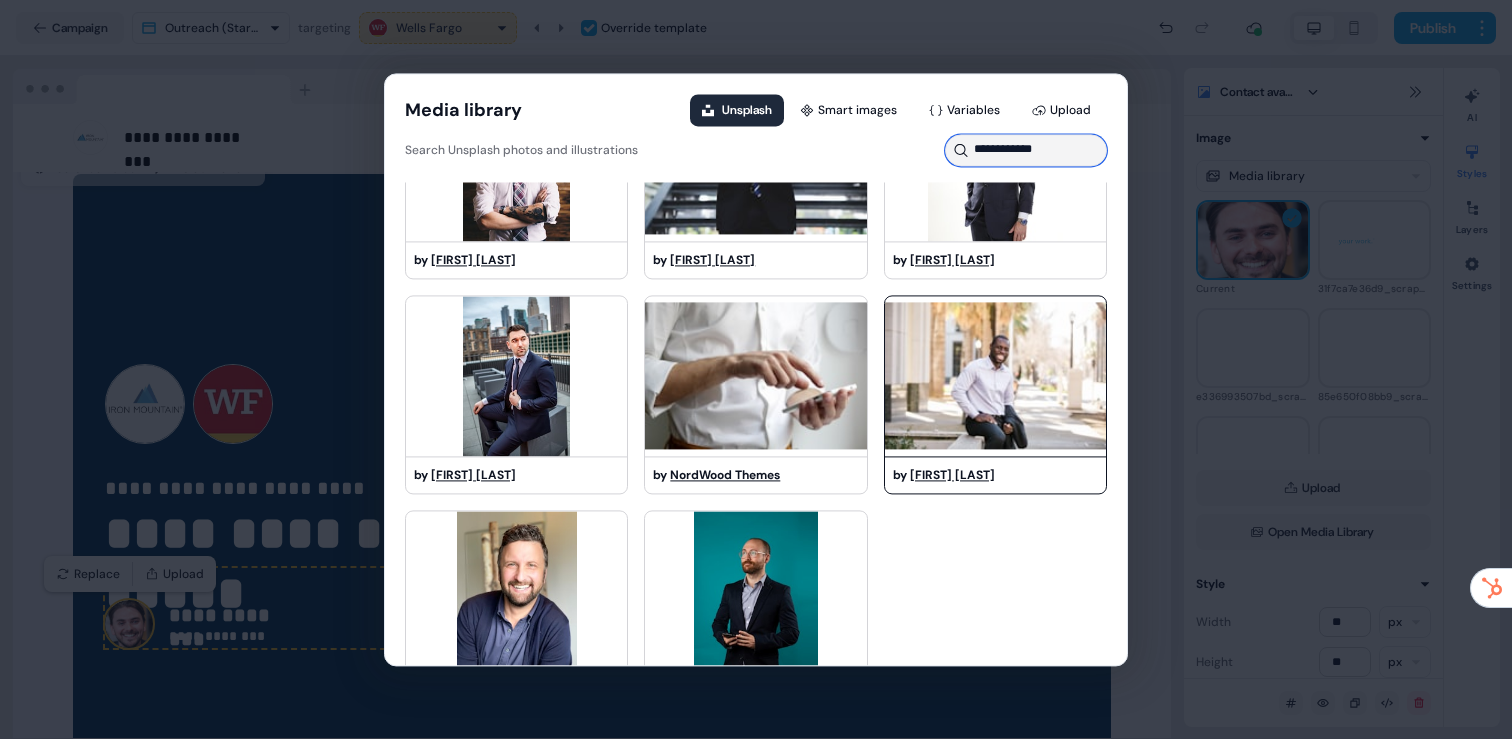 scroll, scrollTop: 978, scrollLeft: 0, axis: vertical 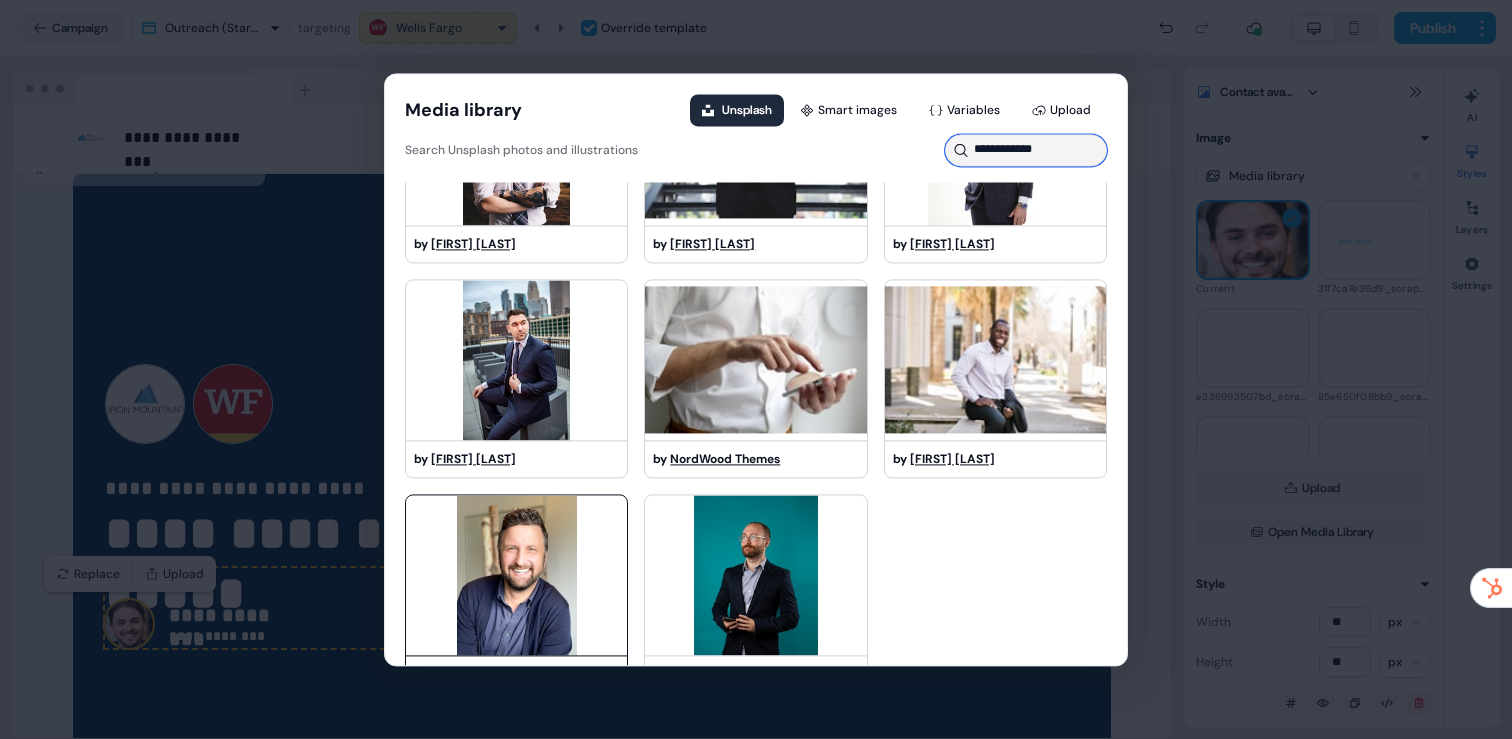 type on "**********" 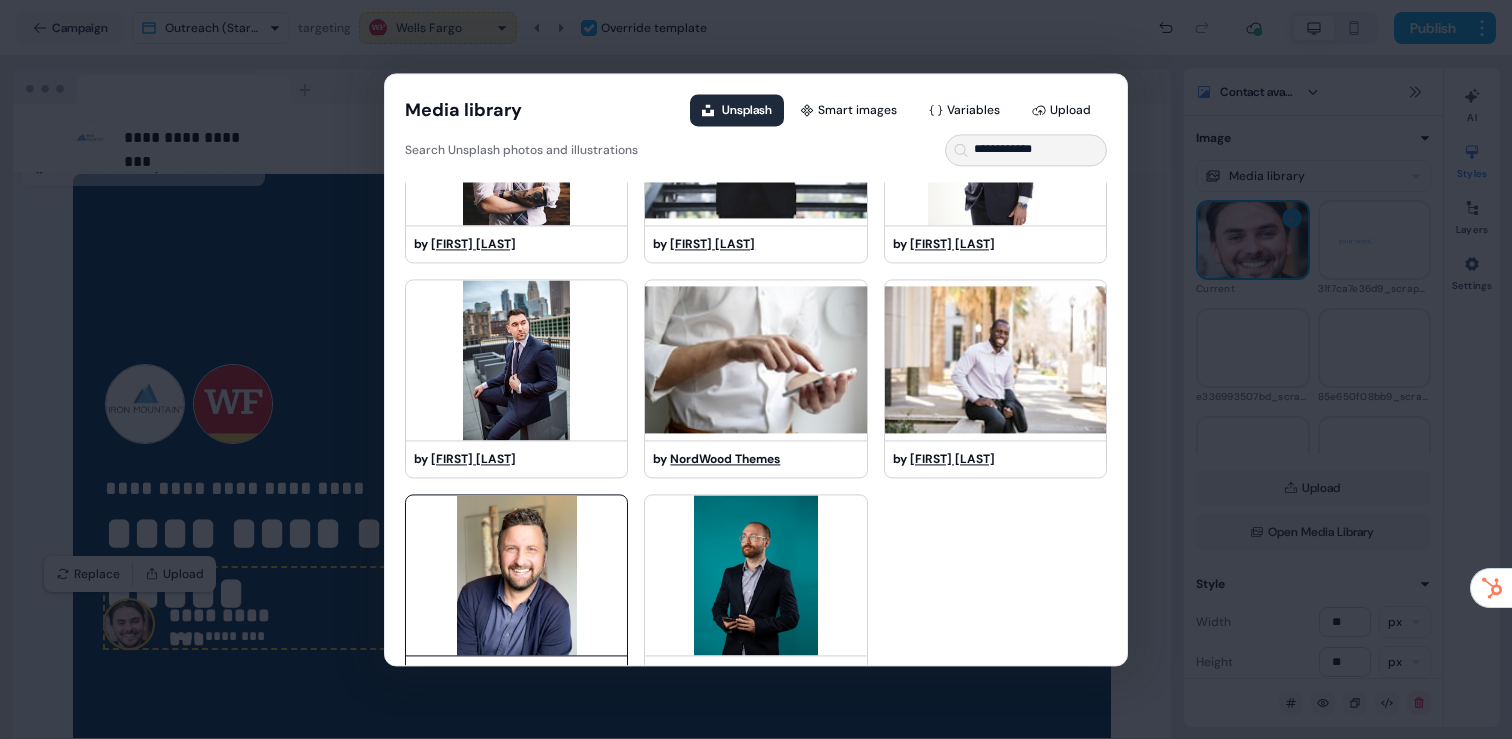 click at bounding box center (516, 575) 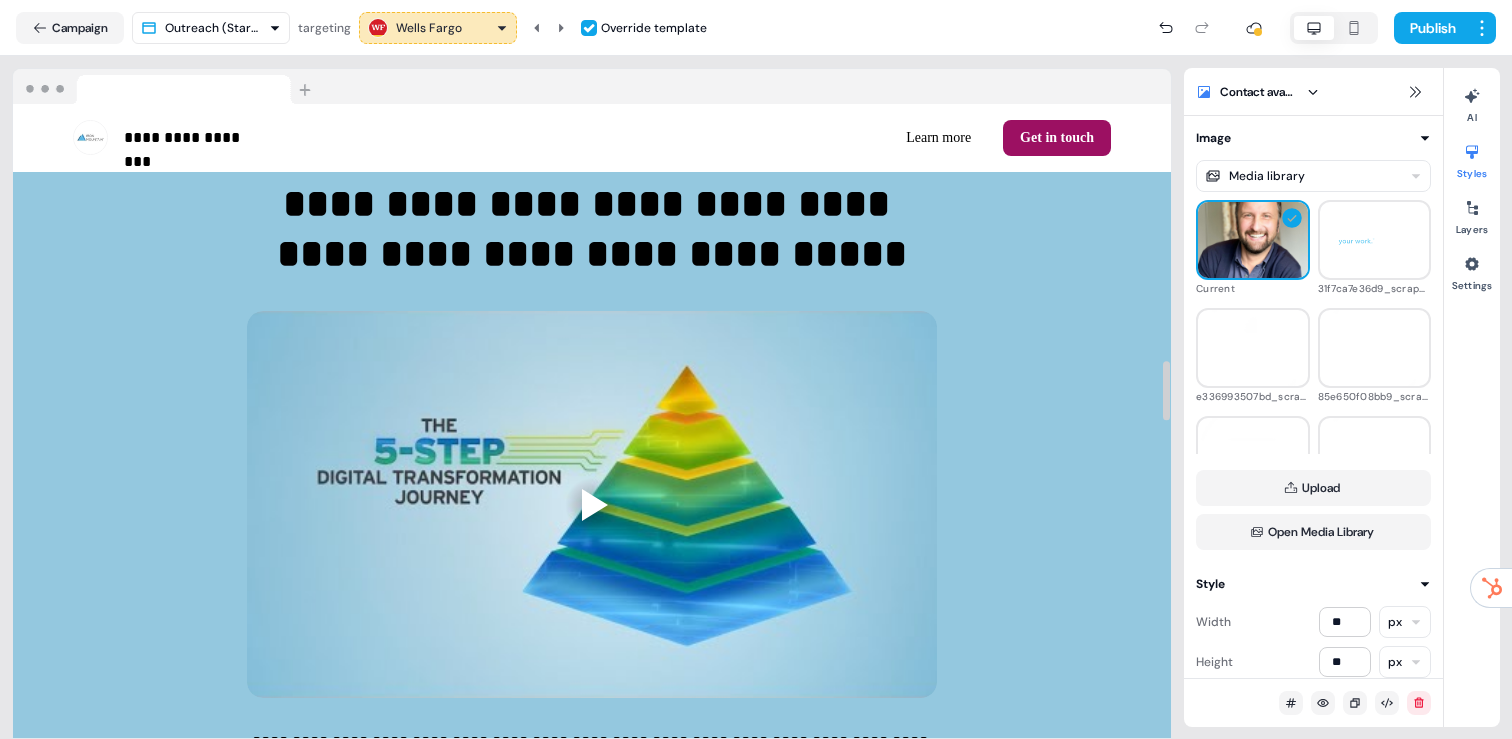 scroll, scrollTop: 2799, scrollLeft: 0, axis: vertical 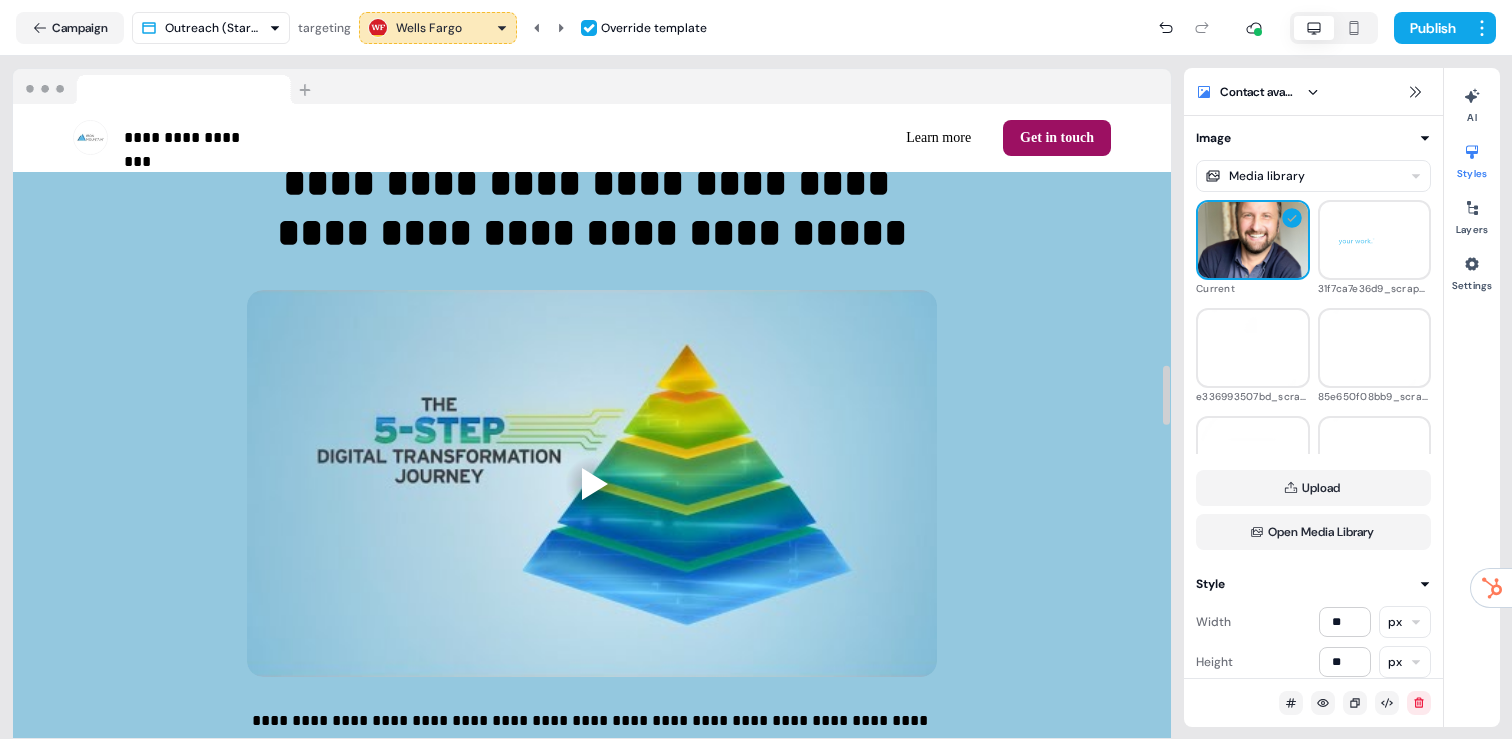 click on "**********" at bounding box center (592, 487) 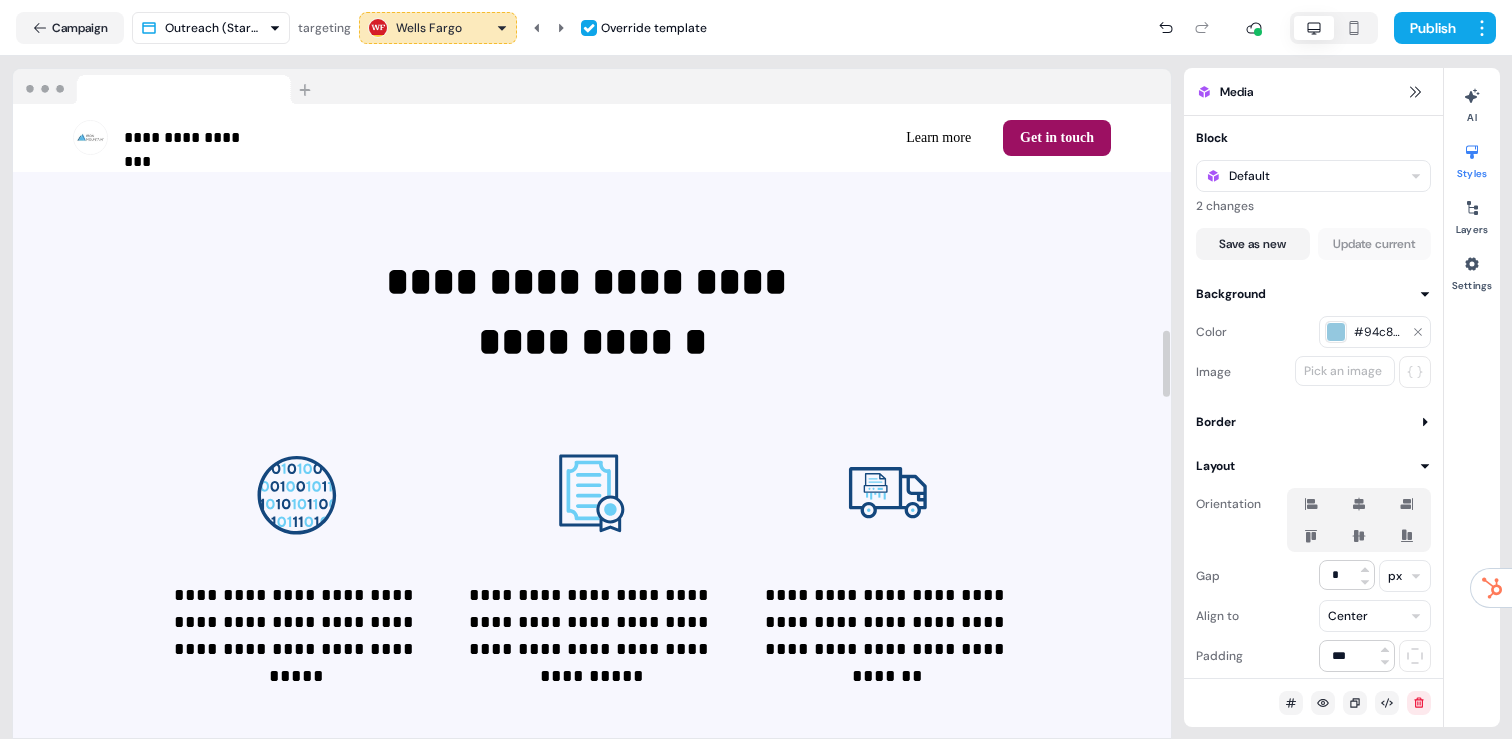 scroll, scrollTop: 2202, scrollLeft: 0, axis: vertical 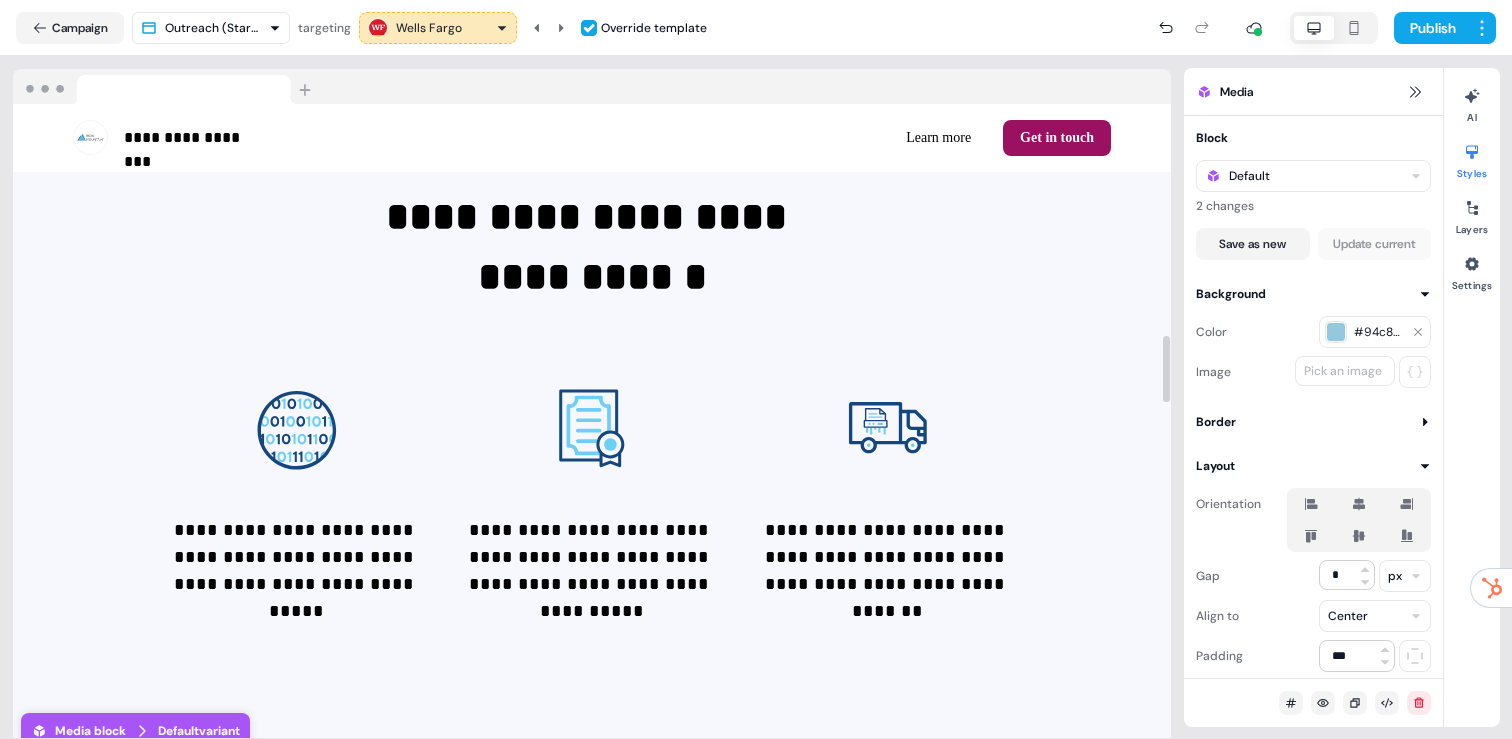 click on "**********" at bounding box center (592, 406) 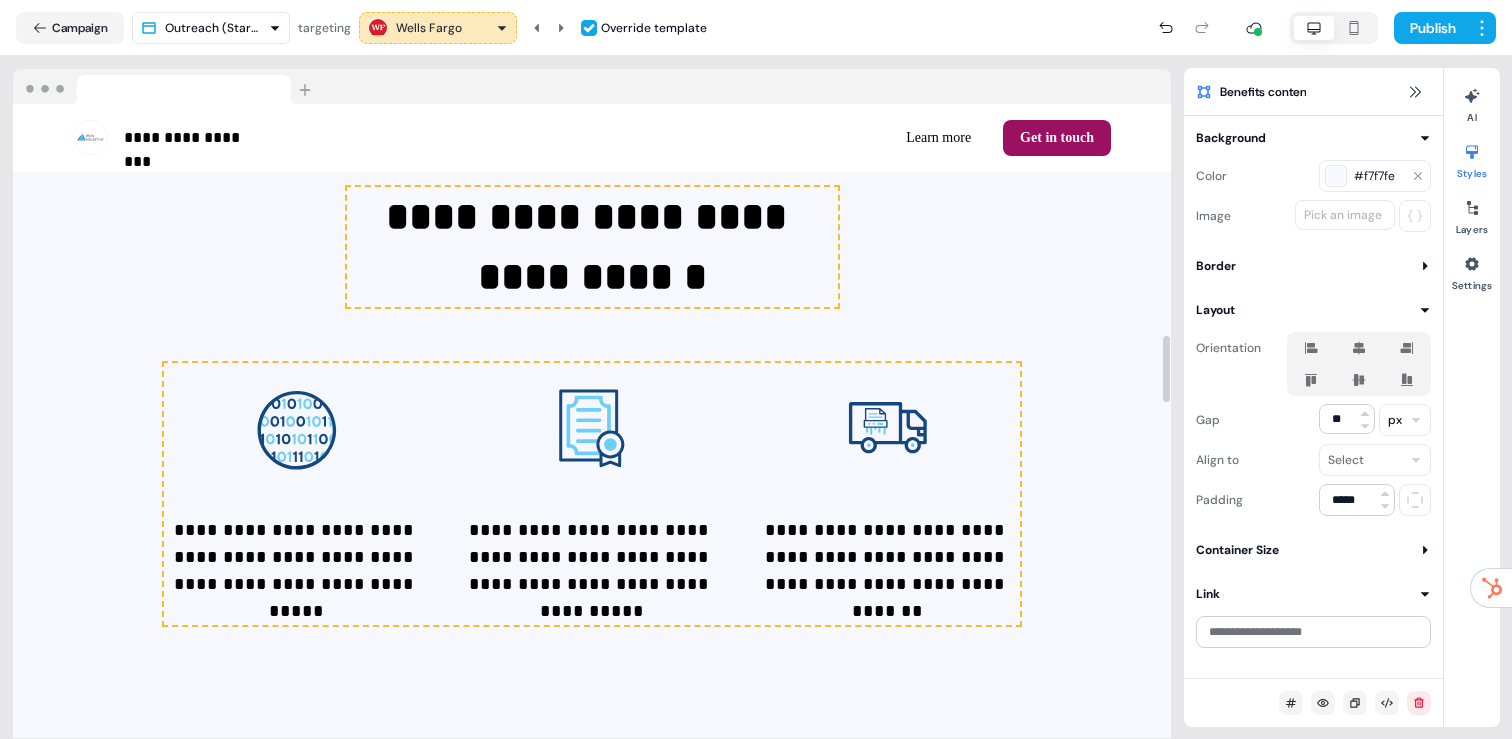 click on "#f7f7fe" at bounding box center (1375, 176) 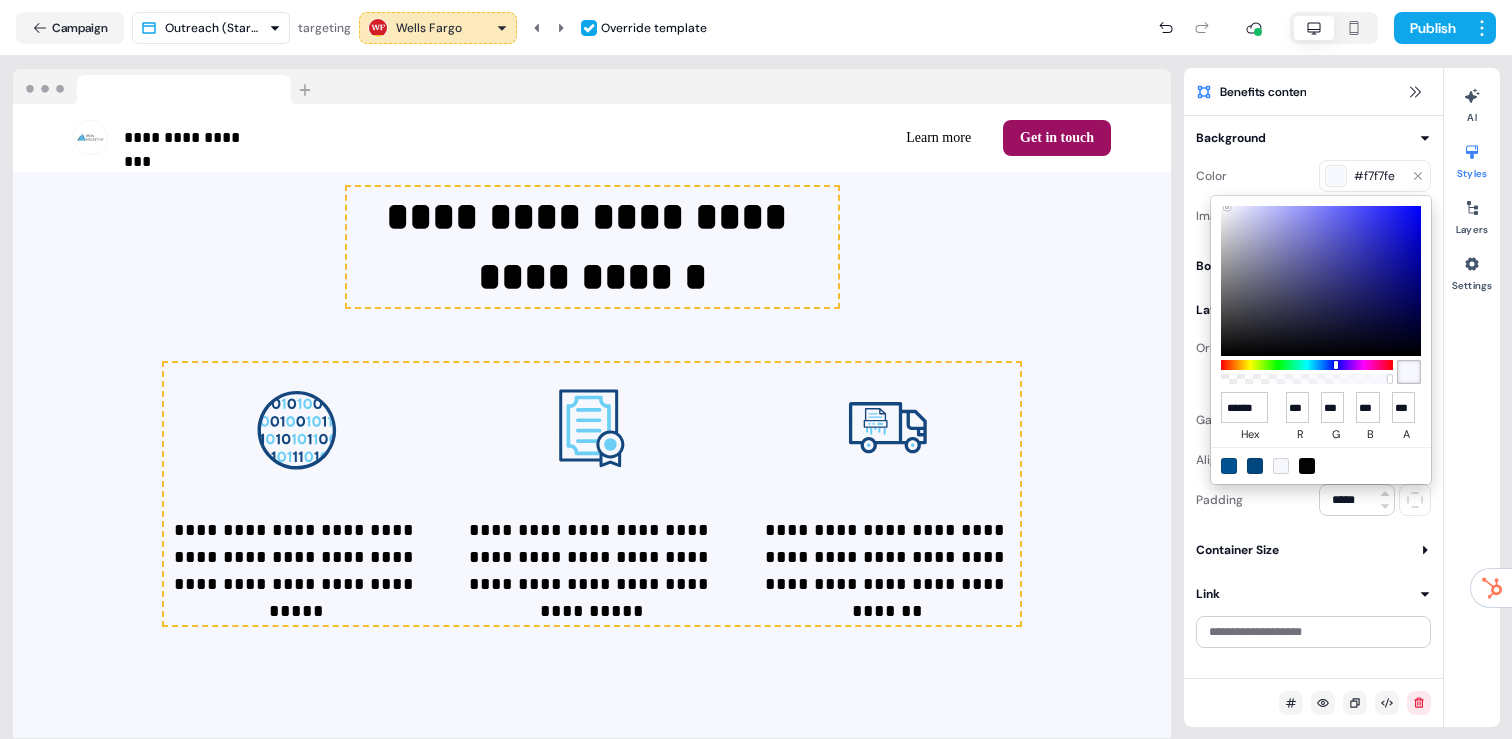 click on "**********" at bounding box center (756, 369) 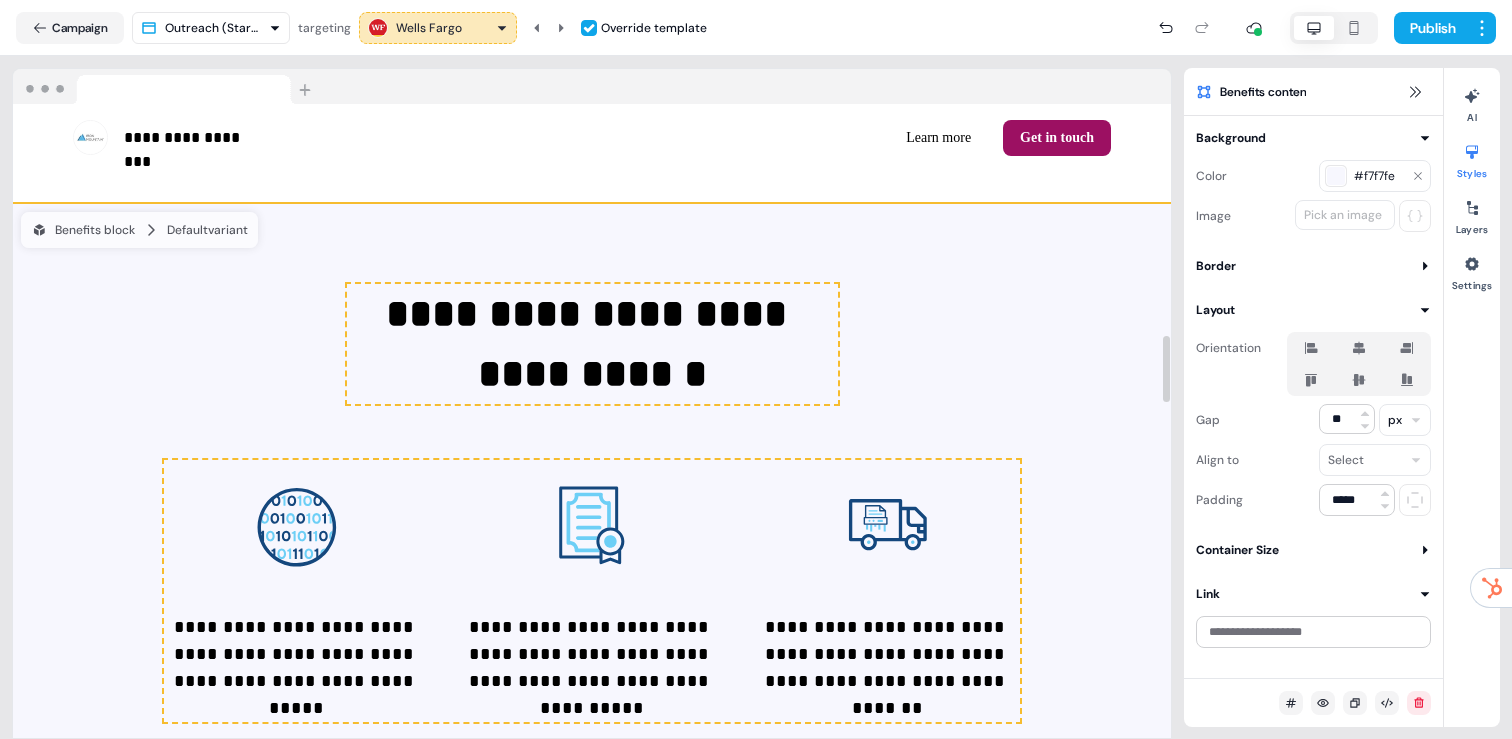 scroll, scrollTop: 1594, scrollLeft: 0, axis: vertical 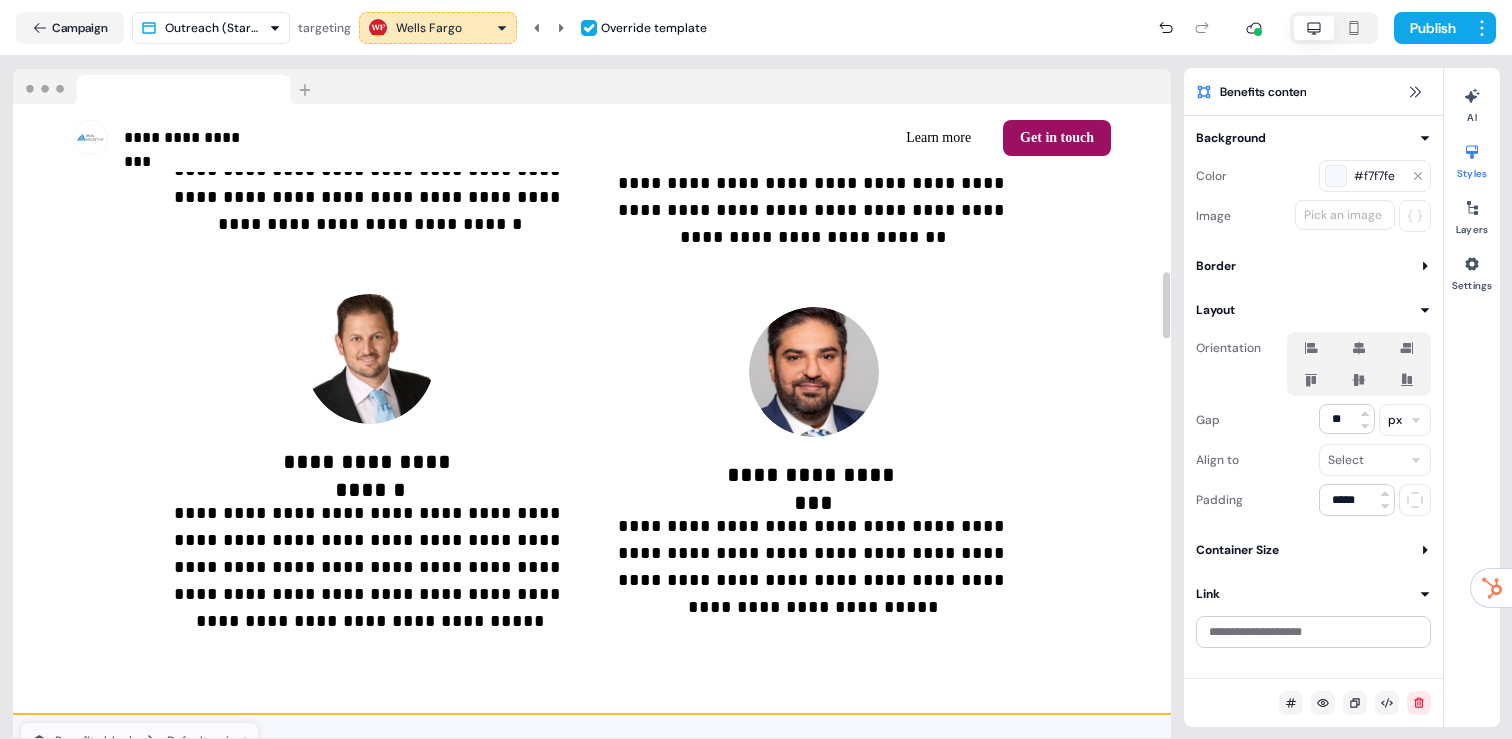 click on "**********" at bounding box center (592, 191) 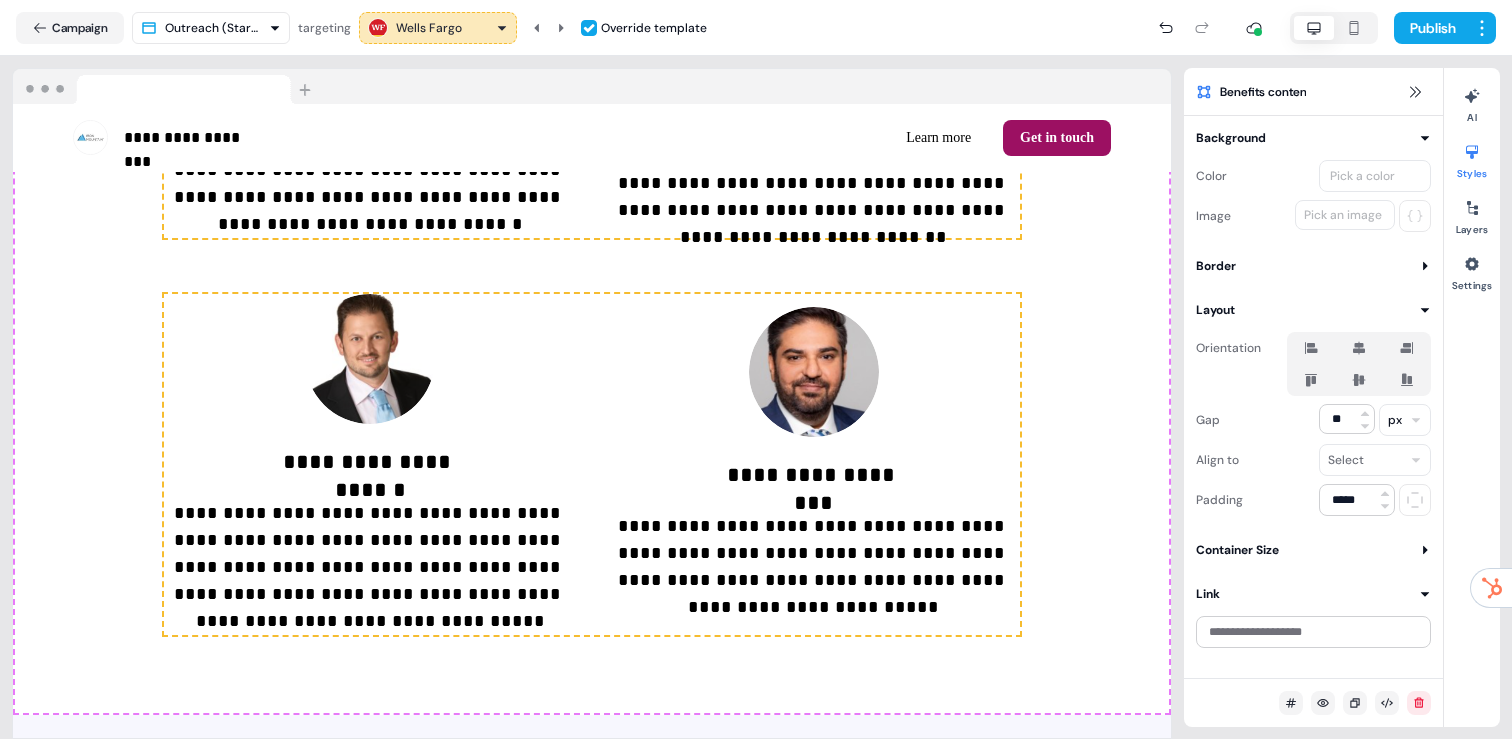 click on "Pick a color" at bounding box center [1362, 176] 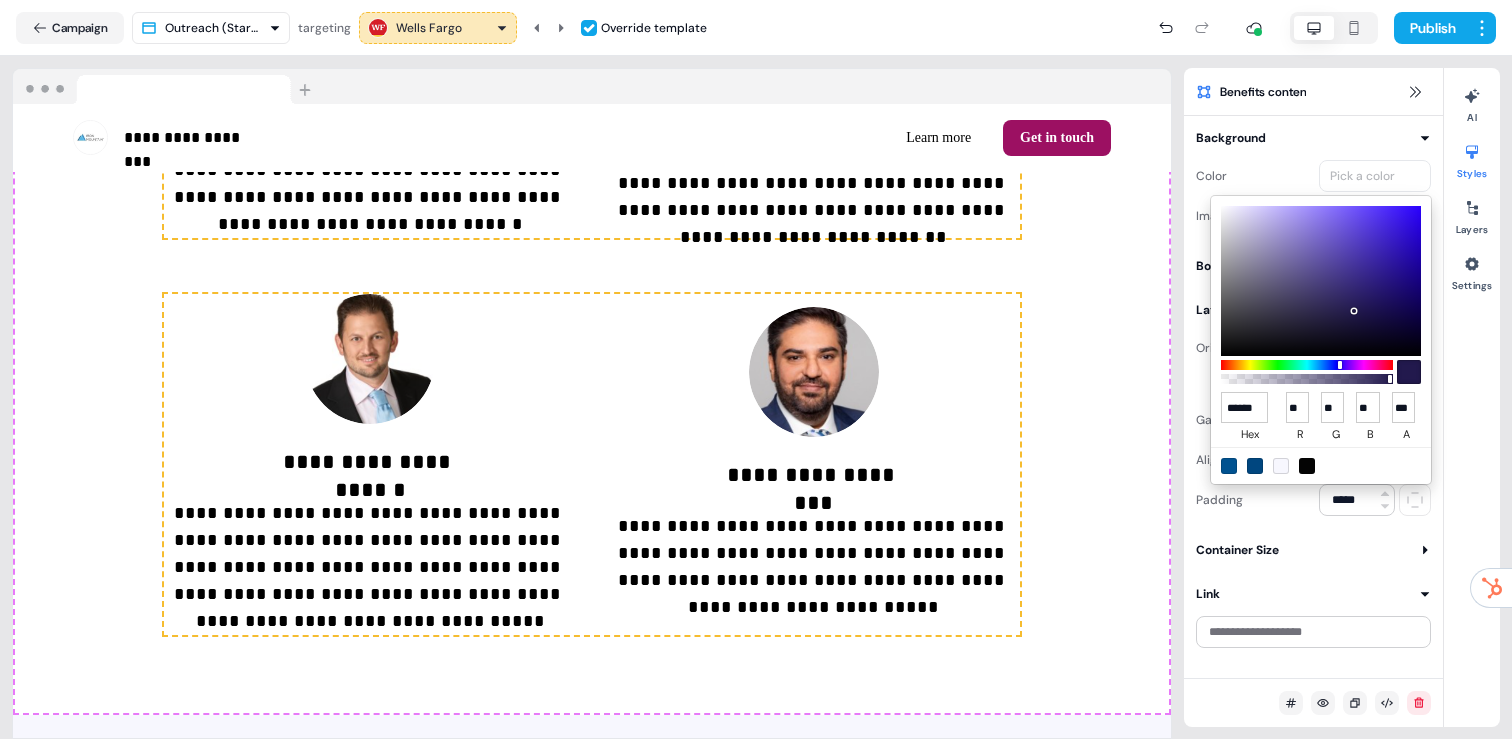 type on "******" 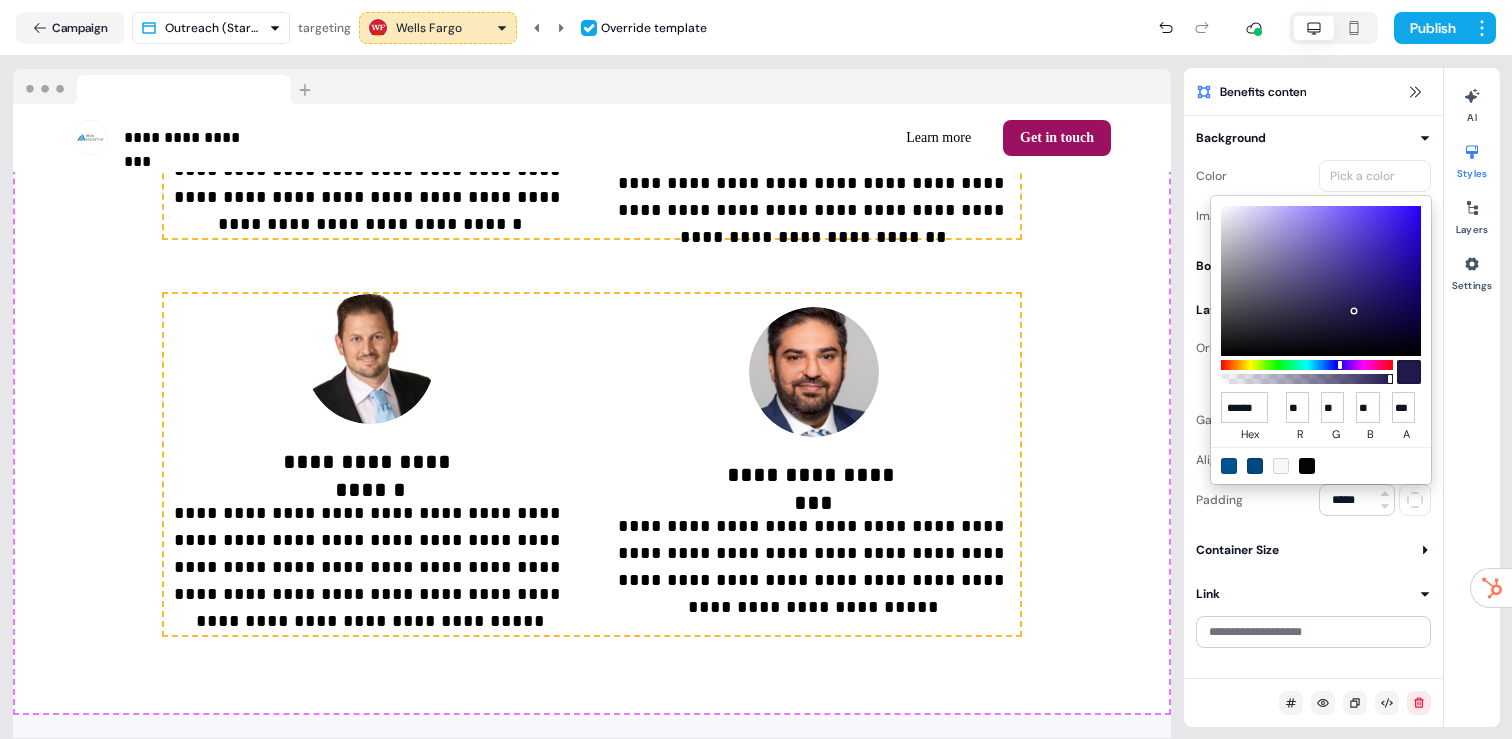 type on "***" 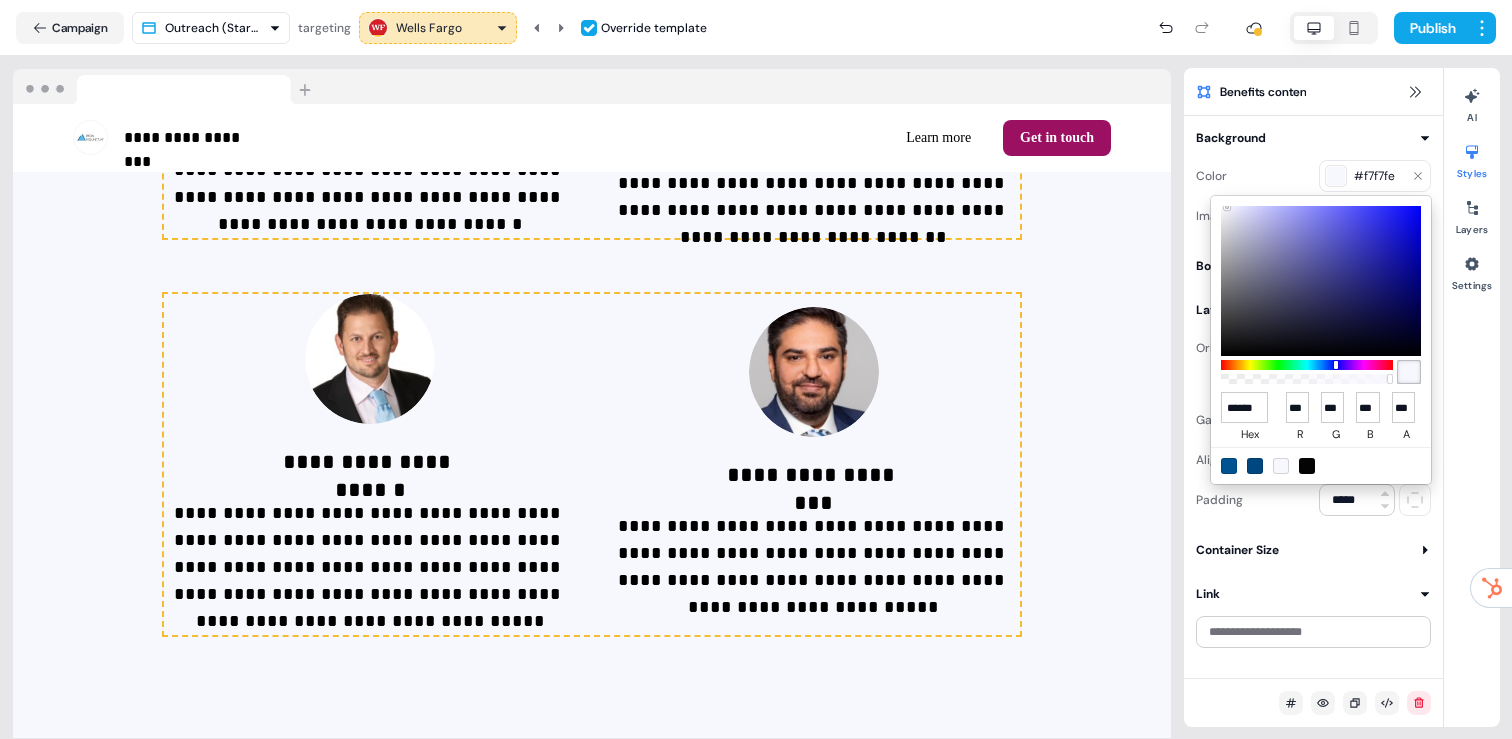type on "******" 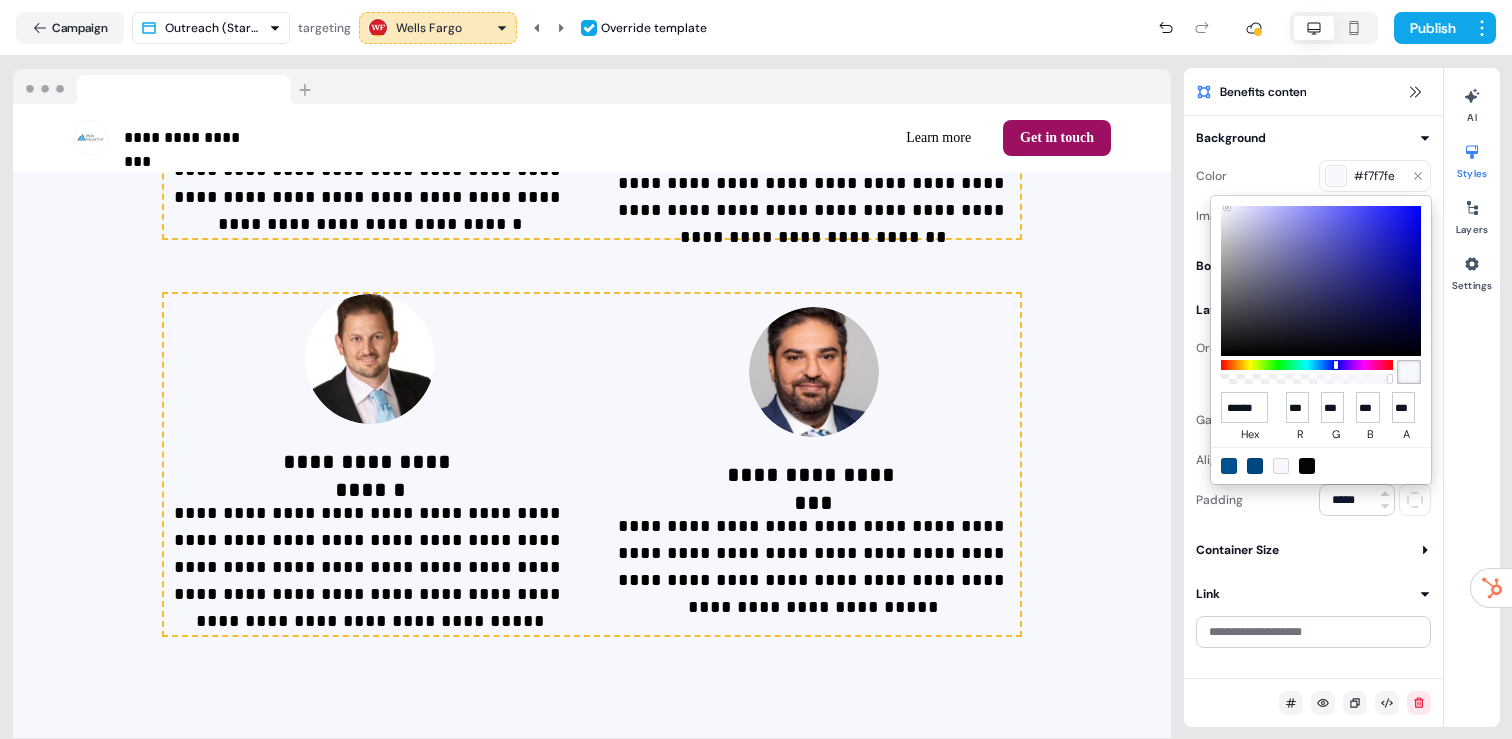 click on "**********" at bounding box center (756, 369) 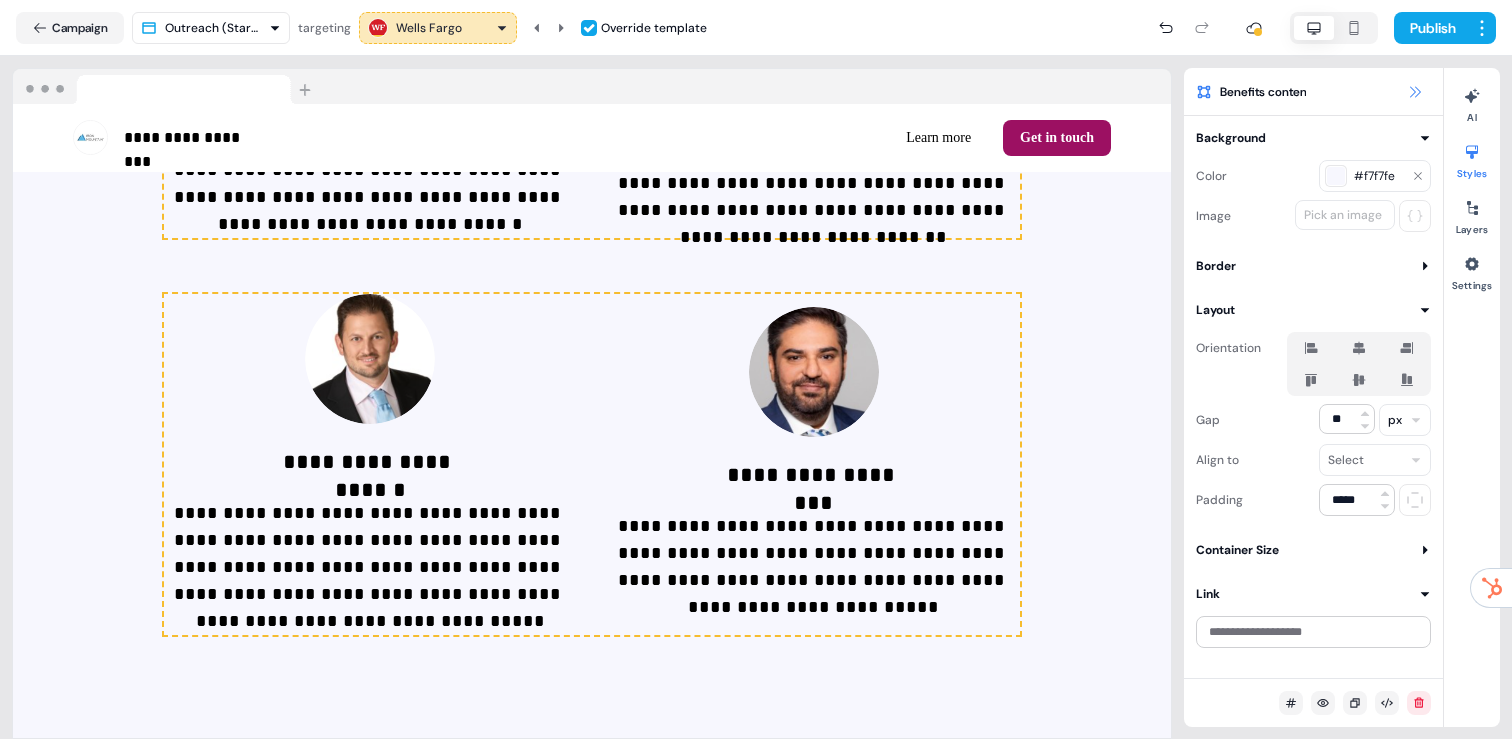 click 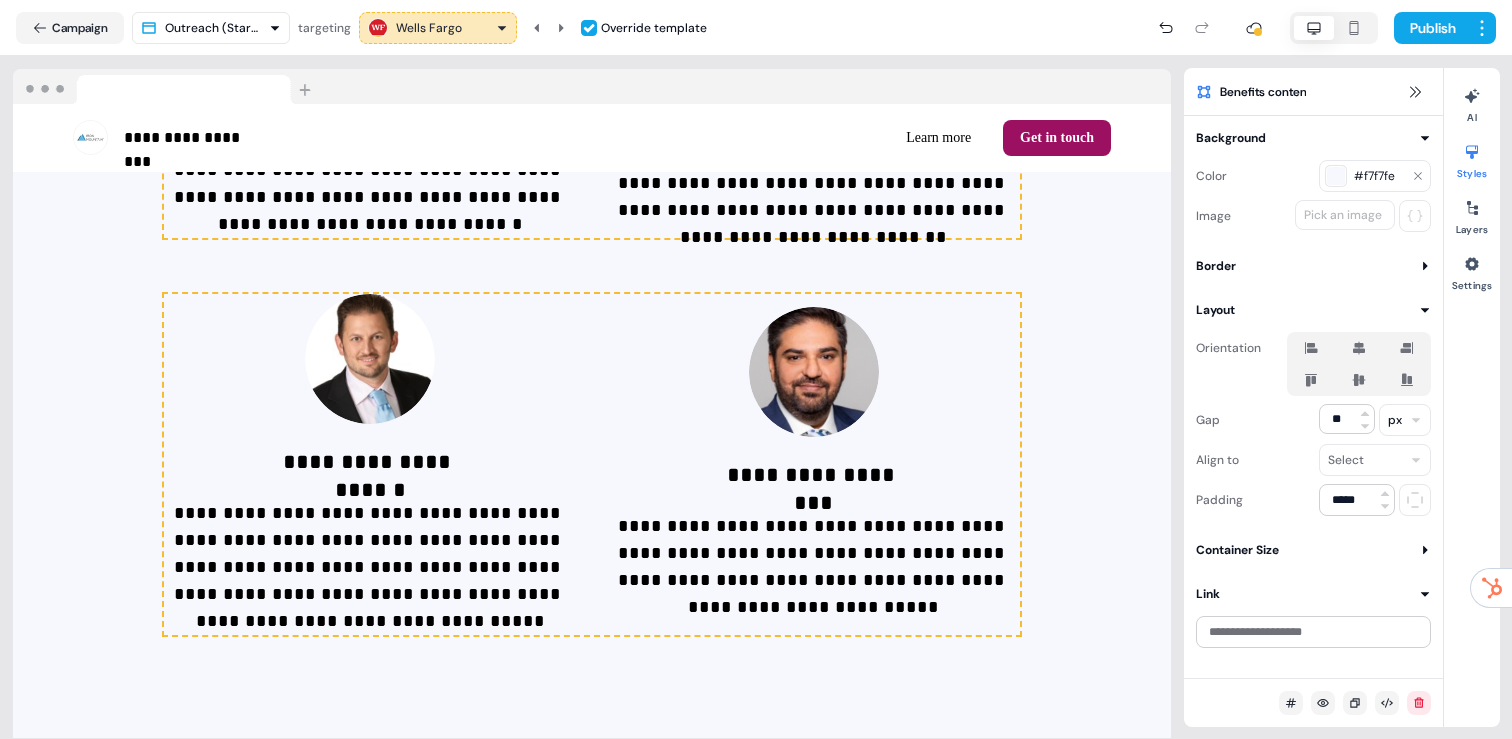 scroll, scrollTop: 1516, scrollLeft: 0, axis: vertical 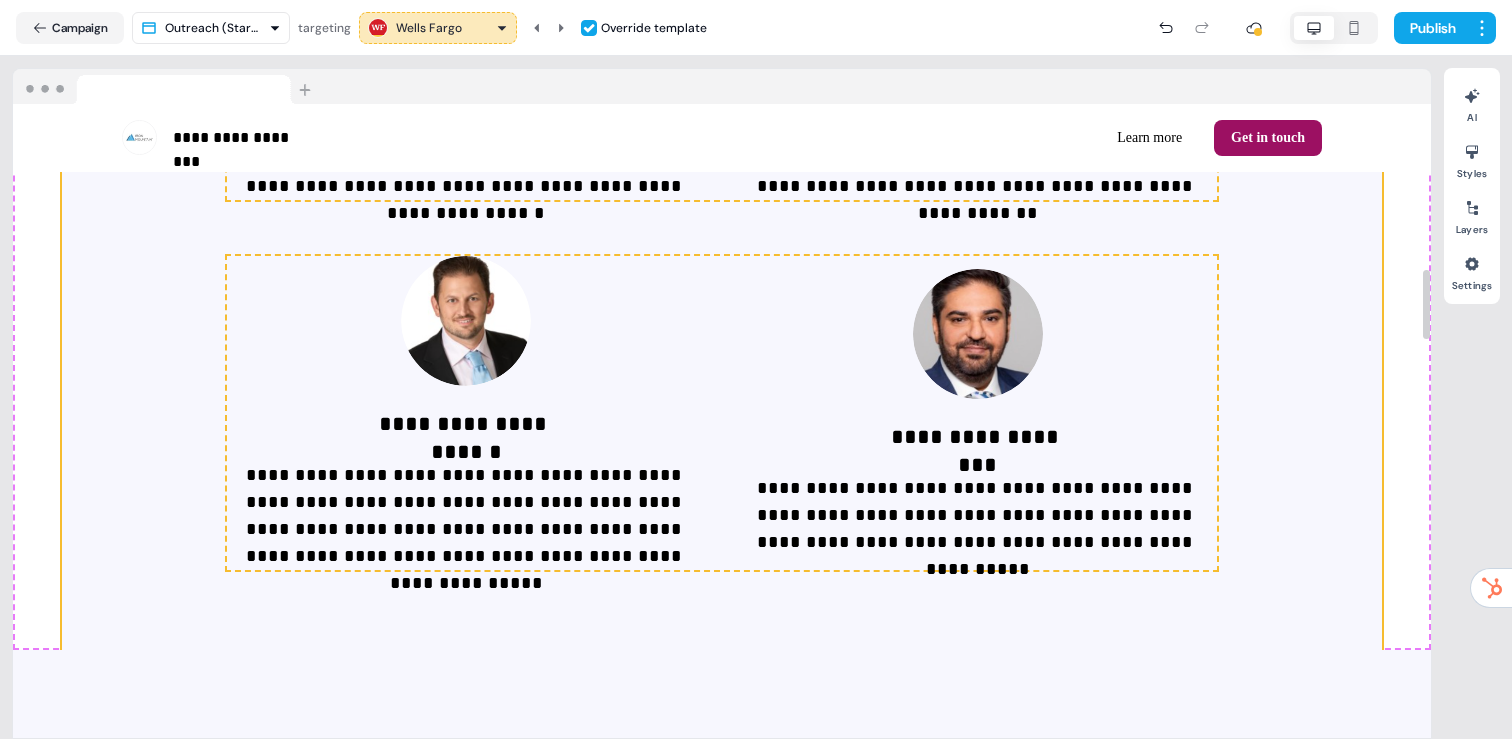 click on "**********" at bounding box center [722, 183] 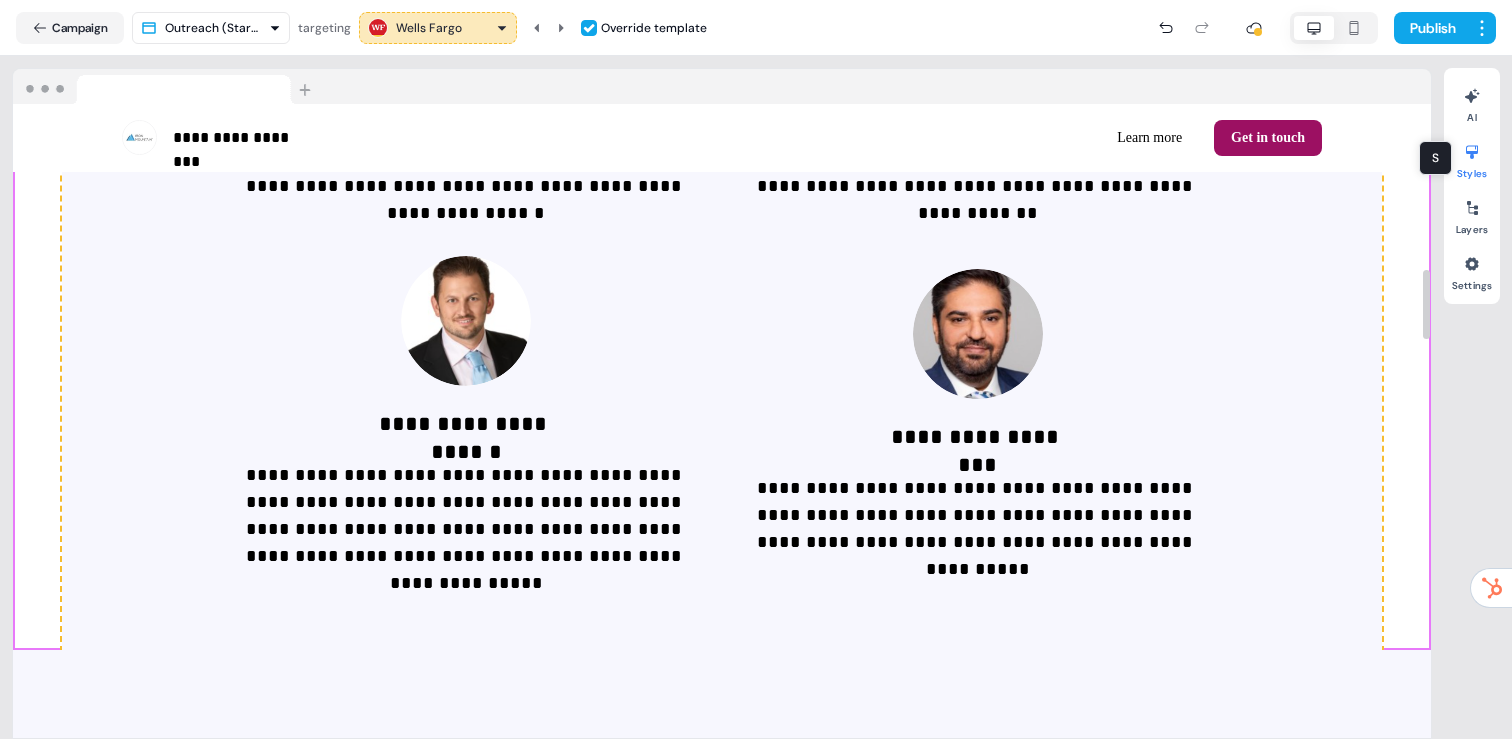 click at bounding box center (1472, 152) 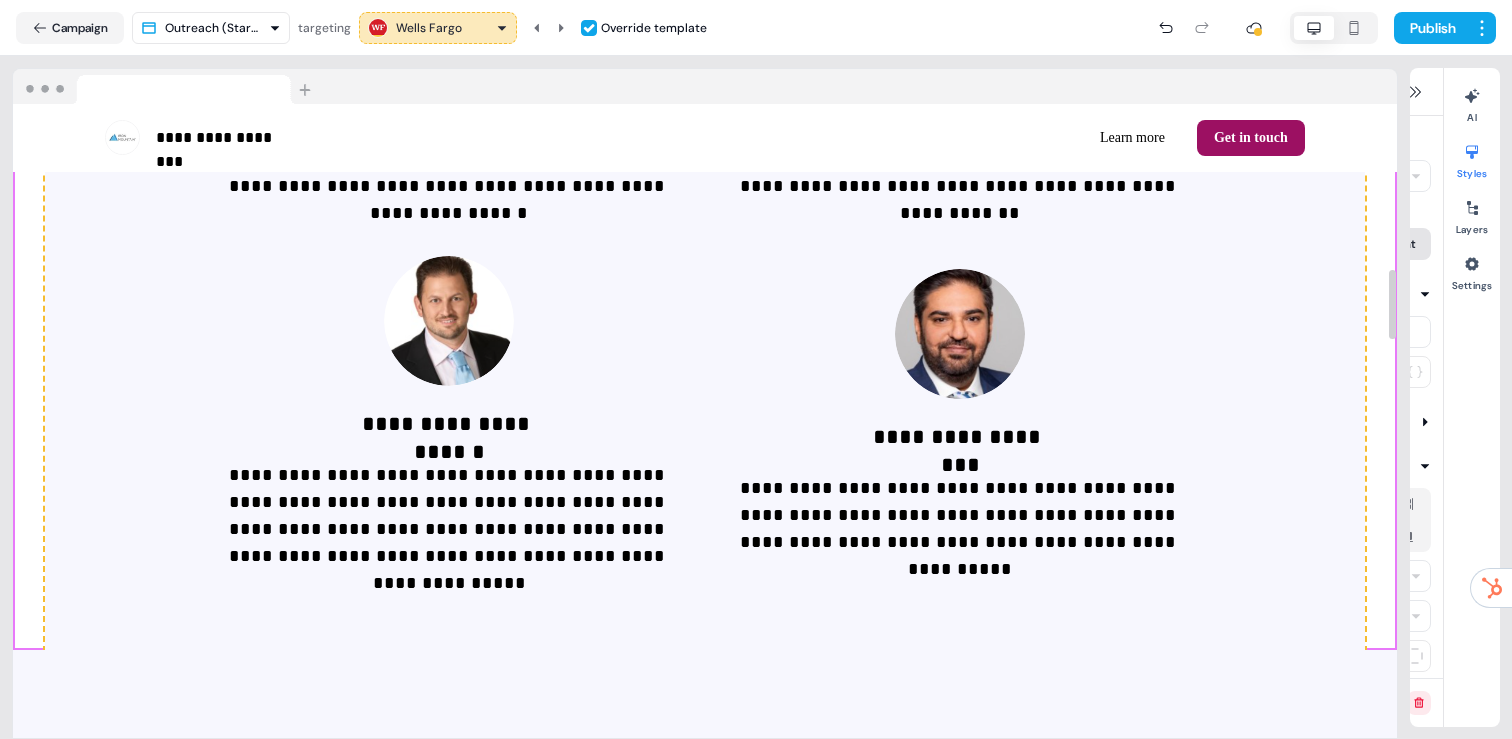 scroll, scrollTop: 1594, scrollLeft: 0, axis: vertical 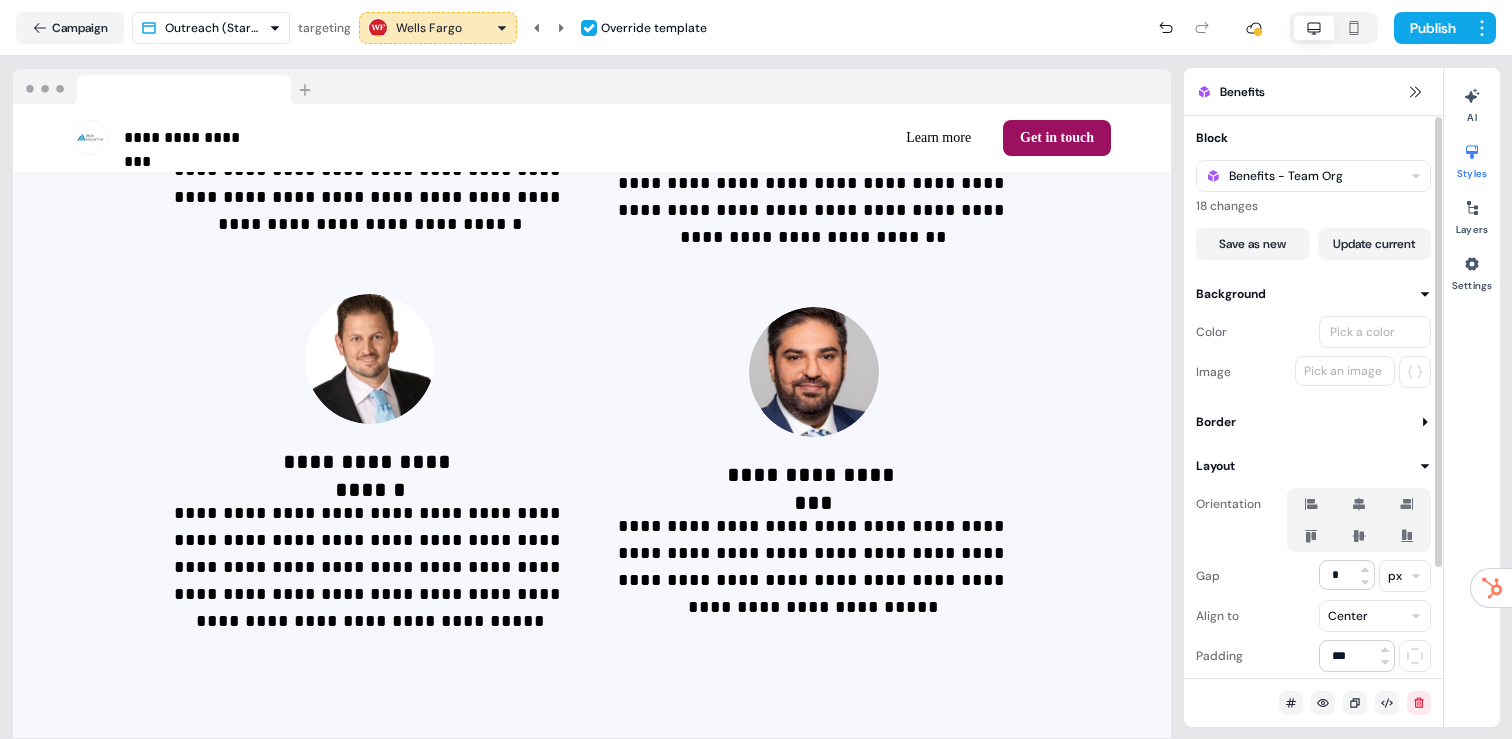 click on "Pick a color" at bounding box center (1362, 332) 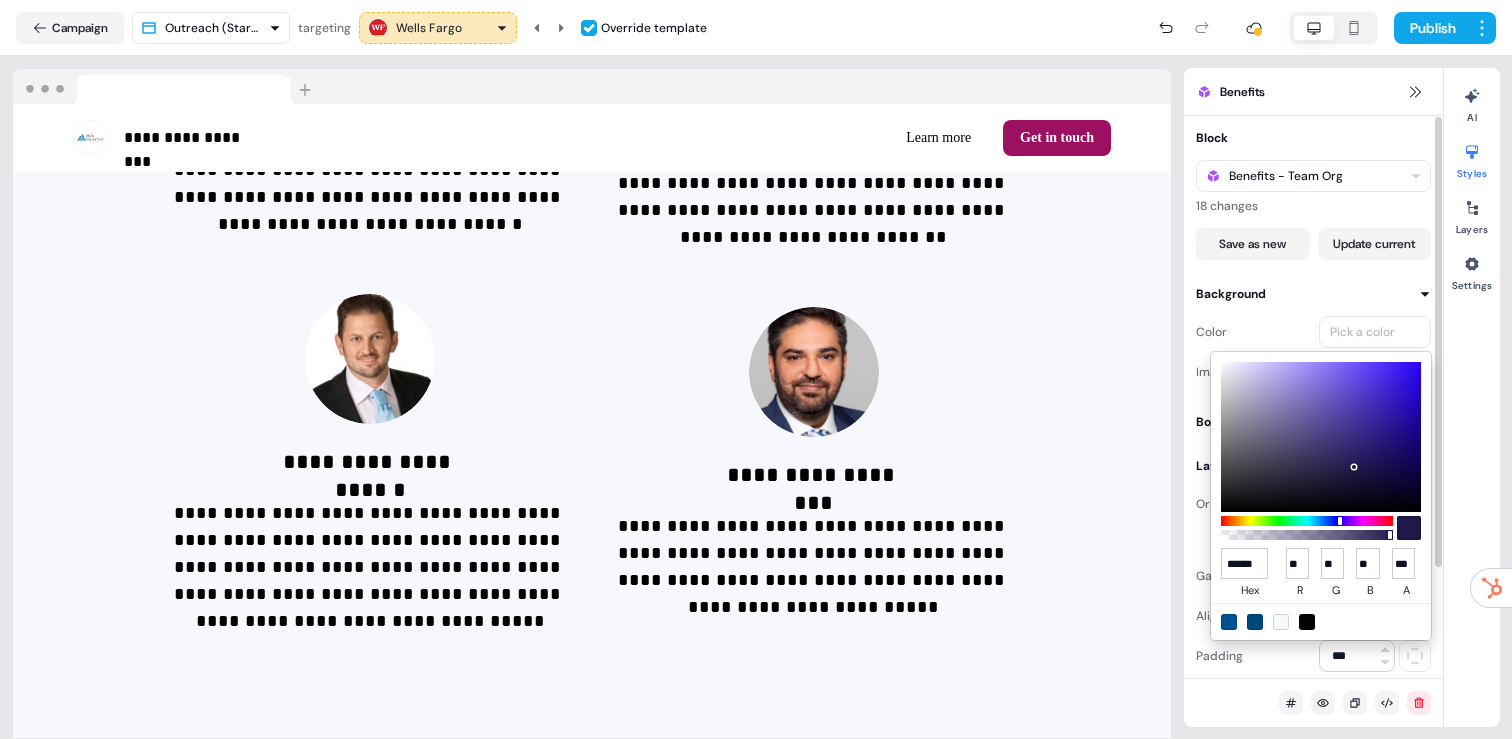 type on "******" 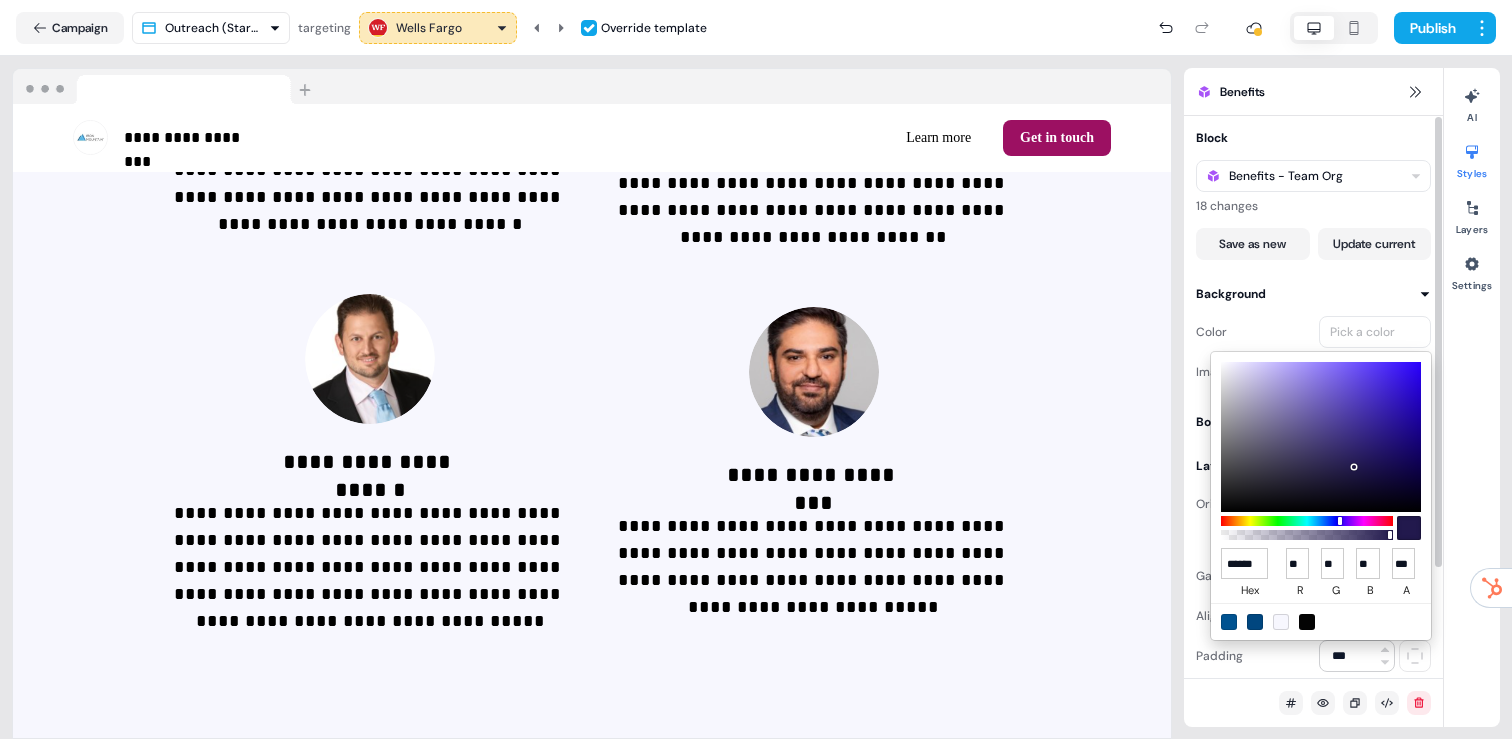 type on "***" 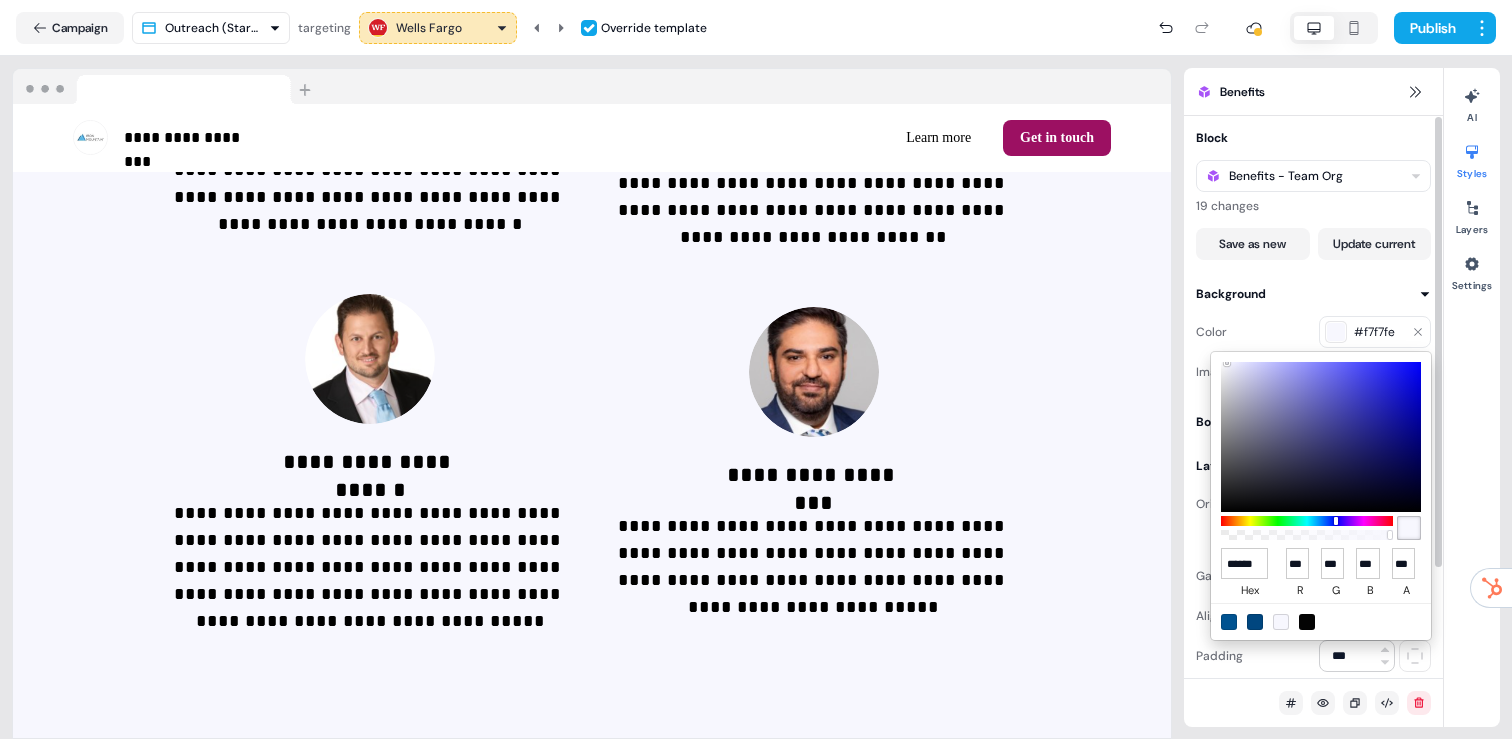 type on "******" 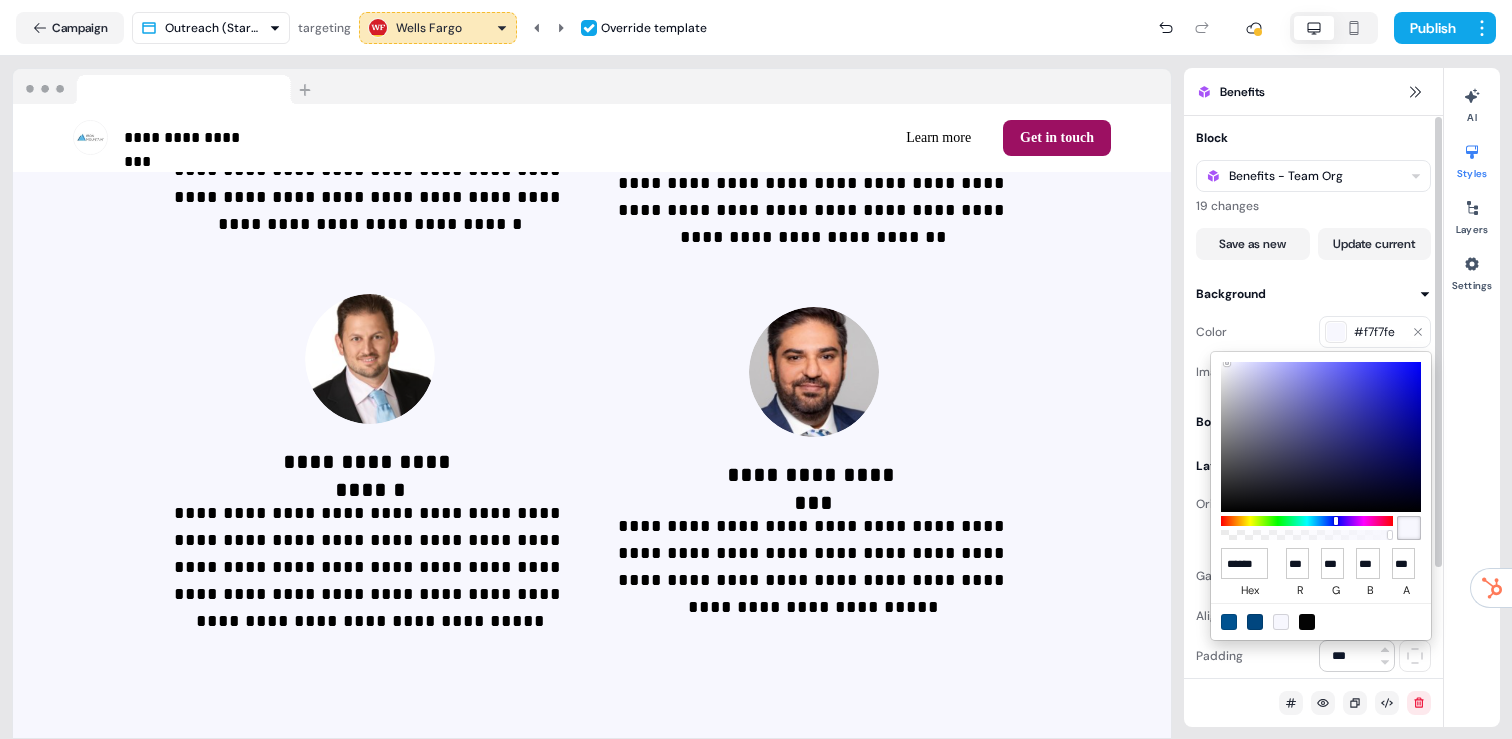 scroll, scrollTop: 0, scrollLeft: 0, axis: both 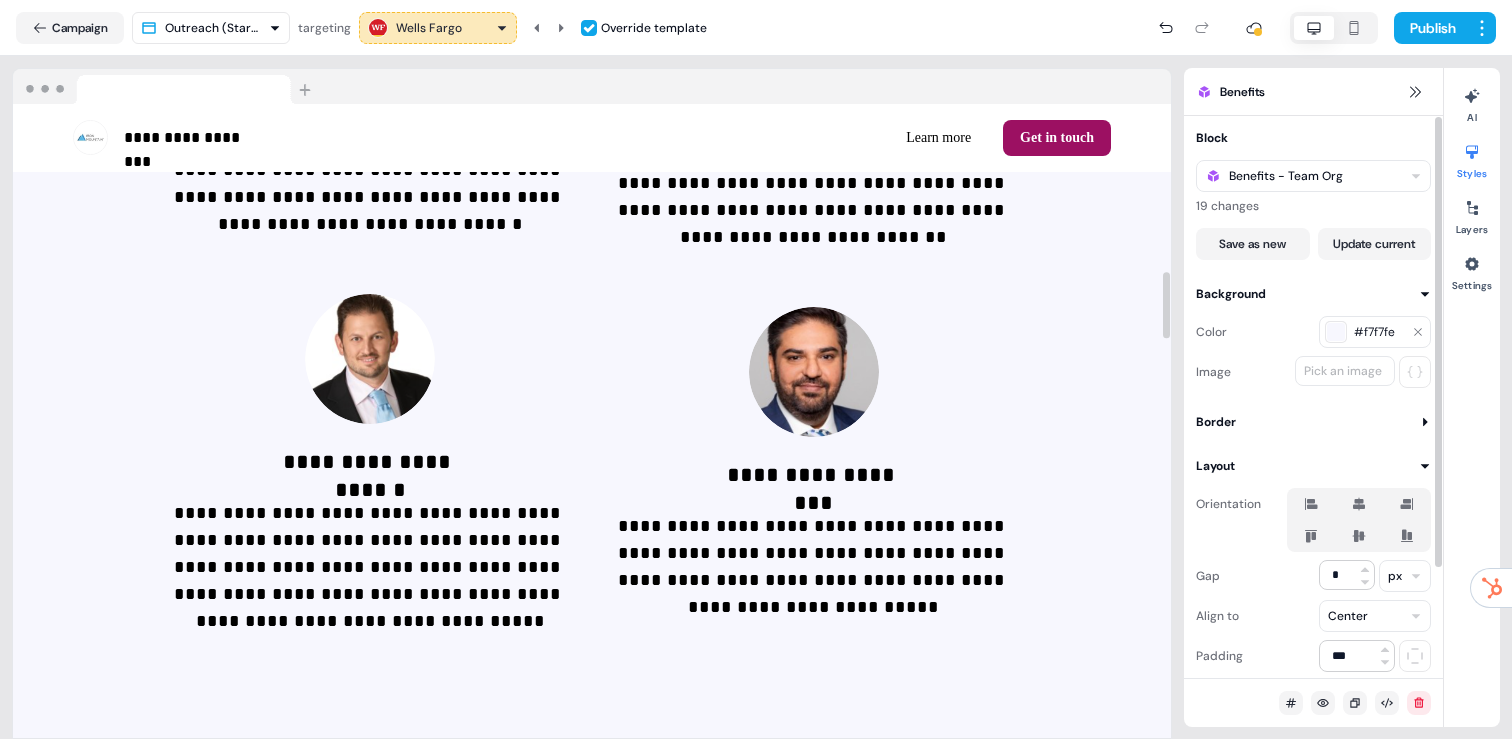 click on "Benefits" at bounding box center (1313, 92) 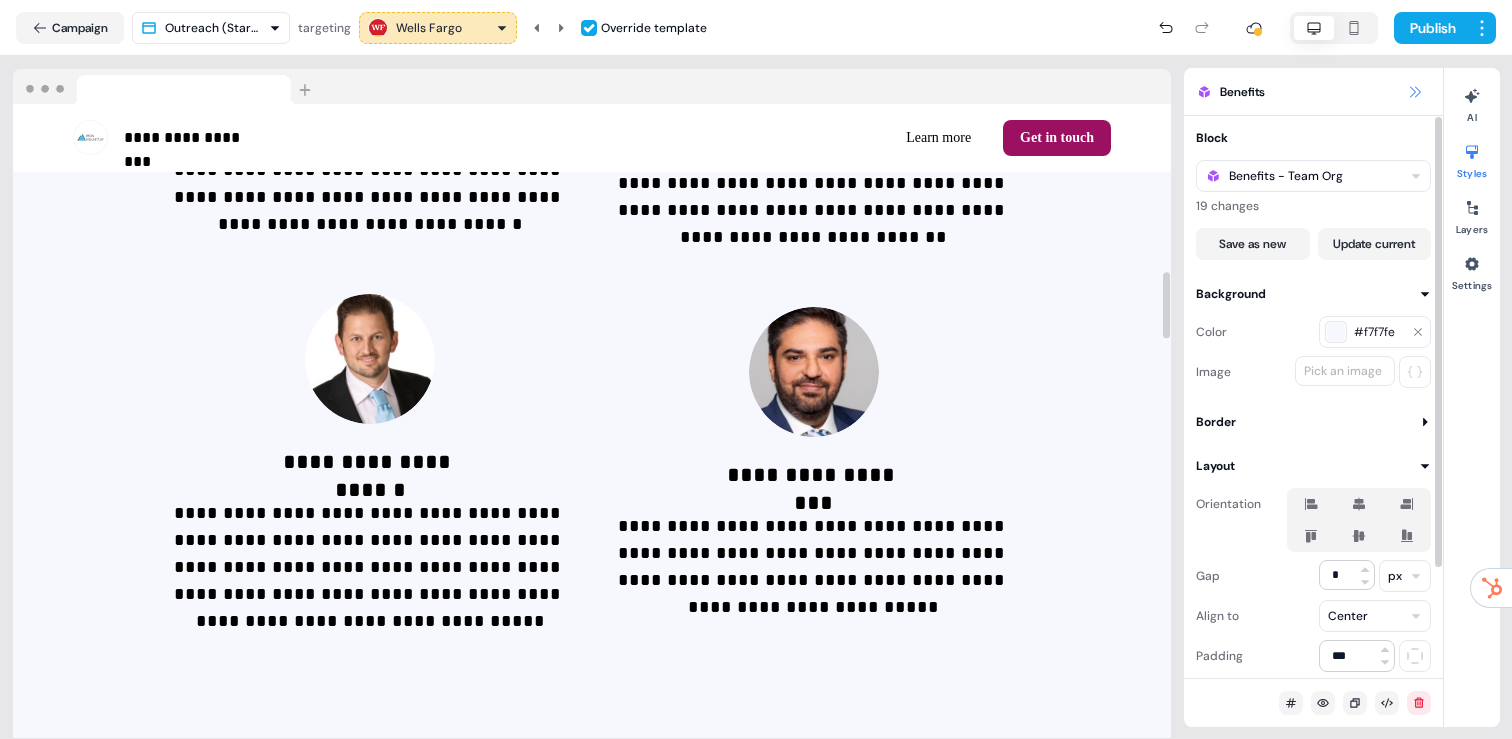 click at bounding box center (1415, 92) 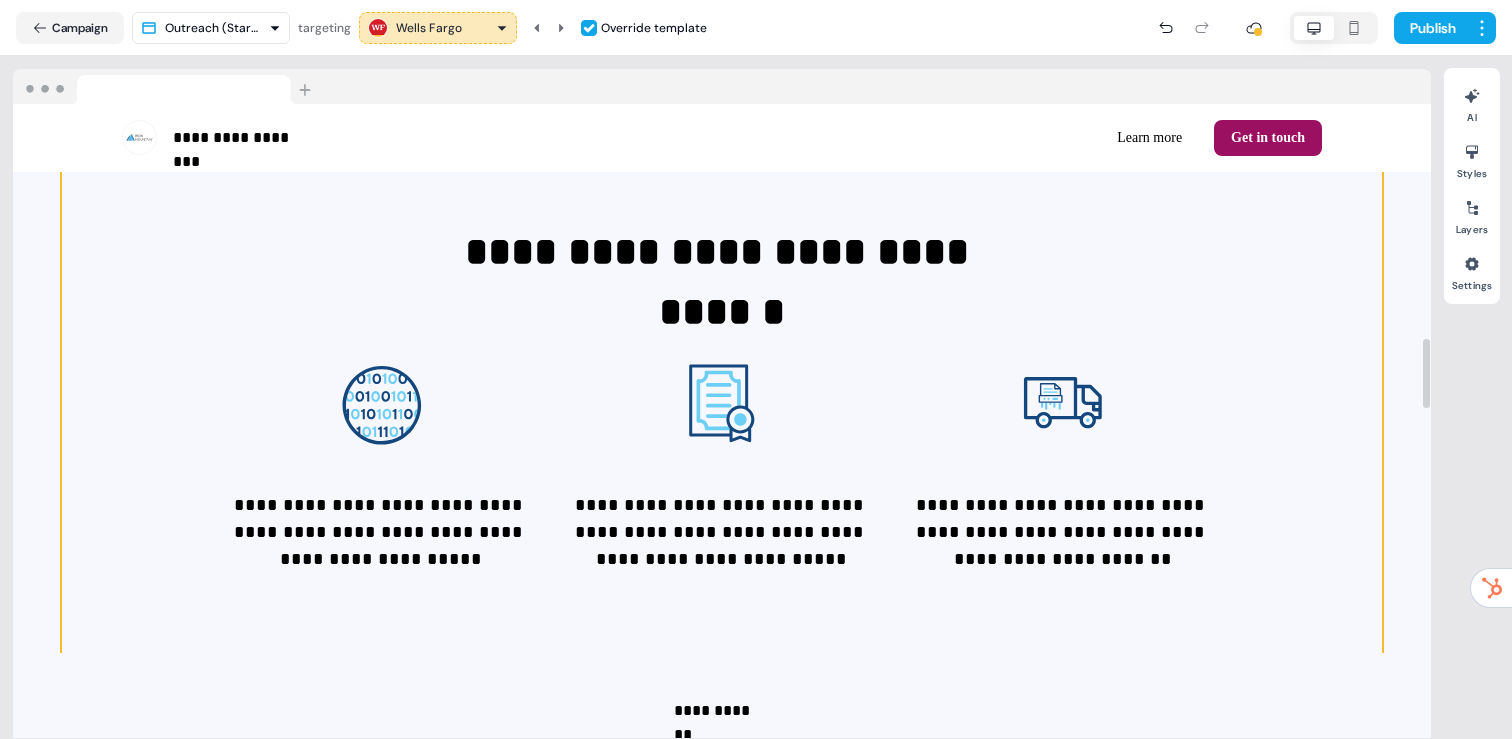 scroll, scrollTop: 2002, scrollLeft: 0, axis: vertical 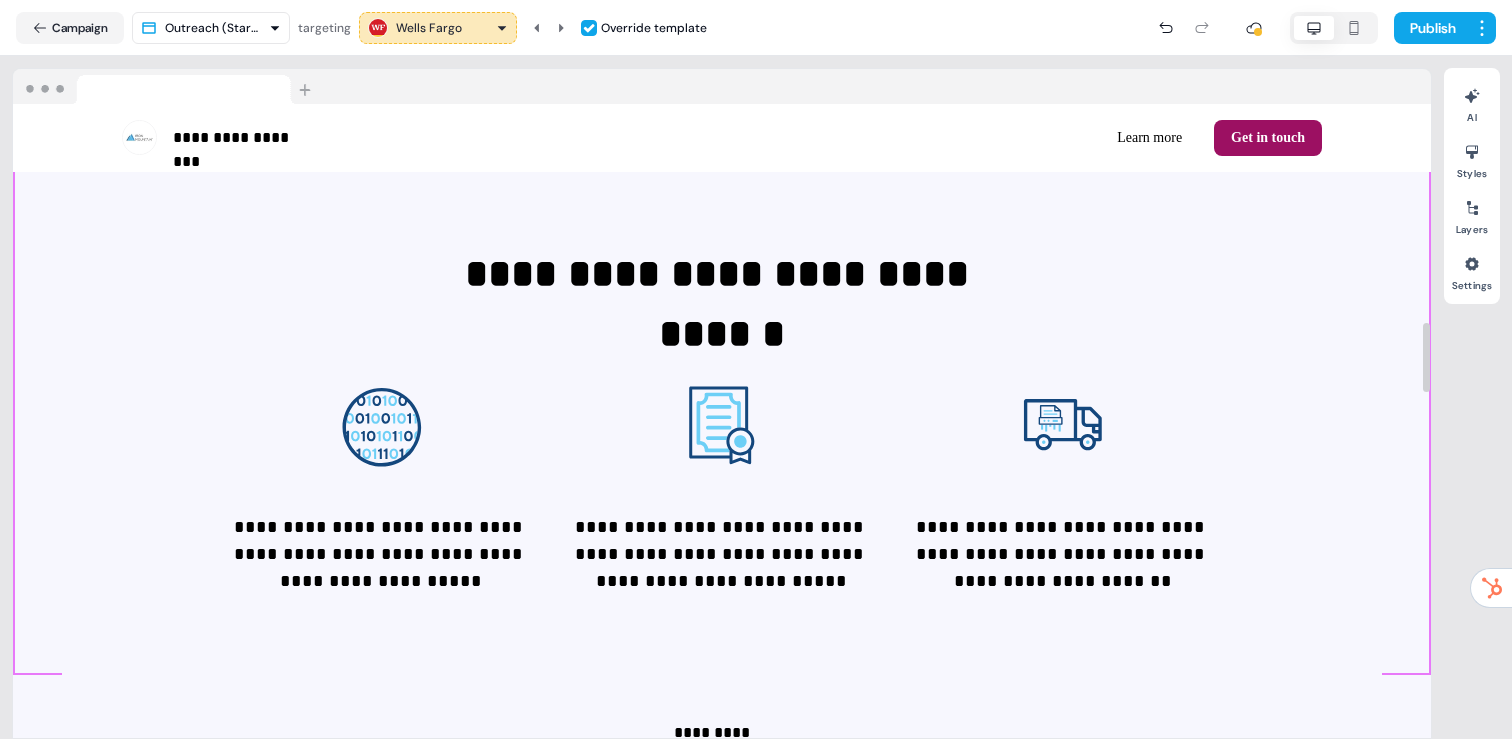 click on "**********" at bounding box center (722, 419) 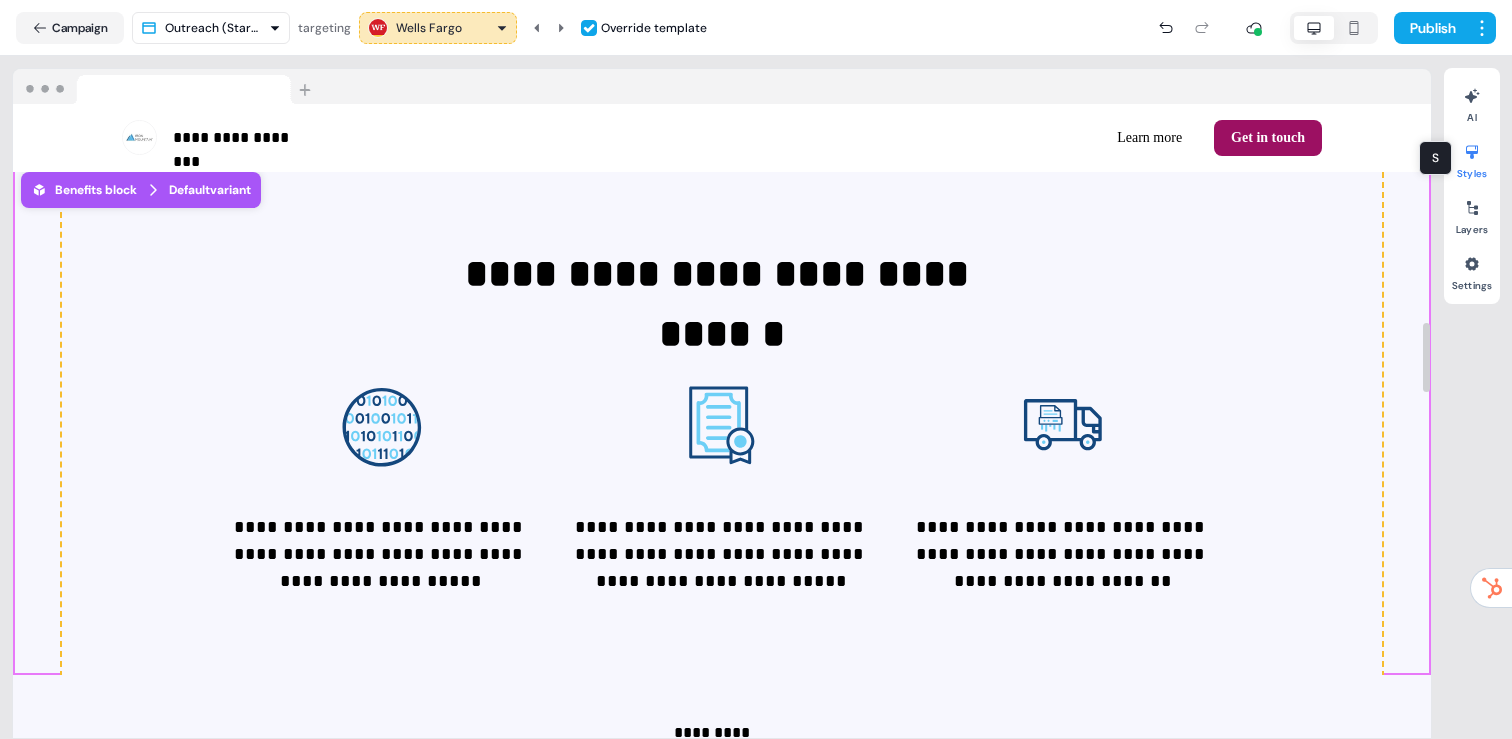 click at bounding box center (1472, 152) 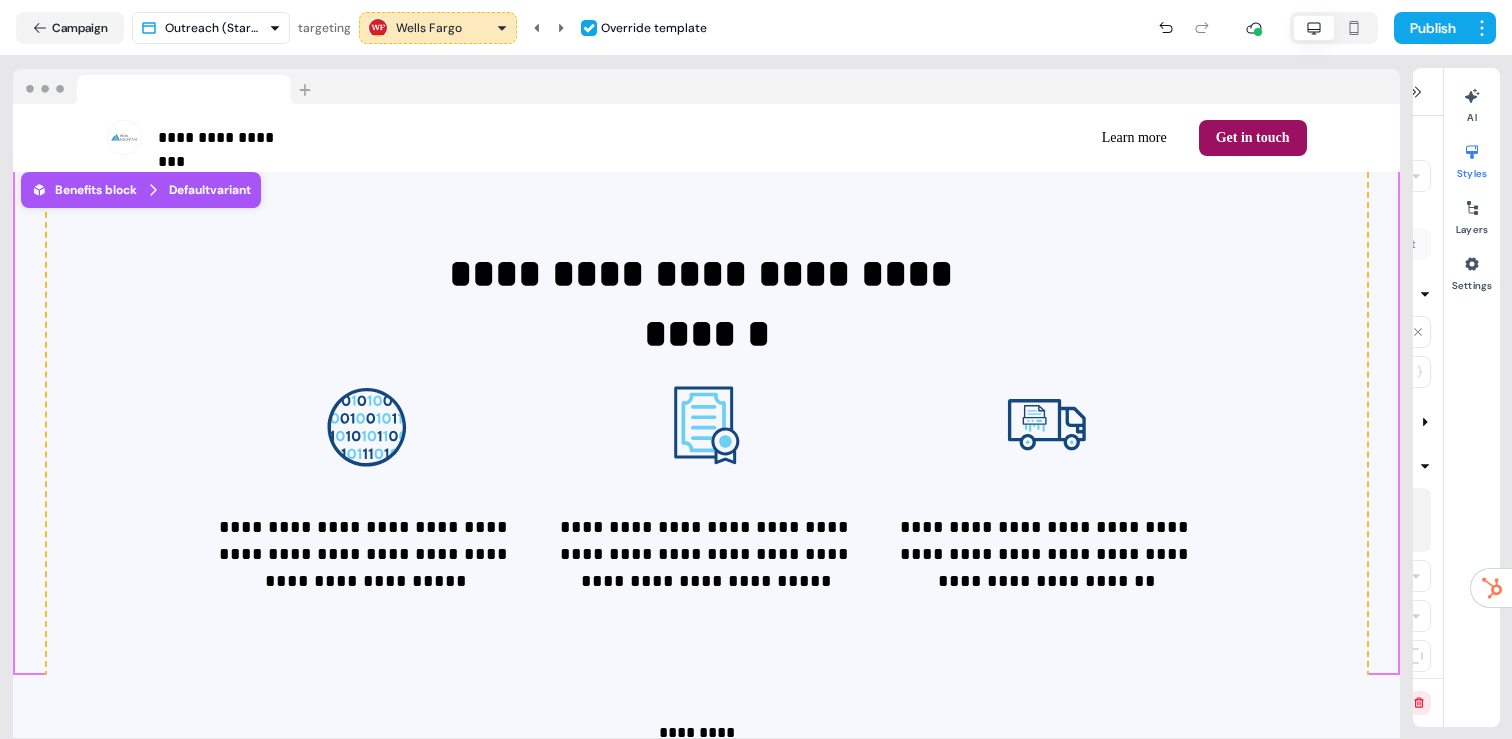 scroll, scrollTop: 2020, scrollLeft: 0, axis: vertical 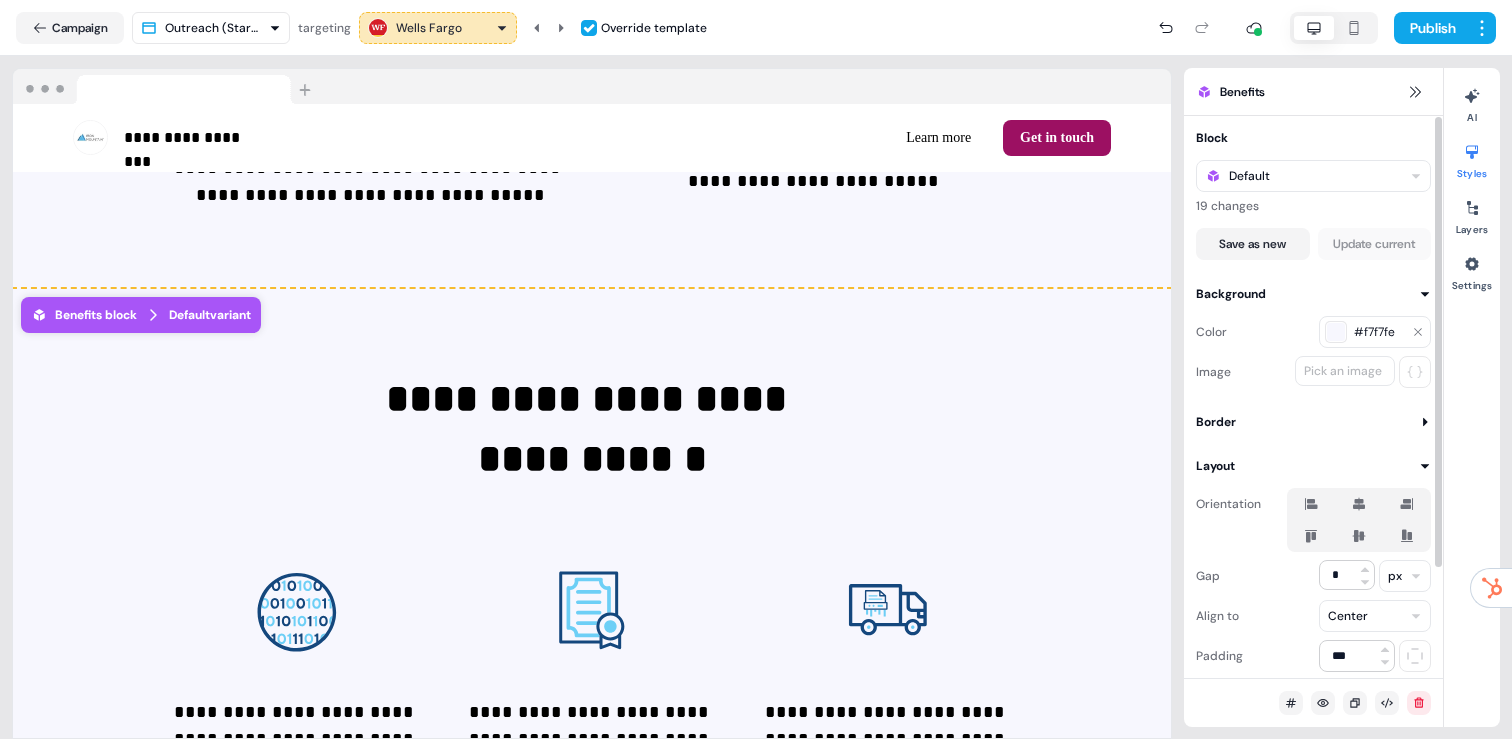 click on "#f7f7fe" at bounding box center [1379, 332] 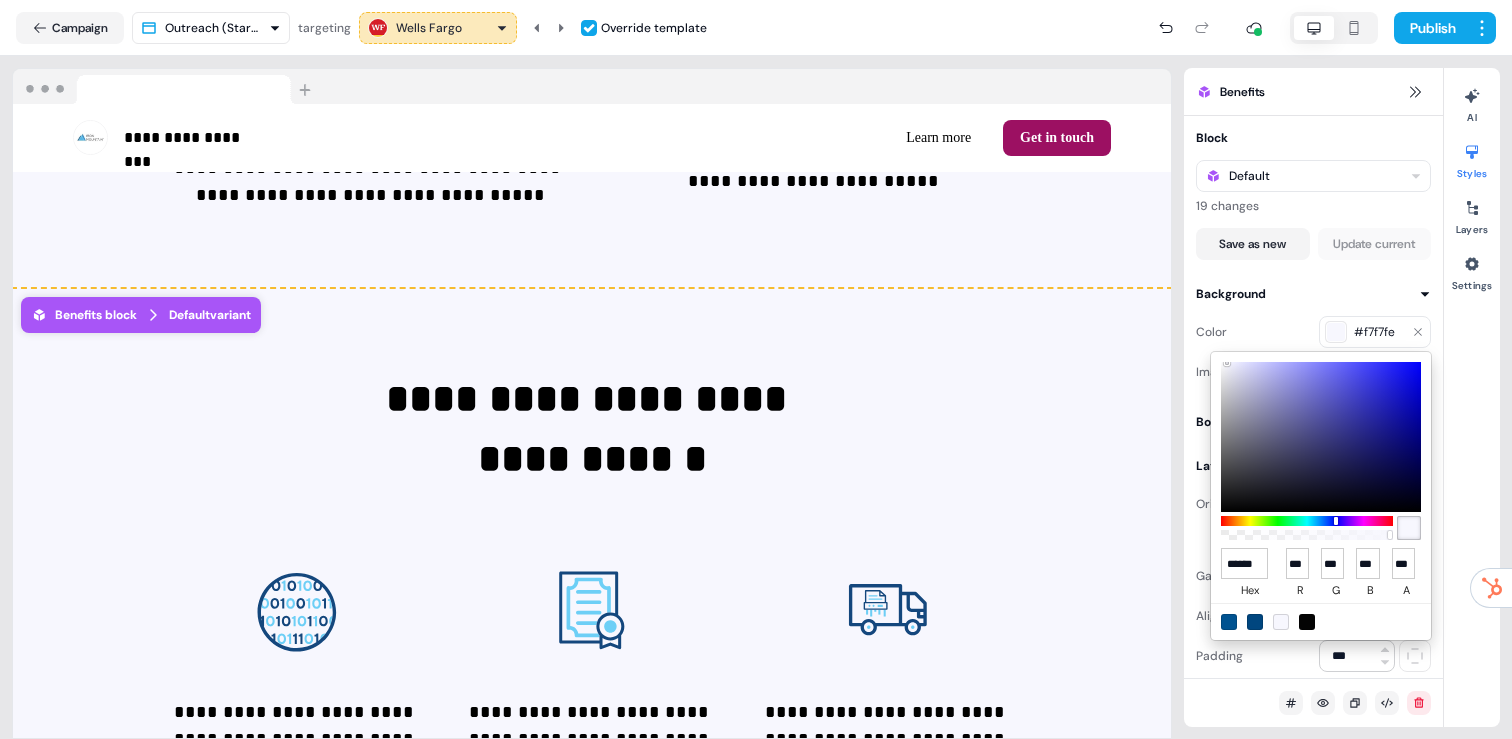 drag, startPoint x: 1227, startPoint y: 369, endPoint x: 1216, endPoint y: 367, distance: 11.18034 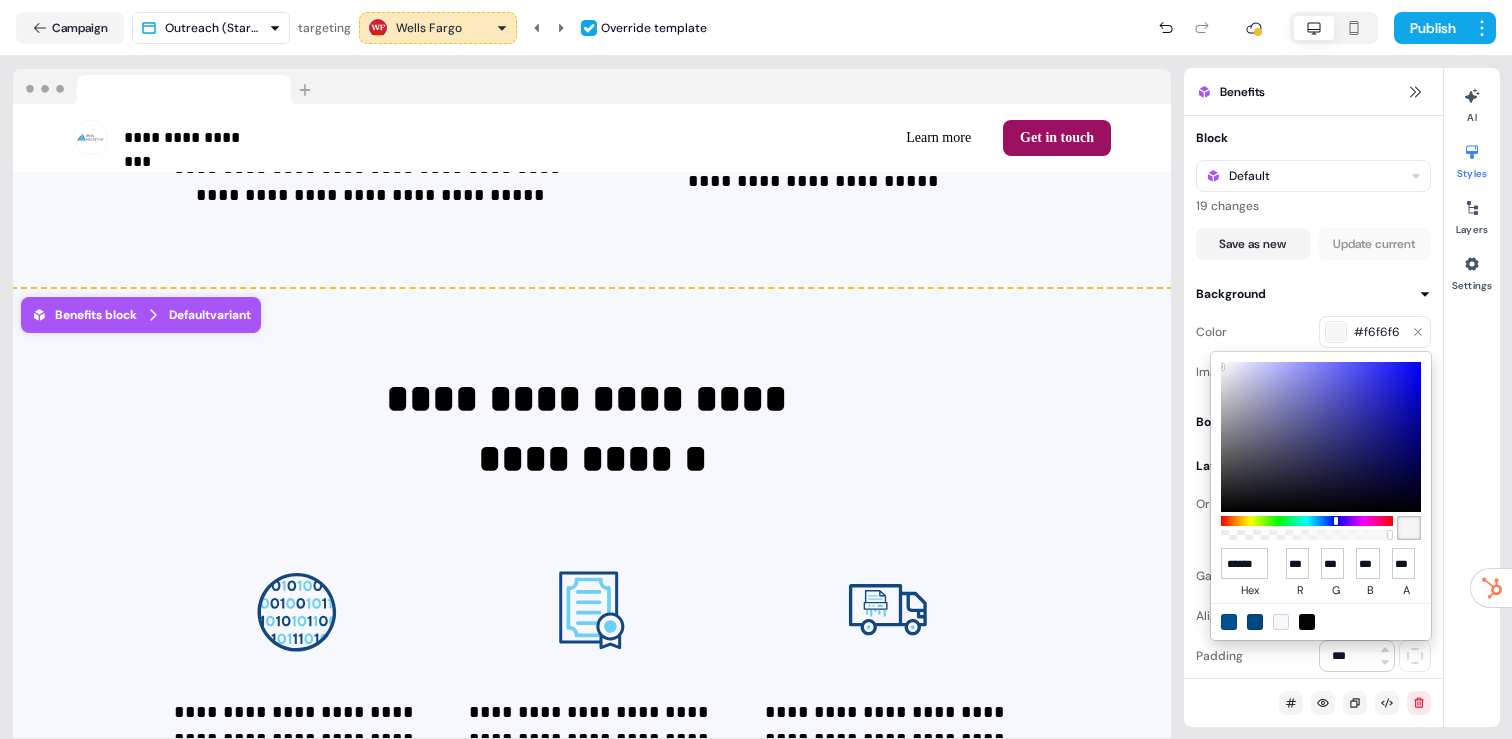 drag, startPoint x: 1229, startPoint y: 365, endPoint x: 1211, endPoint y: 362, distance: 18.248287 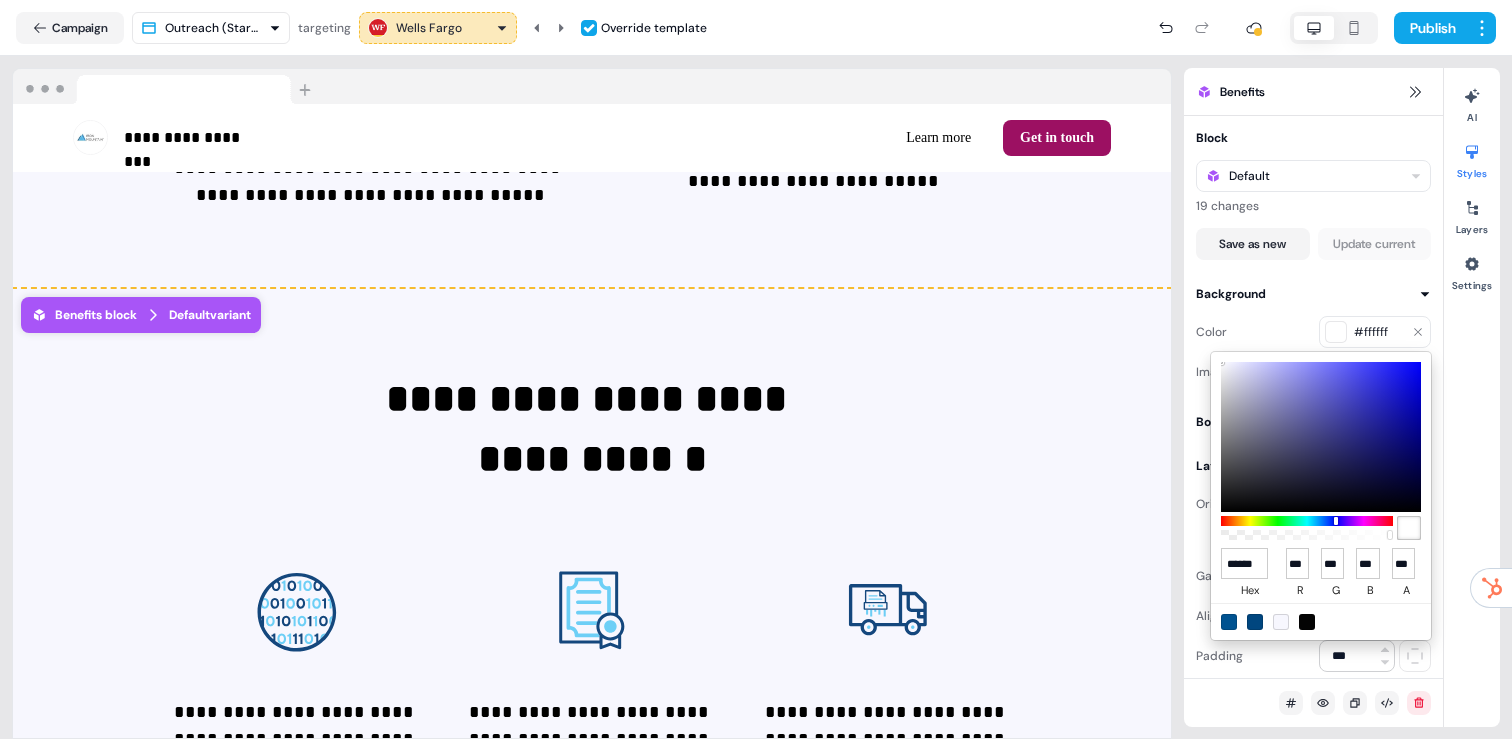 click on "**********" at bounding box center [756, 369] 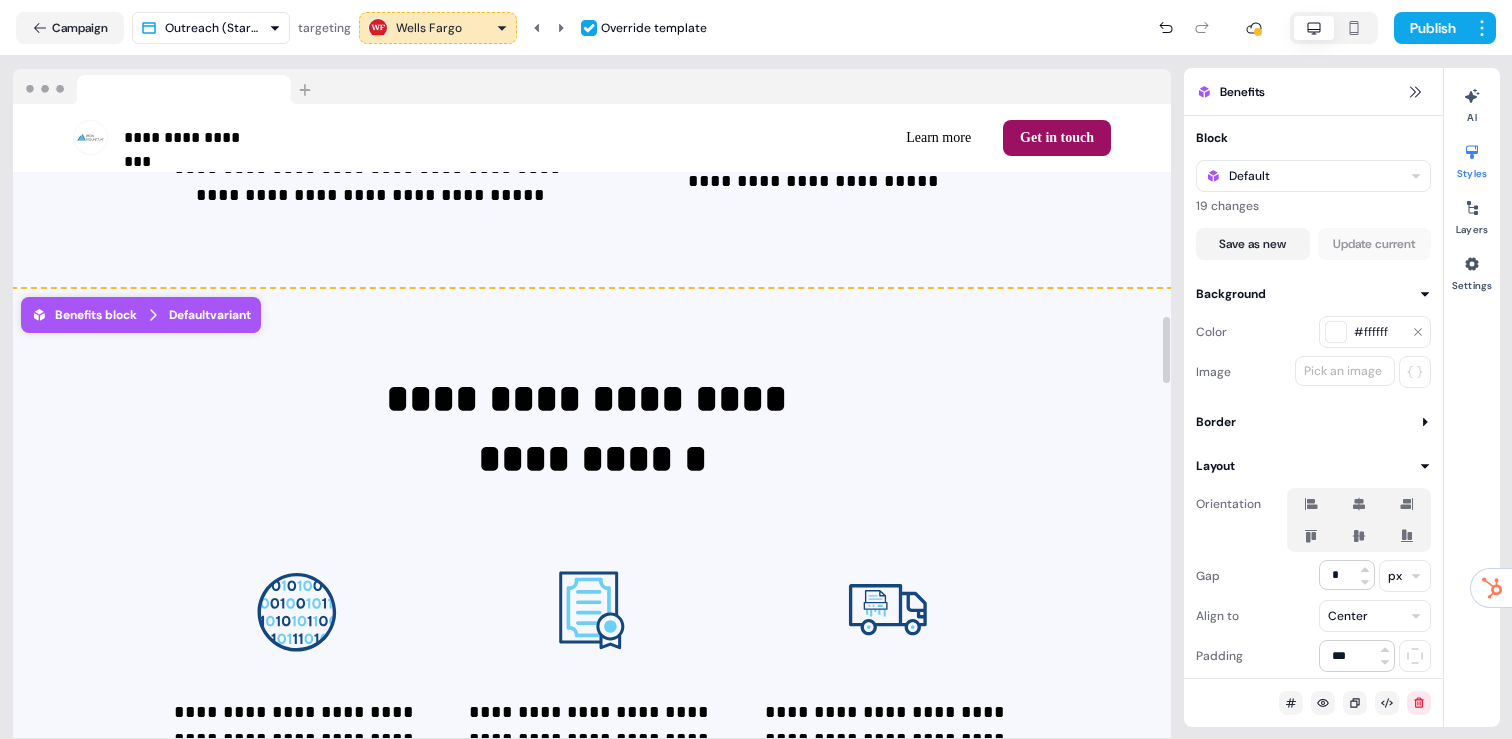 click on "**********" at bounding box center (592, 588) 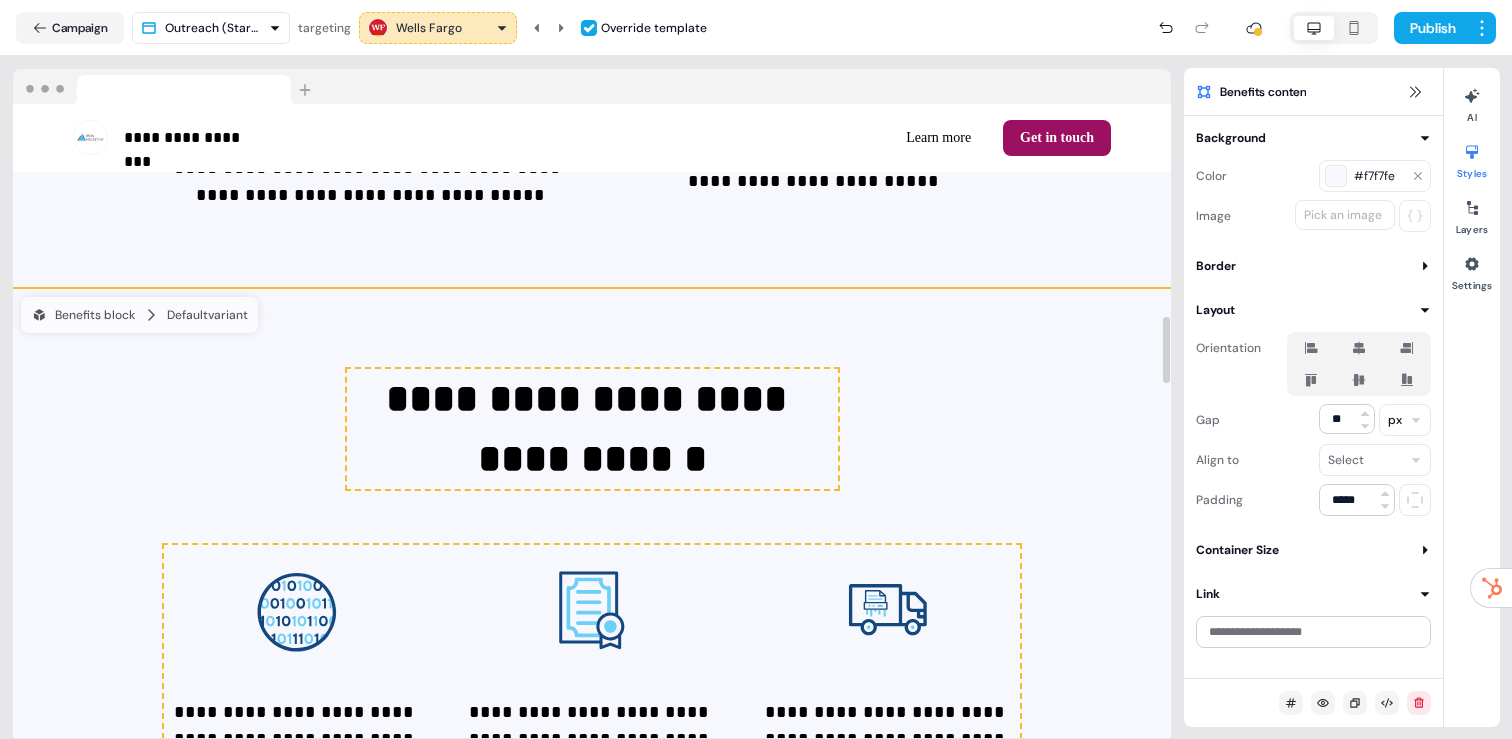 click on "#f7f7fe" at bounding box center [1379, 176] 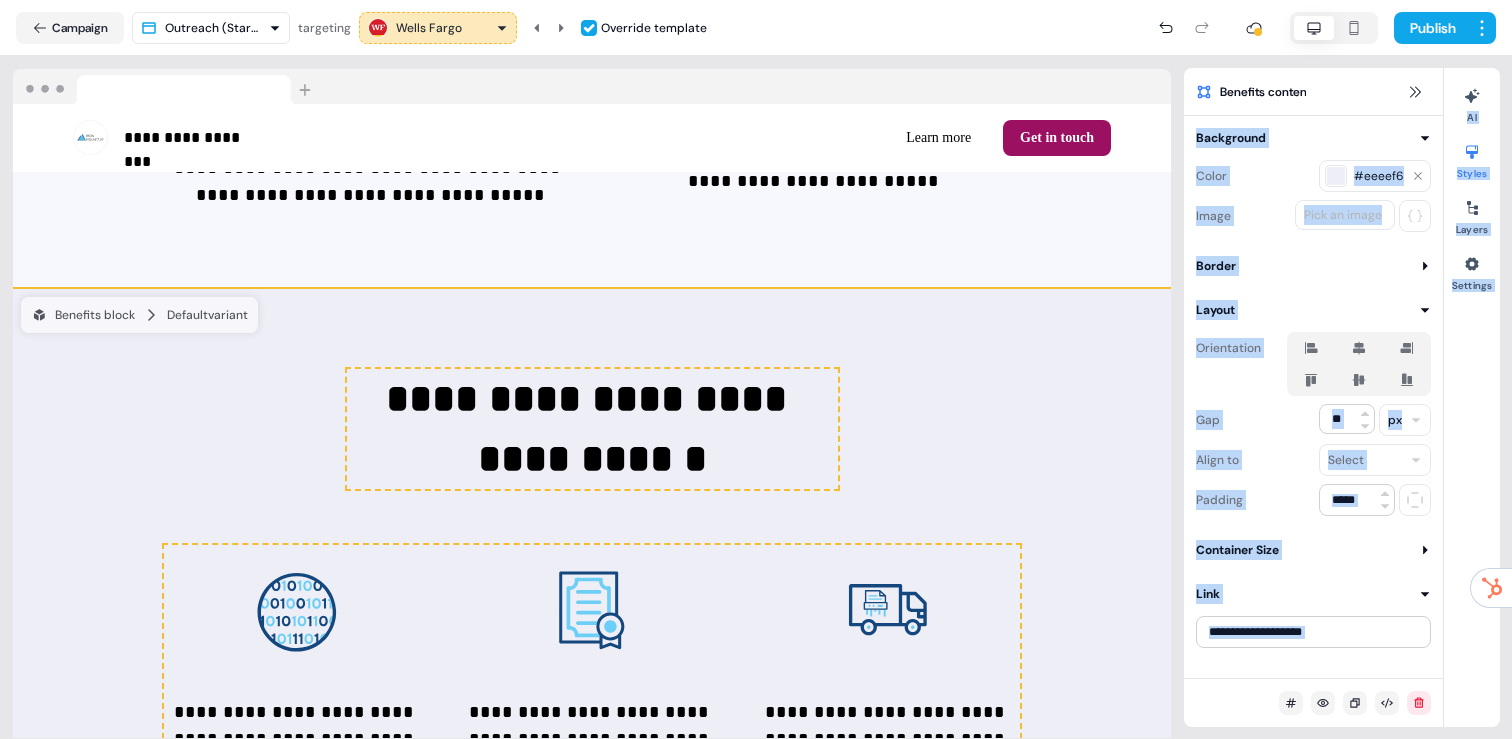 drag, startPoint x: 1229, startPoint y: 211, endPoint x: 1217, endPoint y: 210, distance: 12.0415945 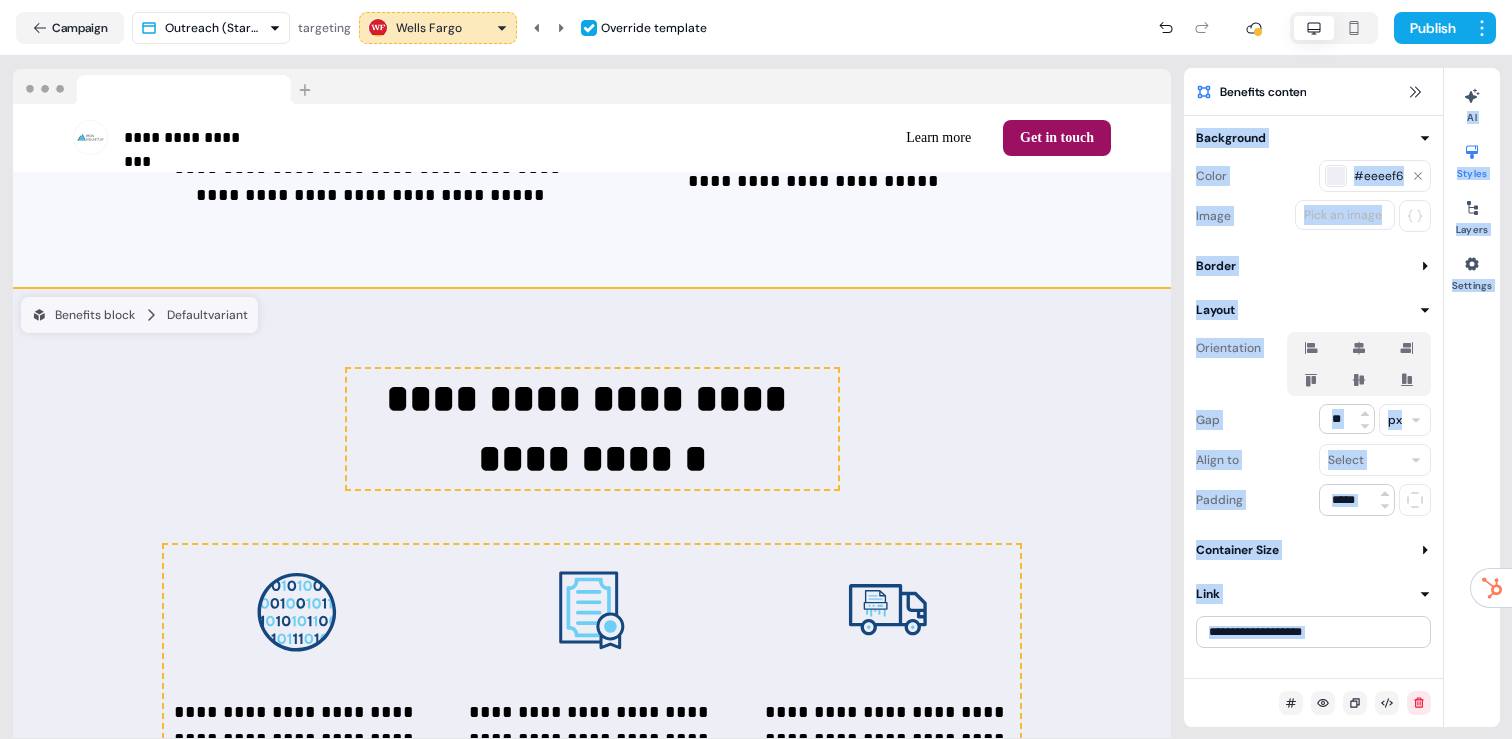click on "**********" at bounding box center (592, 588) 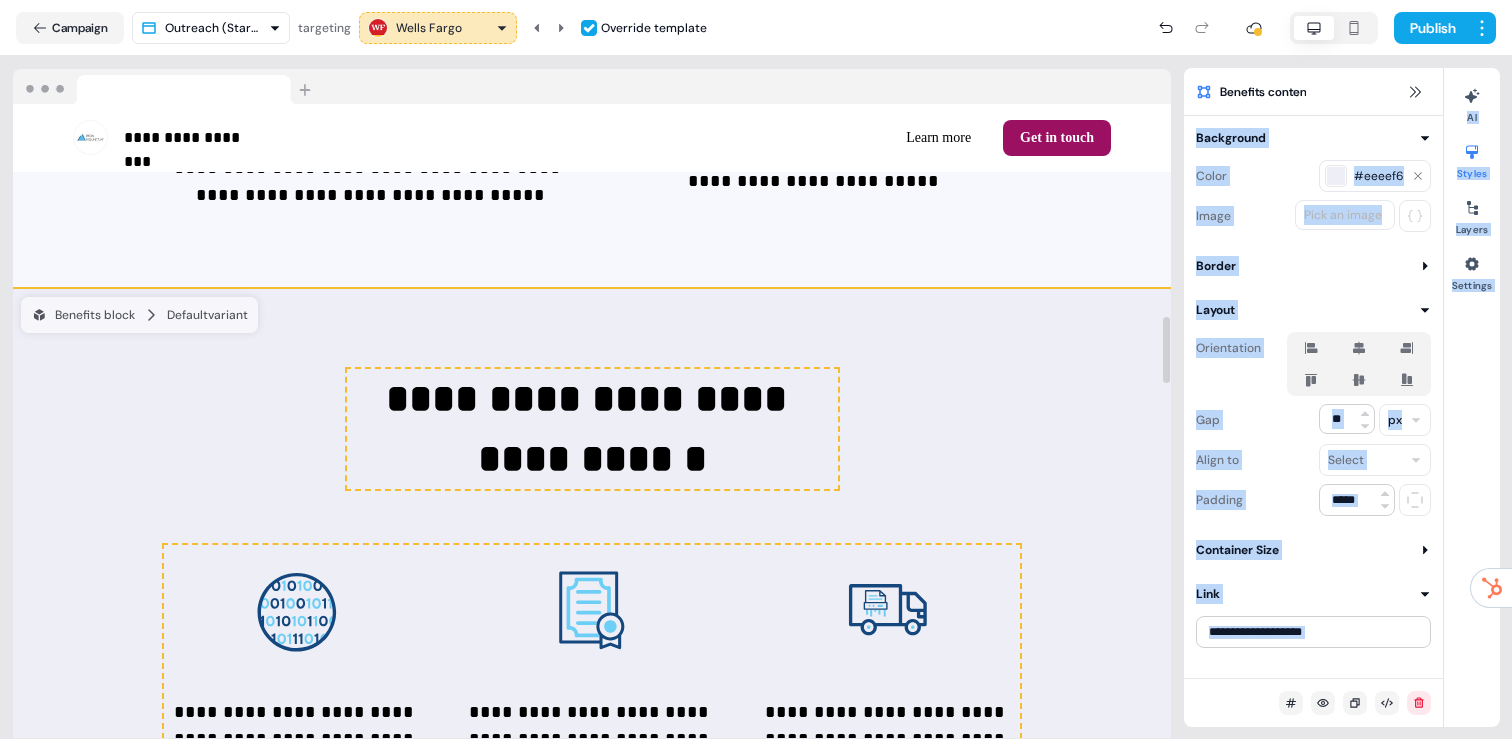 click on "**********" at bounding box center (592, 588) 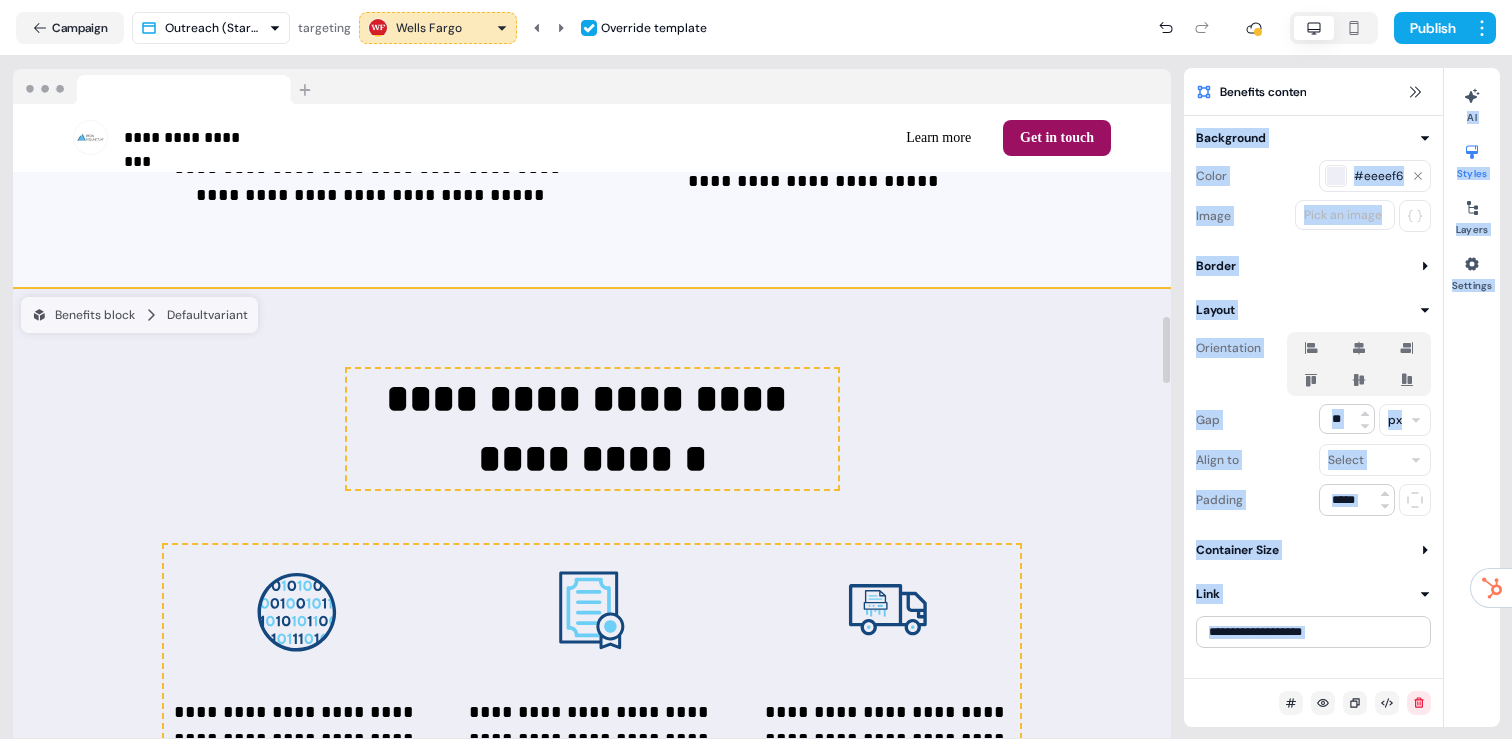 click at bounding box center [1336, 176] 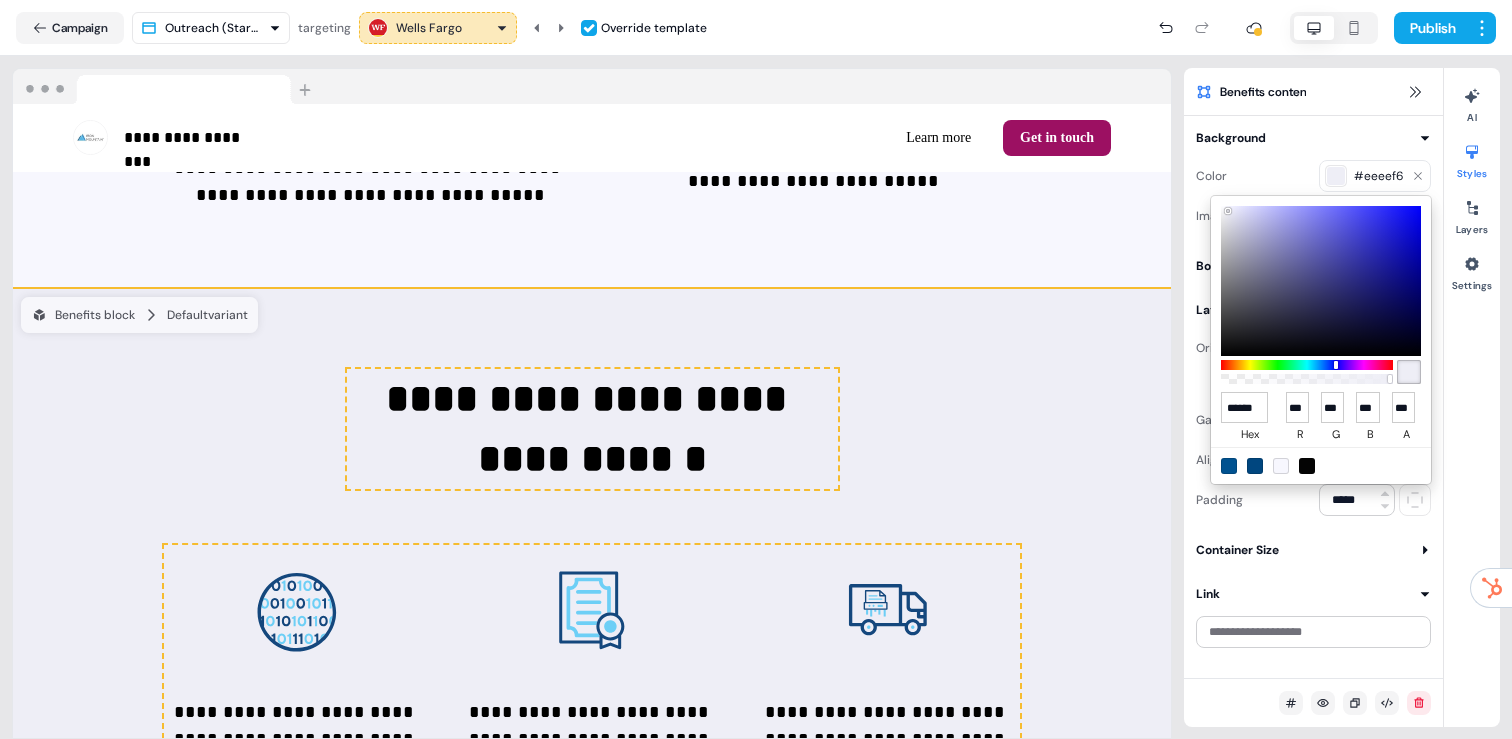 type on "******" 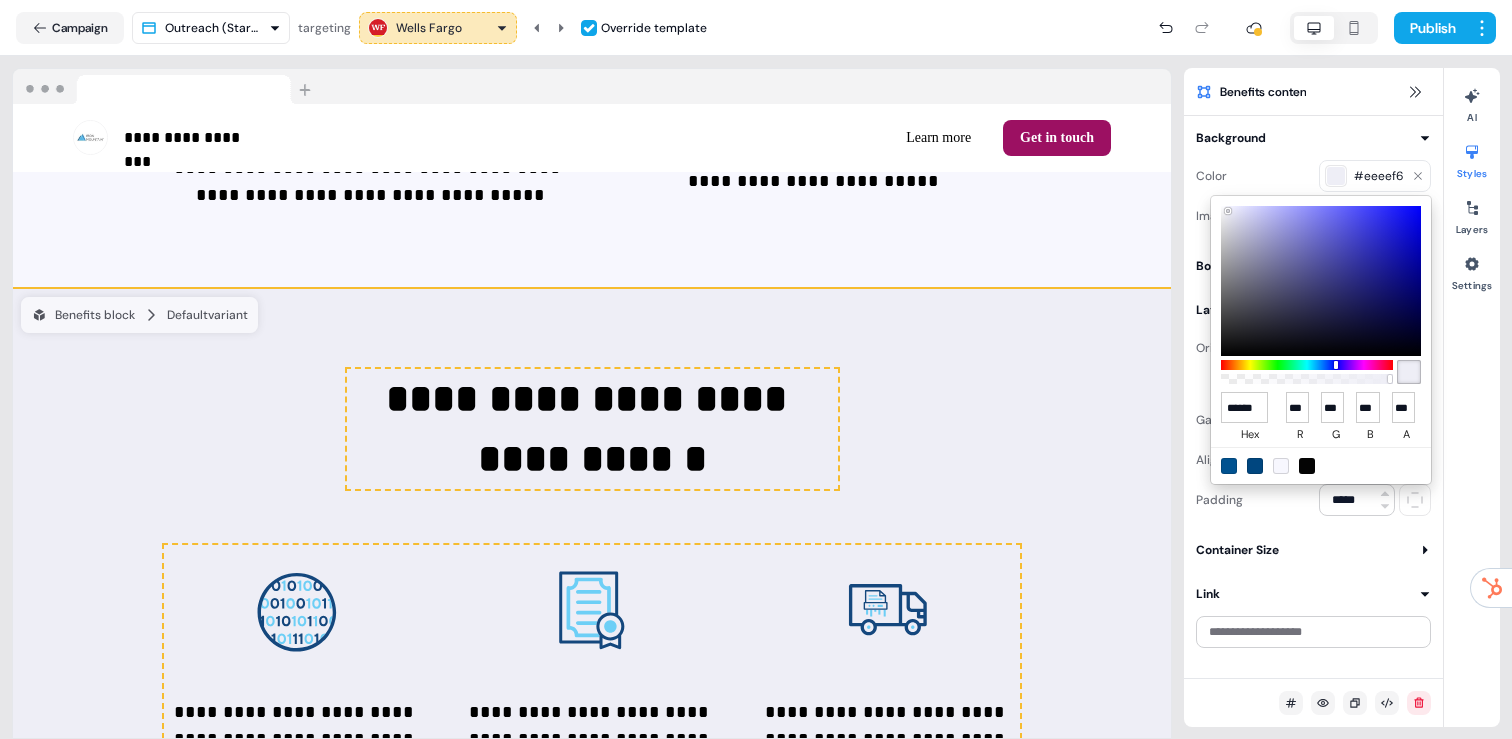 type on "***" 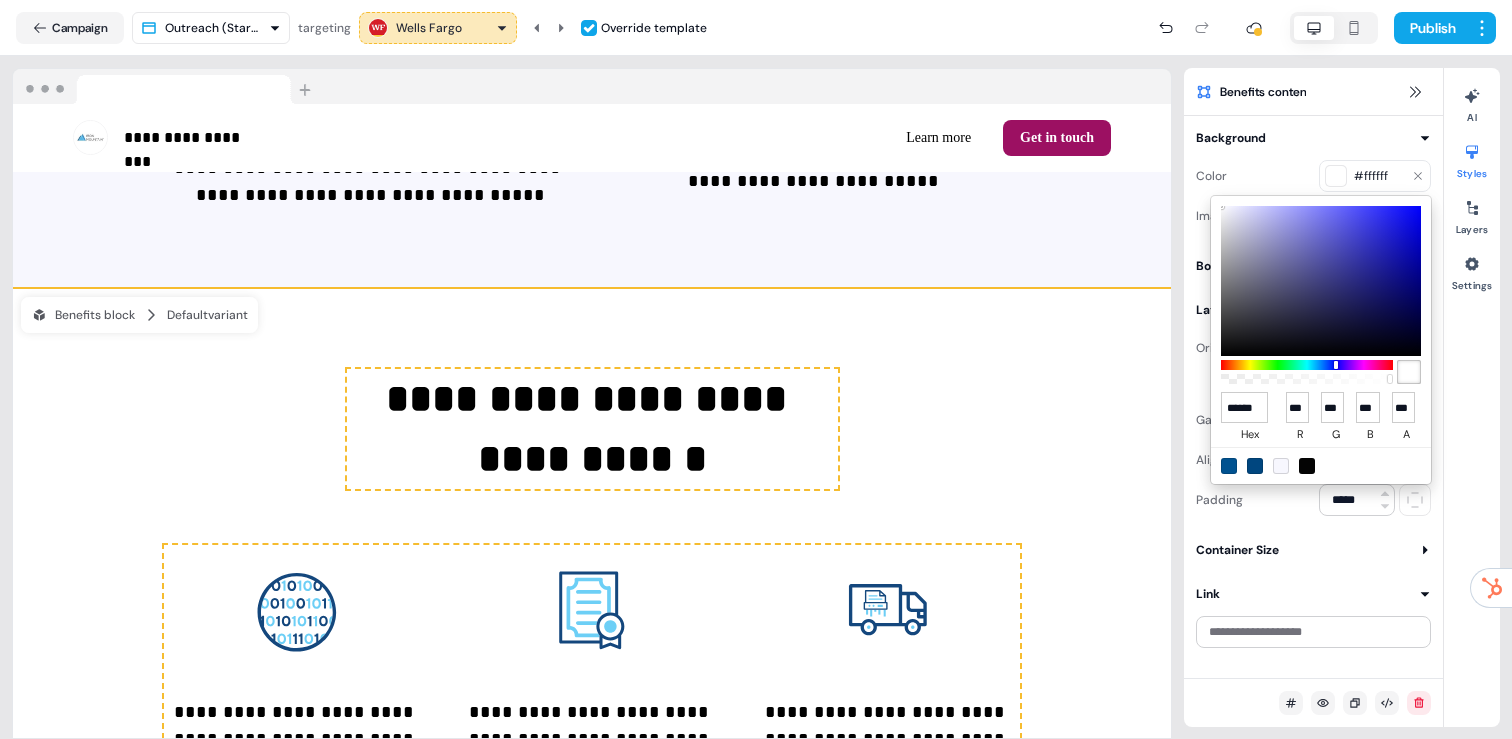type on "******" 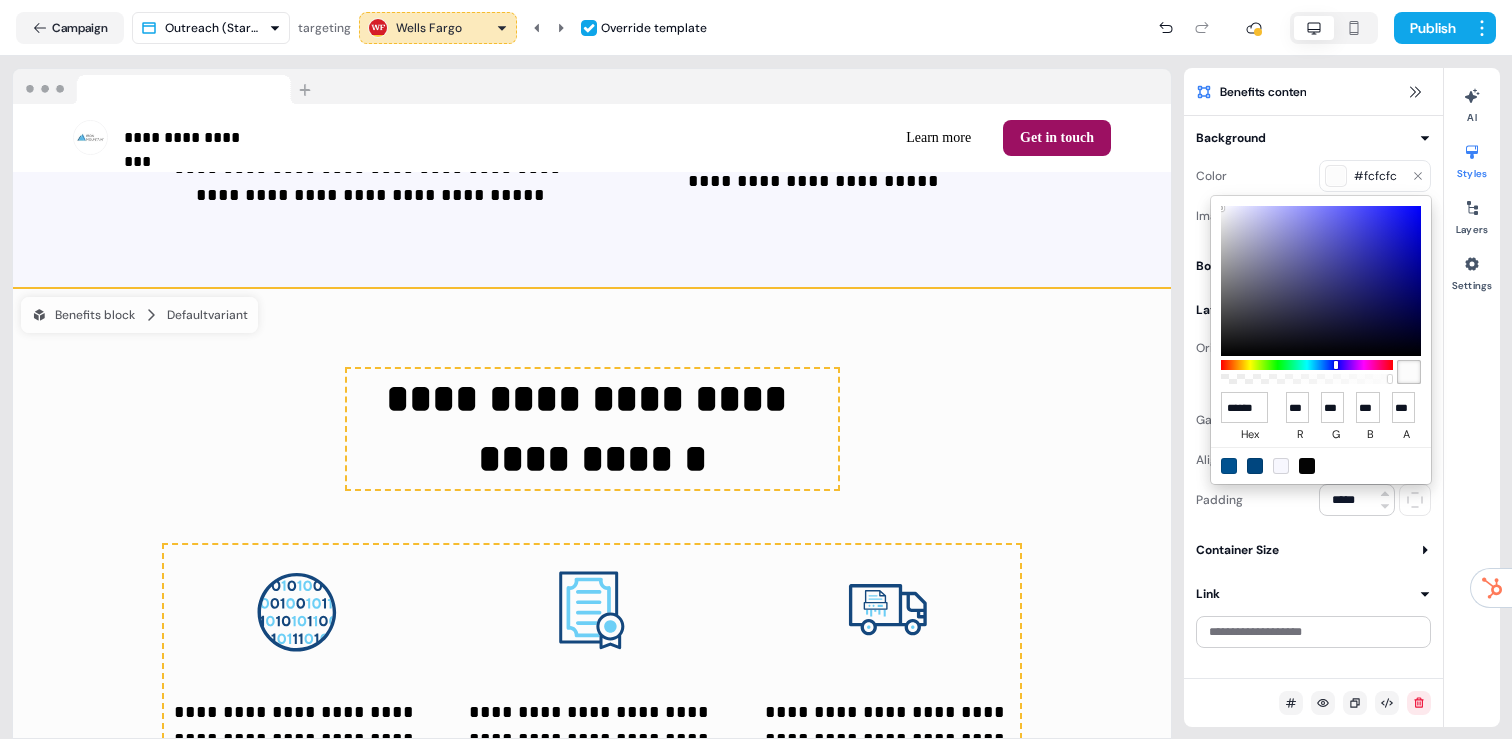 click on "**********" at bounding box center [756, 369] 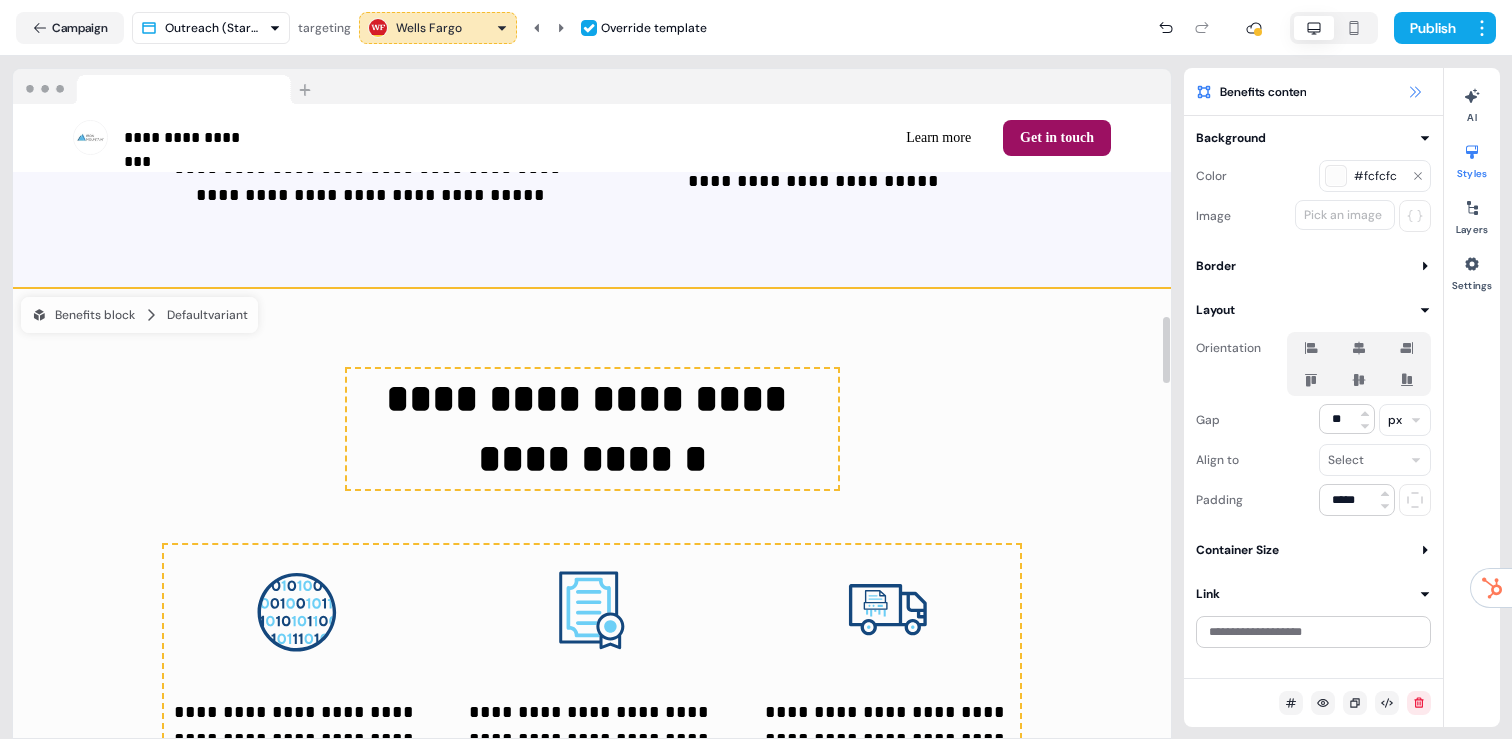 click at bounding box center (1415, 92) 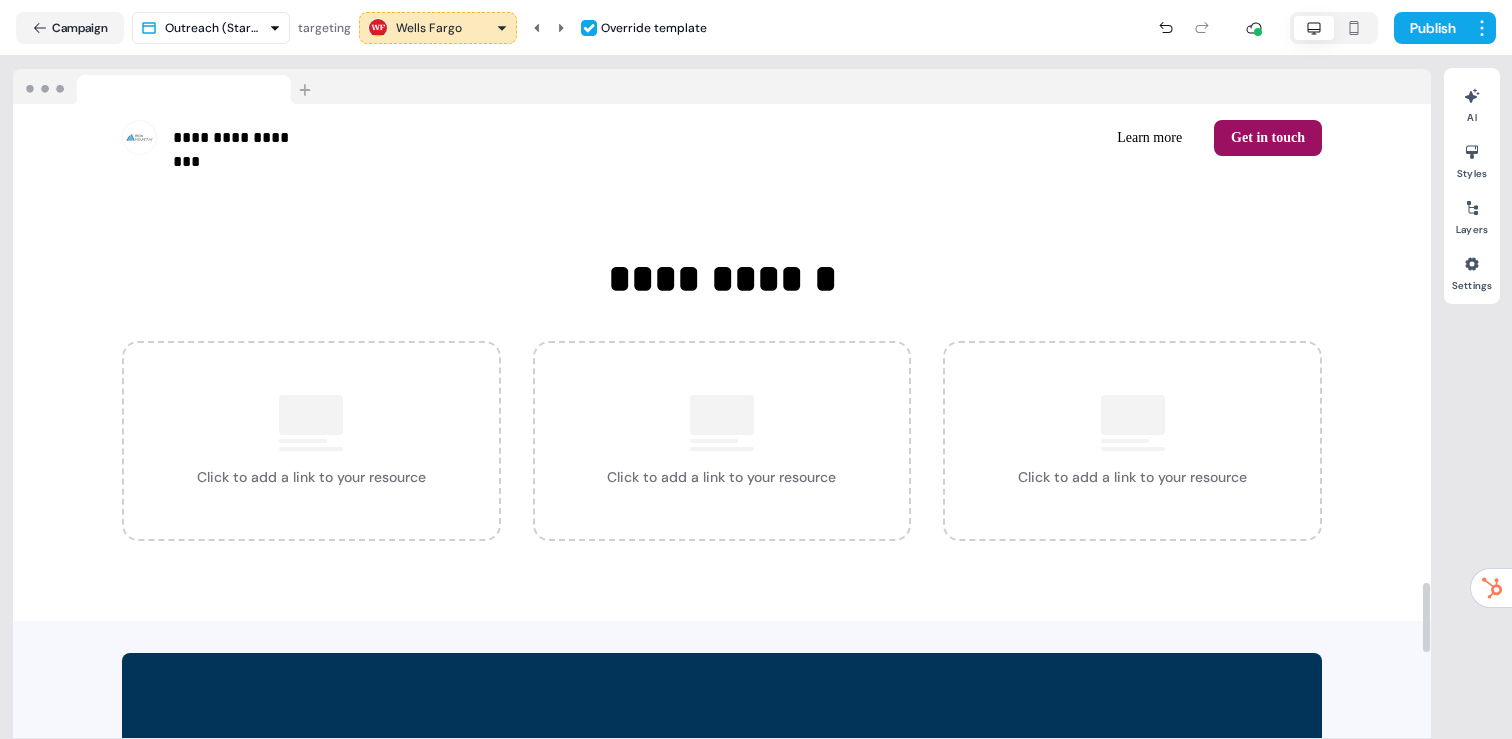 scroll, scrollTop: 4390, scrollLeft: 0, axis: vertical 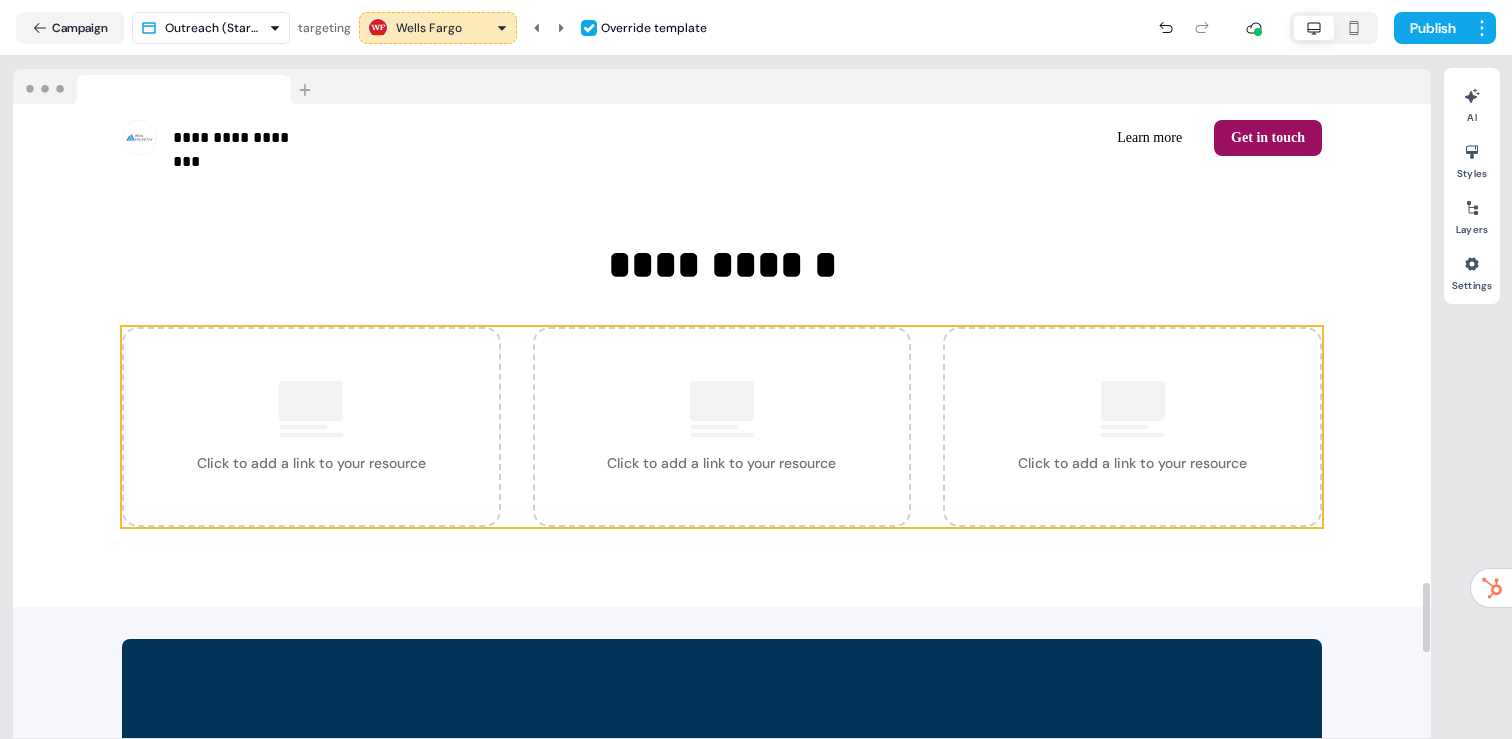 click on "Click to add a link to your resource" at bounding box center (311, 427) 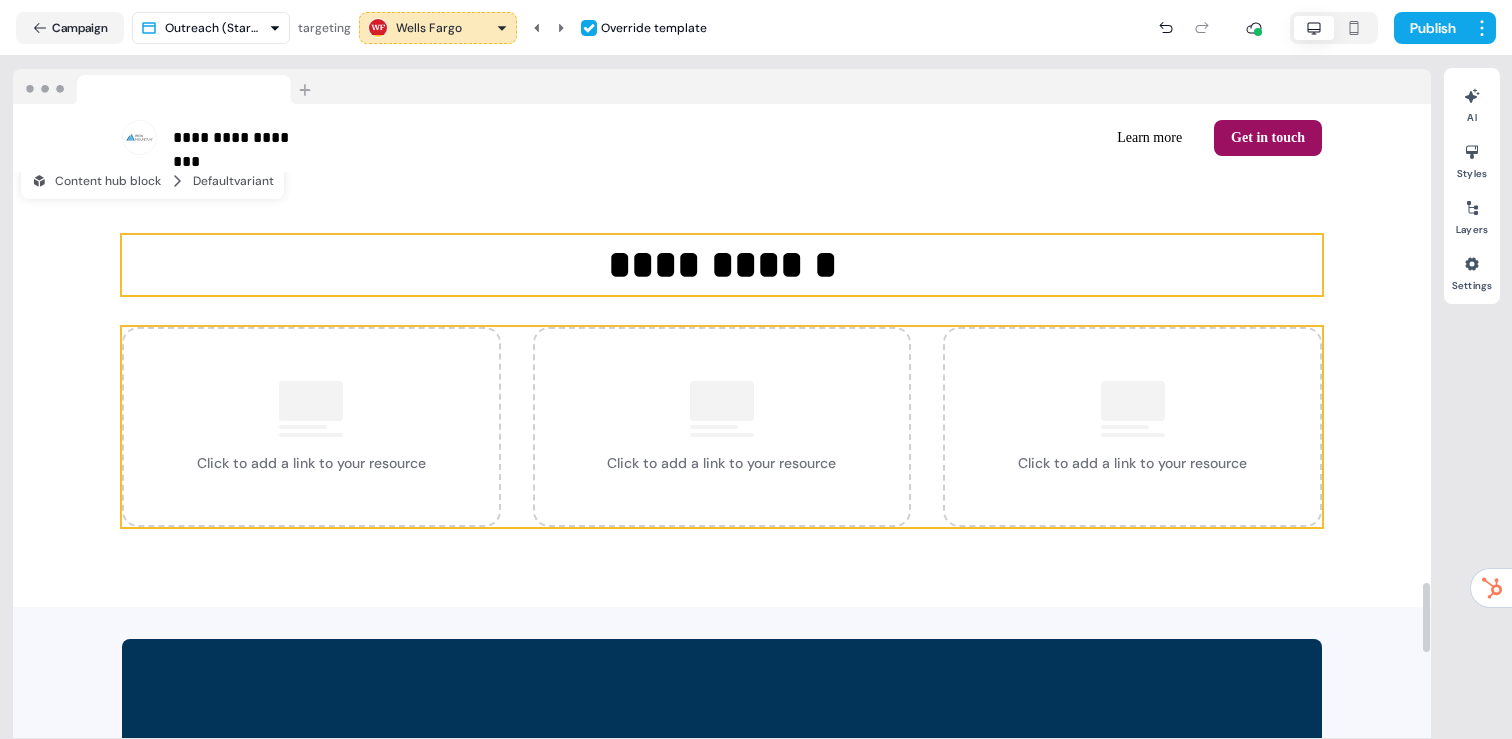 click on "**********" at bounding box center (722, 265) 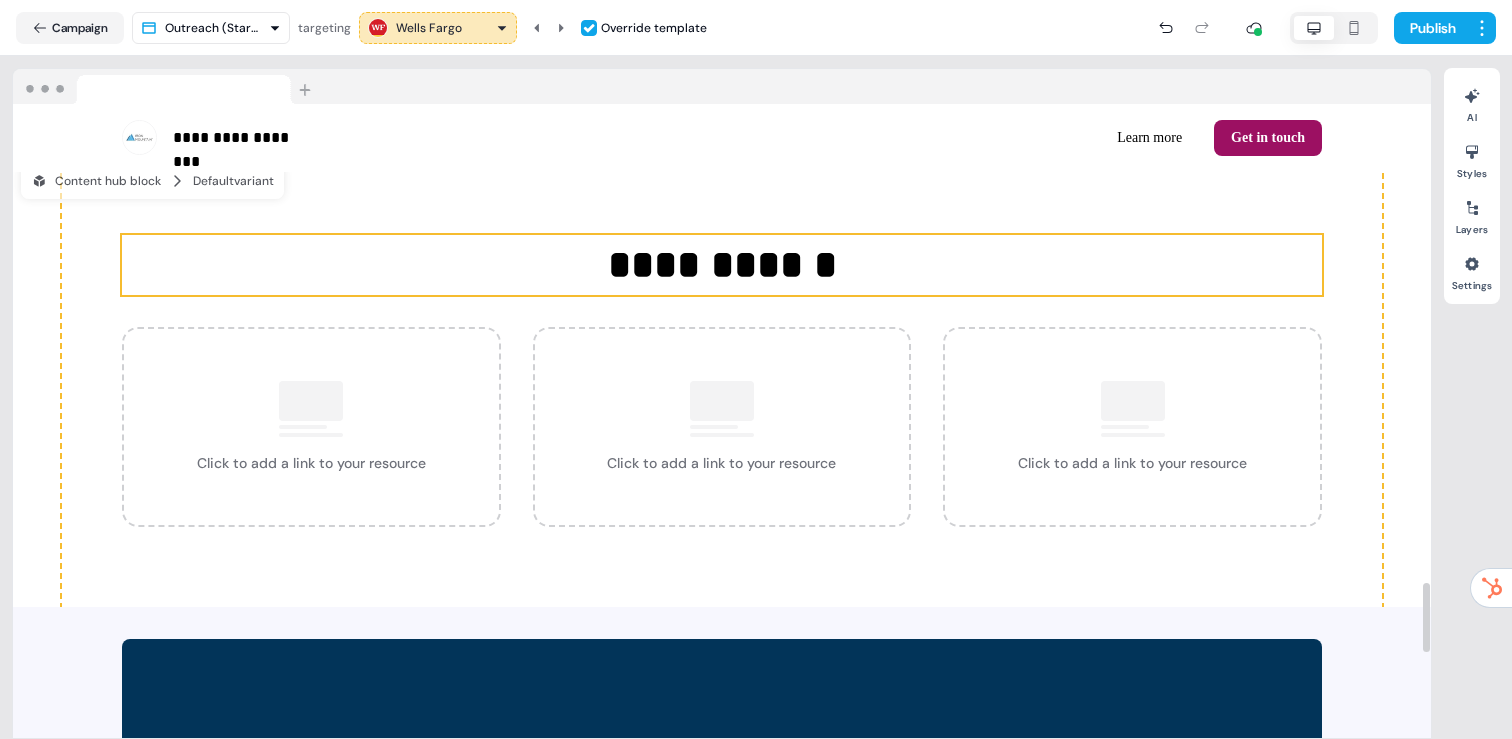 click at bounding box center [311, 409] 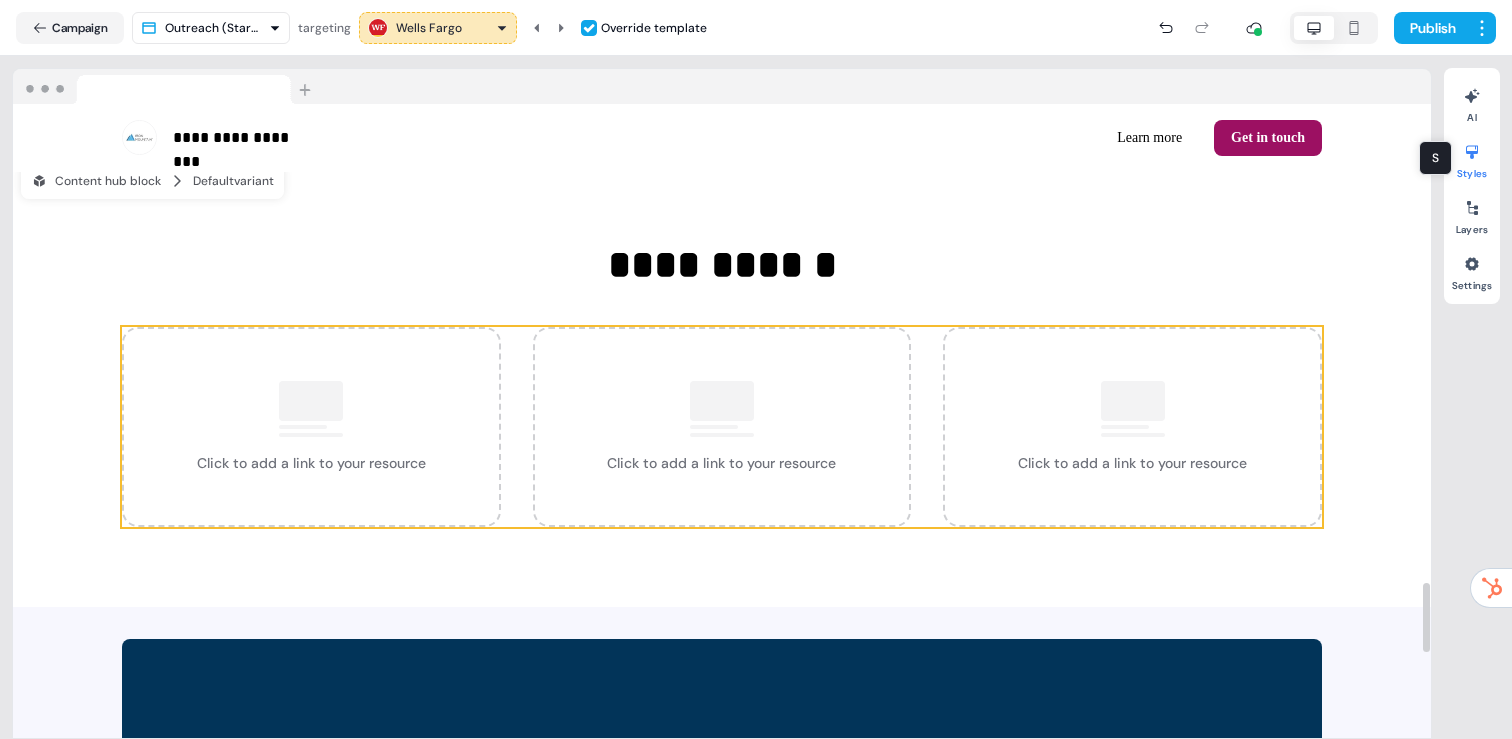 click at bounding box center (1472, 152) 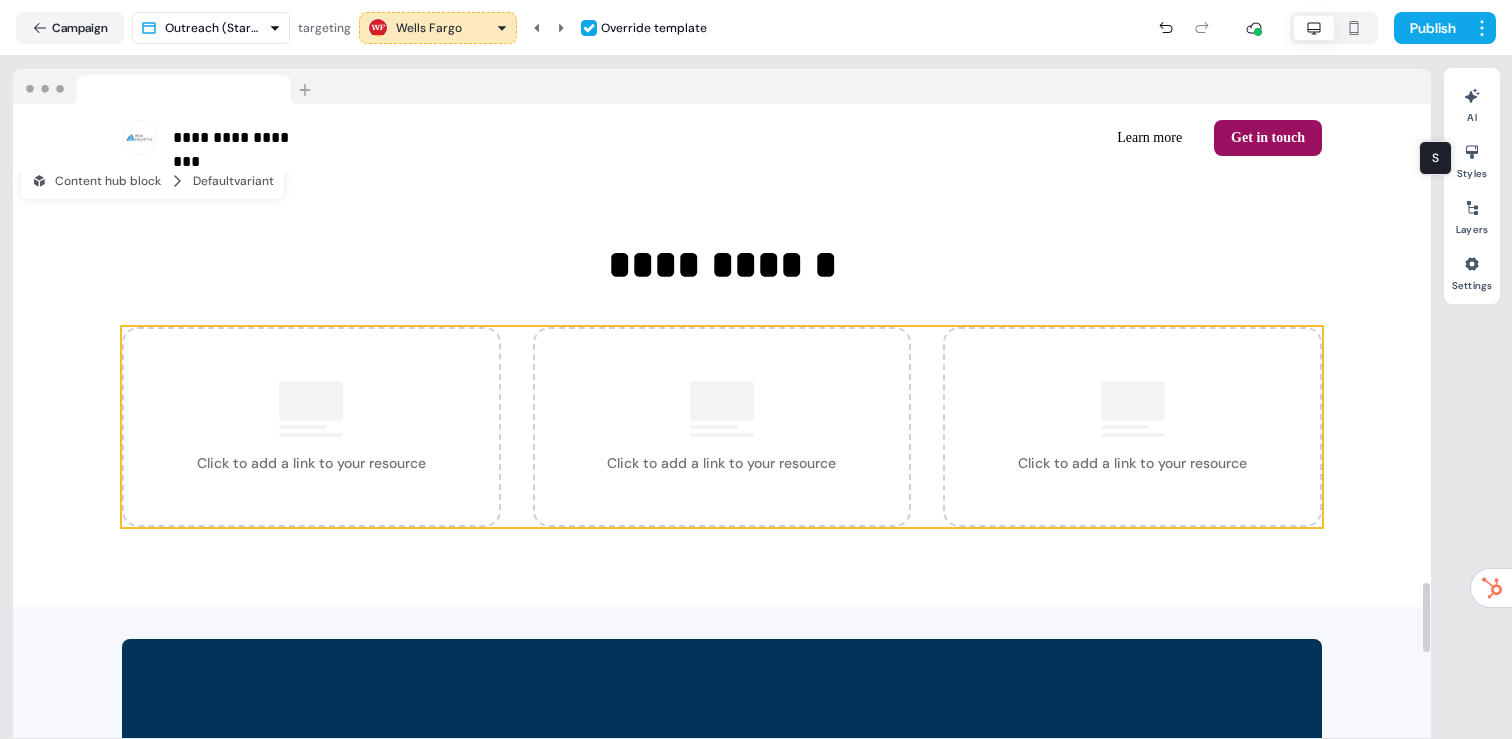 scroll, scrollTop: 4609, scrollLeft: 0, axis: vertical 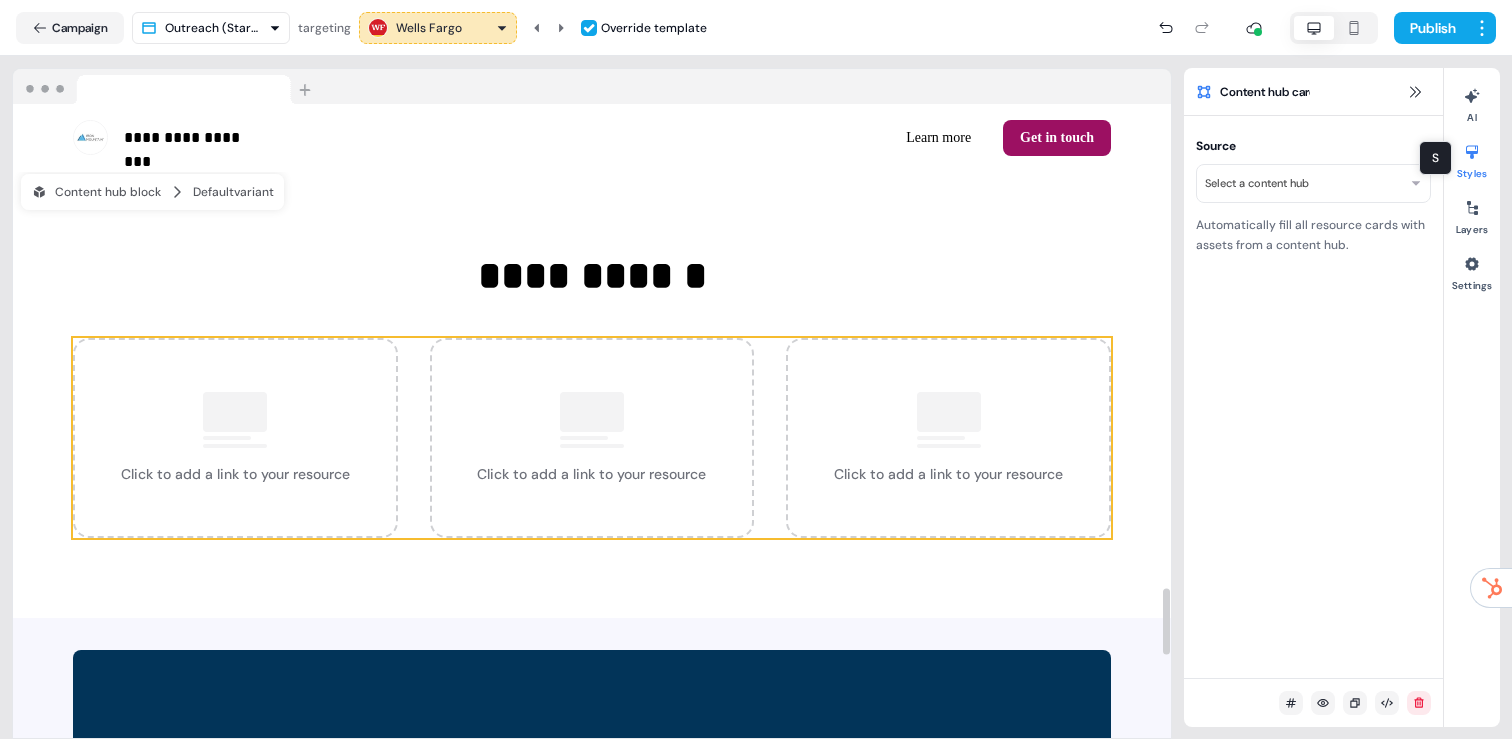 click on "**********" at bounding box center [756, 369] 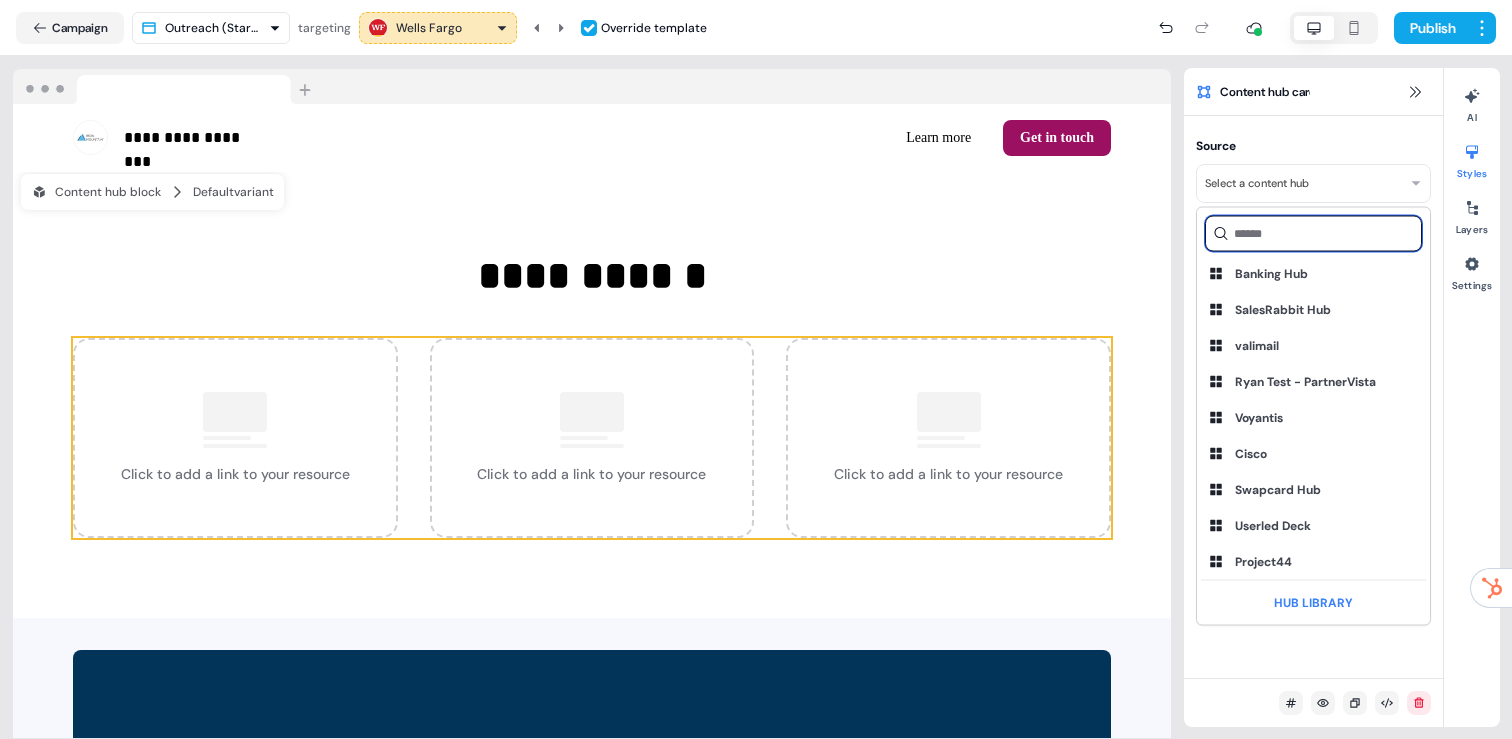 click at bounding box center [1313, 234] 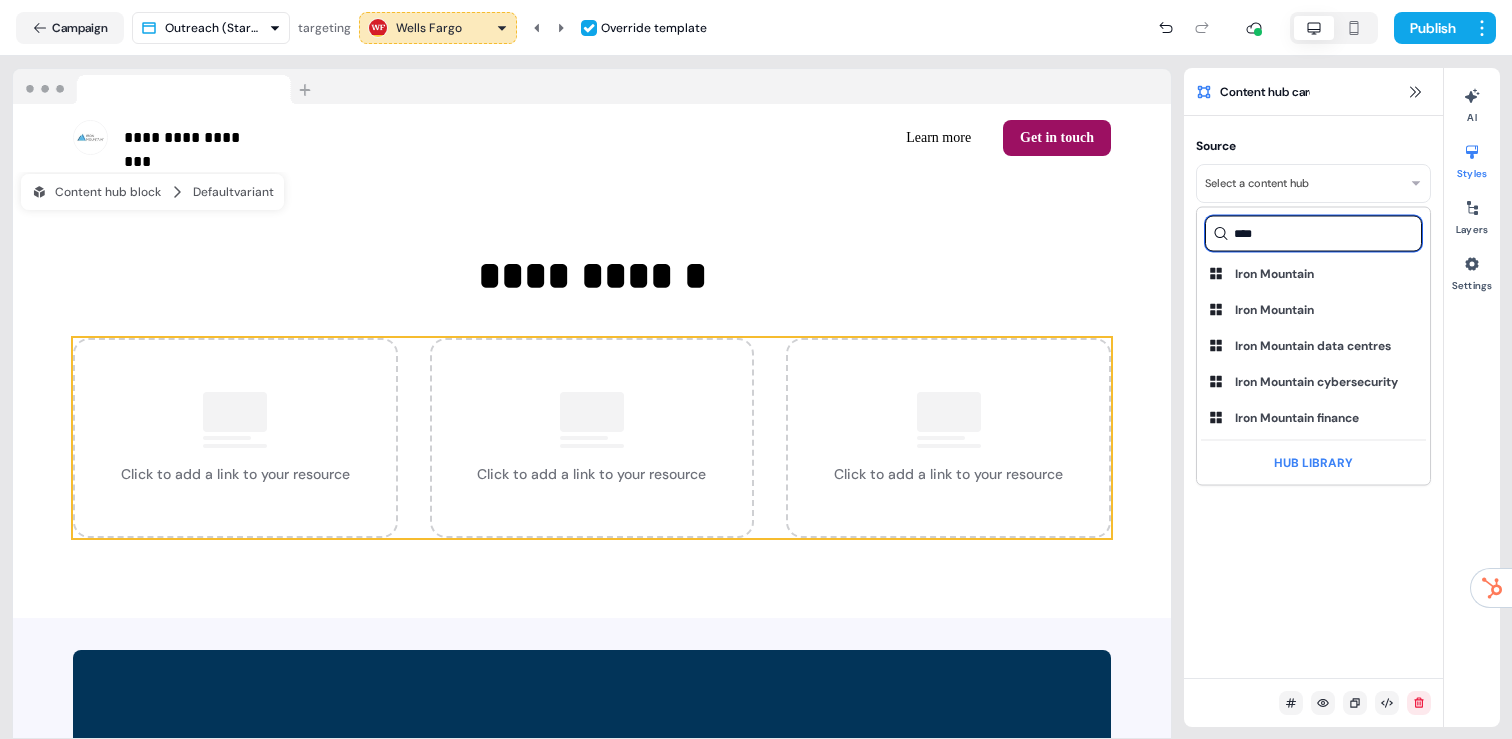type on "****" 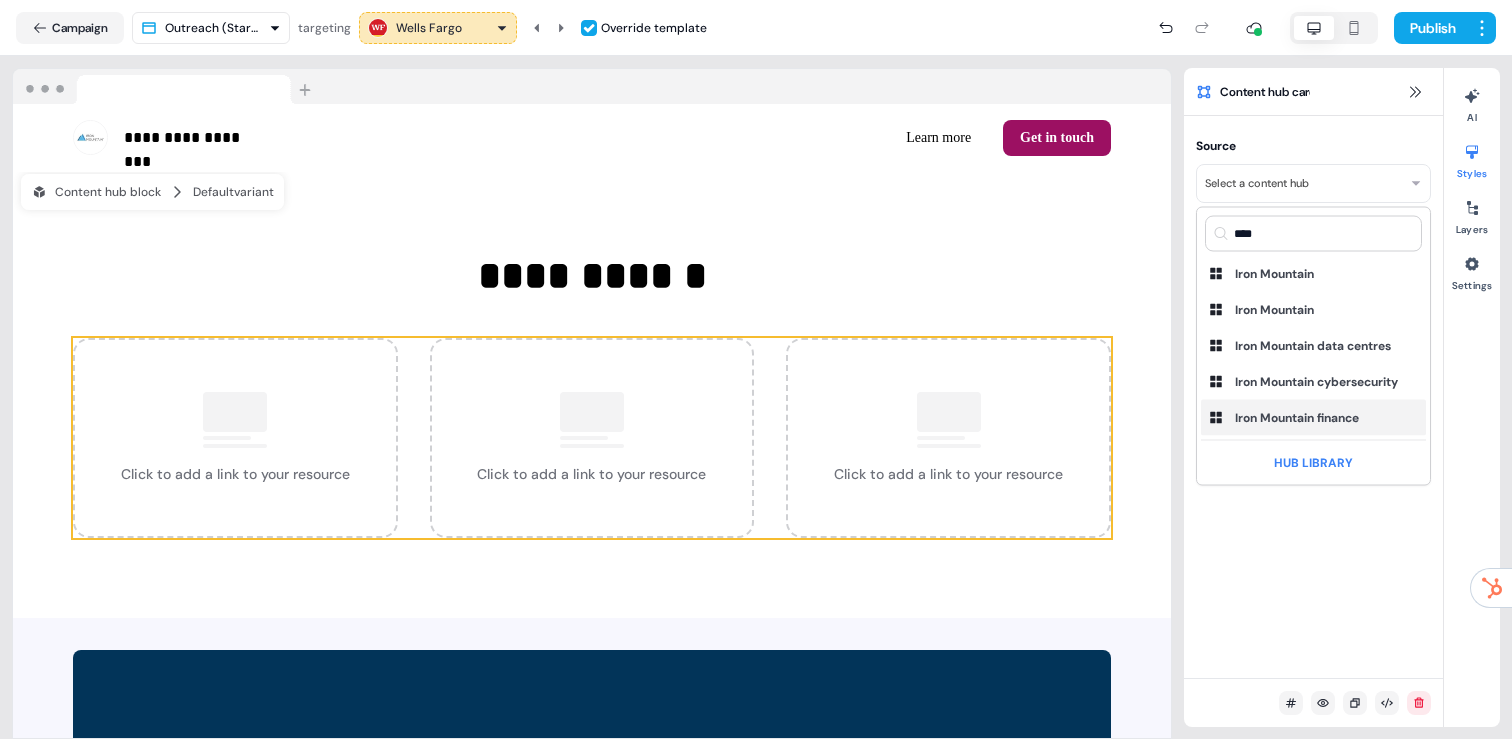 click on "Iron Mountain finance" at bounding box center (1297, 418) 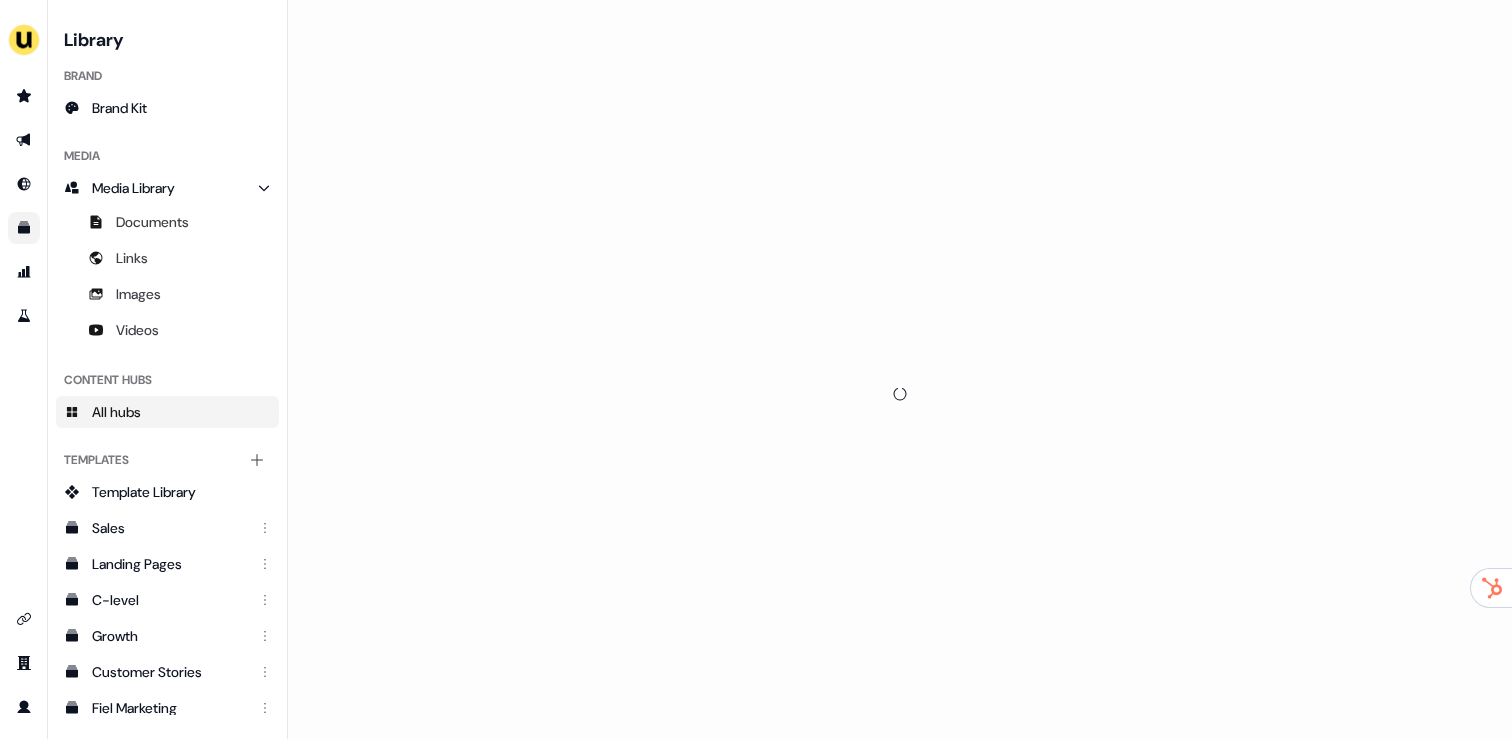 scroll, scrollTop: 0, scrollLeft: 0, axis: both 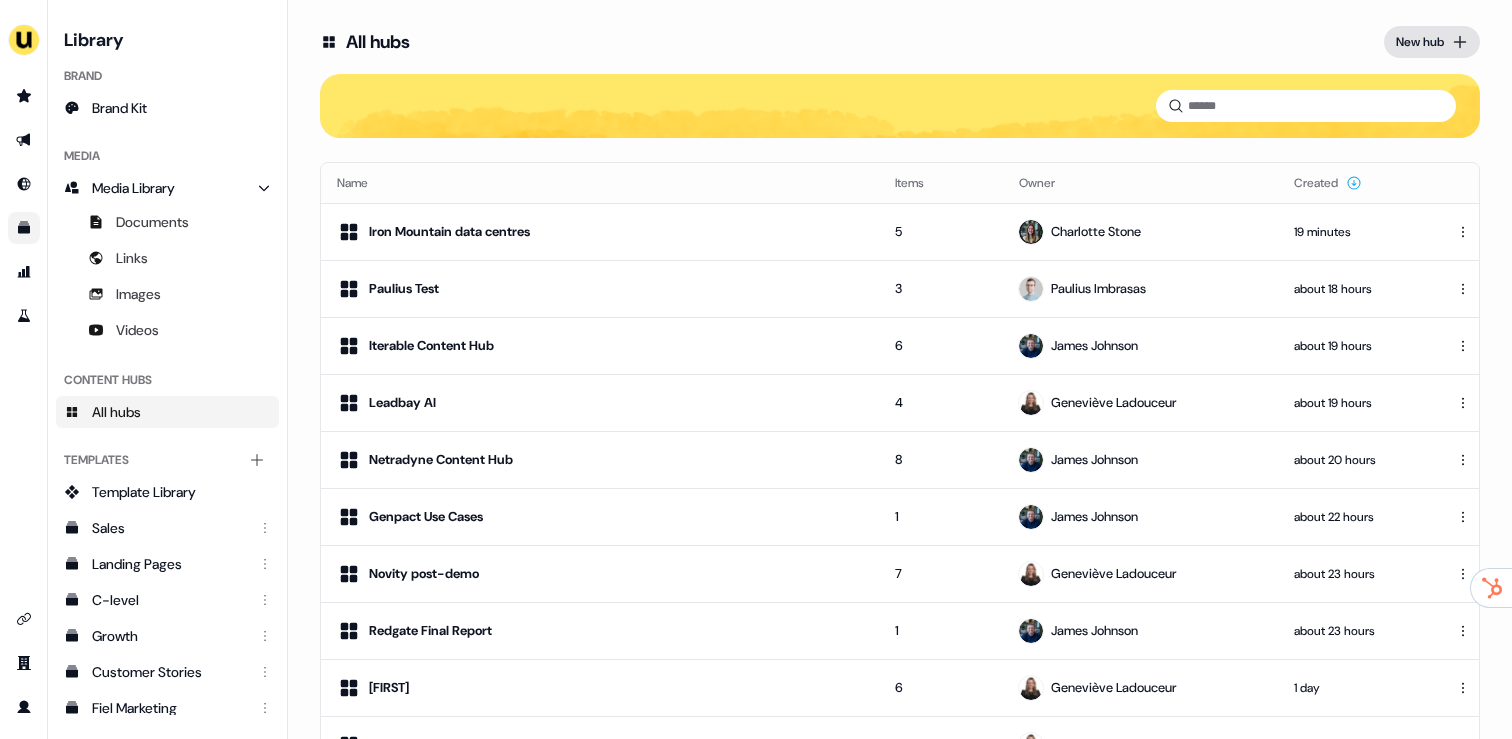 click on "New hub" at bounding box center (1420, 42) 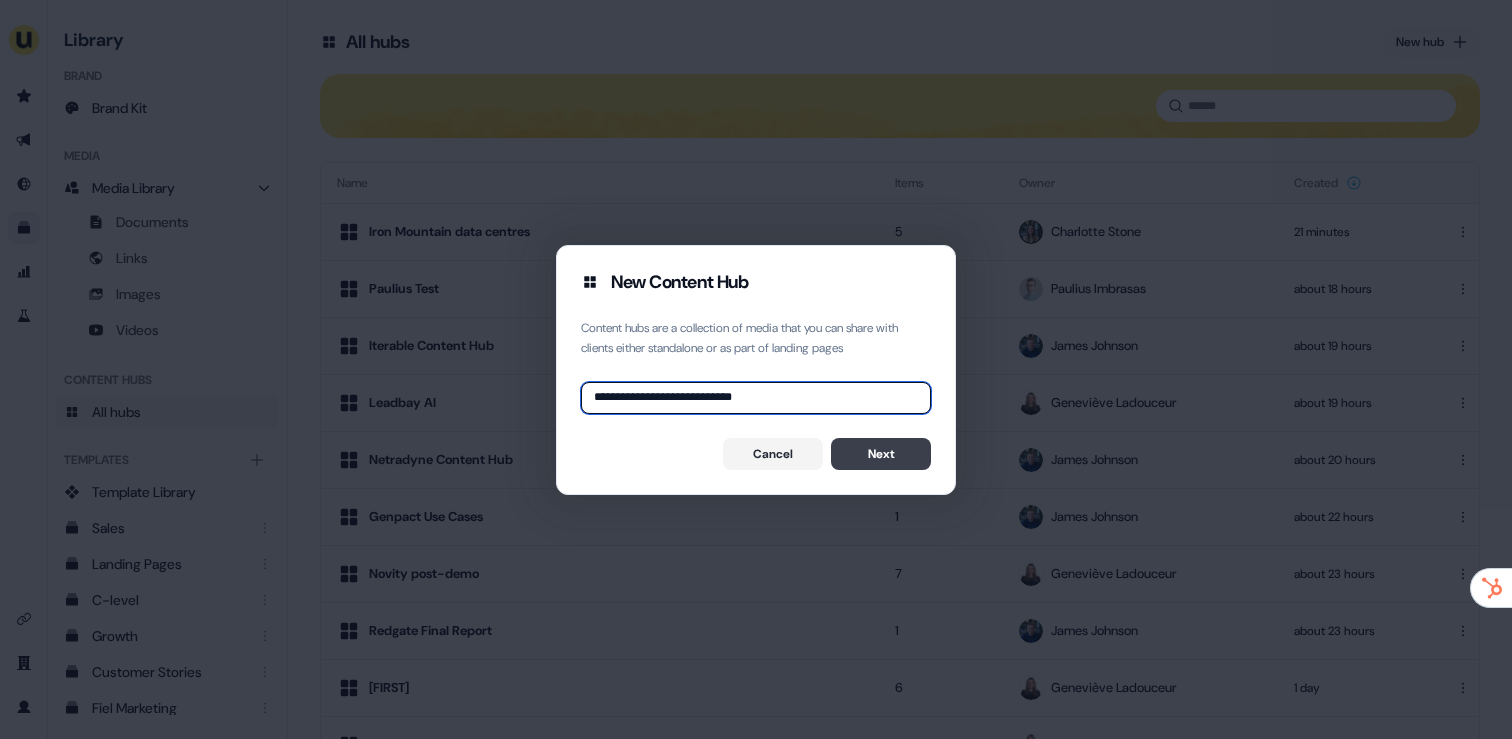 type on "**********" 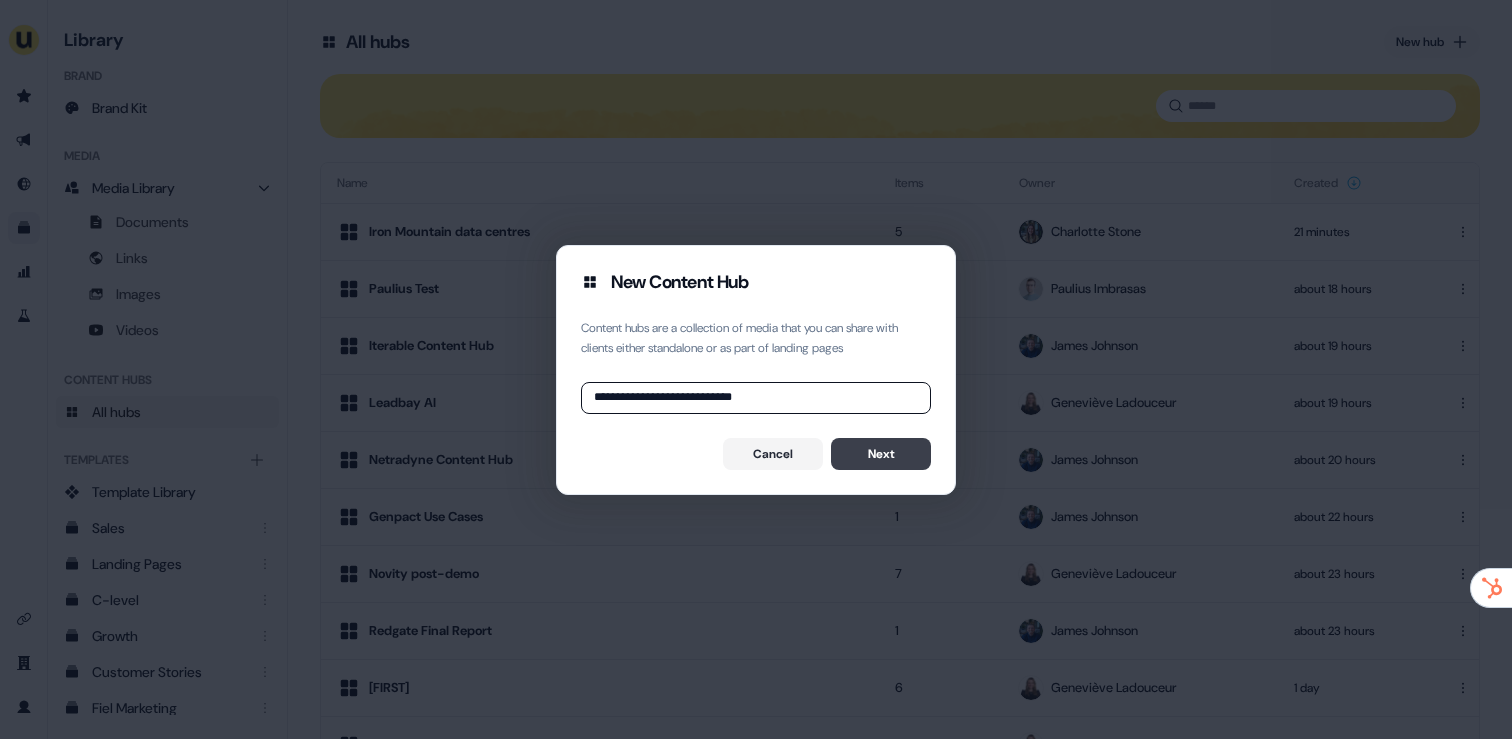 click on "Next" at bounding box center (881, 454) 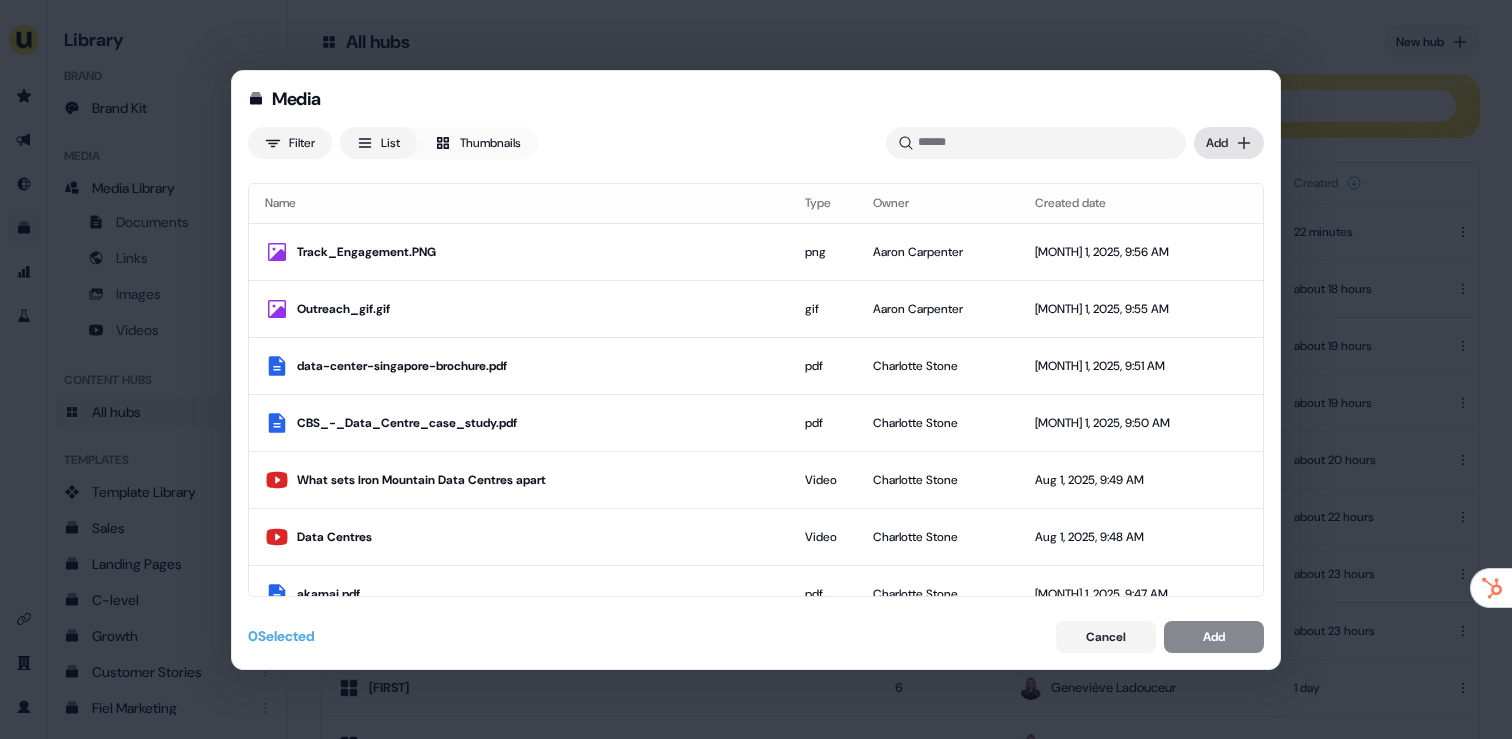 click on "Media Filter List Thumbnails Uploaded Add Name Type Owner Created date Track_Engagement.PNG png [FIRST] [LAST] Aug 1, 2025, 9:56 AM Outreach_gif.gif gif [FIRST] [LAST] Aug 1, 2025, 9:55 AM data-center-singapore-brochure.pdf pdf [FIRST] [LAST] Aug 1, 2025, 9:51 AM CBS_-_Data_Centre_case_study.pdf pdf [FIRST] [LAST] Aug 1, 2025, 9:50 AM What sets Iron Mountain Data Centres apart  Video [FIRST] [LAST] Aug 1, 2025, 9:49 AM Data Centres  Video [FIRST] [LAST] Aug 1, 2025, 9:48 AM akamai.pdf pdf [FIRST] [LAST] Aug 1, 2025, 9:47 AM Alleybar-Interiors-8-1.jpg jpg [FIRST] [LAST] Aug 1, 2025, 9:37 AM Screenshot_2025-07-31_at_16.40.09.png png [FIRST] [LAST] Jul 31, 2025, 4:41 PM Contact-level_tracking.PNG png [FIRST] [LAST] Jul 31, 2025, 4:34 PM GIF-_rolling_red_carpet.gif gif [FIRST] [LAST] Jul 31, 2025, 4:20 PM Userled | Launch ABM campaigns 5x faster with AI Link [FIRST] [LAST] Jul 31, 2025, 4:19 PM Userled | Launch ABM campaigns 5x faster with AI Link [FIRST] [LAST] Jul 31, 2025, 4:17 PM shref.gif gif" at bounding box center [756, 369] 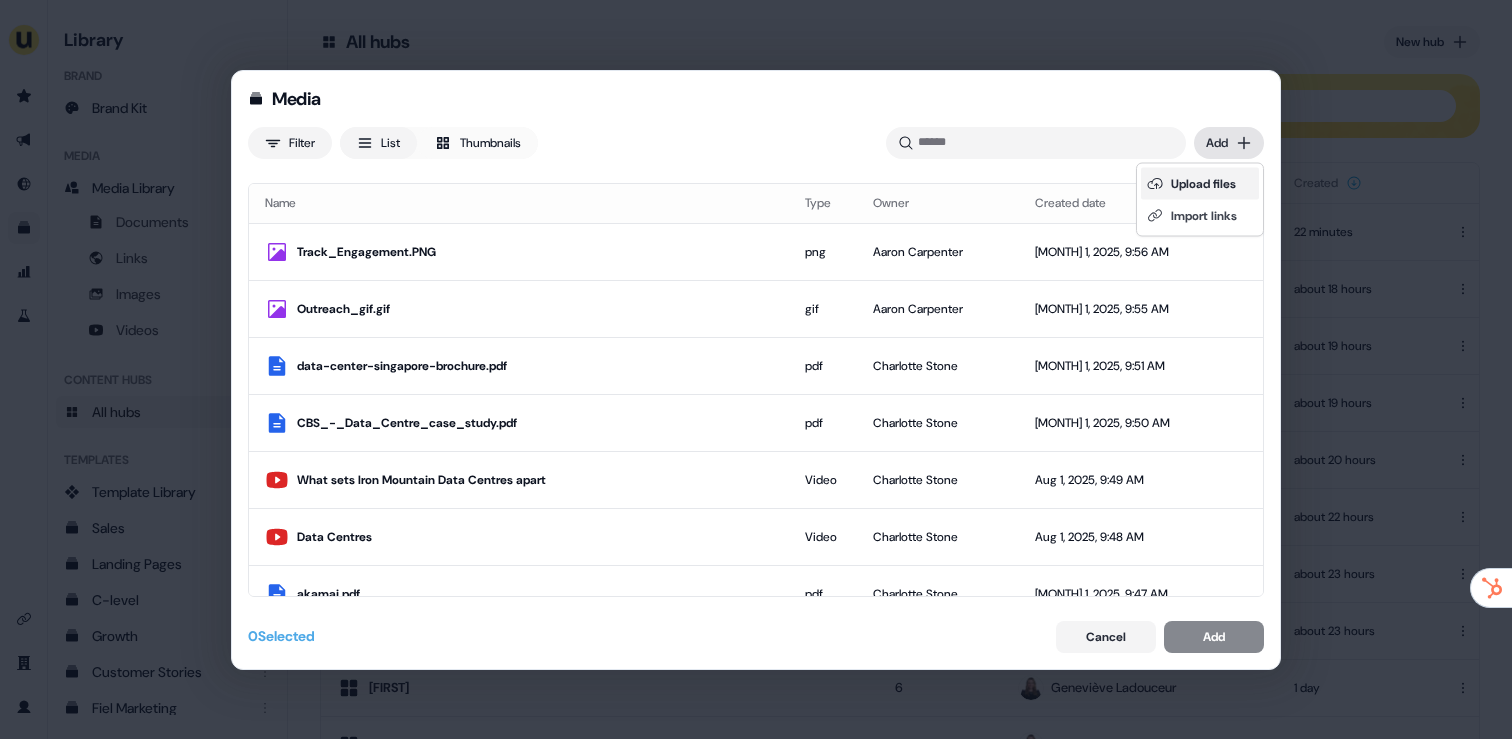 click on "Upload files" at bounding box center [1200, 184] 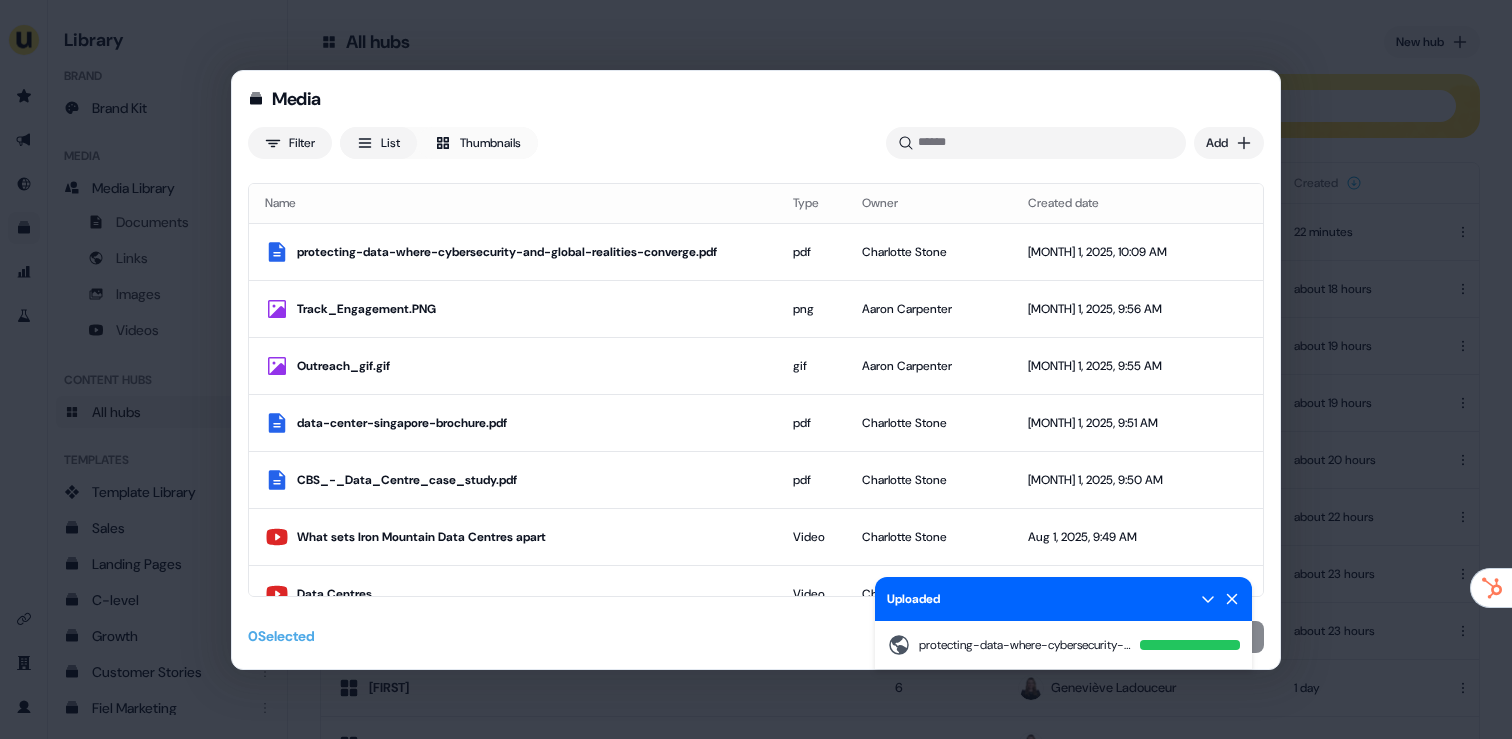 click 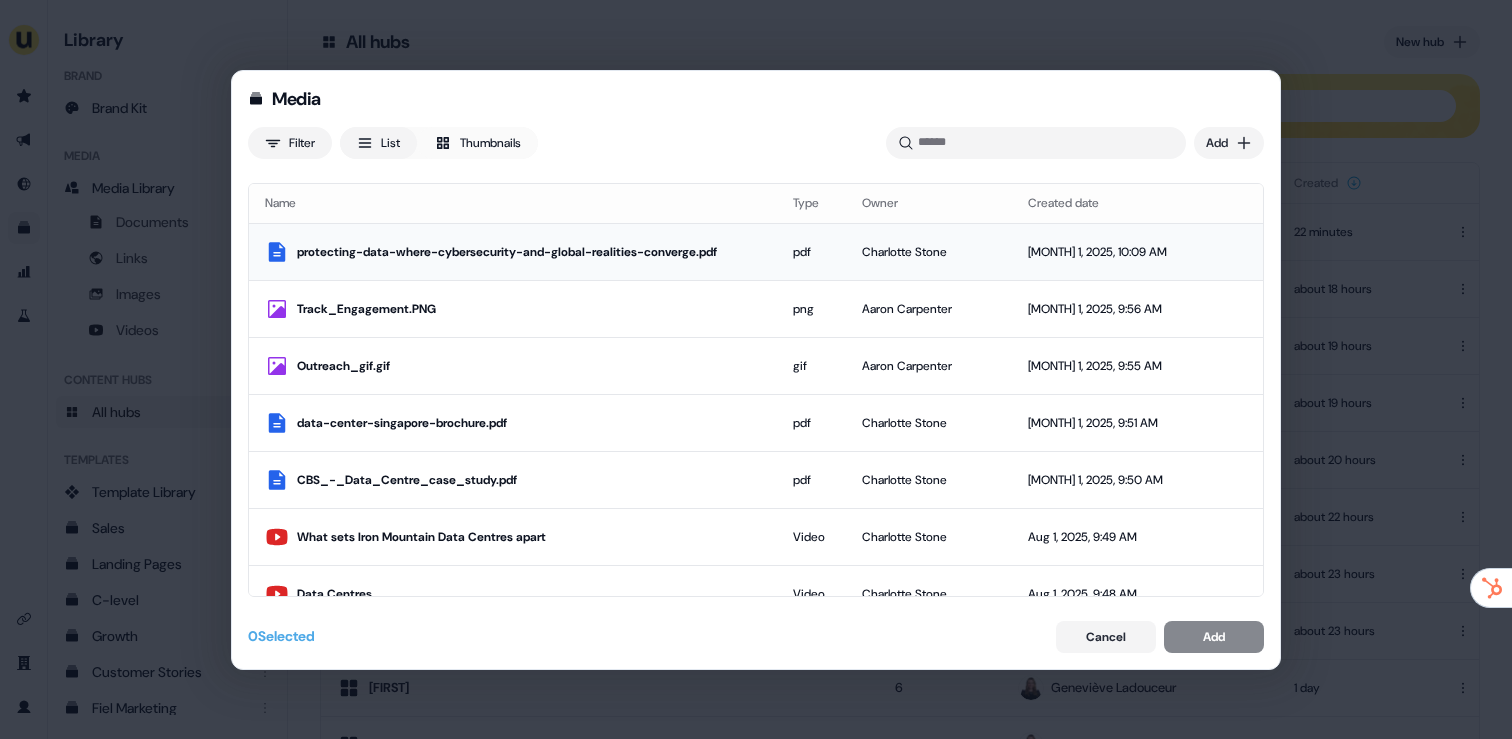 click on "protecting-data-where-cybersecurity-and-global-realities-converge.pdf" at bounding box center [529, 252] 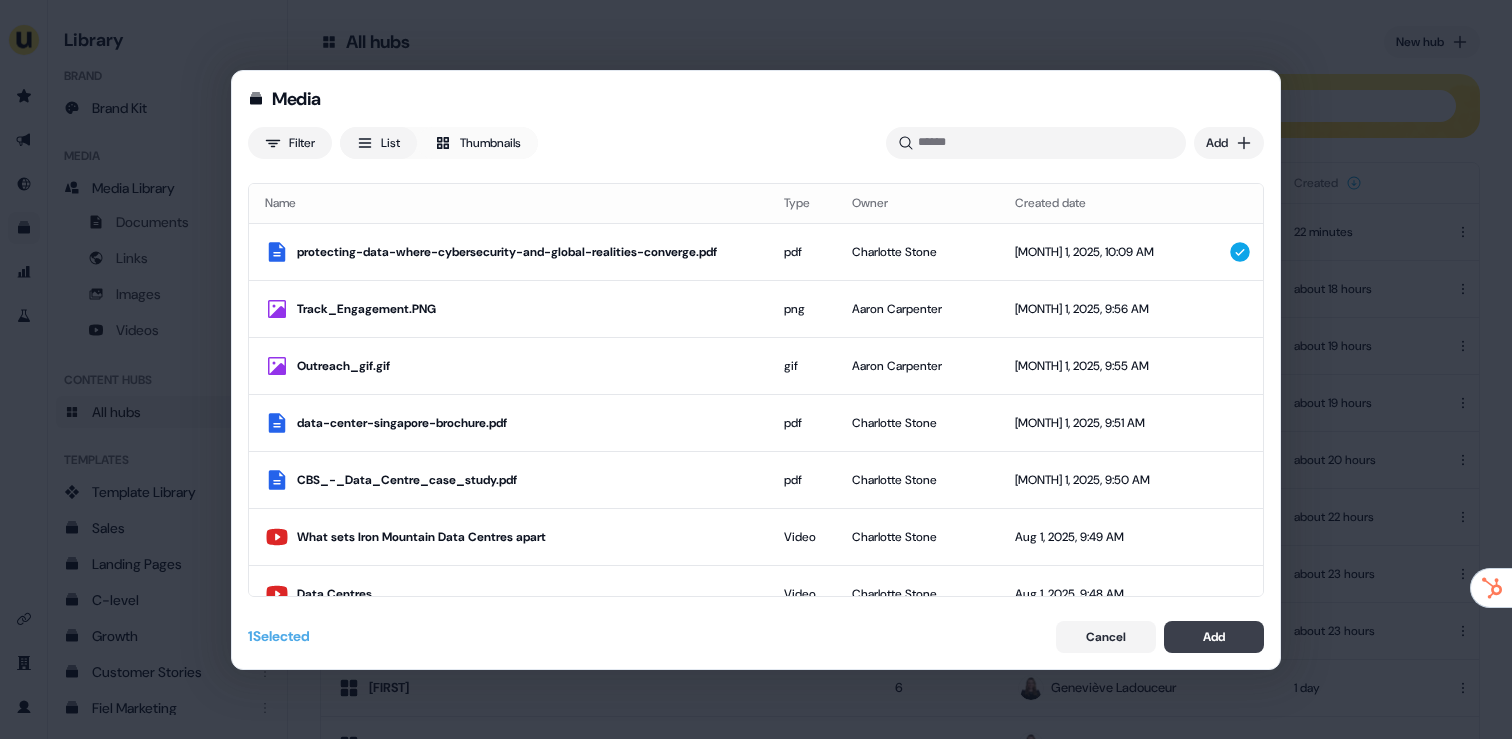 click on "Add" at bounding box center (1214, 637) 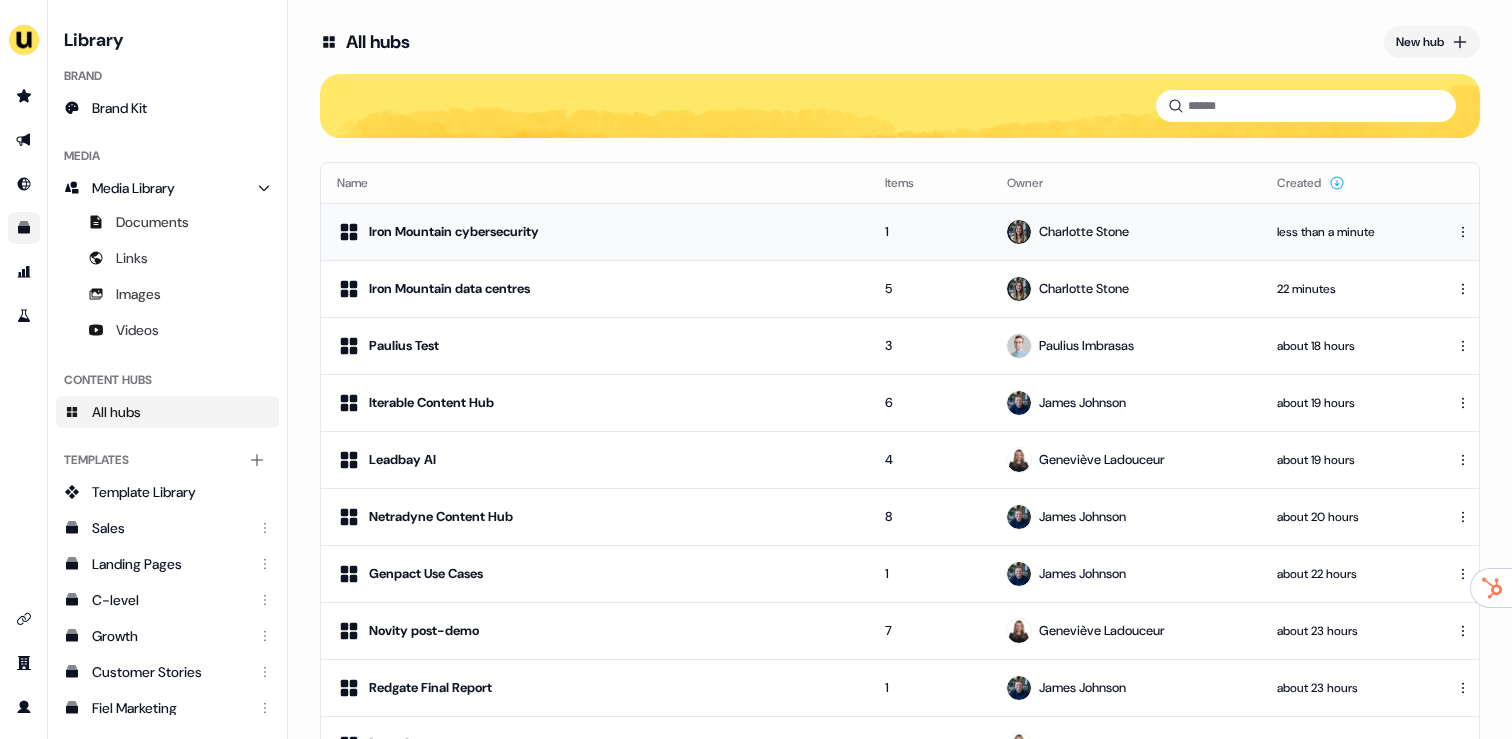 click on "Iron Mountain cybersecurity" at bounding box center (595, 232) 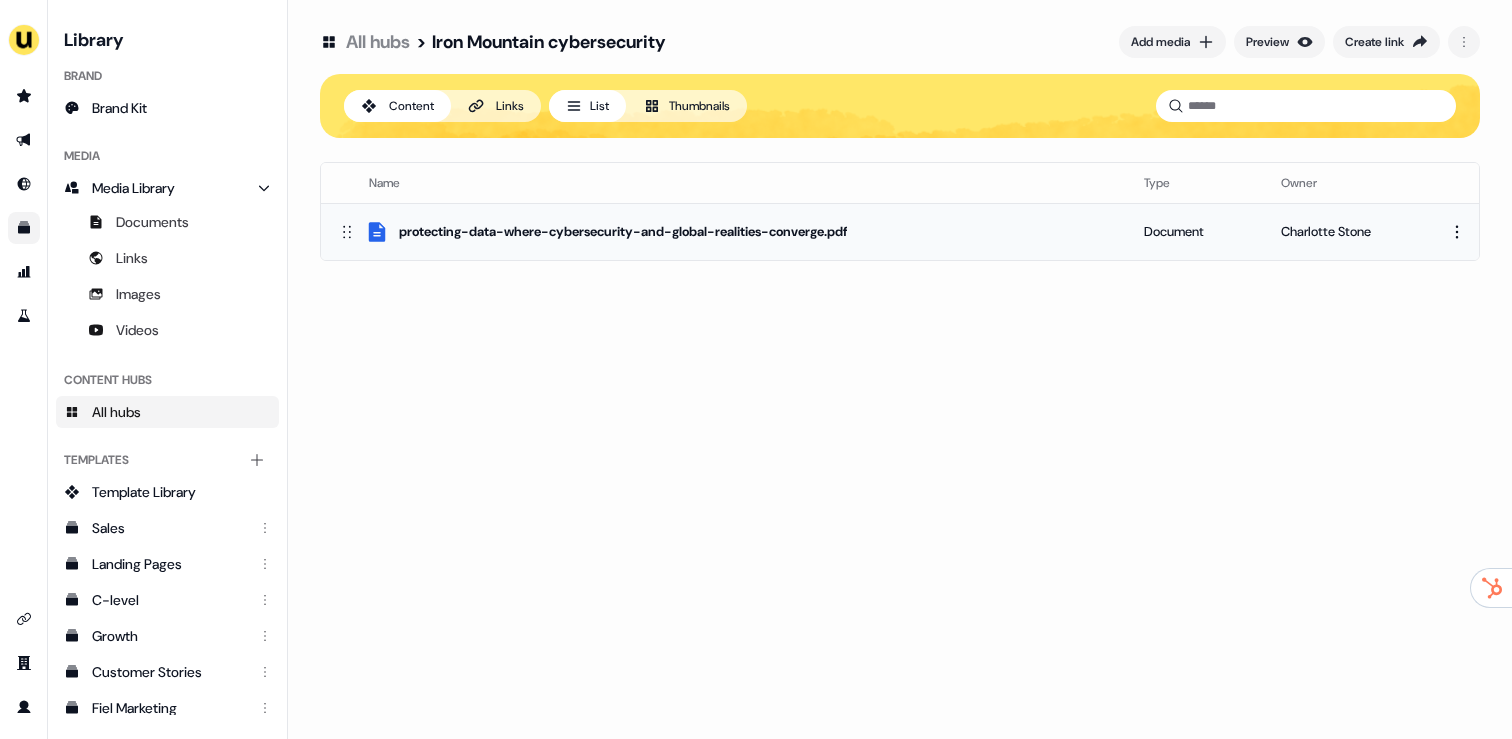 click on "For the best experience switch devices to a bigger screen. Go to Userled.io Library Brand Brand Kit Media Media Library Documents Links Images Videos Content Hubs All hubs Templates   Add collection Template Library Sales Landing Pages C-level Growth Customer Stories Fiel Marketing Linkedin Engagement Conversion Persona Videos Francais Customer Success Sales Templates  ROI Templates Competitor Comparisons Outreach Templates Proposal Templates Capability Templates C-Suite Value Templates CS samples Templates for Customers - Sales Play templates (Sales) All hubs > Iron Mountain cybersecurity  Add media Preview Create link Content Links List Thumbnails Name Type Owner protecting-data-where-cybersecurity-and-global-realities-converge.pdf Document Charlotte   Stone
To pick up a draggable item, press the space bar.
While dragging, use the arrow keys to move the item.
Press space again to drop the item in its new position, or press escape to cancel." at bounding box center (756, 369) 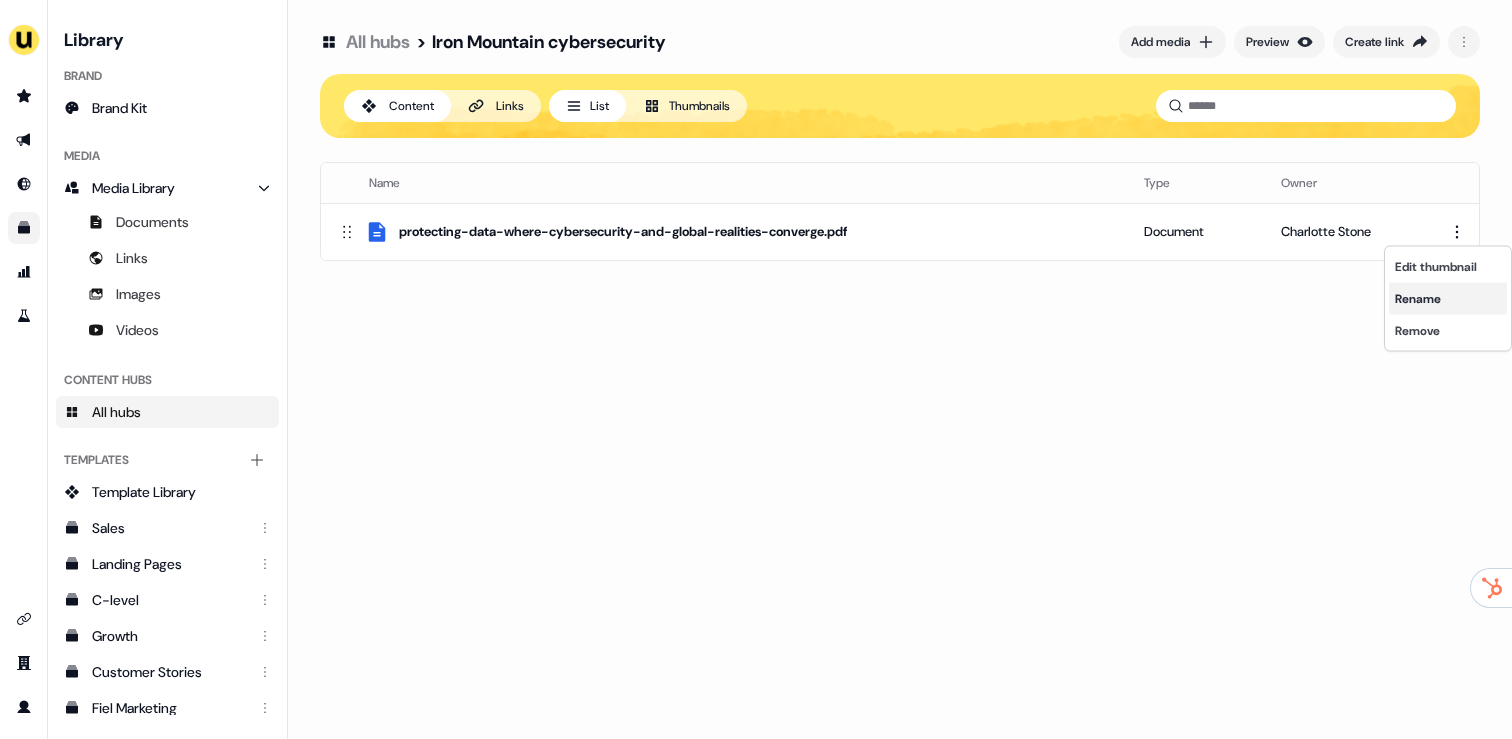 click on "Rename" at bounding box center (1448, 299) 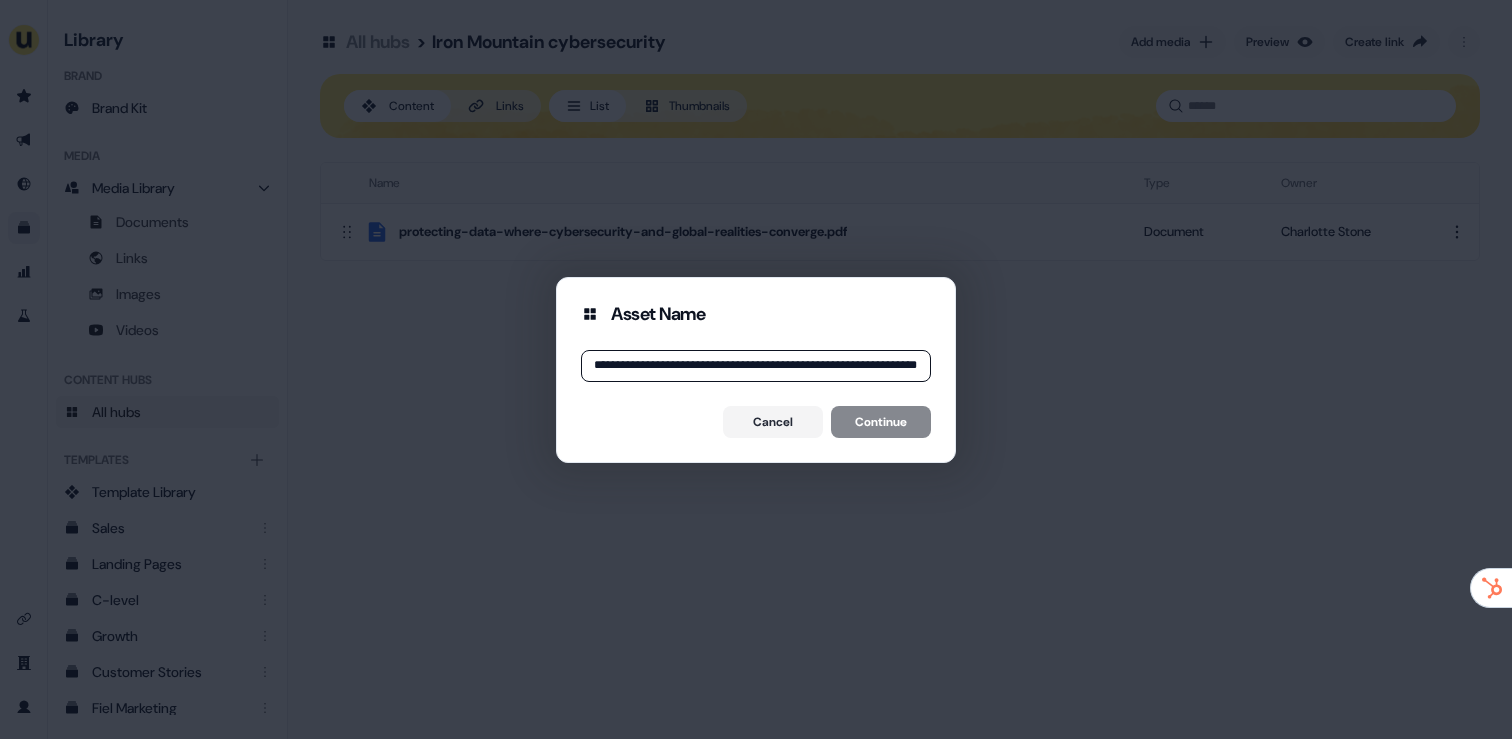 scroll, scrollTop: 0, scrollLeft: 50, axis: horizontal 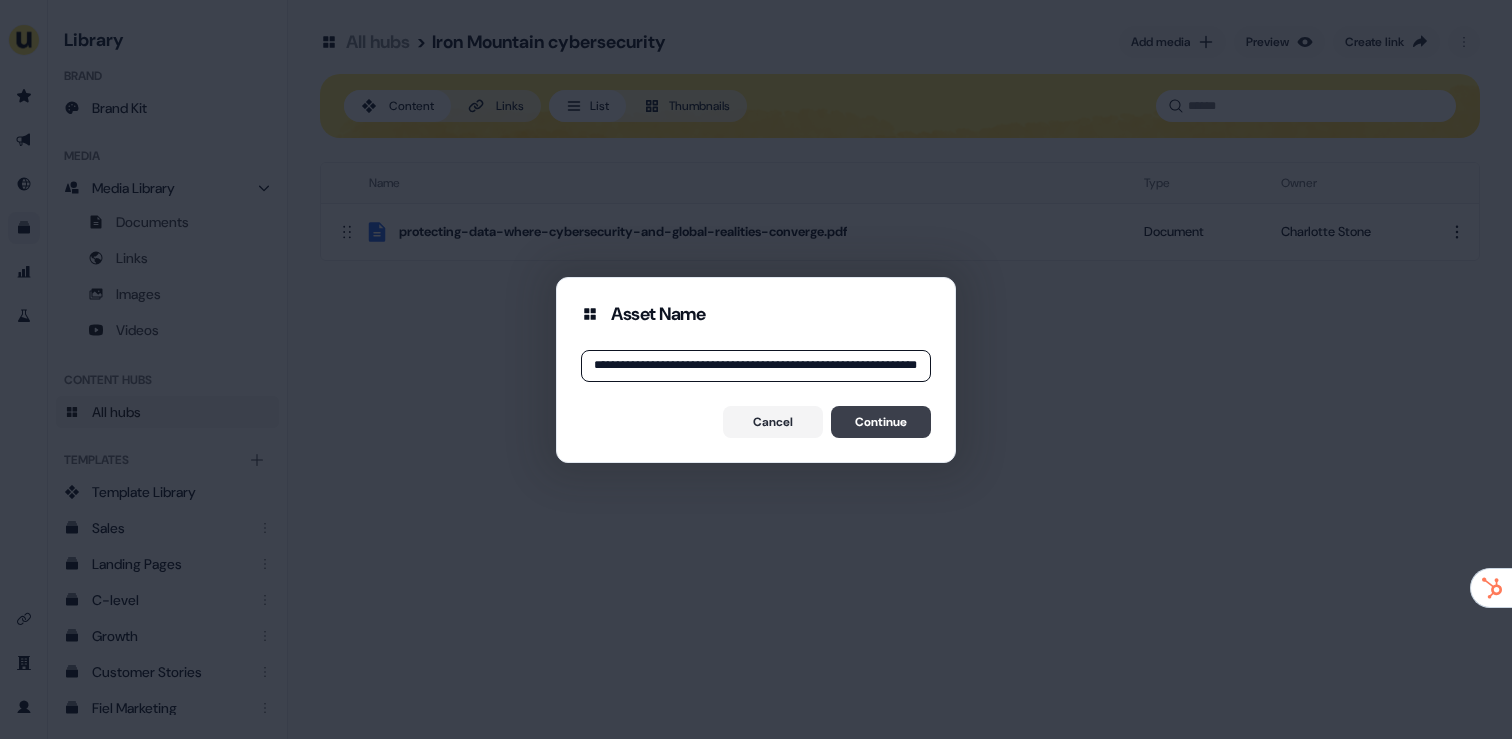 type on "**********" 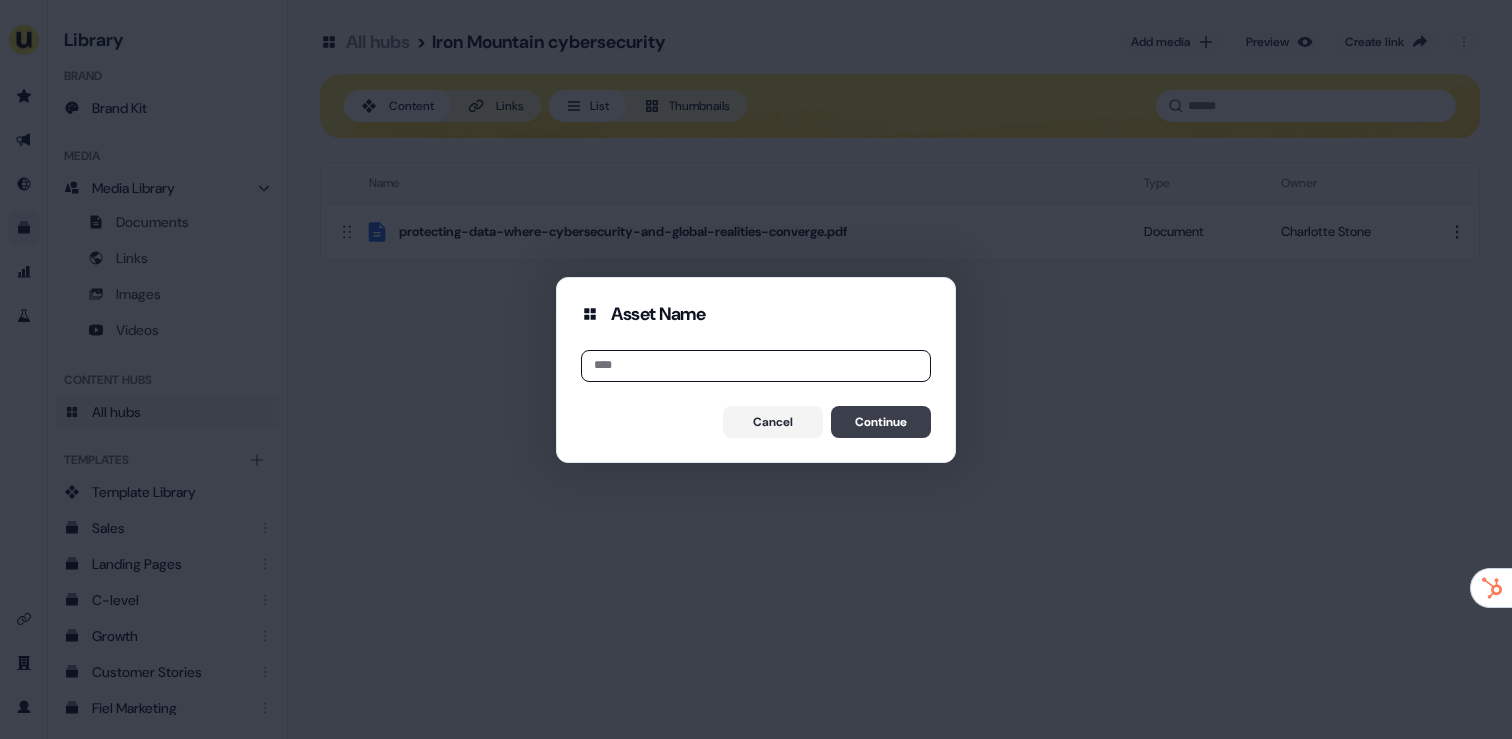scroll, scrollTop: 0, scrollLeft: 0, axis: both 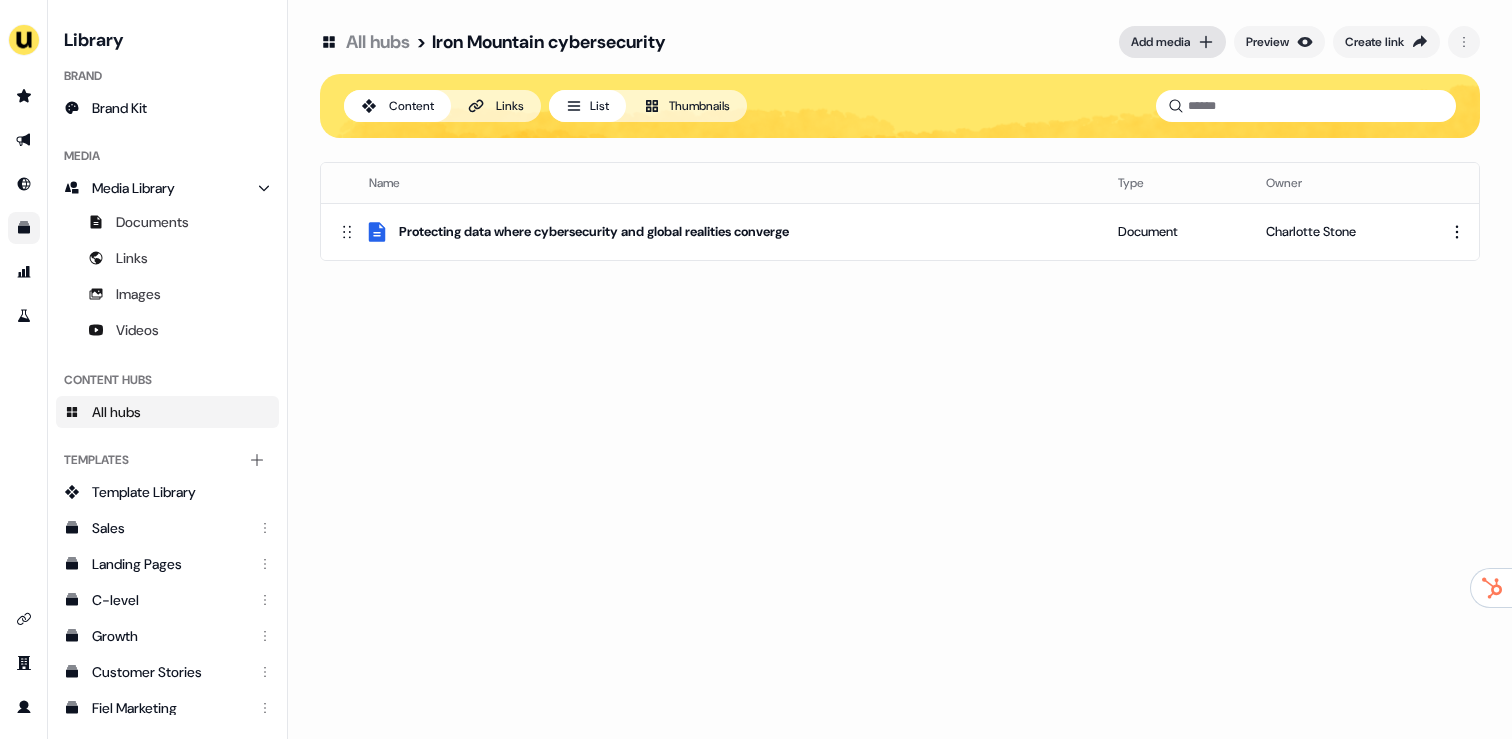 click on "Add media" at bounding box center (1160, 42) 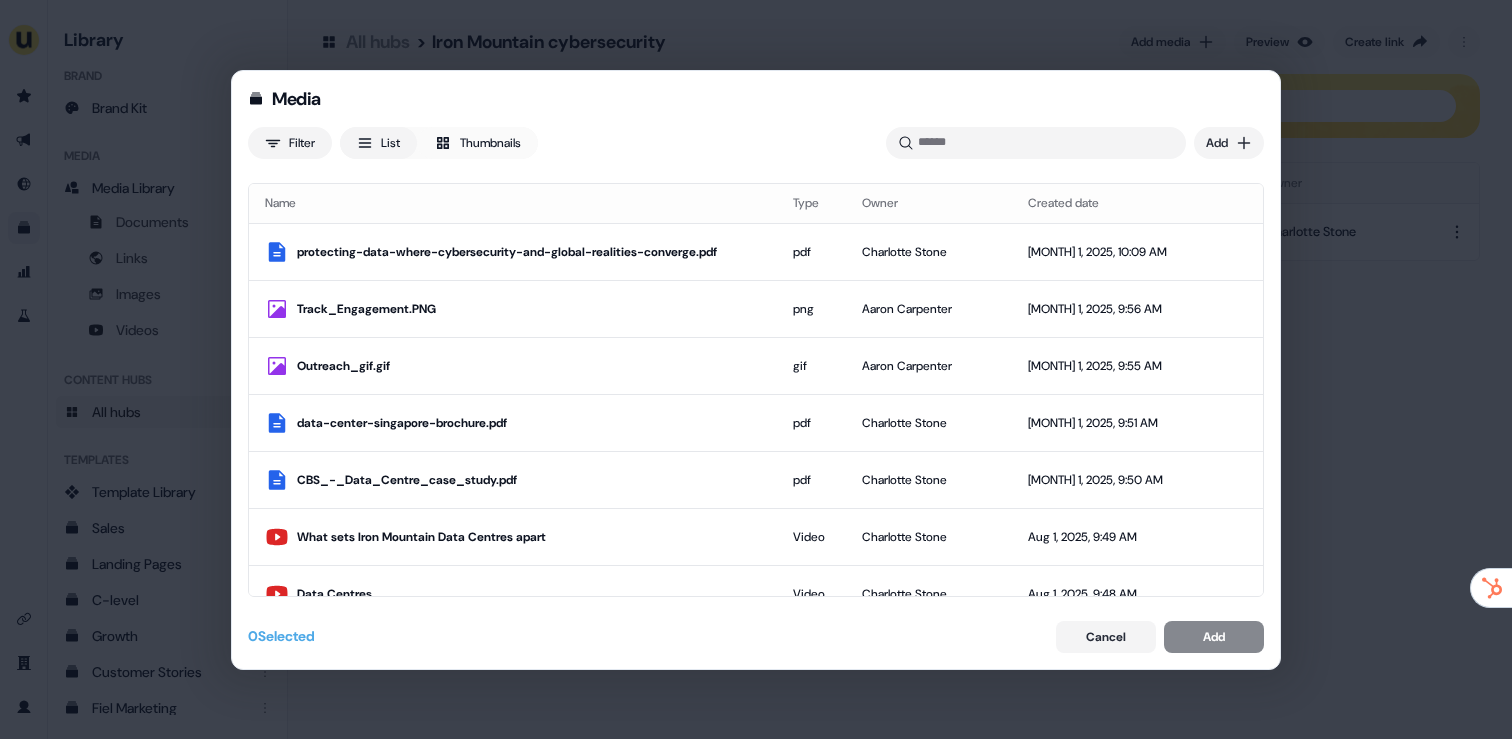 click on "Media Filter List Thumbnails Uploaded Add Name Type Owner Created date protecting-data-where-cybersecurity-and-global-realities-converge.pdf pdf Charlotte Stone Aug 1, 2025, 10:09 AM Track_Engagement.PNG png Aaron Carpenter Aug 1, 2025, 9:56 AM Outreach_gif.gif gif Aaron Carpenter Aug 1, 2025, 9:55 AM data-center-singapore-brochure.pdf pdf Charlotte Stone Aug 1, 2025, 9:51 AM CBS_-_Data_Centre_case_study.pdf pdf Charlotte Stone Aug 1, 2025, 9:50 AM What sets Iron Mountain Data Centres apart  Video Charlotte Stone Aug 1, 2025, 9:49 AM Data Centres  Video Charlotte Stone Aug 1, 2025, 9:48 AM akamai.pdf pdf Charlotte Stone Aug 1, 2025, 9:47 AM Alleybar-Interiors-8-1.jpg jpg Charlotte Stone Aug 1, 2025, 9:37 AM Screenshot_2025-07-31_at_16.40.09.png png Aaron Carpenter Jul 31, 2025, 4:41 PM Contact-level_tracking.PNG png Aaron Carpenter Jul 31, 2025, 4:34 PM GIF-_rolling_red_carpet.gif gif Aaron Carpenter Jul 31, 2025, 4:20 PM Userled | Launch ABM campaigns 5x faster with AI Link Paulius Imbrasas Link shref.gif 0" at bounding box center (756, 369) 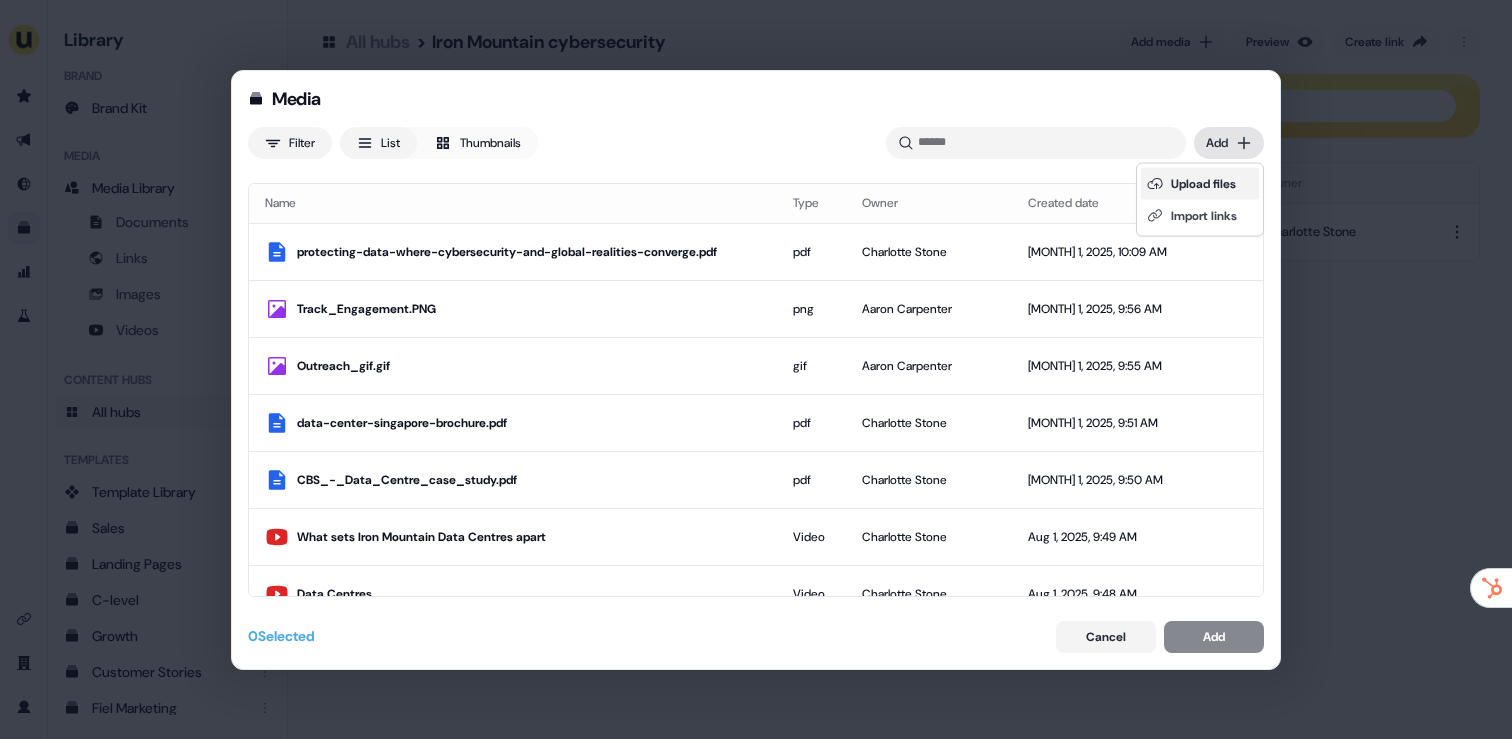 click on "Upload files" at bounding box center (1200, 184) 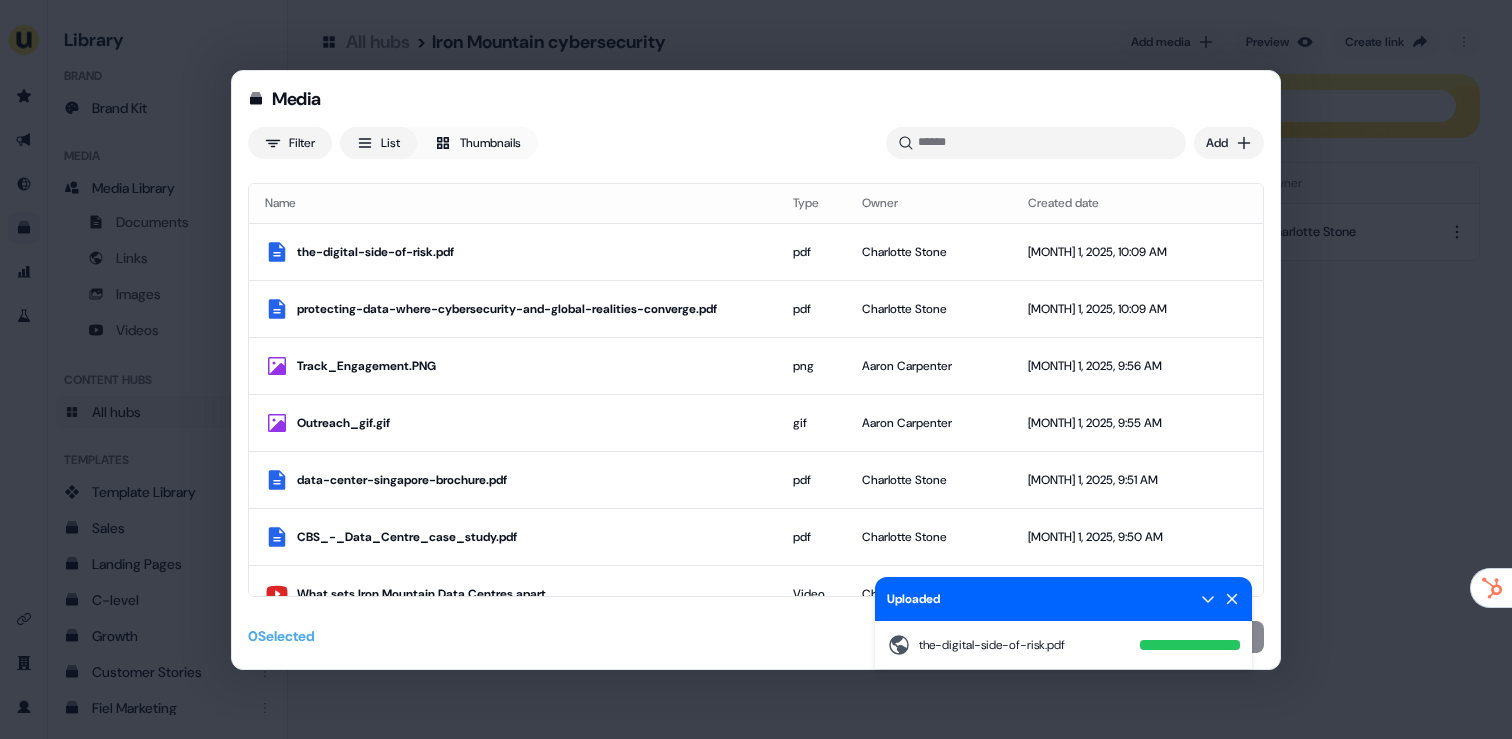 click 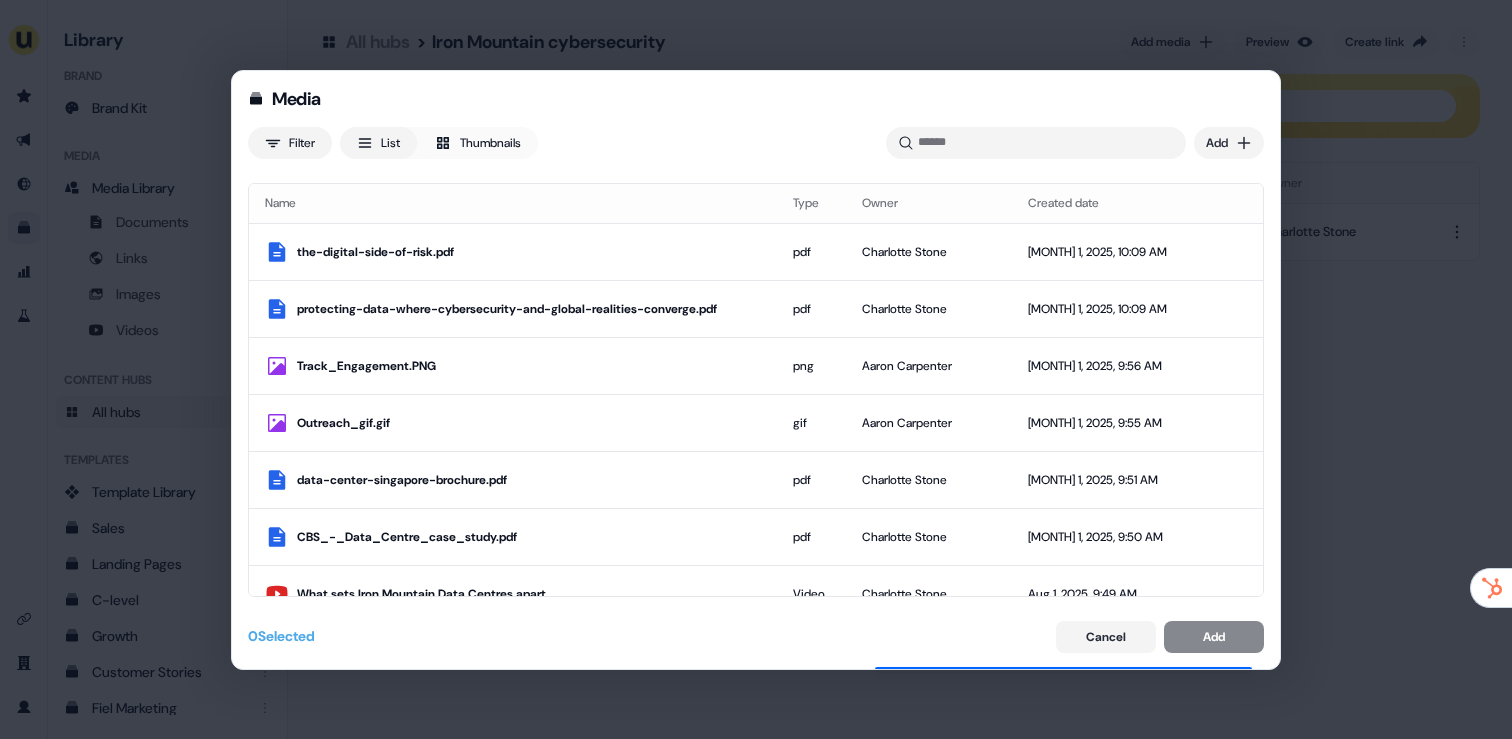 click on "Cancel Add" at bounding box center [1160, 637] 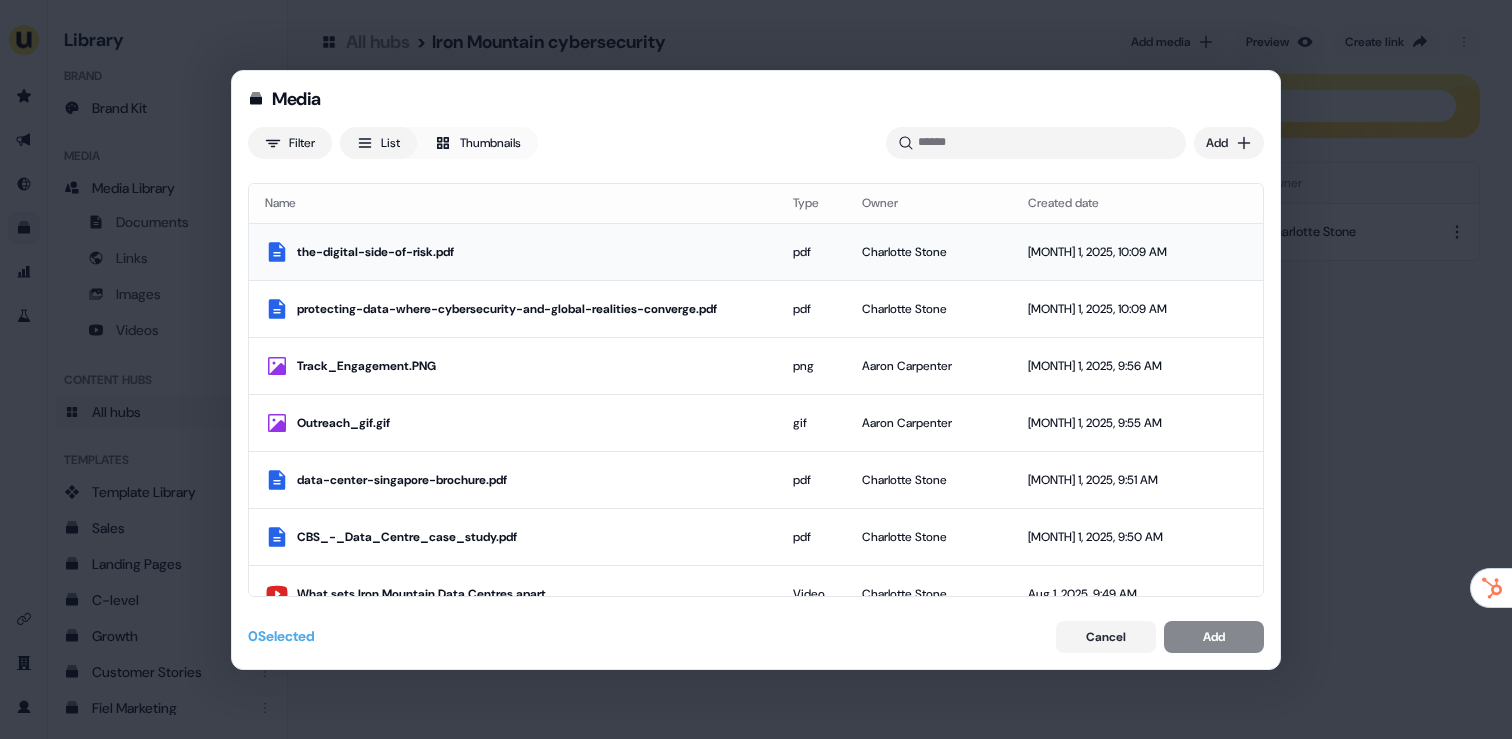click on "pdf" at bounding box center [812, 252] 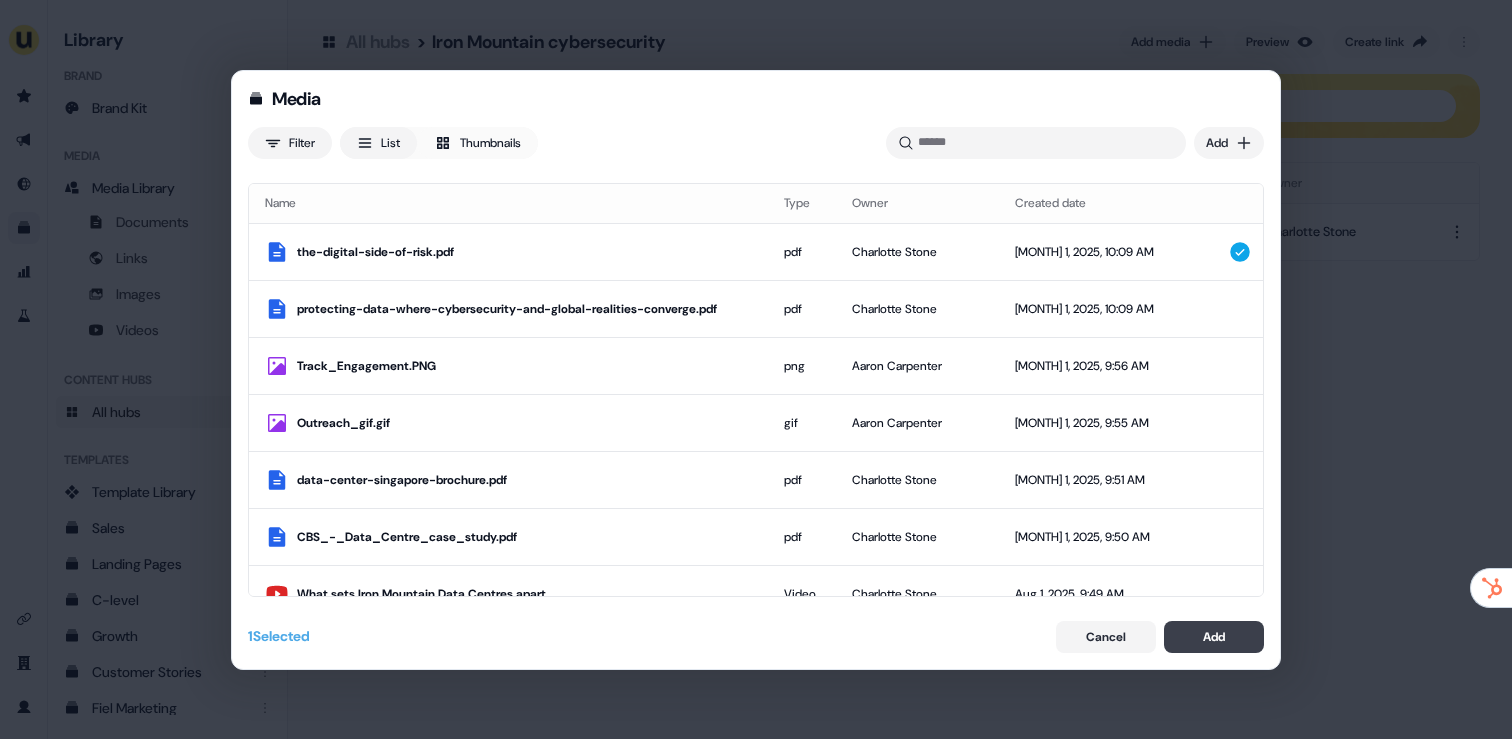 click on "Add" at bounding box center [1214, 637] 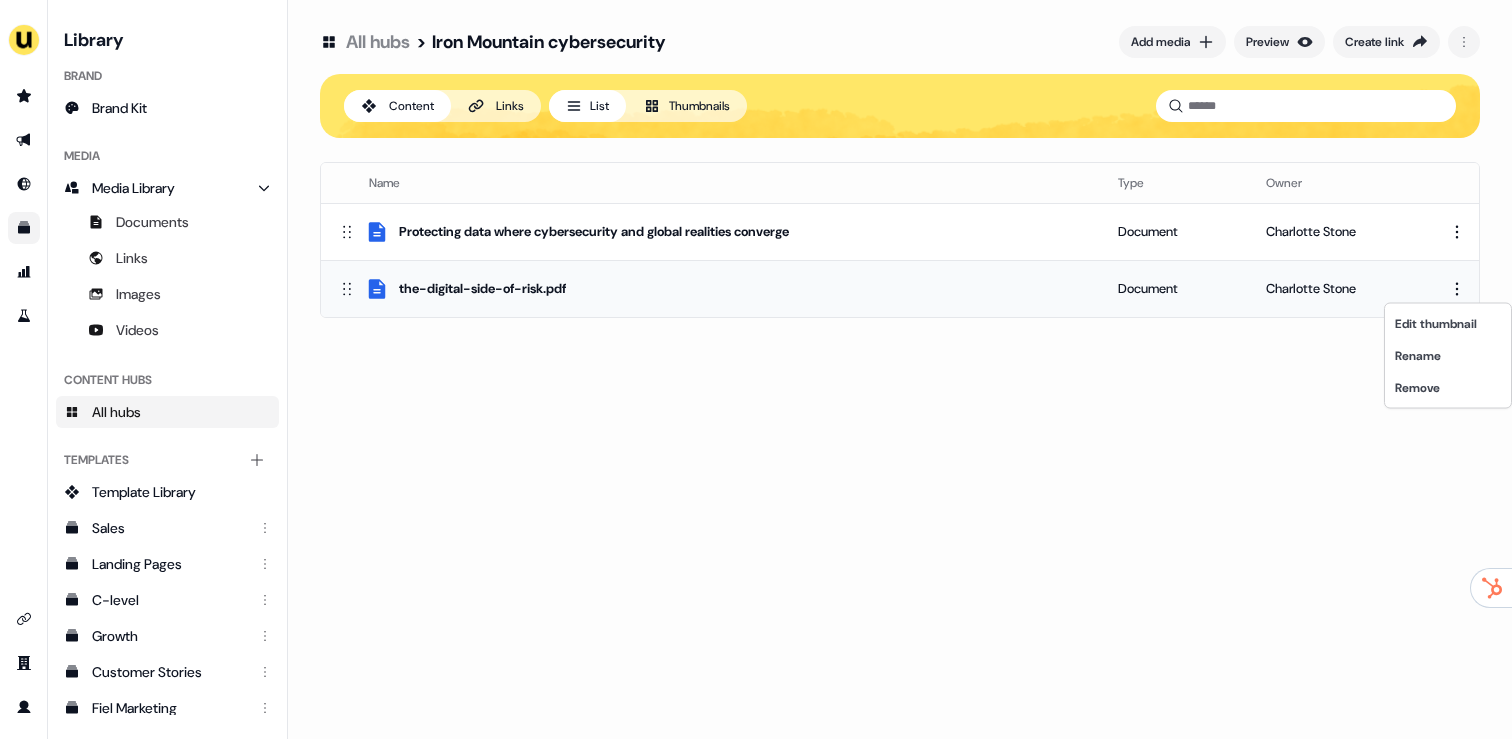 click on "For the best experience switch devices to a bigger screen. Go to Userled.io Library Brand Brand Kit Media Media Library Documents Links Images Videos Content Hubs All hubs Templates   Add collection Template Library Sales Landing Pages C-level Growth Customer Stories Fiel Marketing Linkedin Engagement Conversion Persona Videos Francais Customer Success Sales Templates  ROI Templates Competitor Comparisons Outreach Templates Proposal Templates Capability Templates C-Suite Value Templates CS samples Templates for Customers - Sales Play templates (Sales) All hubs > Iron Mountain cybersecurity  Add media Preview Create link Content Links List Thumbnails Name Type Owner Protecting data where cybersecurity and global realities converge Document Charlotte   Stone the-digital-side-of-risk.pdf Document Charlotte   Stone
To pick up a draggable item, press the space bar.
While dragging, use the arrow keys to move the item.
Press space again to drop the item in its new position, or press escape to cancel." at bounding box center (756, 369) 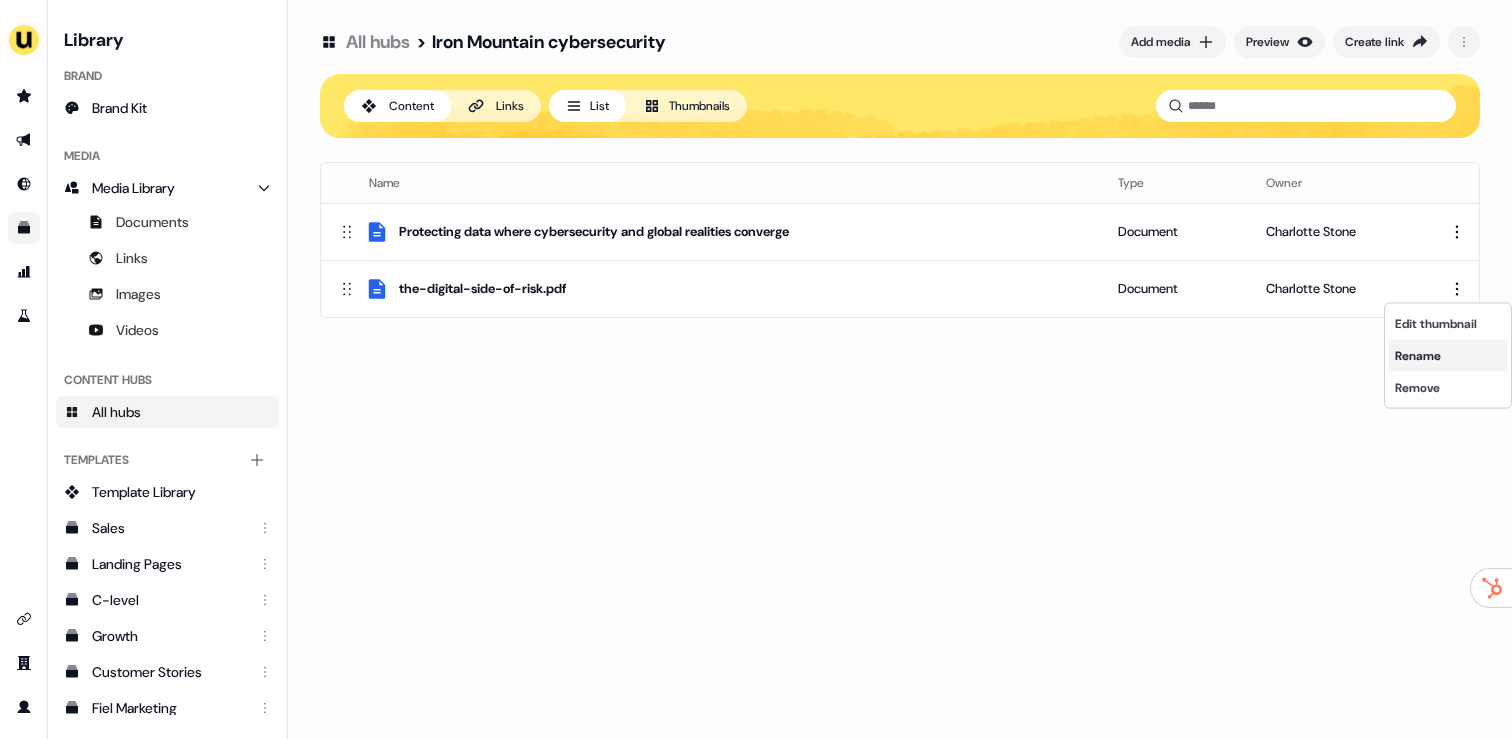 click on "Rename" at bounding box center (1448, 356) 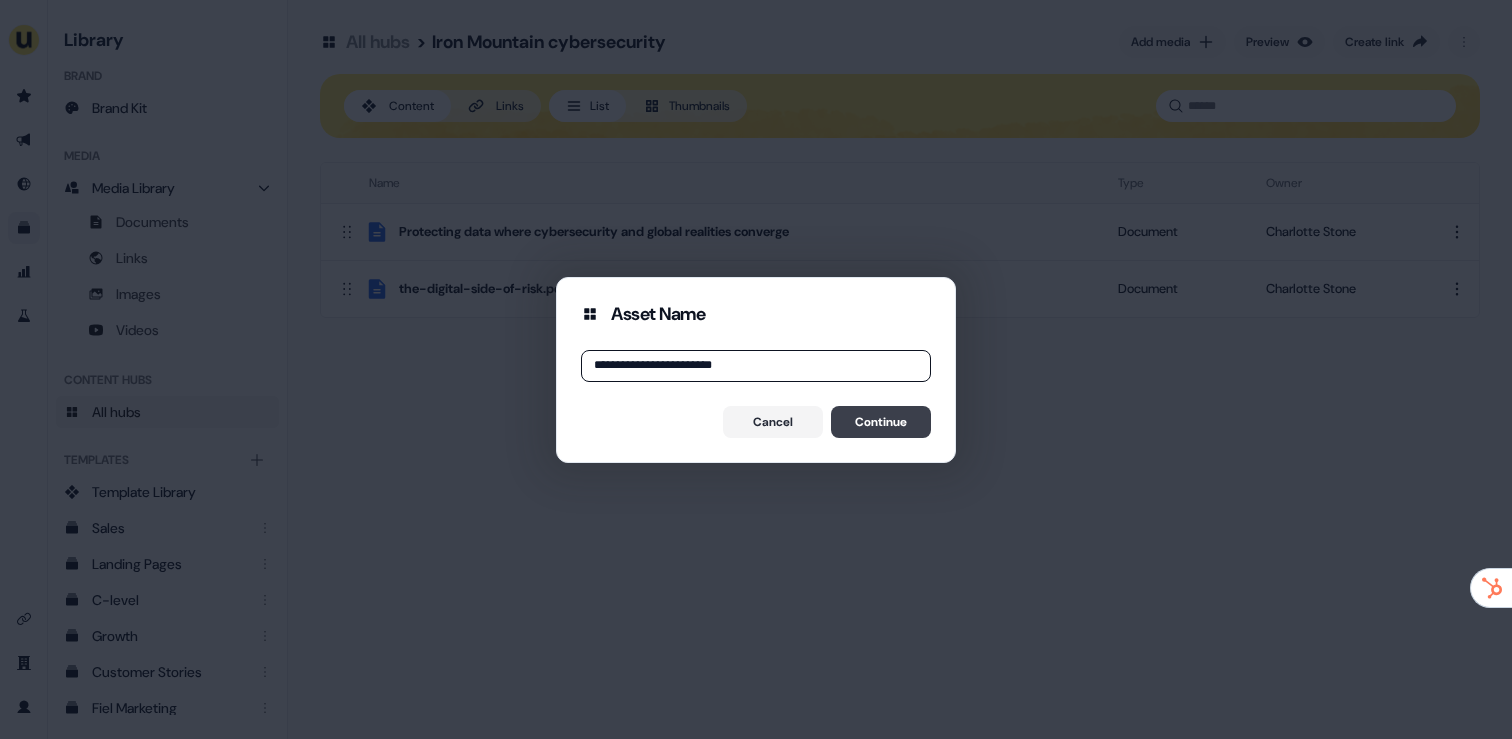 type on "**********" 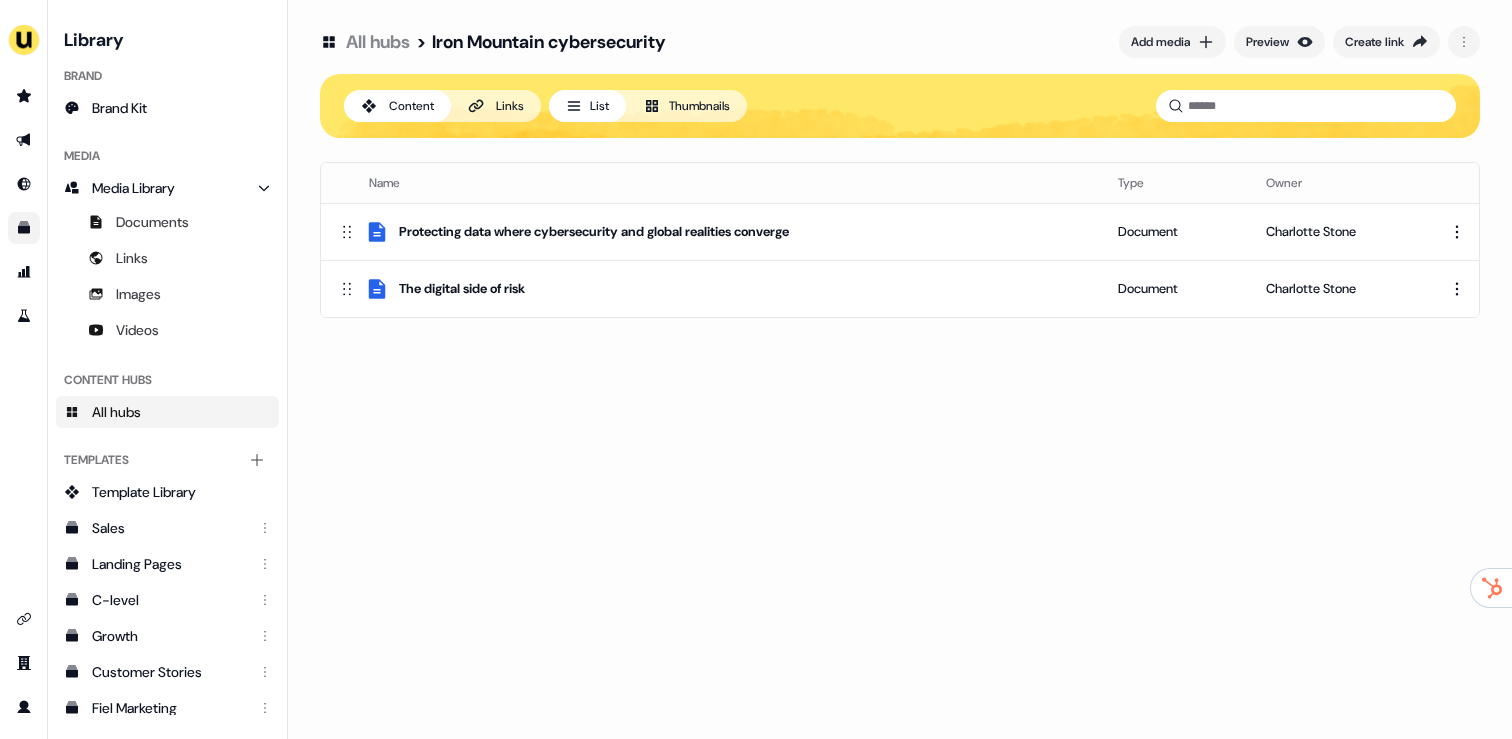 click on "All hubs > Iron Mountain cybersecurity  Add media Preview Create link Content Links List Thumbnails Name Type Owner Protecting data where cybersecurity and global realities converge Document Charlotte   Stone The digital side of risk Document Charlotte   Stone
To pick up a draggable item, press the space bar.
While dragging, use the arrow keys to move the item.
Press space again to drop the item in its new position, or press escape to cancel." at bounding box center [900, 369] 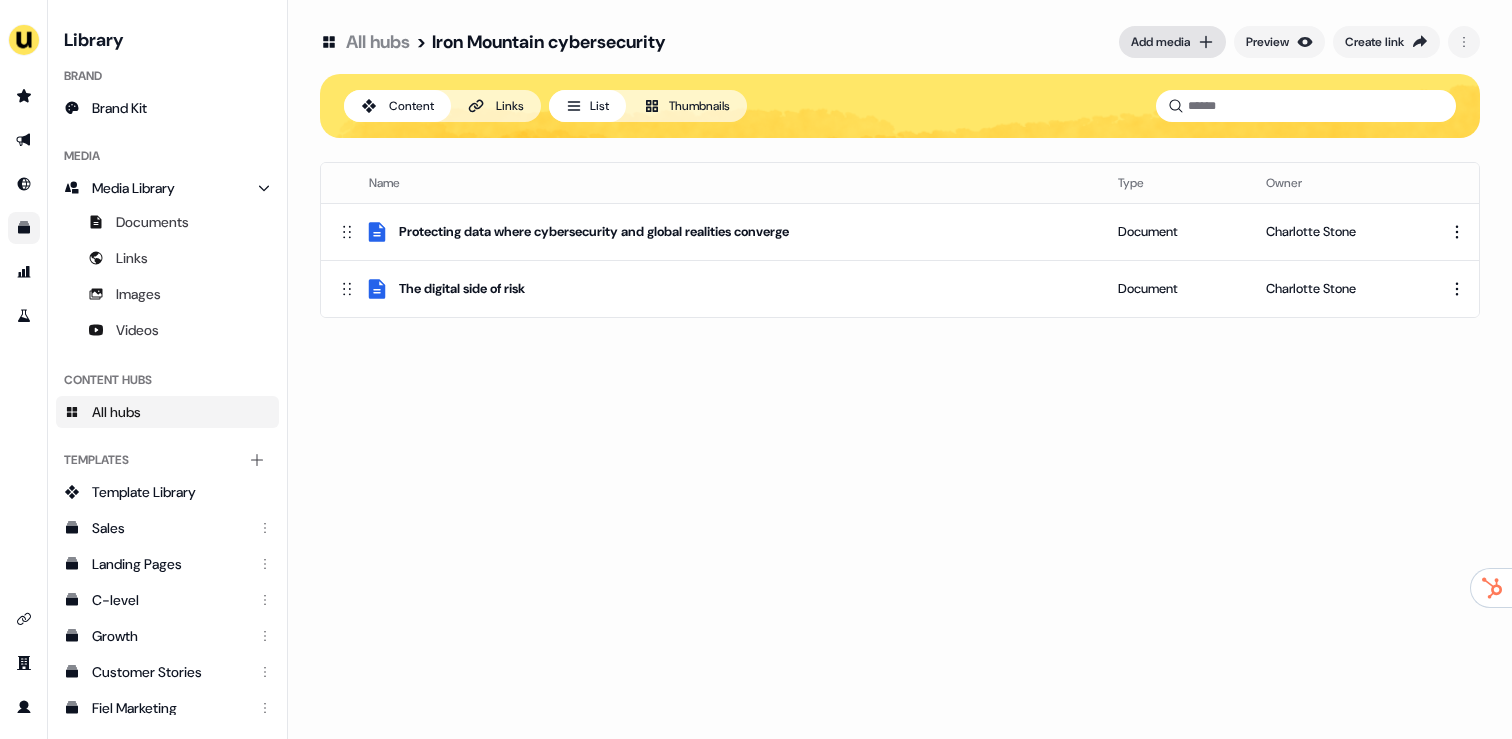 click on "Add media" at bounding box center (1160, 42) 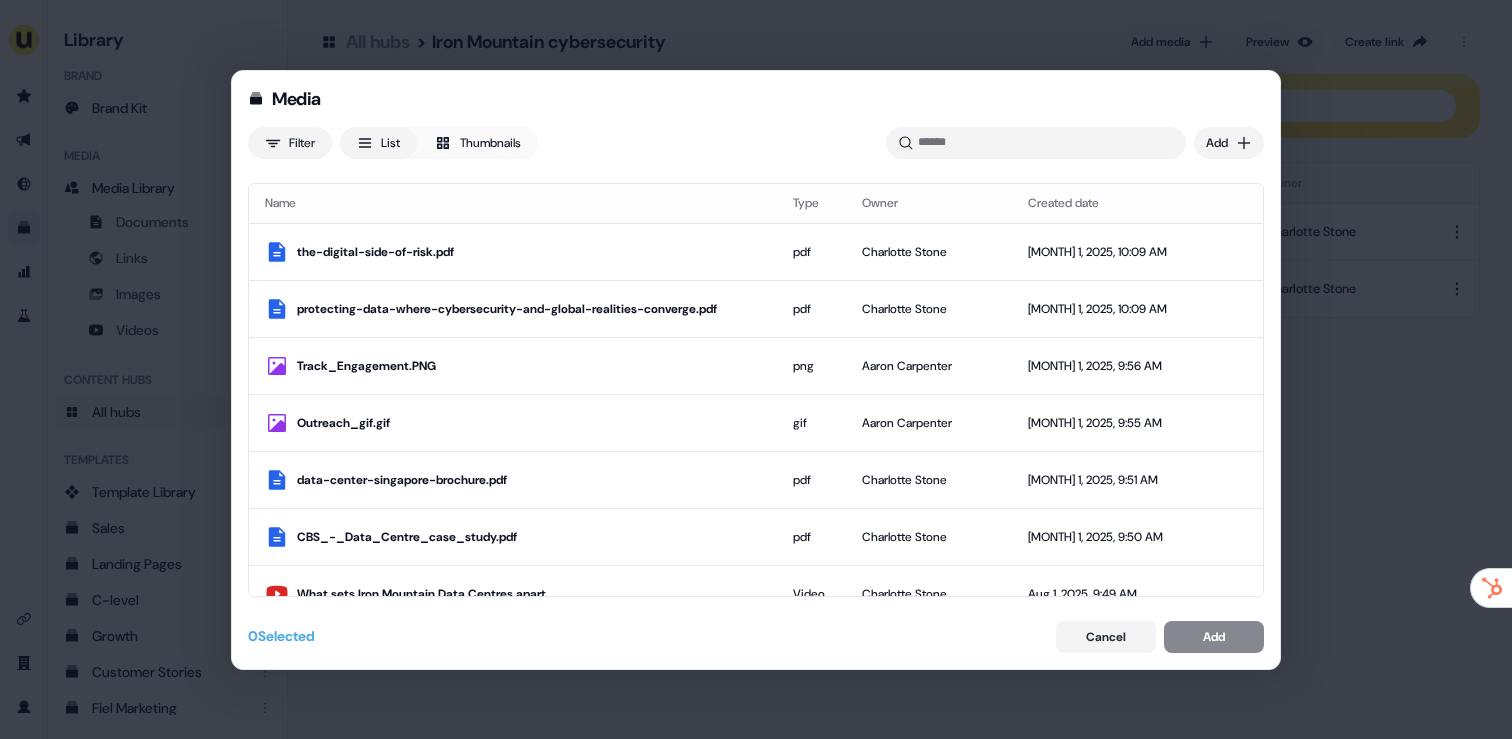click on "Media Filter List Thumbnails Uploaded Add Name Type Owner Created date the-digital-side-of-risk.pdf pdf Charlotte Stone Aug 1, 2025, 10:09 AM protecting-data-where-cybersecurity-and-global-realities-converge.pdf pdf Charlotte Stone Aug 1, 2025, 10:09 AM Track_Engagement.PNG png Aaron Carpenter Aug 1, 2025, 9:56 AM Outreach_gif.gif gif Aaron Carpenter Aug 1, 2025, 9:55 AM data-center-singapore-brochure.pdf pdf Charlotte Stone Aug 1, 2025, 9:51 AM CBS_-_Data_Centre_case_study.pdf pdf Charlotte Stone Aug 1, 2025, 9:50 AM What sets Iron Mountain Data Centres apart  Video Charlotte Stone Aug 1, 2025, 9:49 AM Data Centres  Video Charlotte Stone Aug 1, 2025, 9:48 AM akamai.pdf pdf Charlotte Stone Aug 1, 2025, 9:47 AM Alleybar-Interiors-8-1.jpg jpg Charlotte Stone Aug 1, 2025, 9:37 AM Screenshot_2025-07-31_at_16.40.09.png png Aaron Carpenter Jul 31, 2025, 4:41 PM Contact-level_tracking.PNG png Aaron Carpenter Jul 31, 2025, 4:34 PM GIF-_rolling_red_carpet.gif gif Aaron Carpenter Jul 31, 2025, 4:20 PM Link Link gif gif" at bounding box center (756, 369) 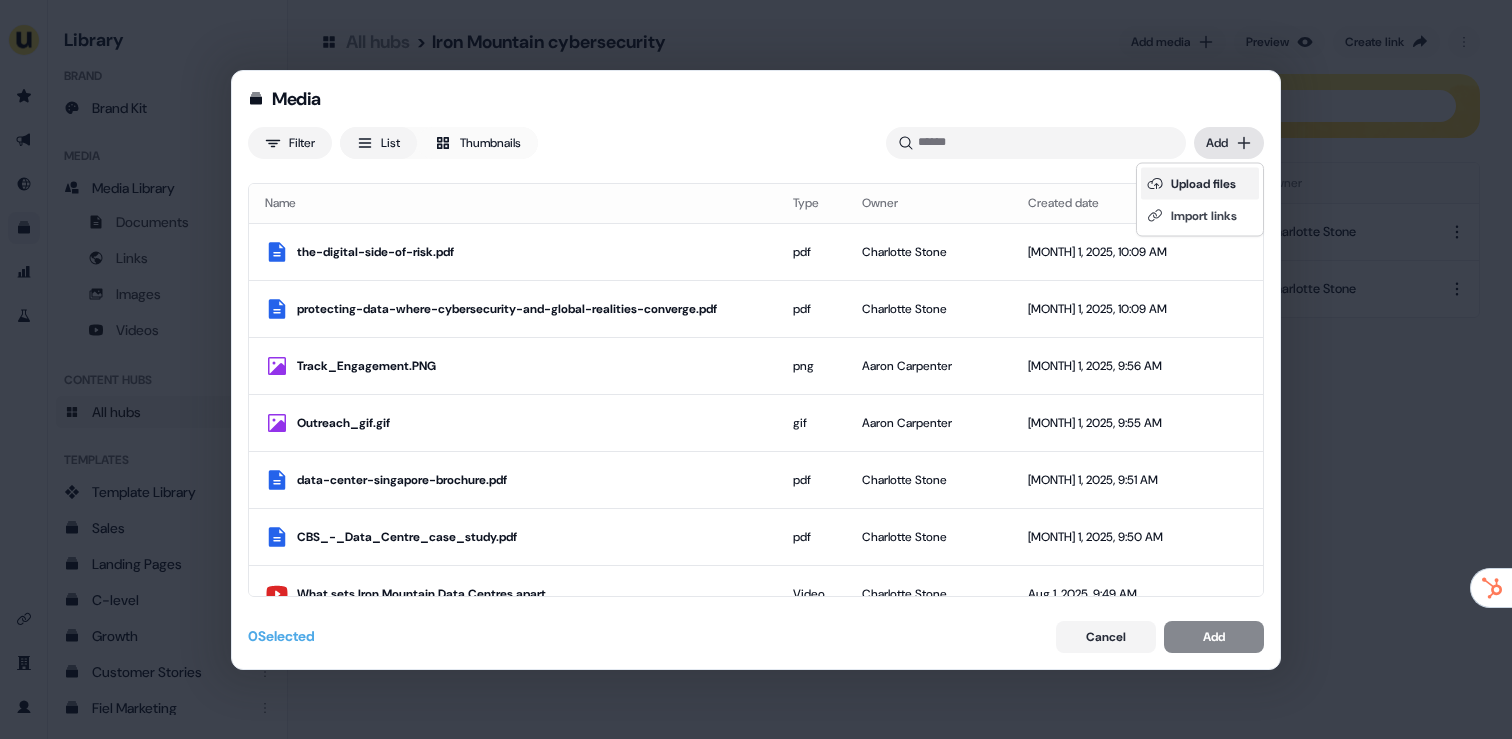 click on "Upload files" at bounding box center [1200, 184] 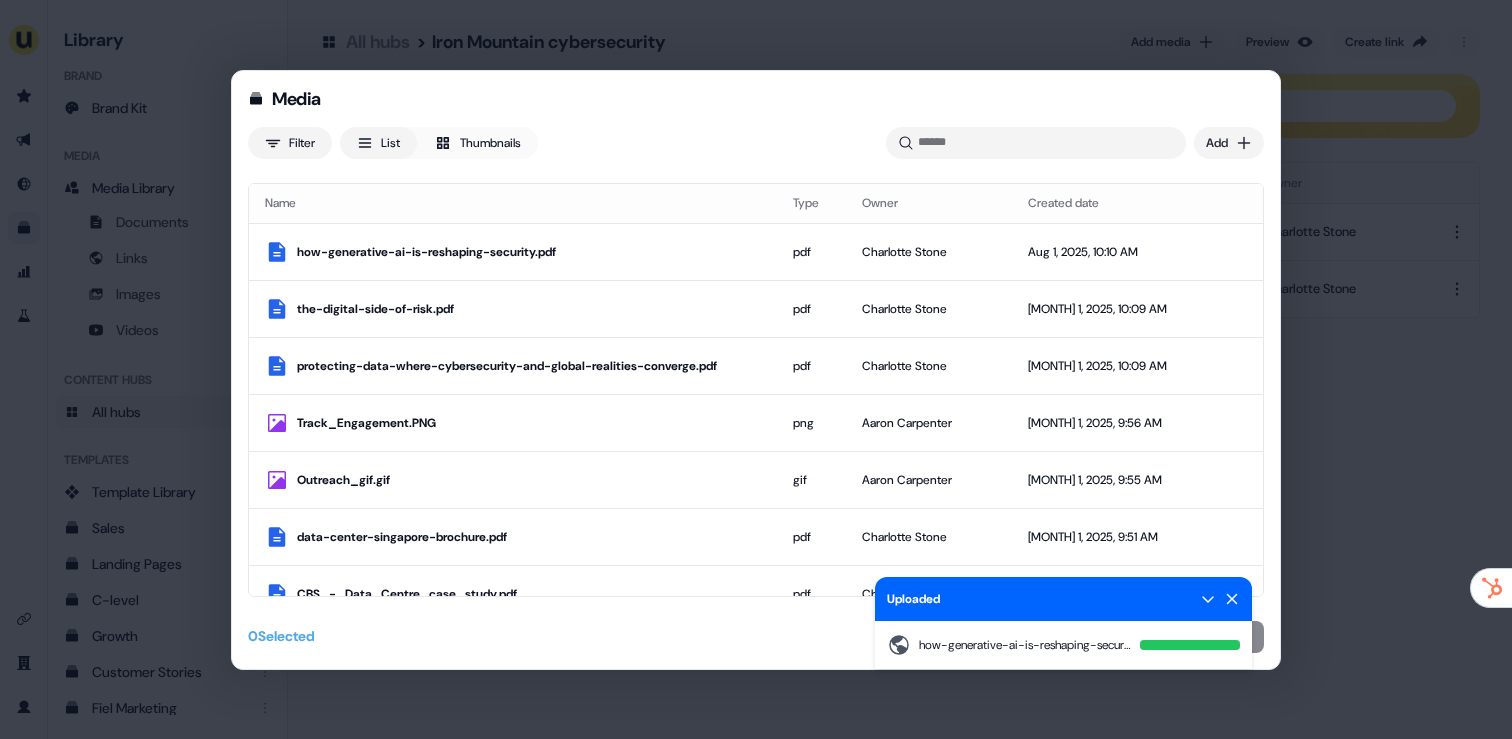 click 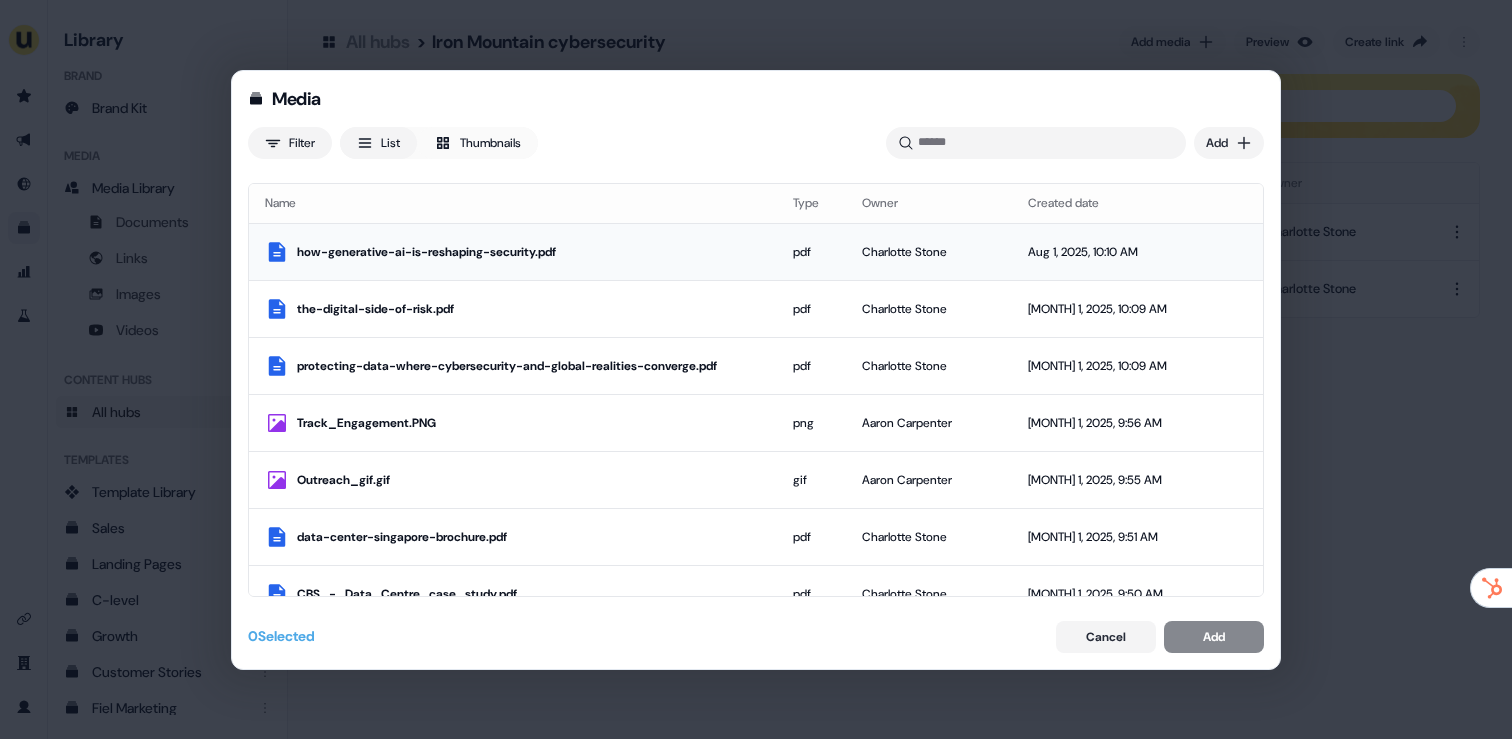 click on "how-generative-ai-is-reshaping-security.pdf" at bounding box center [529, 252] 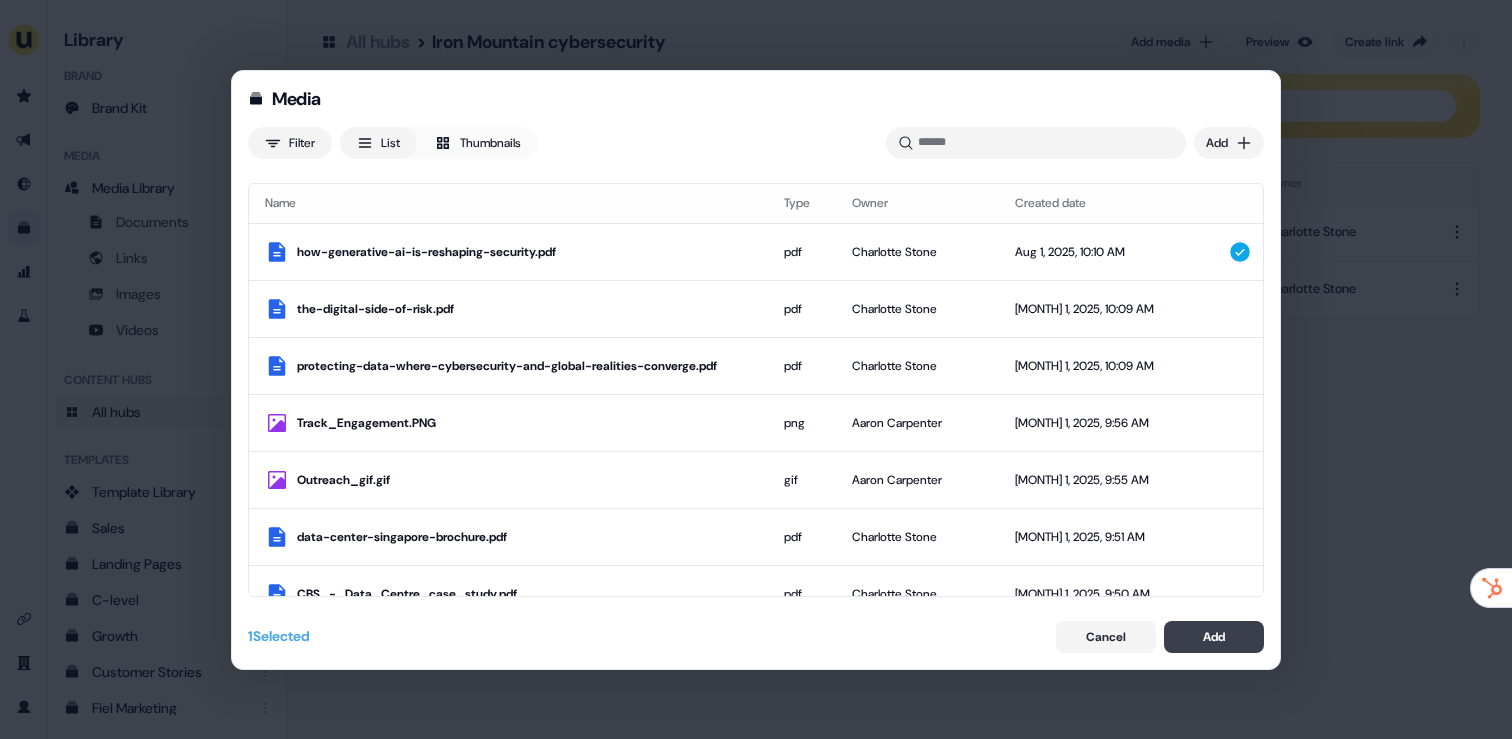 click on "Add" at bounding box center [1214, 637] 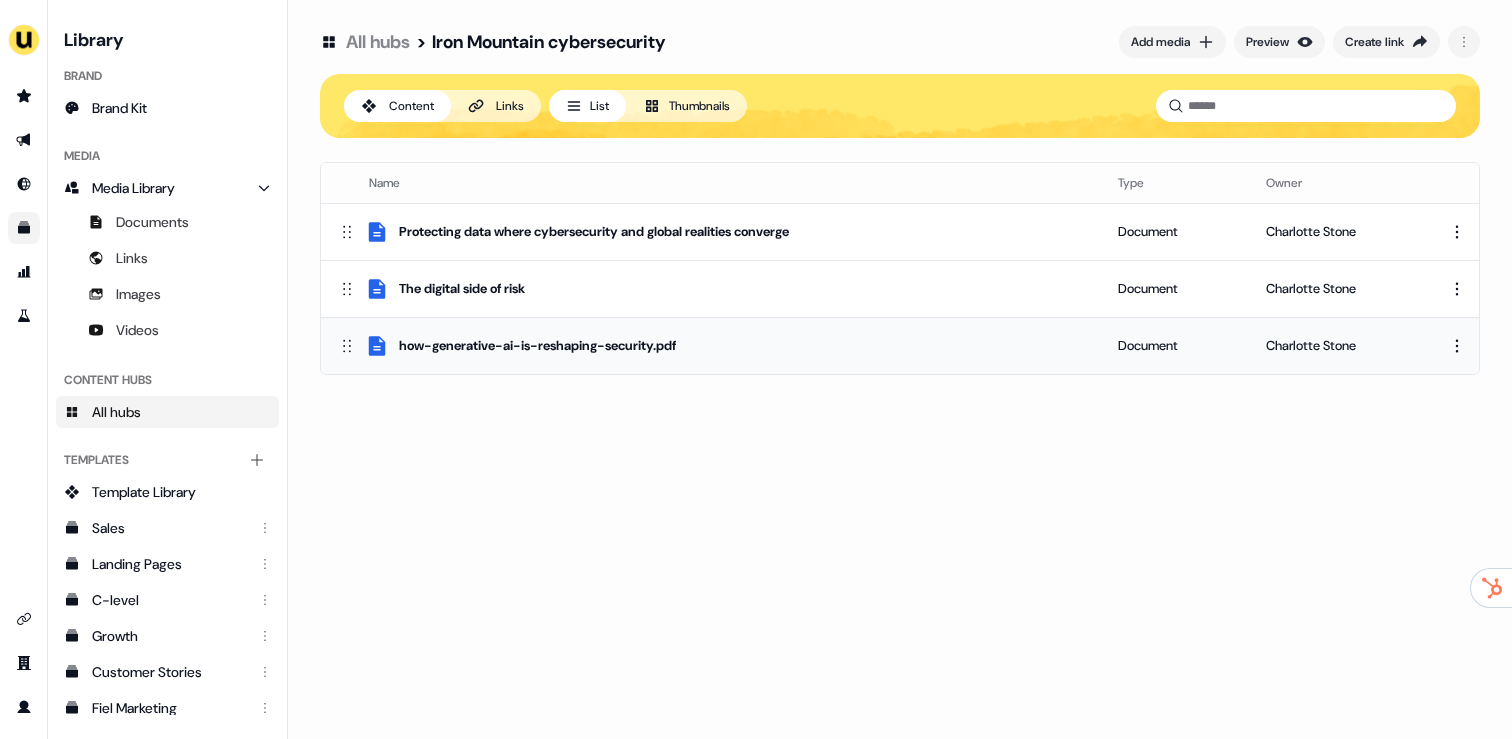 click on "For the best experience switch devices to a bigger screen. Go to Userled.io Library Brand Brand Kit Media Media Library Documents Links Images Videos Content Hubs All hubs Templates   Add collection Template Library Sales Landing Pages C-level Growth Customer Stories Fiel Marketing Linkedin Engagement Conversion Persona Videos Francais Customer Success Sales Templates  ROI Templates Competitor Comparisons Outreach Templates Proposal Templates Capability Templates C-Suite Value Templates CS samples Templates for Customers - Sales Play templates (Sales) All hubs > Iron Mountain cybersecurity  Add media Preview Create link Content Links List Thumbnails Name Type Owner Protecting data where cybersecurity and global realities converge Document Charlotte   Stone The digital side of risk Document Charlotte   Stone how-generative-ai-is-reshaping-security.pdf Document Charlotte   Stone" at bounding box center [756, 369] 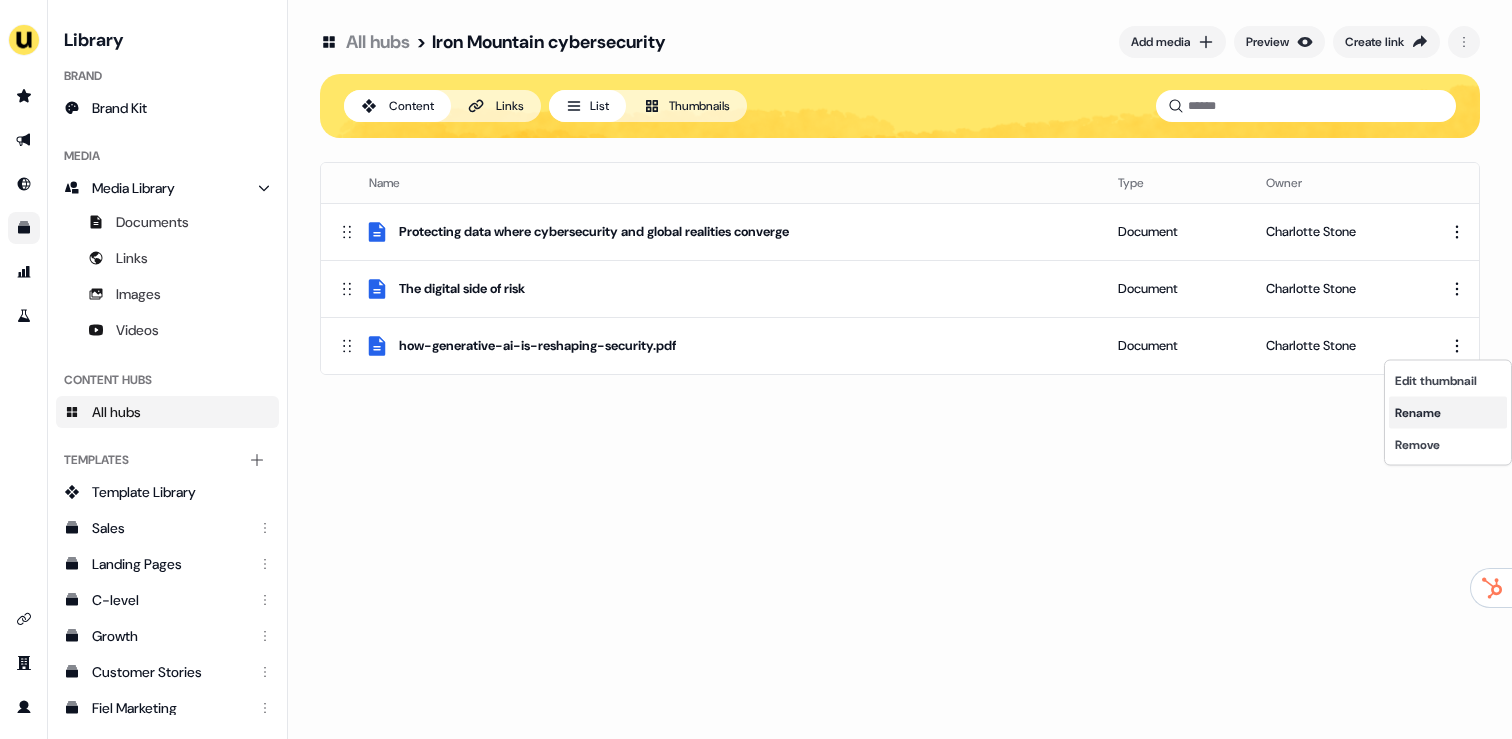 click on "Rename" at bounding box center [1448, 413] 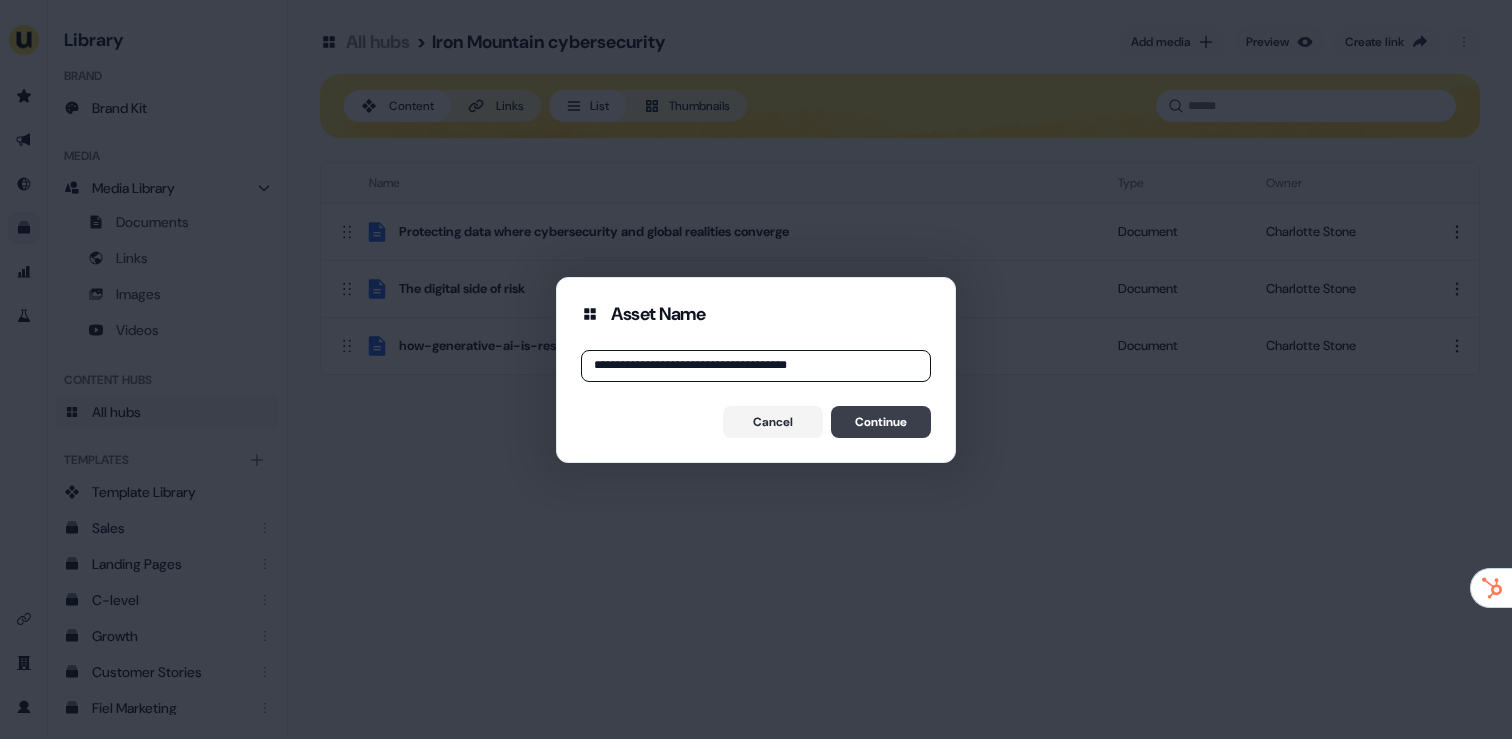 type on "**********" 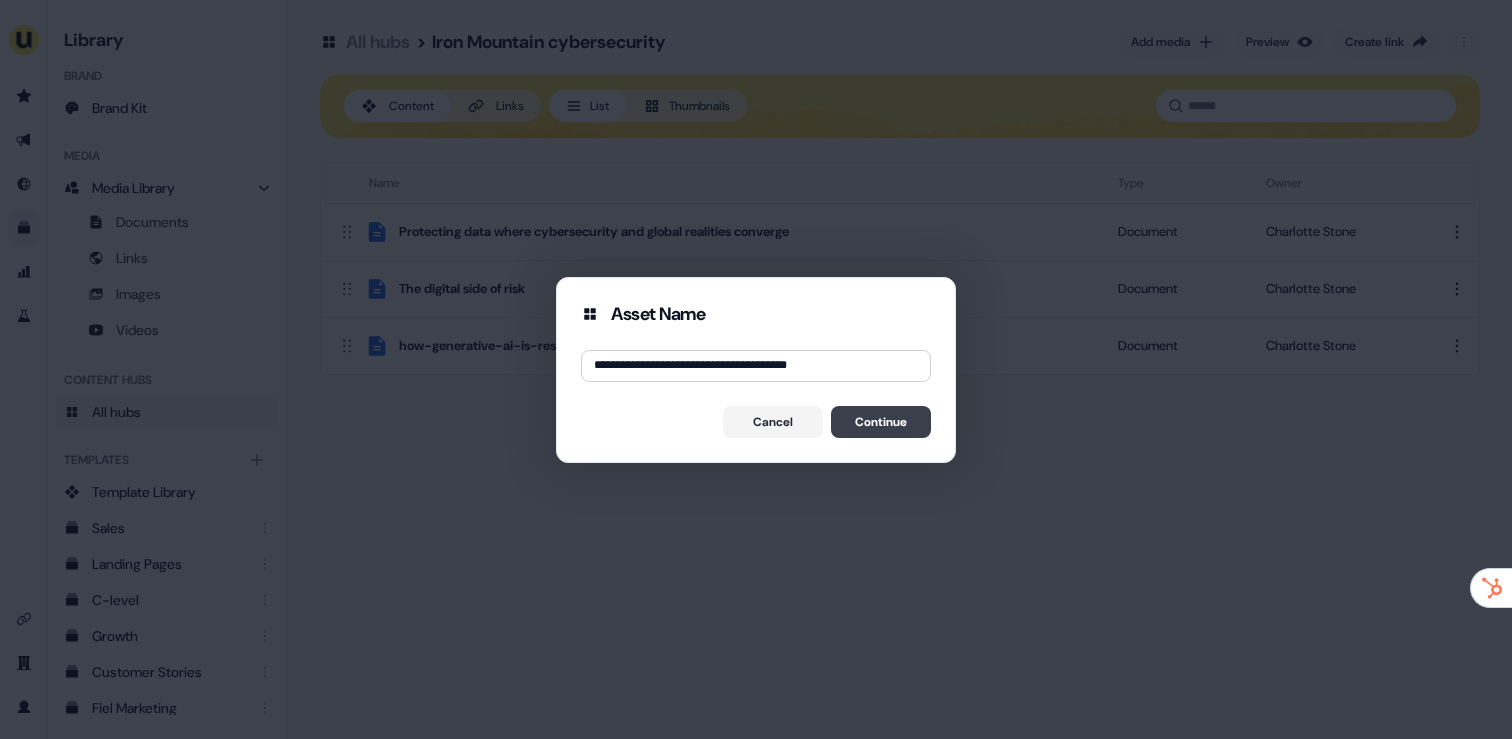 click on "Continue" at bounding box center [881, 422] 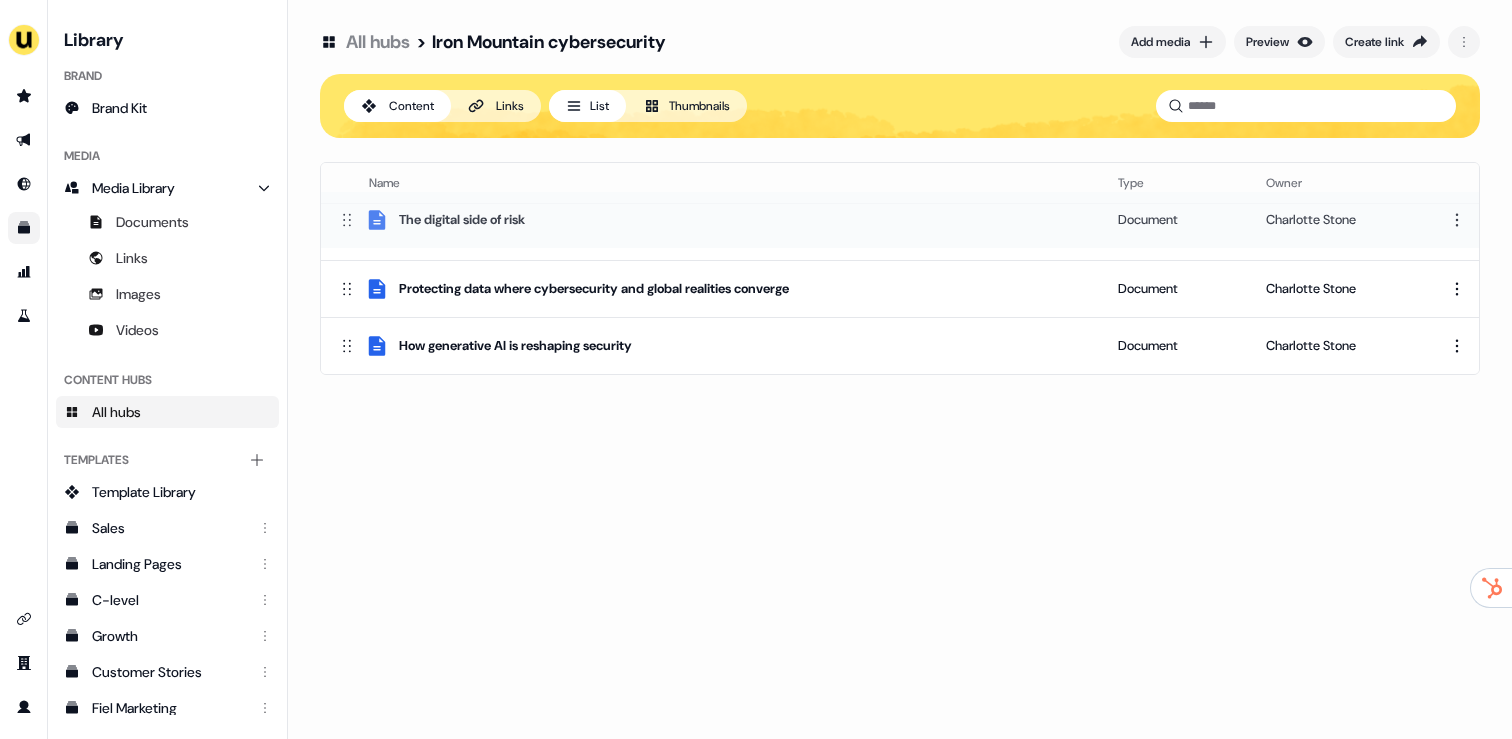 drag, startPoint x: 345, startPoint y: 288, endPoint x: 354, endPoint y: 224, distance: 64.629715 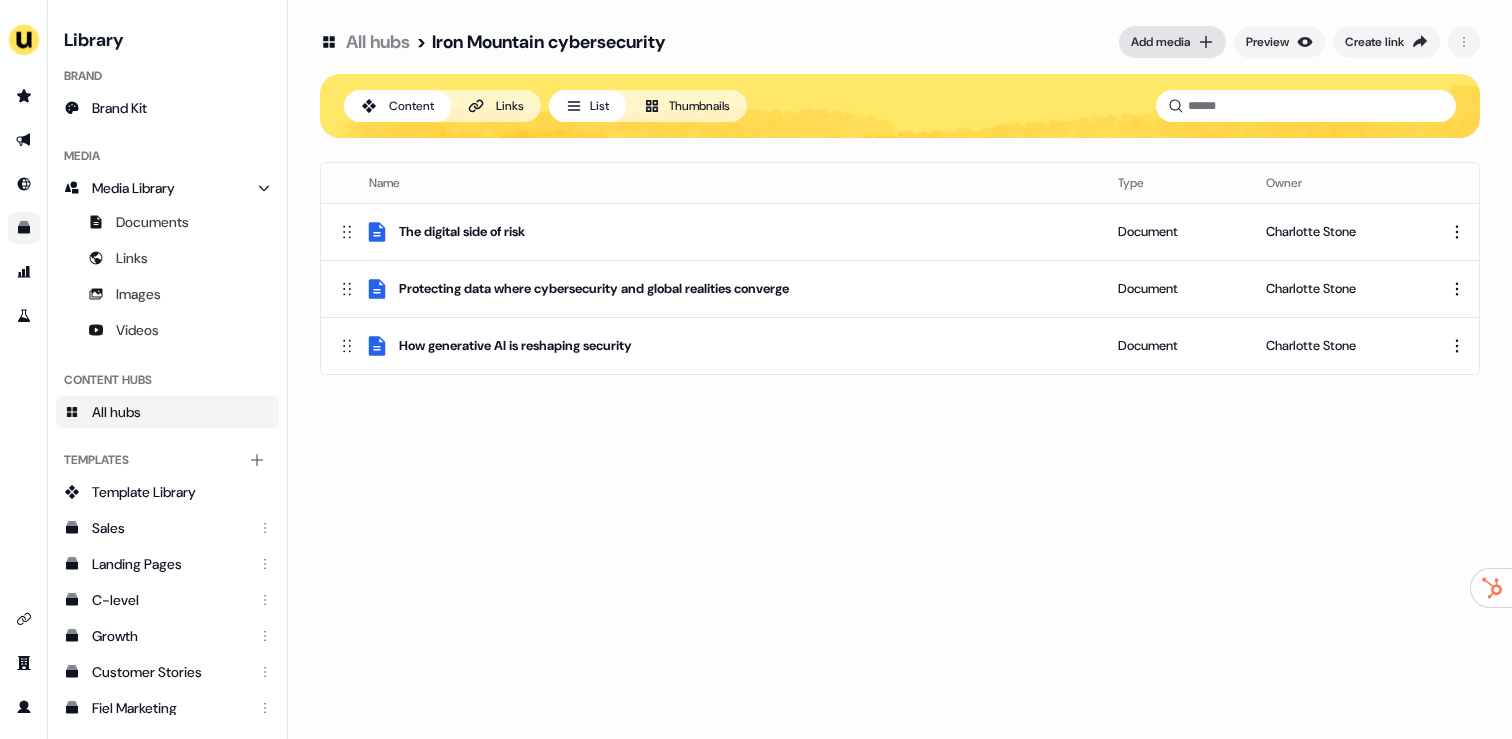 click on "Add media" at bounding box center (1160, 42) 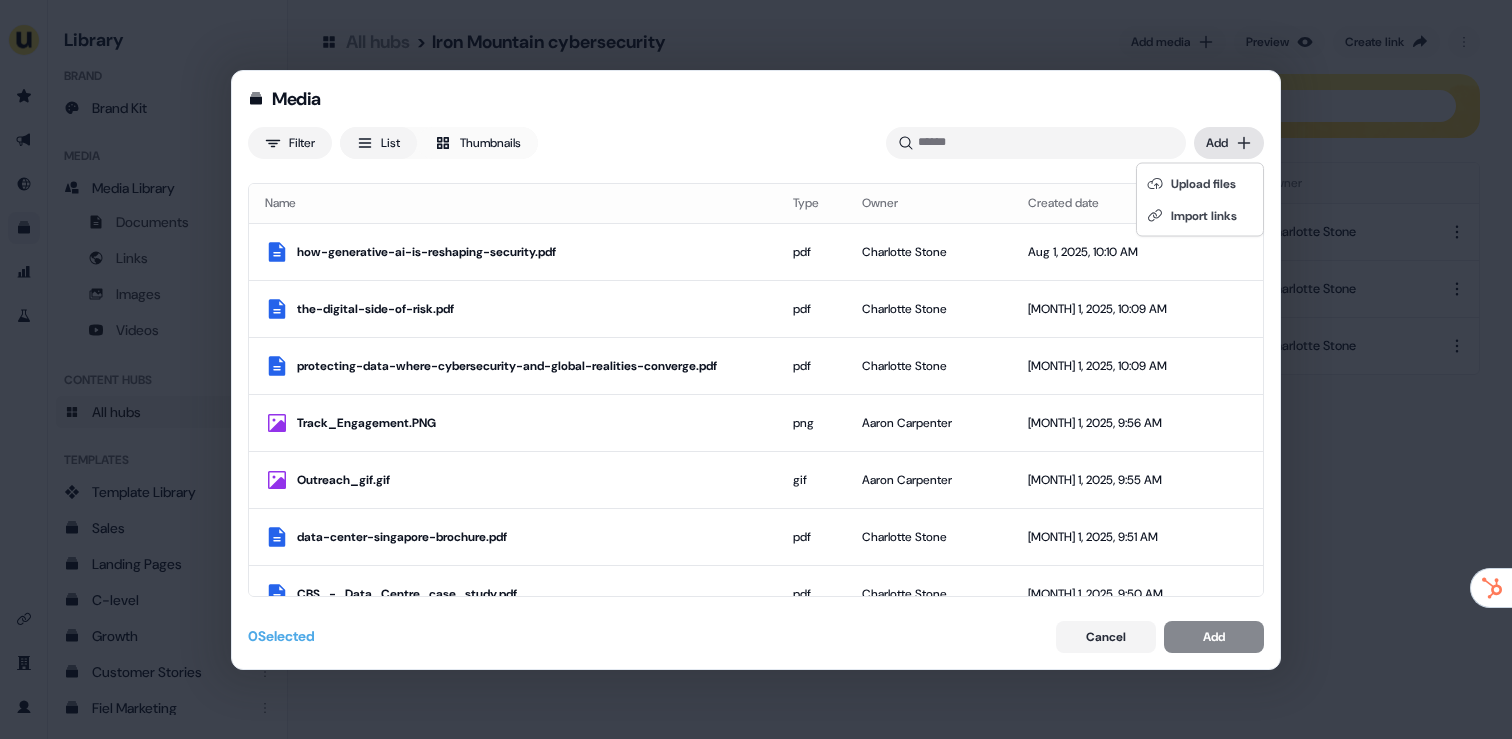 click on "Media Filter List Thumbnails Uploaded Add Name Type Owner Created date how-generative-ai-is-reshaping-security.pdf pdf Charlotte Stone Aug 1, 2025, 10:10 AM the-digital-side-of-risk.pdf pdf Charlotte Stone Aug 1, 2025, 10:09 AM protecting-data-where-cybersecurity-and-global-realities-converge.pdf pdf Charlotte Stone Aug 1, 2025, 10:09 AM Track_Engagement.PNG png Aaron Carpenter Aug 1, 2025, 9:56 AM Outreach_gif.gif gif Aaron Carpenter Aug 1, 2025, 9:55 AM data-center-singapore-brochure.pdf pdf Charlotte Stone Aug 1, 2025, 9:51 AM CBS_-_Data_Centre_case_study.pdf pdf Charlotte Stone Aug 1, 2025, 9:50 AM What sets Iron Mountain Data Centres apart  Video Charlotte Stone Aug 1, 2025, 9:49 AM Data Centres  Video Charlotte Stone Aug 1, 2025, 9:48 AM akamai.pdf pdf Charlotte Stone Aug 1, 2025, 9:47 AM Alleybar-Interiors-8-1.jpg jpg Charlotte Stone Aug 1, 2025, 9:37 AM Screenshot_2025-07-31_at_16.40.09.png png Aaron Carpenter Jul 31, 2025, 4:41 PM Contact-level_tracking.PNG png Aaron Carpenter Jul 31, 2025, 4:34 PM 0" at bounding box center (756, 369) 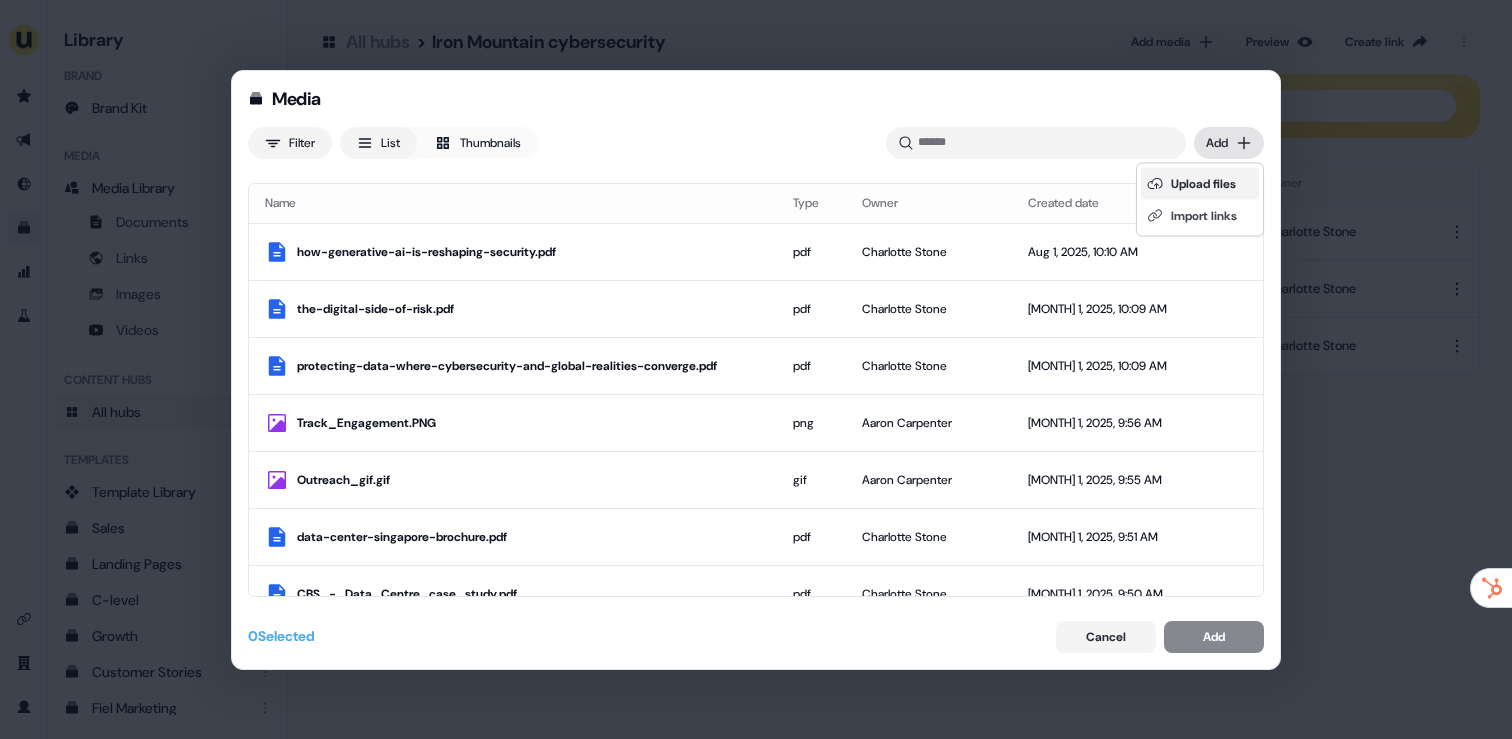 click on "Upload files" at bounding box center [1200, 184] 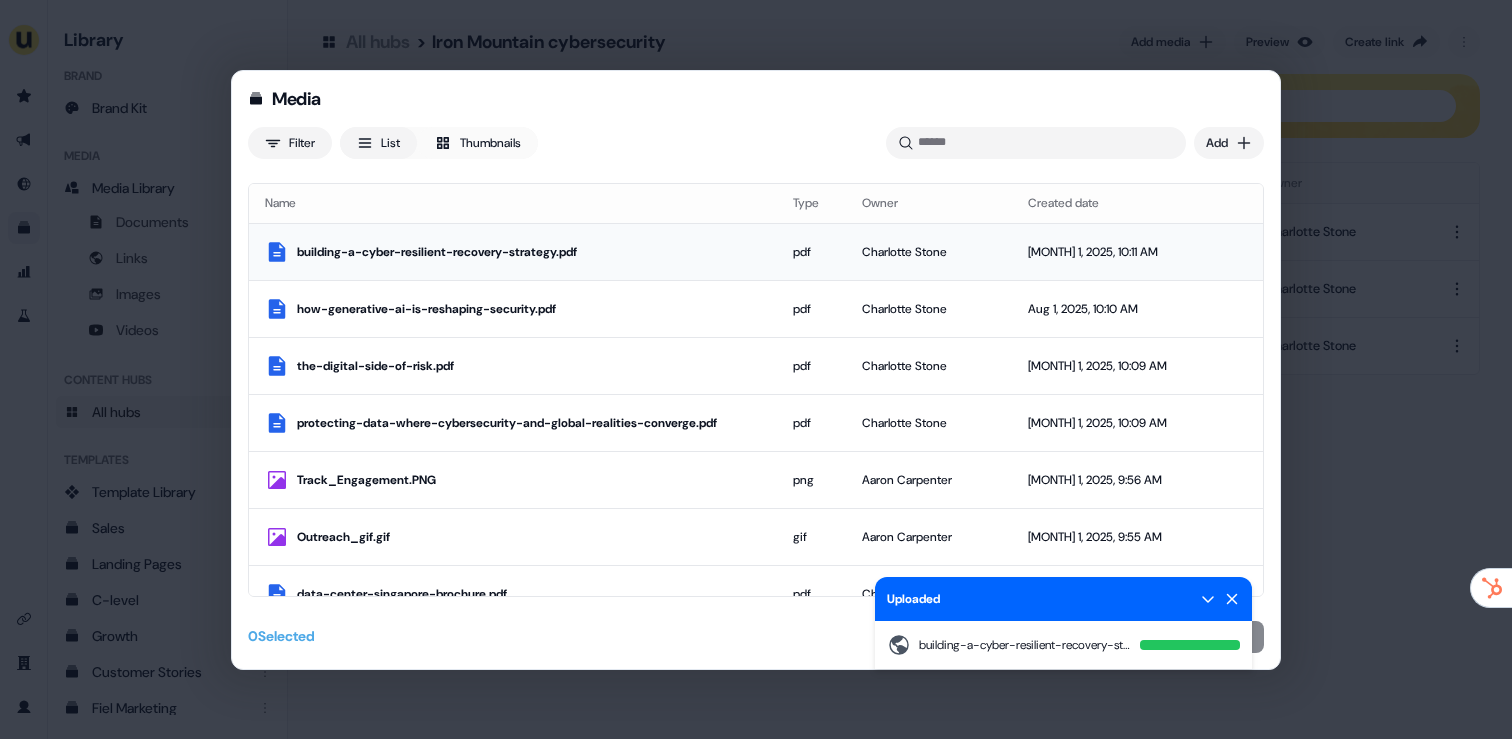 click on "building-a-cyber-resilient-recovery-strategy.pdf" at bounding box center (529, 252) 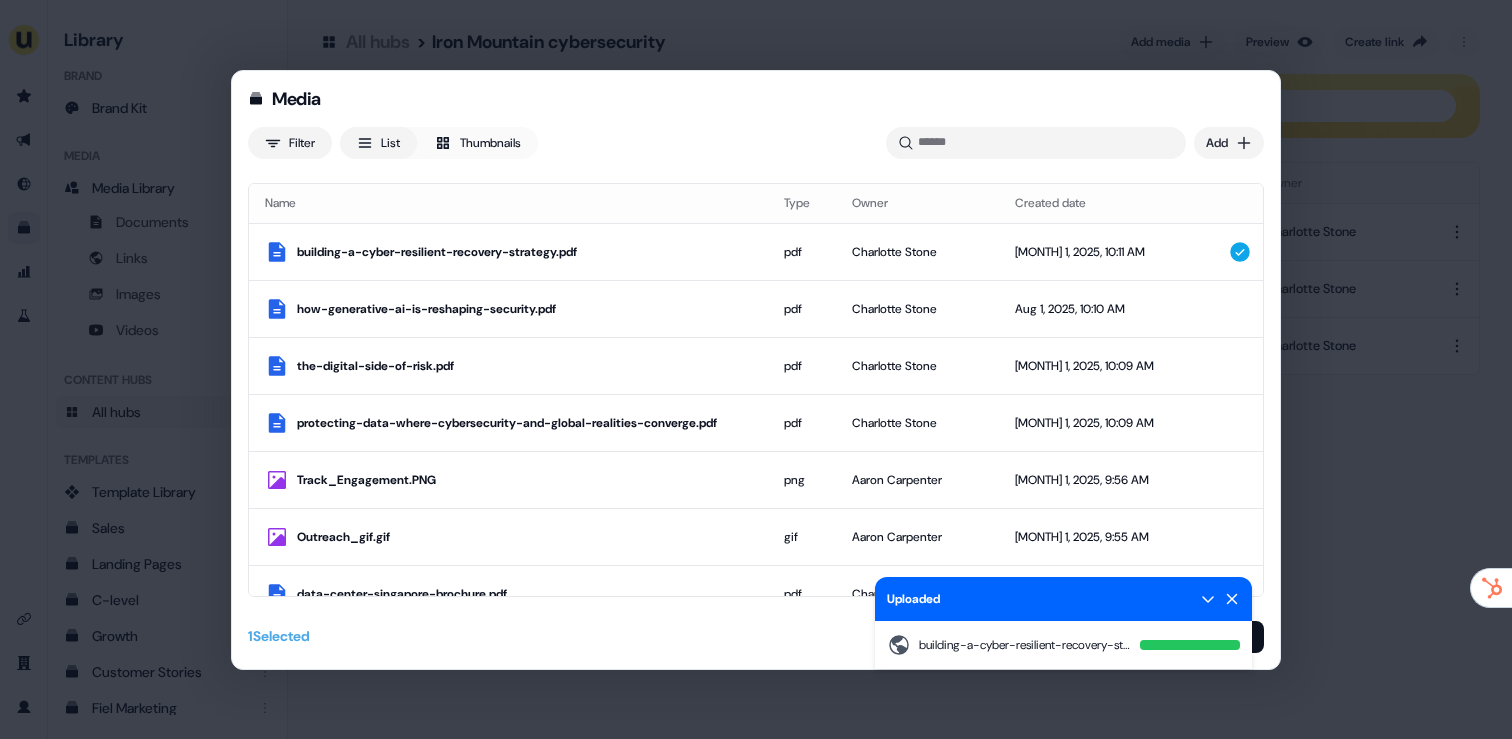click 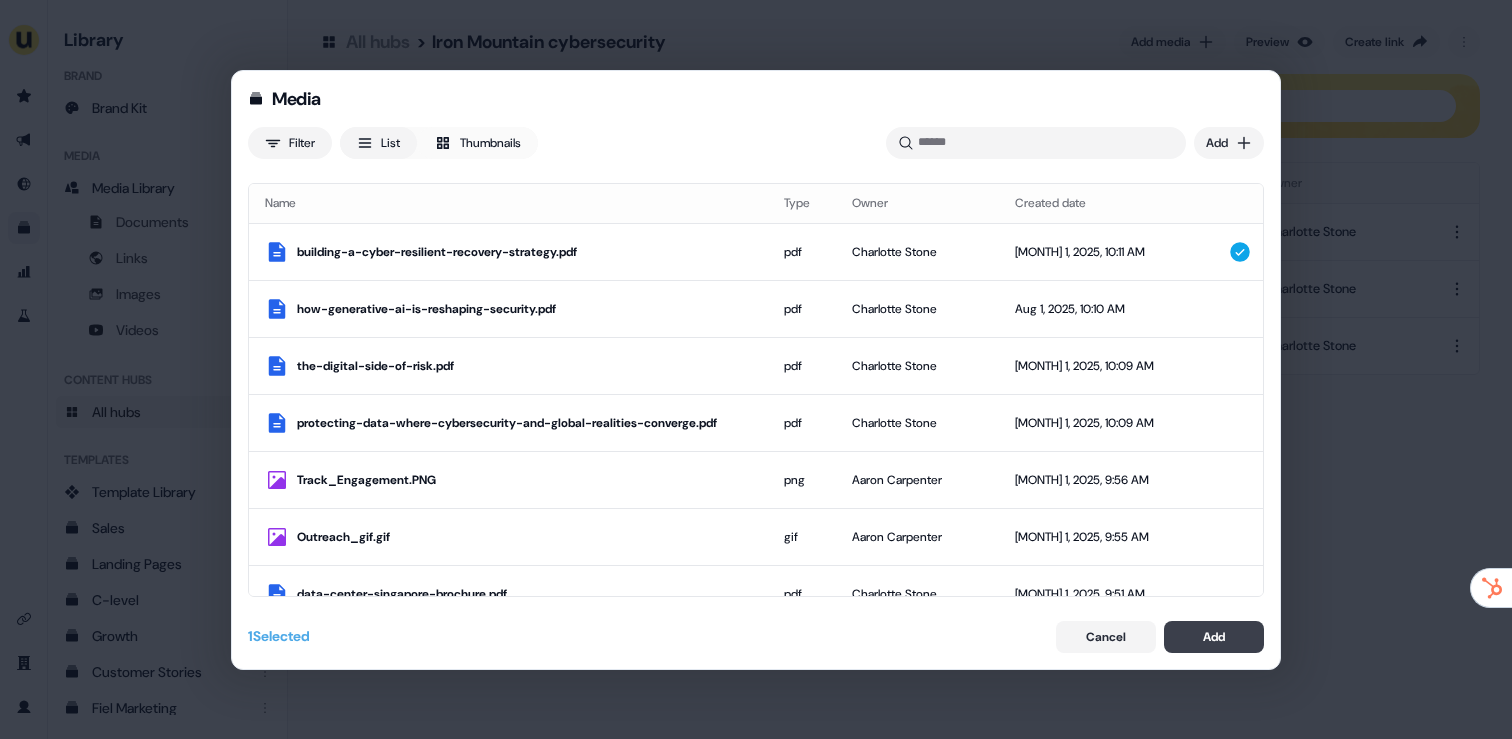 click on "Add" at bounding box center [1214, 637] 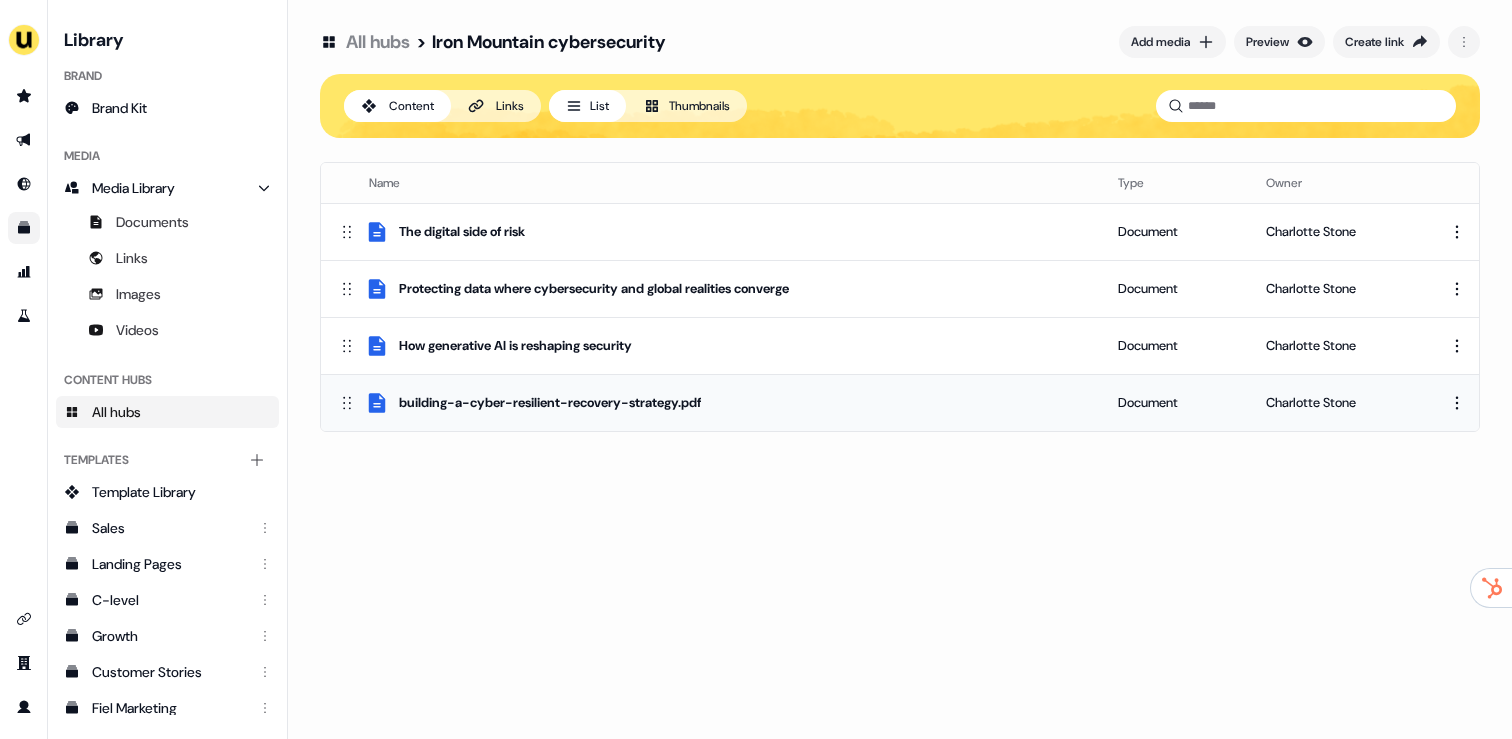 click on "For the best experience switch devices to a bigger screen. Go to Userled.io Library Brand Brand Kit Media Media Library Documents Links Images Videos Content Hubs All hubs Templates   Add collection Template Library Sales Landing Pages C-level Growth Customer Stories Fiel Marketing Linkedin Engagement Conversion Persona Videos Francais Customer Success Sales Templates  ROI Templates Competitor Comparisons Outreach Templates Proposal Templates Capability Templates C-Suite Value Templates CS samples Templates for Customers - Sales Play templates (Sales) All hubs > Iron Mountain cybersecurity  Add media Preview Create link Content Links List Thumbnails Name Type Owner The digital side of risk Document Charlotte   Stone Protecting data where cybersecurity and global realities converge Document Charlotte   Stone How generative AI is reshaping security Document Charlotte   Stone building-a-cyber-resilient-recovery-strategy.pdf Document Charlotte   Stone" at bounding box center [756, 369] 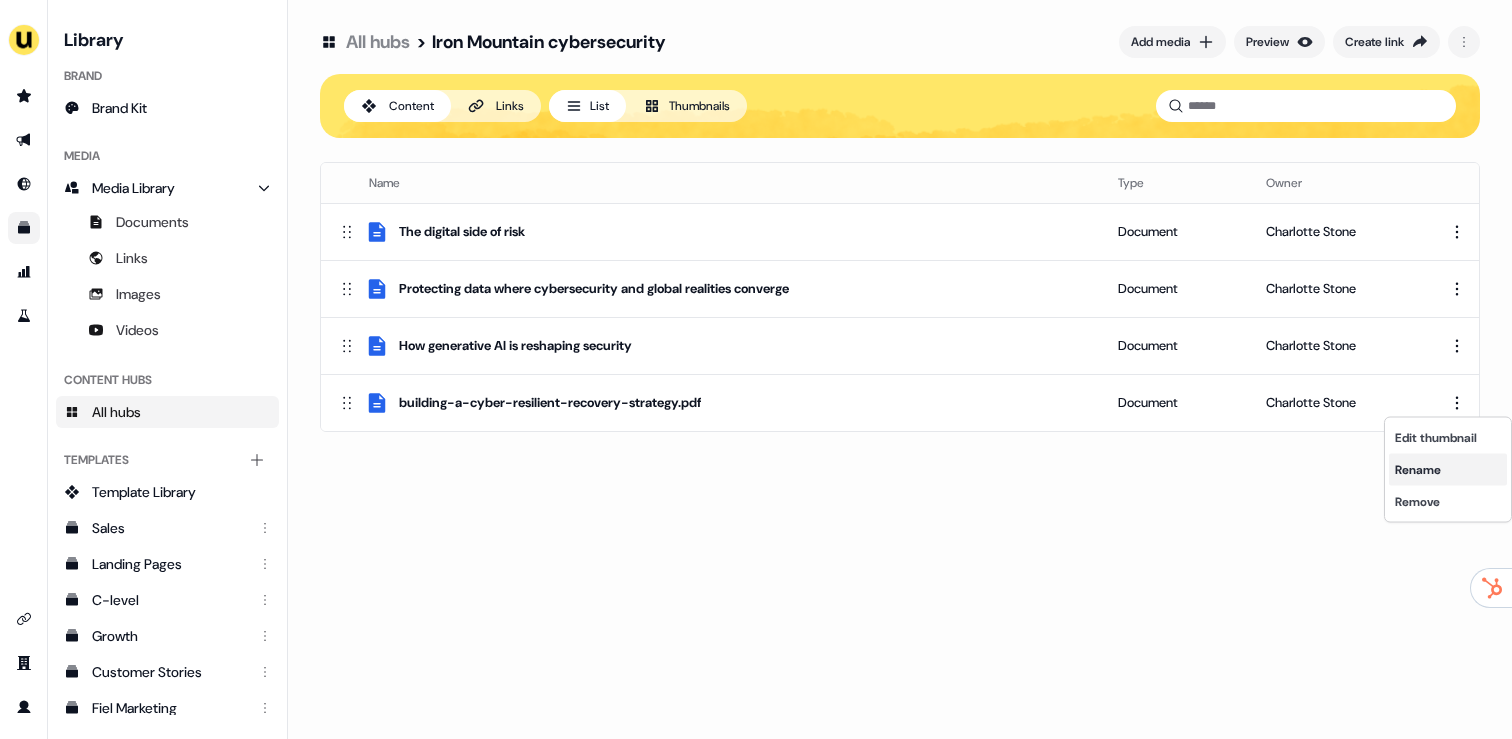 click on "Rename" at bounding box center [1448, 470] 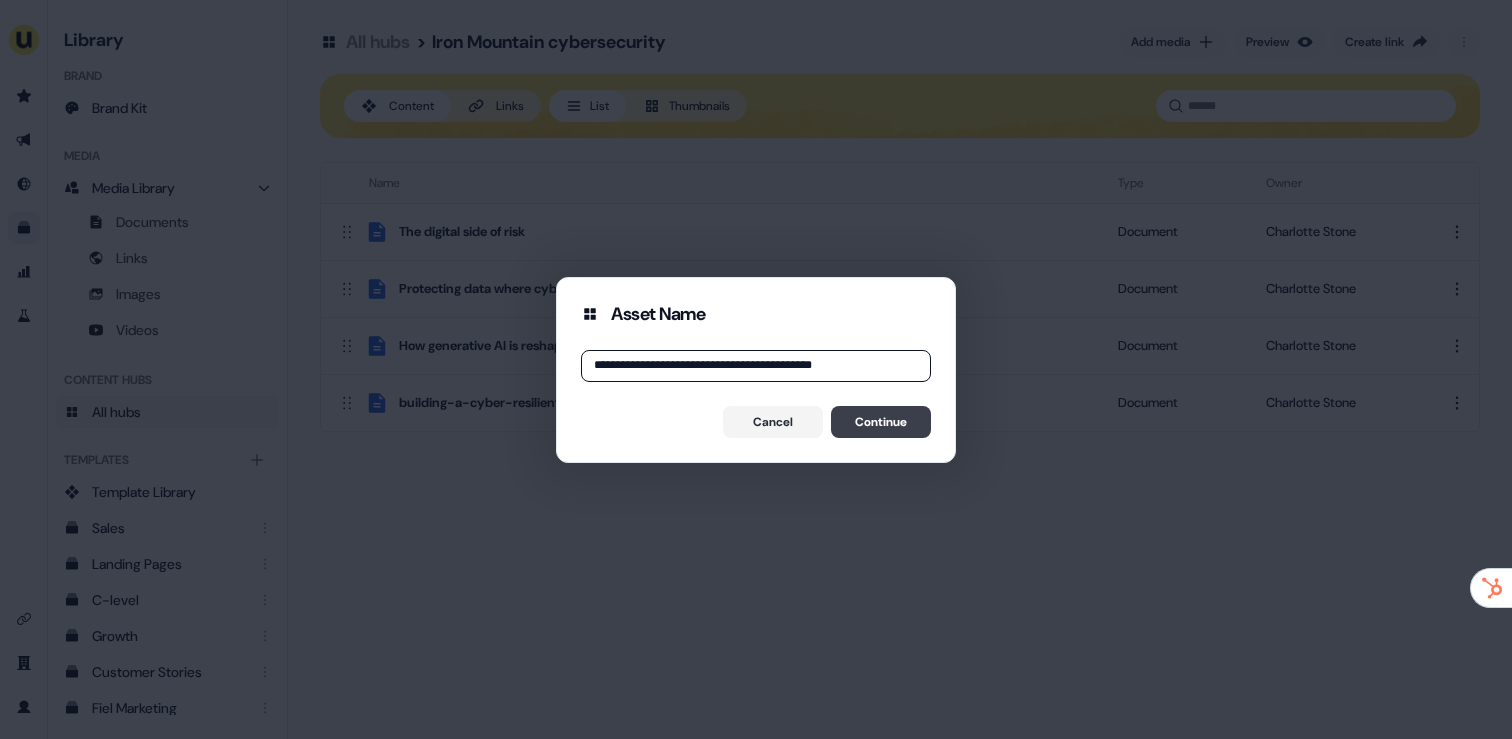 type on "**********" 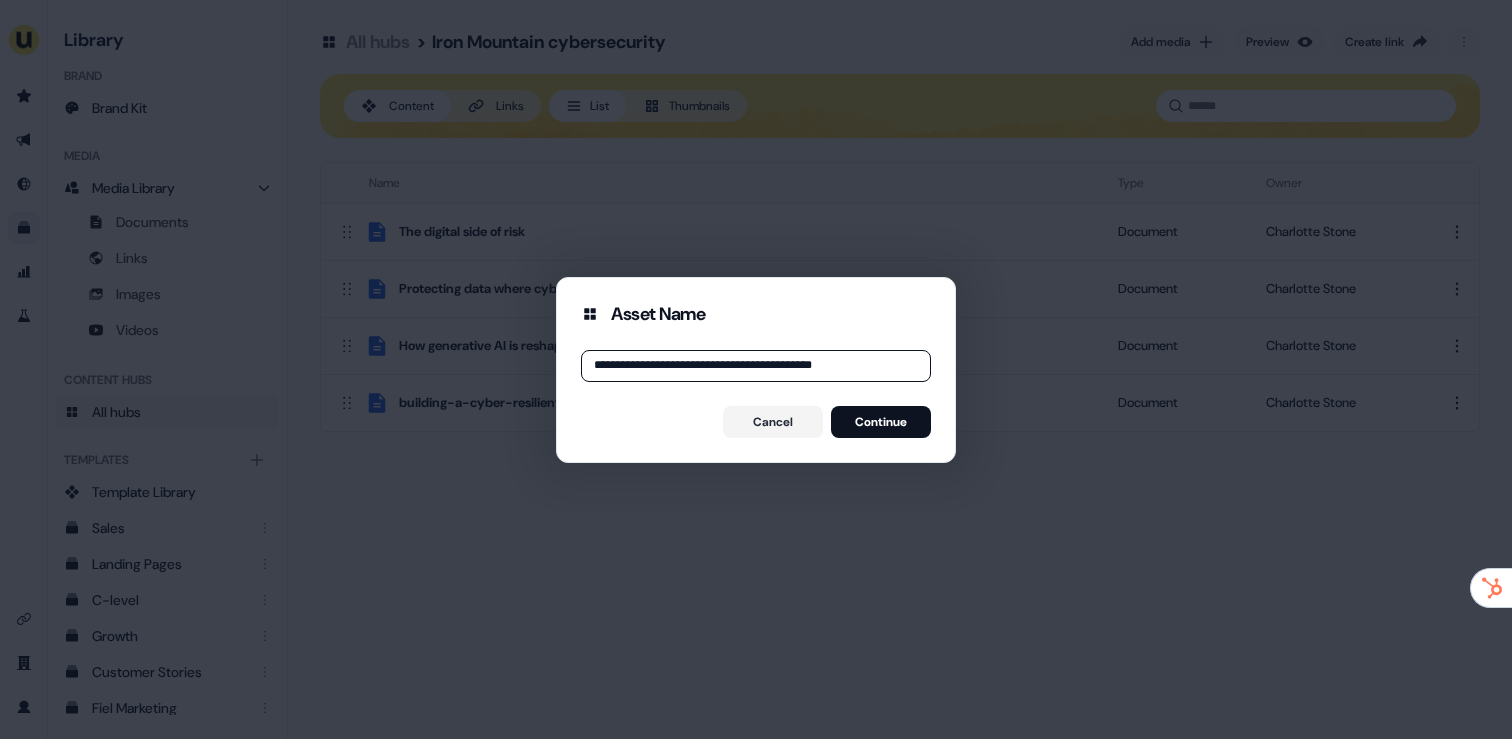 type 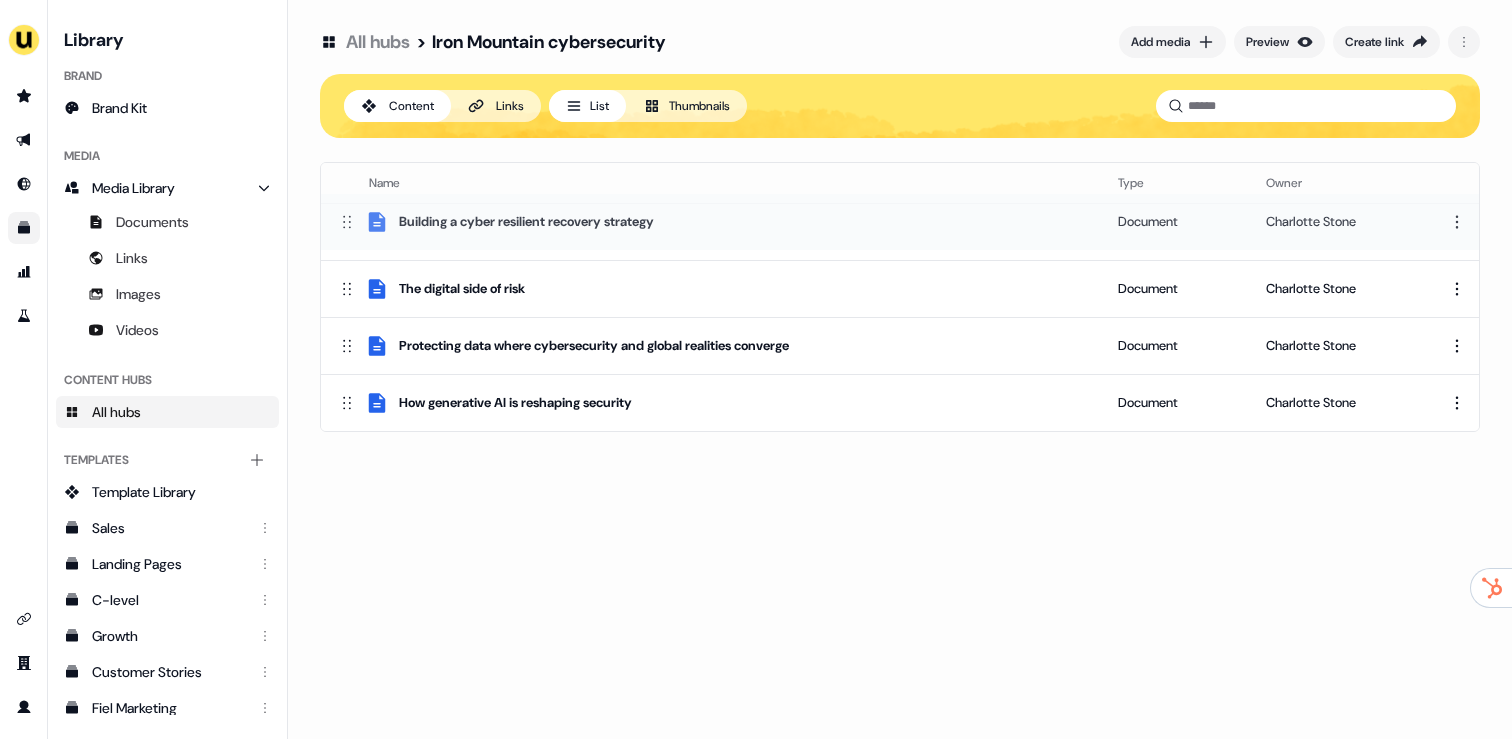 drag, startPoint x: 350, startPoint y: 404, endPoint x: 339, endPoint y: 223, distance: 181.33394 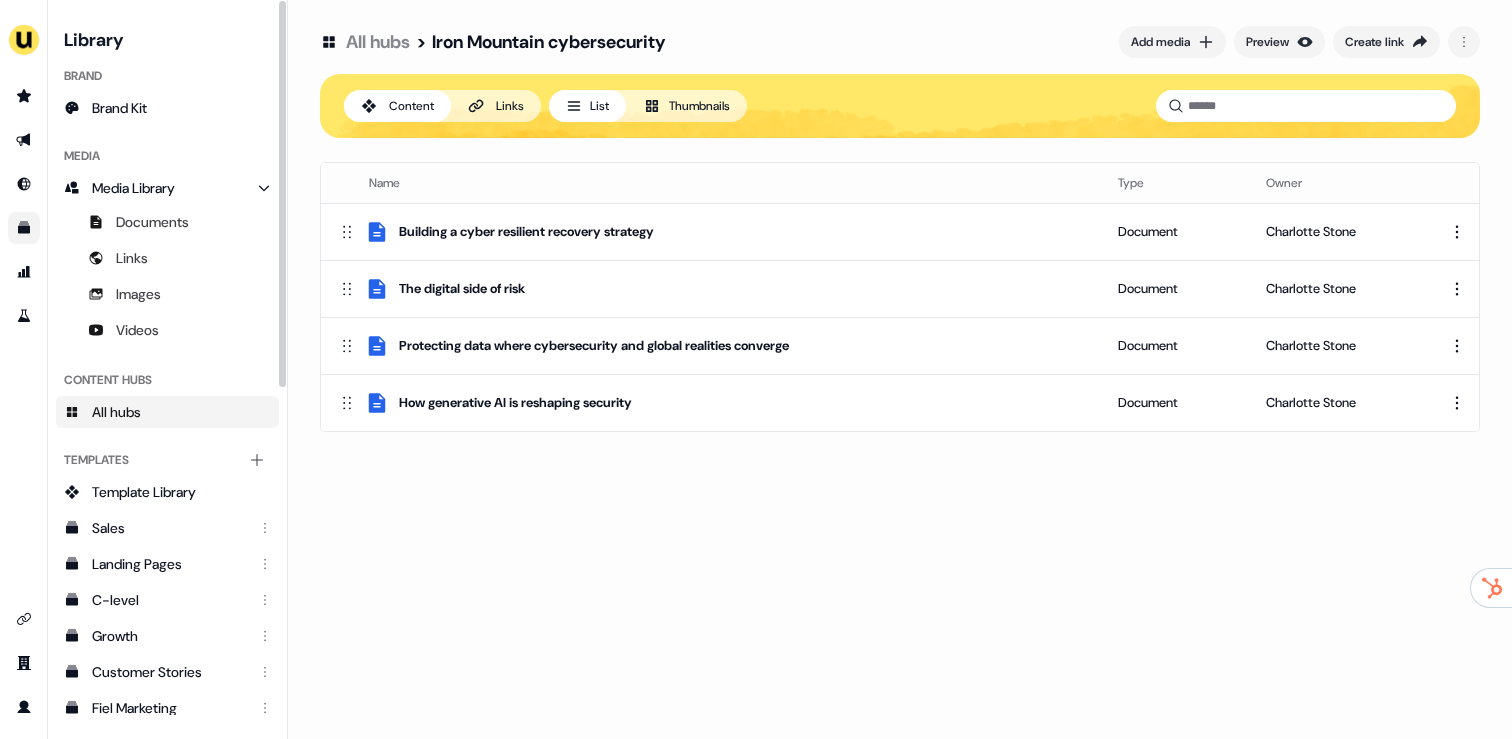 click on "All hubs" at bounding box center (167, 412) 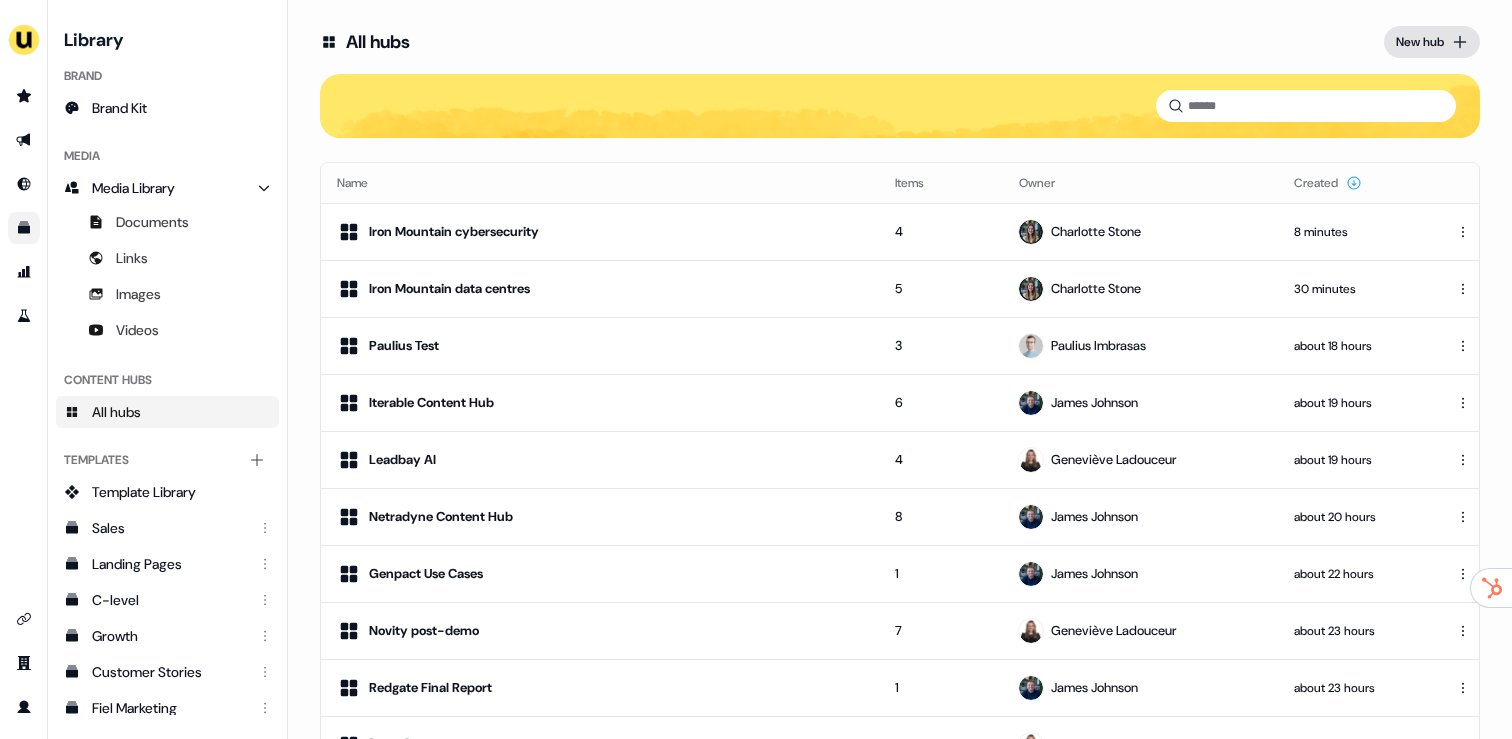 click on "New hub" at bounding box center (1420, 42) 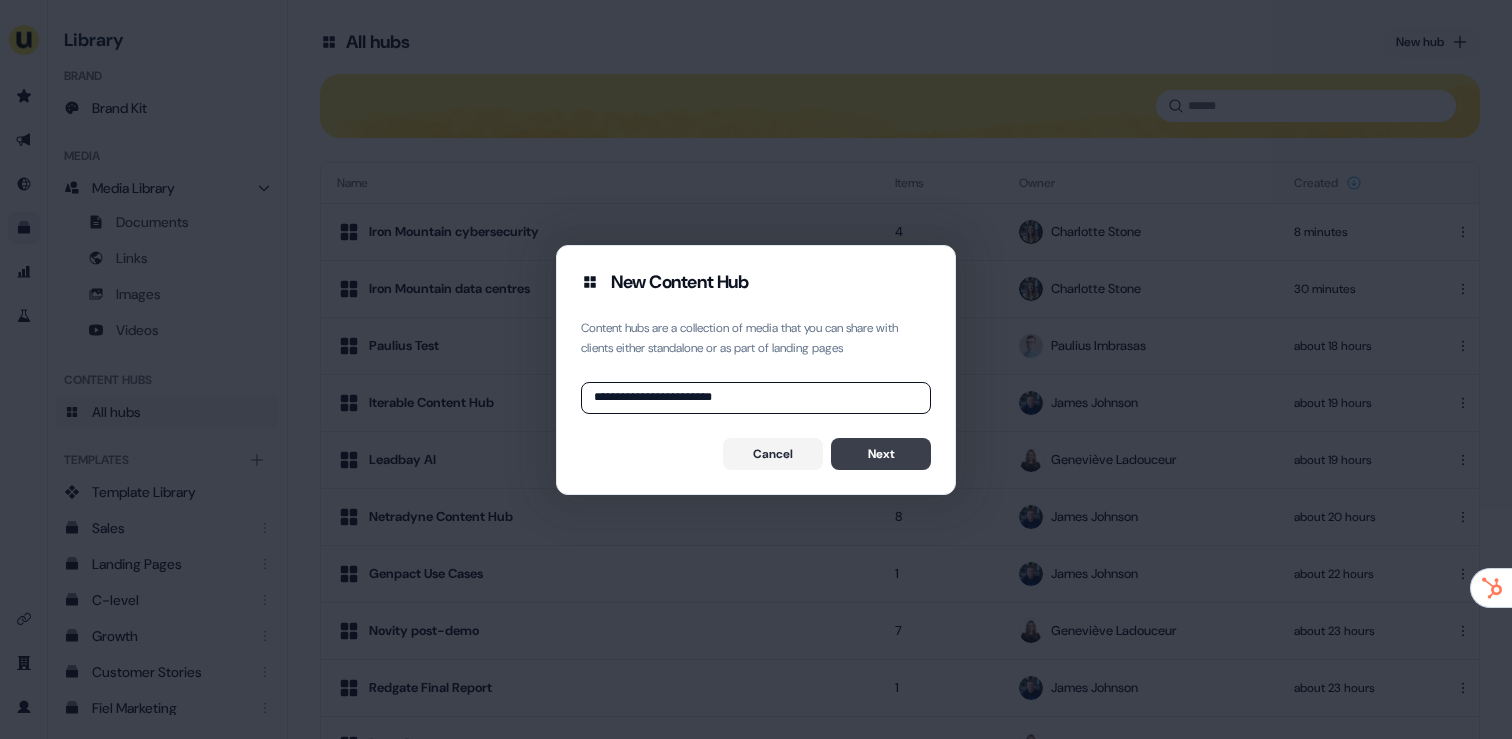 type on "**********" 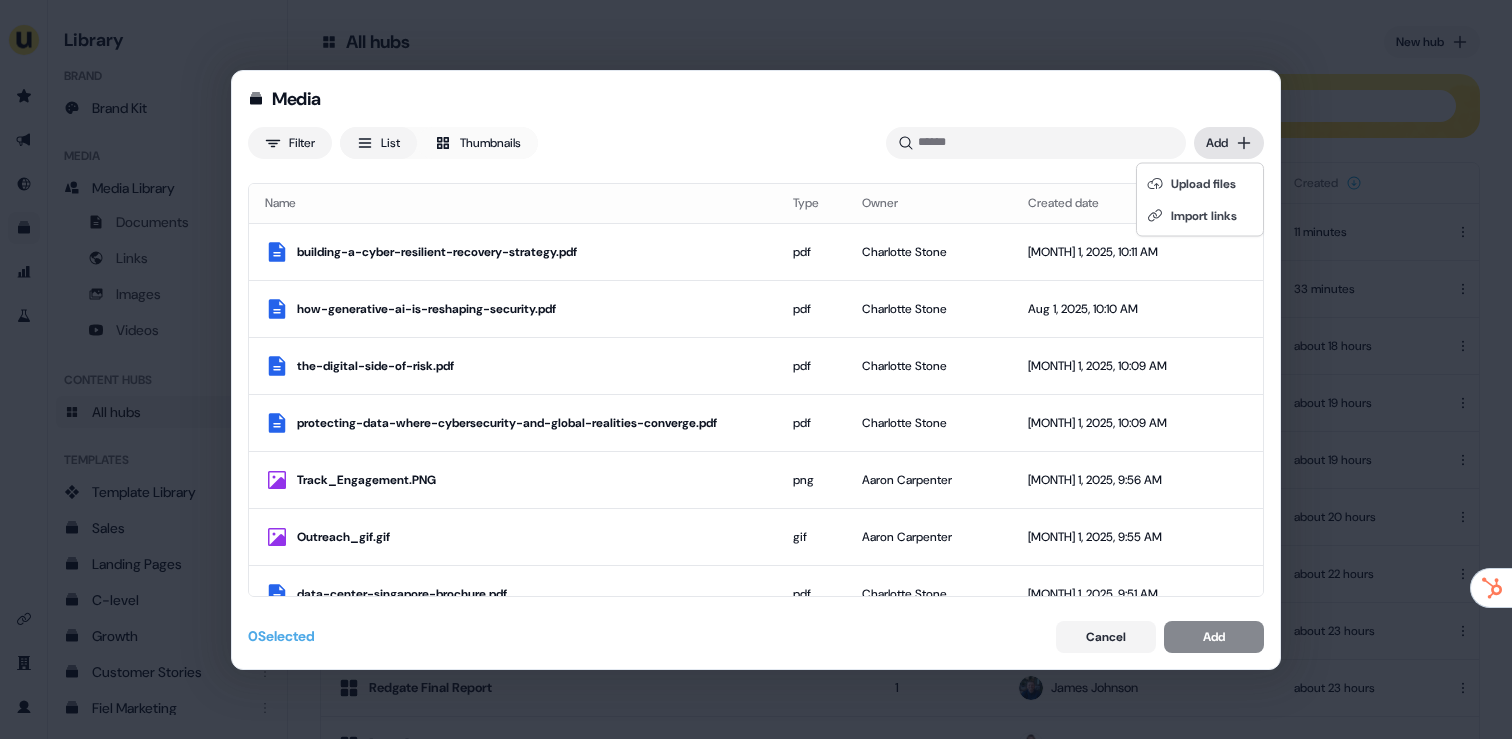 click on "Media Filter List Thumbnails Uploaded Add Name Type Owner Created date building-a-cyber-resilient-recovery-strategy.pdf pdf Charlotte Stone Aug 1, 2025, 10:11 AM how-generative-ai-is-reshaping-security.pdf pdf Charlotte Stone Aug 1, 2025, 10:10 AM the-digital-side-of-risk.pdf pdf Charlotte Stone Aug 1, 2025, 10:09 AM protecting-data-where-cybersecurity-and-global-realities-converge.pdf pdf Charlotte Stone Aug 1, 2025, 10:09 AM Track_Engagement.PNG png Aaron Carpenter Aug 1, 2025, 9:56 AM Outreach_gif.gif gif Aaron Carpenter Aug 1, 2025, 9:55 AM data-center-singapore-brochure.pdf pdf Charlotte Stone Aug 1, 2025, 9:51 AM CBS_-_Data_Centre_case_study.pdf pdf Charlotte Stone Aug 1, 2025, 9:50 AM What sets Iron Mountain Data Centres apart  Video Charlotte Stone Aug 1, 2025, 9:49 AM Data Centres  Video Charlotte Stone Aug 1, 2025, 9:48 AM akamai.pdf pdf Charlotte Stone Aug 1, 2025, 9:47 AM Alleybar-Interiors-8-1.jpg jpg Charlotte Stone Aug 1, 2025, 9:37 AM Screenshot_2025-07-31_at_16.40.09.png png Aaron Carpenter 0" at bounding box center [756, 369] 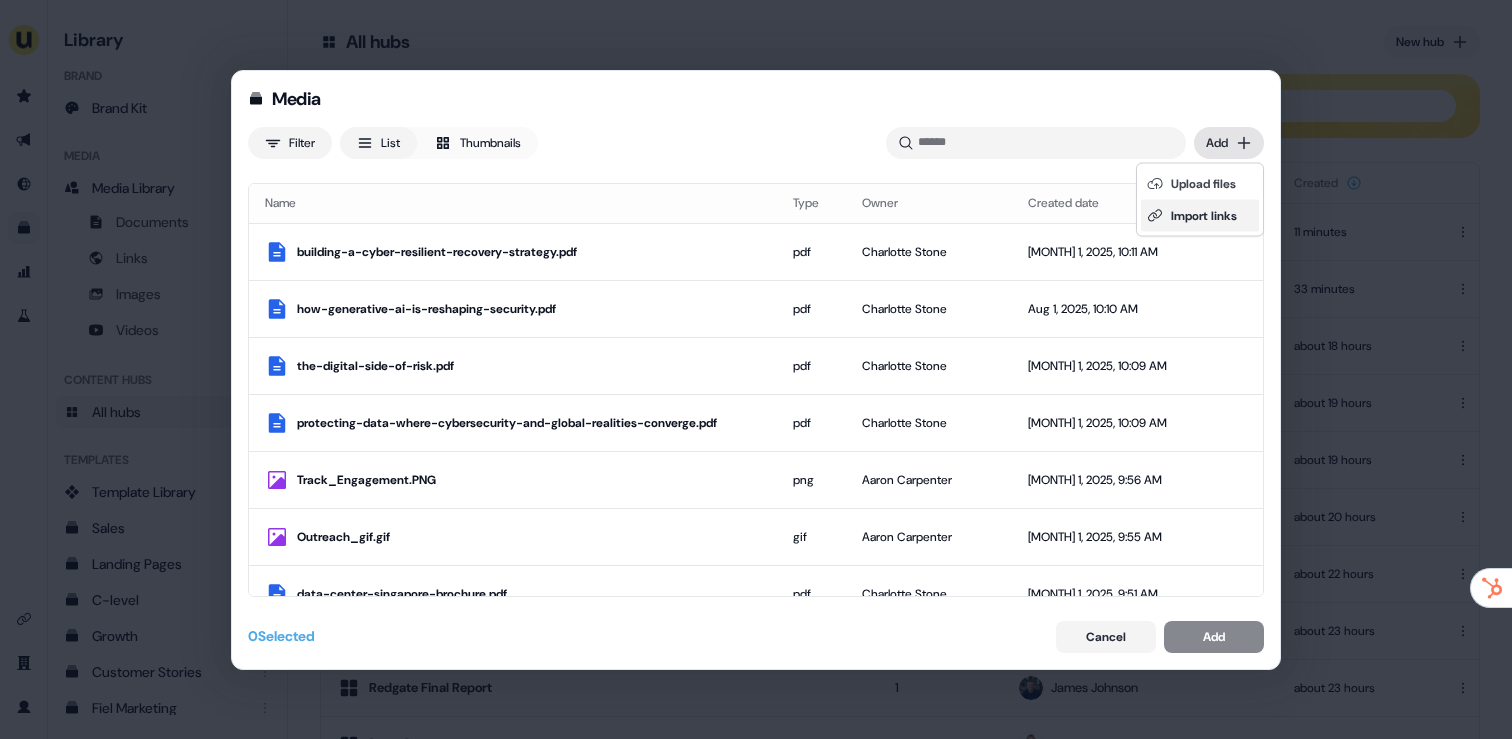 click on "Import links" at bounding box center [1200, 216] 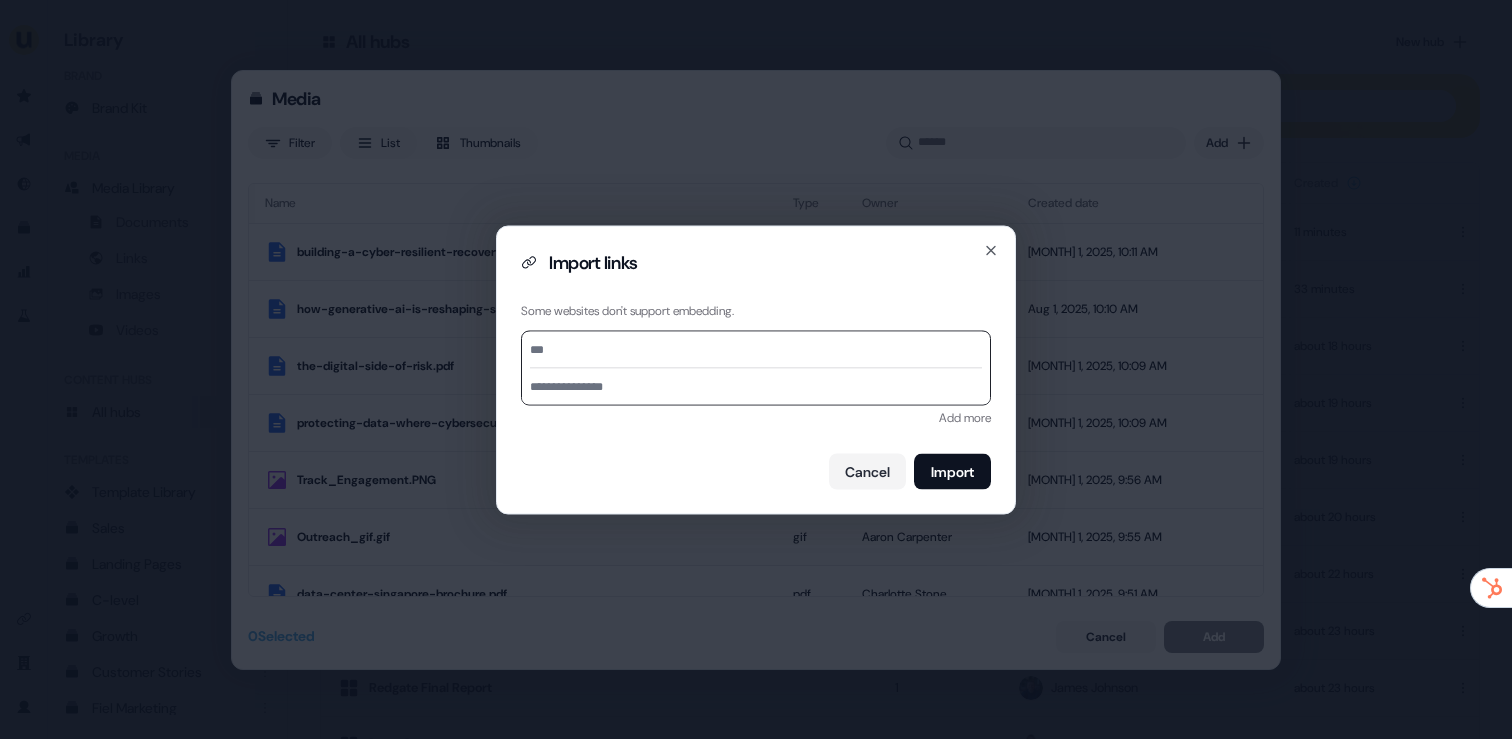 click on "Import links Some websites don't support embedding. Add more Cancel Import Close" at bounding box center (756, 369) 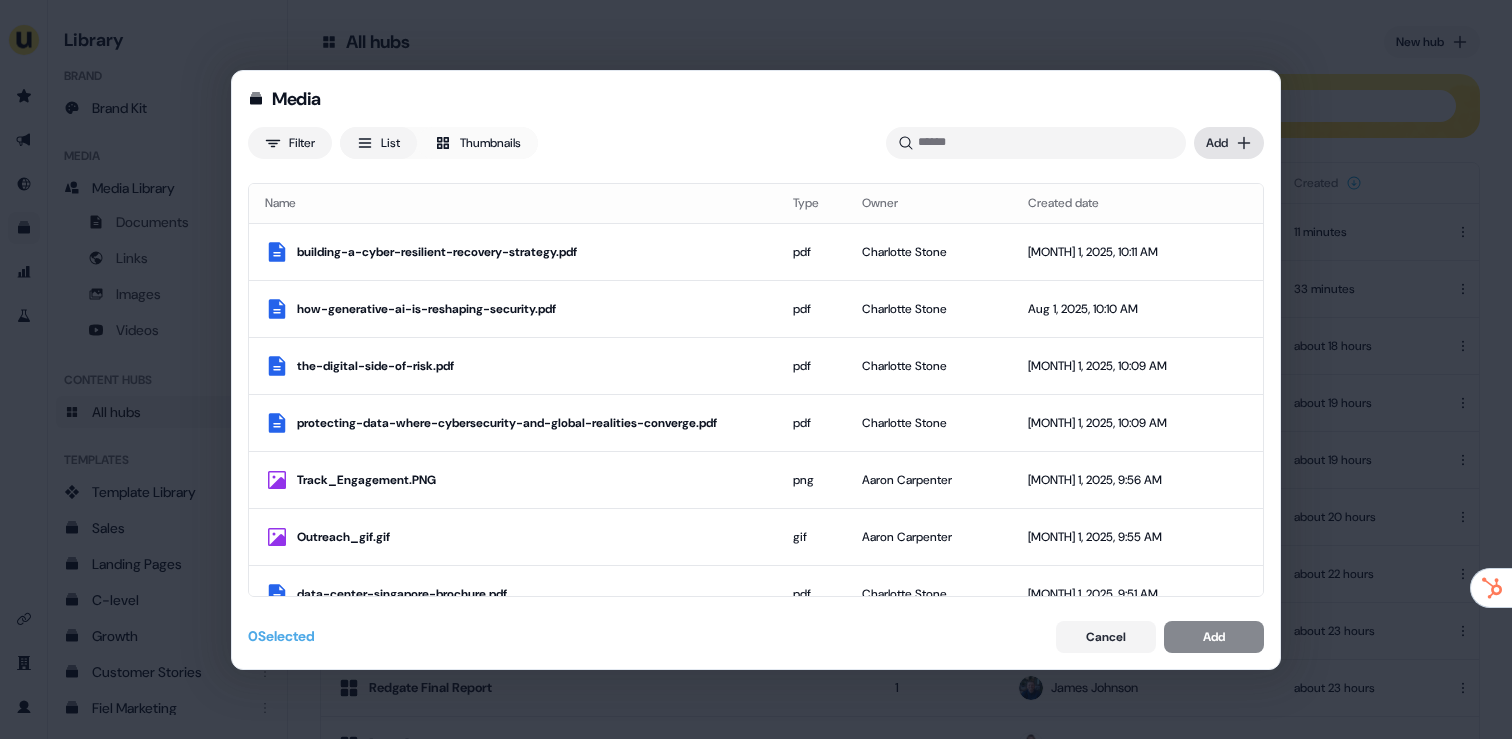 click on "Media Filter List Thumbnails Uploaded Add Name Type Owner Created date building-a-cyber-resilient-recovery-strategy.pdf pdf Charlotte Stone Aug 1, 2025, 10:11 AM how-generative-ai-is-reshaping-security.pdf pdf Charlotte Stone Aug 1, 2025, 10:10 AM the-digital-side-of-risk.pdf pdf Charlotte Stone Aug 1, 2025, 10:09 AM protecting-data-where-cybersecurity-and-global-realities-converge.pdf pdf Charlotte Stone Aug 1, 2025, 10:09 AM Track_Engagement.PNG png Aaron Carpenter Aug 1, 2025, 9:56 AM Outreach_gif.gif gif Aaron Carpenter Aug 1, 2025, 9:55 AM data-center-singapore-brochure.pdf pdf Charlotte Stone Aug 1, 2025, 9:51 AM CBS_-_Data_Centre_case_study.pdf pdf Charlotte Stone Aug 1, 2025, 9:50 AM What sets Iron Mountain Data Centres apart  Video Charlotte Stone Aug 1, 2025, 9:49 AM Data Centres  Video Charlotte Stone Aug 1, 2025, 9:48 AM akamai.pdf pdf Charlotte Stone Aug 1, 2025, 9:47 AM Alleybar-Interiors-8-1.jpg jpg Charlotte Stone Aug 1, 2025, 9:37 AM Screenshot_2025-07-31_at_16.40.09.png png Aaron Carpenter 0" at bounding box center [756, 369] 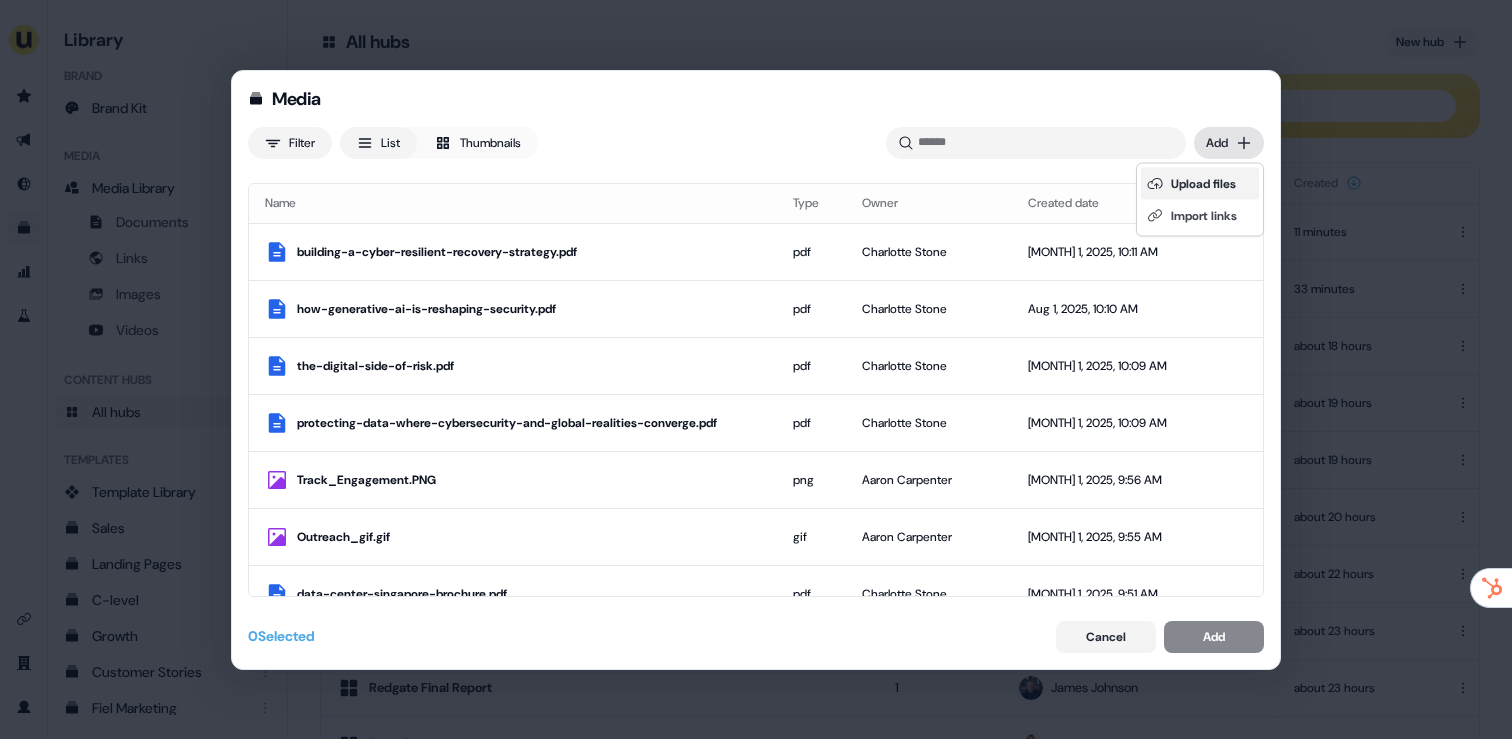 click on "Upload files" at bounding box center [1200, 184] 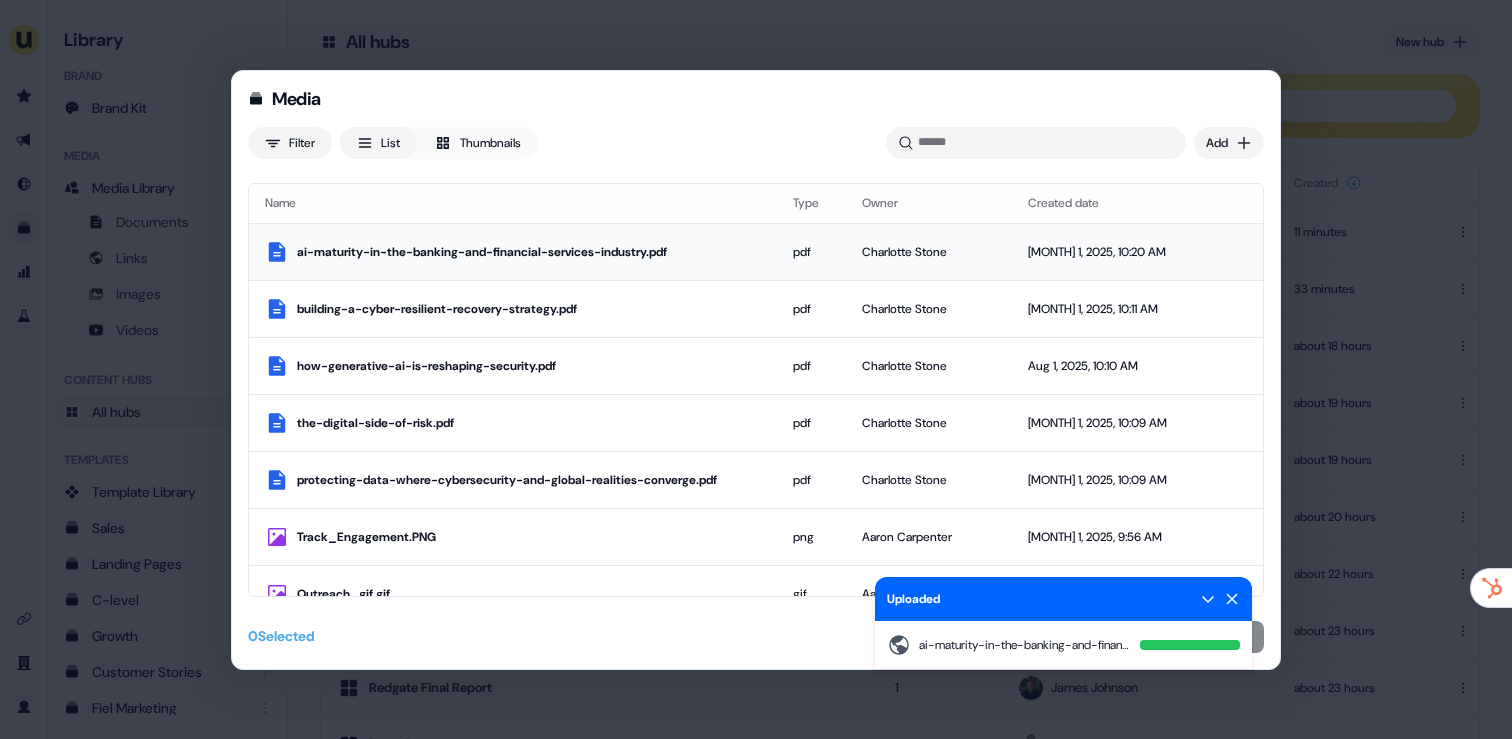 click on "ai-maturity-in-the-banking-and-financial-services-industry.pdf" at bounding box center [529, 252] 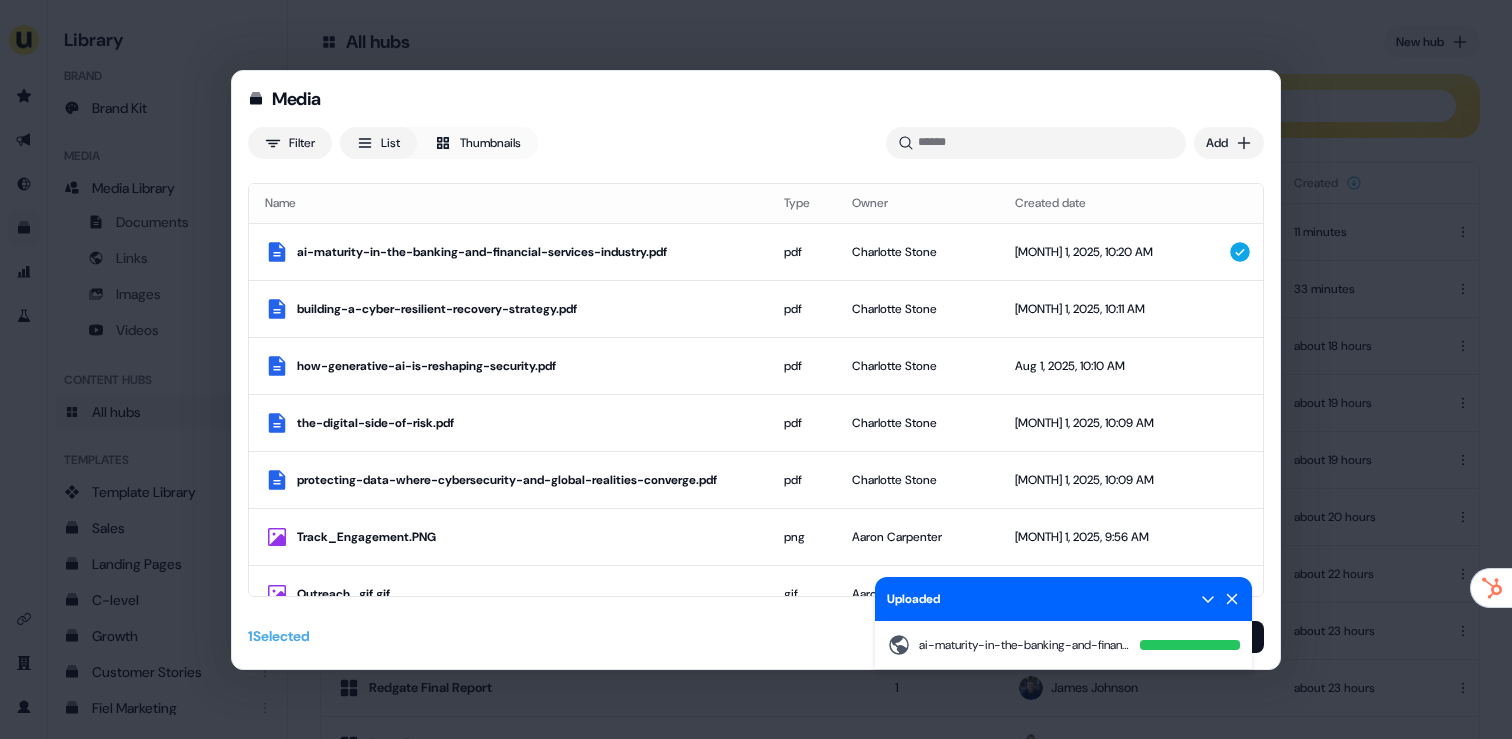 click 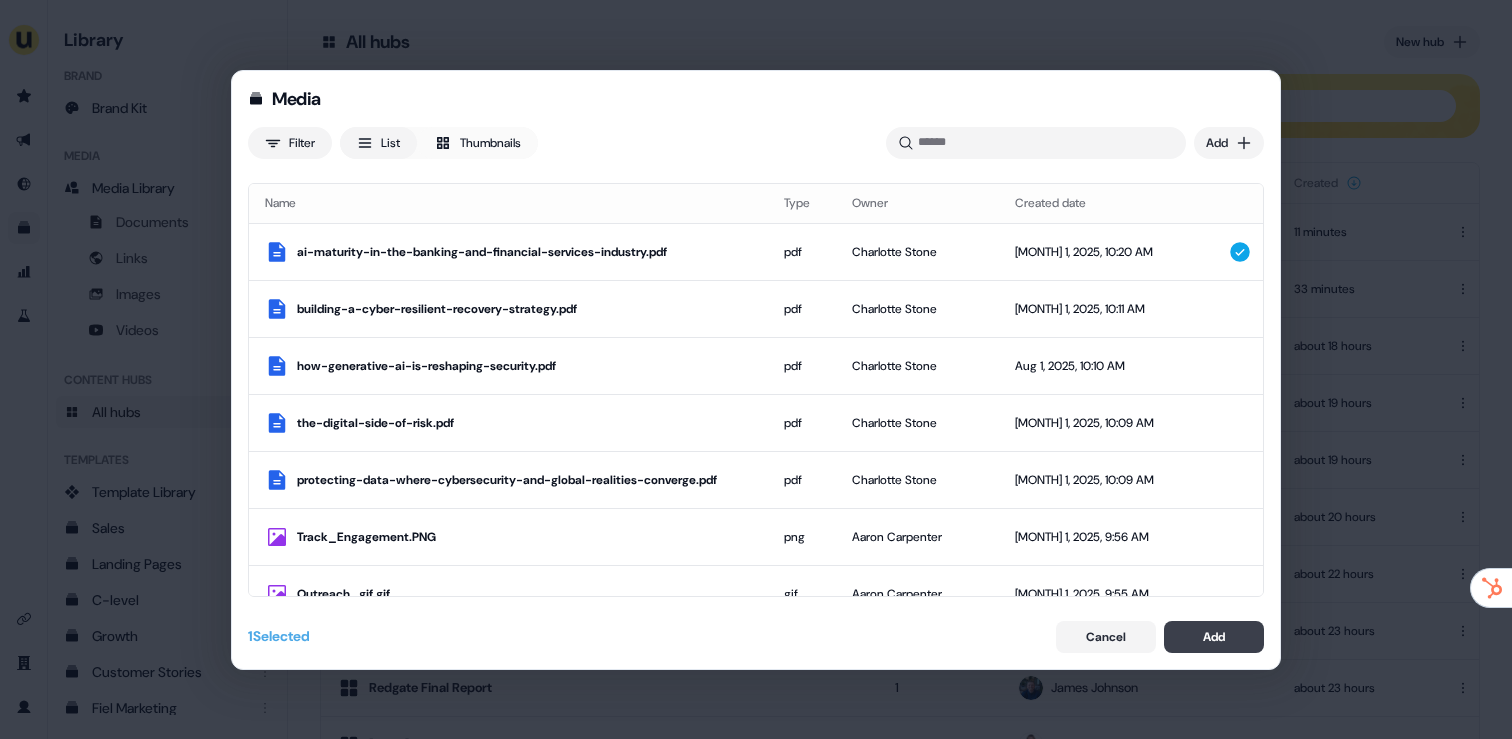 click on "Add" at bounding box center [1214, 637] 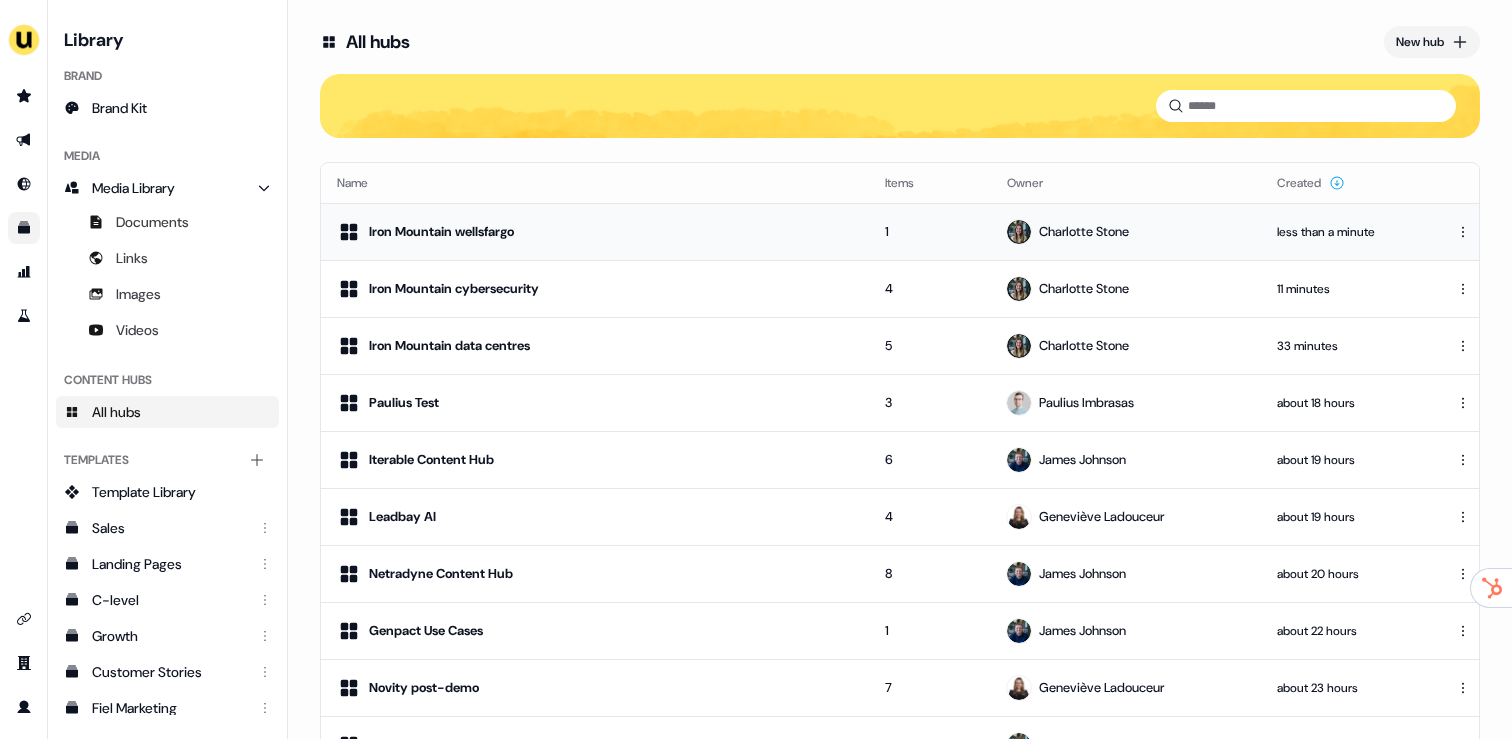 click on "Iron Mountain wellsfargo" at bounding box center (595, 232) 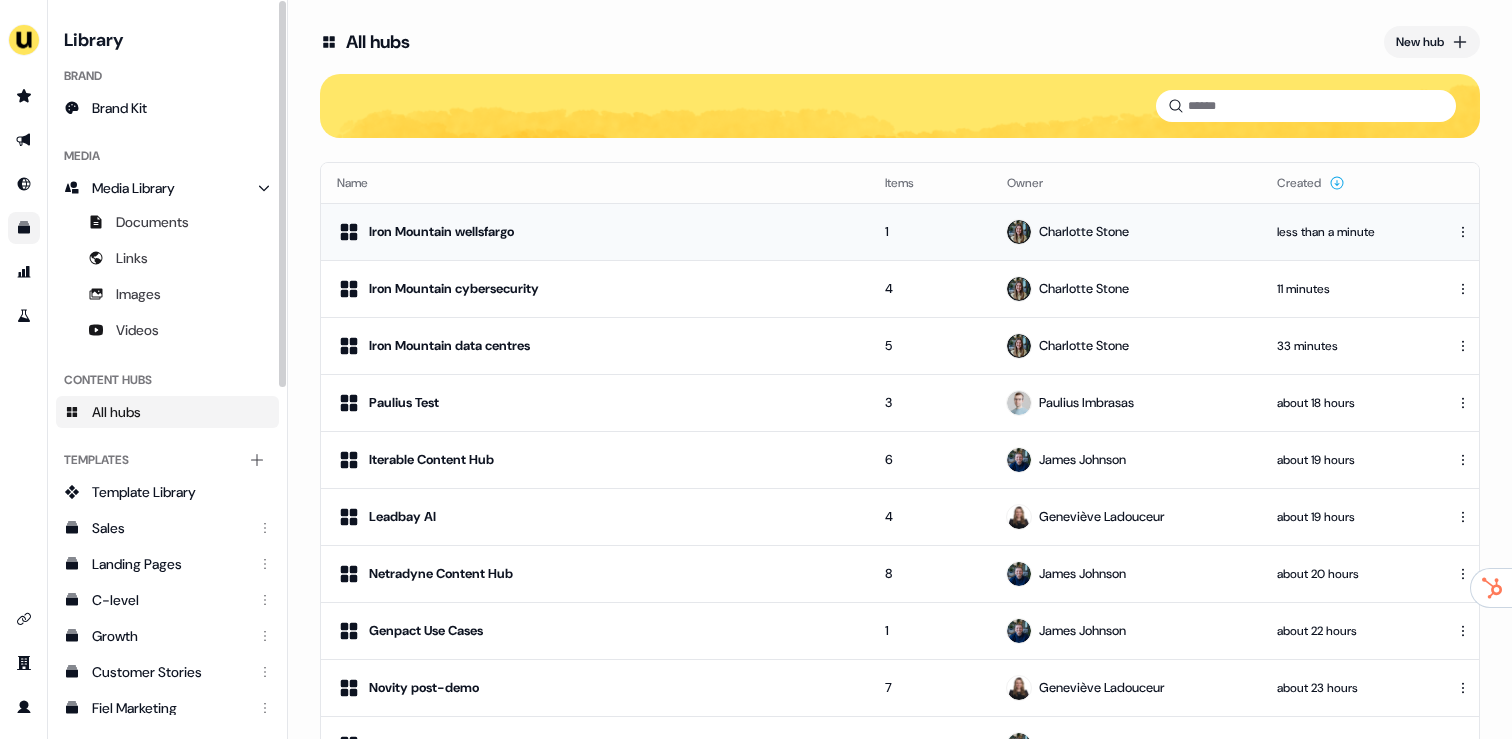 click on "Iron Mountain wellsfargo" at bounding box center [595, 231] 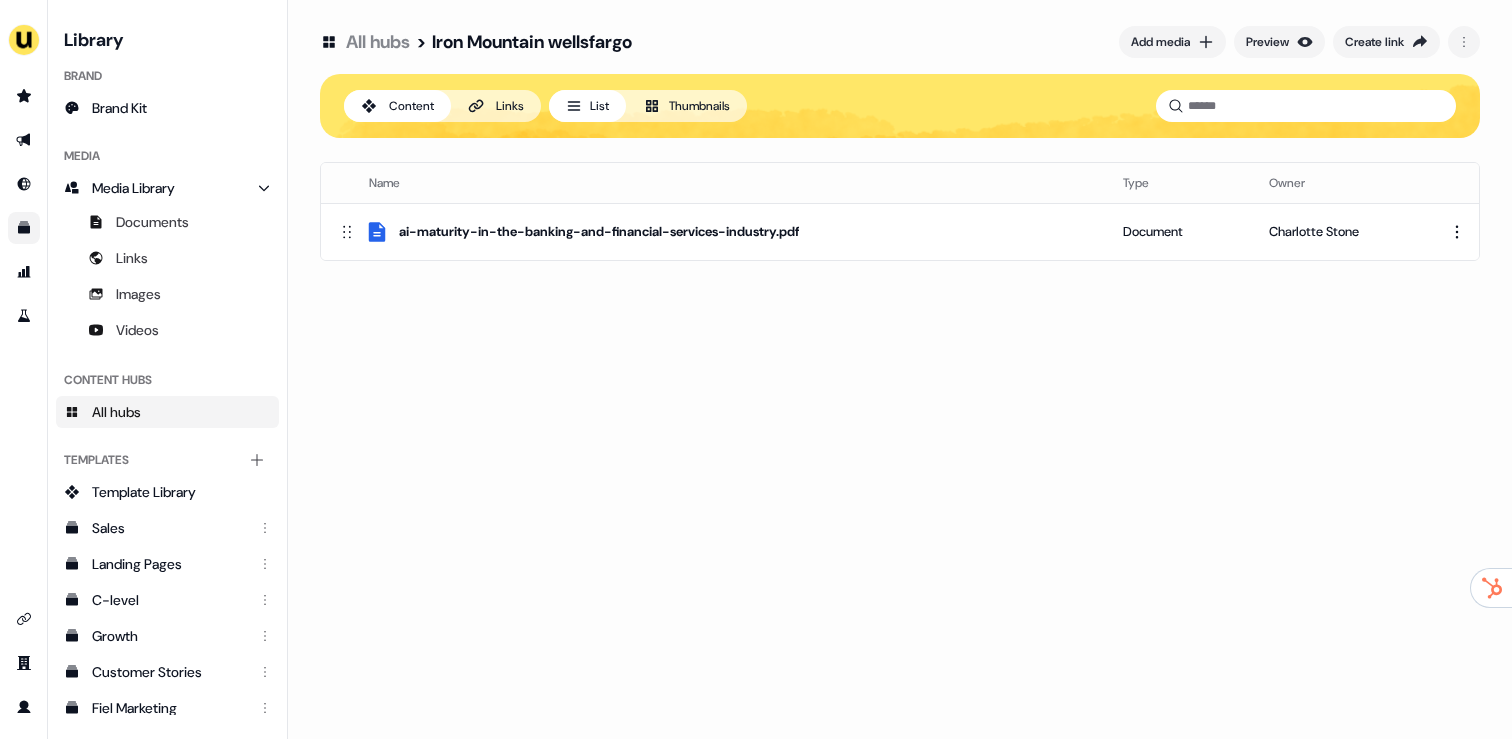 click on "Iron Mountain wellsfargo" at bounding box center (532, 42) 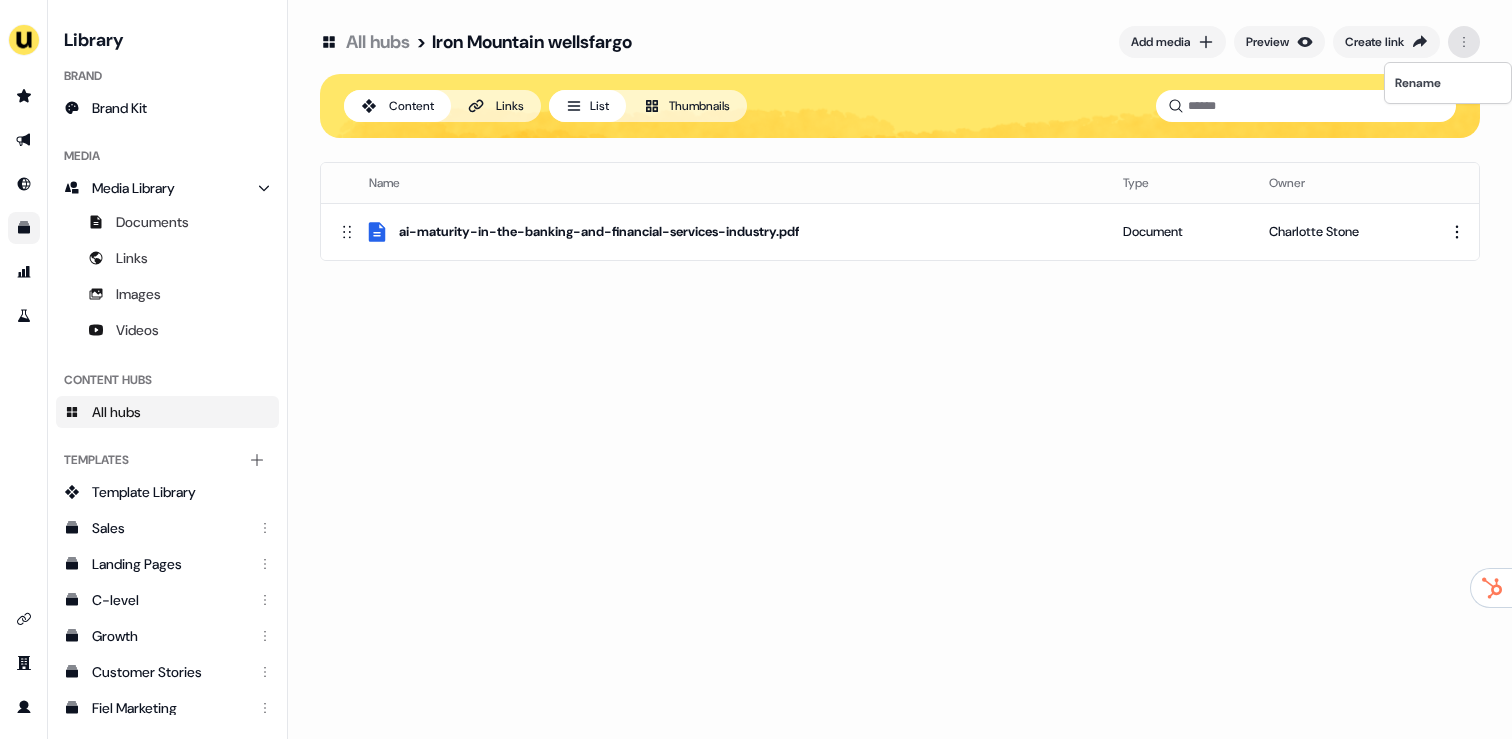 click on "For the best experience switch devices to a bigger screen. Go to Userled.io Library Brand Brand Kit Media Media Library Documents Links Images Videos Content Hubs All hubs Templates   Add collection Template Library Sales Landing Pages C-level Growth Customer Stories Fiel Marketing Linkedin Engagement Conversion Persona Videos Francais Customer Success Sales Templates  ROI Templates Competitor Comparisons Outreach Templates Proposal Templates Capability Templates C-Suite Value Templates CS samples Templates for Customers - Sales Play templates (Sales) All hubs > Iron Mountain wellsfargo Add media Preview Create link Content Links List Thumbnails Name Type Owner ai-maturity-in-the-banking-and-financial-services-industry.pdf Document Charlotte   Stone
To pick up a draggable item, press the space bar.
While dragging, use the arrow keys to move the item.
Press space again to drop the item in its new position, or press escape to cancel.
Rename" at bounding box center (756, 369) 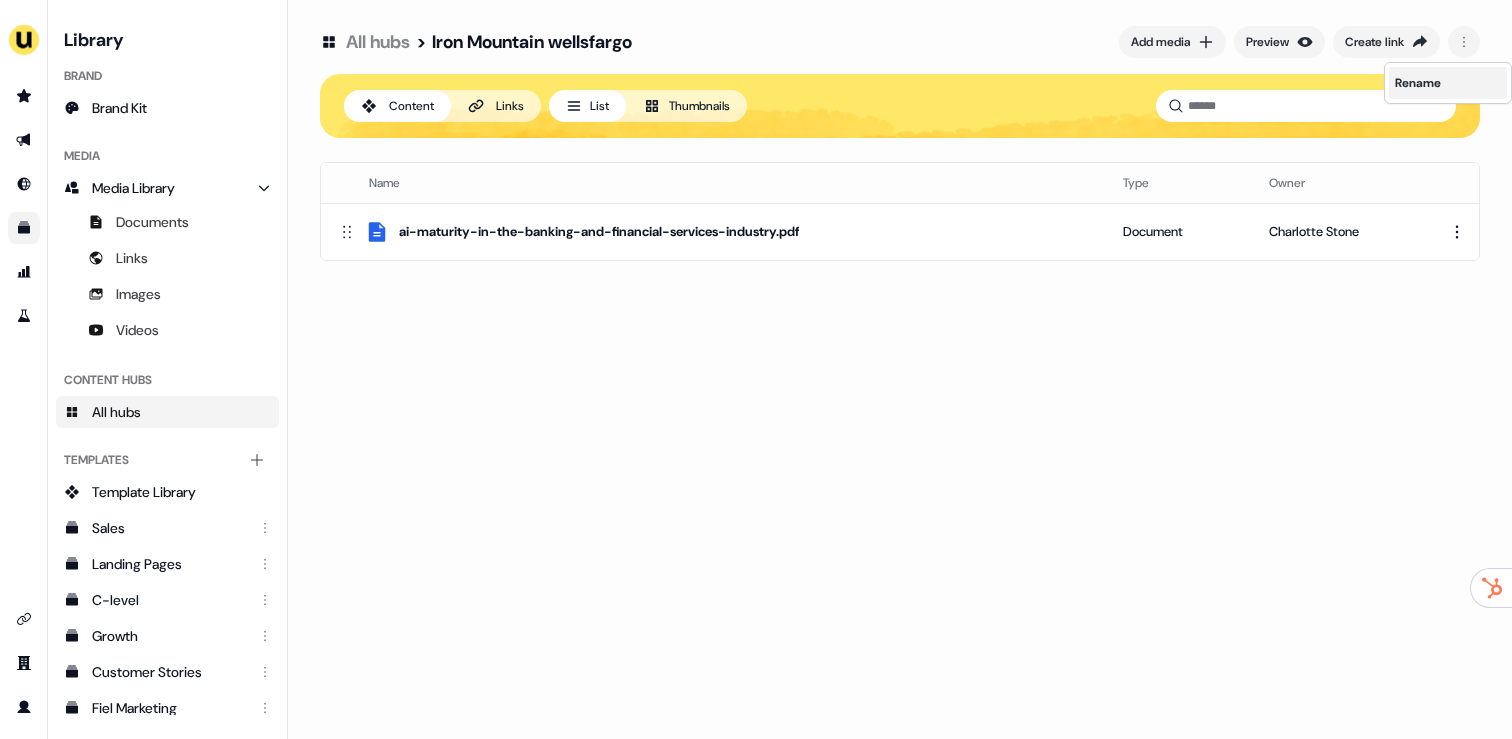 click on "Rename" at bounding box center [1448, 83] 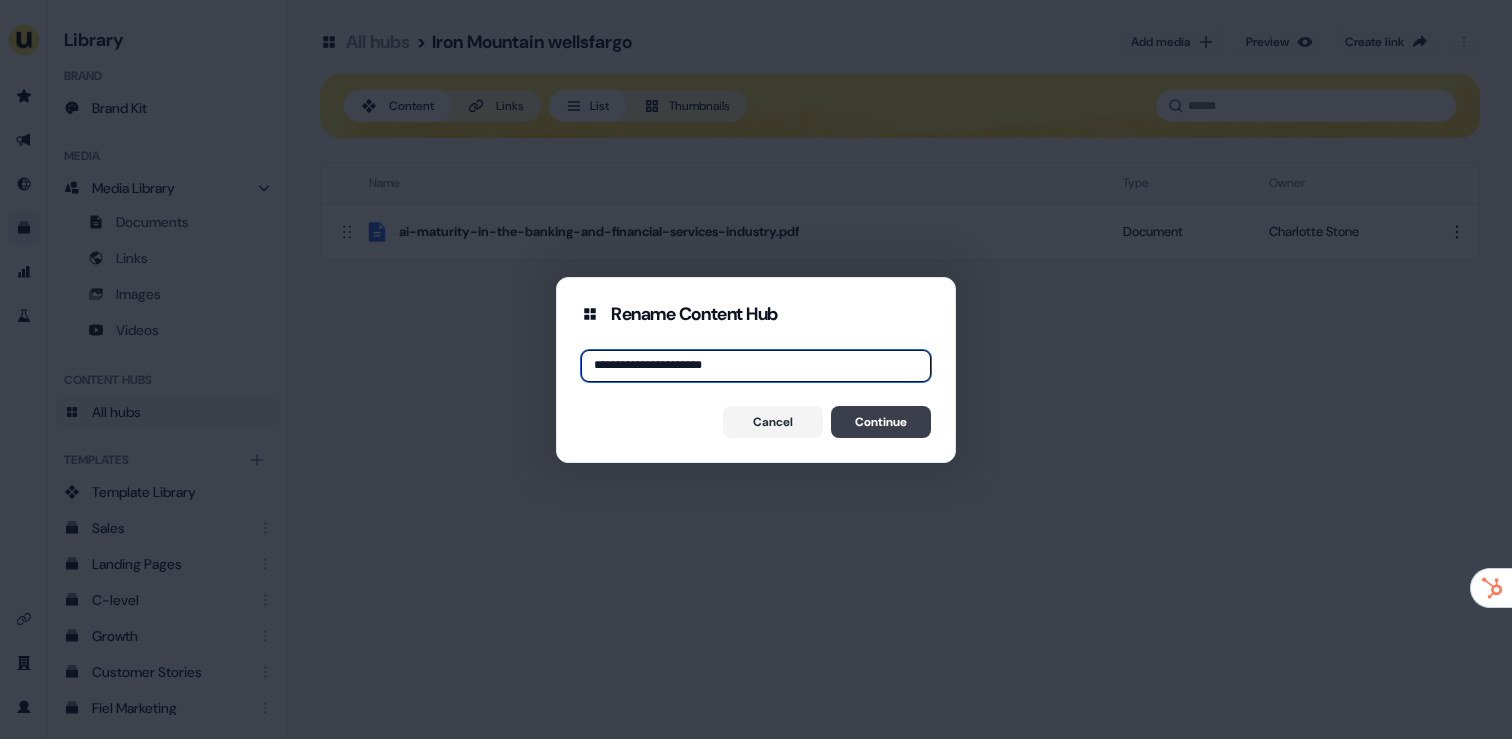 type on "**********" 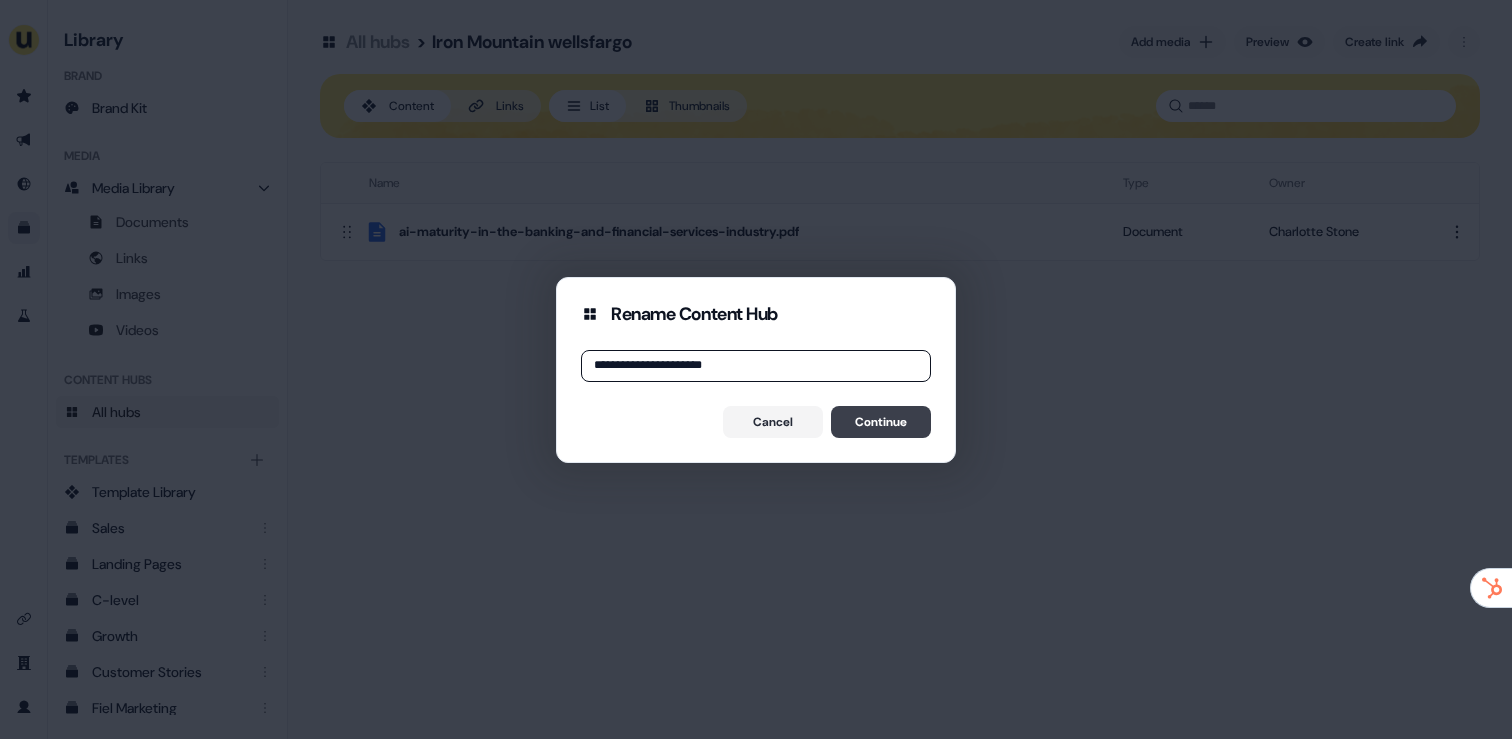 click on "Continue" at bounding box center [881, 422] 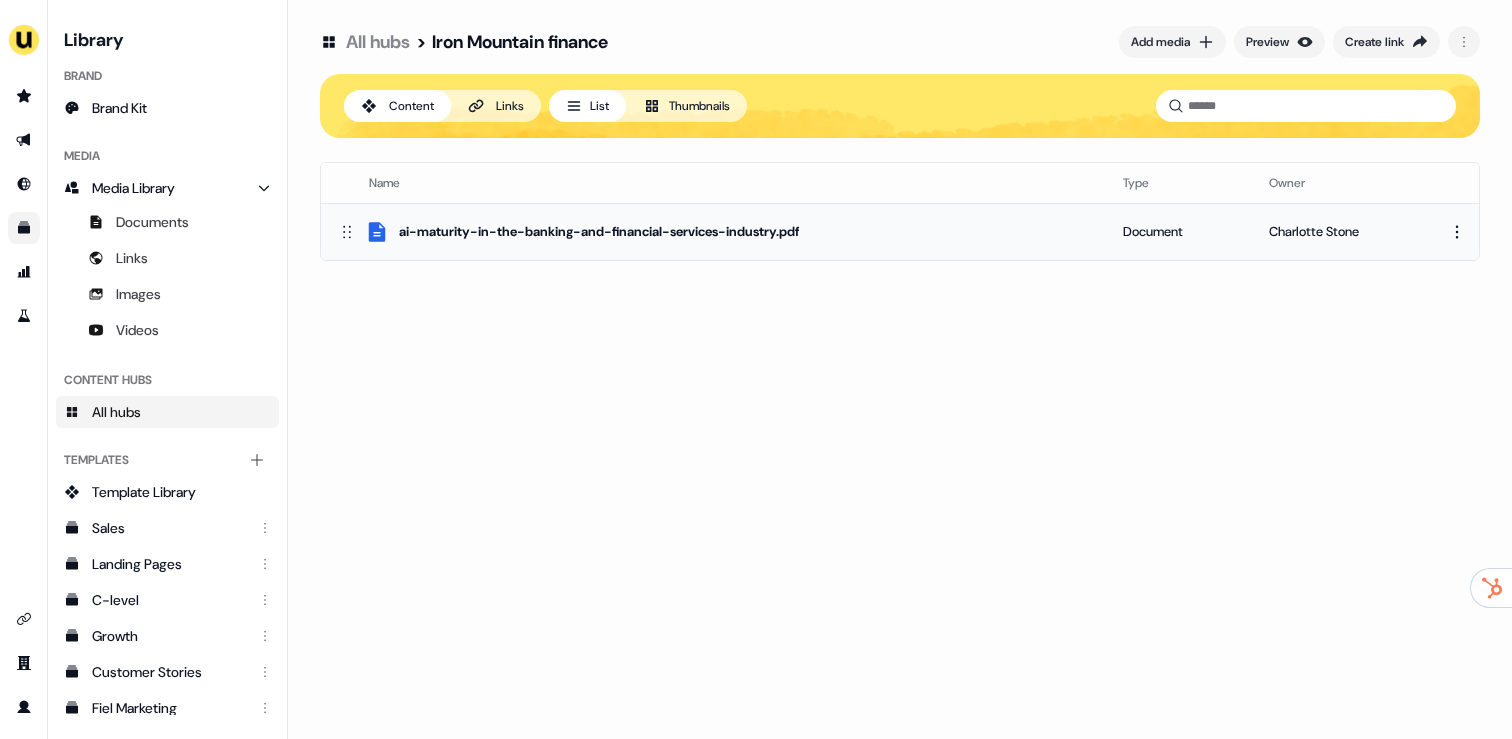 click on "For the best experience switch devices to a bigger screen. Go to Userled.io Library Brand Brand Kit Media Media Library Documents Links Images Videos Content Hubs All hubs Templates   Add collection Template Library Sales Landing Pages C-level Growth Customer Stories Fiel Marketing Linkedin Engagement Conversion Persona Videos Francais Customer Success Sales Templates  ROI Templates Competitor Comparisons Outreach Templates Proposal Templates Capability Templates C-Suite Value Templates CS samples Templates for Customers - Sales Play templates (Sales) All hubs > Iron Mountain finance  Add media Preview Create link Content Links List Thumbnails Name Type Owner ai-maturity-in-the-banking-and-financial-services-industry.pdf Document Charlotte   Stone
To pick up a draggable item, press the space bar.
While dragging, use the arrow keys to move the item.
Press space again to drop the item in its new position, or press escape to cancel." at bounding box center (756, 369) 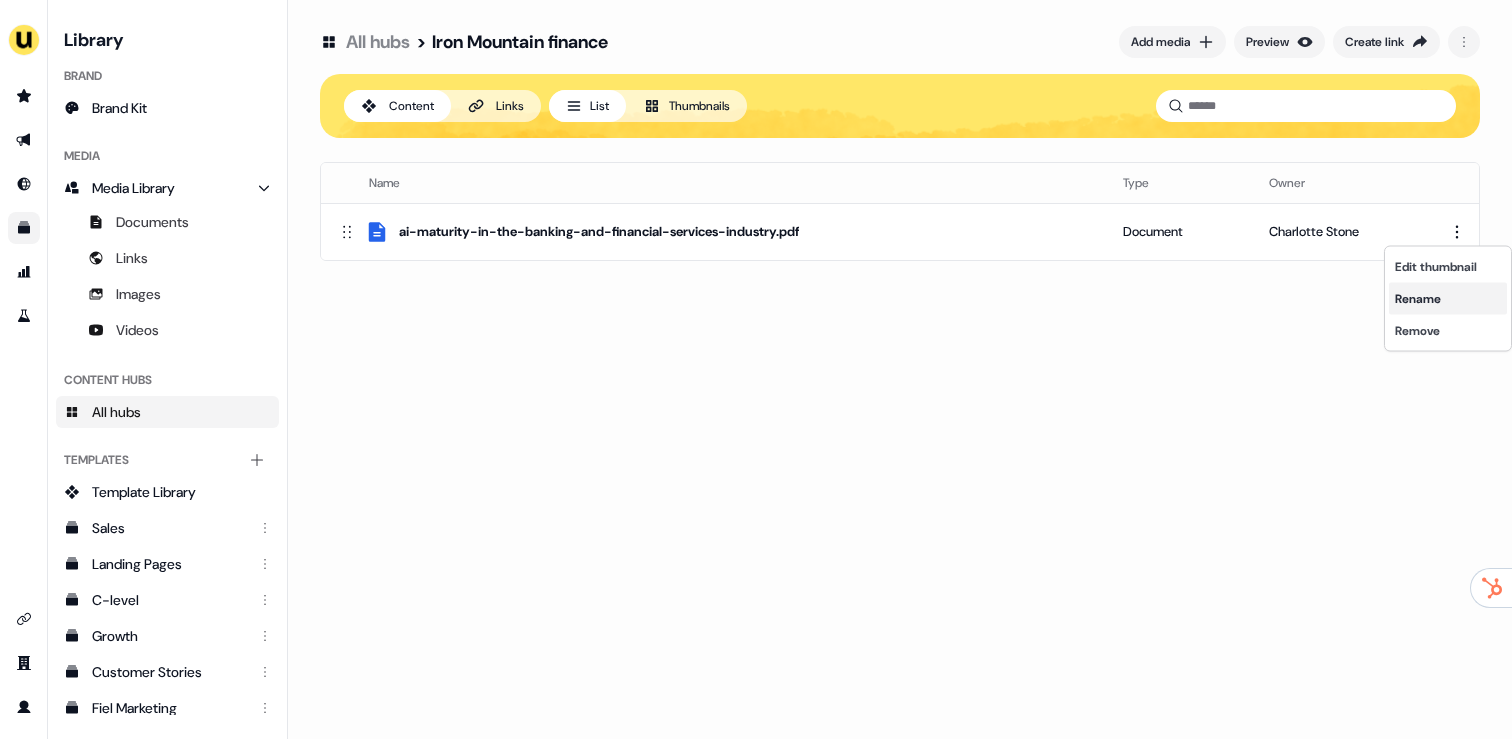 click on "Rename" at bounding box center [1448, 299] 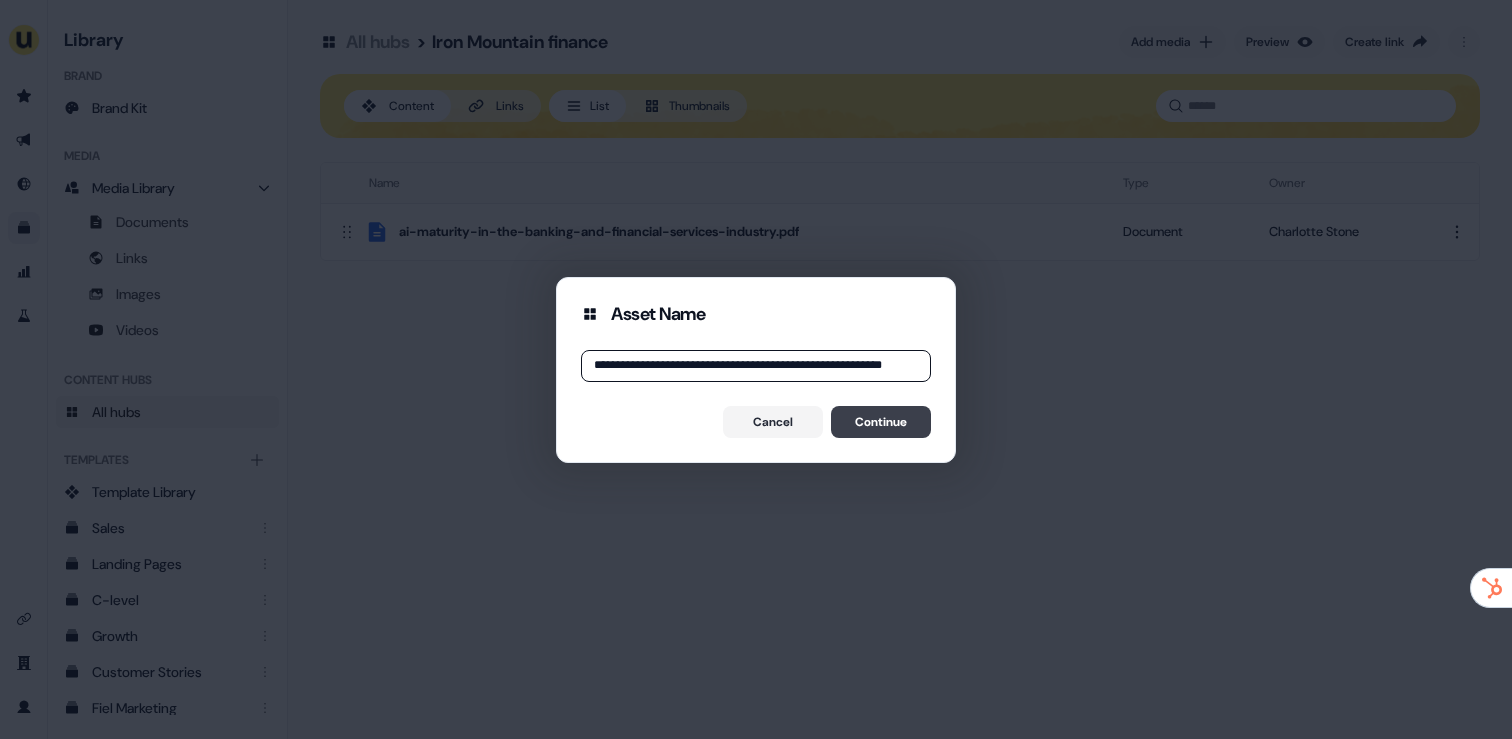 type on "**********" 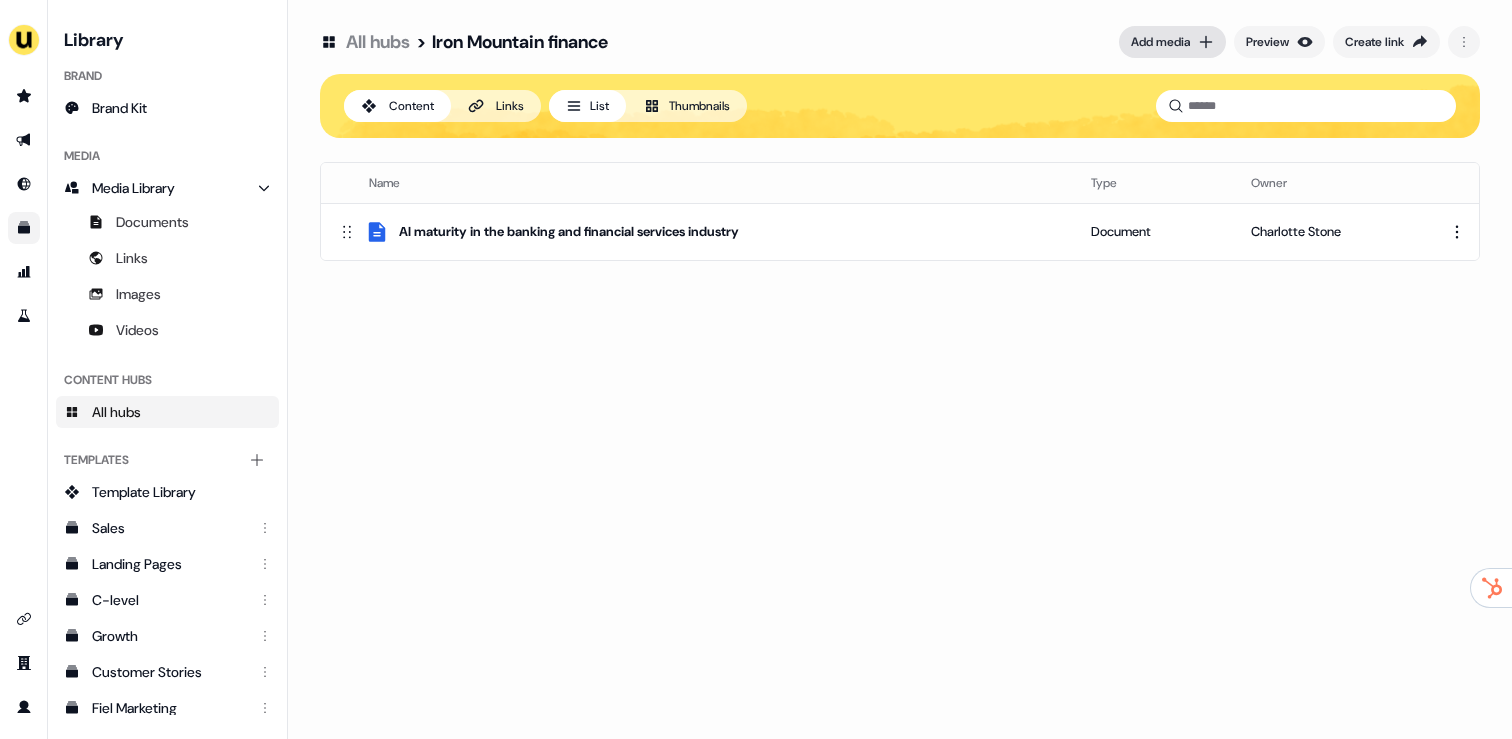 click on "Add media" at bounding box center (1160, 42) 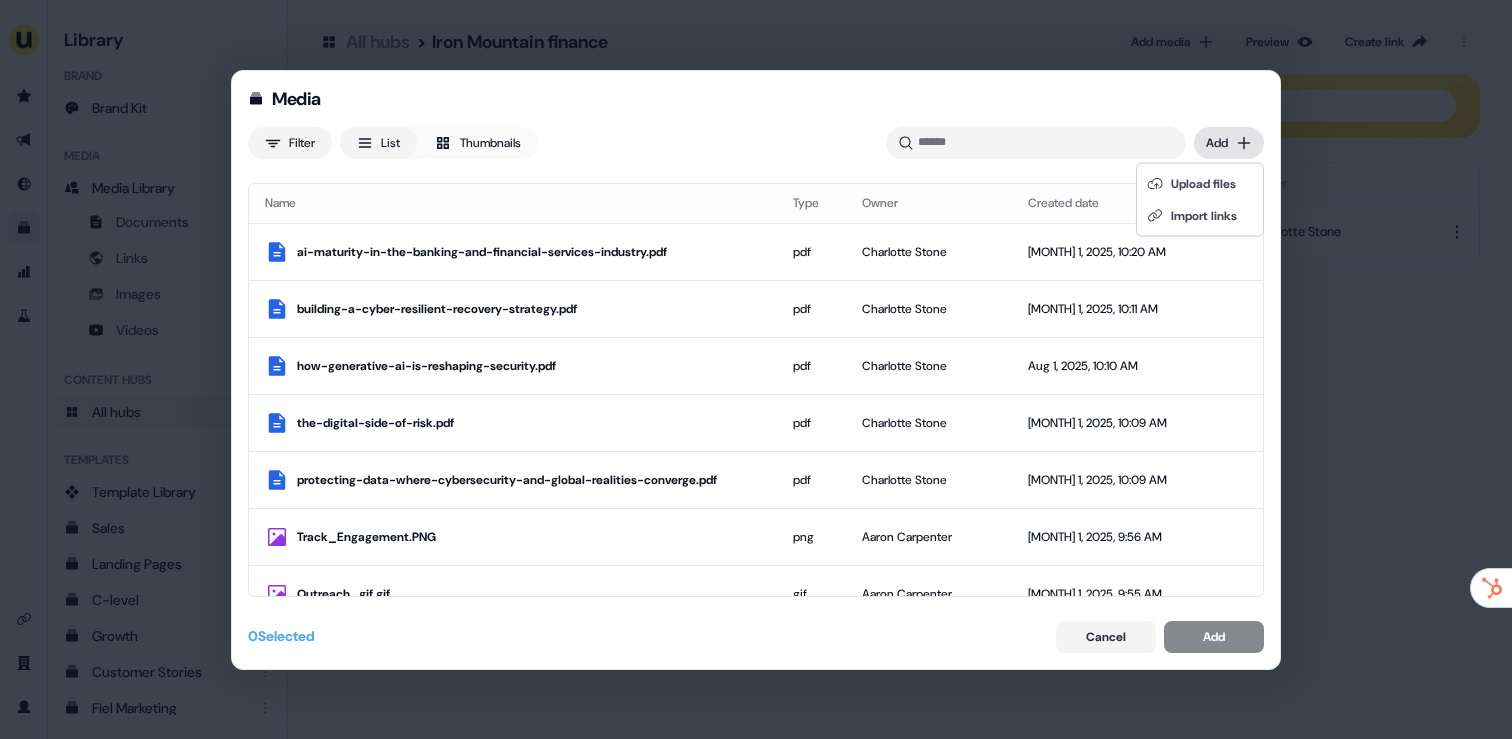 click on "Media Filter List Thumbnails Uploaded Add Name Type Owner Created date ai-maturity-in-the-banking-and-financial-services-industry.pdf pdf Charlotte Stone Aug 1, 2025, 10:20 AM building-a-cyber-resilient-recovery-strategy.pdf pdf Charlotte Stone Aug 1, 2025, 10:11 AM how-generative-ai-is-reshaping-security.pdf pdf Charlotte Stone Aug 1, 2025, 10:10 AM the-digital-side-of-risk.pdf pdf Charlotte Stone Aug 1, 2025, 10:09 AM protecting-data-where-cybersecurity-and-global-realities-converge.pdf pdf Charlotte Stone Aug 1, 2025, 10:09 AM Track_Engagement.PNG png Aaron Carpenter Aug 1, 2025, 9:56 AM Outreach_gif.gif gif Aaron Carpenter Aug 1, 2025, 9:55 AM data-center-singapore-brochure.pdf pdf Charlotte Stone Aug 1, 2025, 9:51 AM CBS_-_Data_Centre_case_study.pdf pdf Charlotte Stone Aug 1, 2025, 9:50 AM What sets Iron Mountain Data Centres apart  Video Charlotte Stone Aug 1, 2025, 9:49 AM Data Centres  Video Charlotte Stone Aug 1, 2025, 9:48 AM akamai.pdf pdf Charlotte Stone Aug 1, 2025, 9:47 AM jpg Charlotte Stone 0" at bounding box center (756, 369) 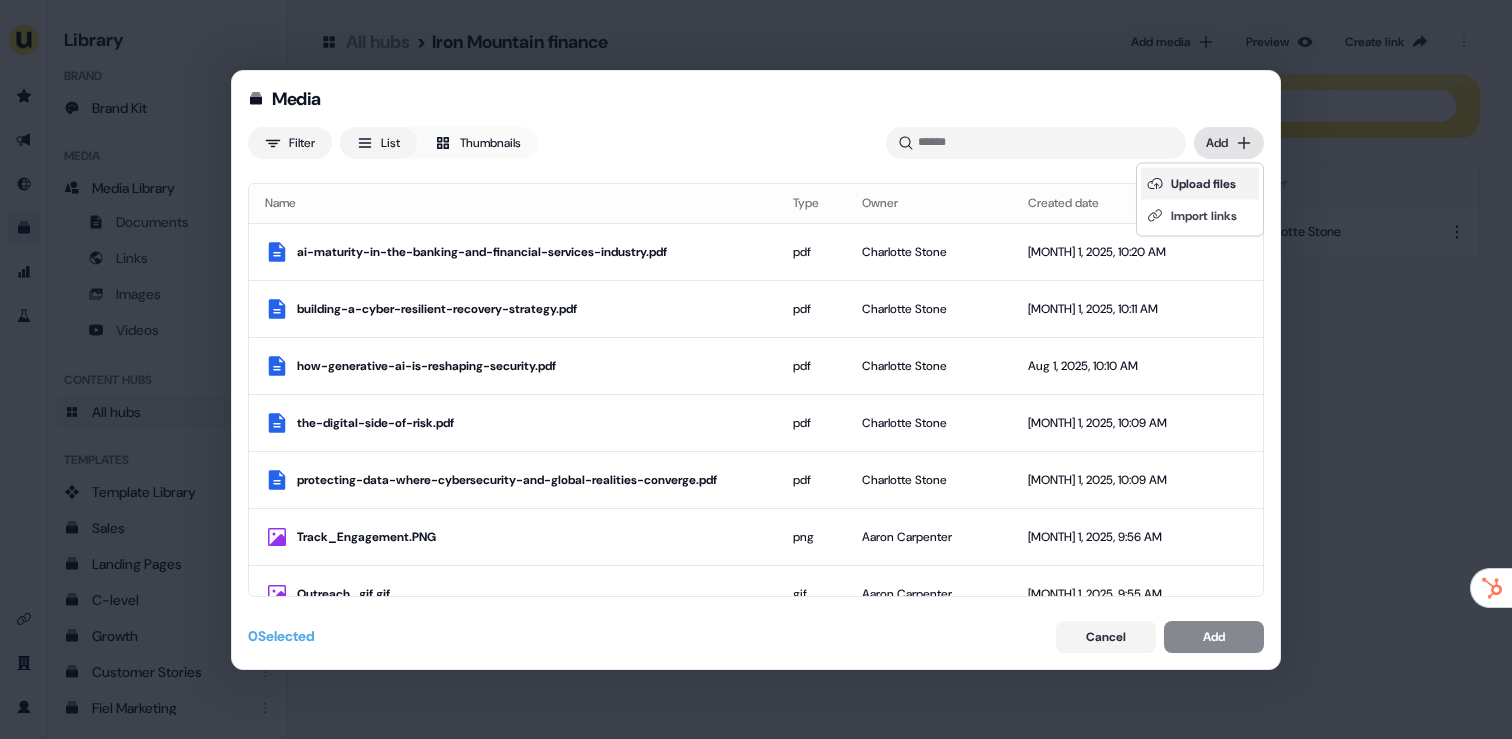 click on "Upload files" at bounding box center (1200, 184) 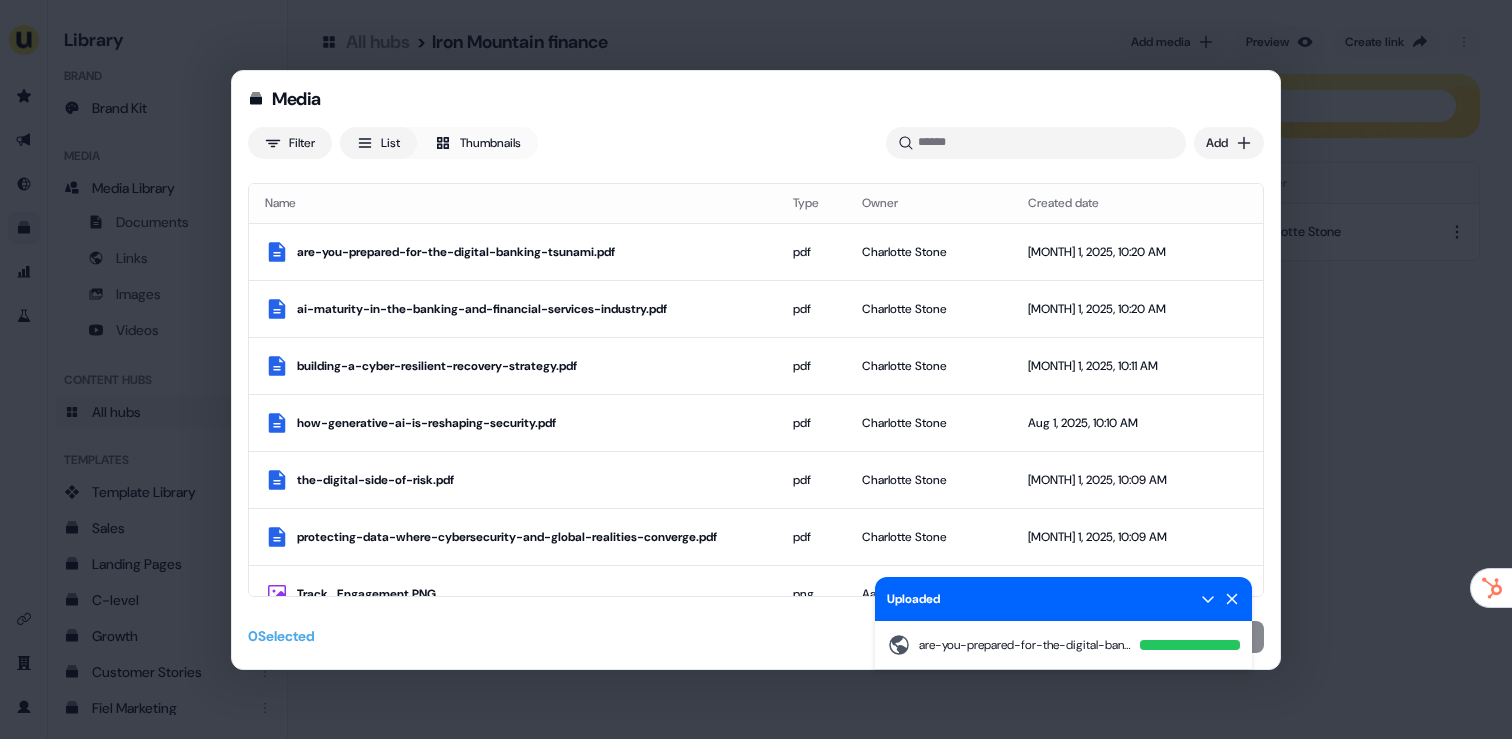 click 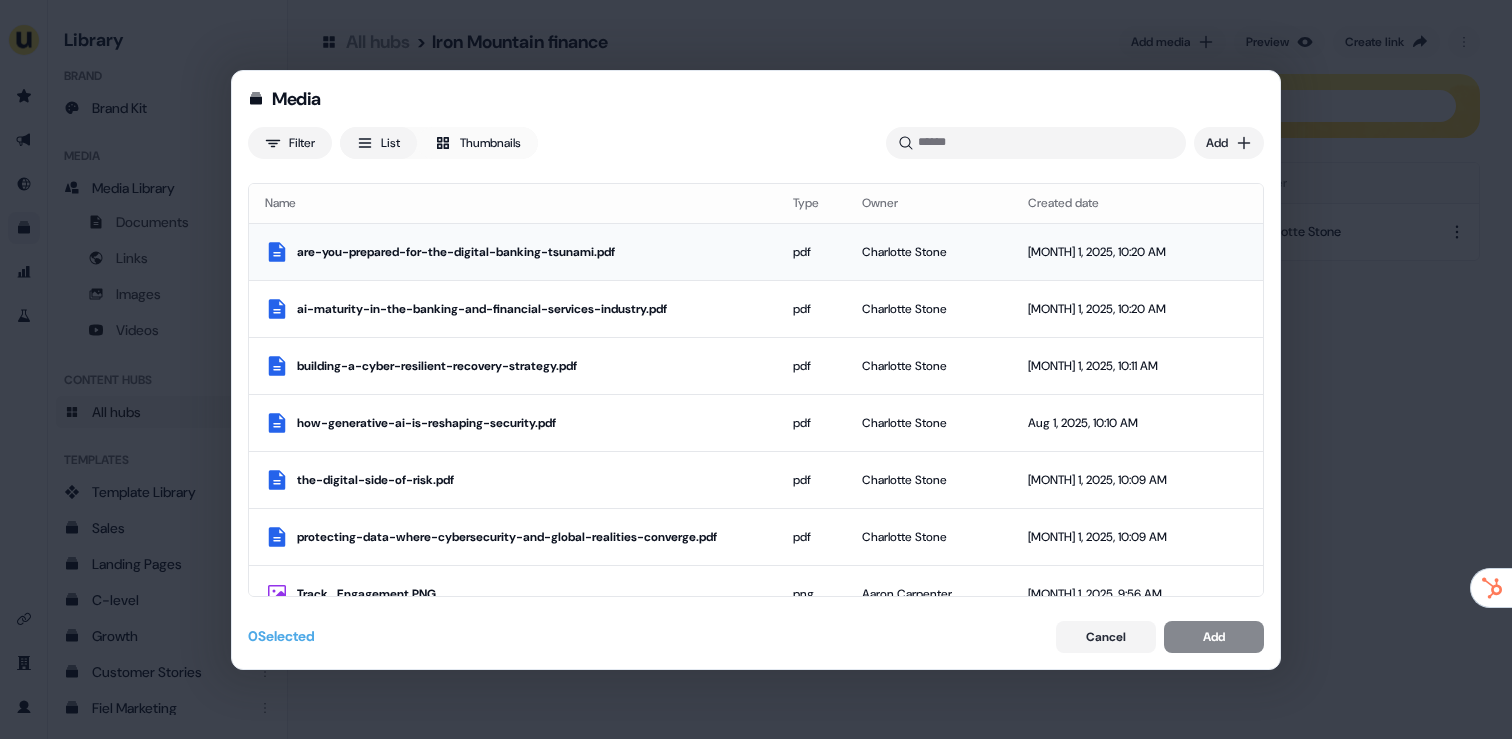 click on "pdf" at bounding box center [812, 252] 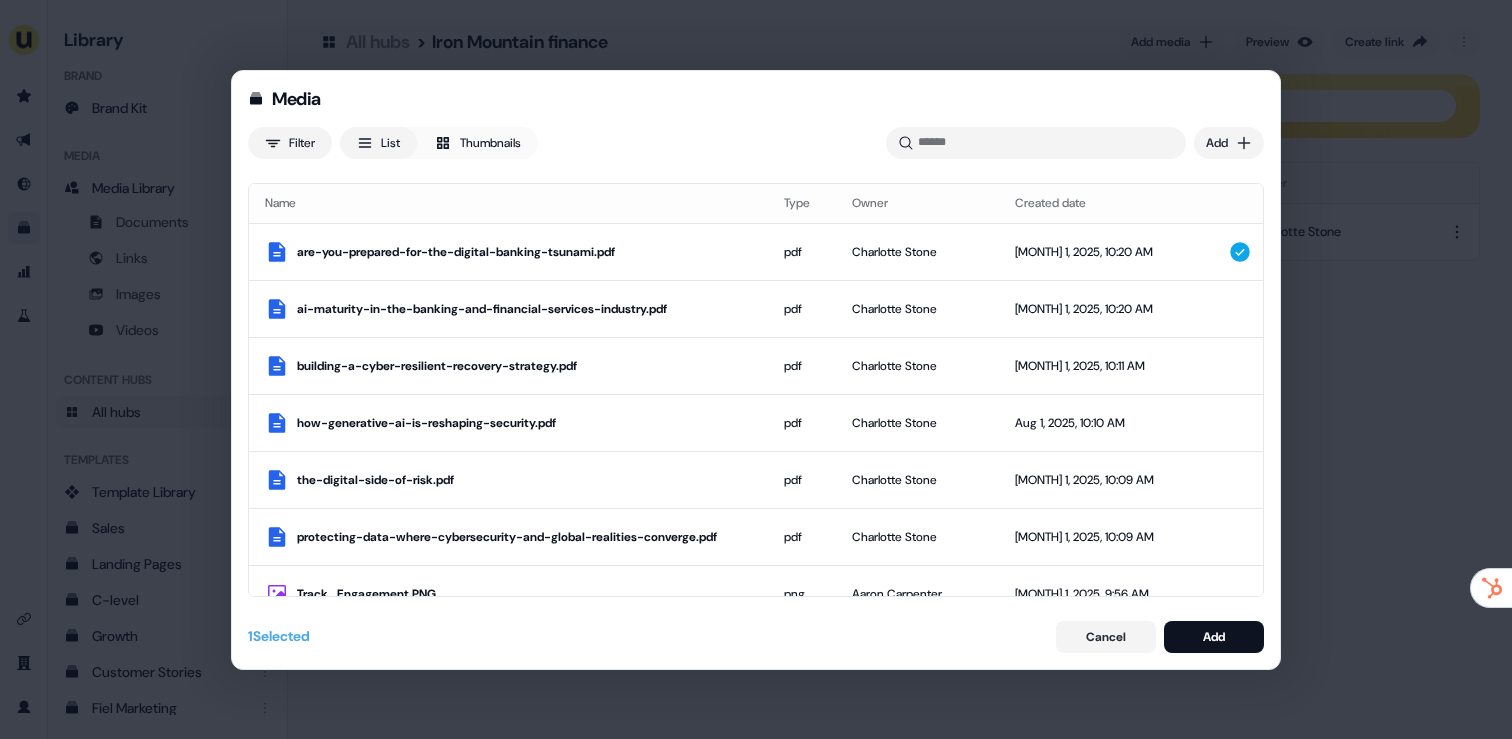 click on "Add" at bounding box center (1214, 637) 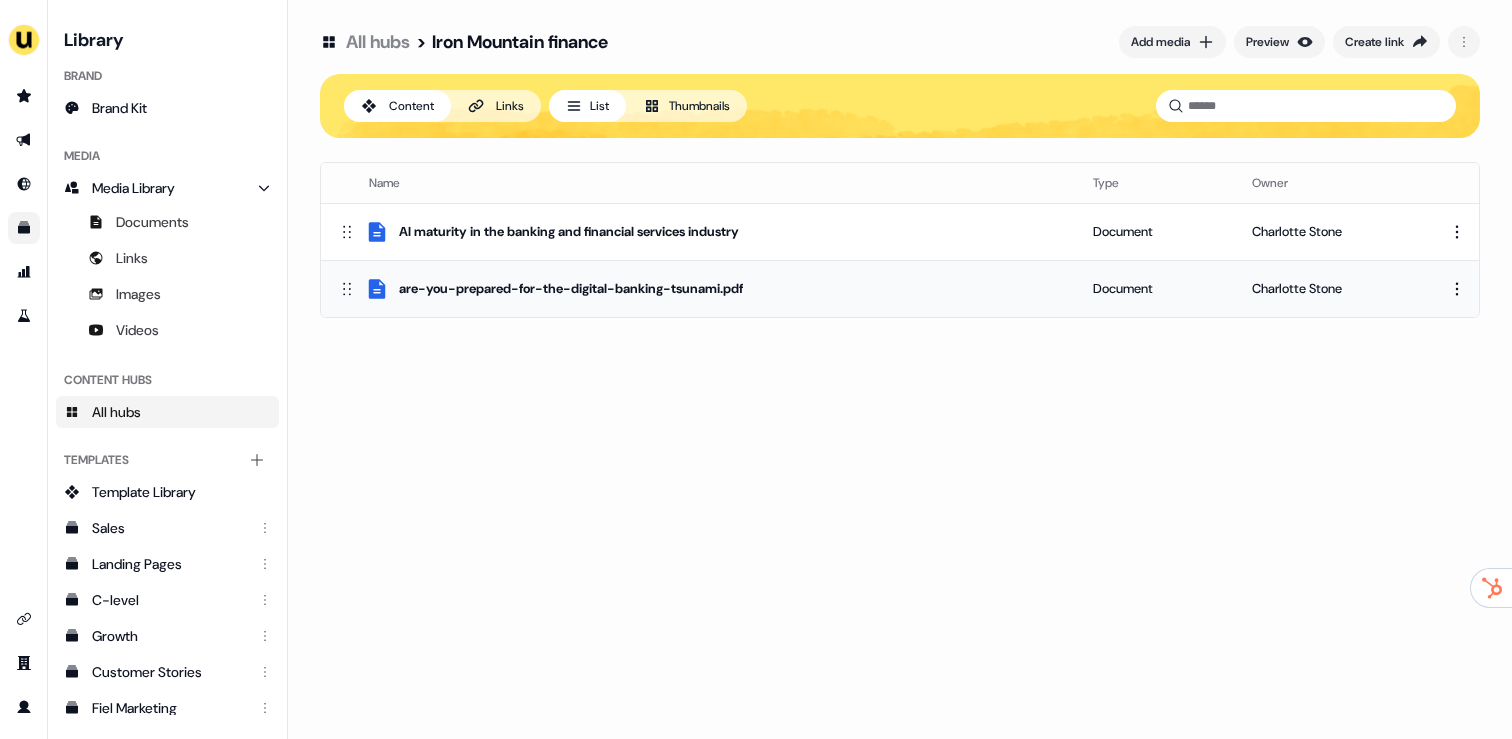 click on "For the best experience switch devices to a bigger screen. Go to Userled.io Library Brand Brand Kit Media Media Library Documents Links Images Videos Content Hubs All hubs Templates   Add collection Template Library Sales Landing Pages C-level Growth Customer Stories Fiel Marketing Linkedin Engagement Conversion Persona Videos Francais Customer Success Sales Templates  ROI Templates Competitor Comparisons Outreach Templates Proposal Templates Capability Templates C-Suite Value Templates CS samples Templates for Customers - Sales Play templates (Sales) All hubs > Iron Mountain finance  Add media Preview Create link Content Links List Thumbnails Name Type Owner AI maturity in the banking and financial services industry Document Charlotte   Stone are-you-prepared-for-the-digital-banking-tsunami.pdf Document Charlotte   Stone" at bounding box center (756, 369) 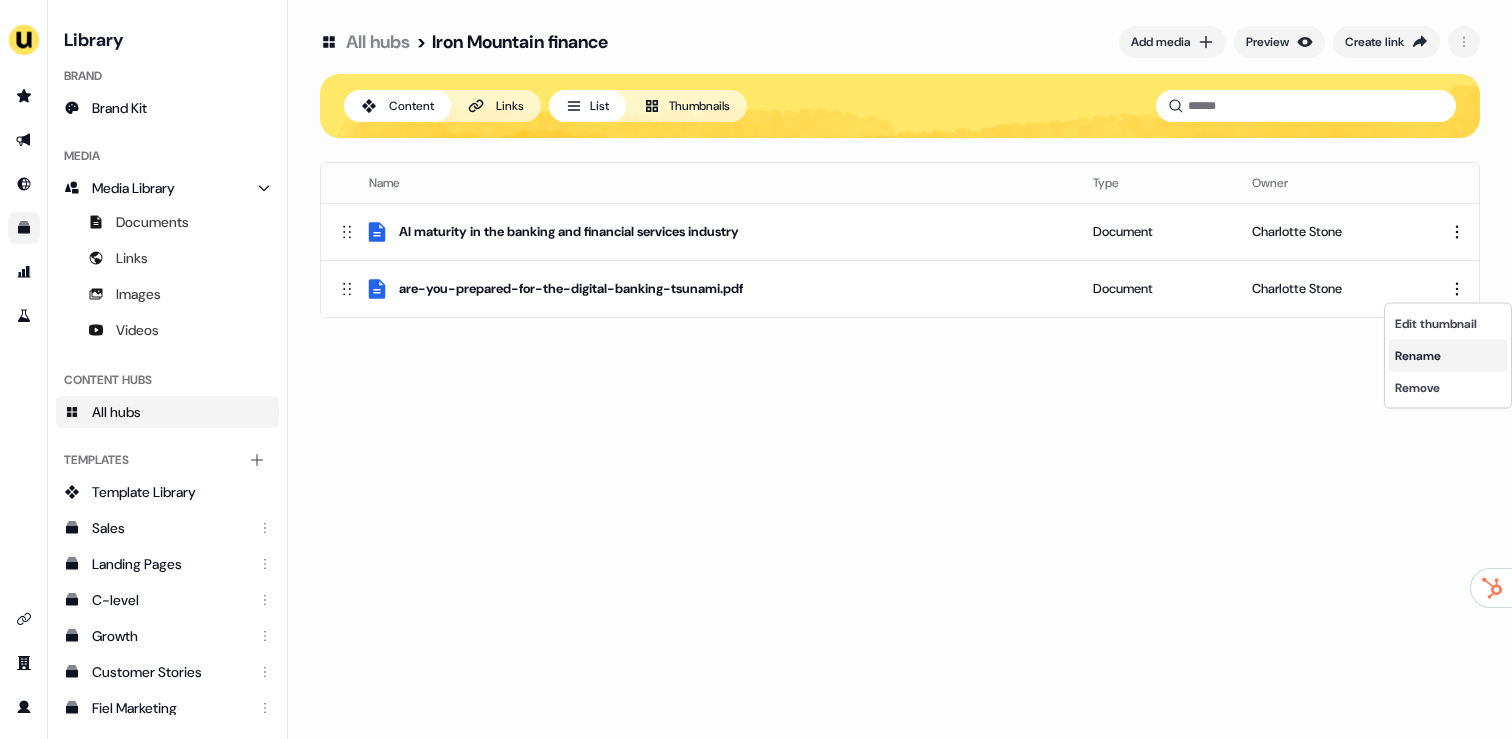 click on "Rename" at bounding box center [1448, 356] 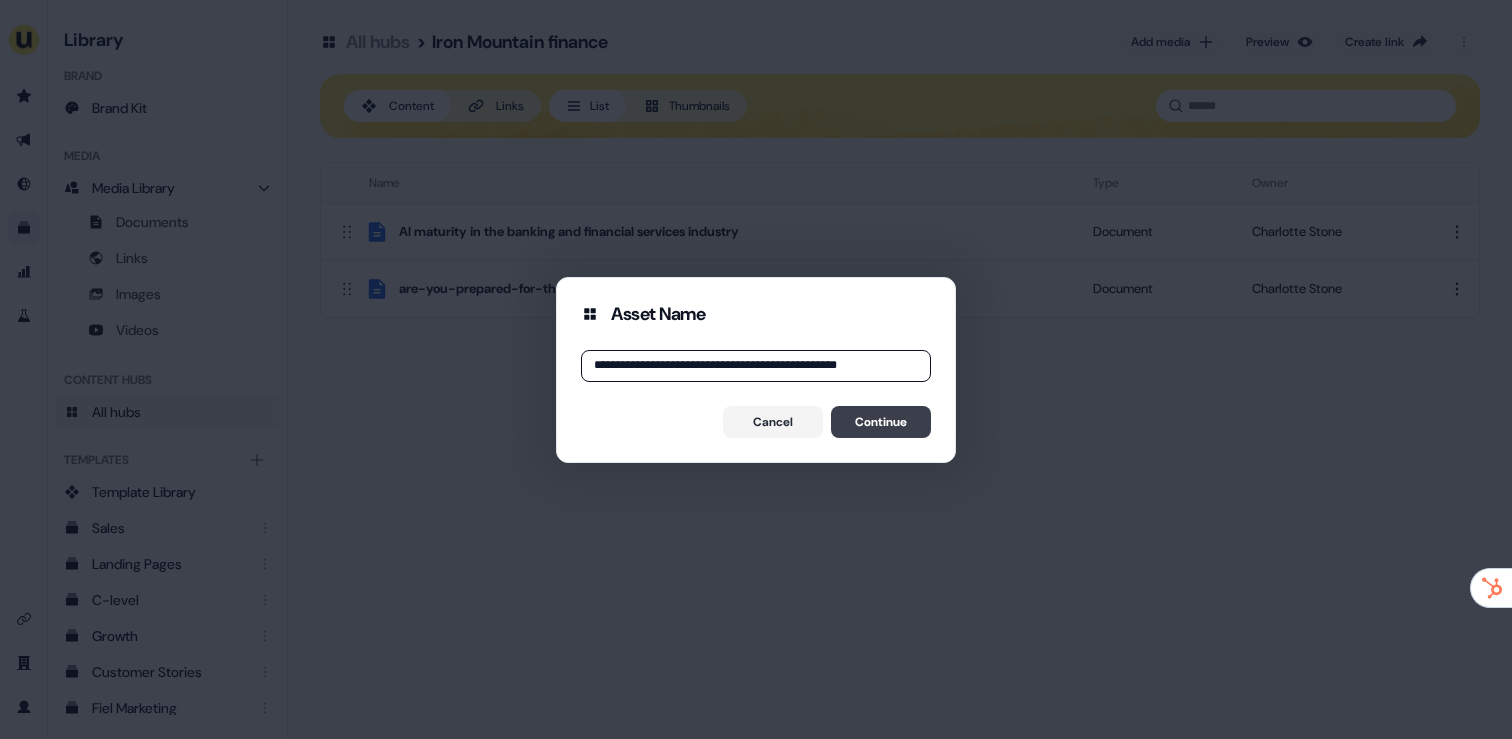 type on "**********" 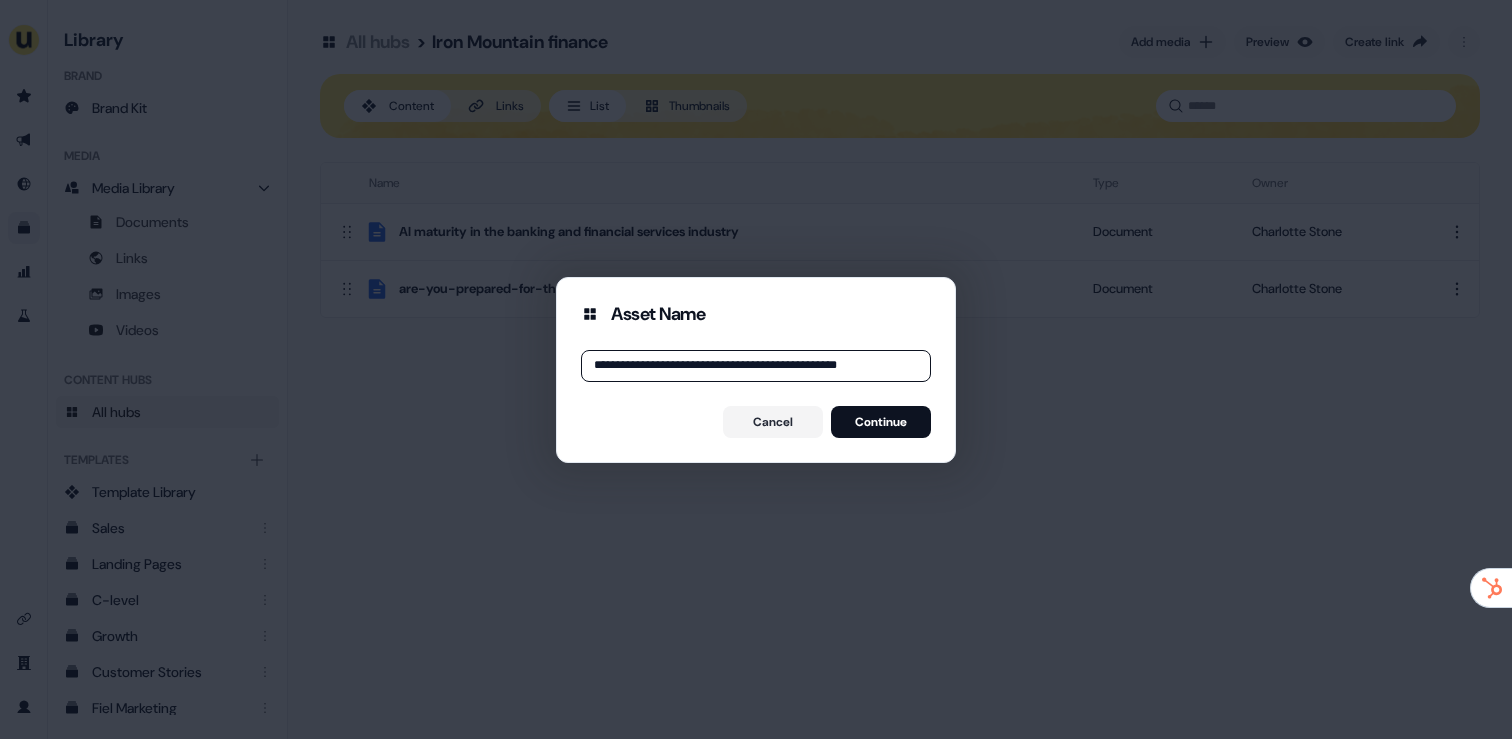 type 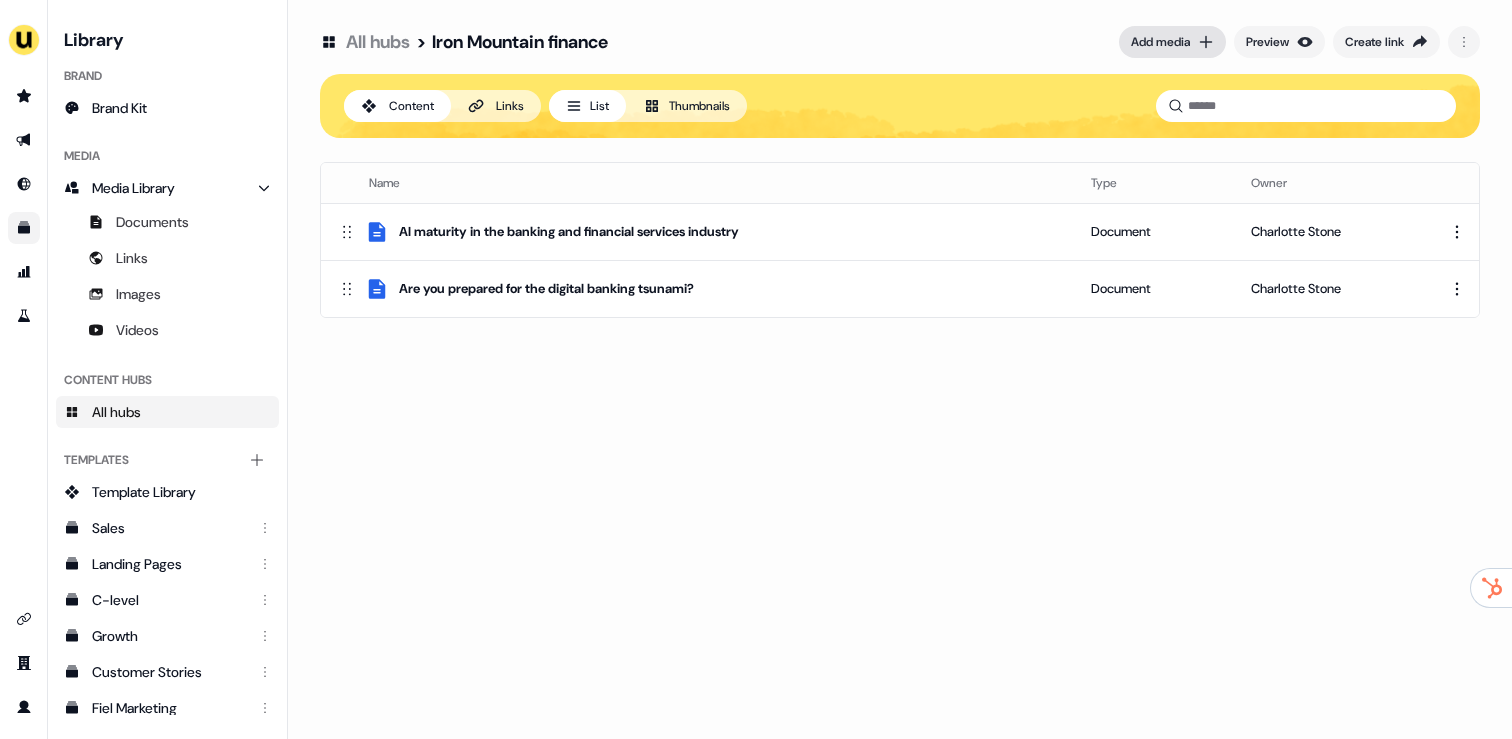 click on "Add media" at bounding box center (1160, 42) 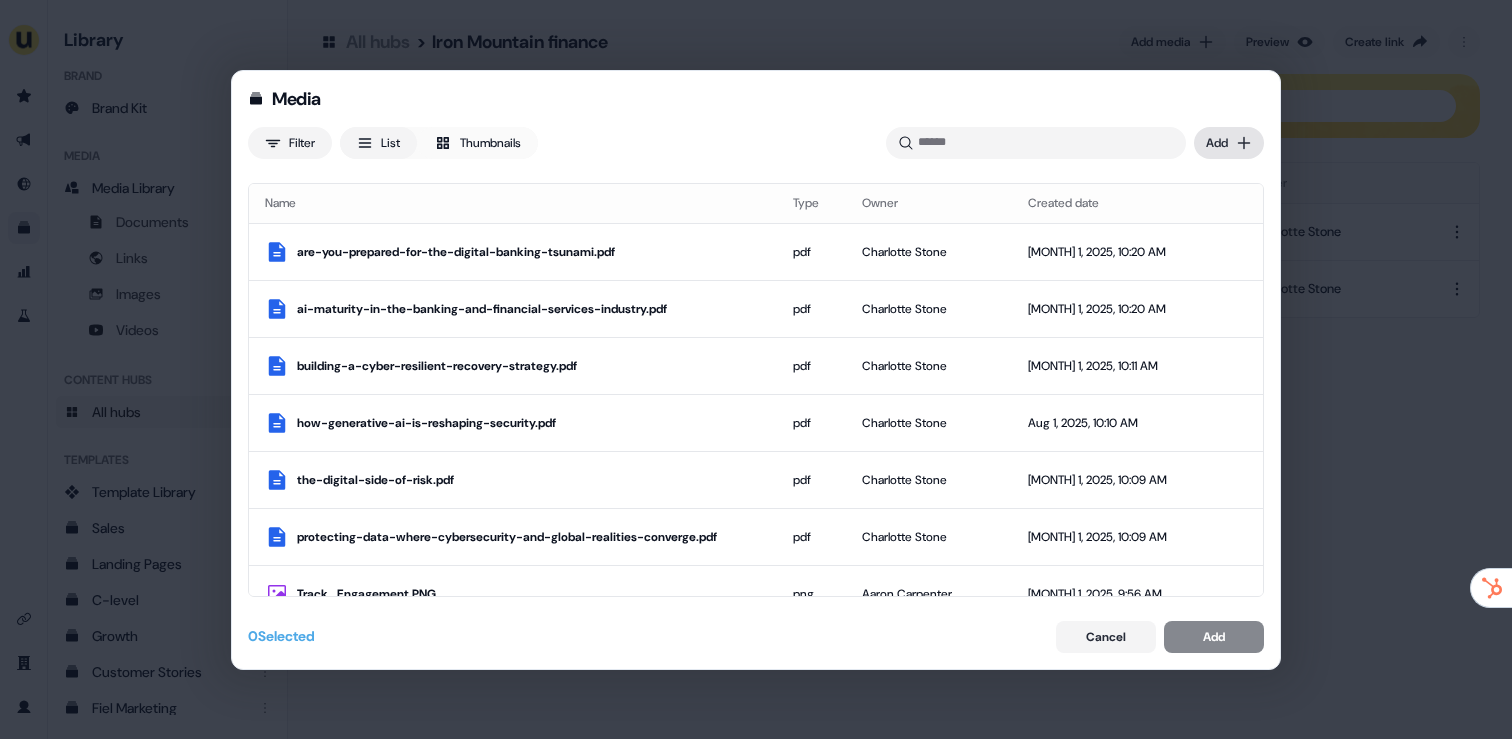 click on "Media Filter List Thumbnails Uploaded Add Name Type Owner Created date are-you-prepared-for-the-digital-banking-tsunami.pdf pdf Charlotte Stone Aug 1, 2025, 10:20 AM ai-maturity-in-the-banking-and-financial-services-industry.pdf pdf Charlotte Stone Aug 1, 2025, 10:20 AM building-a-cyber-resilient-recovery-strategy.pdf pdf Charlotte Stone Aug 1, 2025, 10:11 AM how-generative-ai-is-reshaping-security.pdf pdf Charlotte Stone Aug 1, 2025, 10:10 AM the-digital-side-of-risk.pdf pdf Charlotte Stone Aug 1, 2025, 10:09 AM protecting-data-where-cybersecurity-and-global-realities-converge.pdf pdf Charlotte Stone Aug 1, 2025, 10:09 AM Track_Engagement.PNG png Aaron Carpenter Aug 1, 2025, 9:56 AM Outreach_gif.gif gif Aaron Carpenter Aug 1, 2025, 9:55 AM data-center-singapore-brochure.pdf pdf Charlotte Stone Aug 1, 2025, 9:51 AM CBS_-_Data_Centre_case_study.pdf pdf Charlotte Stone Aug 1, 2025, 9:50 AM What sets Iron Mountain Data Centres apart  Video Charlotte Stone Aug 1, 2025, 9:49 AM Data Centres  Video Charlotte Stone" at bounding box center (756, 369) 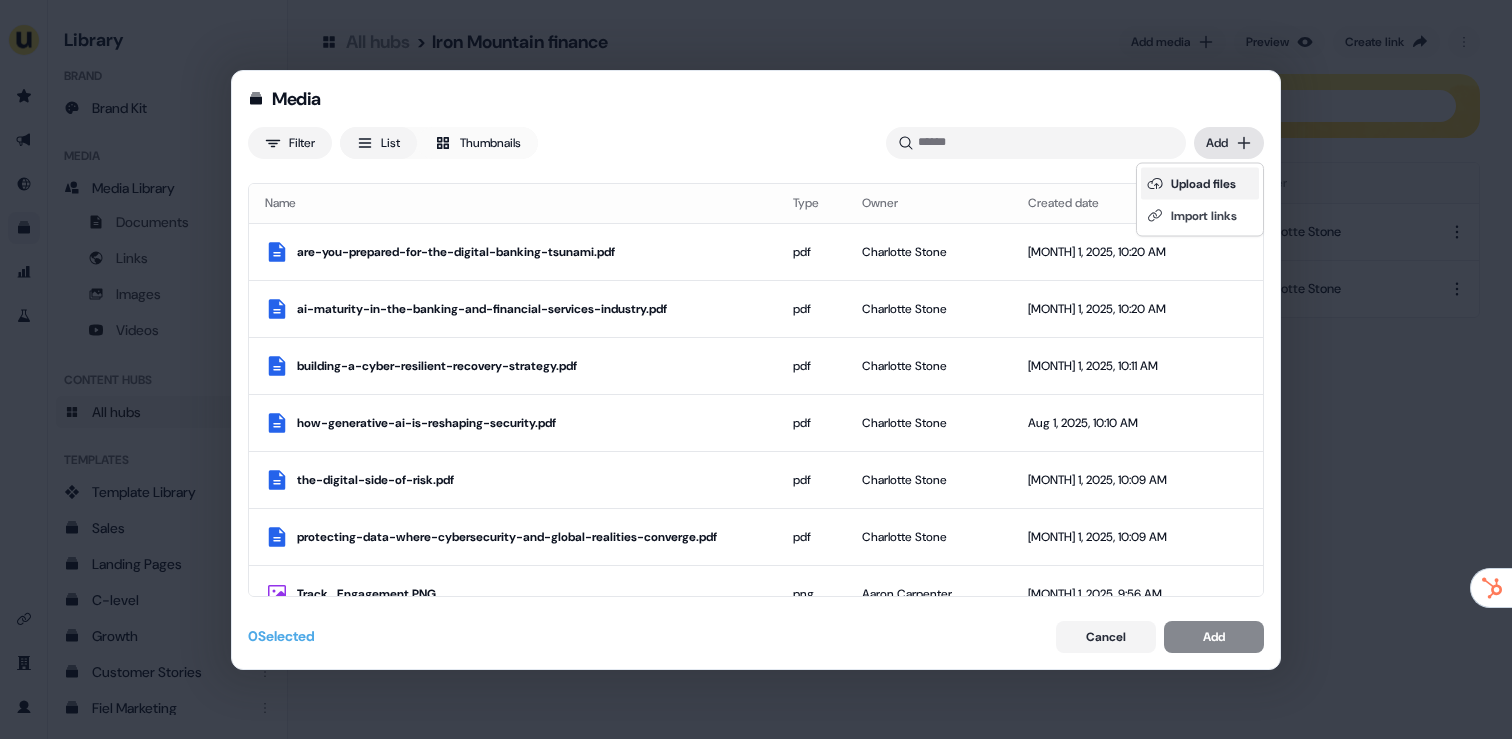 click on "Upload files" at bounding box center [1200, 184] 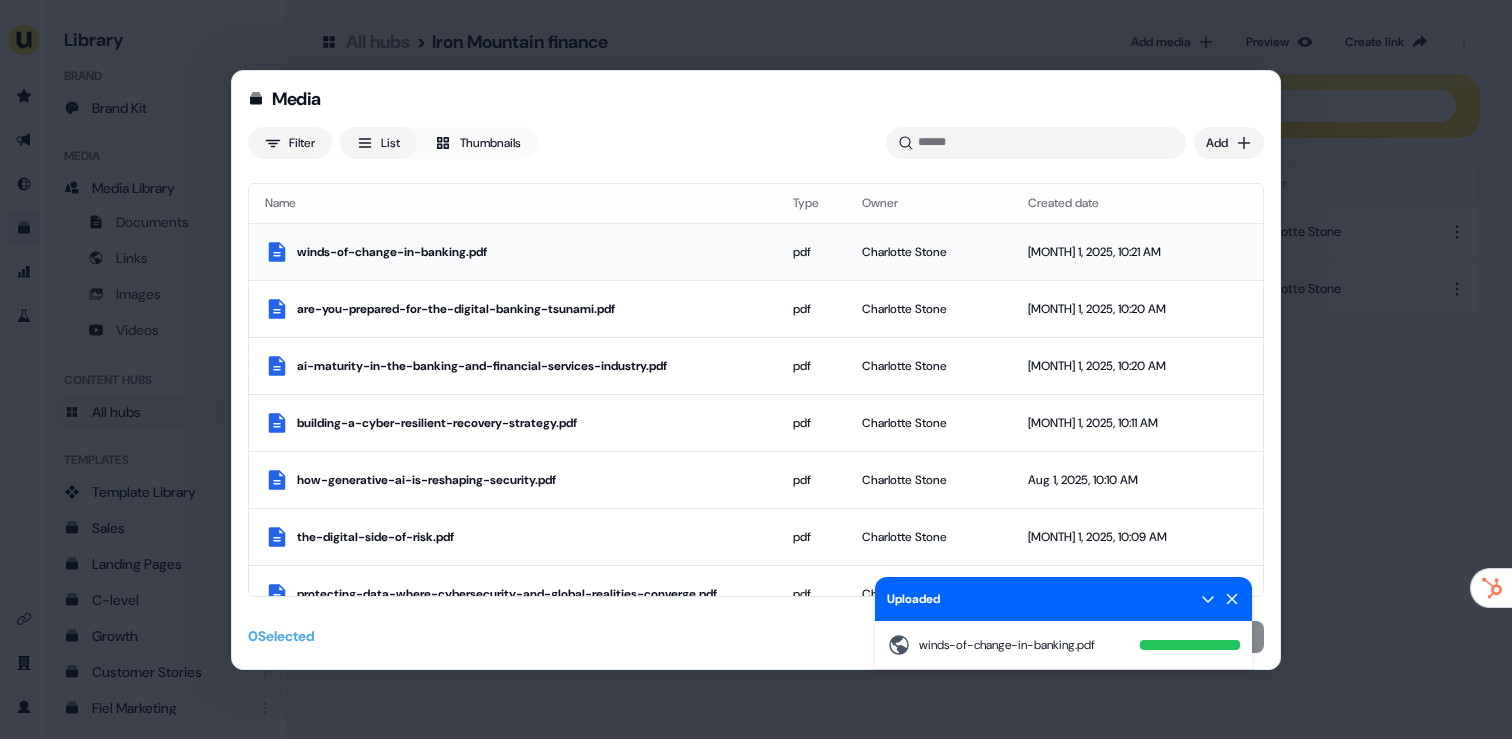 click on "winds-of-change-in-banking.pdf" at bounding box center (513, 252) 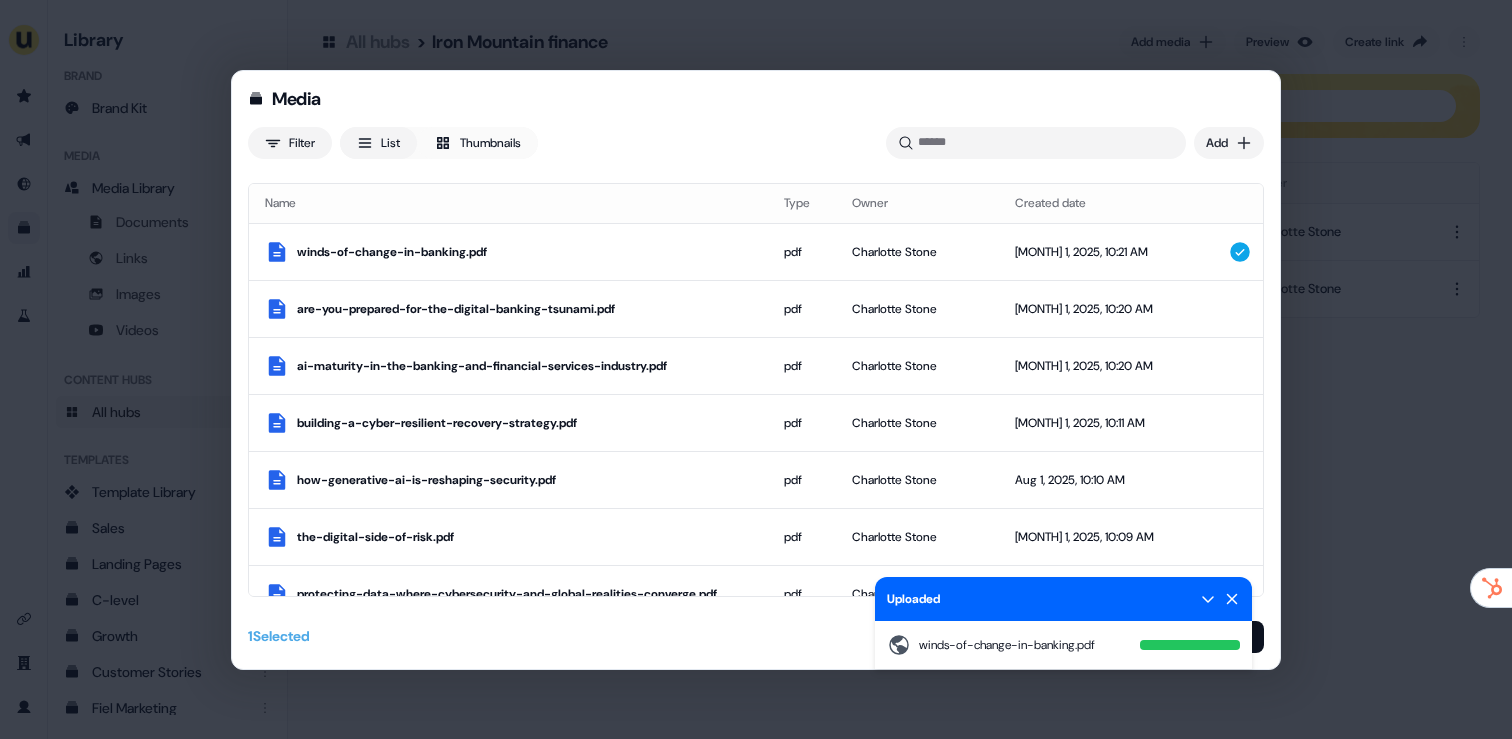 click on "Uploaded" at bounding box center [1063, 599] 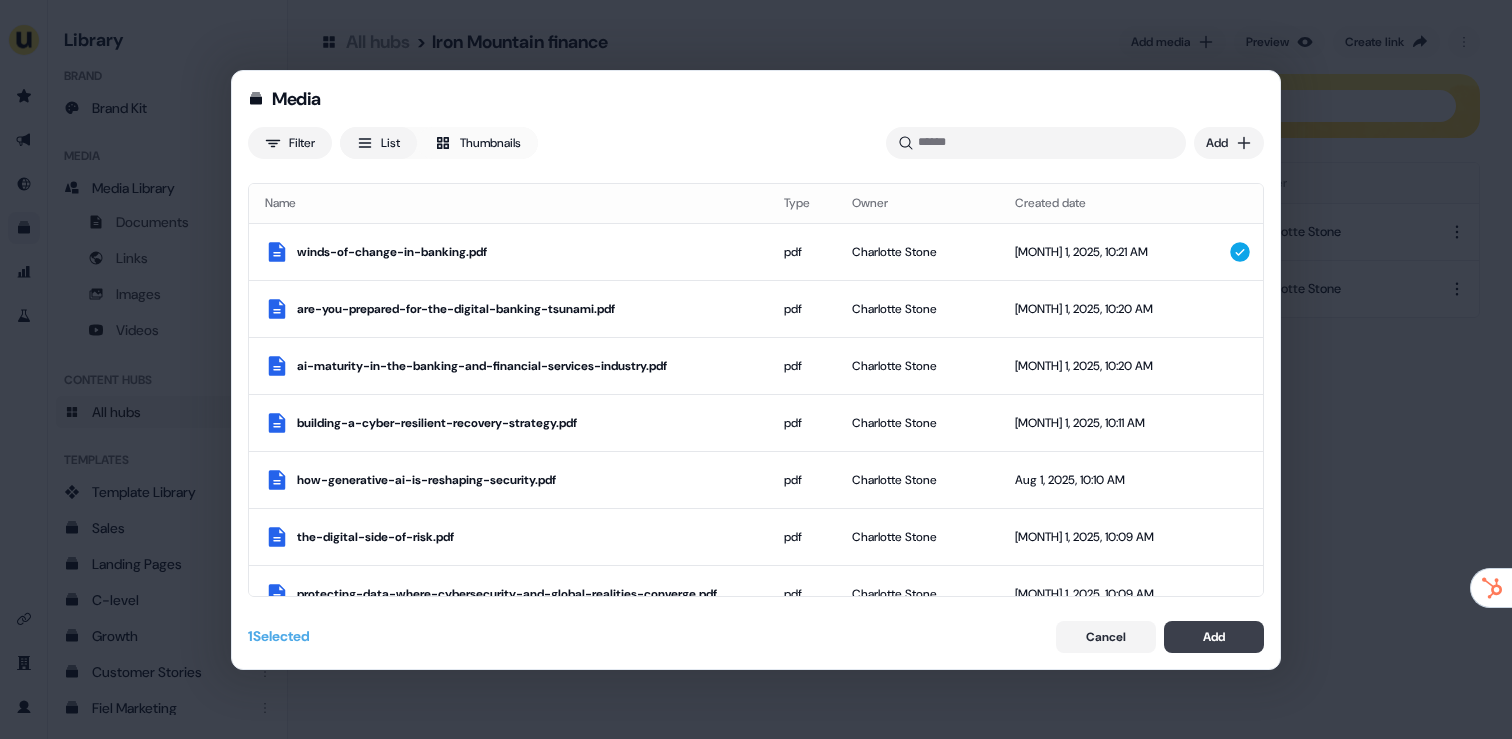 click on "Add" at bounding box center (1214, 637) 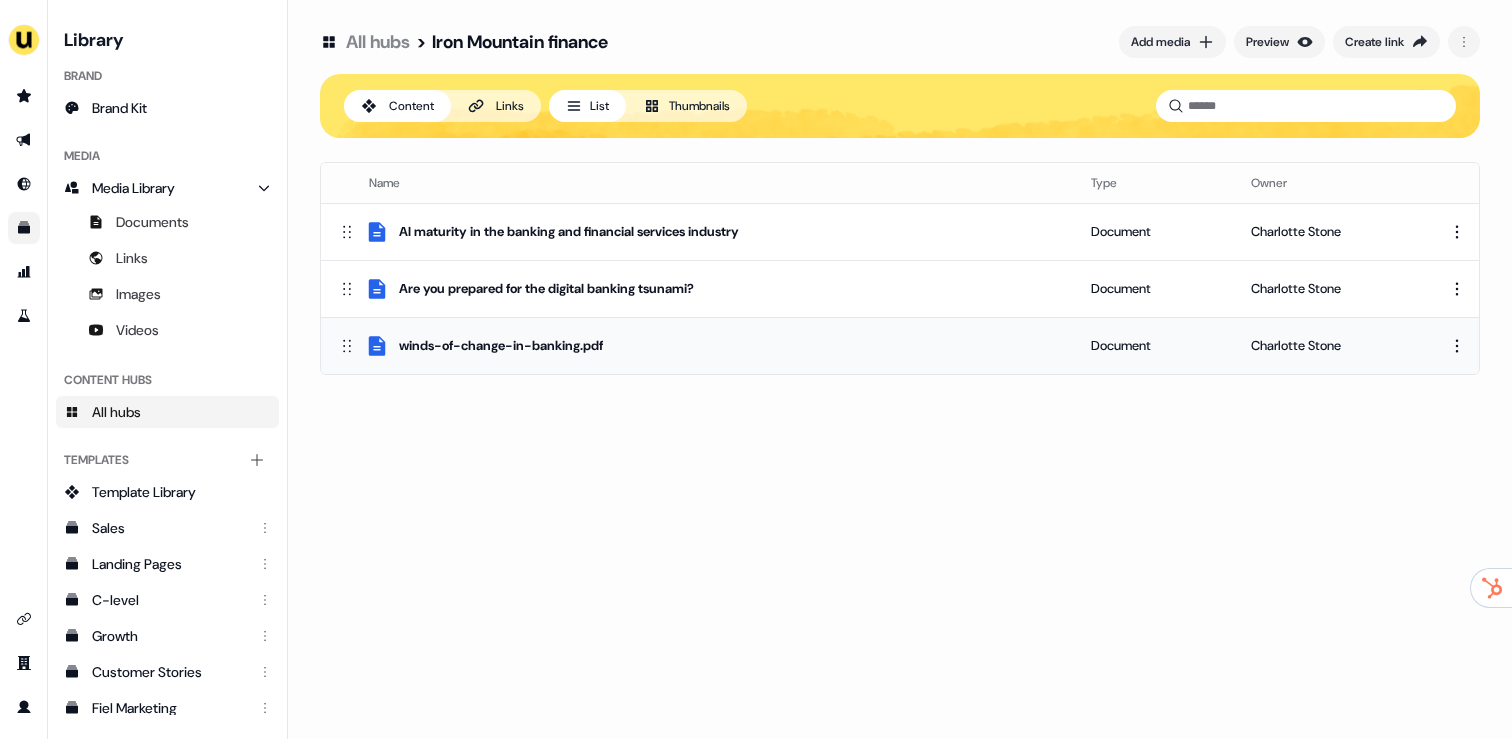 click on "Charlotte   Stone" at bounding box center [1341, 345] 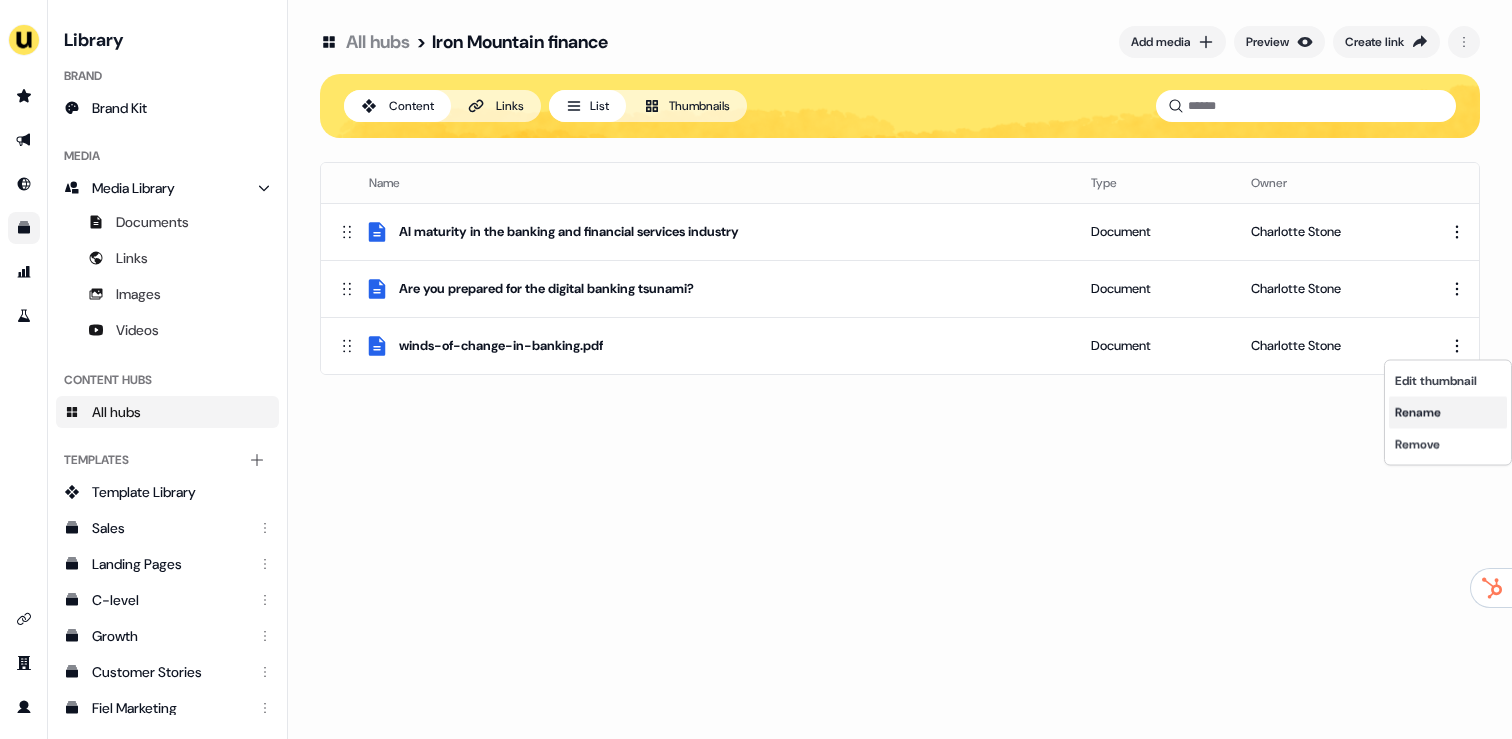 click on "Rename" at bounding box center (1448, 413) 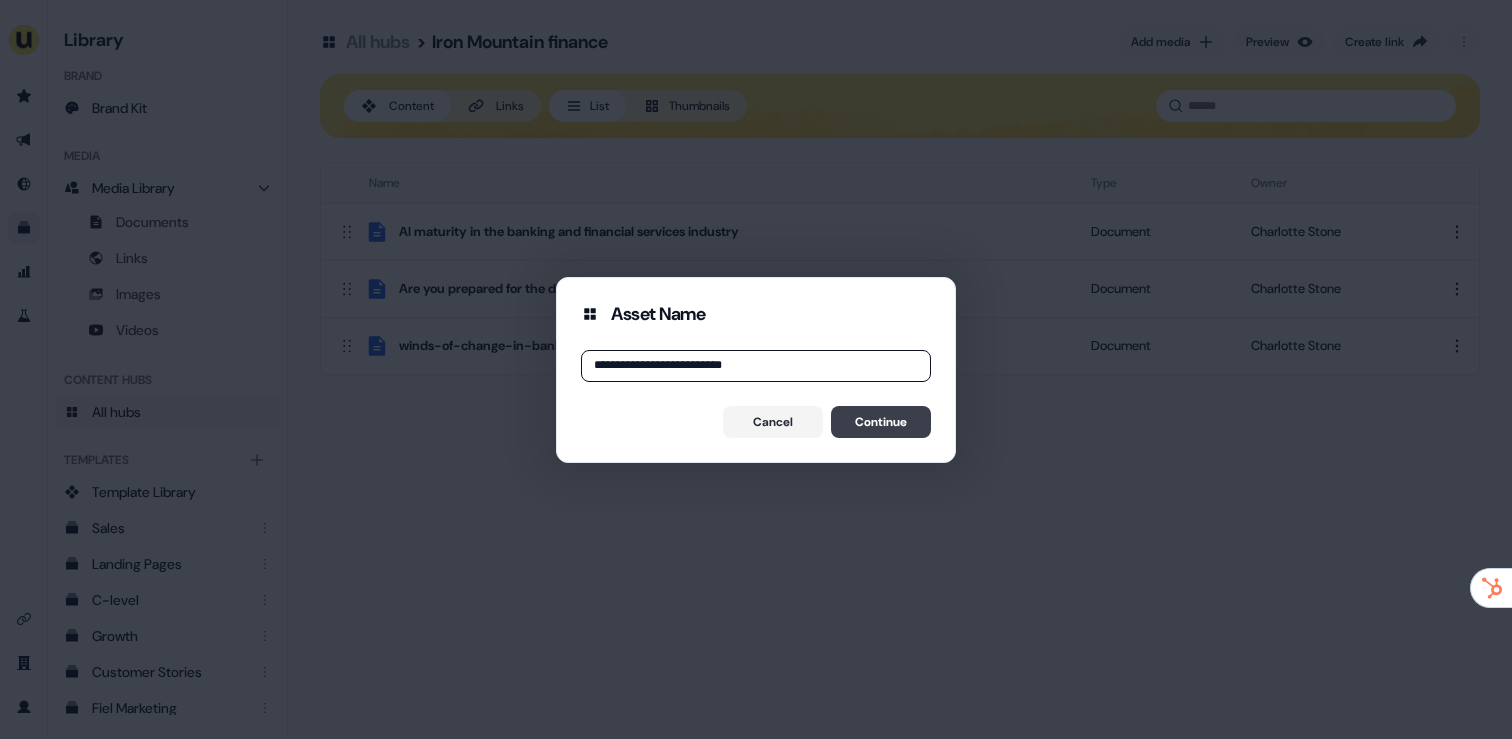 type on "**********" 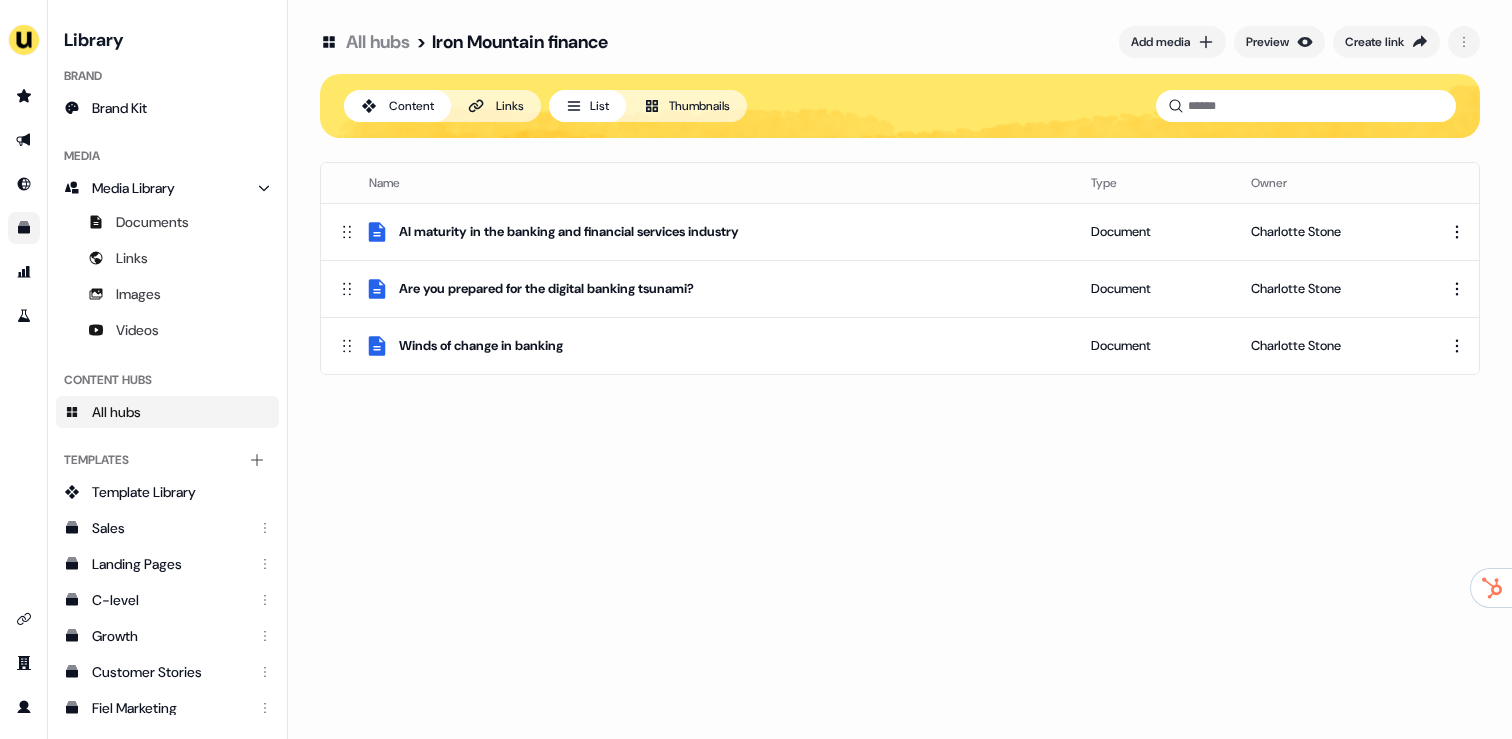 click on "All hubs > Iron Mountain finance  Add media Preview Create link Content Links List Thumbnails Name Type Owner AI maturity in the banking and financial services industry Document Charlotte   Stone Are you prepared for the digital banking tsunami? Document Charlotte   Stone Winds of change in banking Document Charlotte   Stone
To pick up a draggable item, press the space bar.
While dragging, use the arrow keys to move the item.
Press space again to drop the item in its new position, or press escape to cancel." at bounding box center [900, 369] 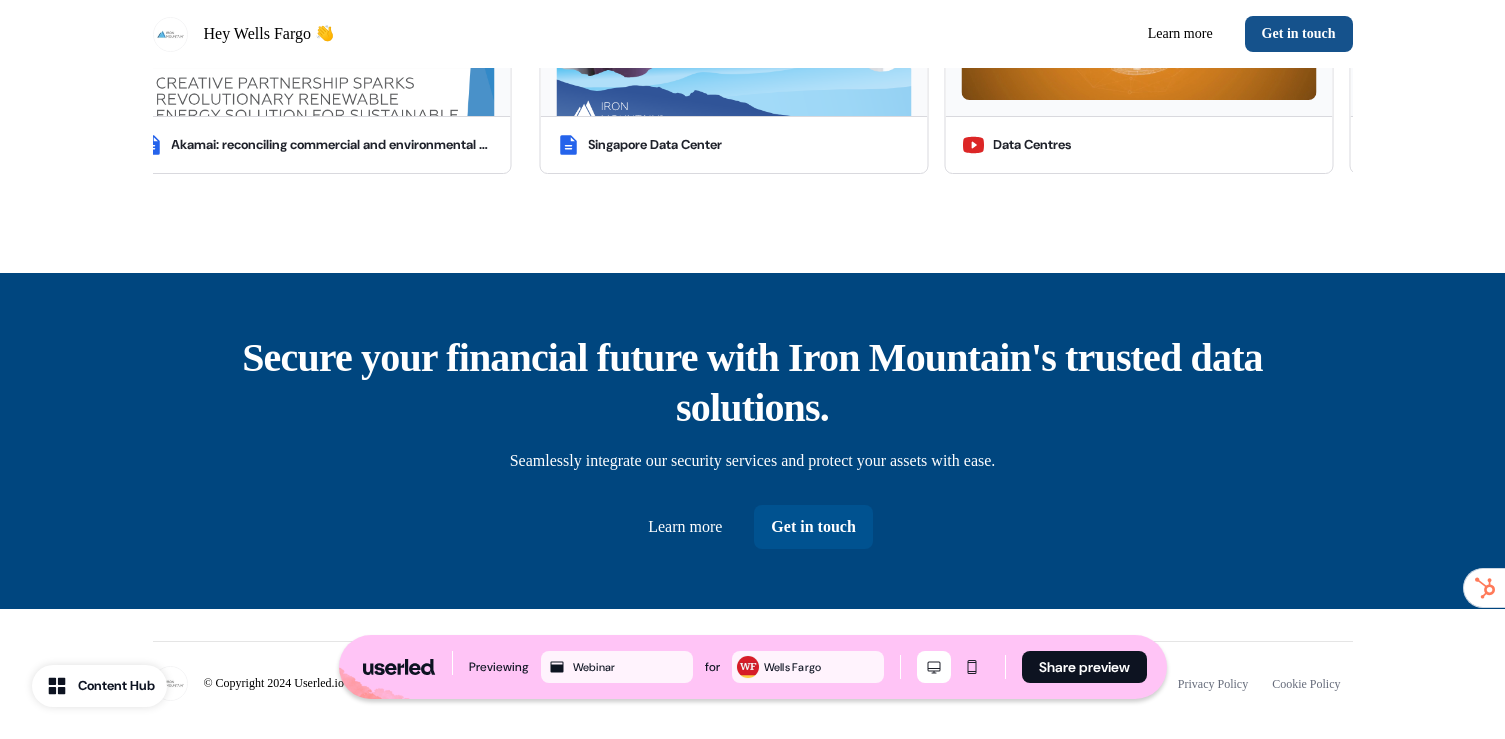 scroll, scrollTop: 1253, scrollLeft: 0, axis: vertical 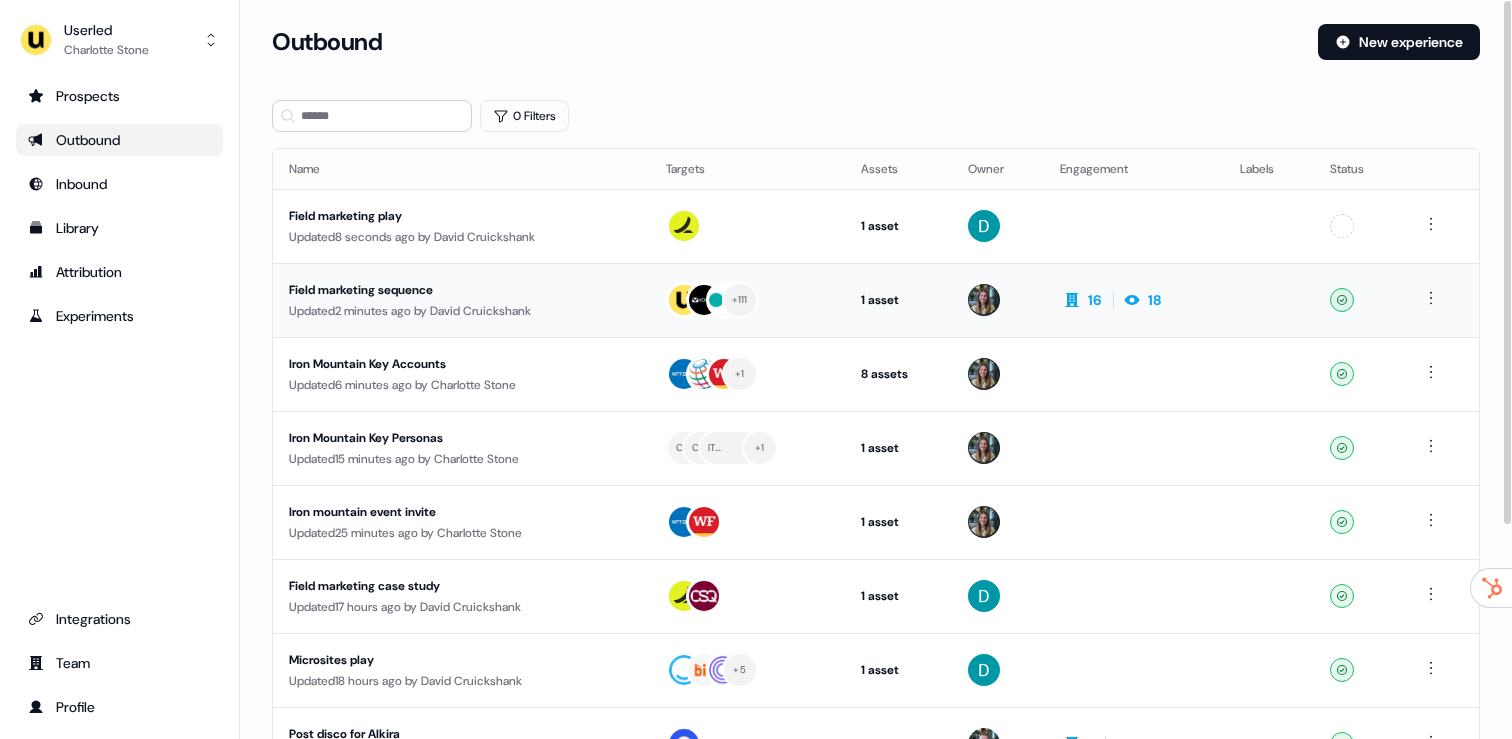 click on "Field marketing sequence Updated  2 minutes ago   by   [FIRST] [LAST]" at bounding box center [461, 300] 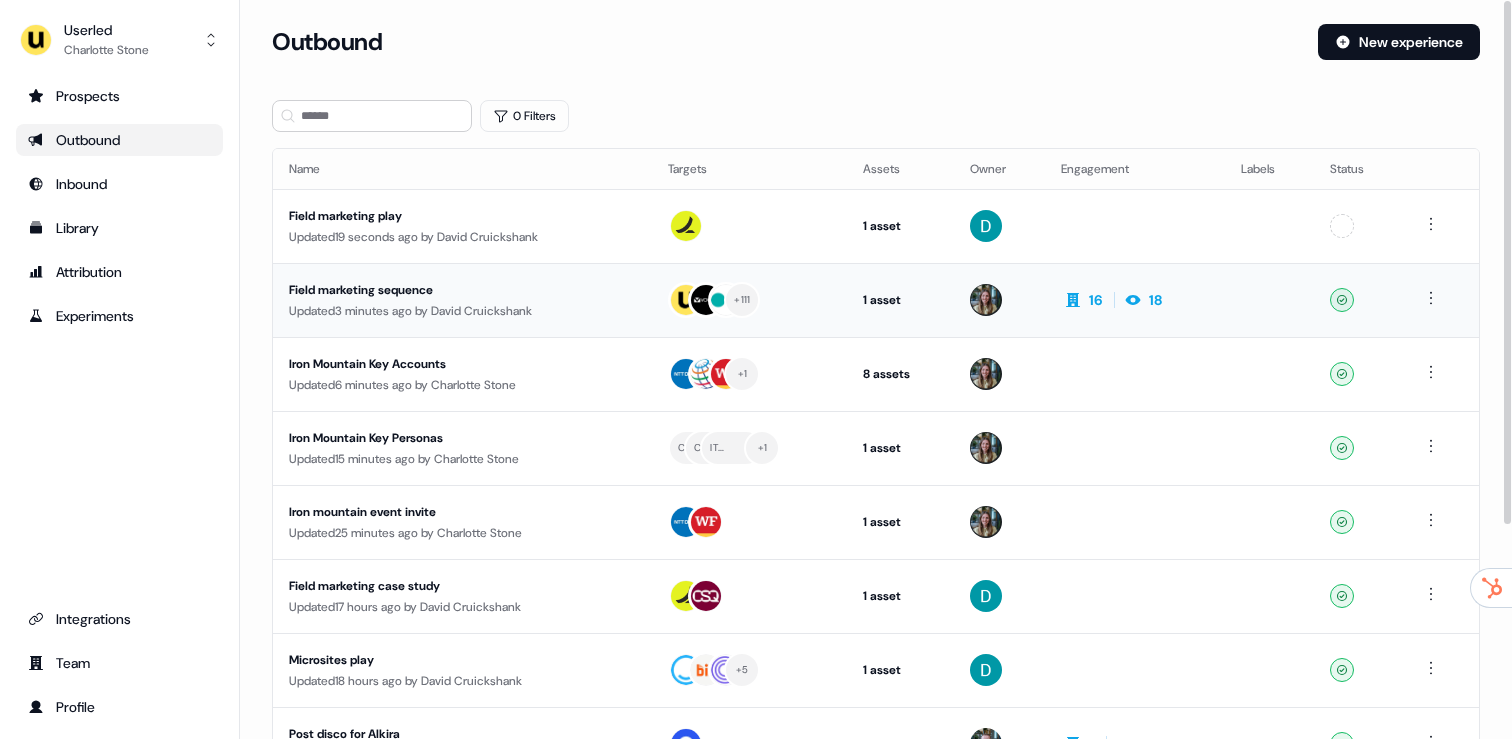 click on "Updated  3 minutes ago   by   [FIRST] [LAST]" at bounding box center (462, 311) 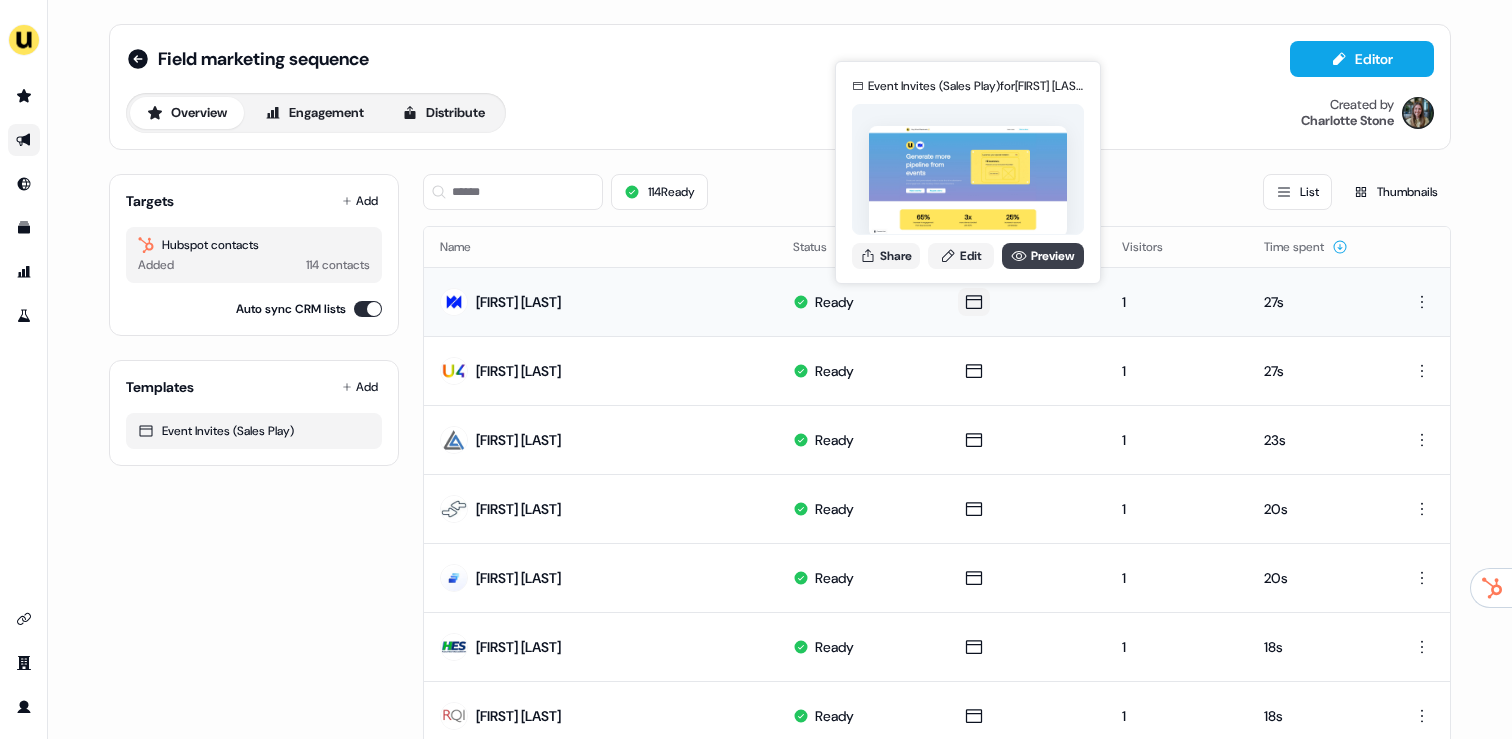 click 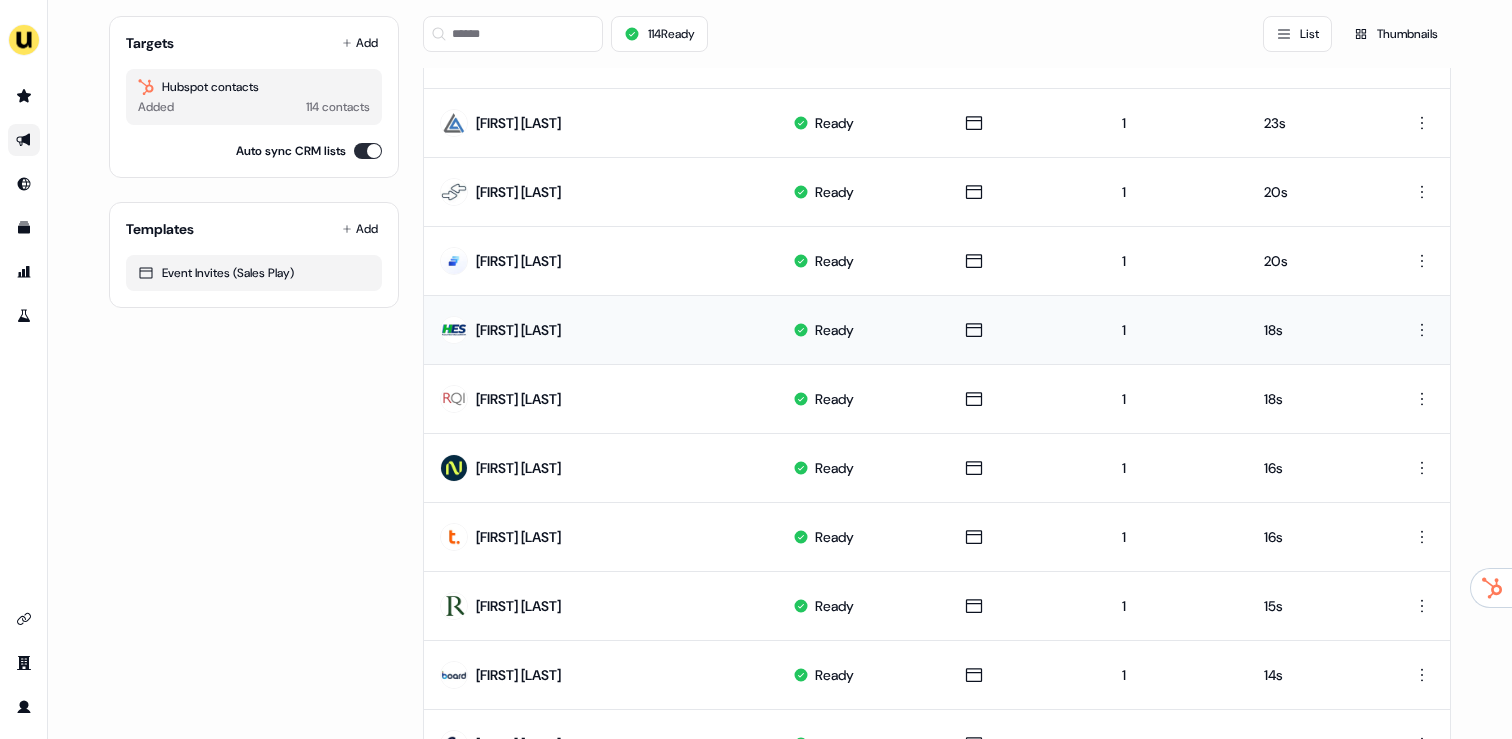 scroll, scrollTop: 458, scrollLeft: 0, axis: vertical 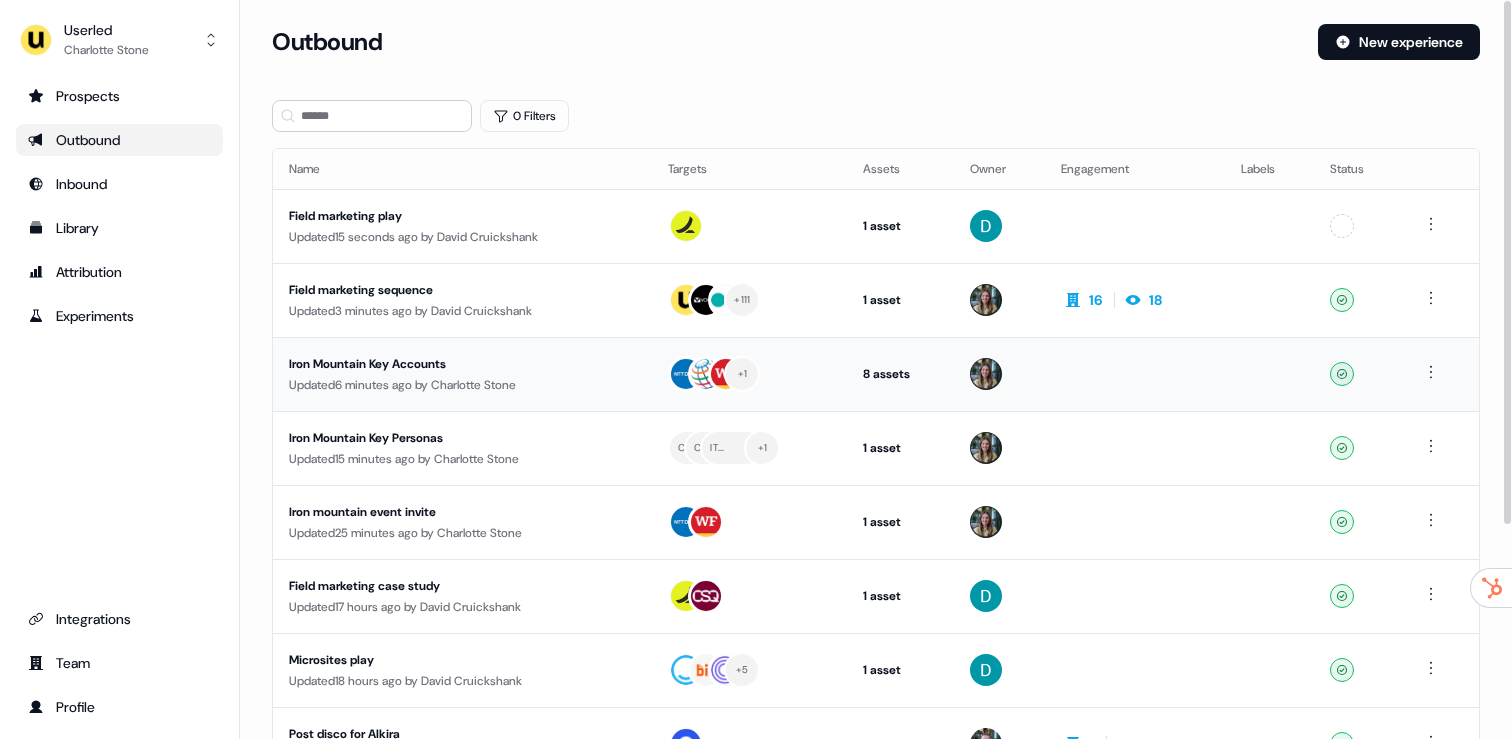 click on "Updated  6 minutes ago   by   [FIRST] [LAST]" at bounding box center [462, 385] 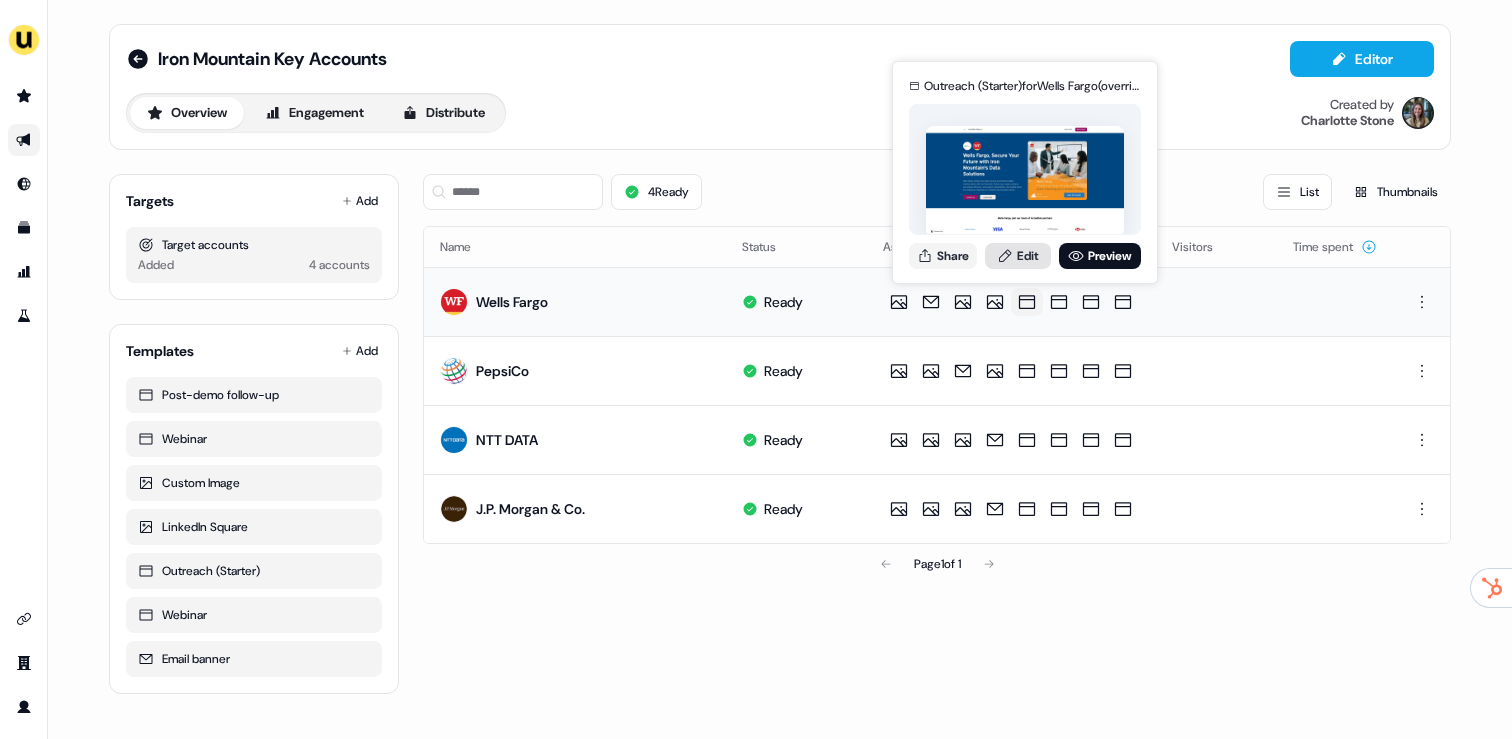 click on "Edit" at bounding box center [1018, 256] 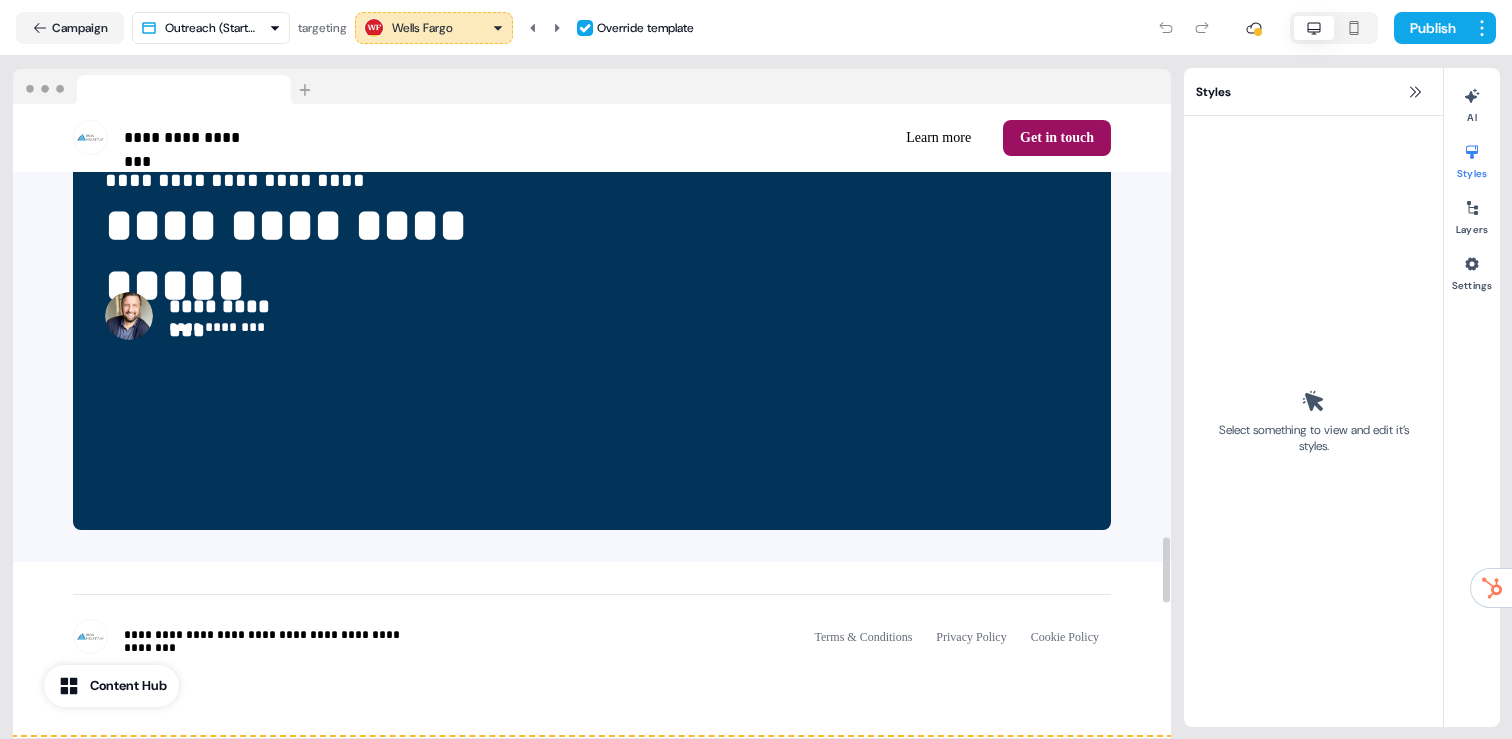 scroll, scrollTop: 5490, scrollLeft: 0, axis: vertical 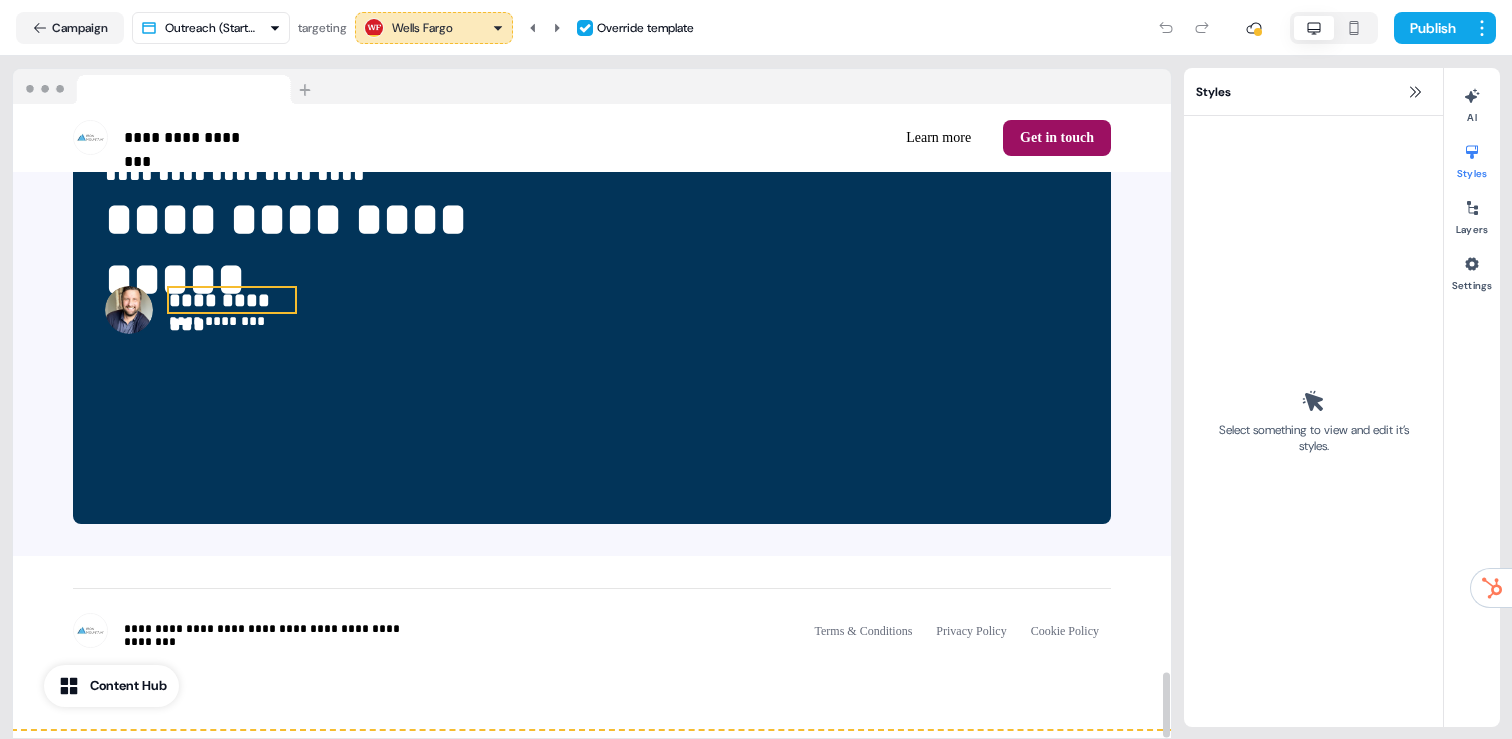 click on "**********" at bounding box center [232, 300] 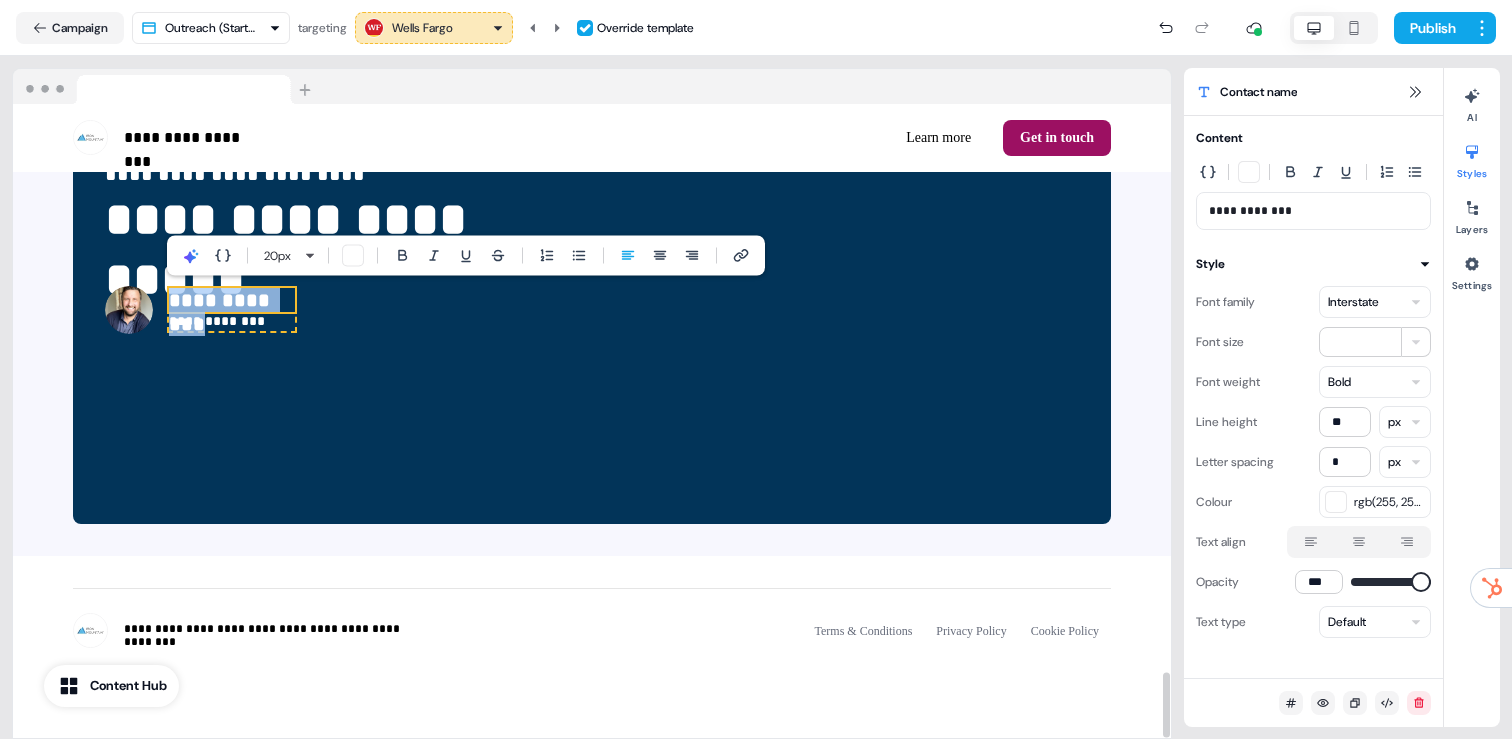 type 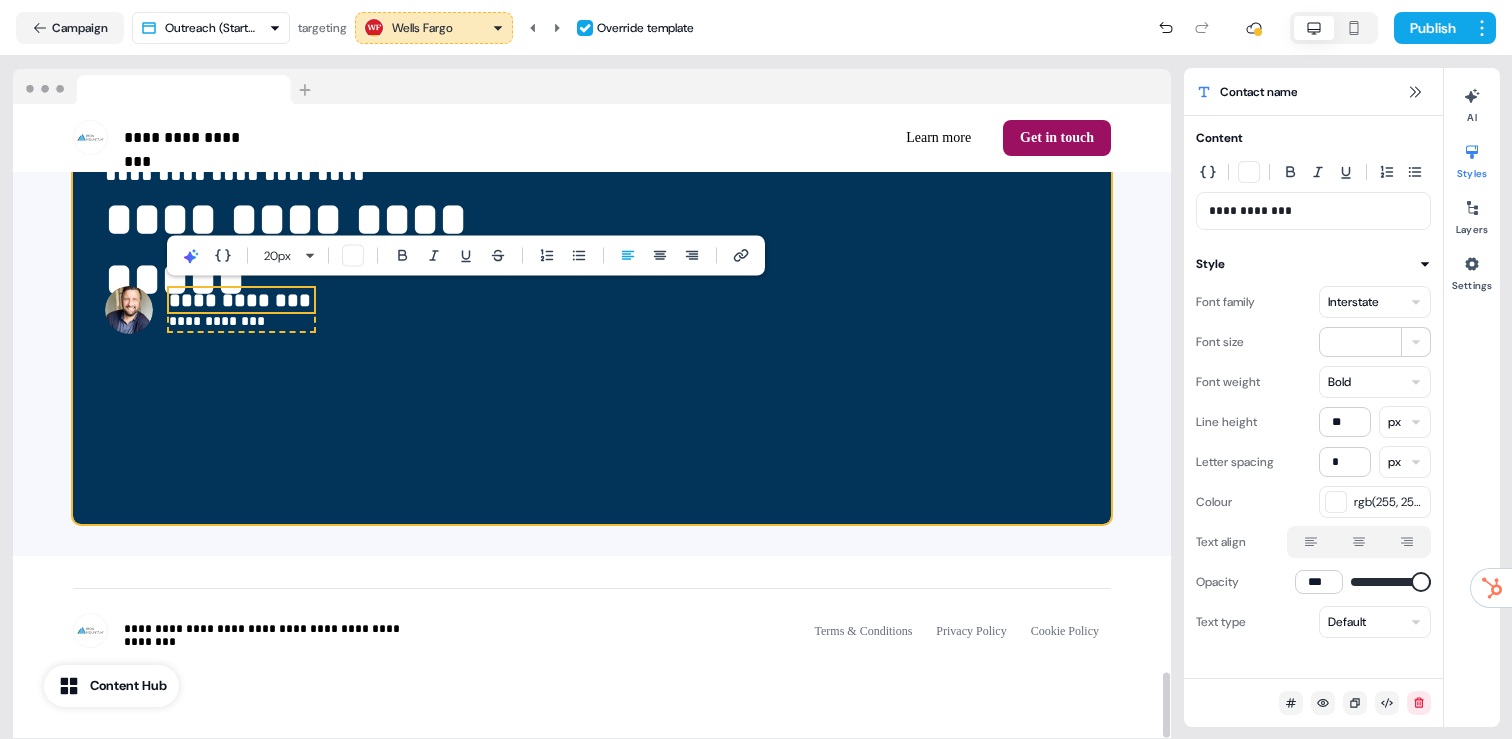click at bounding box center [129, 310] 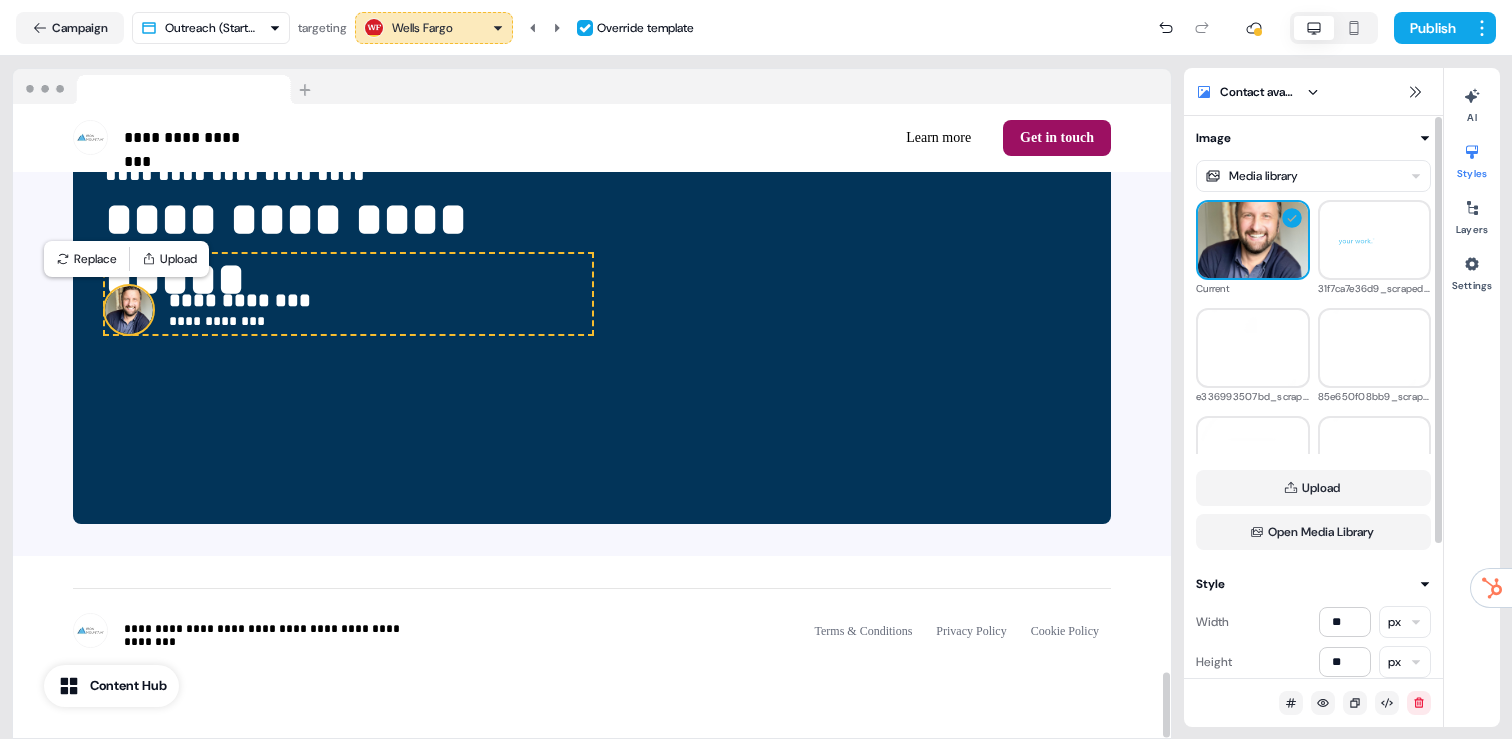 click on "**********" at bounding box center [756, 369] 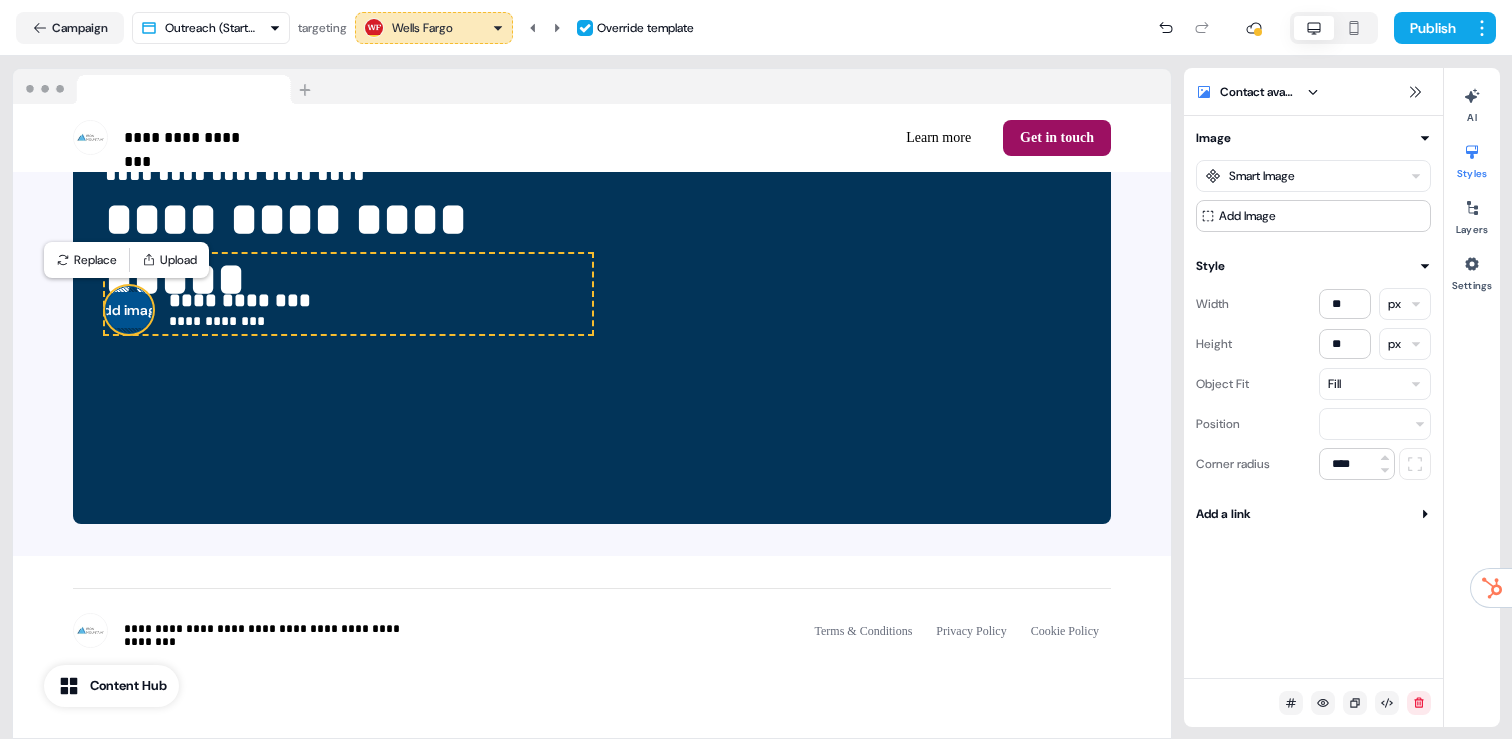 click on "**********" at bounding box center [756, 369] 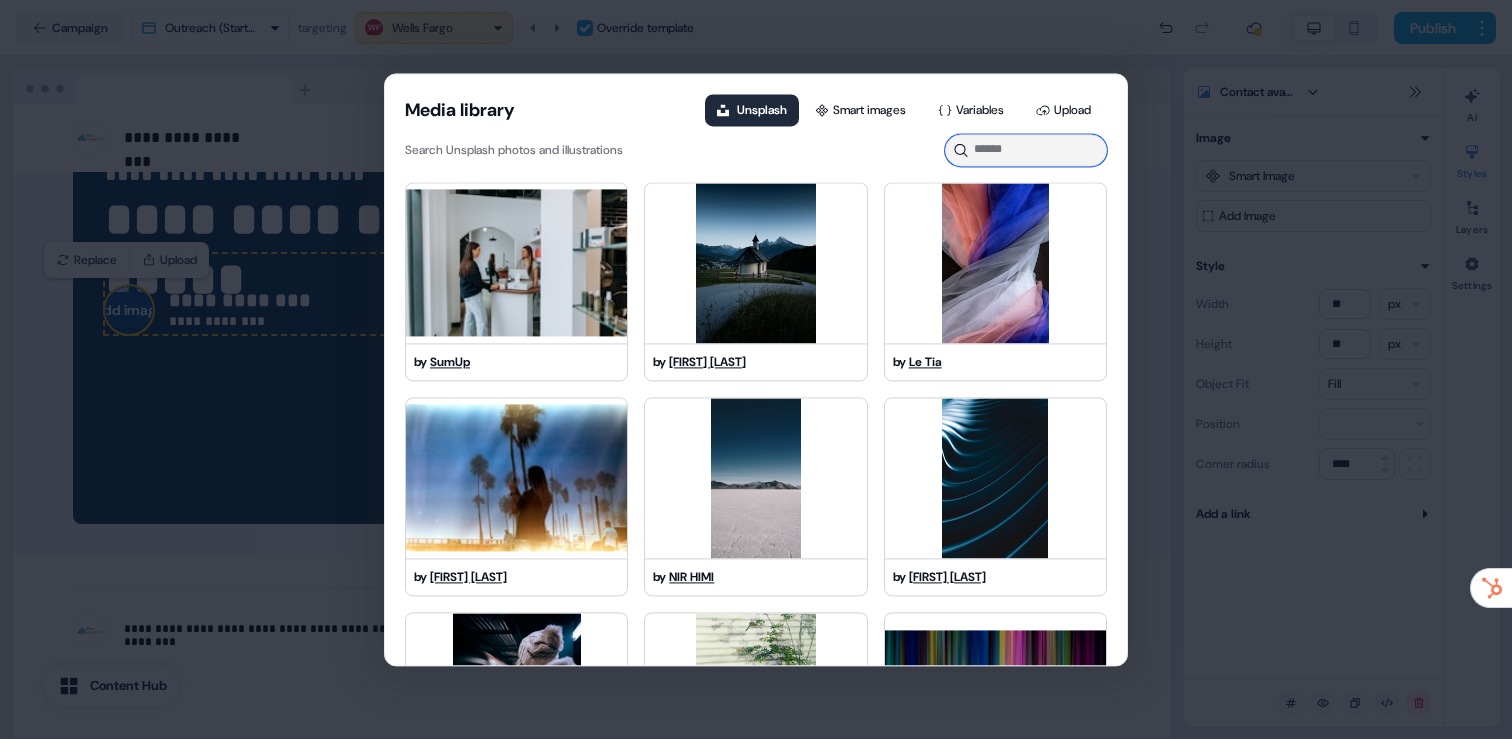 click at bounding box center [1026, 150] 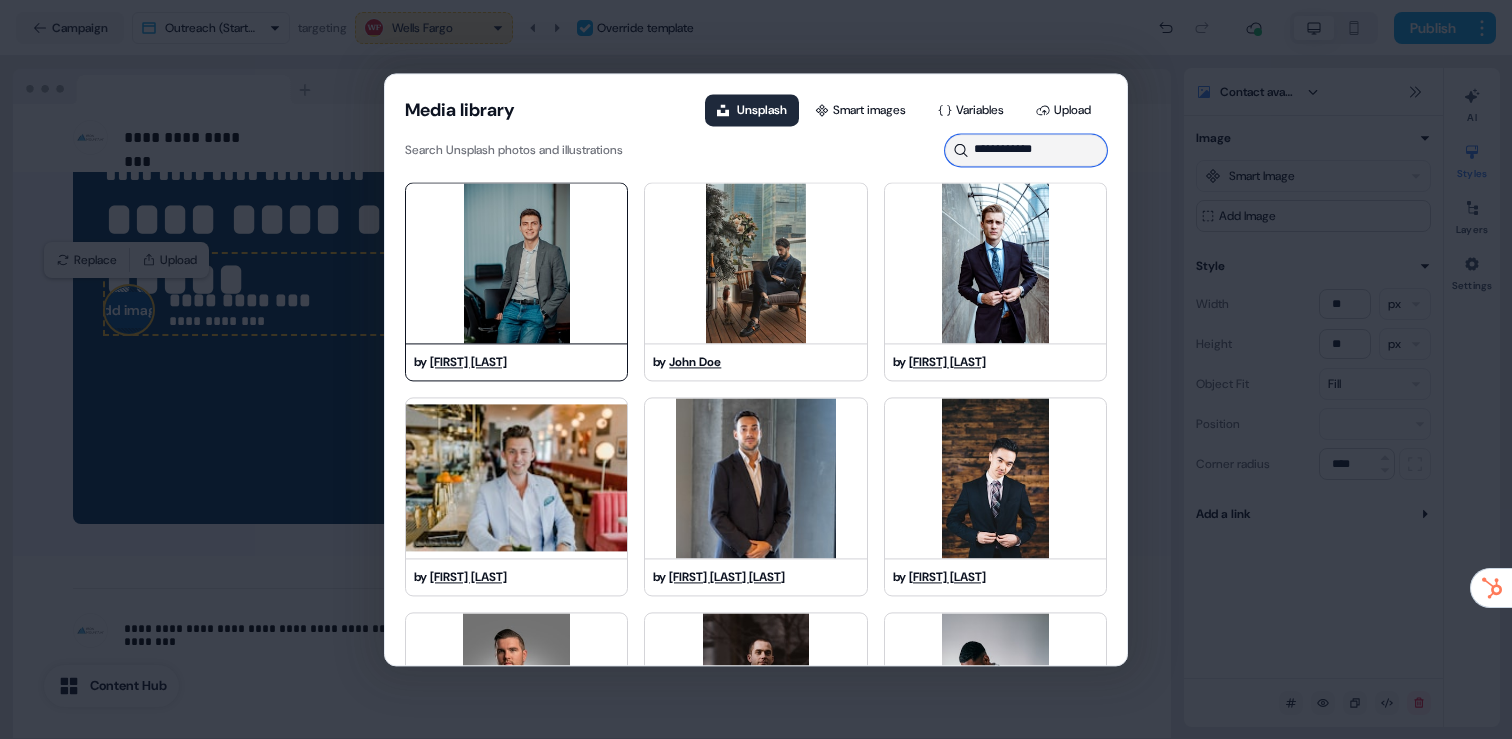 type on "**********" 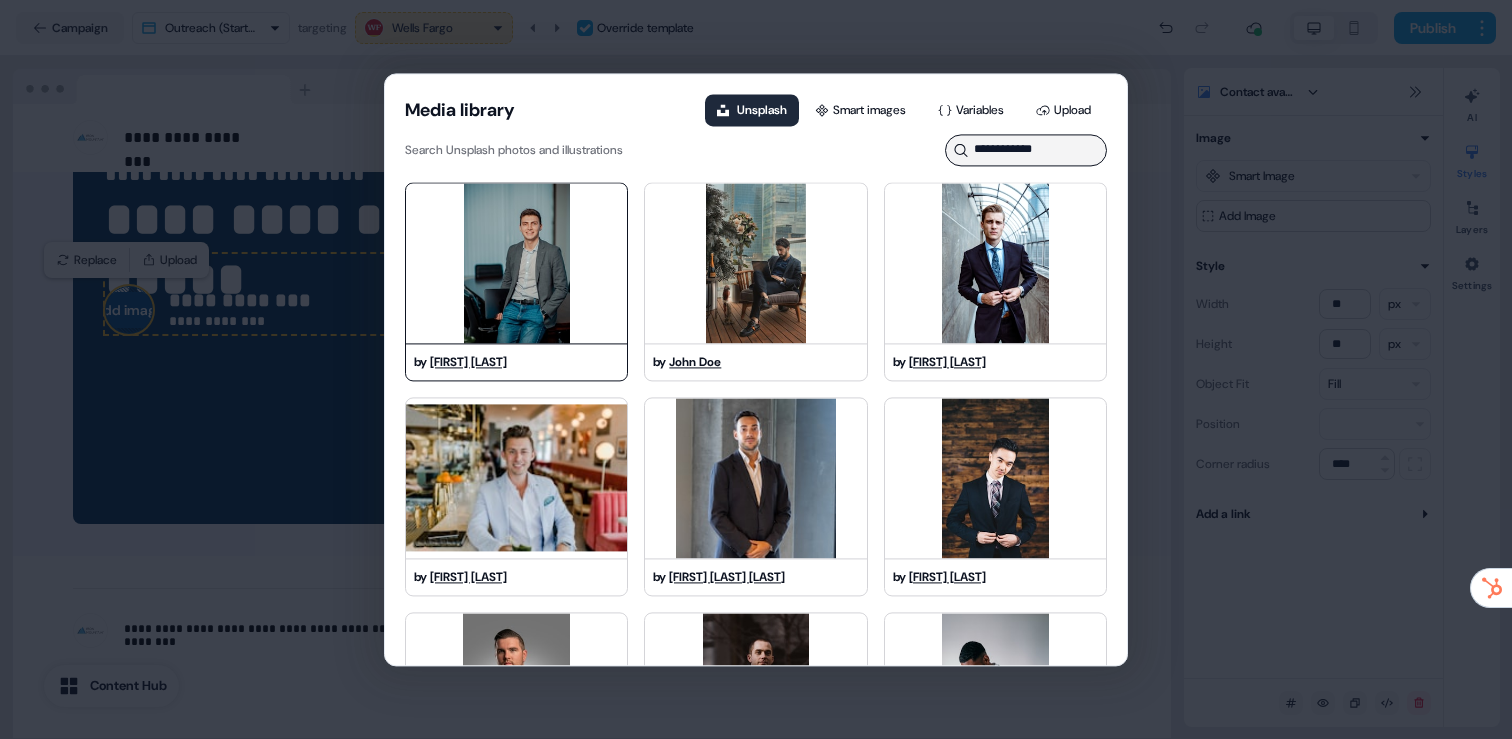 click at bounding box center [516, 263] 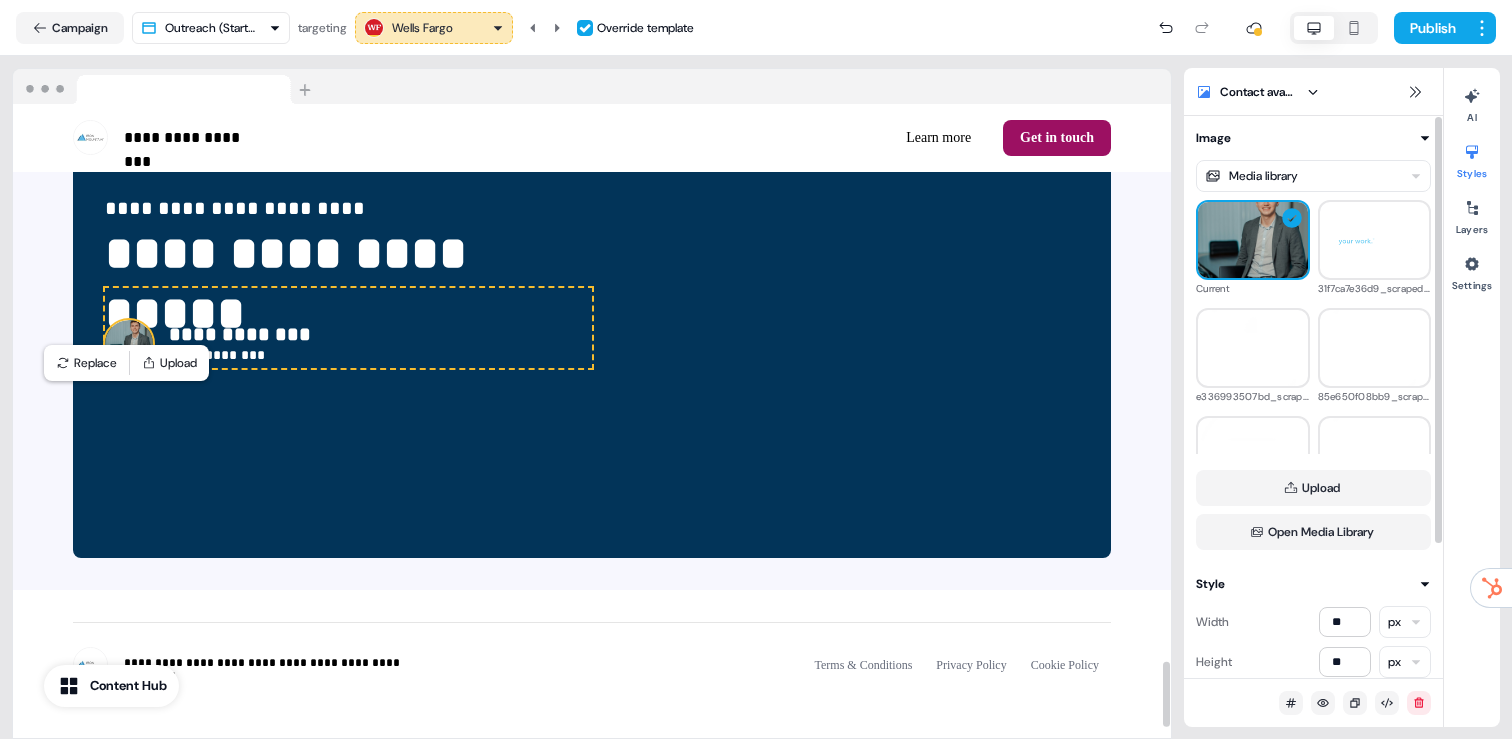 scroll, scrollTop: 5330, scrollLeft: 0, axis: vertical 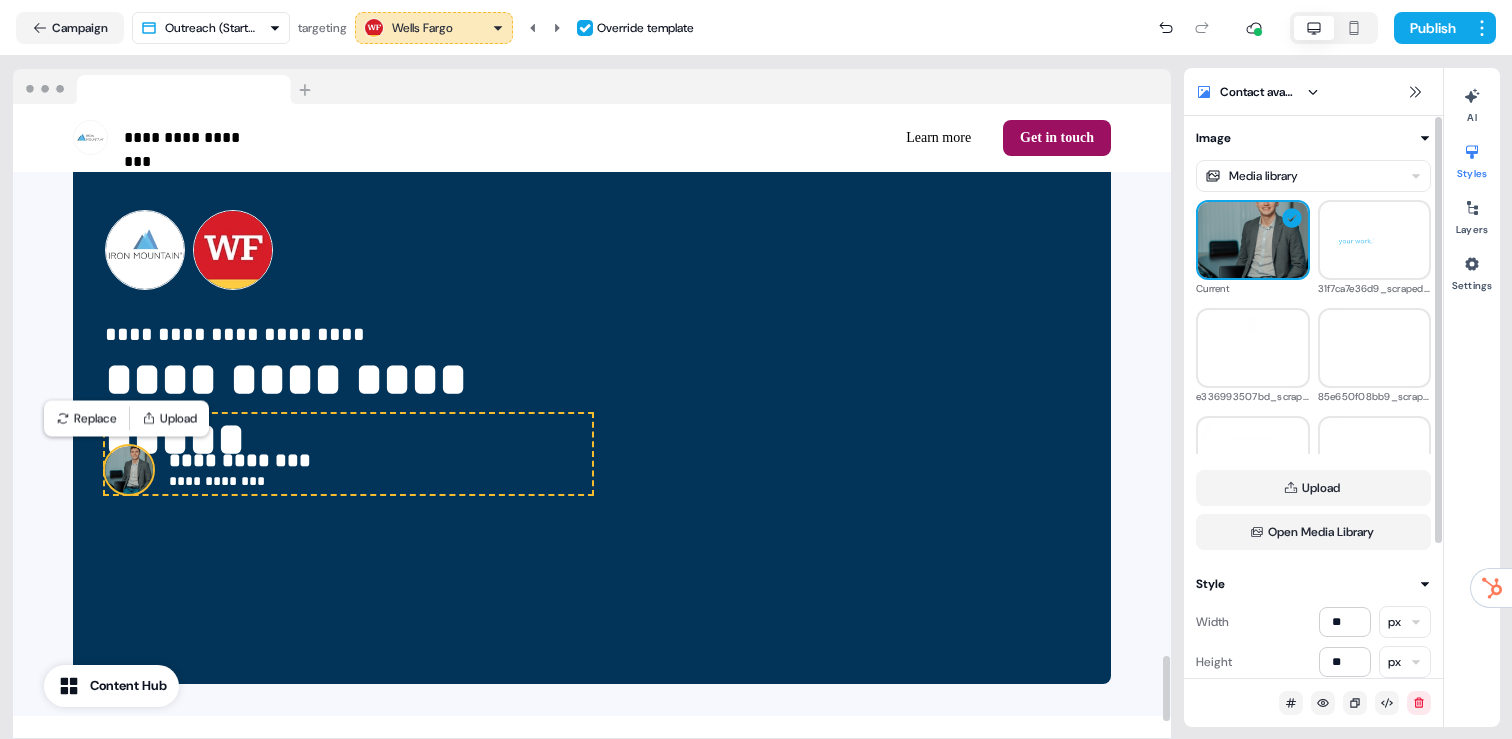 click on "**********" at bounding box center [756, 369] 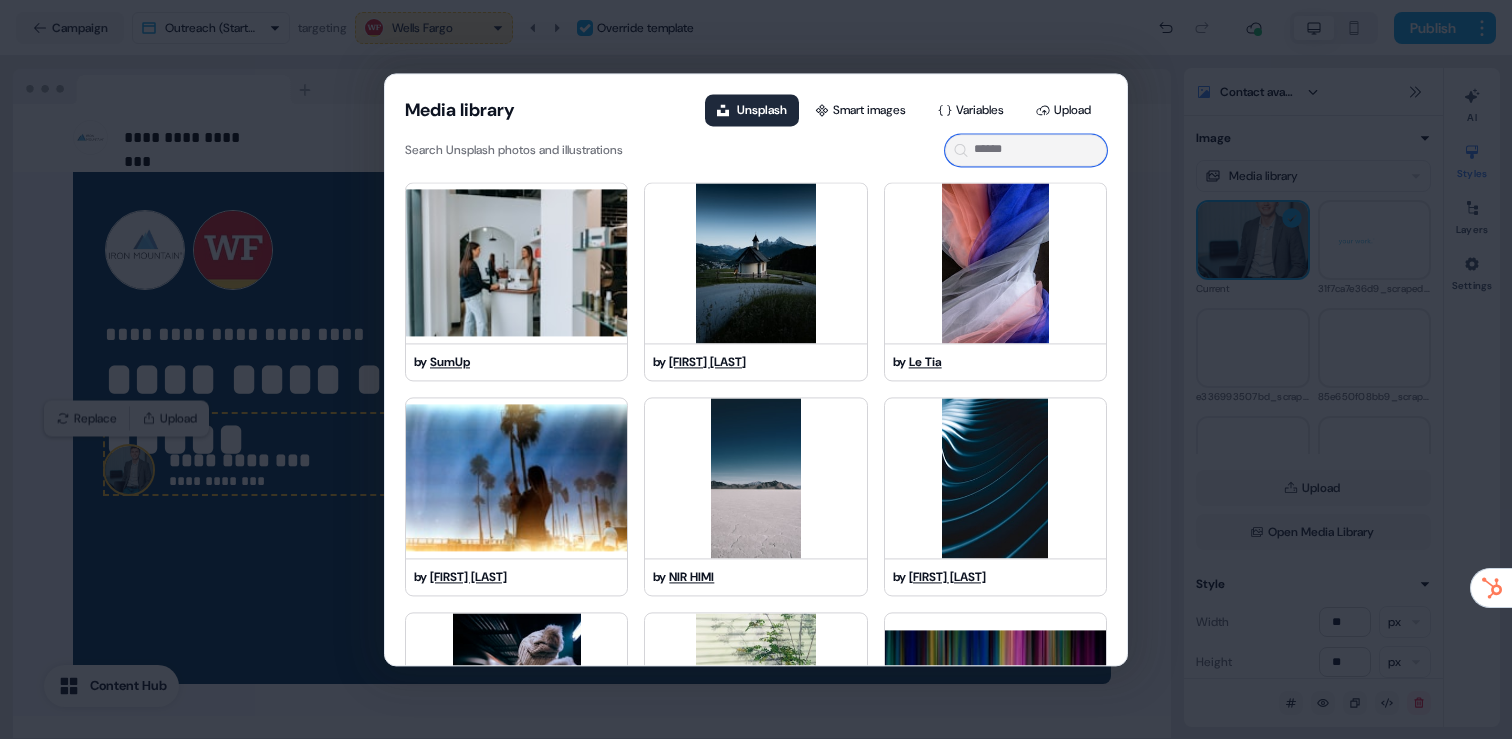 click at bounding box center [1026, 150] 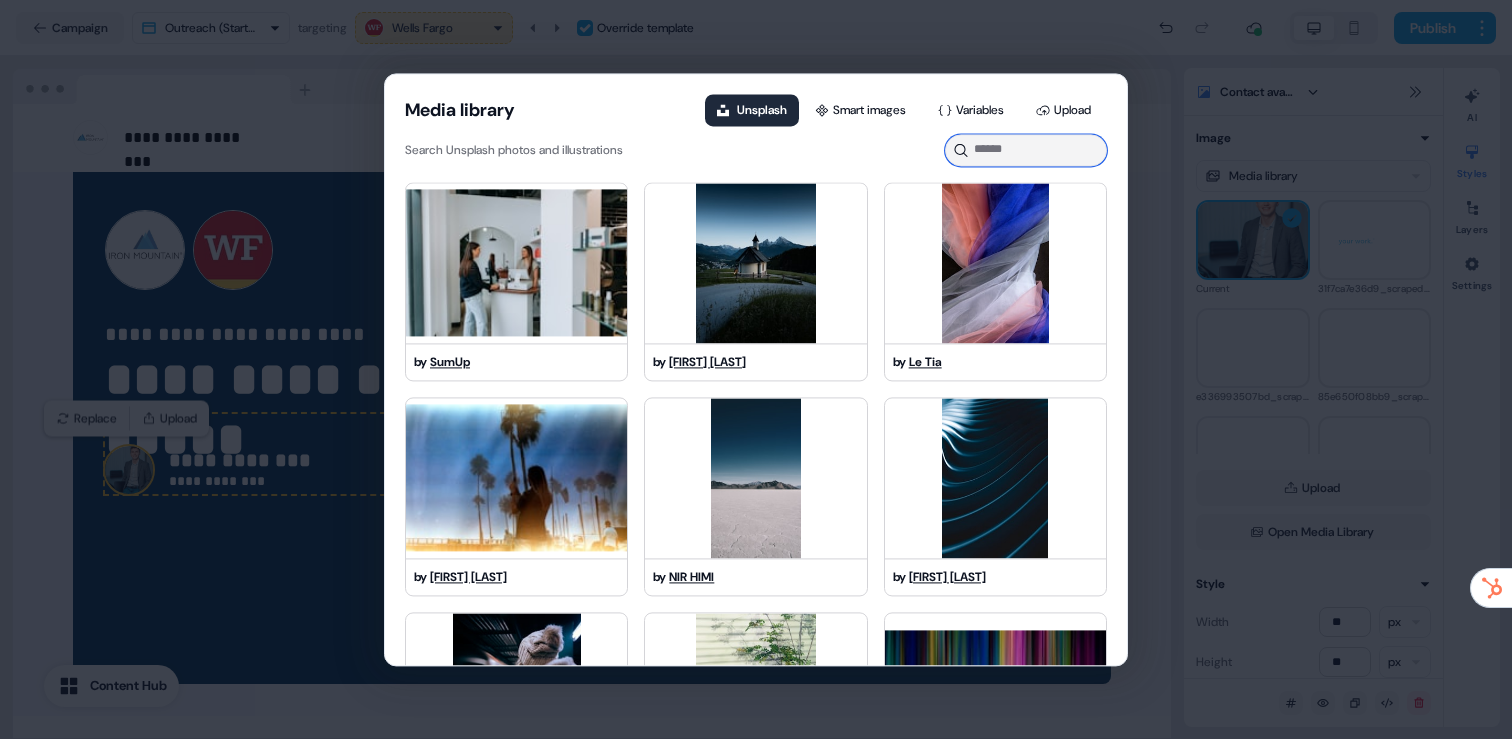type on "*" 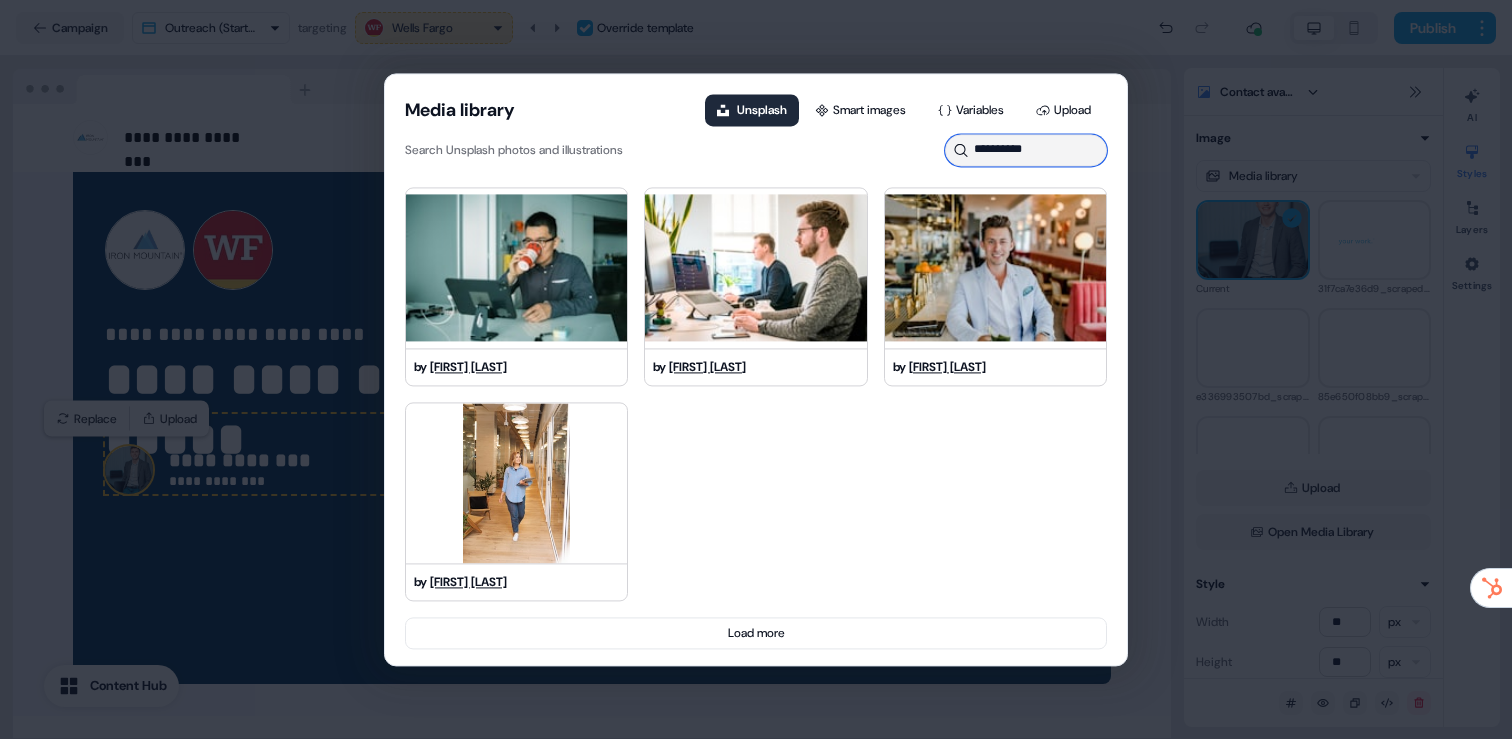 scroll, scrollTop: 432, scrollLeft: 0, axis: vertical 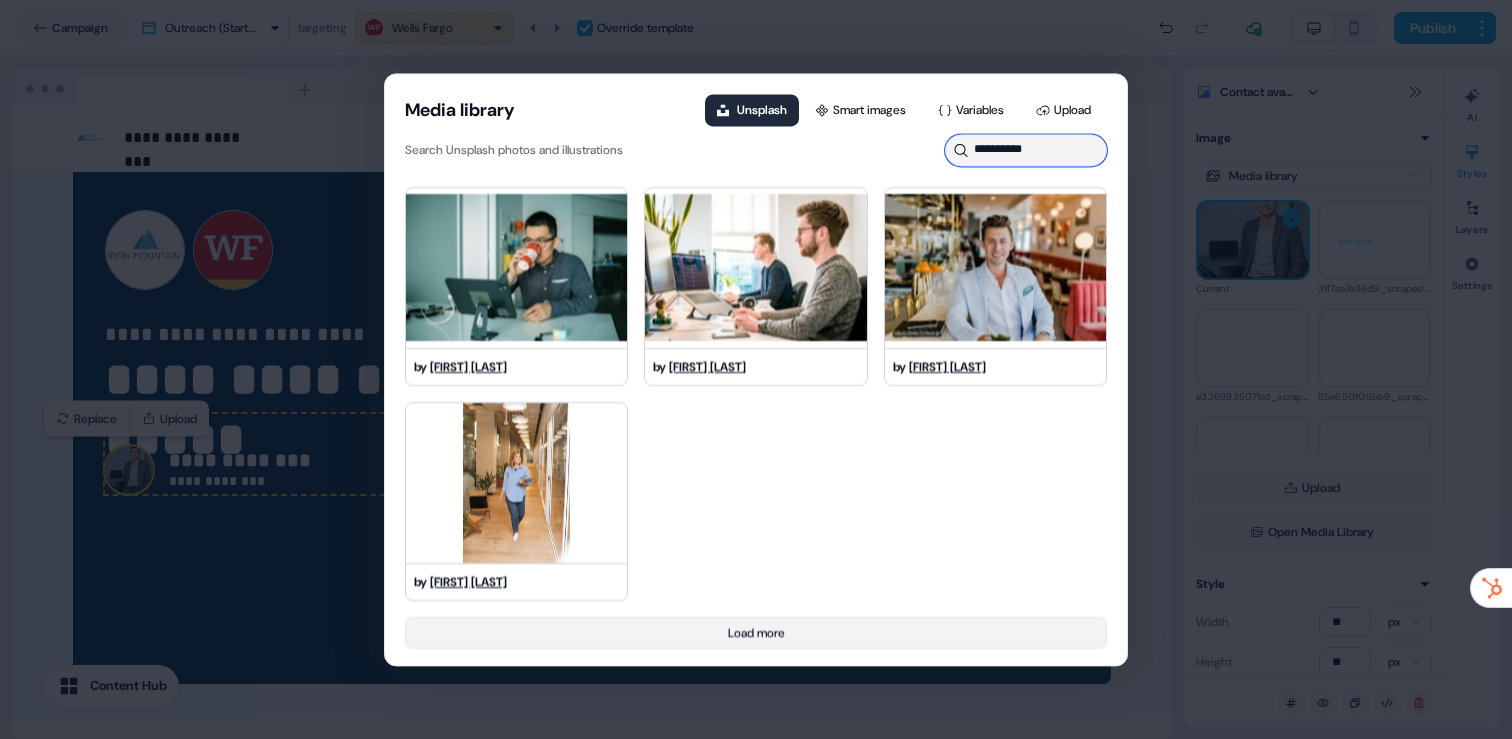type on "**********" 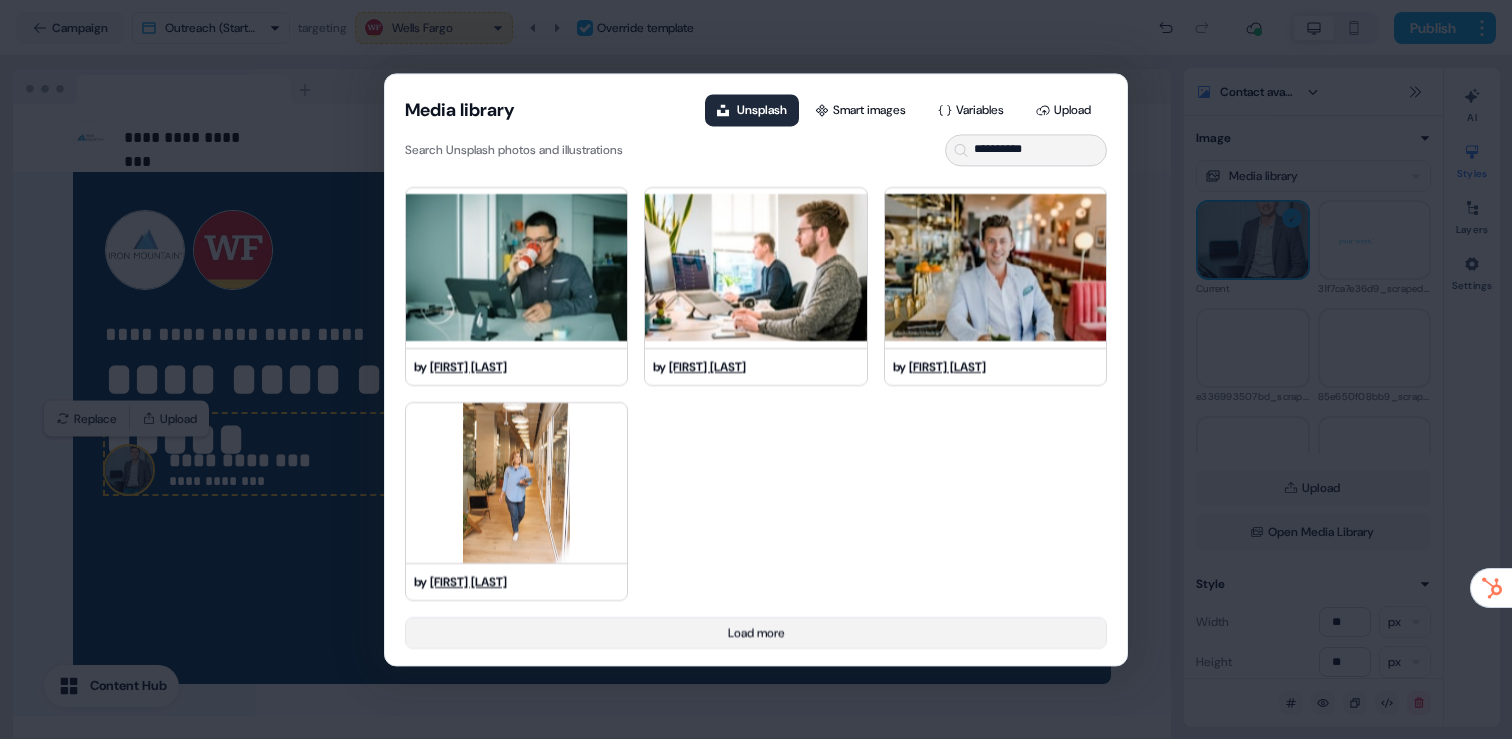 click on "Load more" at bounding box center [756, 633] 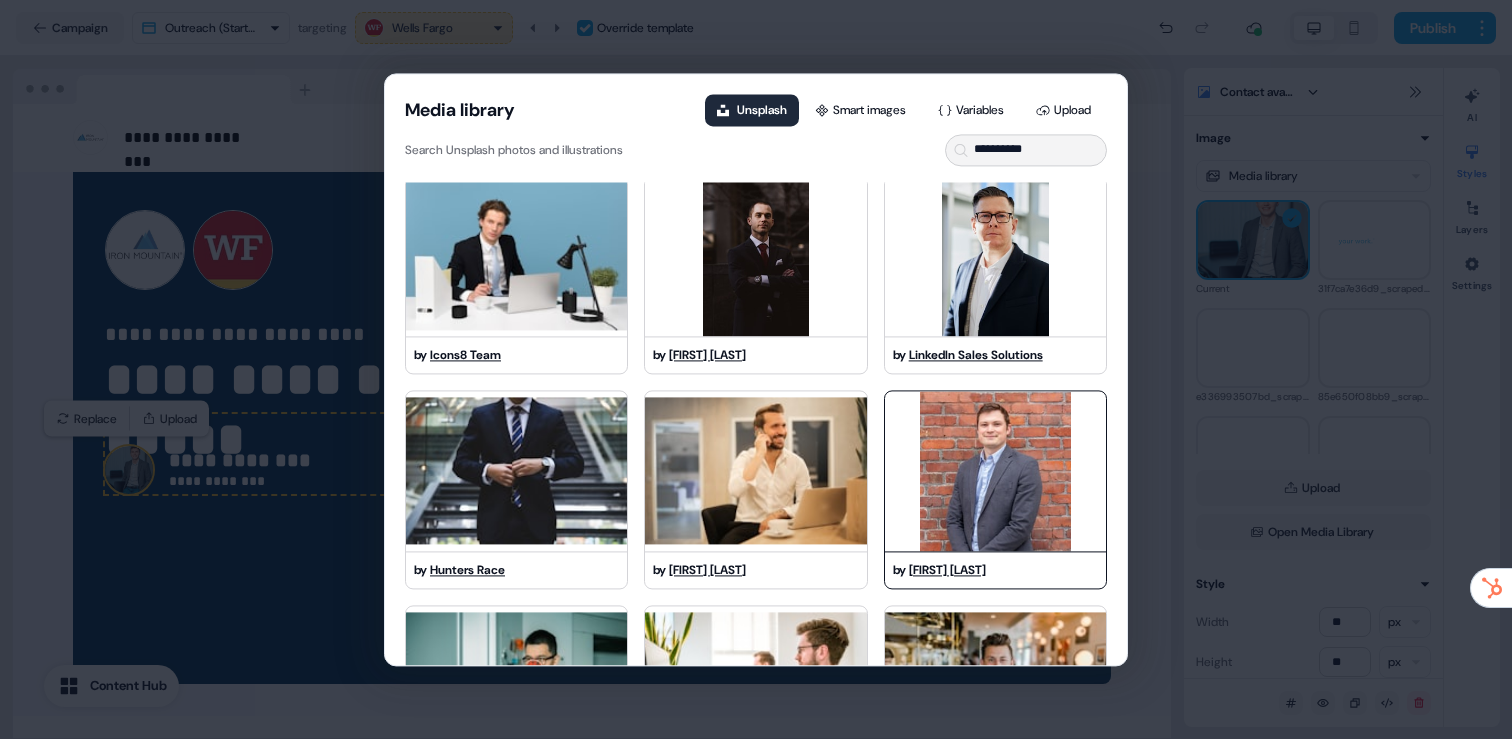 scroll, scrollTop: 0, scrollLeft: 0, axis: both 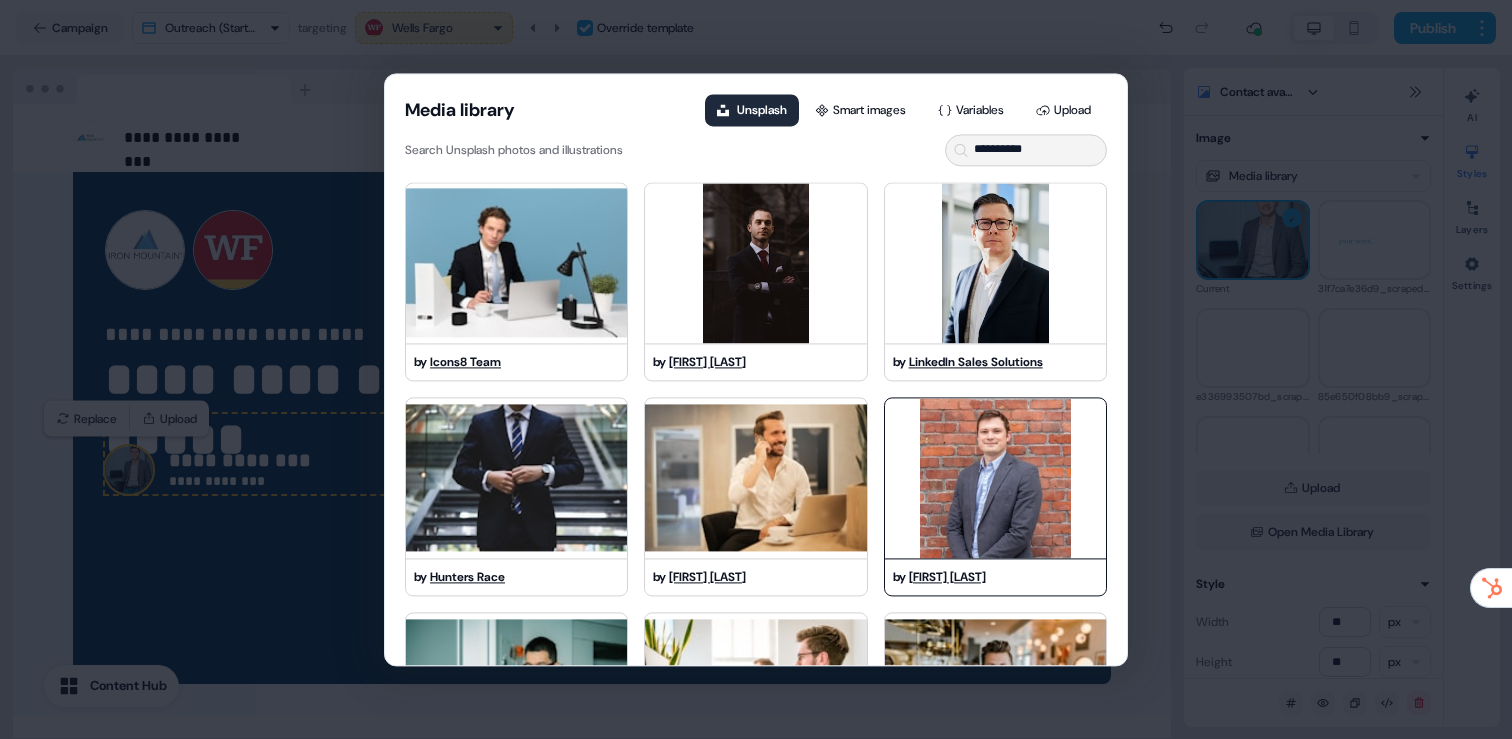 click at bounding box center [995, 478] 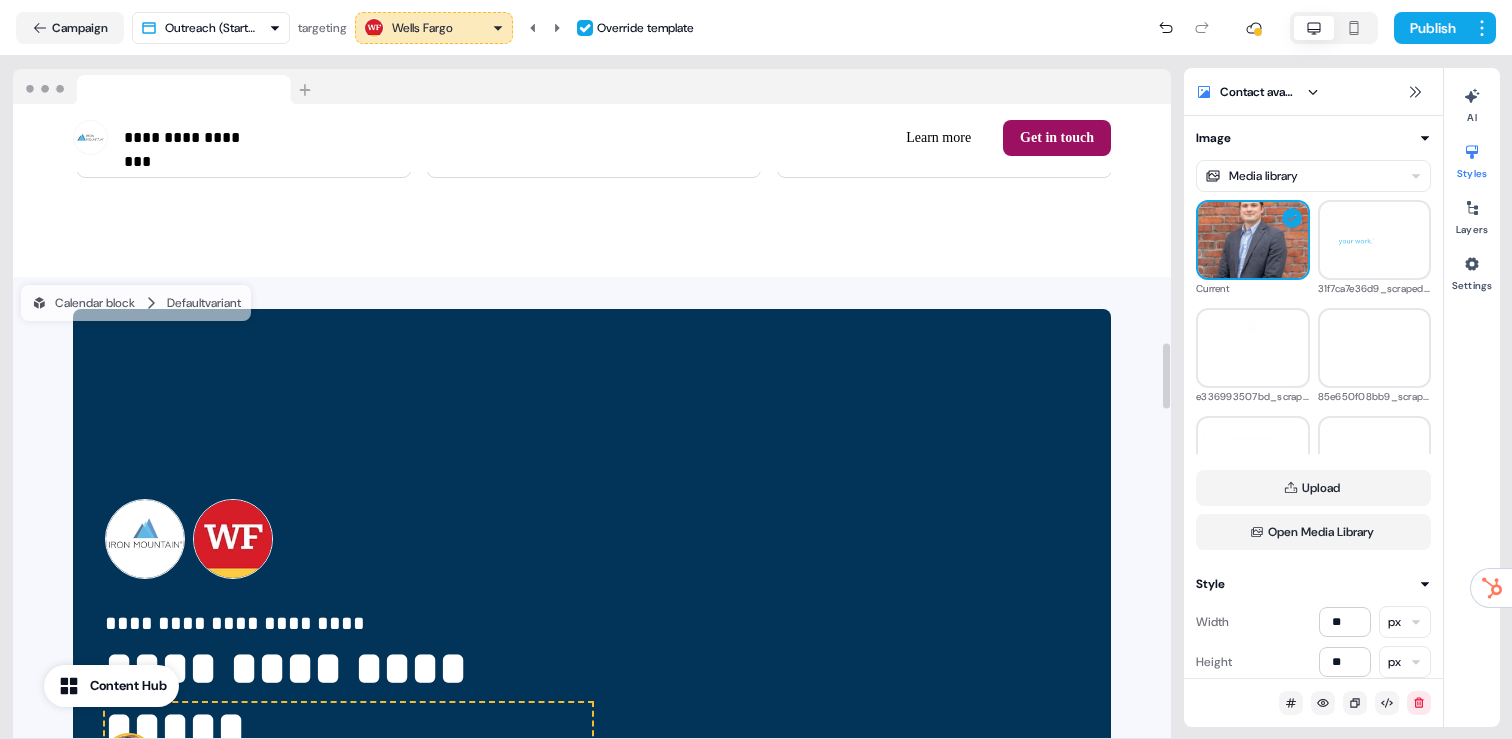 scroll, scrollTop: 5490, scrollLeft: 0, axis: vertical 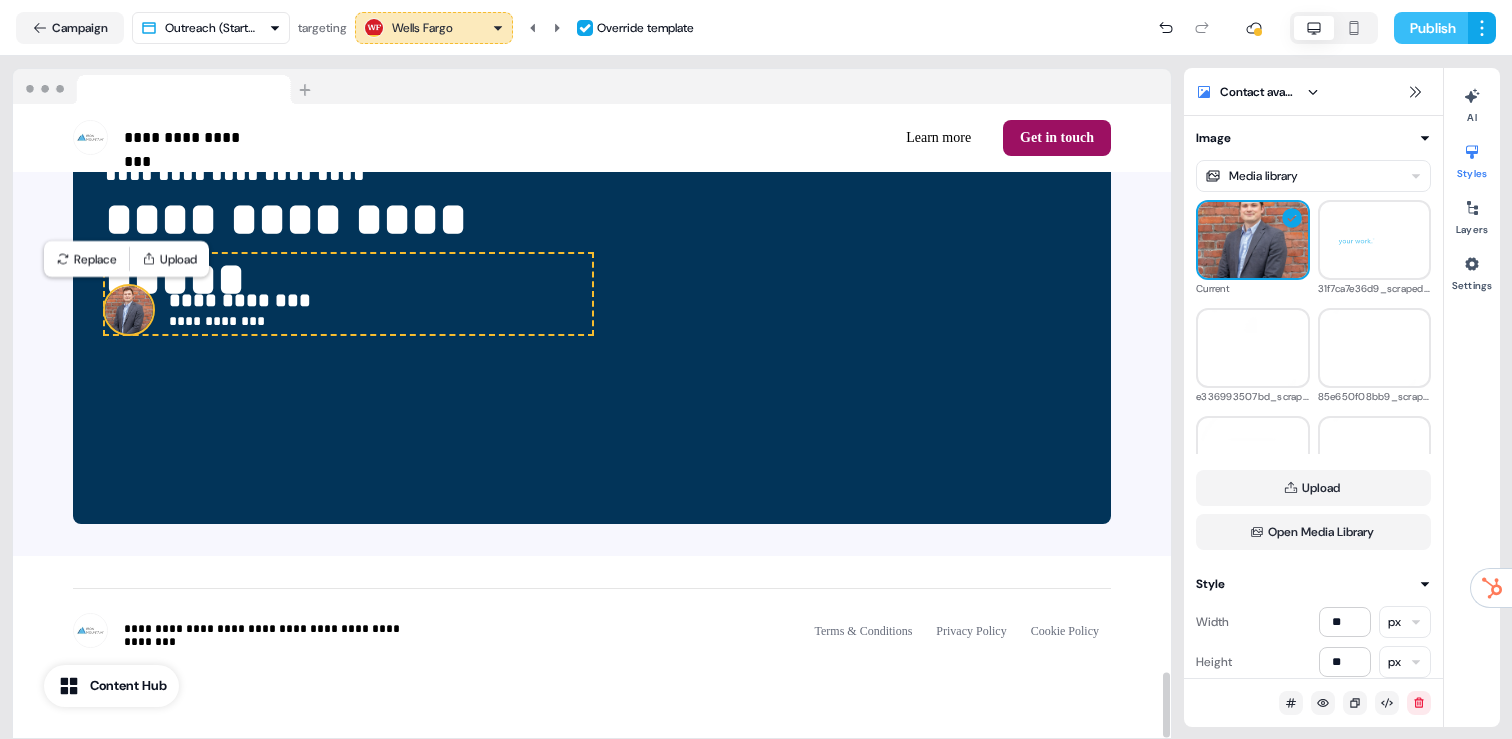 click on "Publish" at bounding box center [1431, 28] 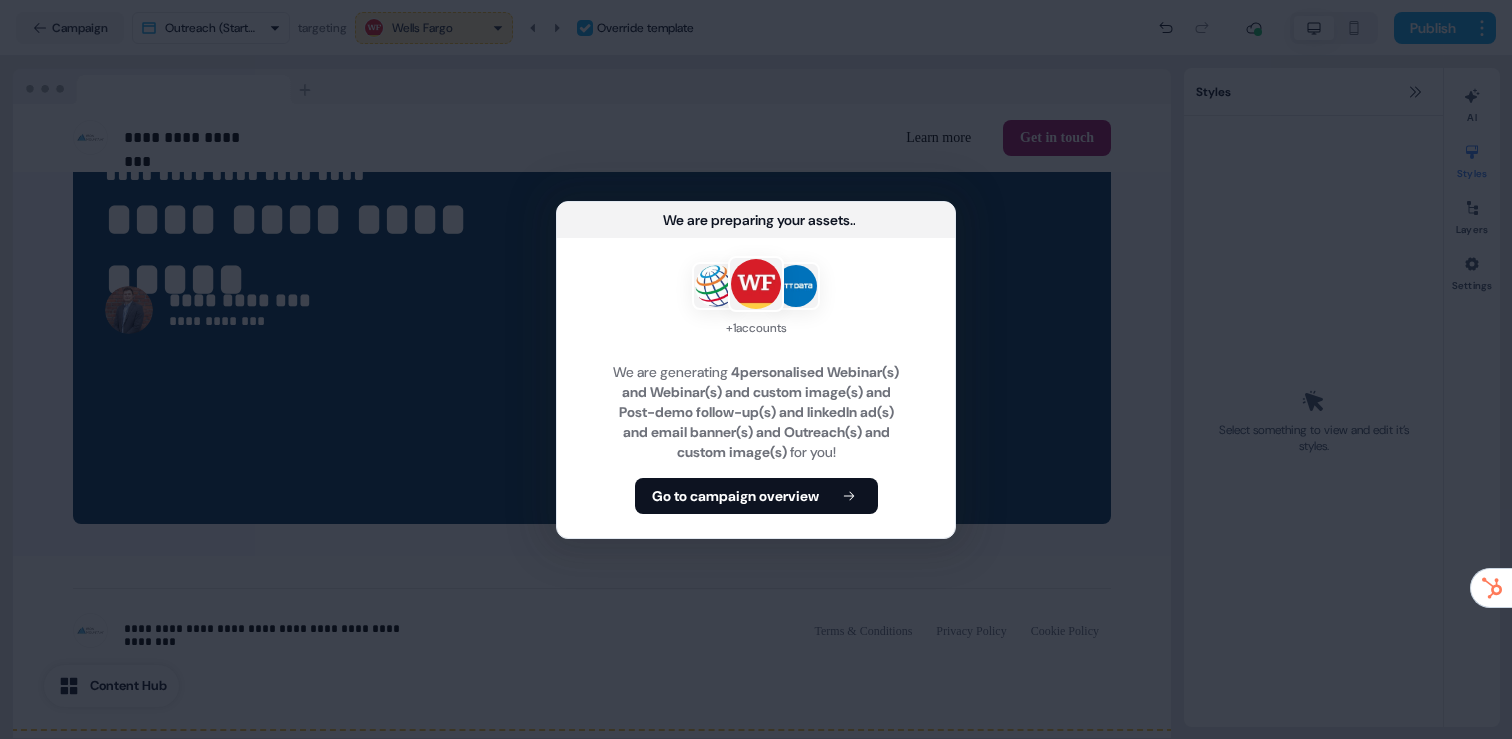 click on "+ 1  accounts We are generating   4  personalised   Webinar(s) and Webinar(s) and custom image(s) and Post-demo follow-up(s) and linkedIn ad(s) and email banner(s) and Outreach(s) and custom image(s)     for you! Go to campaign overview" at bounding box center (756, 388) 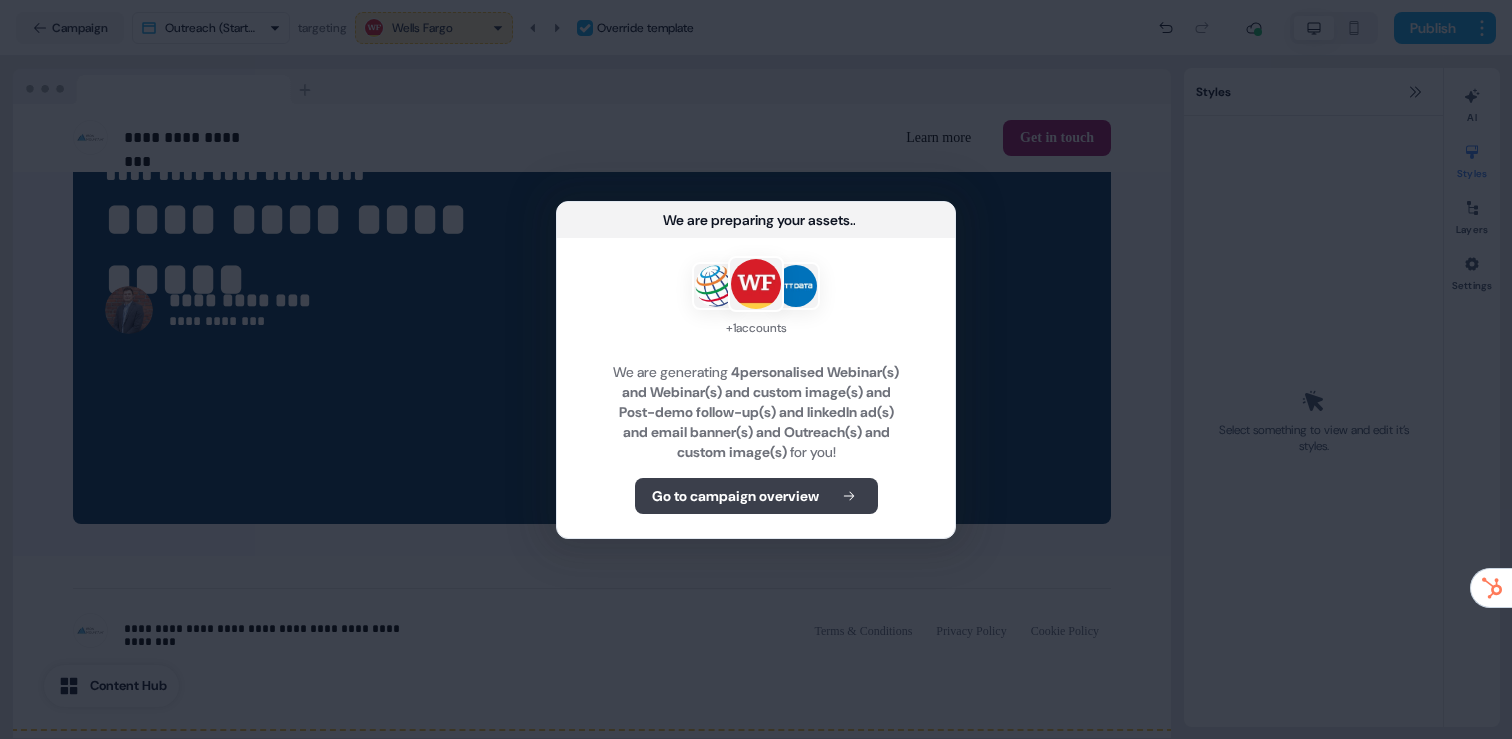 click on "Go to campaign overview" at bounding box center [735, 496] 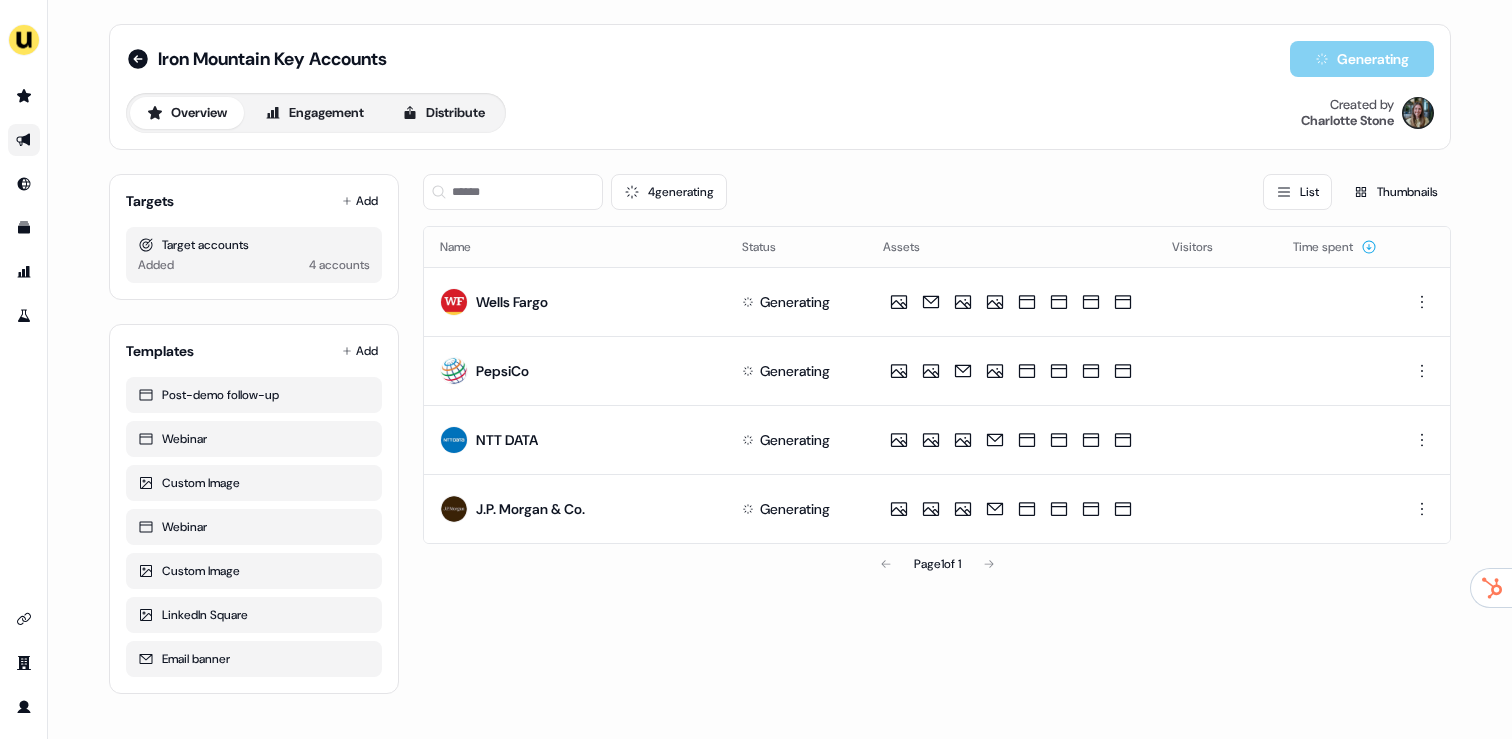 click 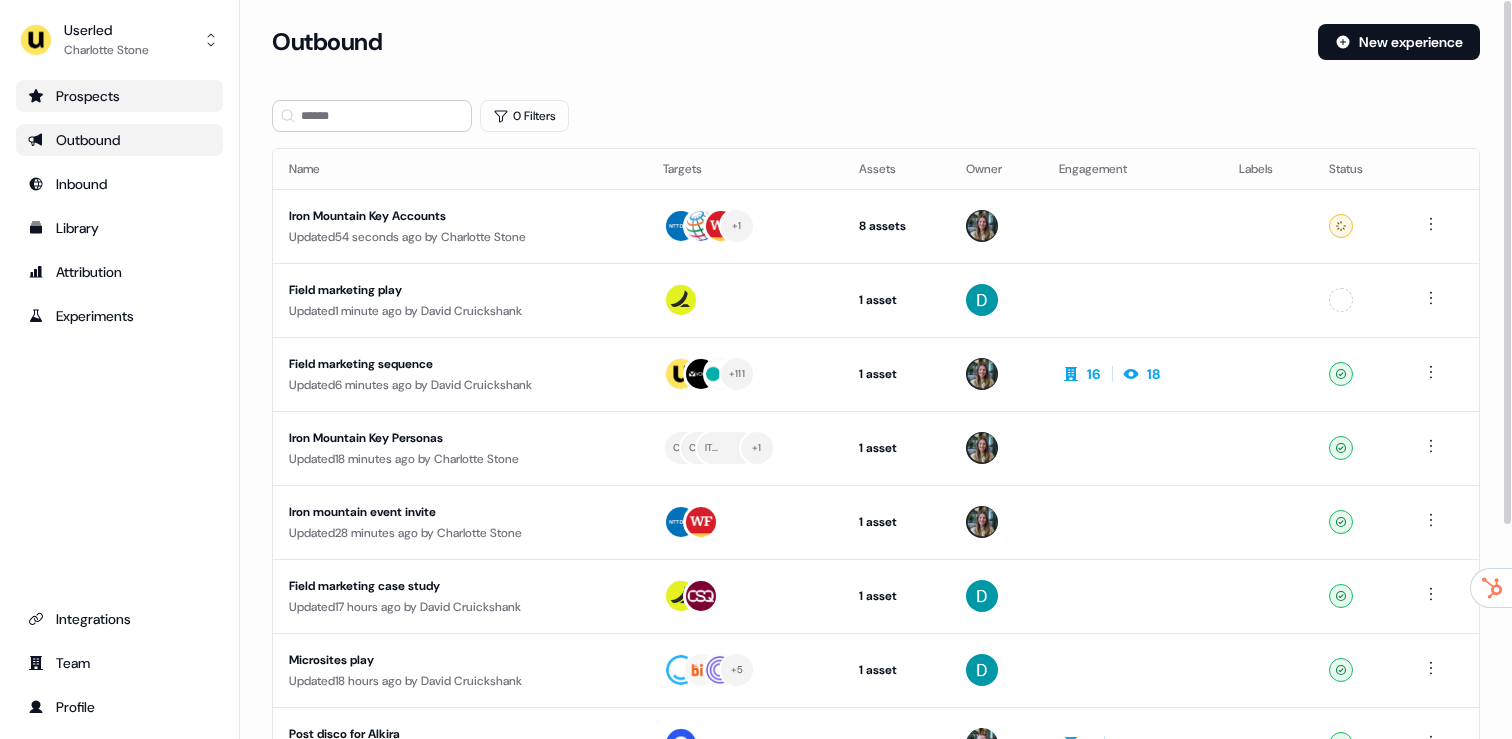 click on "Prospects" at bounding box center [119, 96] 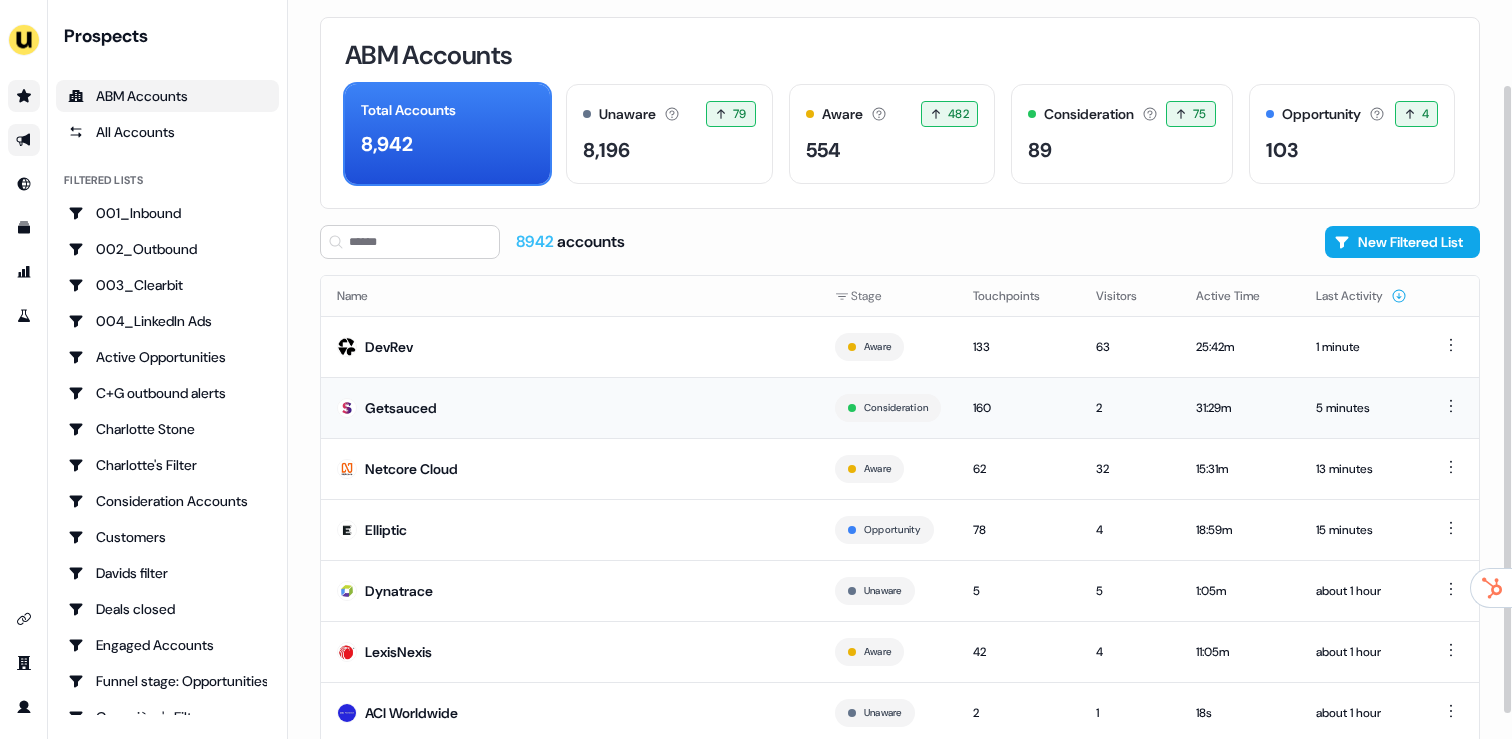 scroll, scrollTop: 0, scrollLeft: 0, axis: both 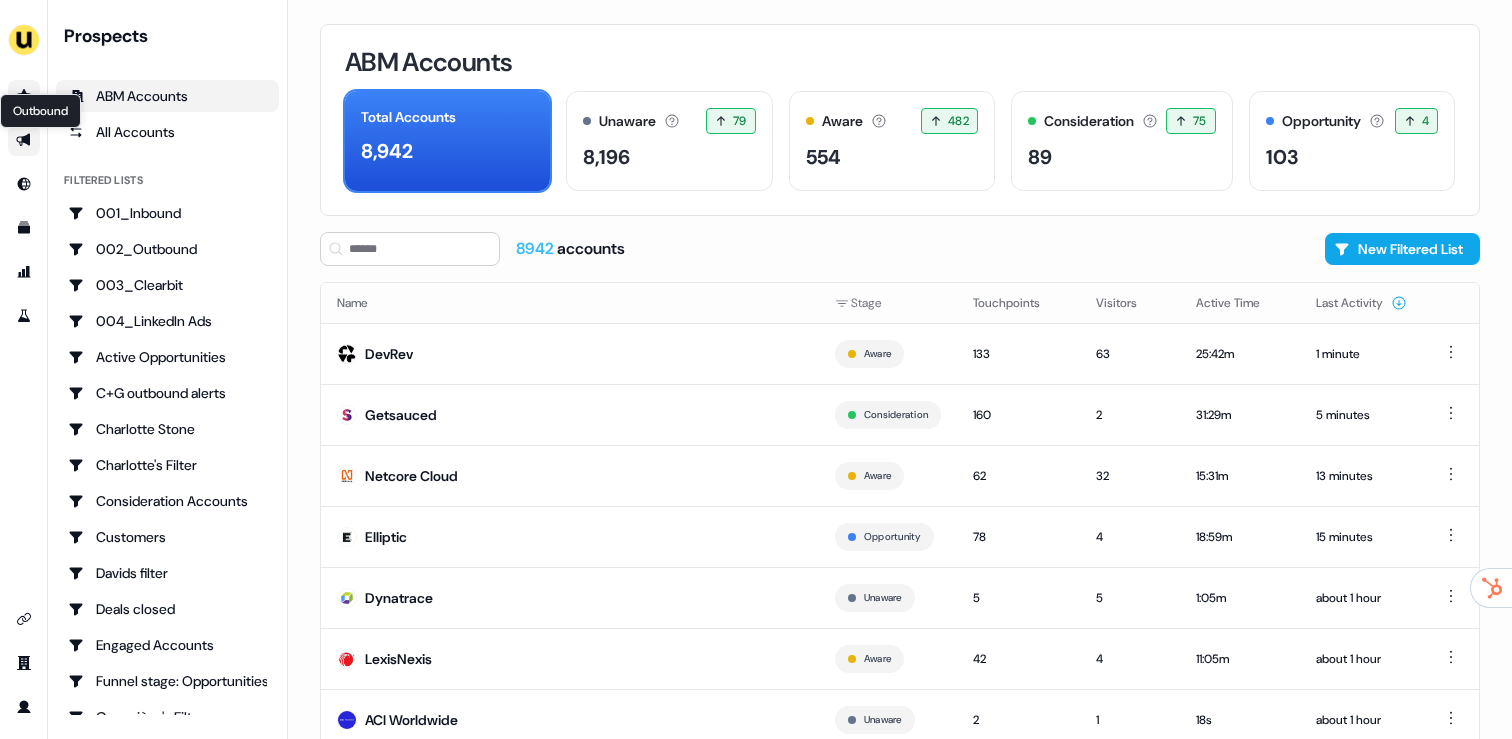 click 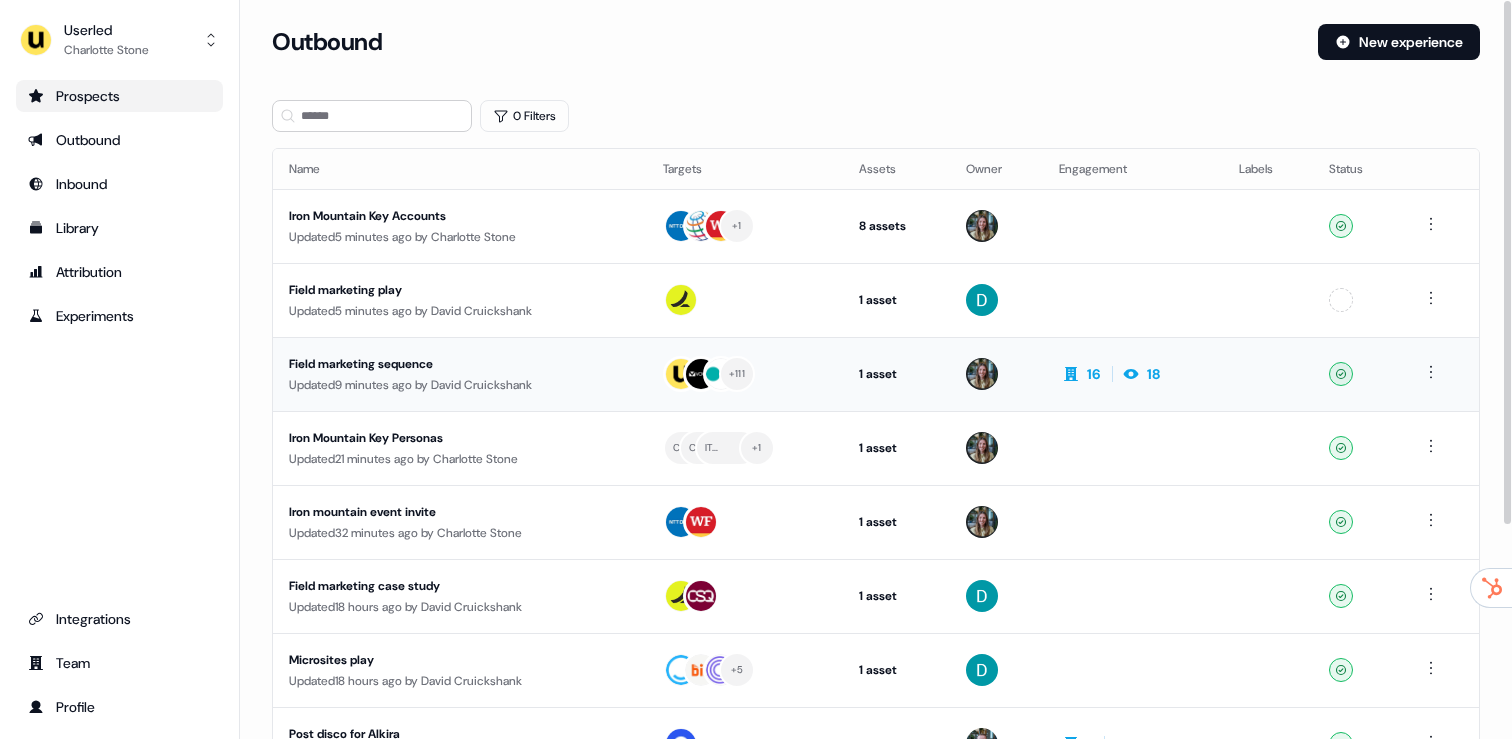 click on "Field marketing sequence" at bounding box center (460, 364) 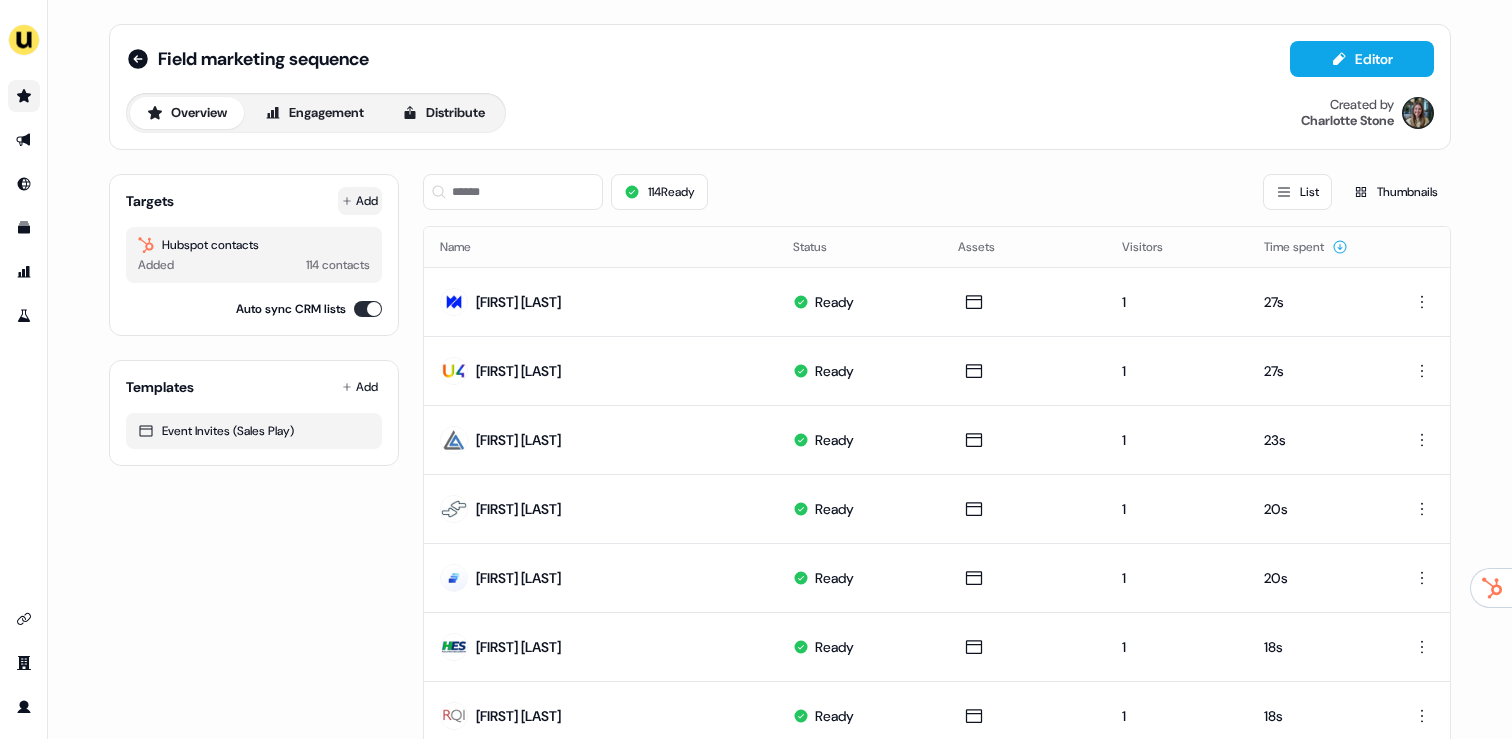 click on "Add" at bounding box center (360, 201) 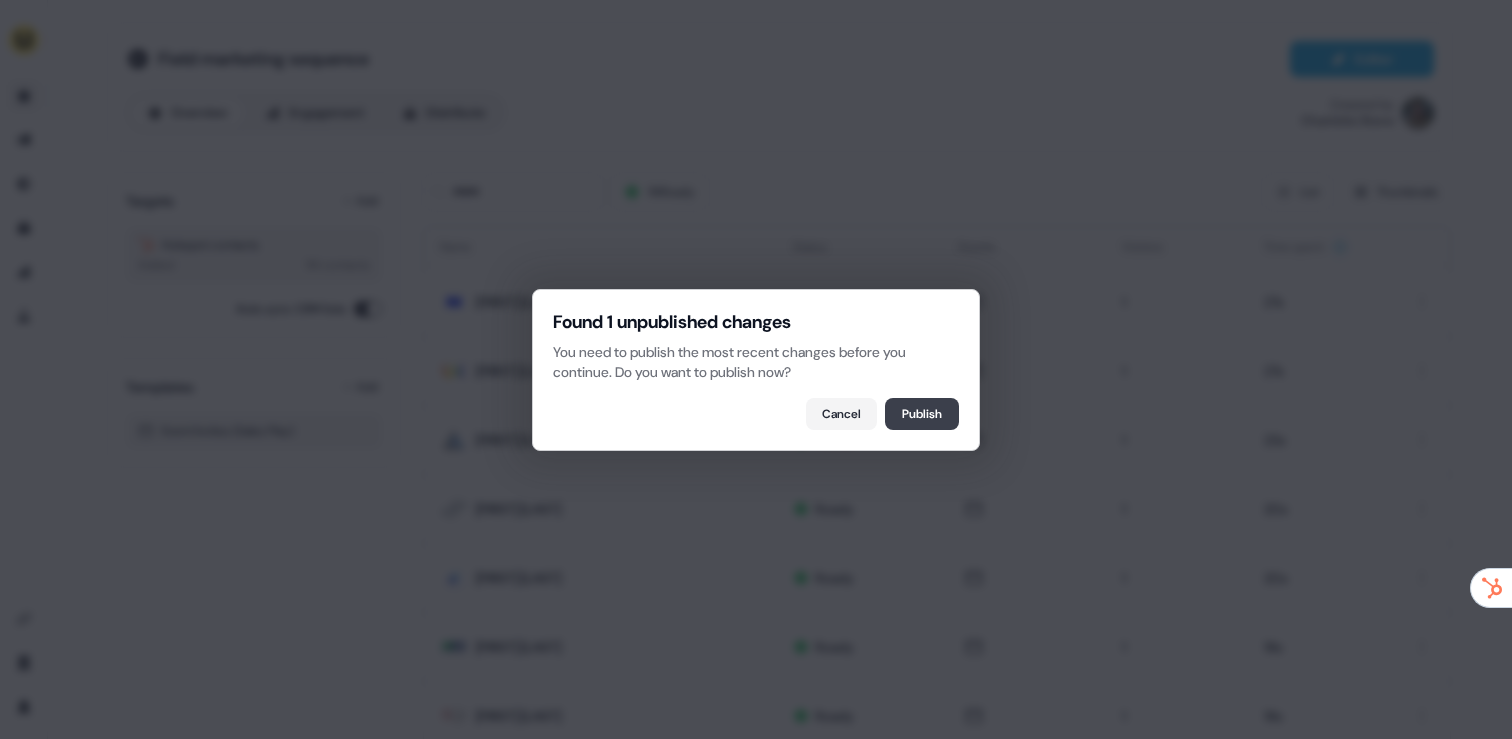 click on "Publish" at bounding box center (922, 414) 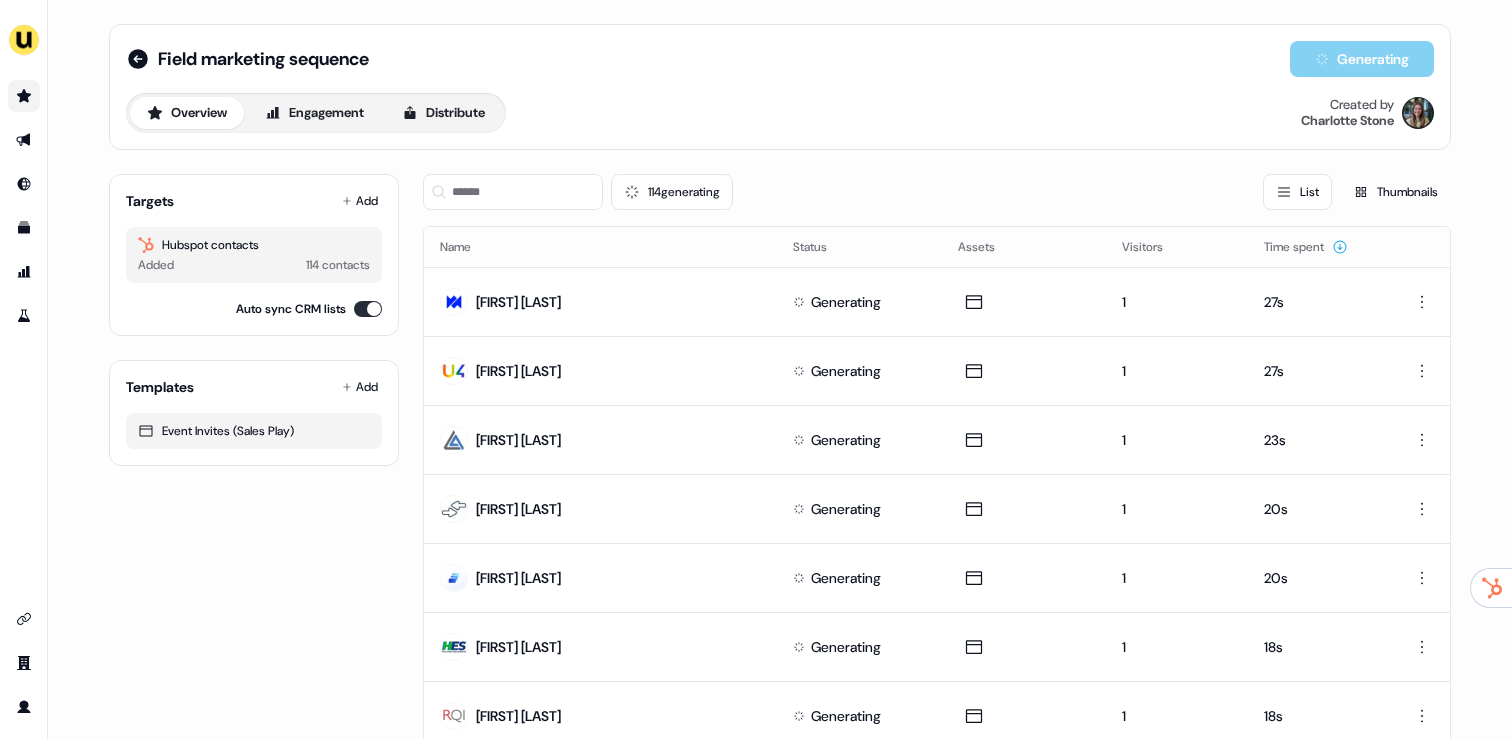 click at bounding box center (23, 140) 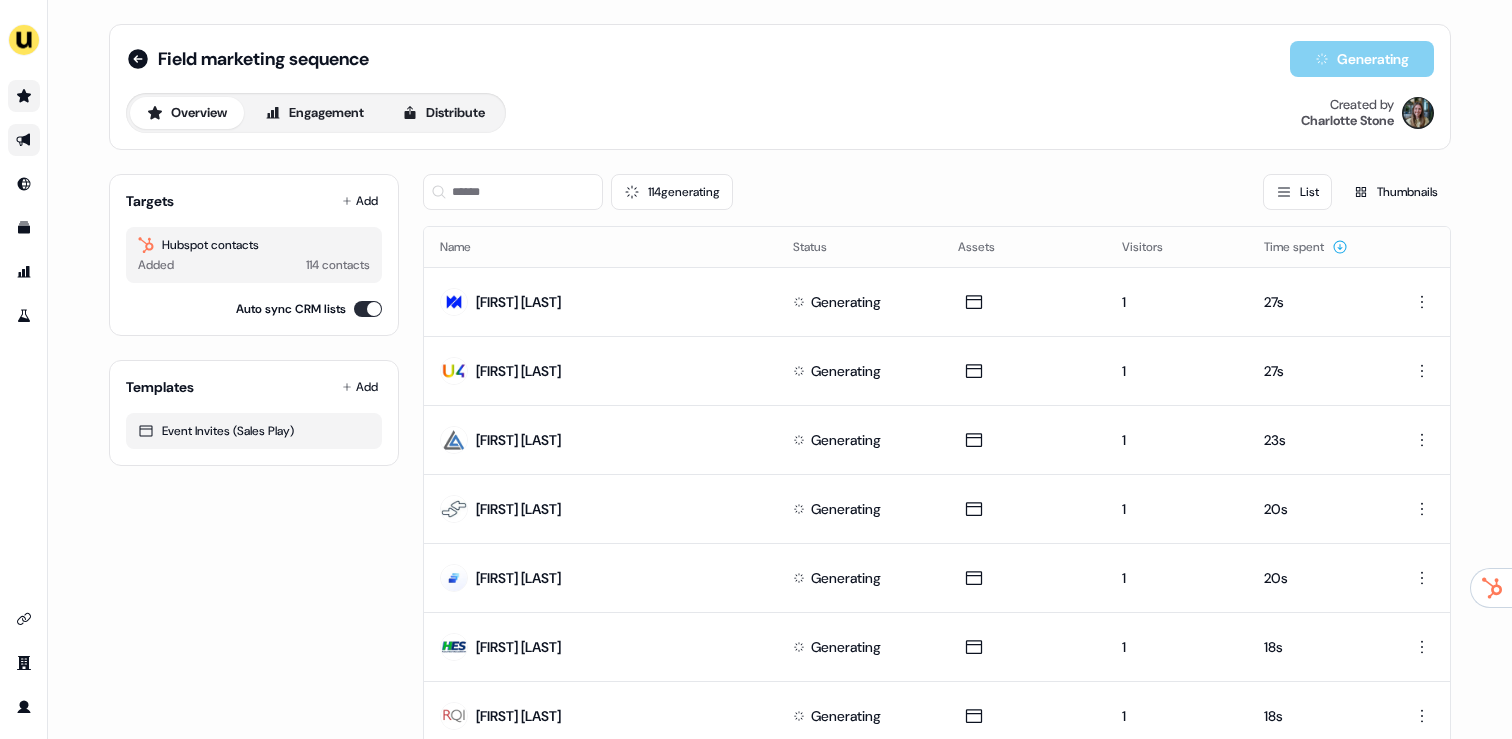 click at bounding box center [24, 140] 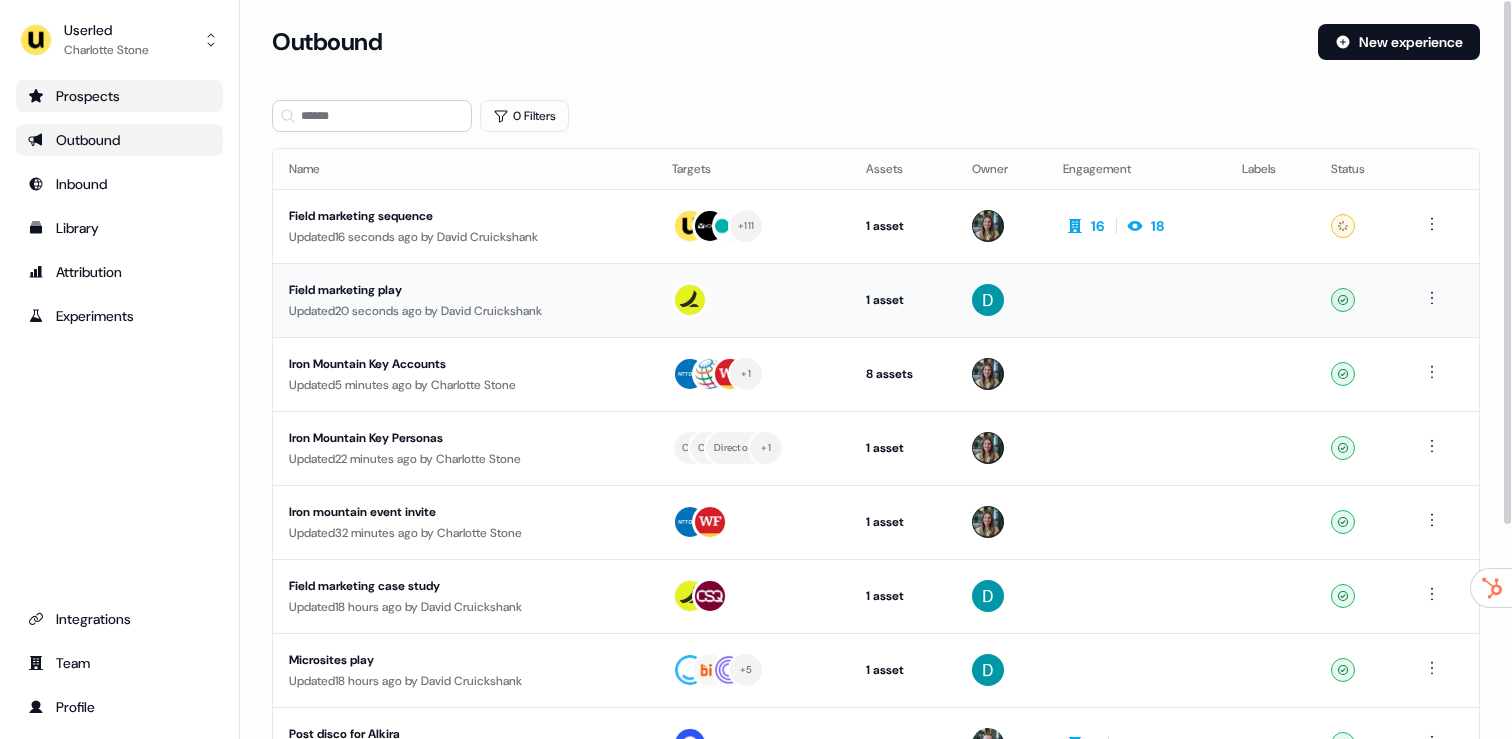 click on "Updated  20 seconds ago   by   [FIRST] [LAST]" at bounding box center (464, 311) 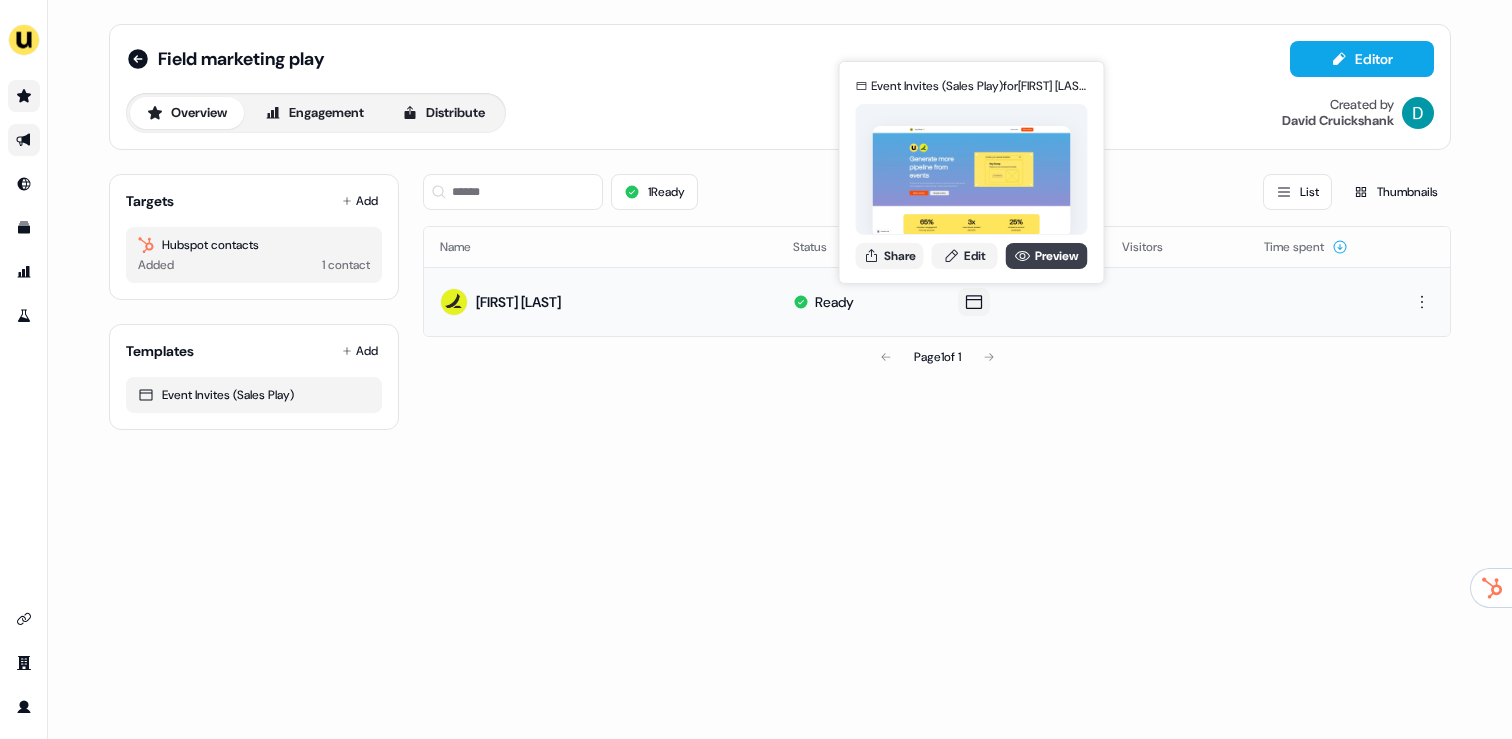 click on "Preview" at bounding box center [1047, 256] 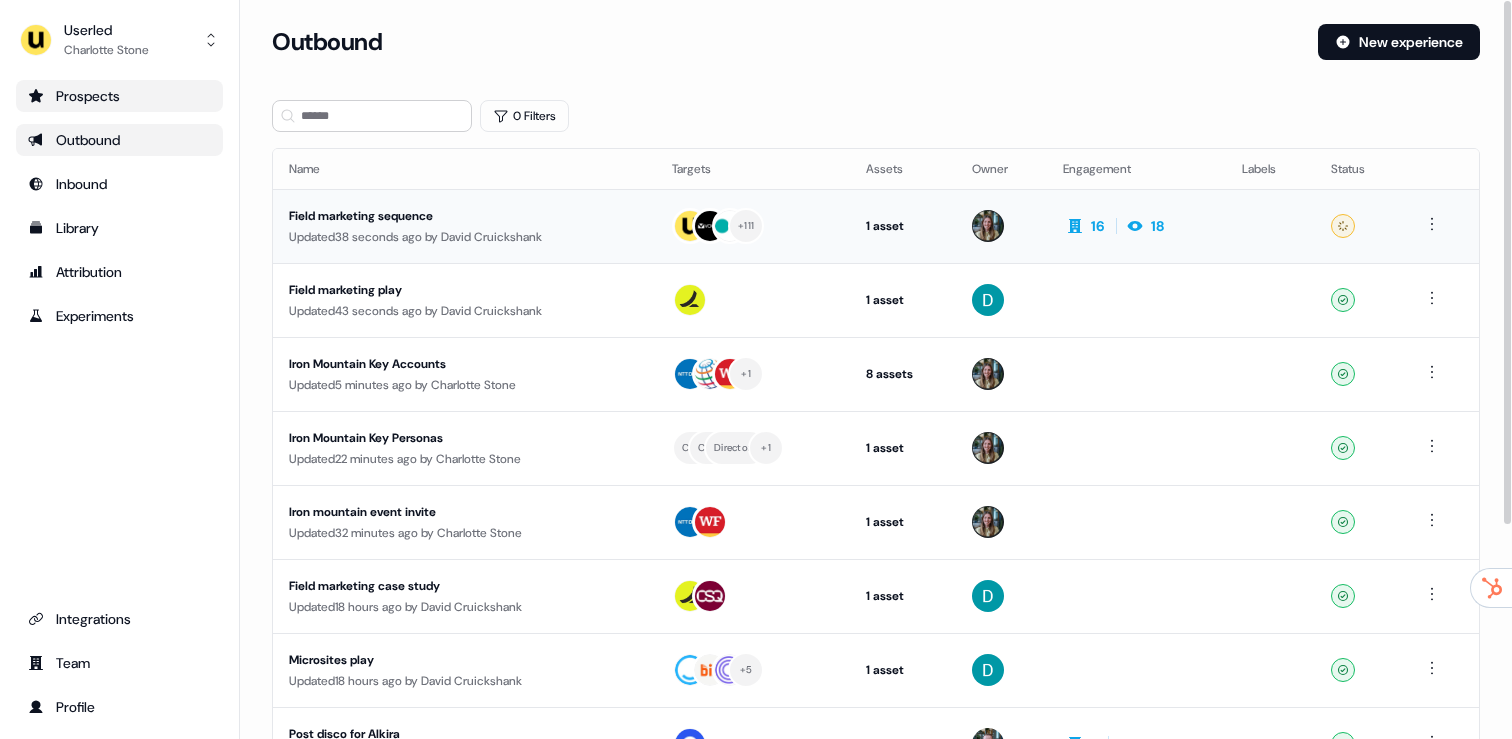 click on "Updated  38 seconds ago   by   [FIRST] [LAST]" at bounding box center (464, 237) 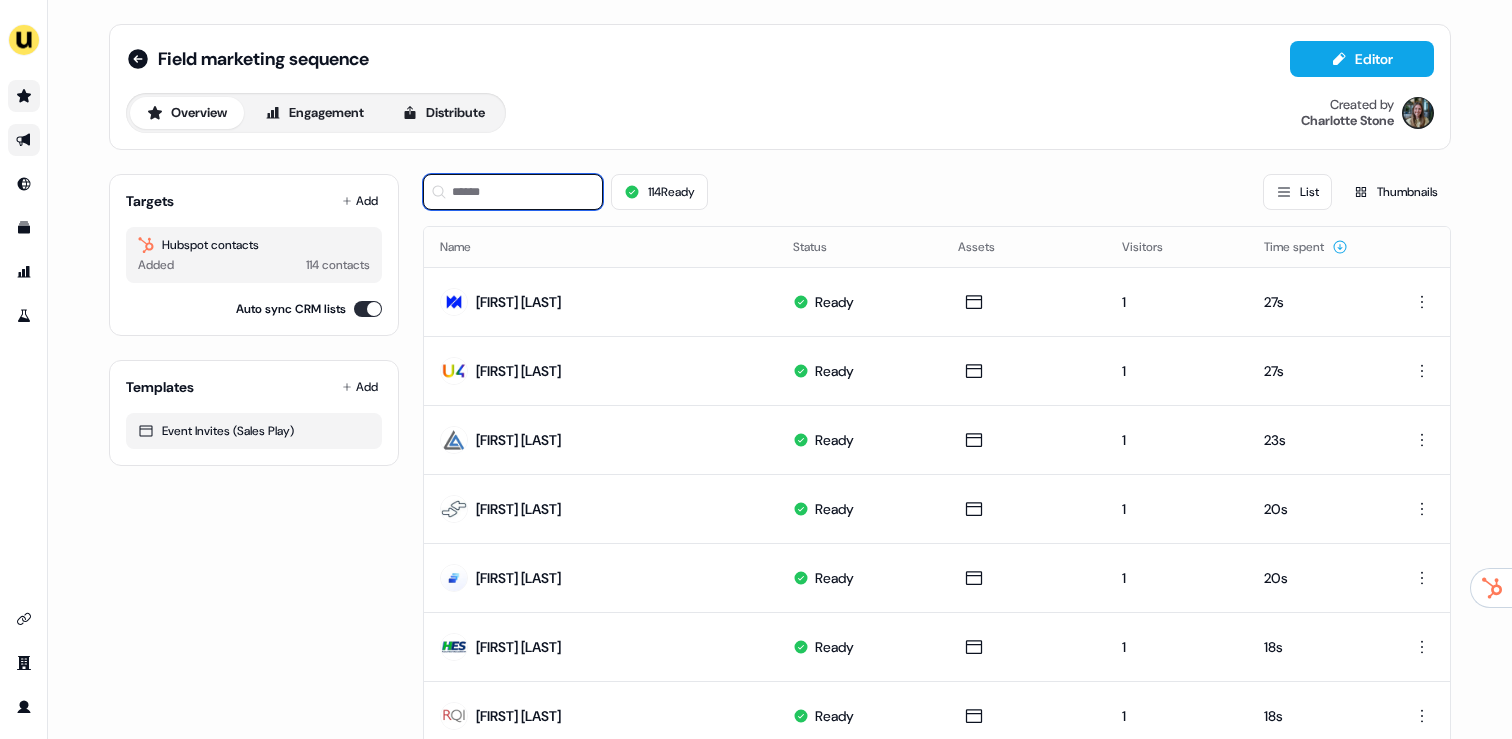 click at bounding box center [513, 192] 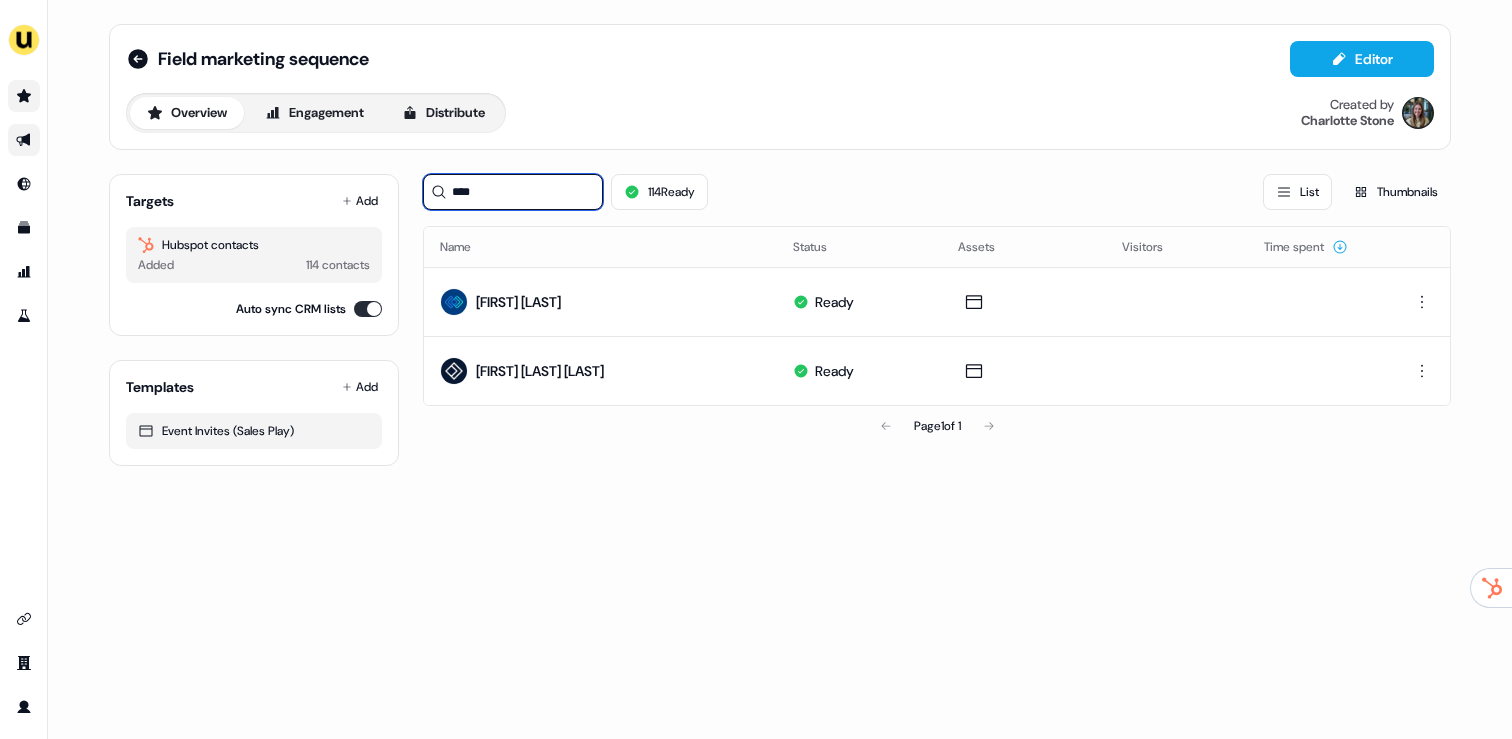 type on "****" 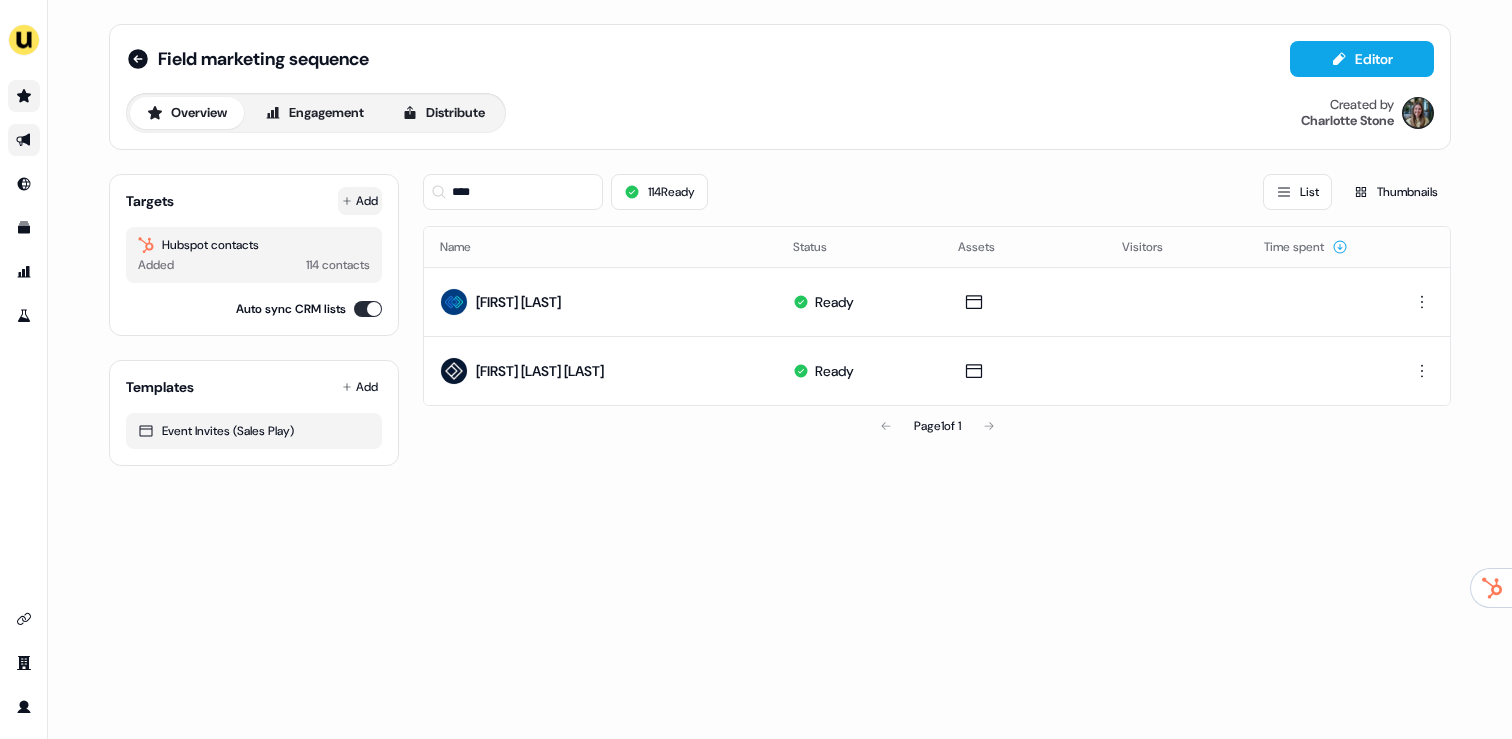 click on "Add" at bounding box center (360, 201) 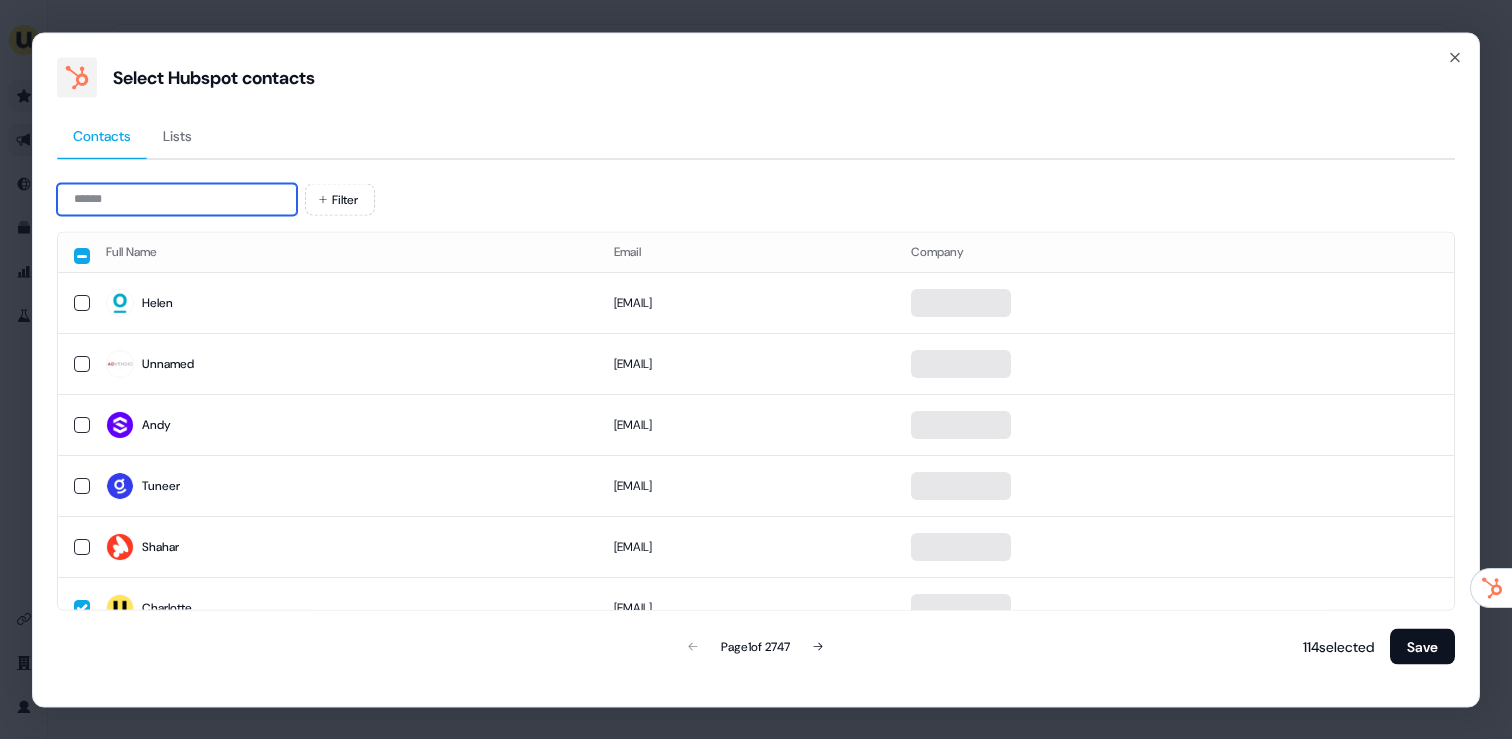 click at bounding box center [177, 199] 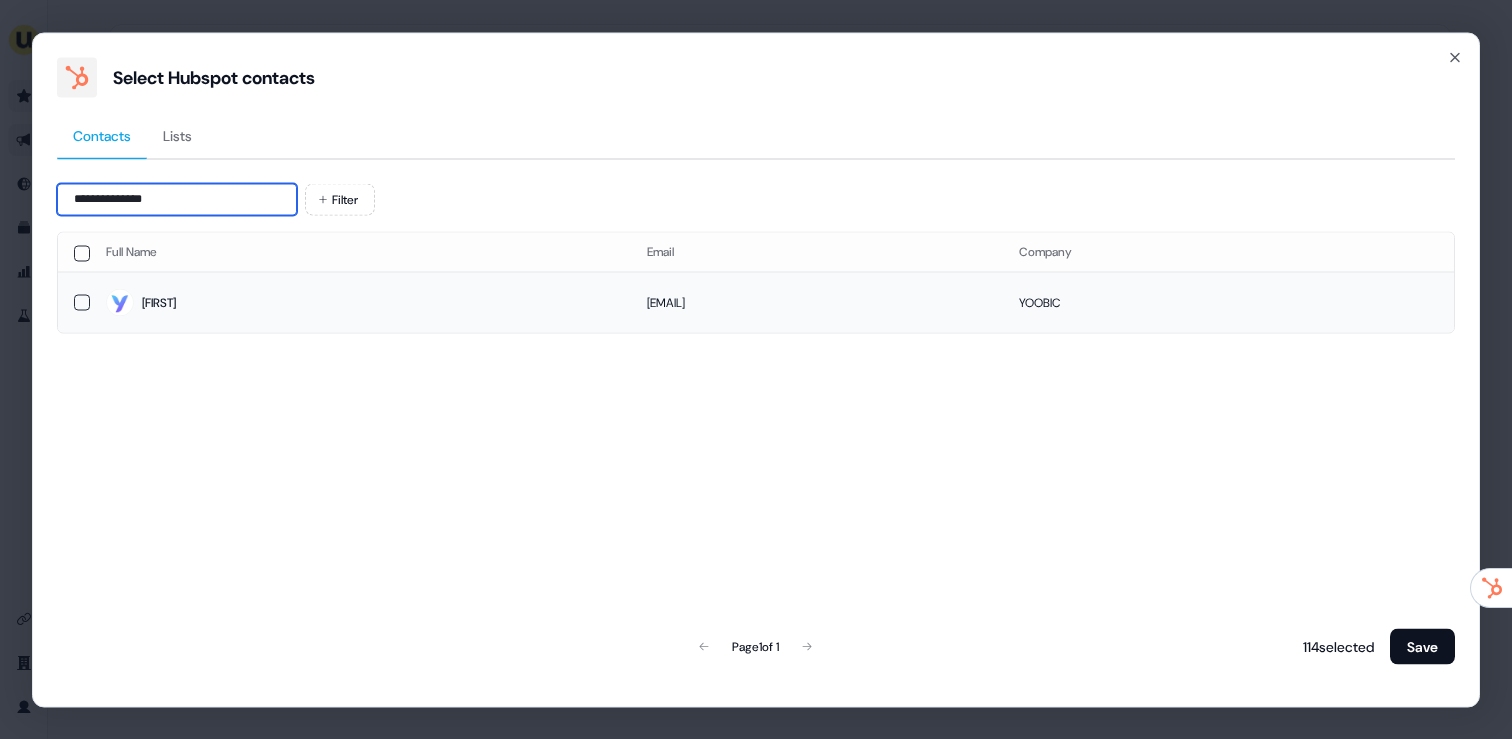 type on "**********" 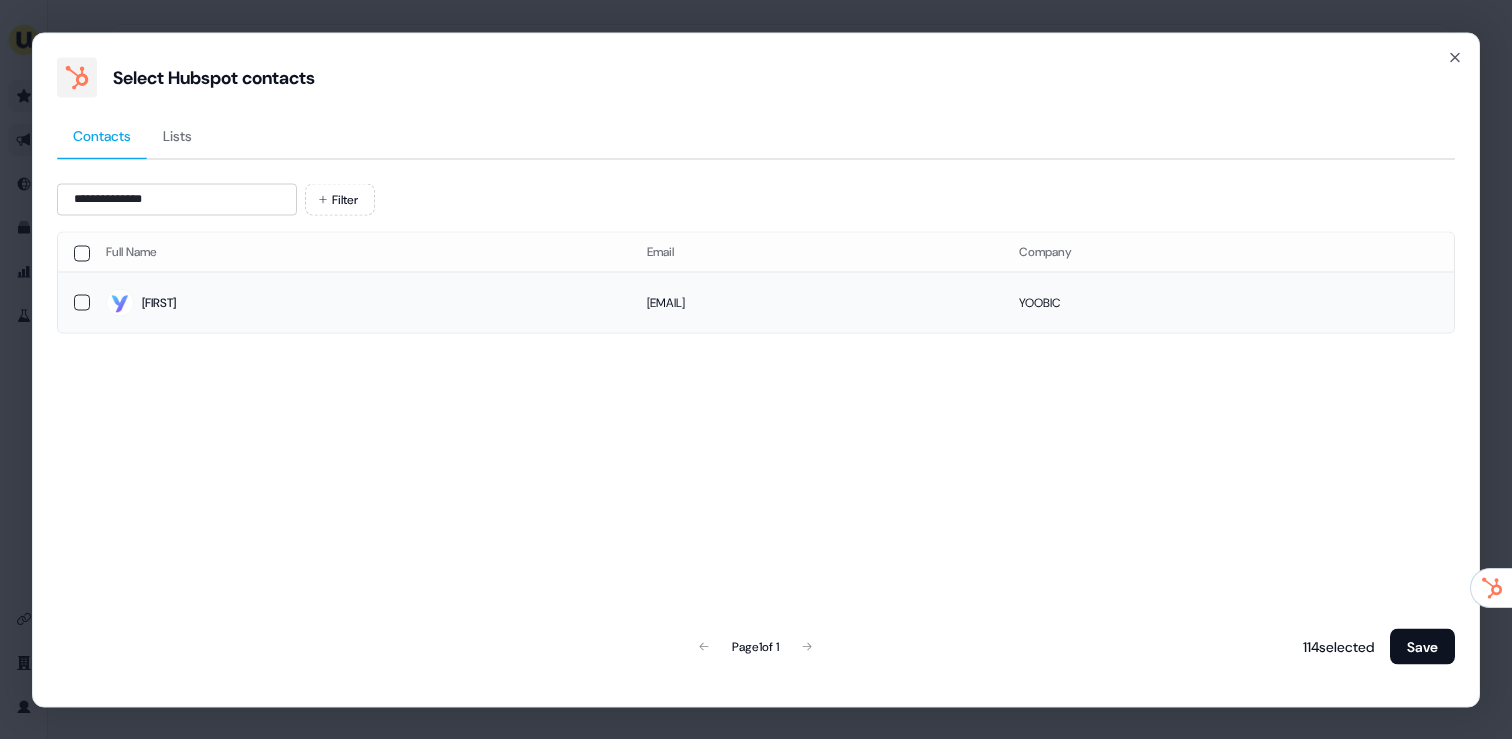 click on "[FIRST]" at bounding box center (360, 303) 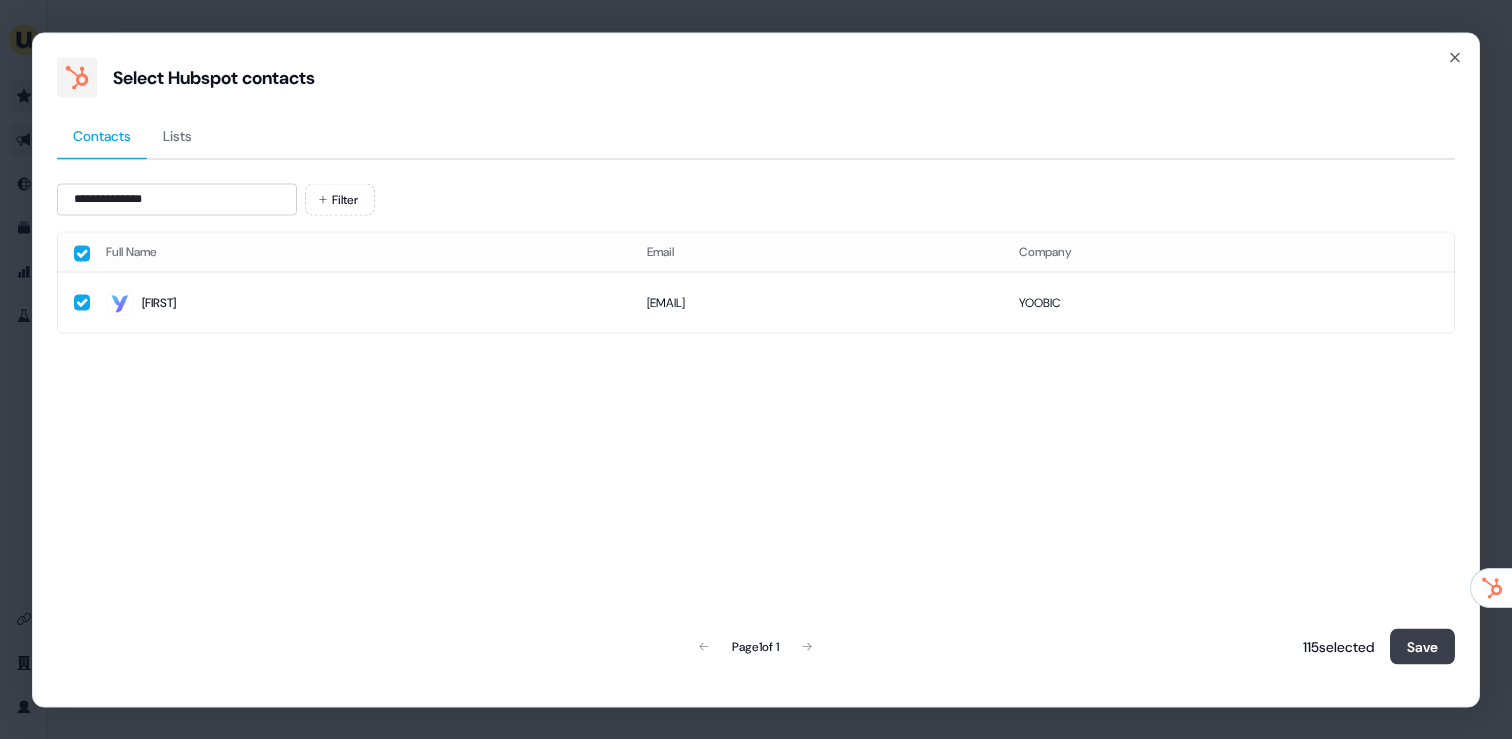 click on "Save" at bounding box center (1422, 646) 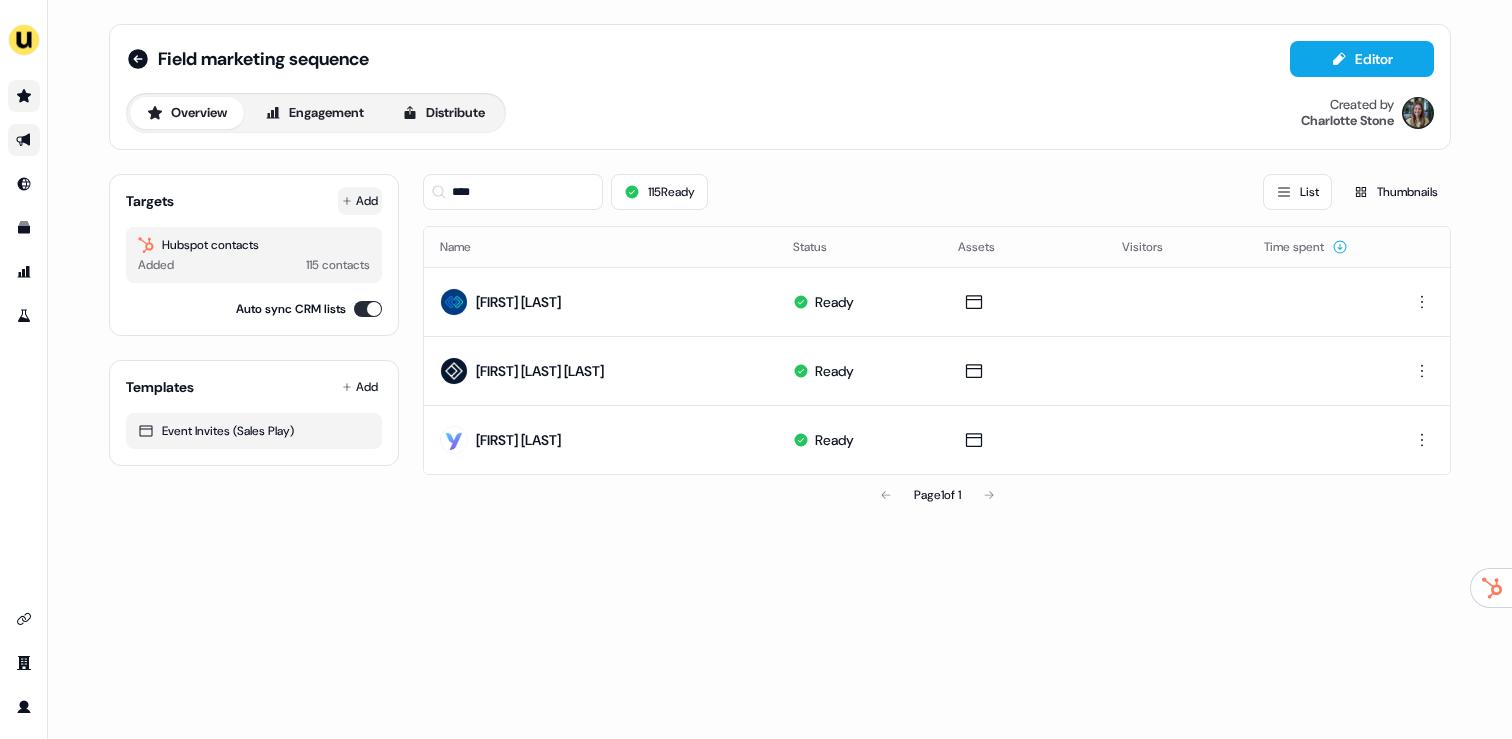 click on "Add" at bounding box center (360, 201) 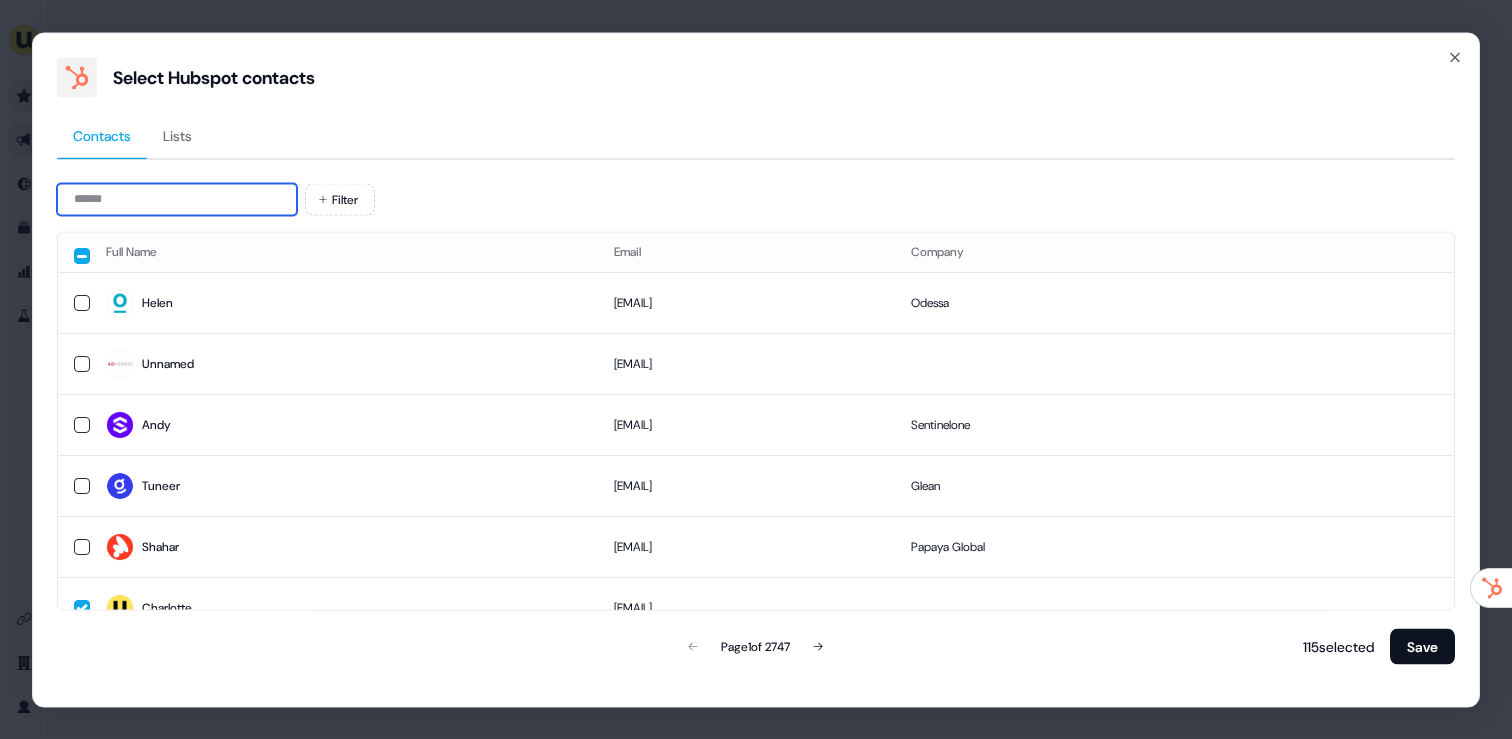 click at bounding box center [177, 199] 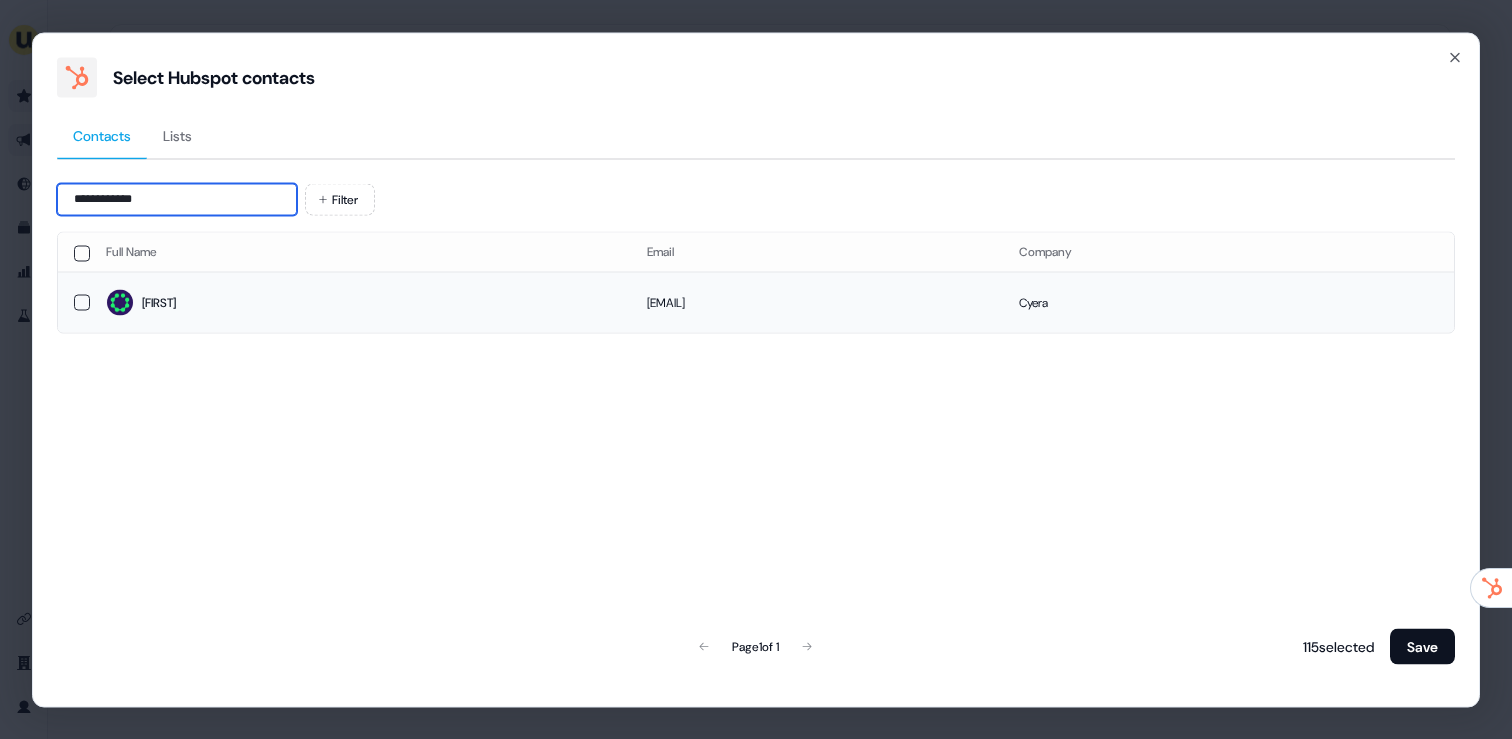 type on "**********" 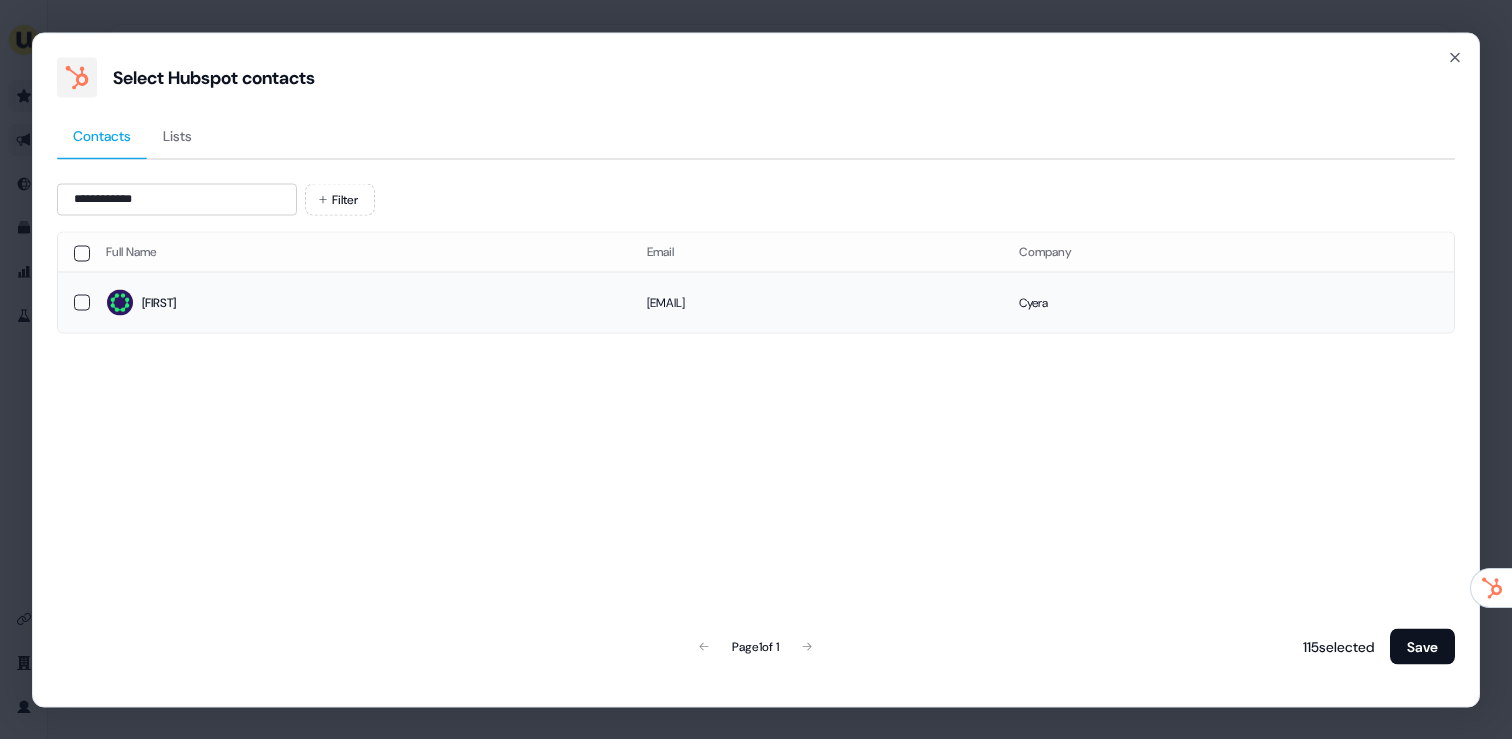 click on "[FIRST]" at bounding box center [159, 303] 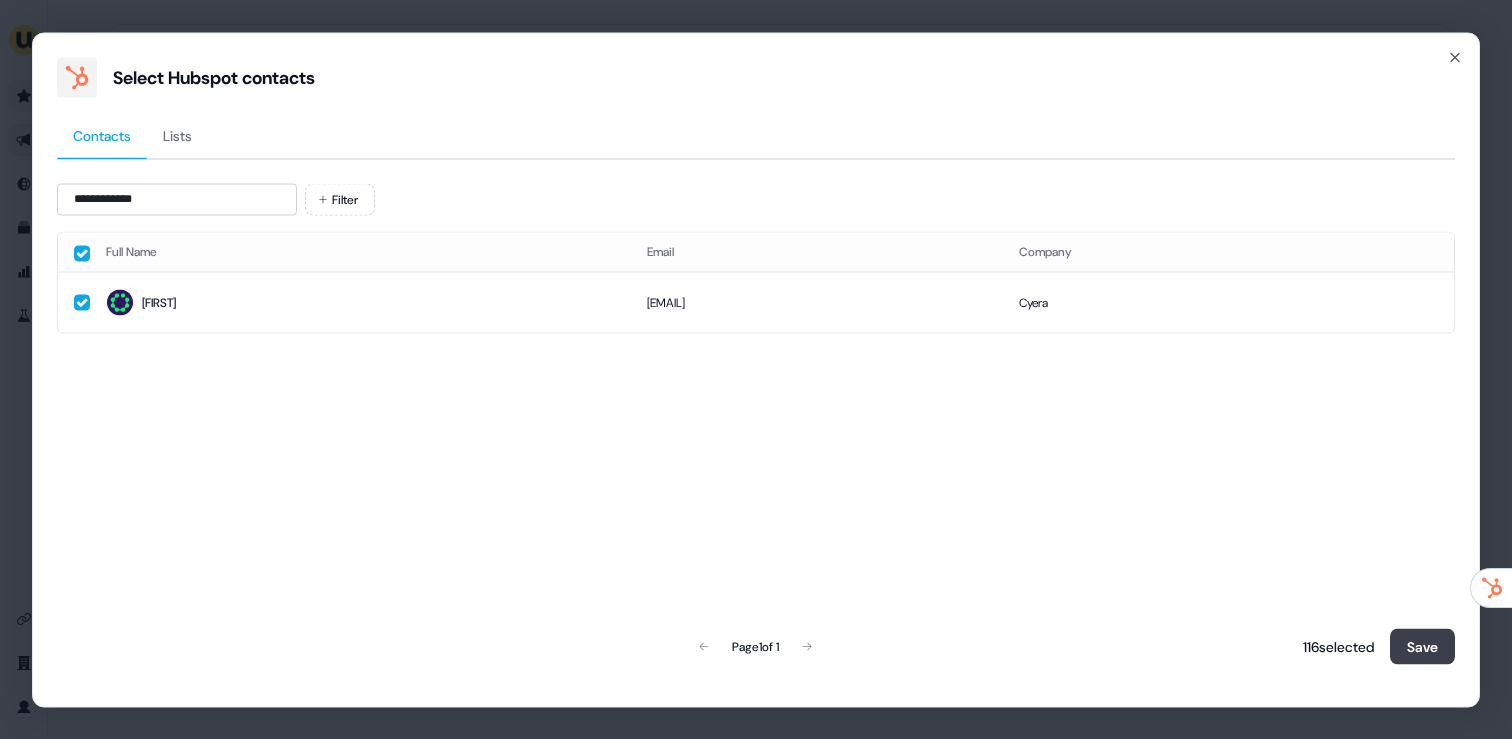 click on "Save" at bounding box center (1422, 646) 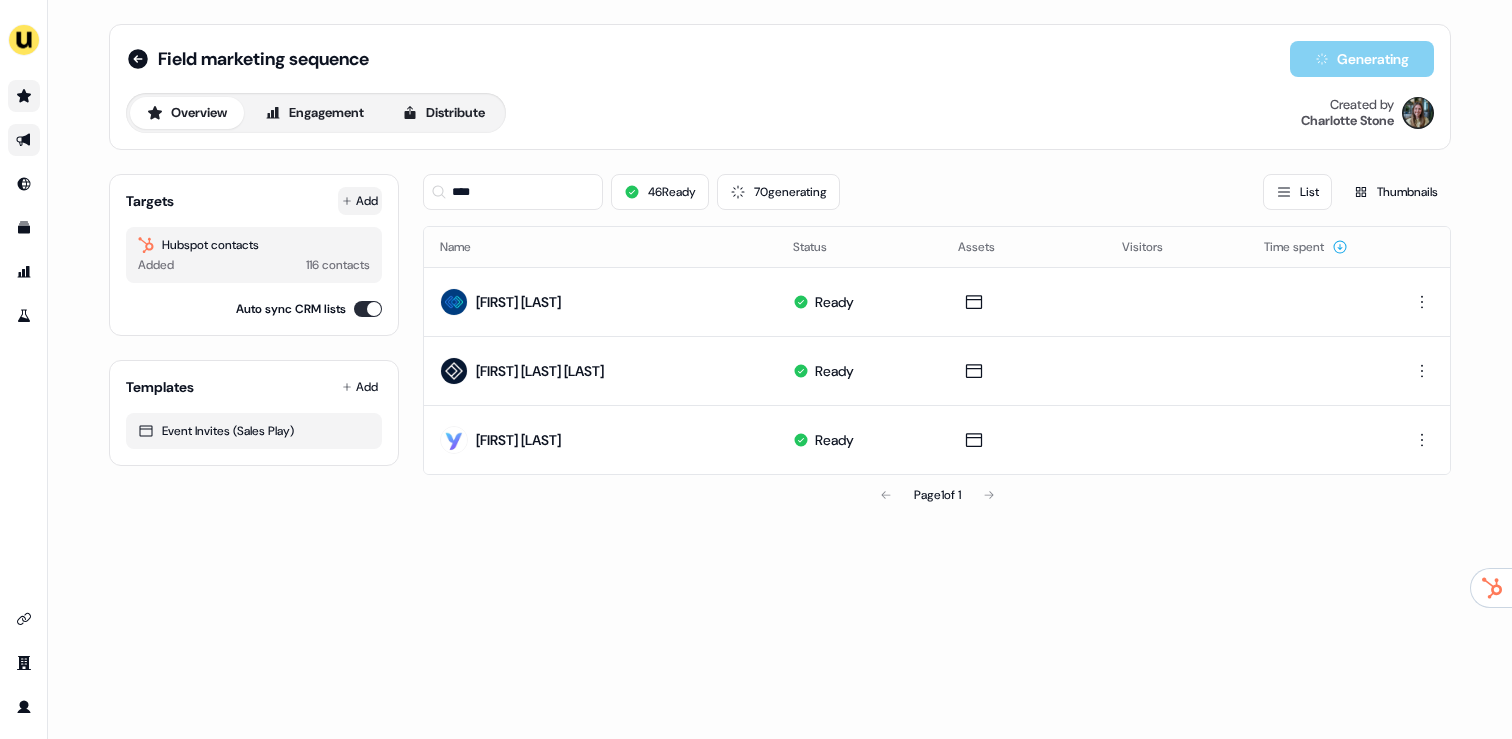 click on "Add" at bounding box center [360, 201] 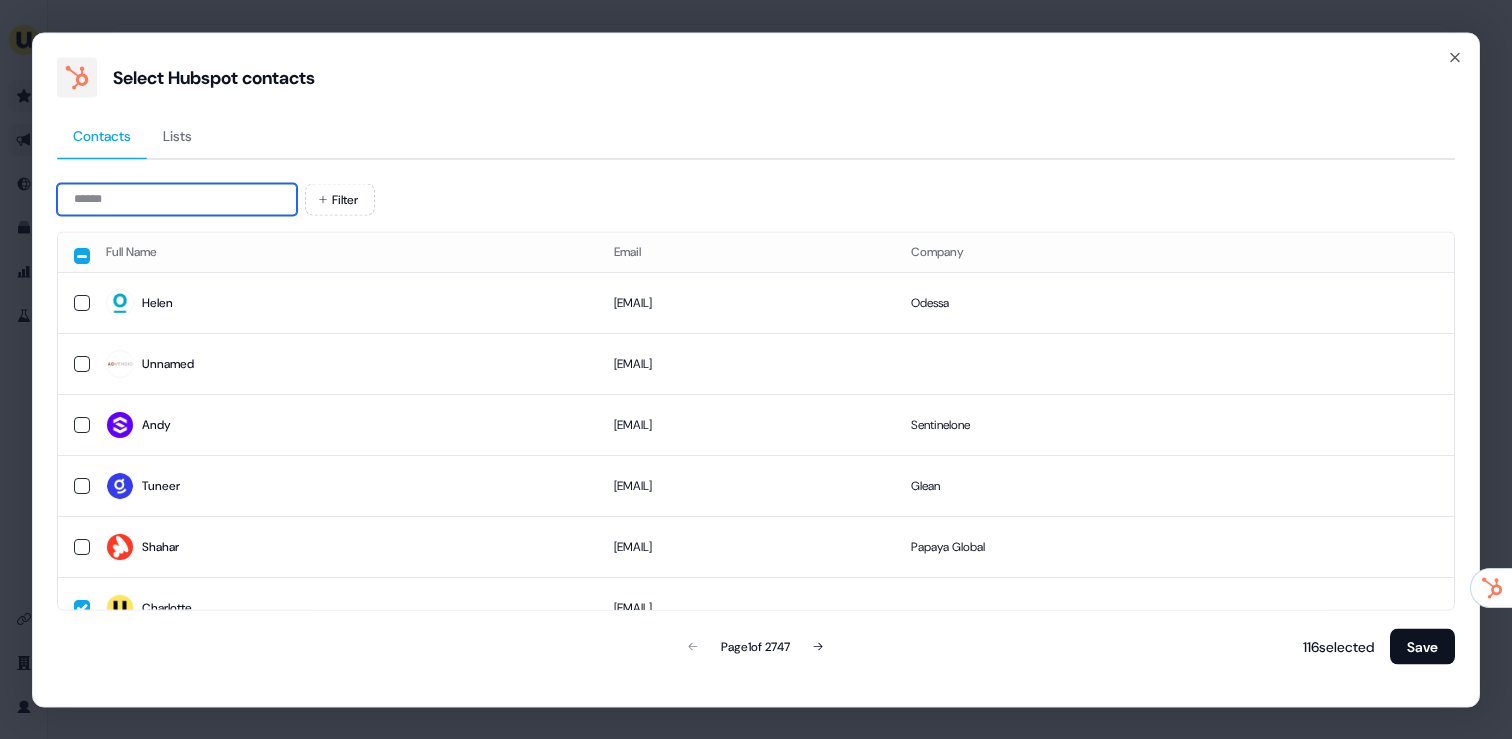 click at bounding box center (177, 199) 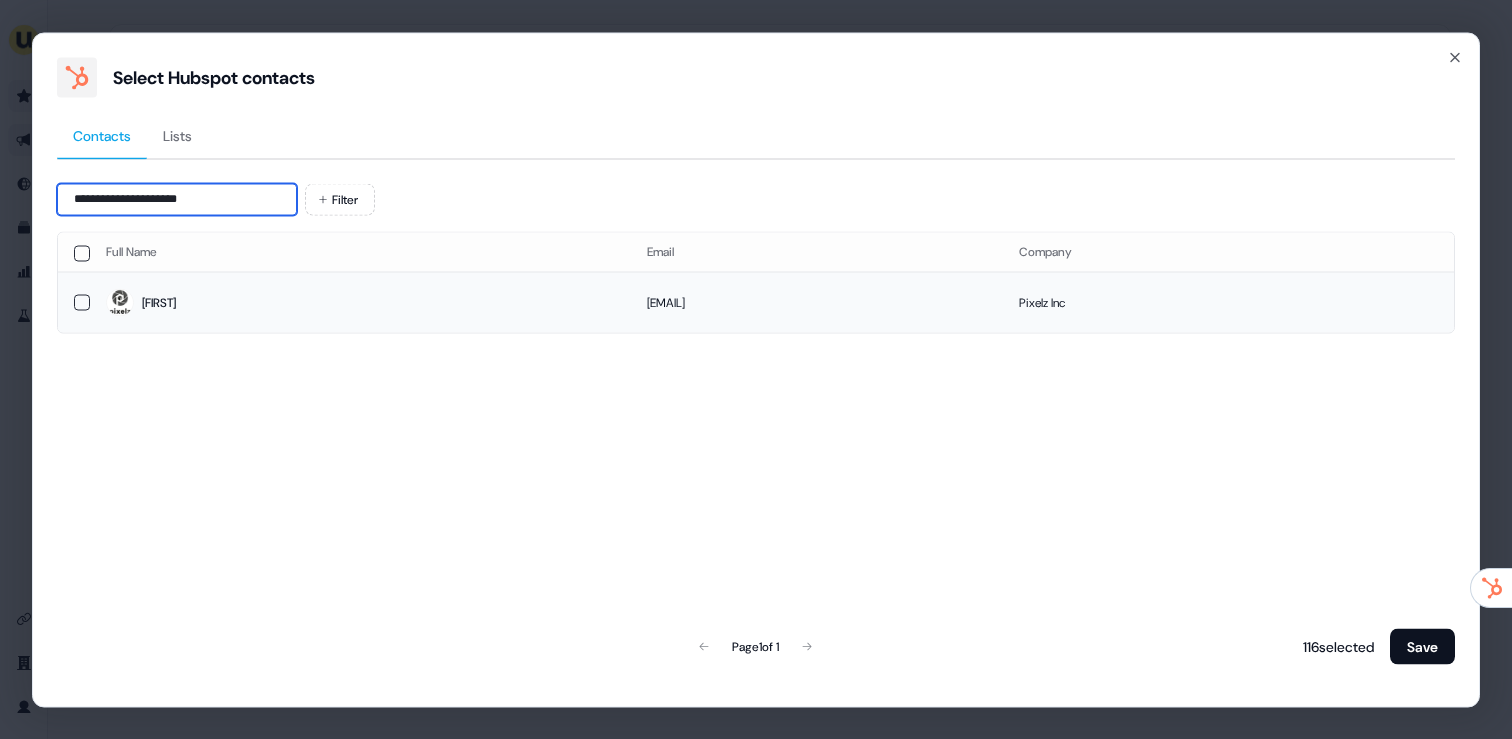 type on "**********" 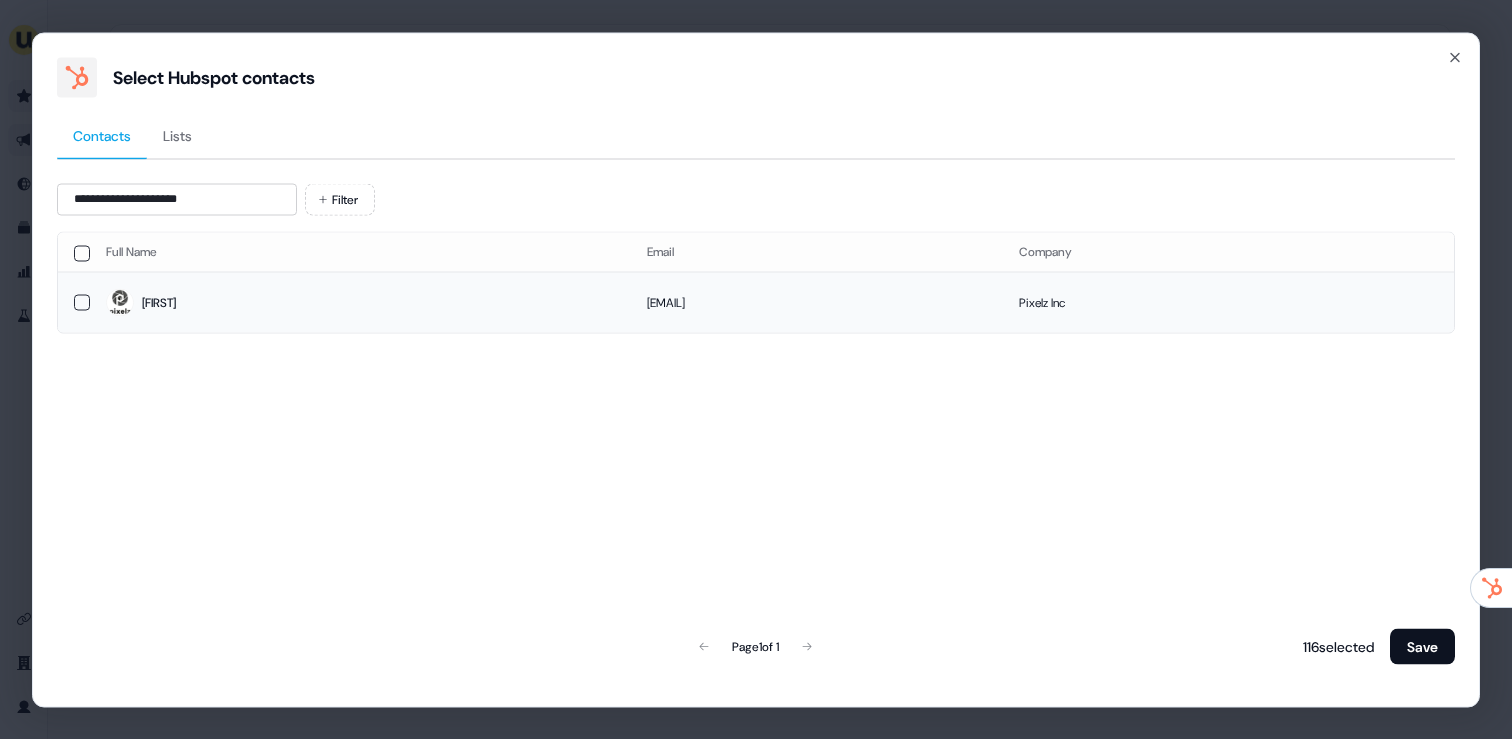 click on "[FIRST]" at bounding box center [360, 303] 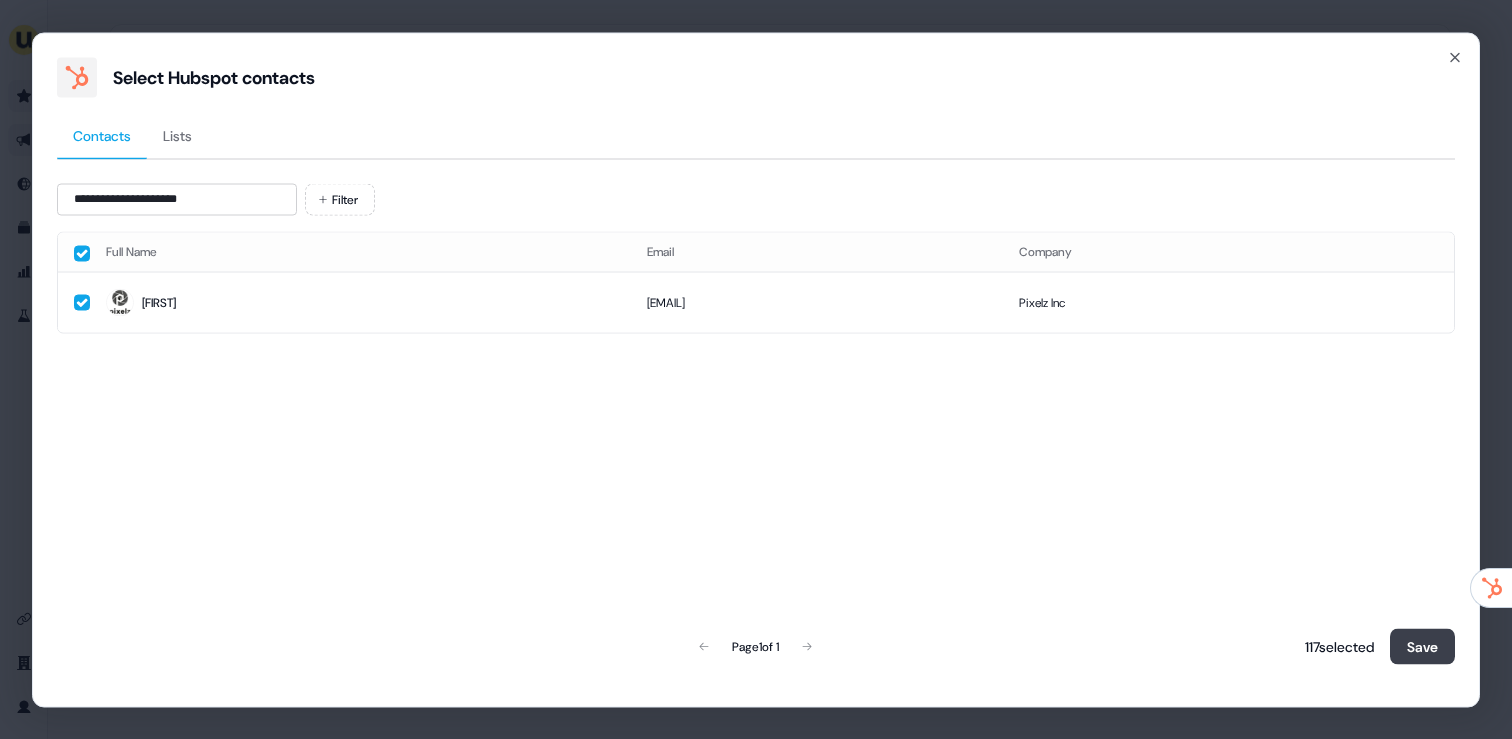 click on "Save" at bounding box center (1422, 646) 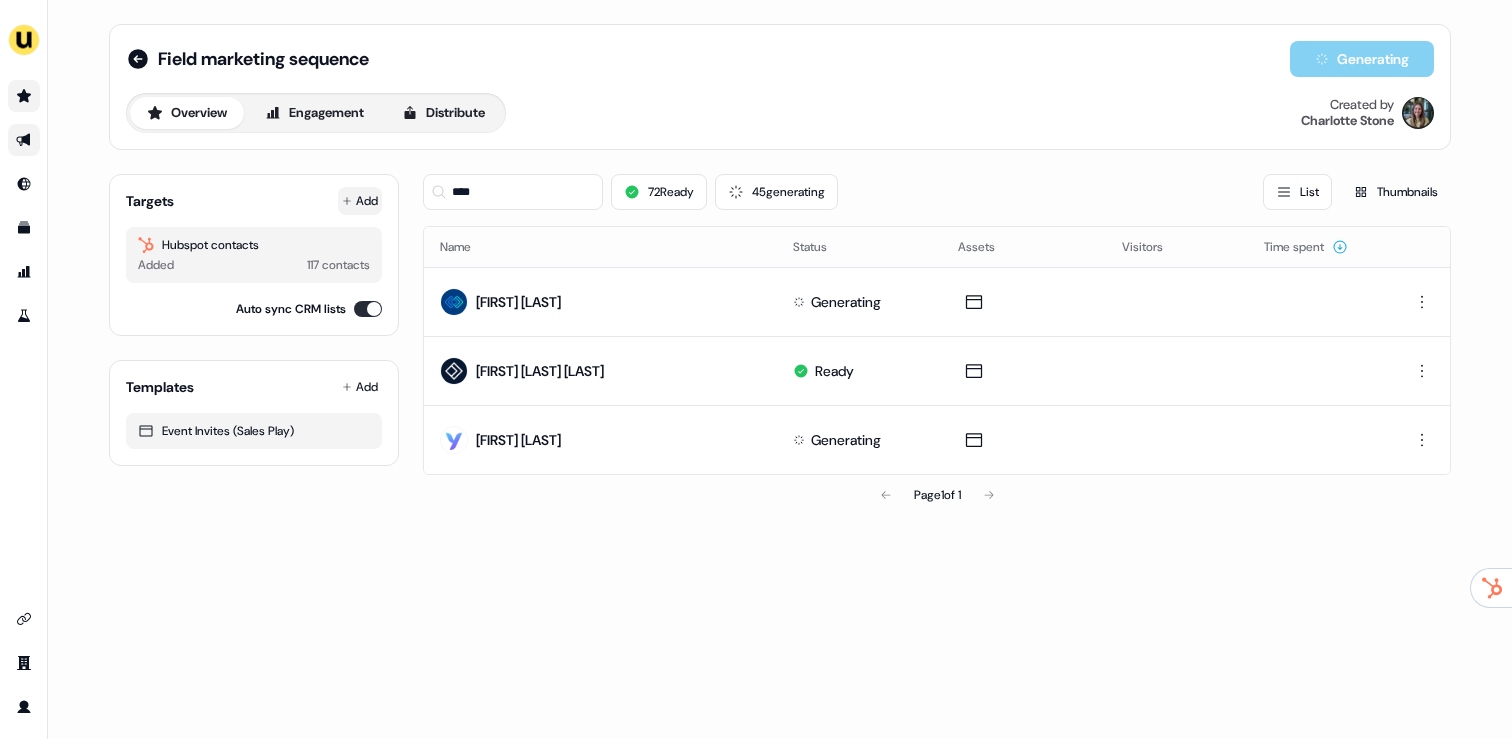 click 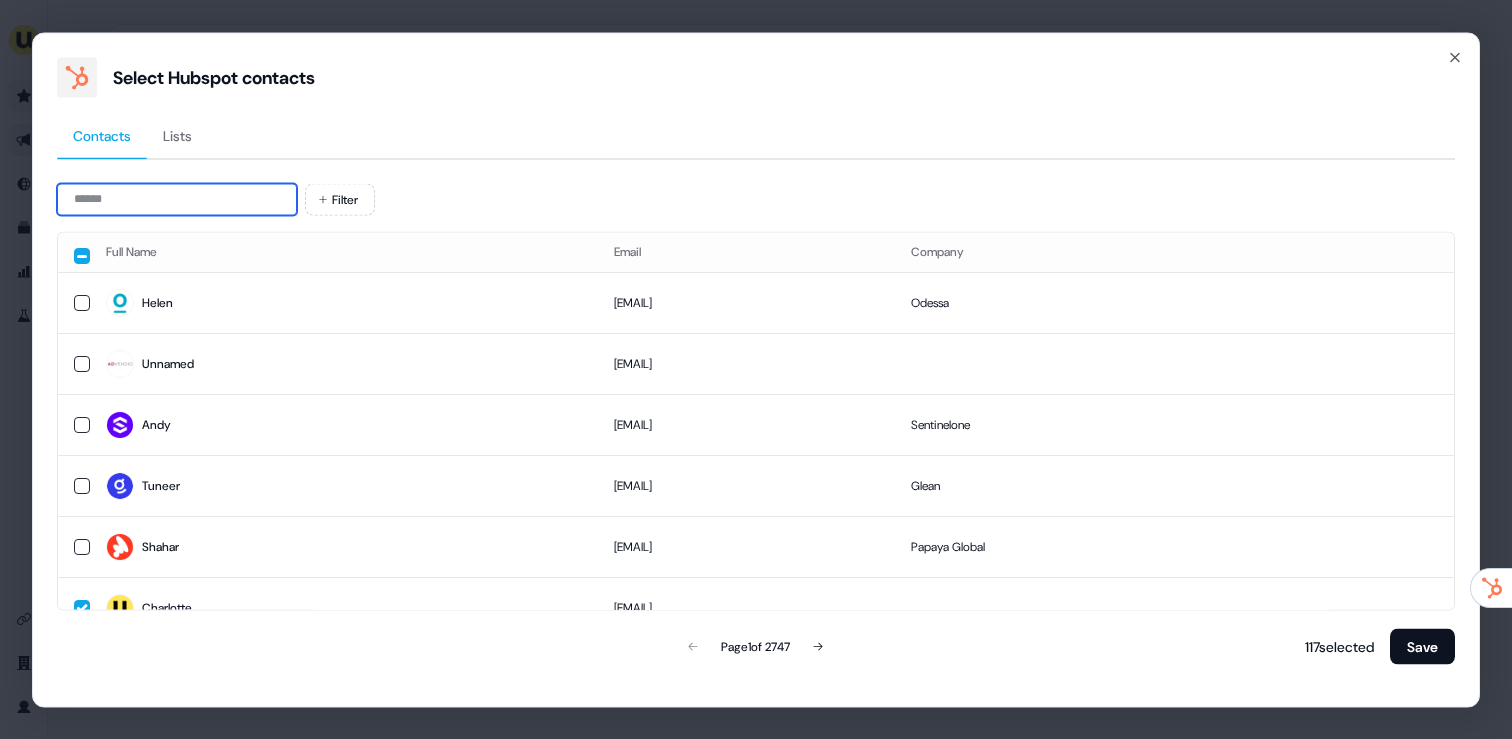 click at bounding box center (177, 199) 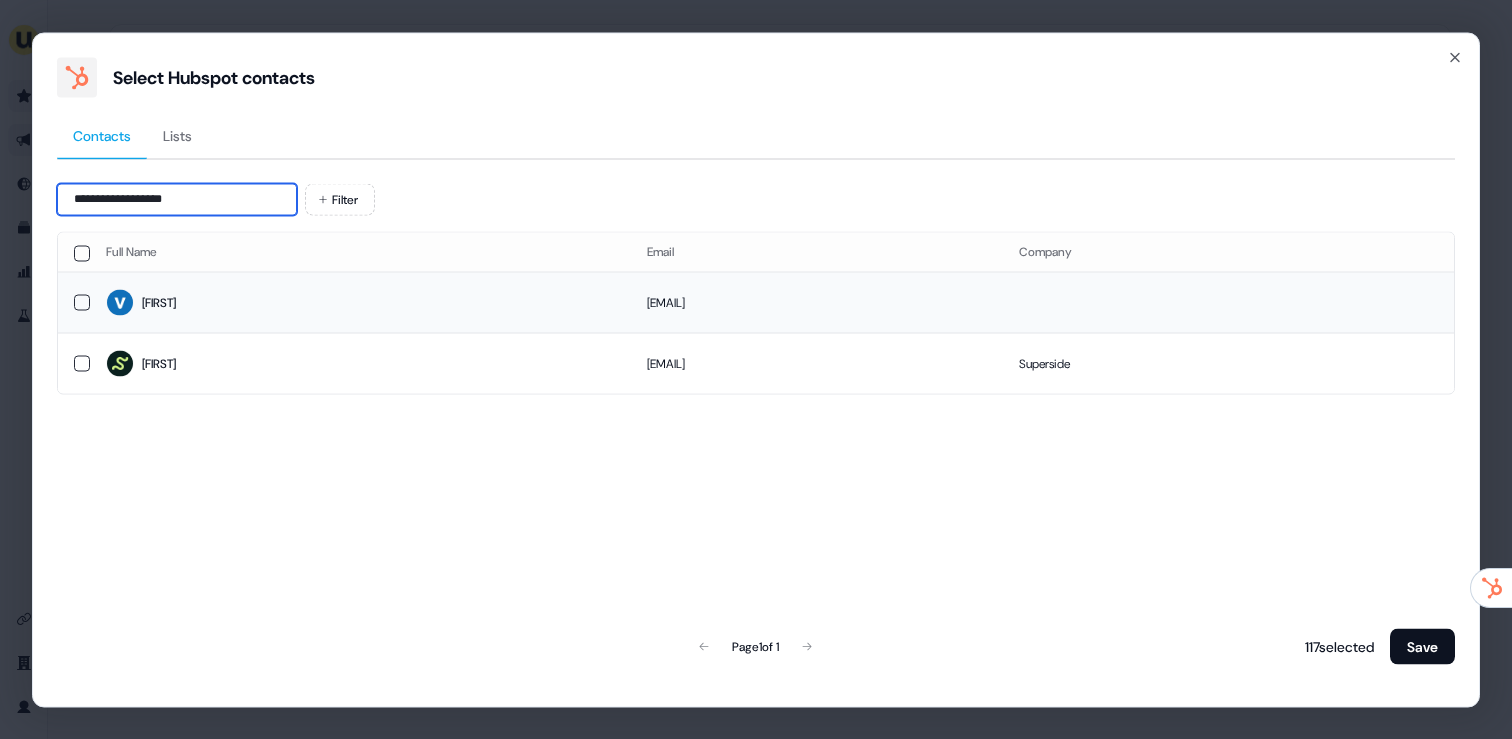 type on "**********" 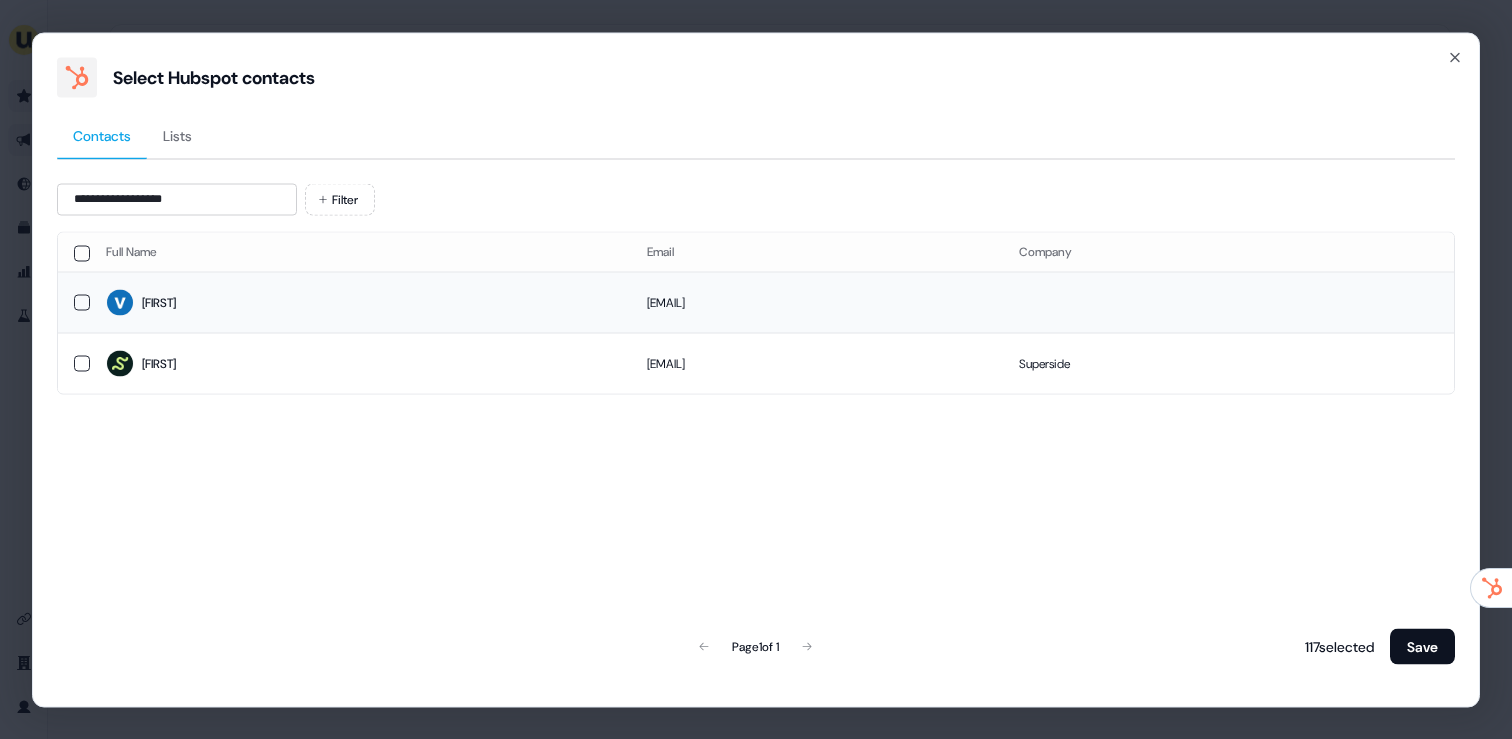 click on "[FIRST]" at bounding box center (360, 303) 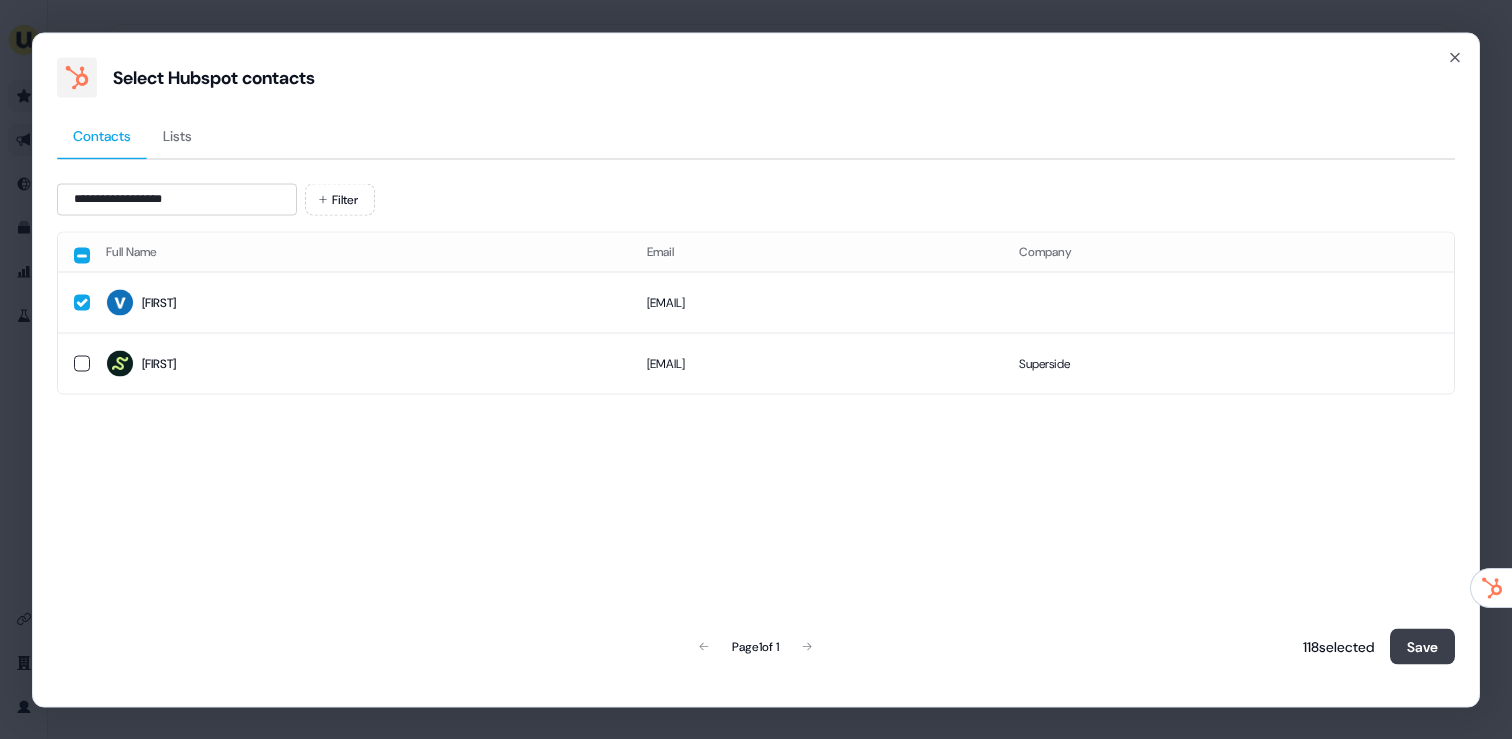 click on "Save" at bounding box center [1422, 646] 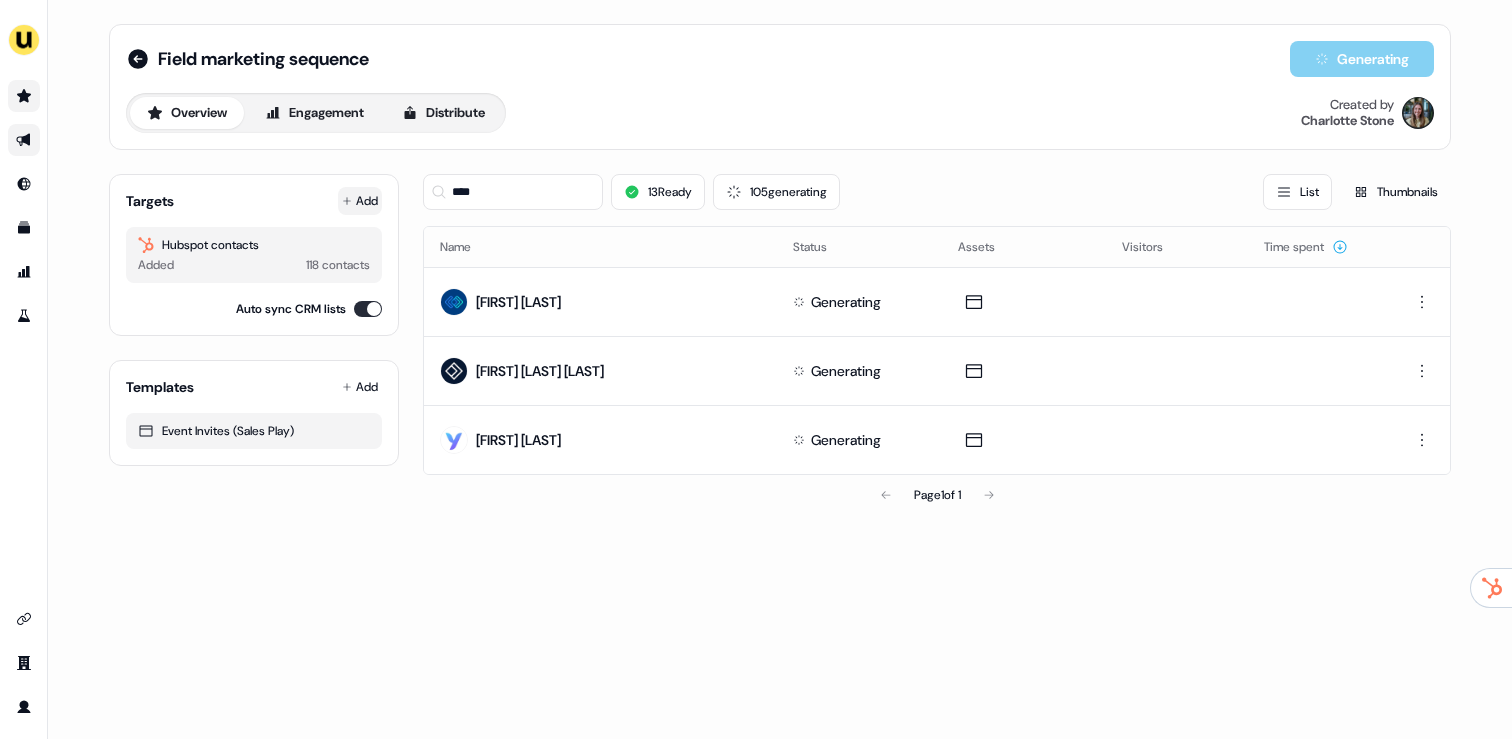 click on "Add" at bounding box center (360, 201) 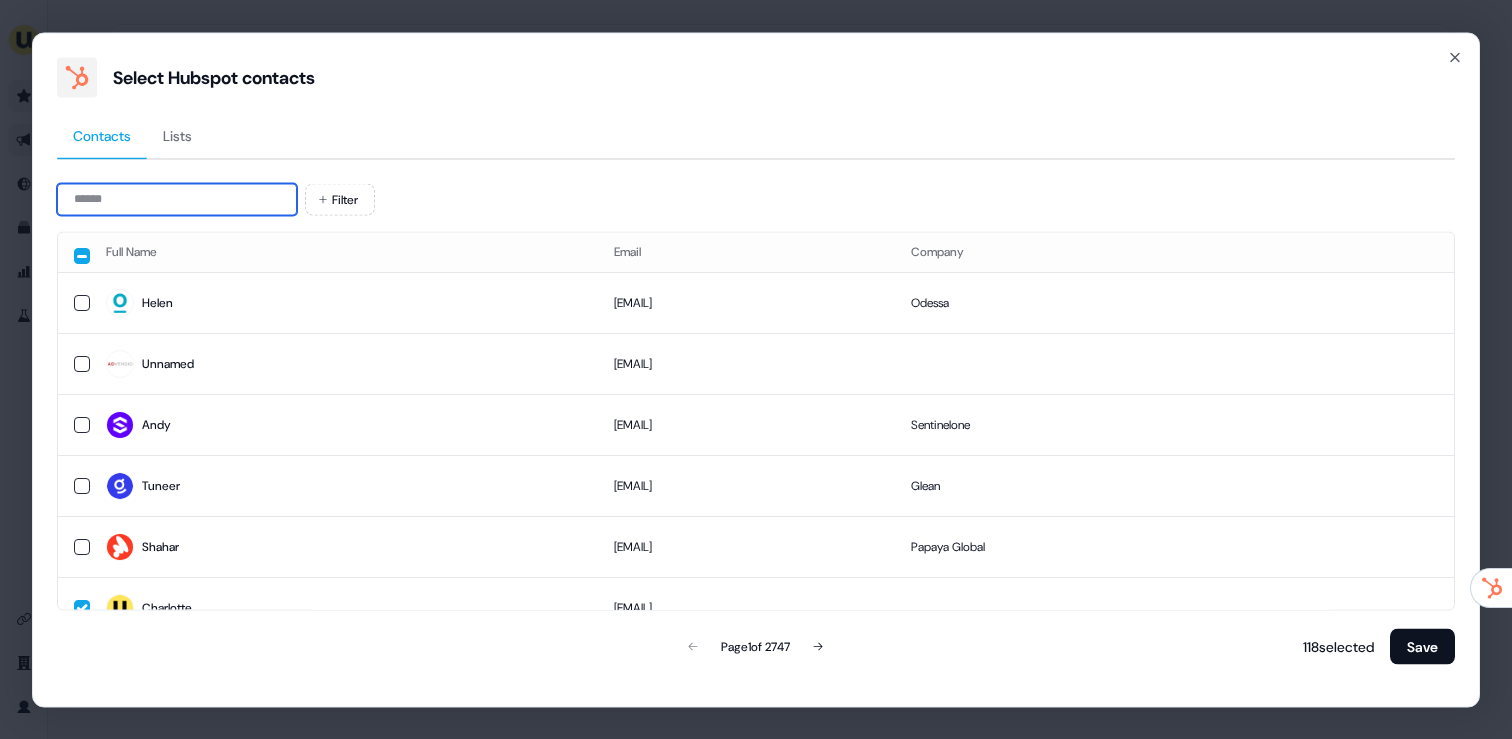 click at bounding box center [177, 199] 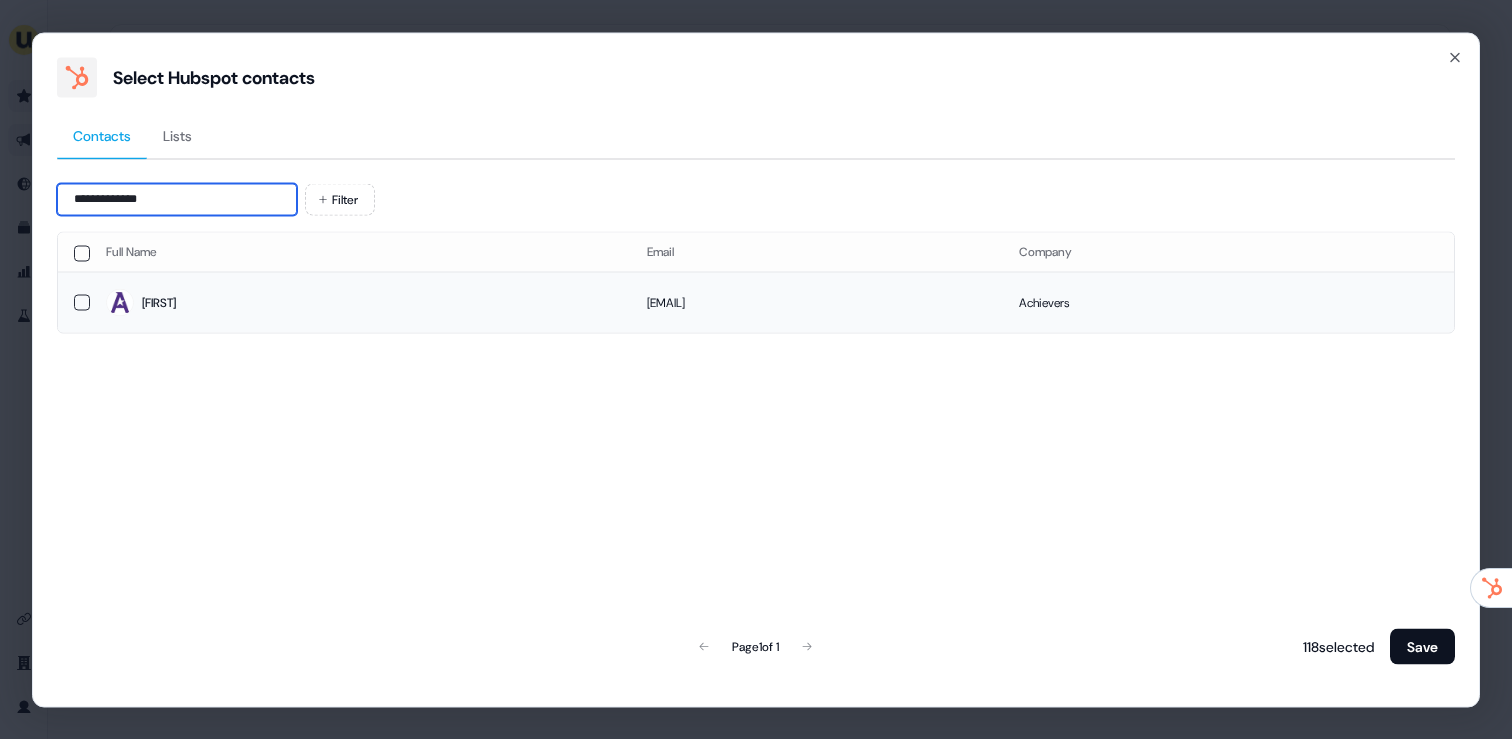 type on "**********" 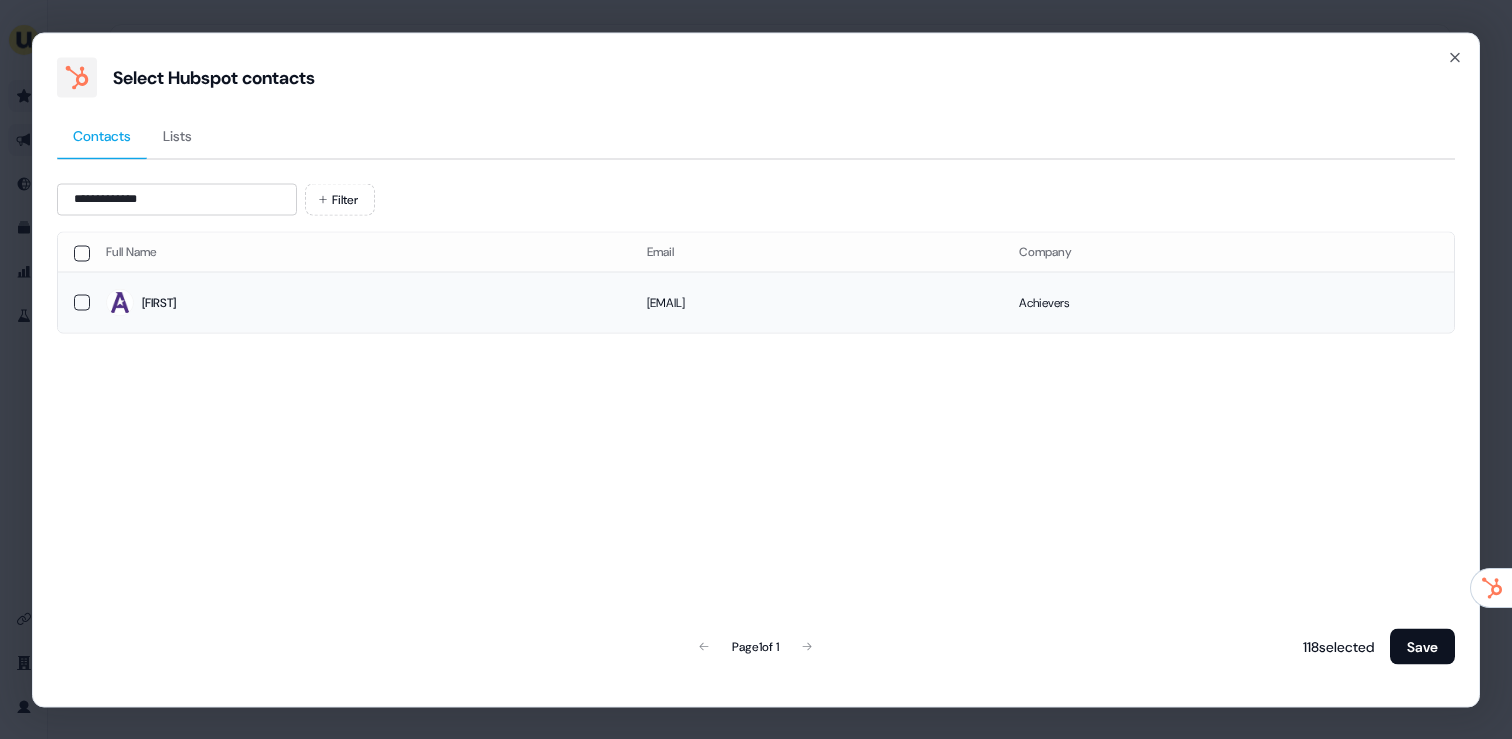 click on "[FIRST]" at bounding box center (360, 303) 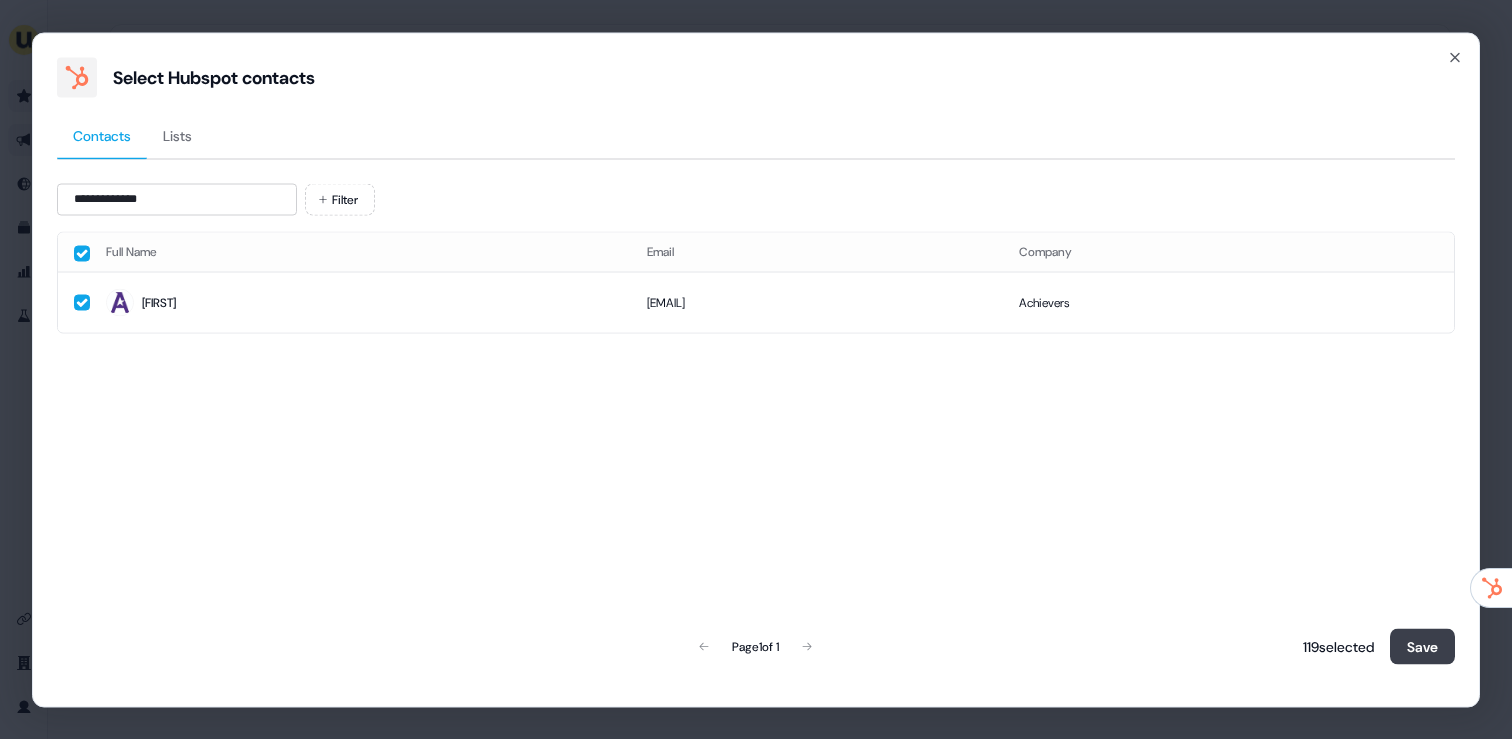 click on "Save" at bounding box center [1422, 646] 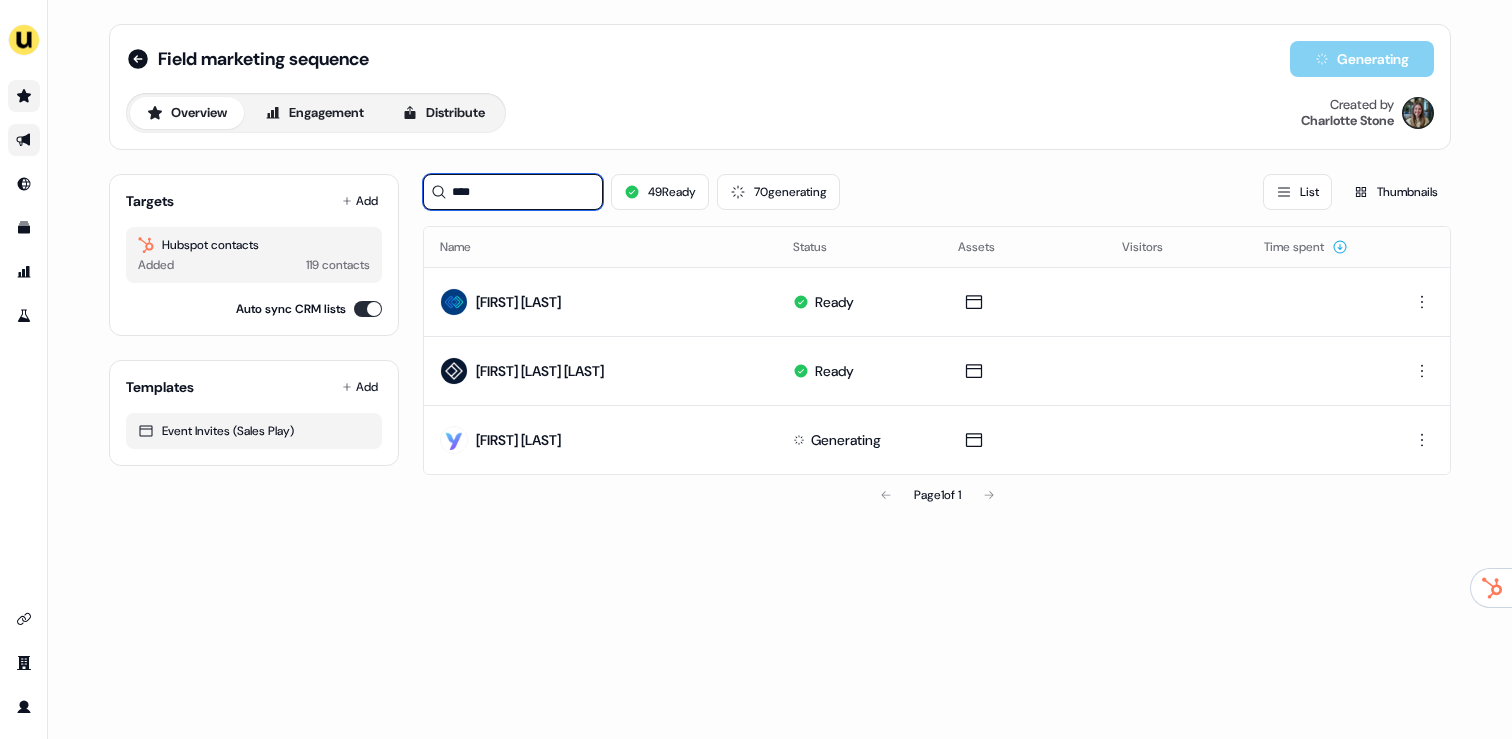 drag, startPoint x: 535, startPoint y: 200, endPoint x: 433, endPoint y: 192, distance: 102.31325 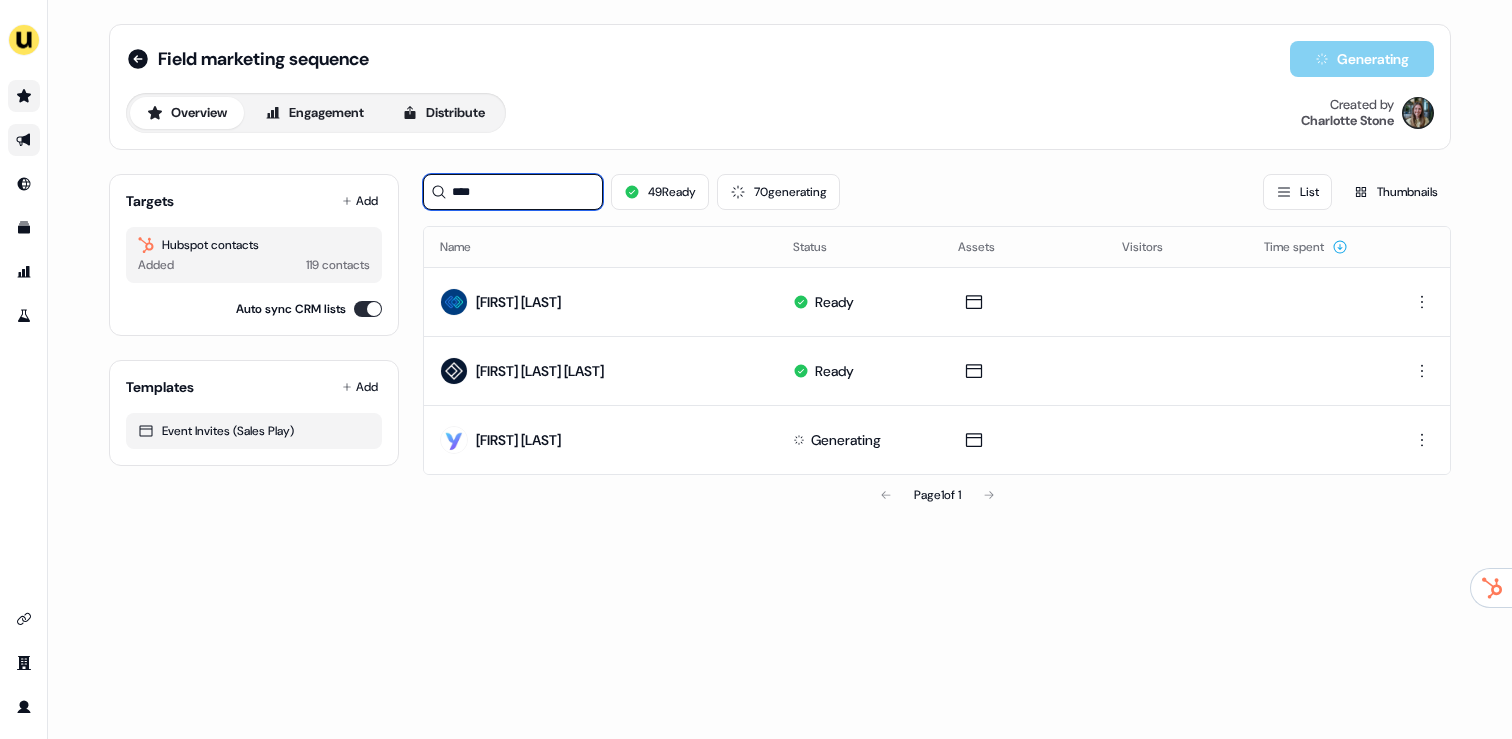 click on "****" at bounding box center (513, 192) 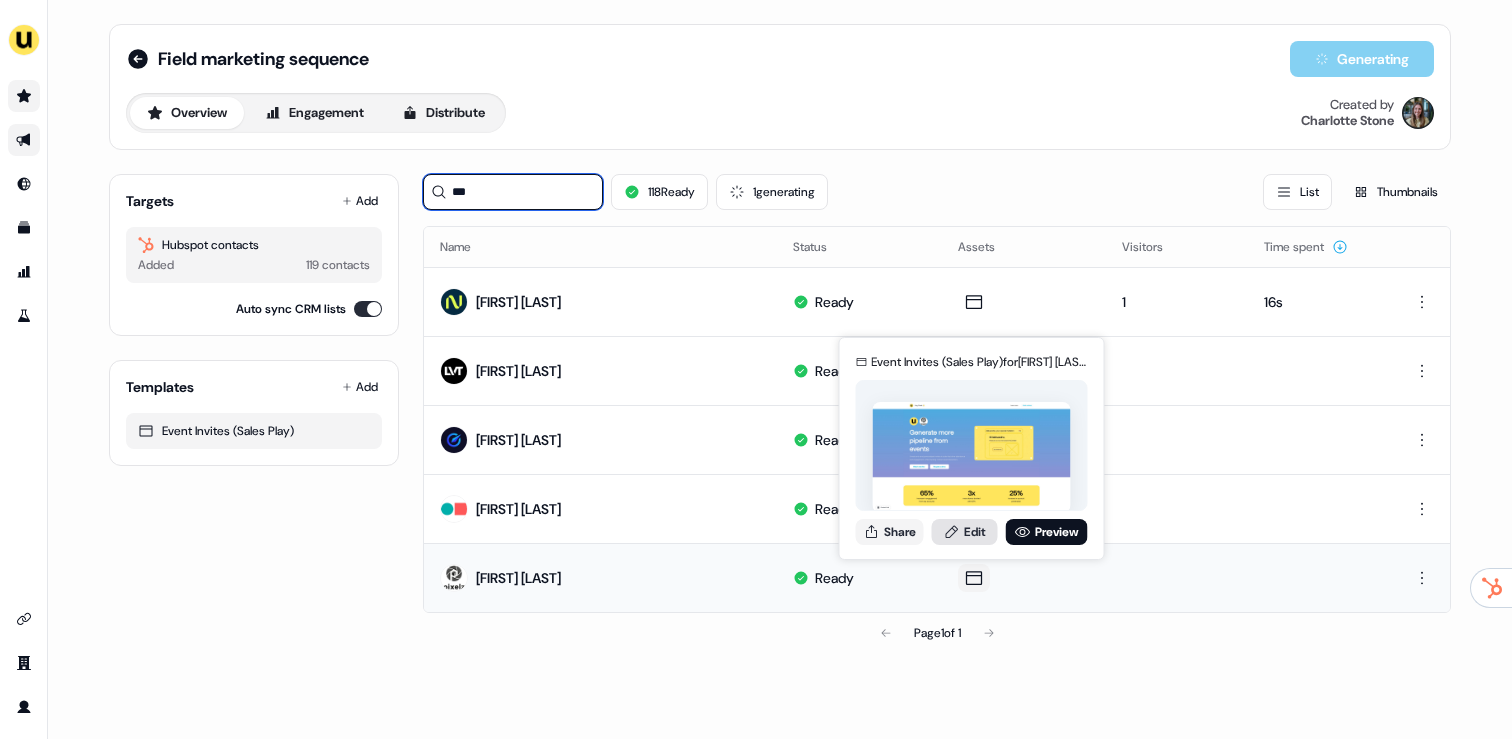 type on "***" 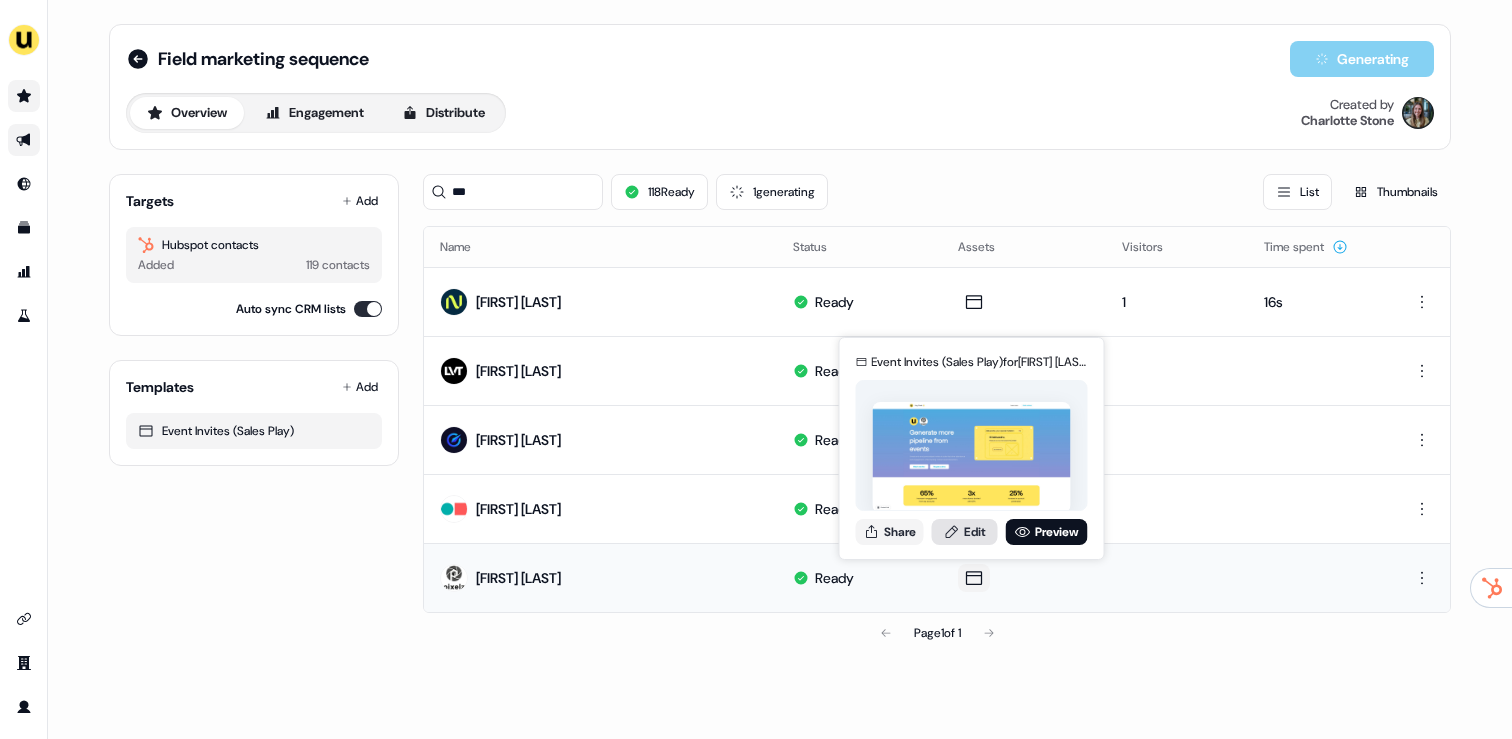 click on "Edit" at bounding box center (965, 532) 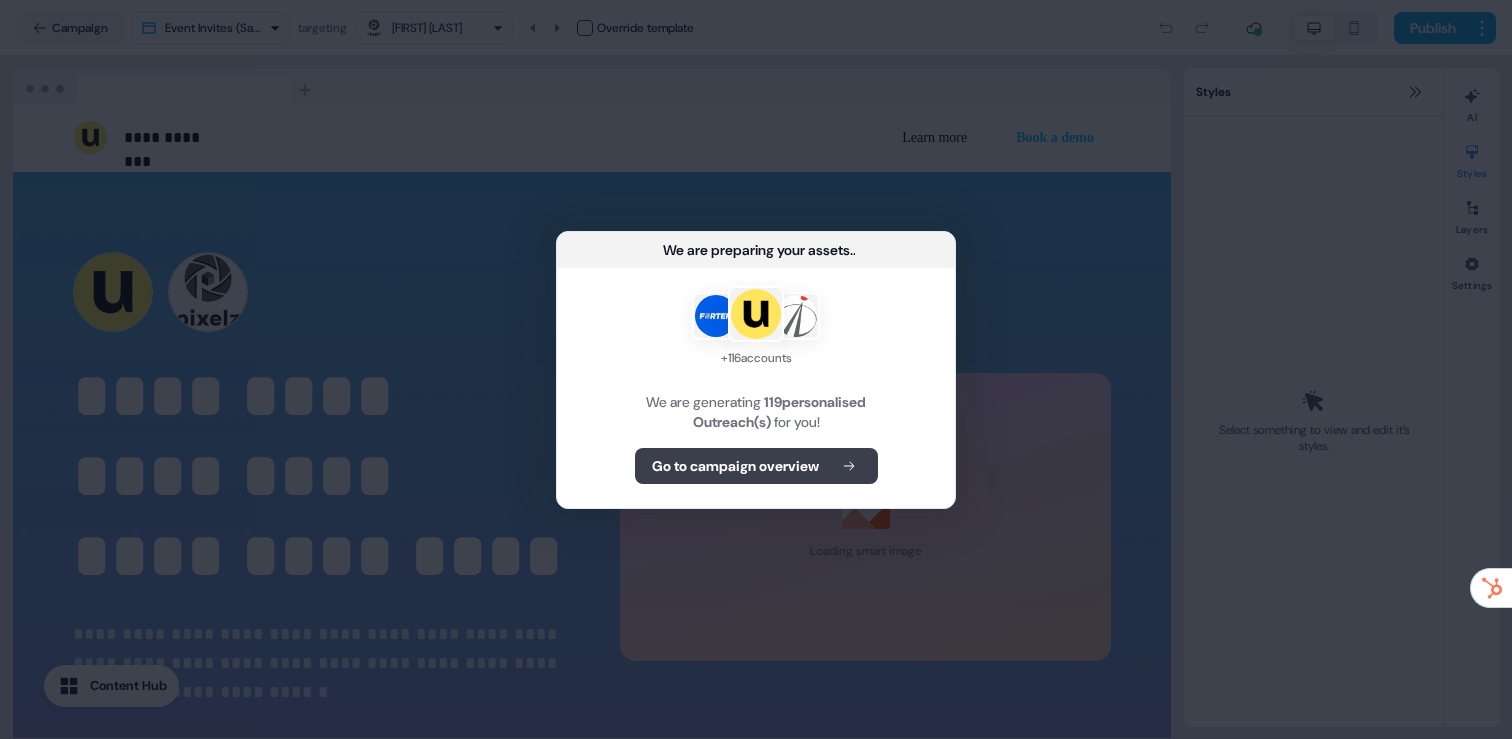 click on "Go to campaign overview" at bounding box center (735, 466) 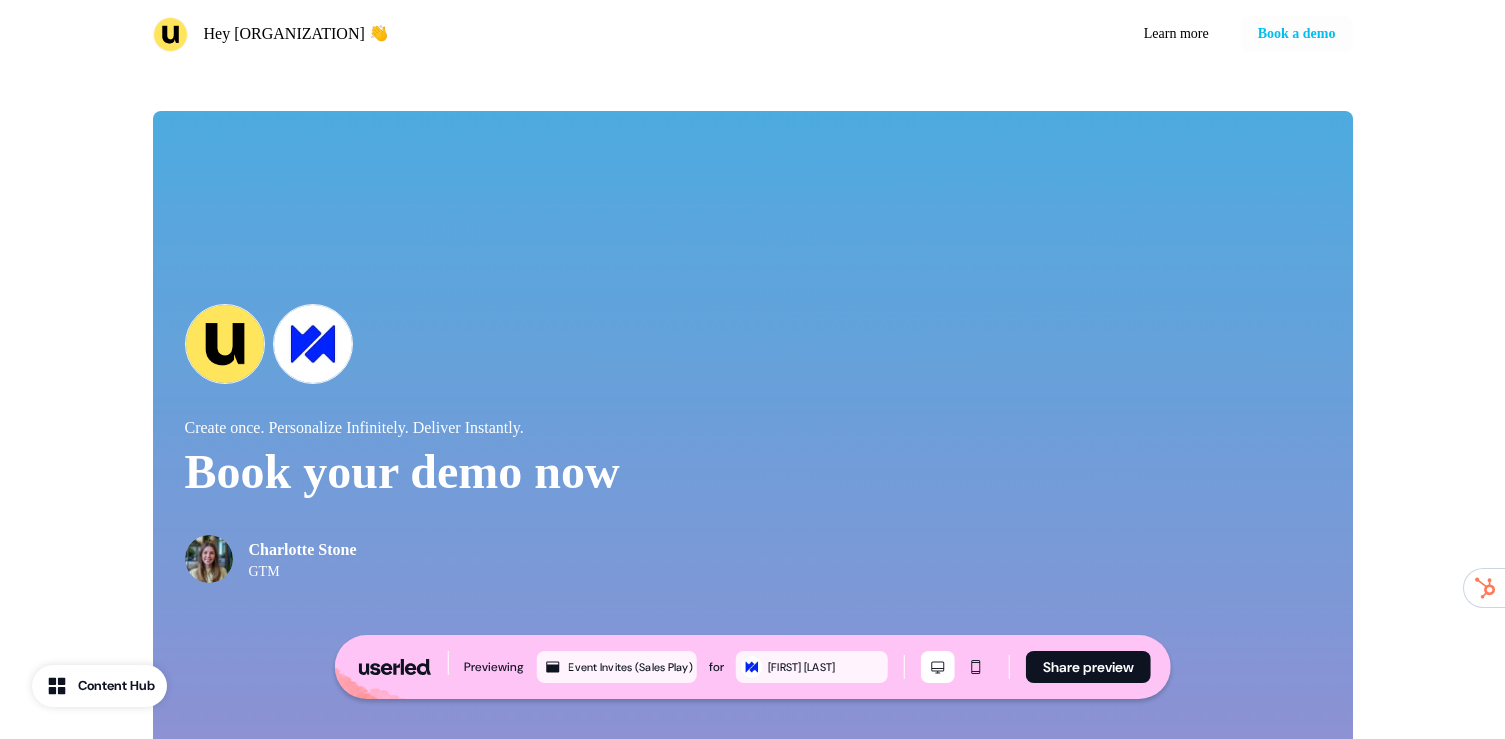 scroll, scrollTop: 3801, scrollLeft: 0, axis: vertical 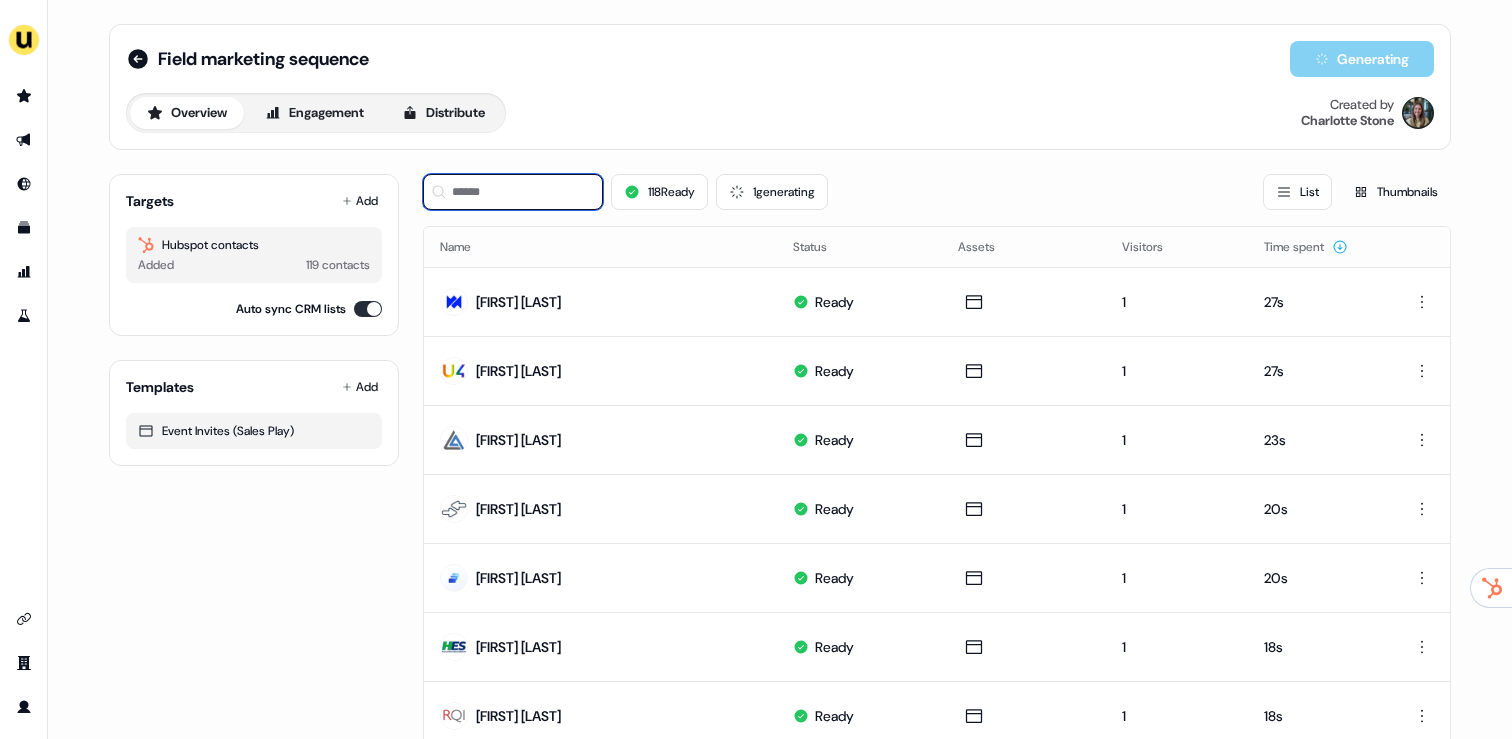 click at bounding box center (513, 192) 